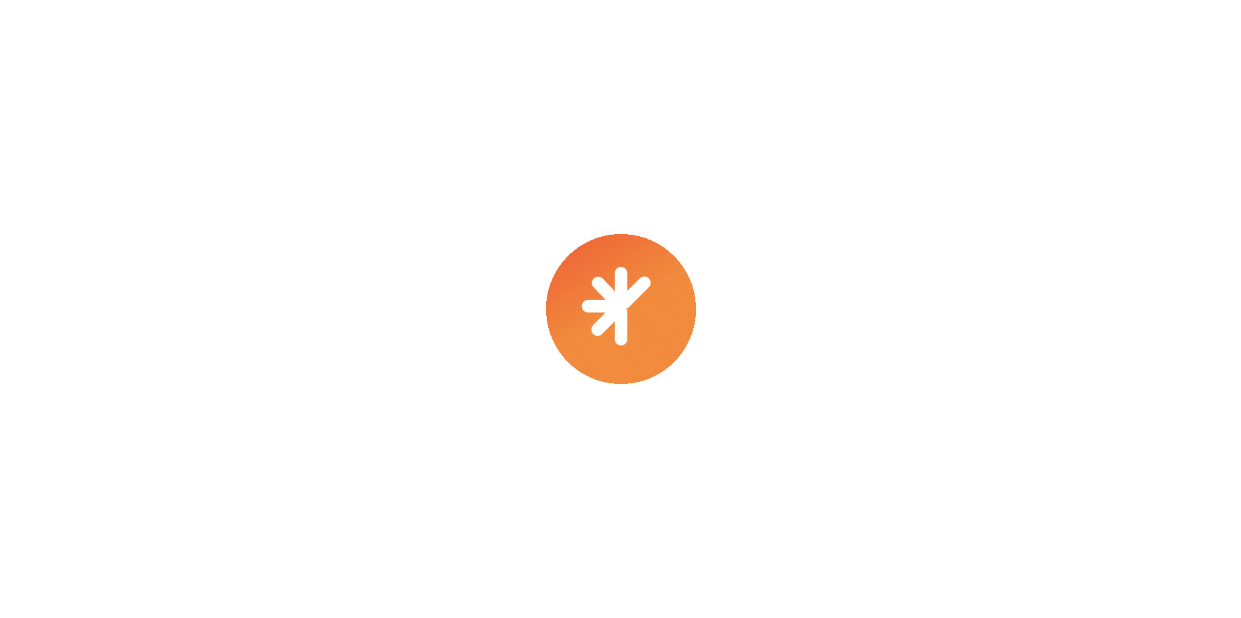 scroll, scrollTop: 0, scrollLeft: 0, axis: both 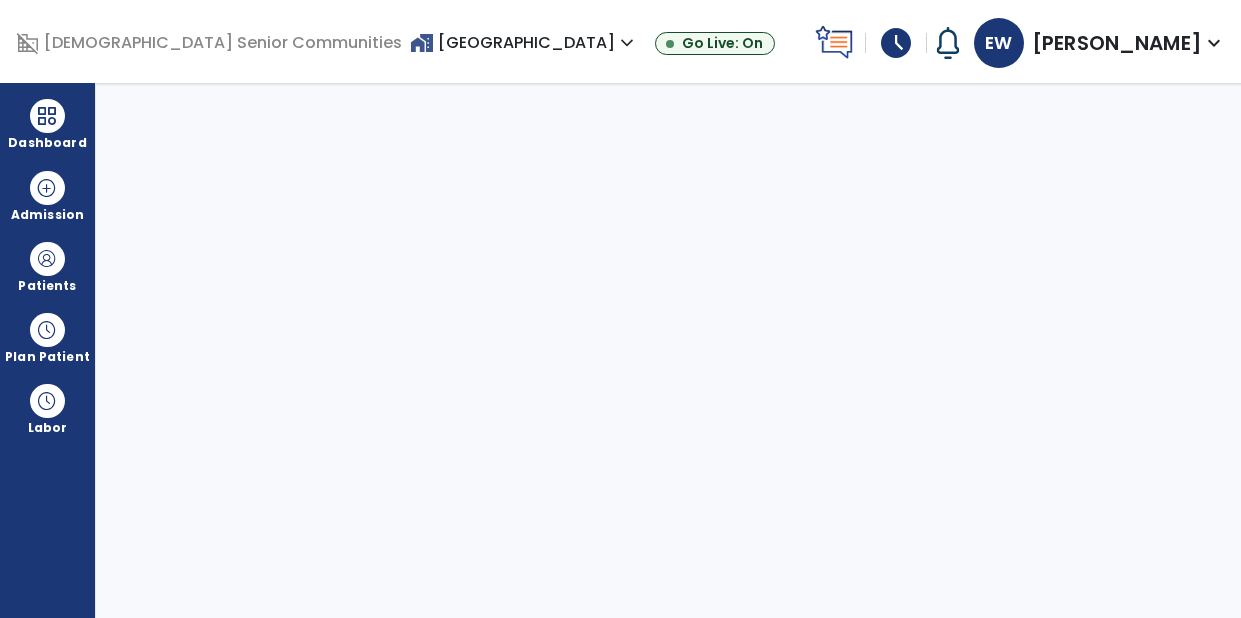 select on "****" 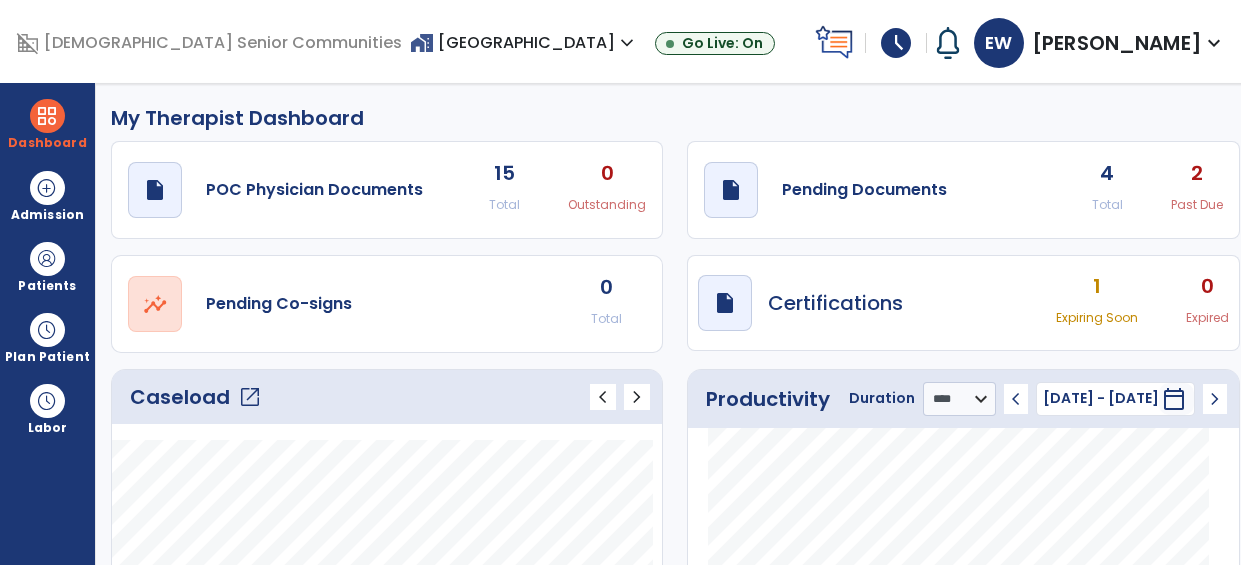 click on "open_in_new" 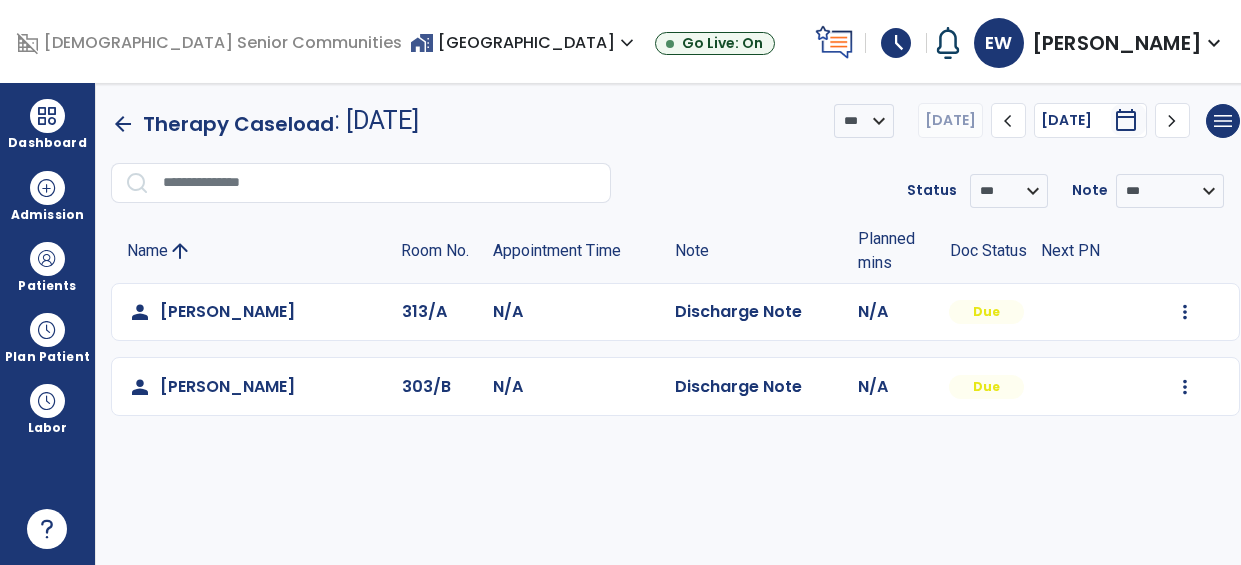 click on "Wack, Elena" at bounding box center (1117, 43) 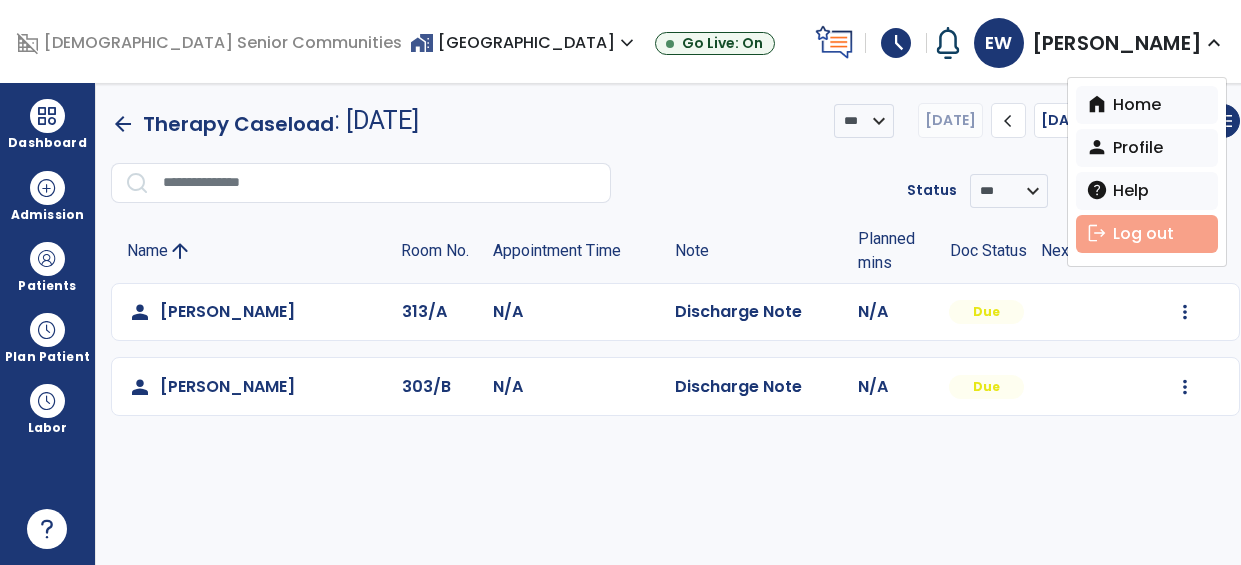 click on "logout   Log out" at bounding box center (1147, 234) 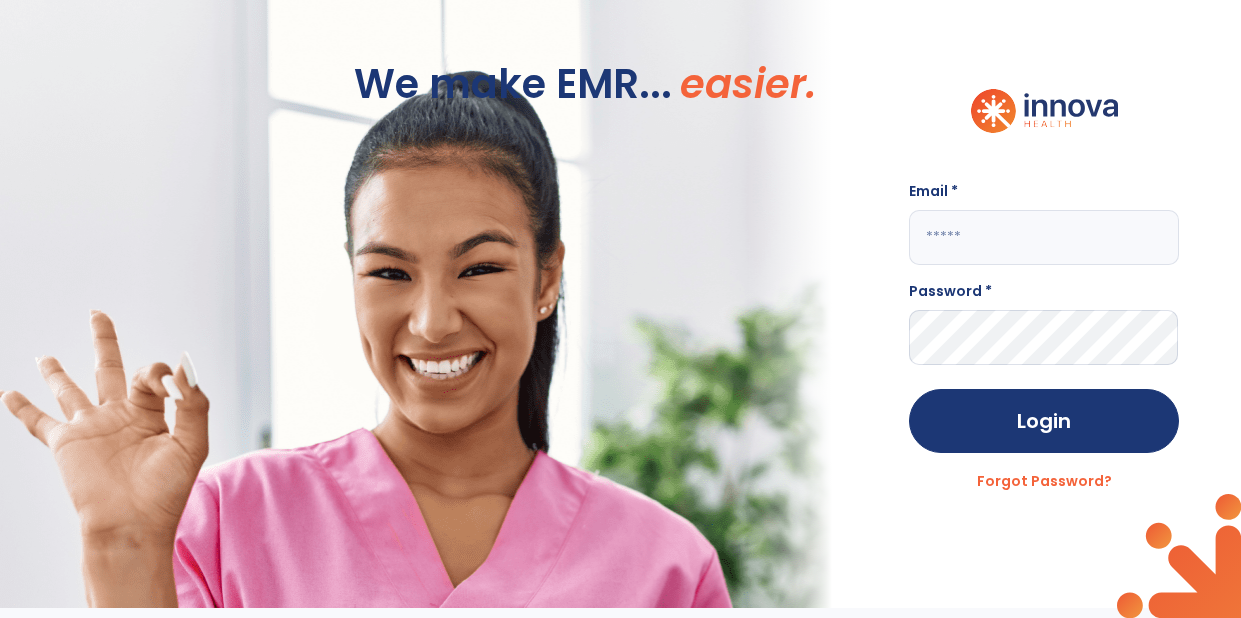 click 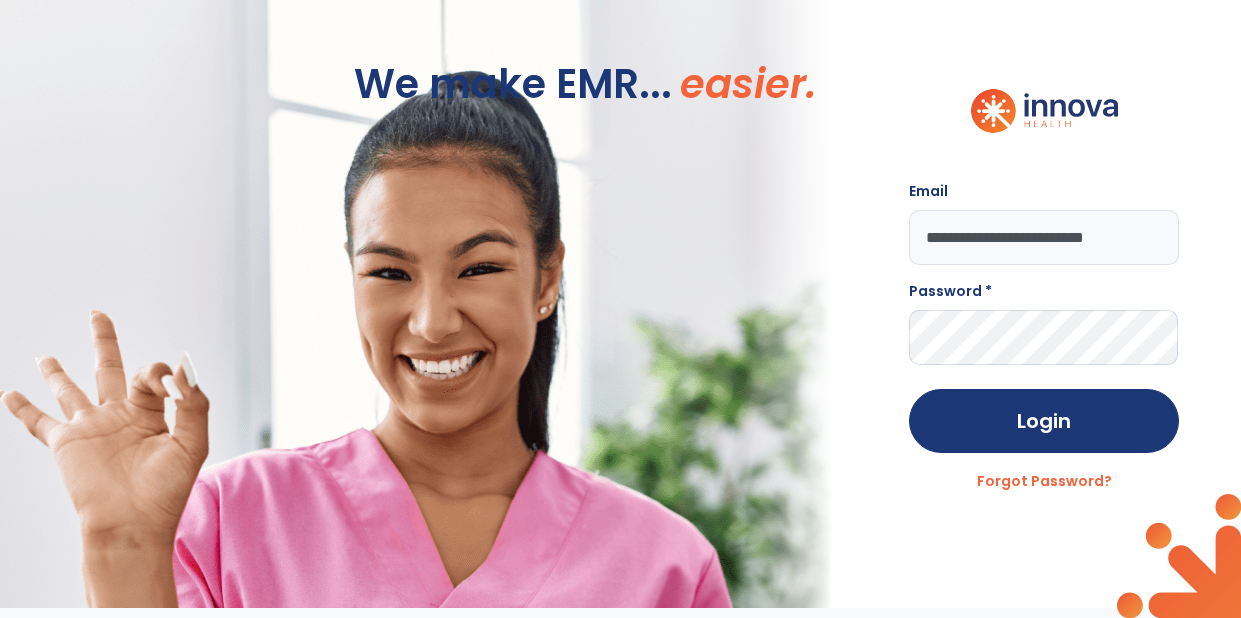 scroll, scrollTop: 0, scrollLeft: 4, axis: horizontal 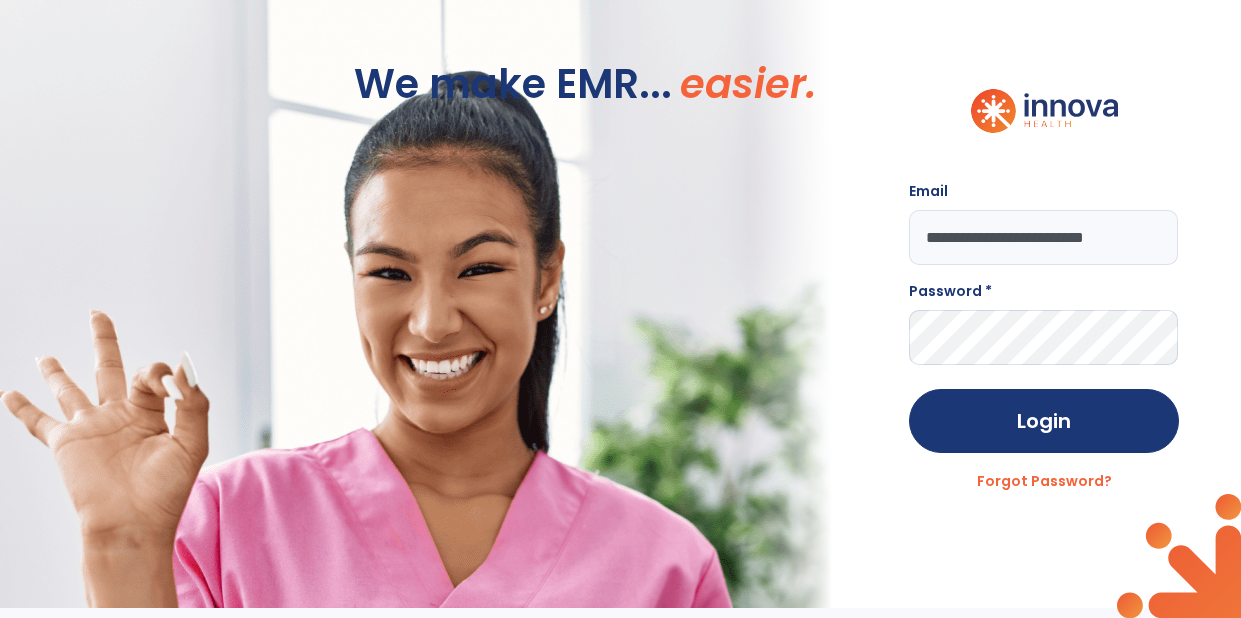type on "**********" 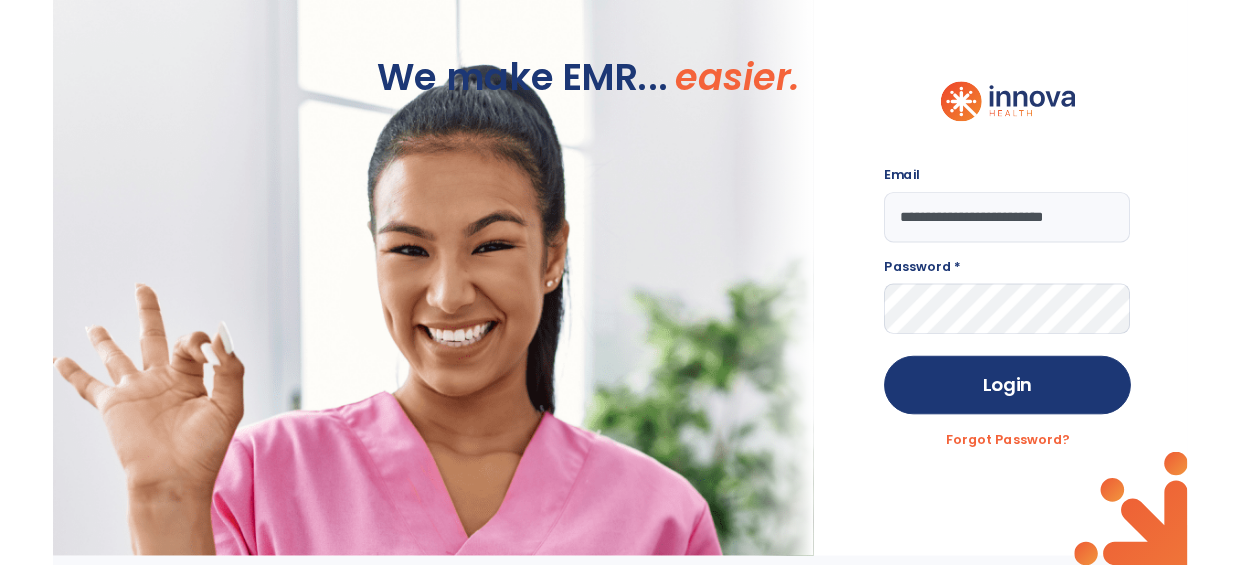 scroll, scrollTop: 0, scrollLeft: 0, axis: both 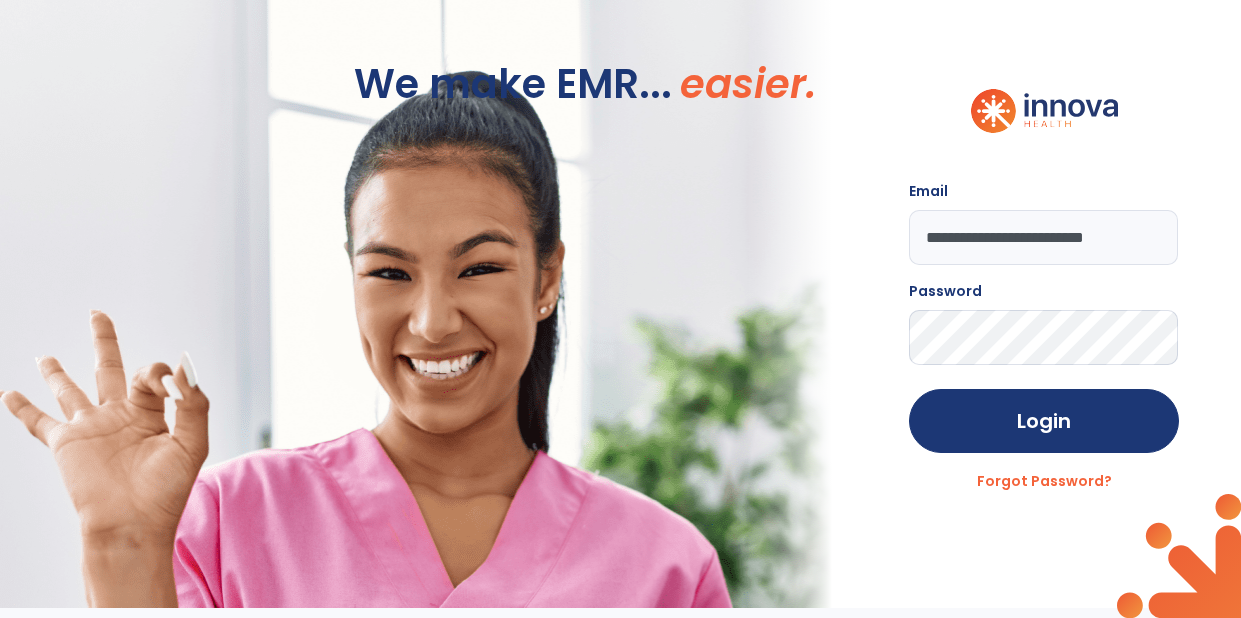 click on "Login" 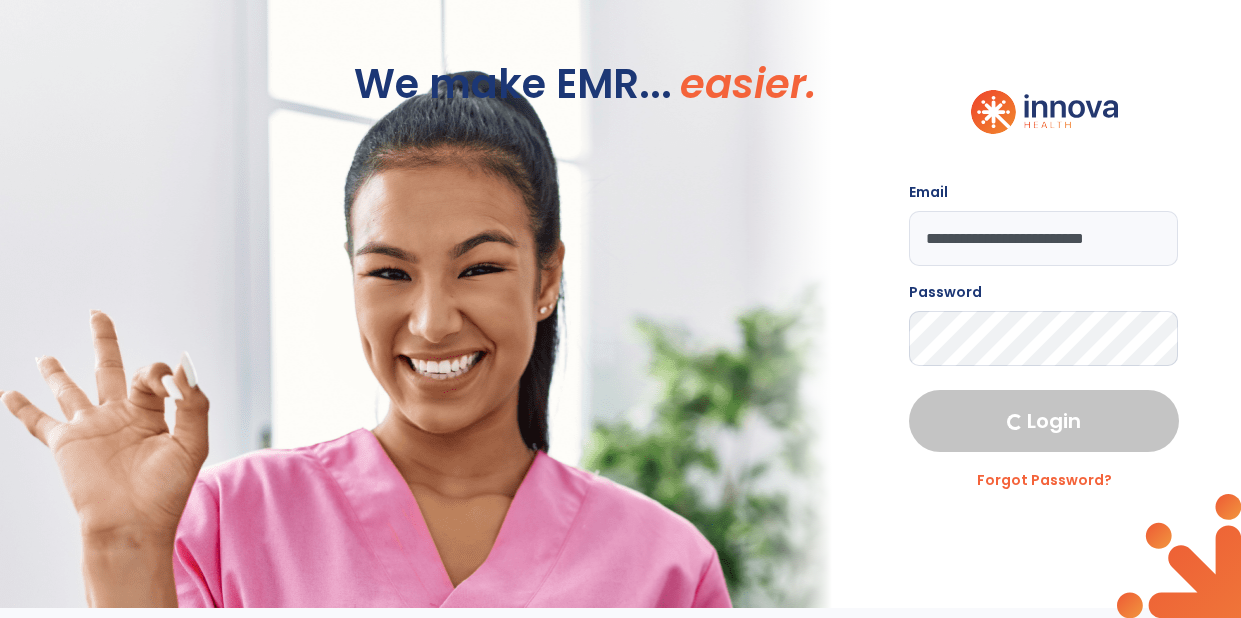 select on "****" 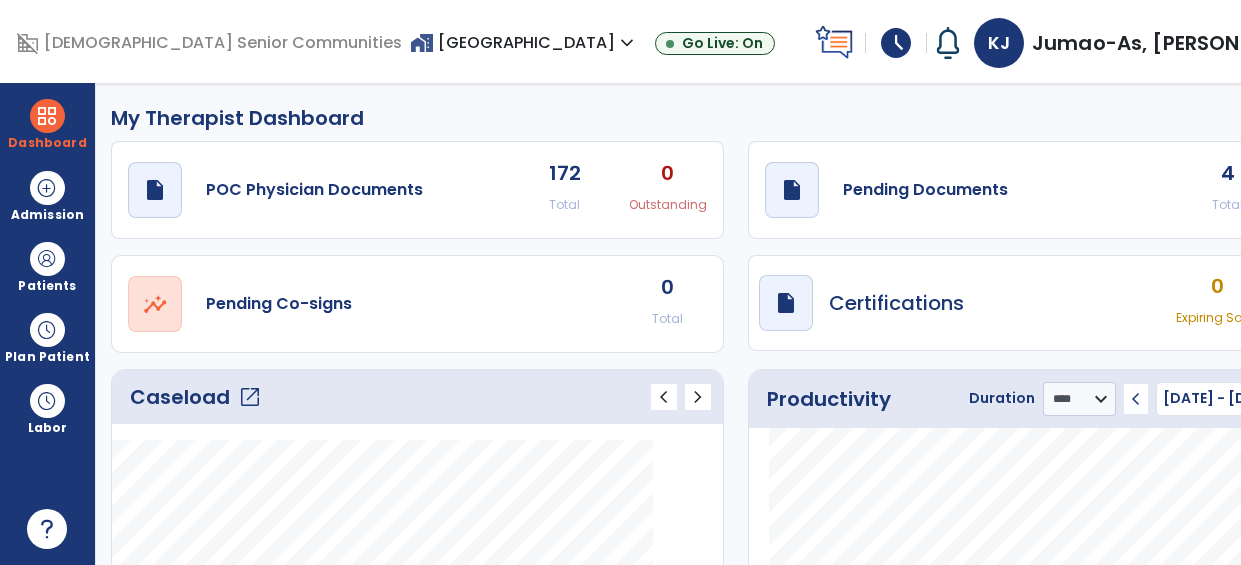 click on "open_in_new" 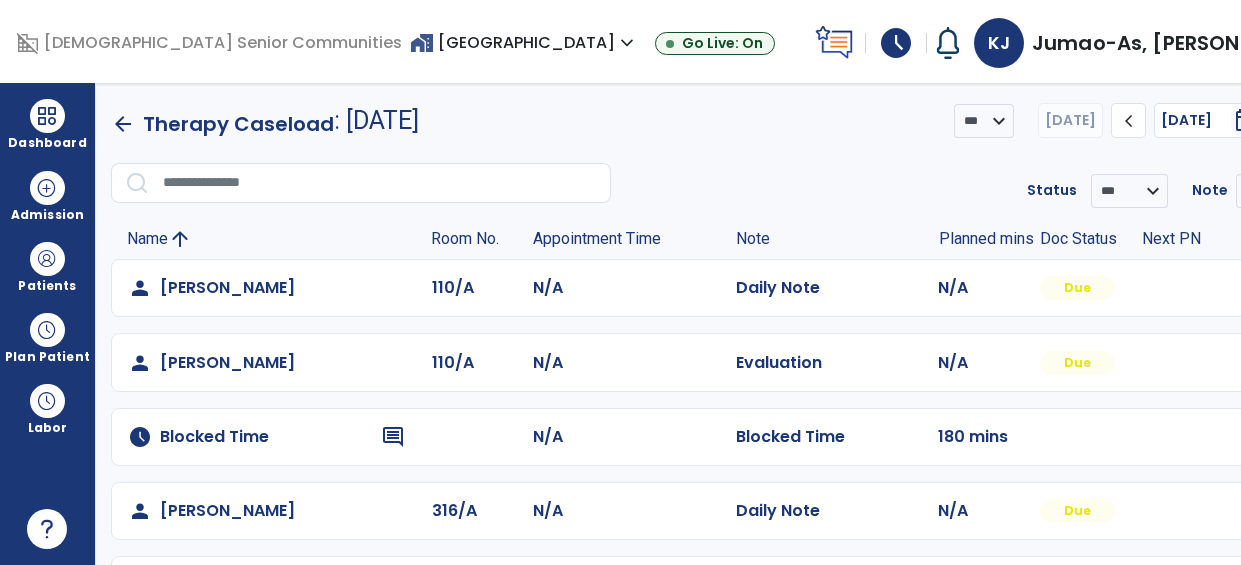 scroll, scrollTop: 94, scrollLeft: 0, axis: vertical 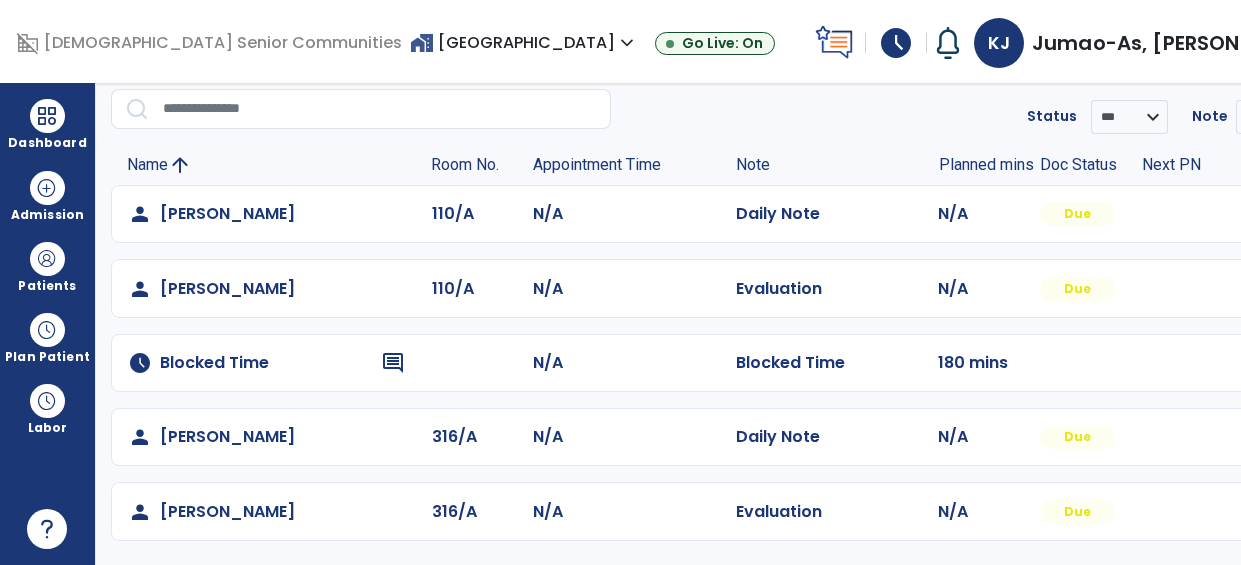 click at bounding box center [1301, 214] 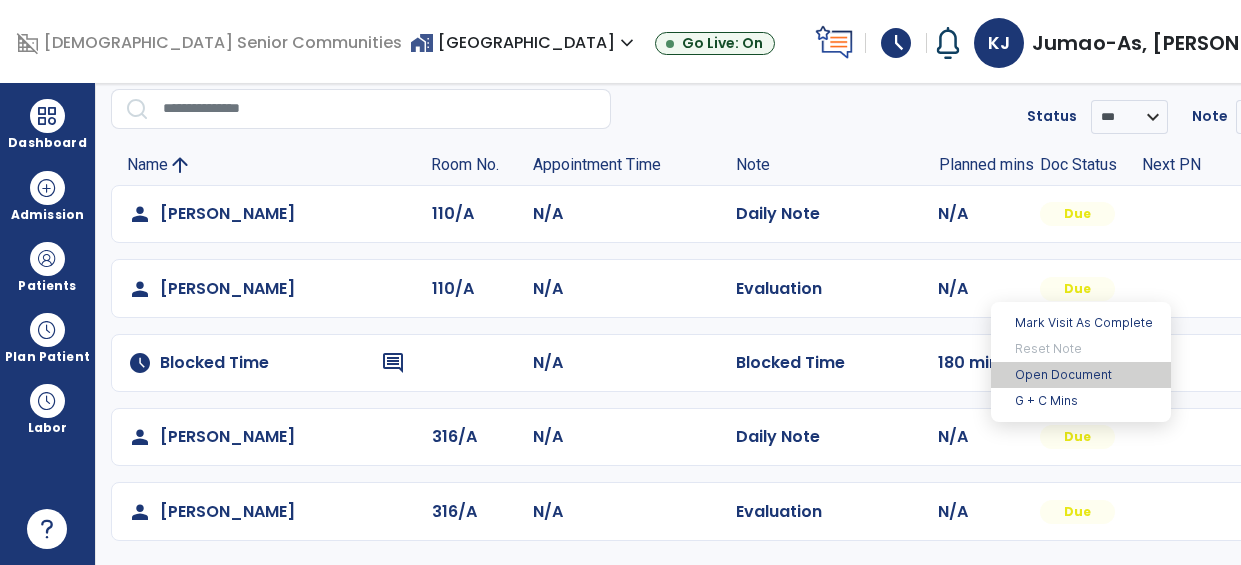 click on "Open Document" at bounding box center [1081, 375] 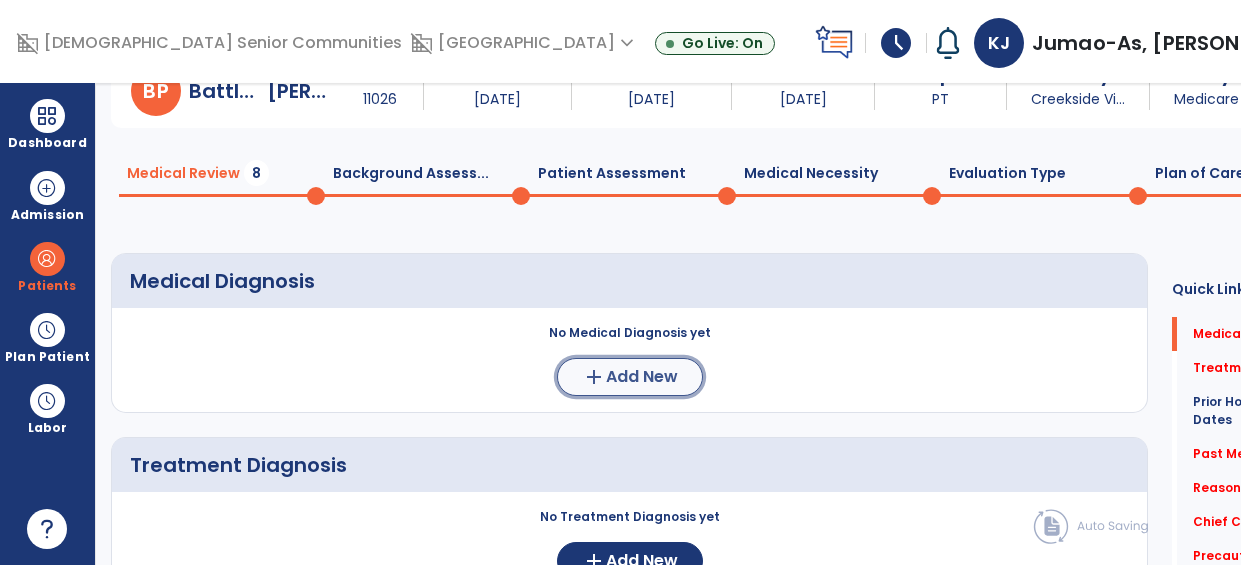 click on "Add New" 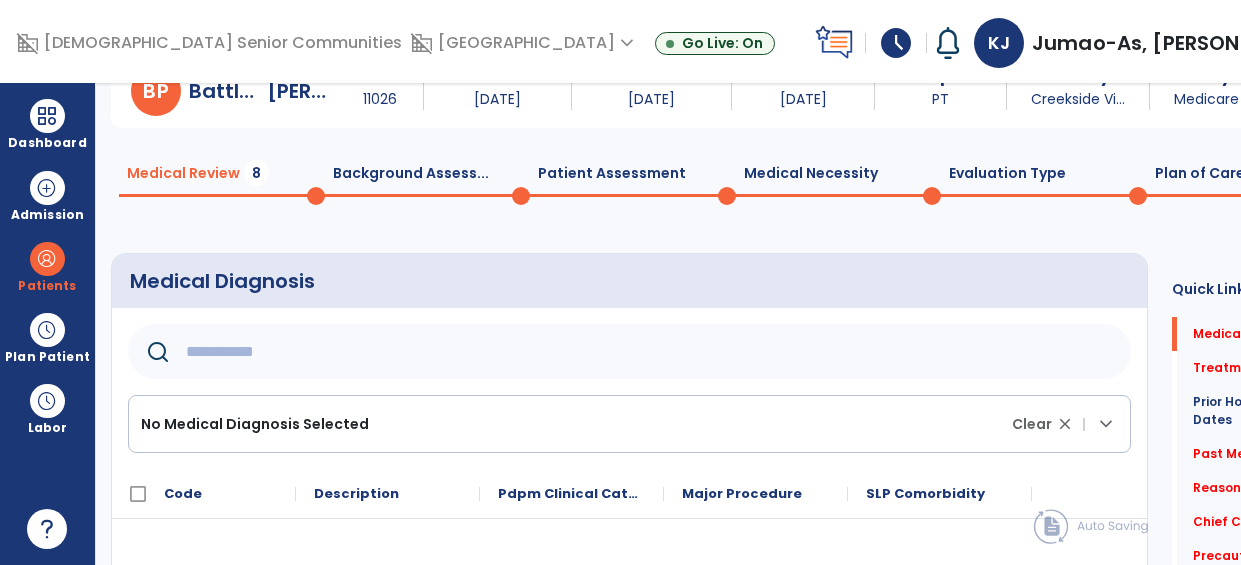 click 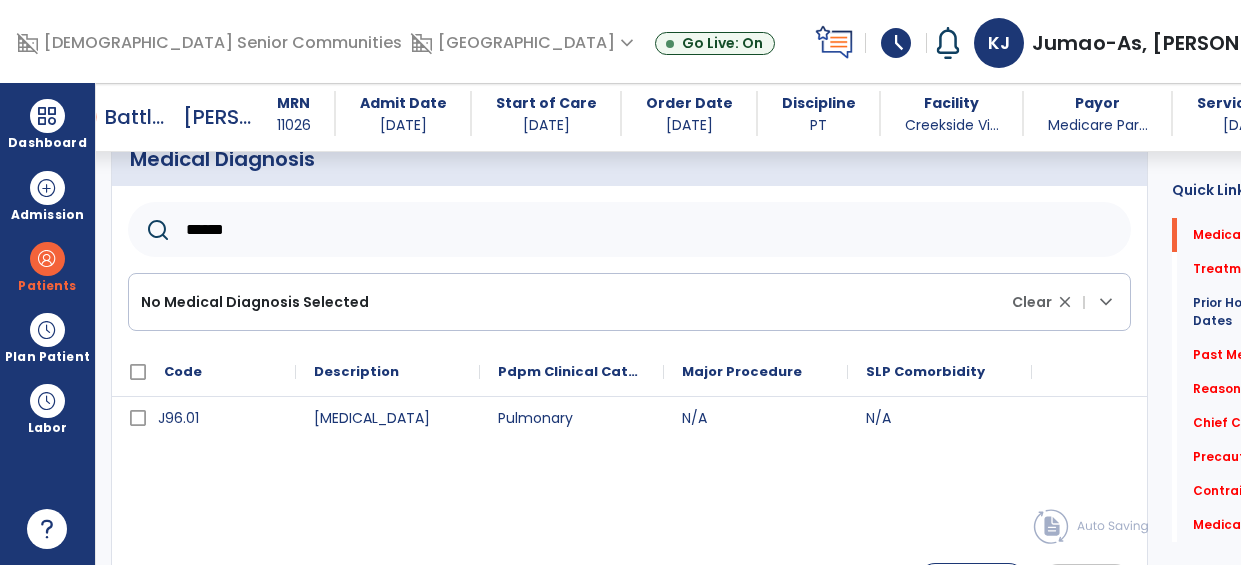 scroll, scrollTop: 198, scrollLeft: 0, axis: vertical 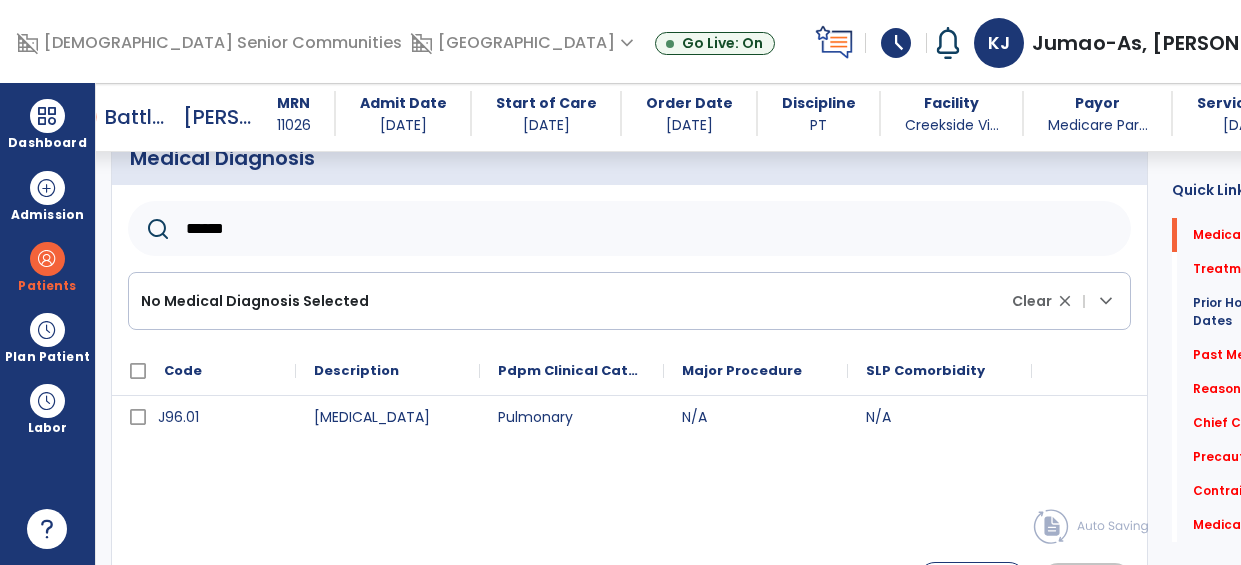 type on "******" 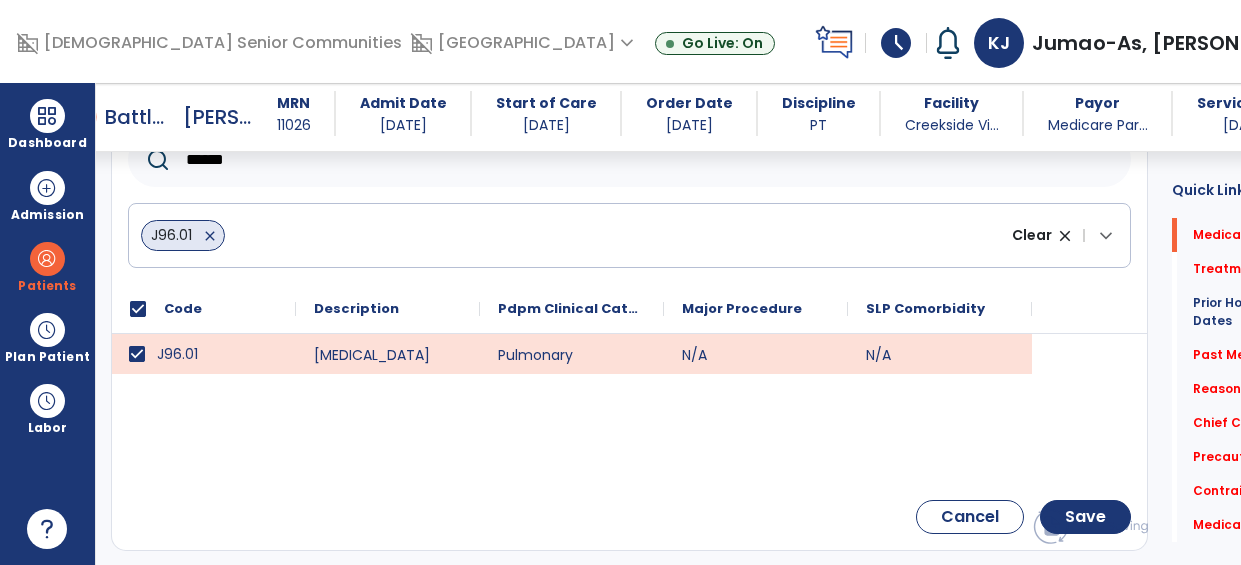 scroll, scrollTop: 270, scrollLeft: 0, axis: vertical 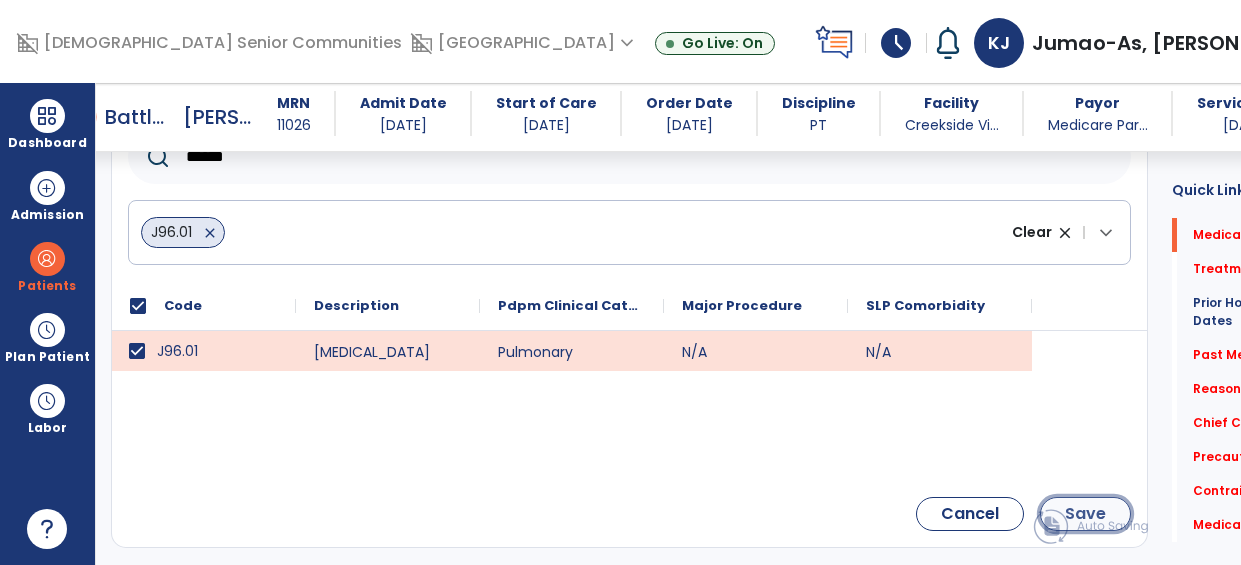 click on "Save" 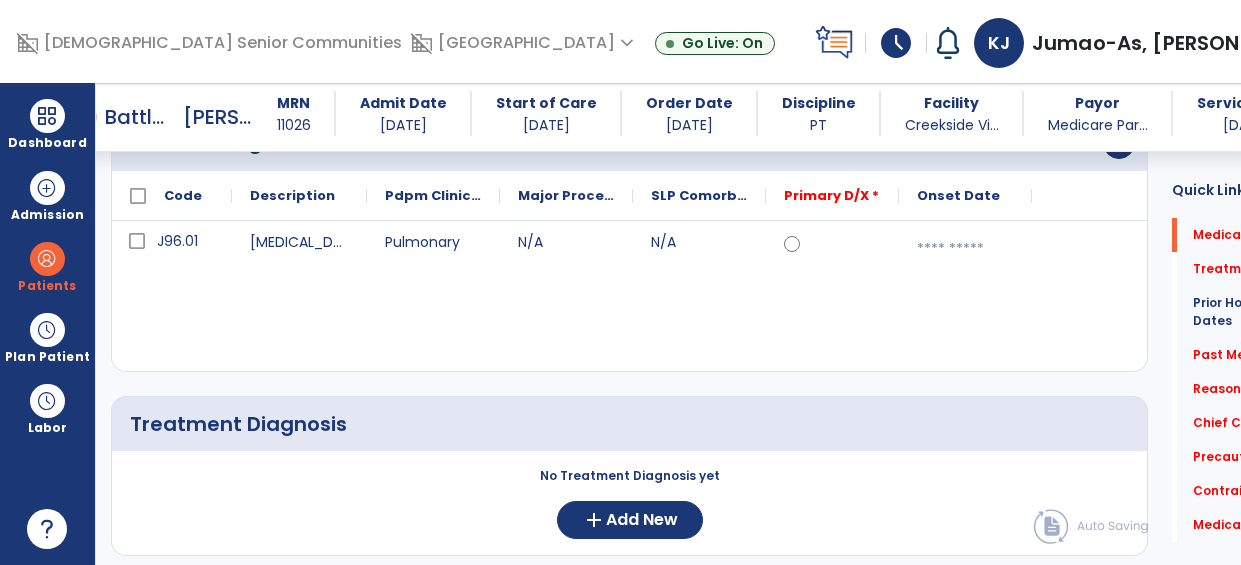 scroll, scrollTop: 185, scrollLeft: 0, axis: vertical 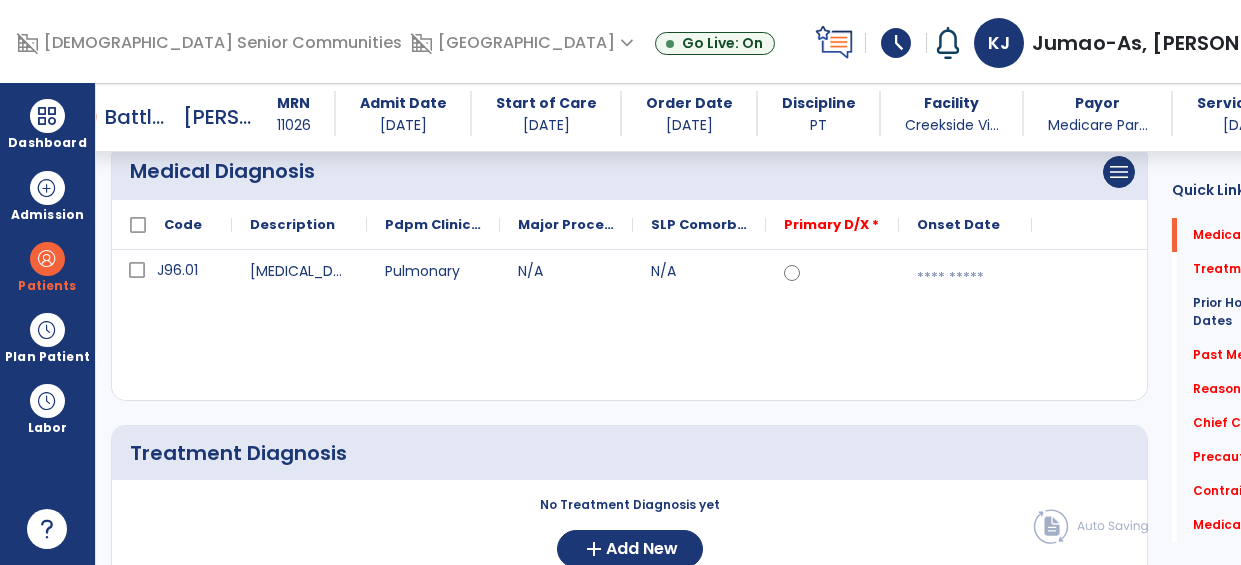 click at bounding box center (965, 278) 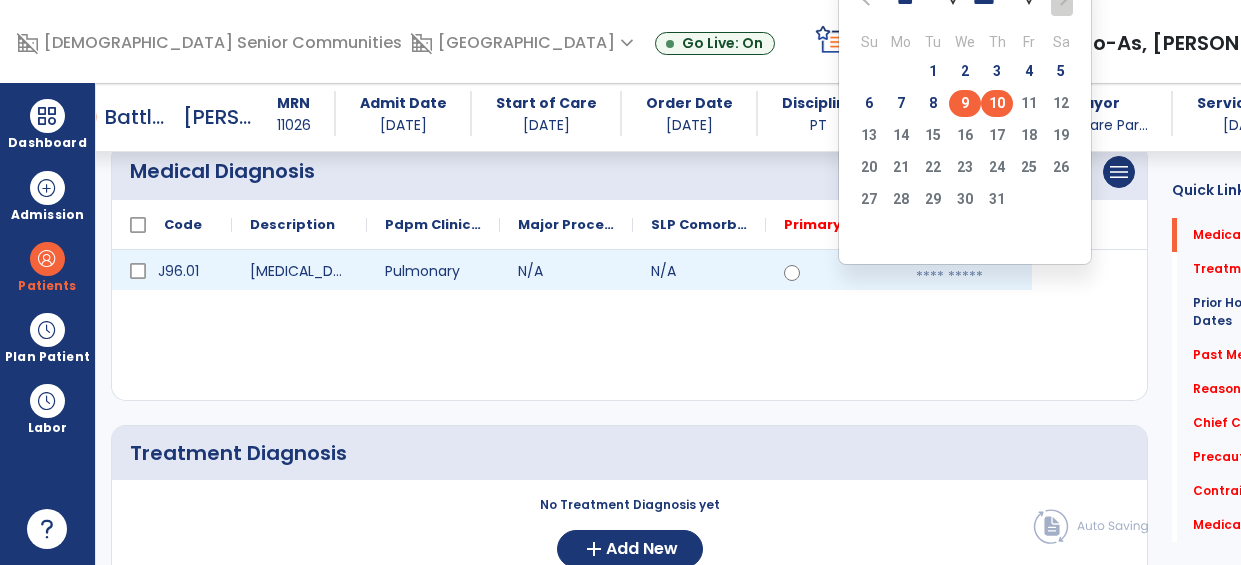 click on "9" 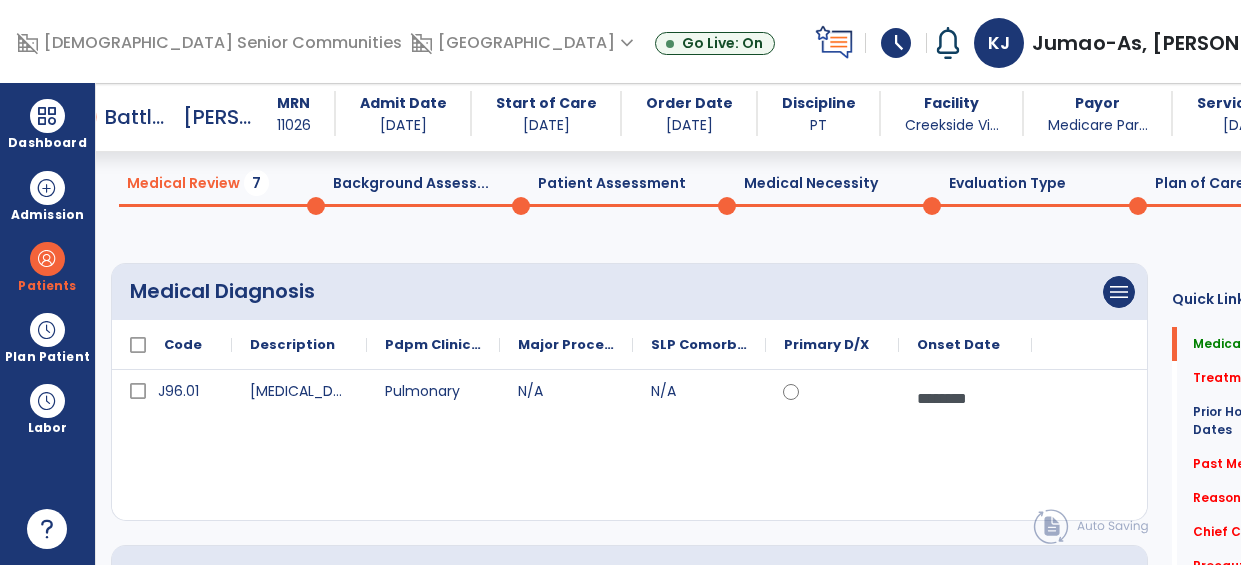 scroll, scrollTop: 59, scrollLeft: 0, axis: vertical 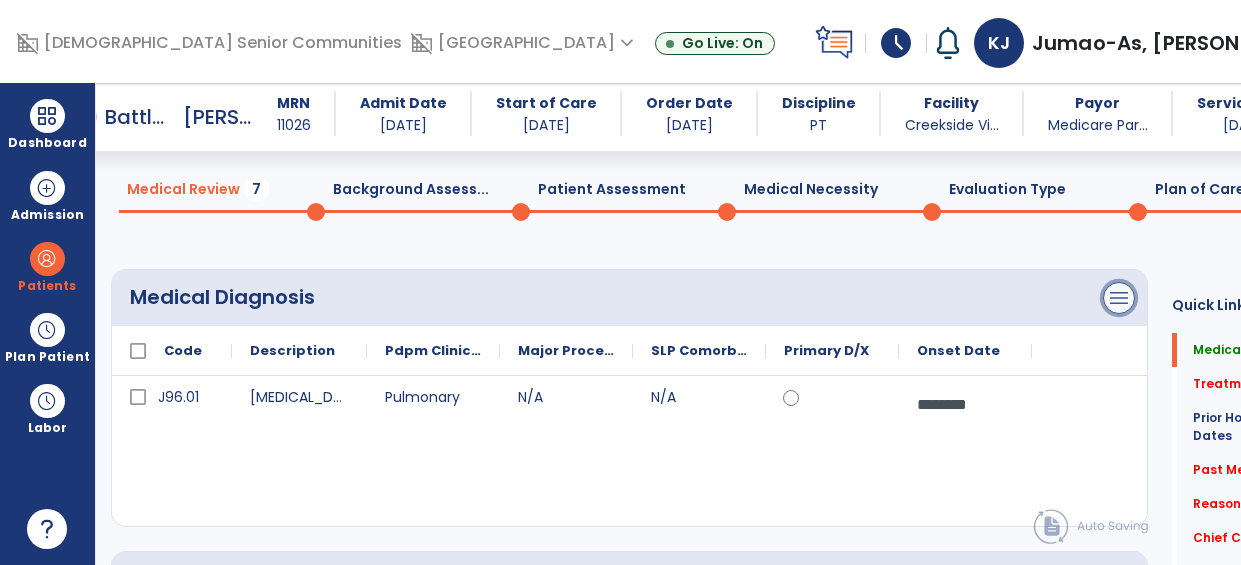 click on "menu" at bounding box center (1119, 298) 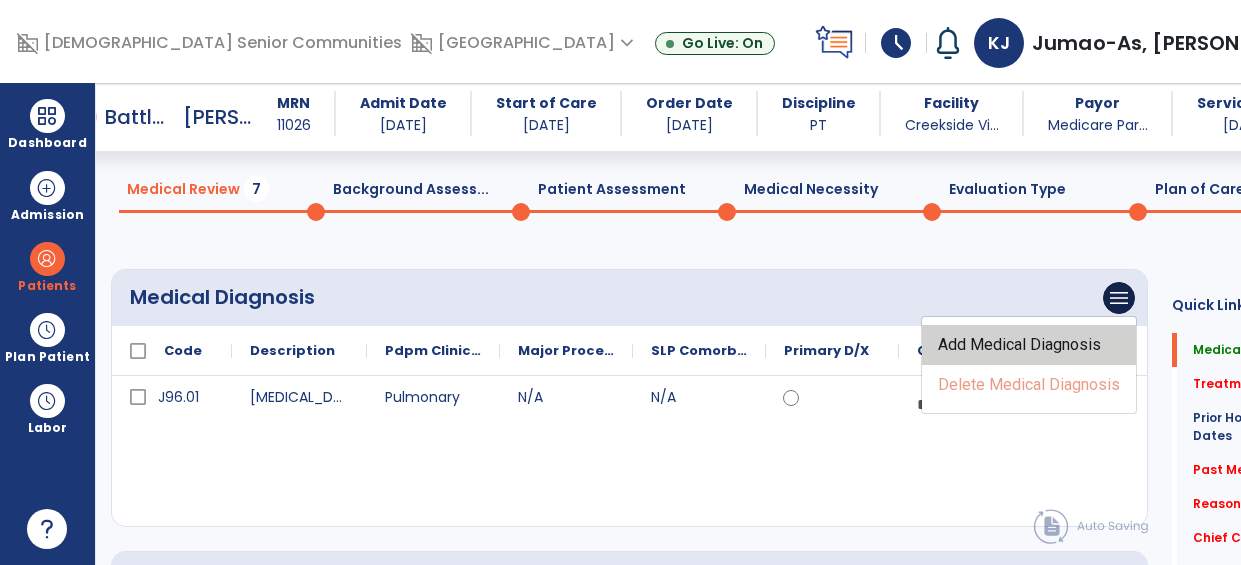 click on "Add Medical Diagnosis" 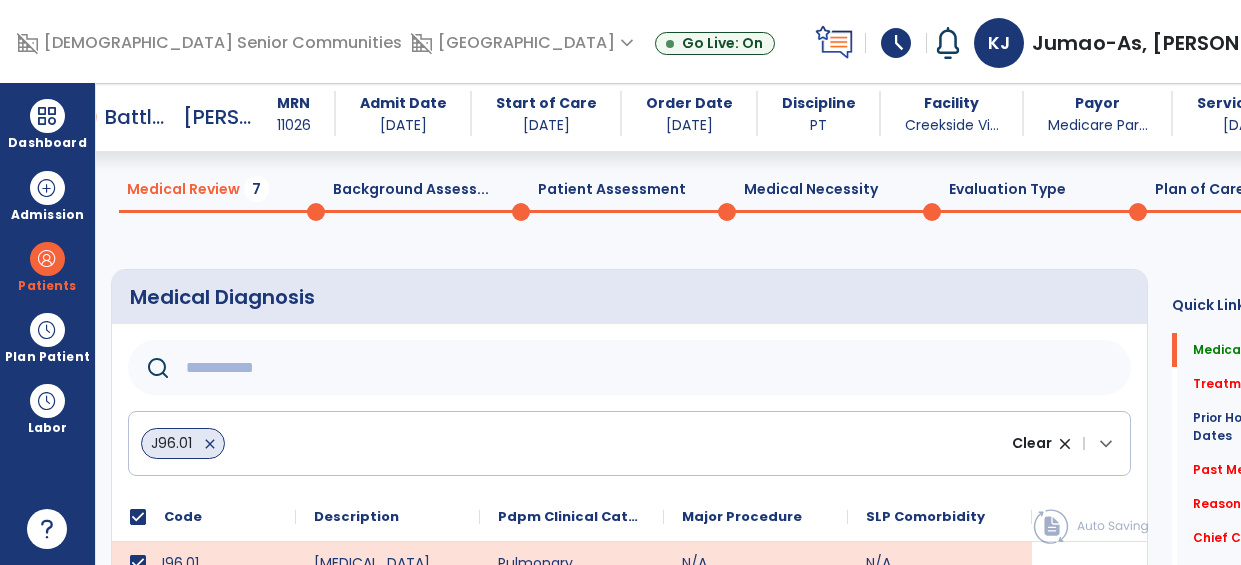 click 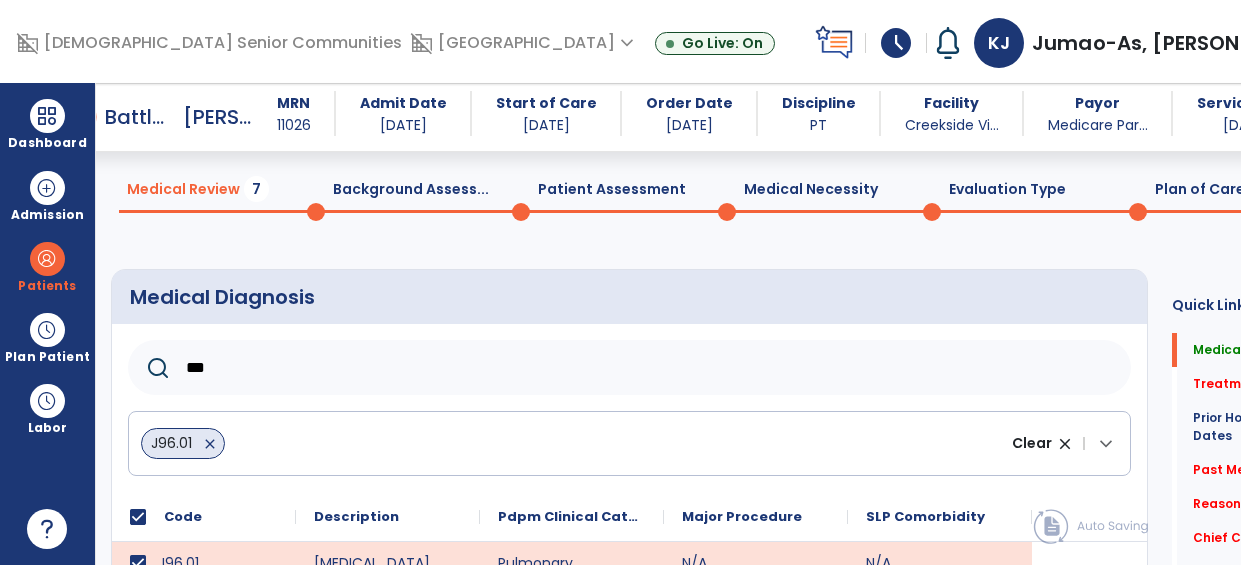 type on "***" 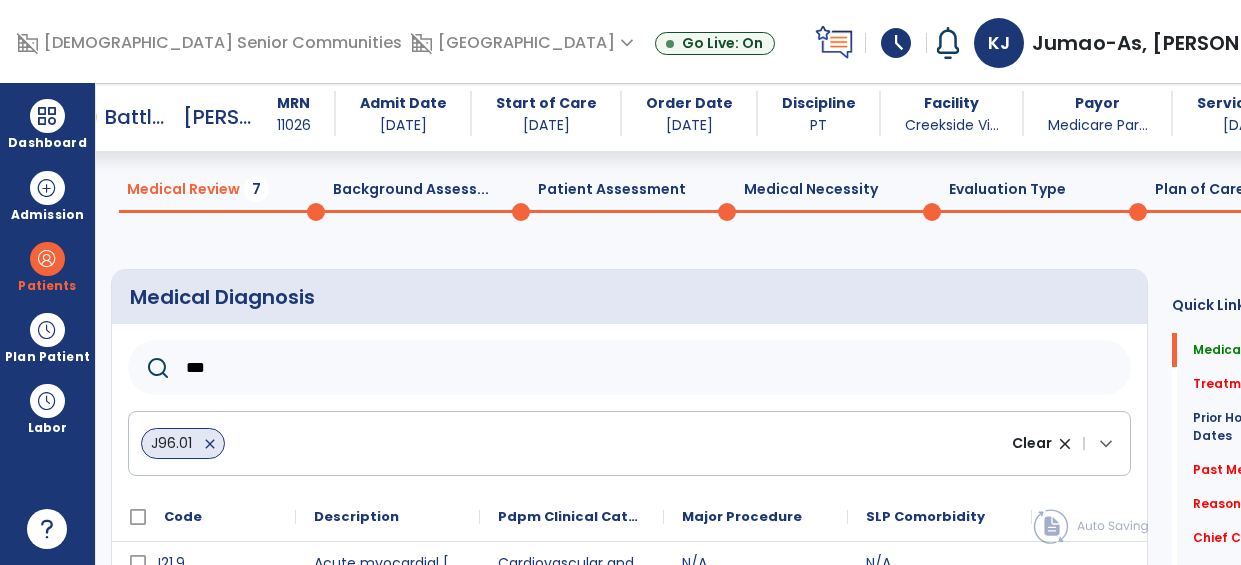 scroll, scrollTop: 496, scrollLeft: 0, axis: vertical 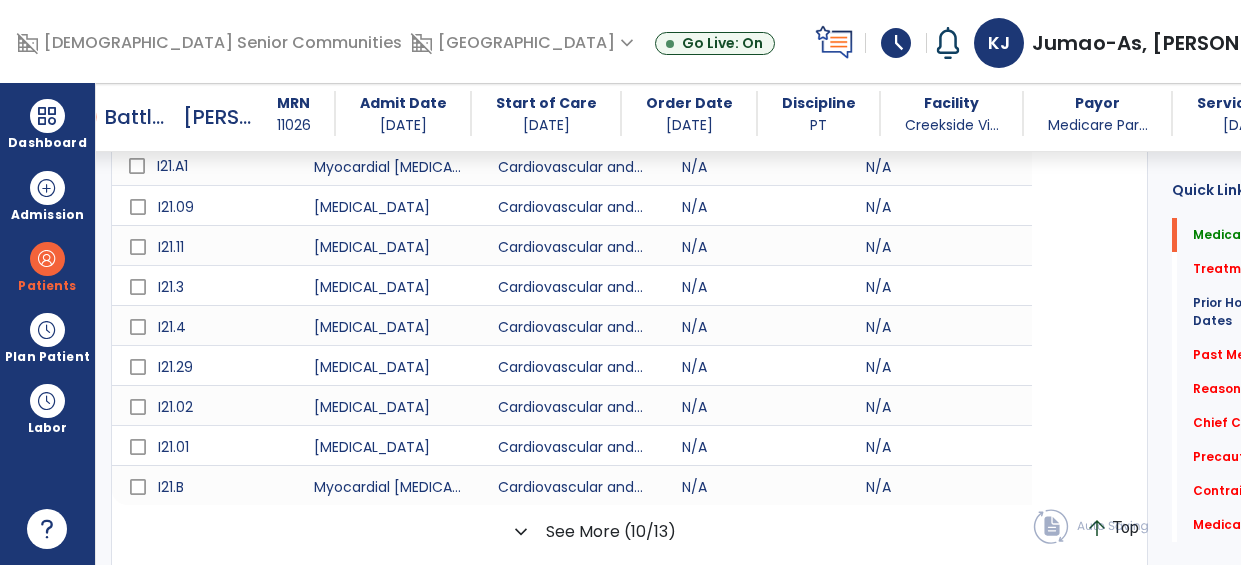click on "I21.A1" at bounding box center [218, 166] 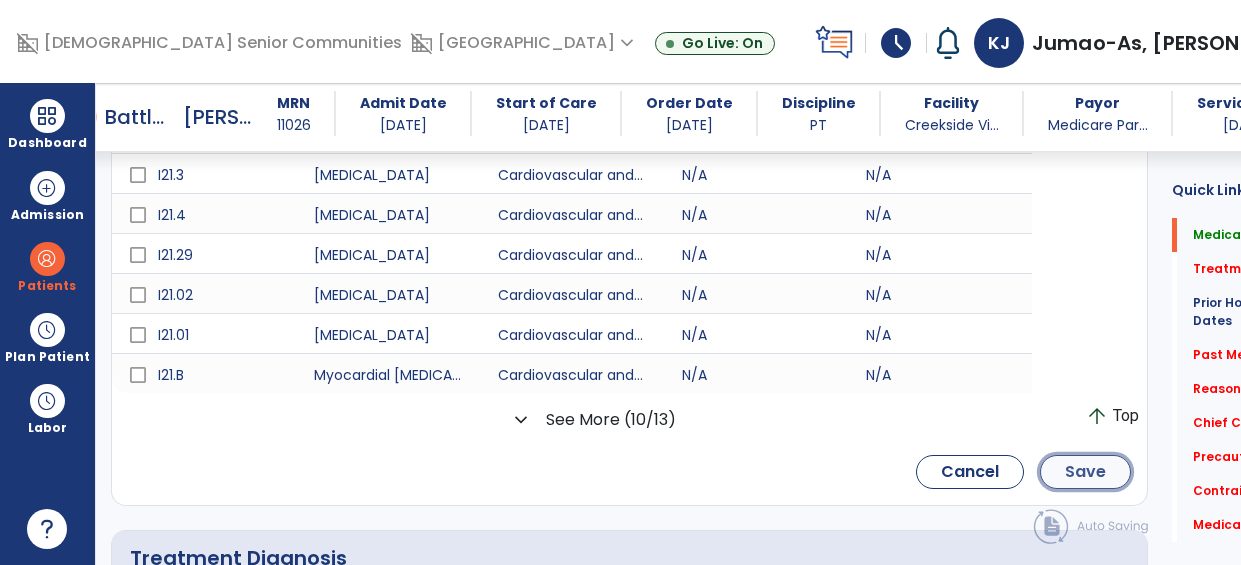 click on "Save" 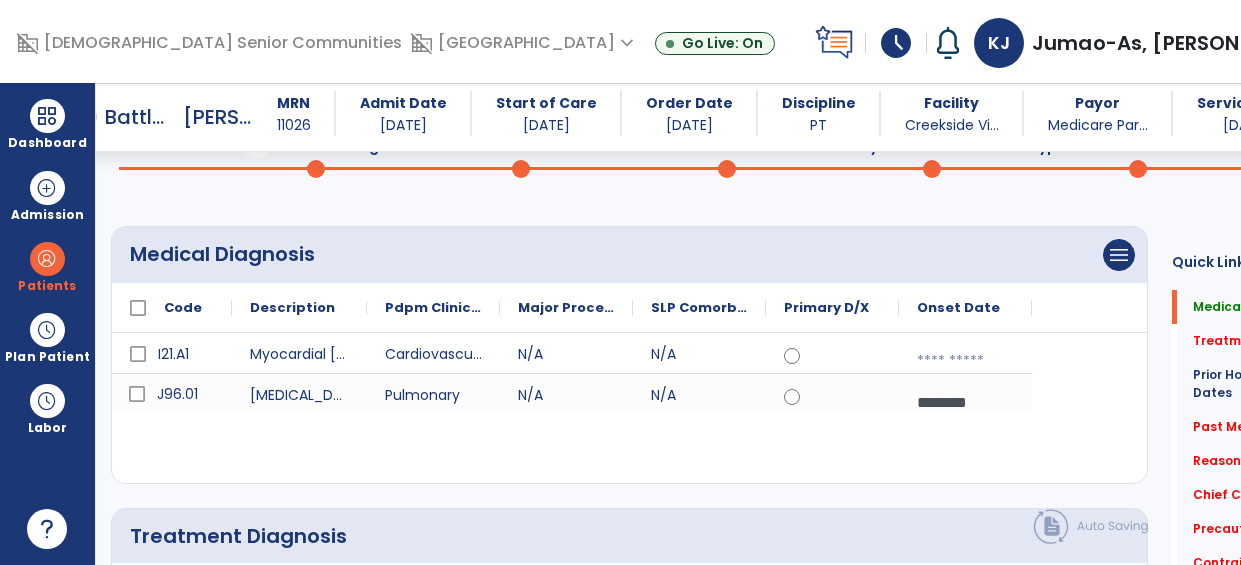 scroll, scrollTop: 96, scrollLeft: 0, axis: vertical 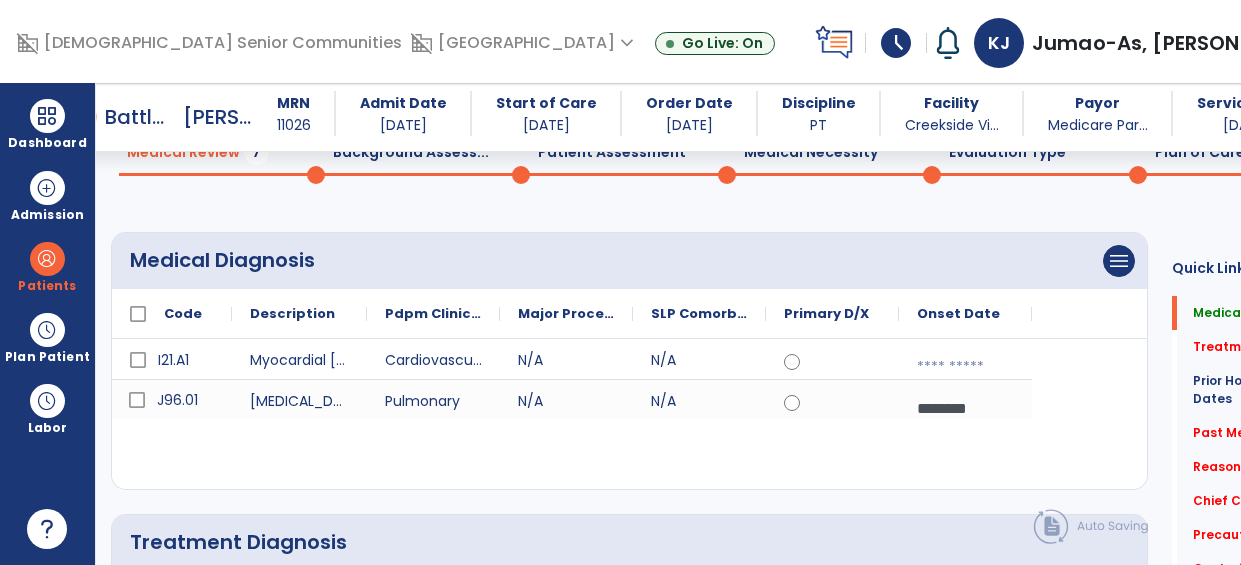 click at bounding box center (965, 367) 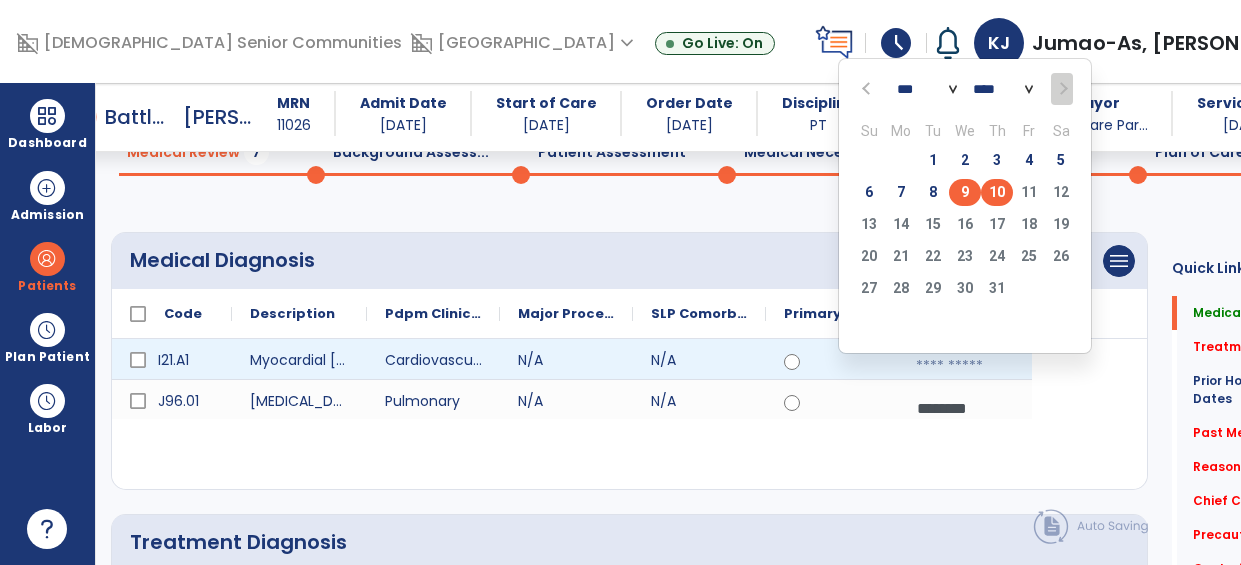 click on "9" 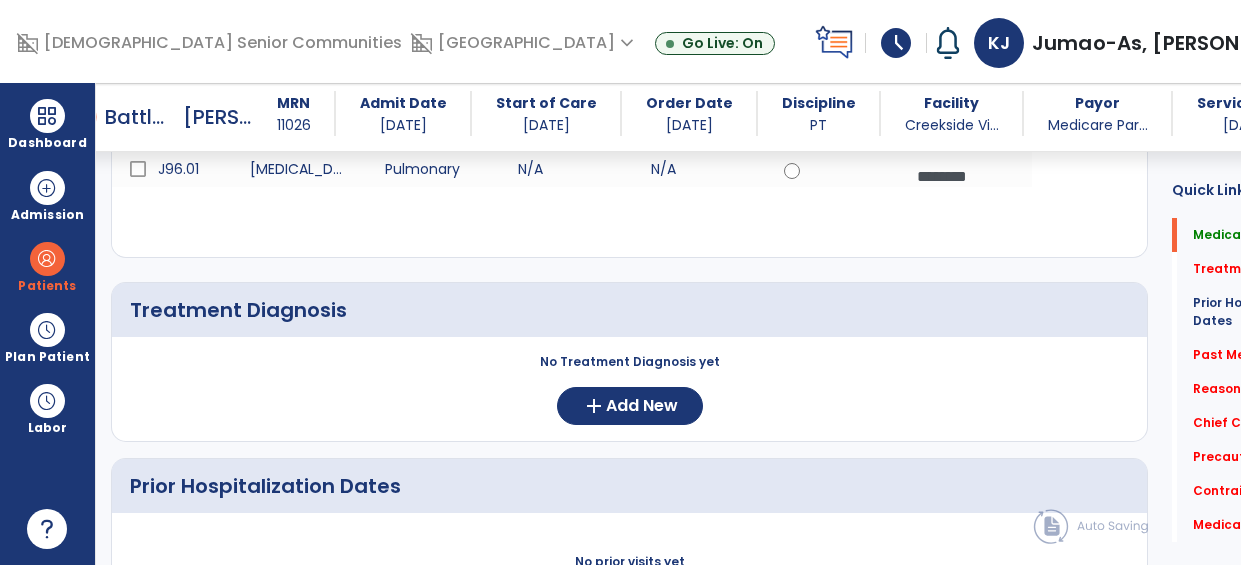 scroll, scrollTop: 331, scrollLeft: 0, axis: vertical 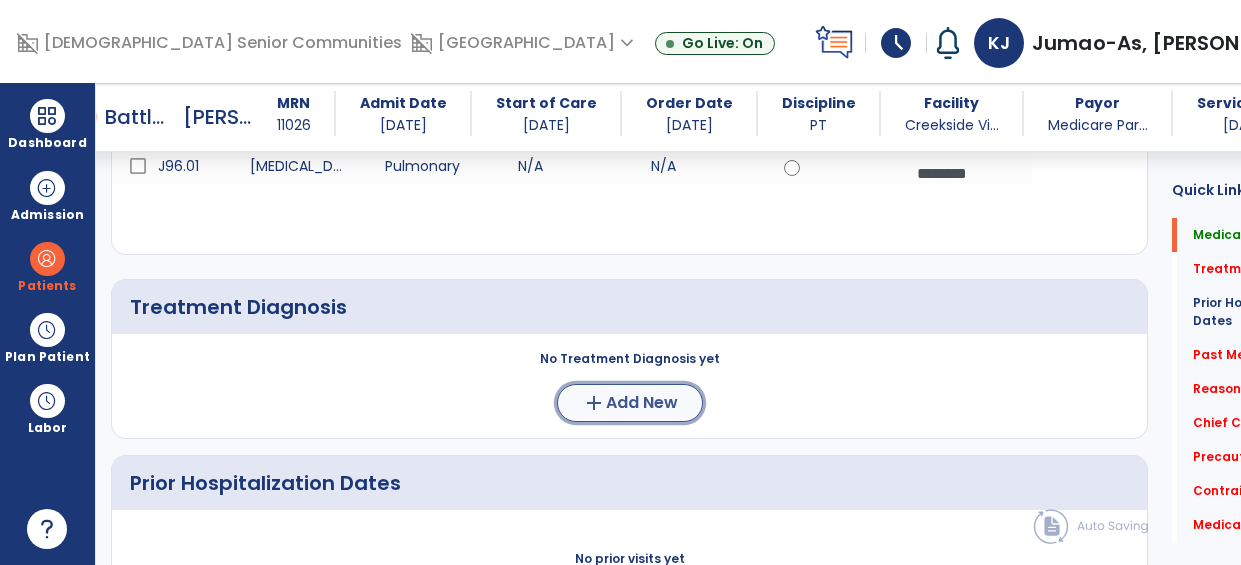 click on "add  Add New" 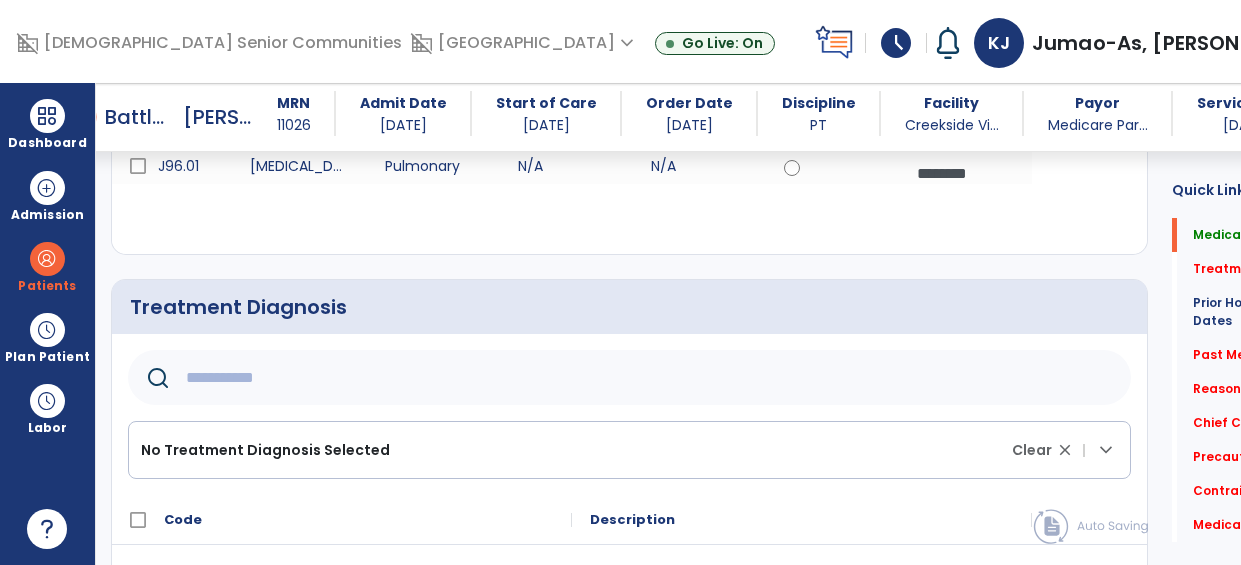 click 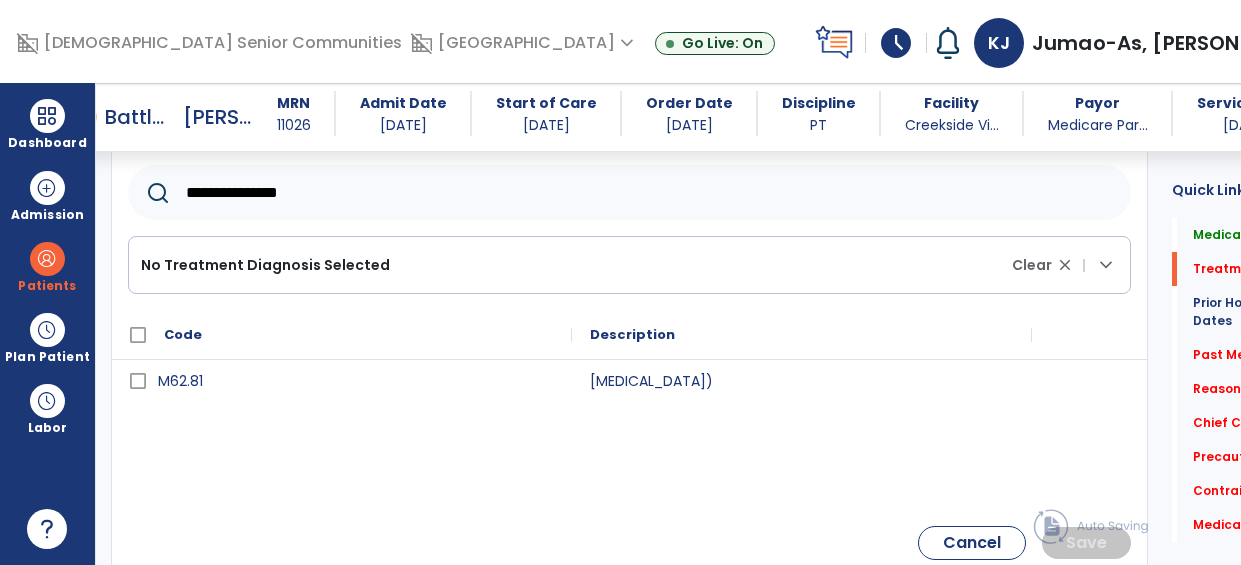 scroll, scrollTop: 534, scrollLeft: 0, axis: vertical 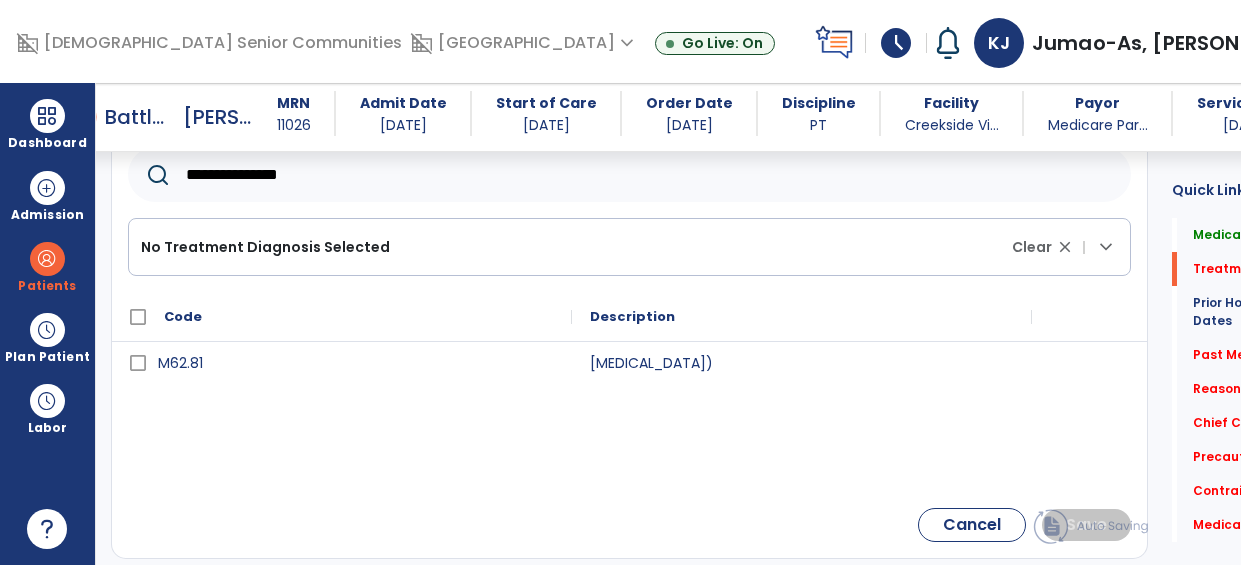 type on "**********" 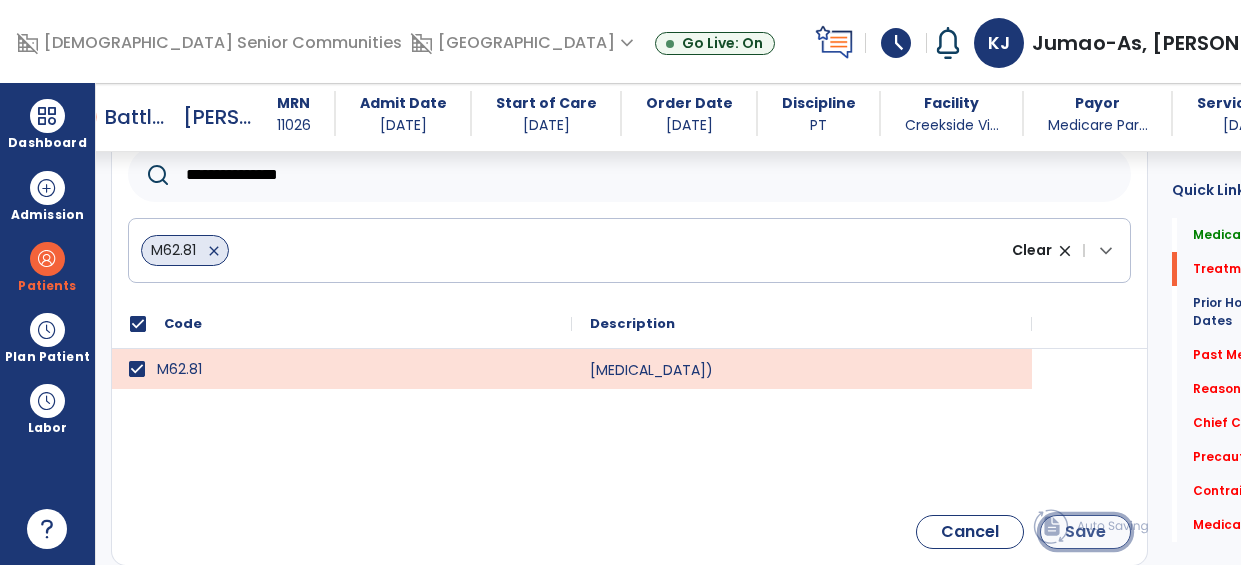 click on "Save" 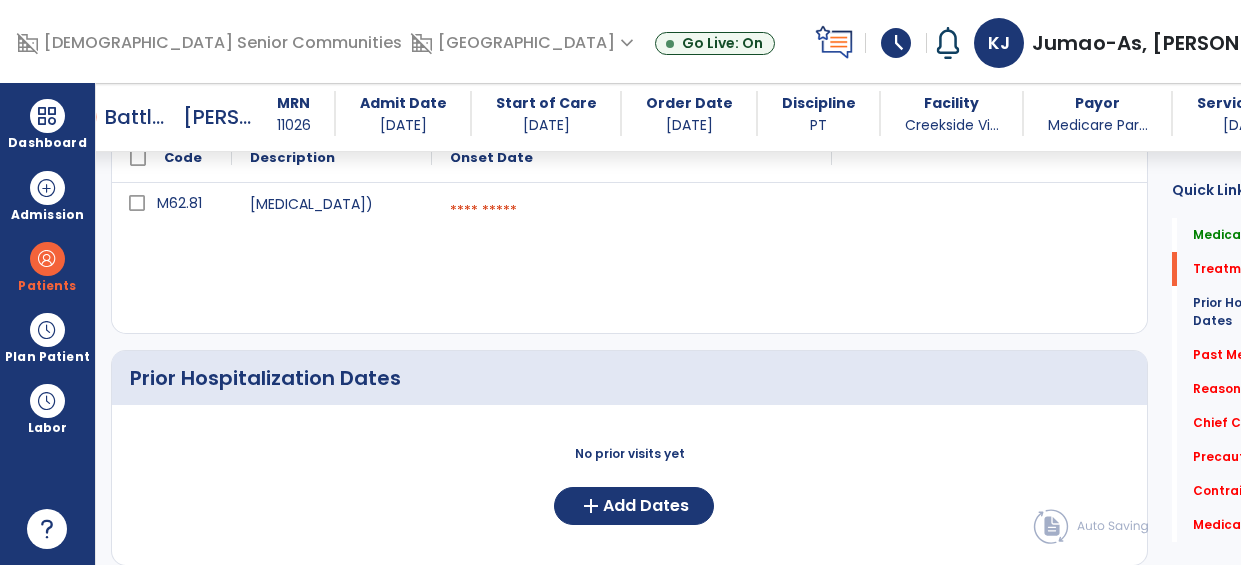 click at bounding box center [632, 211] 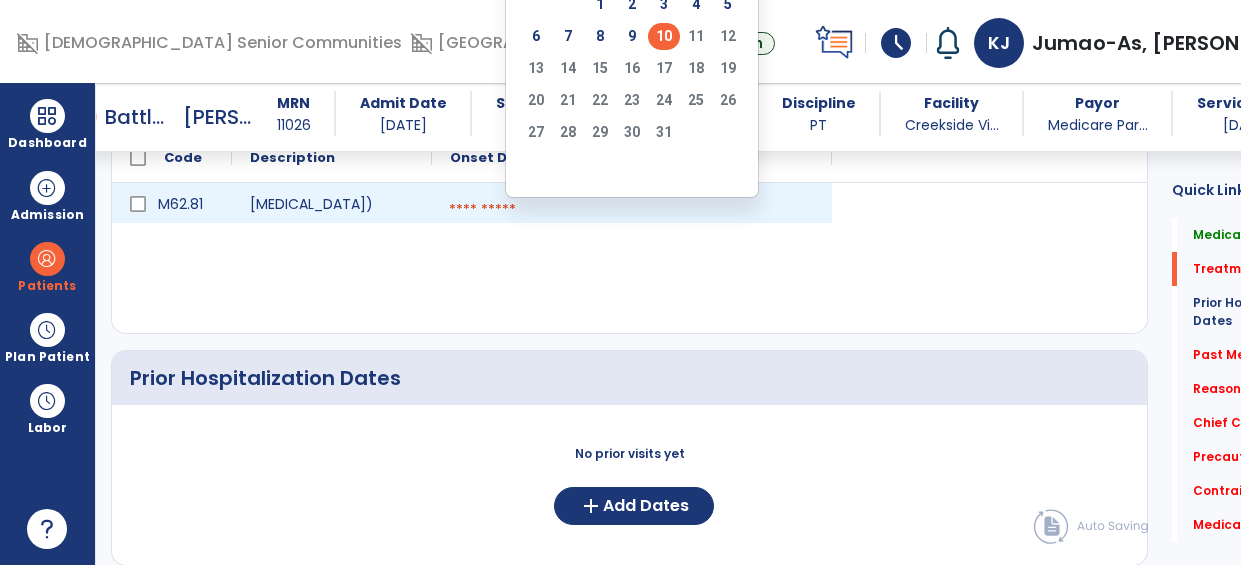 click on "10" 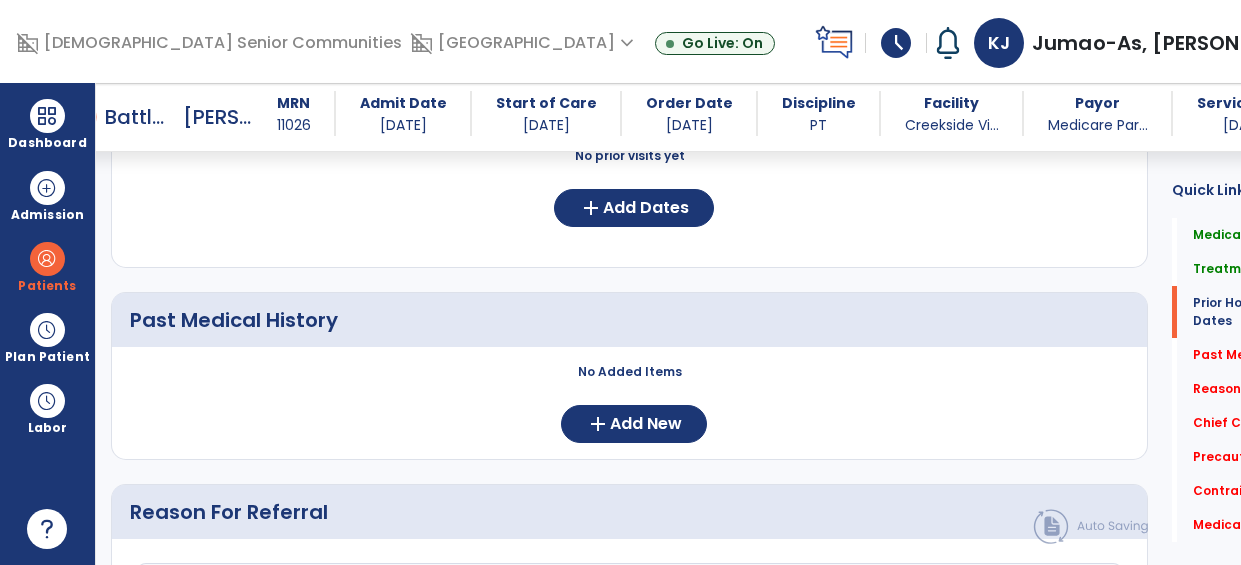 scroll, scrollTop: 834, scrollLeft: 0, axis: vertical 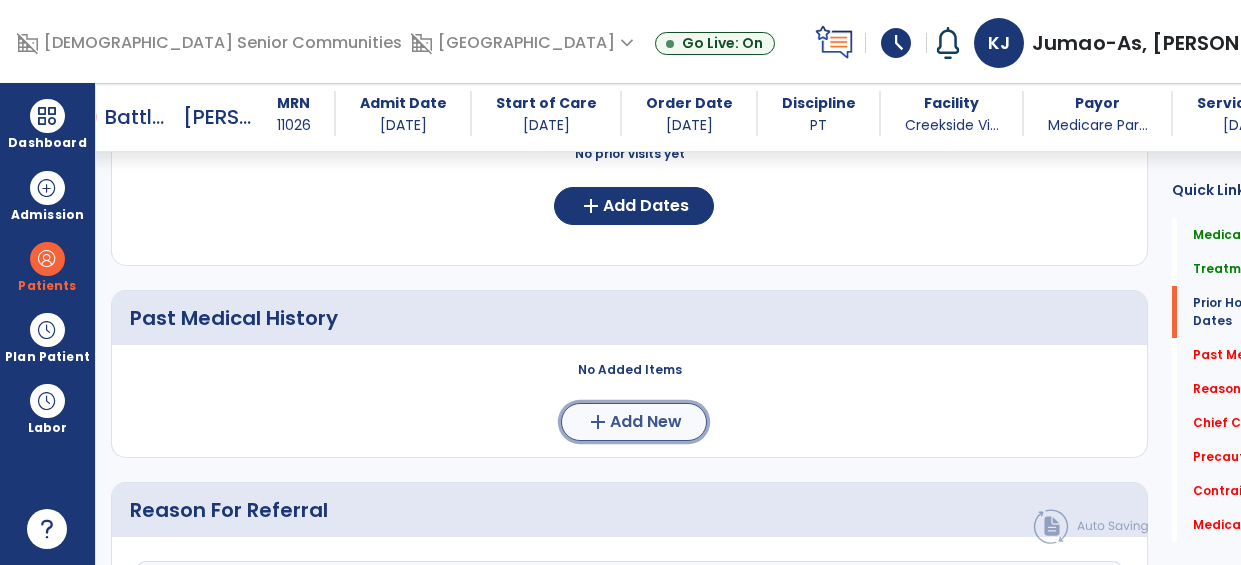 click on "Add New" 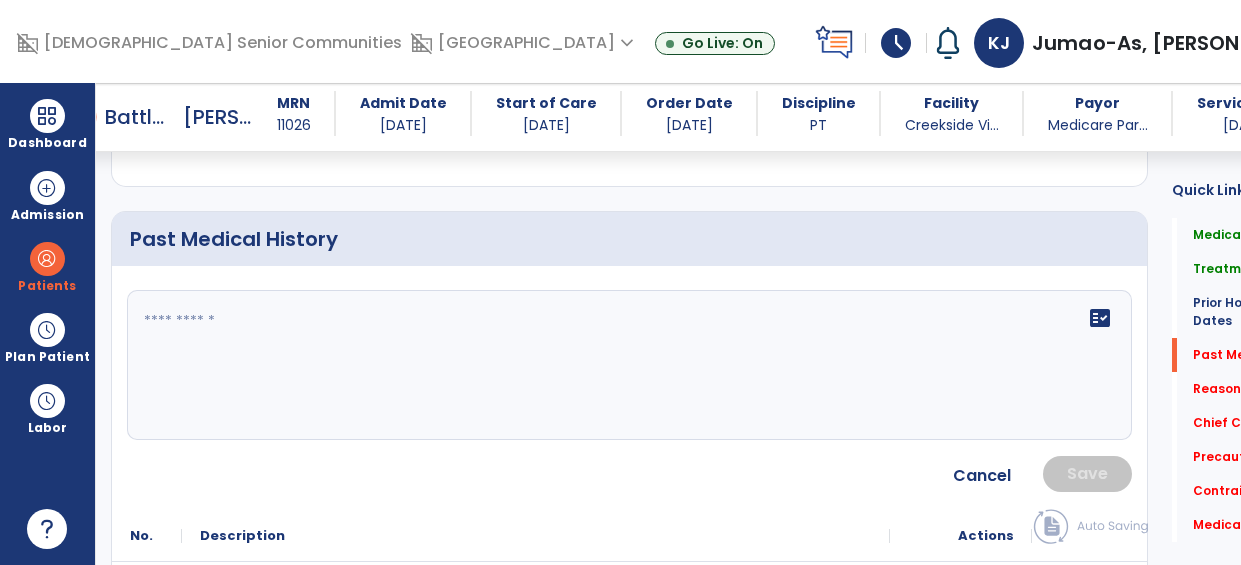 scroll, scrollTop: 916, scrollLeft: 0, axis: vertical 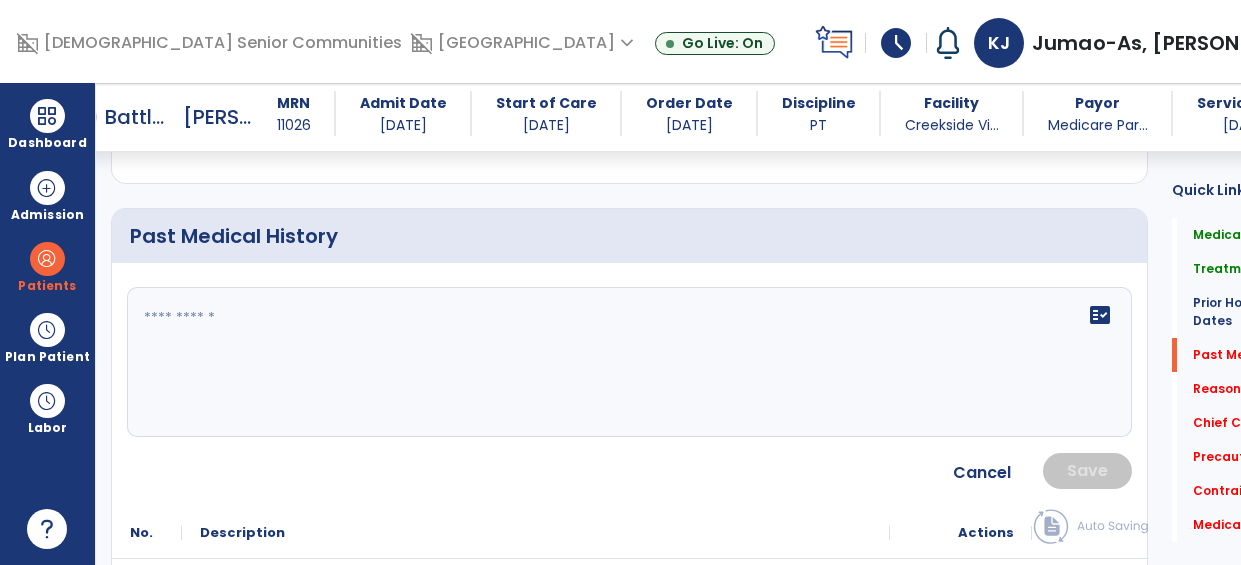click 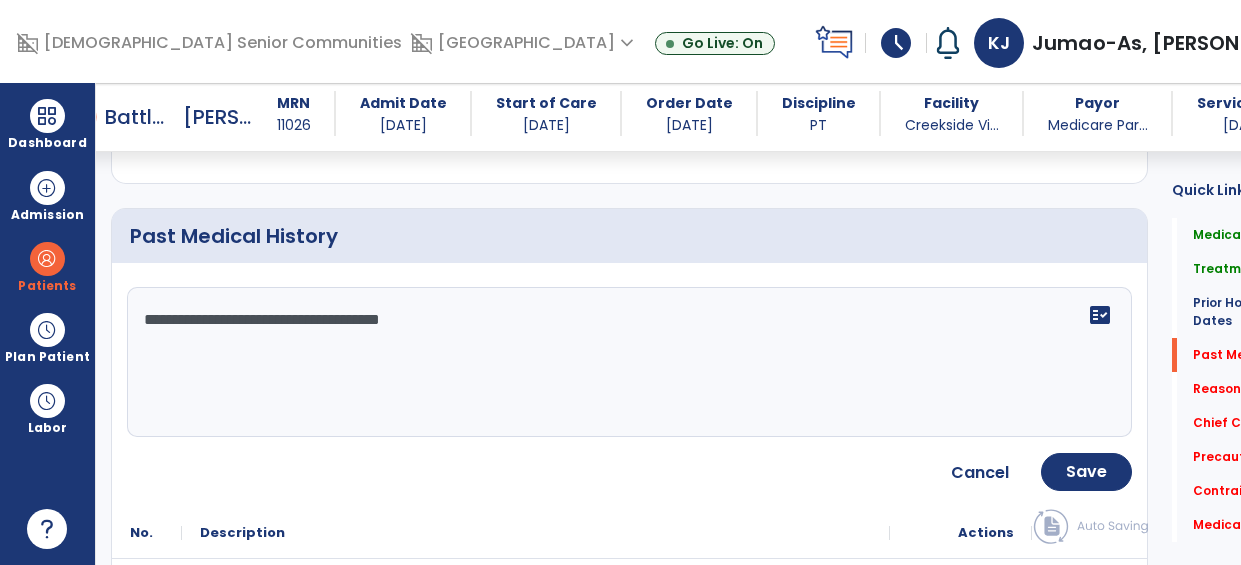 type on "**********" 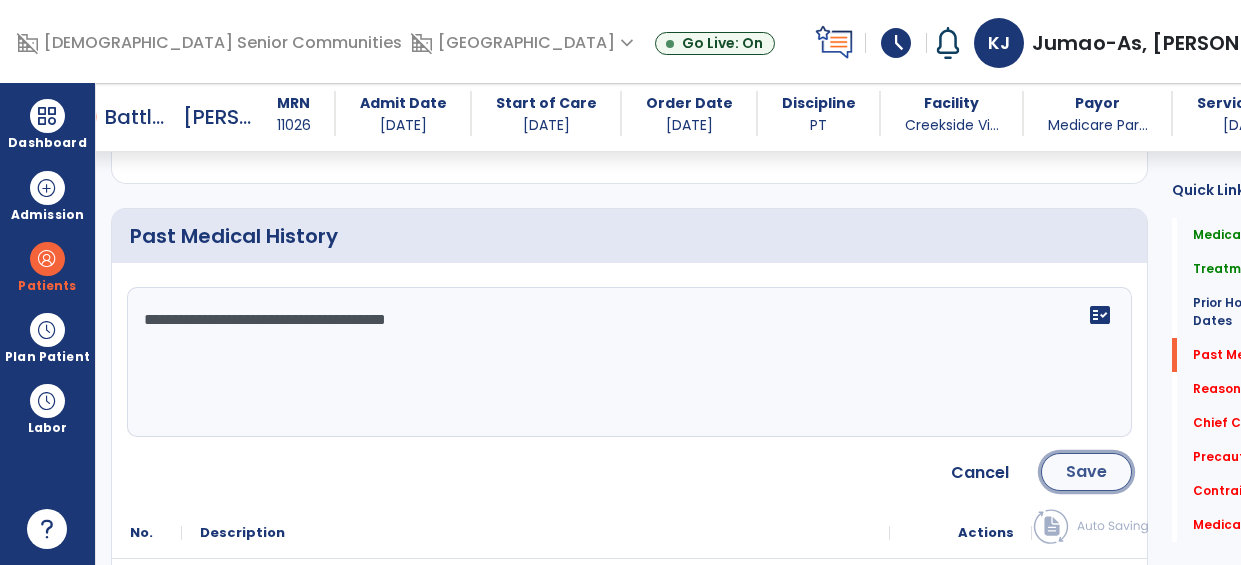 click on "Save" 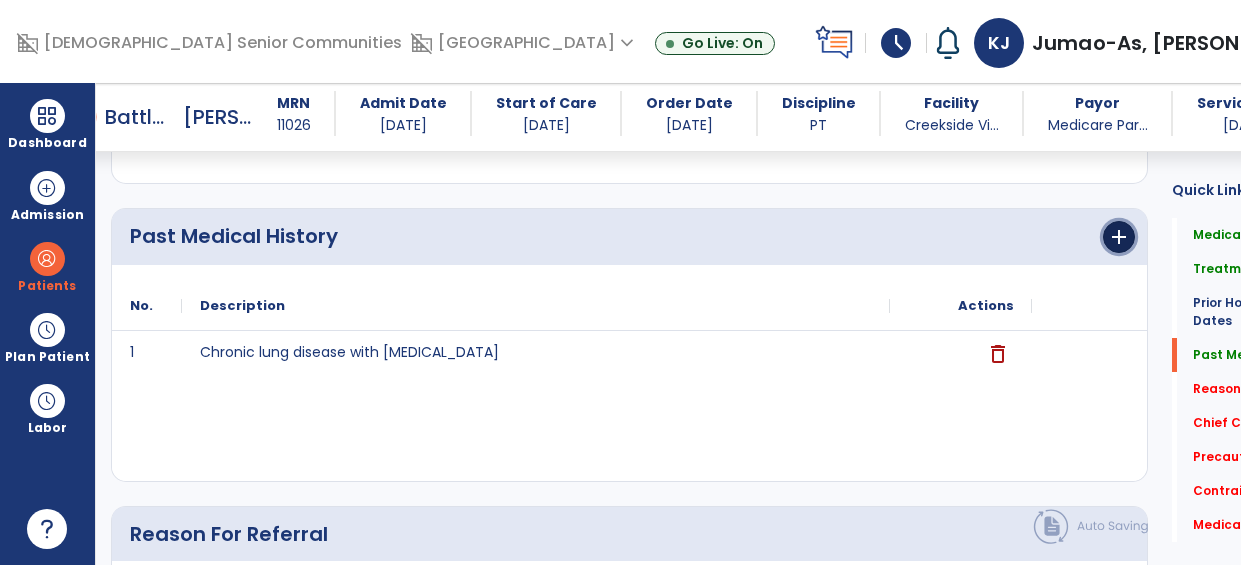 click on "add" 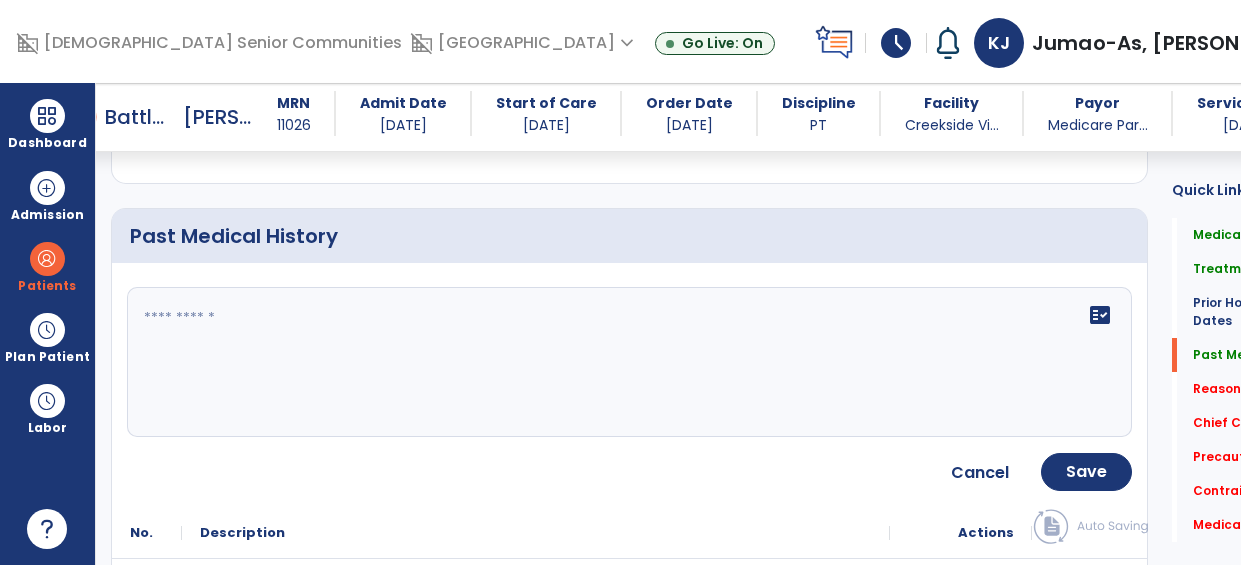 click on "fact_check" 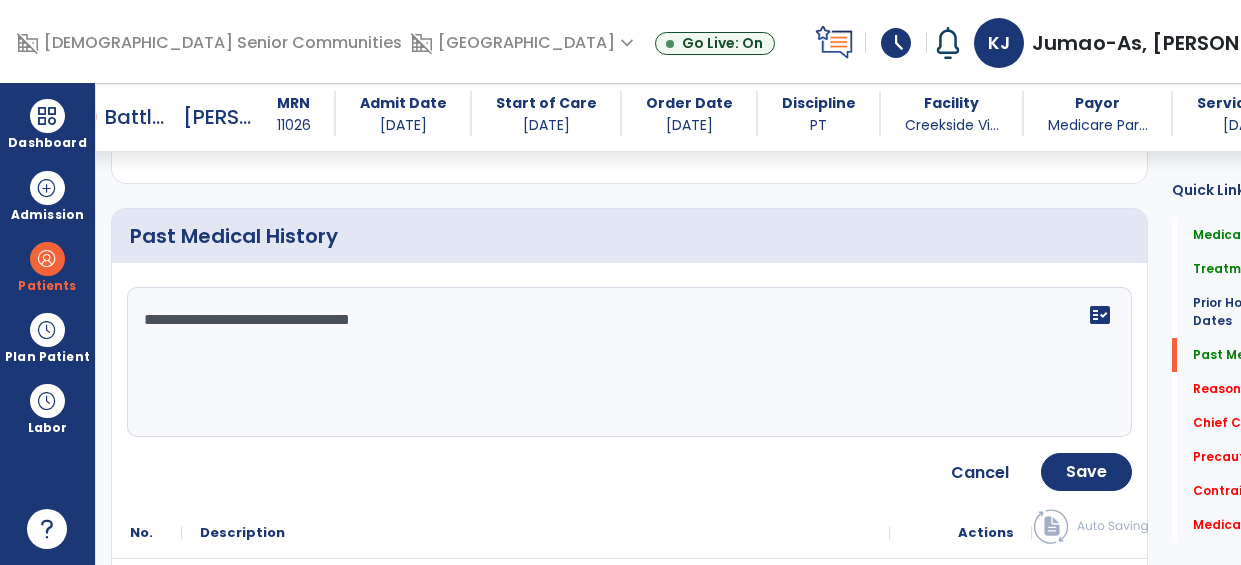 type on "**********" 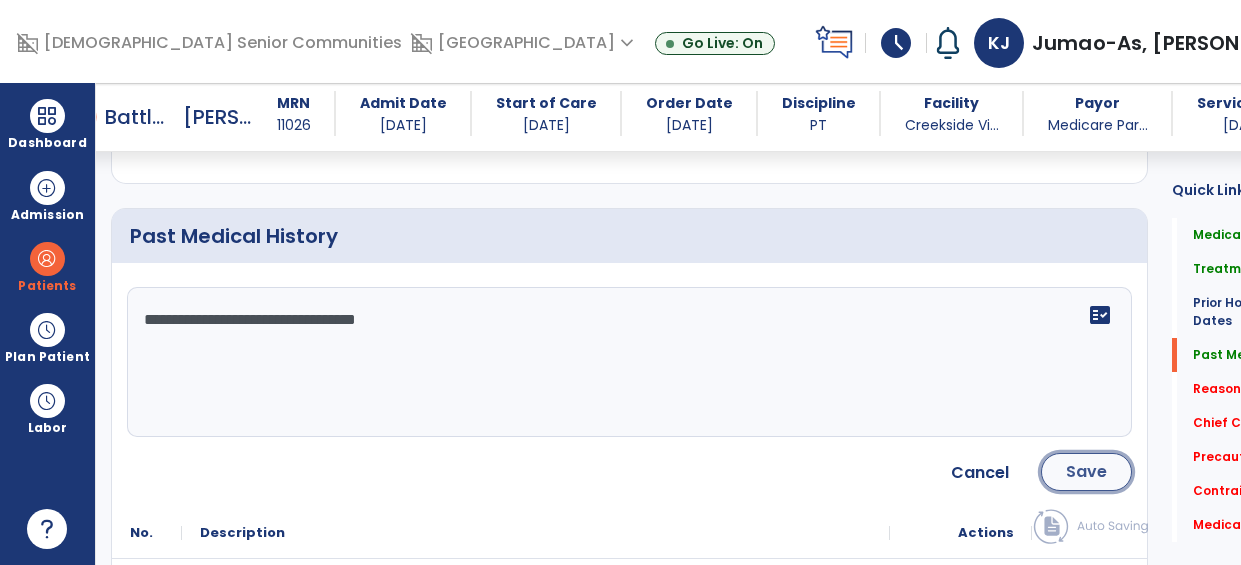 click on "Save" 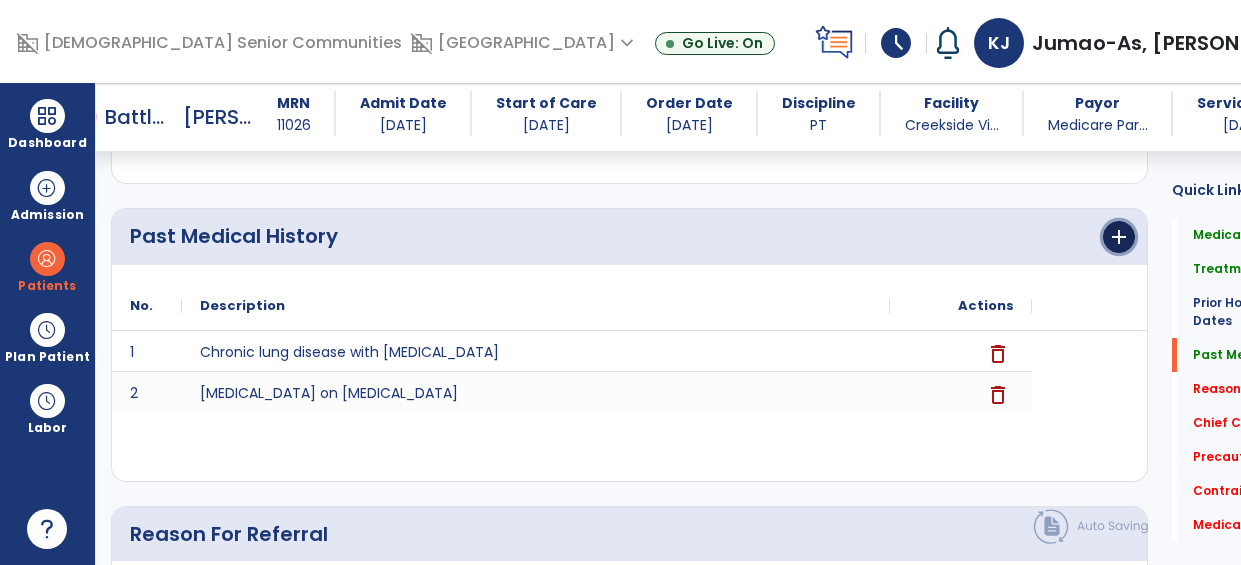 click on "add" 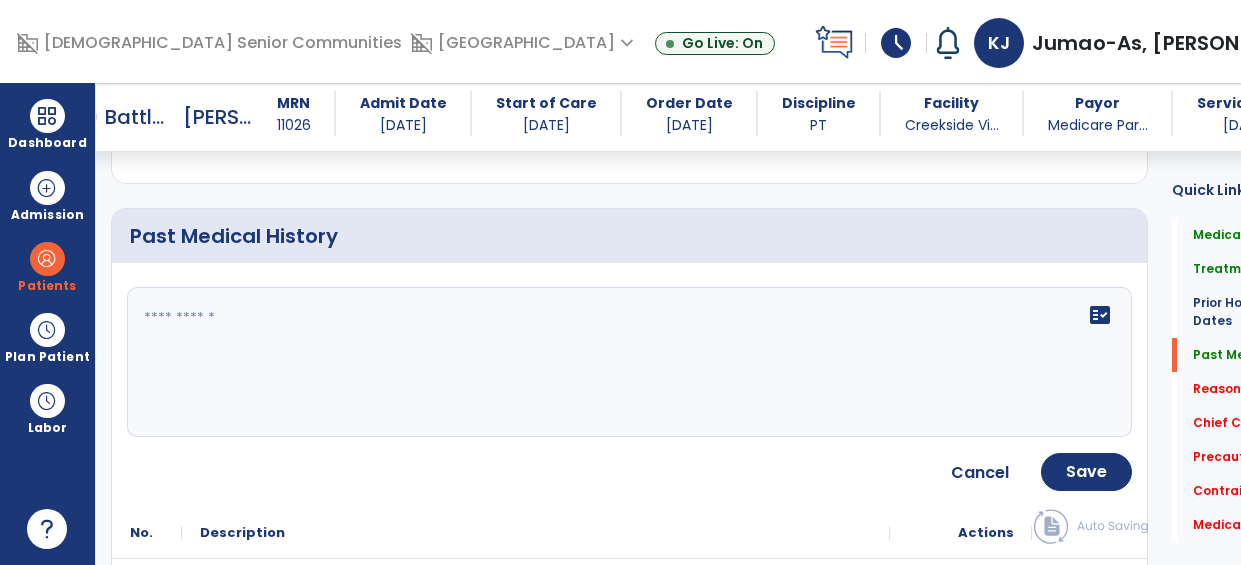 click on "fact_check" 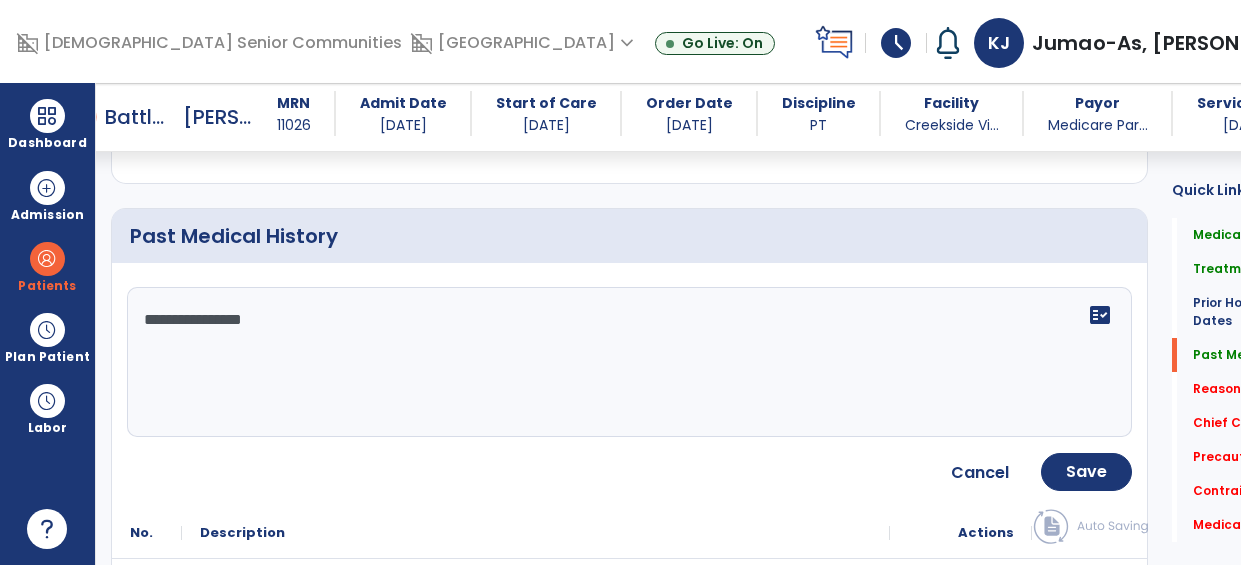 type on "**********" 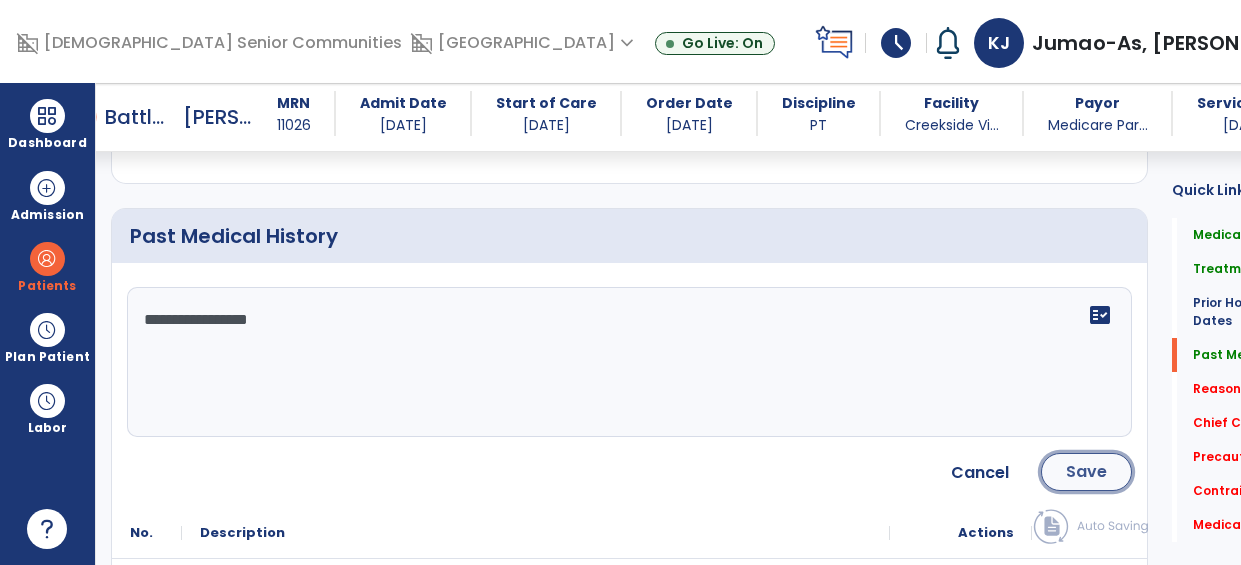 click on "Save" 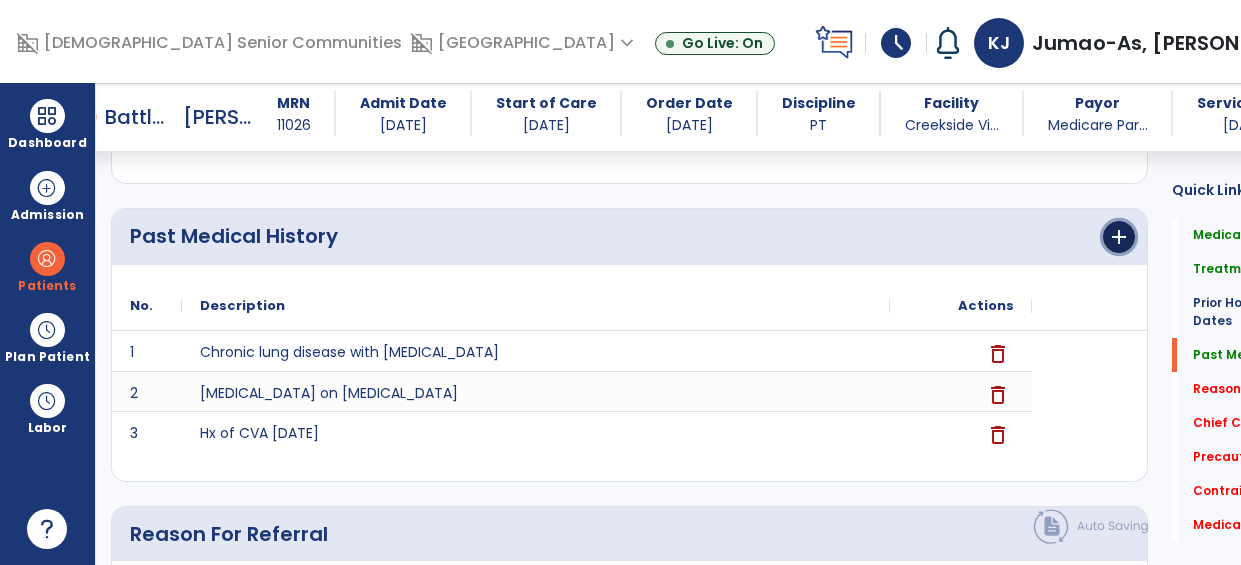 click on "add" 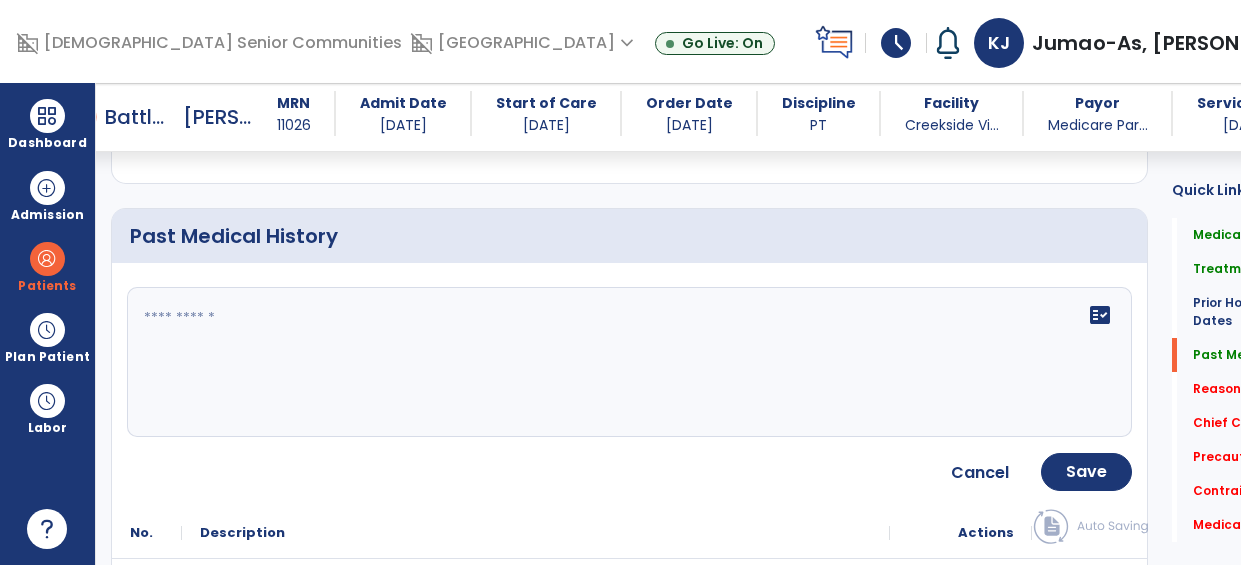 click 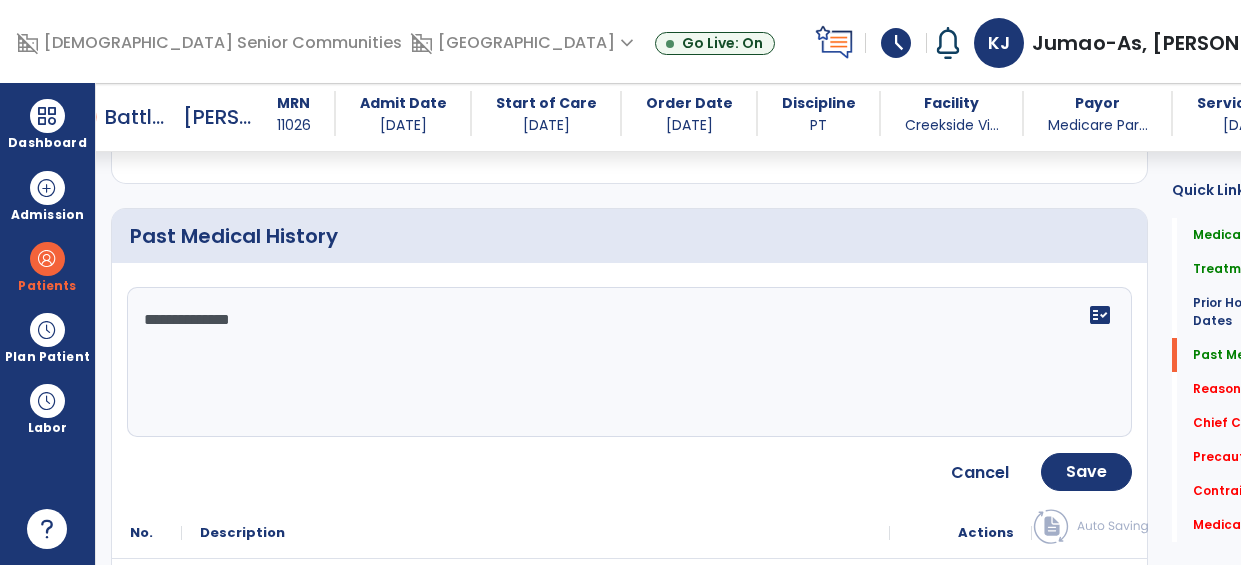 type on "**********" 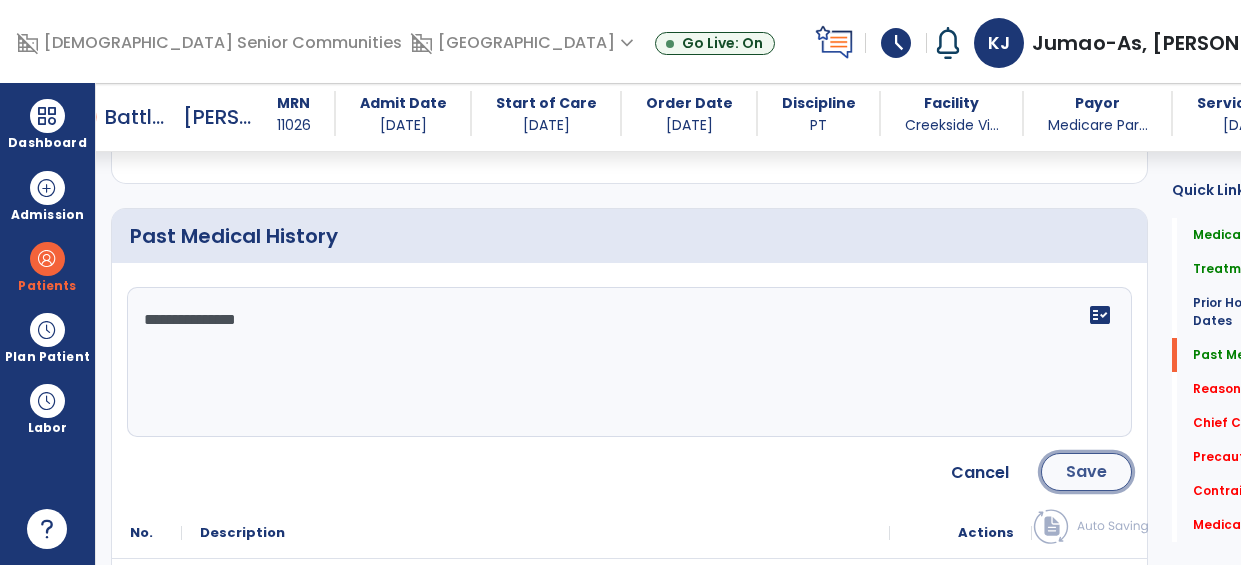 click on "Save" 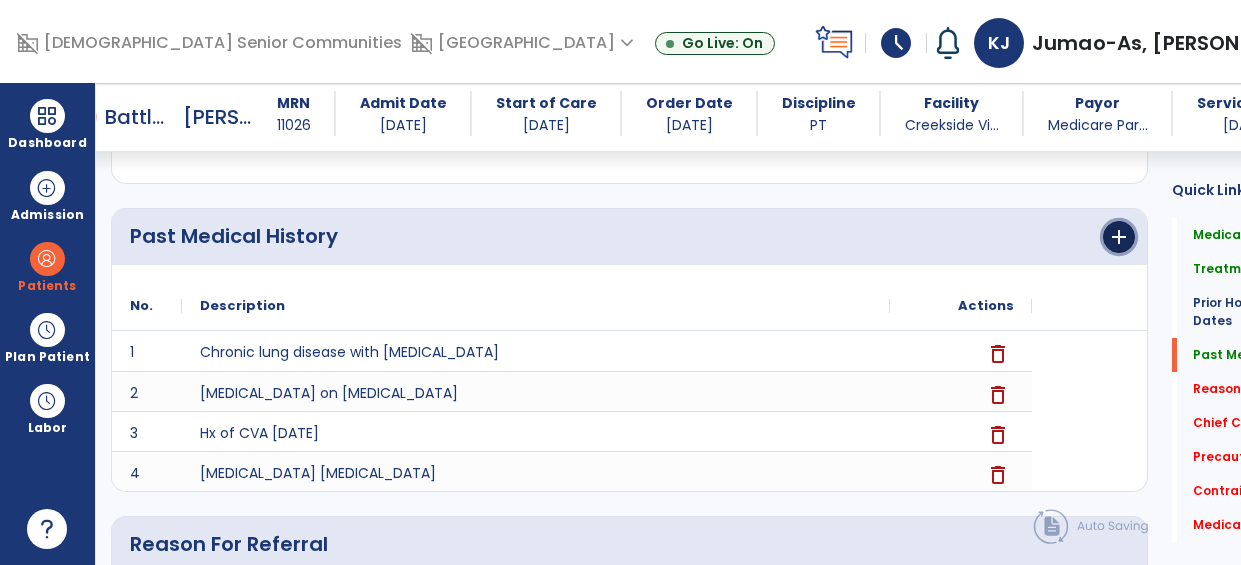click on "add" 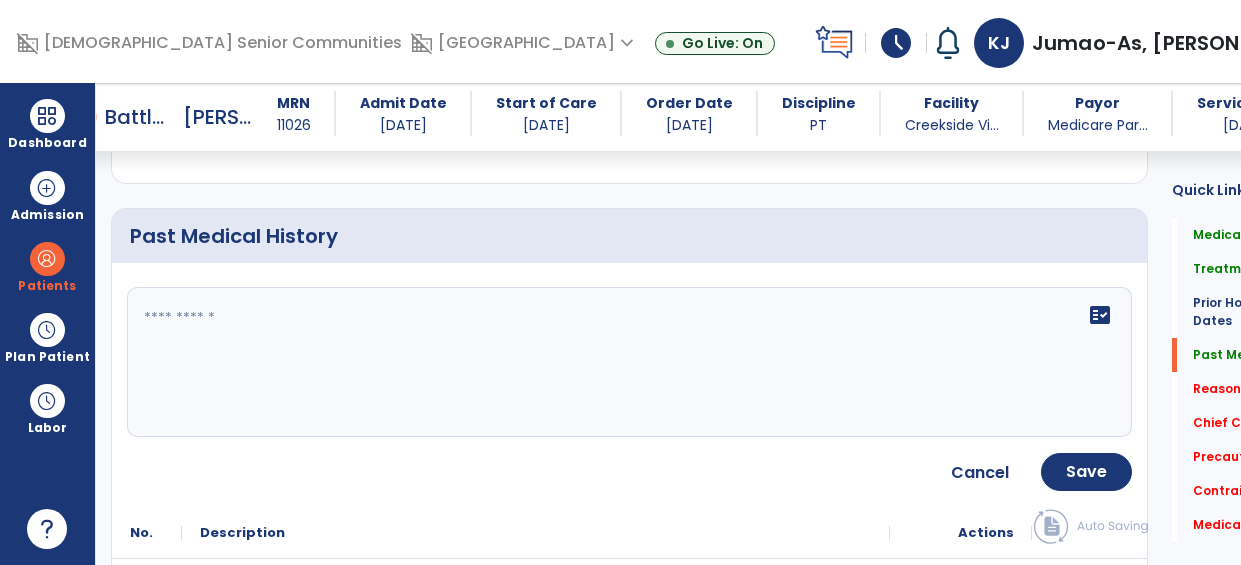 click on "fact_check" 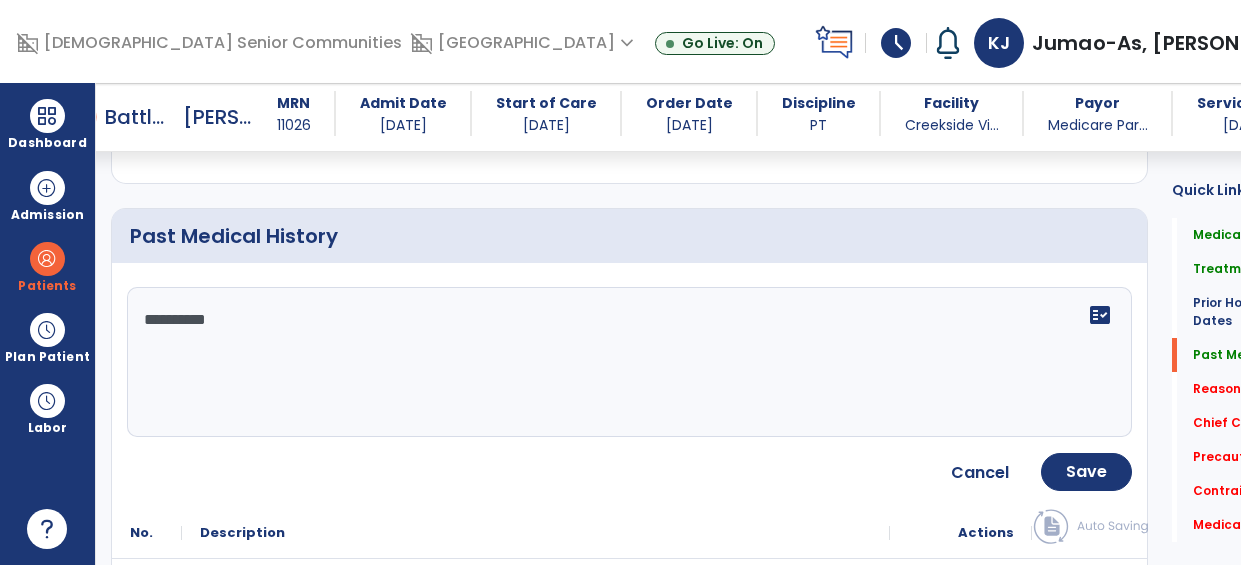 type on "**********" 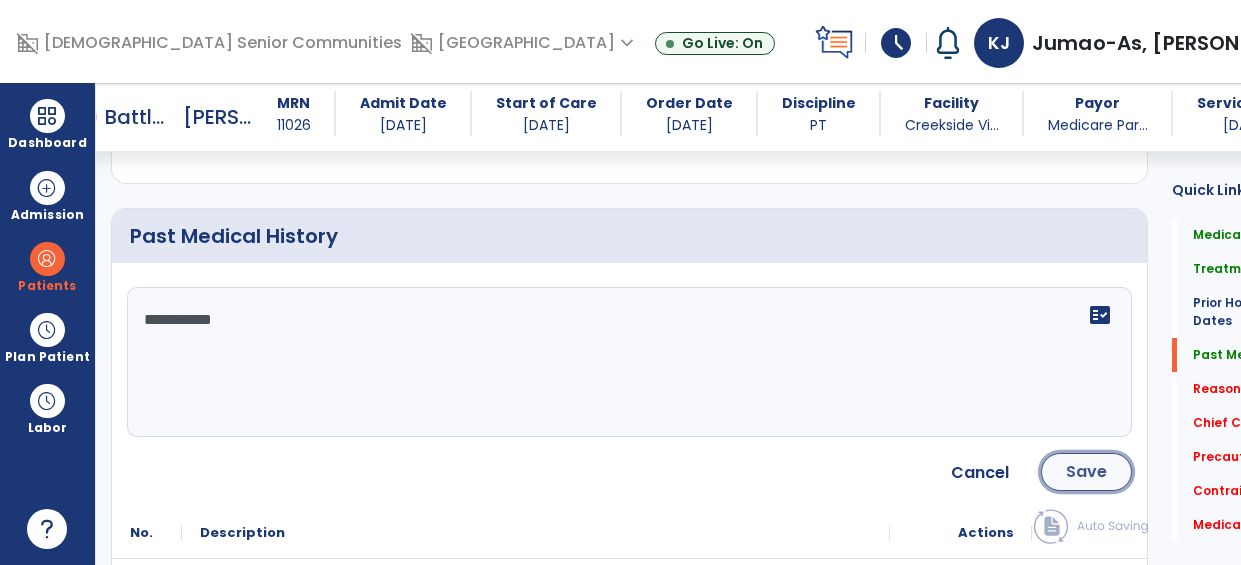 click on "Save" 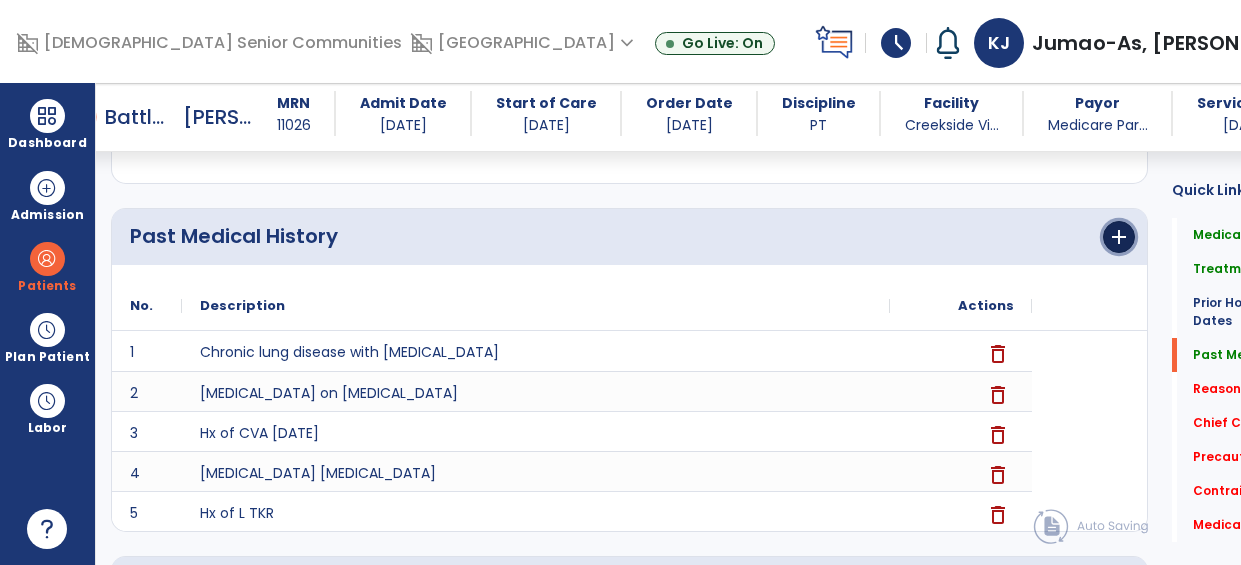 click on "add" 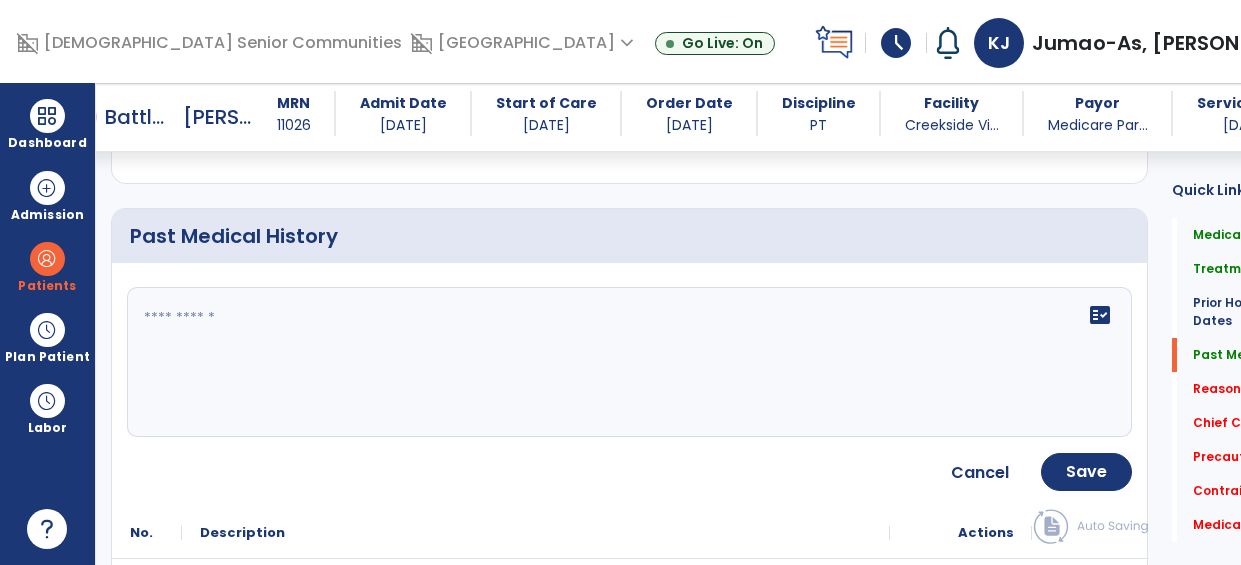click on "fact_check" 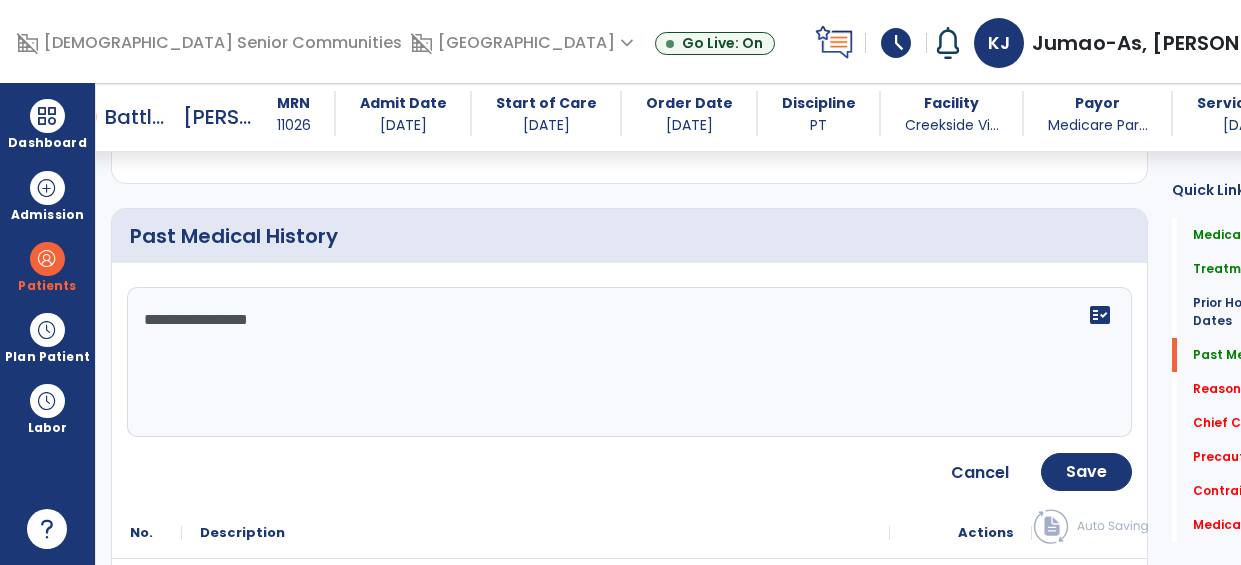 type on "**********" 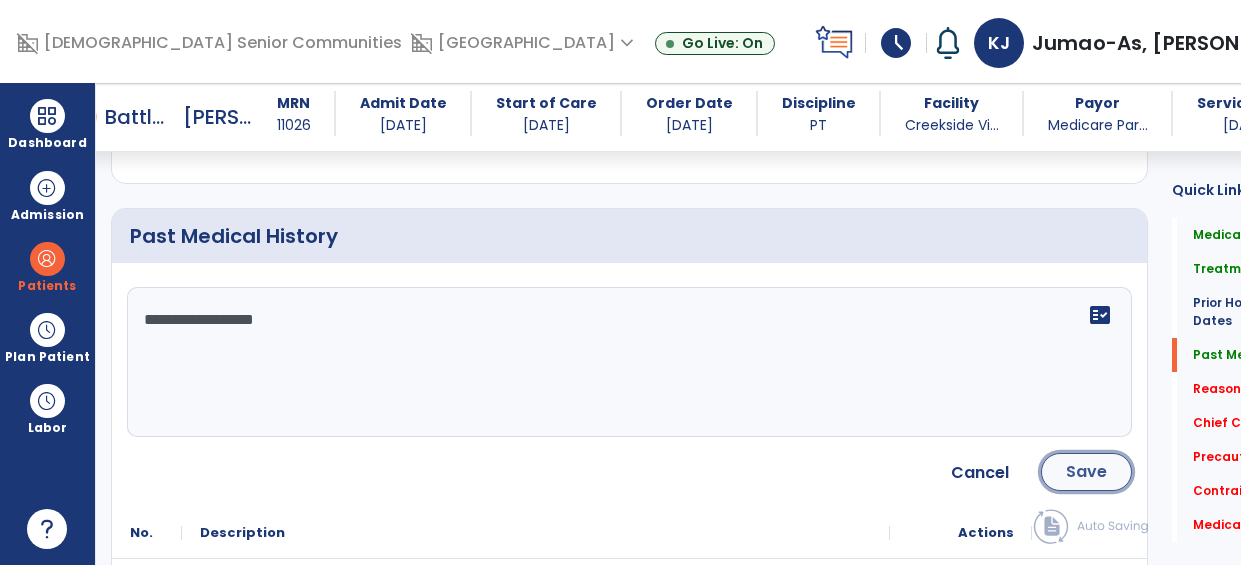 click on "Save" 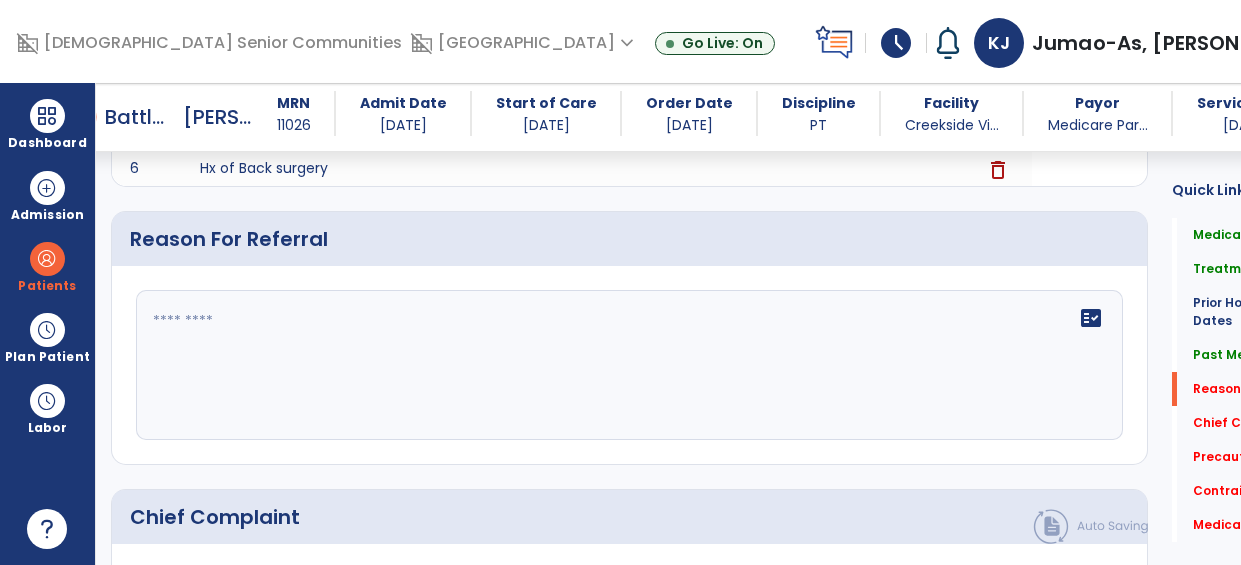 scroll, scrollTop: 1303, scrollLeft: 0, axis: vertical 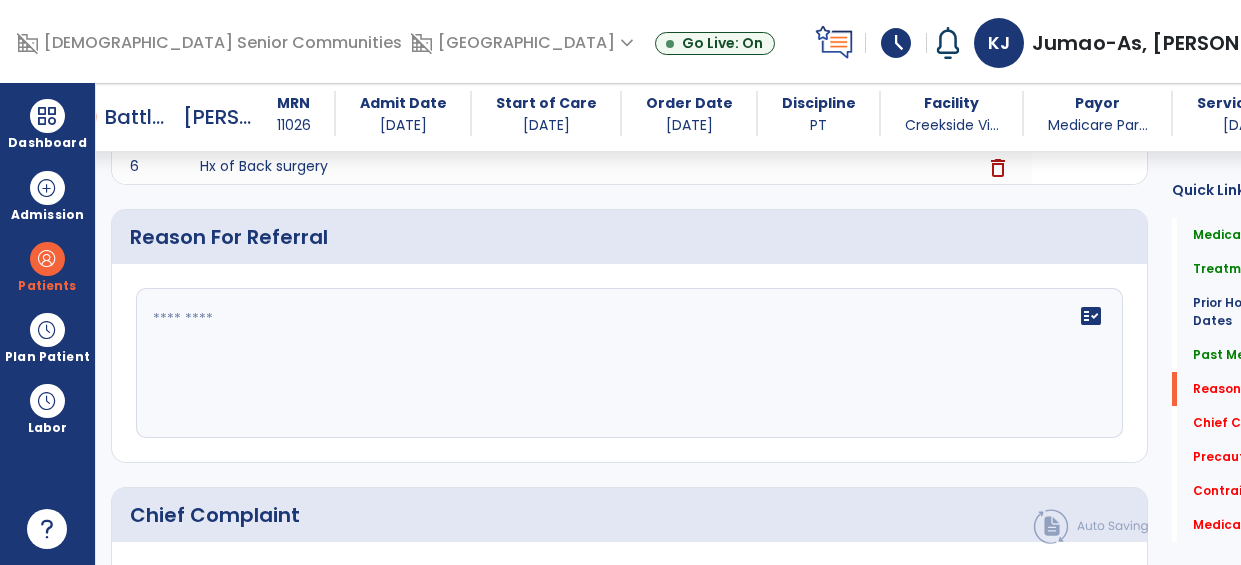 click on "fact_check" 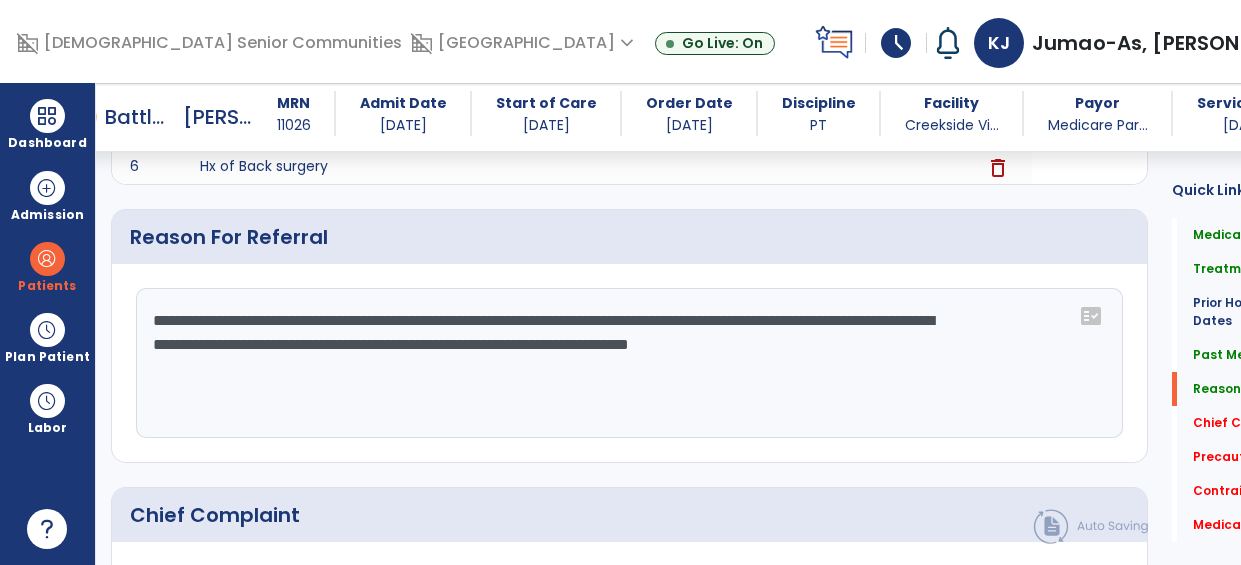 type on "**********" 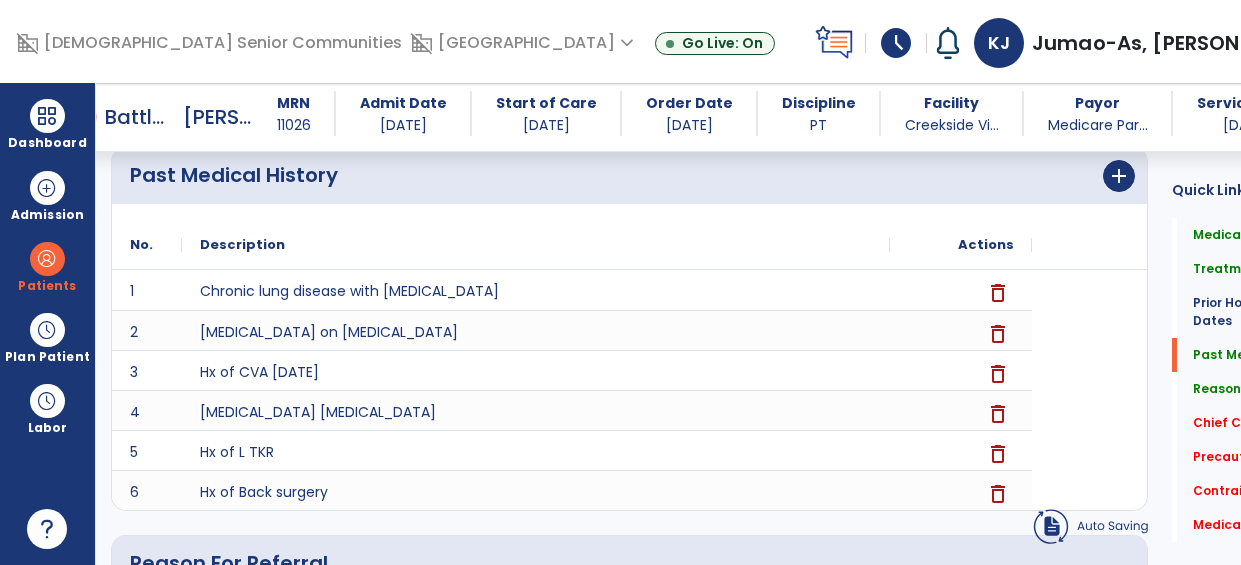 scroll, scrollTop: 903, scrollLeft: 0, axis: vertical 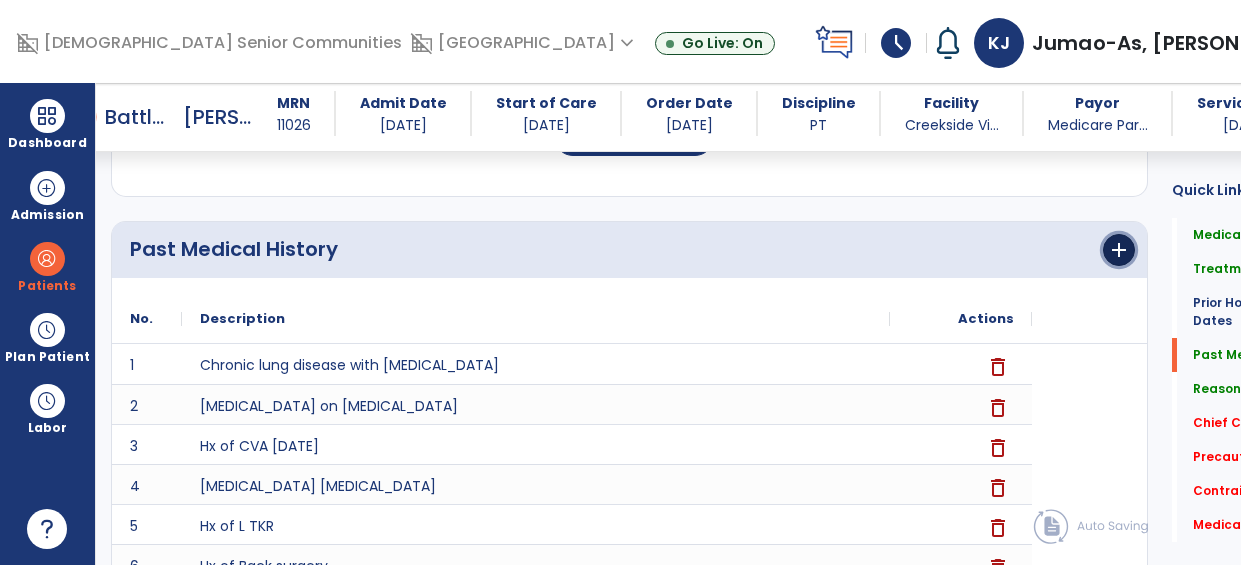 click on "add" 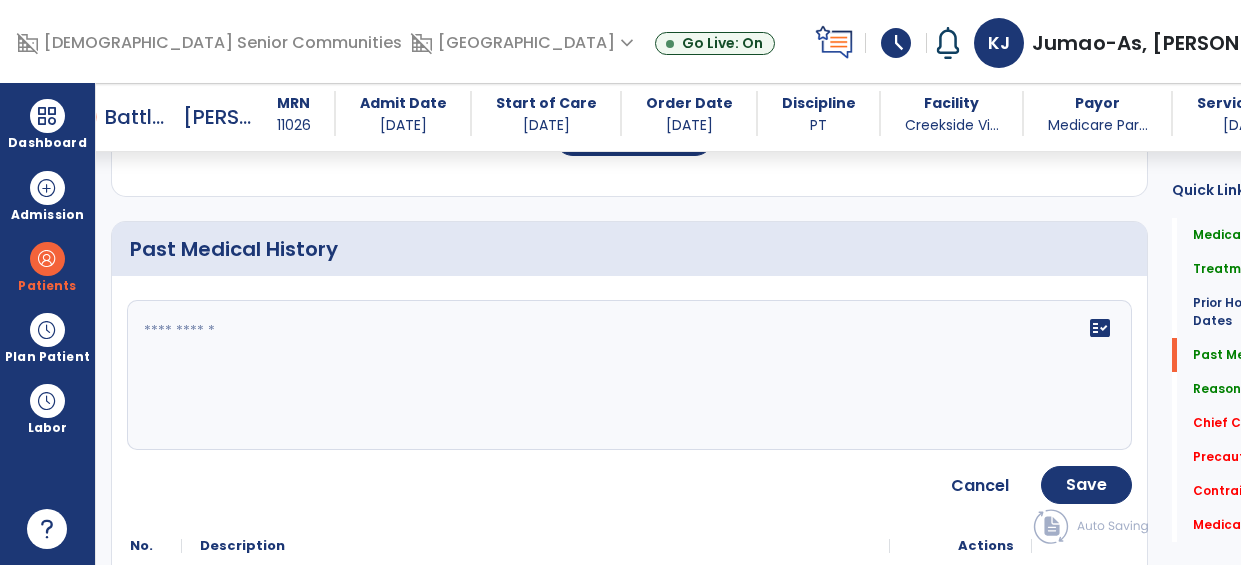 click 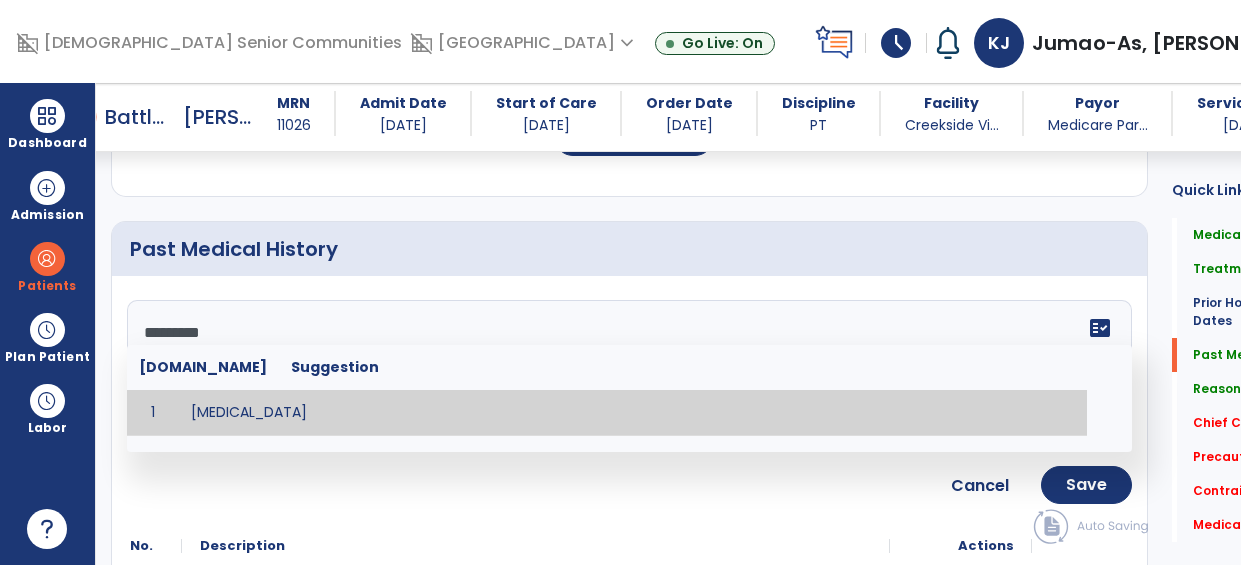 type on "**********" 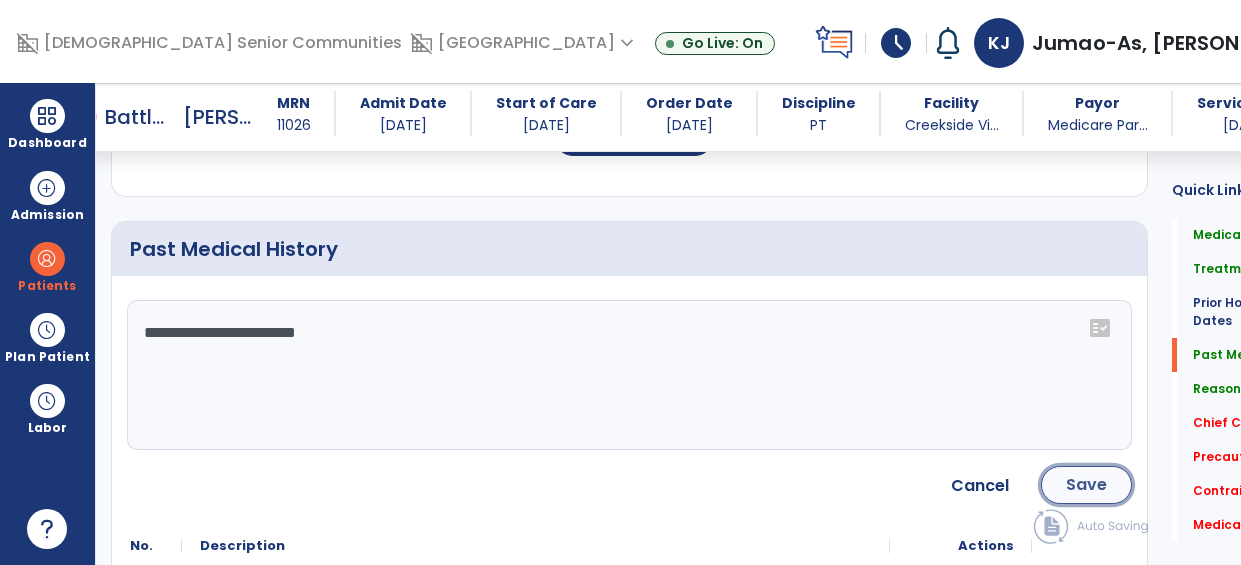 click on "Save" 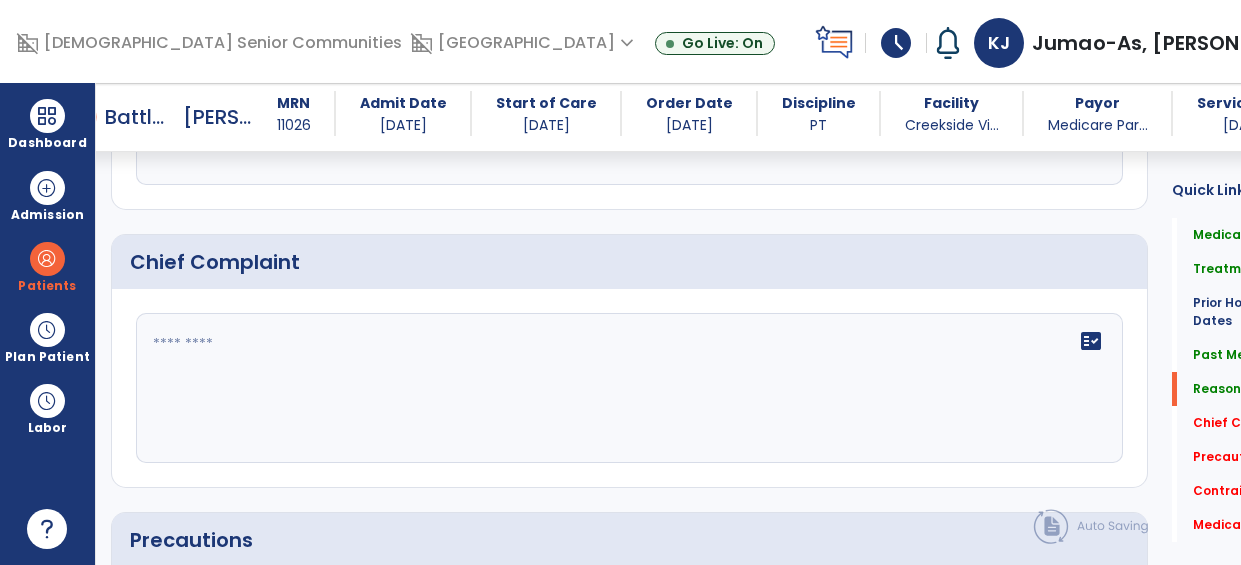 scroll, scrollTop: 1598, scrollLeft: 0, axis: vertical 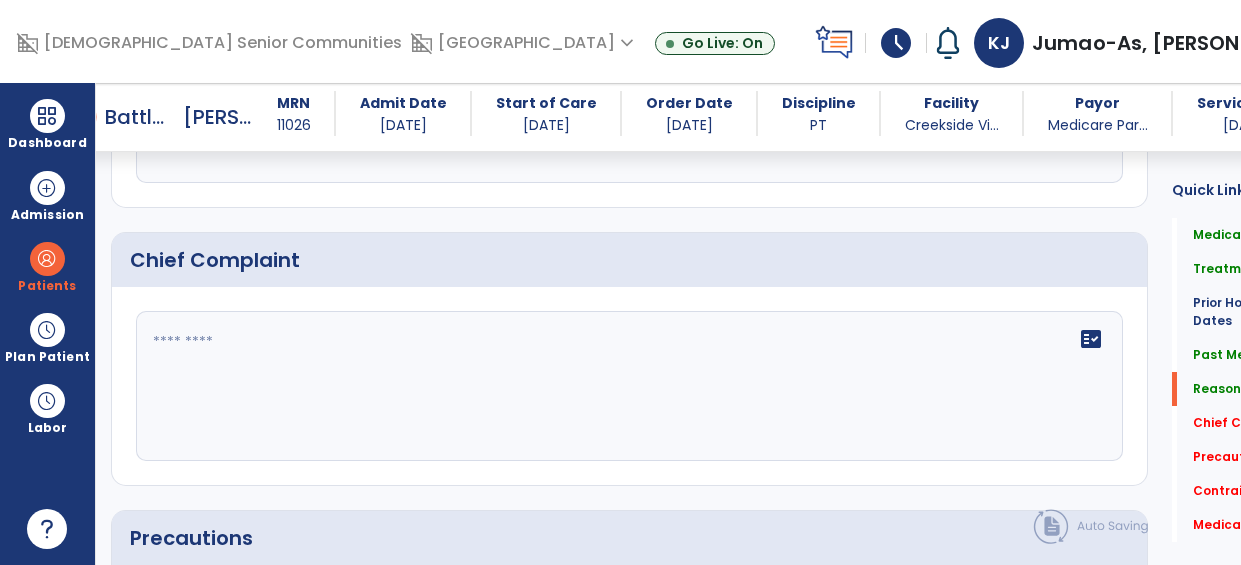 click on "fact_check" 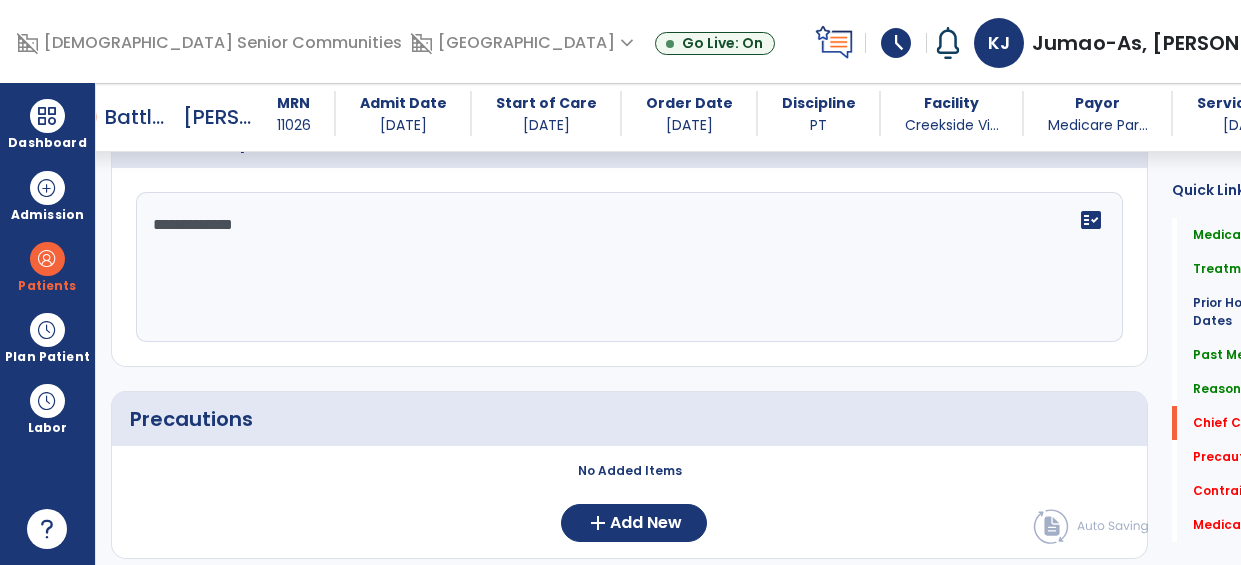 scroll, scrollTop: 1859, scrollLeft: 0, axis: vertical 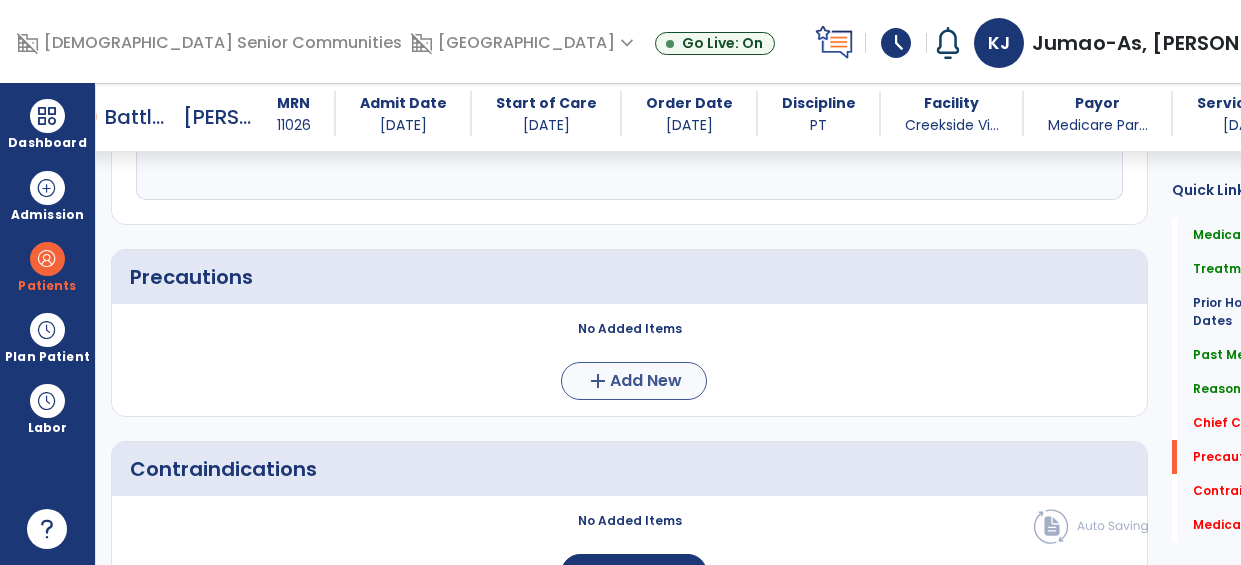 type on "**********" 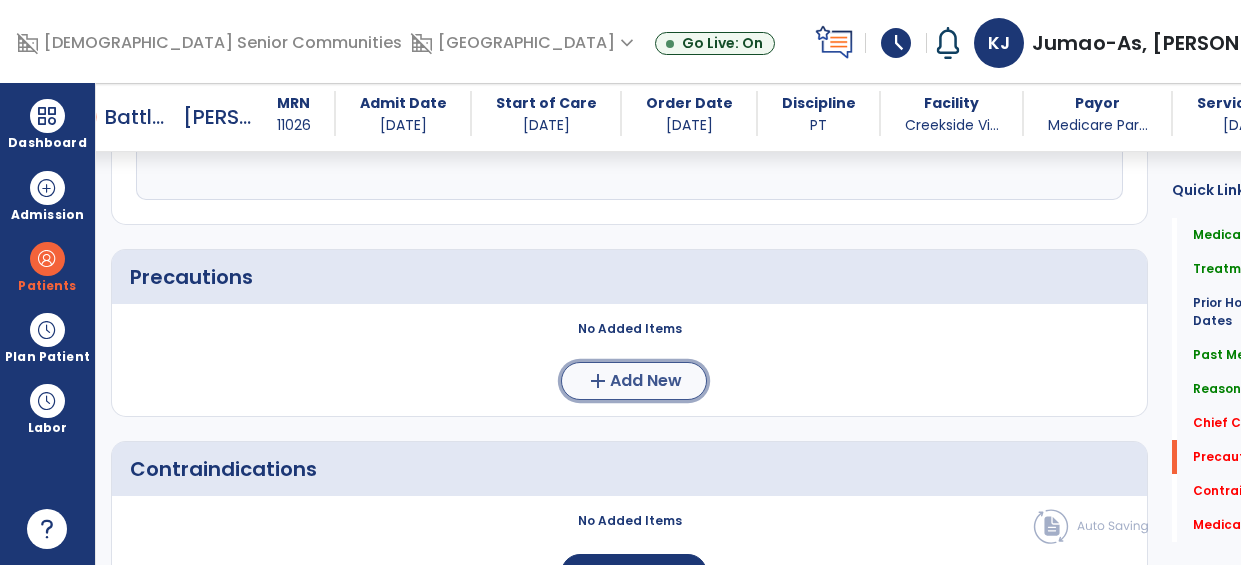 click on "Add New" 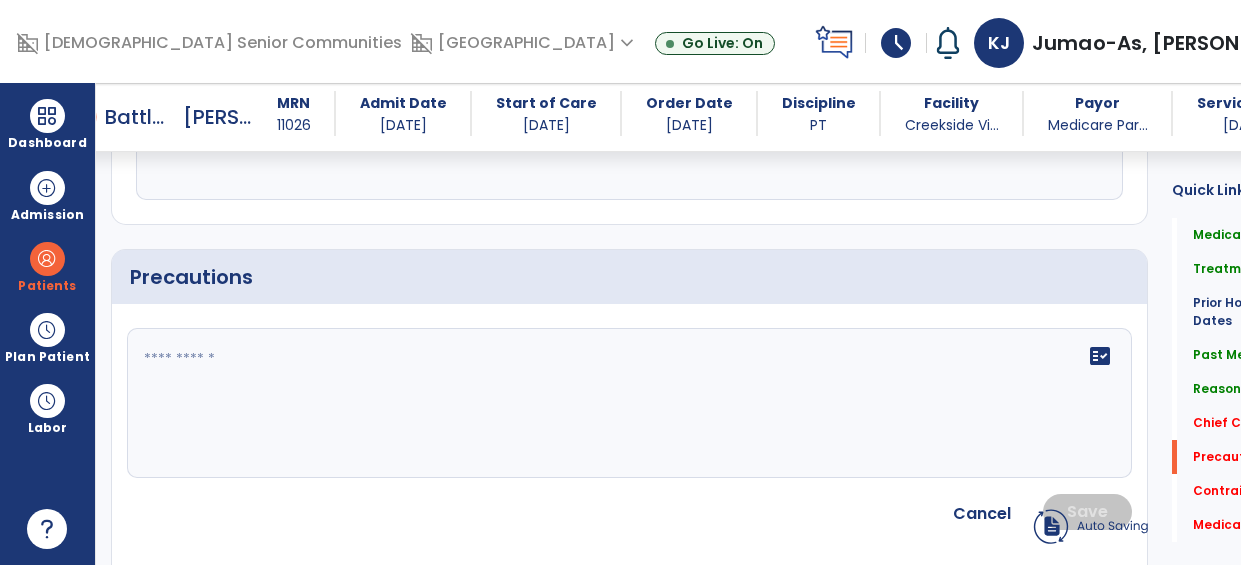 click on "fact_check" 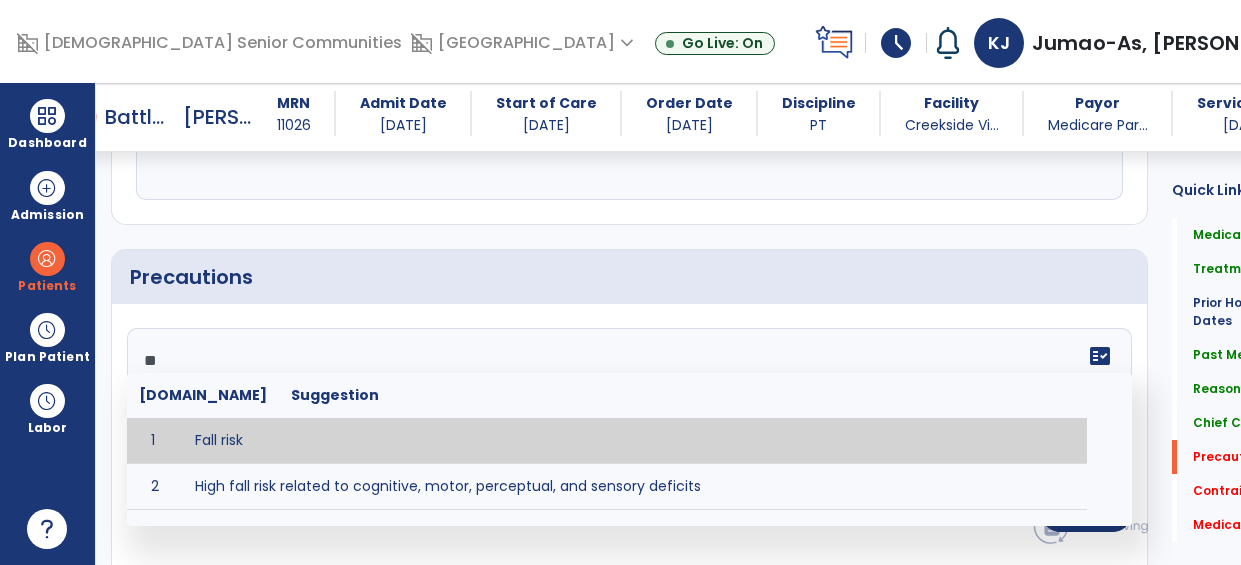 type on "*********" 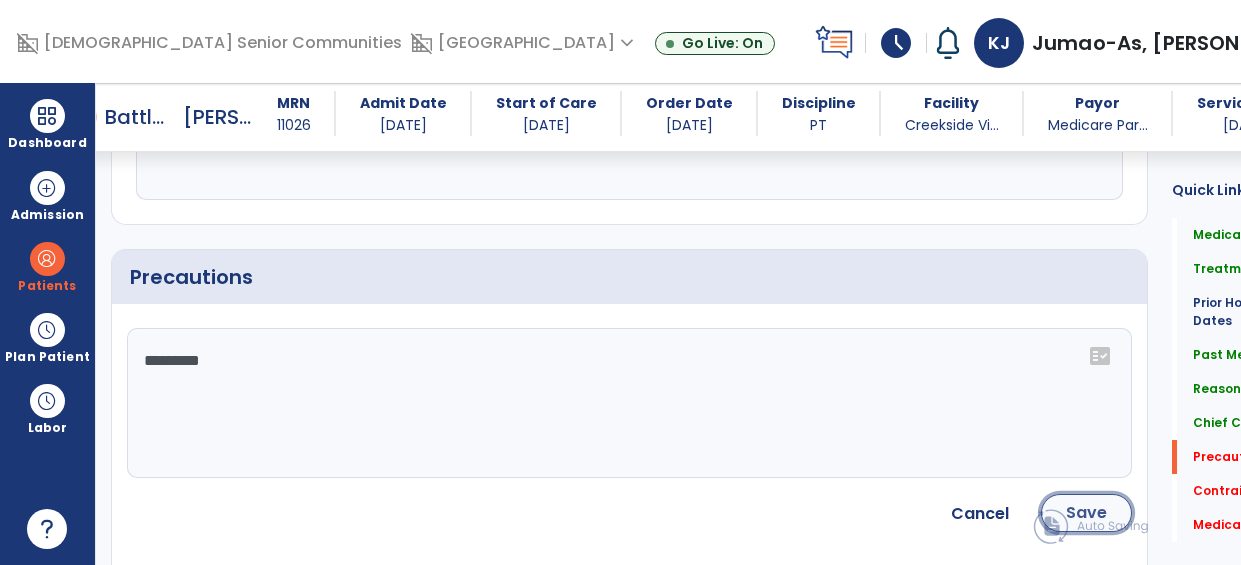 click on "Save" 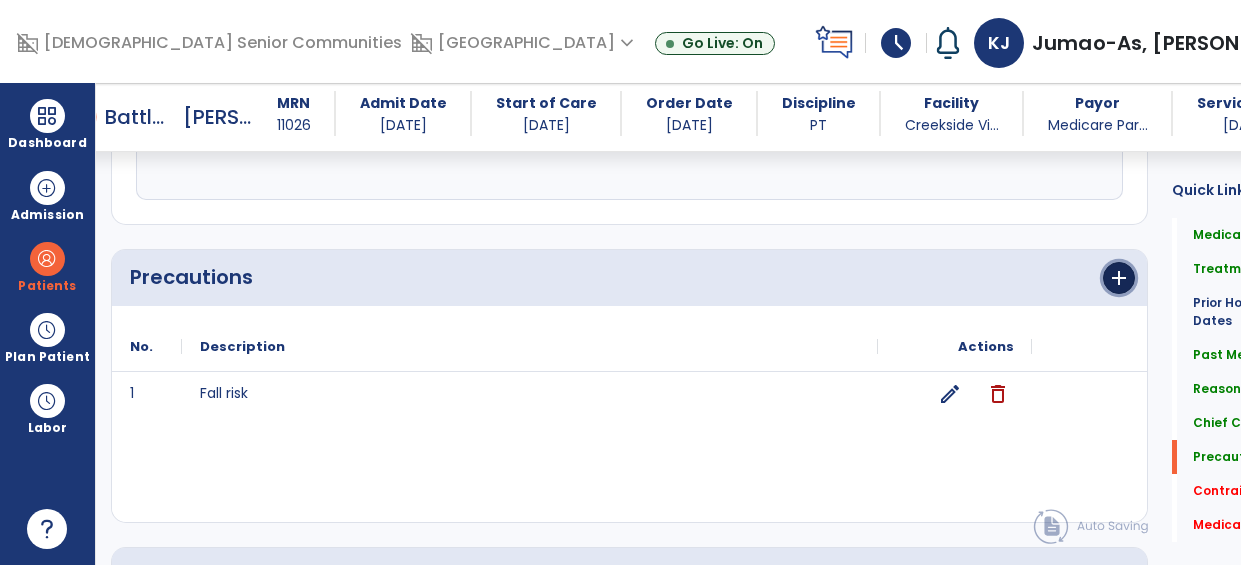 click on "add" 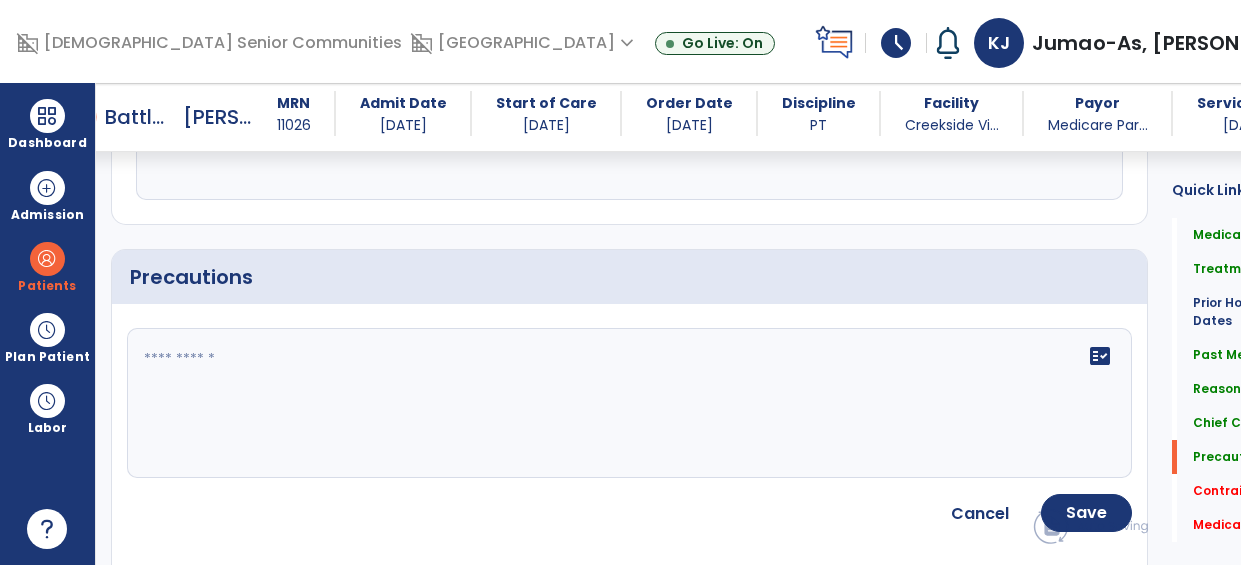 click on "fact_check" 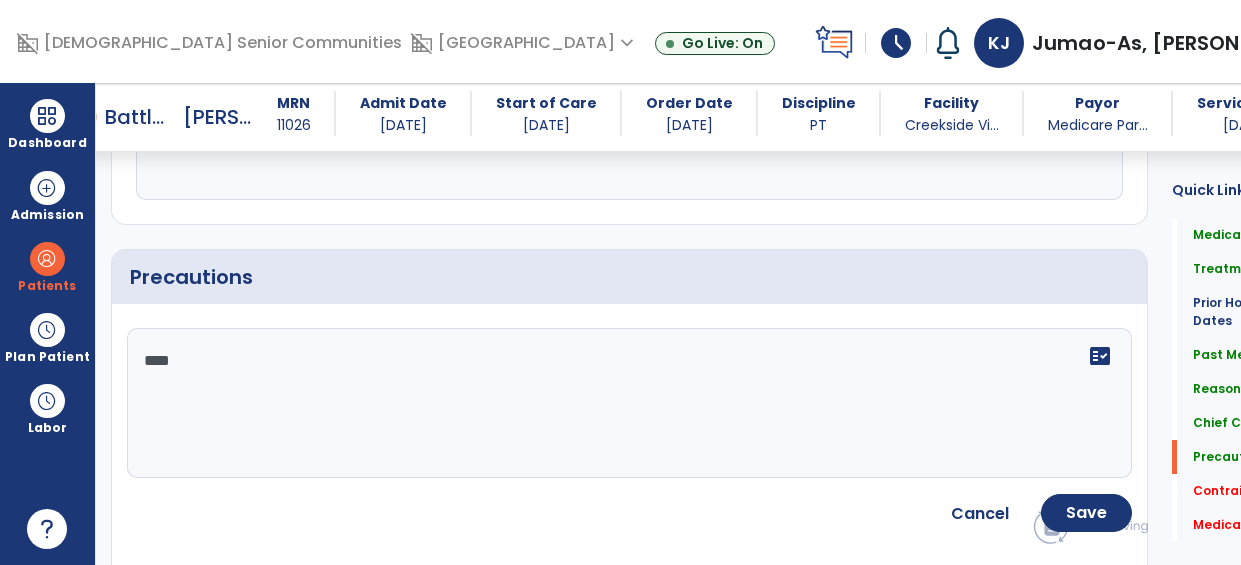 type on "*****" 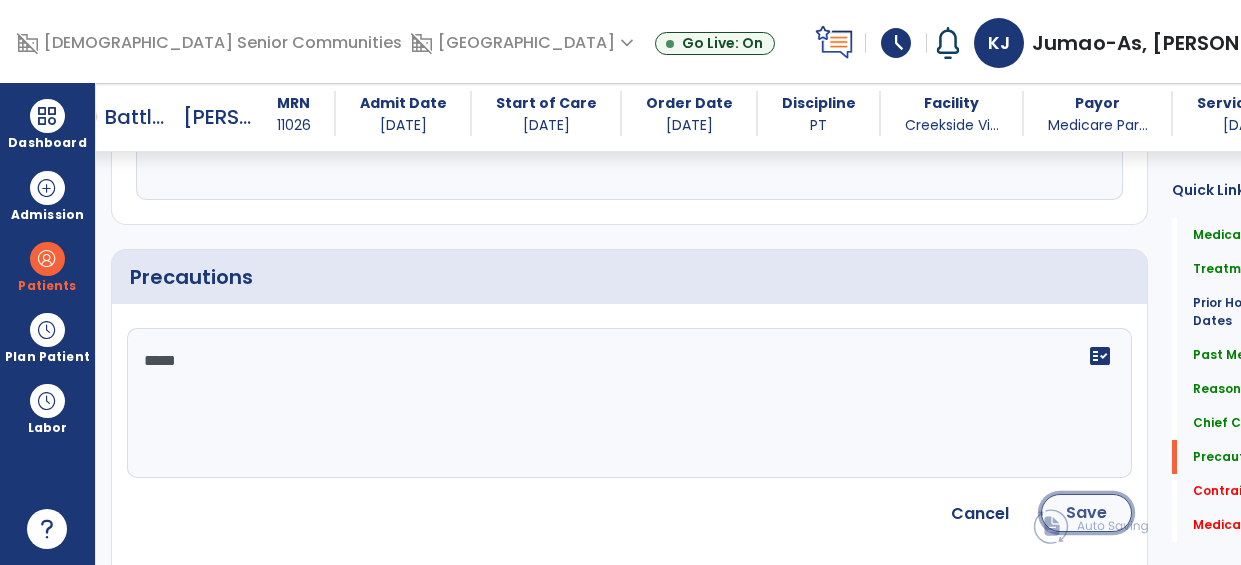 click on "Save" 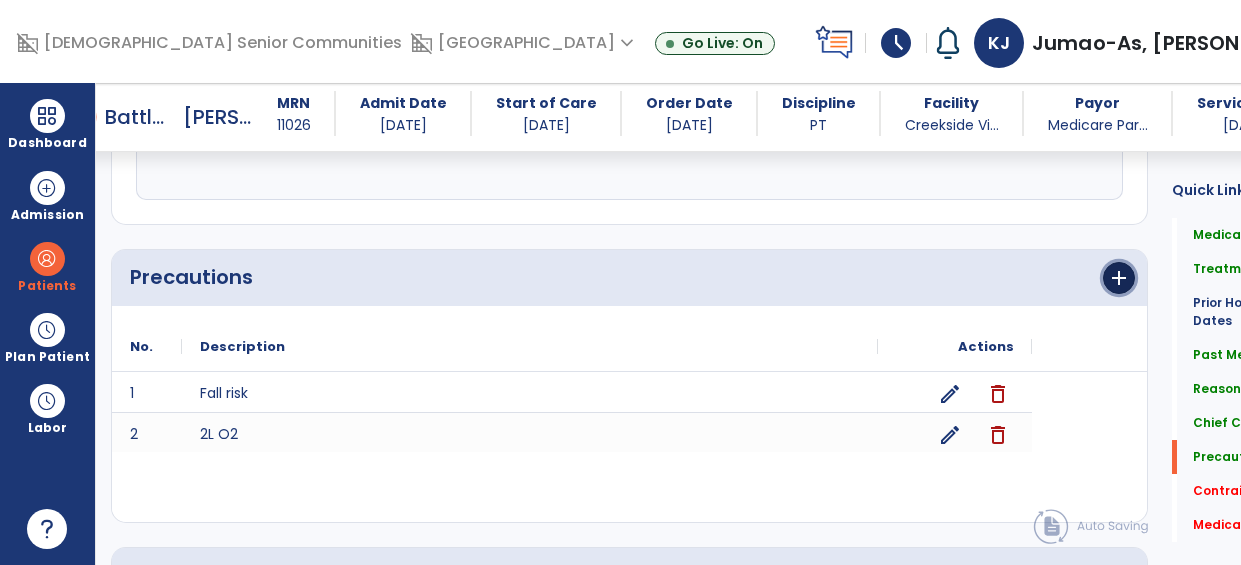 click on "add" 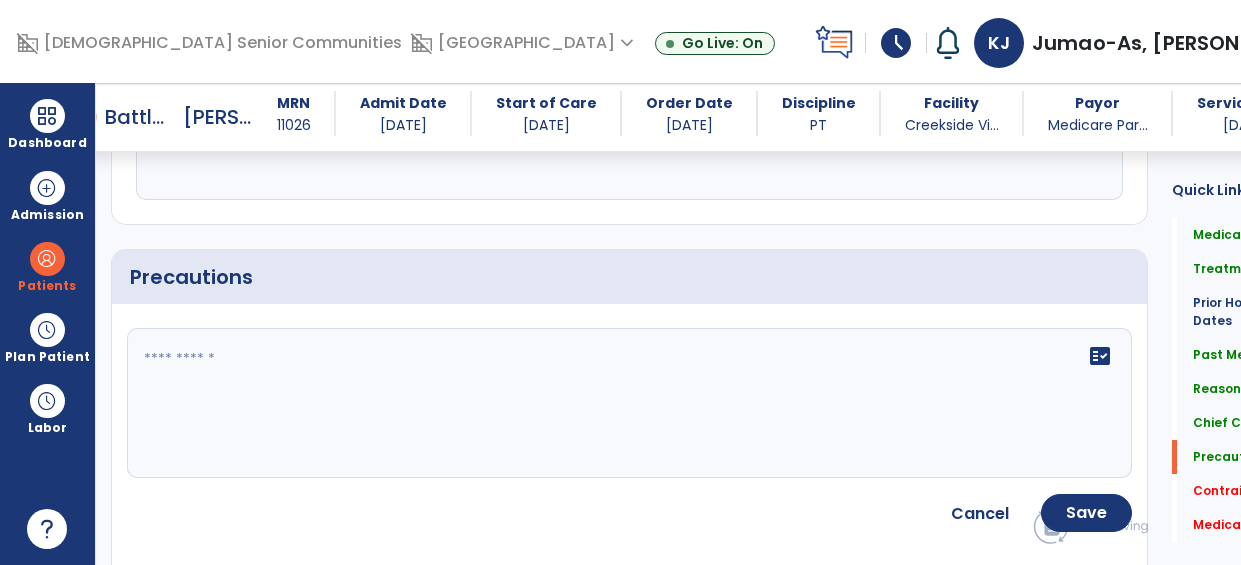 click on "fact_check" 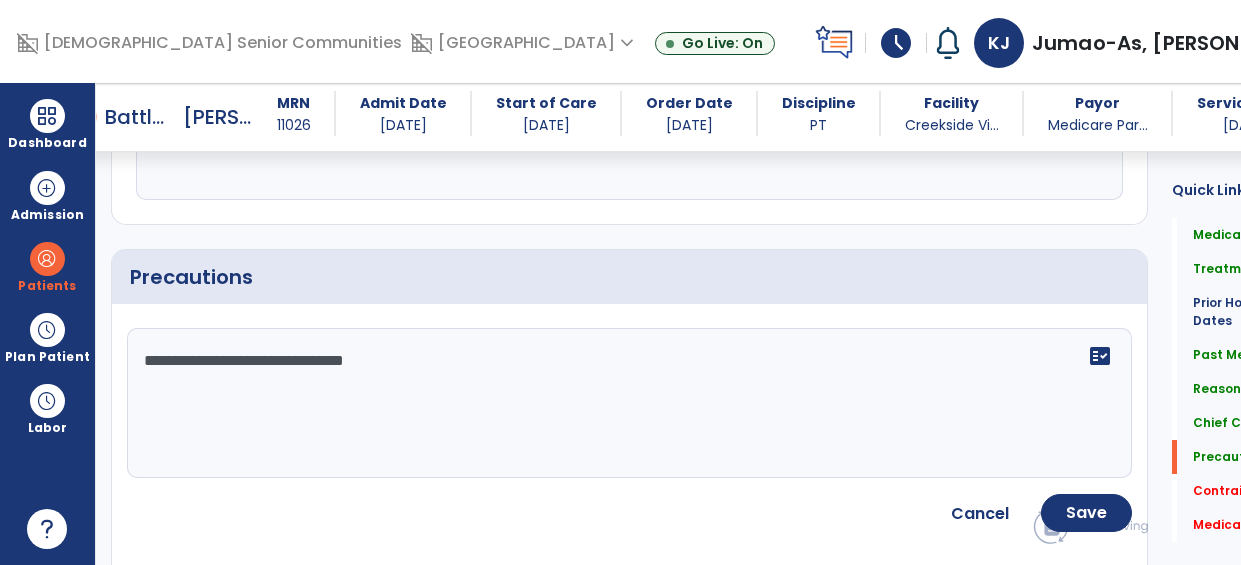 type on "**********" 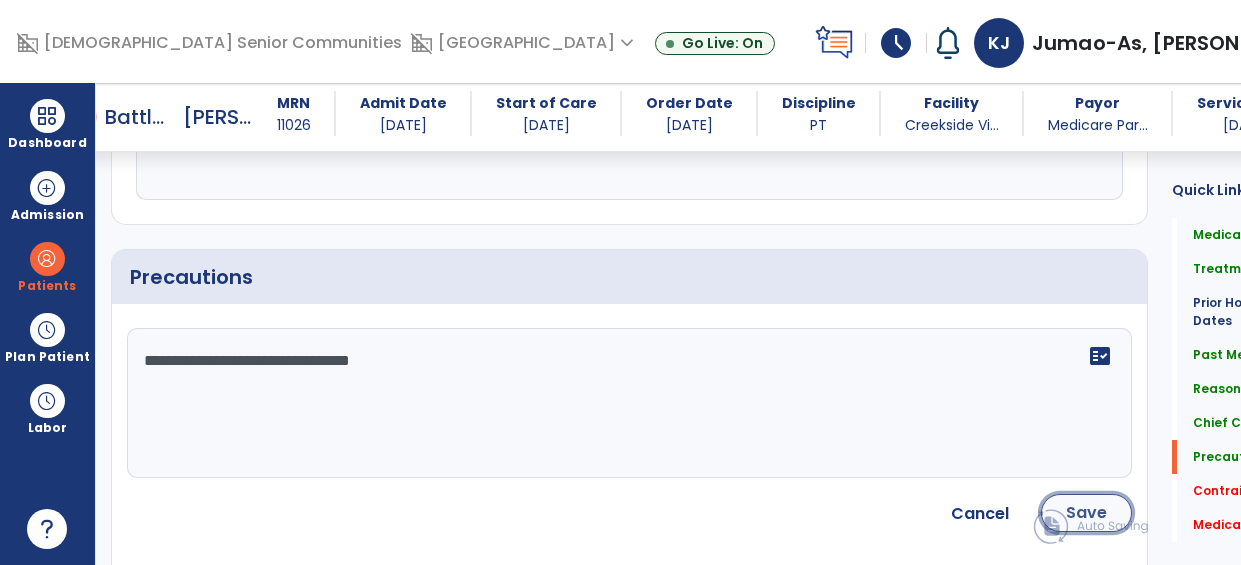 click on "Save" 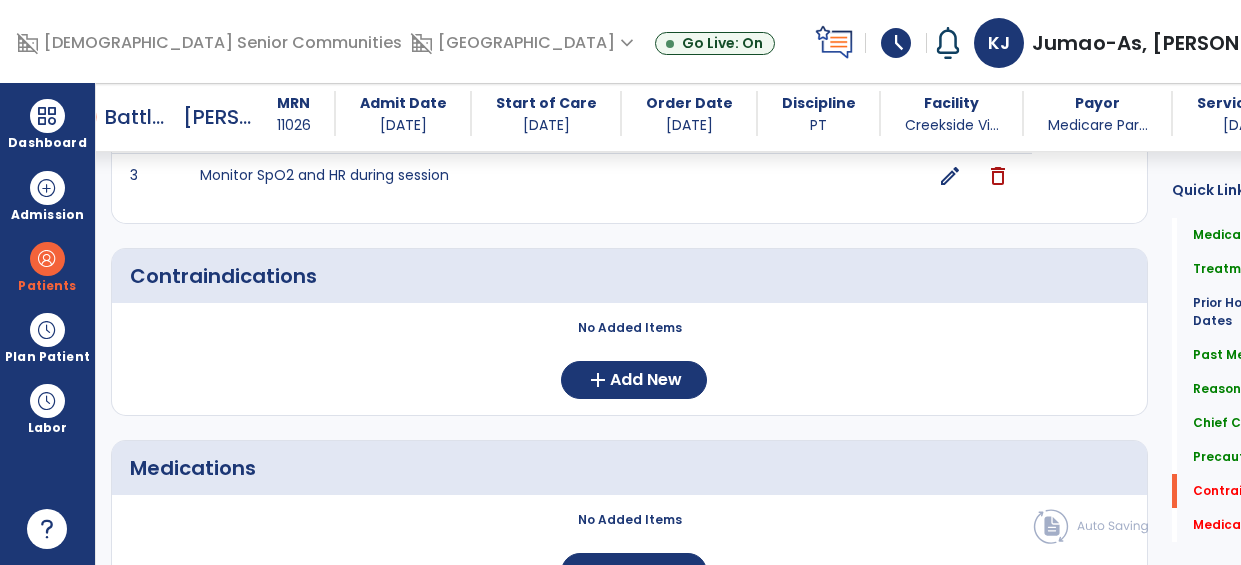 scroll, scrollTop: 2162, scrollLeft: 0, axis: vertical 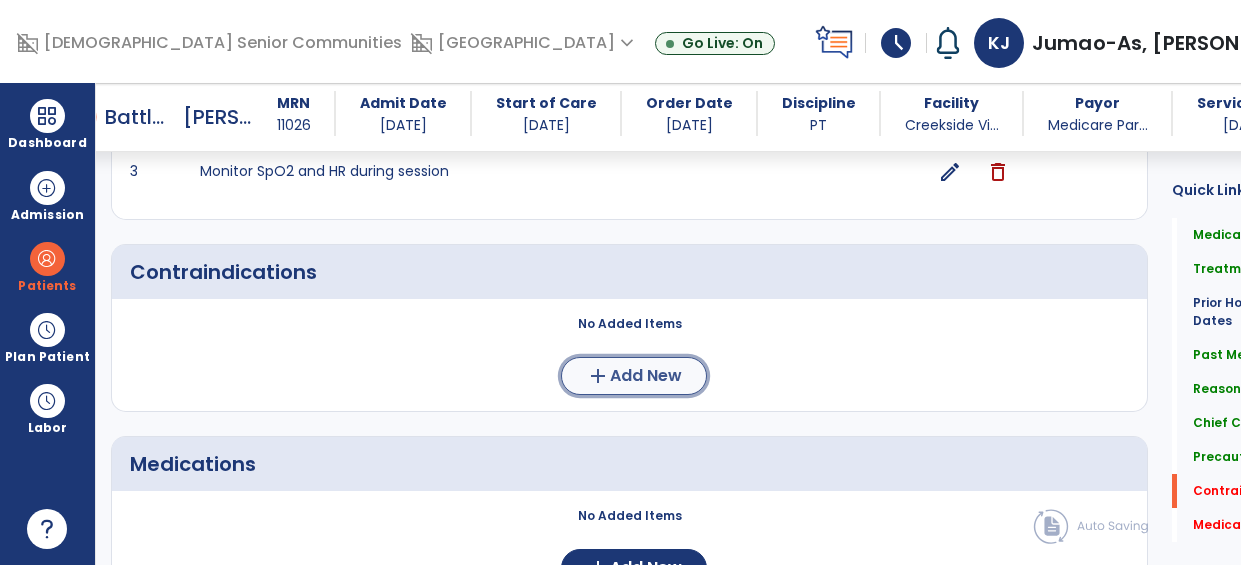 click on "add  Add New" 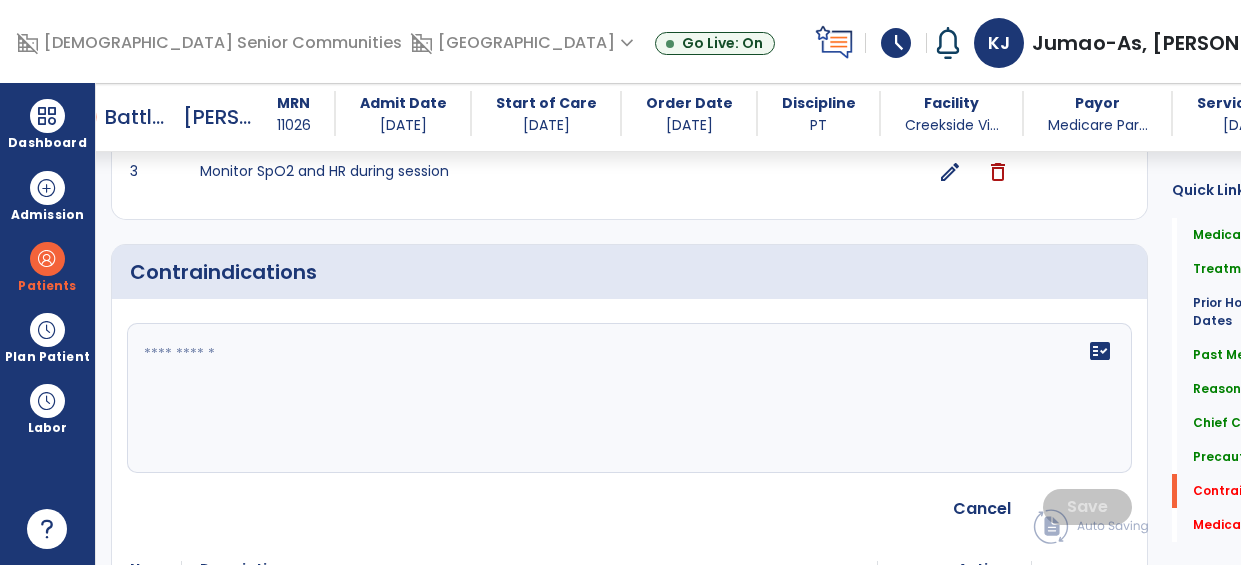 click 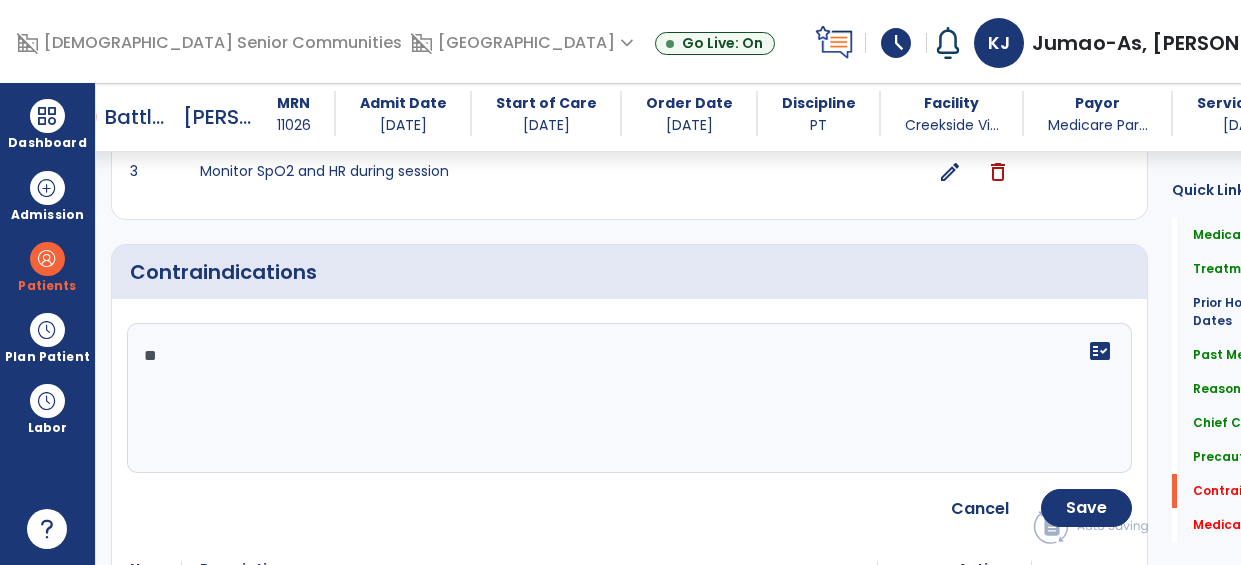 type on "***" 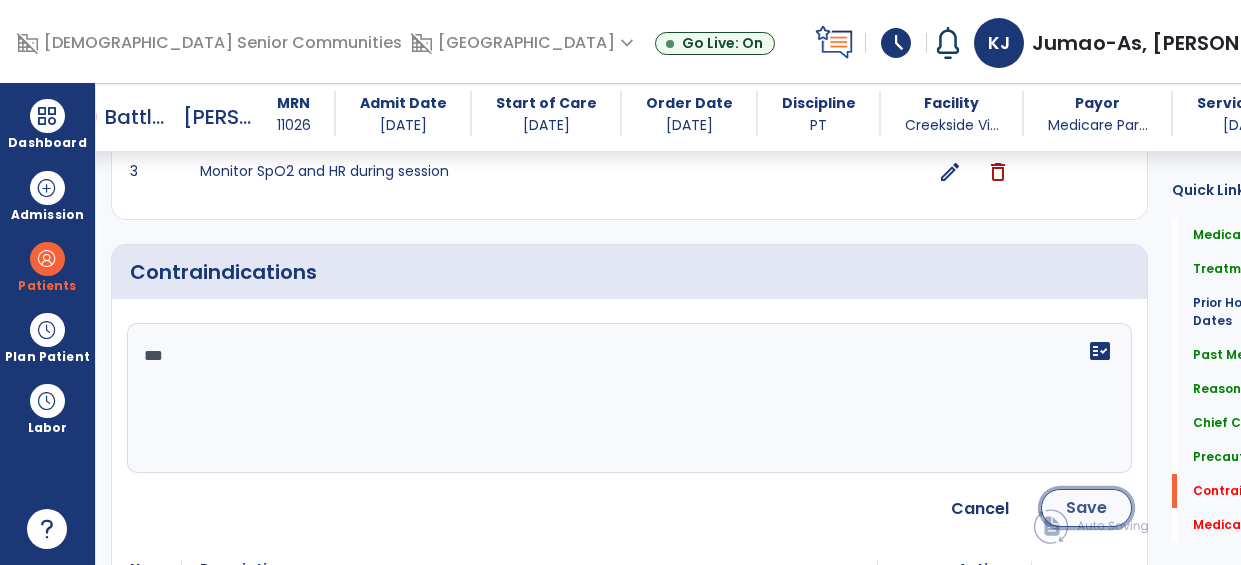 click on "Save" 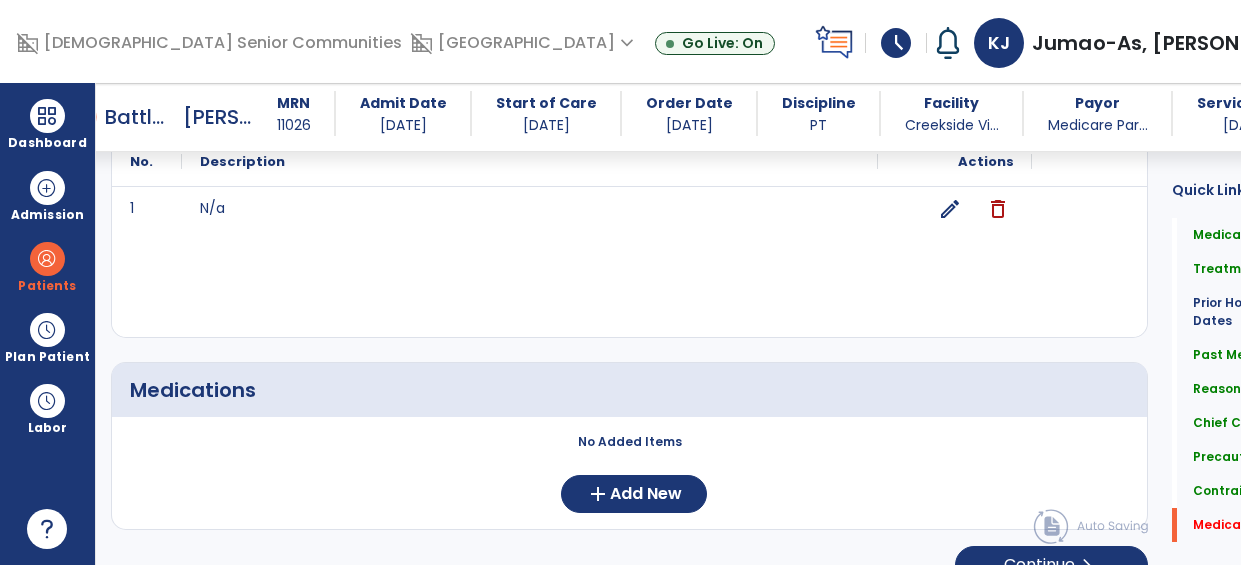 scroll, scrollTop: 2389, scrollLeft: 0, axis: vertical 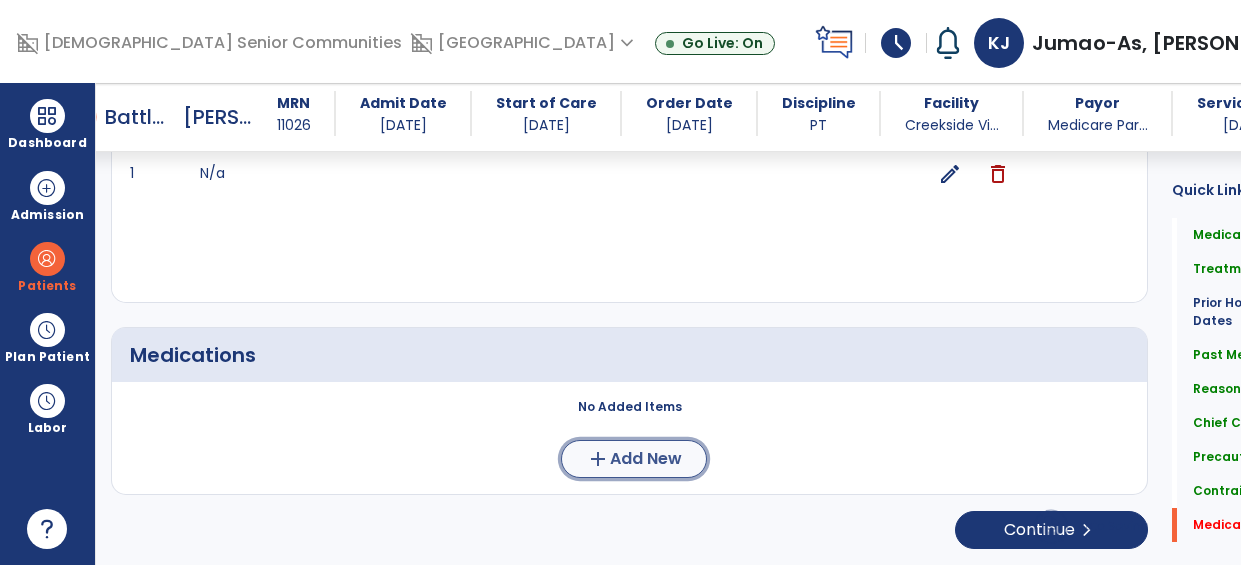 click on "add  Add New" 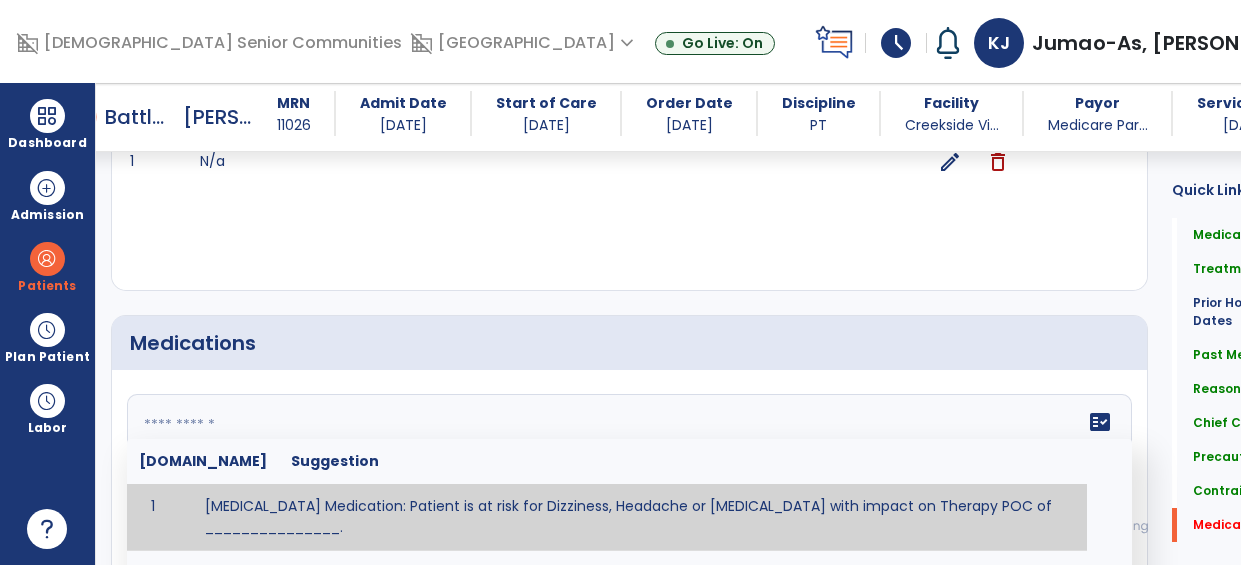 click 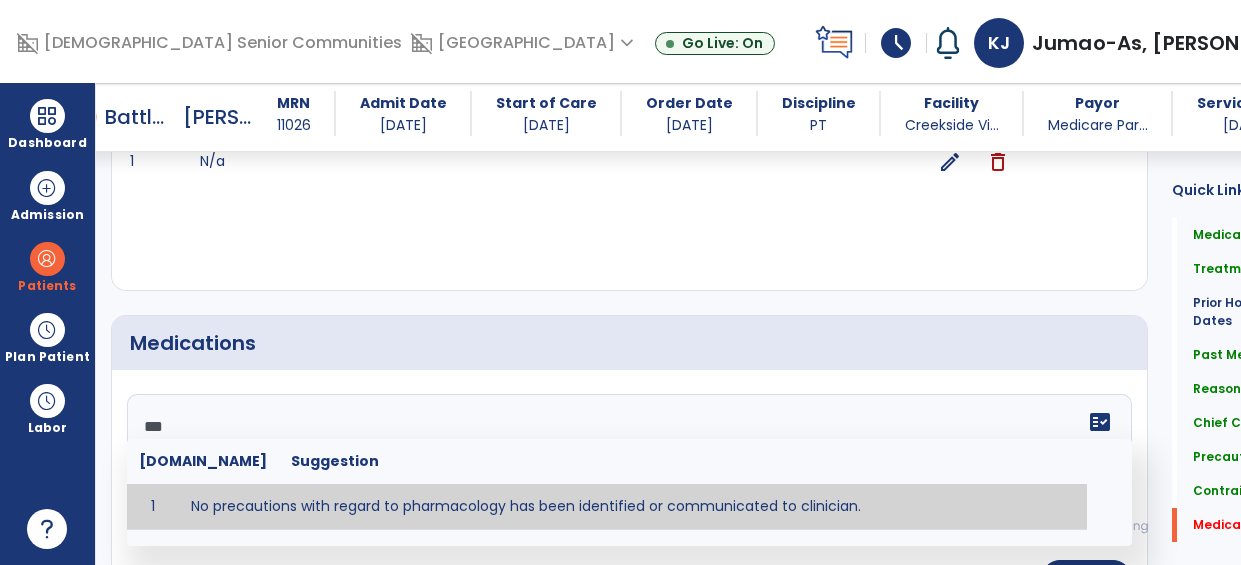 type on "**********" 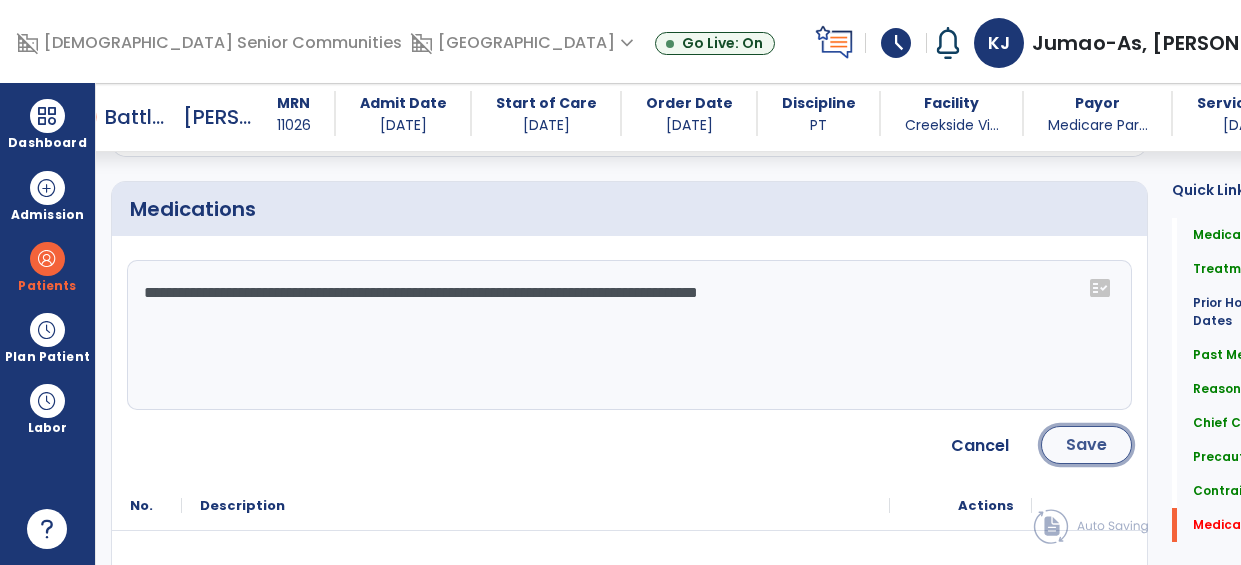 click on "Save" 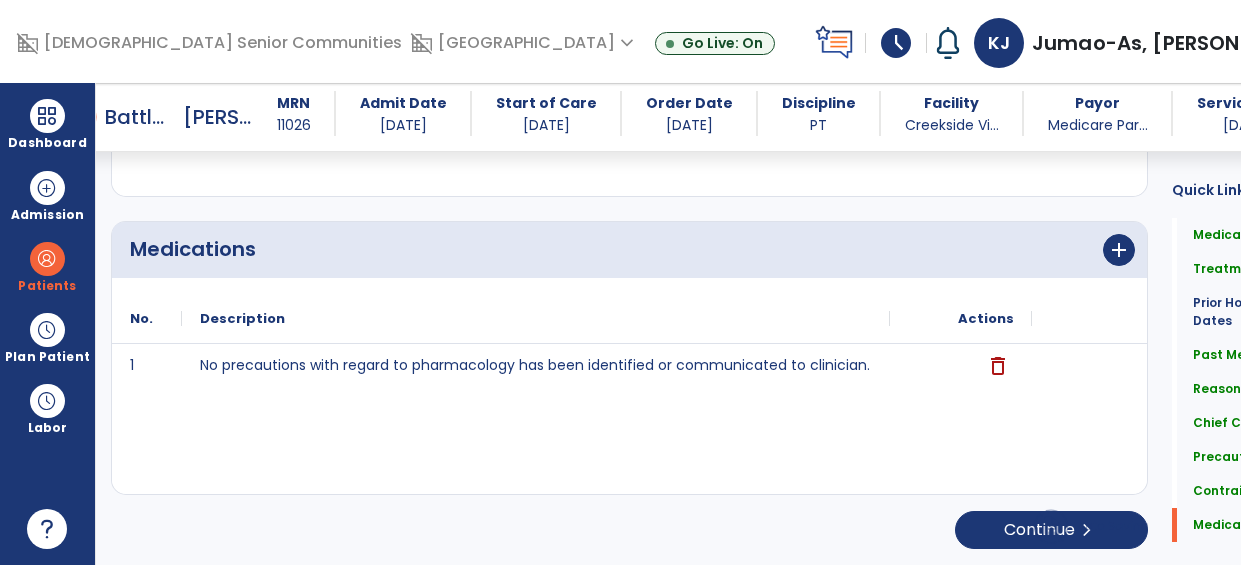 scroll, scrollTop: 2495, scrollLeft: 0, axis: vertical 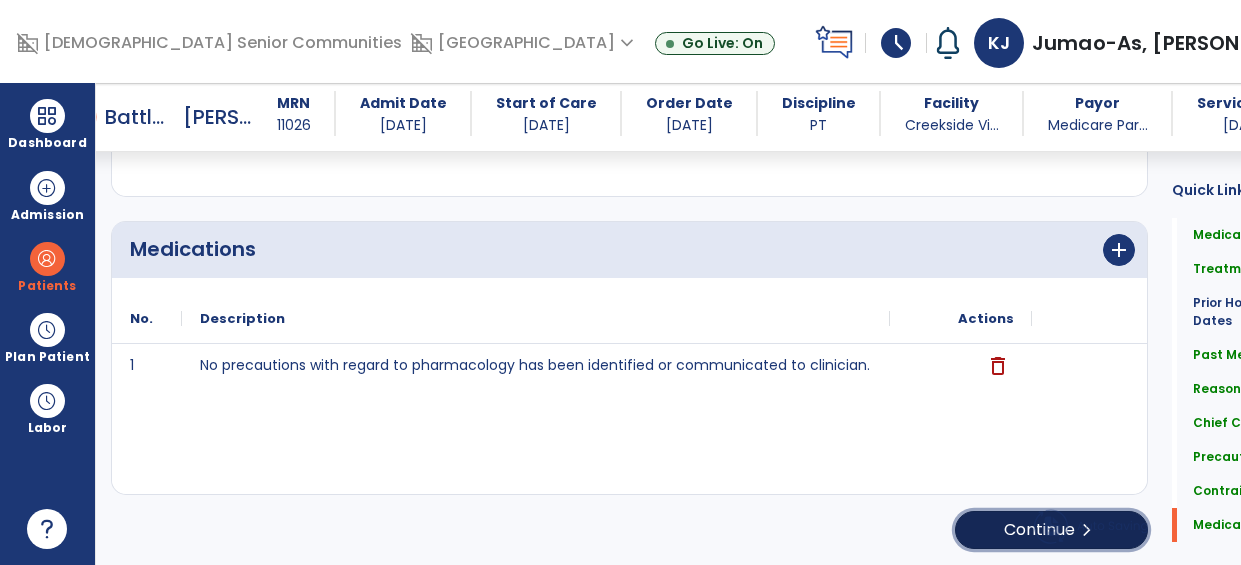 click on "chevron_right" 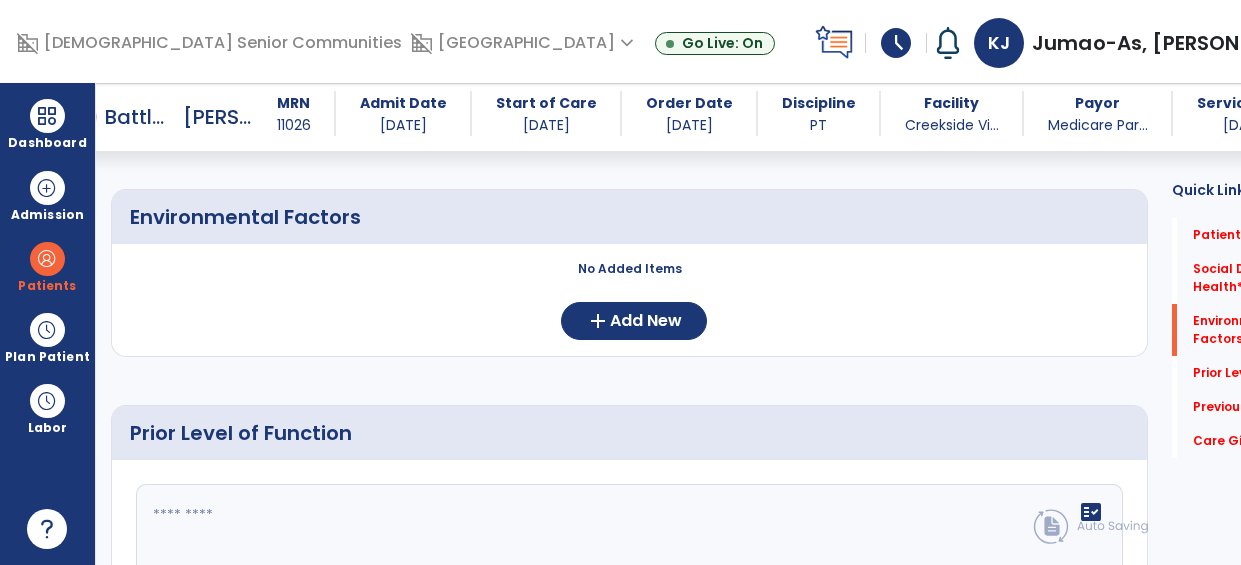 scroll, scrollTop: 515, scrollLeft: 0, axis: vertical 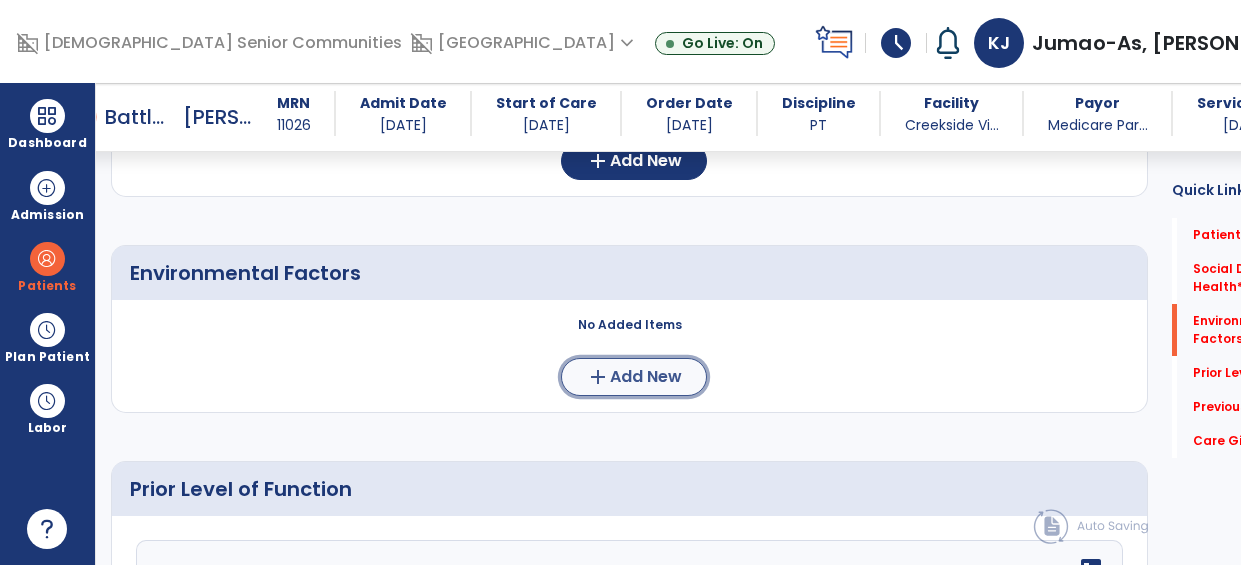 click on "Add New" 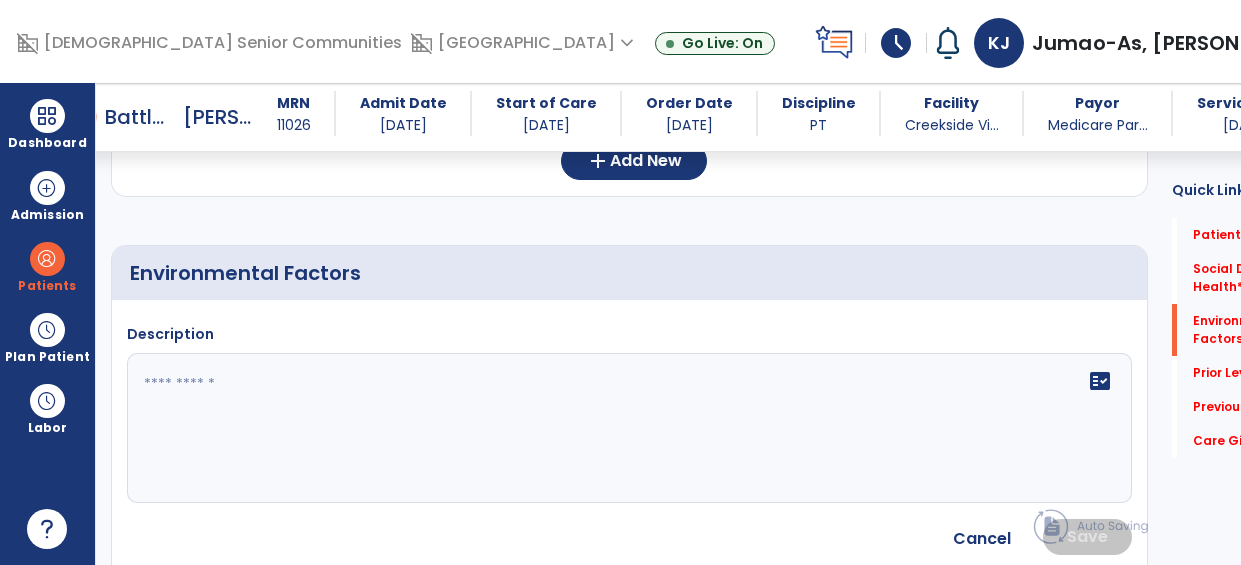 click 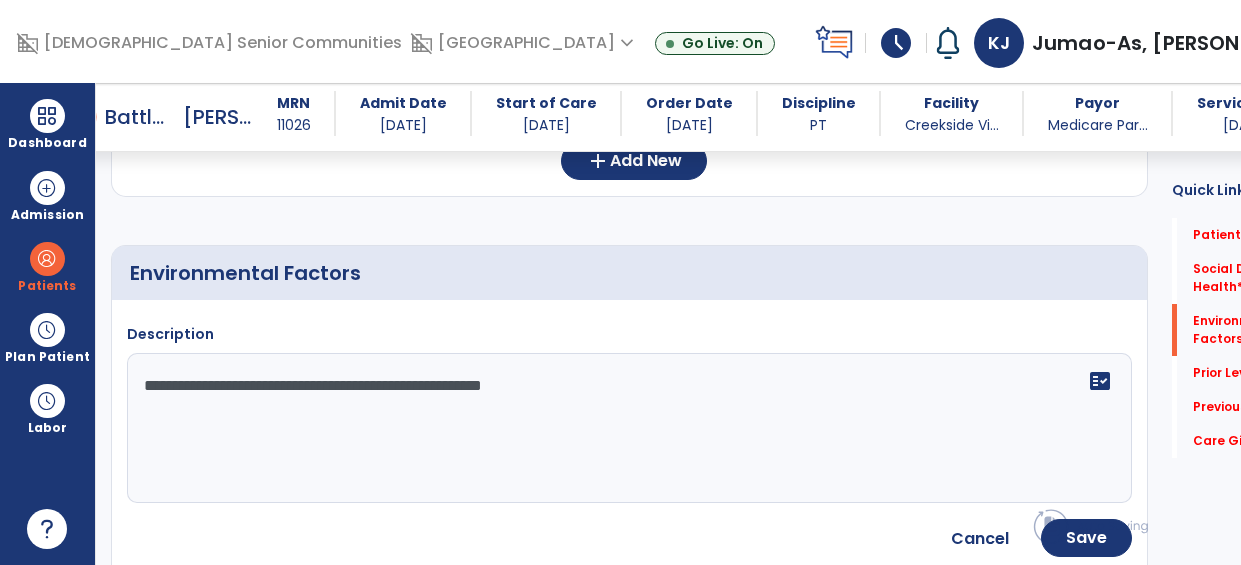 type on "**********" 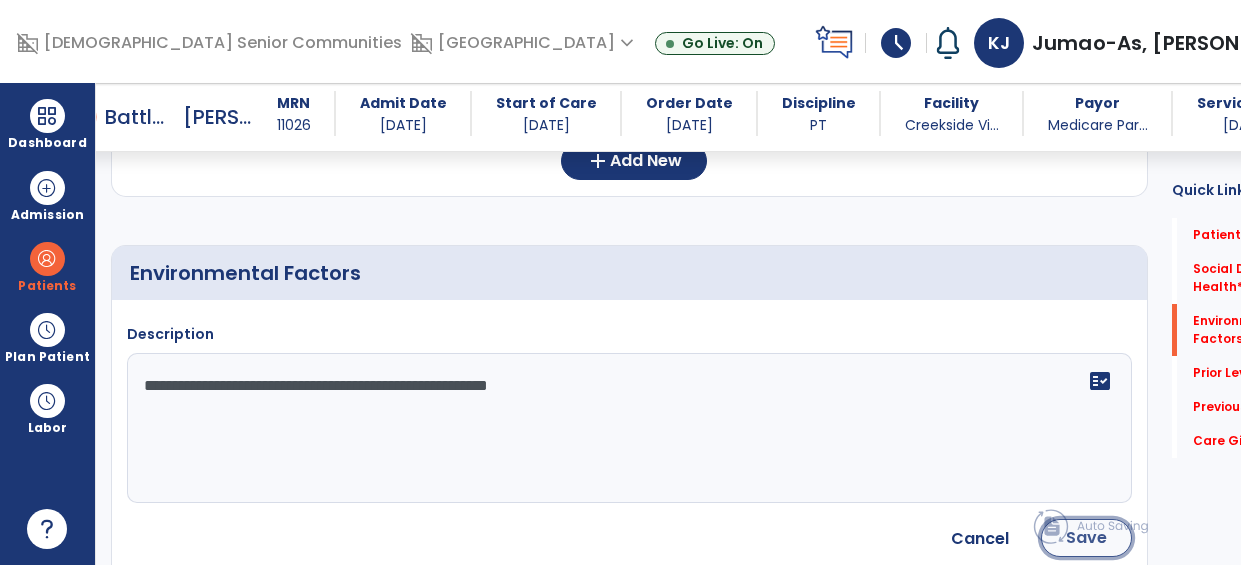 click on "Save" 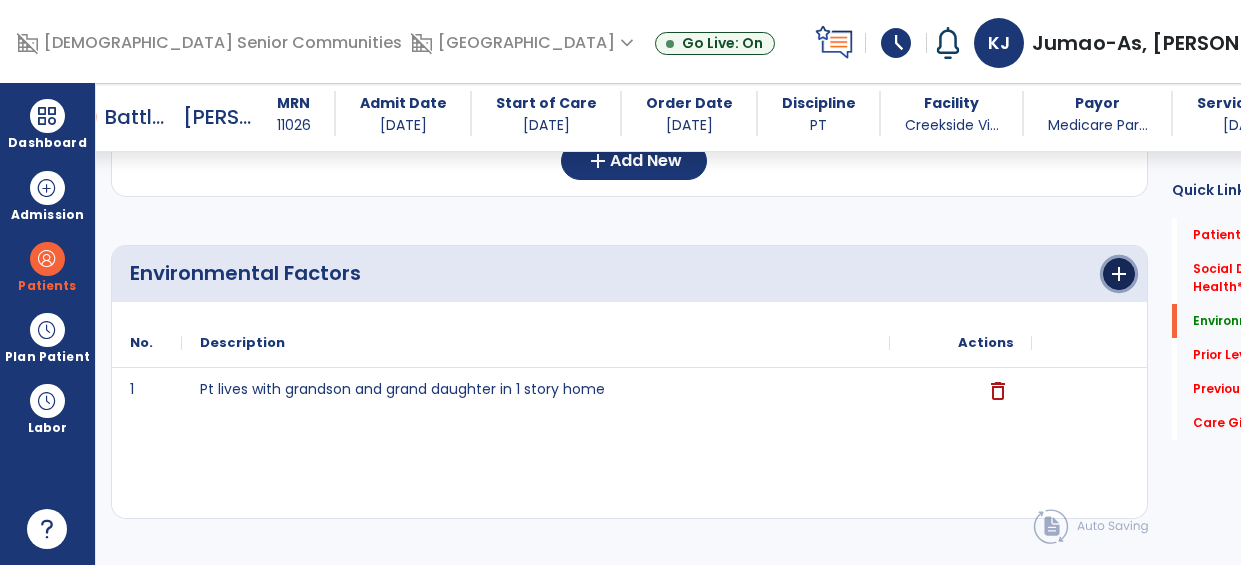 click on "add" 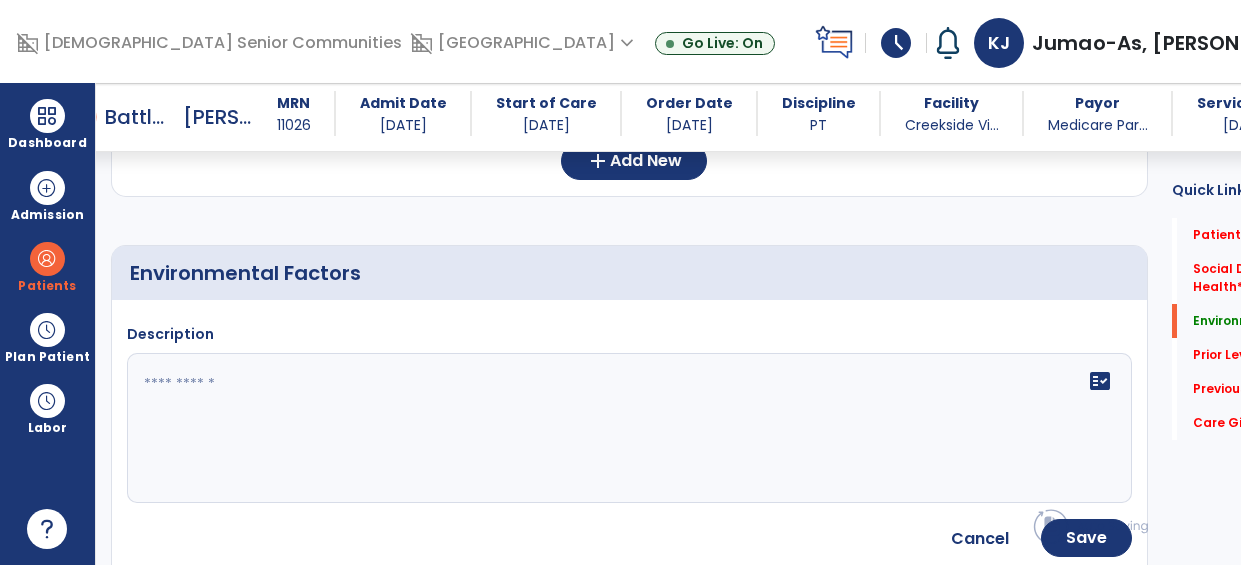 click 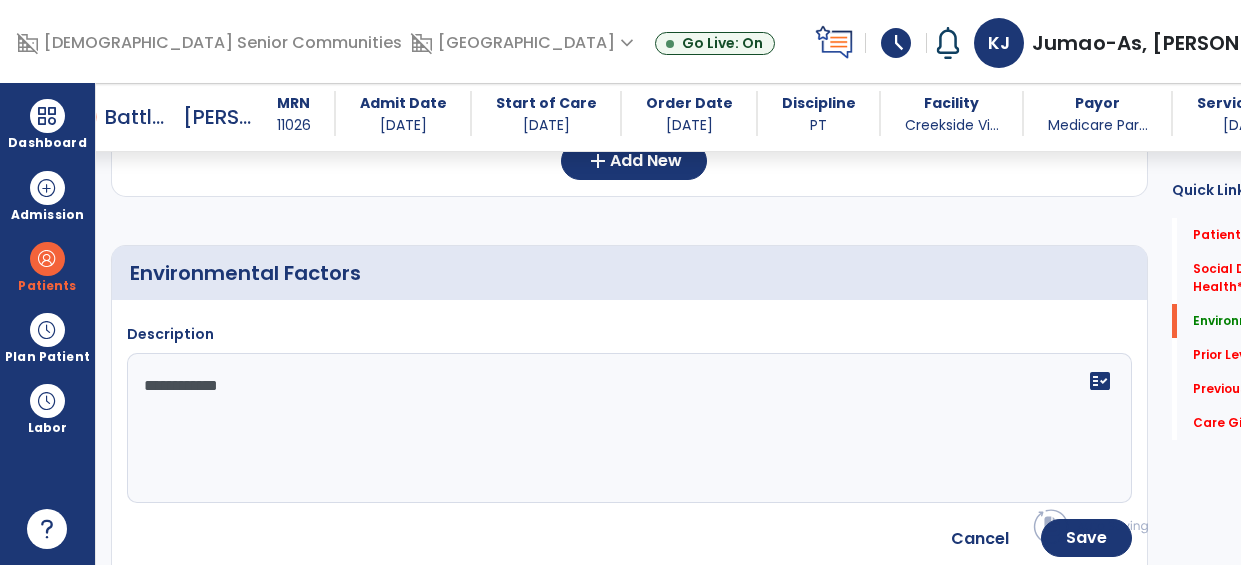 type on "**********" 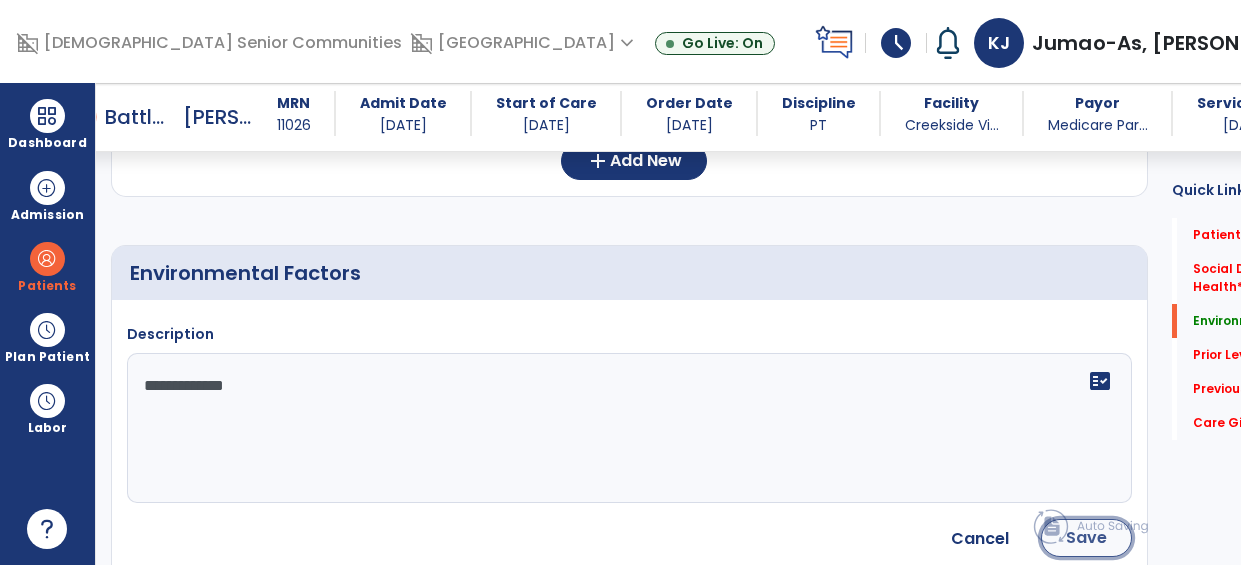 click on "Save" 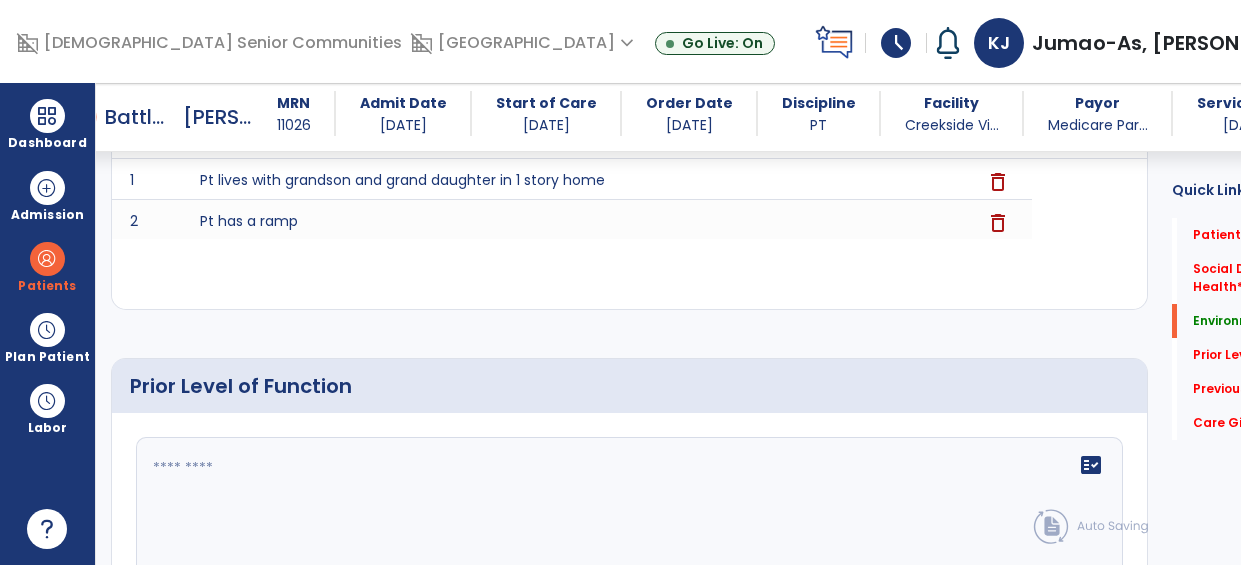 click 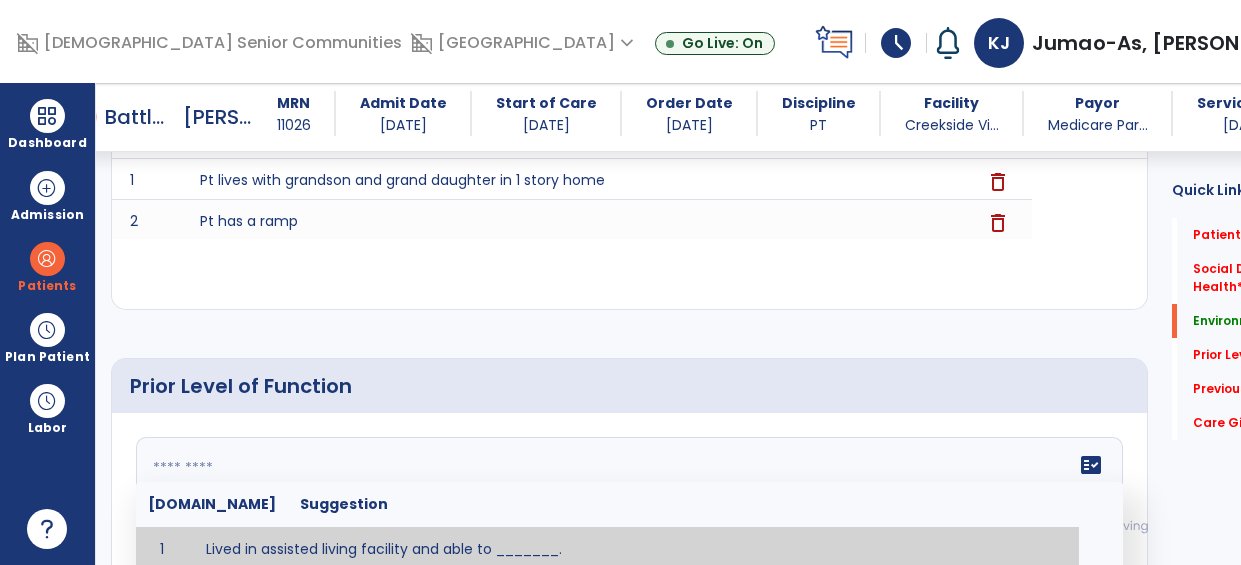 scroll, scrollTop: 745, scrollLeft: 0, axis: vertical 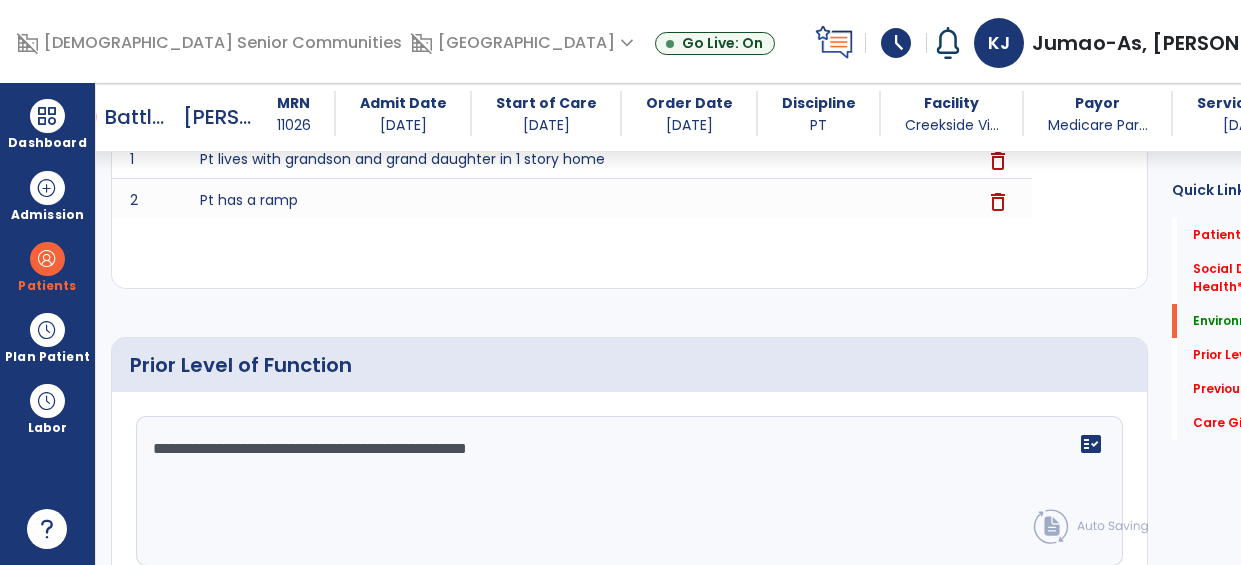 type on "**********" 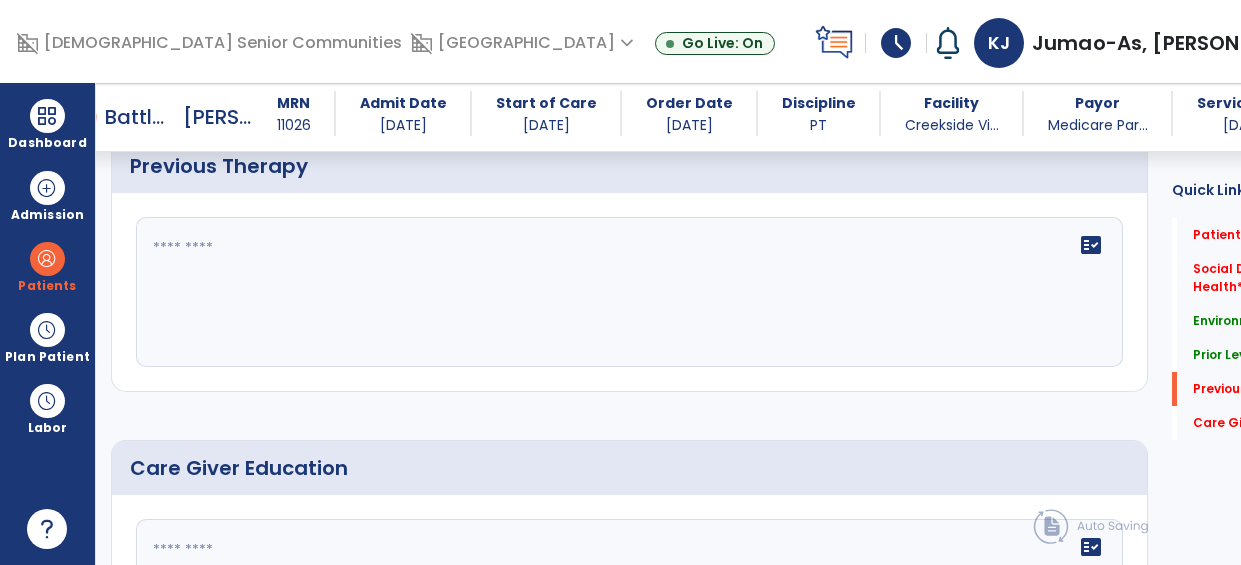 scroll, scrollTop: 1253, scrollLeft: 0, axis: vertical 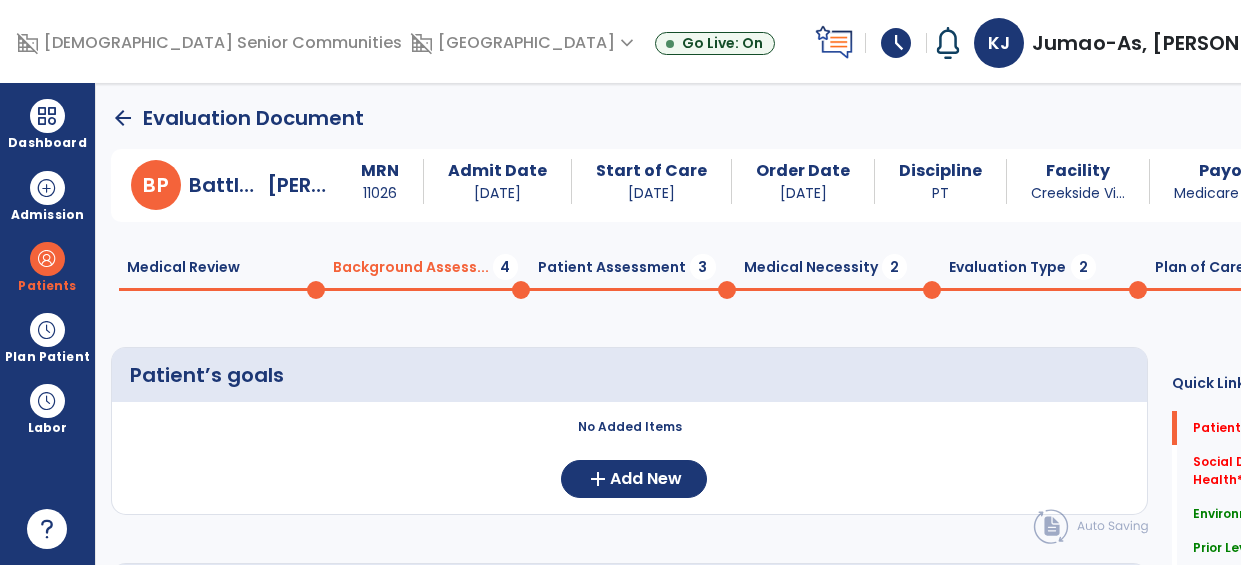 click on "Patient Assessment  3" 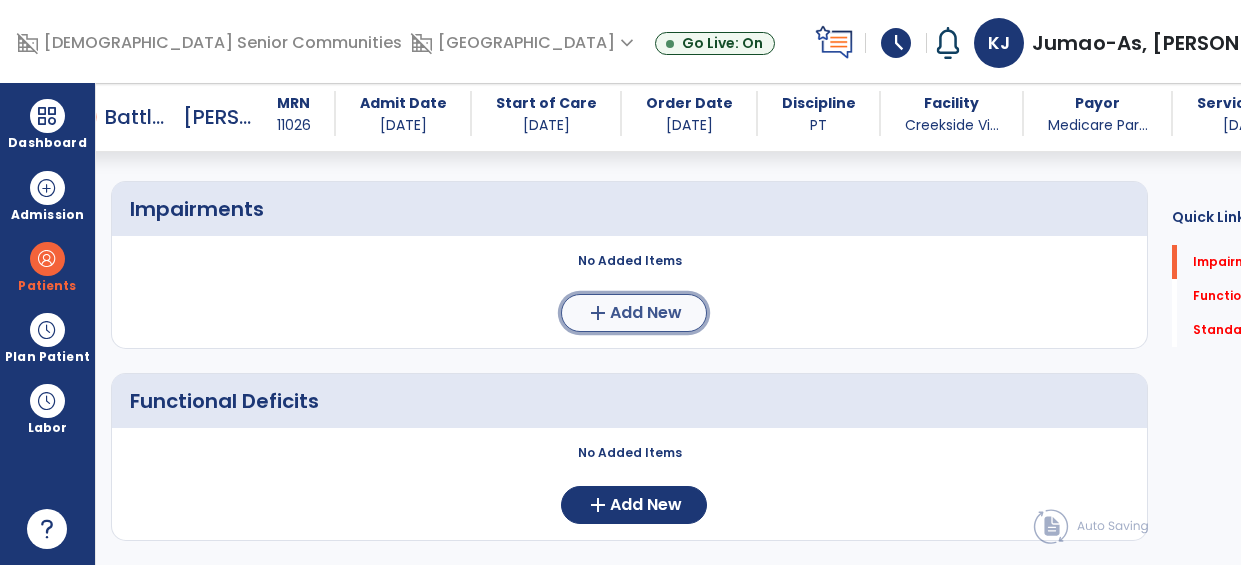 click on "add  Add New" 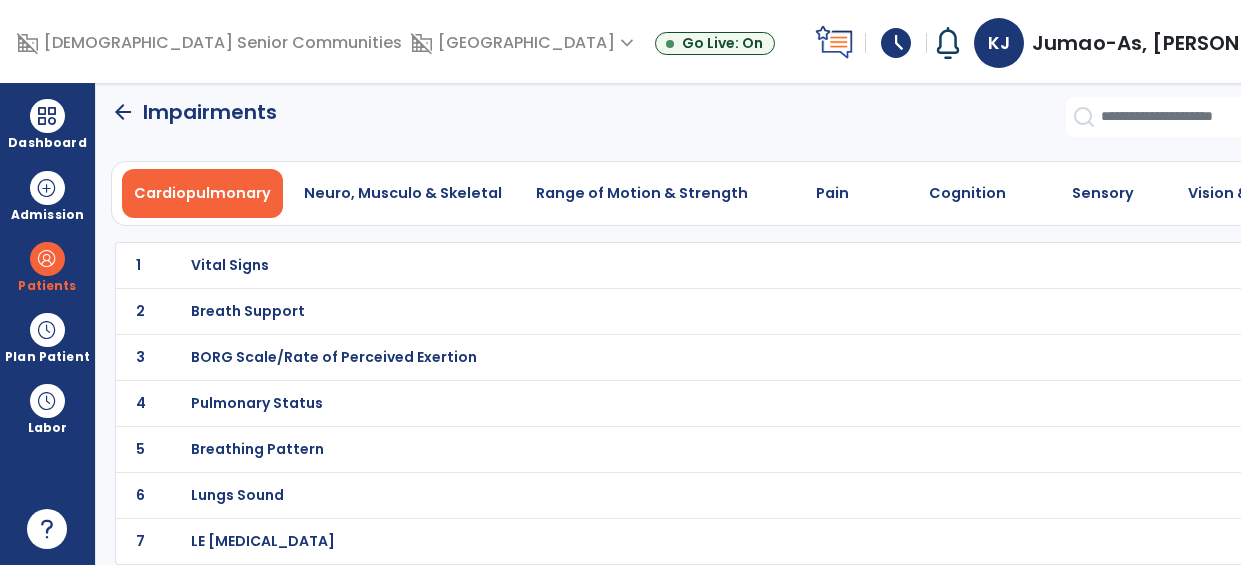 scroll, scrollTop: 4, scrollLeft: 0, axis: vertical 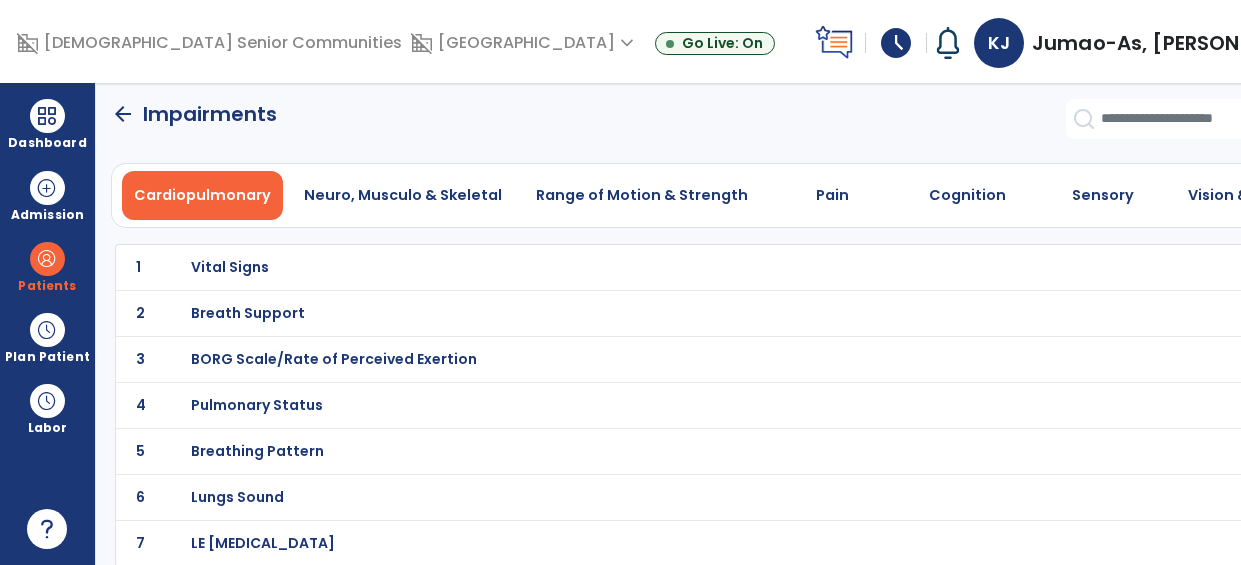 click on "Vital Signs" at bounding box center [692, 267] 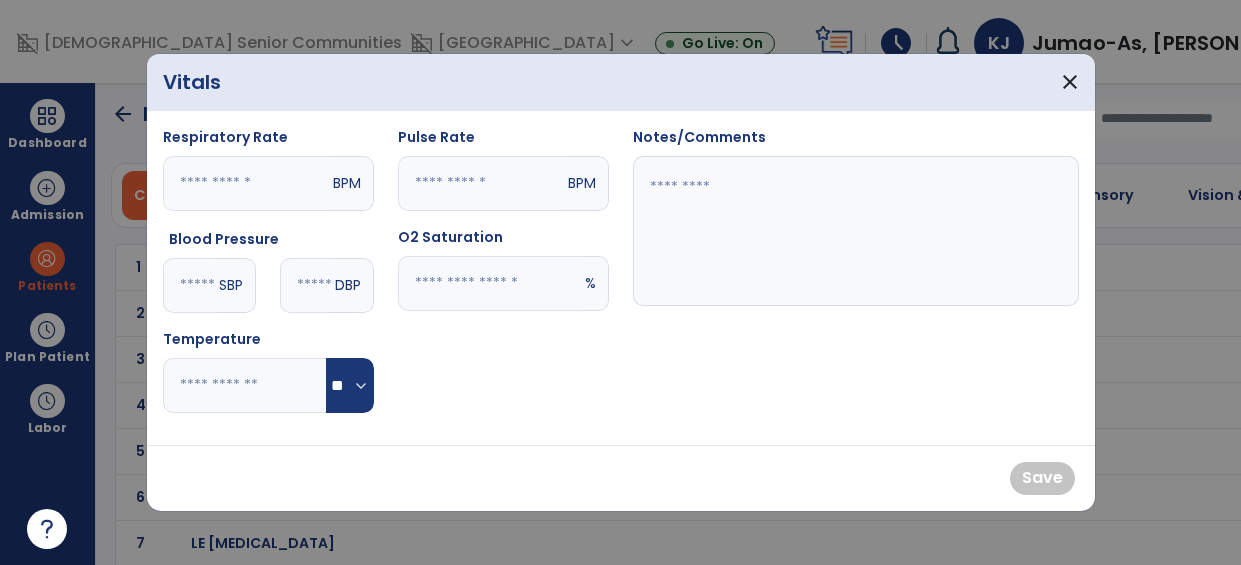 click at bounding box center (481, 183) 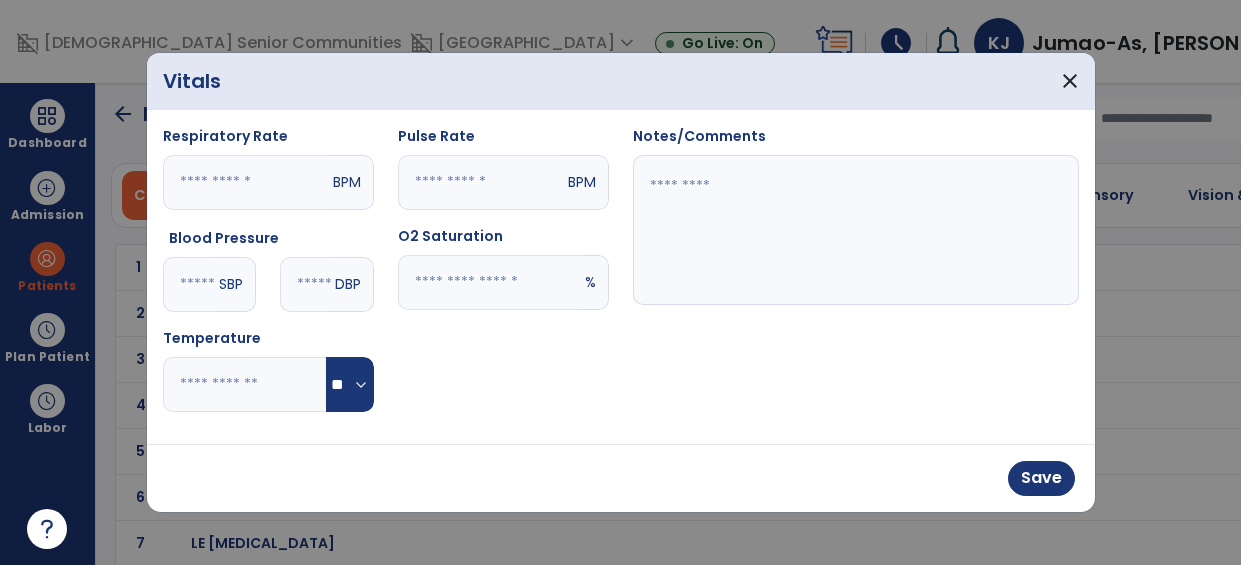 type on "**" 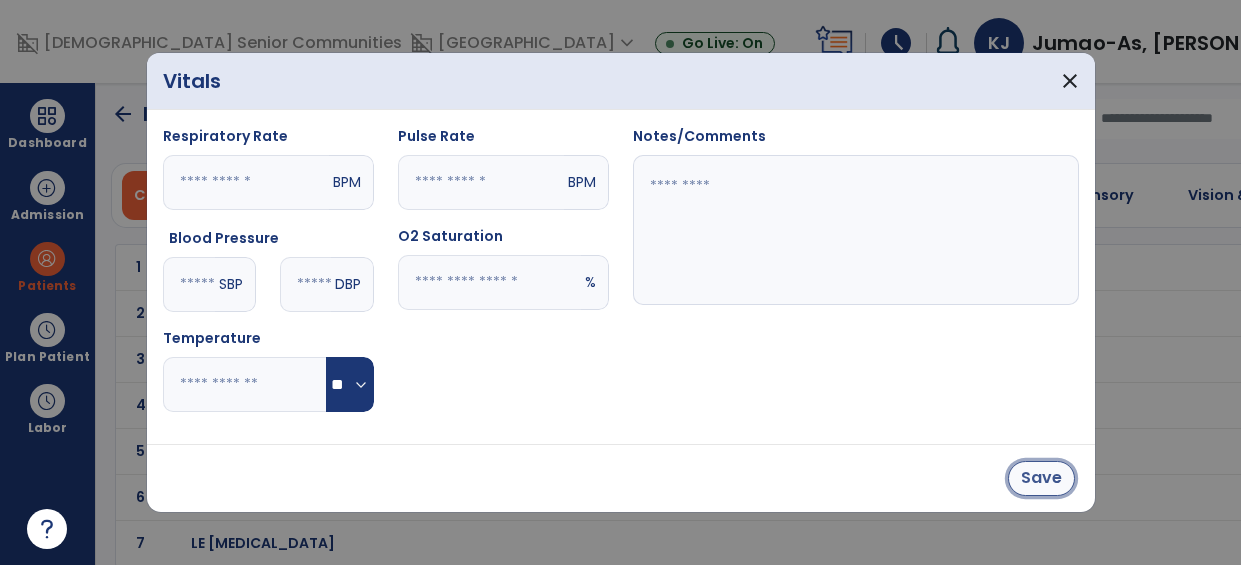 click on "Save" at bounding box center [1041, 478] 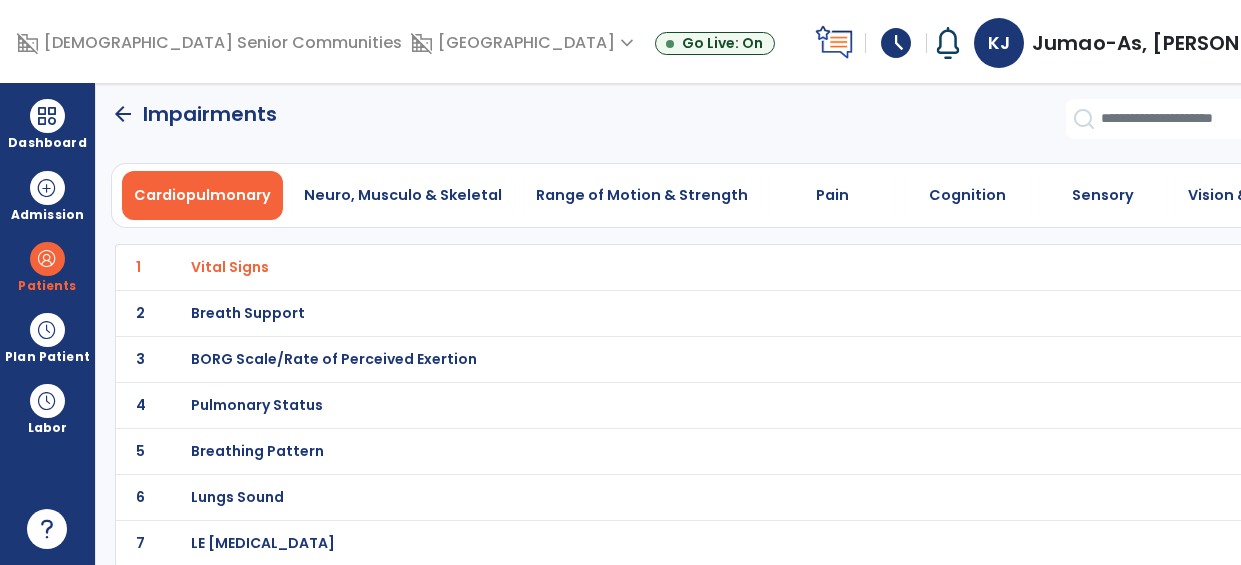 click on "arrow_back" 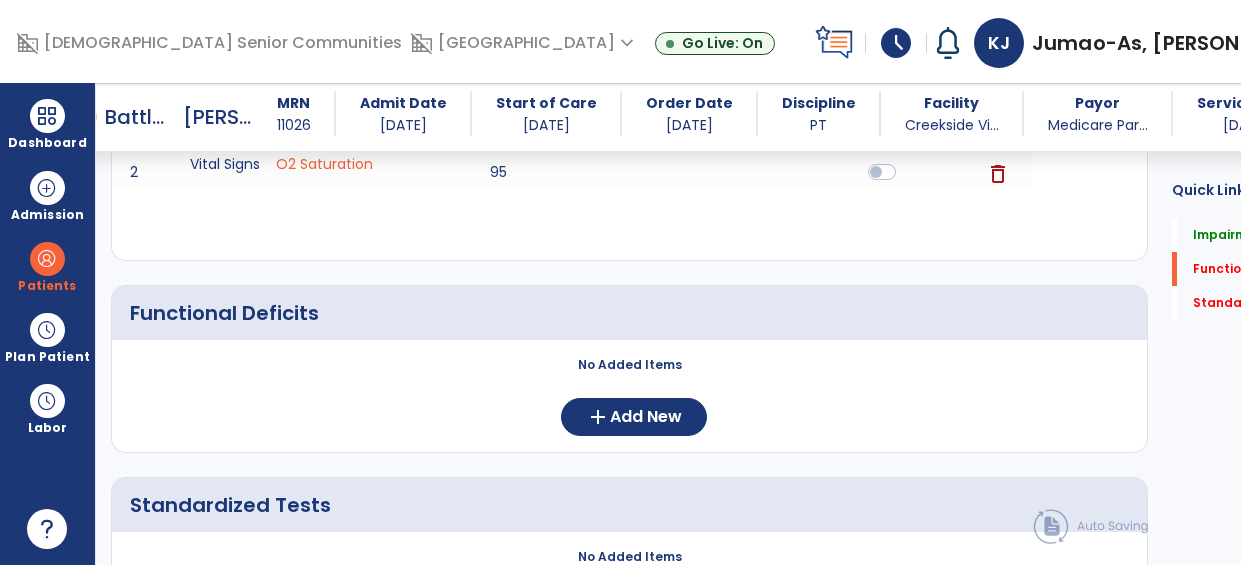 scroll, scrollTop: 0, scrollLeft: 0, axis: both 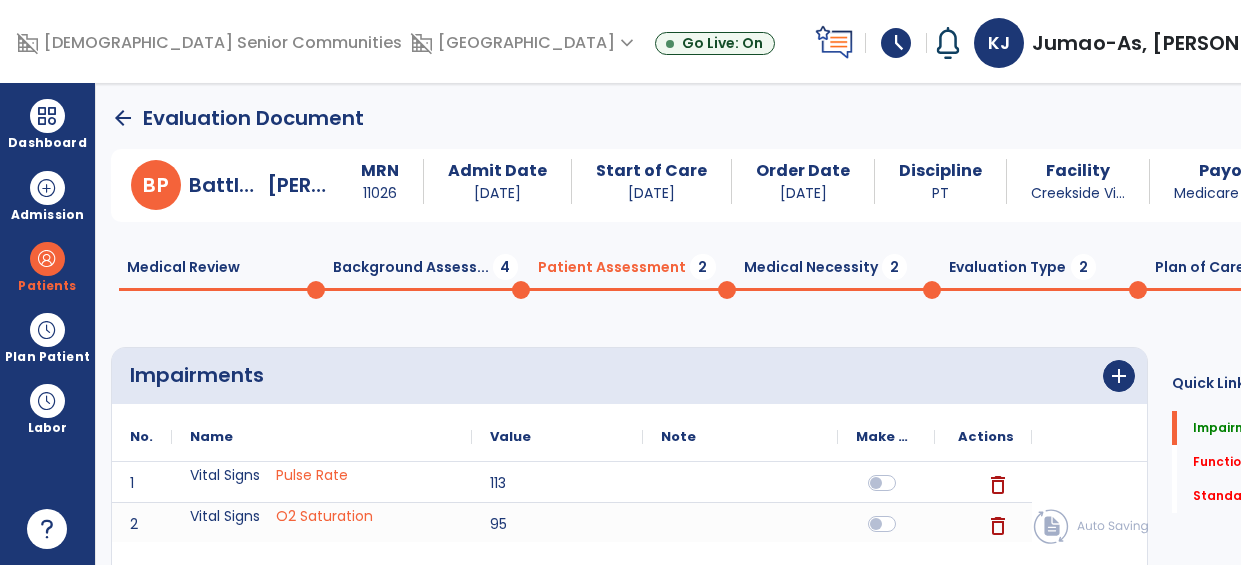 click on "Background Assess...  4" 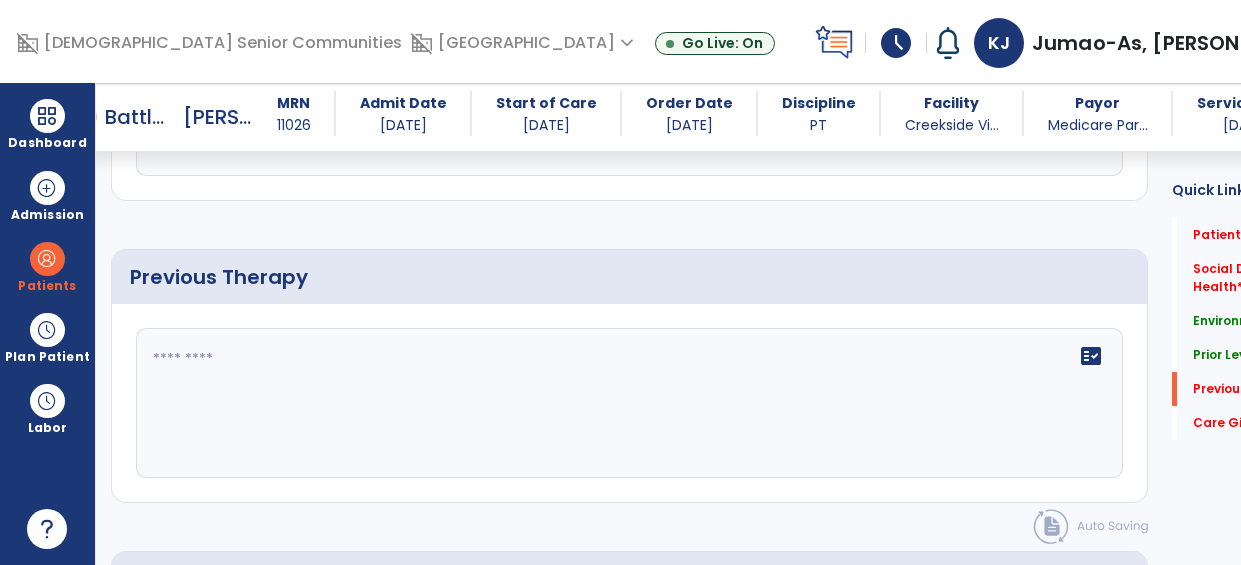 scroll, scrollTop: 1137, scrollLeft: 0, axis: vertical 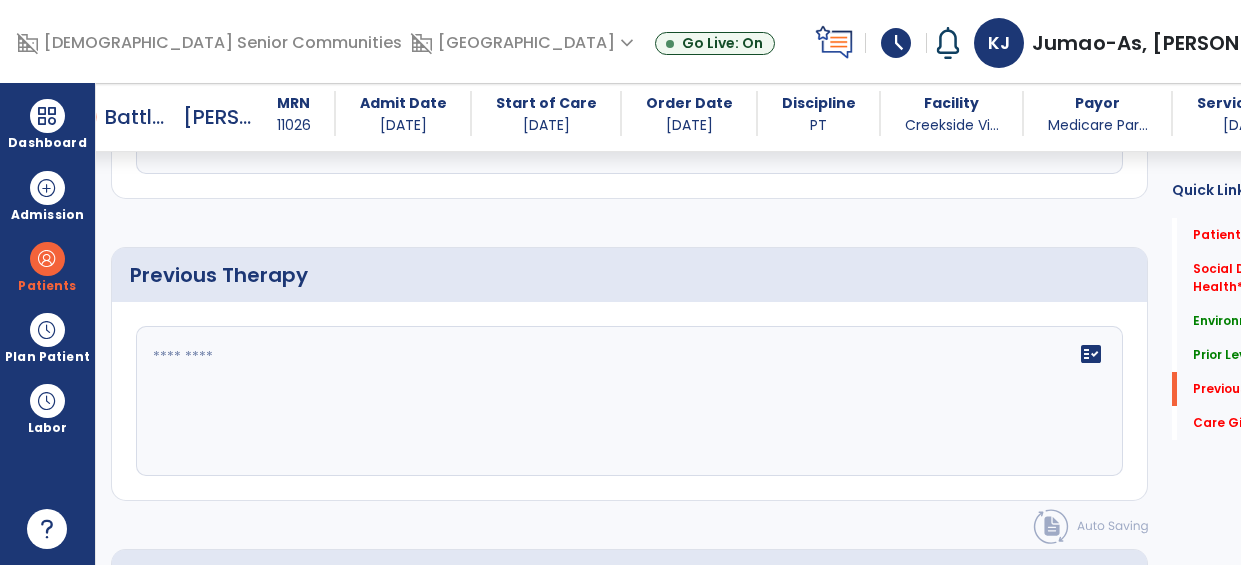click 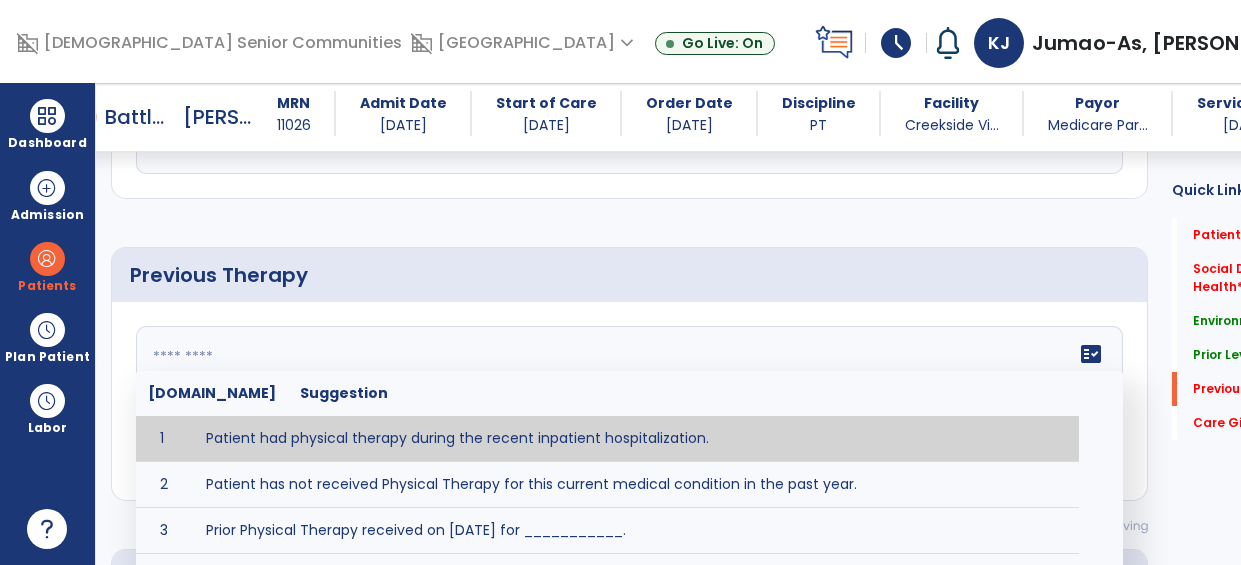 type on "**********" 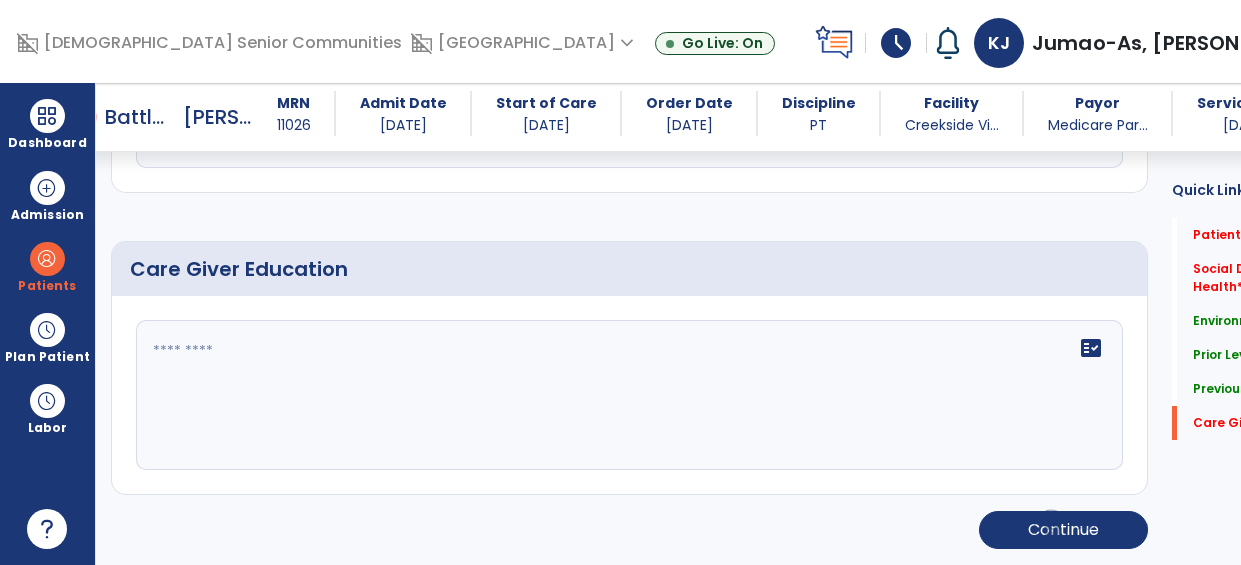 scroll, scrollTop: 1458, scrollLeft: 0, axis: vertical 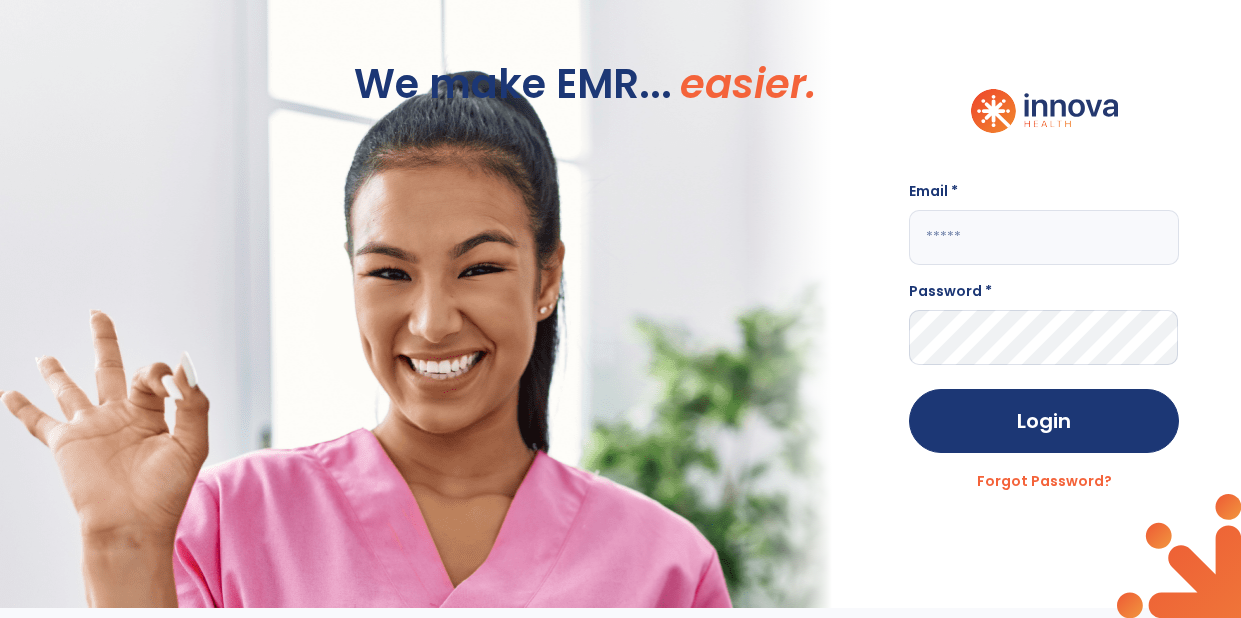 click 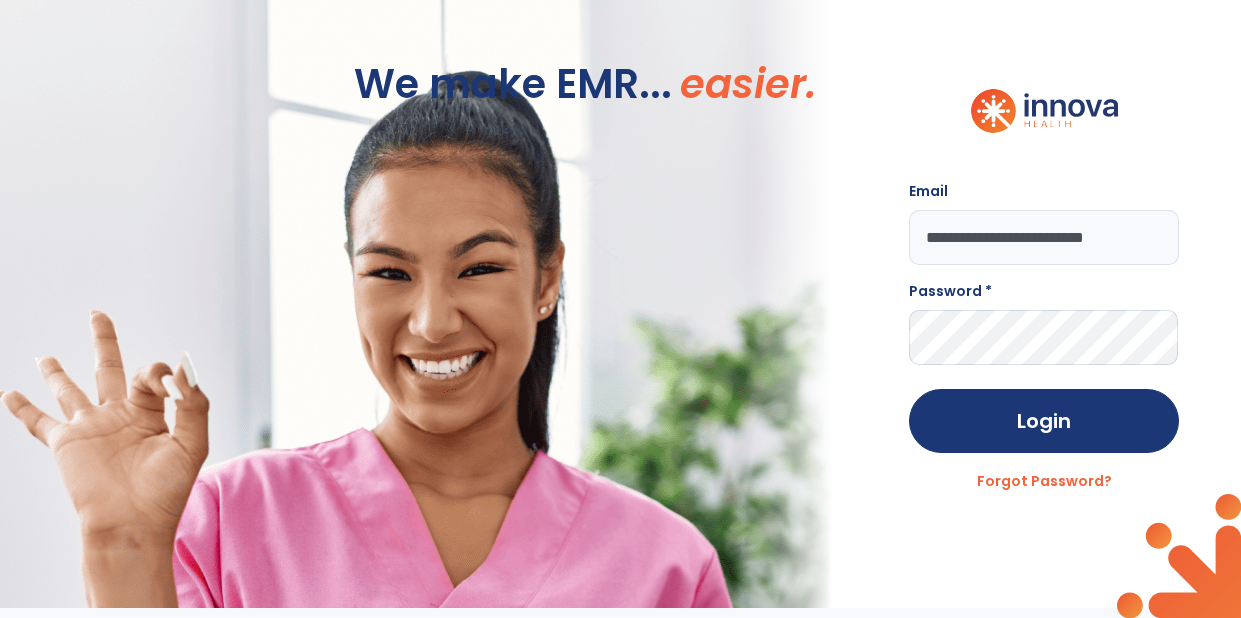 scroll, scrollTop: 0, scrollLeft: 4, axis: horizontal 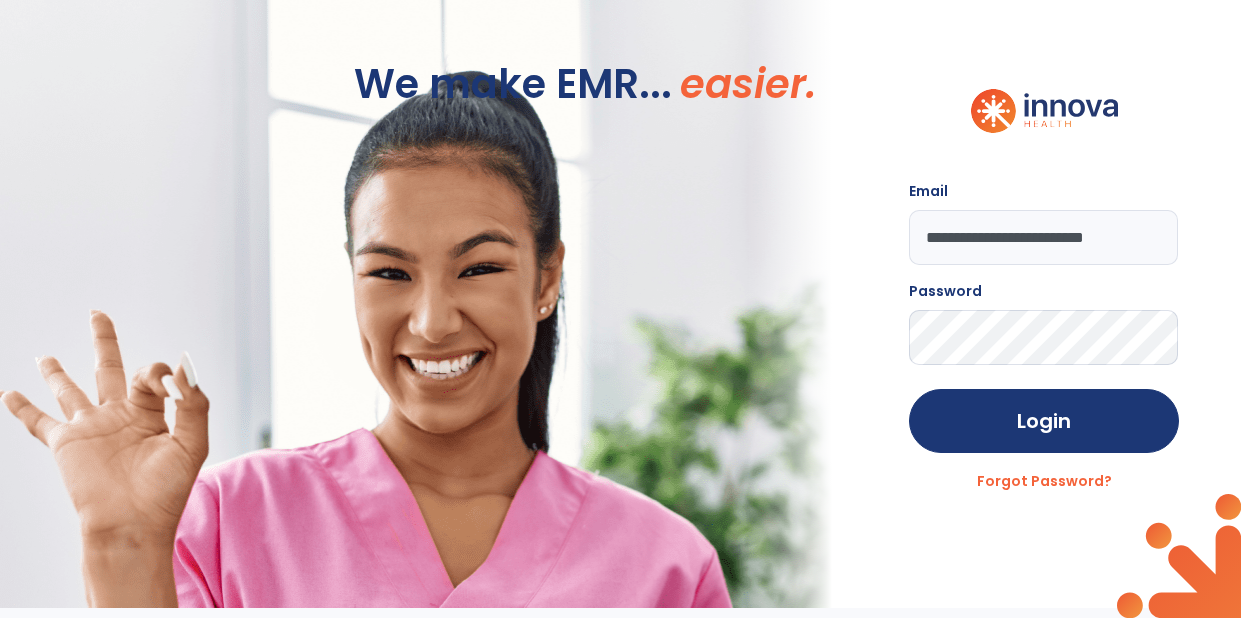 click on "Login" 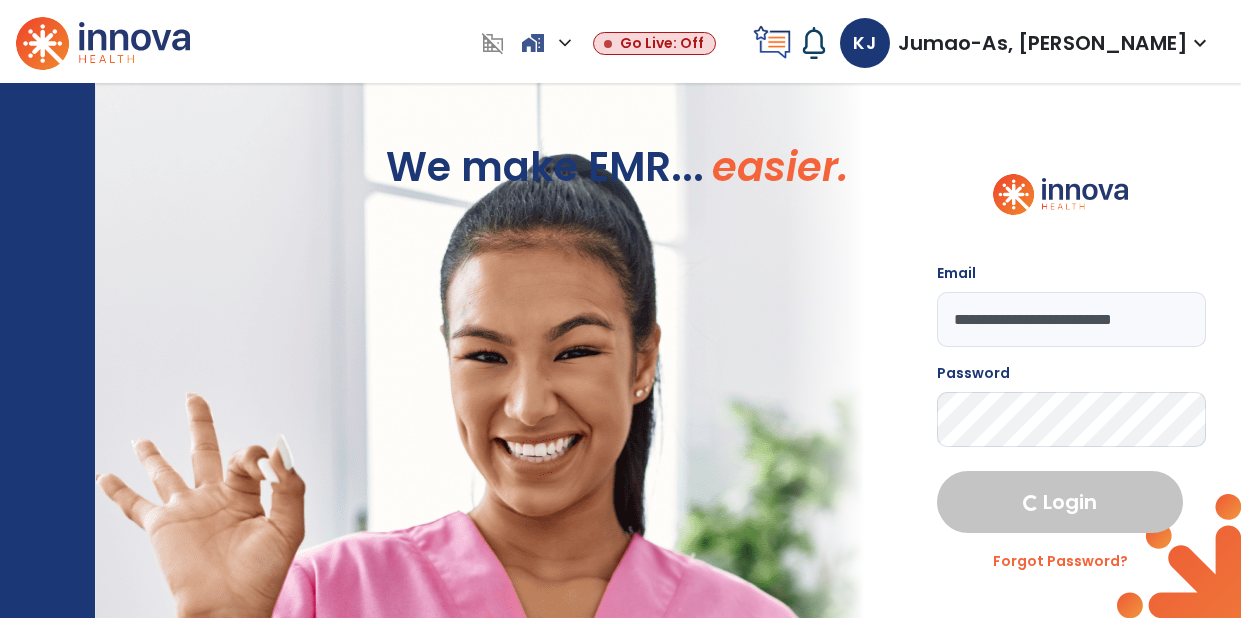 select on "****" 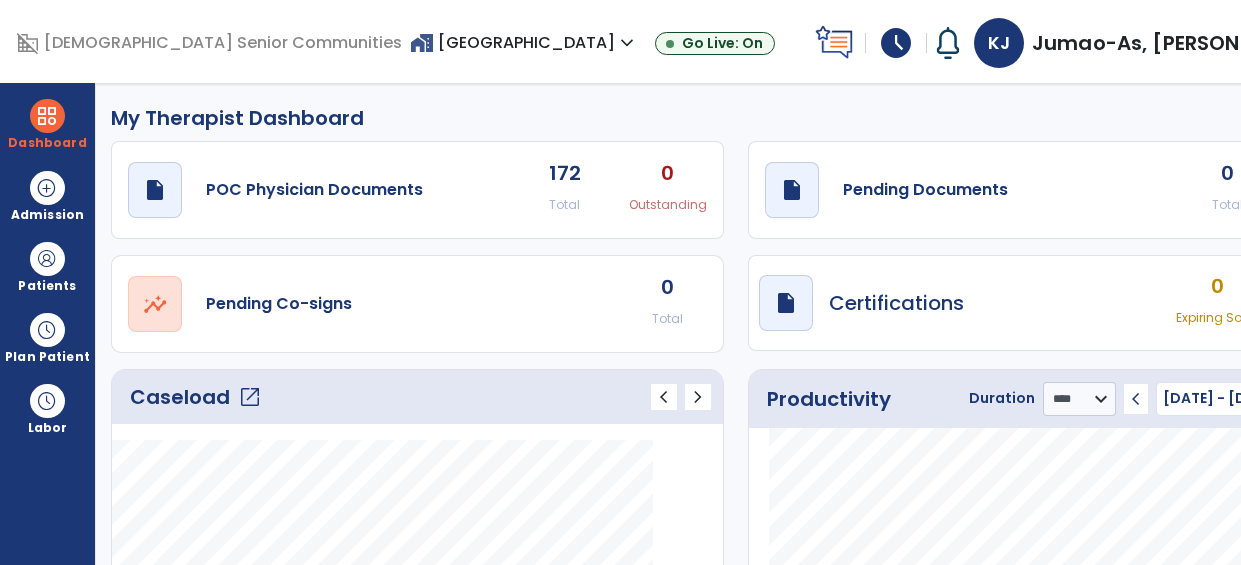 click on "open_in_new" 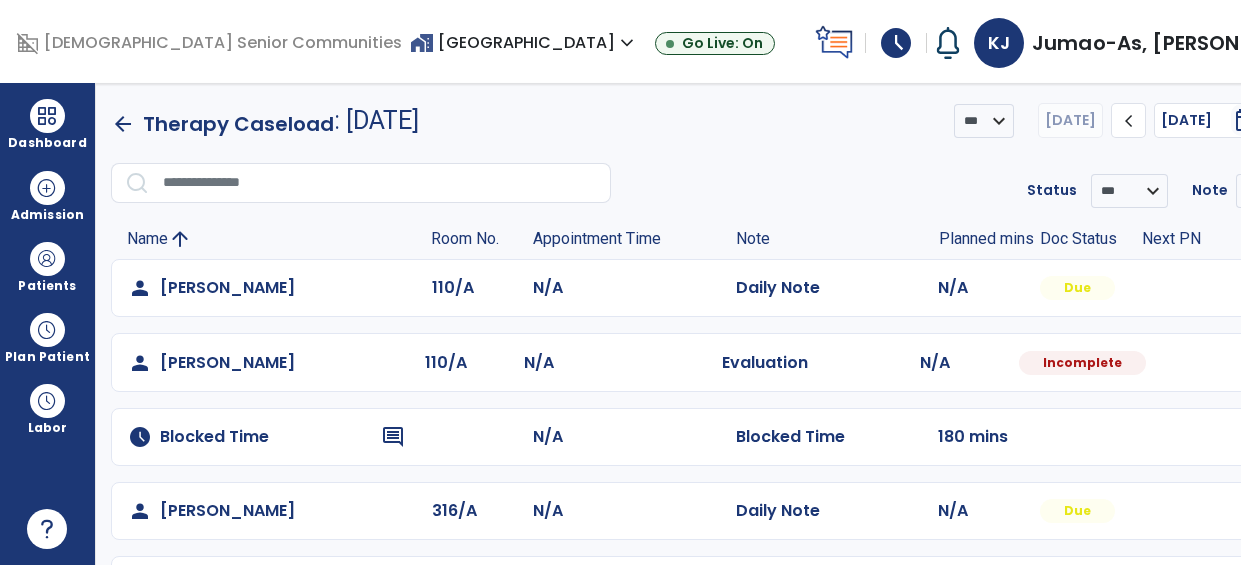 click at bounding box center [1301, 288] 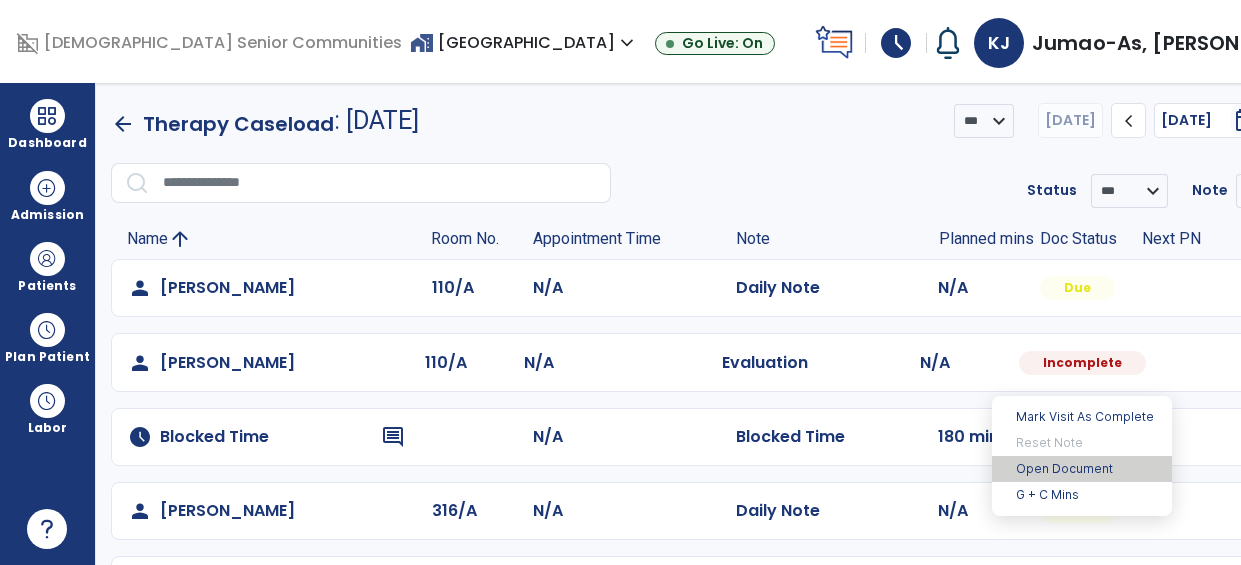 click on "Open Document" at bounding box center [1082, 469] 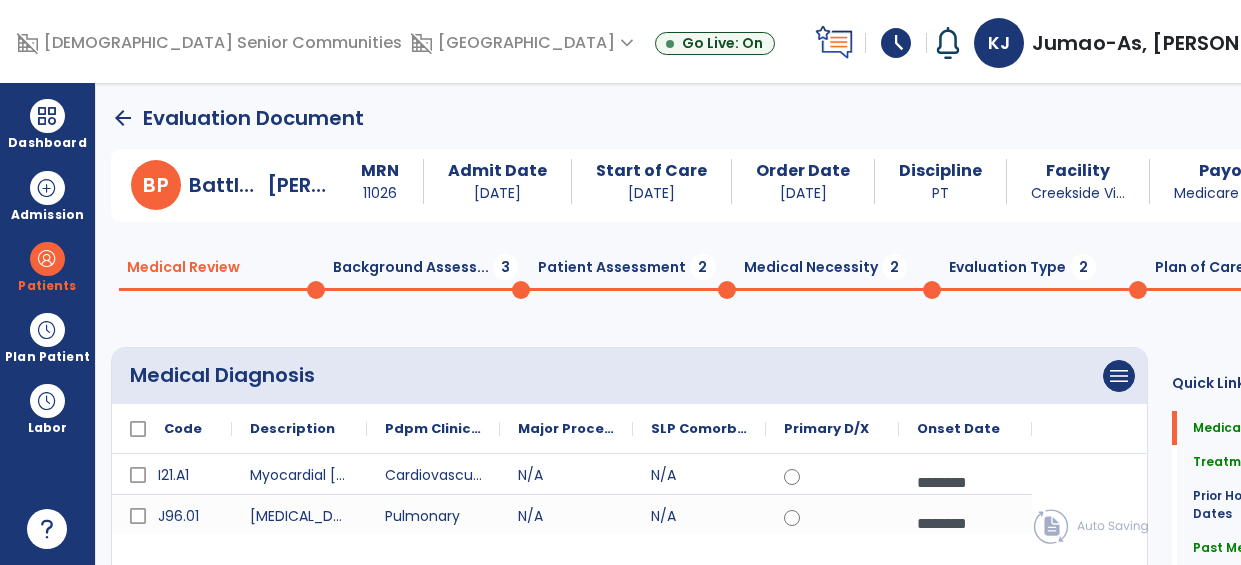 click on "Background Assess...  3" 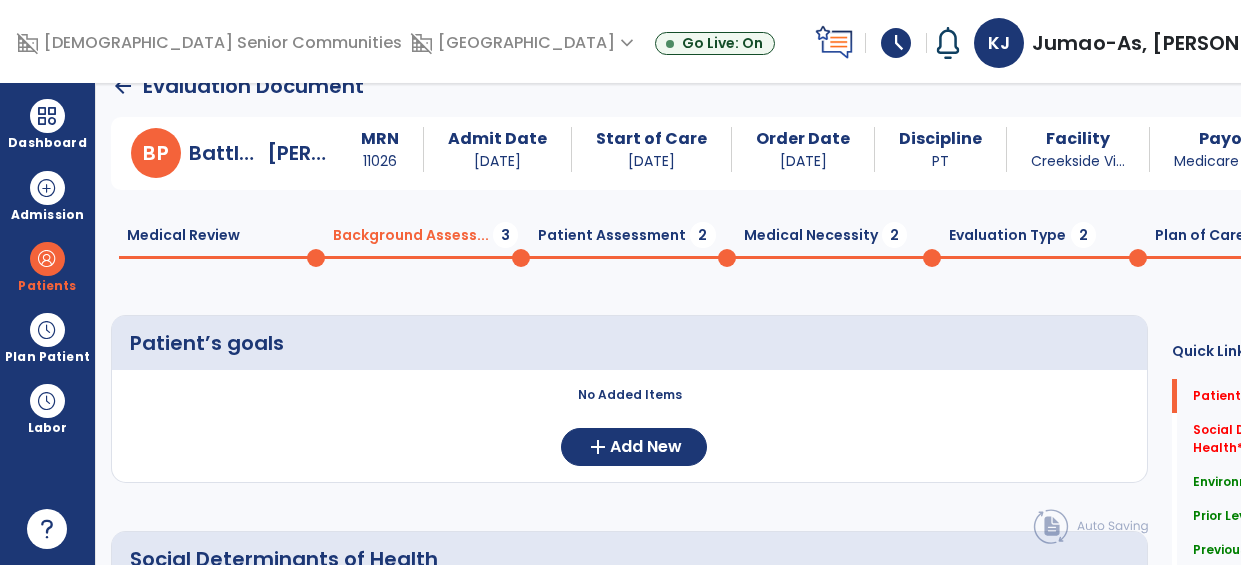 scroll, scrollTop: 29, scrollLeft: 0, axis: vertical 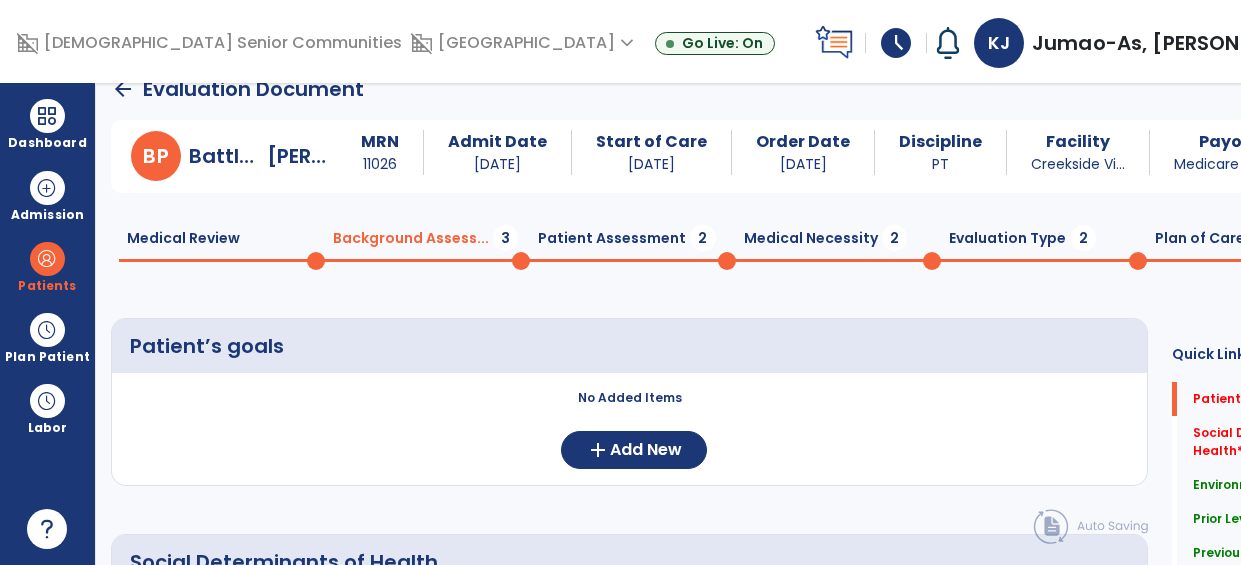 click on "Patient Assessment  2" 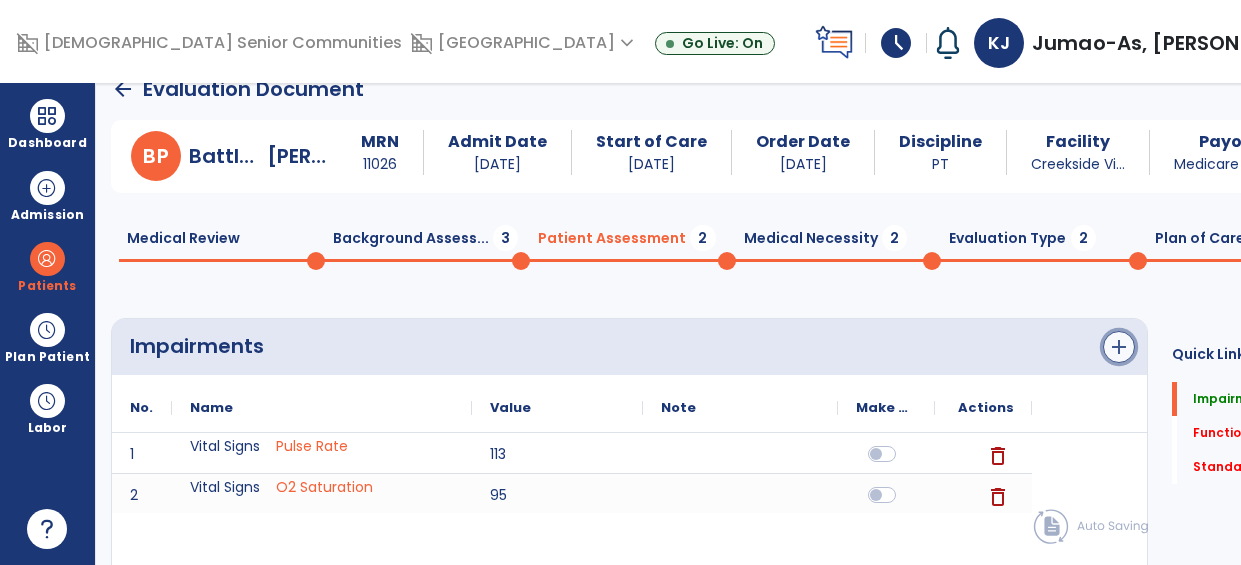 click on "add" 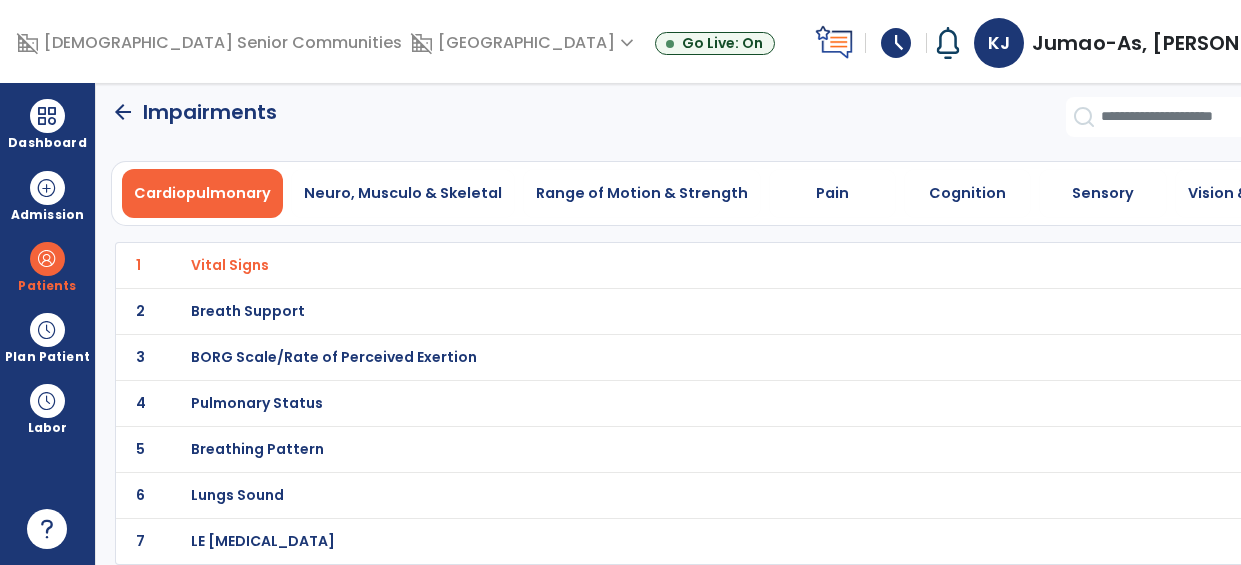 scroll, scrollTop: 4, scrollLeft: 0, axis: vertical 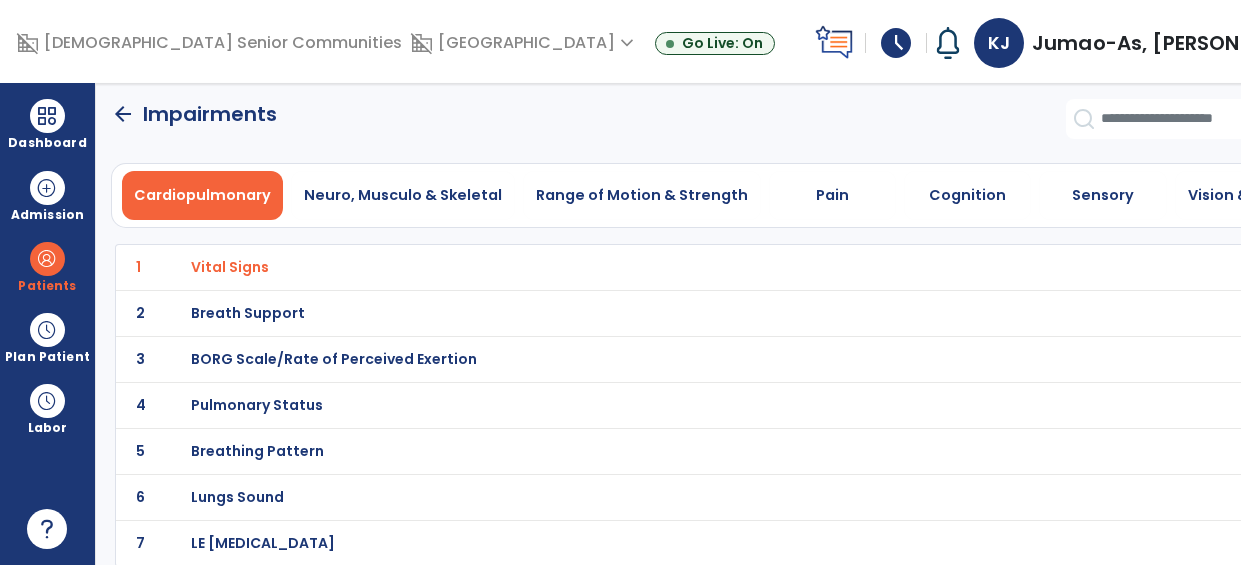 click on "Vital Signs" at bounding box center [692, 267] 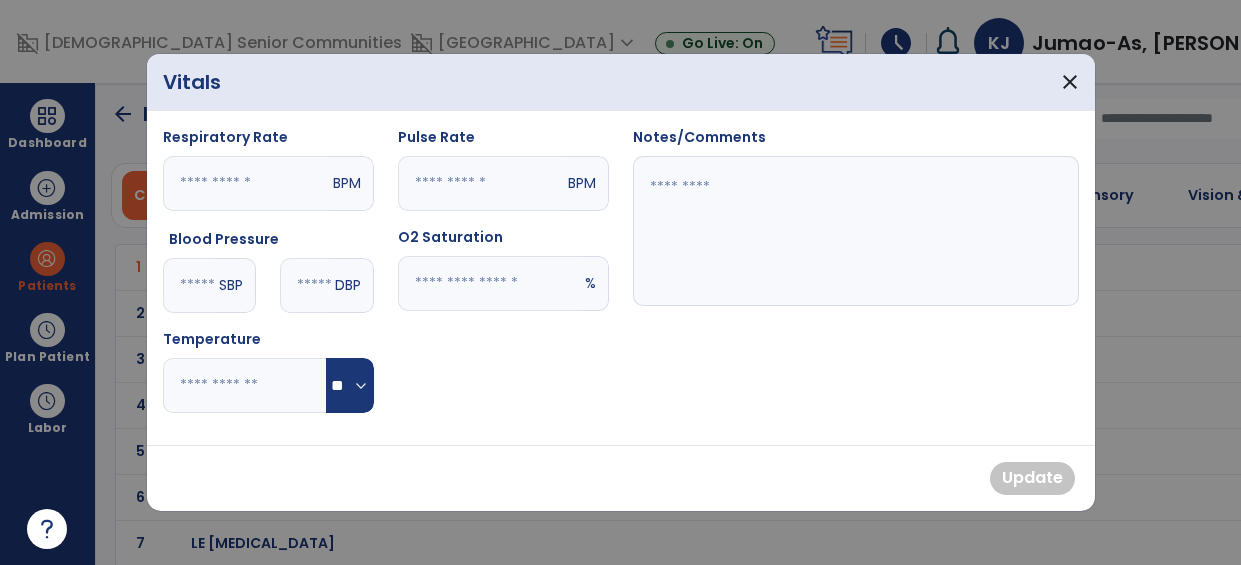 click at bounding box center (856, 231) 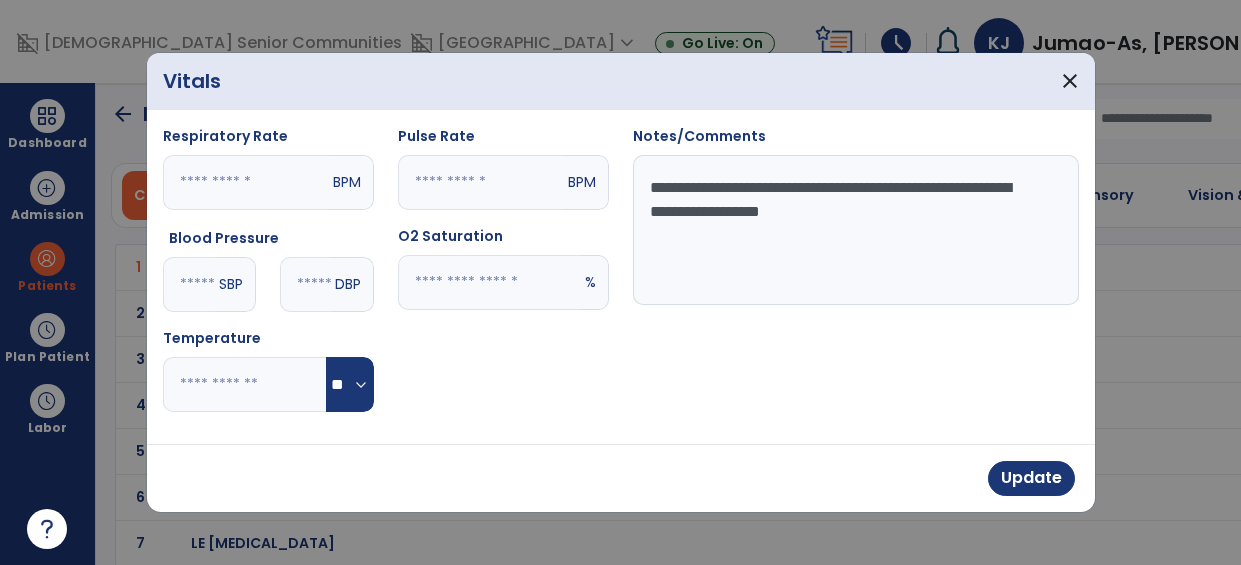 type on "**********" 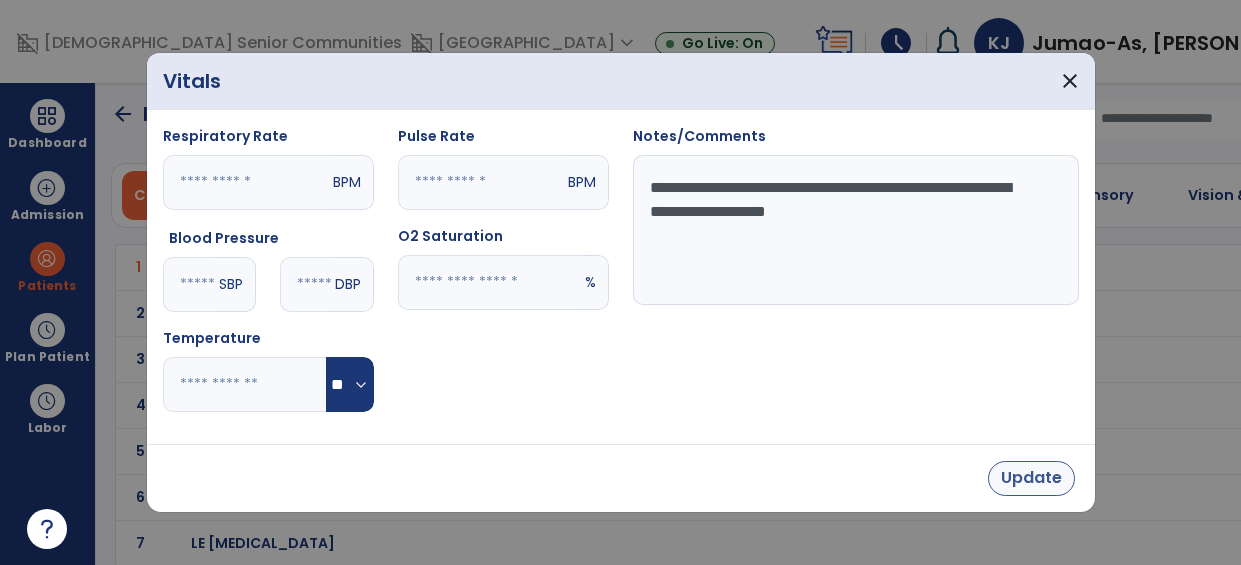 click on "Update" at bounding box center [1031, 478] 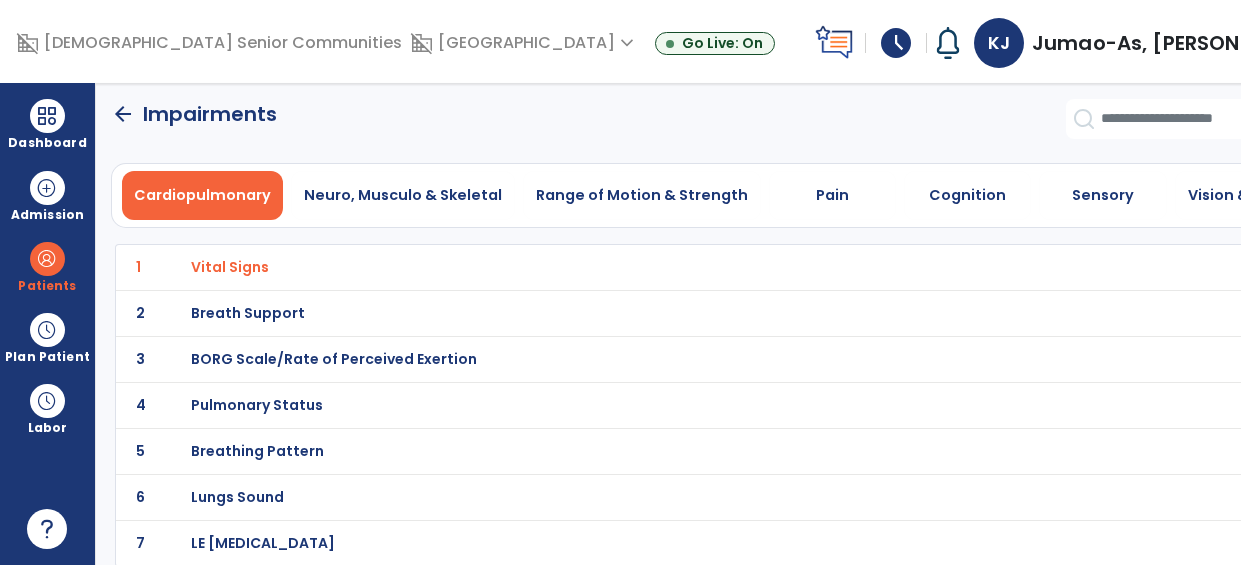 click on "arrow_back" 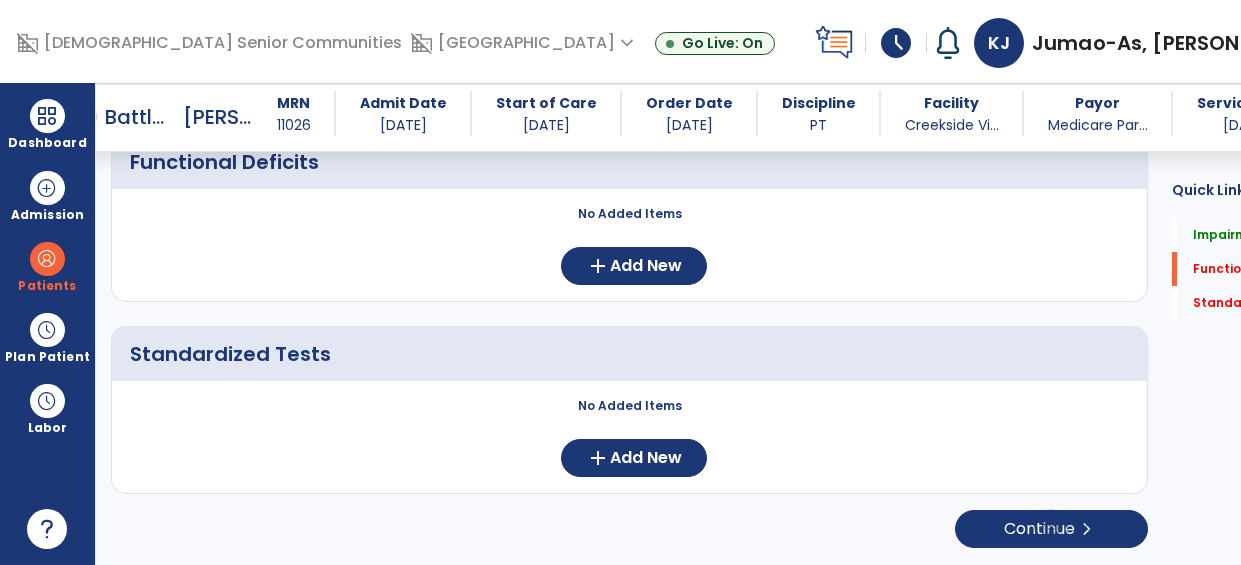 scroll, scrollTop: 666, scrollLeft: 0, axis: vertical 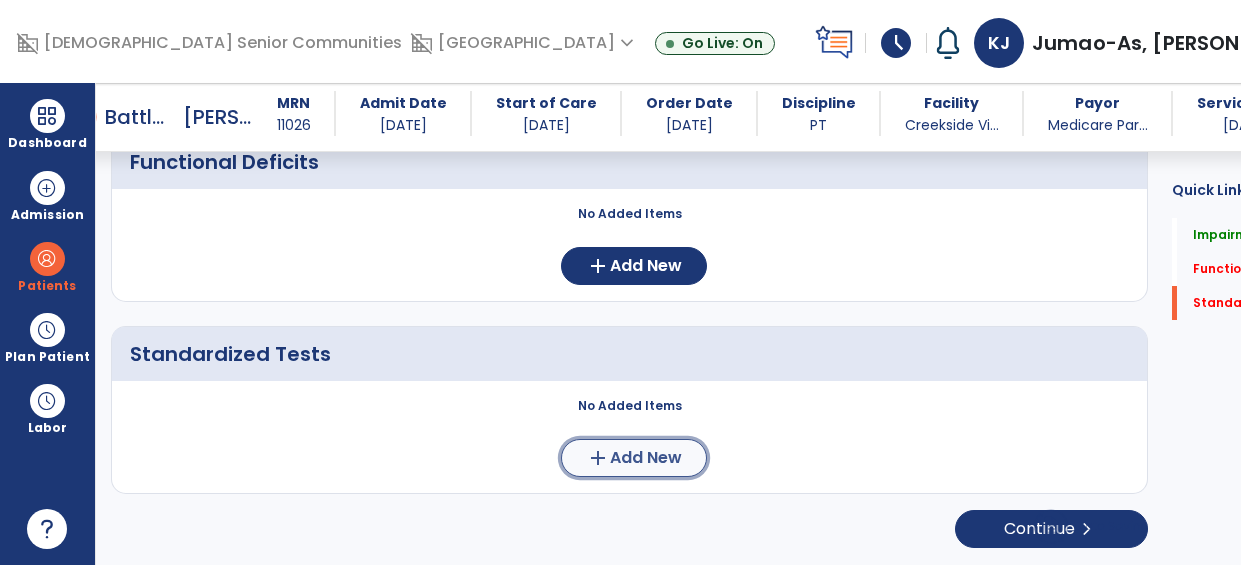click on "Add New" 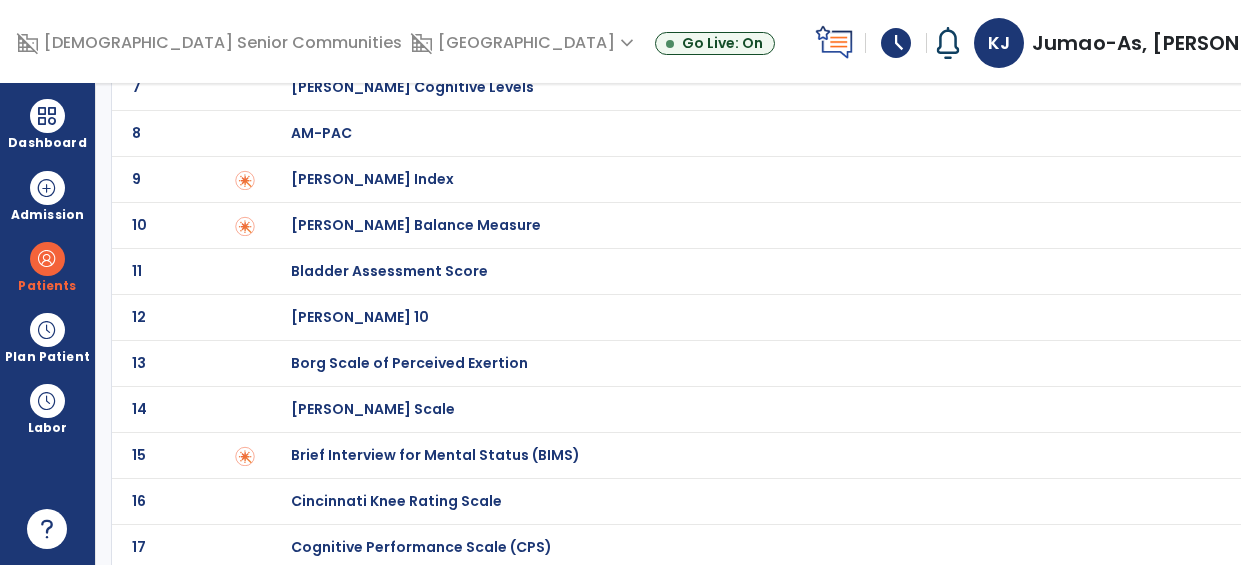 scroll, scrollTop: 394, scrollLeft: 0, axis: vertical 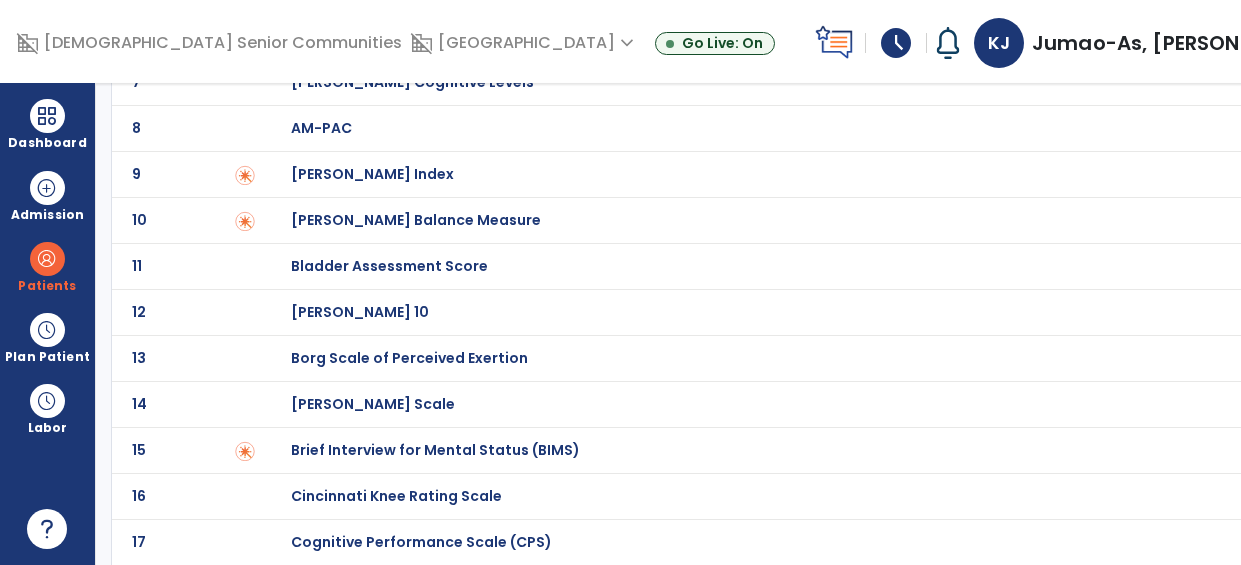 click on "Brief Interview for Mental Status (BIMS)" at bounding box center (795, -194) 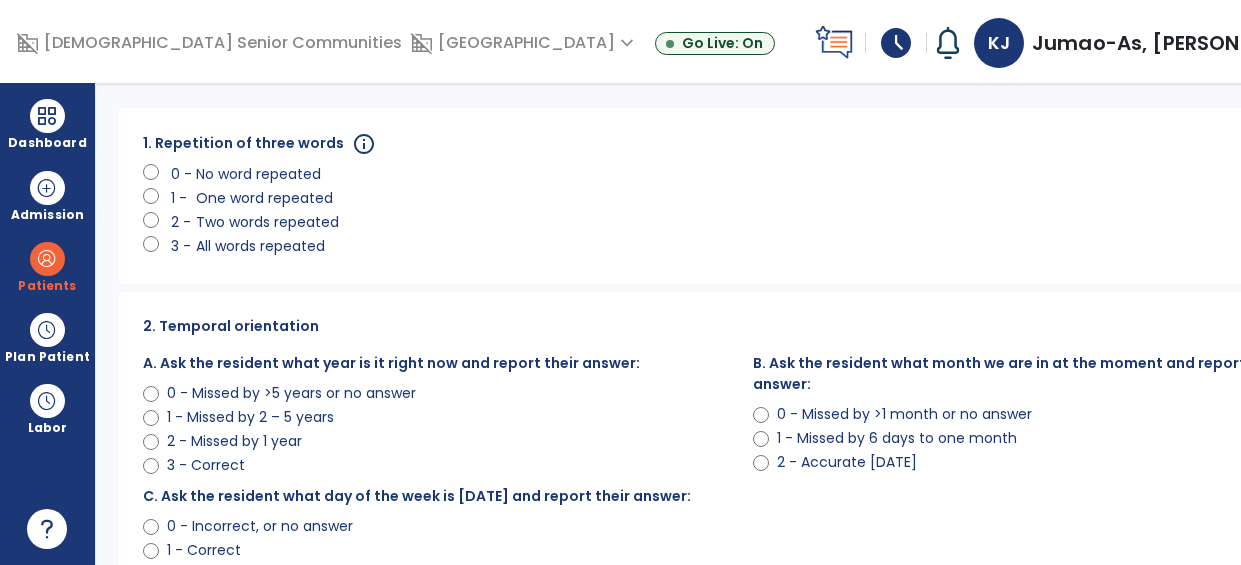 scroll, scrollTop: 0, scrollLeft: 0, axis: both 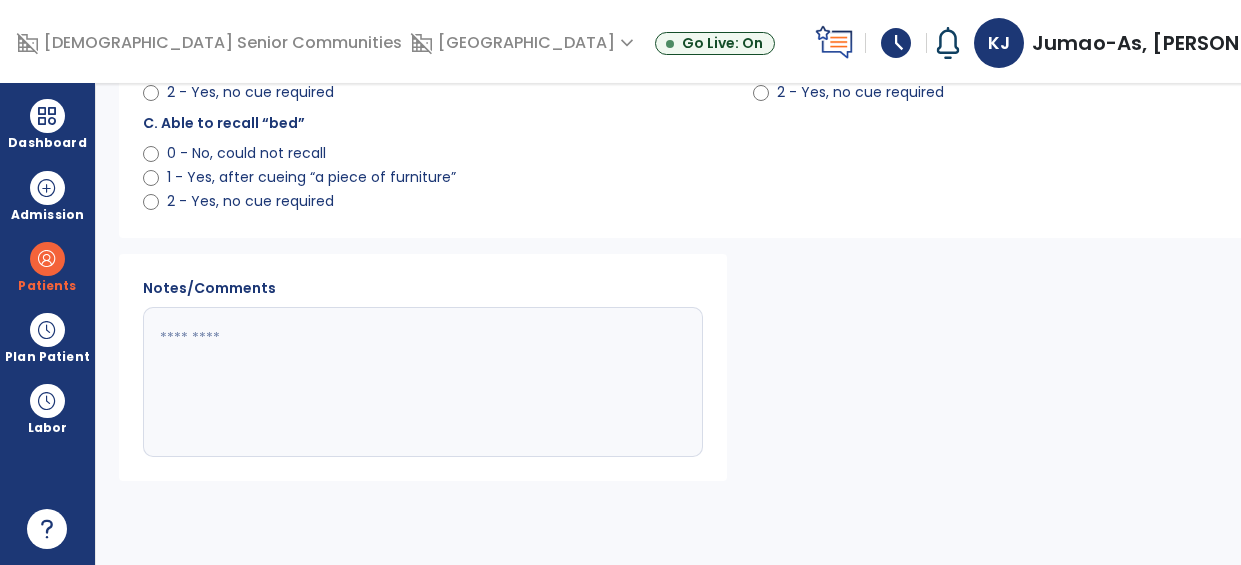 click on "Save" 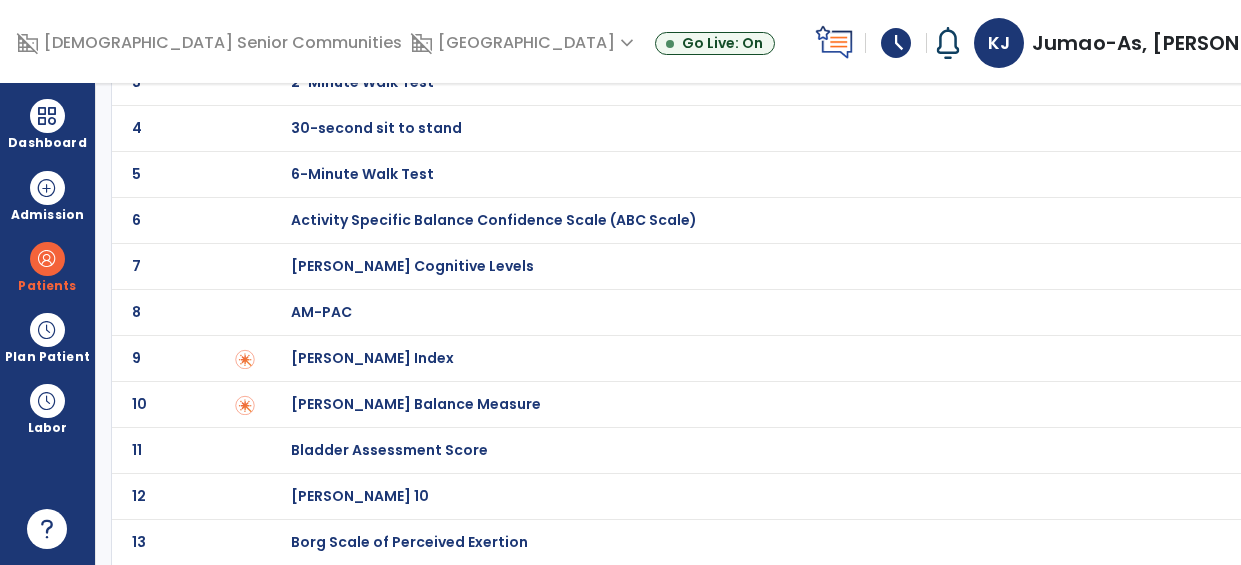 scroll, scrollTop: 0, scrollLeft: 0, axis: both 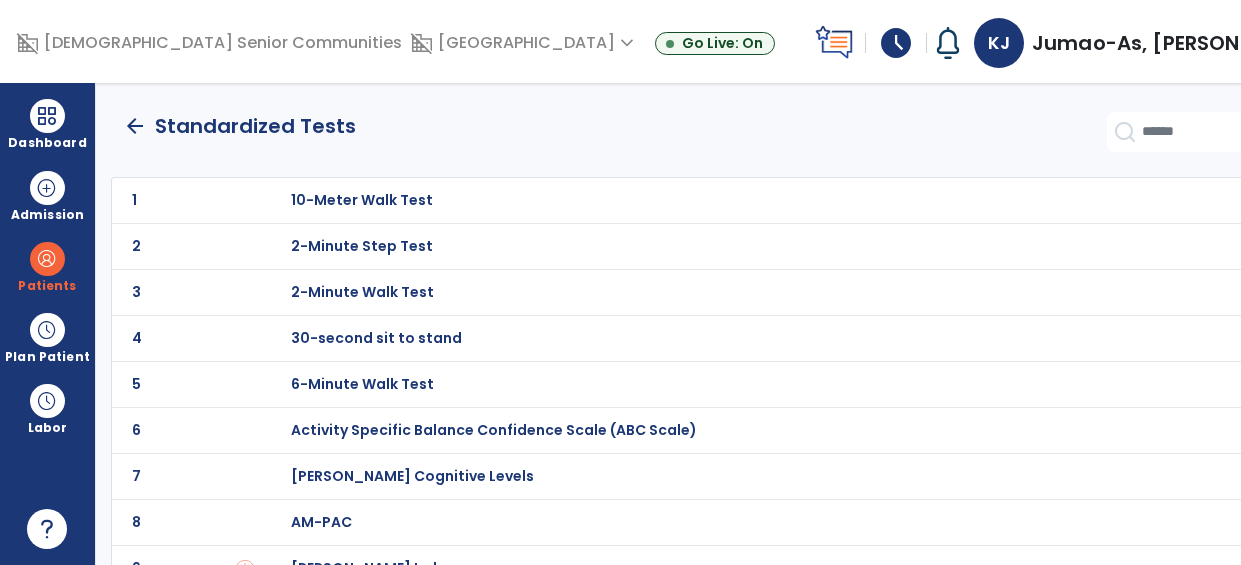 click on "arrow_back" 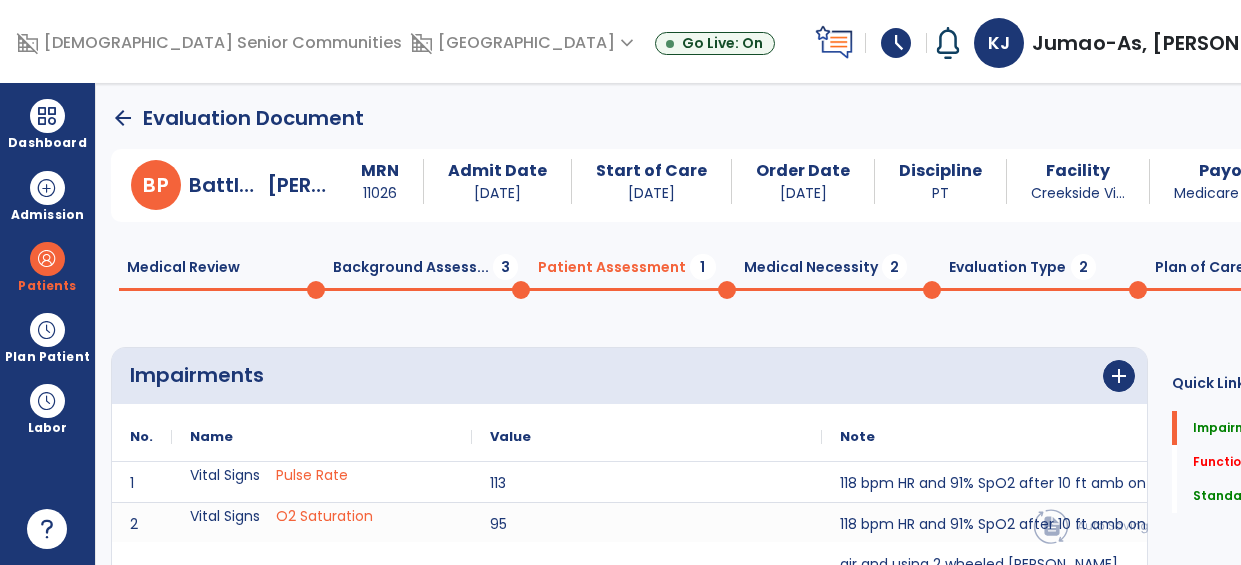 scroll, scrollTop: 19, scrollLeft: 0, axis: vertical 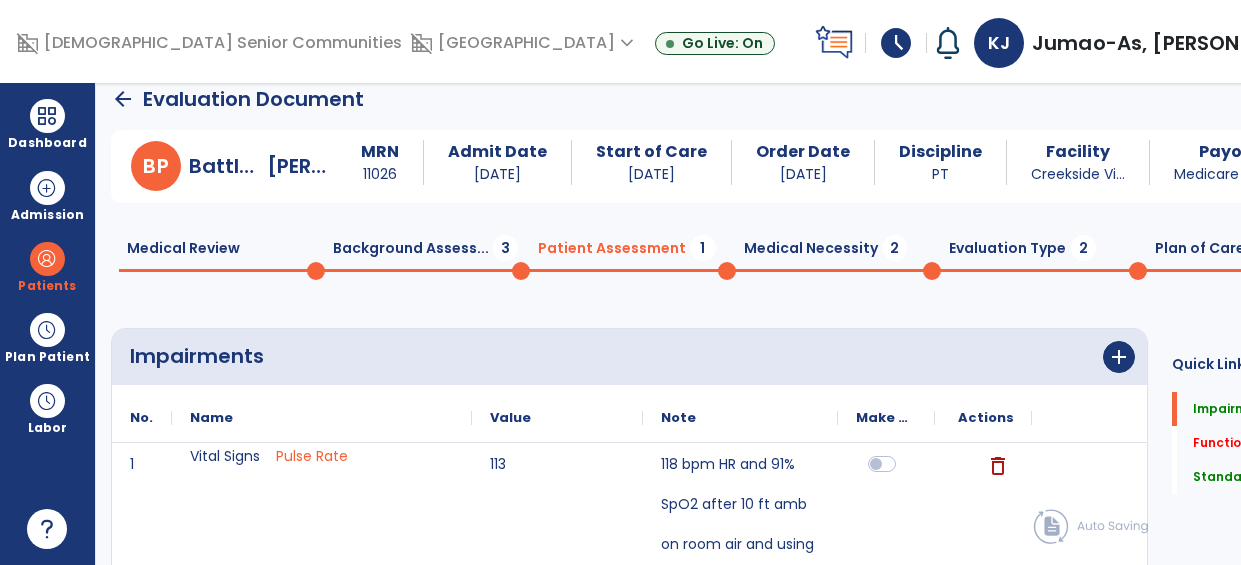 click on "Patient Assessment  1" 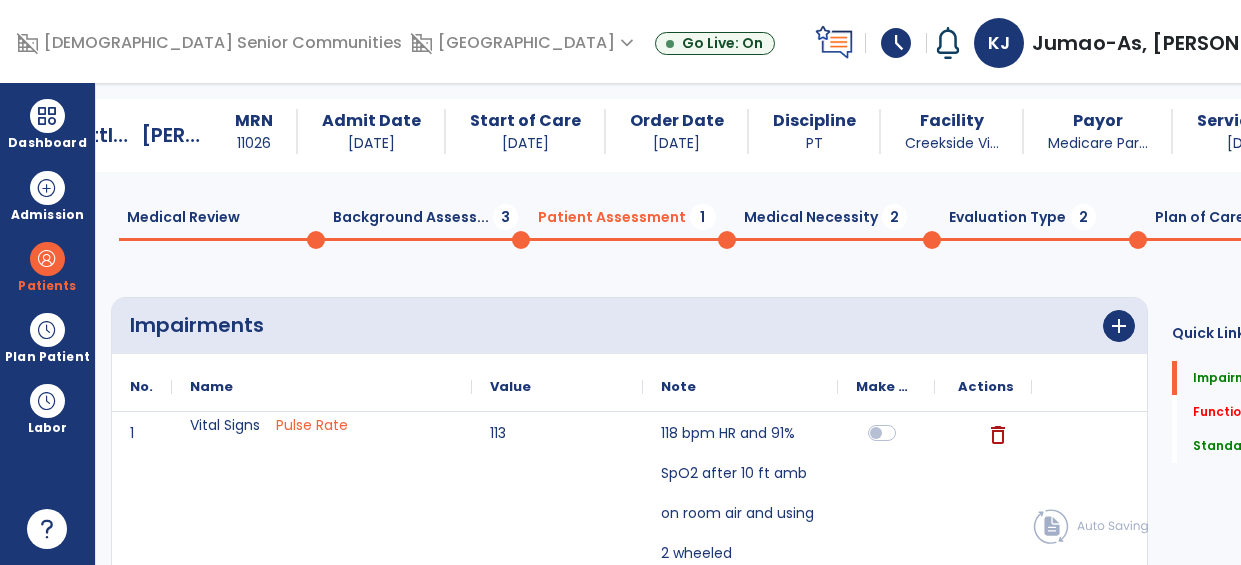 scroll, scrollTop: 0, scrollLeft: 0, axis: both 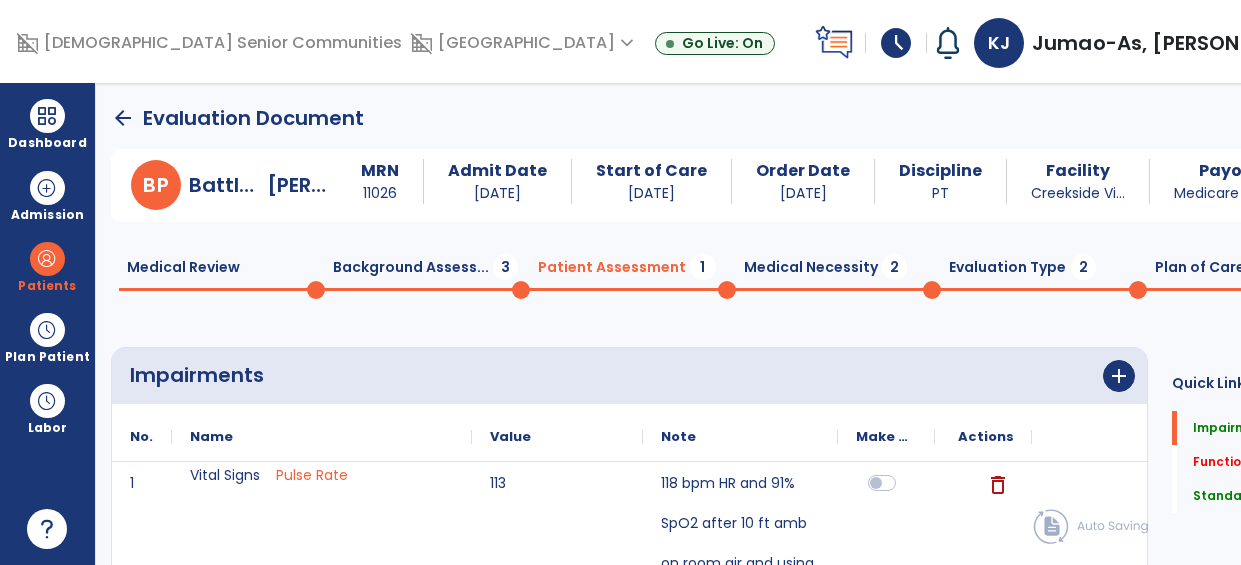 click on "Background Assess...  3" 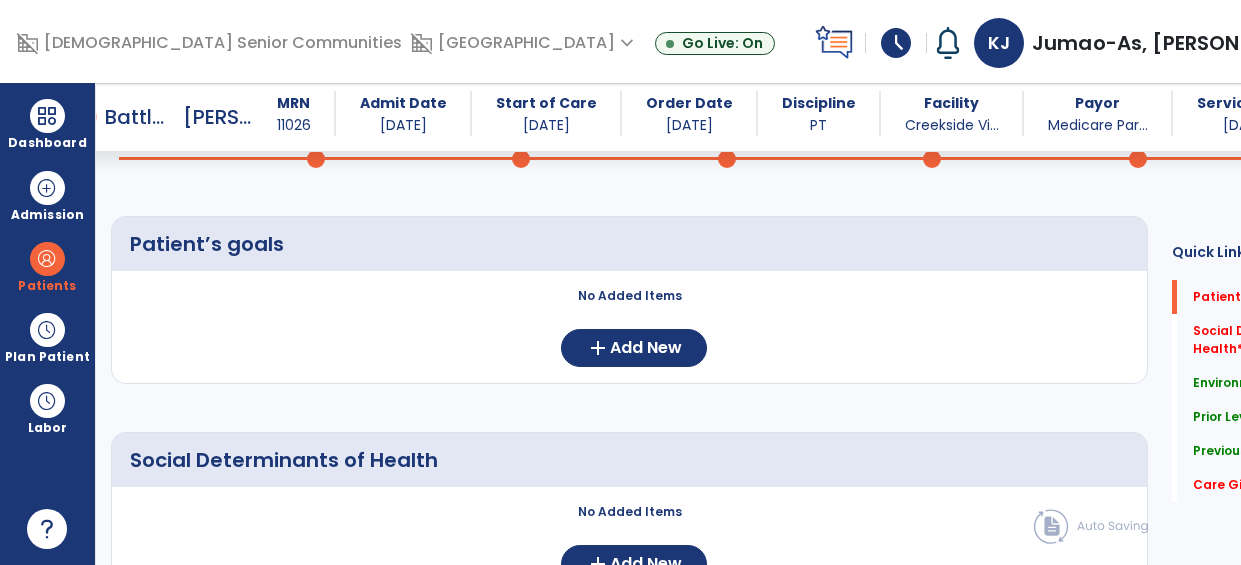 scroll, scrollTop: 111, scrollLeft: 0, axis: vertical 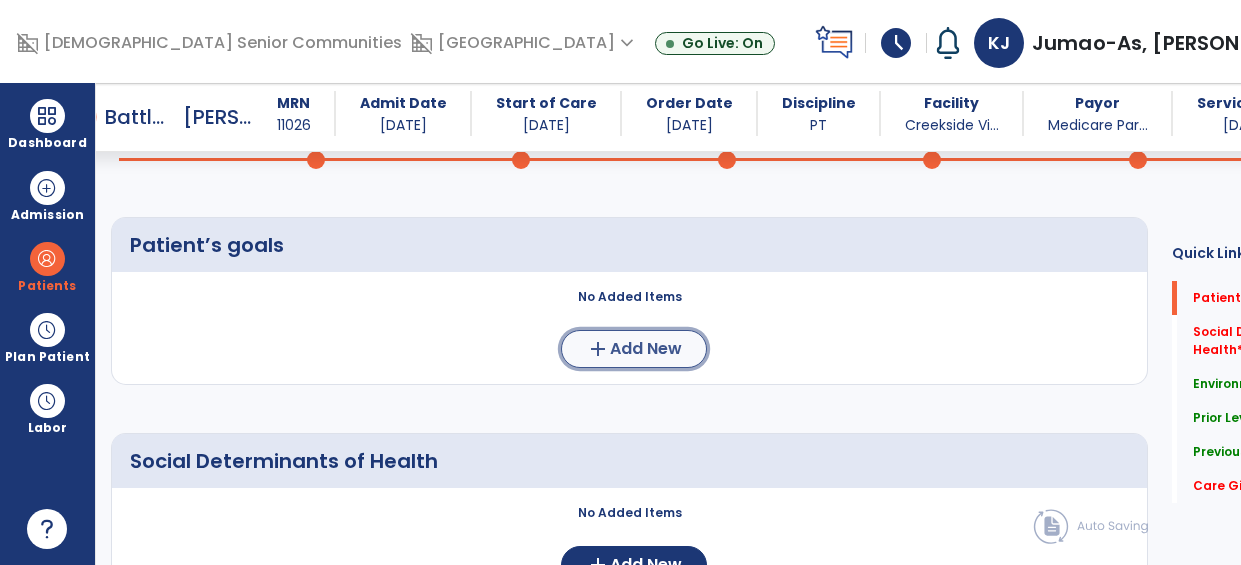 click on "add  Add New" 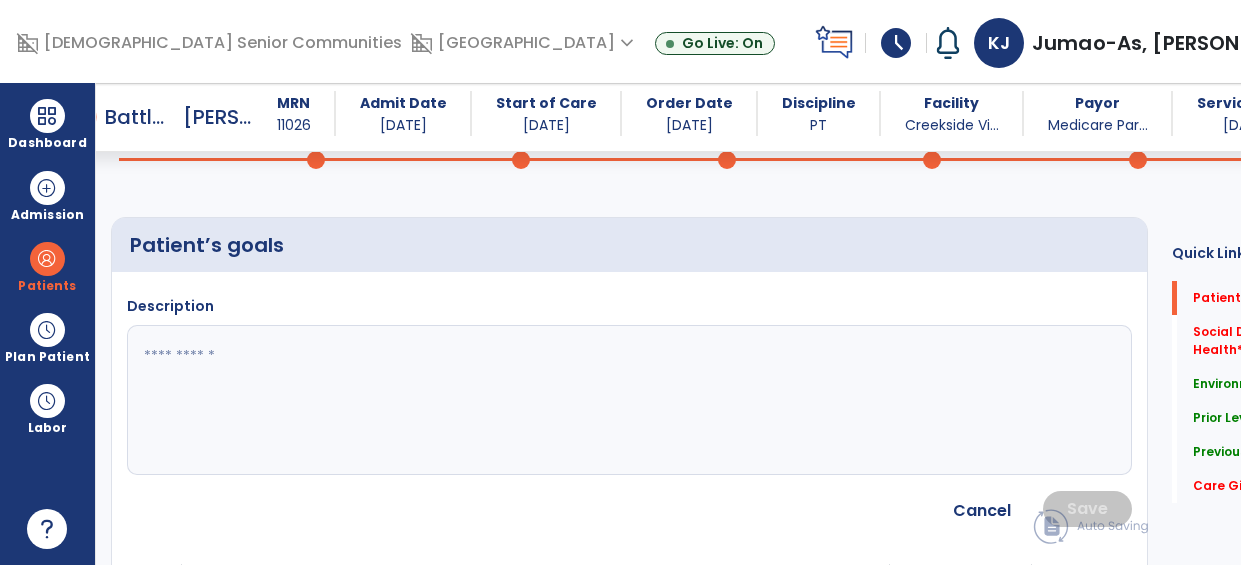 click 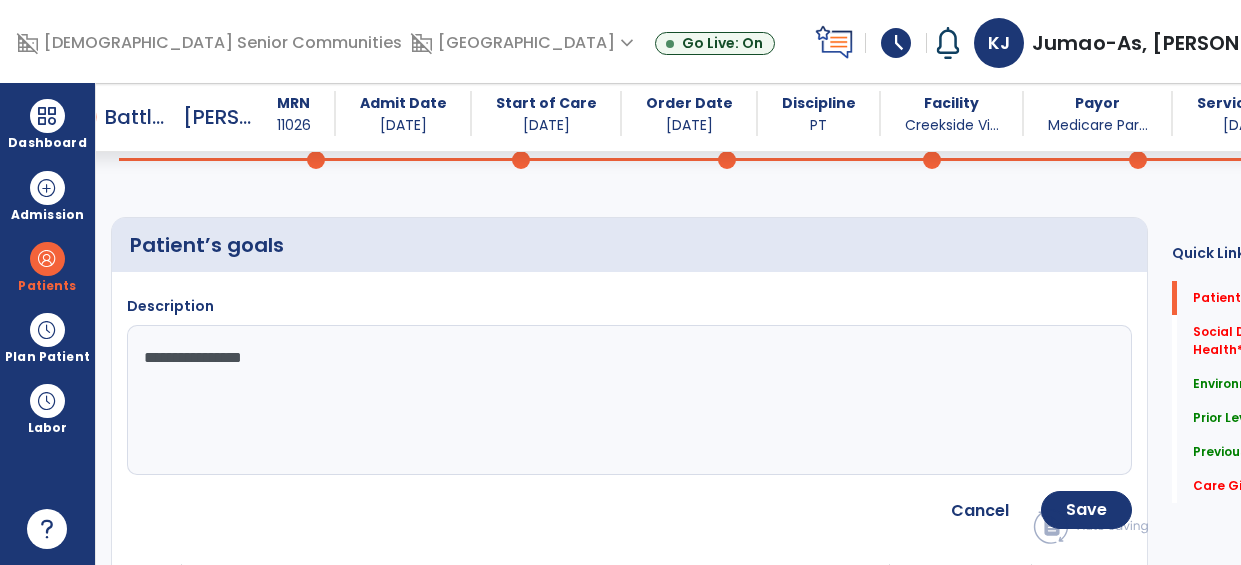 type on "**********" 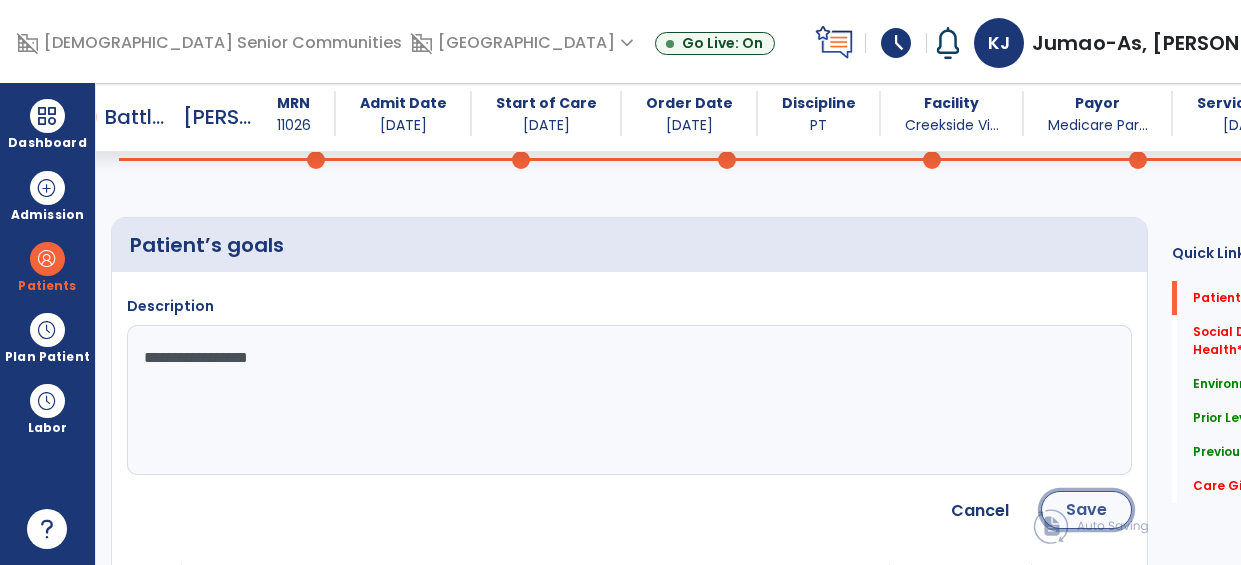 click on "Save" 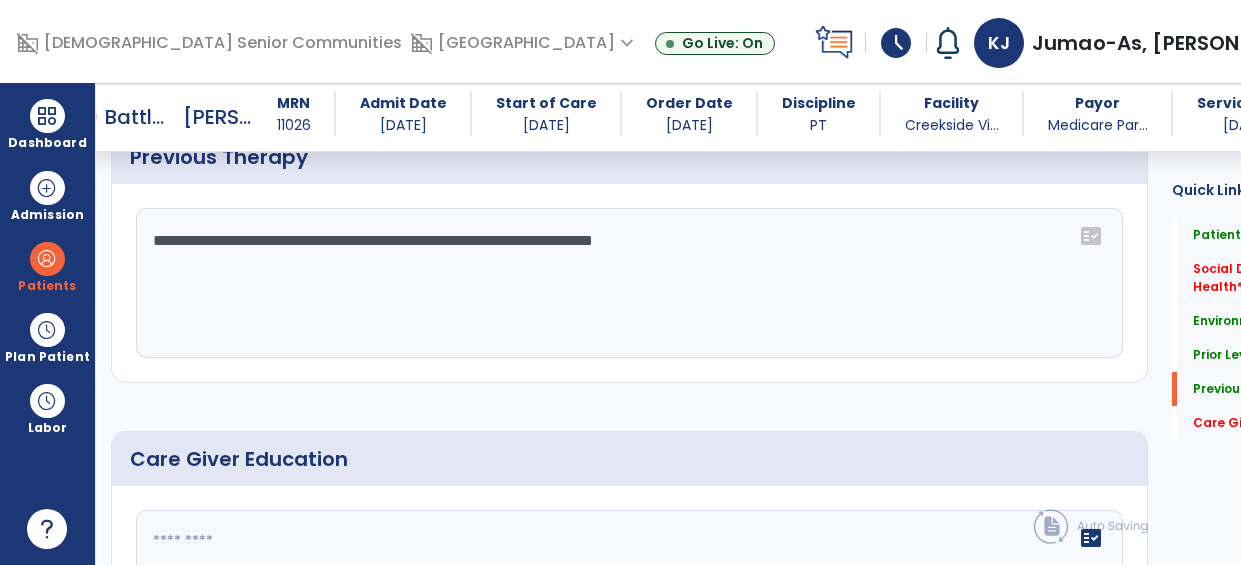 scroll, scrollTop: 1564, scrollLeft: 0, axis: vertical 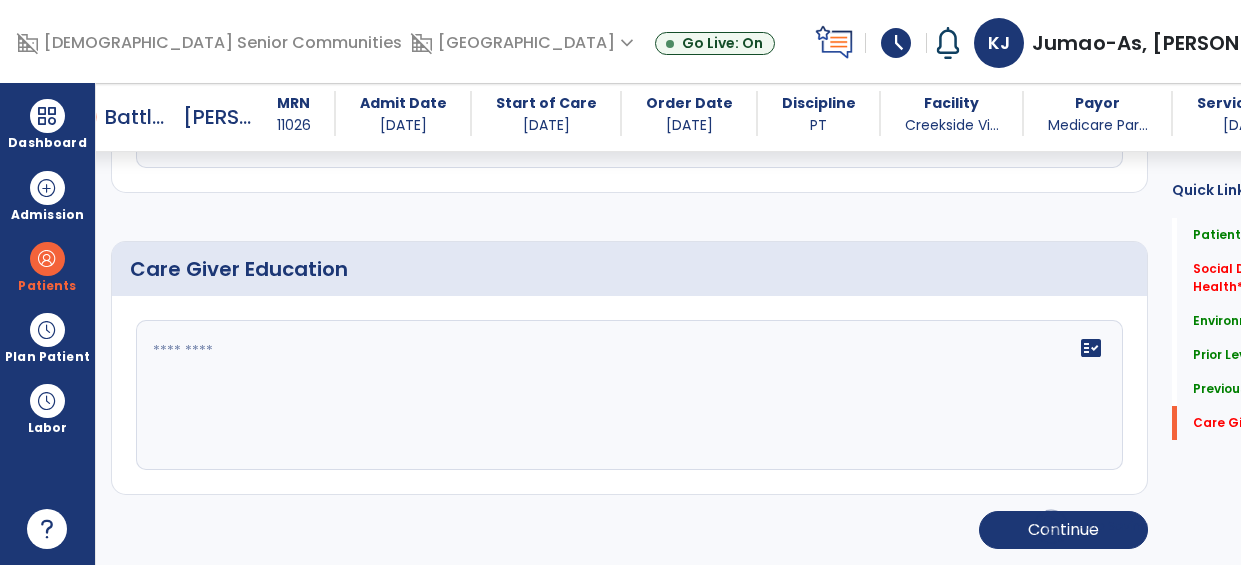 click on "fact_check" 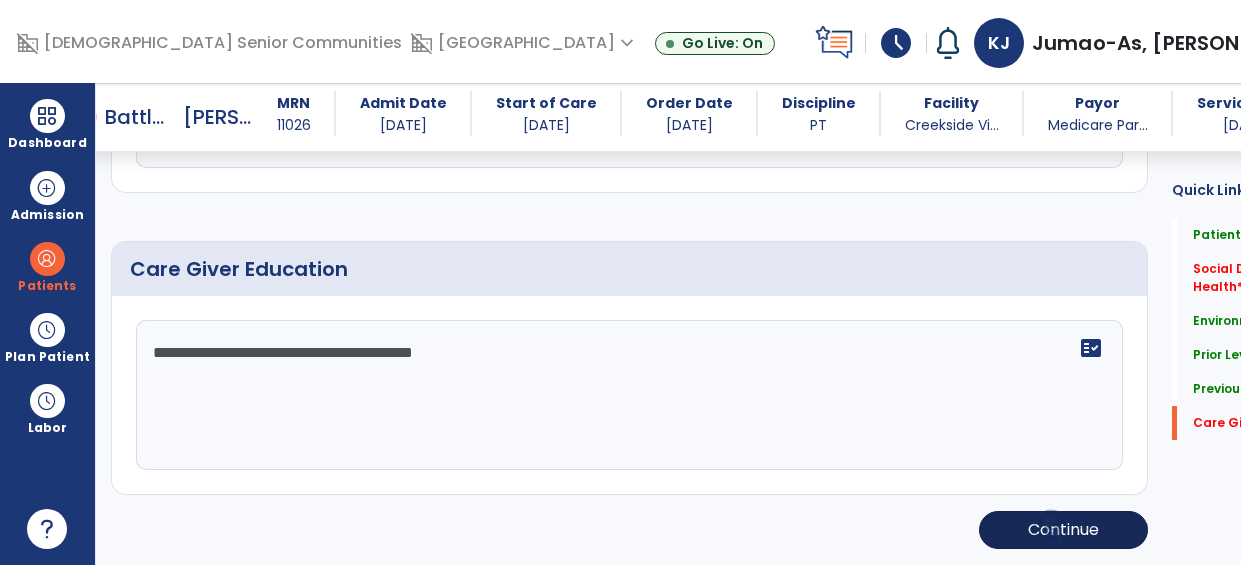 type on "**********" 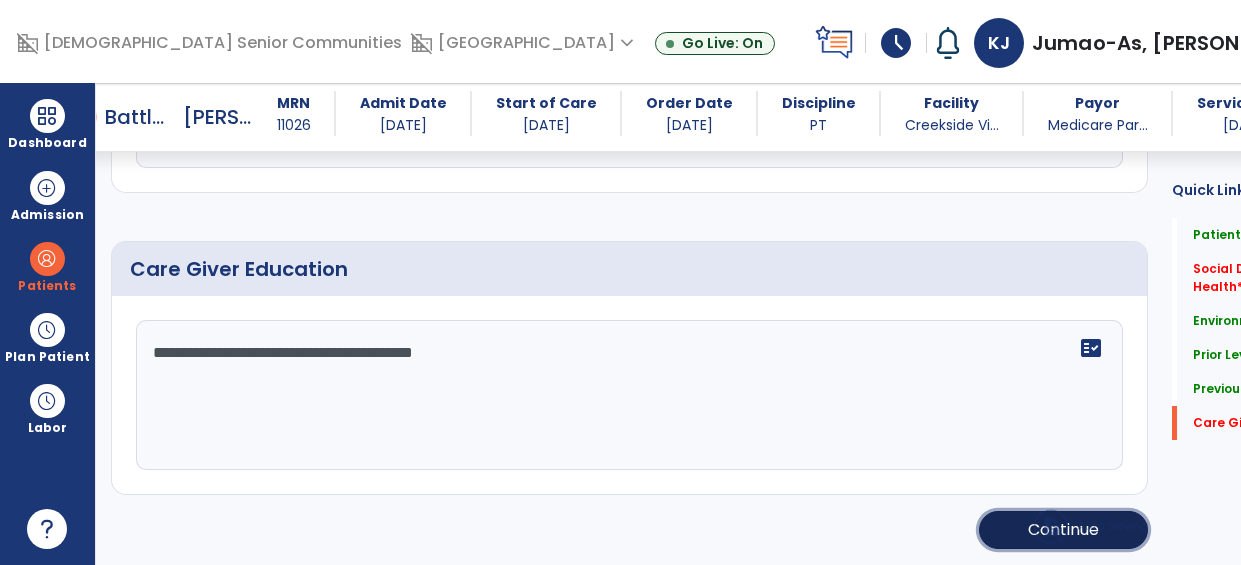 click on "Continue" 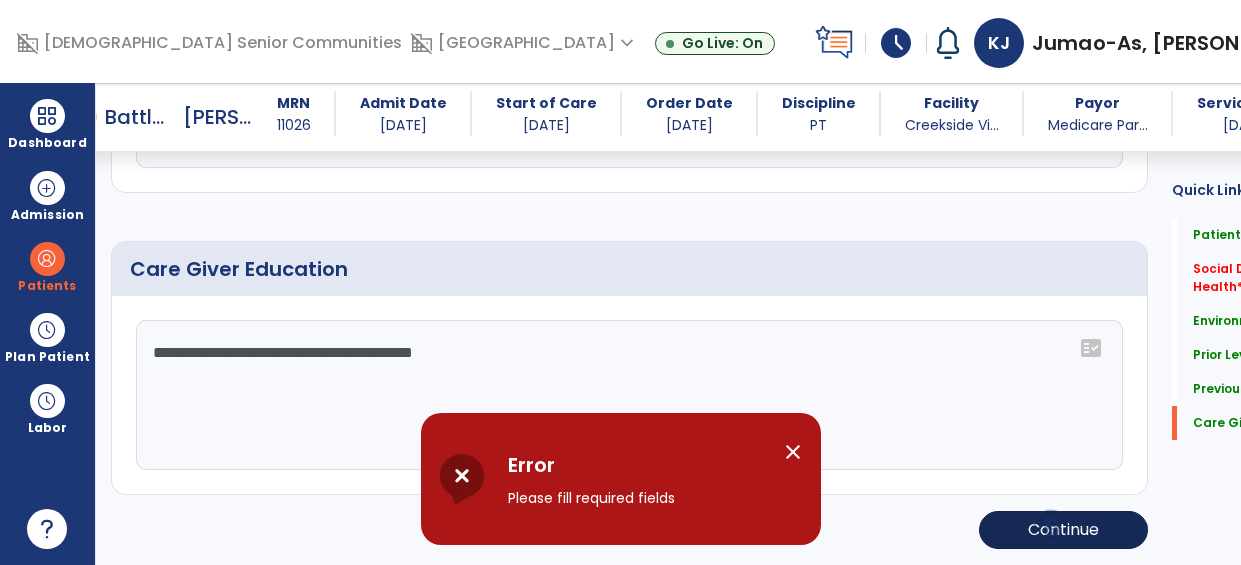 scroll, scrollTop: 1564, scrollLeft: 0, axis: vertical 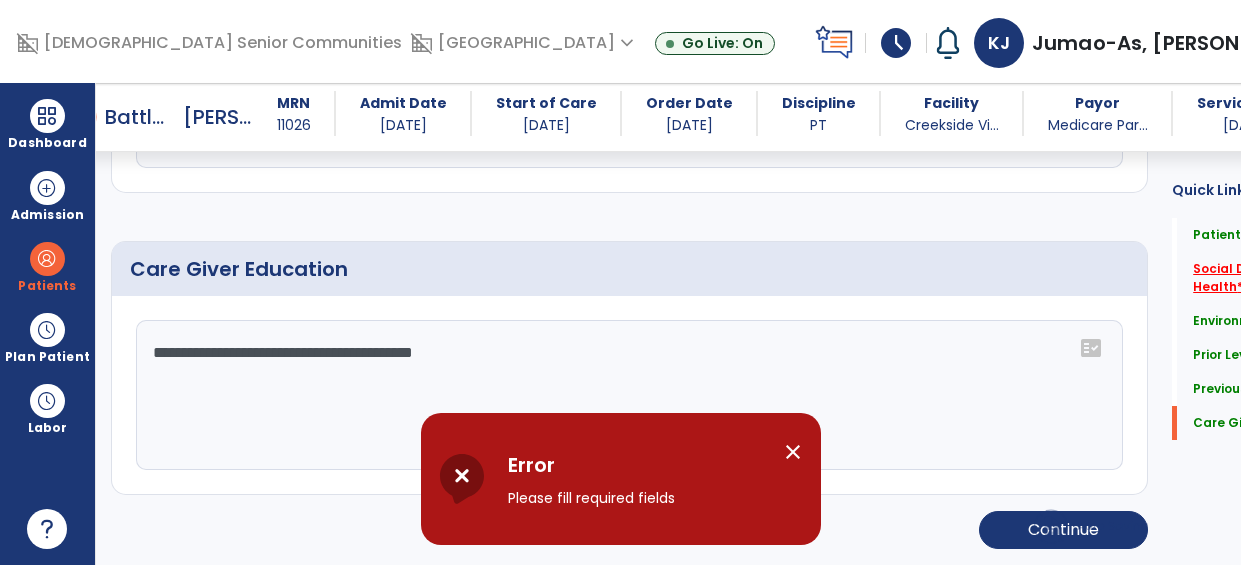 click on "Social Determinants of Health   *" 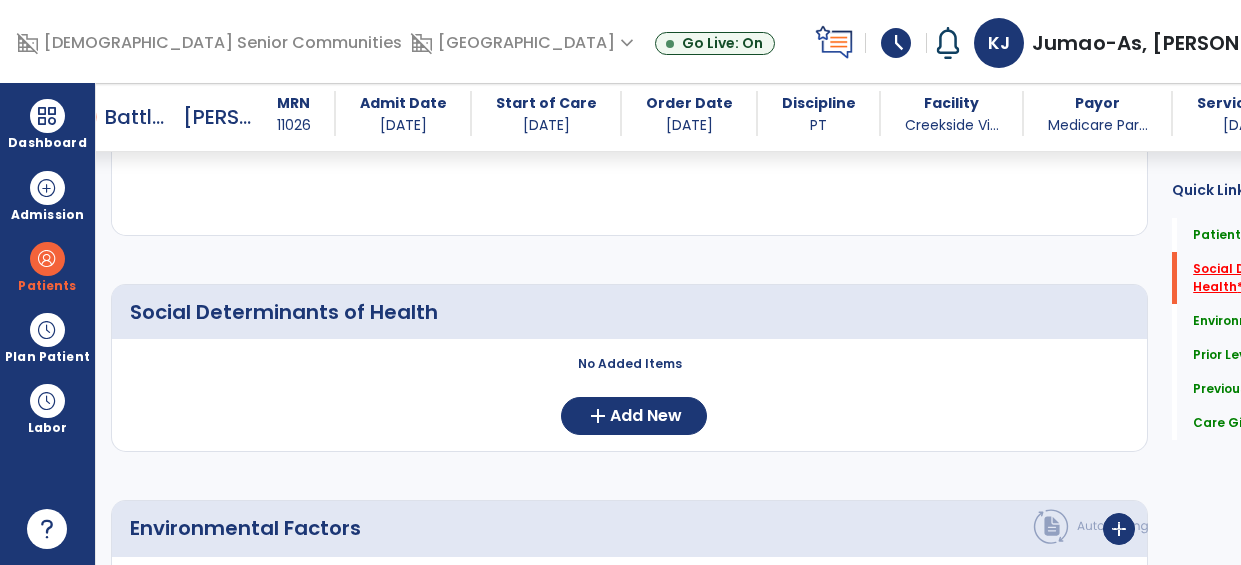 scroll, scrollTop: 370, scrollLeft: 0, axis: vertical 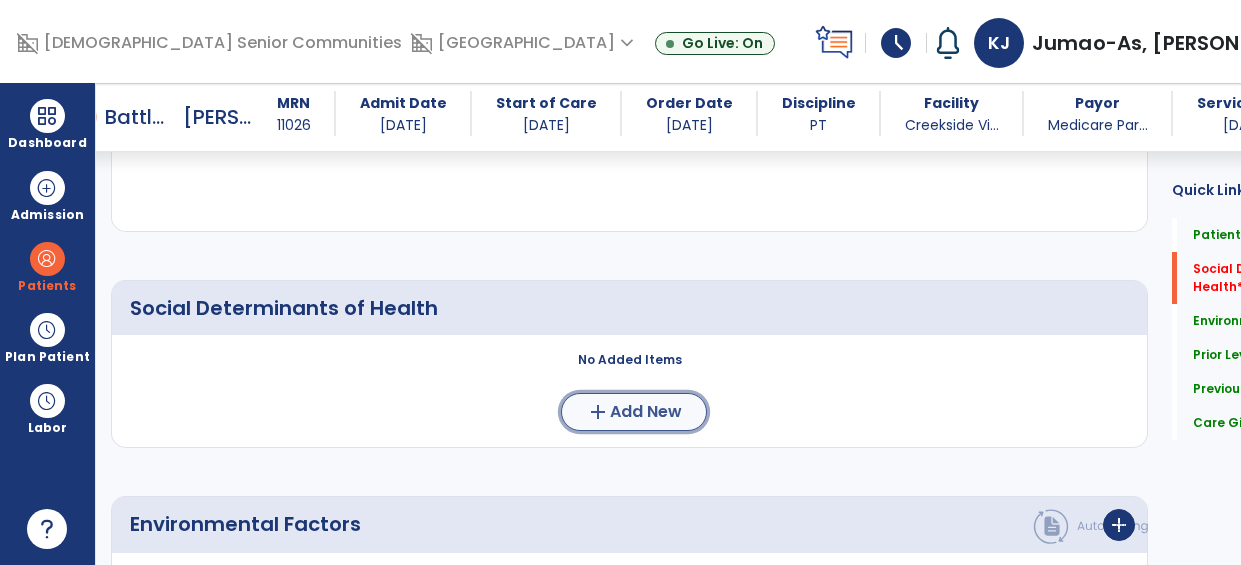 click on "Add New" 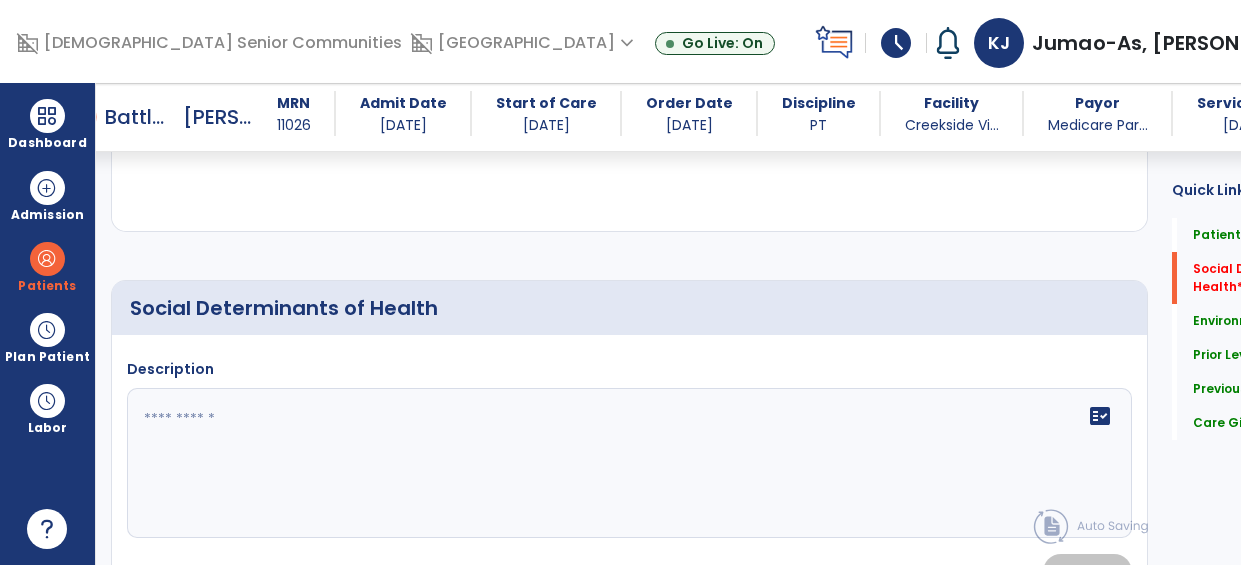 click 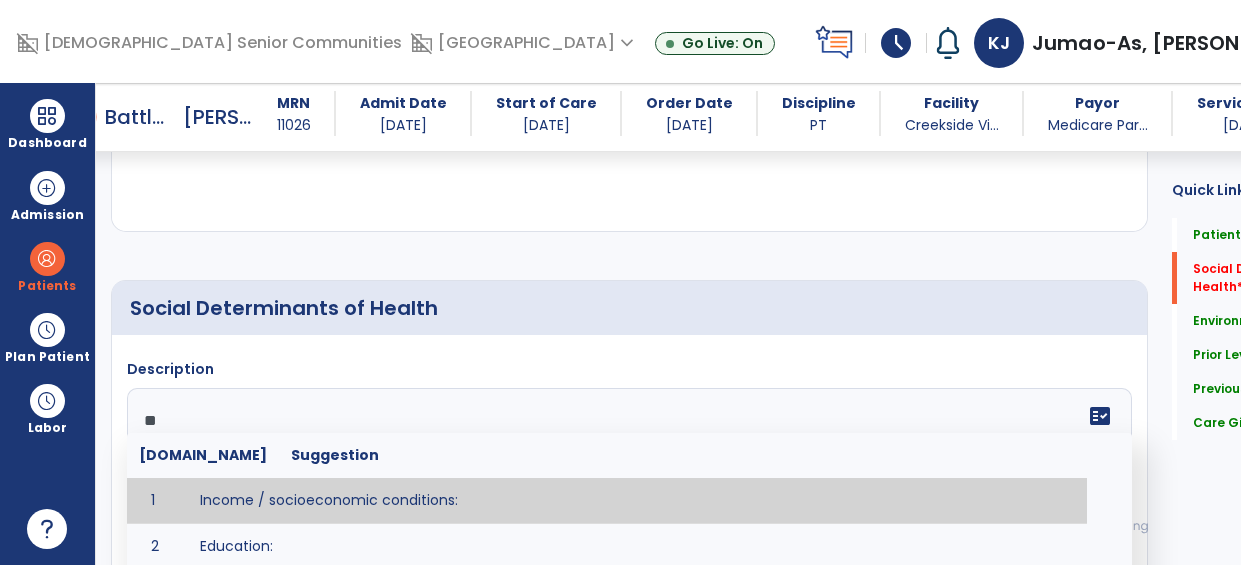 type on "***" 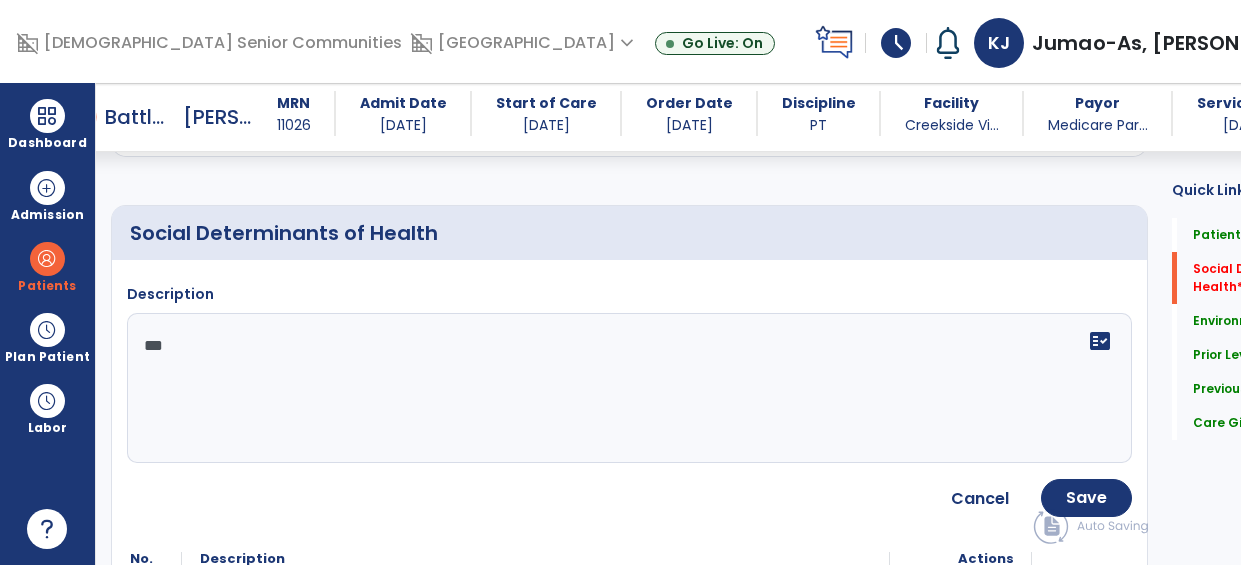 scroll, scrollTop: 495, scrollLeft: 0, axis: vertical 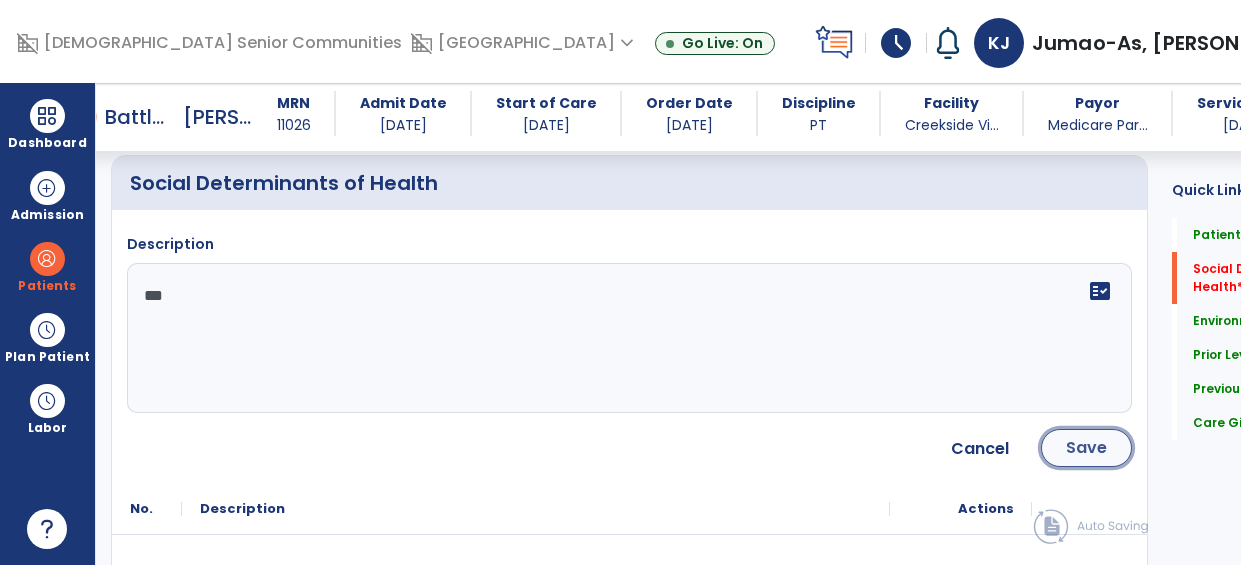 click on "Save" 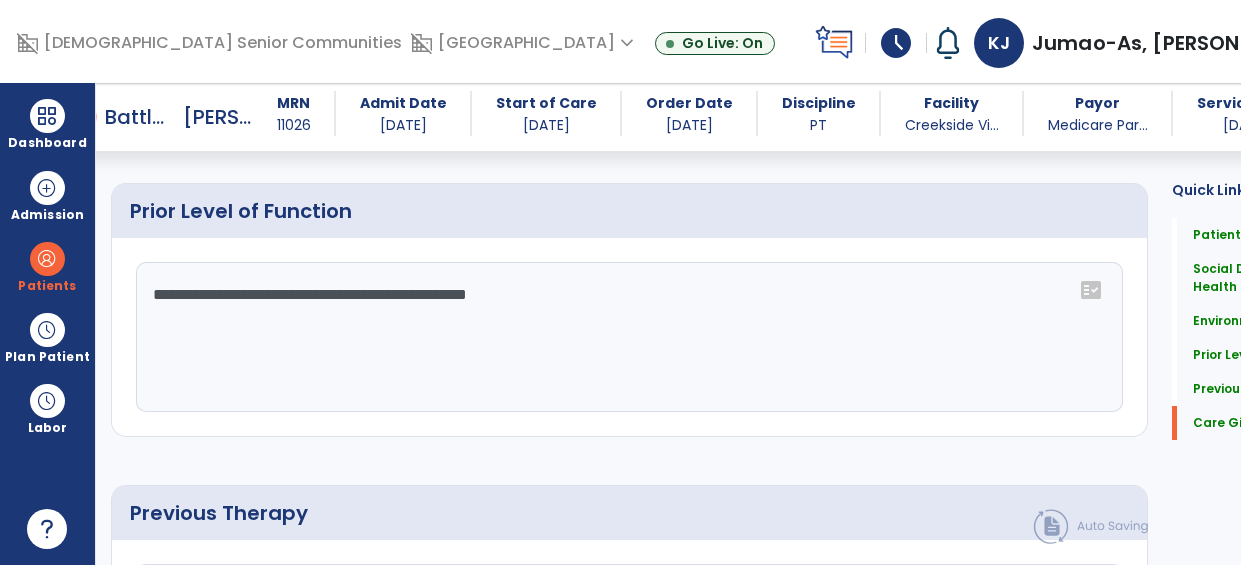 scroll, scrollTop: 1112, scrollLeft: 0, axis: vertical 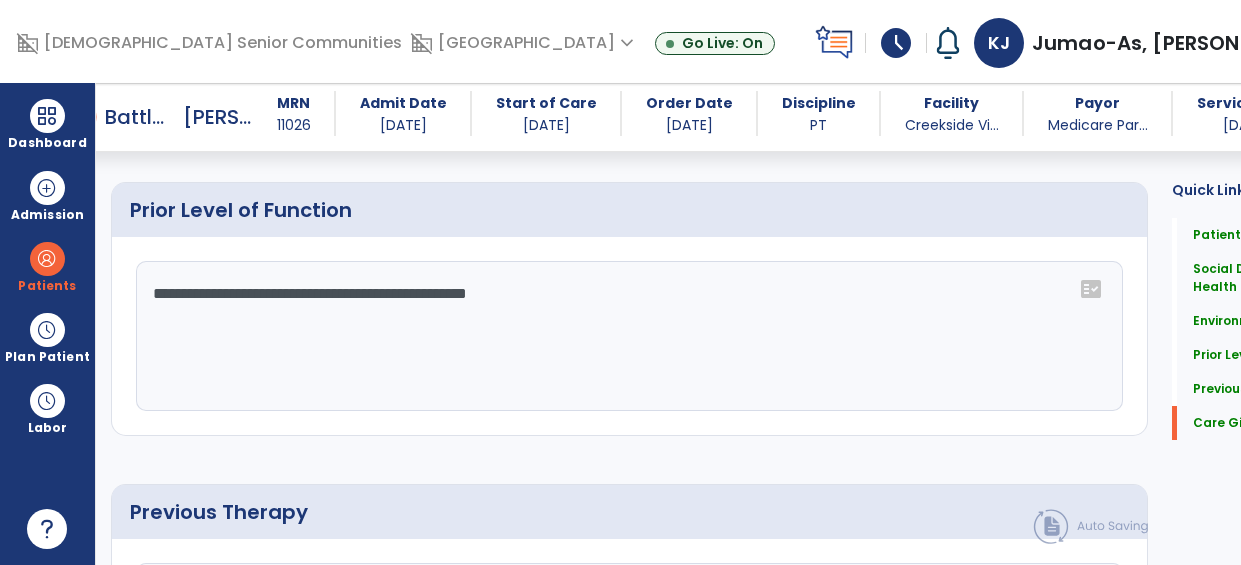click on "**********" 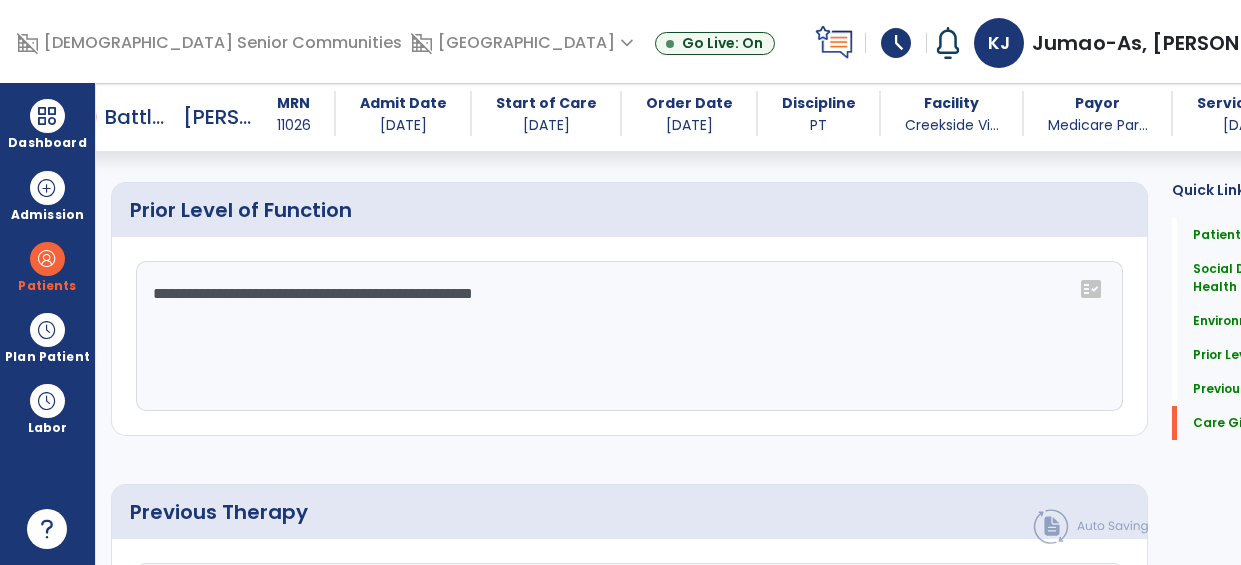 type on "**********" 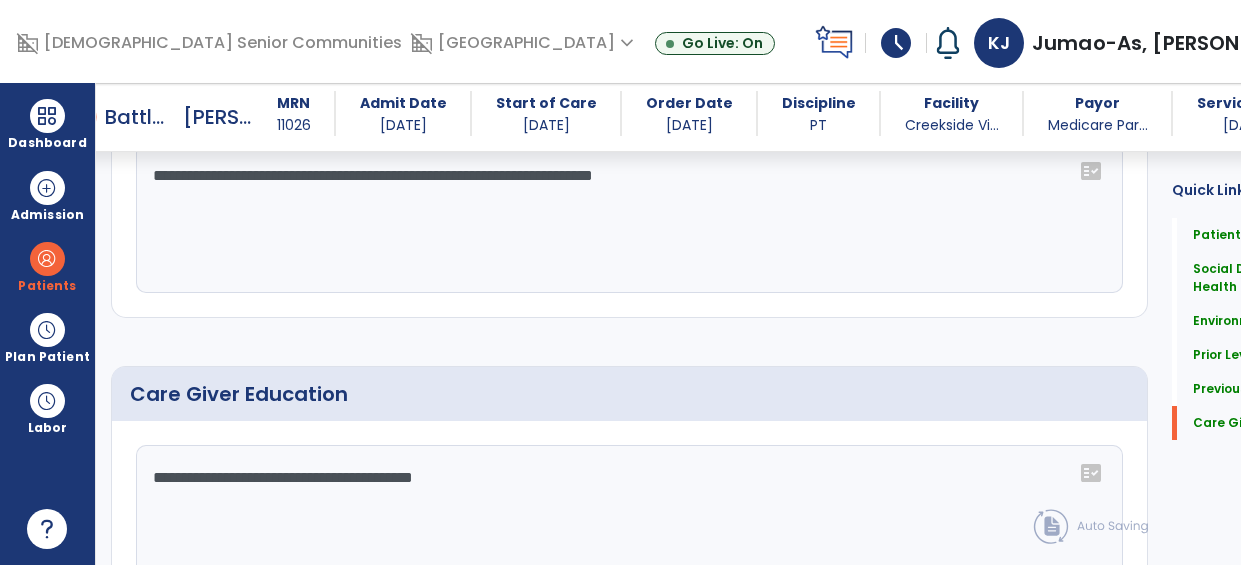 scroll, scrollTop: 1668, scrollLeft: 0, axis: vertical 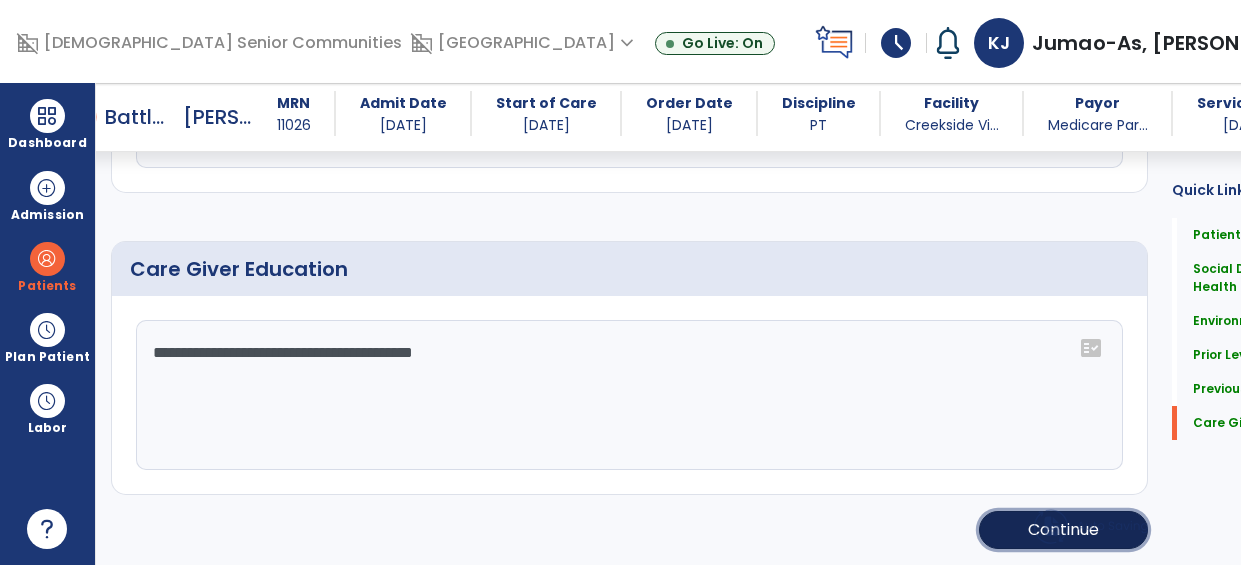 click on "Continue" 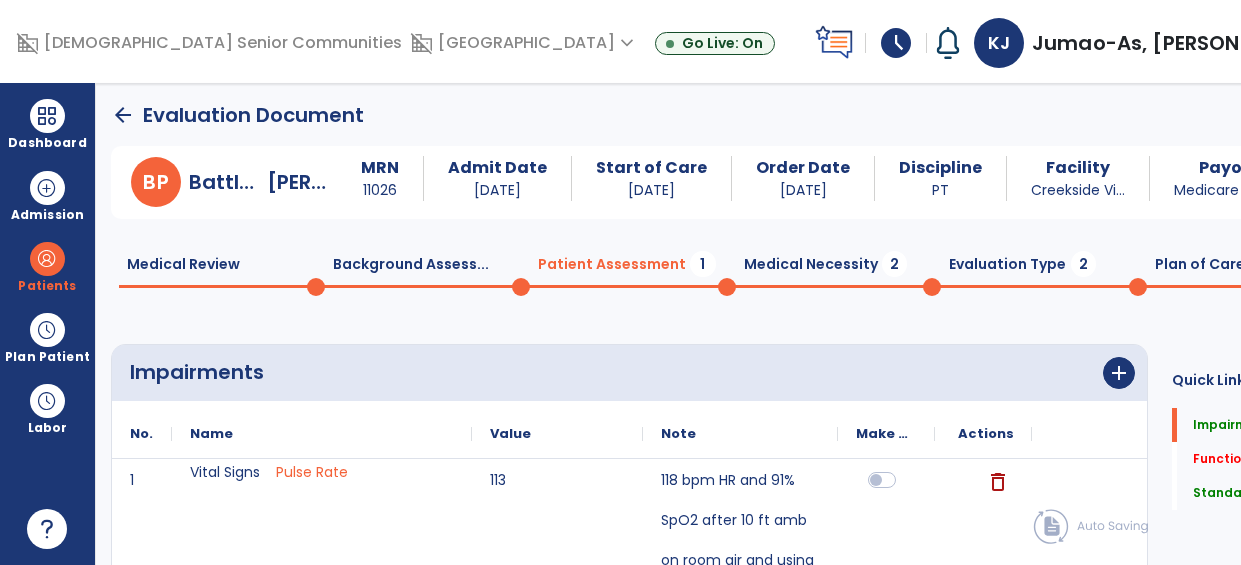 scroll, scrollTop: 0, scrollLeft: 0, axis: both 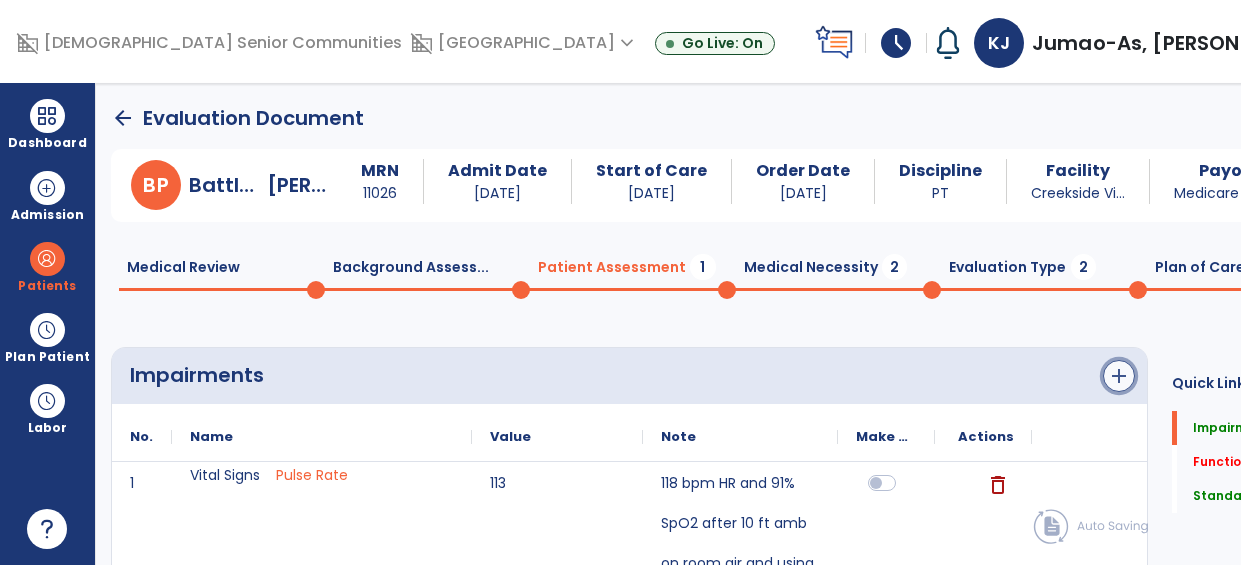 click on "add" 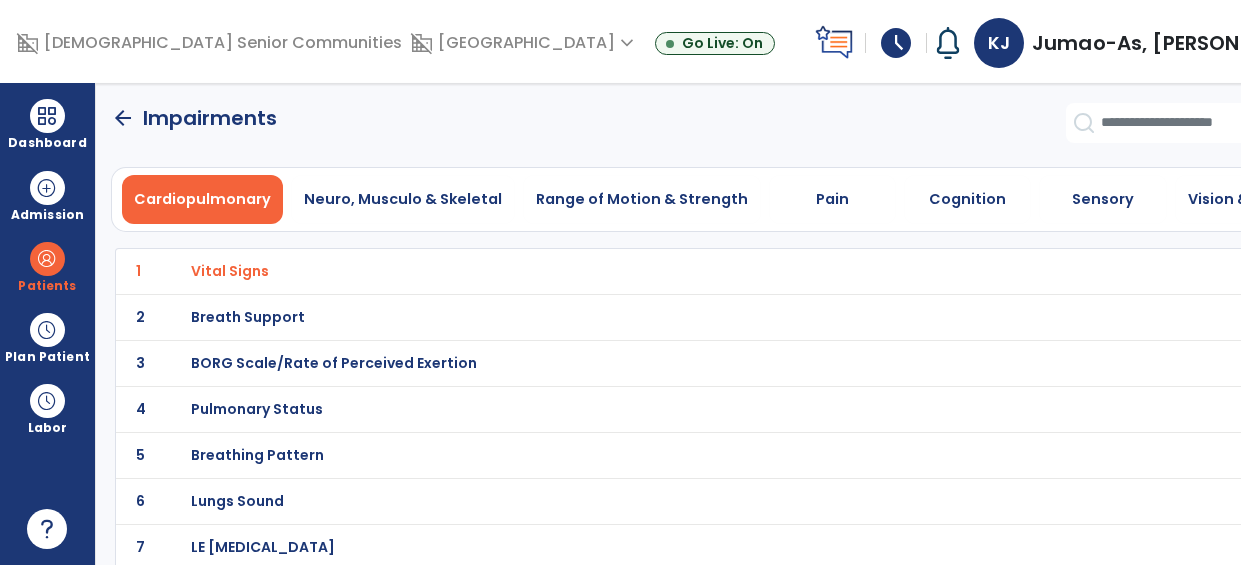scroll, scrollTop: 4, scrollLeft: 0, axis: vertical 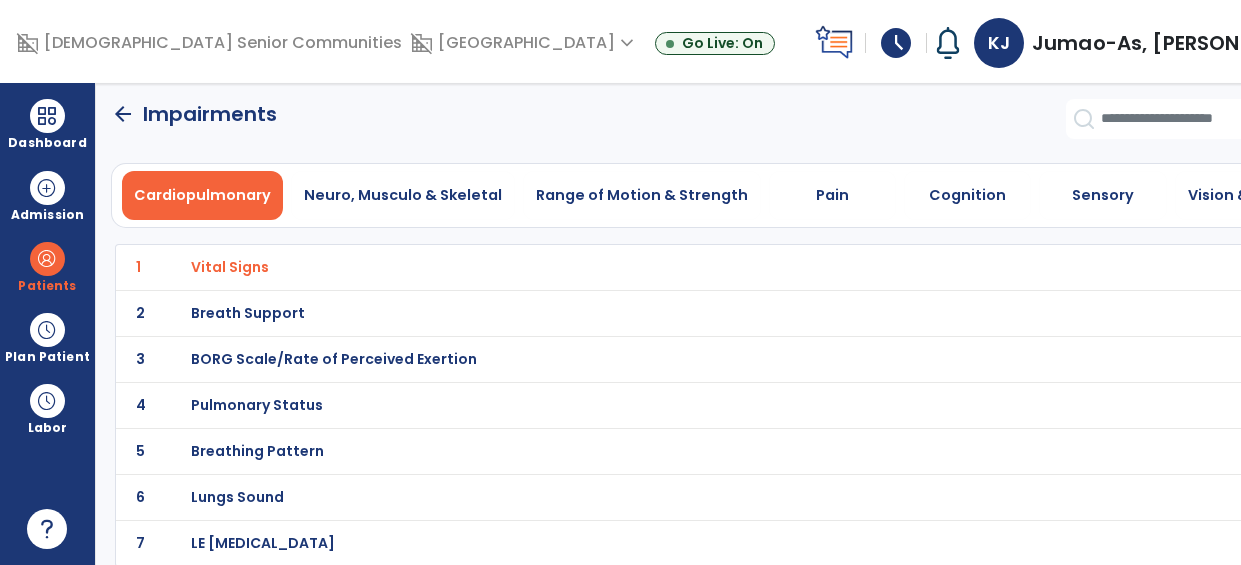 click on "Pulmonary Status" at bounding box center (230, 267) 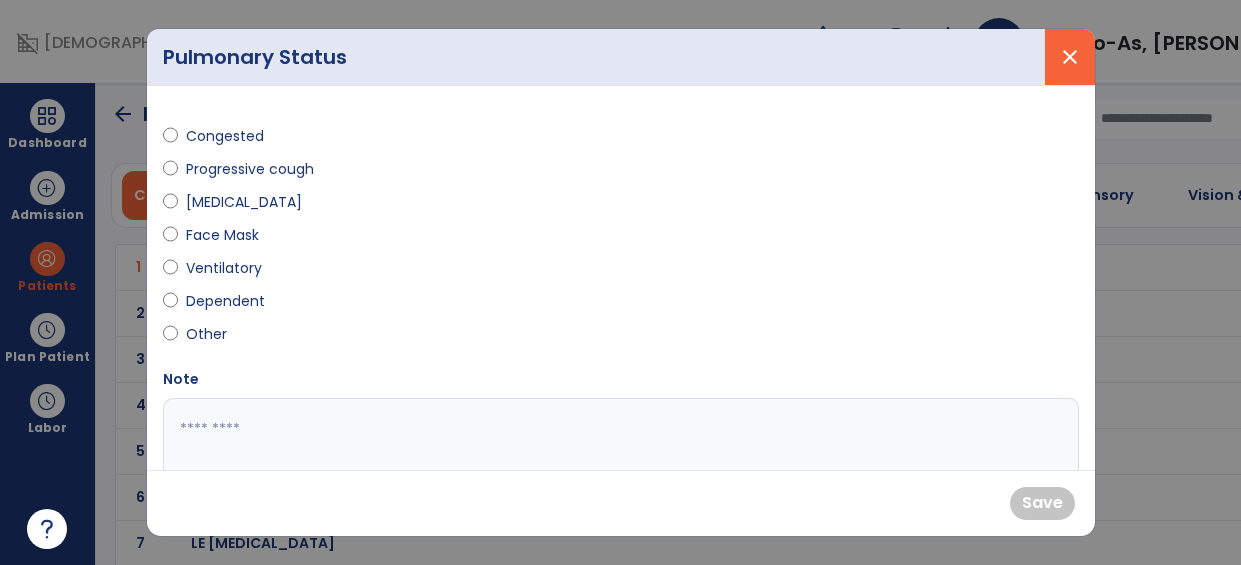 click on "close" at bounding box center [1070, 57] 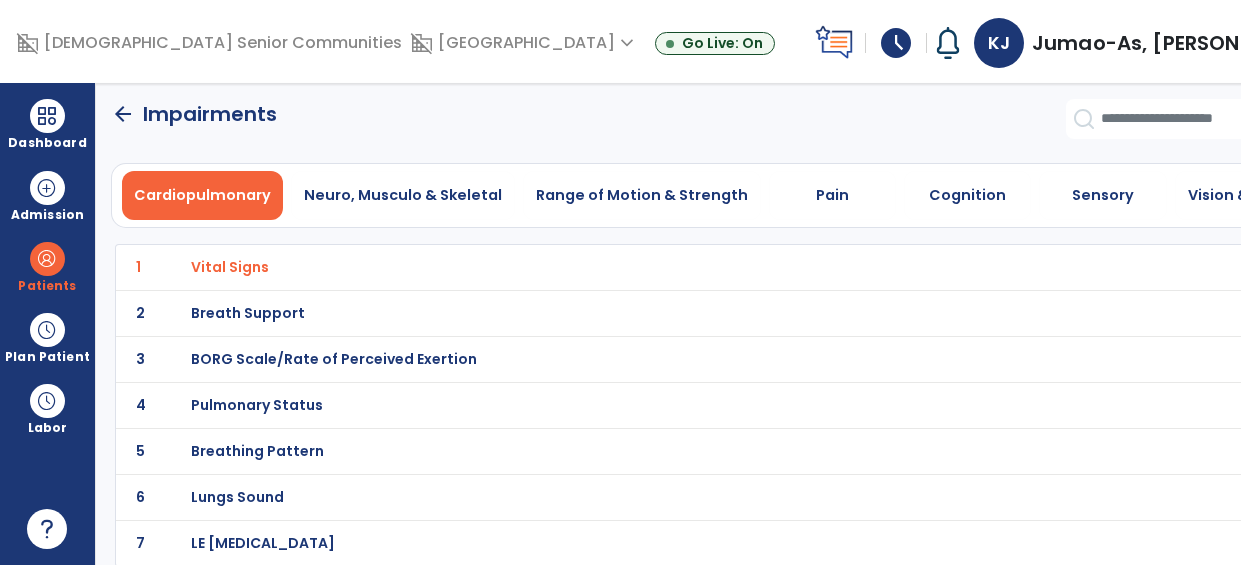 click on "BORG Scale/Rate of Perceived Exertion" at bounding box center (230, 267) 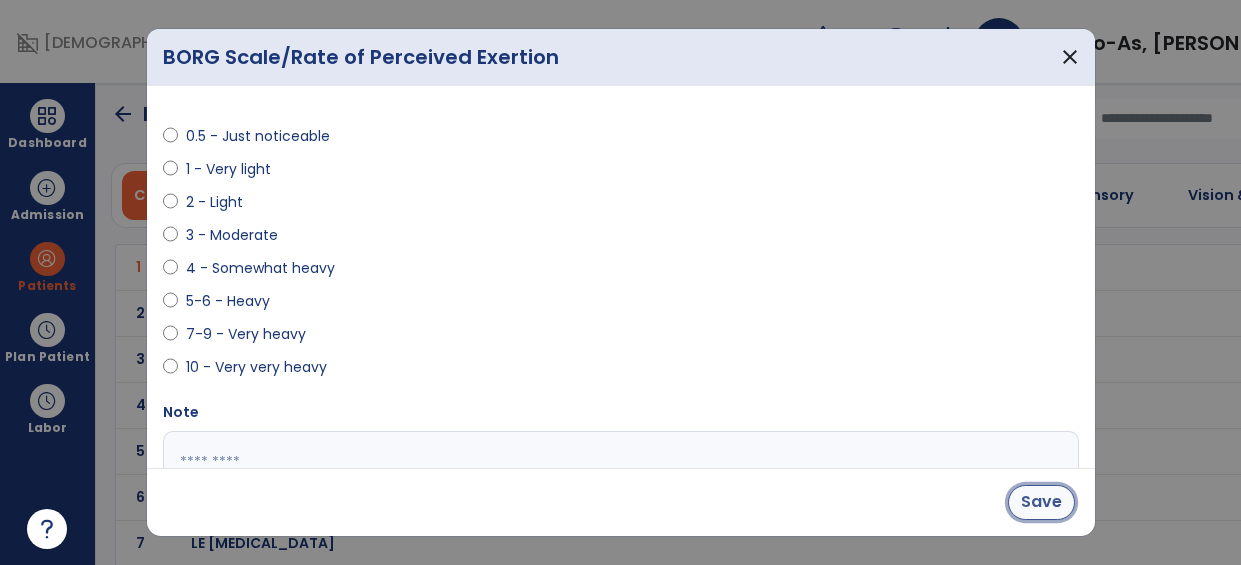 click on "Save" at bounding box center (1041, 502) 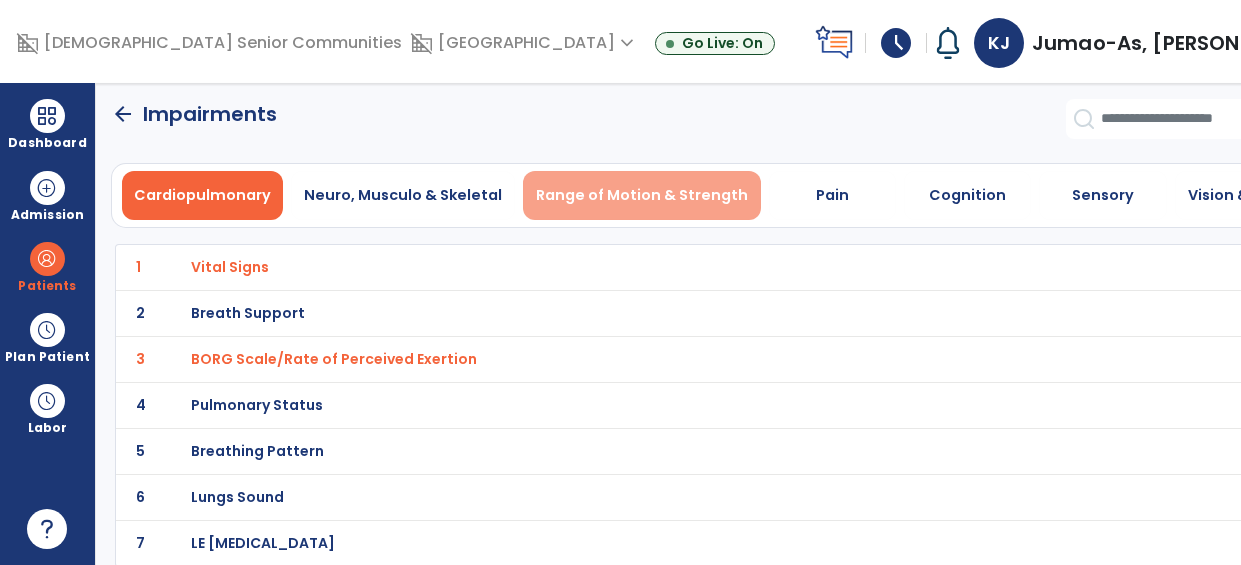 click on "Range of Motion & Strength" at bounding box center (642, 195) 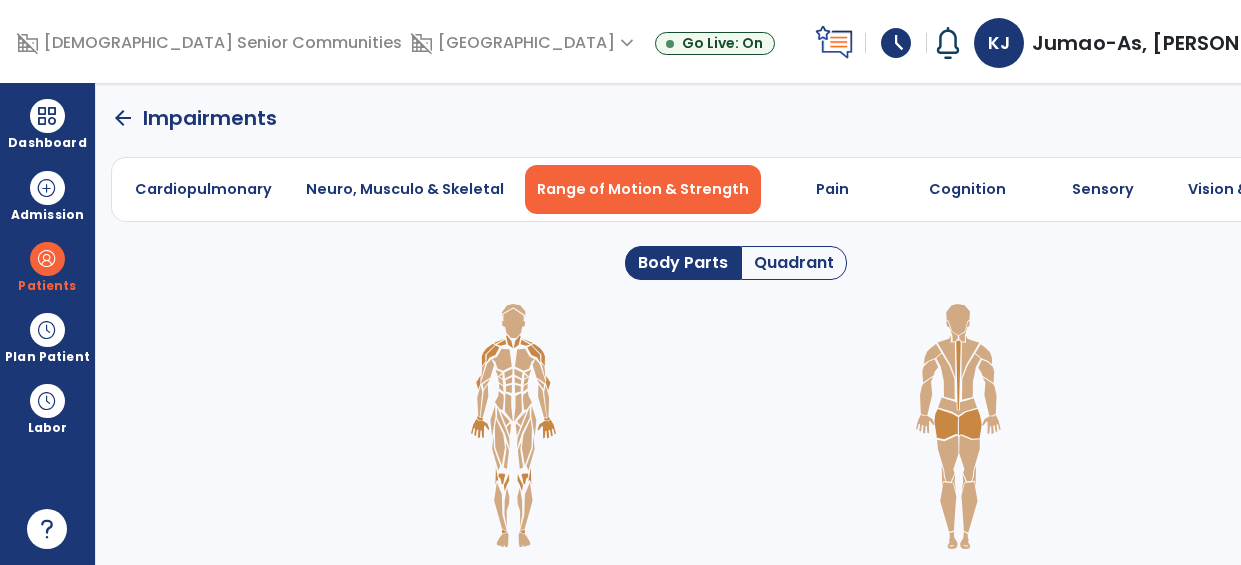 click on "Quadrant" 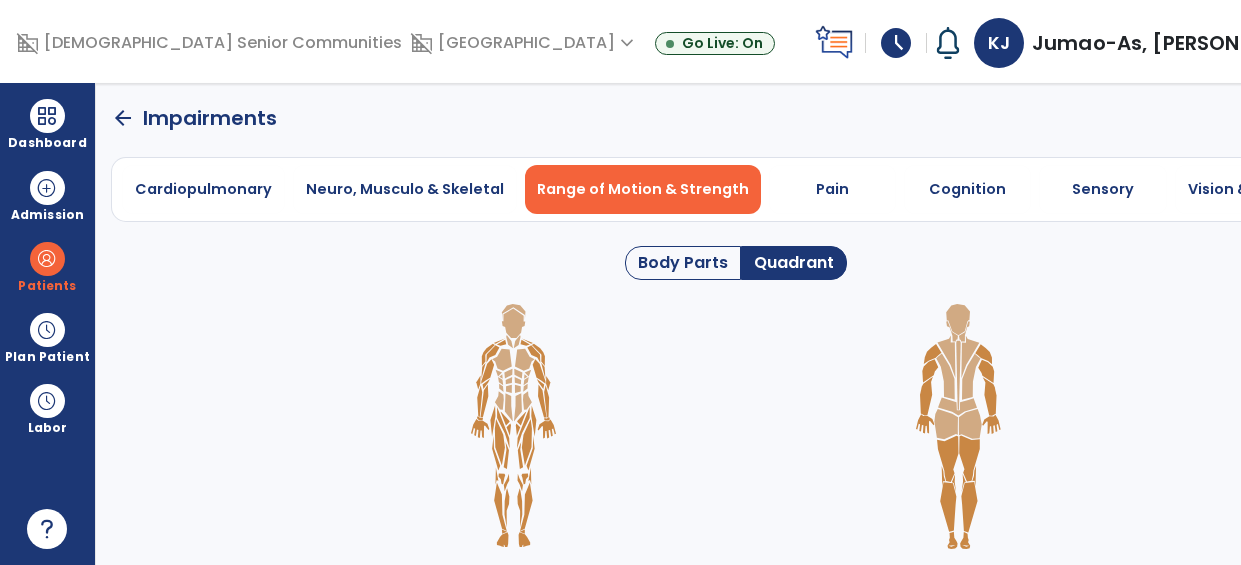 click 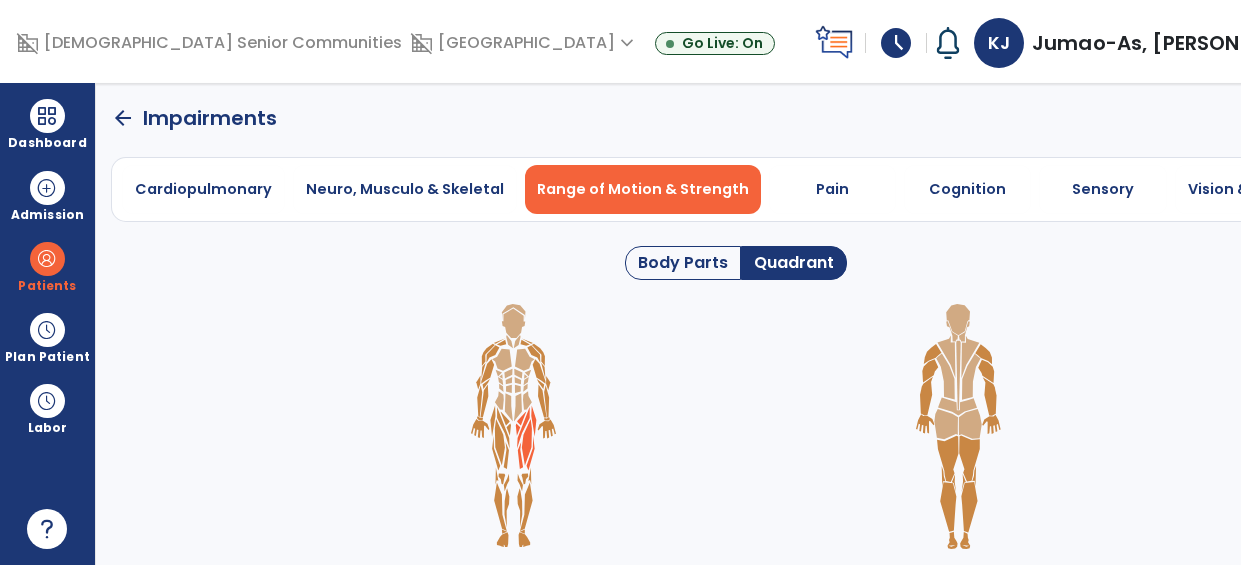 click 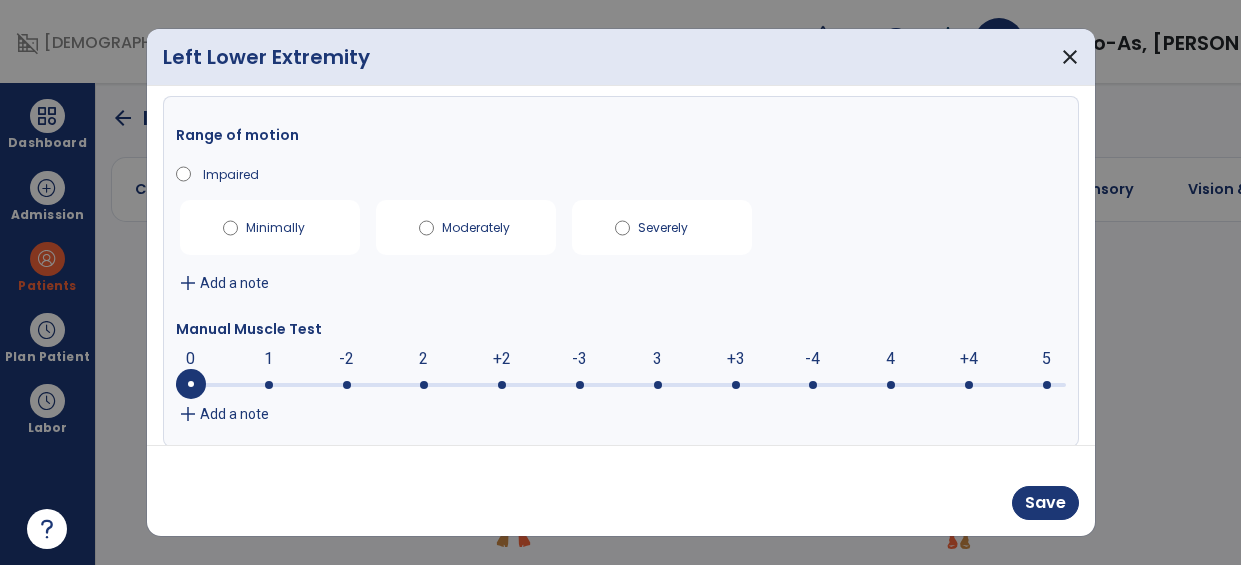 scroll, scrollTop: 77, scrollLeft: 0, axis: vertical 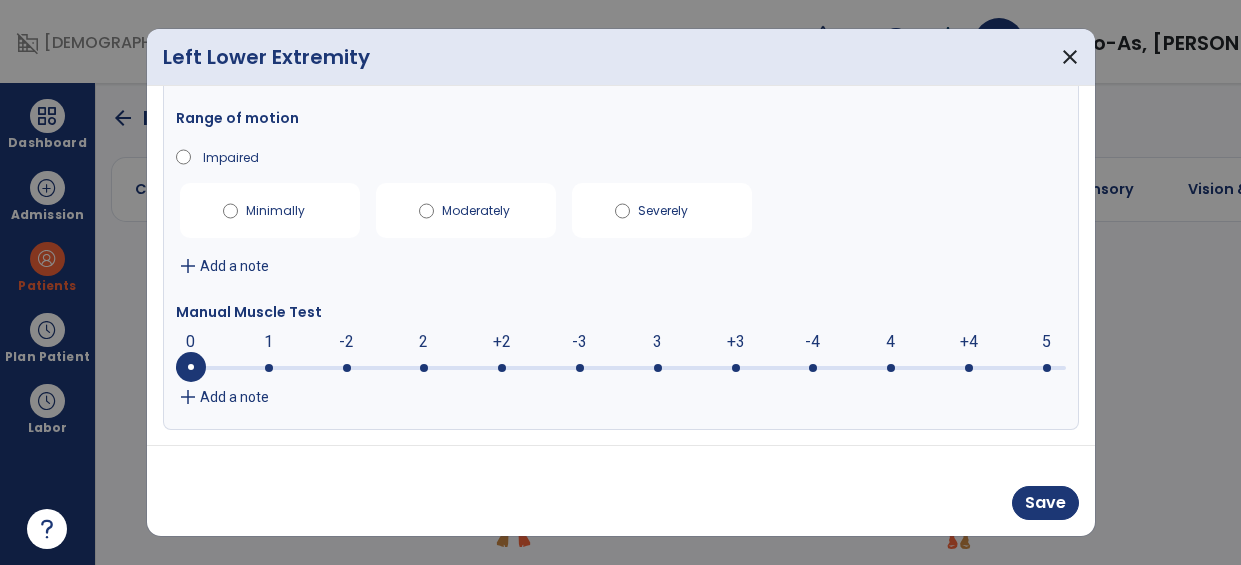 click at bounding box center (347, 368) 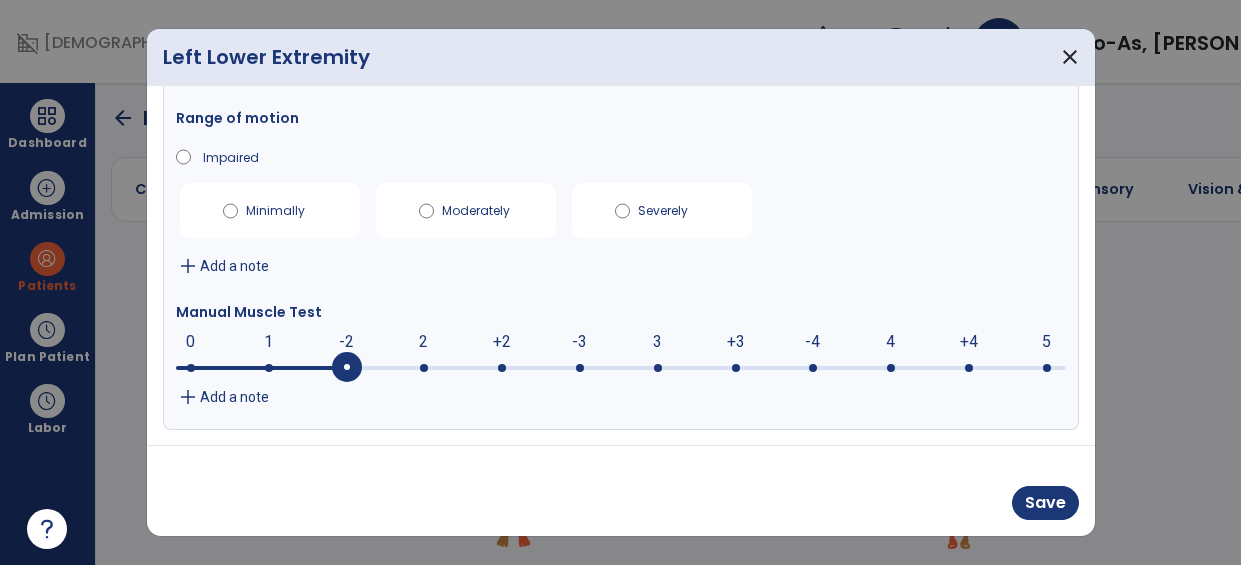 click at bounding box center (580, 368) 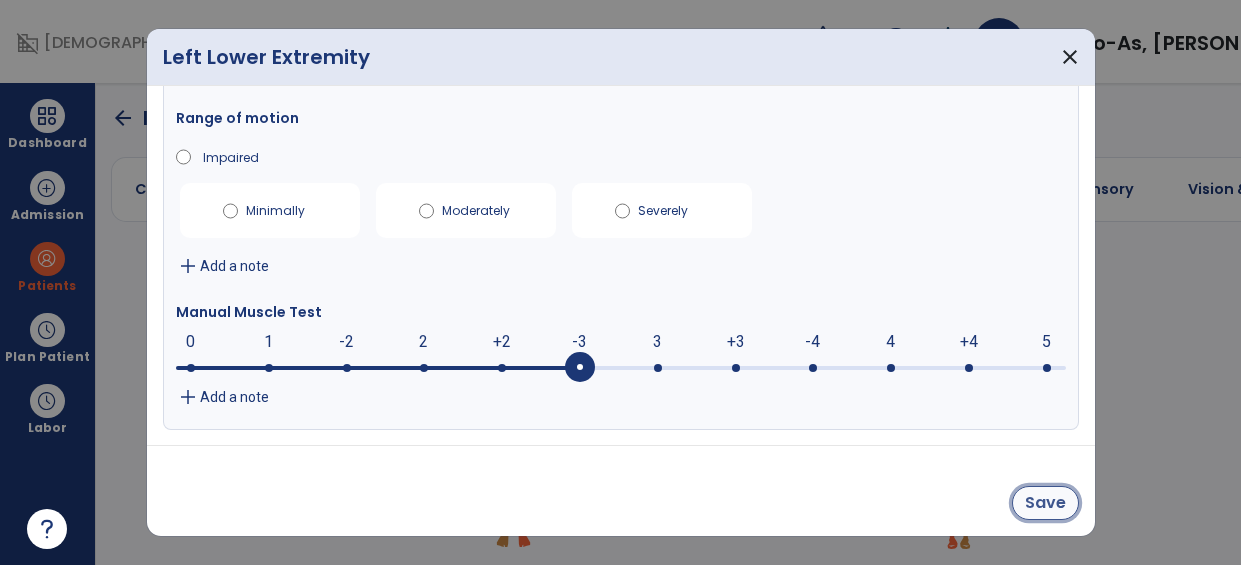 click on "Save" at bounding box center [1045, 503] 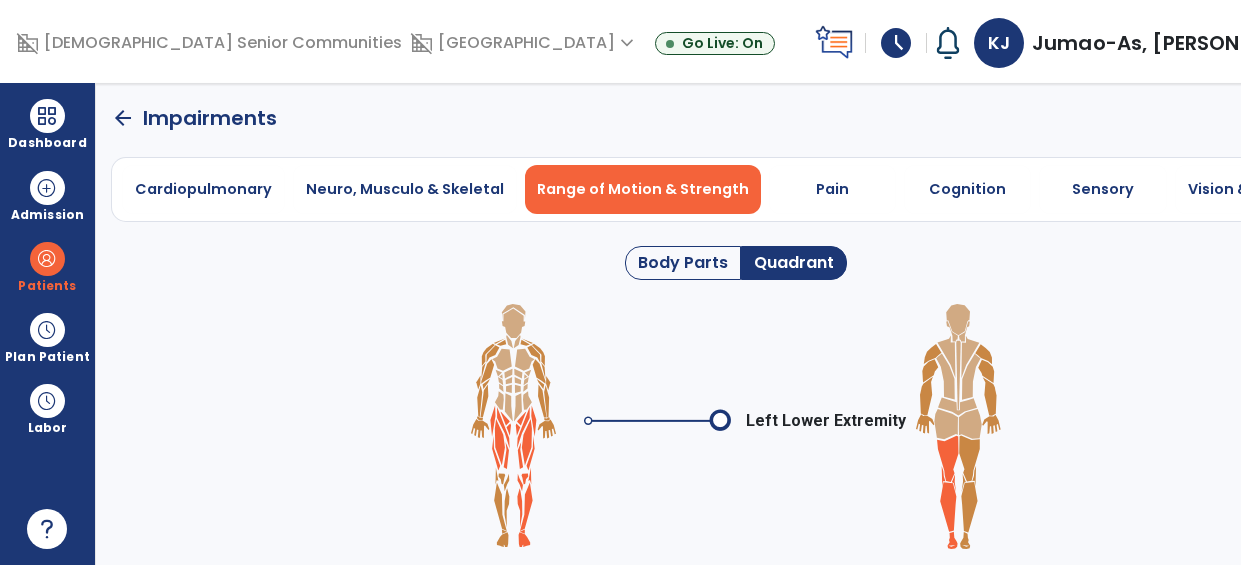 click 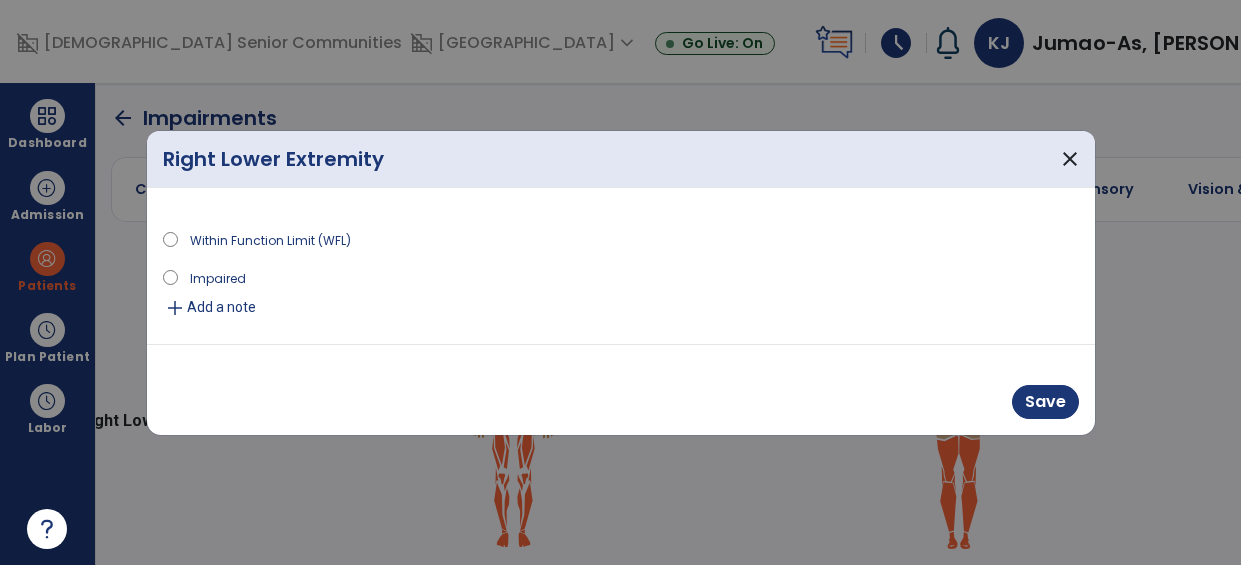 click on "add" at bounding box center [175, 308] 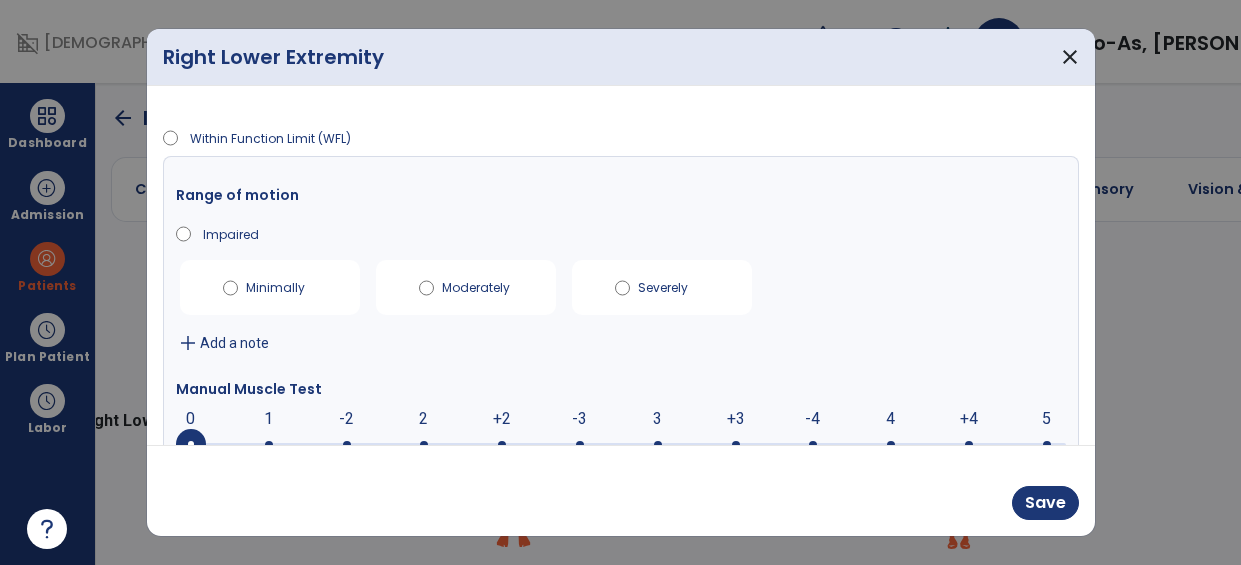 click at bounding box center [621, 443] 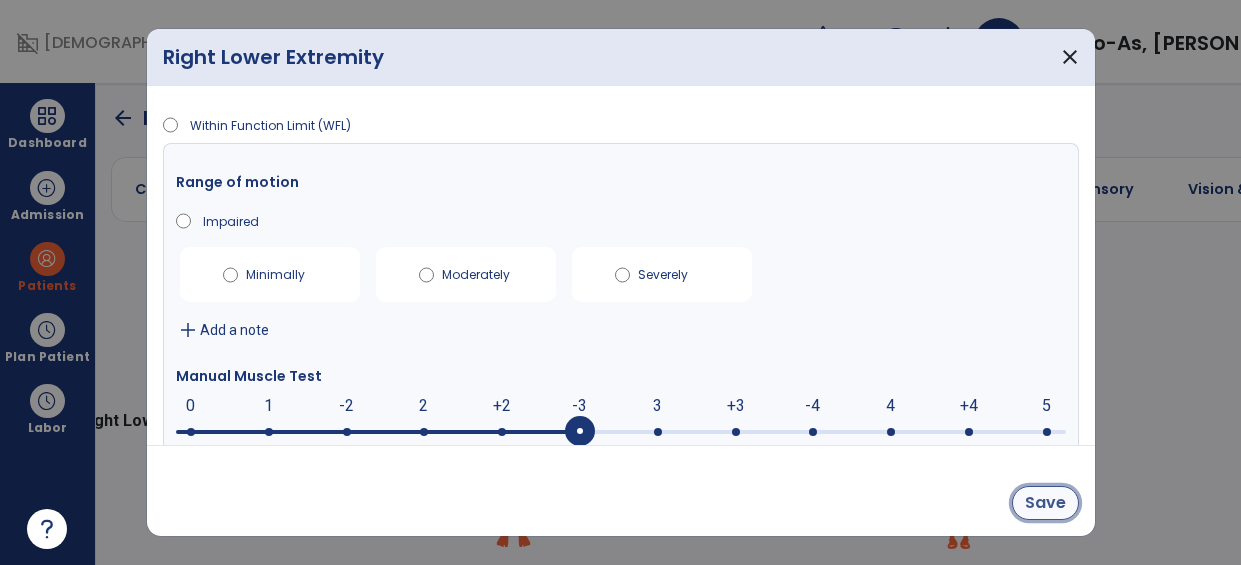 click on "Save" at bounding box center (1045, 503) 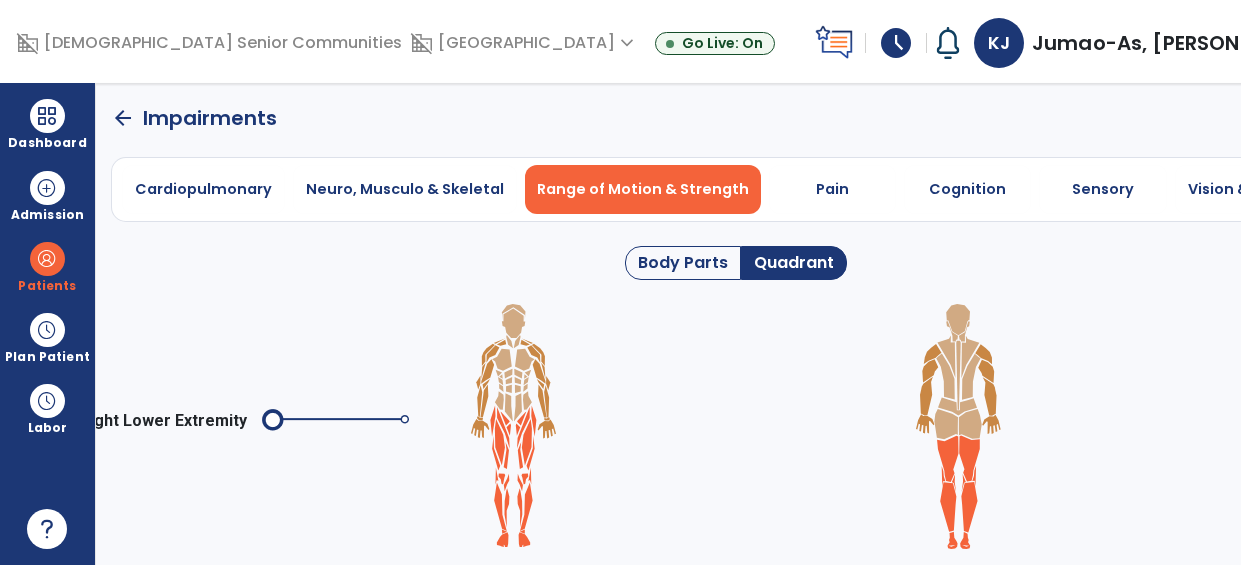 click on "arrow_back" 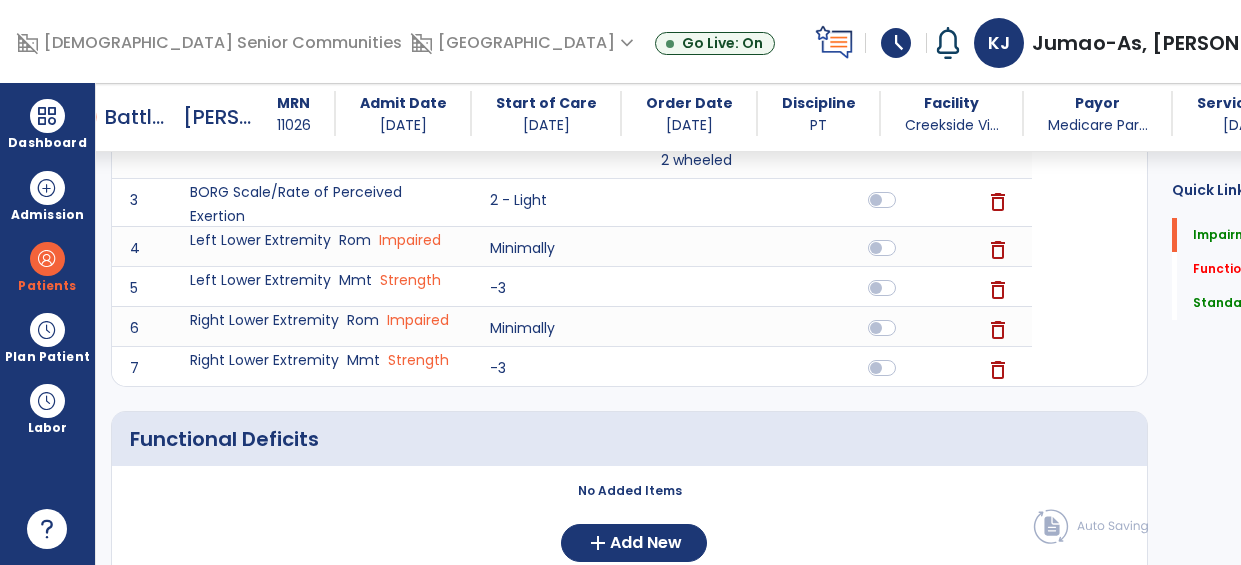 scroll, scrollTop: 595, scrollLeft: 0, axis: vertical 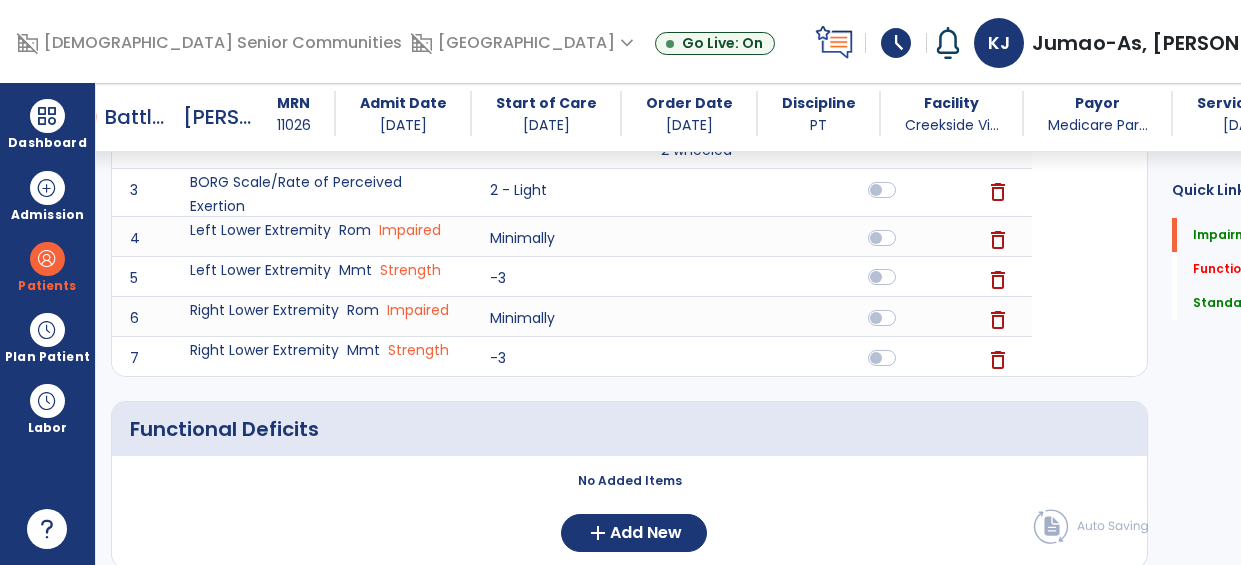 click 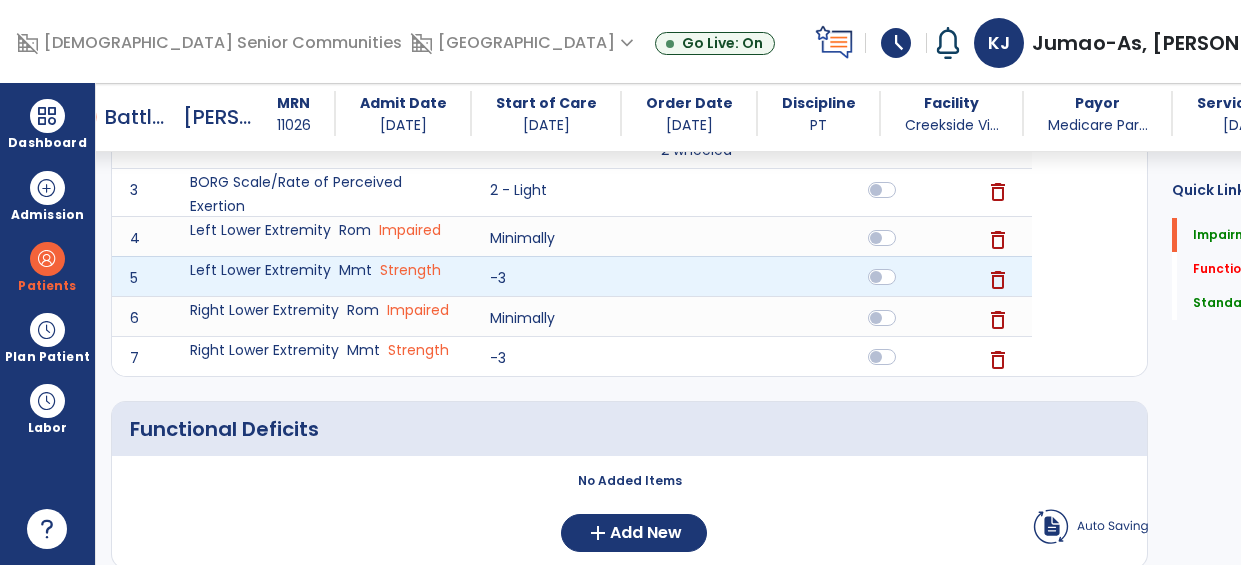click 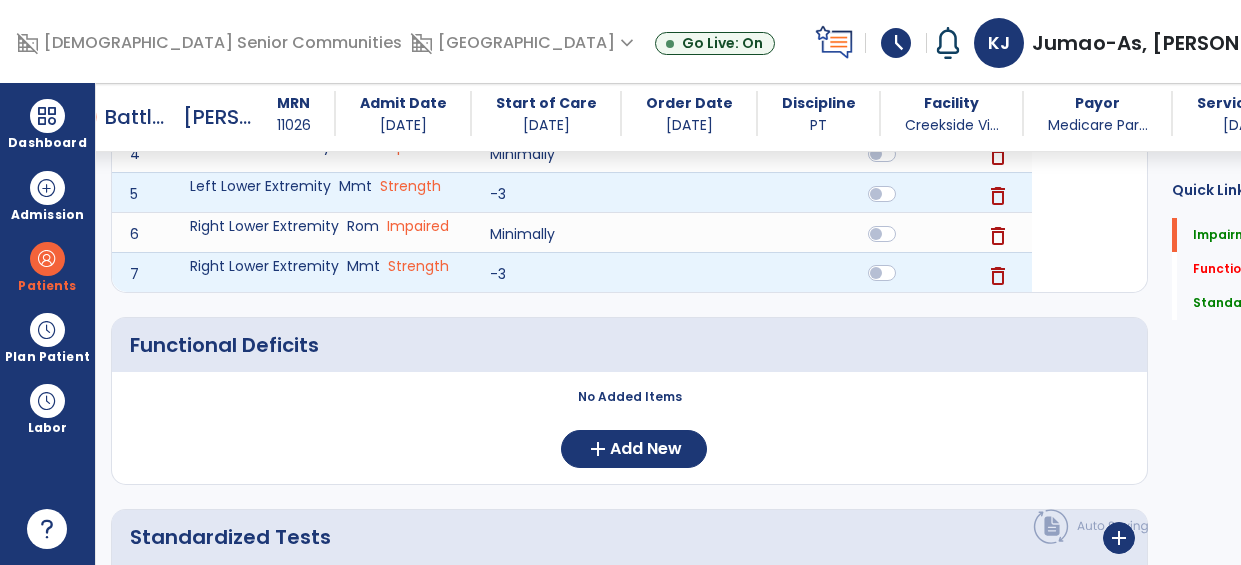 scroll, scrollTop: 680, scrollLeft: 0, axis: vertical 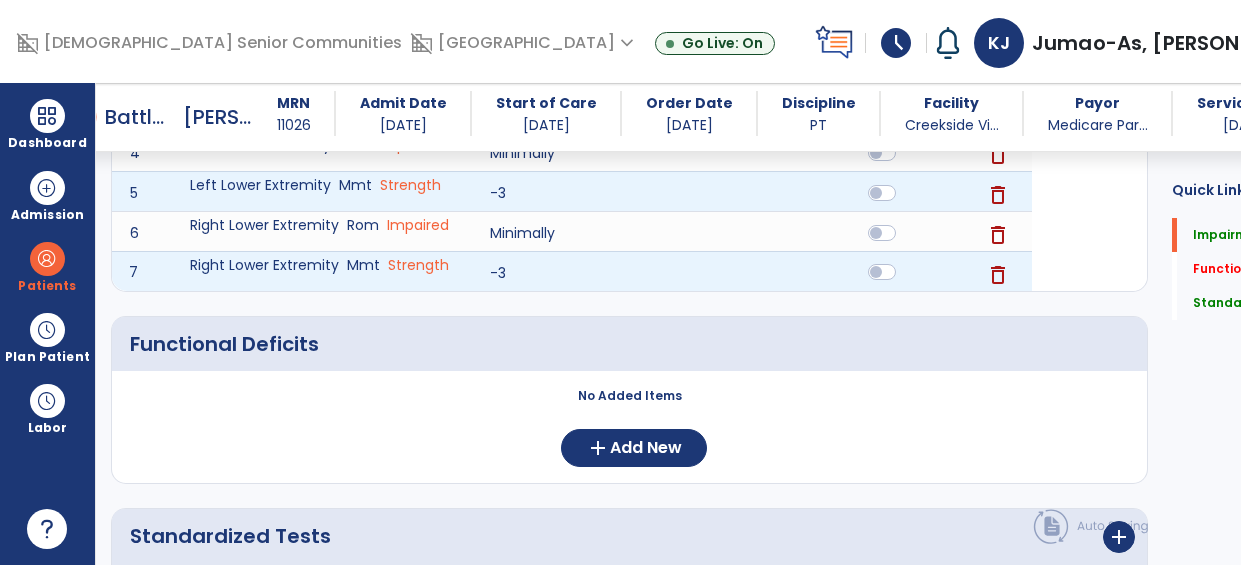 click on "7" 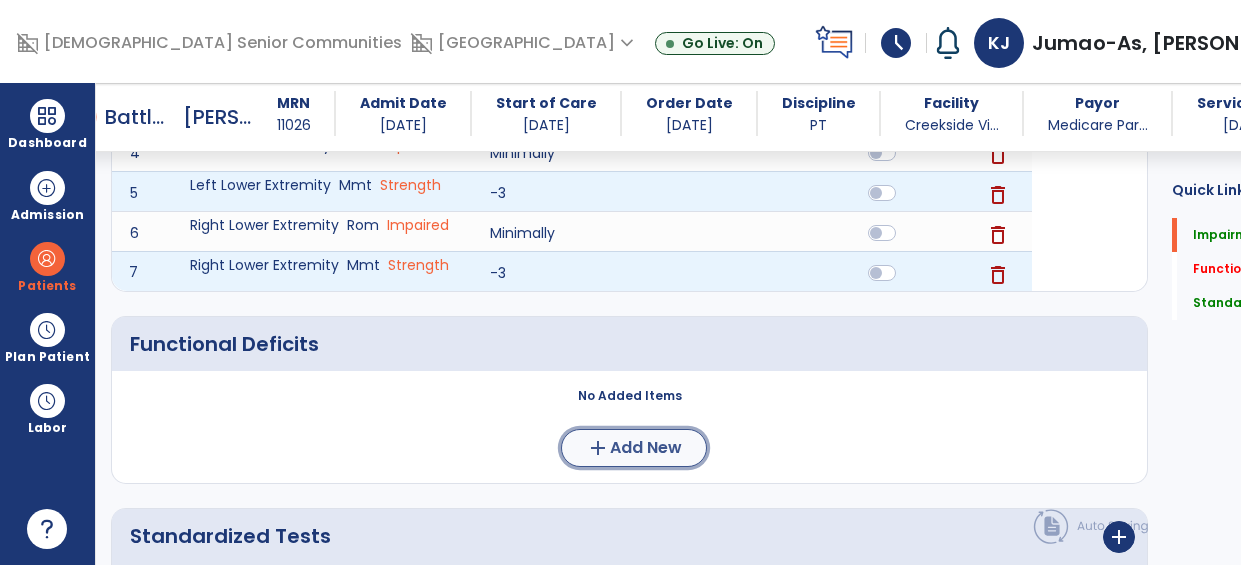 click on "Add New" 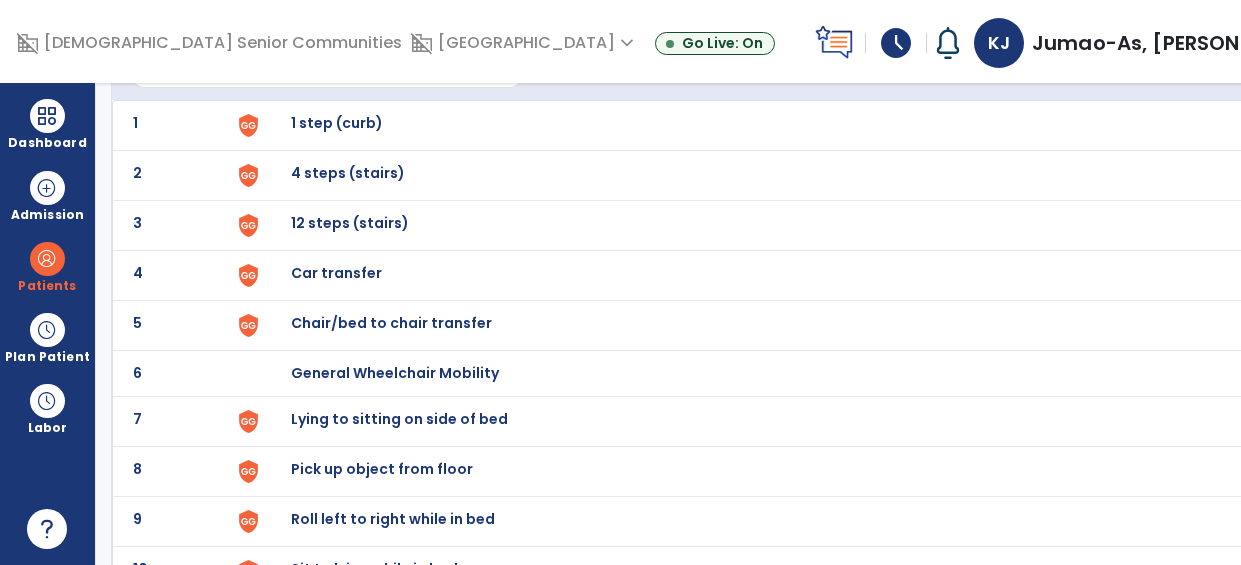 scroll, scrollTop: 0, scrollLeft: 0, axis: both 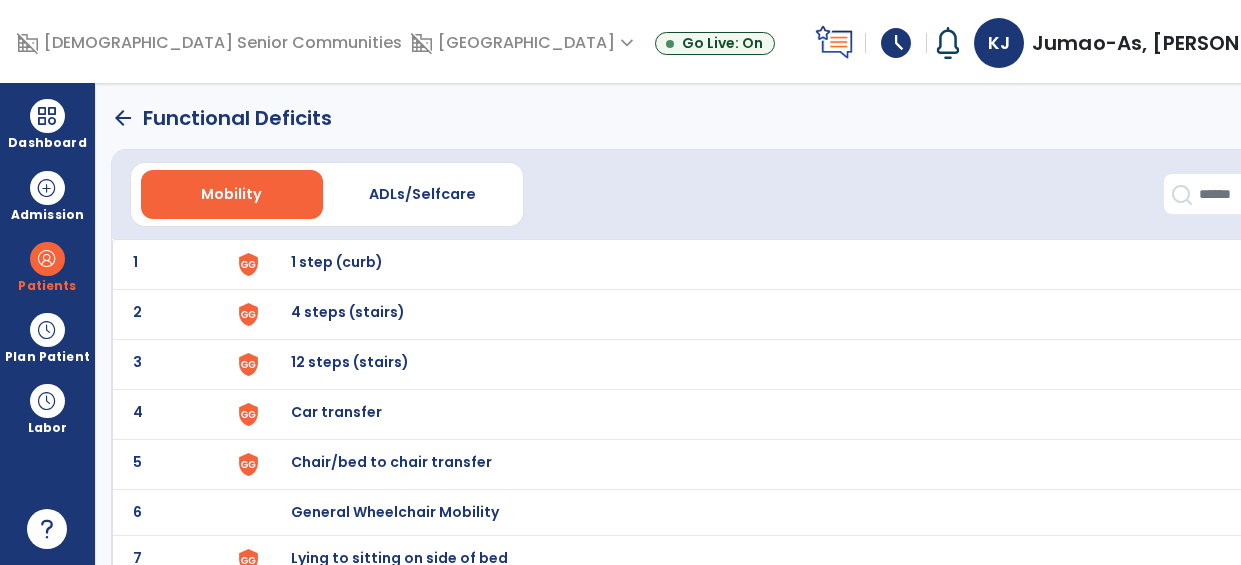 click on "1 step (curb)" at bounding box center (337, 262) 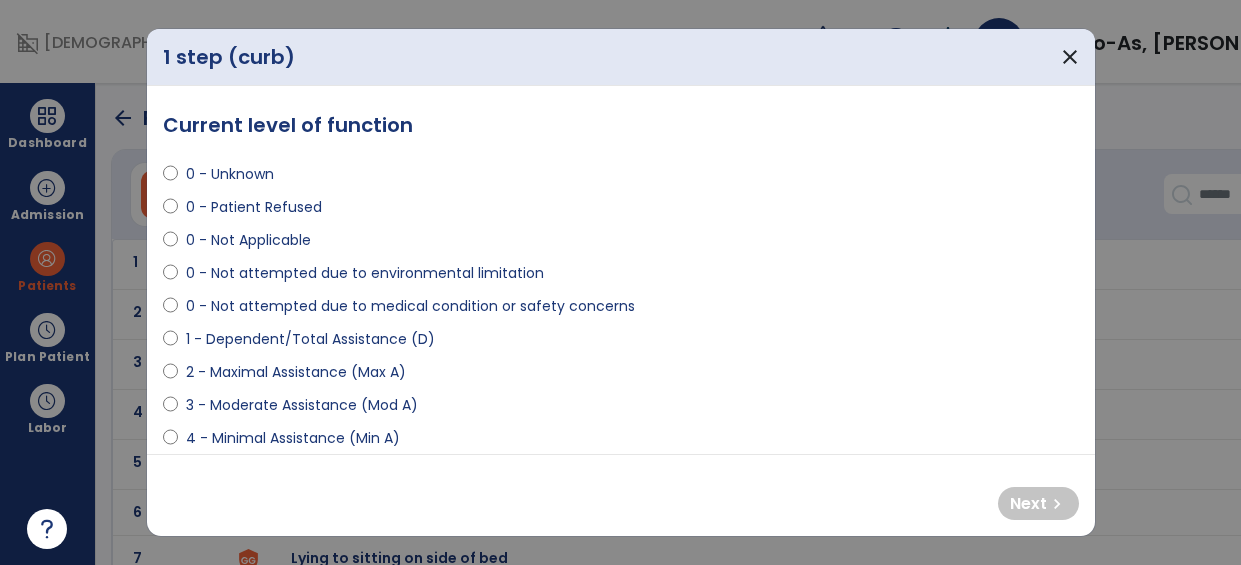 select on "**********" 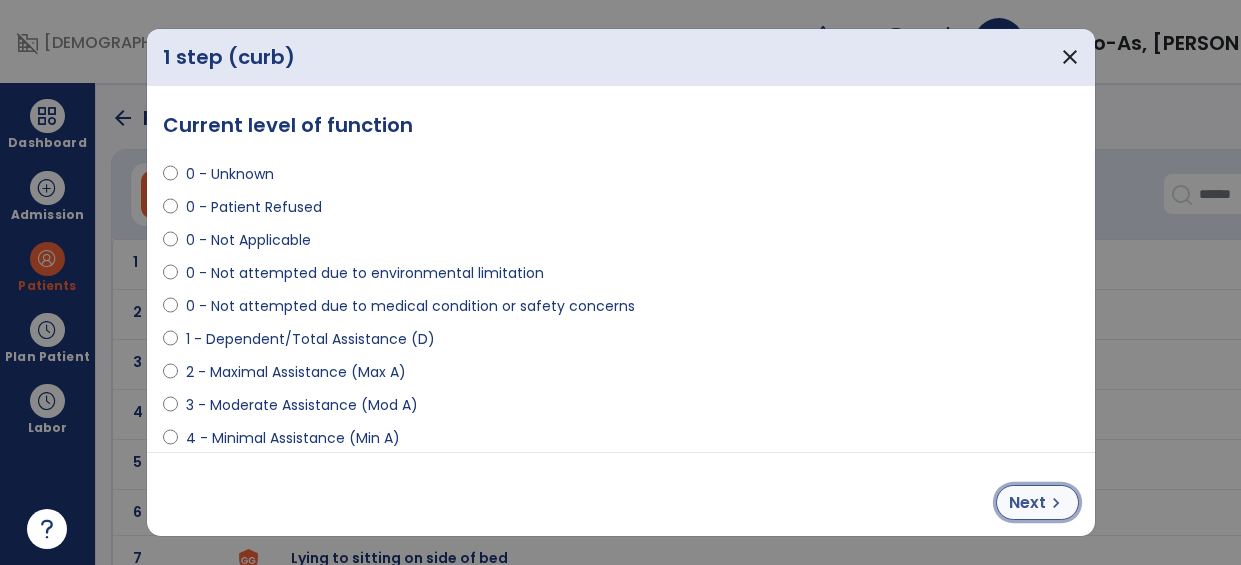 click on "chevron_right" at bounding box center [1056, 503] 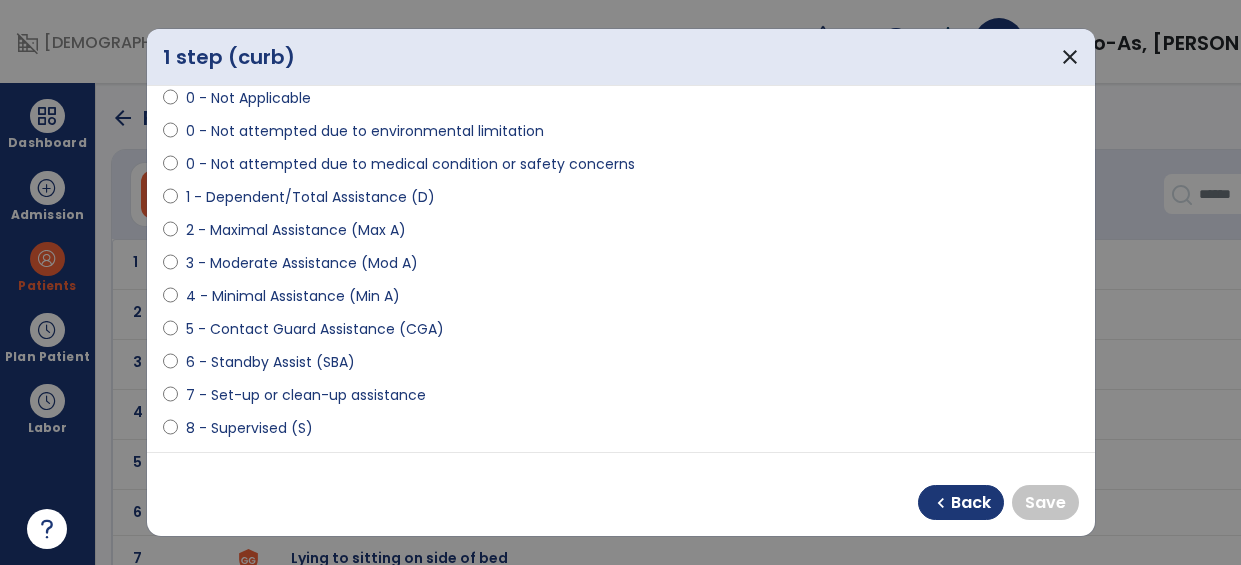 scroll, scrollTop: 128, scrollLeft: 0, axis: vertical 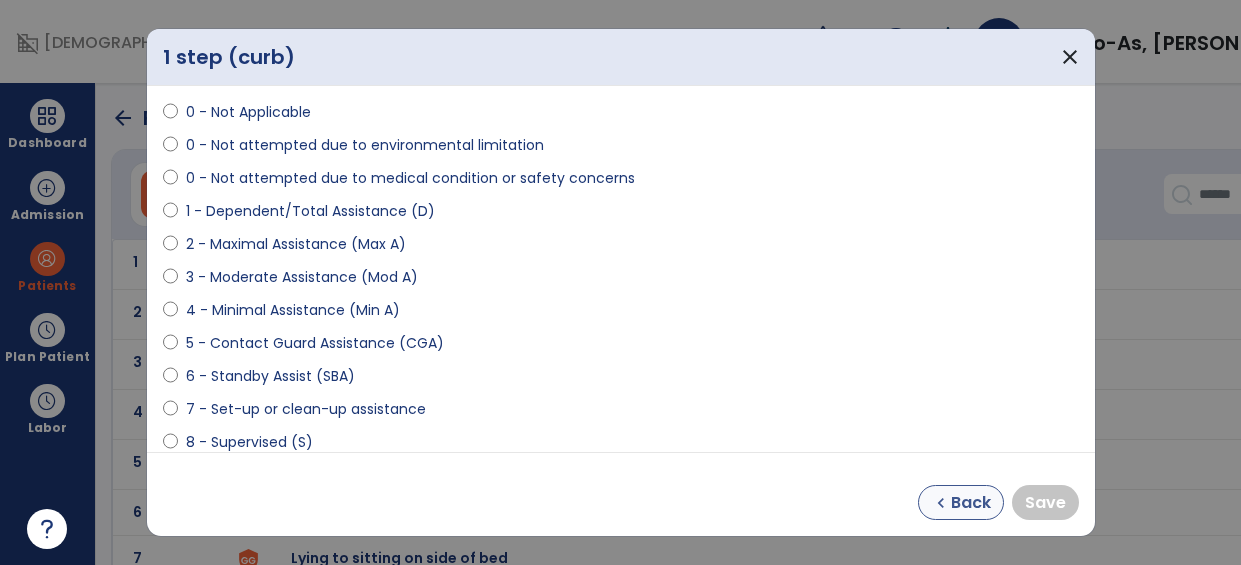 click on "Back" at bounding box center (971, 503) 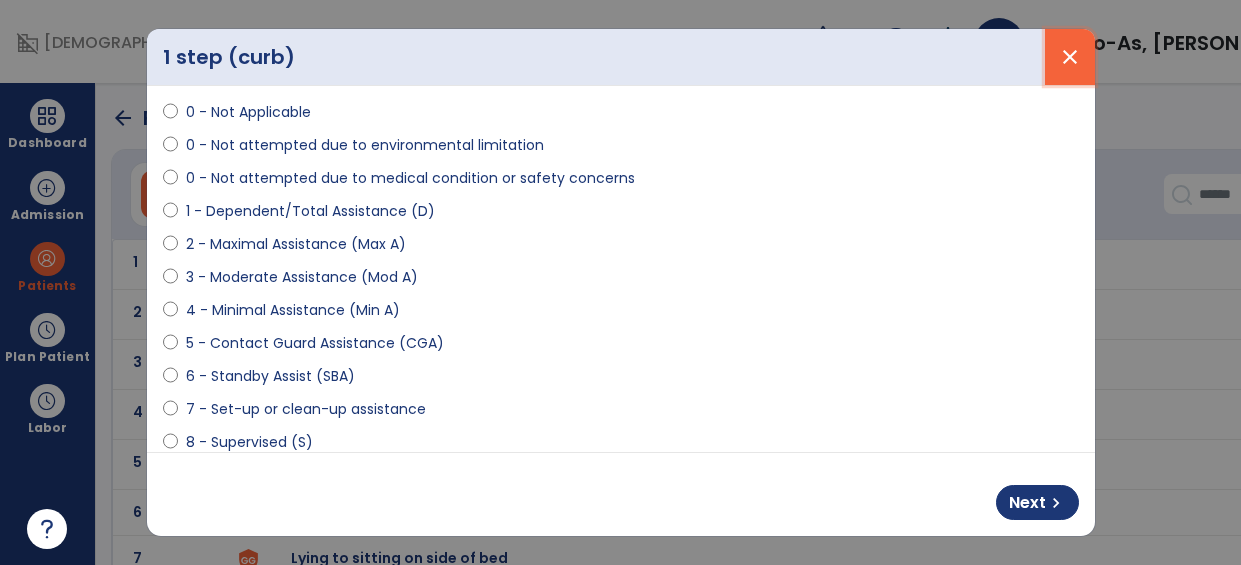 click on "close" at bounding box center [1070, 57] 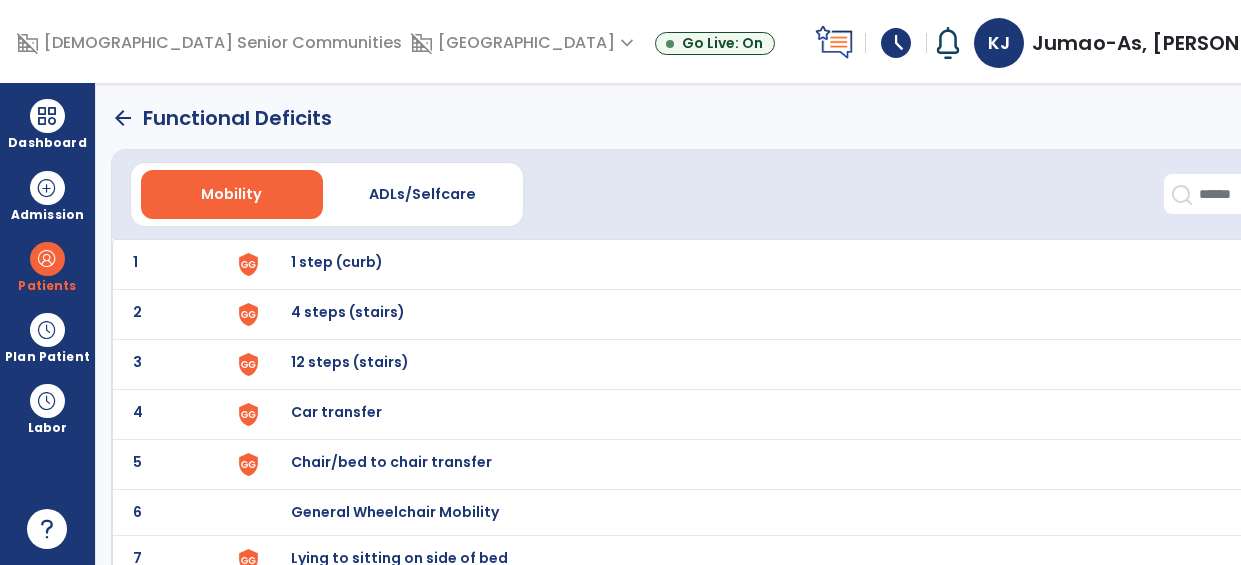click at bounding box center [275, 264] 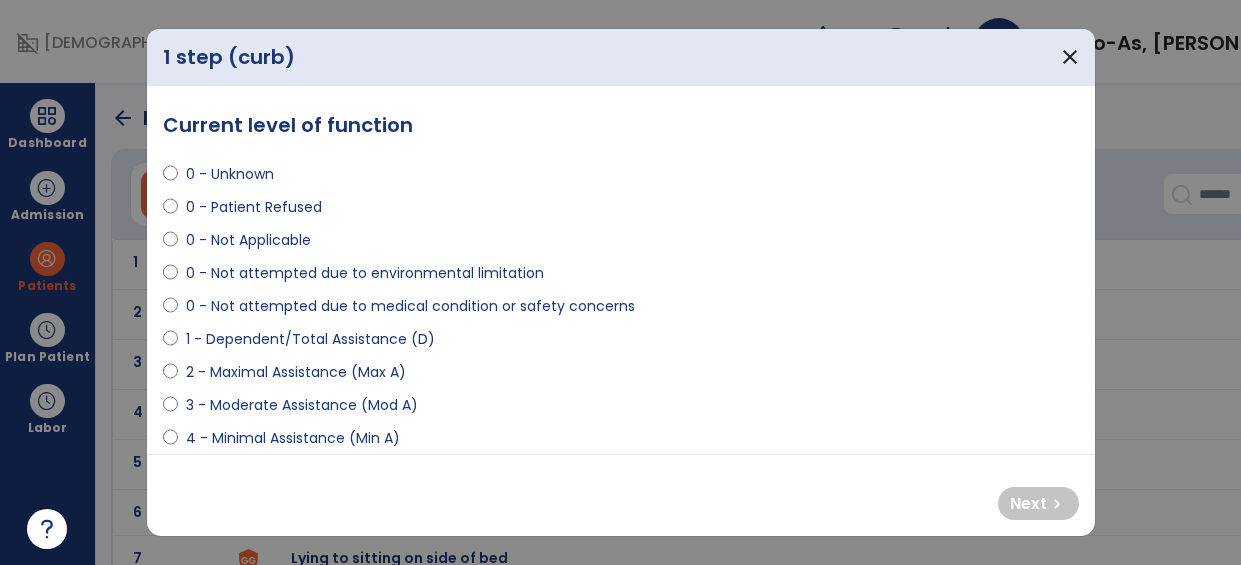 select on "**********" 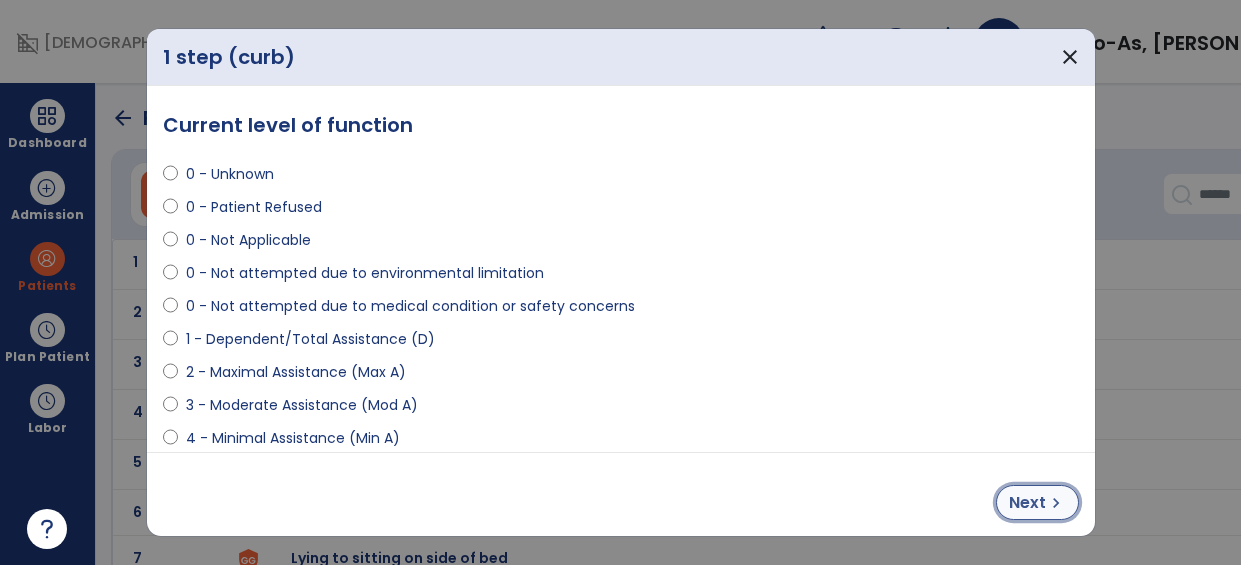 click on "Next" at bounding box center (1027, 503) 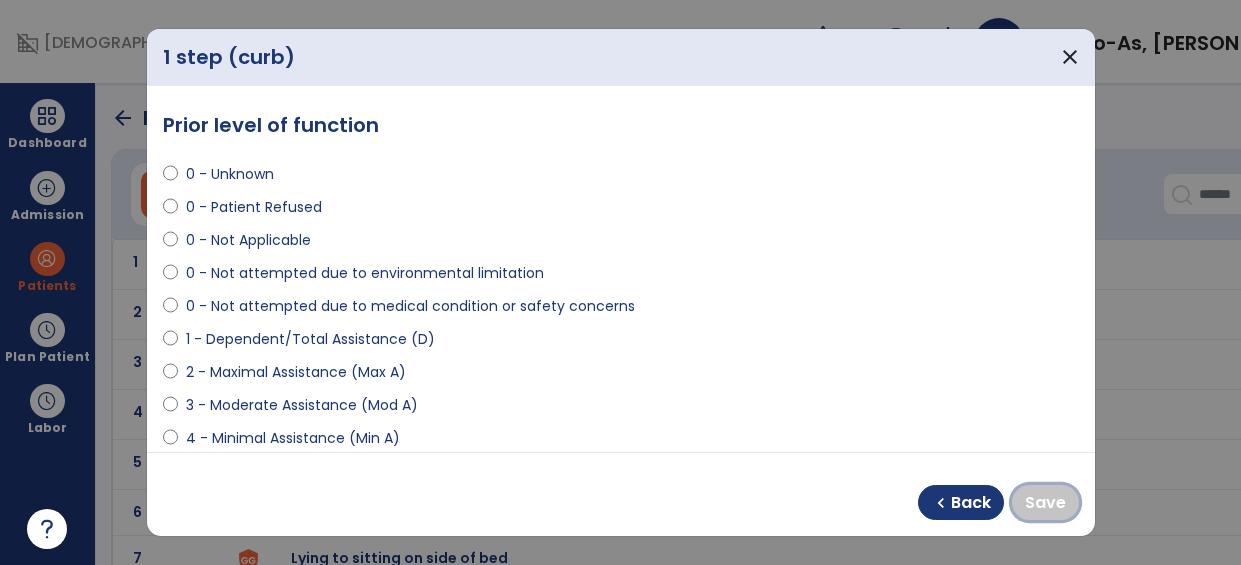 click on "Save" at bounding box center [1045, 503] 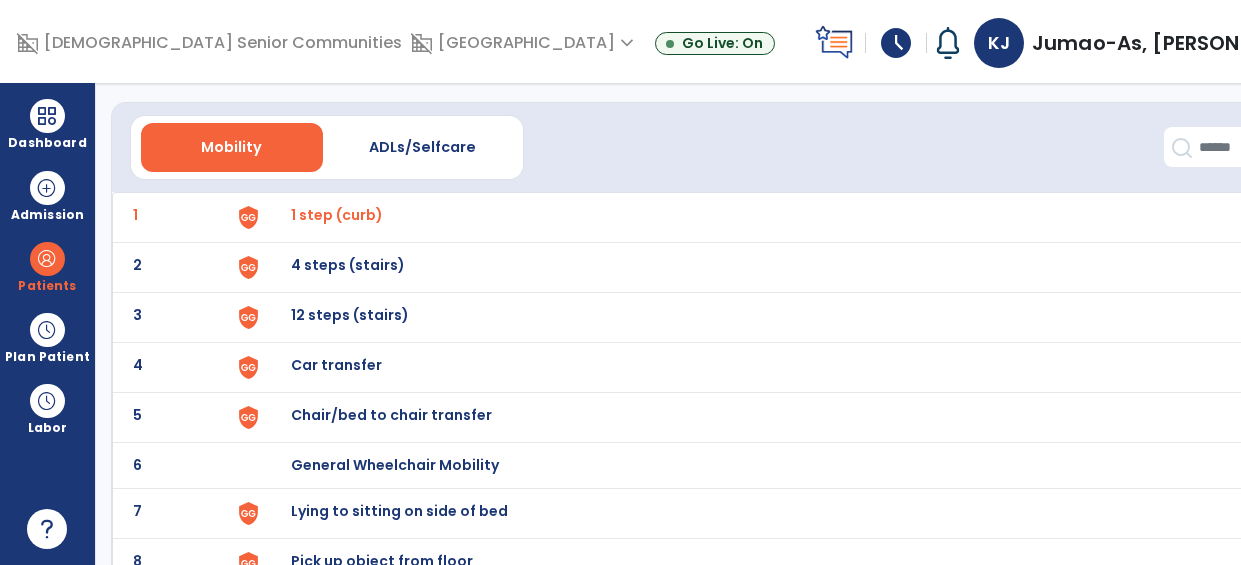 scroll, scrollTop: 56, scrollLeft: 0, axis: vertical 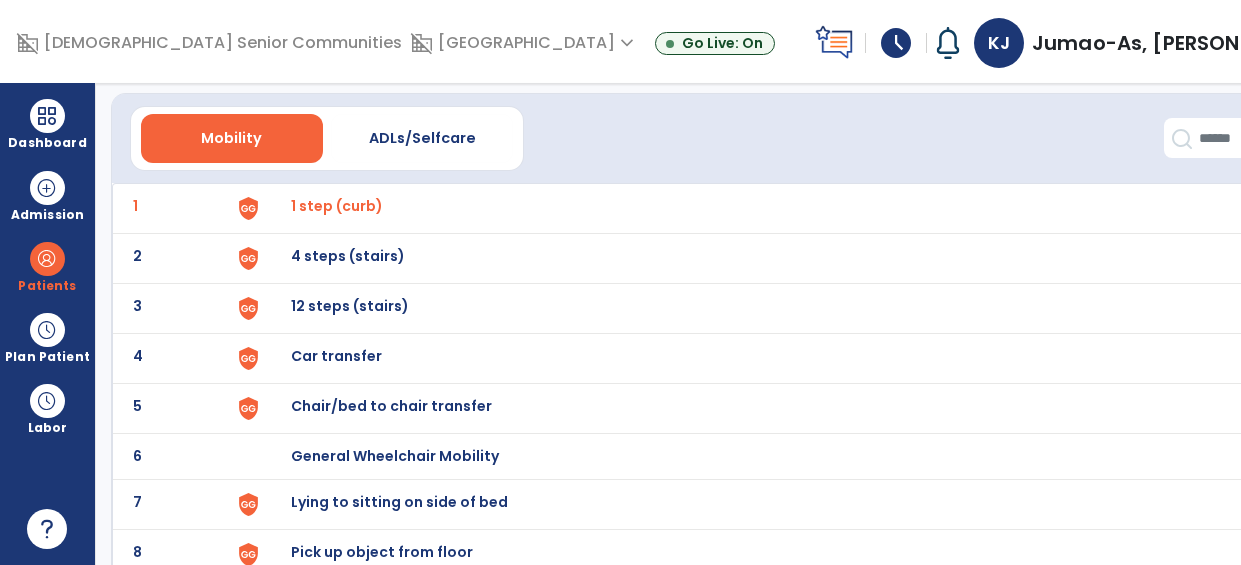 click on "2" 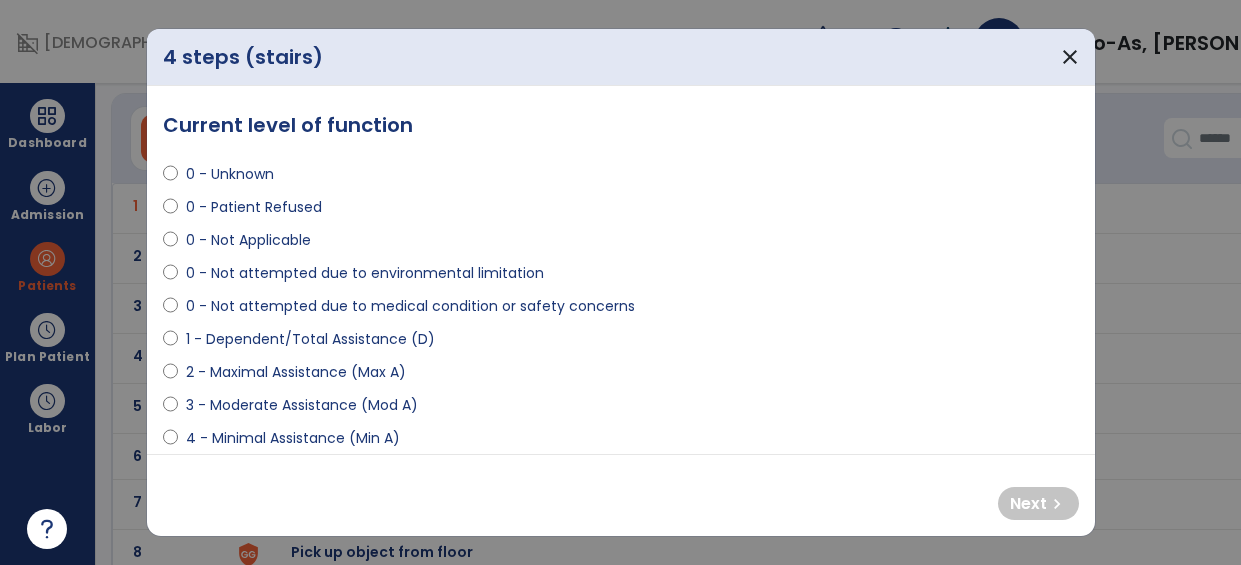 select on "**********" 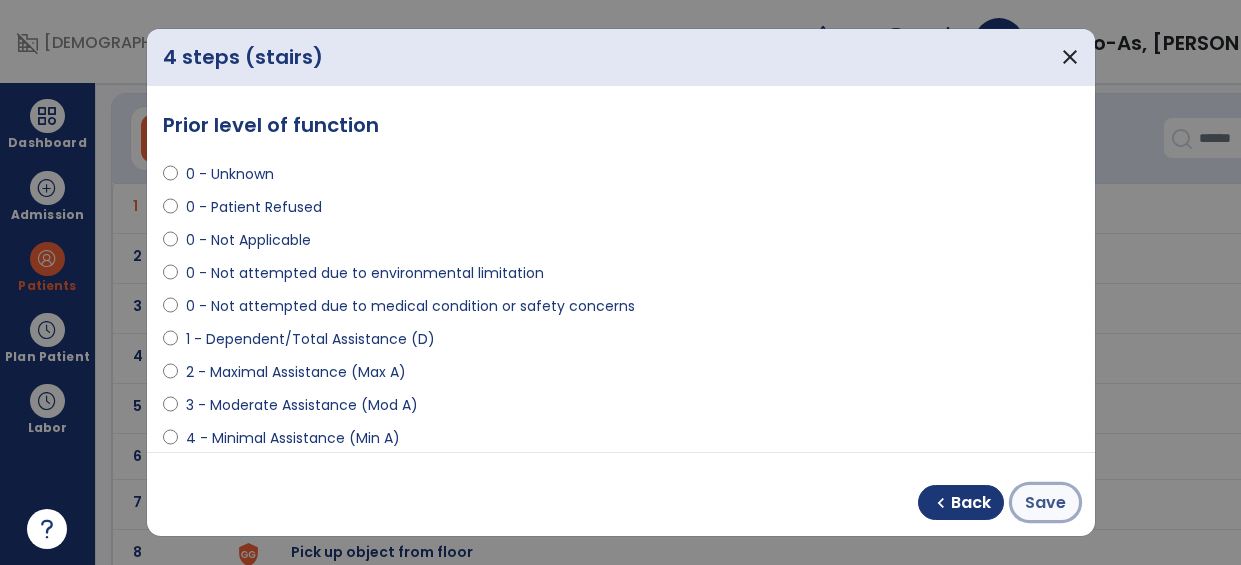 click on "Save" at bounding box center (1045, 503) 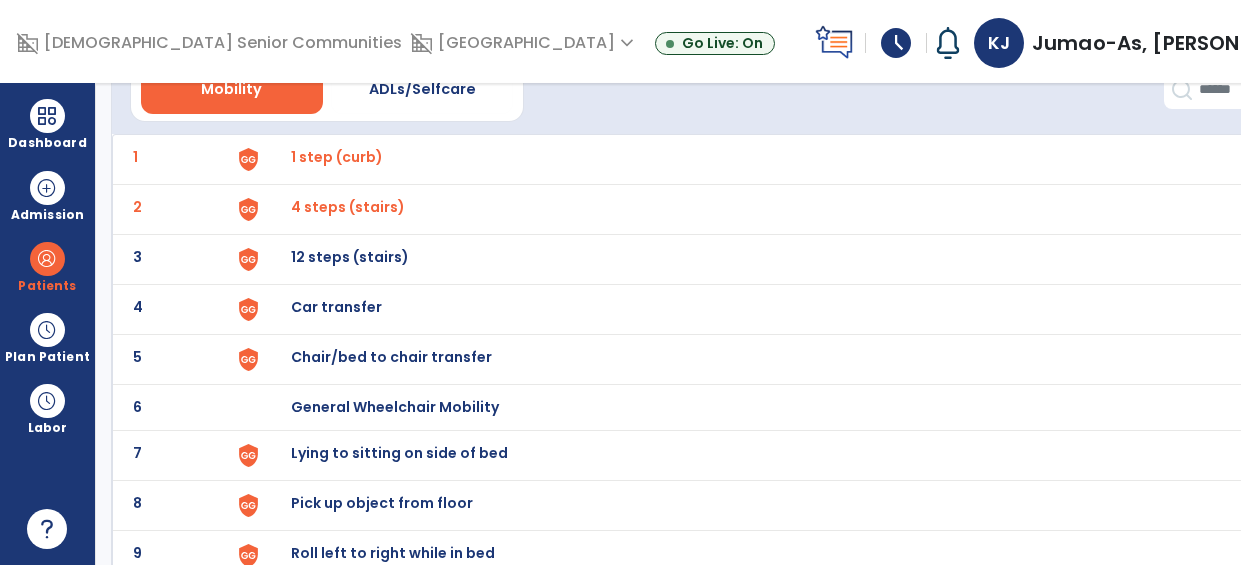 scroll, scrollTop: 110, scrollLeft: 0, axis: vertical 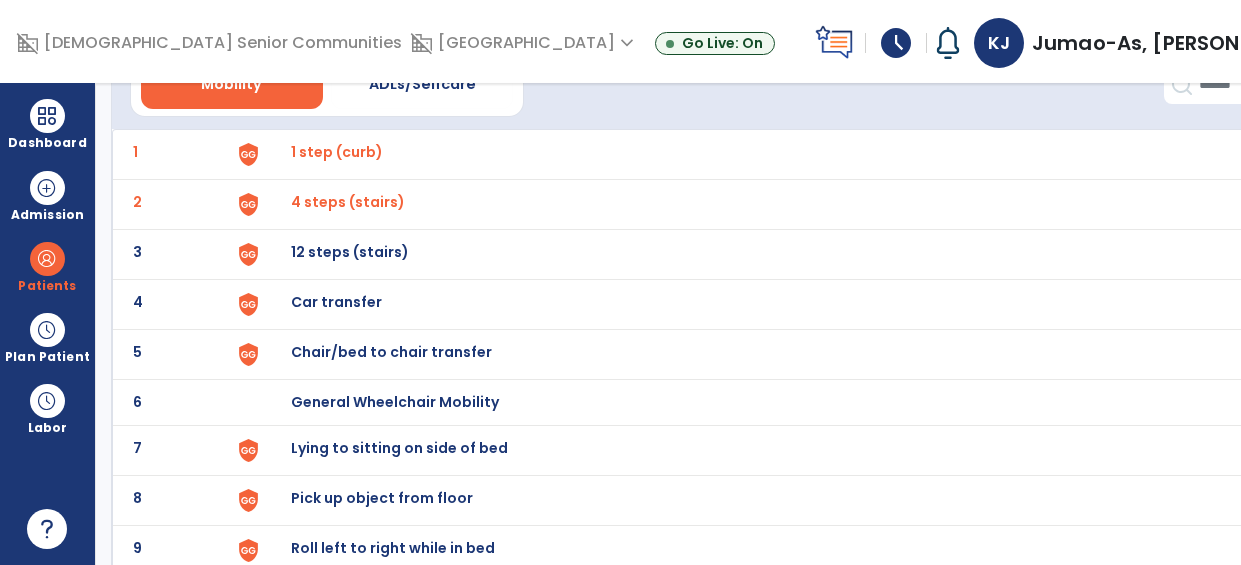 click on "3" 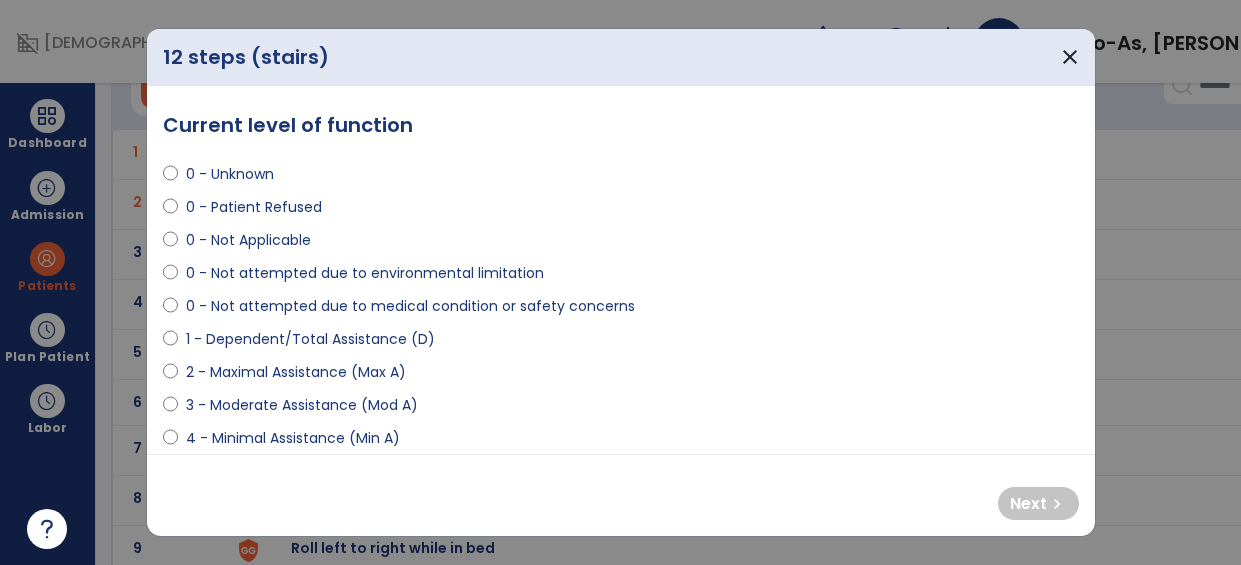 select on "**********" 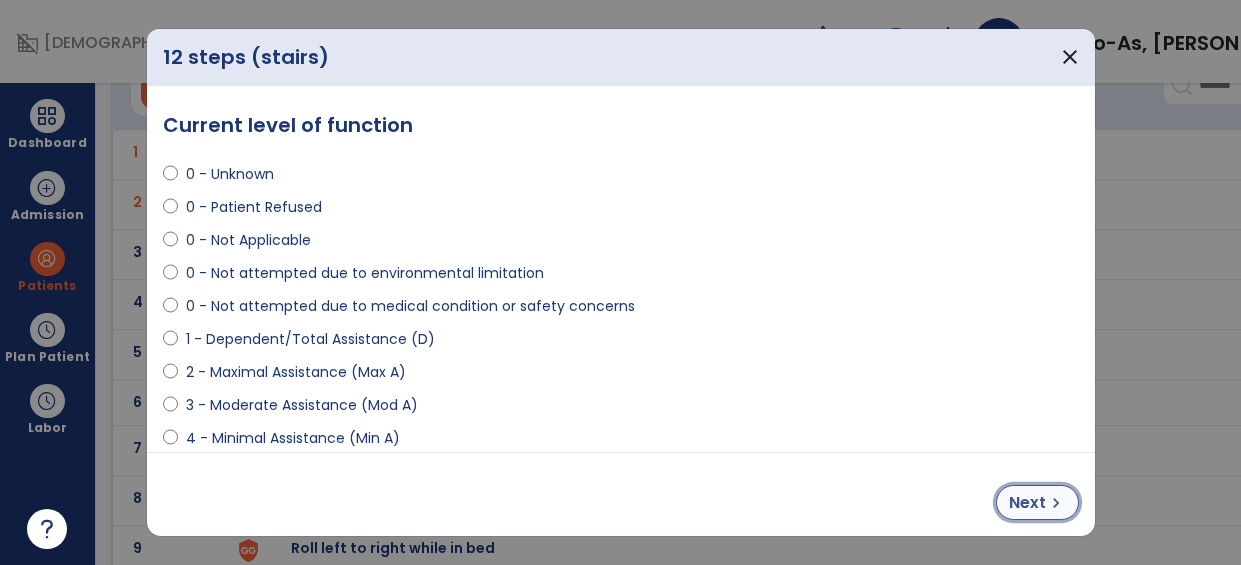 click on "chevron_right" at bounding box center [1056, 503] 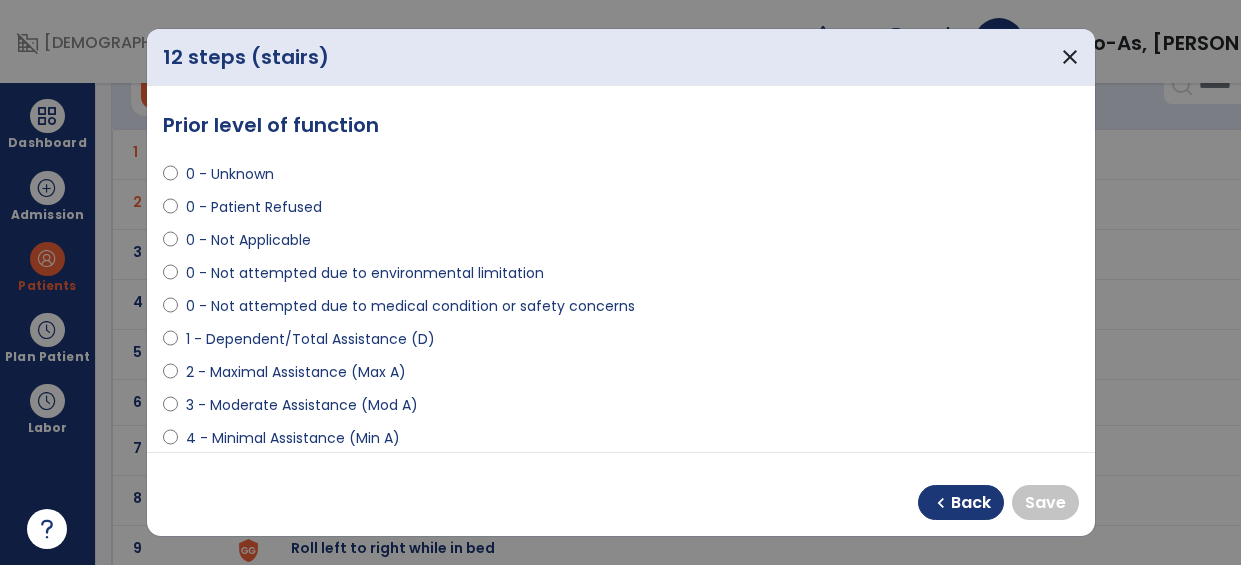 select on "**********" 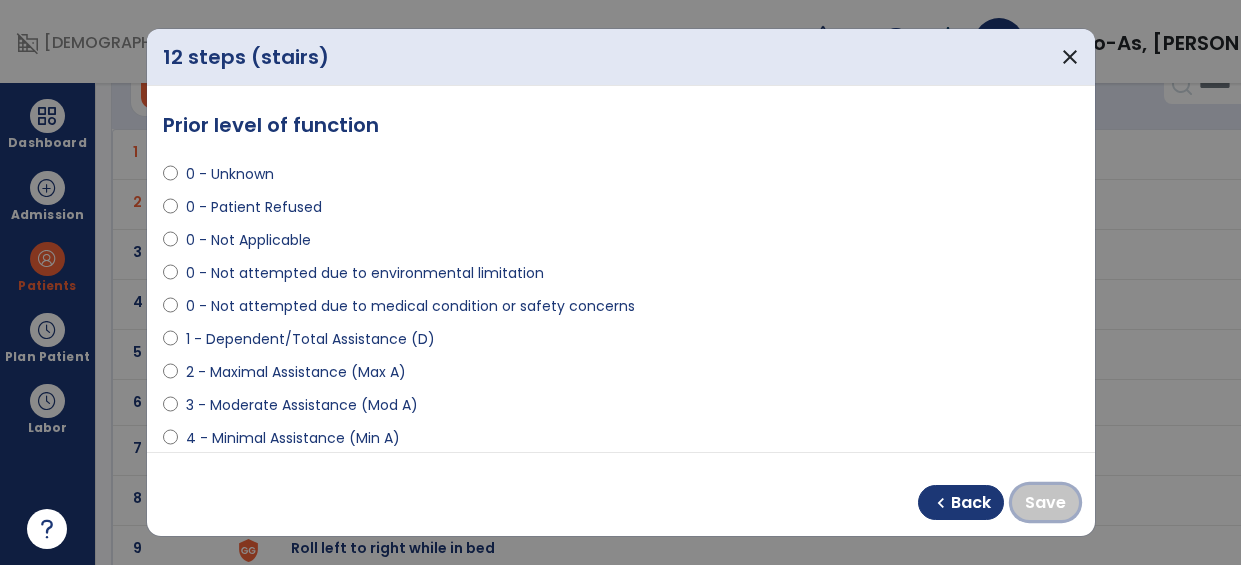 click on "Save" at bounding box center (1045, 503) 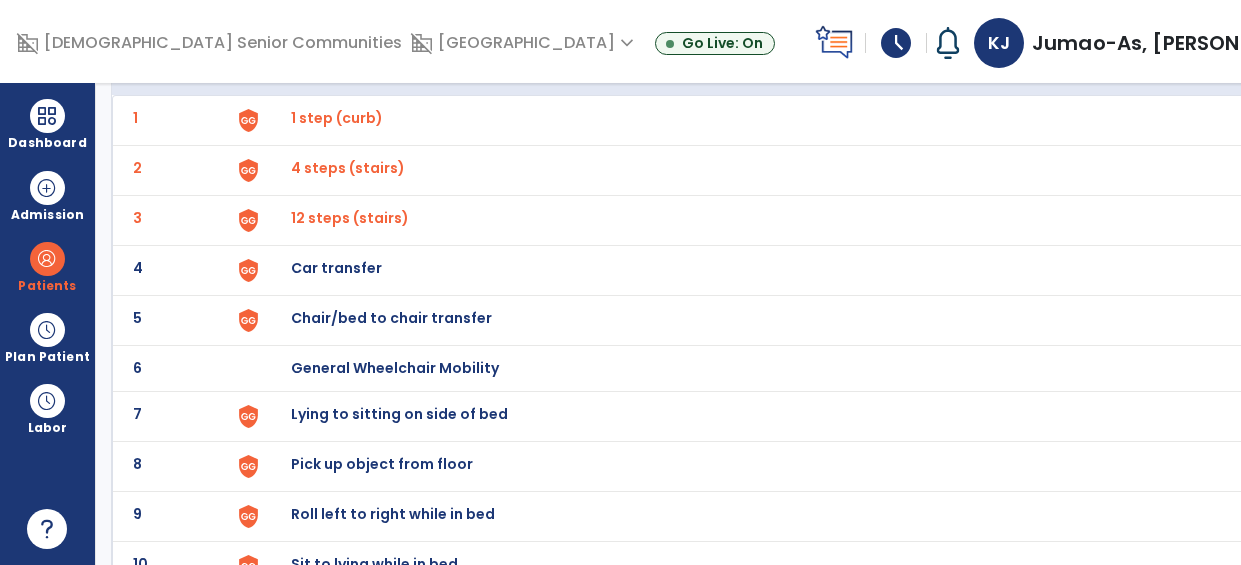scroll, scrollTop: 174, scrollLeft: 0, axis: vertical 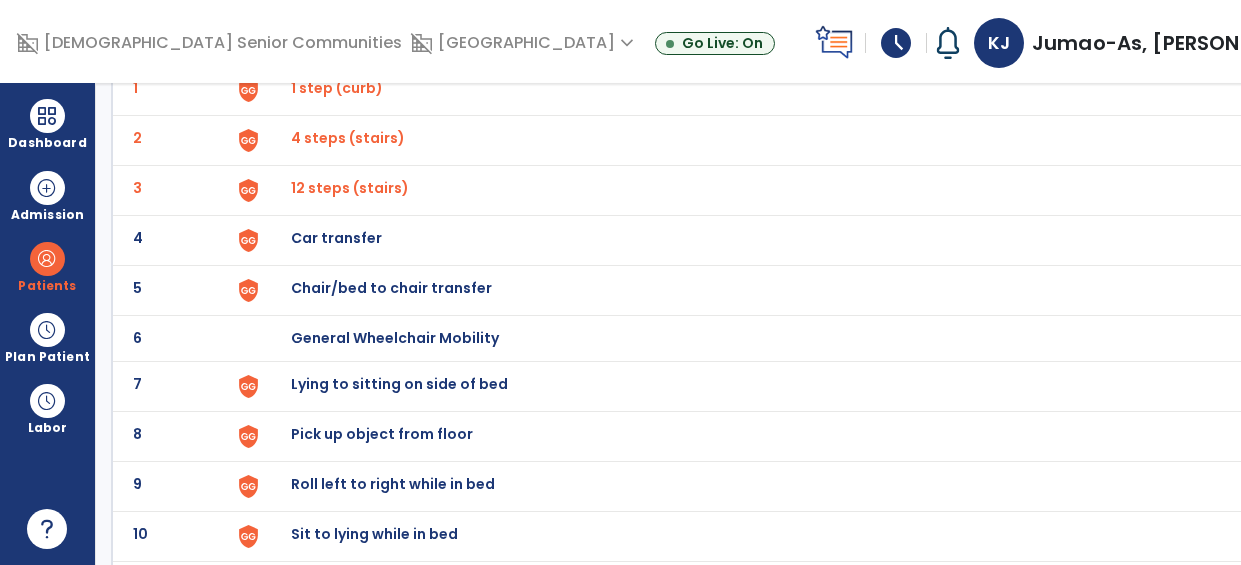 click on "4" 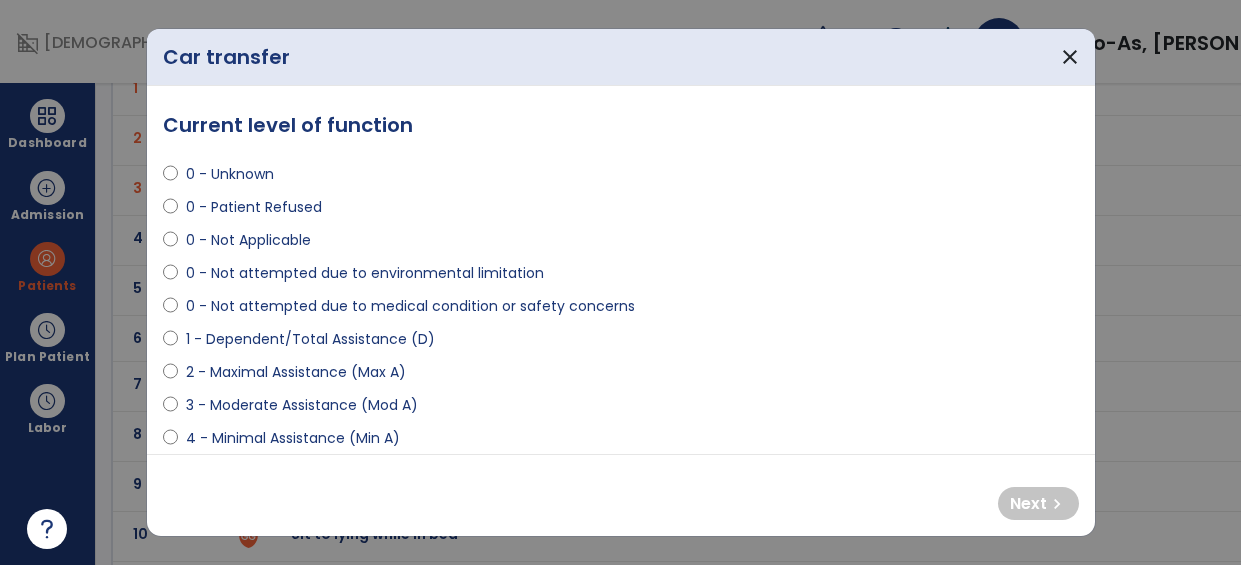 select on "**********" 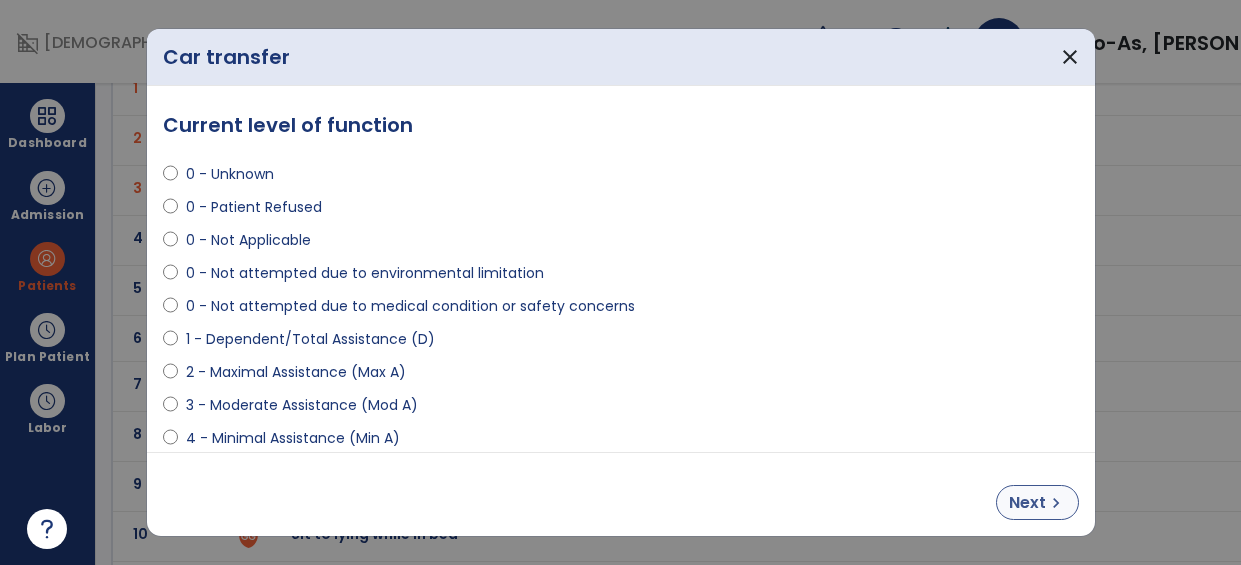click on "Next  chevron_right" at bounding box center (1037, 502) 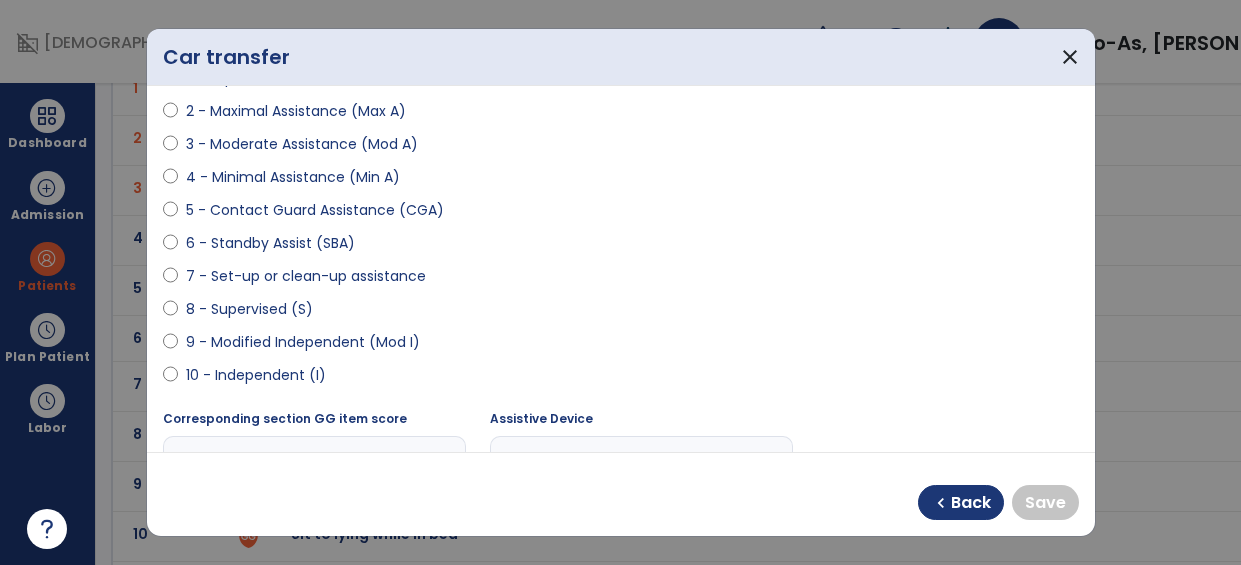 scroll, scrollTop: 277, scrollLeft: 0, axis: vertical 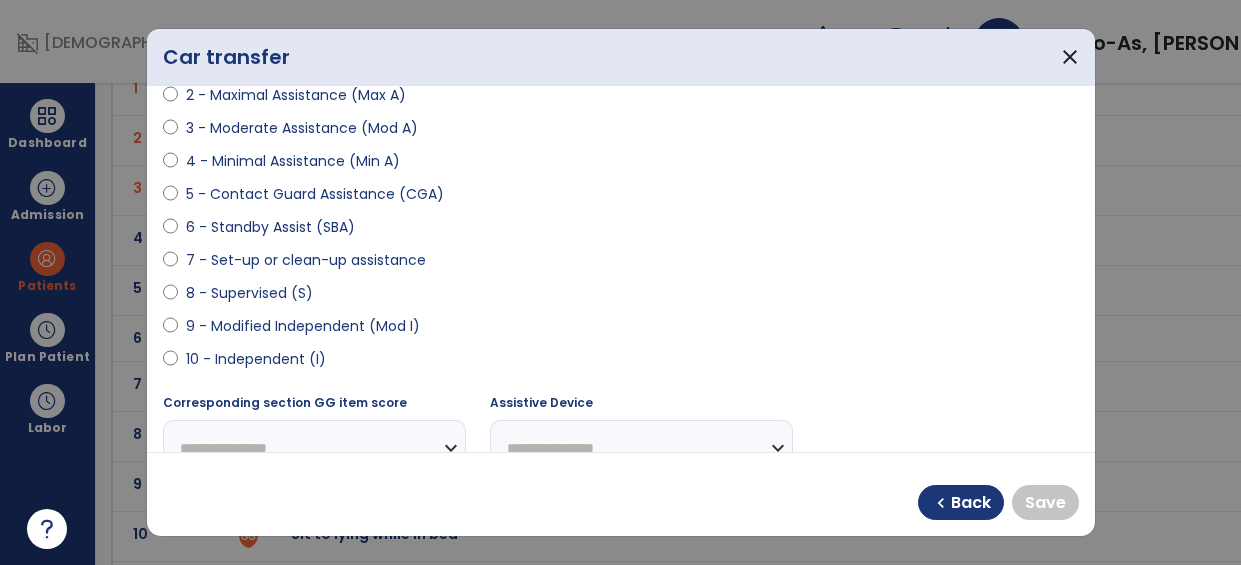 select on "**********" 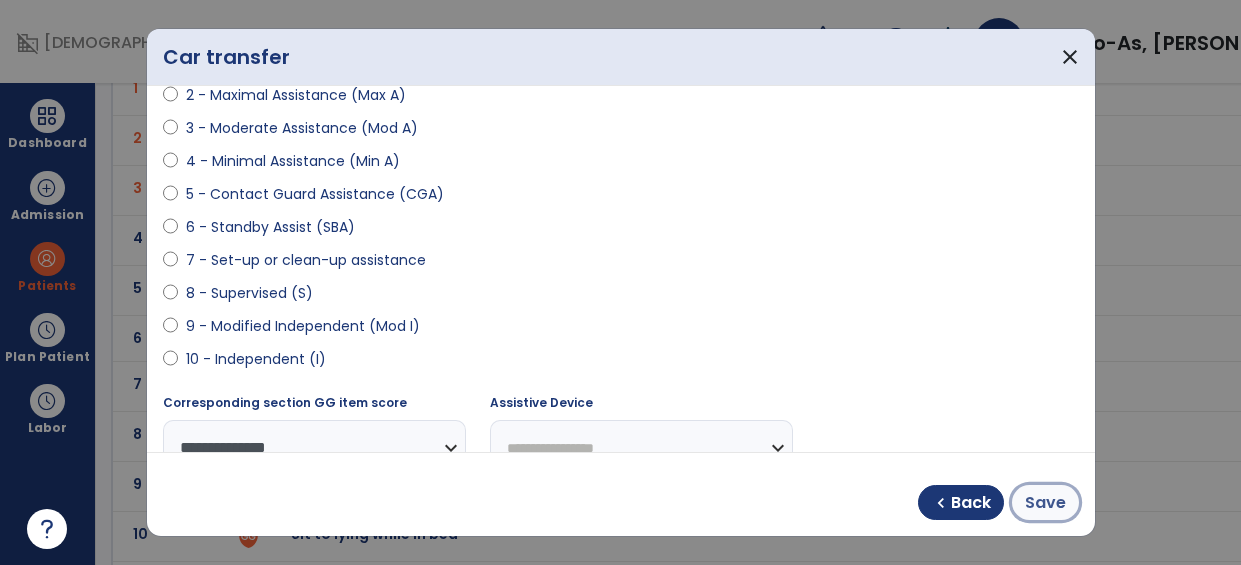 click on "Save" at bounding box center [1045, 503] 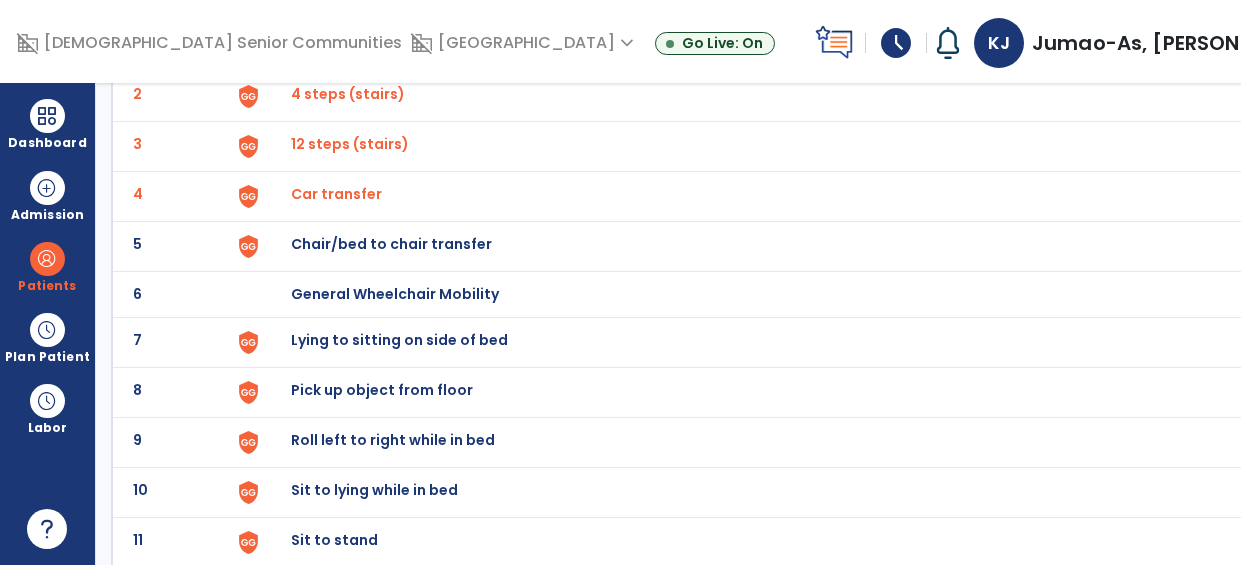scroll, scrollTop: 218, scrollLeft: 0, axis: vertical 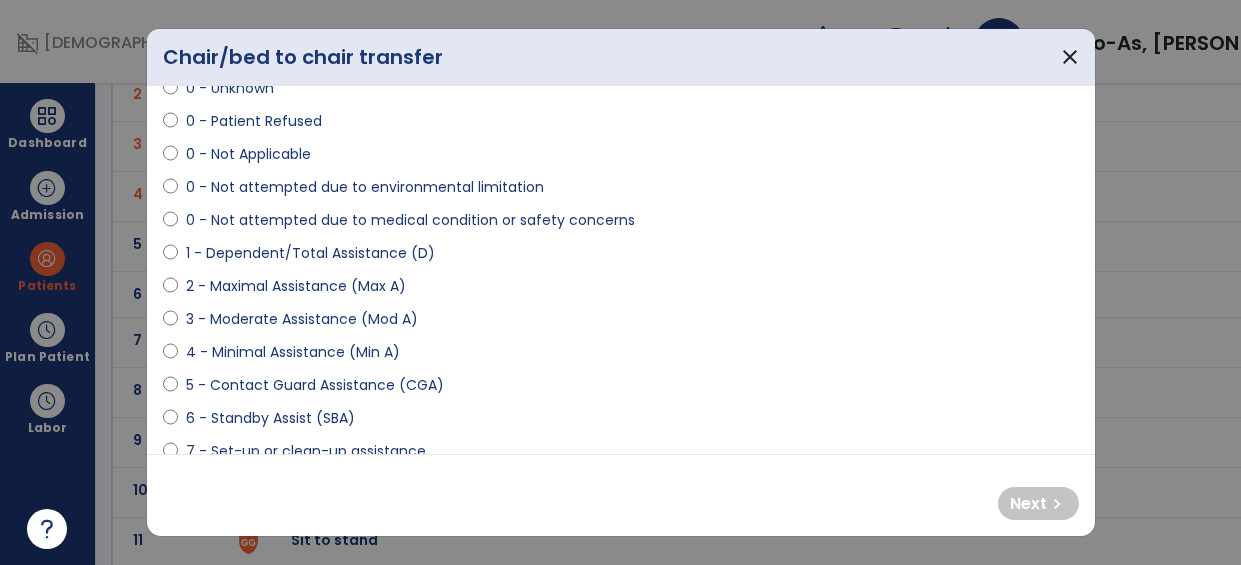 select on "**********" 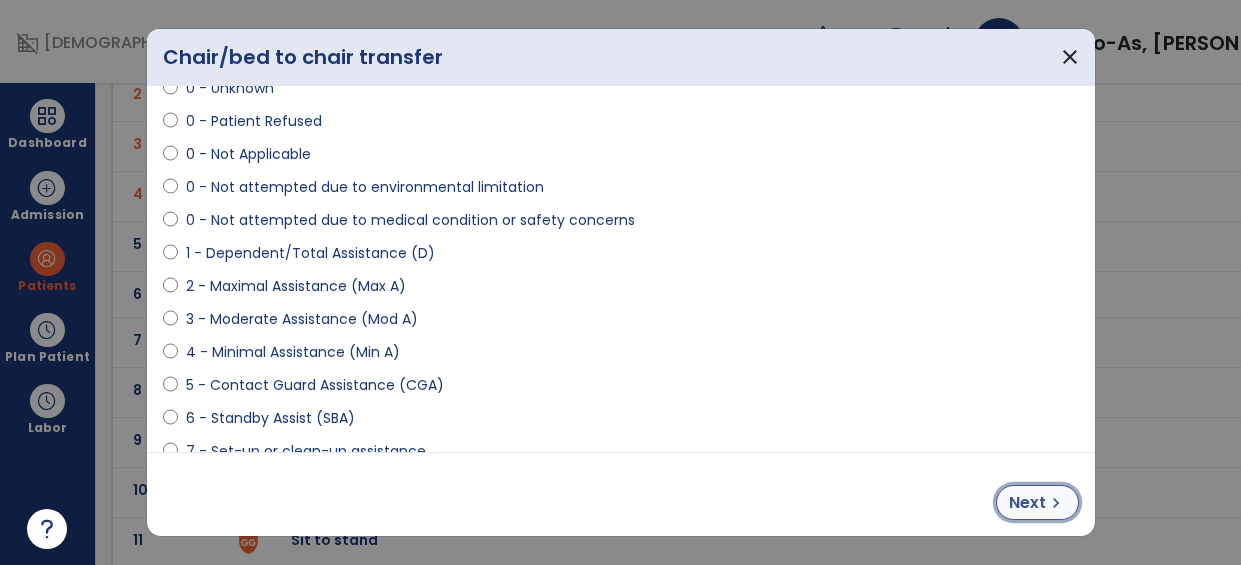 click on "chevron_right" at bounding box center (1056, 503) 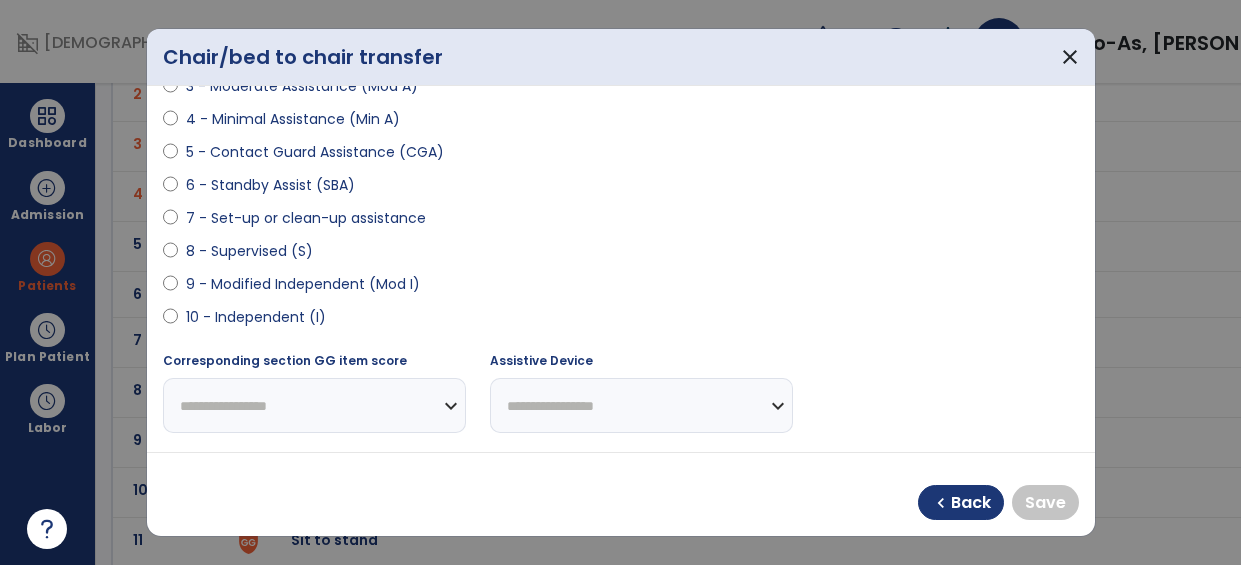scroll, scrollTop: 277, scrollLeft: 0, axis: vertical 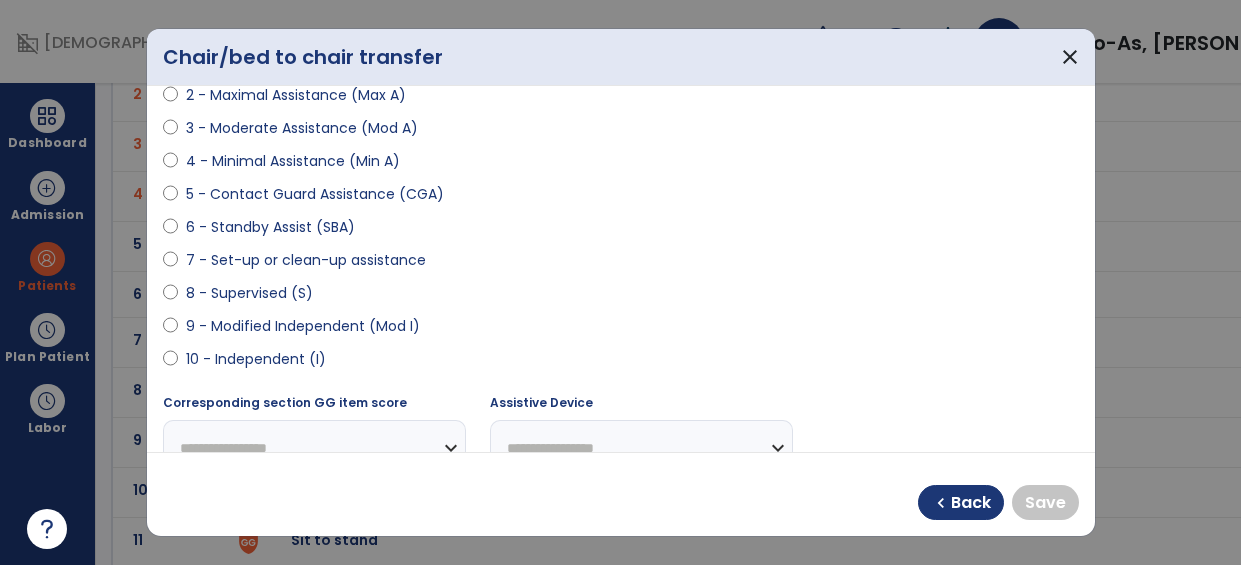 select on "**********" 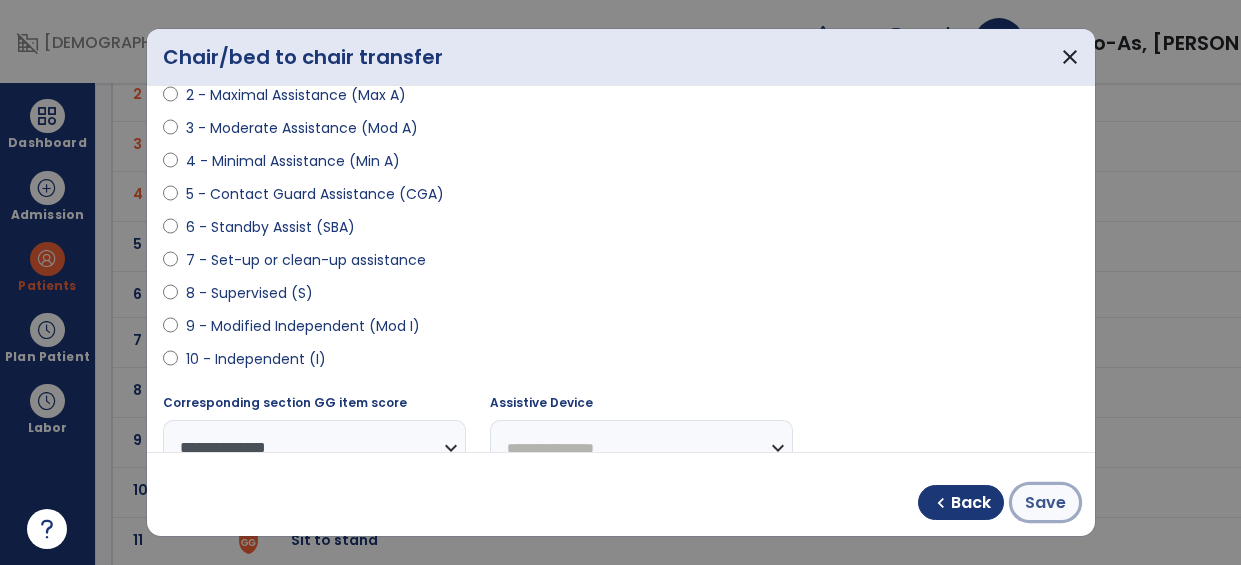 click on "Save" at bounding box center (1045, 503) 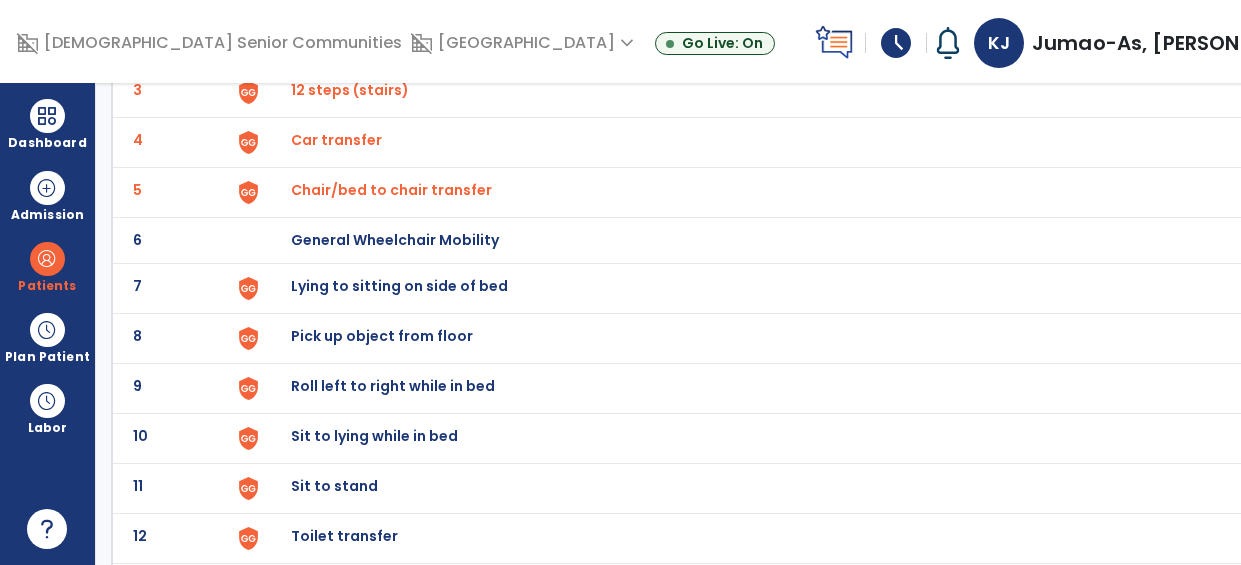 scroll, scrollTop: 259, scrollLeft: 0, axis: vertical 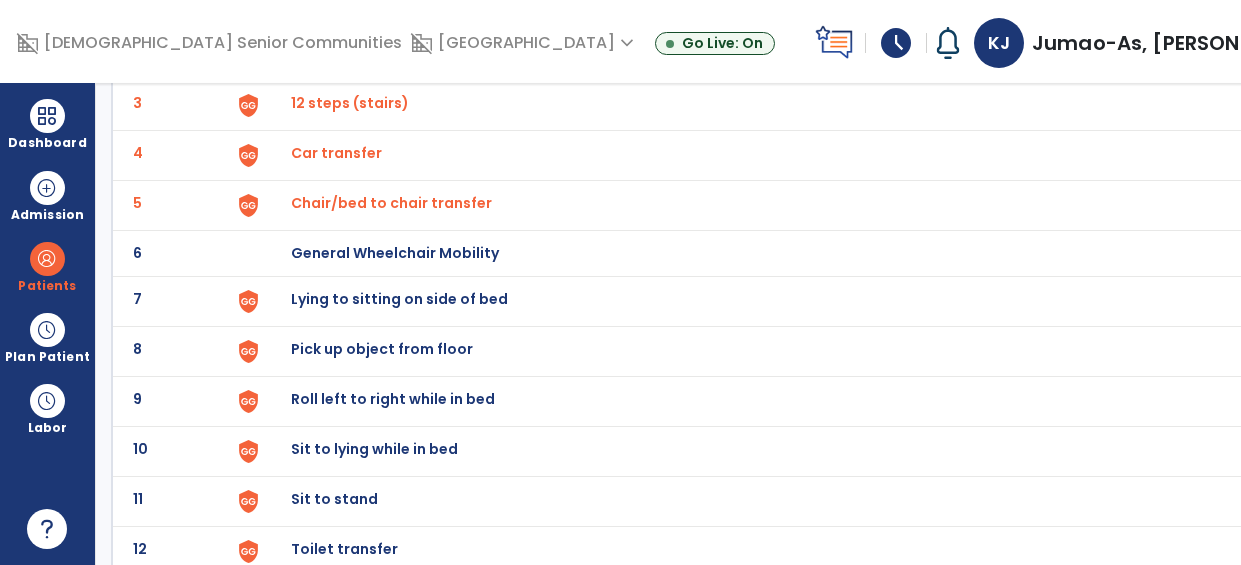 click at bounding box center [275, 5] 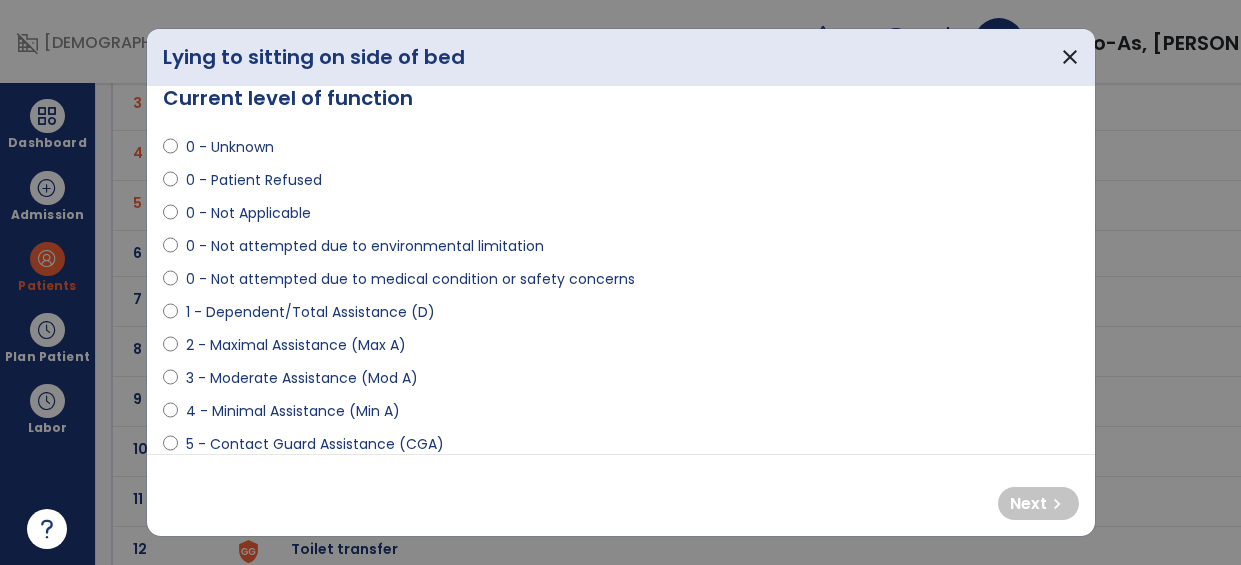 scroll, scrollTop: 33, scrollLeft: 0, axis: vertical 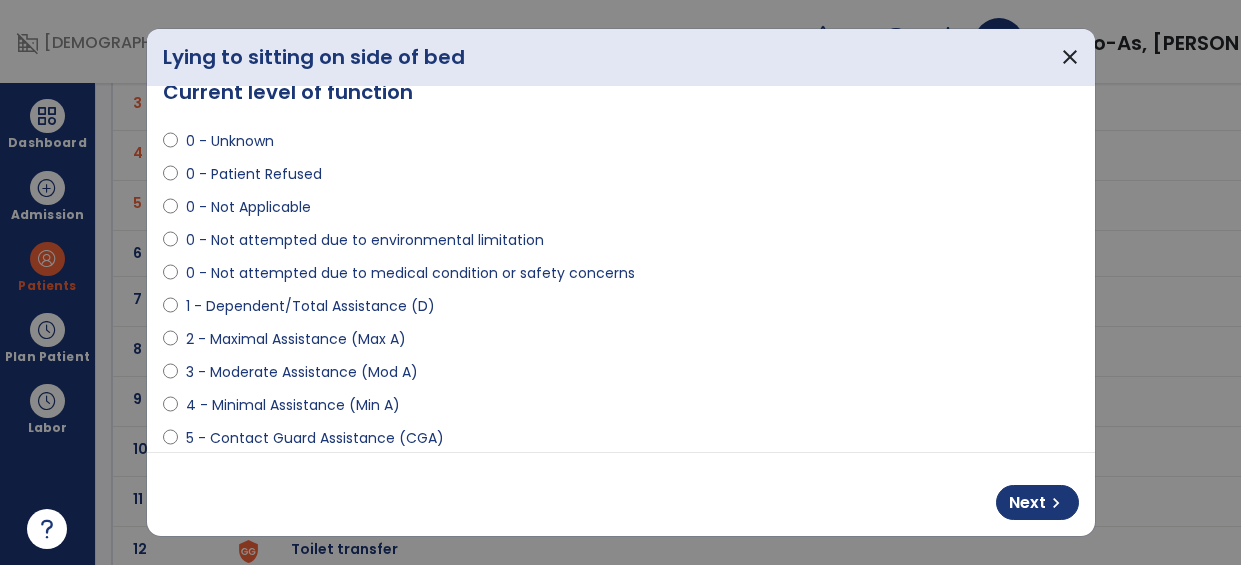 select on "**********" 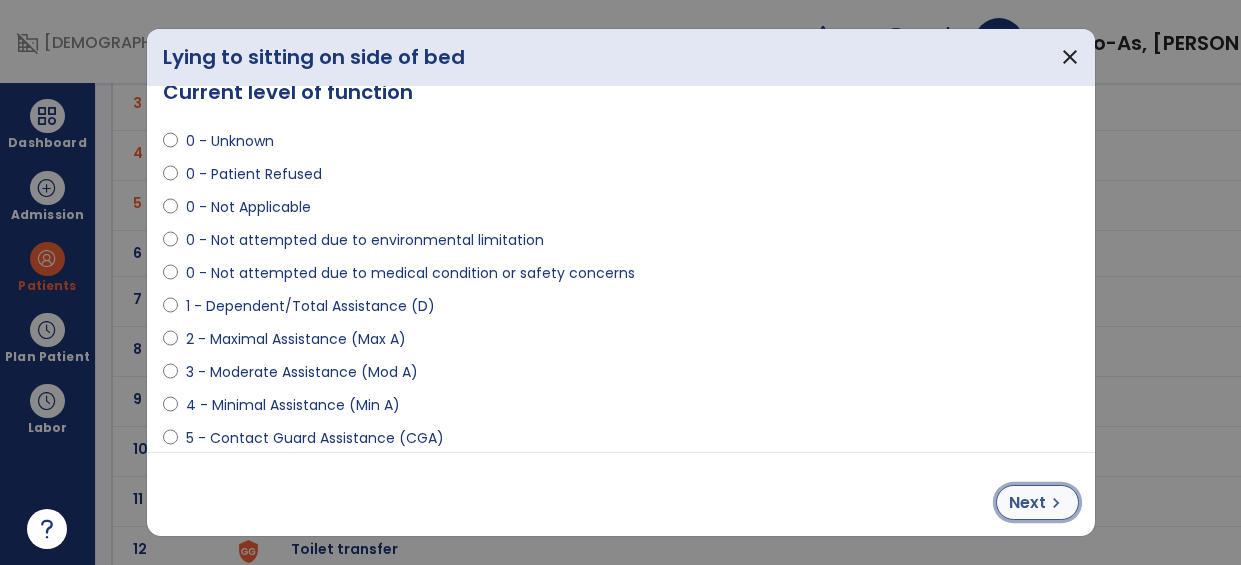 click on "chevron_right" at bounding box center (1056, 503) 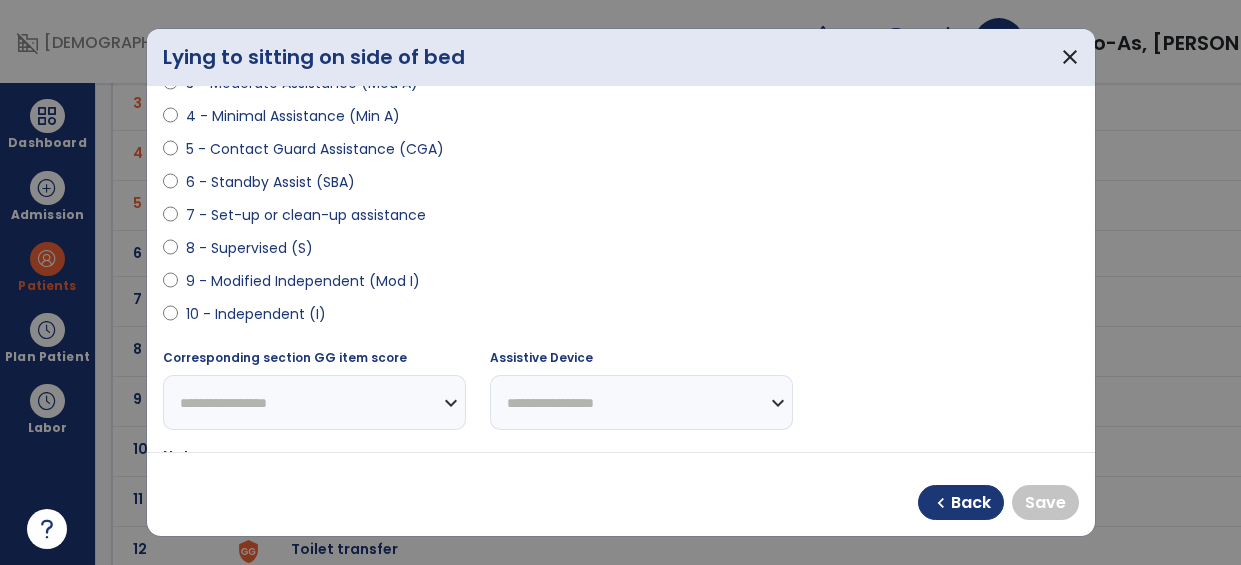 scroll, scrollTop: 330, scrollLeft: 0, axis: vertical 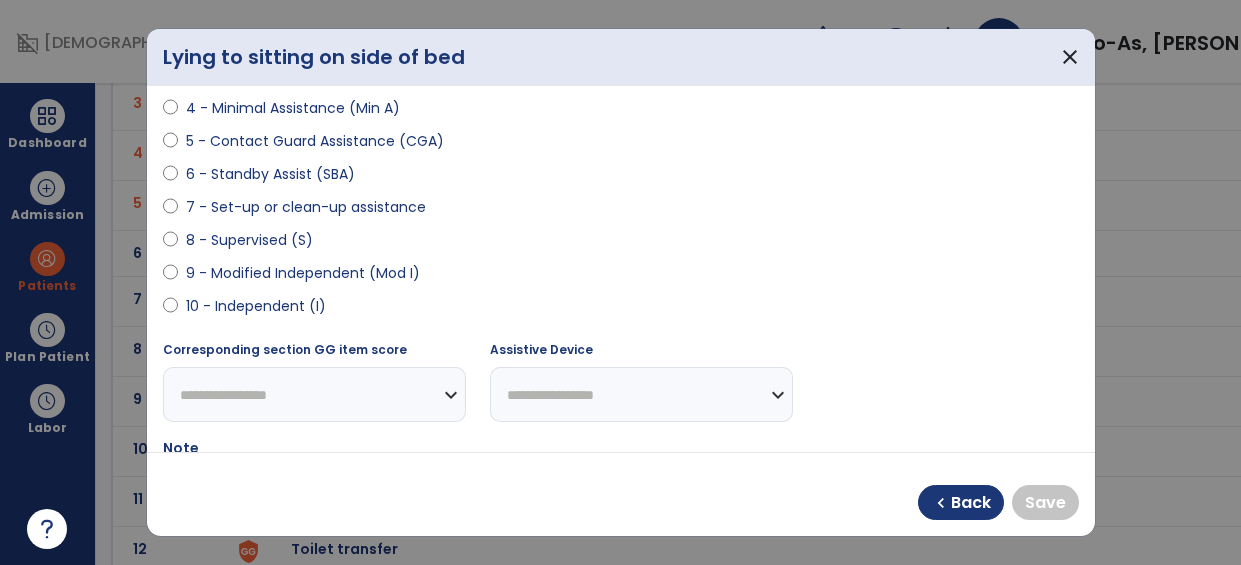select on "**********" 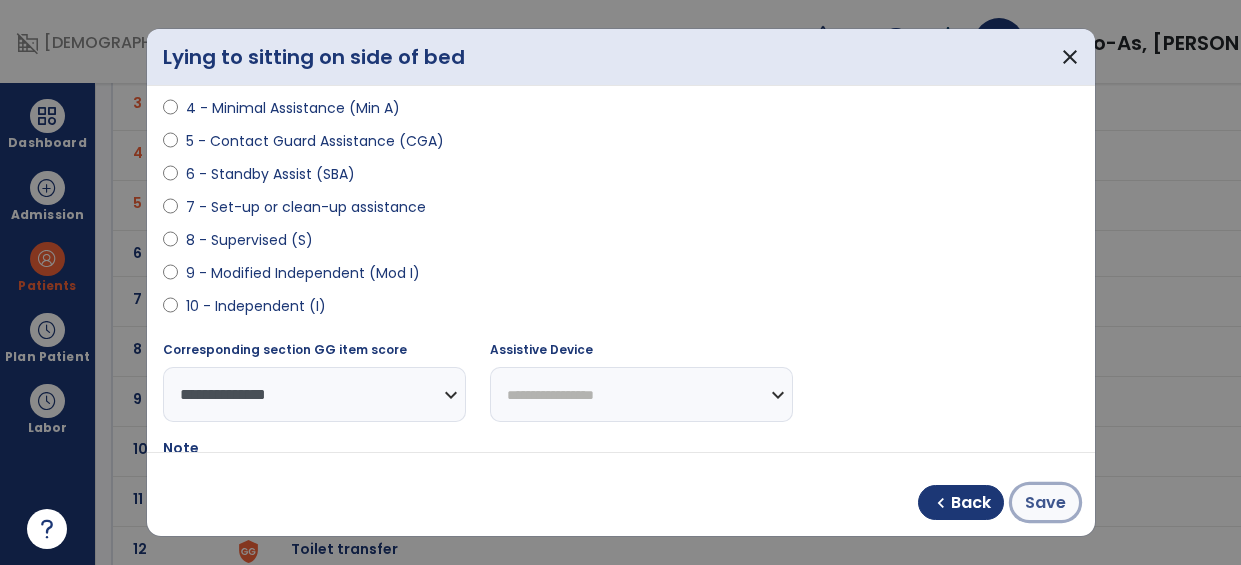 click on "Save" at bounding box center [1045, 503] 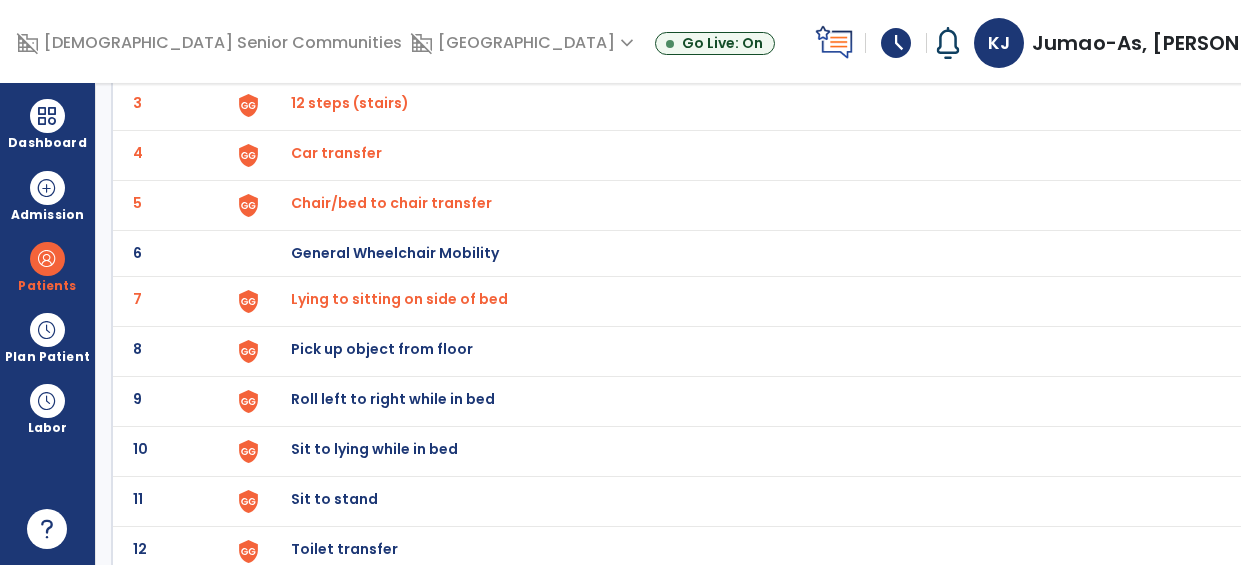 click at bounding box center [275, 5] 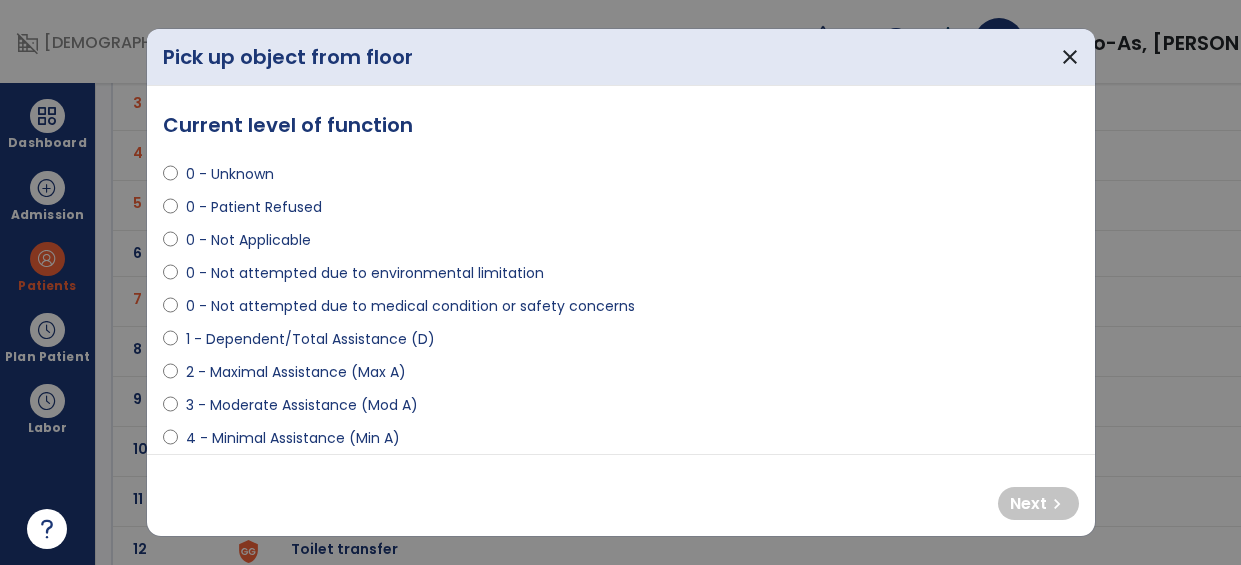 select on "**********" 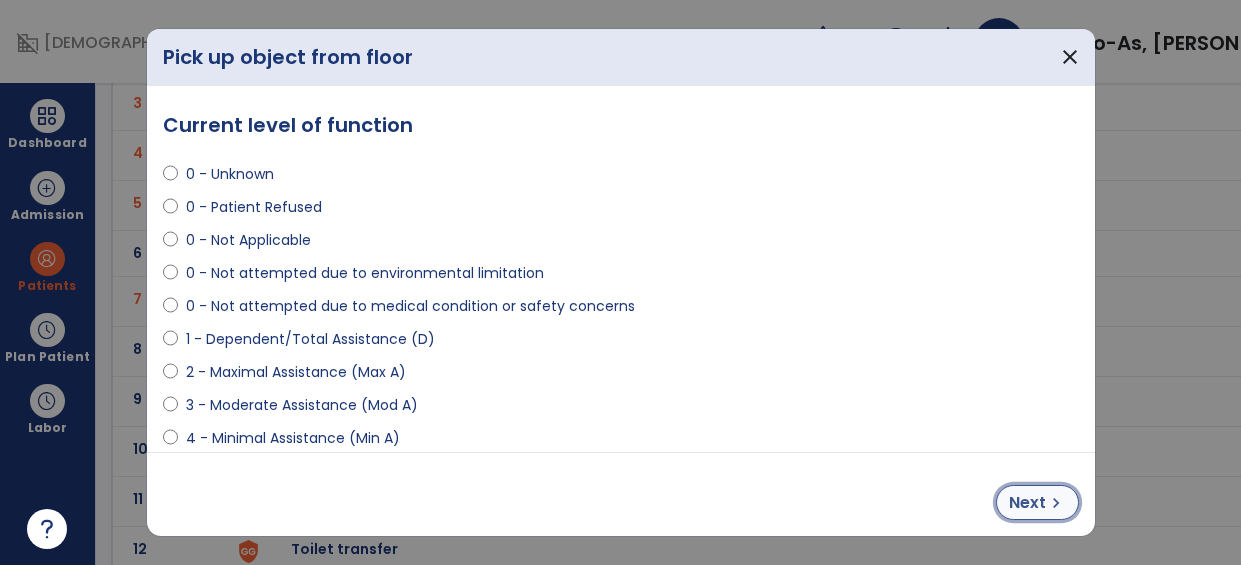 click on "chevron_right" at bounding box center (1056, 503) 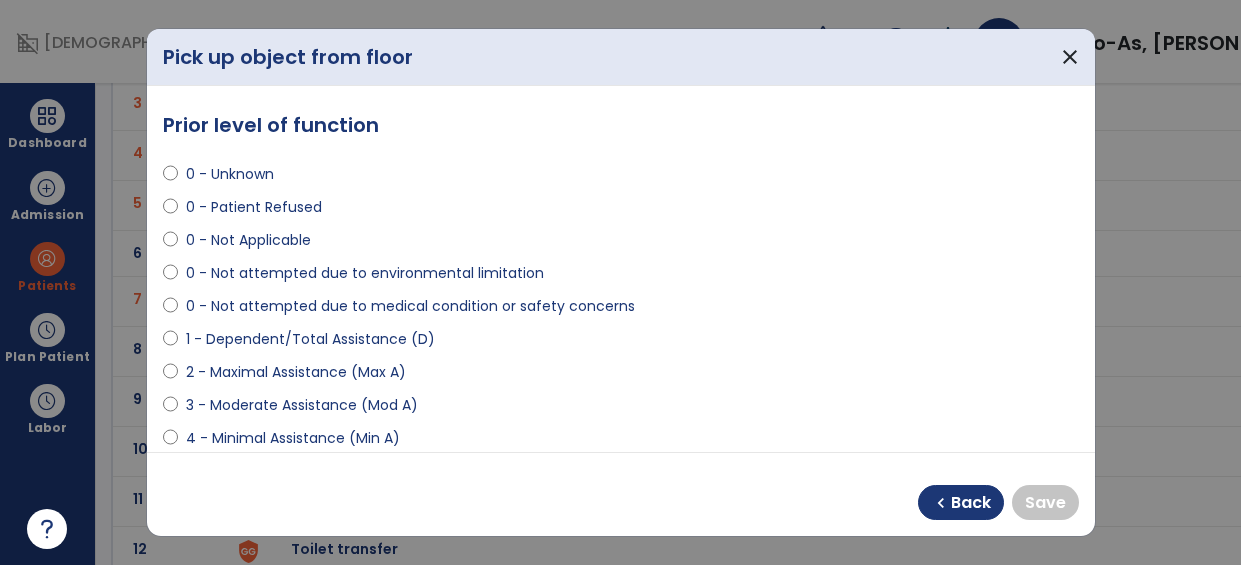 select on "**********" 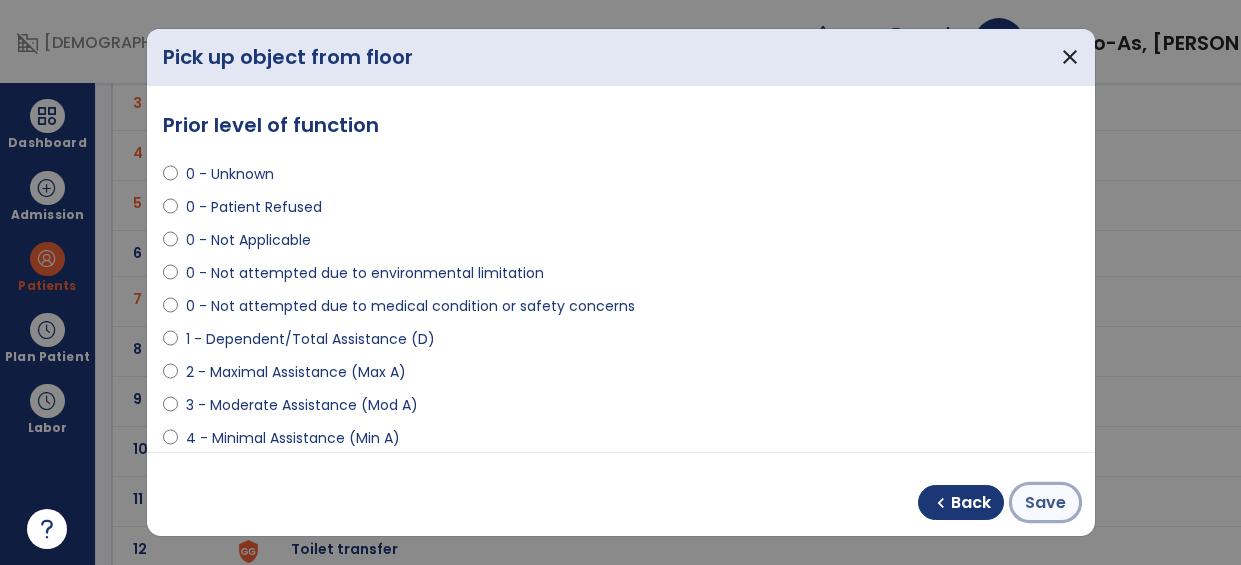 click on "Save" at bounding box center [1045, 503] 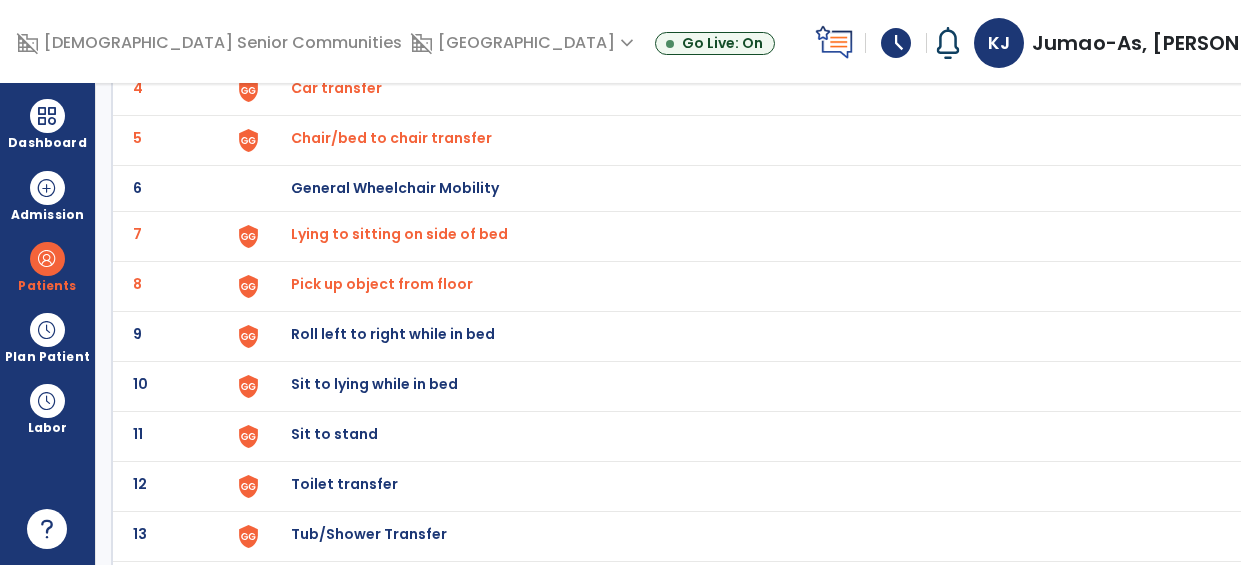 scroll, scrollTop: 326, scrollLeft: 0, axis: vertical 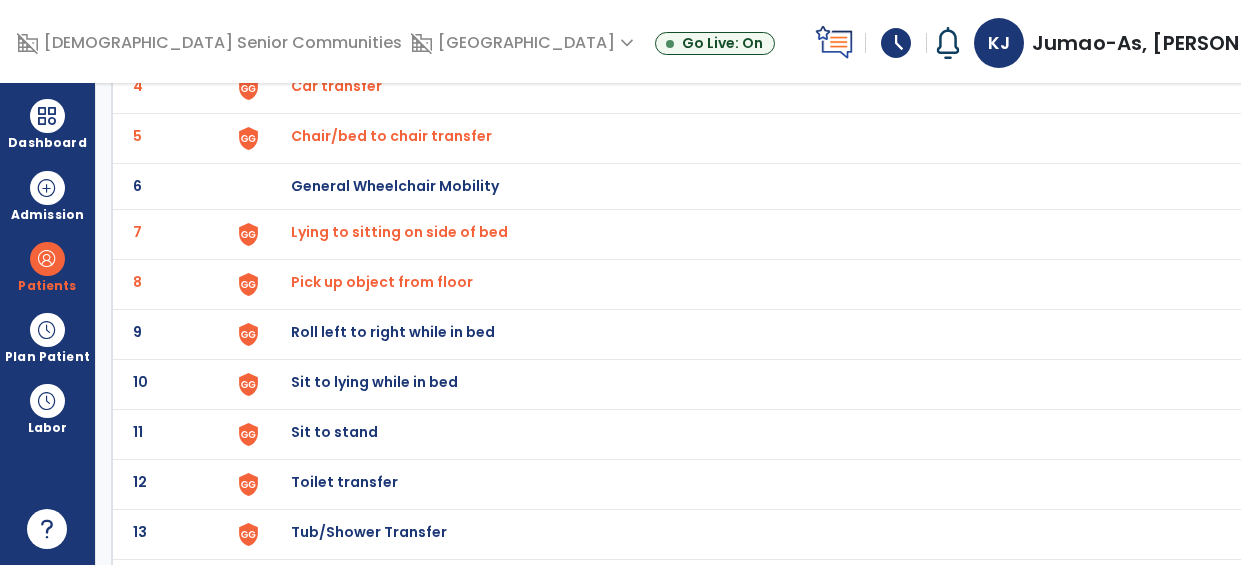click at bounding box center (275, -62) 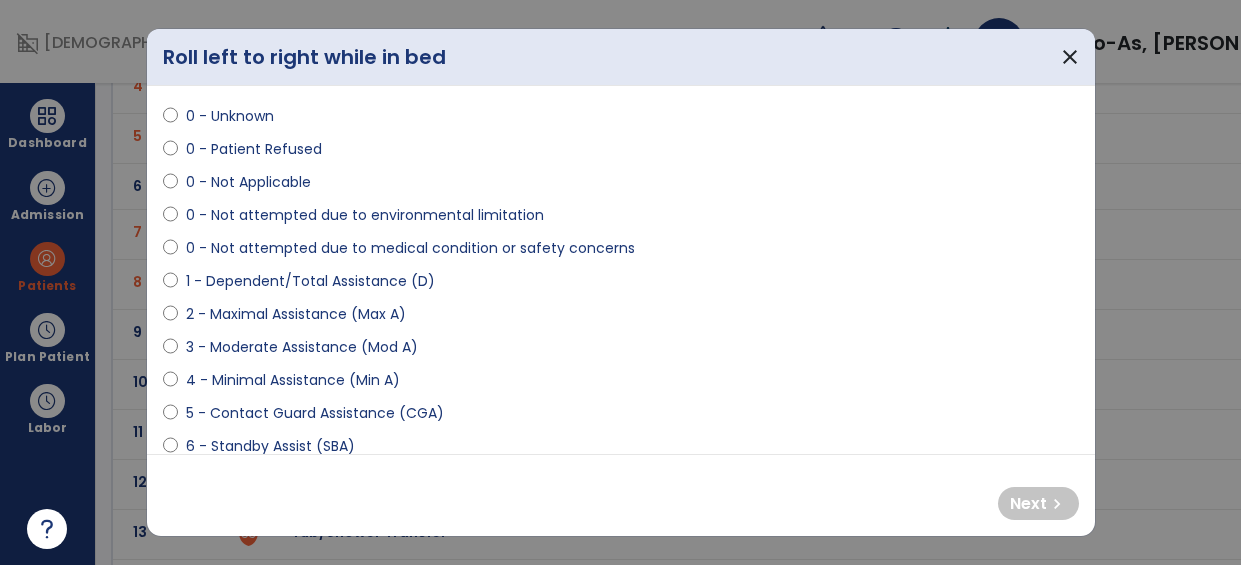 scroll, scrollTop: 51, scrollLeft: 0, axis: vertical 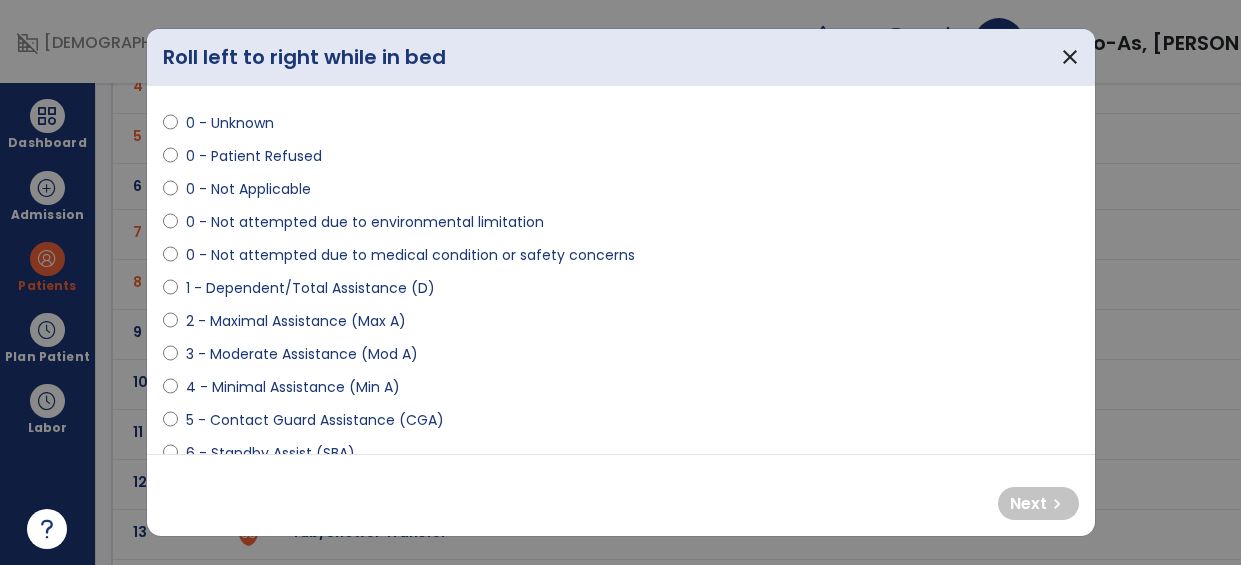 select on "**********" 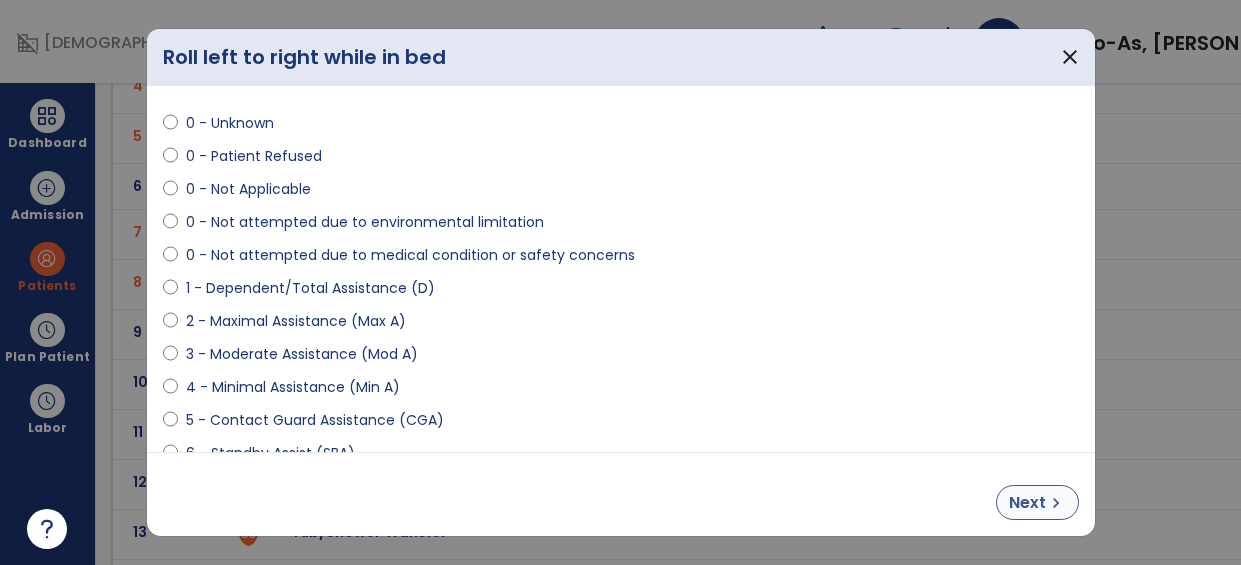 click on "Next  chevron_right" at bounding box center [1037, 502] 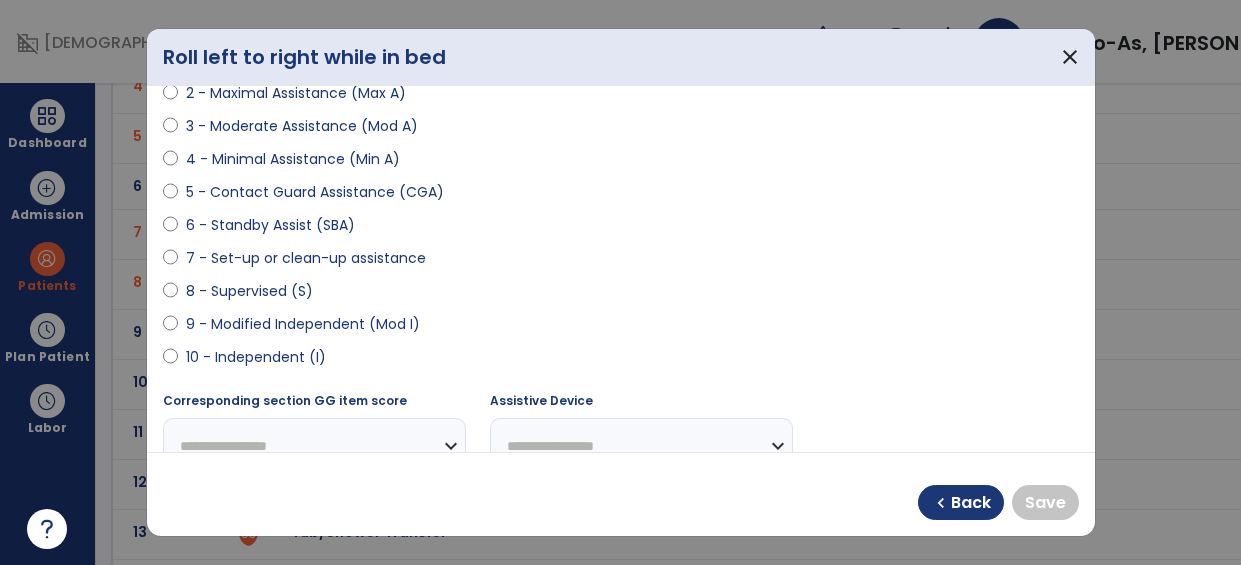 scroll, scrollTop: 272, scrollLeft: 0, axis: vertical 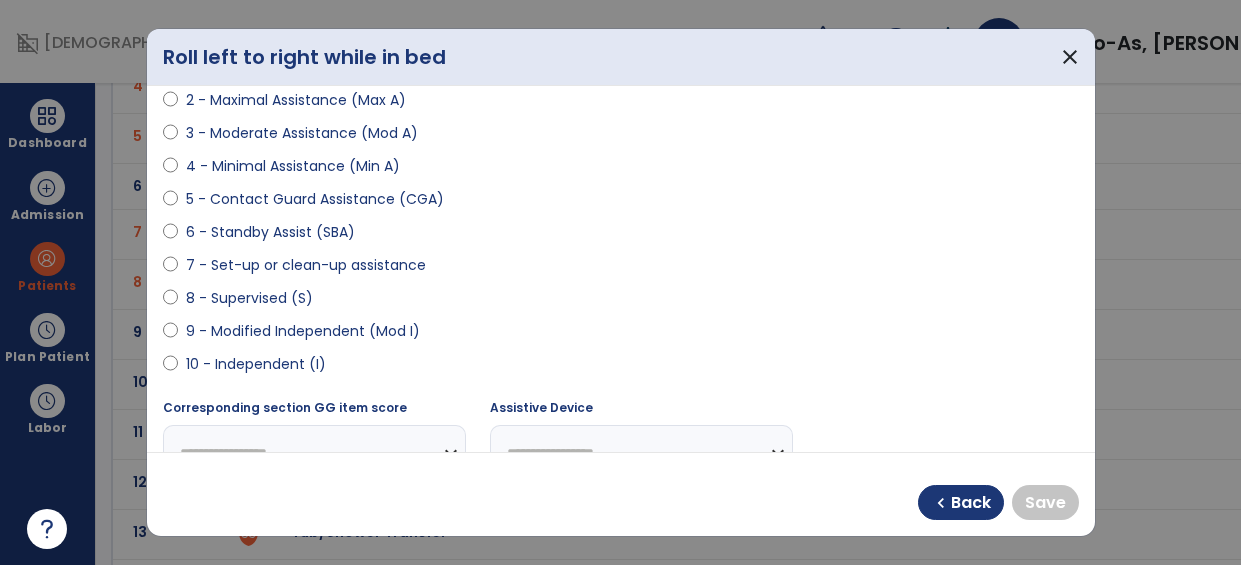 select on "**********" 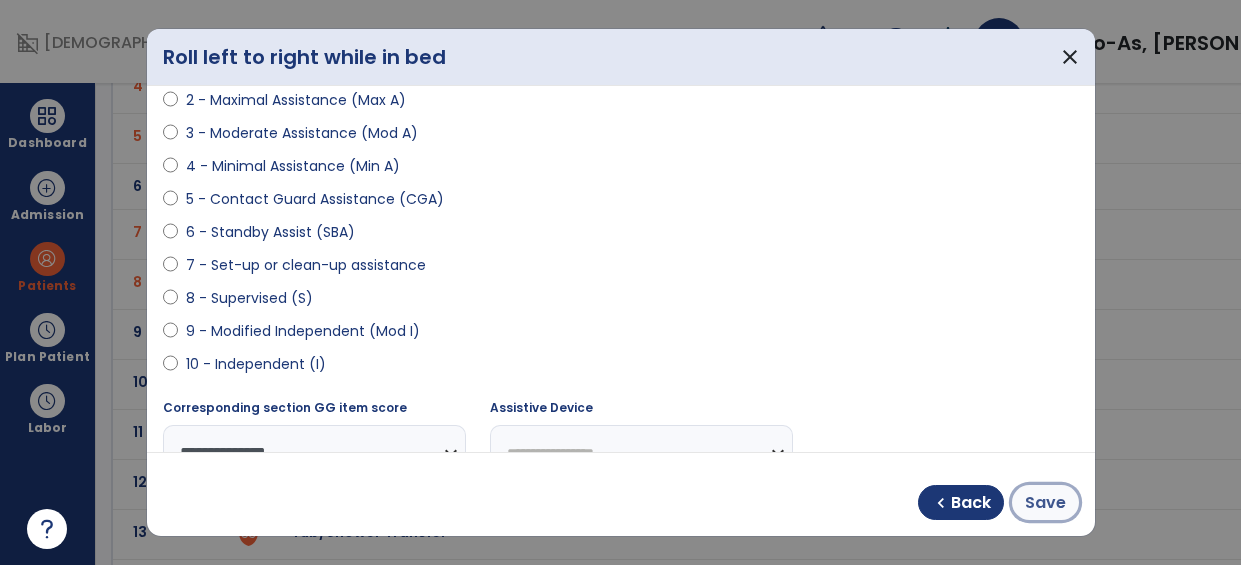 click on "Save" at bounding box center [1045, 503] 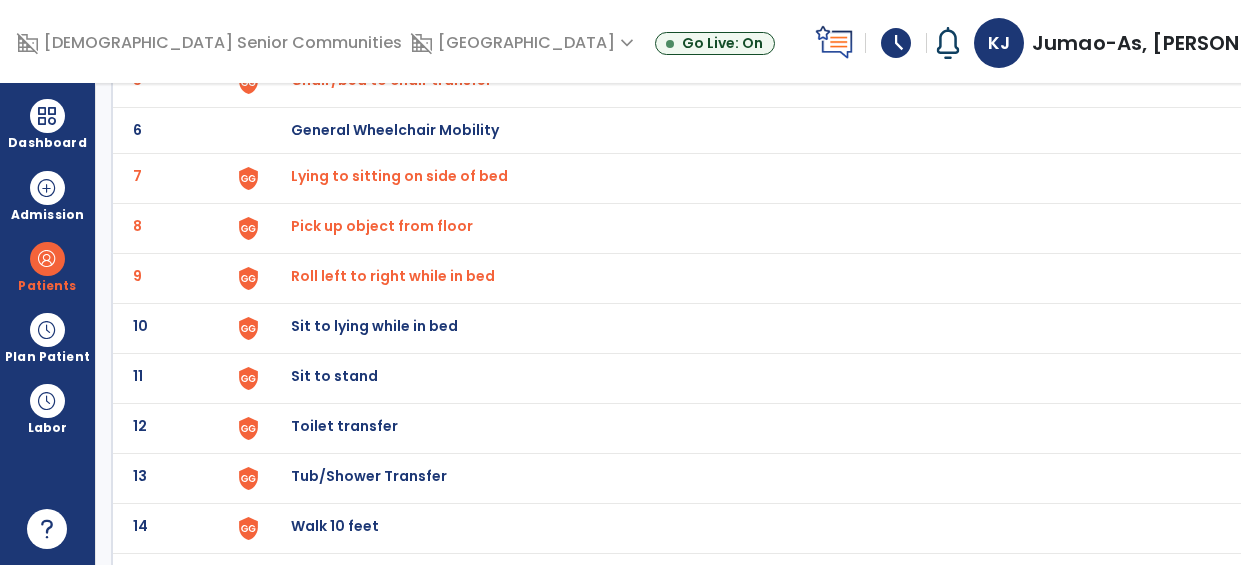 scroll, scrollTop: 380, scrollLeft: 0, axis: vertical 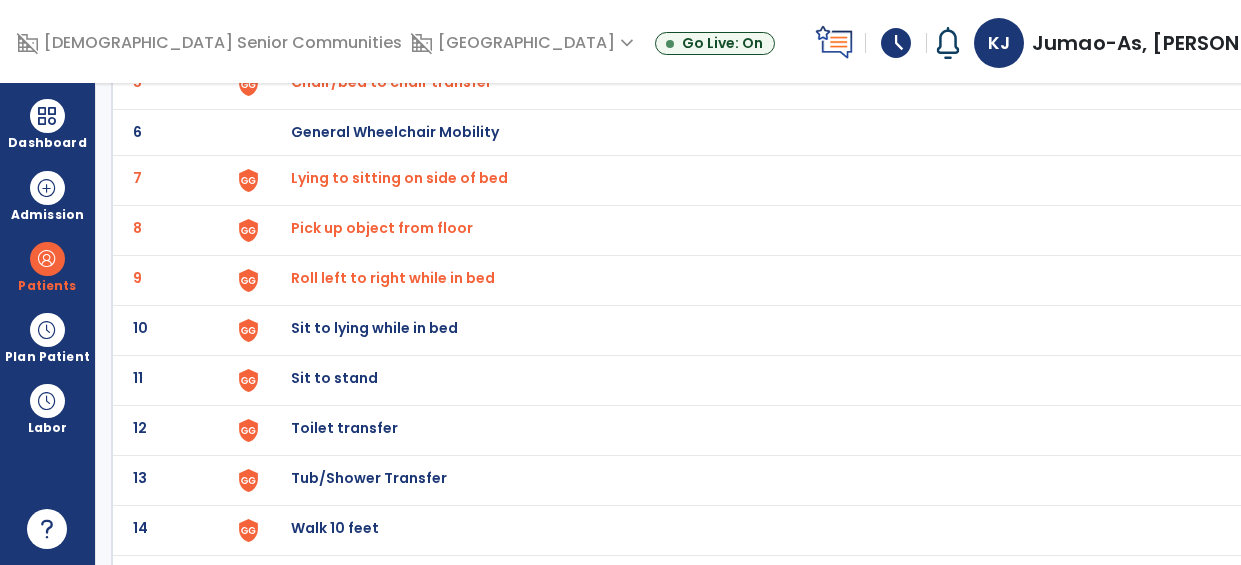 click at bounding box center [248, -116] 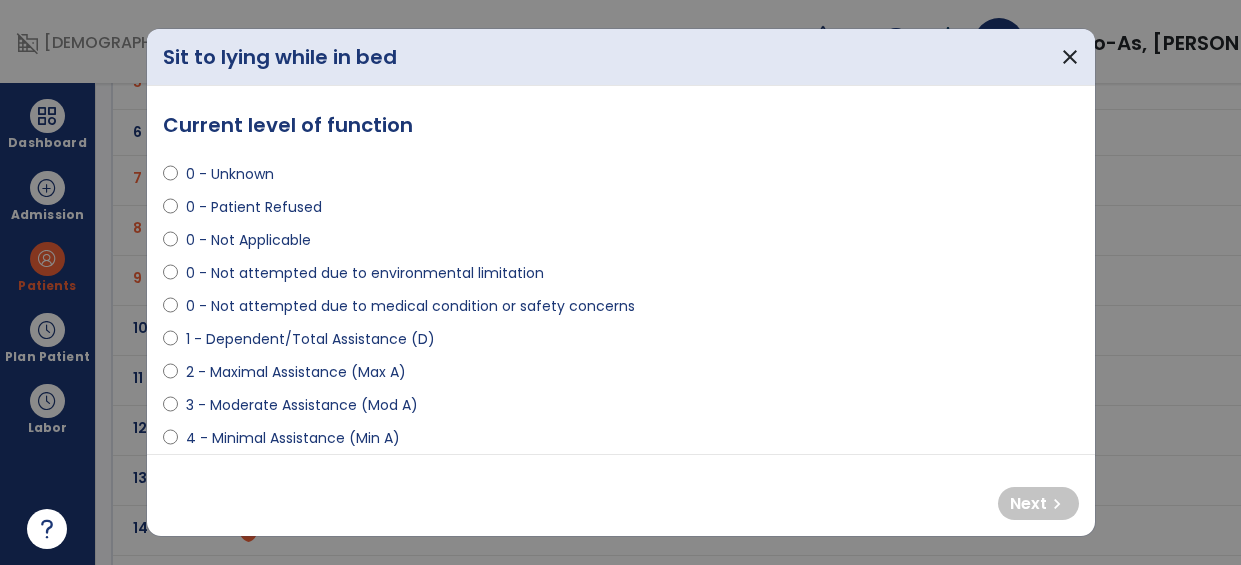 select on "**********" 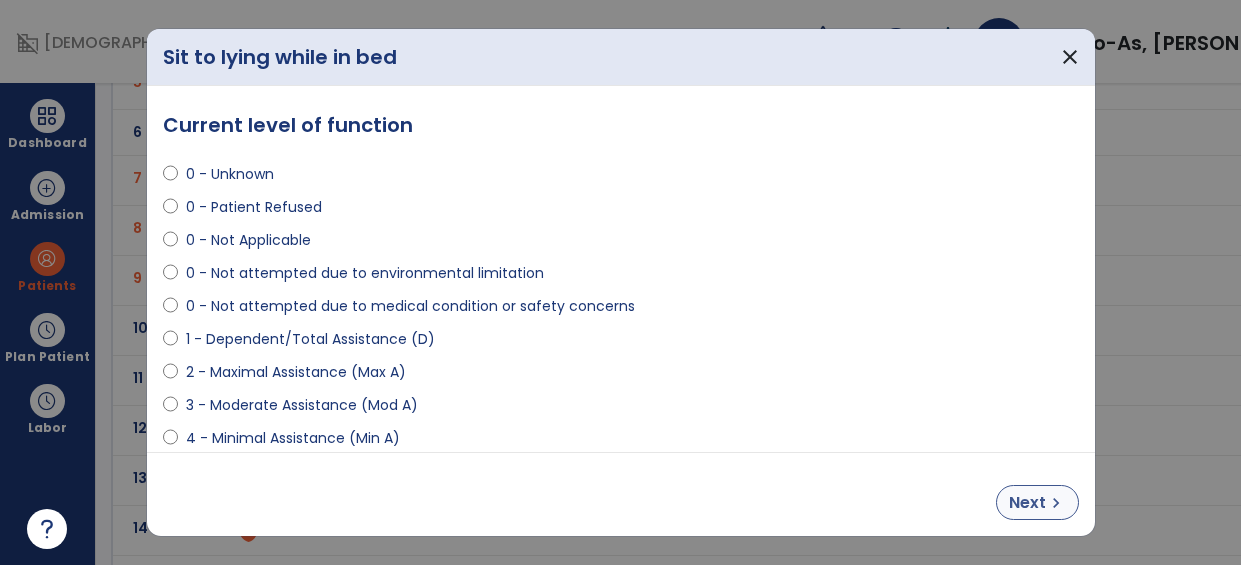click on "chevron_right" at bounding box center (1056, 503) 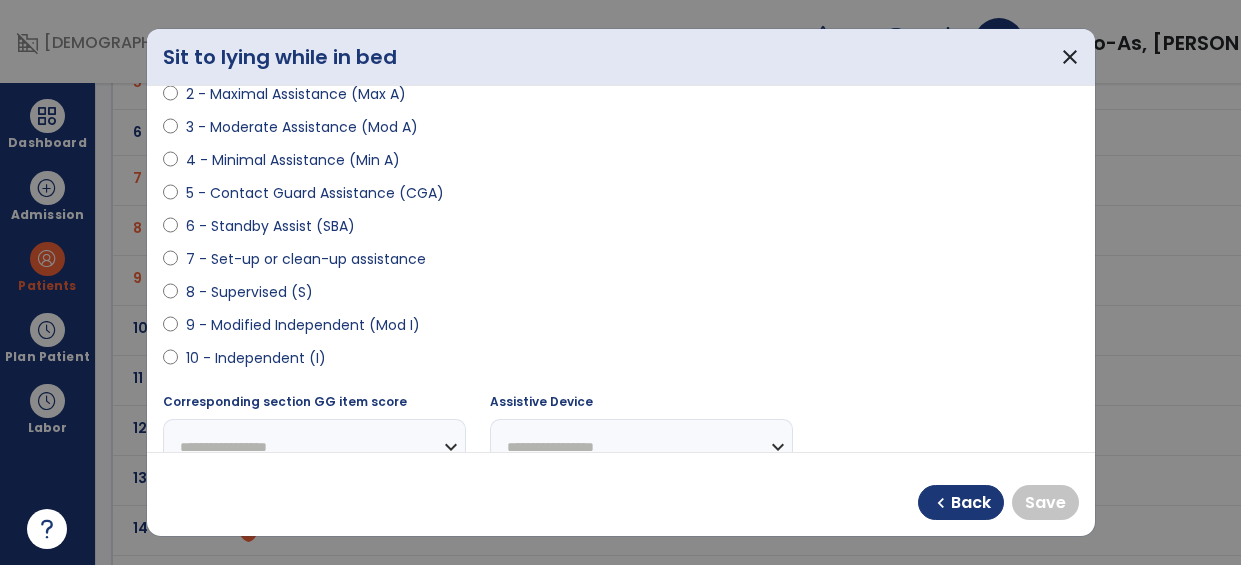scroll, scrollTop: 281, scrollLeft: 0, axis: vertical 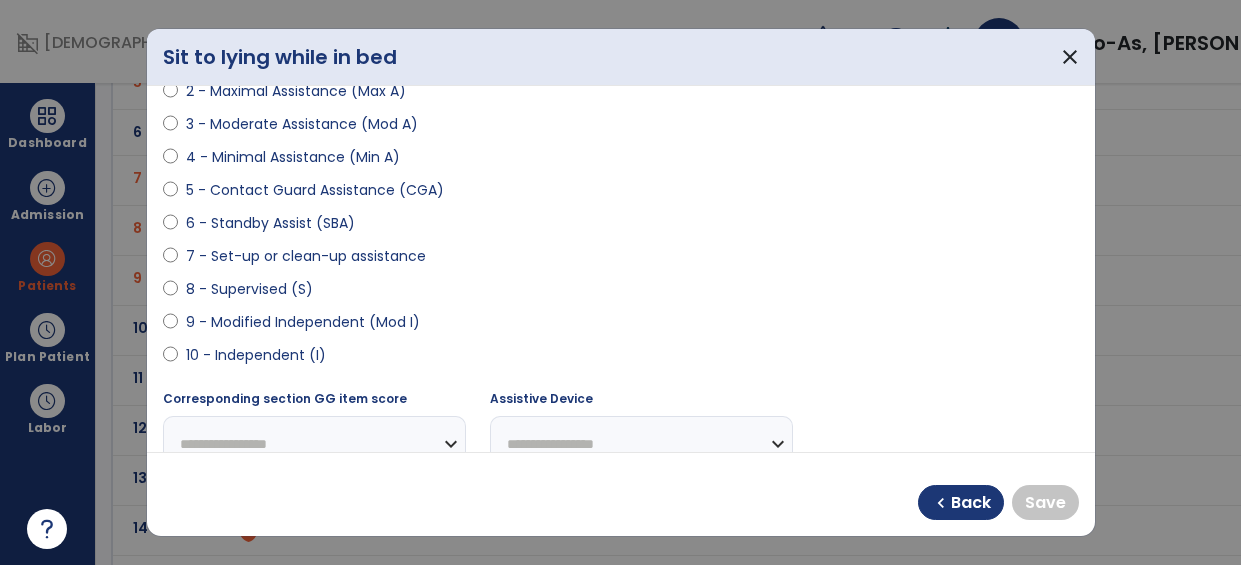 select on "**********" 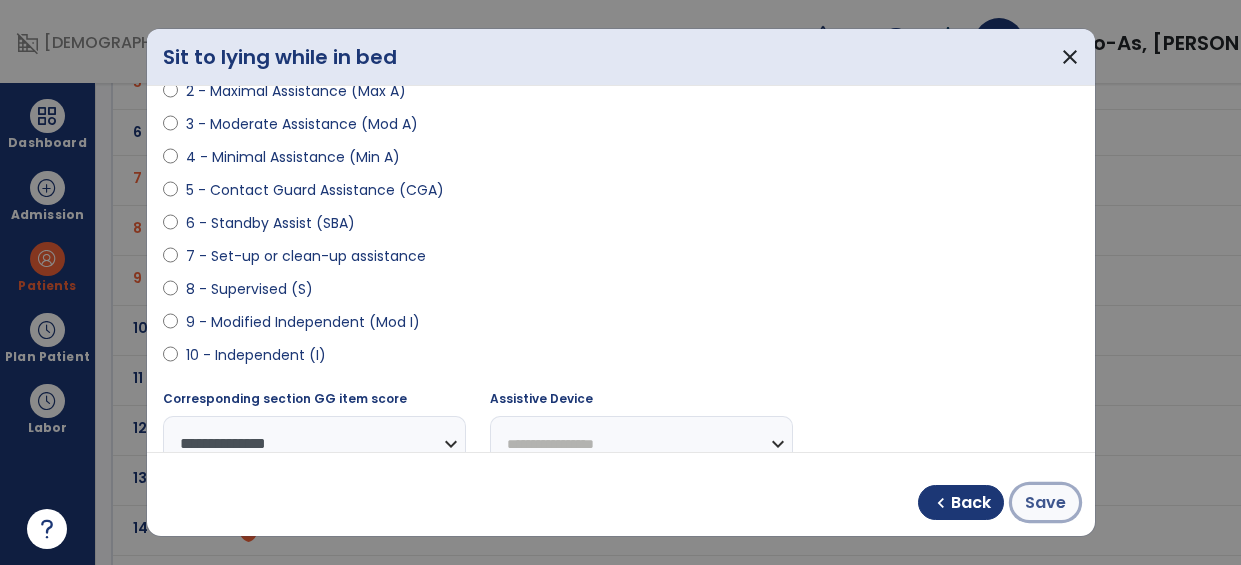 click on "Save" at bounding box center [1045, 503] 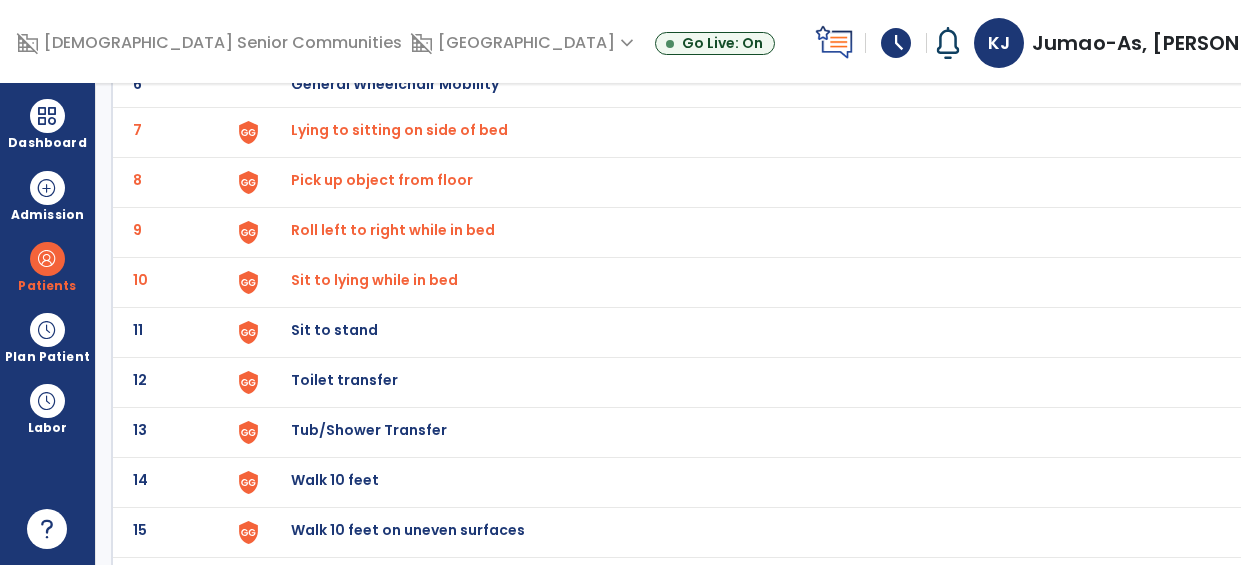 scroll, scrollTop: 431, scrollLeft: 0, axis: vertical 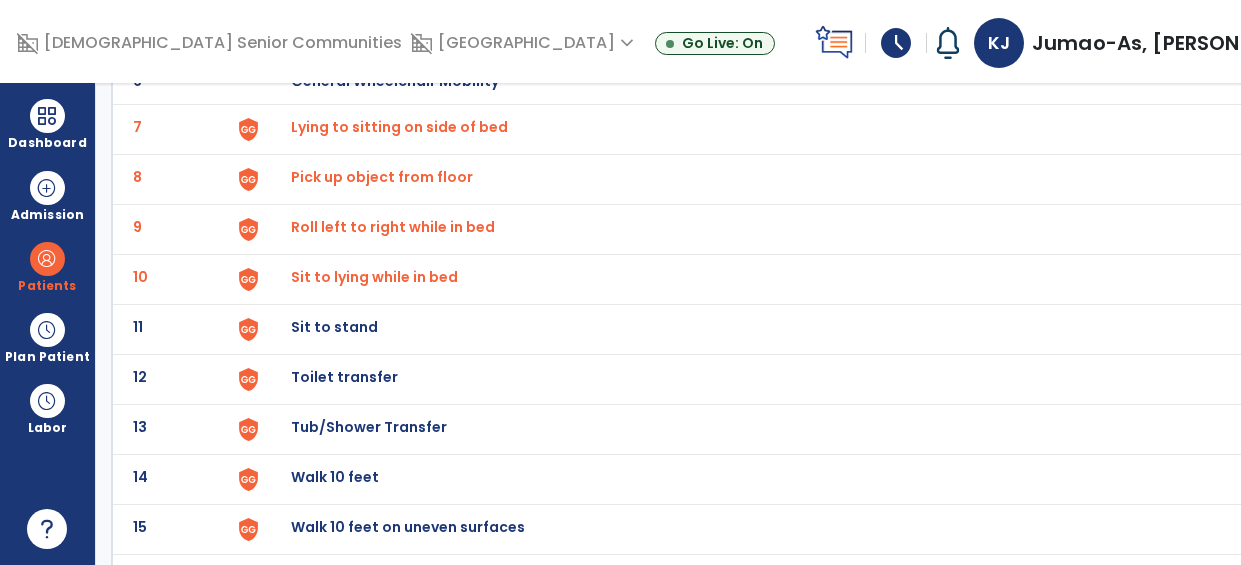 click at bounding box center [248, -167] 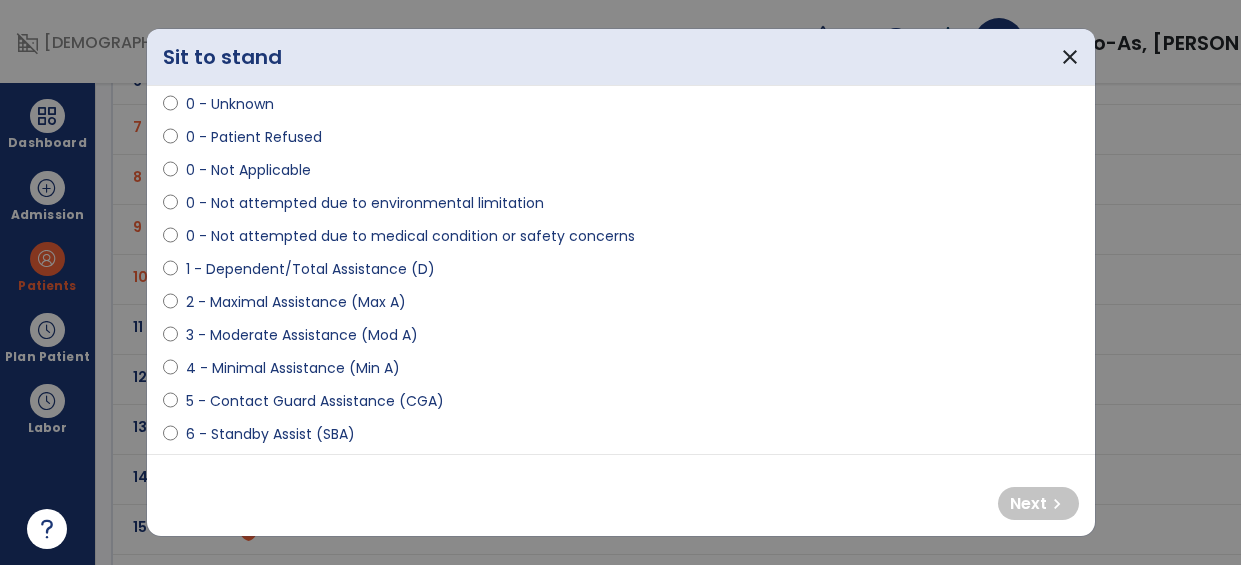 scroll, scrollTop: 71, scrollLeft: 0, axis: vertical 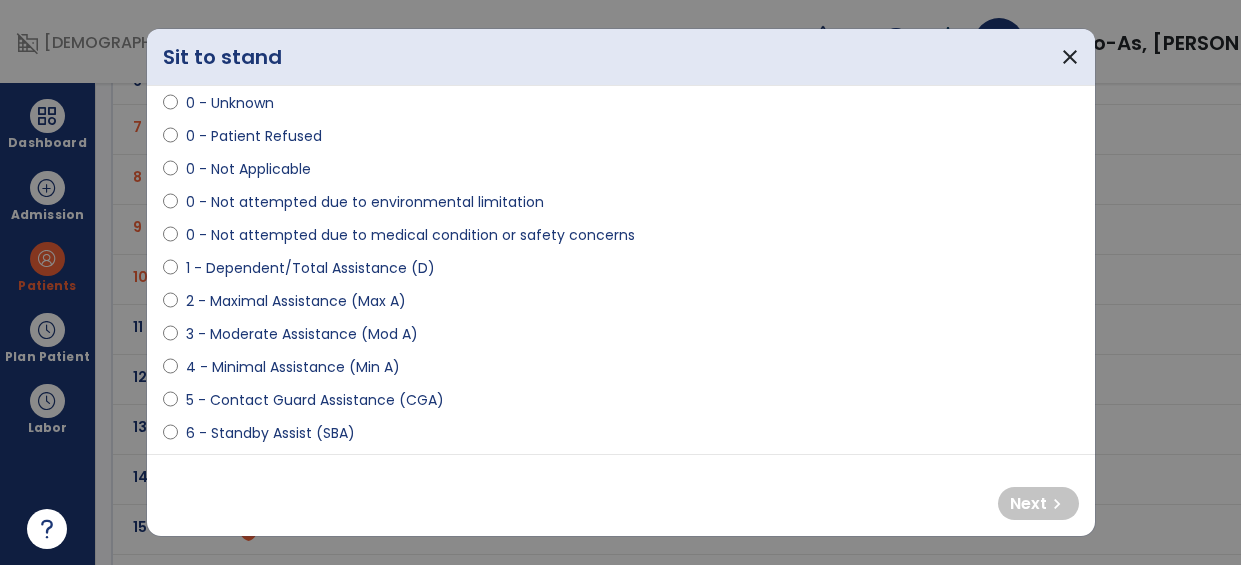 select on "**********" 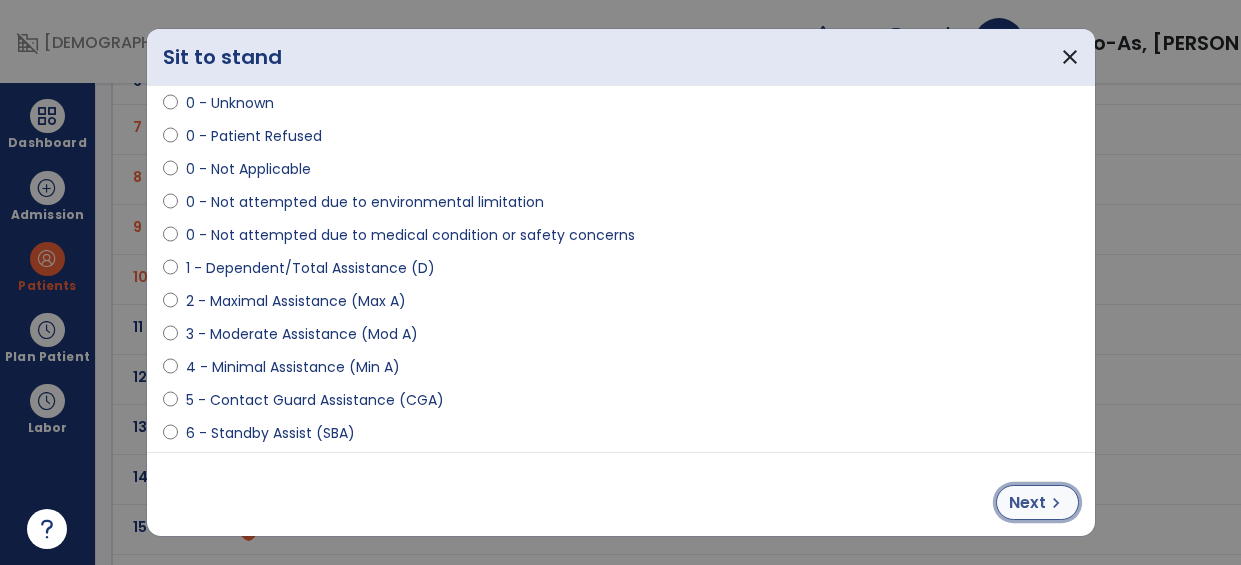 click on "chevron_right" at bounding box center [1056, 503] 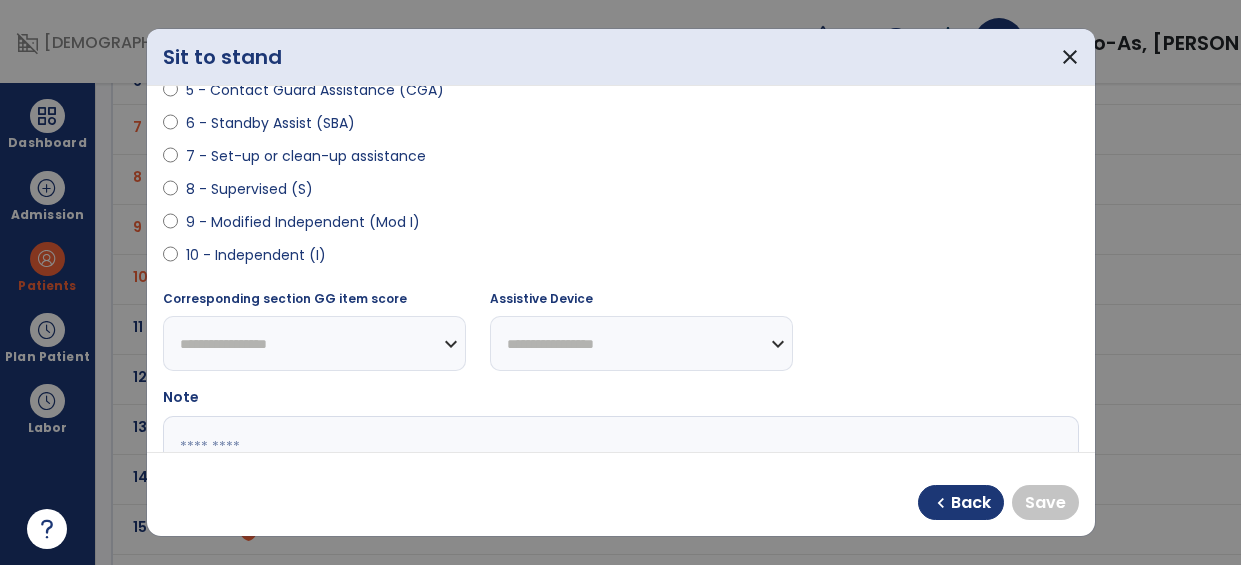 scroll, scrollTop: 380, scrollLeft: 0, axis: vertical 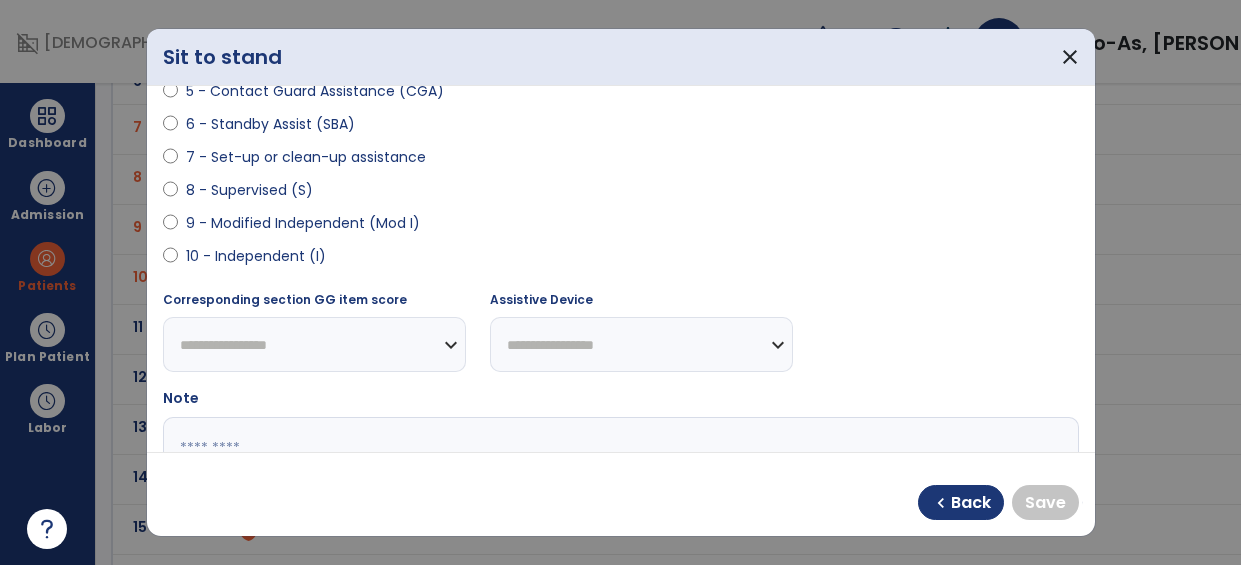 select on "**********" 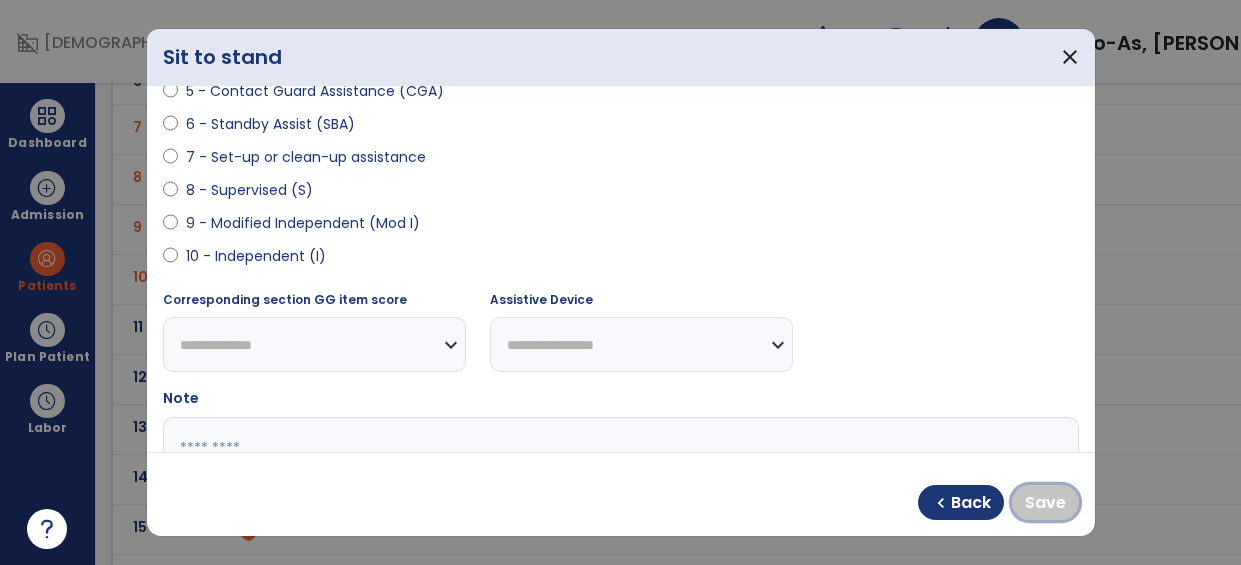 click on "Save" at bounding box center (1045, 503) 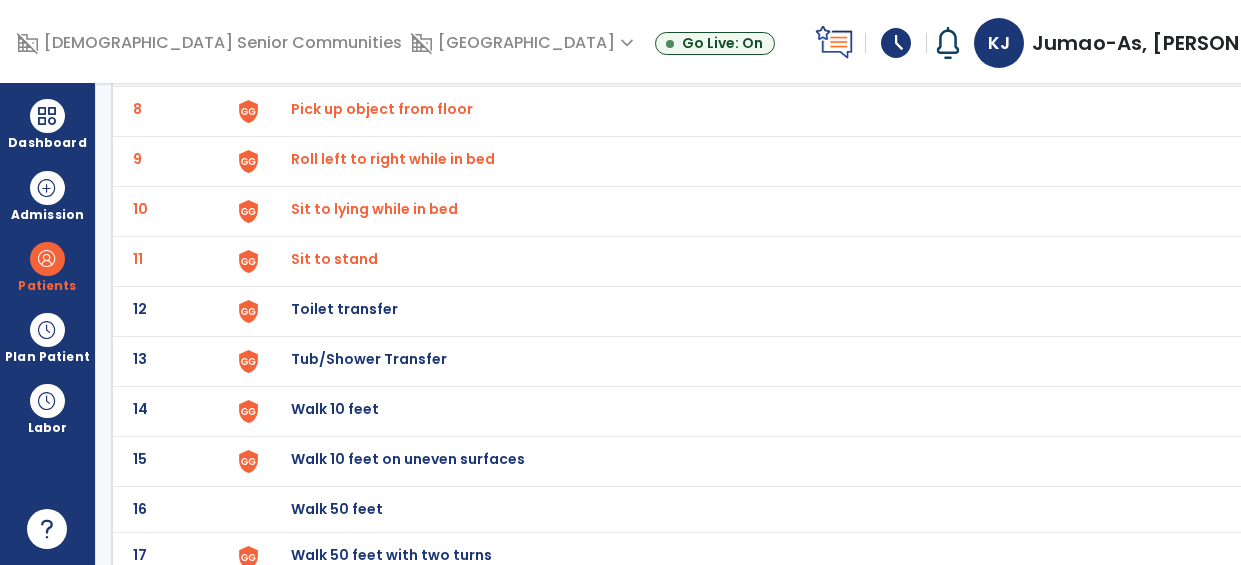 scroll, scrollTop: 501, scrollLeft: 0, axis: vertical 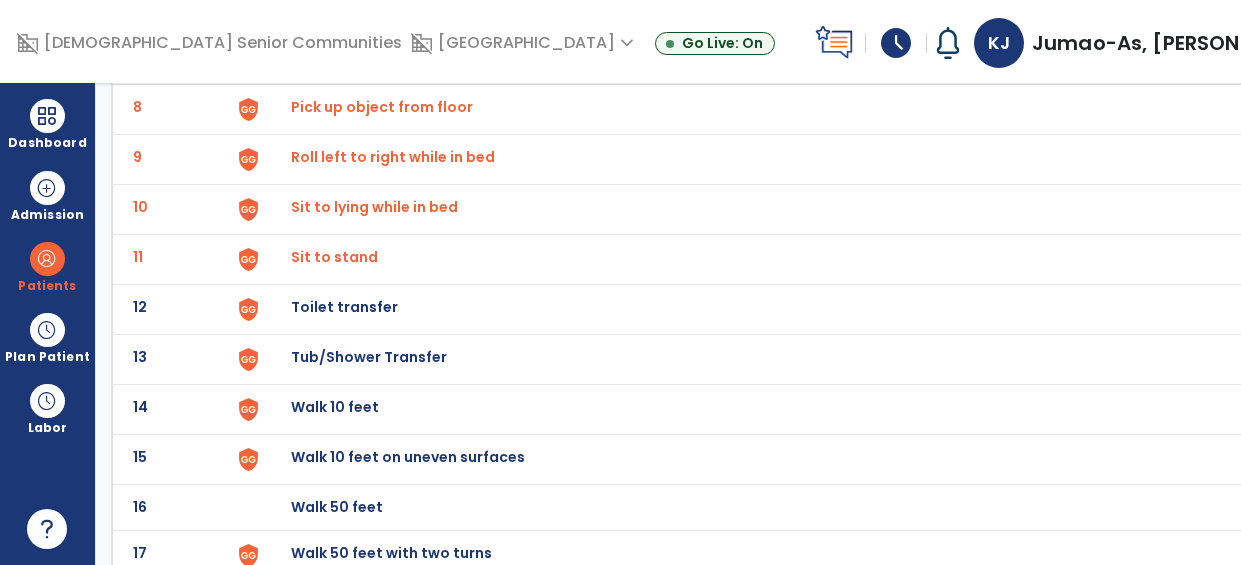 click at bounding box center [248, -237] 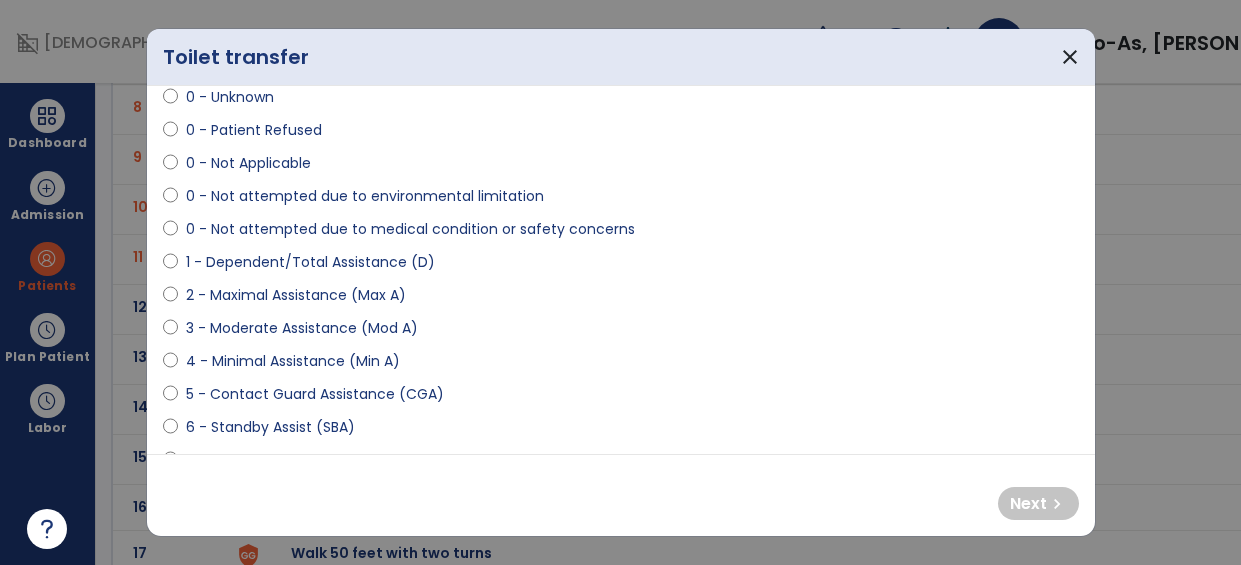 select on "**********" 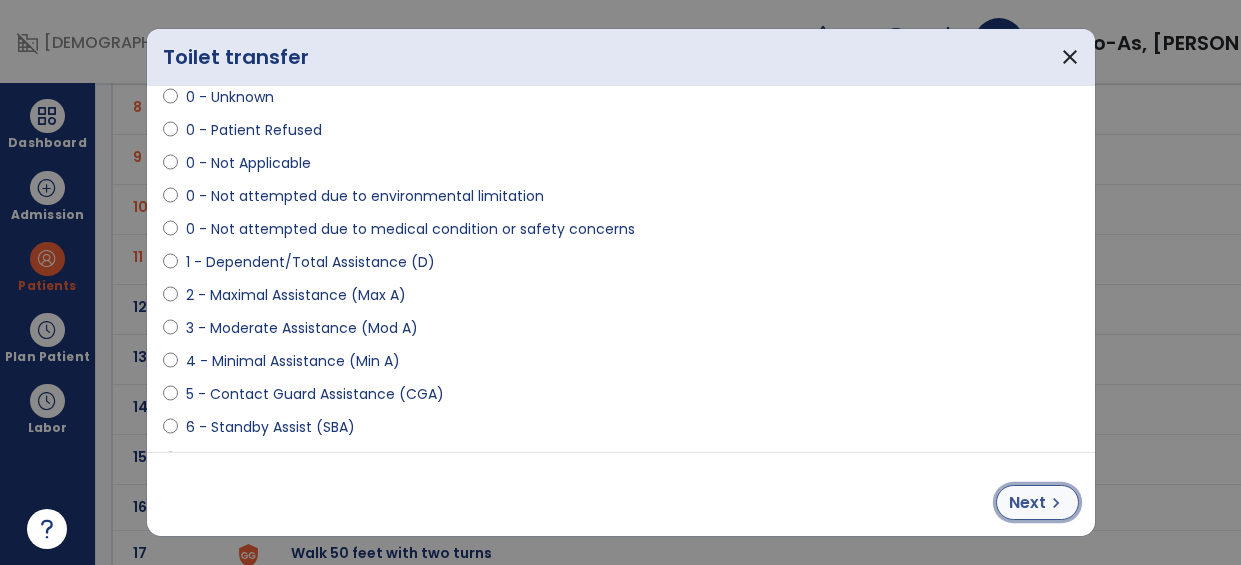 click on "chevron_right" at bounding box center (1056, 503) 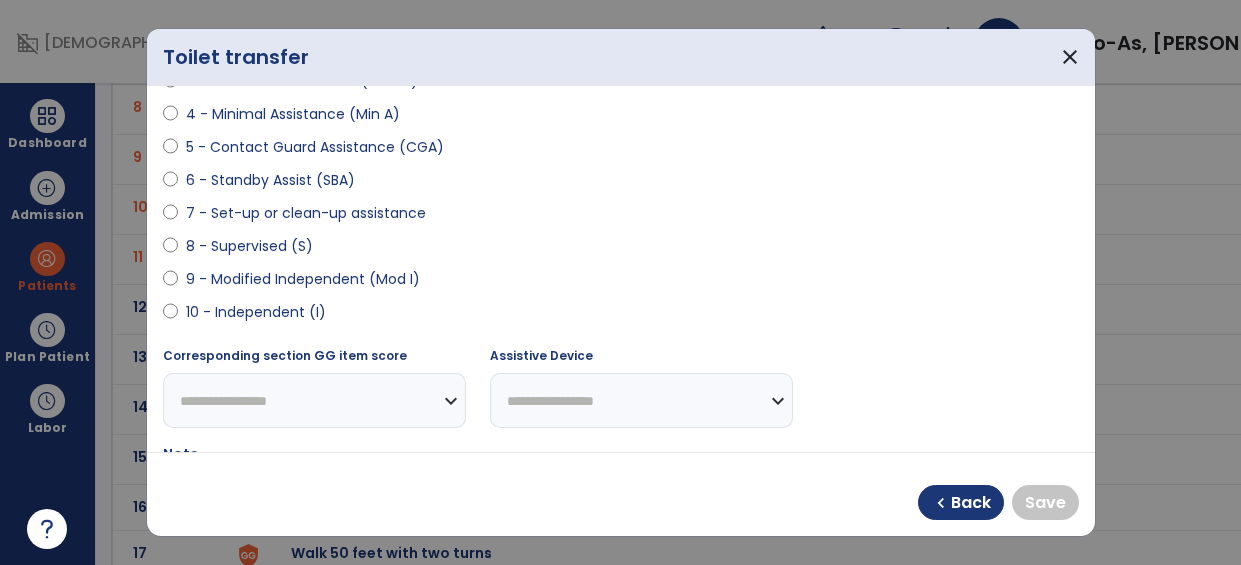scroll, scrollTop: 323, scrollLeft: 0, axis: vertical 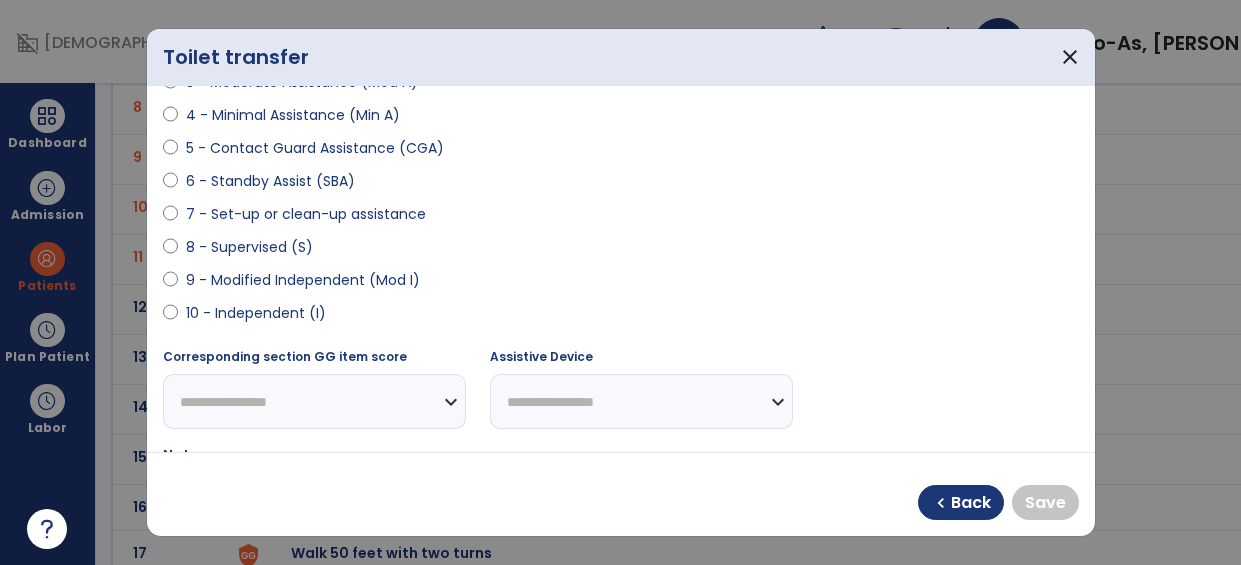 select on "**********" 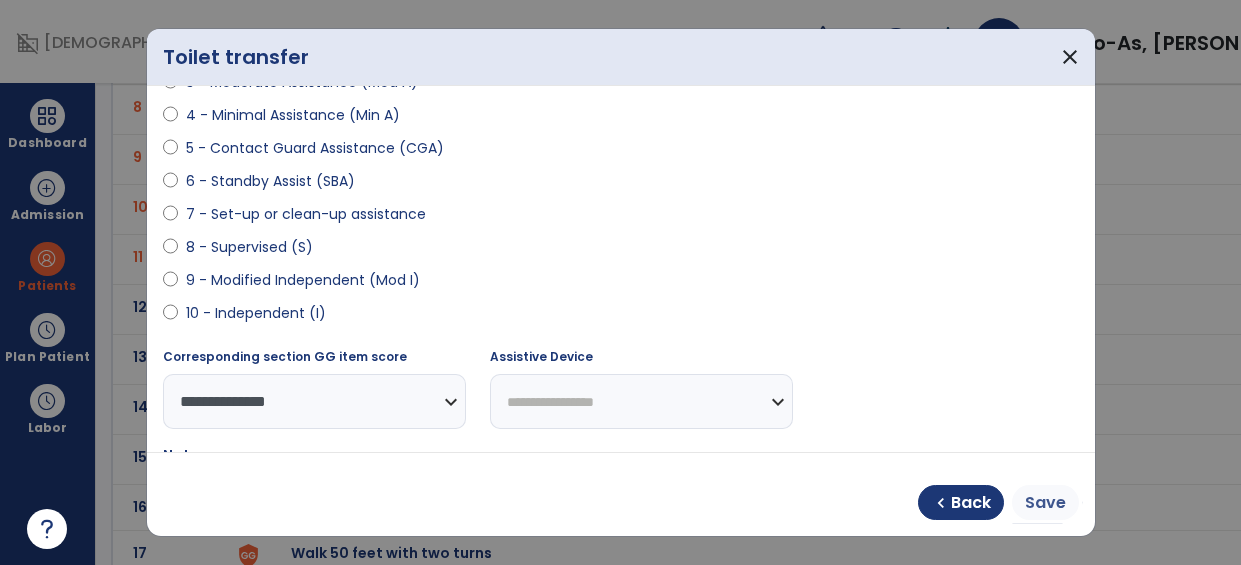 click on "Save" at bounding box center [1045, 502] 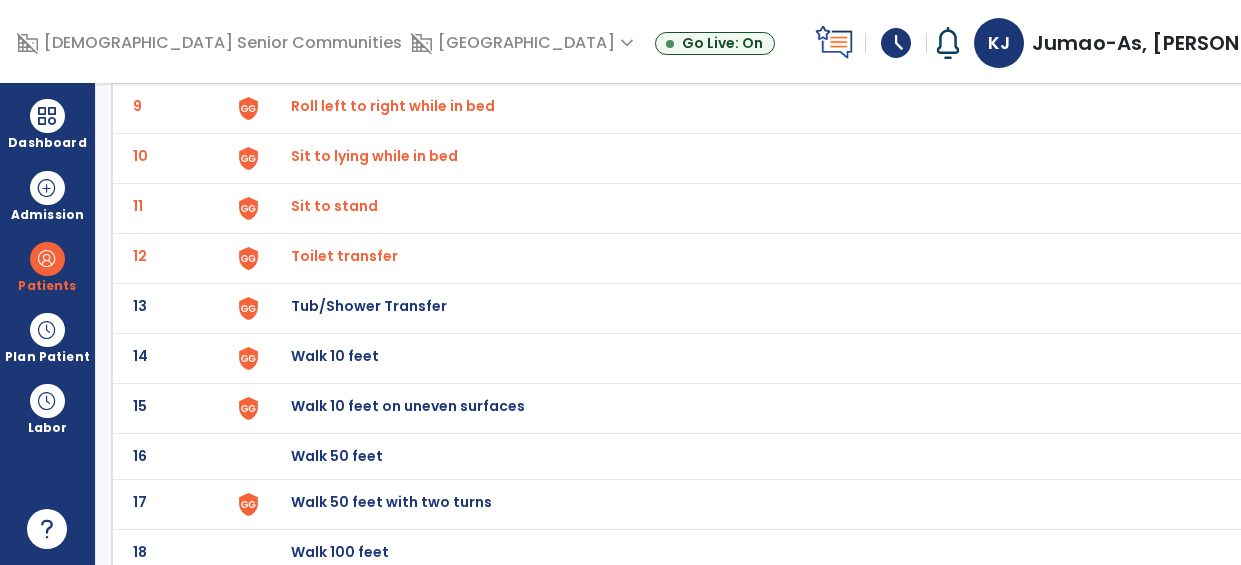 scroll, scrollTop: 558, scrollLeft: 0, axis: vertical 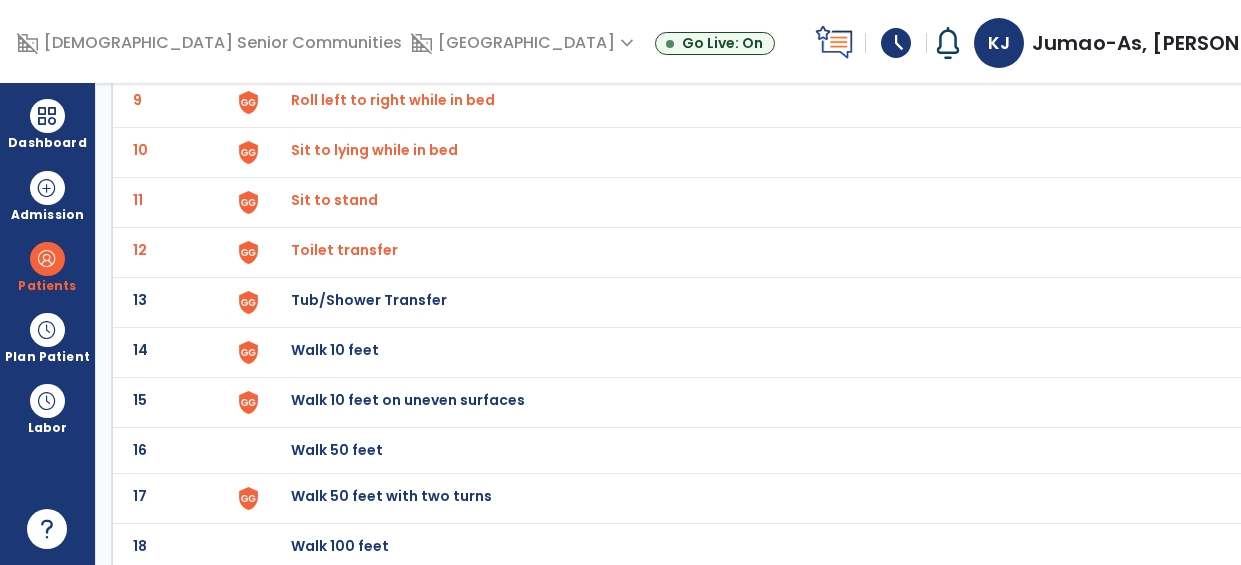 click on "13" 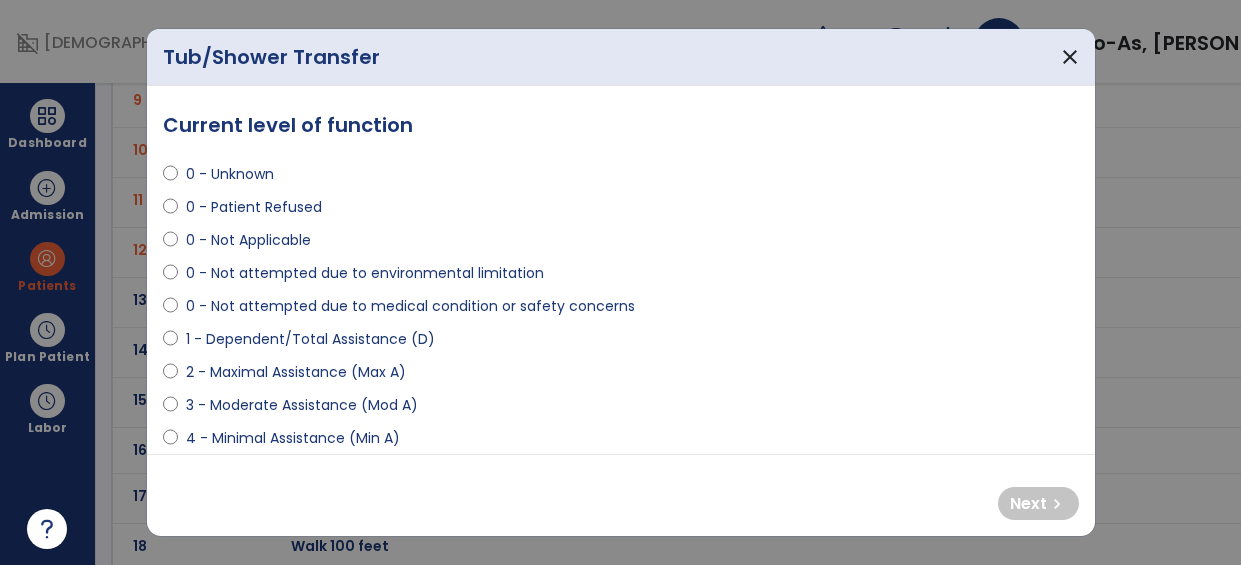 select on "**********" 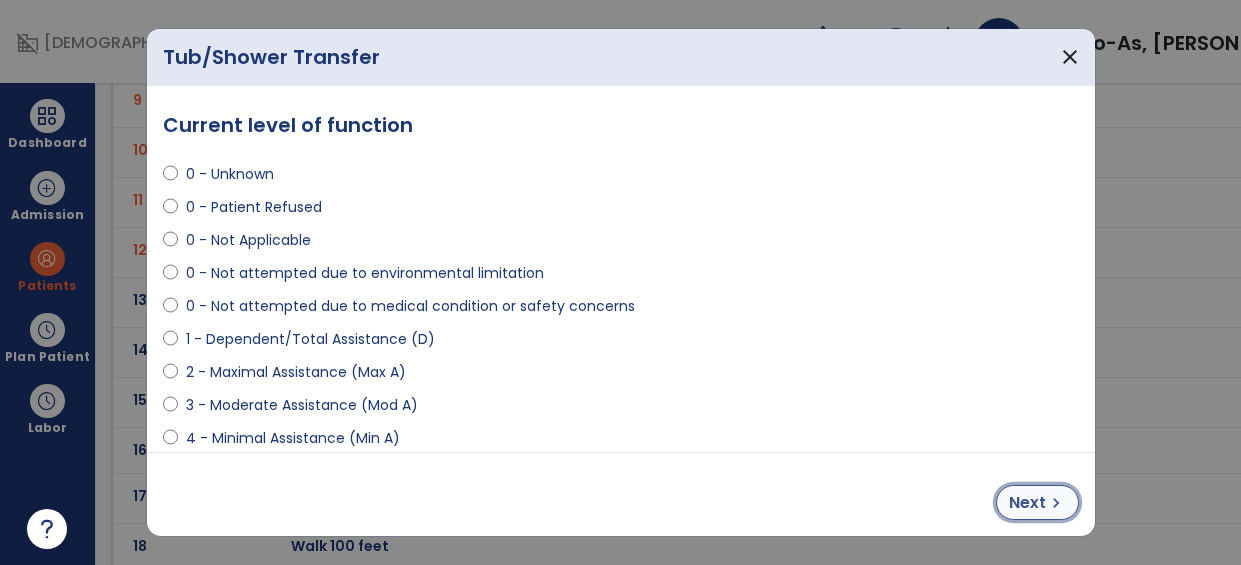 click on "chevron_right" at bounding box center [1056, 503] 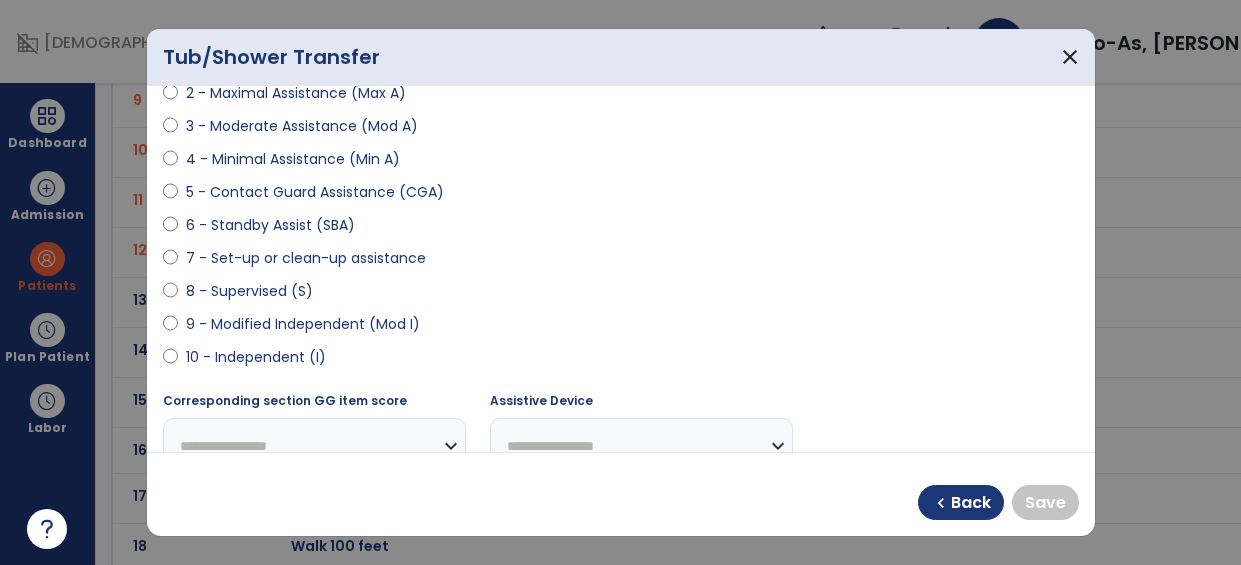 scroll, scrollTop: 291, scrollLeft: 0, axis: vertical 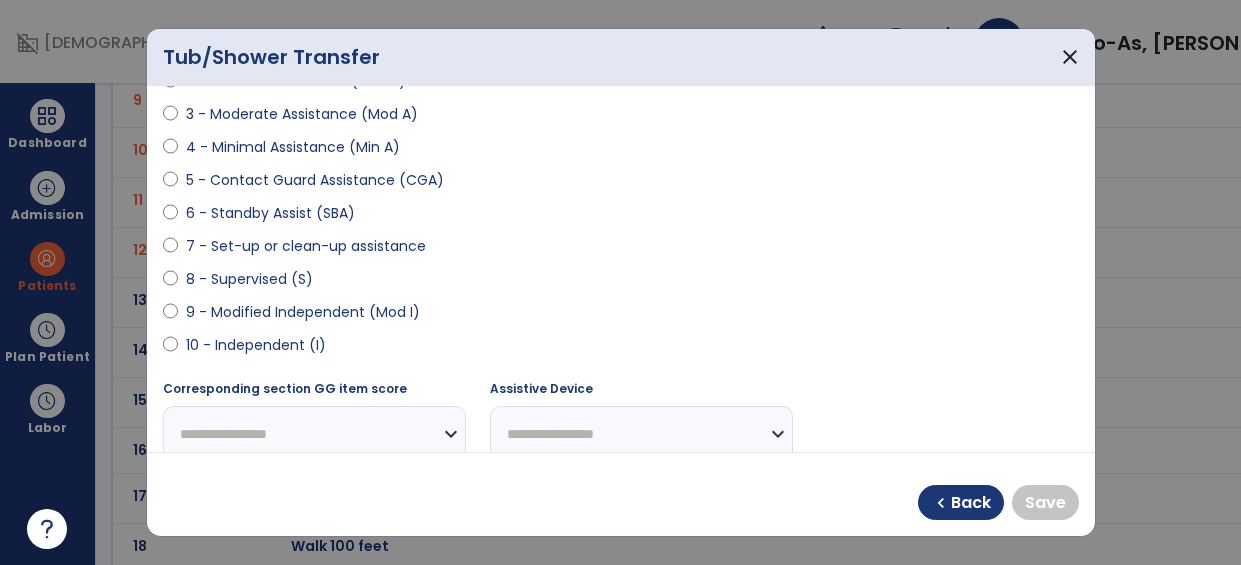 select on "**********" 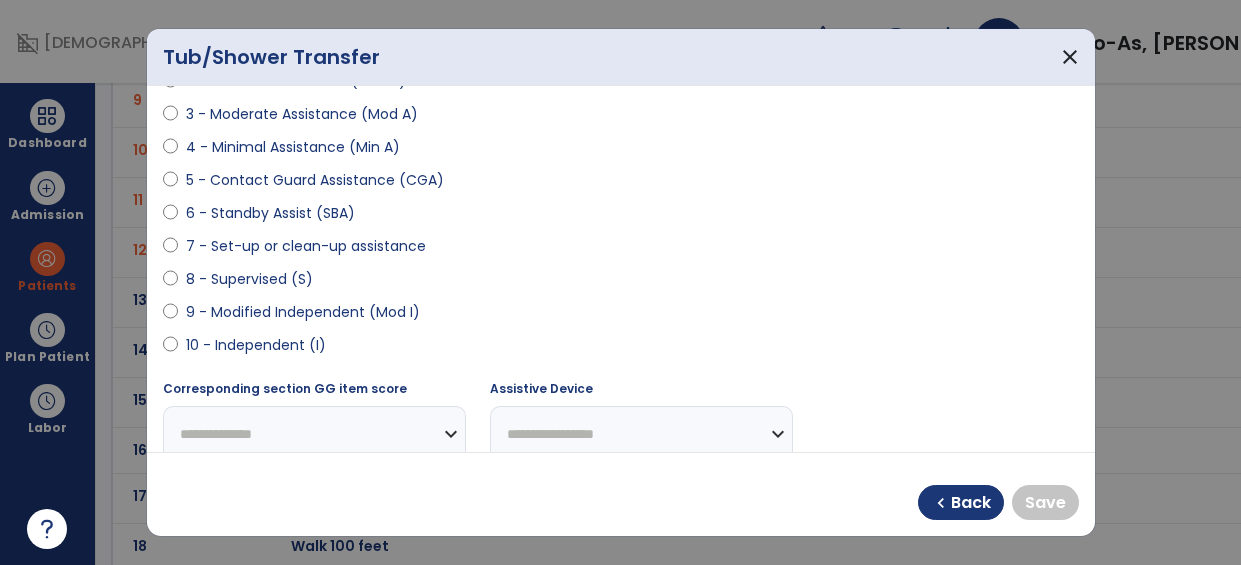 click on "Save" at bounding box center [1045, 503] 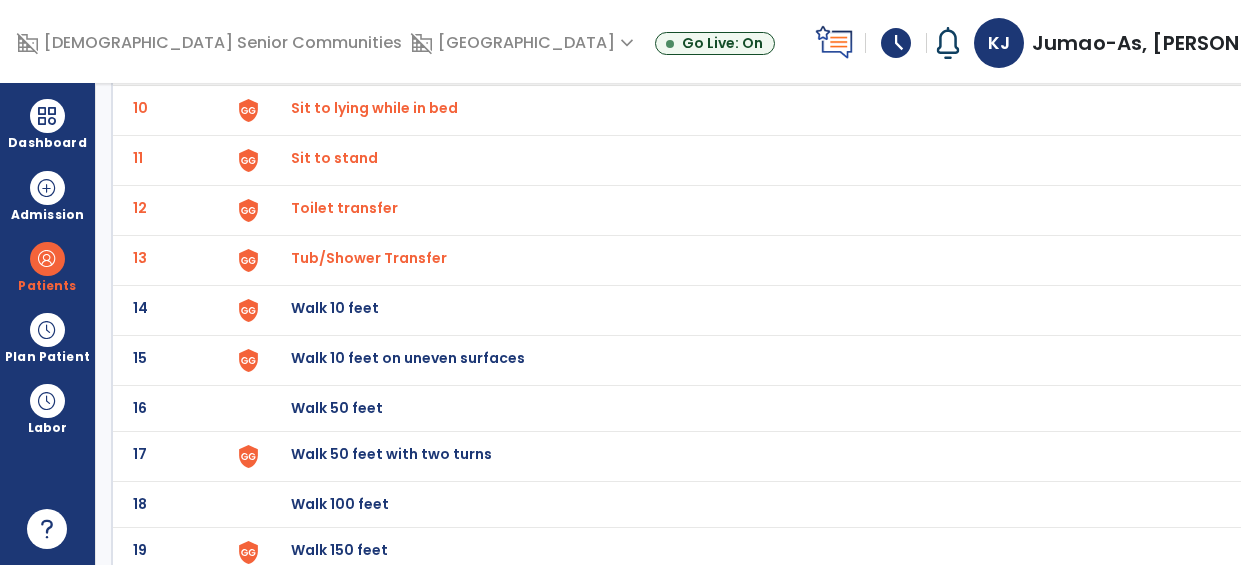 scroll, scrollTop: 596, scrollLeft: 0, axis: vertical 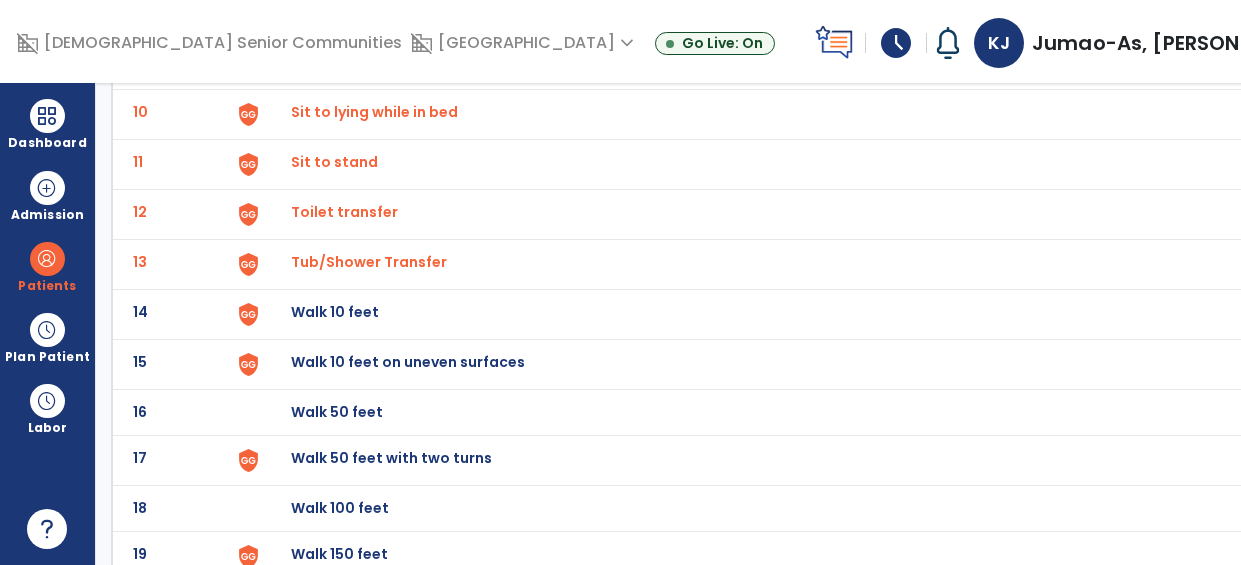 click on "14" 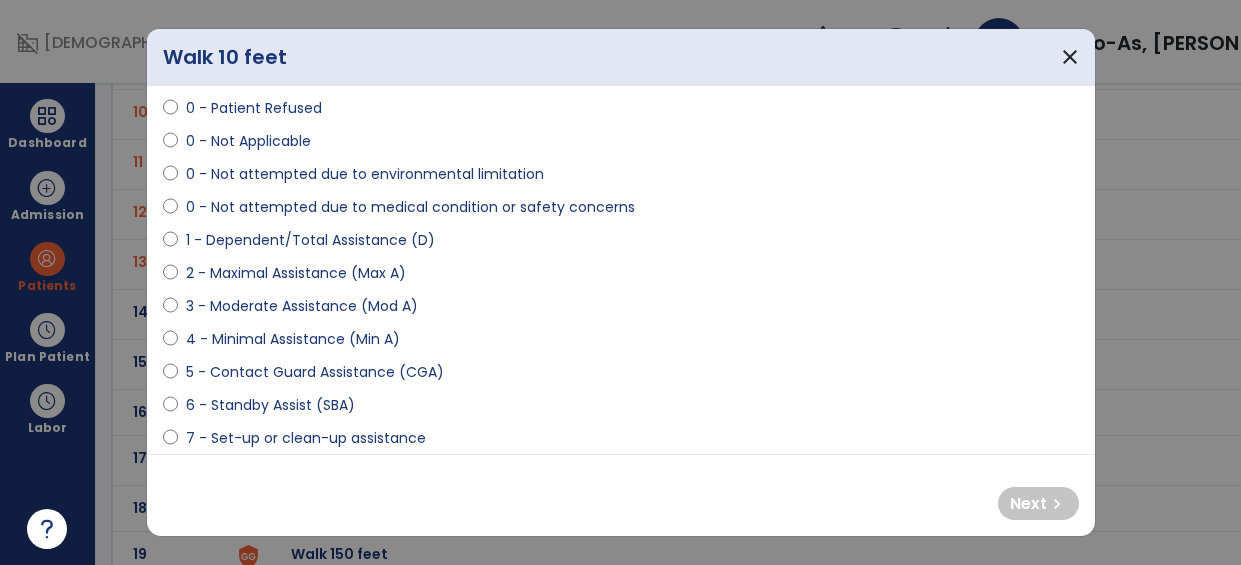 scroll, scrollTop: 99, scrollLeft: 0, axis: vertical 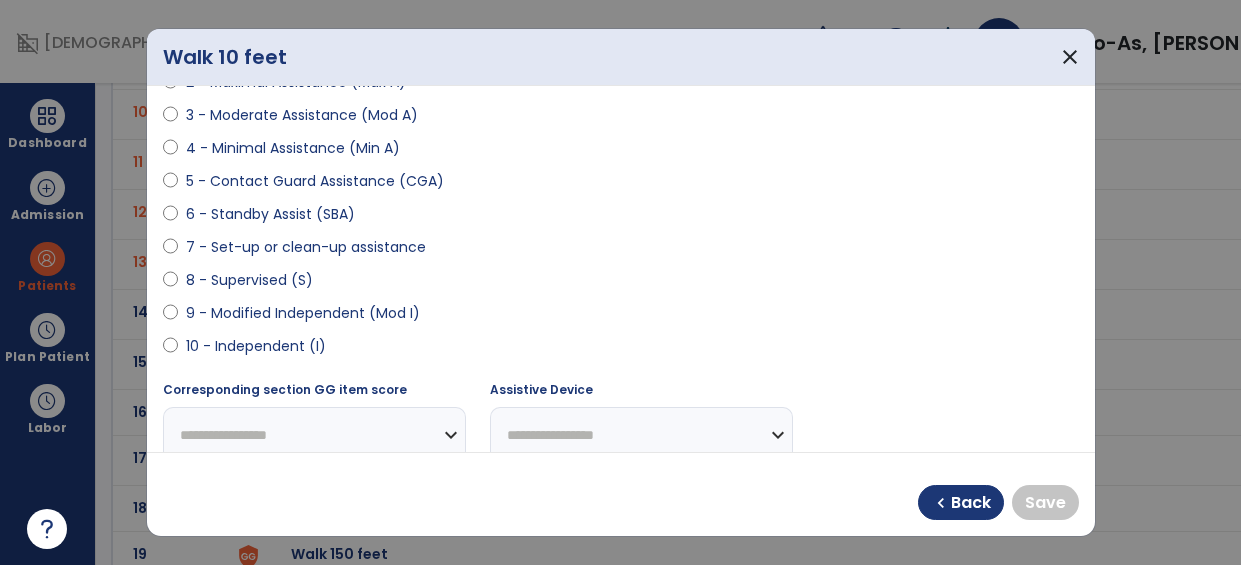 select on "**********" 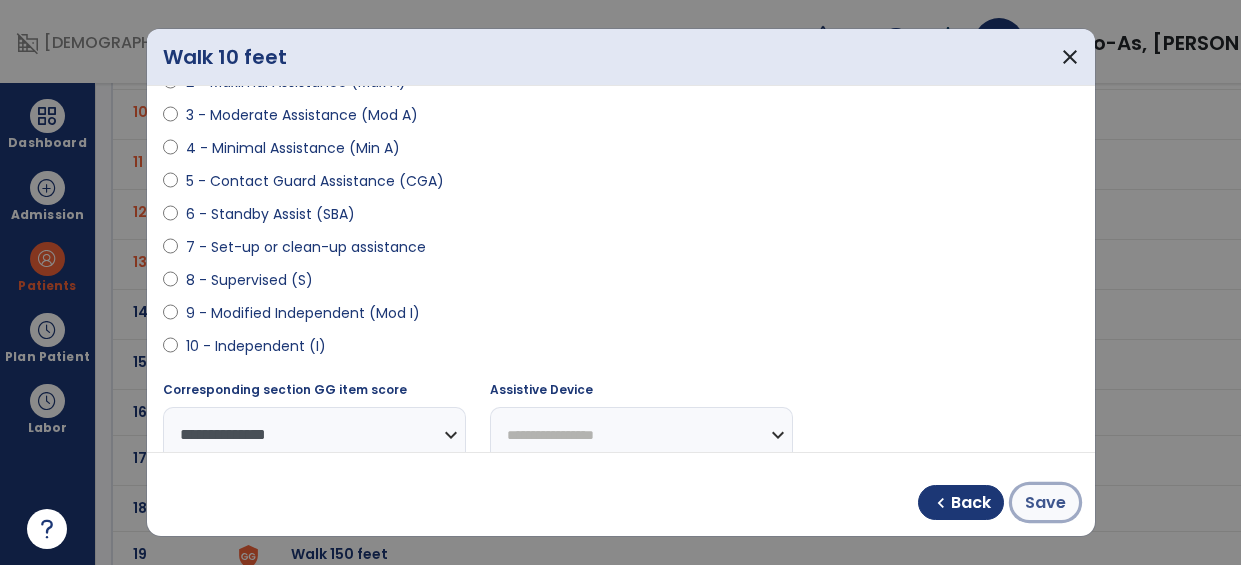 click on "Save" at bounding box center [1045, 503] 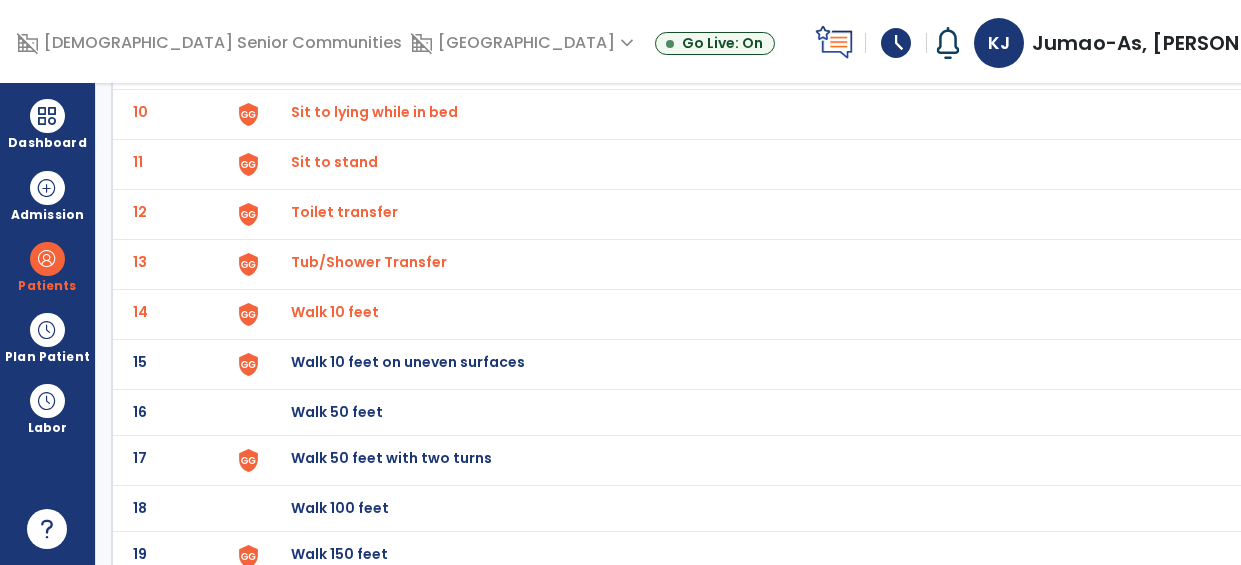 click at bounding box center [248, -332] 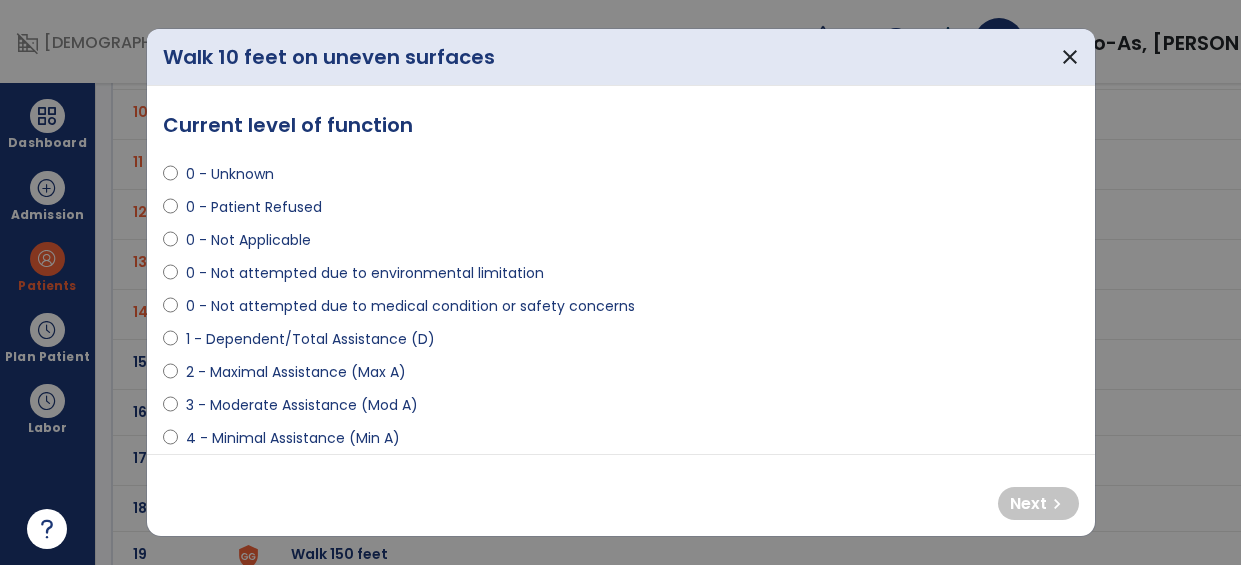 select on "**********" 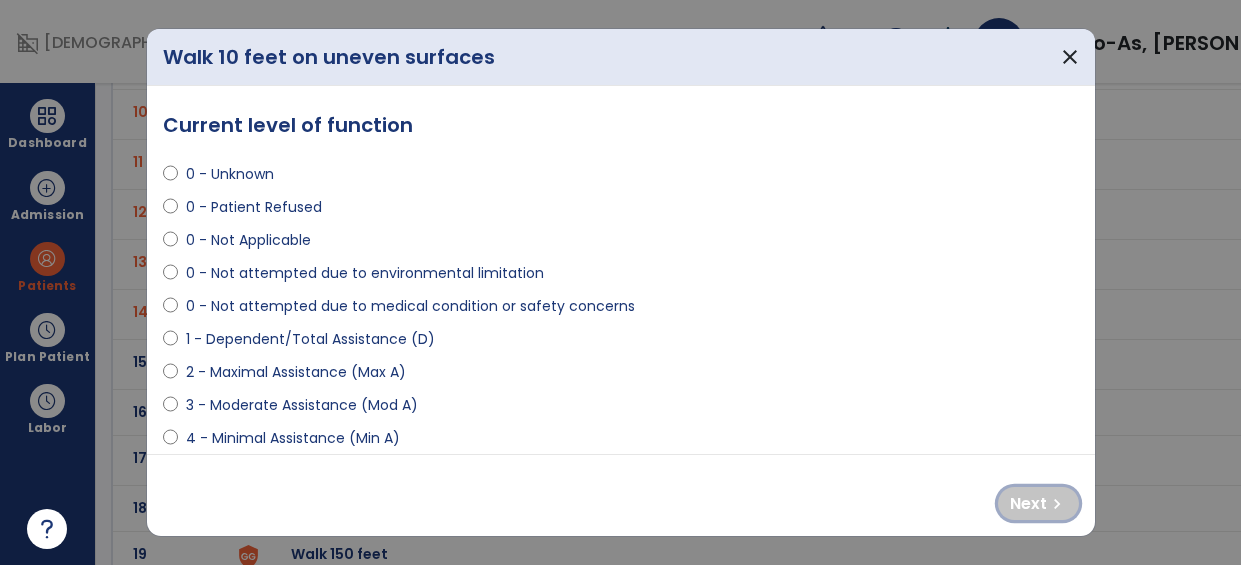 click on "chevron_right" at bounding box center [1057, 504] 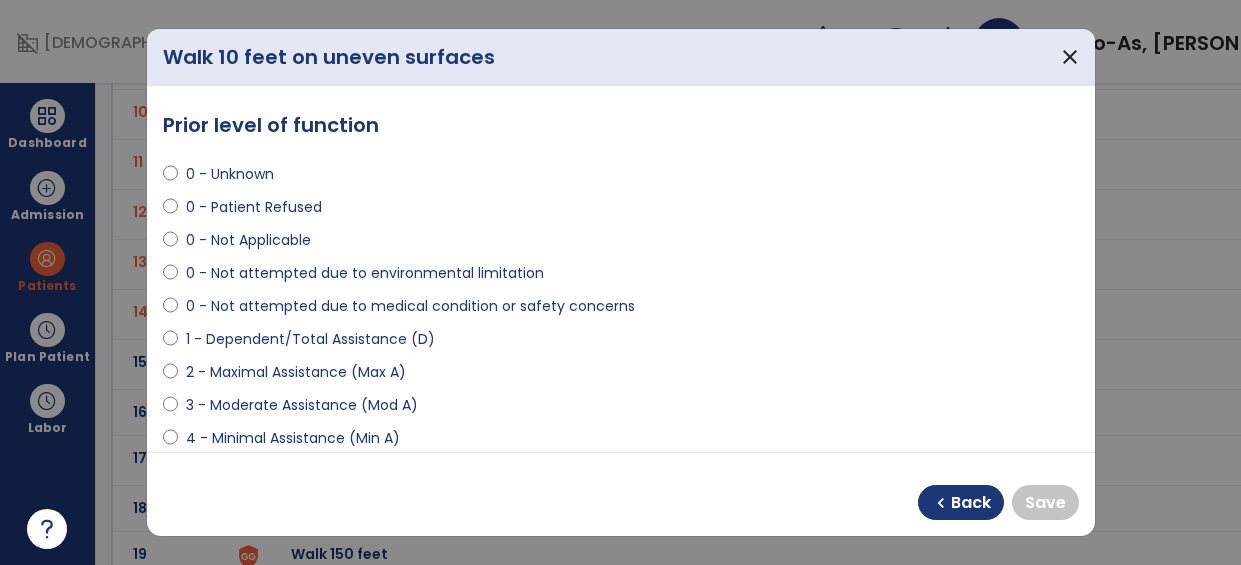 click on "**********" at bounding box center [621, 269] 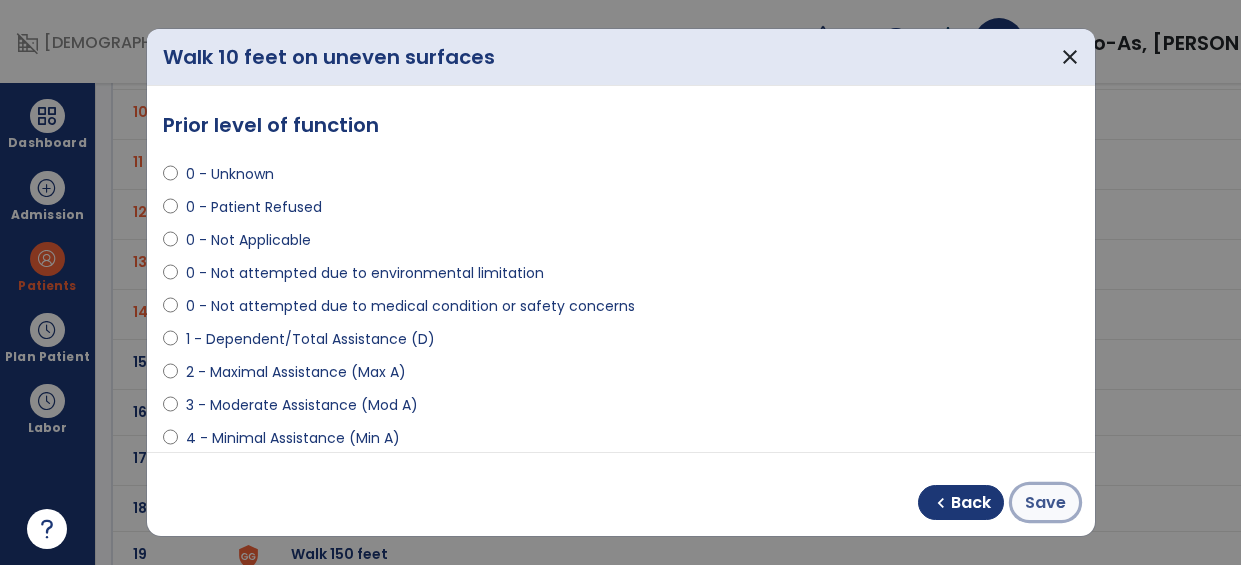 click on "Save" at bounding box center [1045, 503] 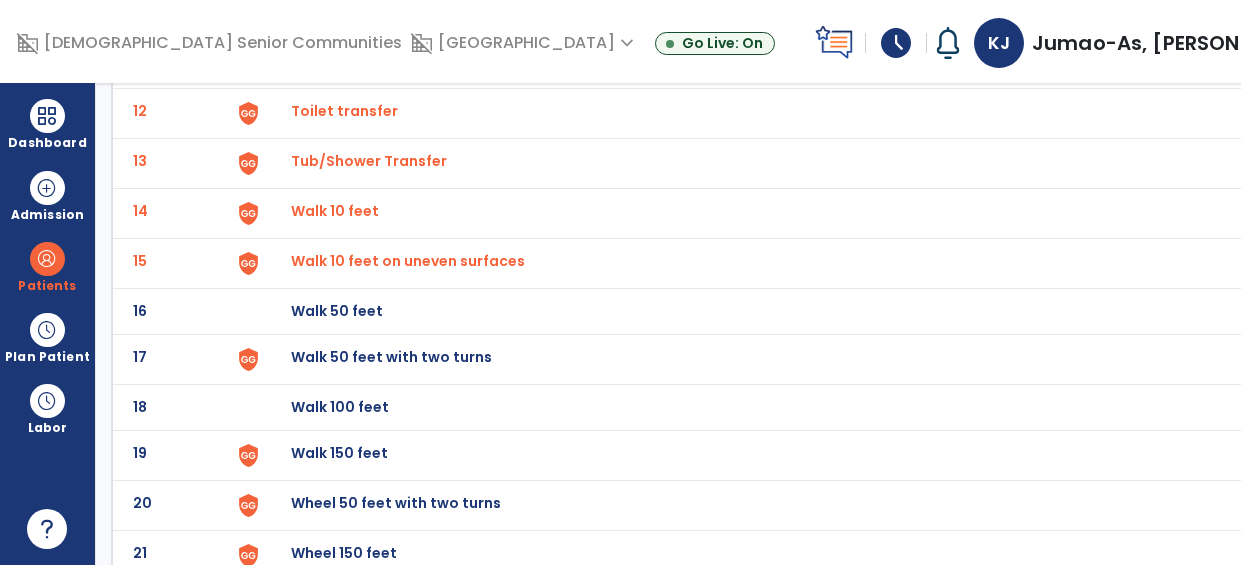 scroll, scrollTop: 703, scrollLeft: 0, axis: vertical 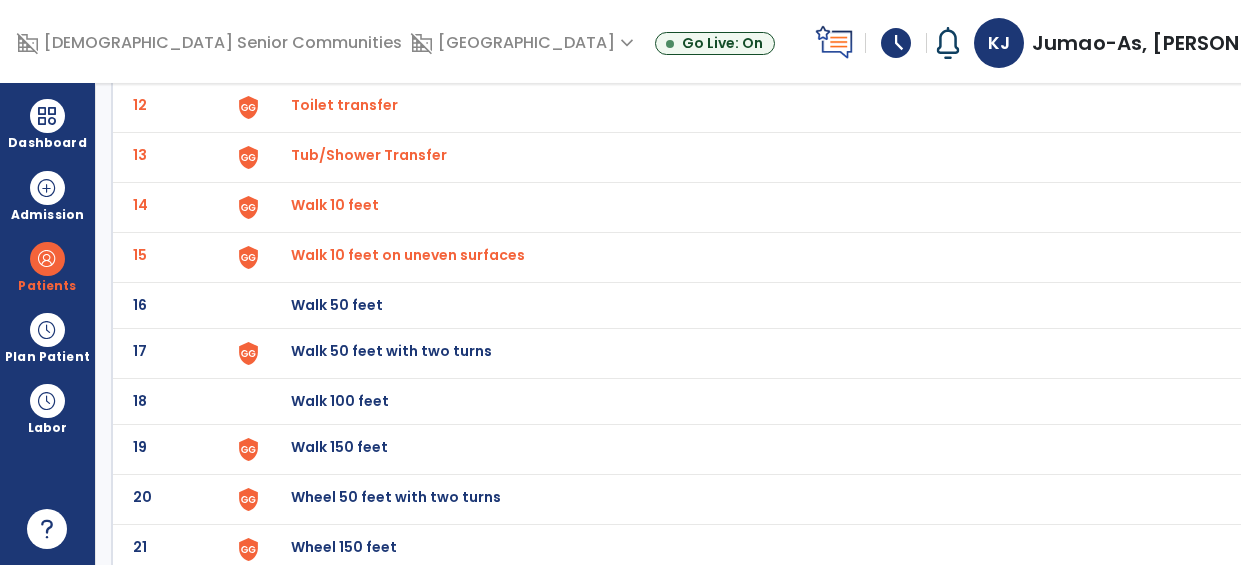 click on "17" 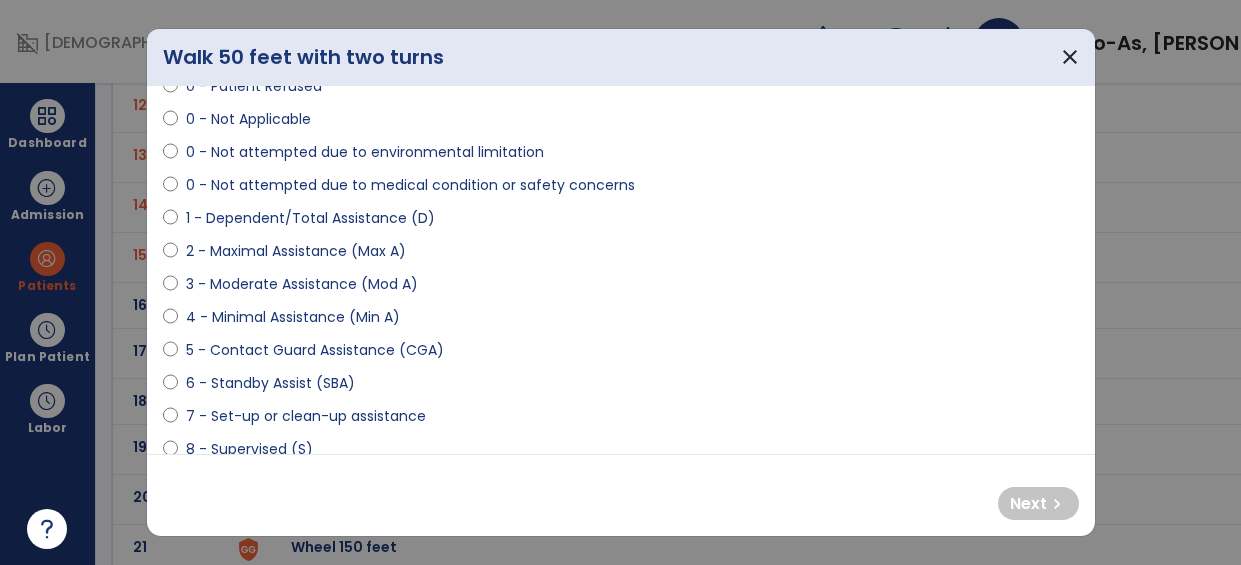 scroll, scrollTop: 119, scrollLeft: 0, axis: vertical 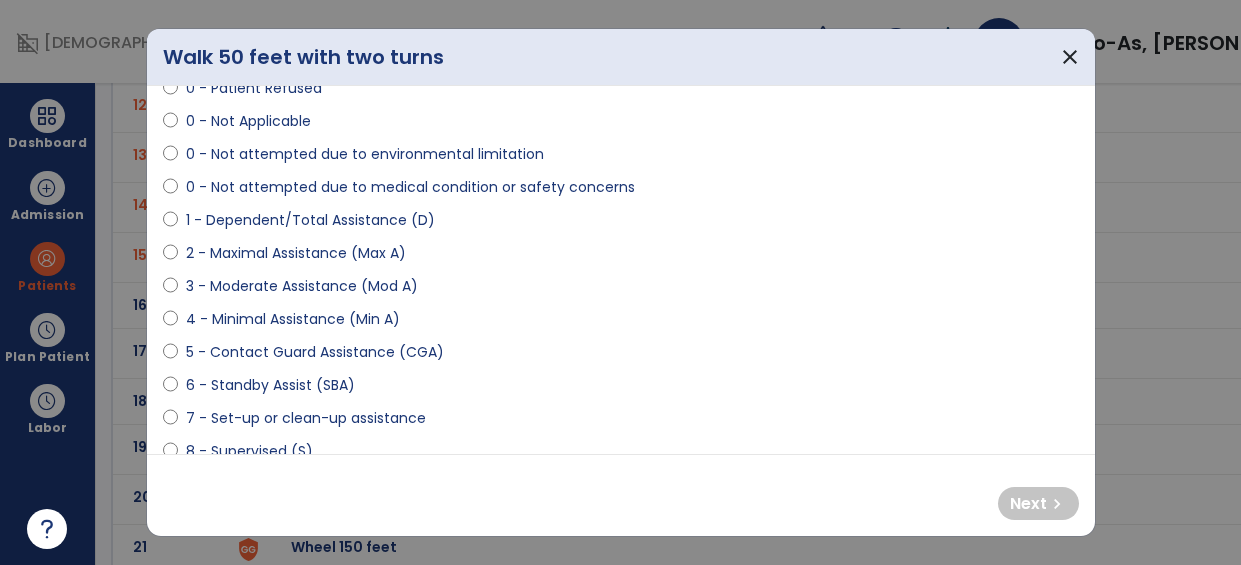 select on "**********" 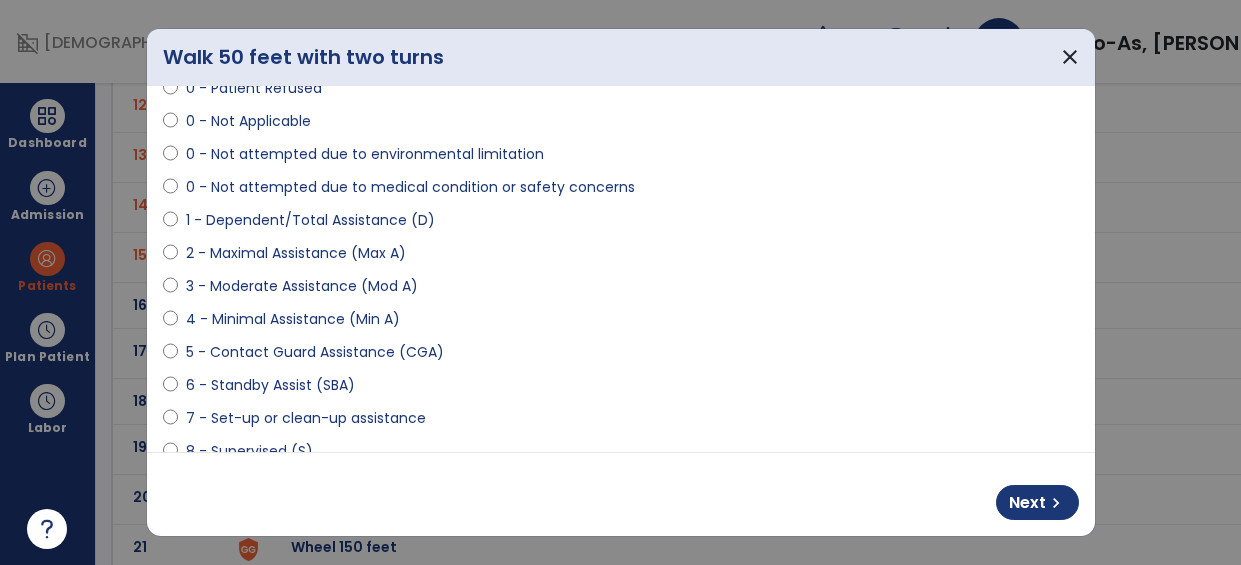 click on "Next  chevron_right" at bounding box center [1037, 502] 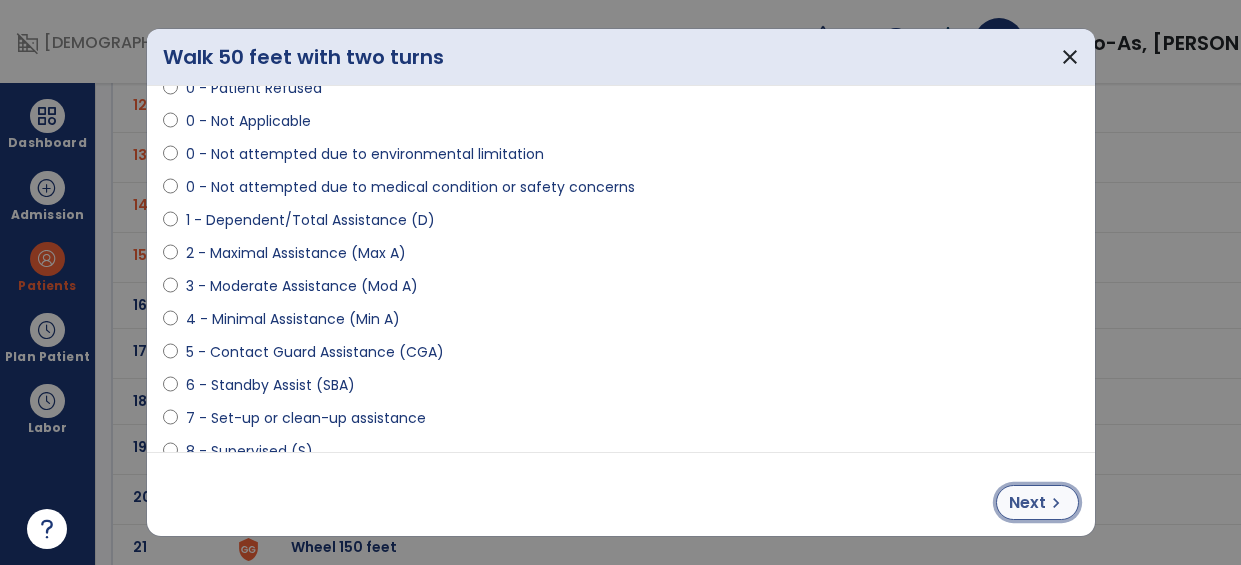 click on "chevron_right" at bounding box center (1056, 503) 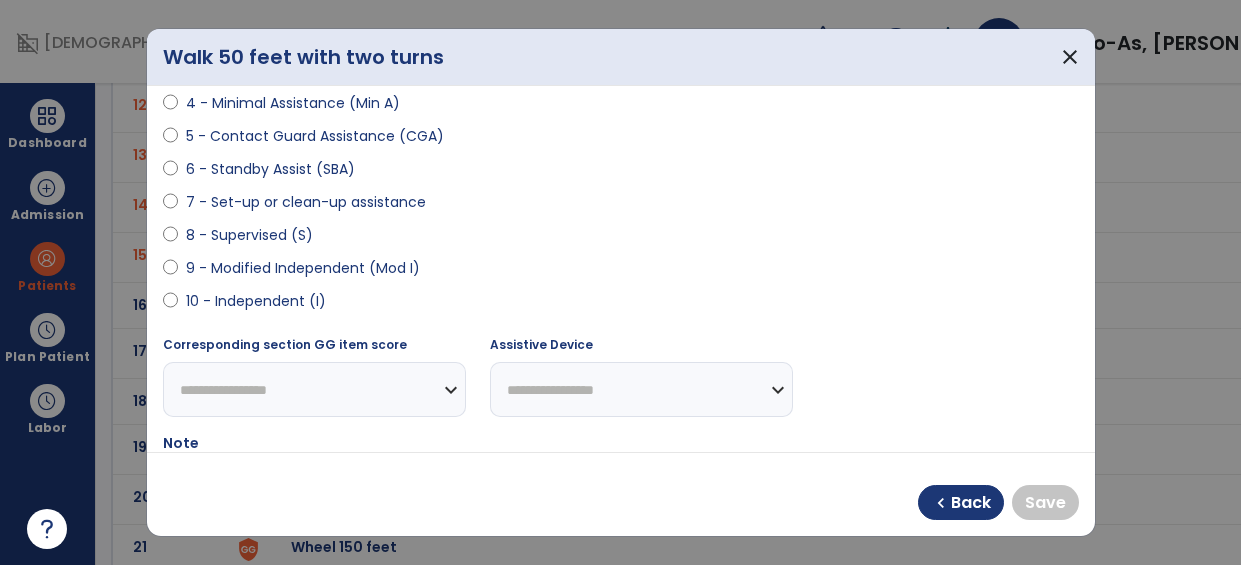 scroll, scrollTop: 334, scrollLeft: 0, axis: vertical 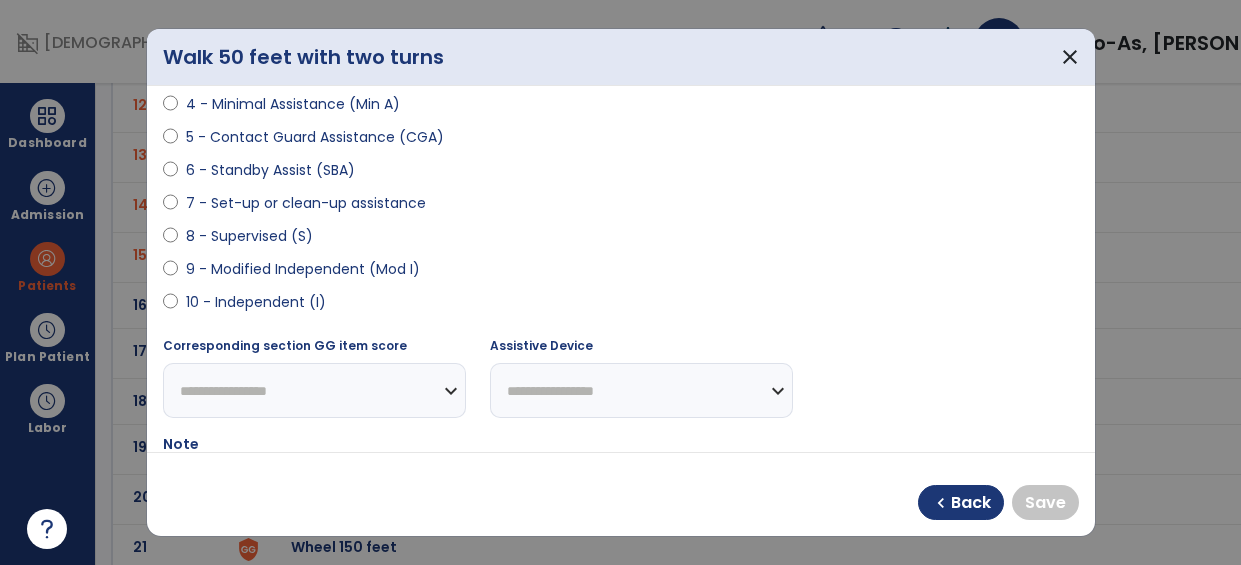 select on "**********" 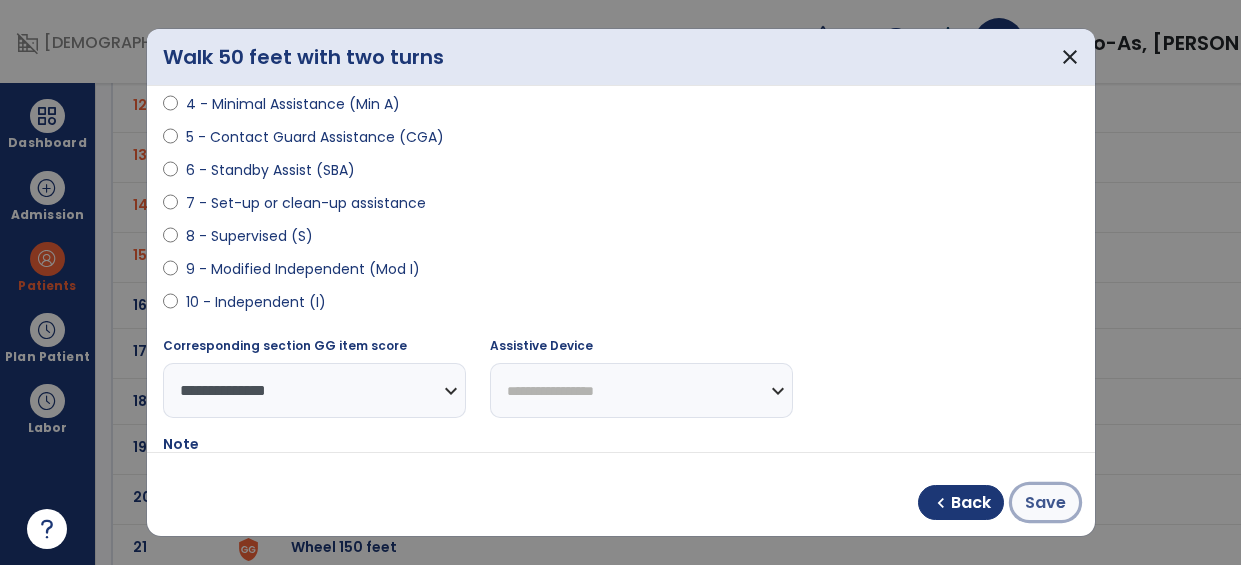click on "Save" at bounding box center (1045, 503) 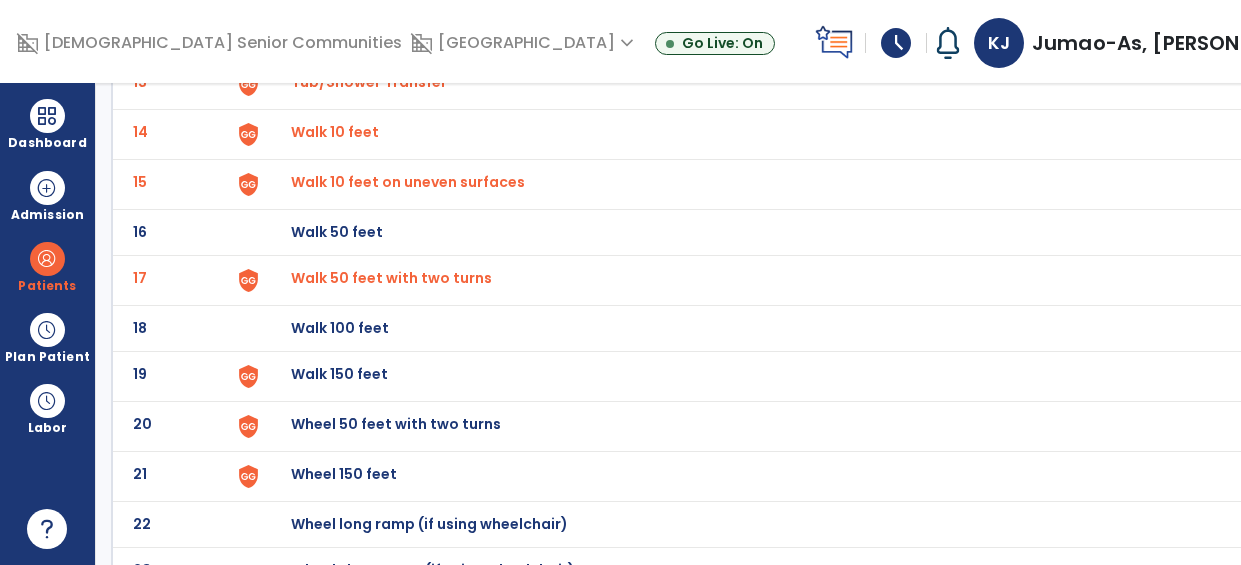 scroll, scrollTop: 791, scrollLeft: 0, axis: vertical 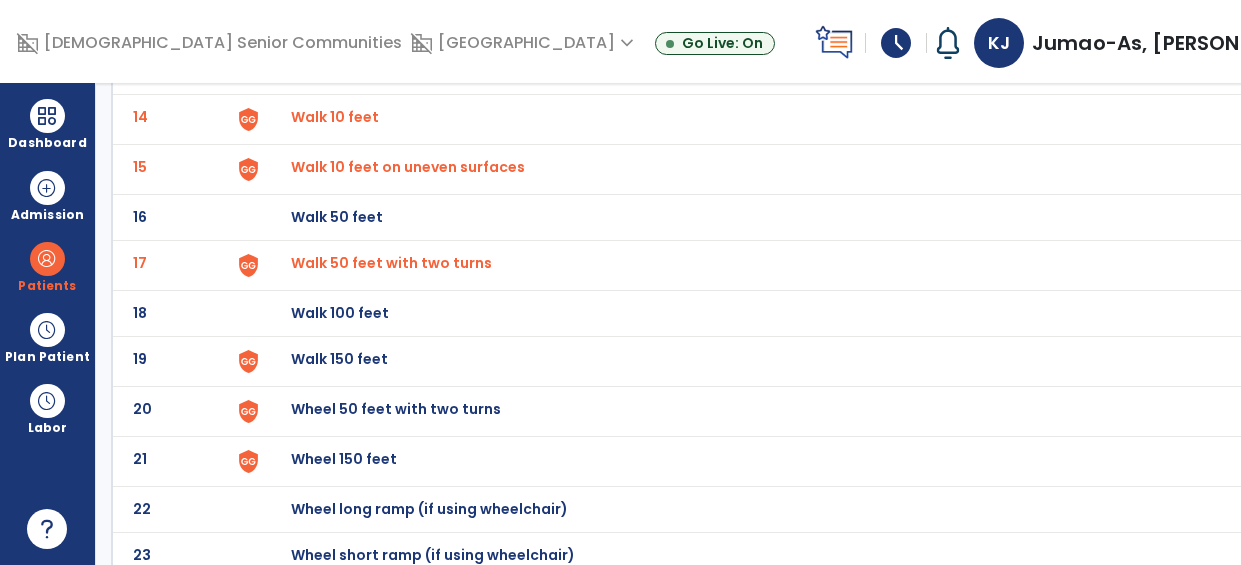 click at bounding box center (248, -527) 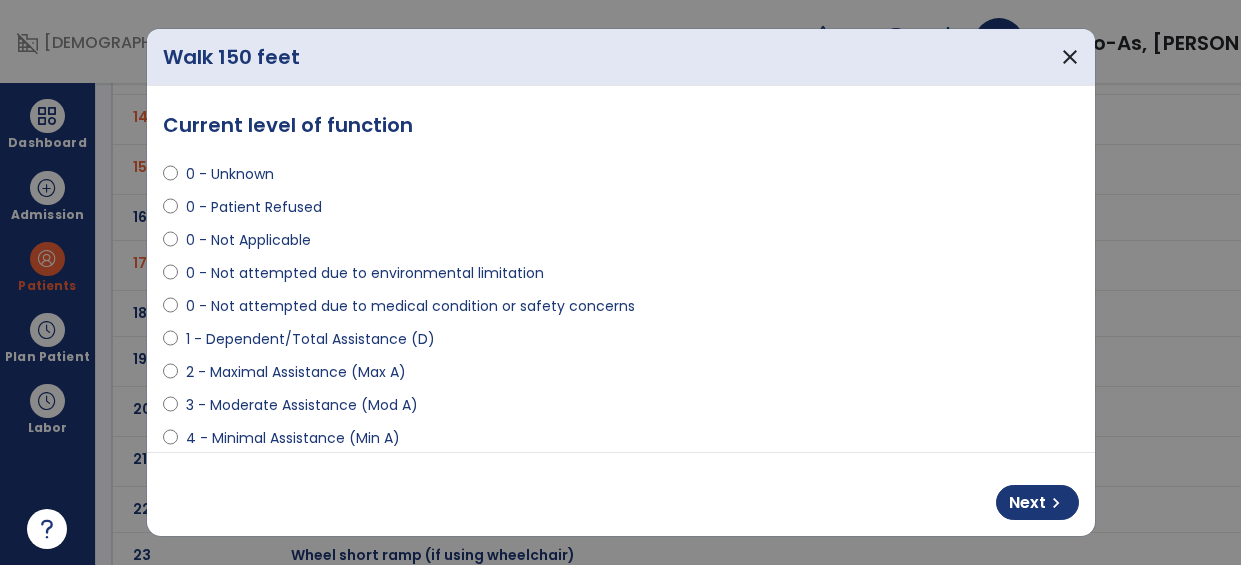 select on "**********" 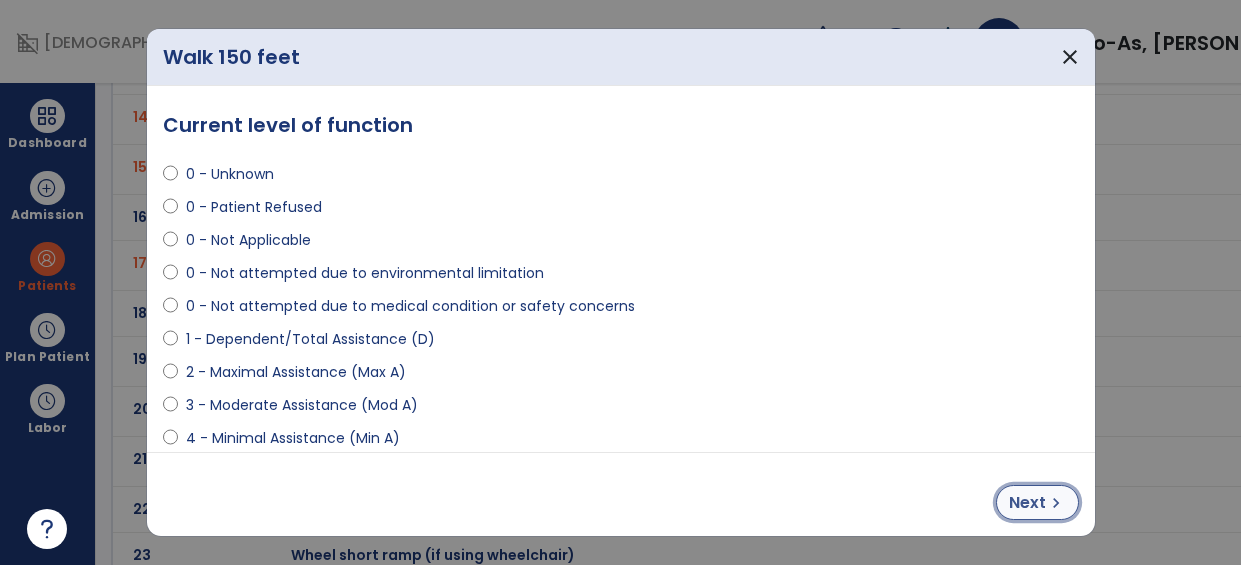click on "chevron_right" at bounding box center [1056, 503] 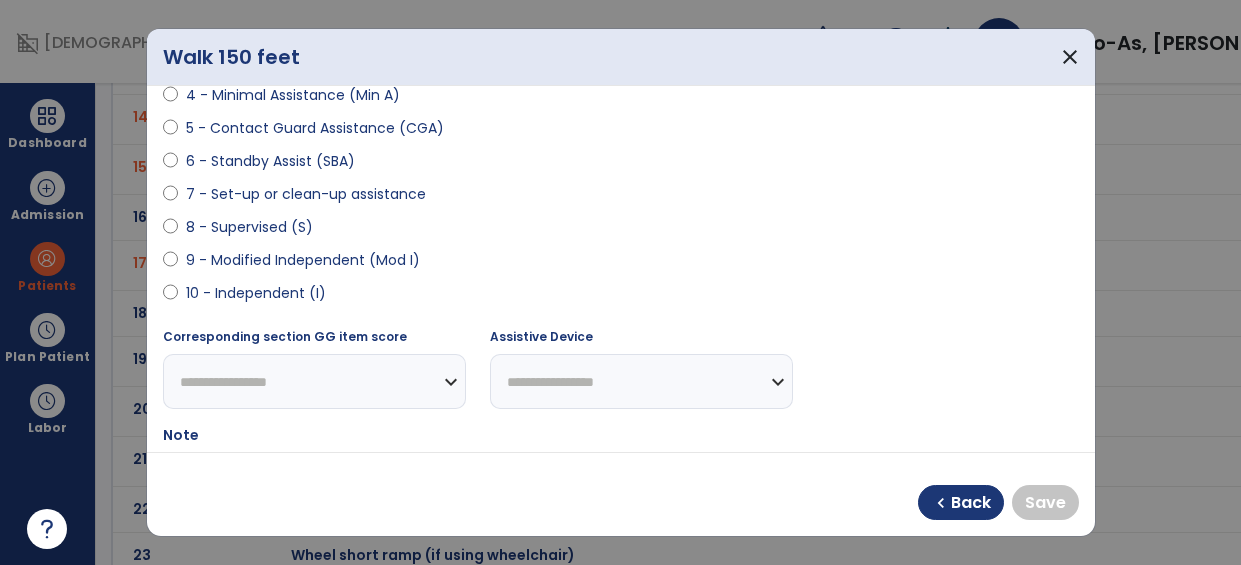 scroll, scrollTop: 319, scrollLeft: 0, axis: vertical 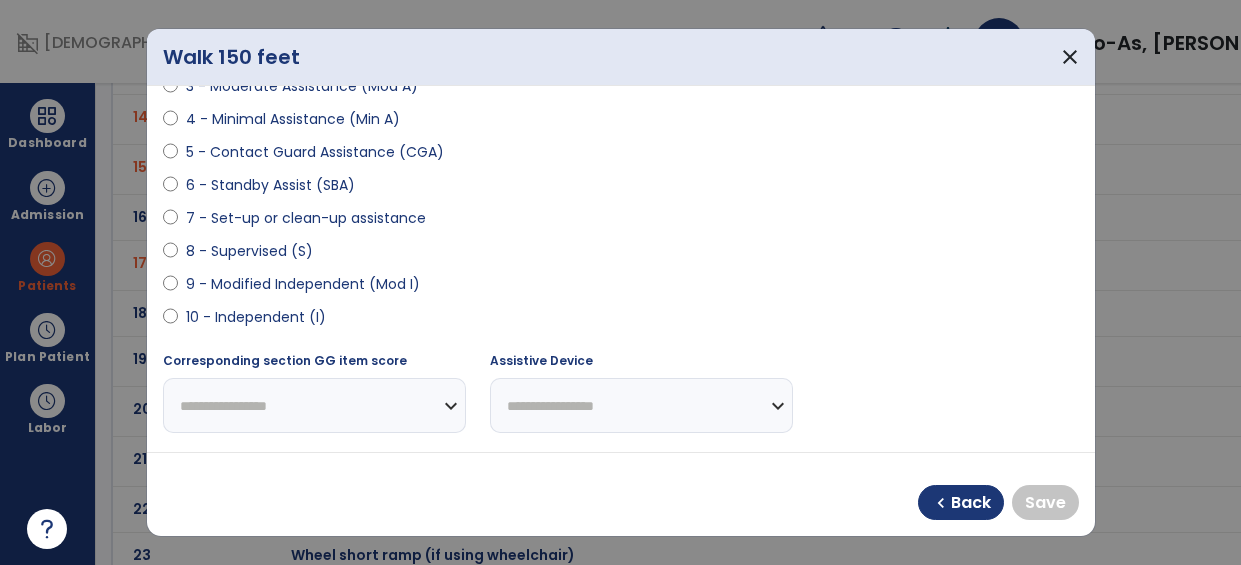 select on "**********" 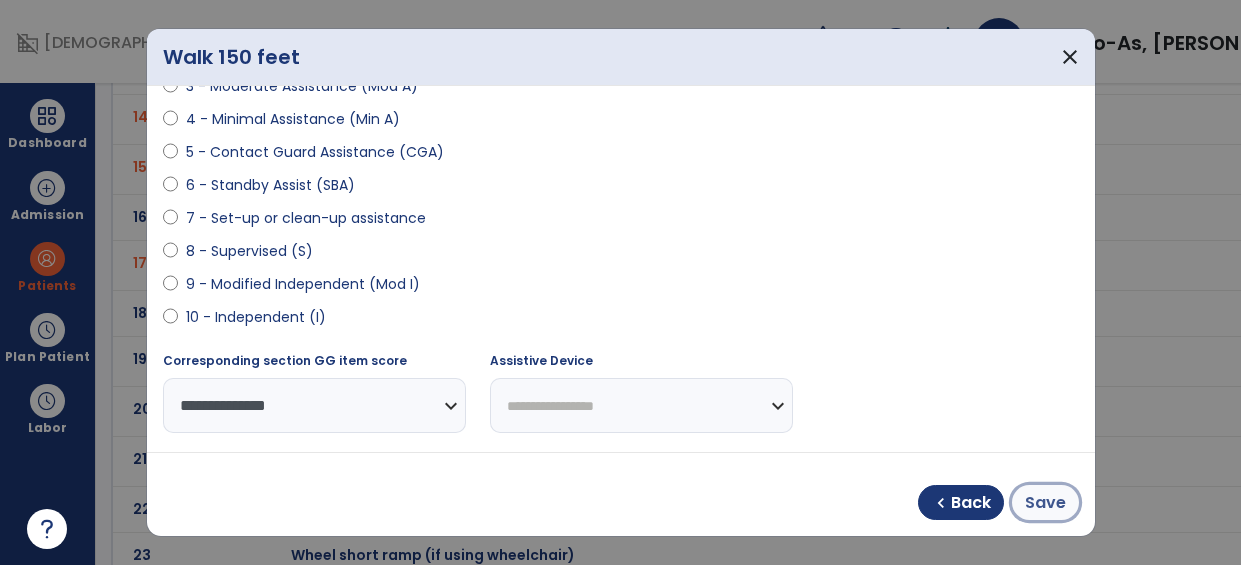 click on "Save" at bounding box center [1045, 503] 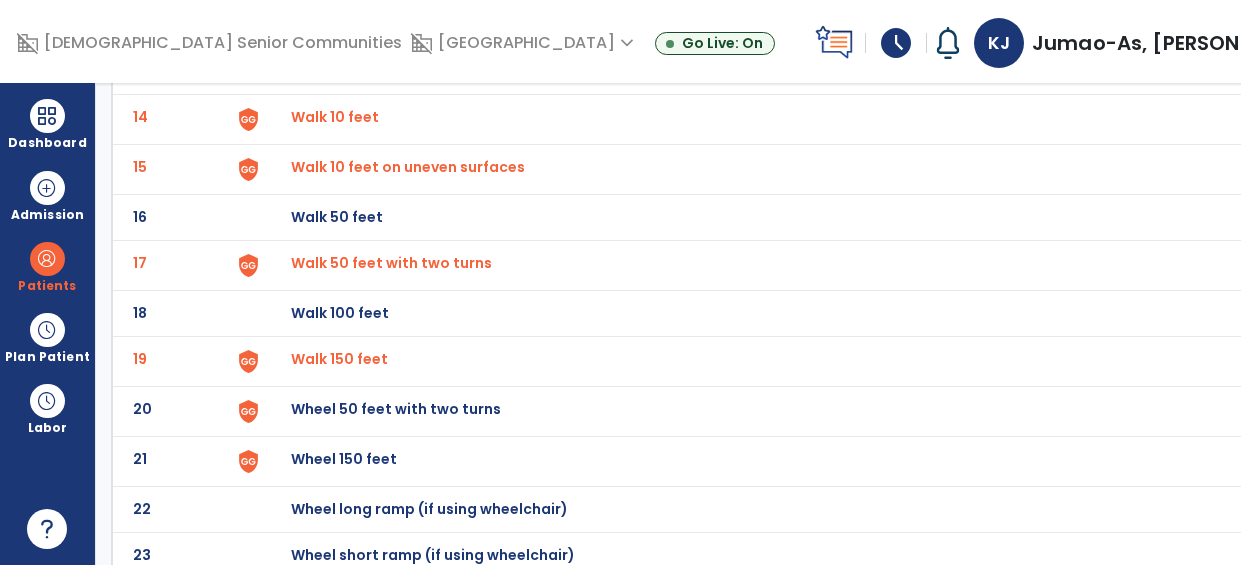 scroll, scrollTop: 803, scrollLeft: 0, axis: vertical 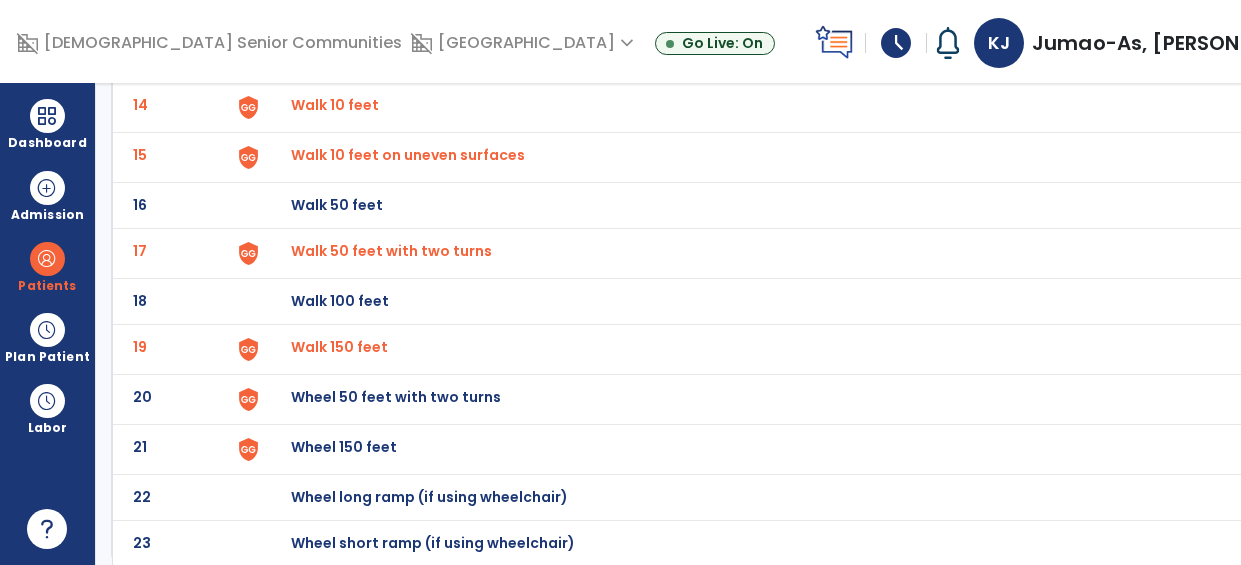 click at bounding box center [248, -539] 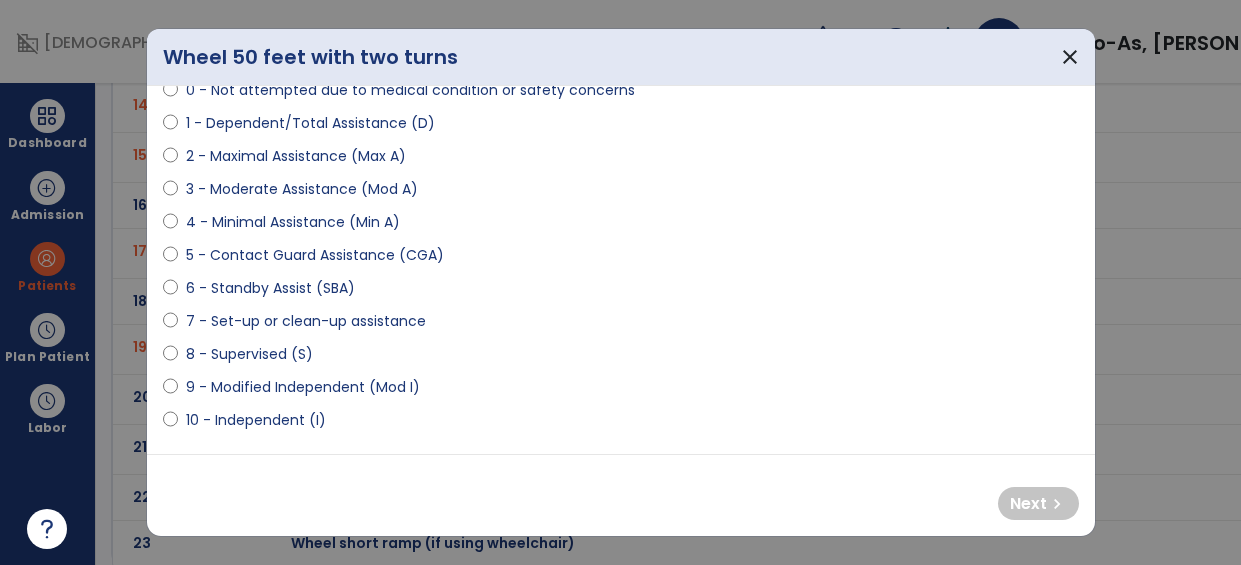 scroll, scrollTop: 228, scrollLeft: 0, axis: vertical 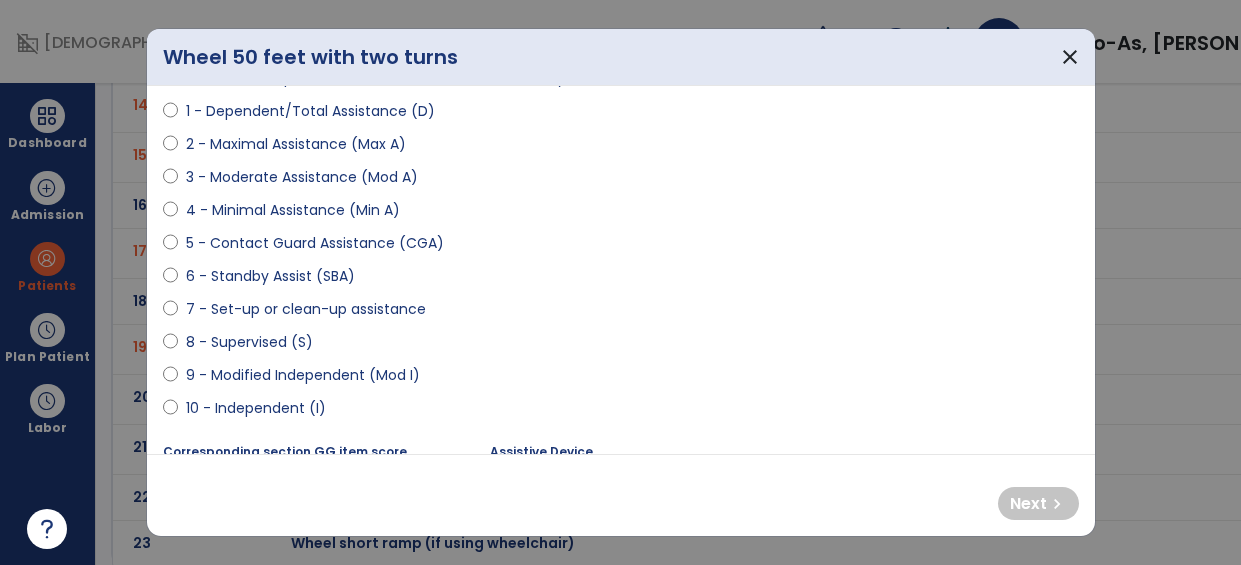 select on "**********" 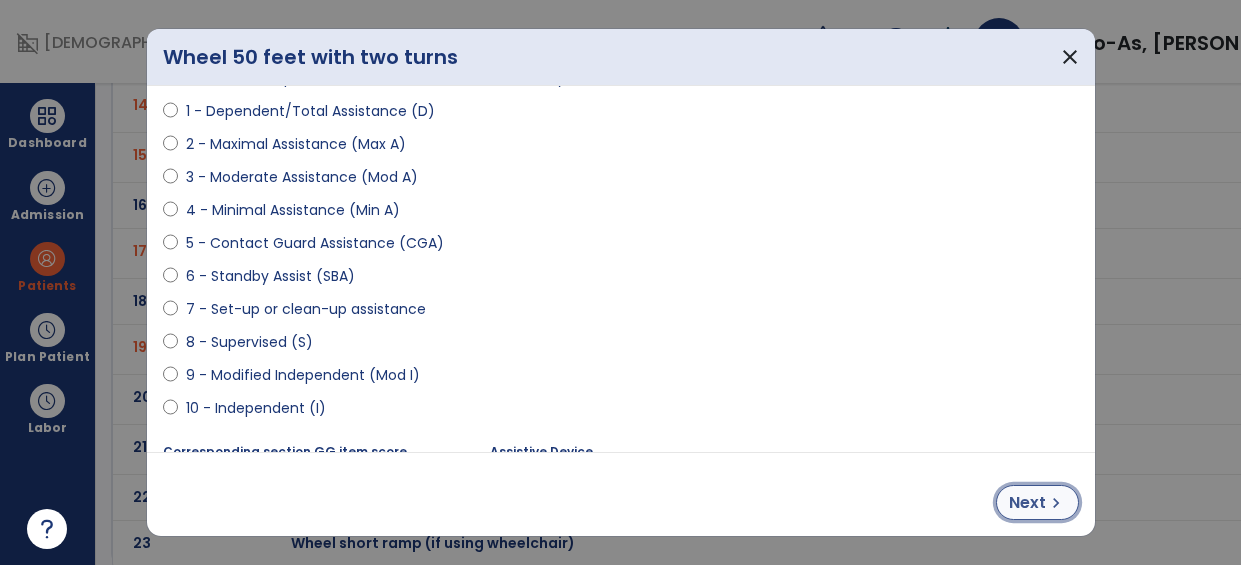 click on "chevron_right" at bounding box center (1056, 503) 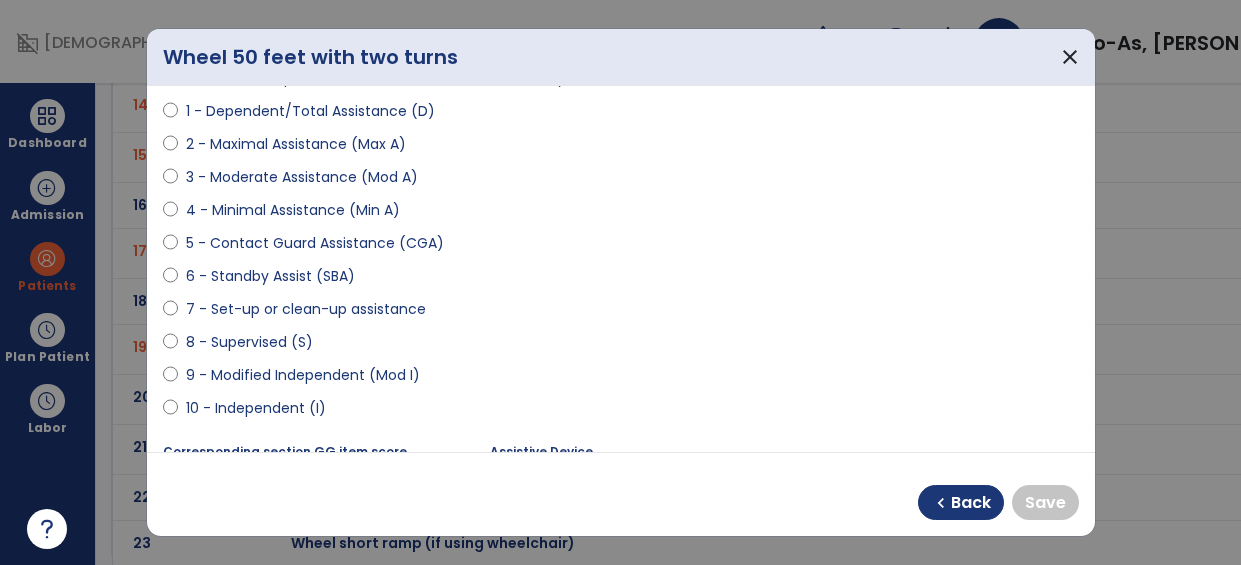 select on "**********" 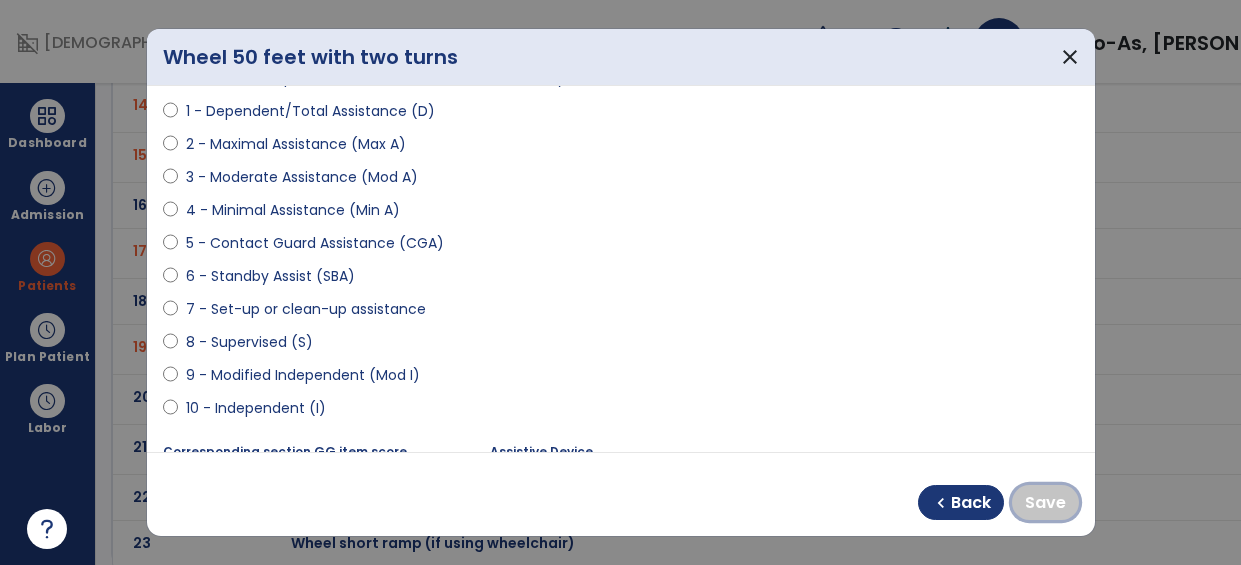 click on "Save" at bounding box center [1045, 503] 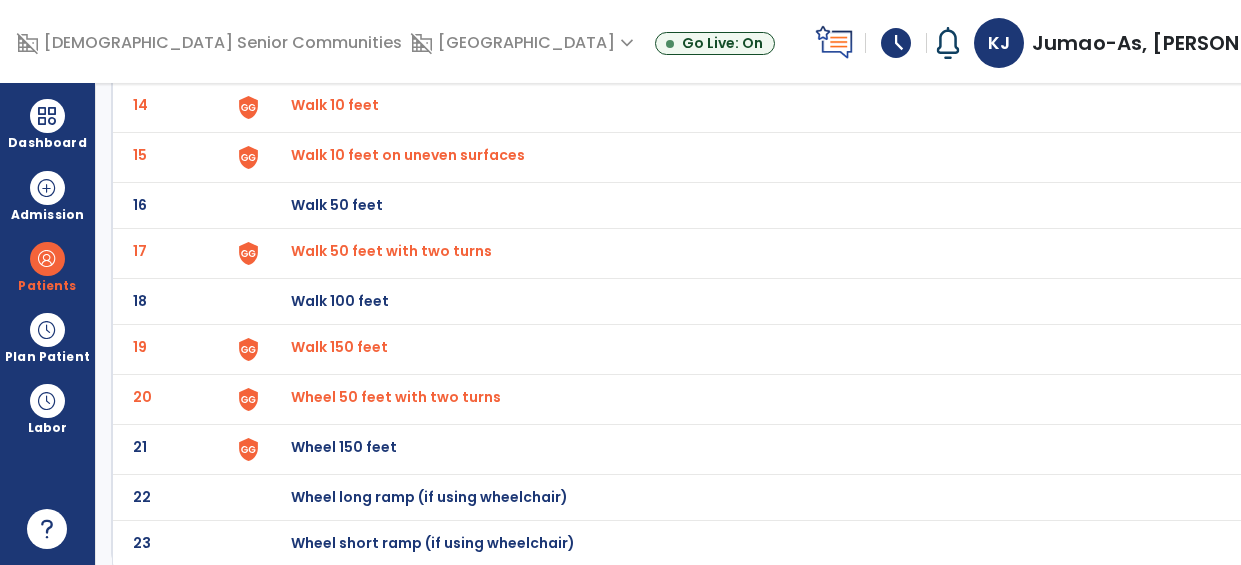 click at bounding box center (275, -539) 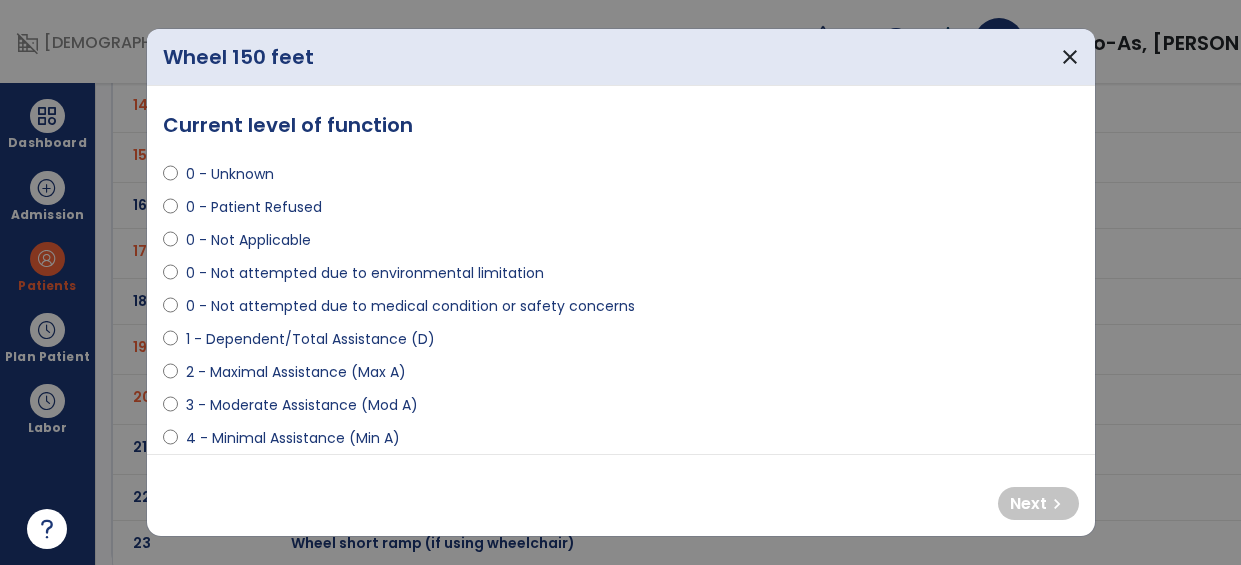 click on "**********" at bounding box center (621, 270) 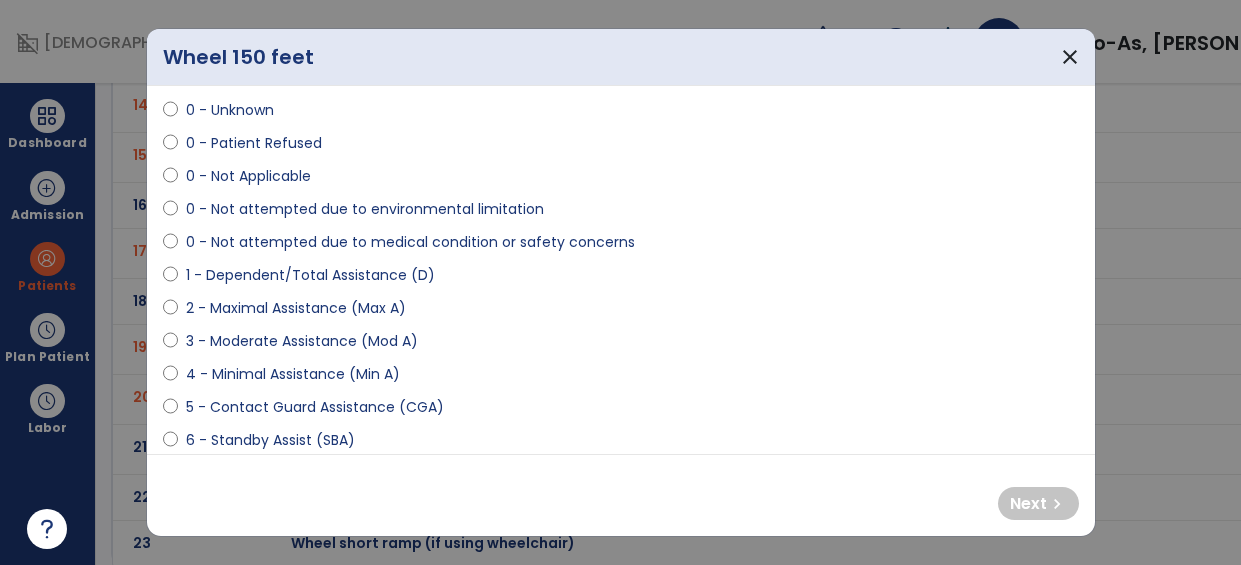 scroll, scrollTop: 70, scrollLeft: 0, axis: vertical 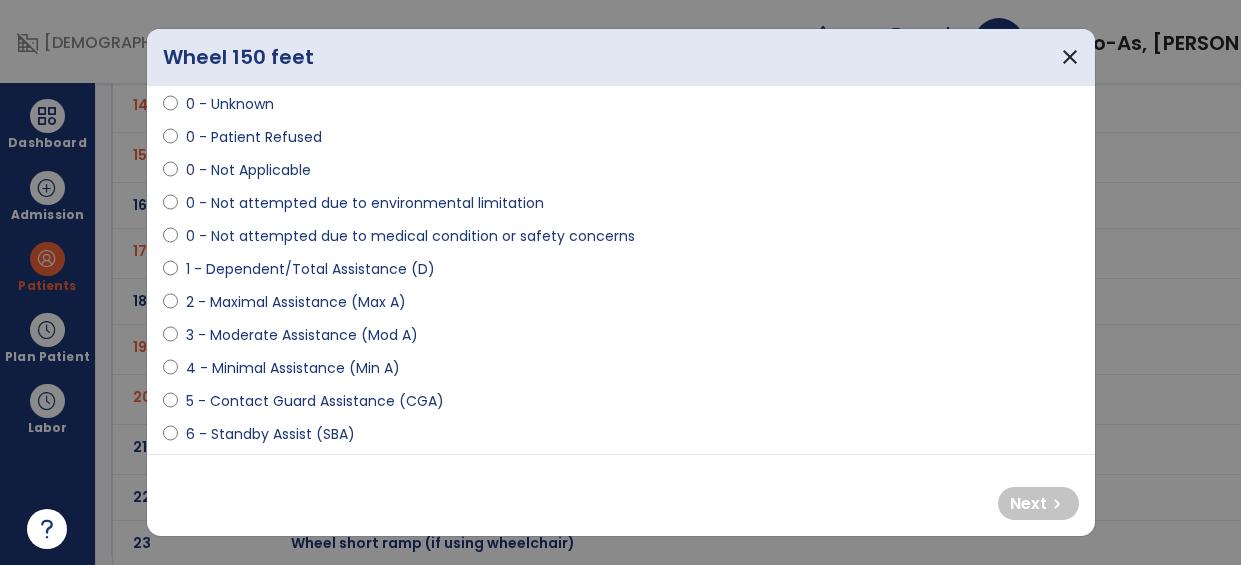 select on "**********" 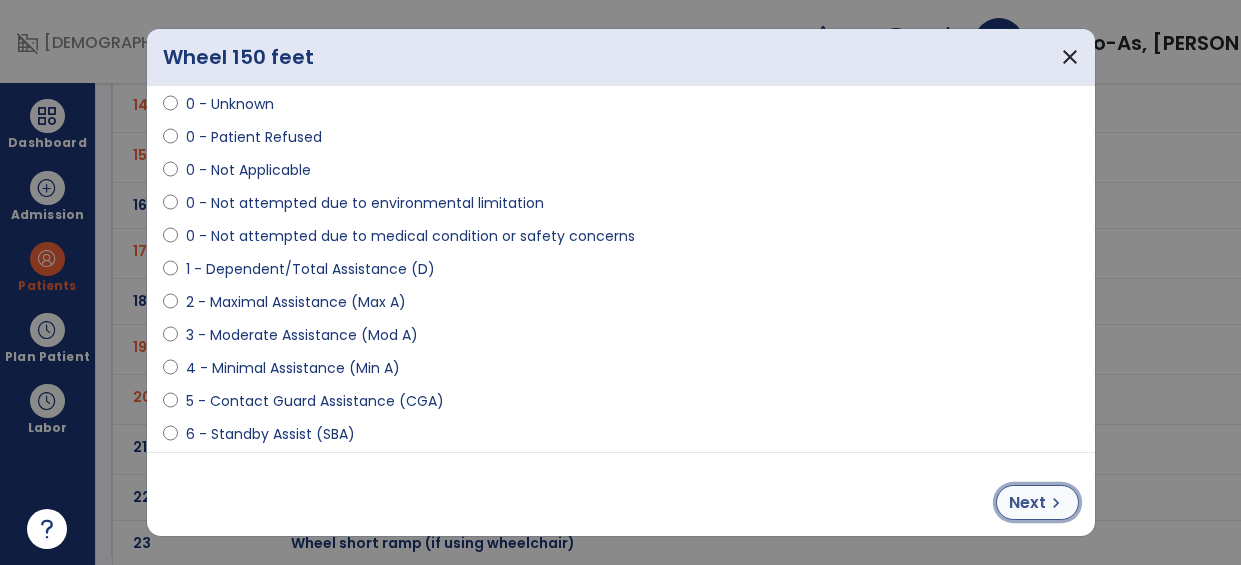 click on "chevron_right" at bounding box center (1056, 503) 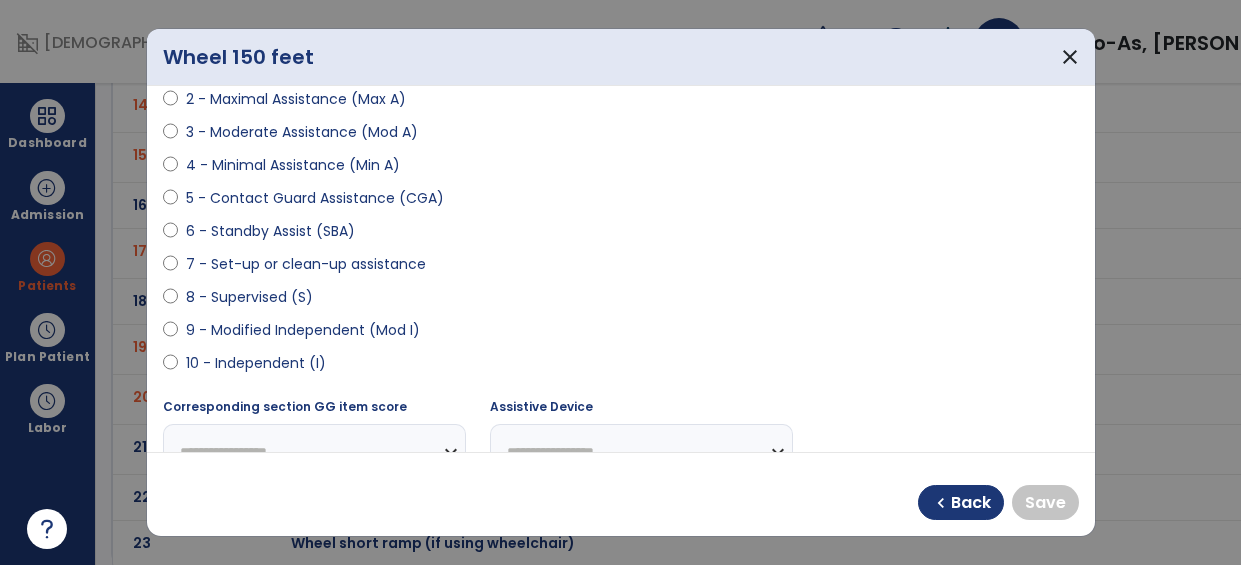 scroll, scrollTop: 275, scrollLeft: 0, axis: vertical 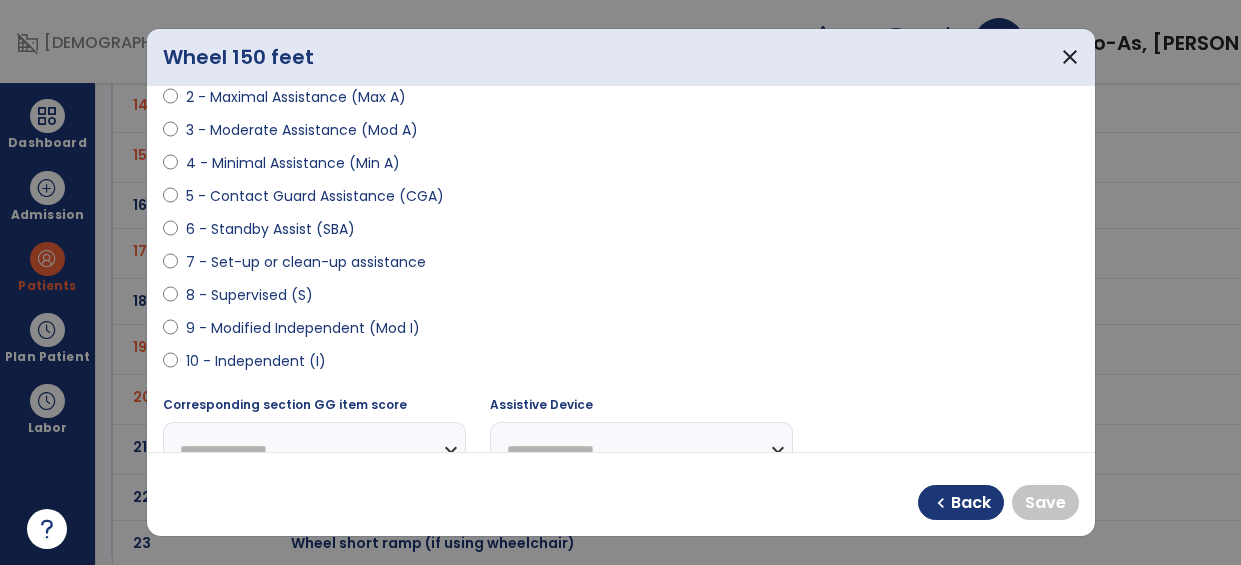 select on "**********" 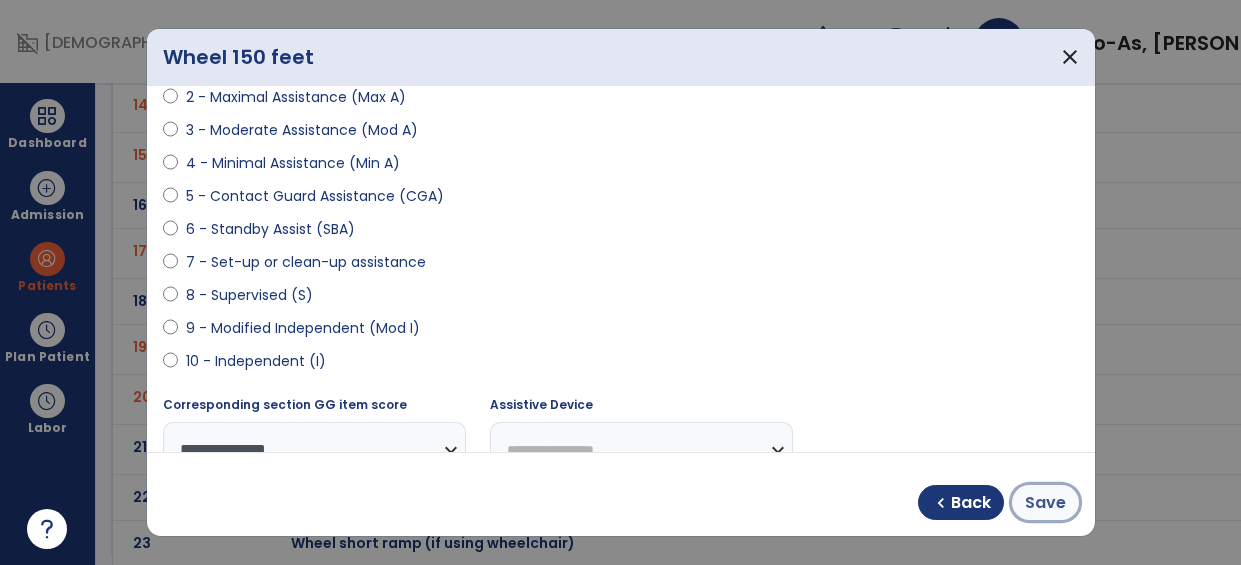 click on "Save" at bounding box center [1045, 503] 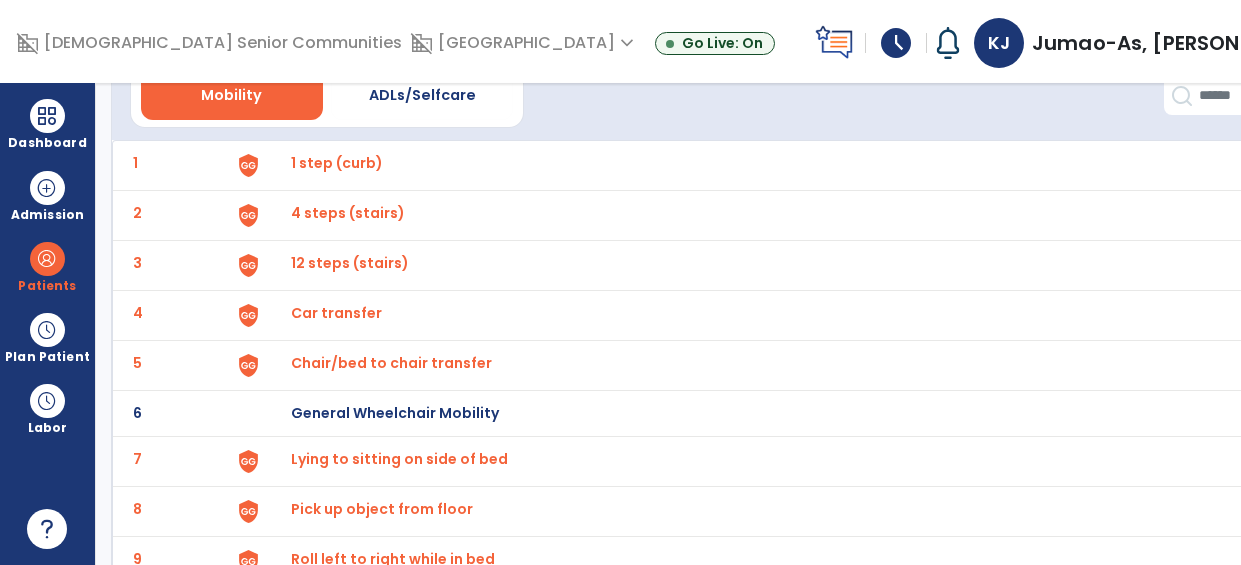 scroll, scrollTop: 0, scrollLeft: 0, axis: both 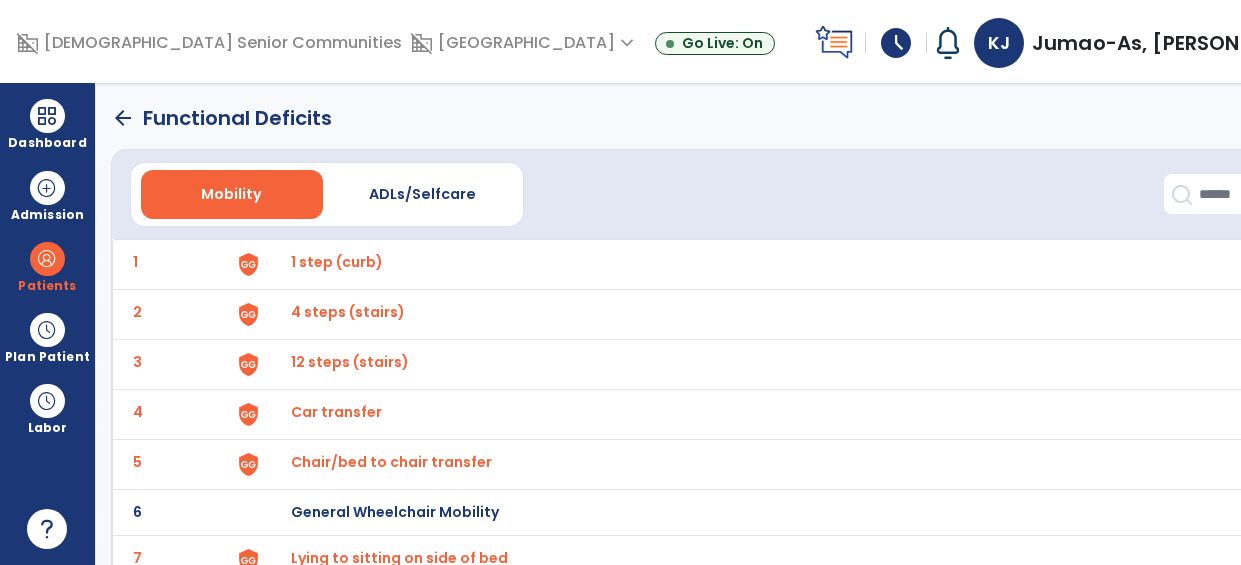 click on "arrow_back" 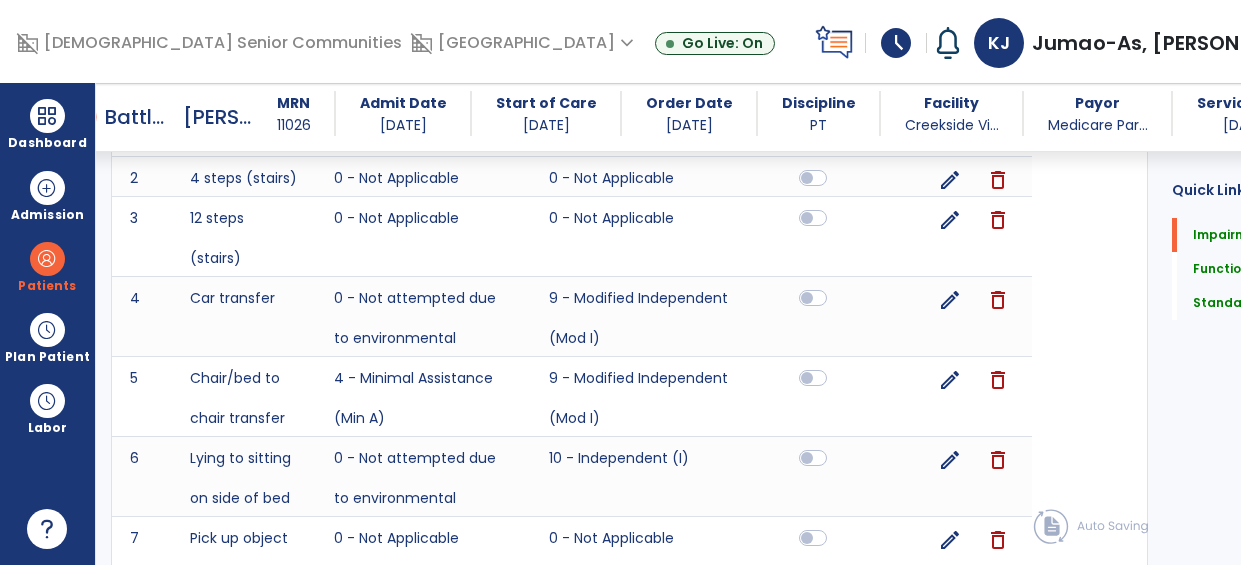 scroll, scrollTop: 996, scrollLeft: 0, axis: vertical 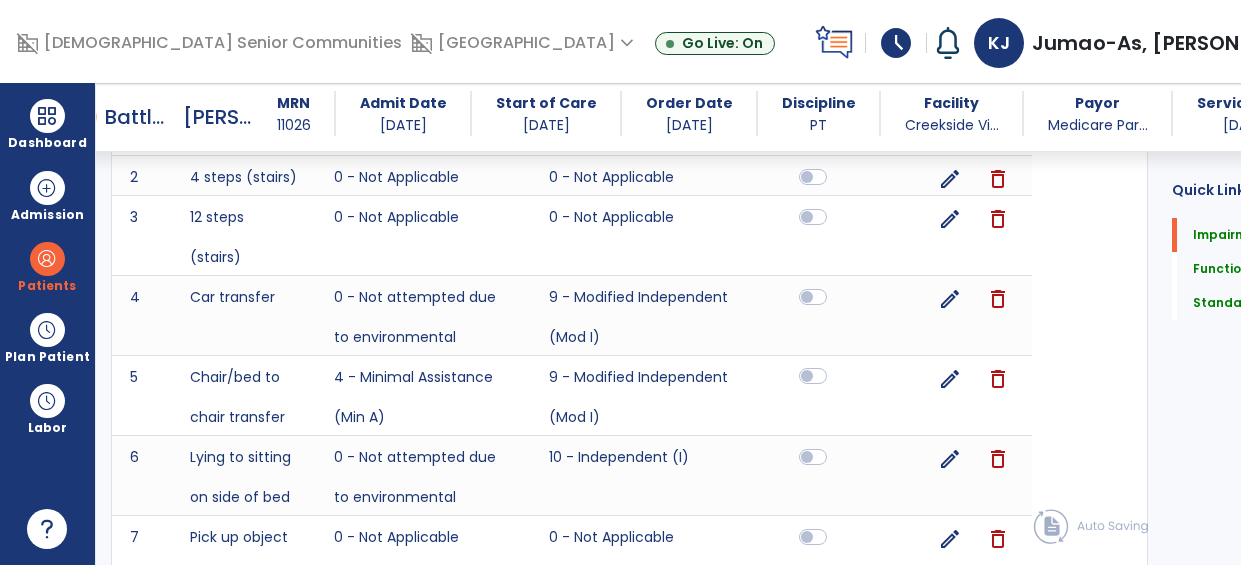 click 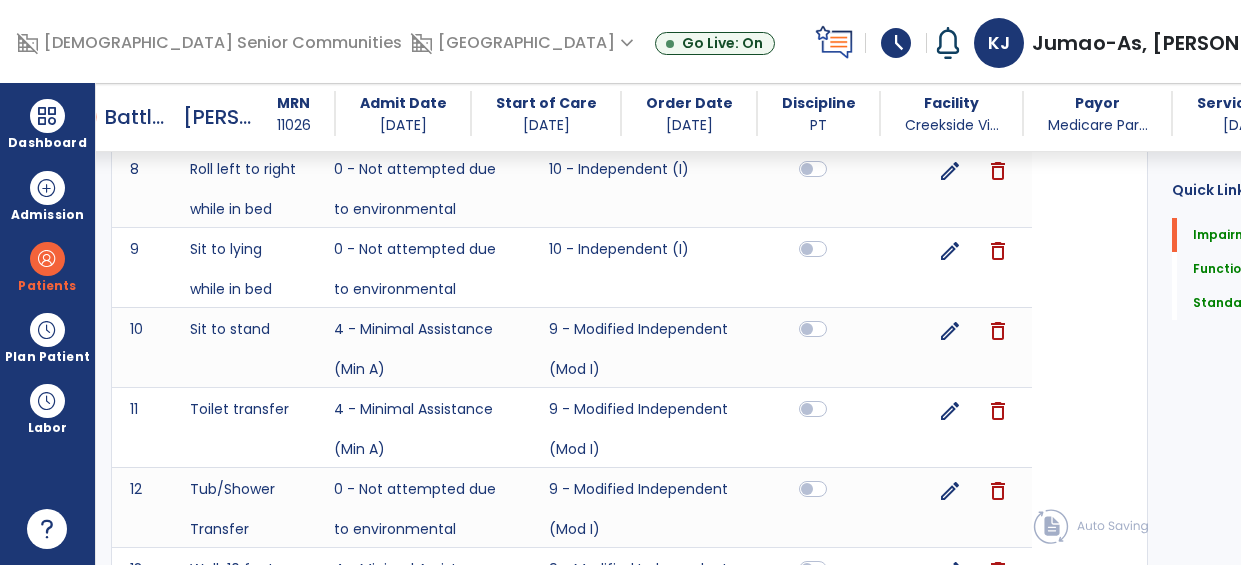 scroll, scrollTop: 1452, scrollLeft: 0, axis: vertical 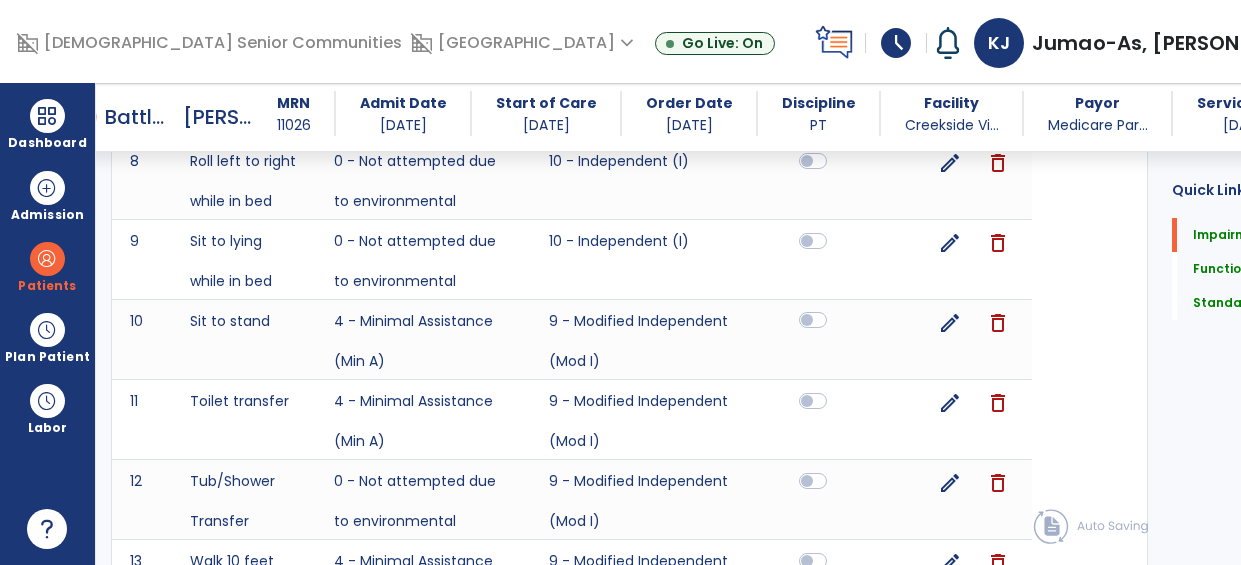 click 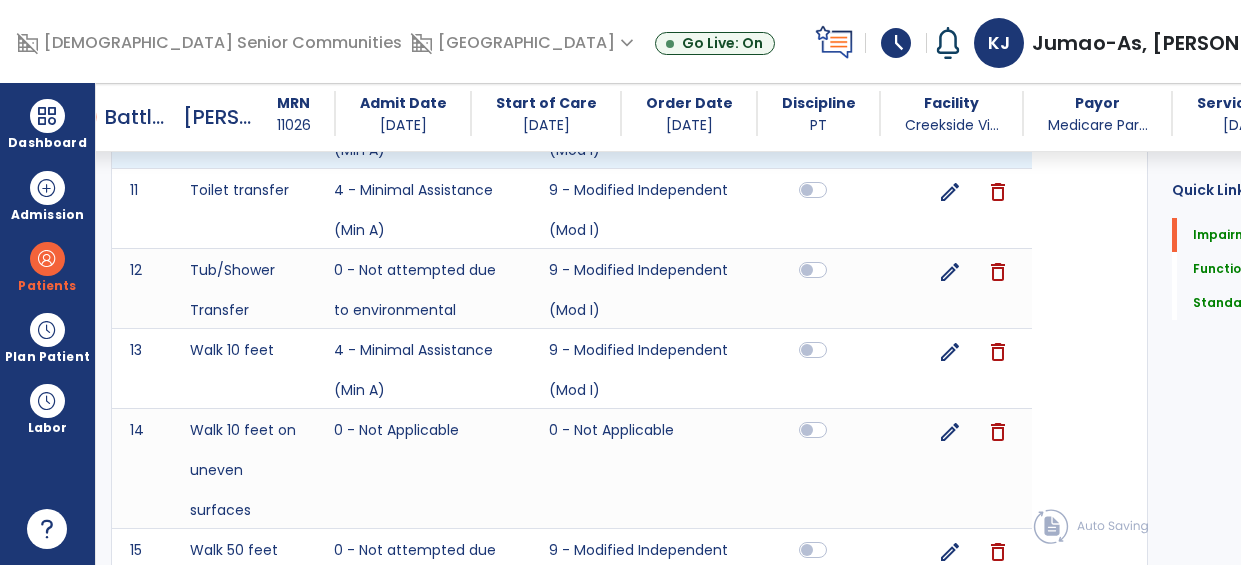 scroll, scrollTop: 1664, scrollLeft: 0, axis: vertical 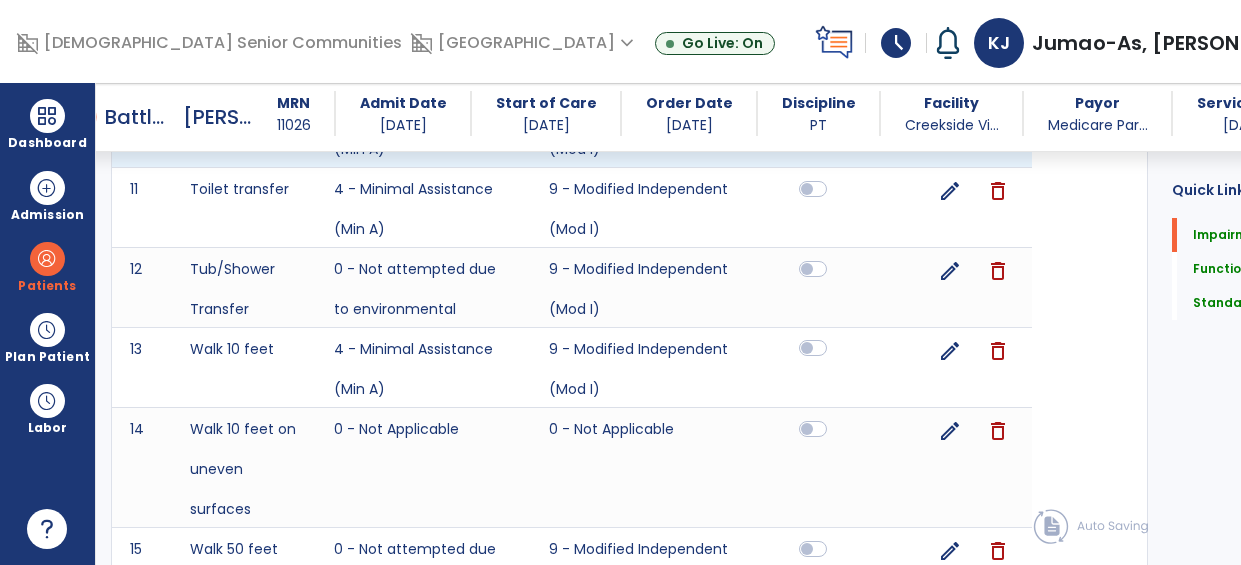 click 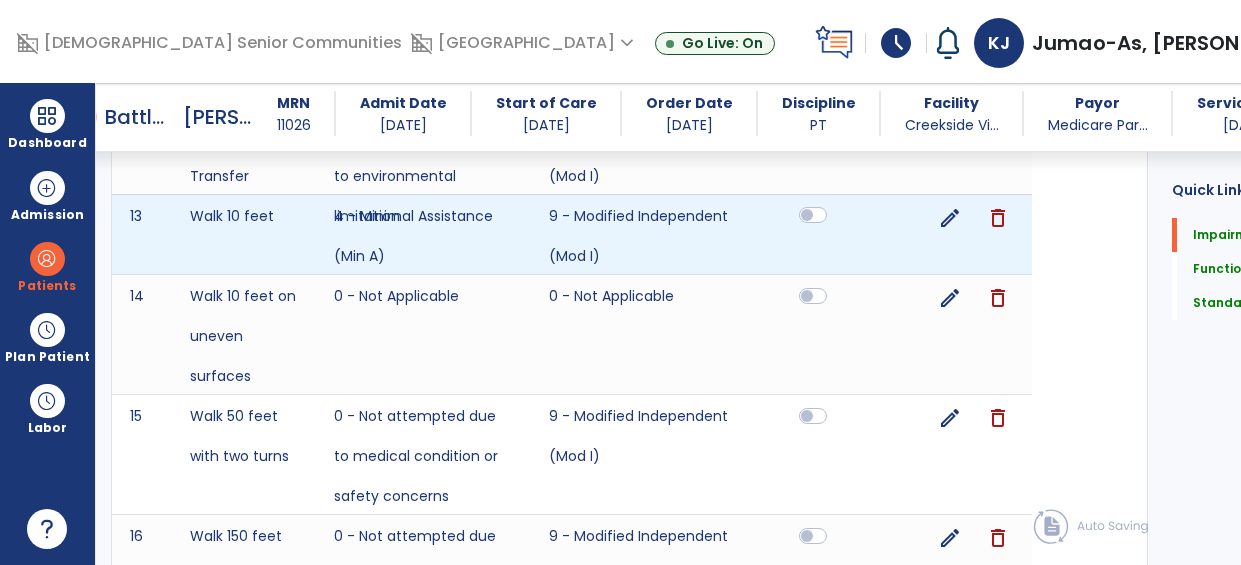 scroll, scrollTop: 1816, scrollLeft: 0, axis: vertical 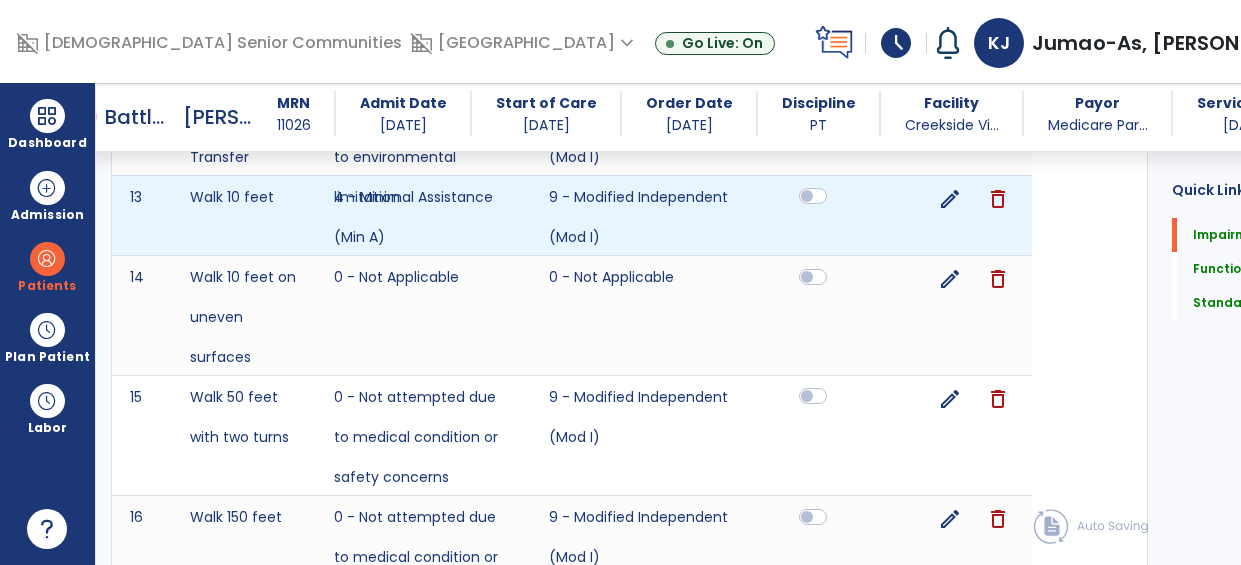 click 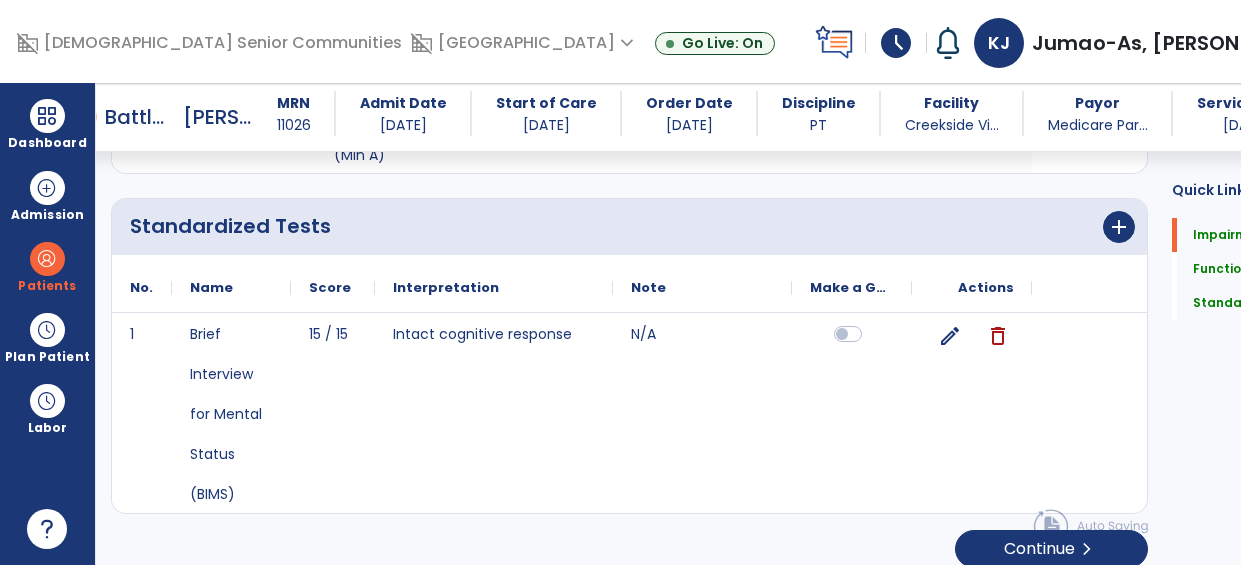 scroll, scrollTop: 2452, scrollLeft: 0, axis: vertical 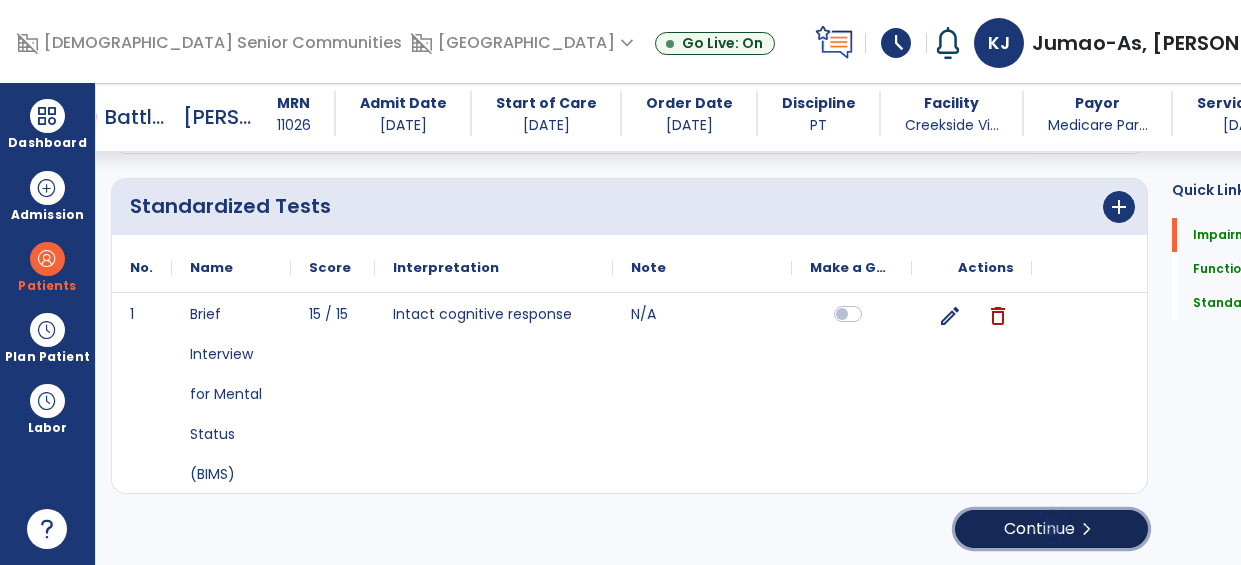 click on "chevron_right" 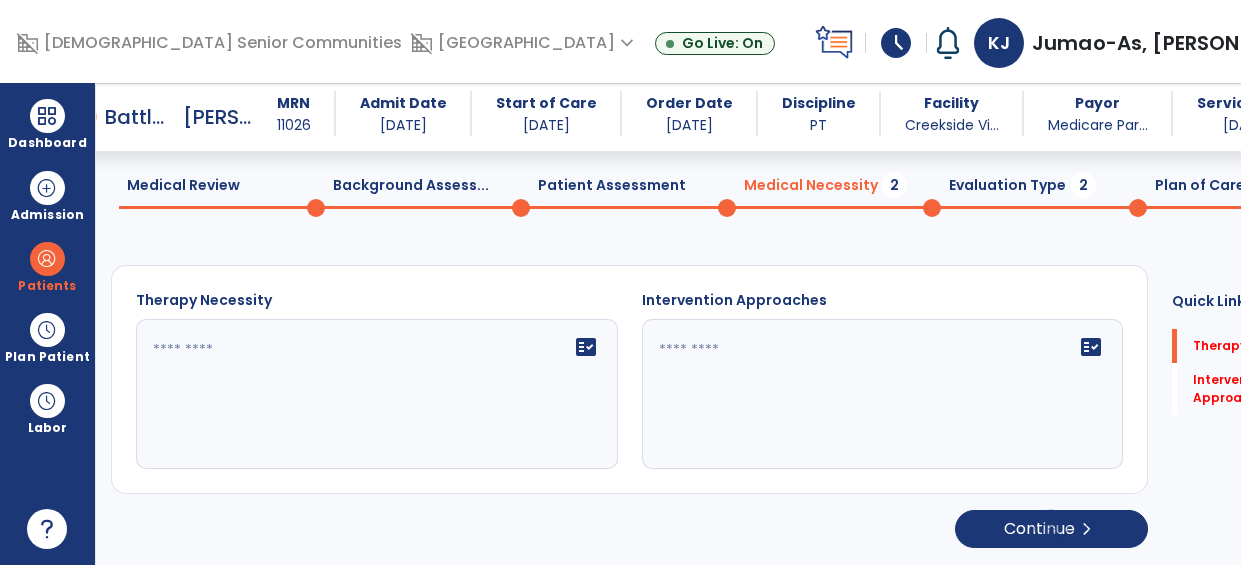 scroll, scrollTop: 76, scrollLeft: 0, axis: vertical 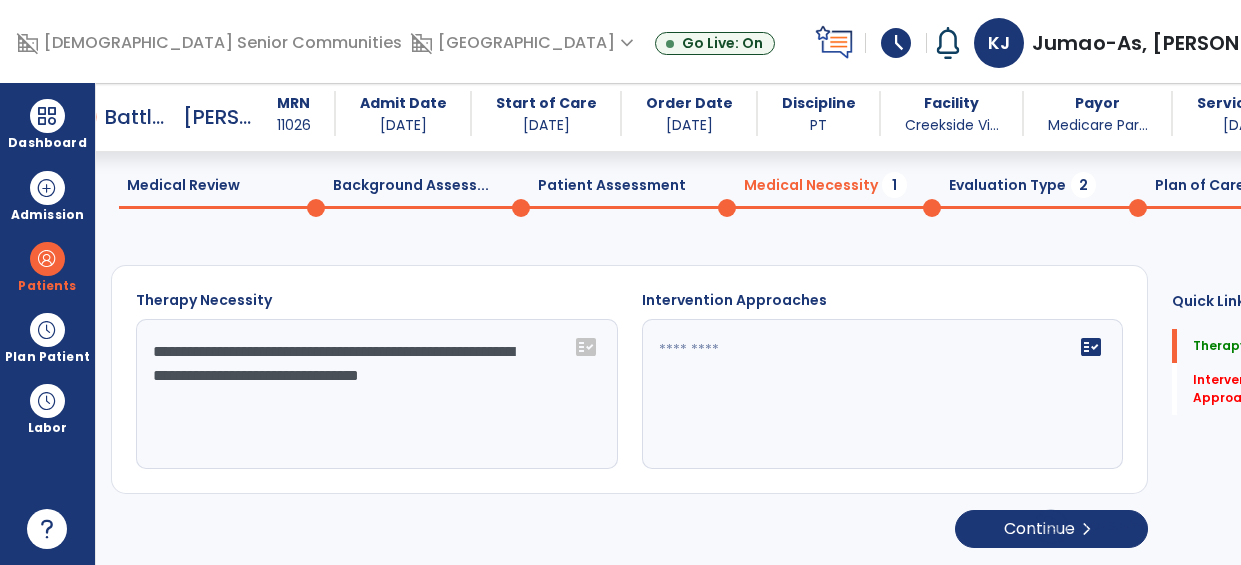 type on "**********" 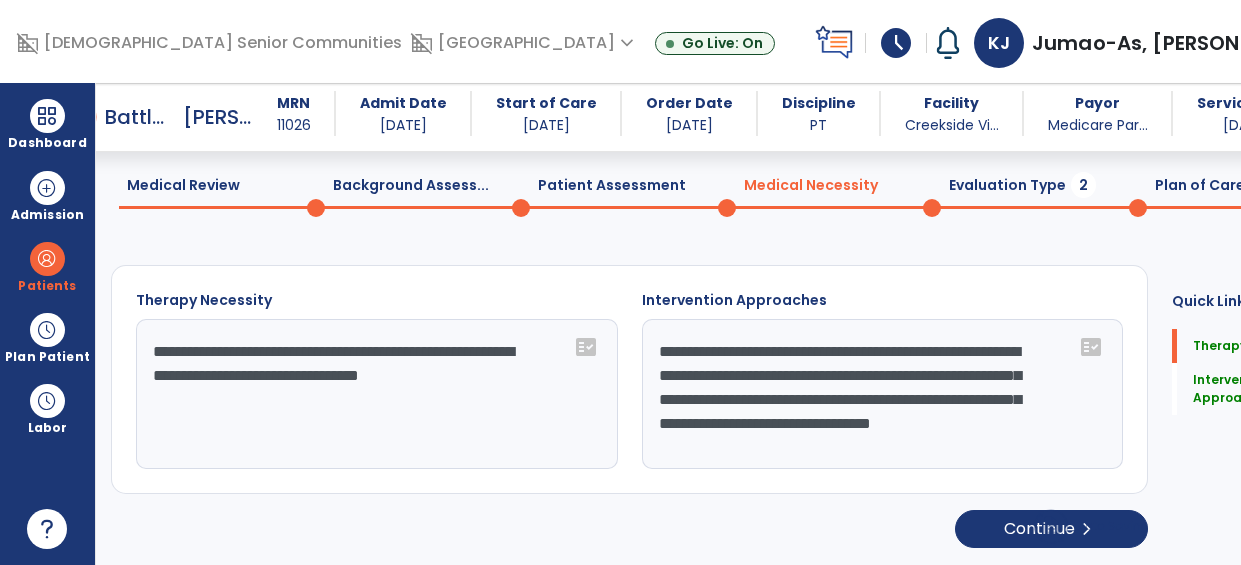 scroll, scrollTop: 75, scrollLeft: 0, axis: vertical 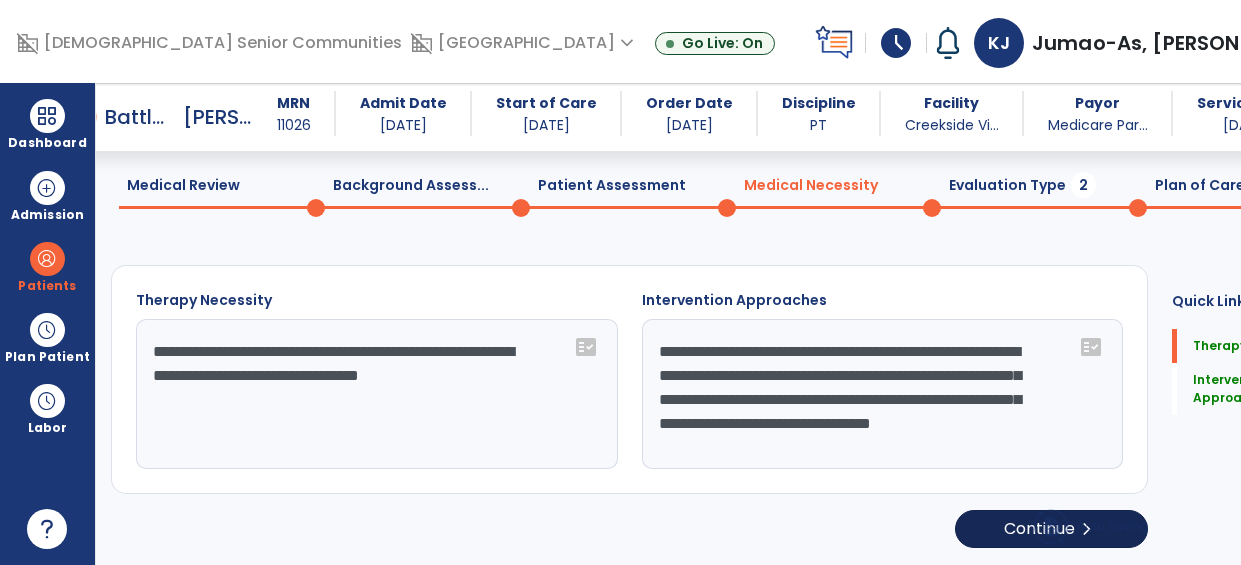click on "chevron_right" 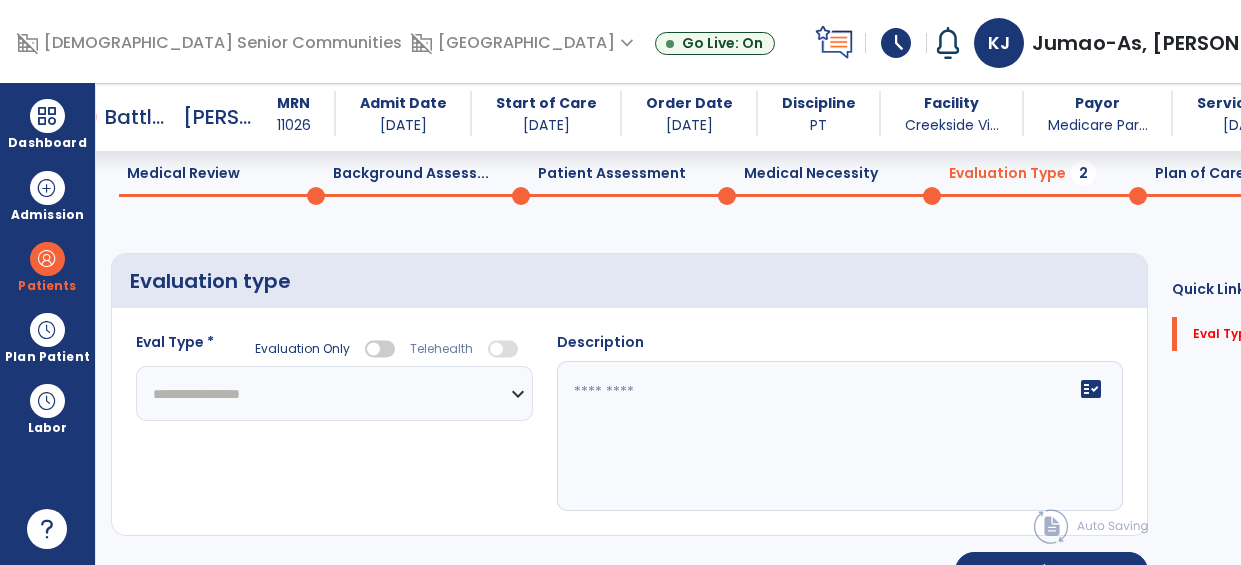 click on "**********" 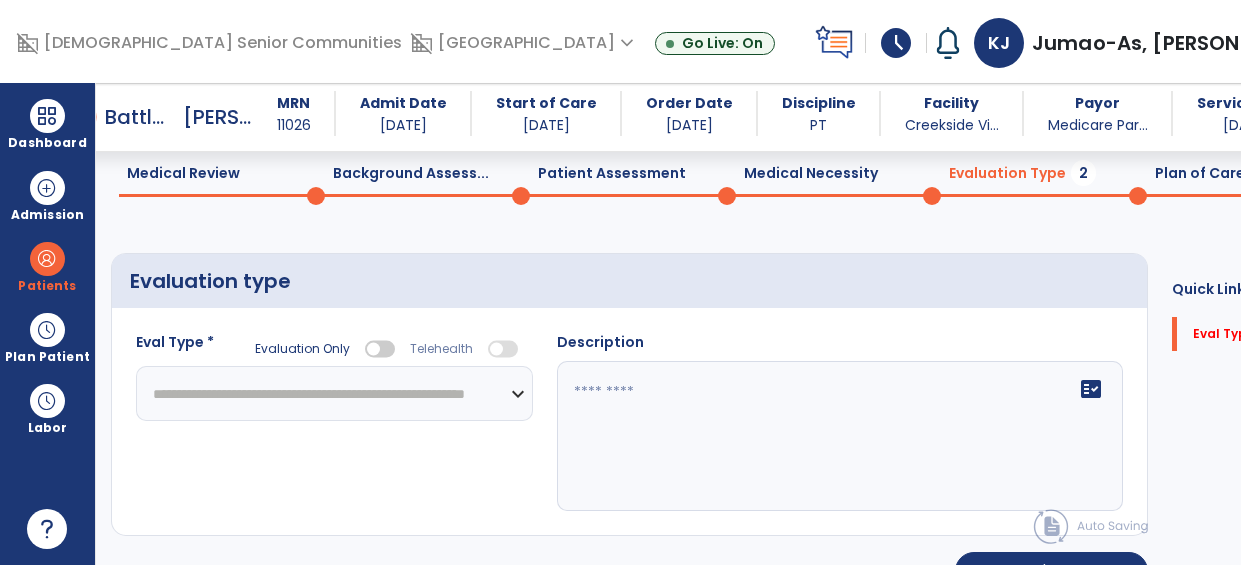 click on "**********" 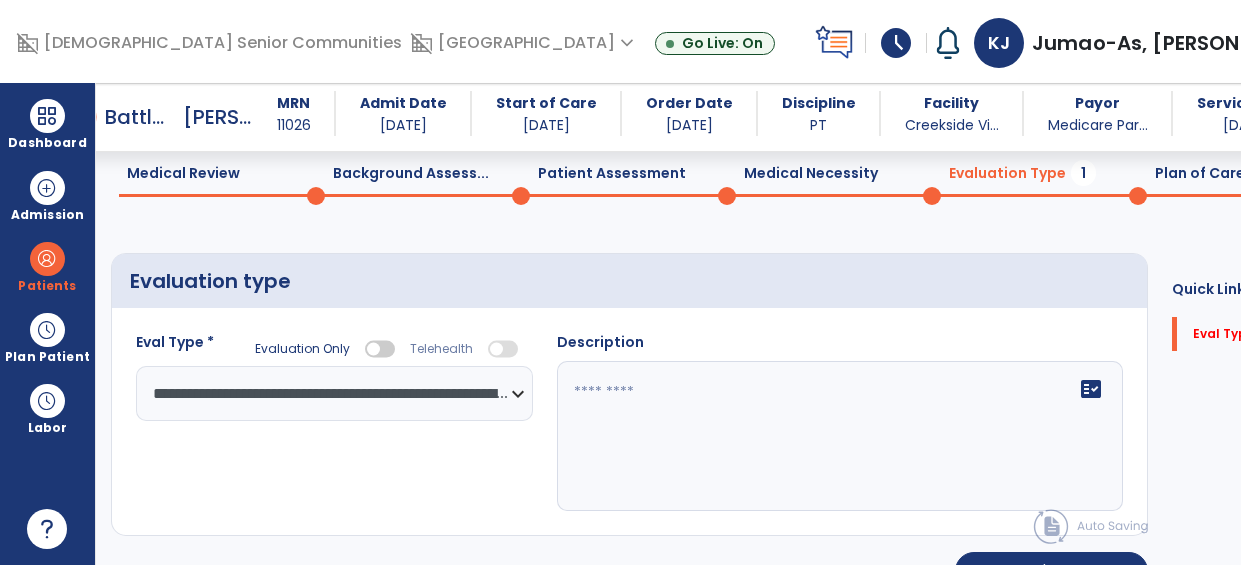 click 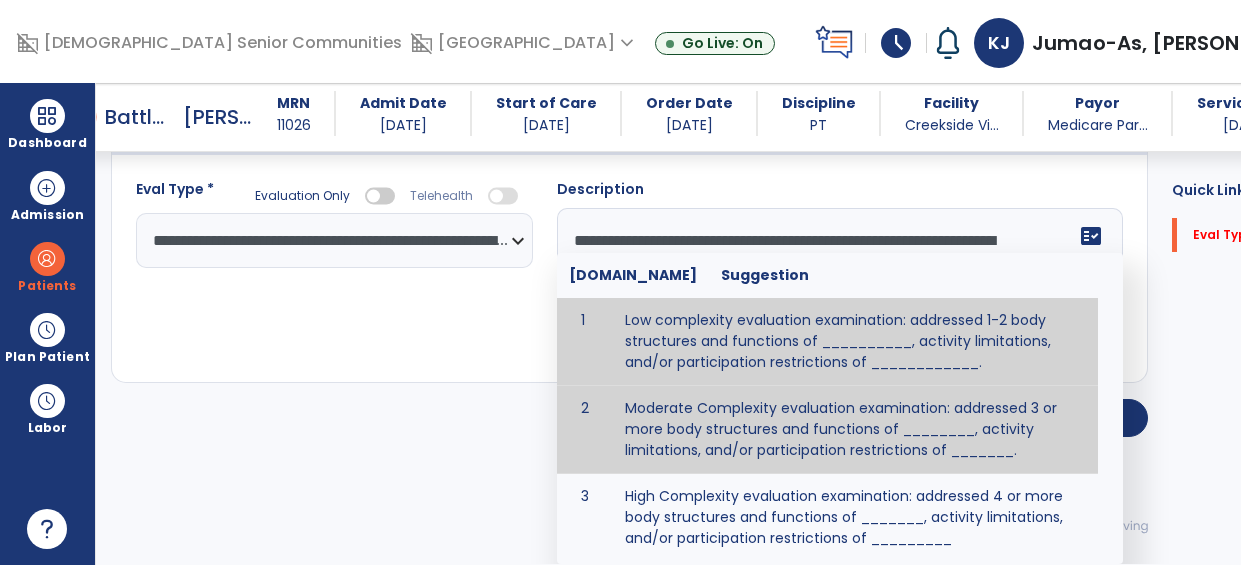 scroll, scrollTop: 130, scrollLeft: 0, axis: vertical 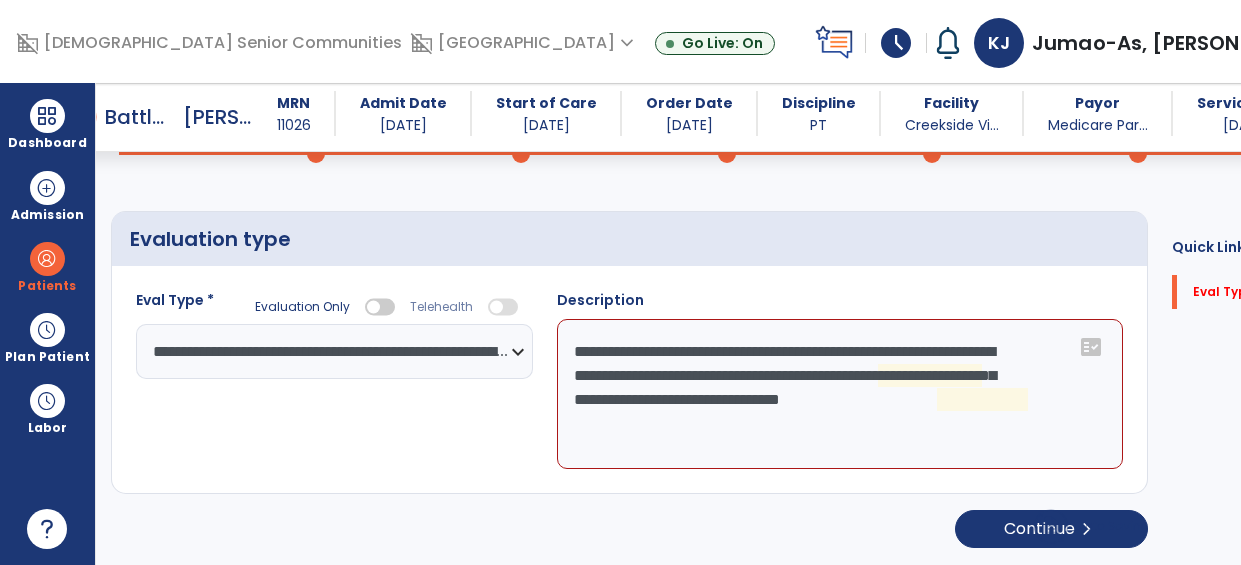 click on "**********" 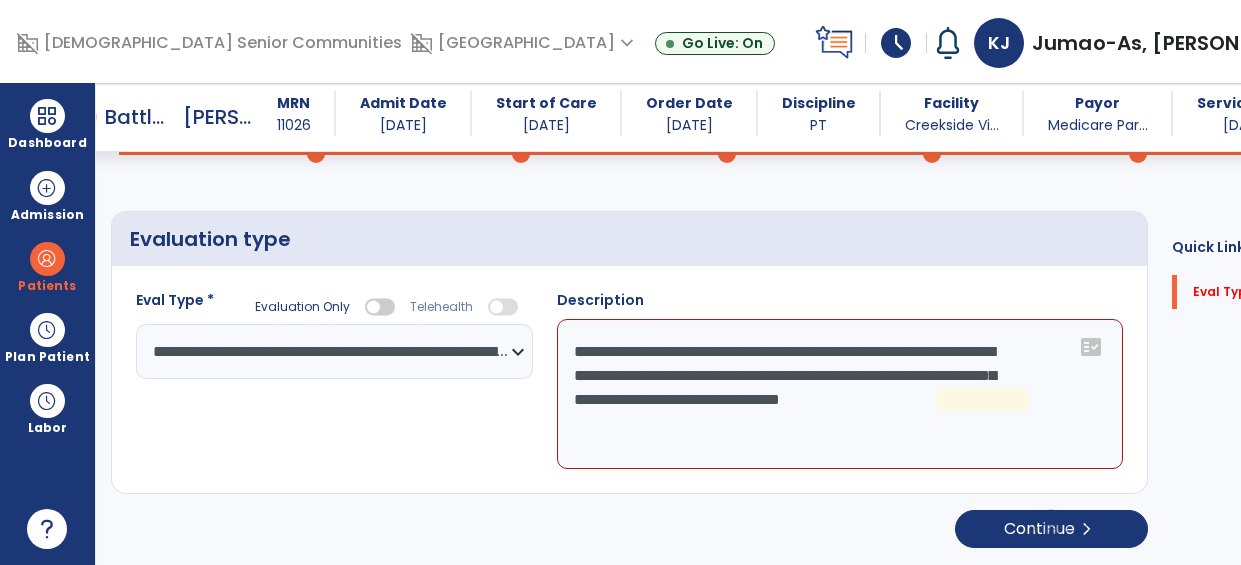 click on "**********" 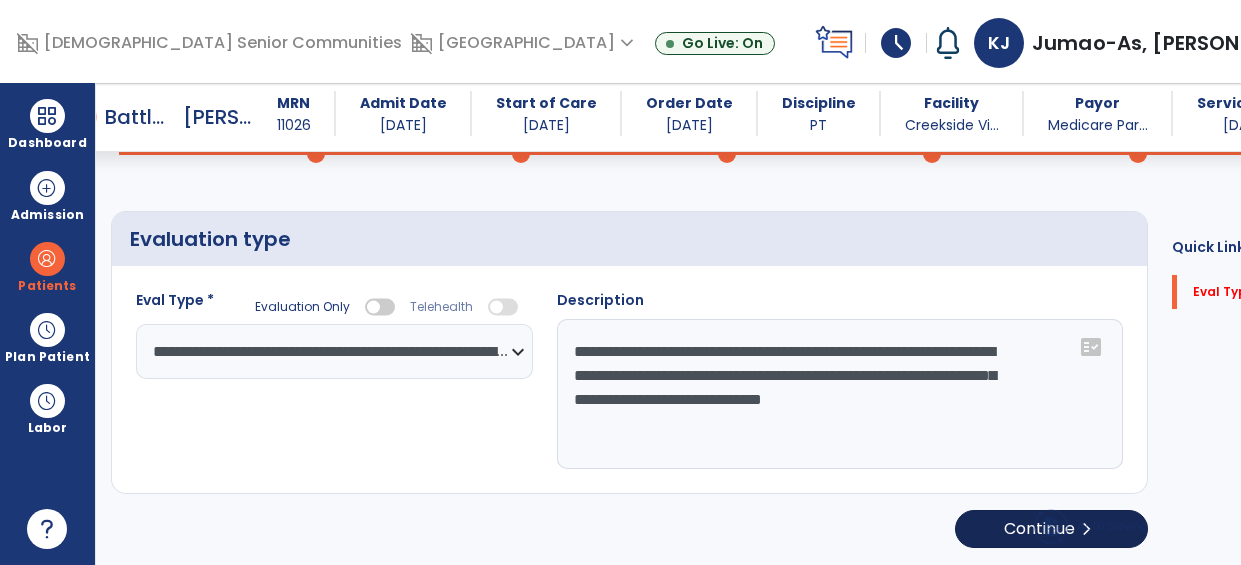 type on "**********" 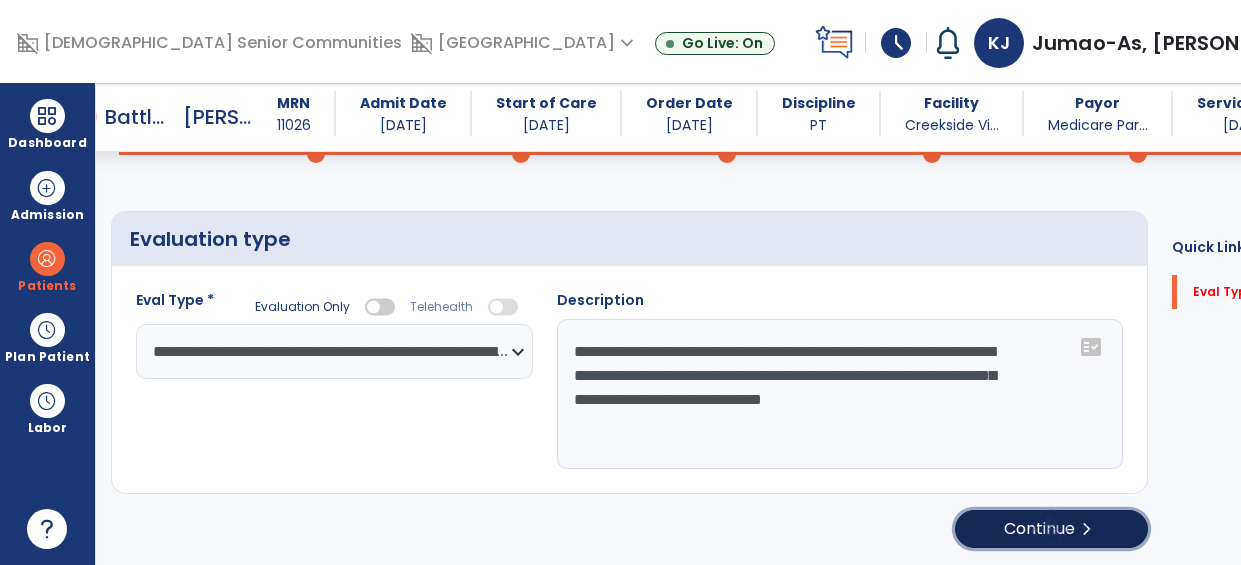 click on "chevron_right" 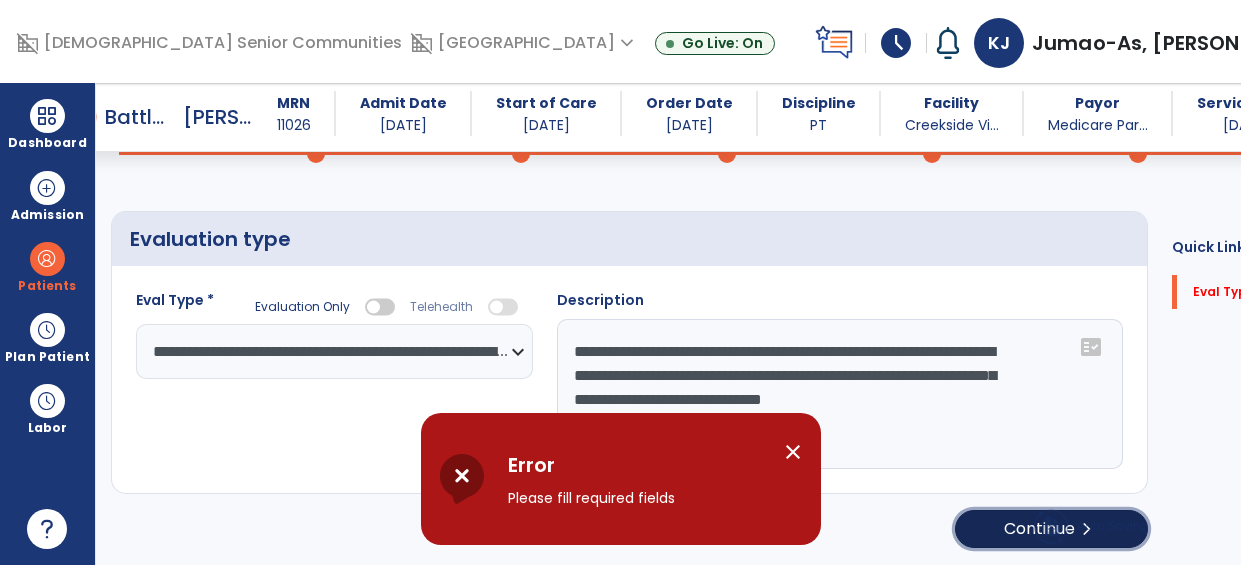 click on "chevron_right" 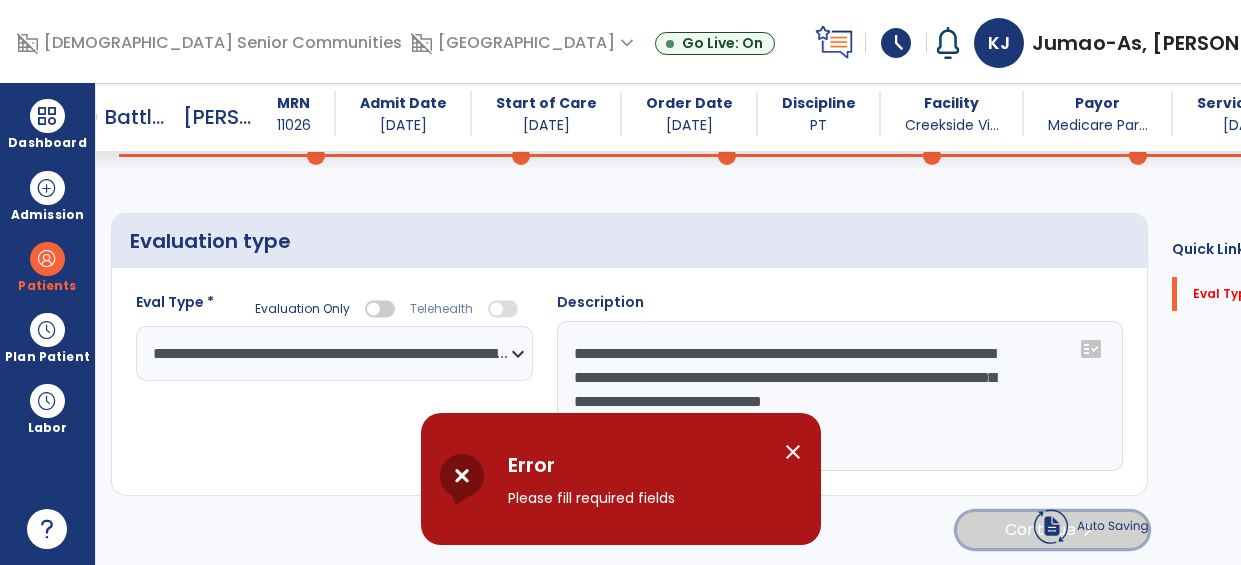 click on "Continue  chevron_right" 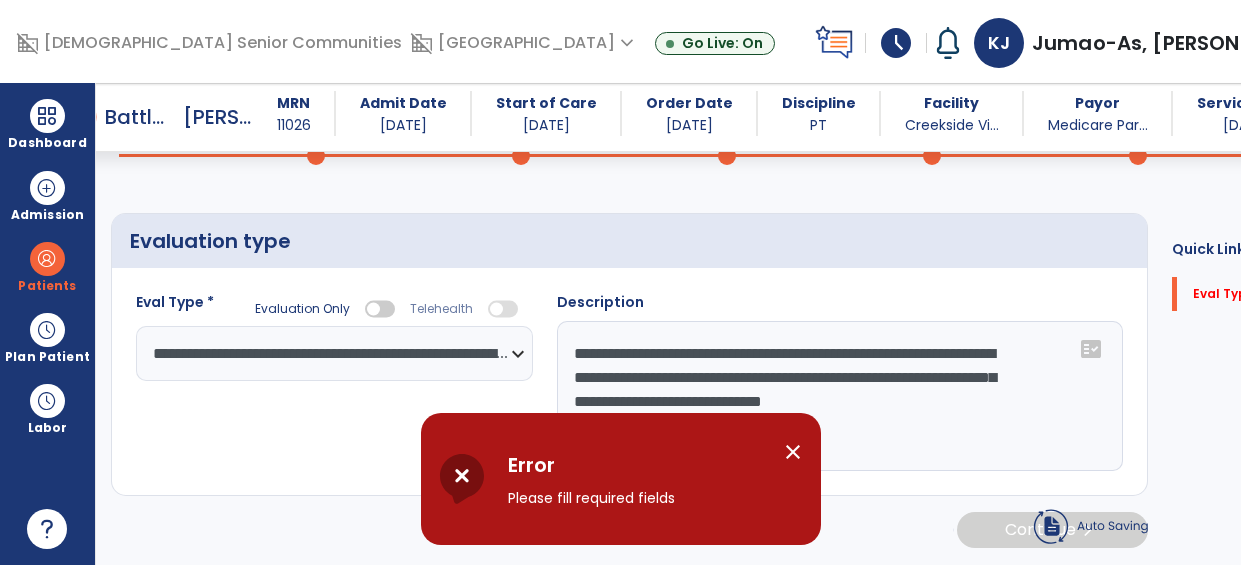 select on "*****" 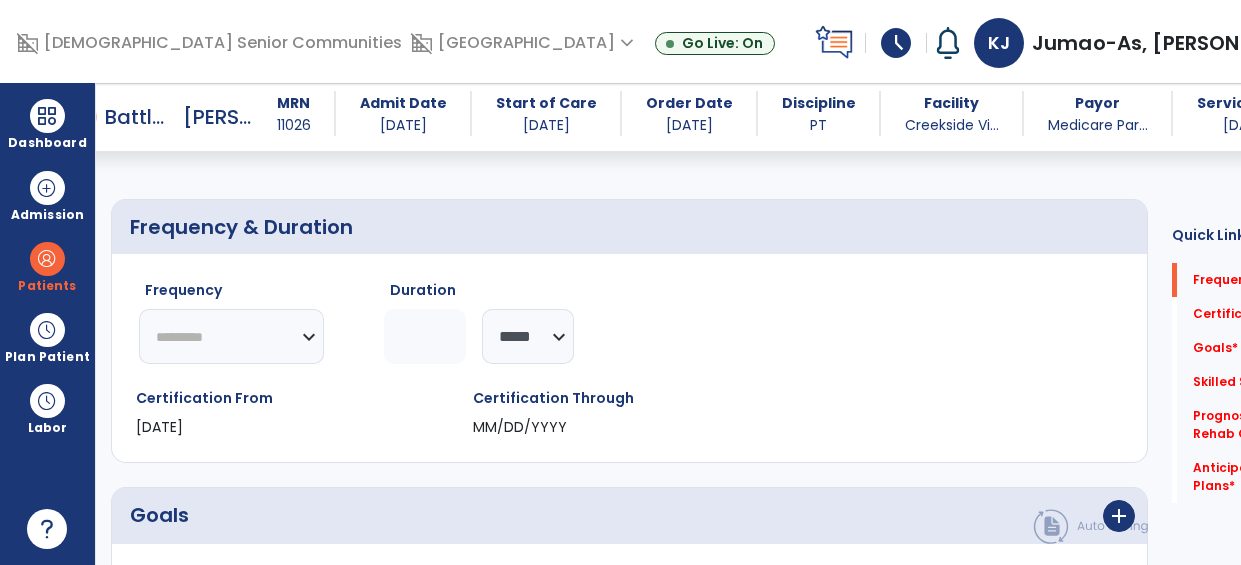 scroll, scrollTop: 130, scrollLeft: 0, axis: vertical 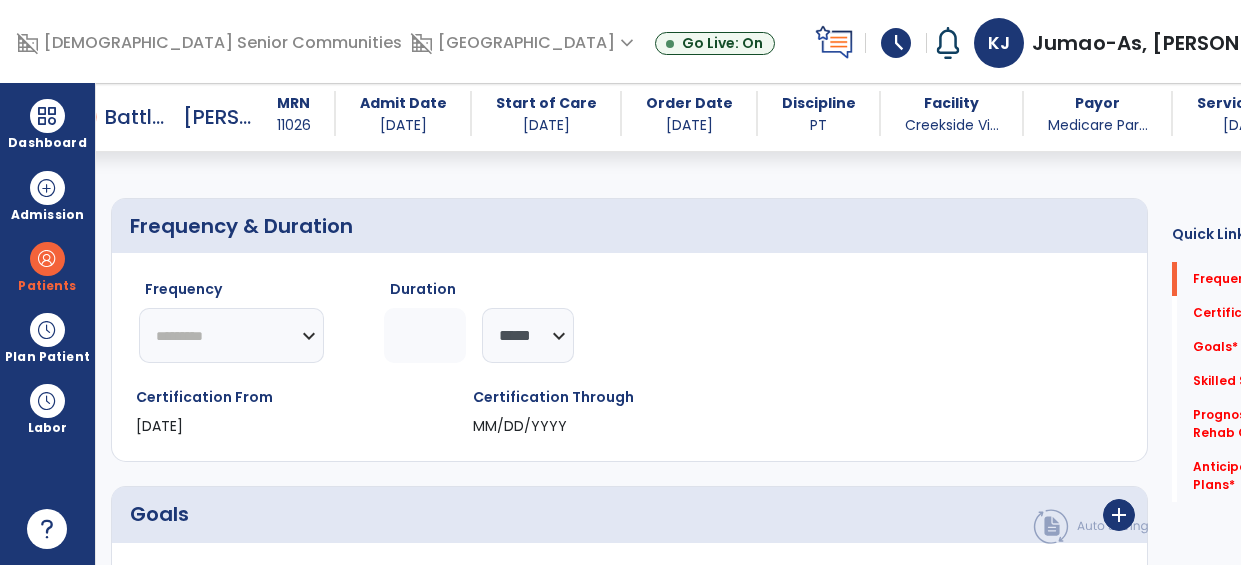 click on "********* ** ** ** ** ** ** **" 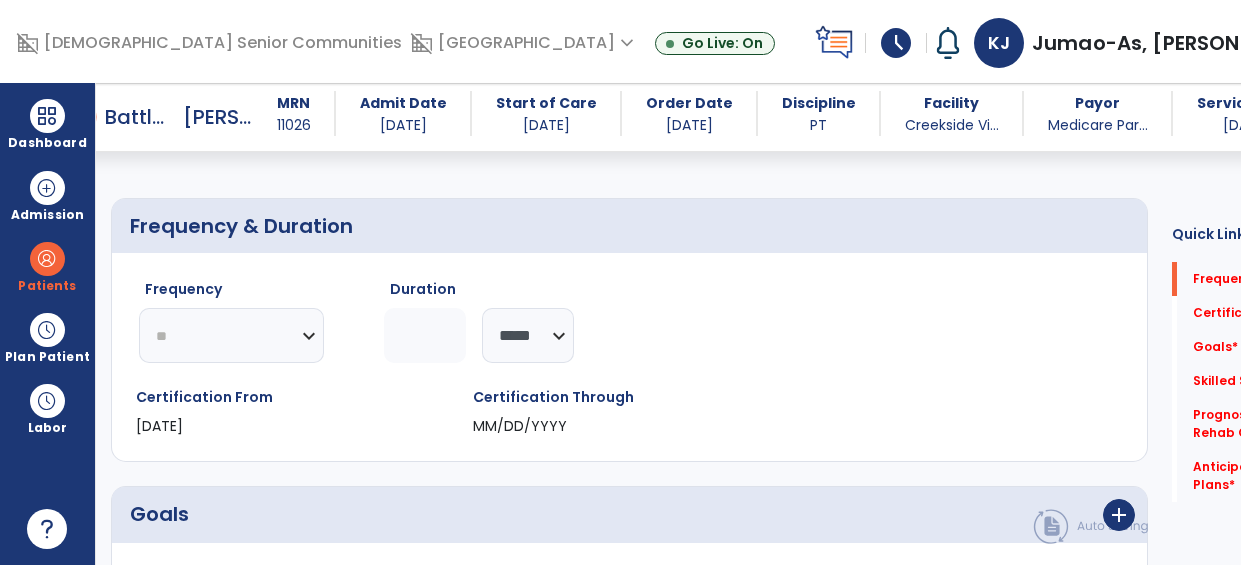 click on "********* ** ** ** ** ** ** **" 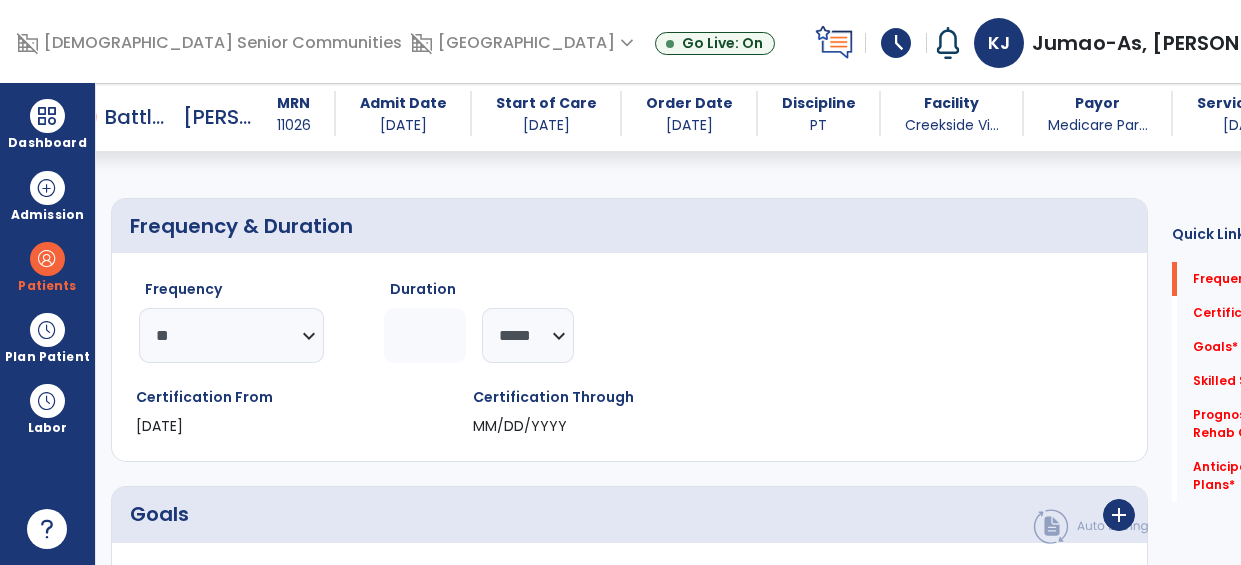 click 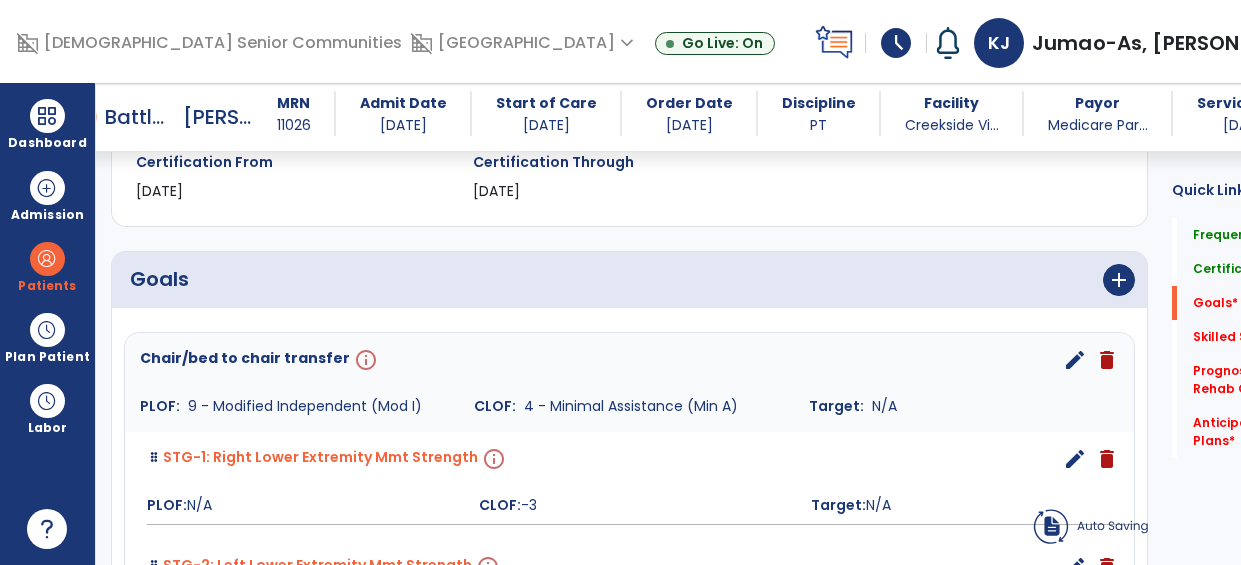 scroll, scrollTop: 283, scrollLeft: 0, axis: vertical 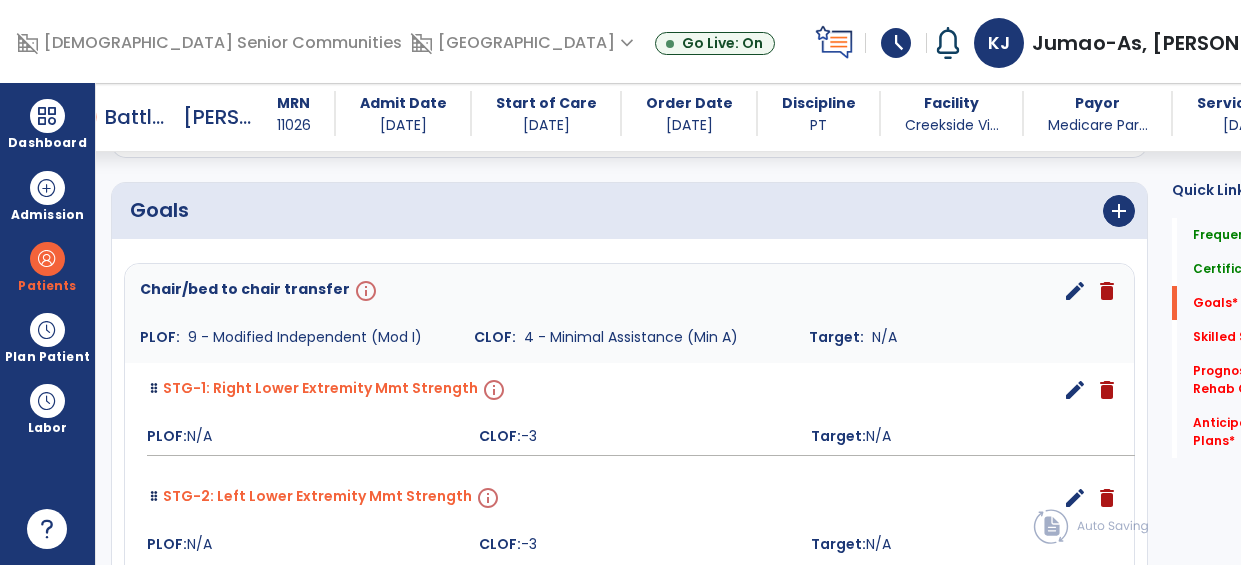 type on "*" 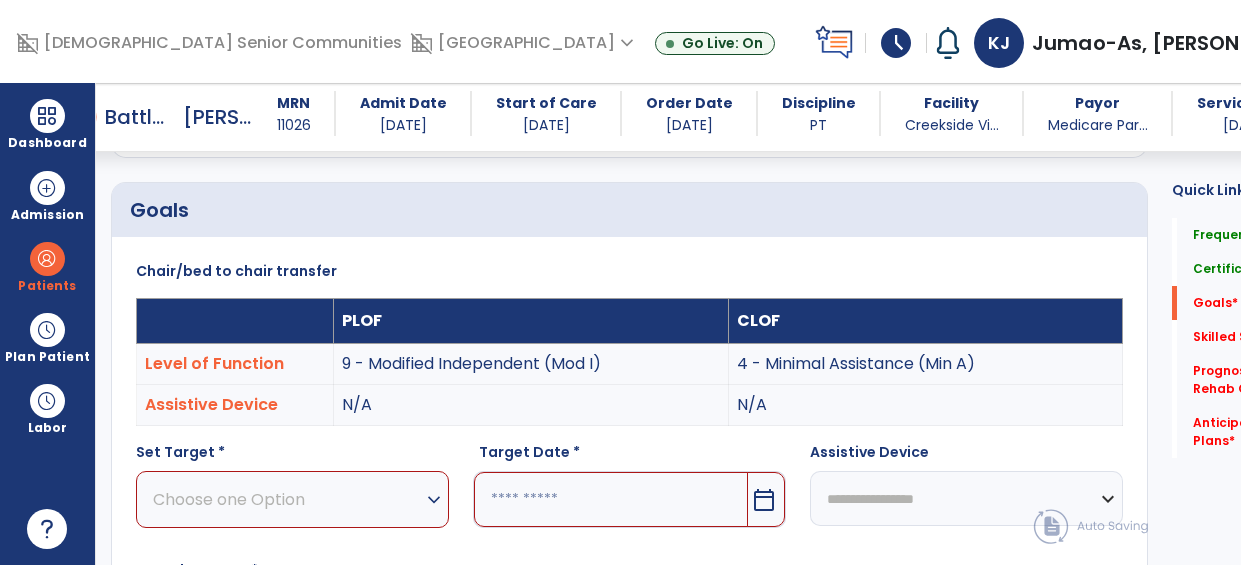 scroll, scrollTop: 548, scrollLeft: 0, axis: vertical 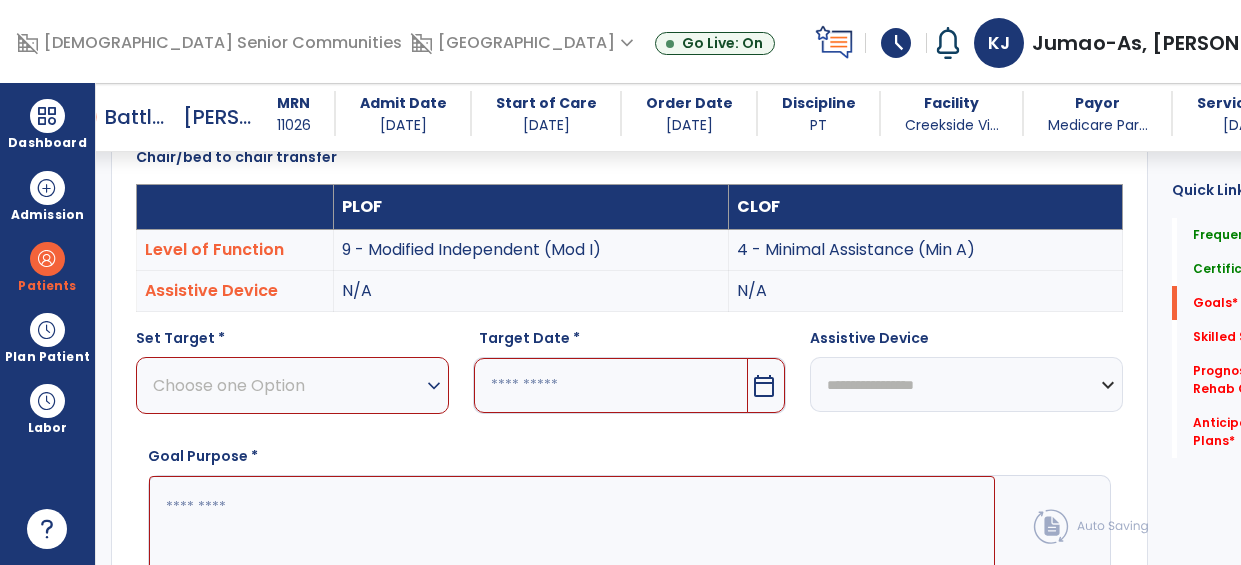 click on "Choose one Option" at bounding box center (287, 385) 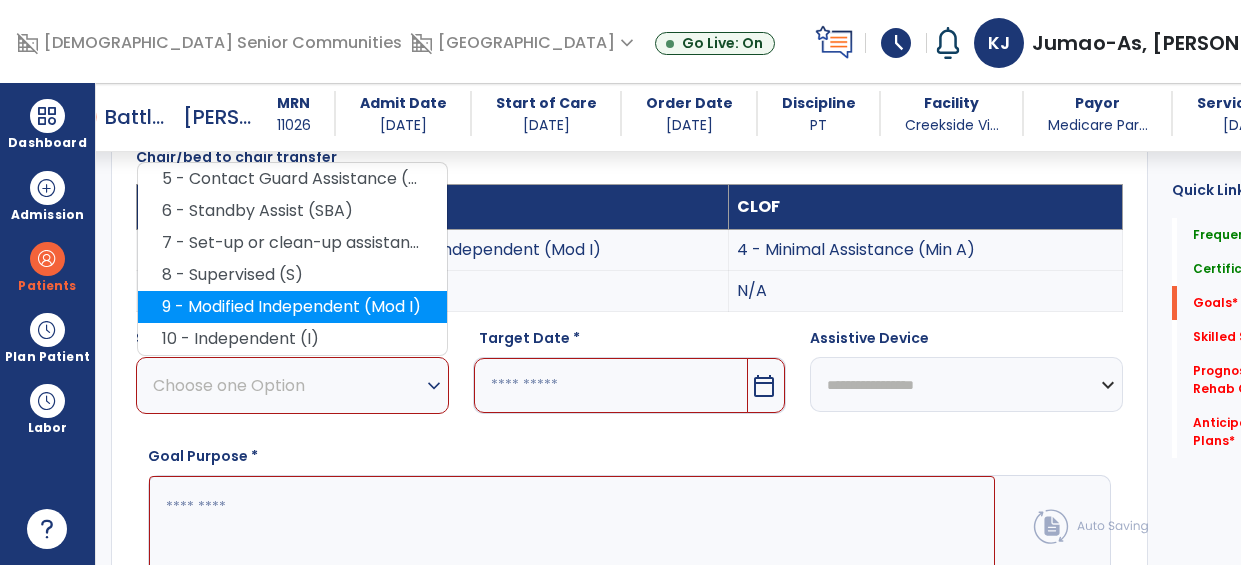click on "9 - Modified Independent (Mod I)" at bounding box center [292, 307] 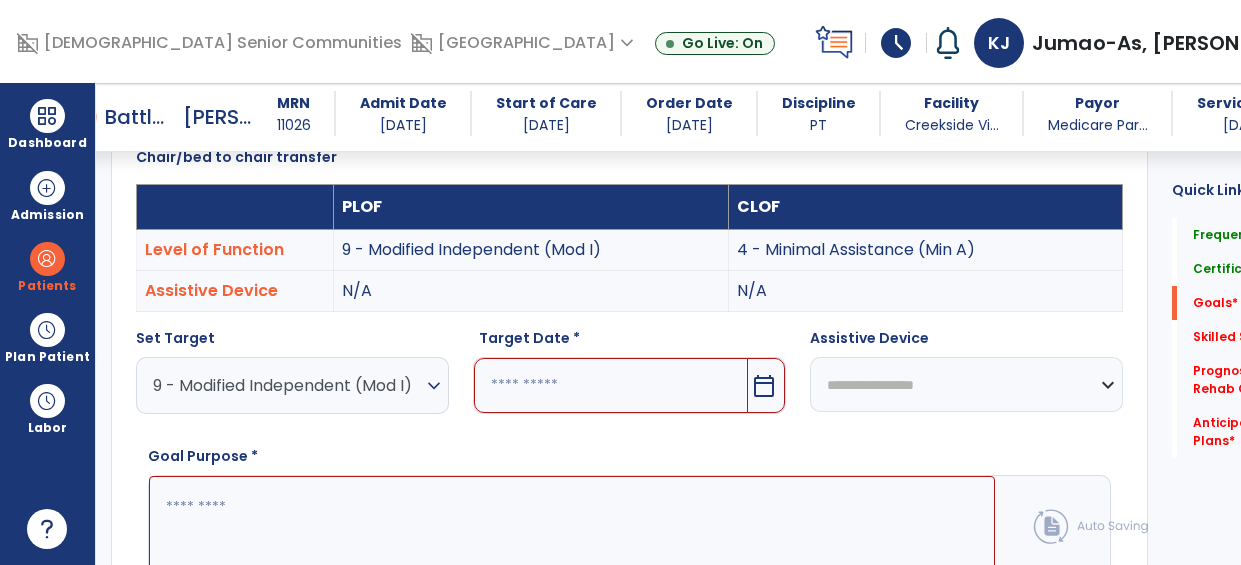 click at bounding box center (611, 385) 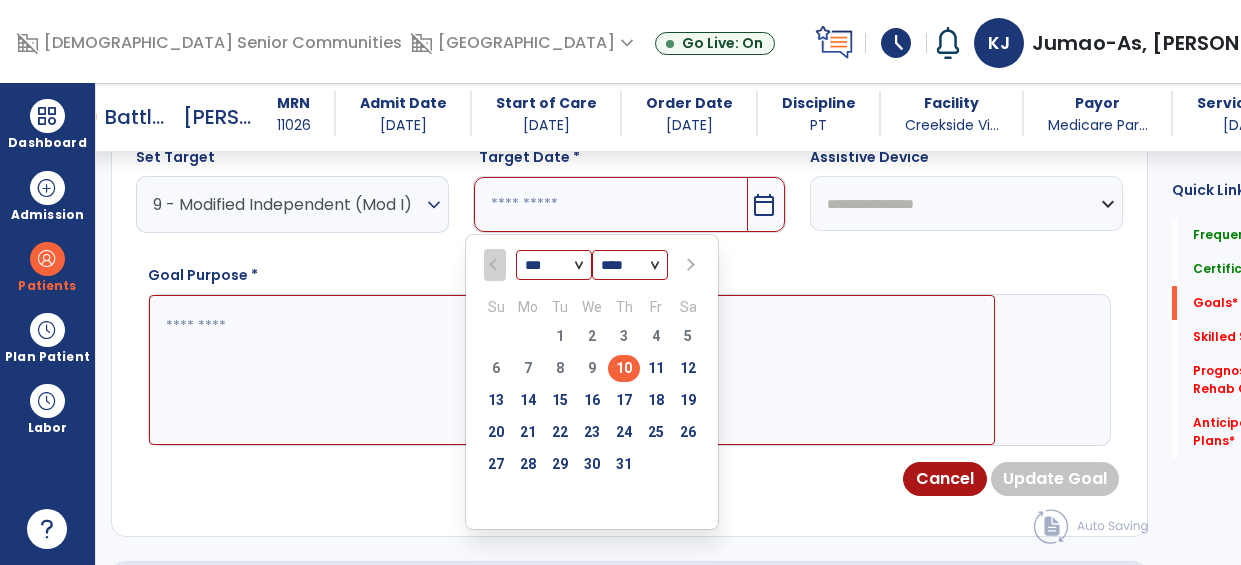 scroll, scrollTop: 732, scrollLeft: 0, axis: vertical 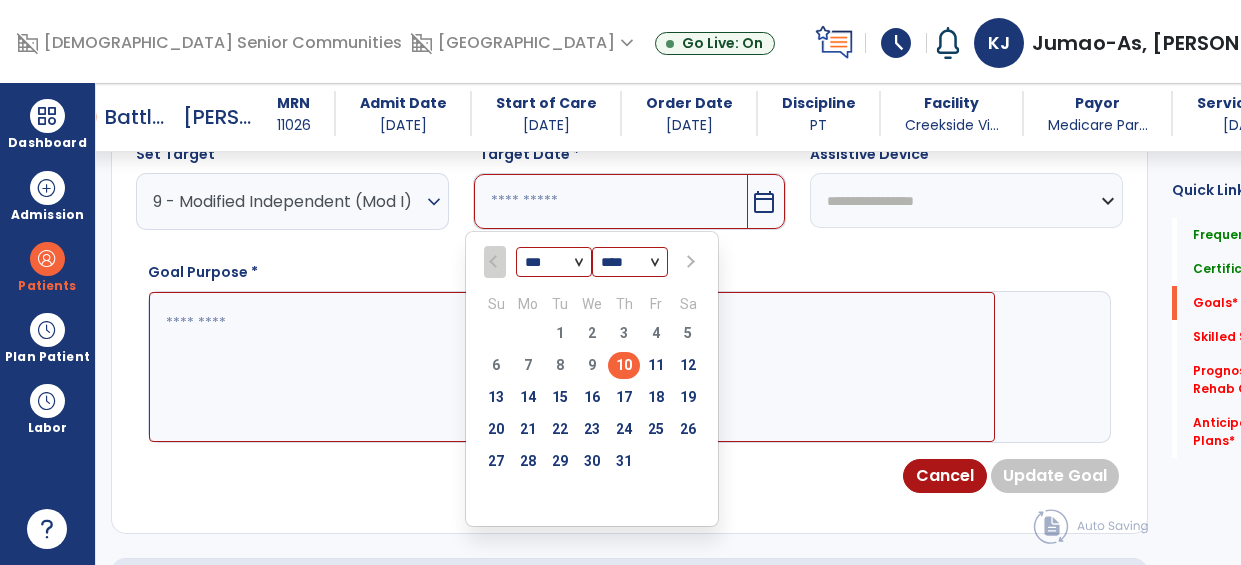 click at bounding box center (688, 262) 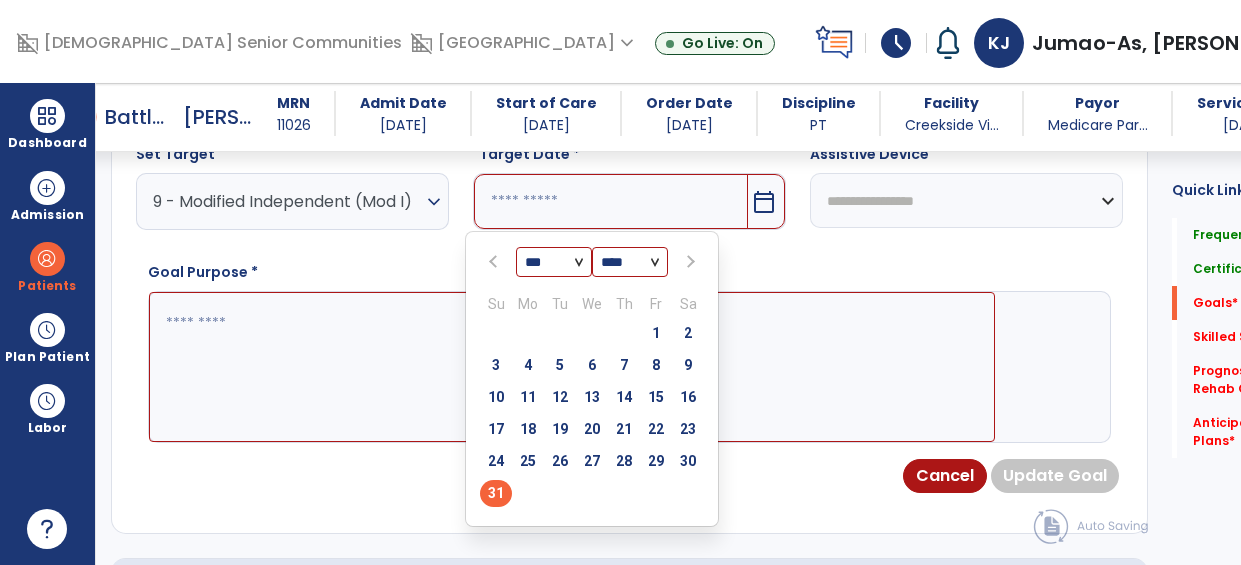 click on "31" at bounding box center (496, 493) 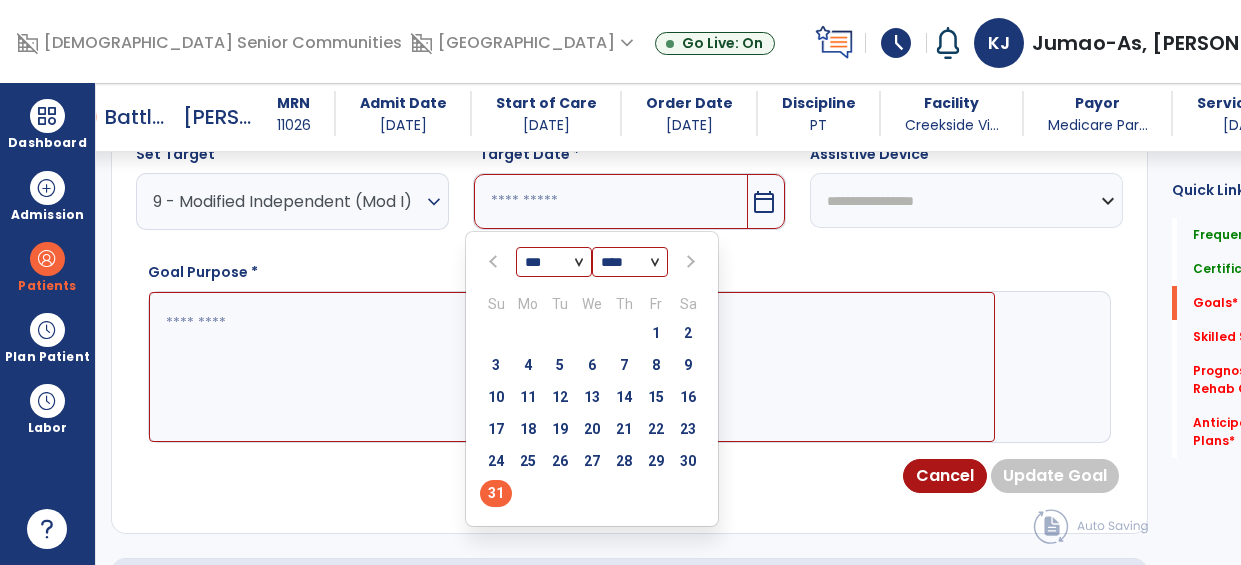 type on "*********" 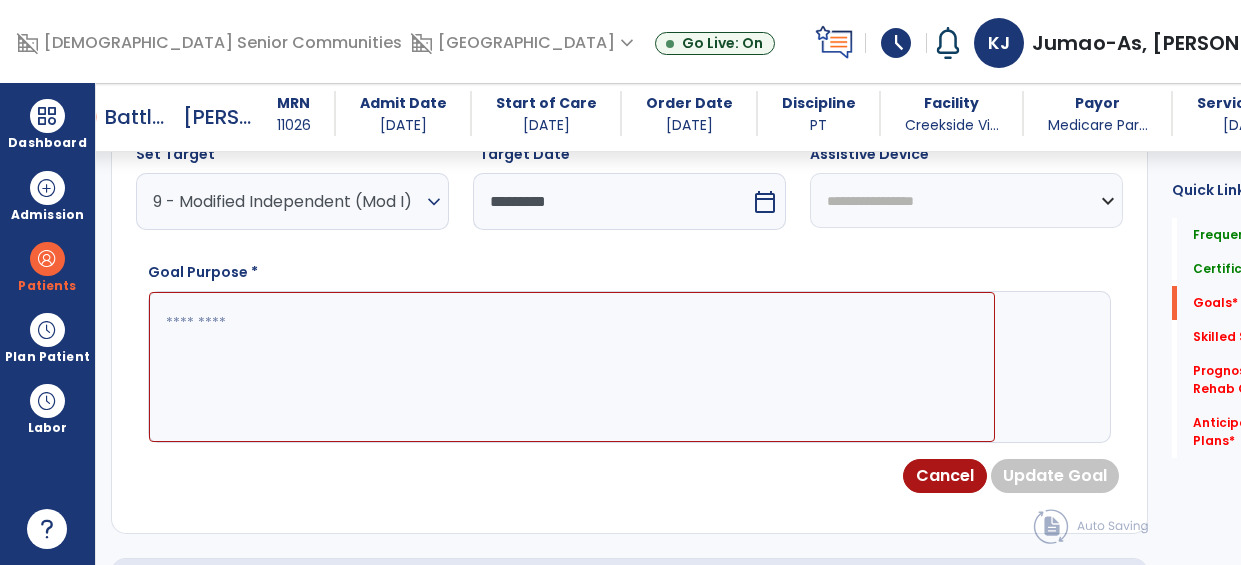 click at bounding box center (572, 367) 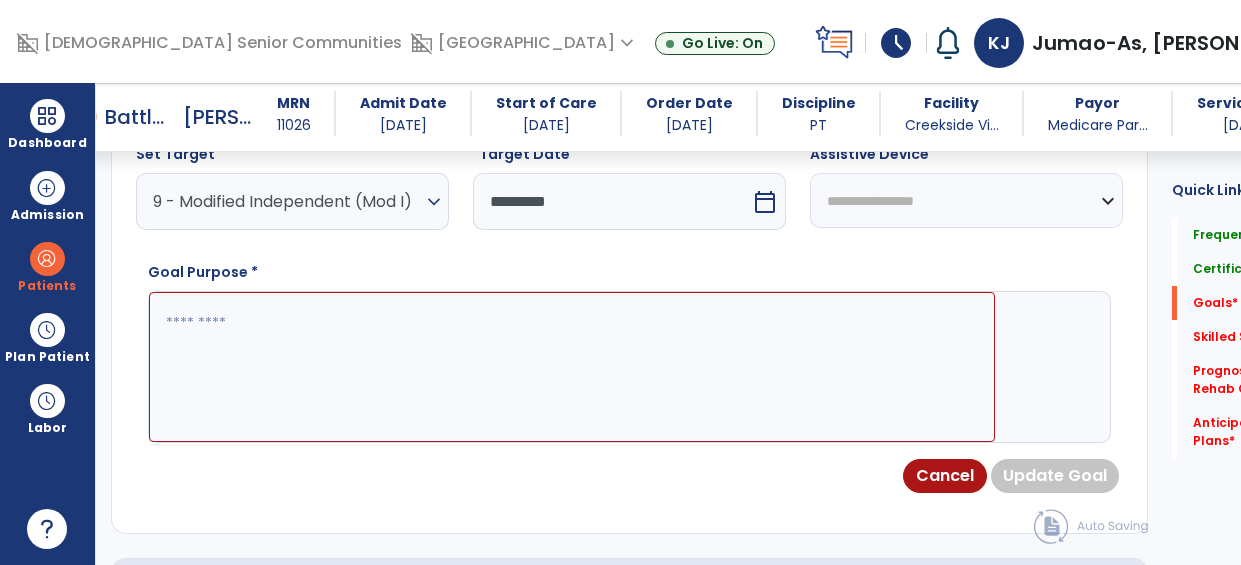 select on "********" 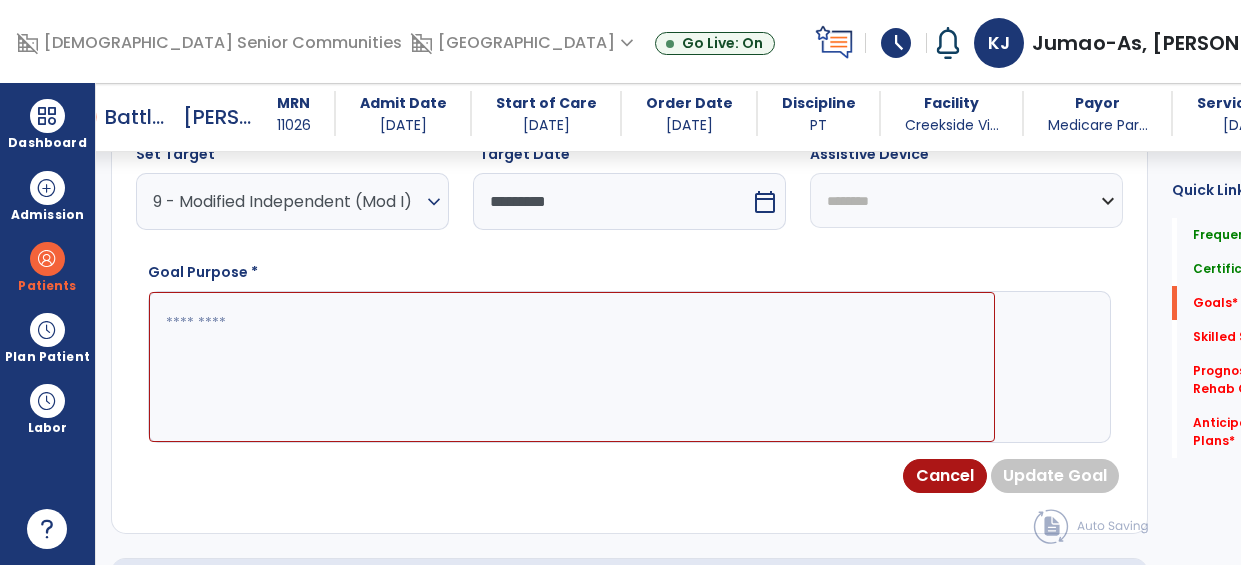click on "**********" at bounding box center [966, 200] 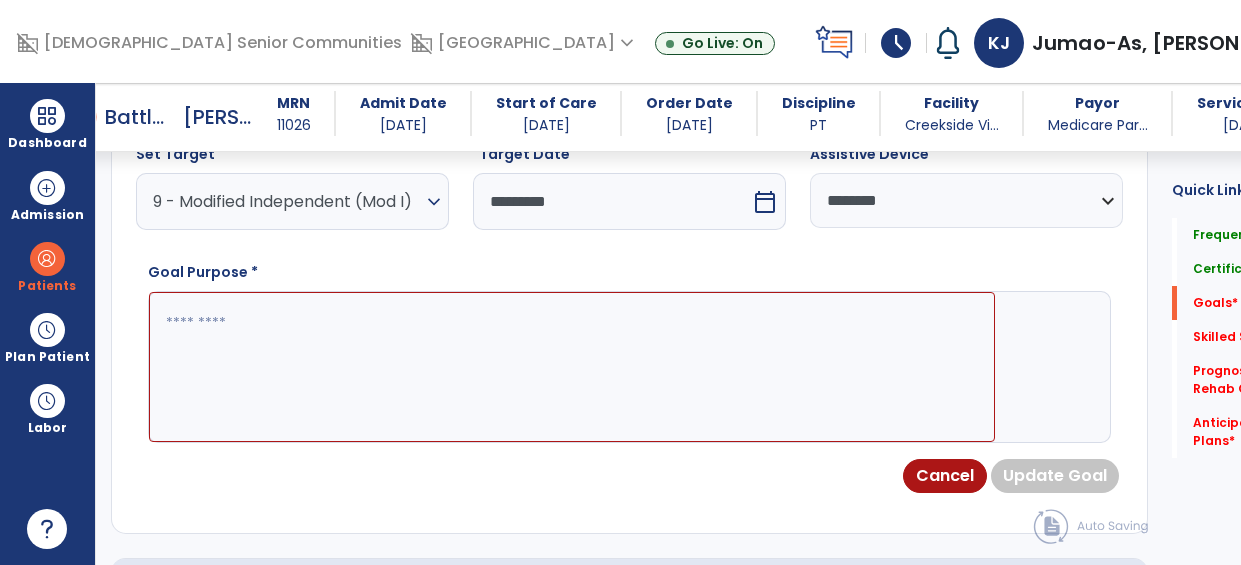 click at bounding box center [572, 367] 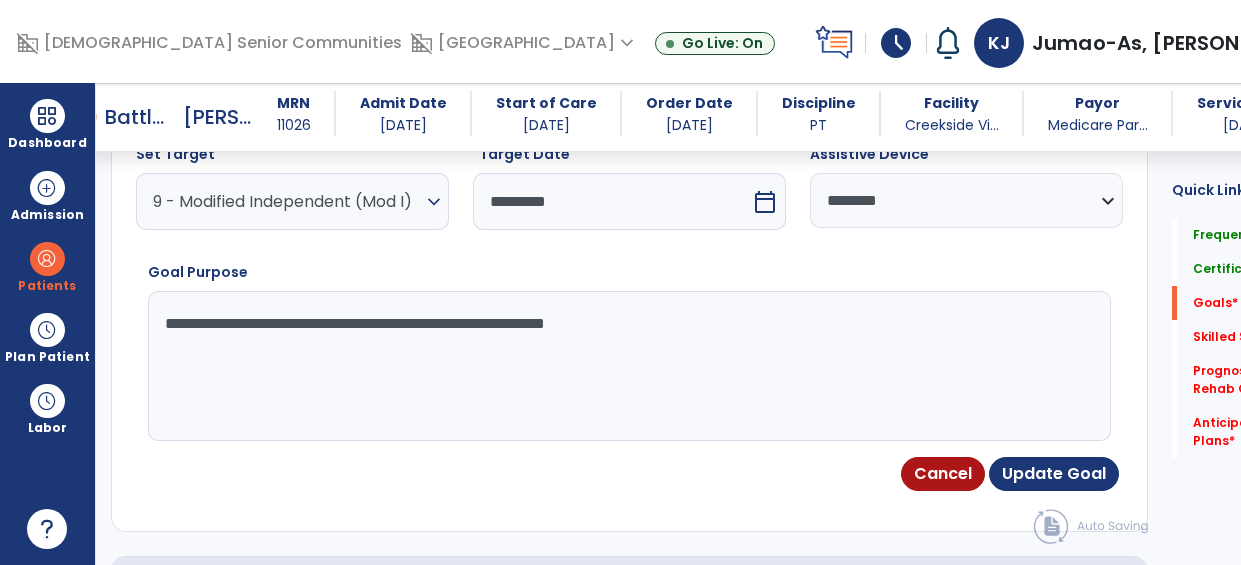 type on "**********" 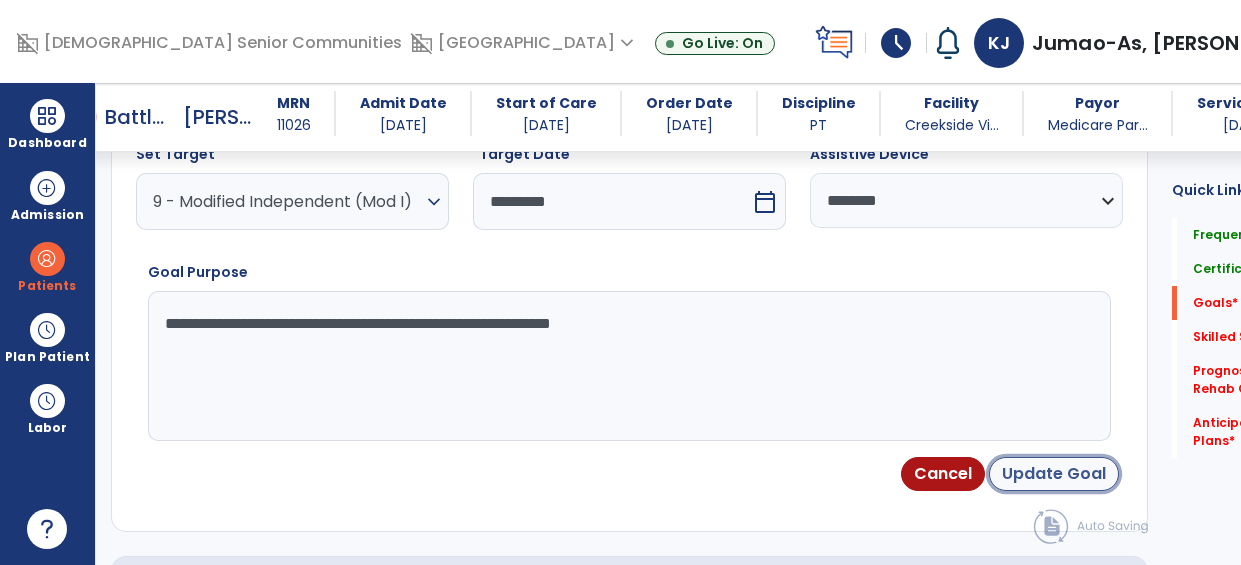 click on "Update Goal" at bounding box center [1054, 474] 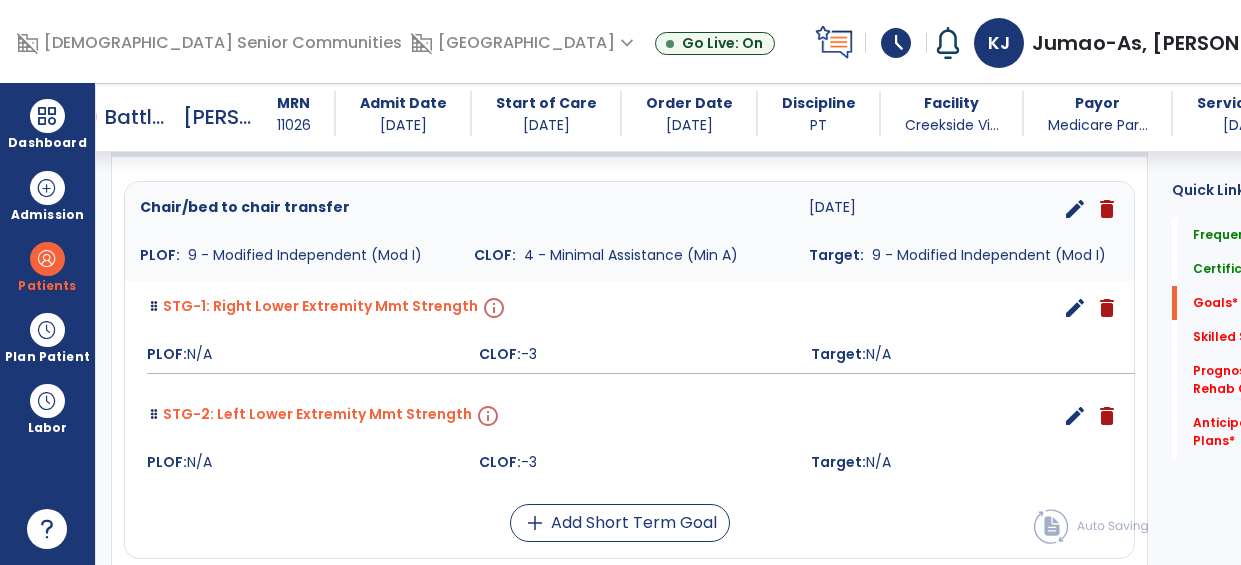 scroll, scrollTop: 519, scrollLeft: 0, axis: vertical 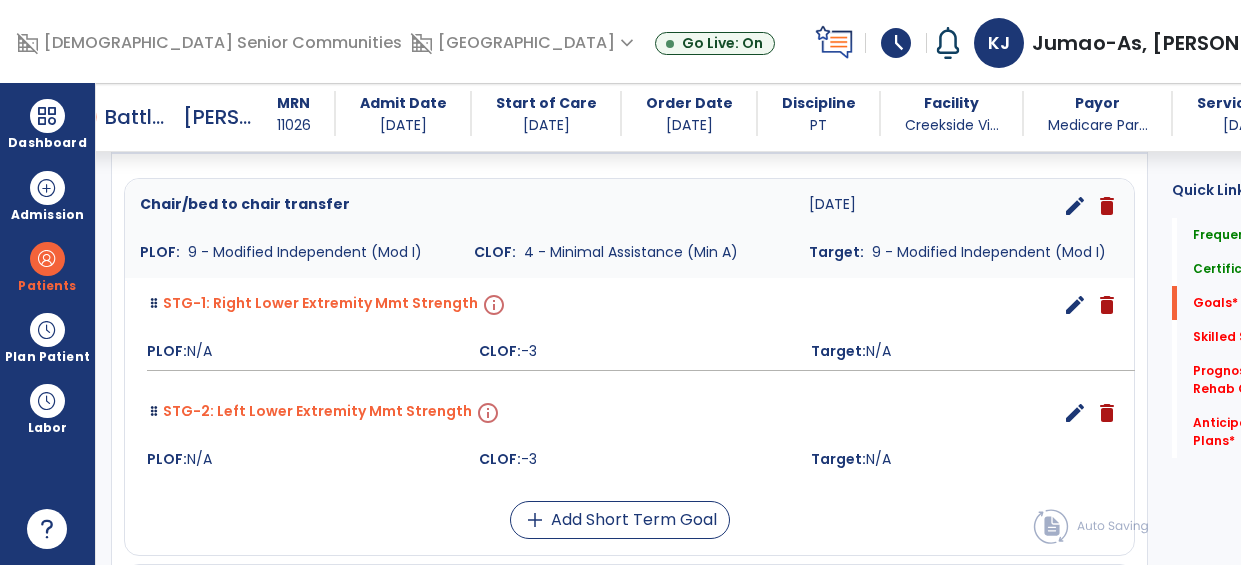 click on "info" at bounding box center [492, 305] 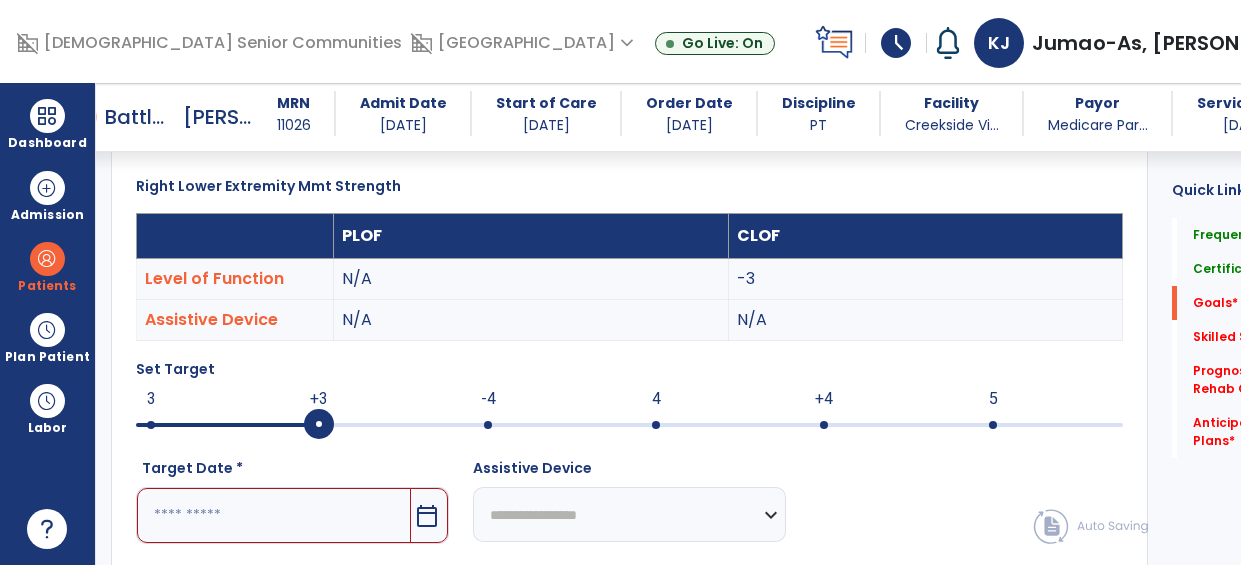 scroll, scrollTop: 548, scrollLeft: 0, axis: vertical 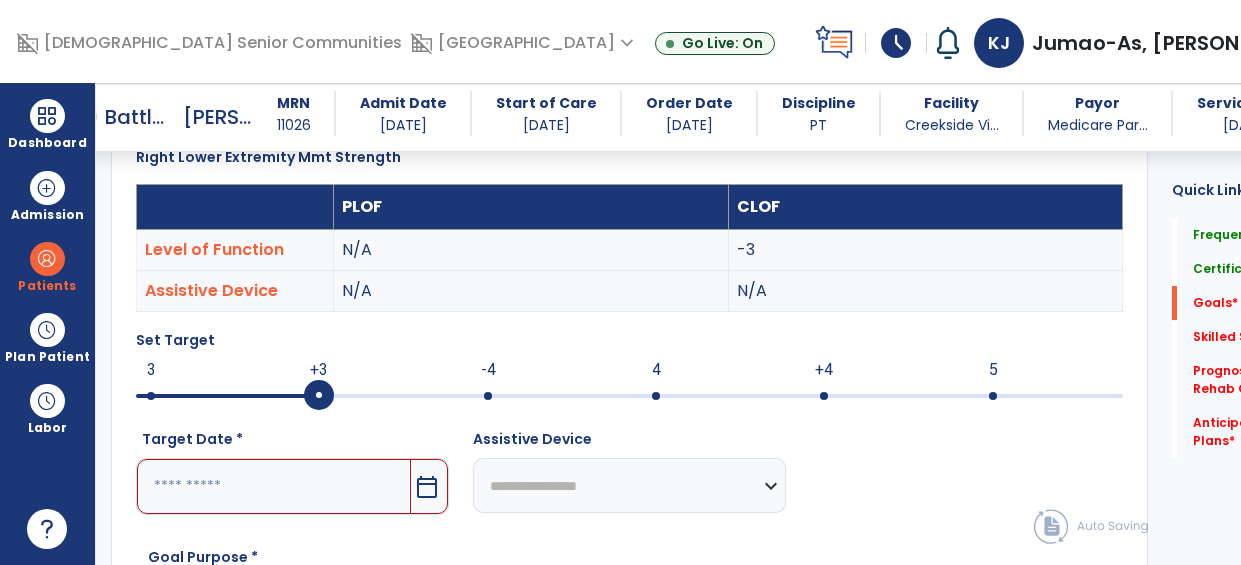 click at bounding box center [629, 396] 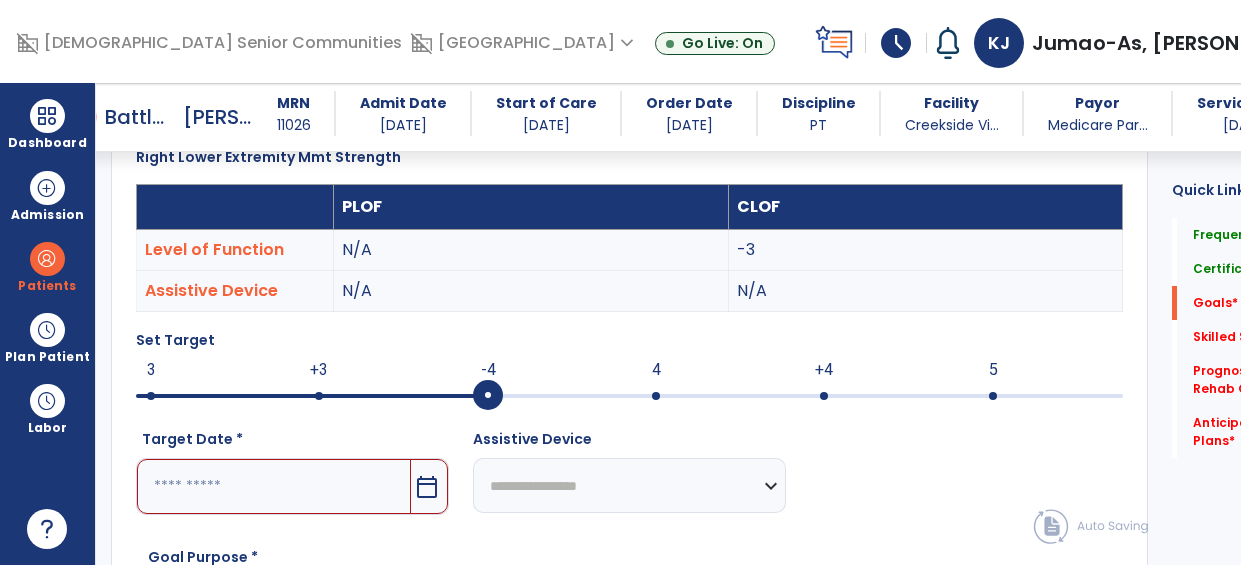 click on "calendar_today" at bounding box center (427, 487) 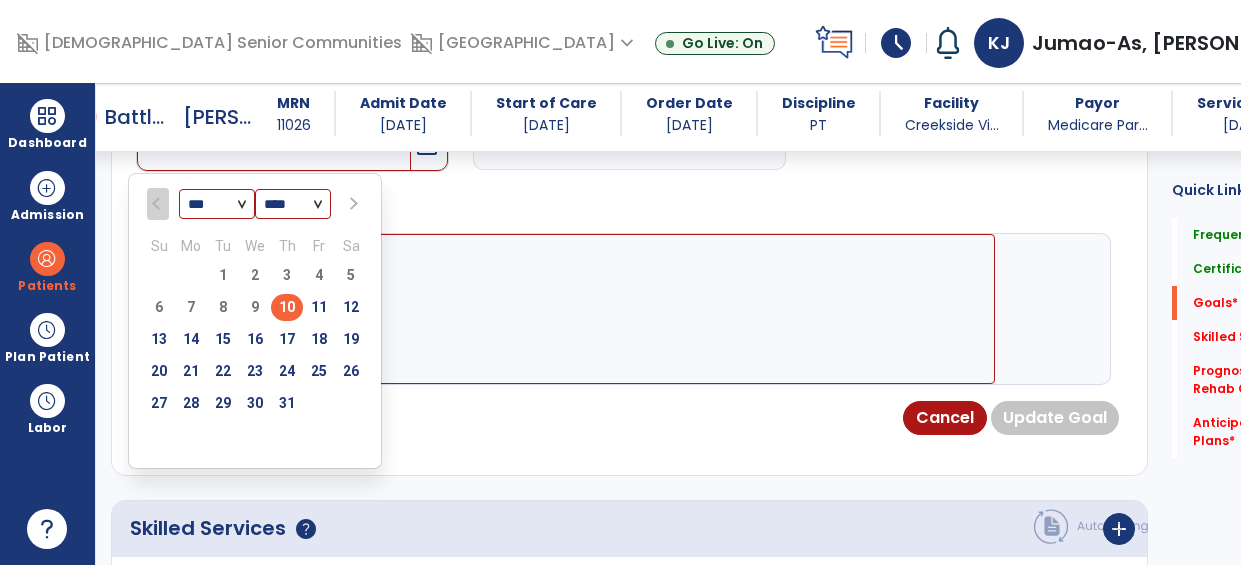 click at bounding box center (351, 204) 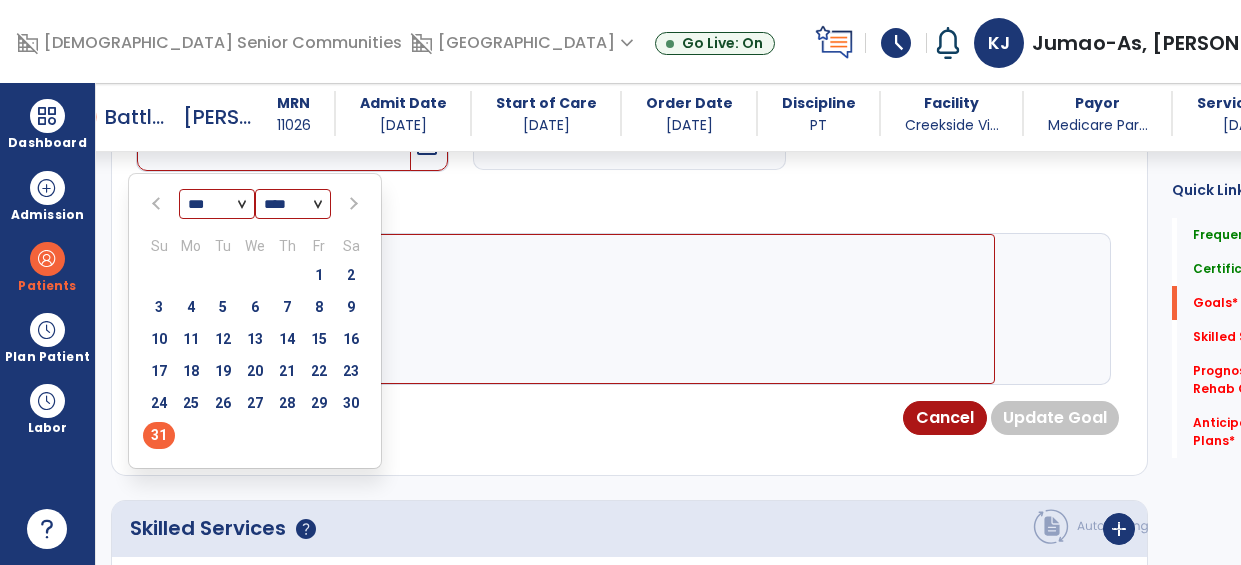 click on "31" at bounding box center (159, 435) 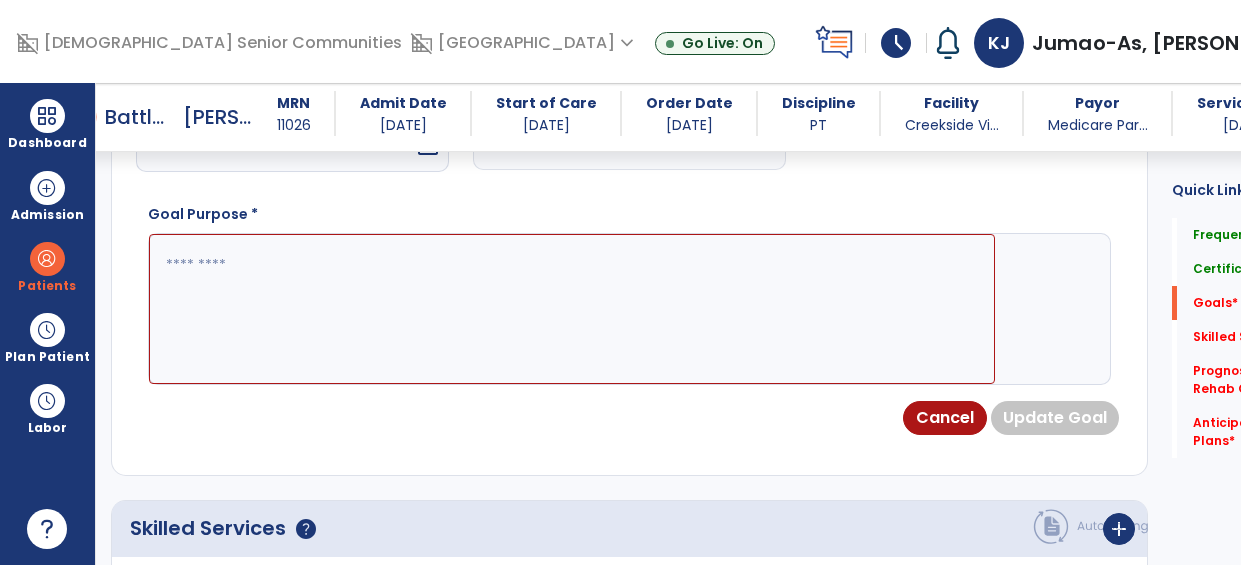 type on "*********" 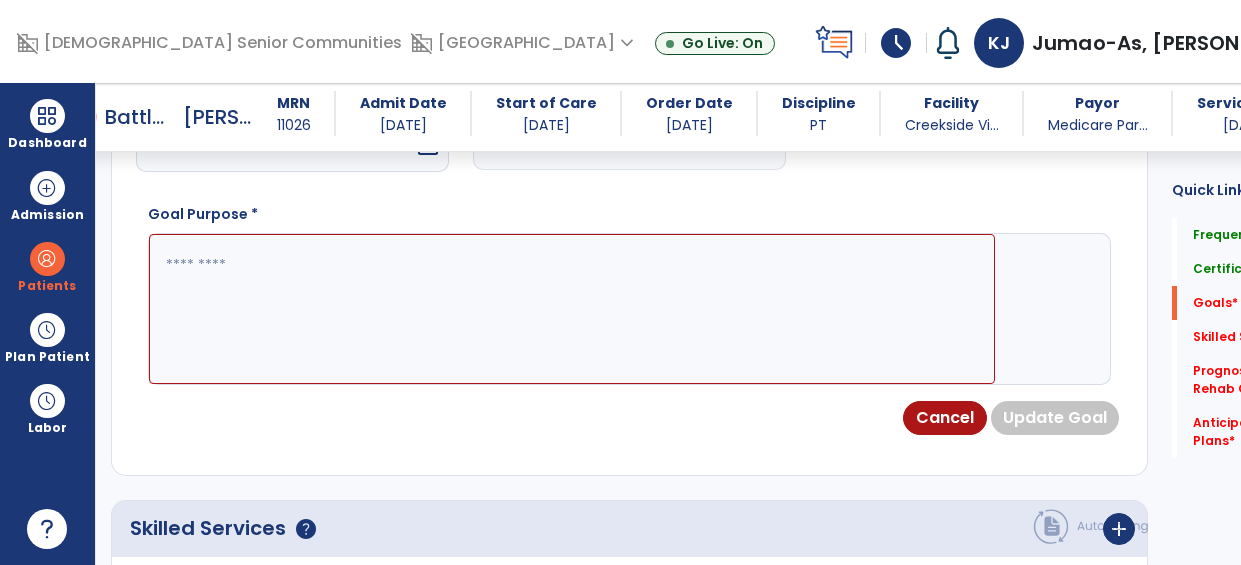 click at bounding box center (572, 309) 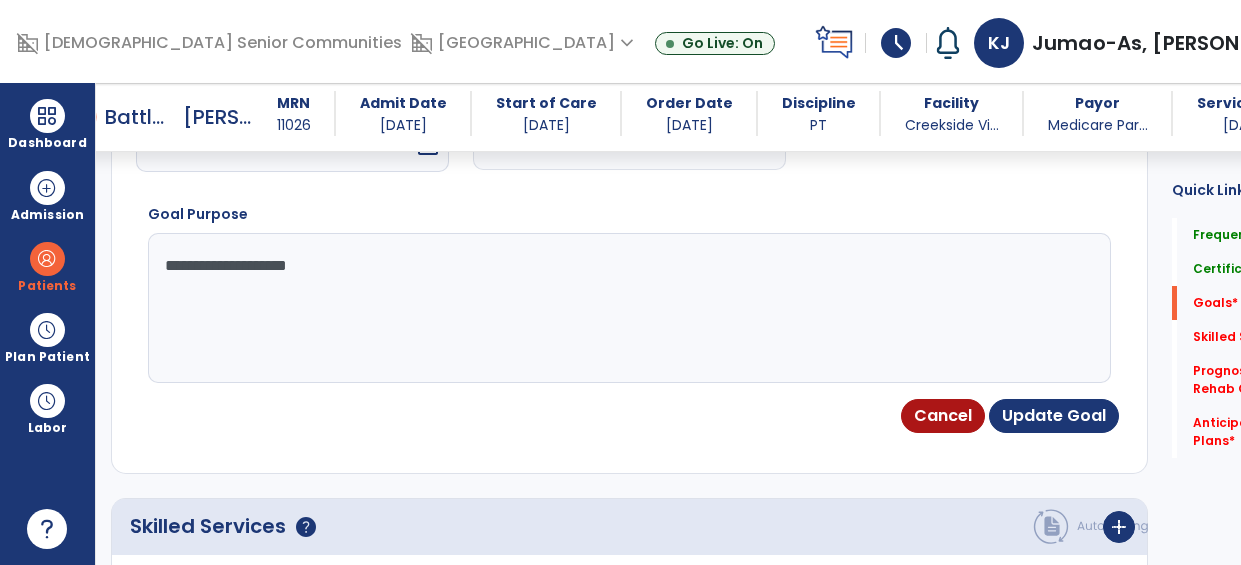 type on "**********" 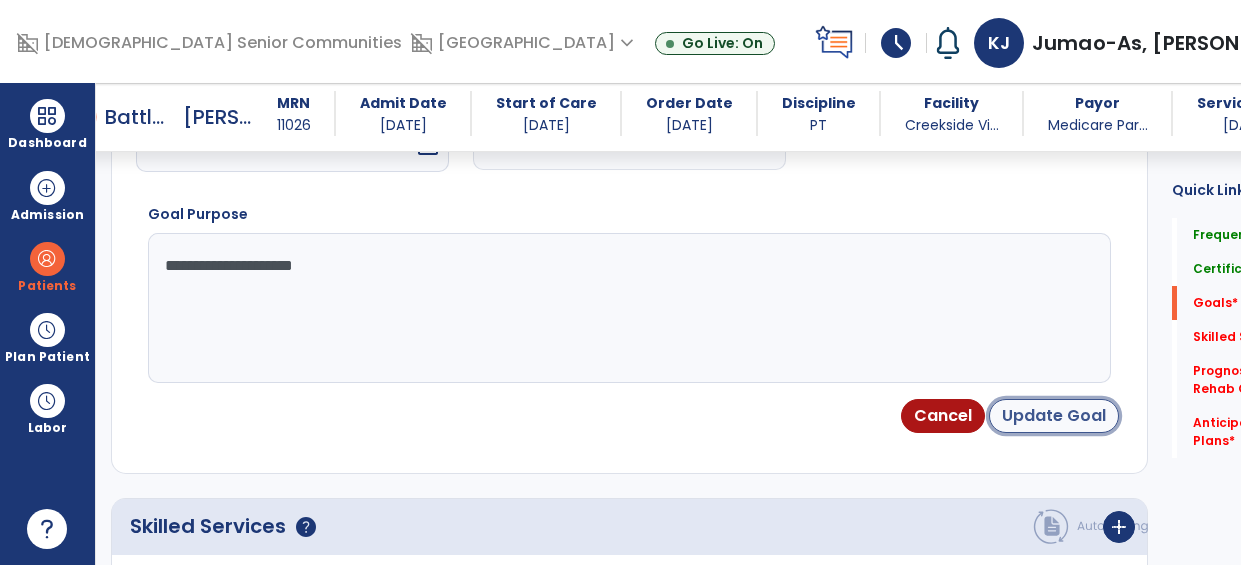 click on "Update Goal" at bounding box center [1054, 416] 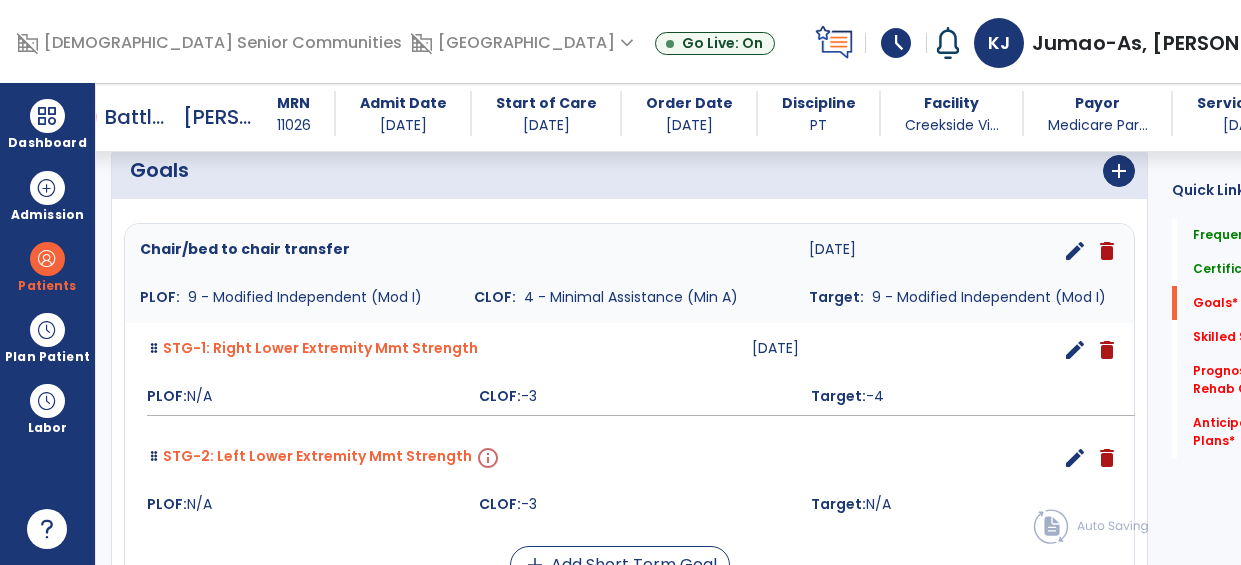 scroll, scrollTop: 476, scrollLeft: 0, axis: vertical 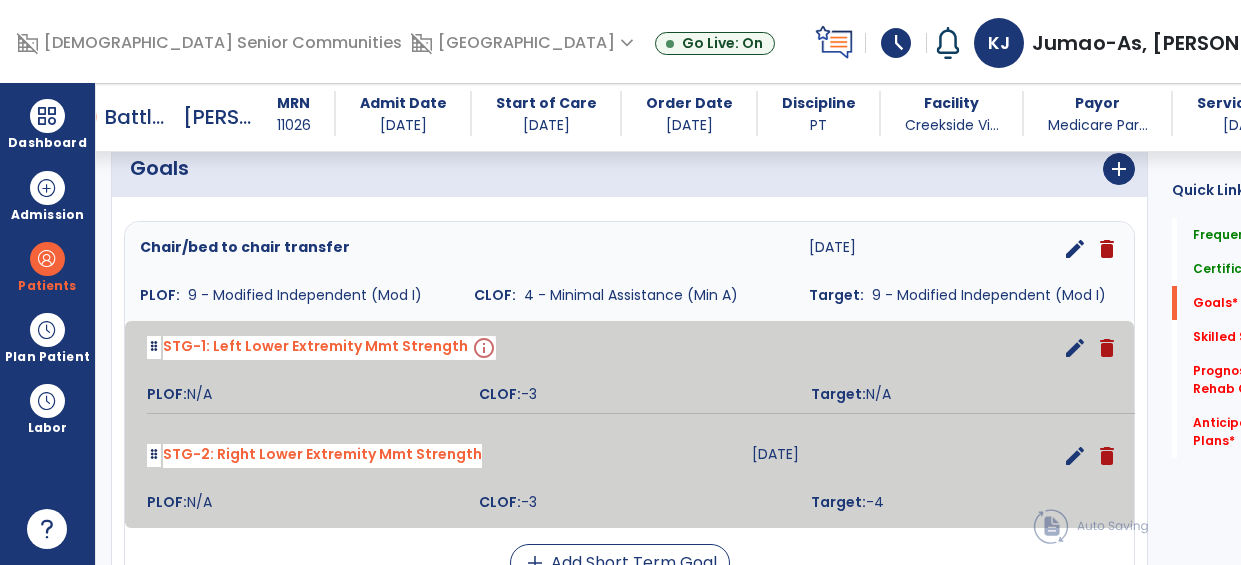click on "STG-2: Right Lower Extremity Mmt Strength" at bounding box center [322, 456] 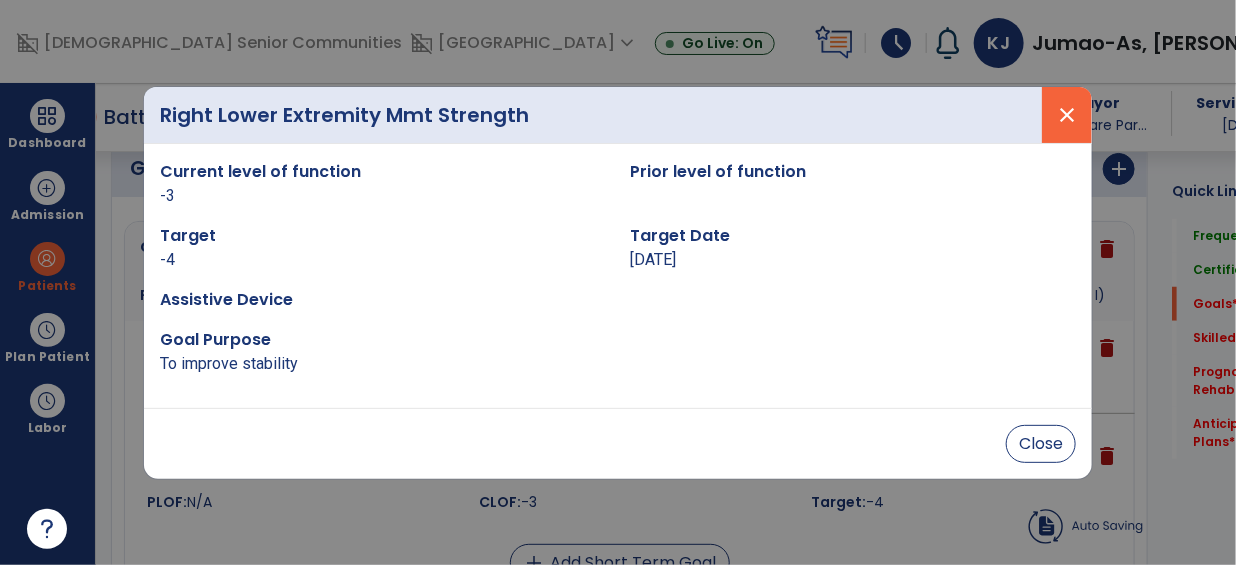 click on "close" at bounding box center (1067, 115) 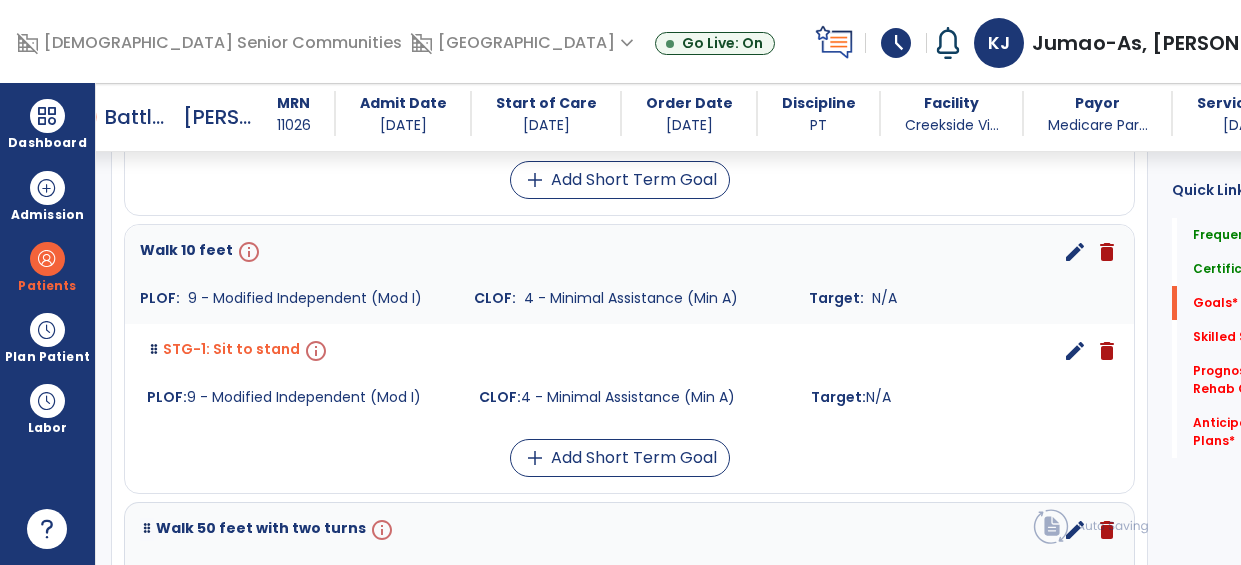 scroll, scrollTop: 874, scrollLeft: 0, axis: vertical 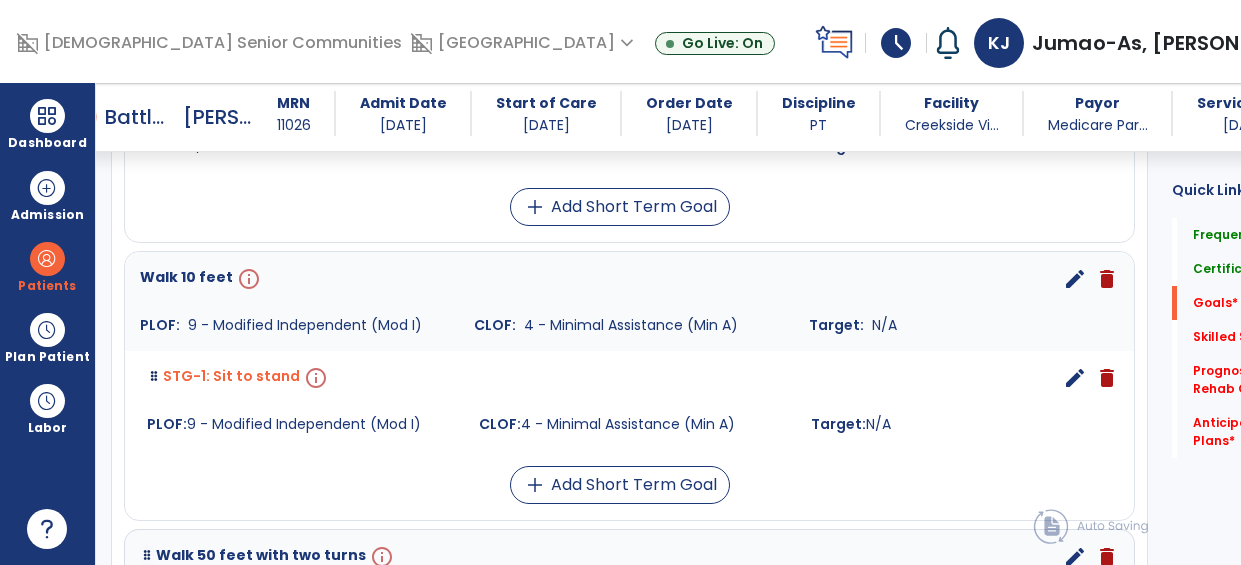 click on "info" at bounding box center [247, 279] 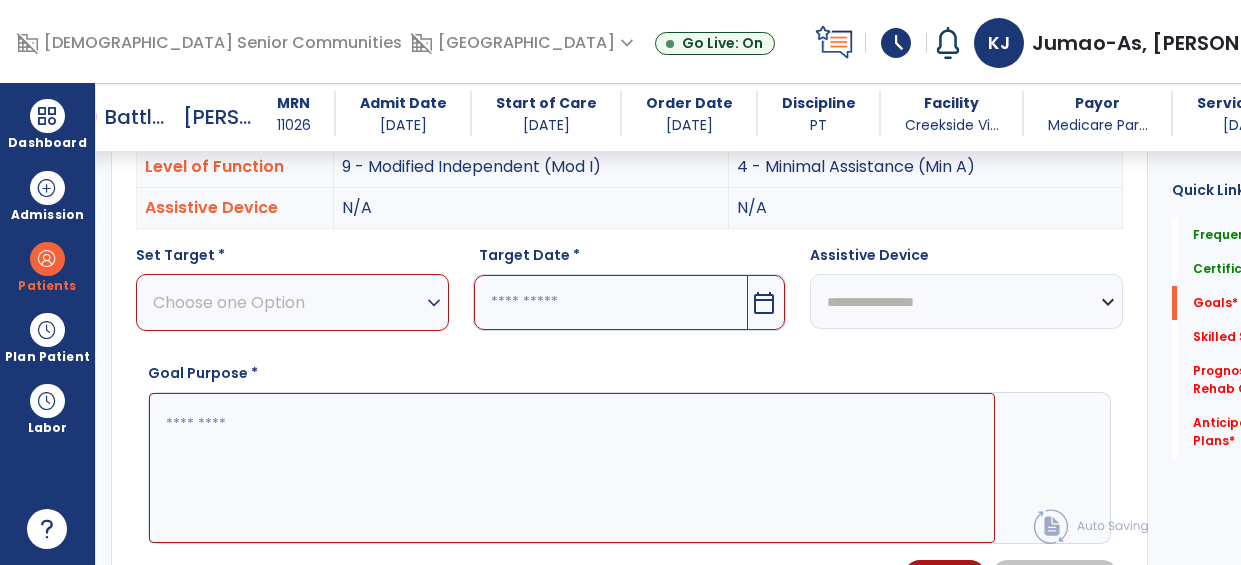 scroll, scrollTop: 548, scrollLeft: 0, axis: vertical 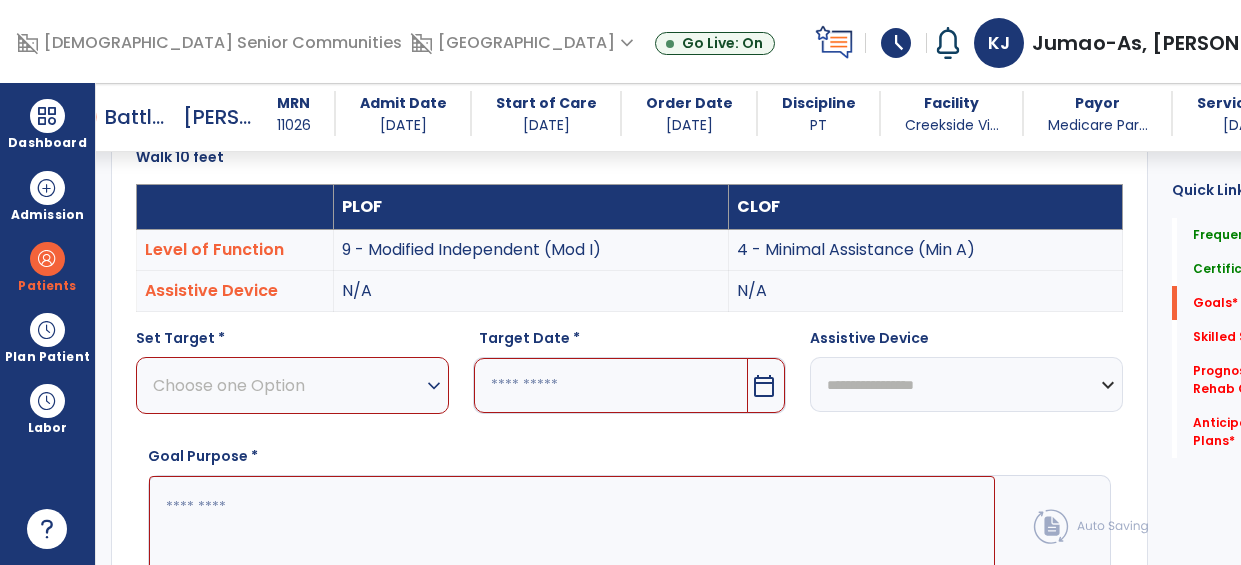 click on "Choose one Option" at bounding box center [287, 385] 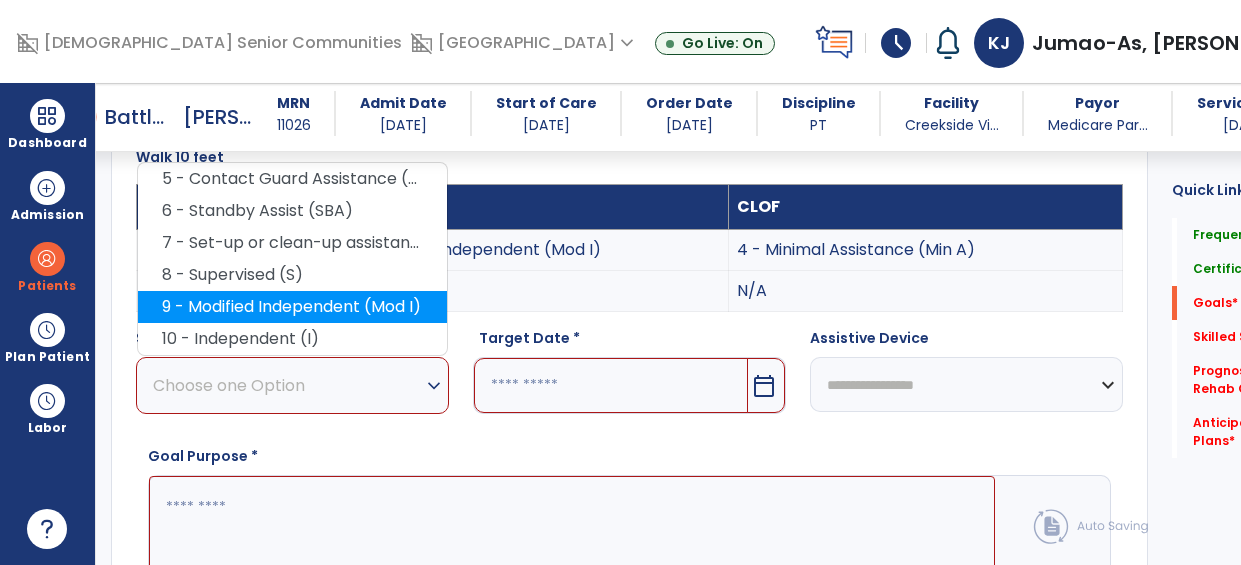 click on "9 - Modified Independent (Mod I)" at bounding box center [292, 307] 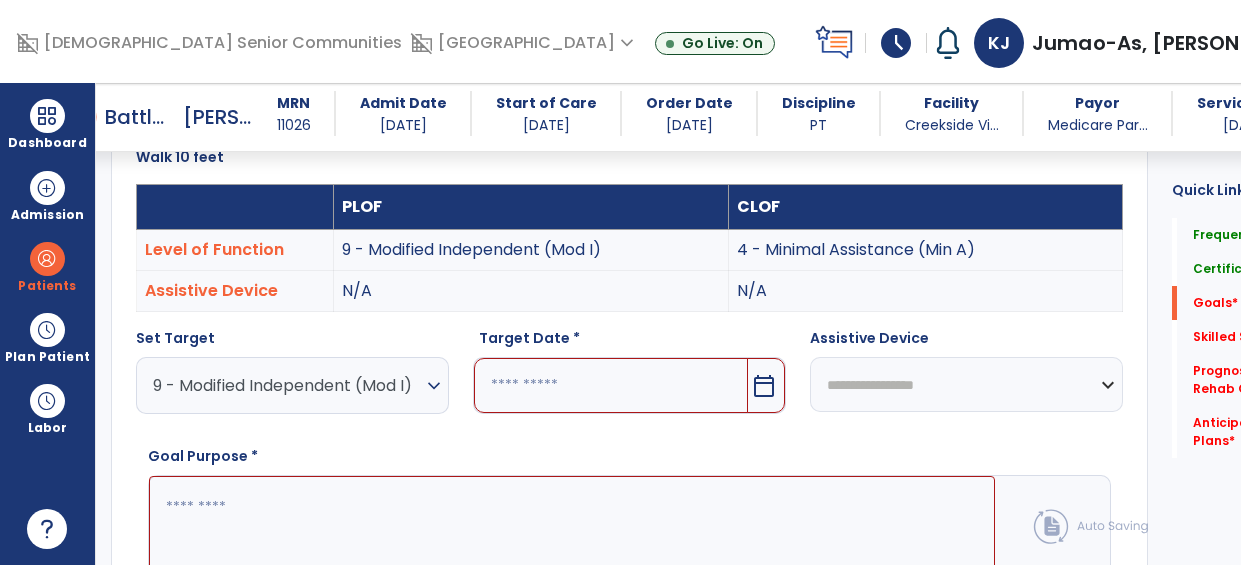 click at bounding box center (611, 385) 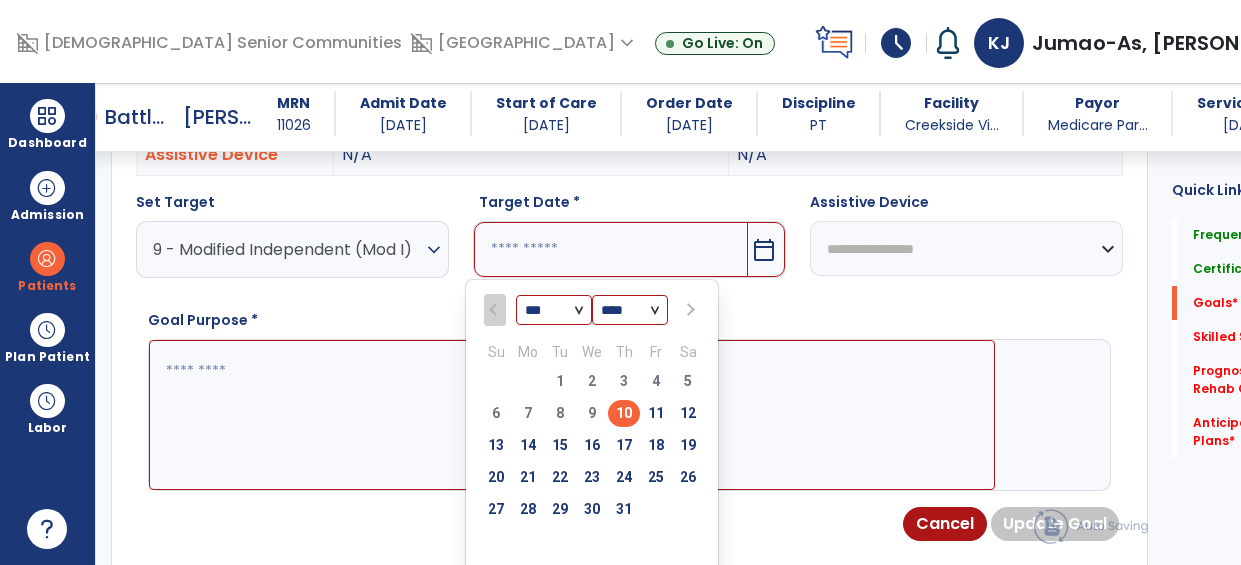 scroll, scrollTop: 694, scrollLeft: 0, axis: vertical 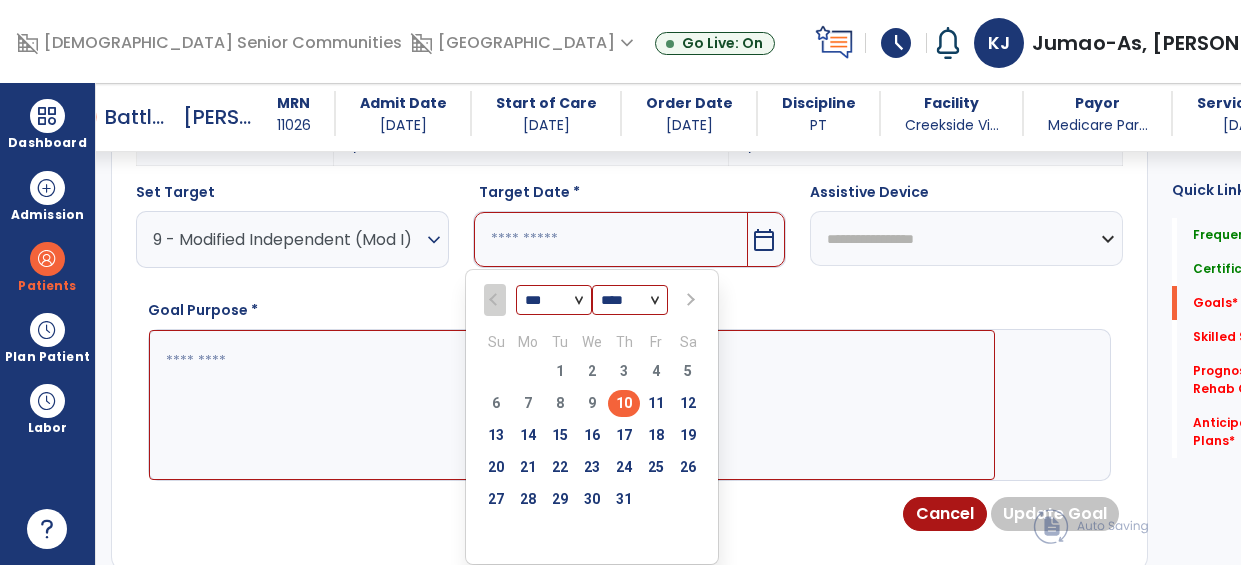 click at bounding box center [688, 300] 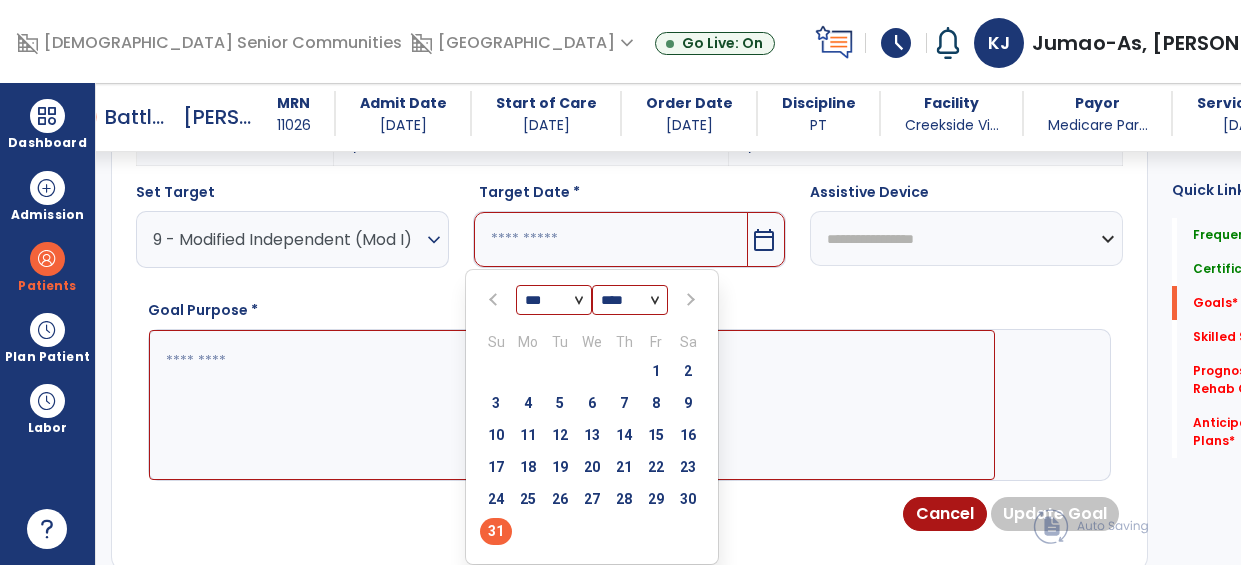 click on "31" at bounding box center (496, 531) 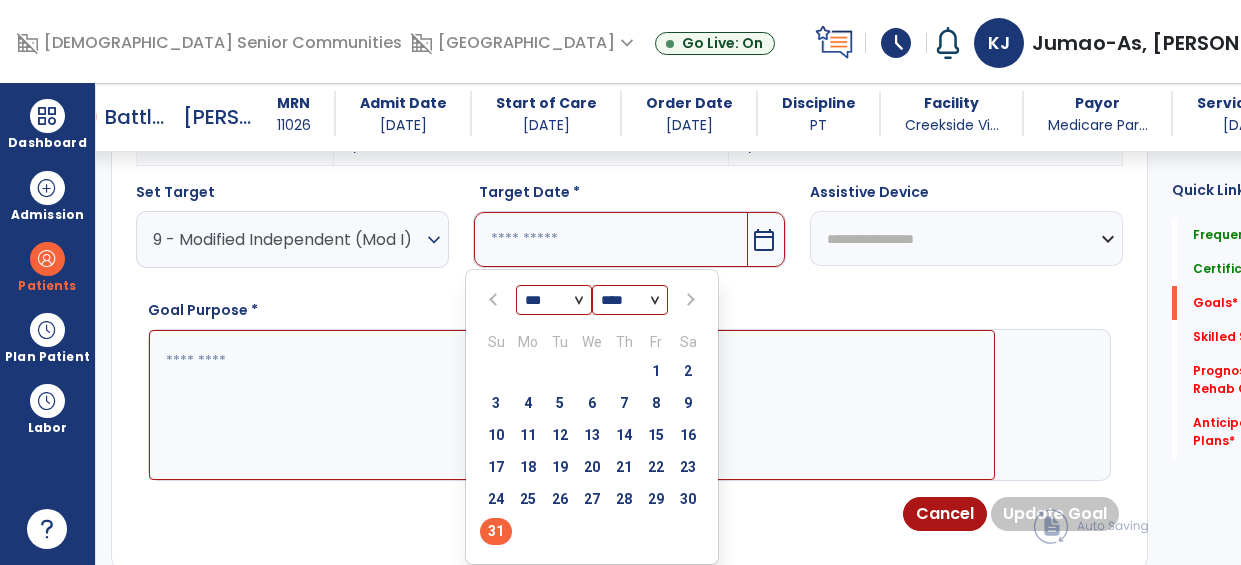 type on "*********" 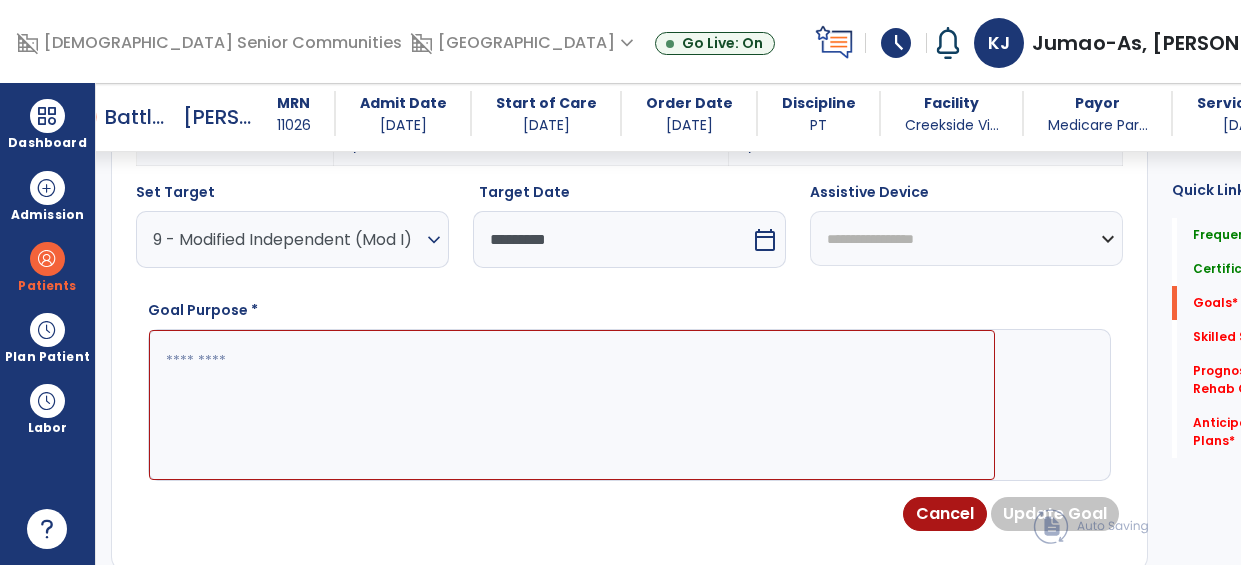 click at bounding box center (572, 405) 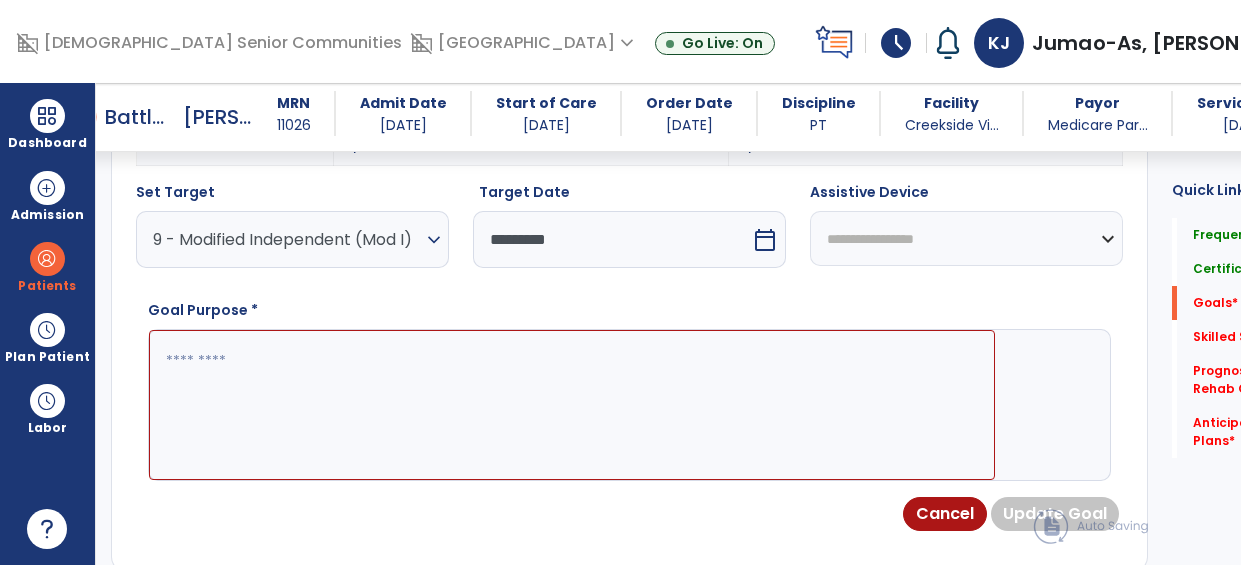 click on "**********" at bounding box center [966, 238] 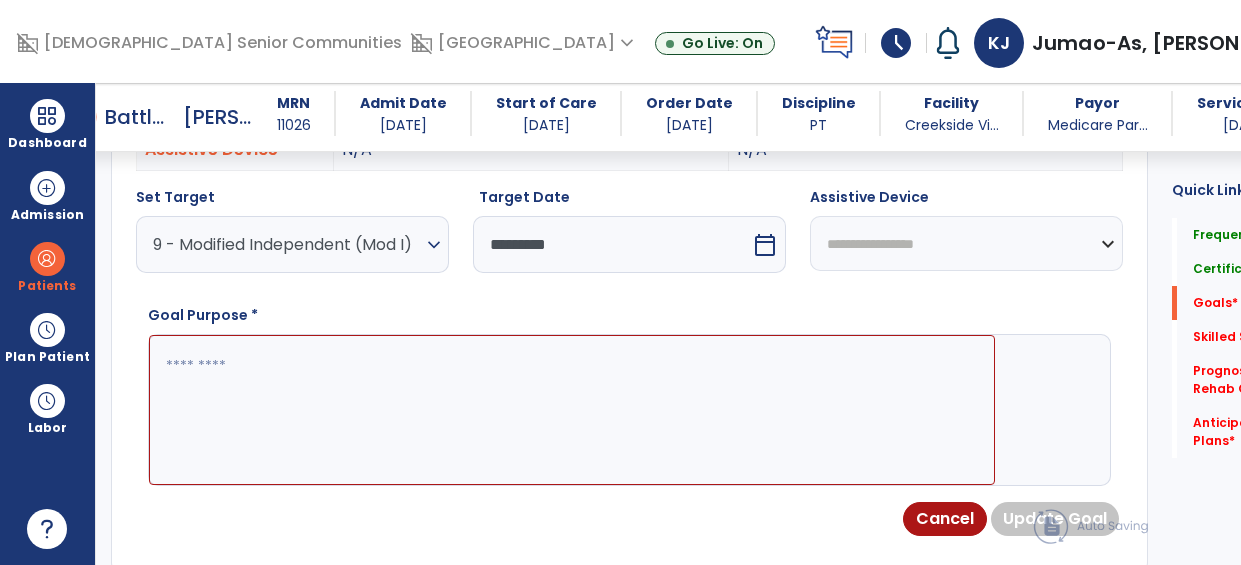 scroll, scrollTop: 691, scrollLeft: 0, axis: vertical 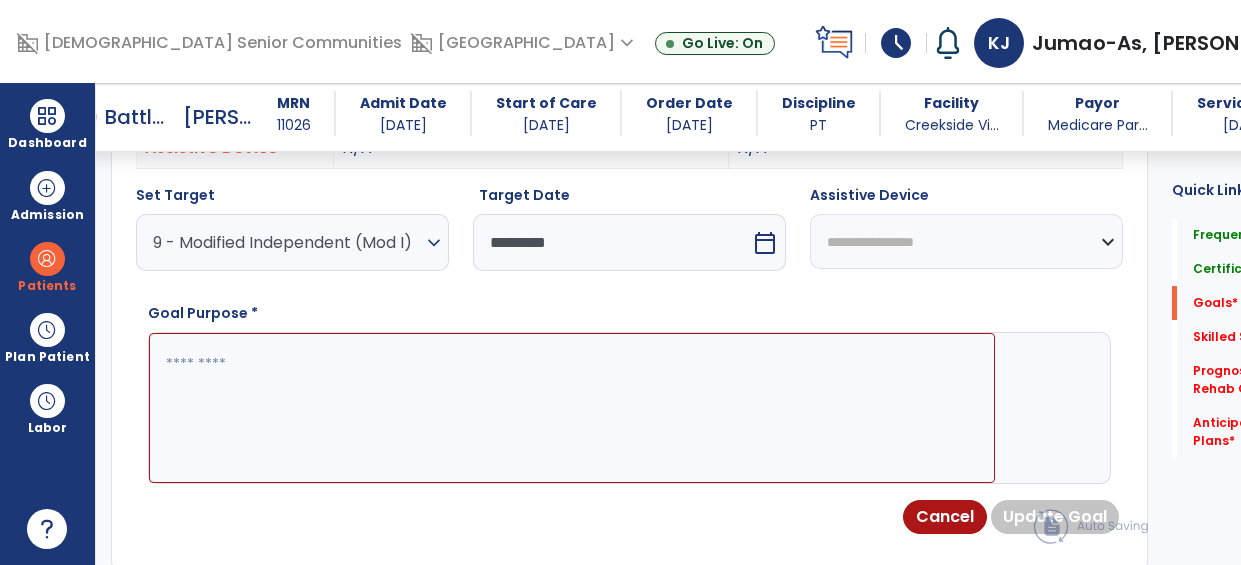 click at bounding box center [572, 408] 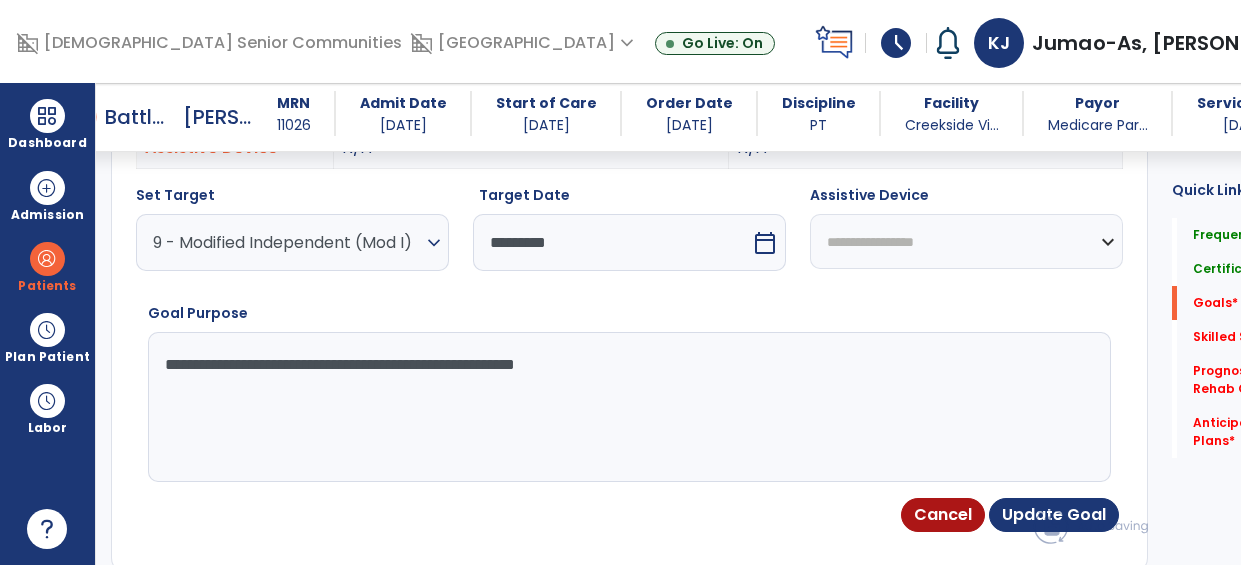 type on "**********" 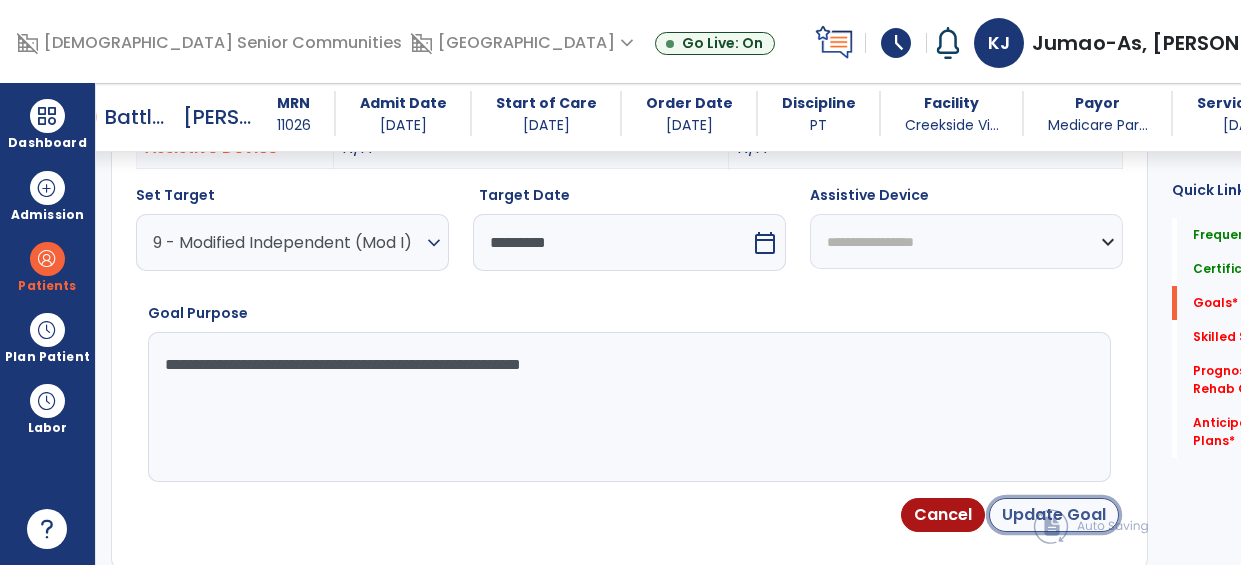 click on "Update Goal" at bounding box center [1054, 515] 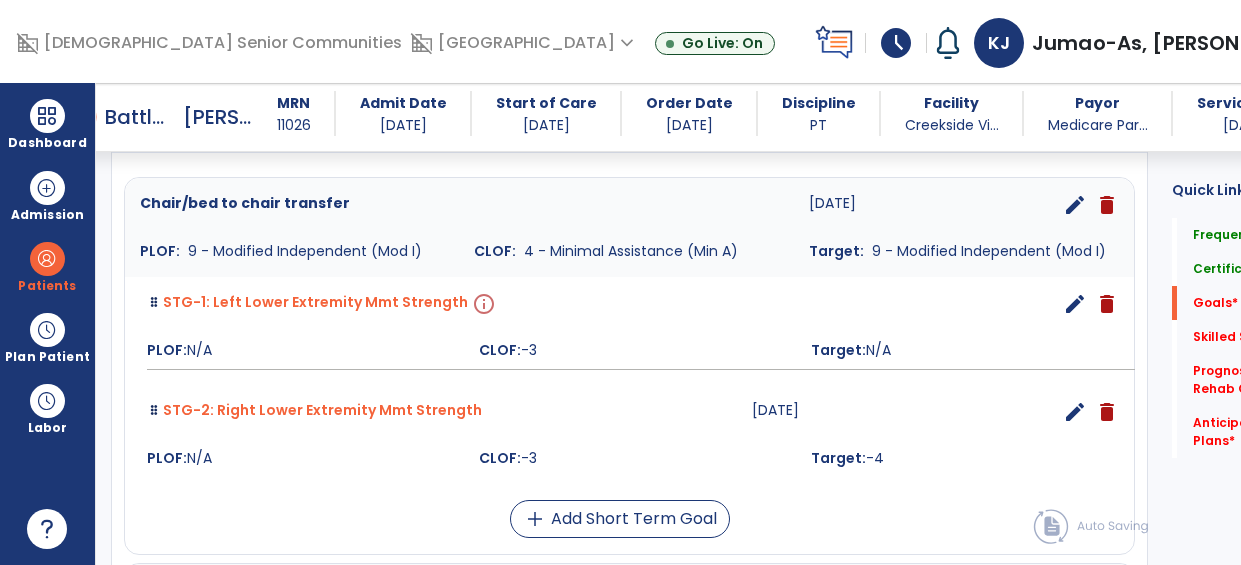 scroll, scrollTop: 545, scrollLeft: 0, axis: vertical 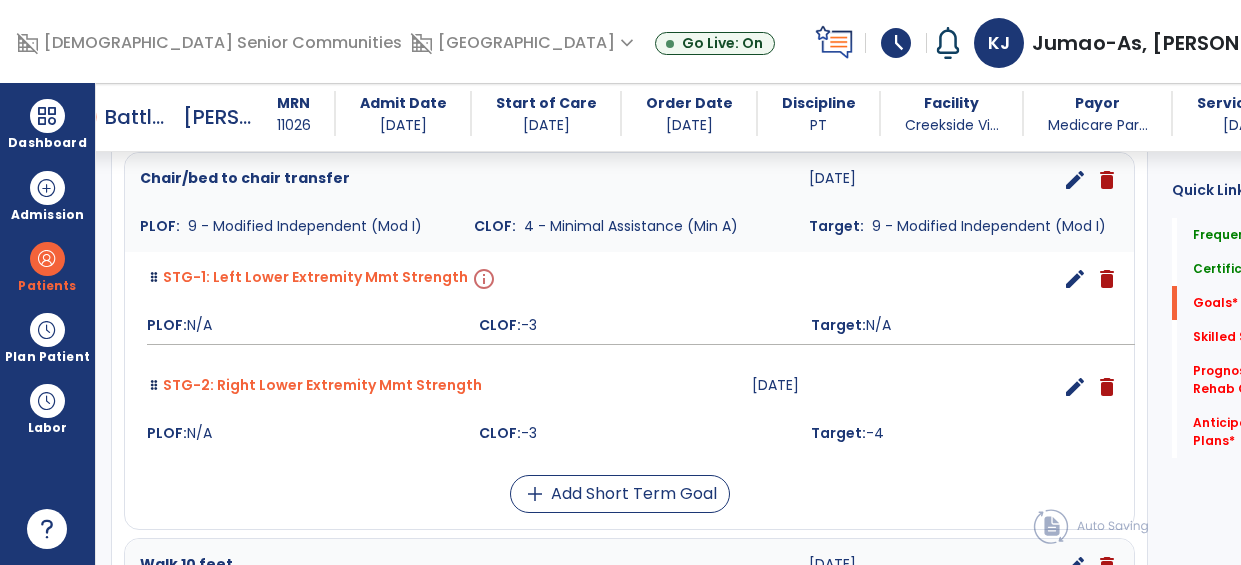click on "info" at bounding box center [482, 279] 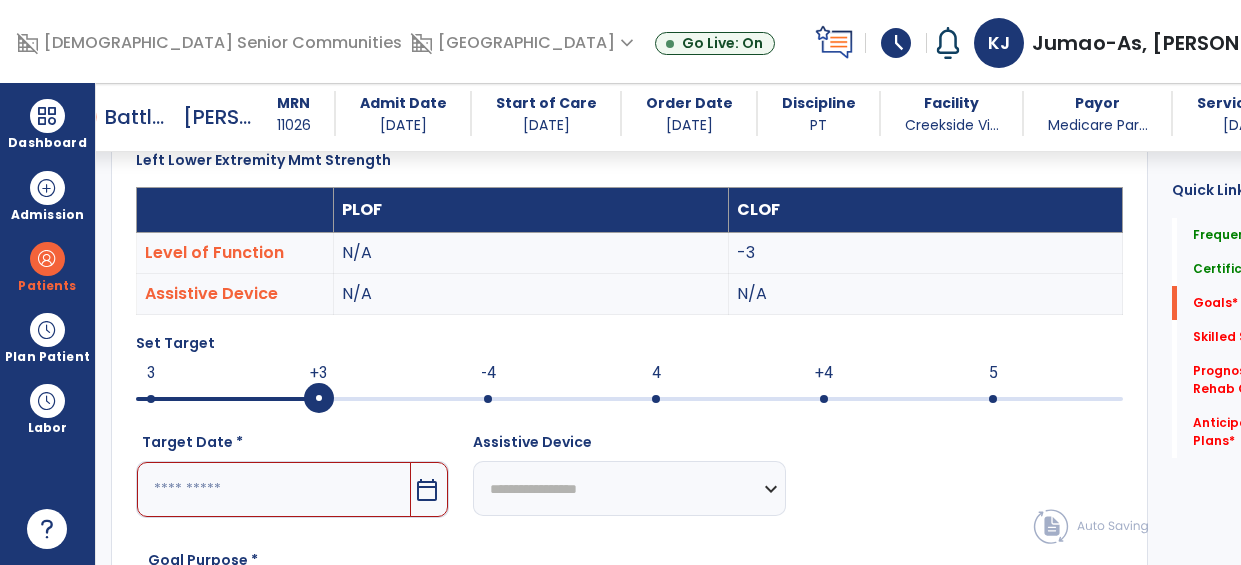 scroll, scrollTop: 548, scrollLeft: 0, axis: vertical 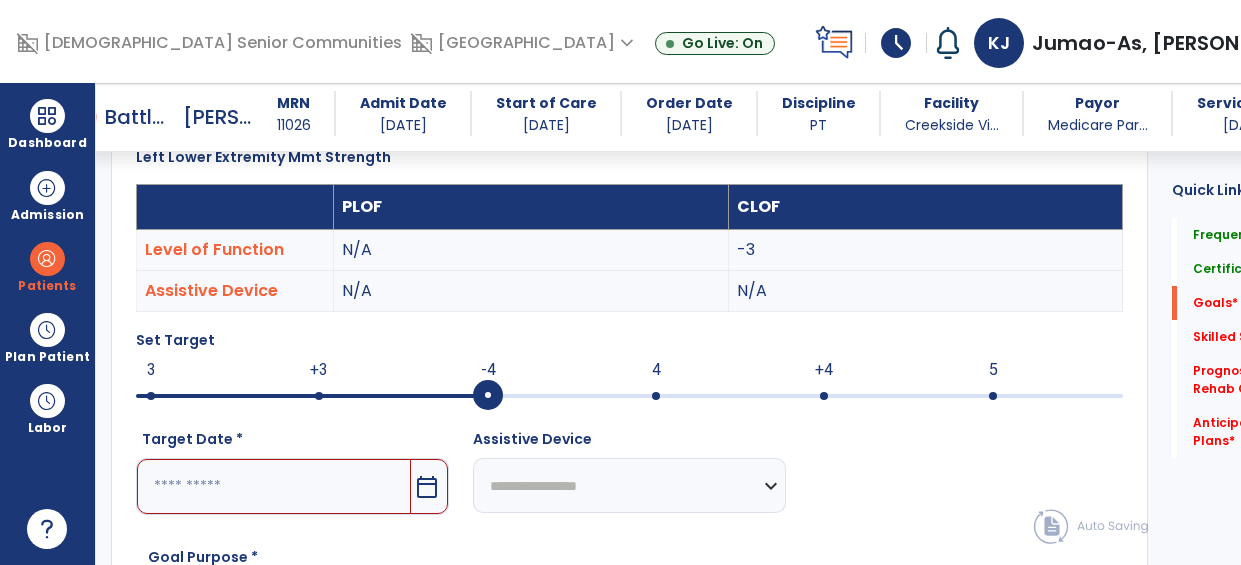 click at bounding box center [488, 396] 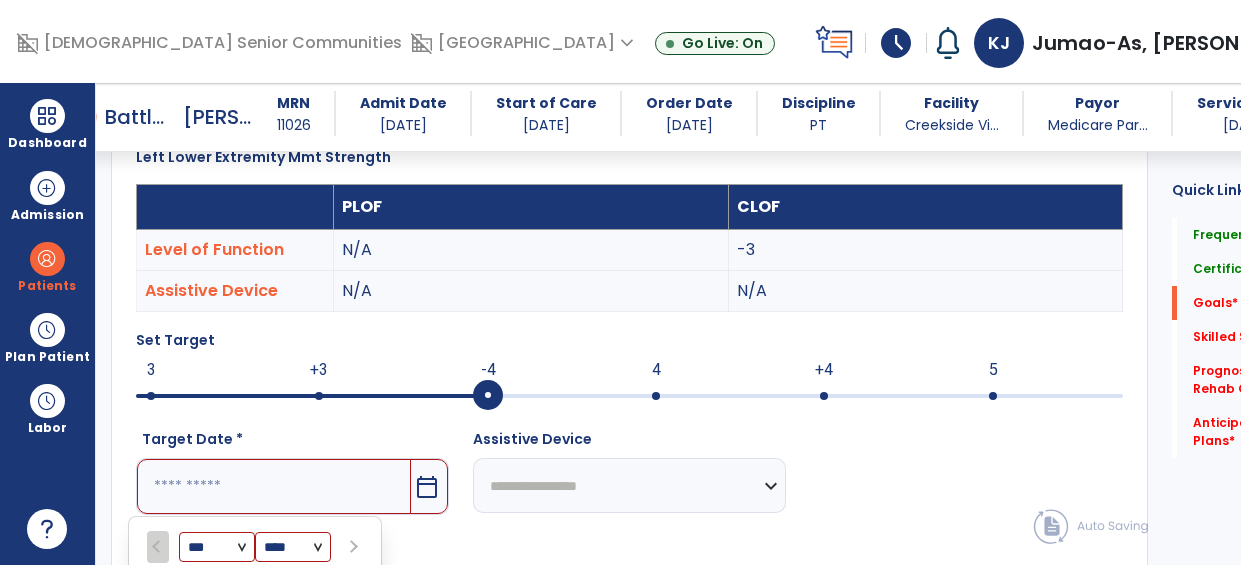 scroll, scrollTop: 891, scrollLeft: 0, axis: vertical 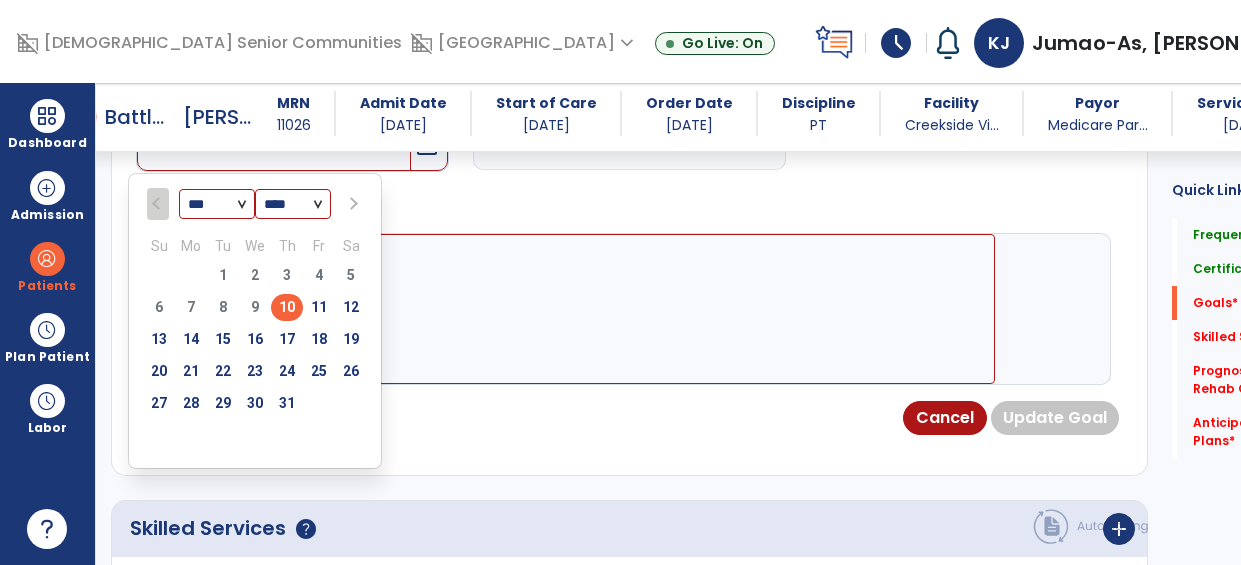 click at bounding box center [351, 204] 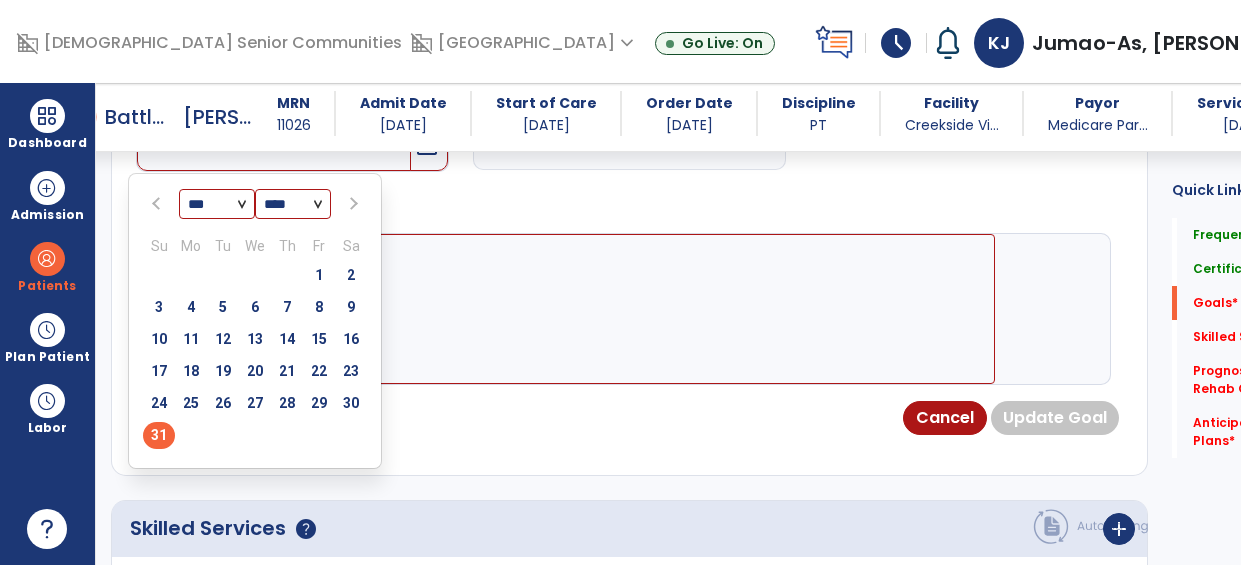 click on "31" at bounding box center [159, 435] 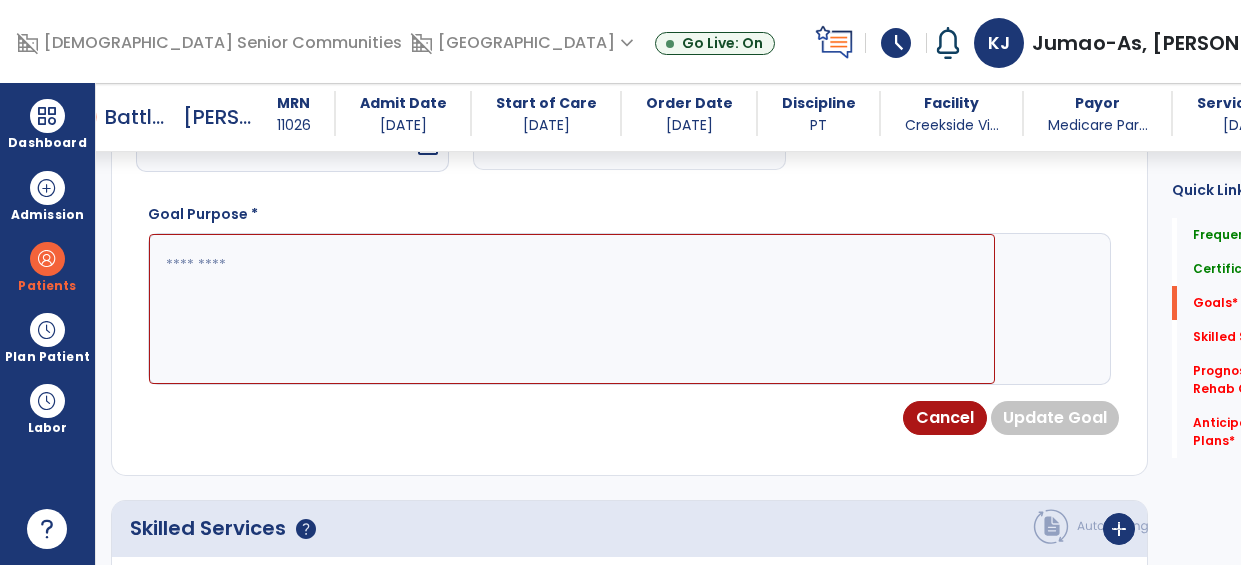 click at bounding box center [572, 309] 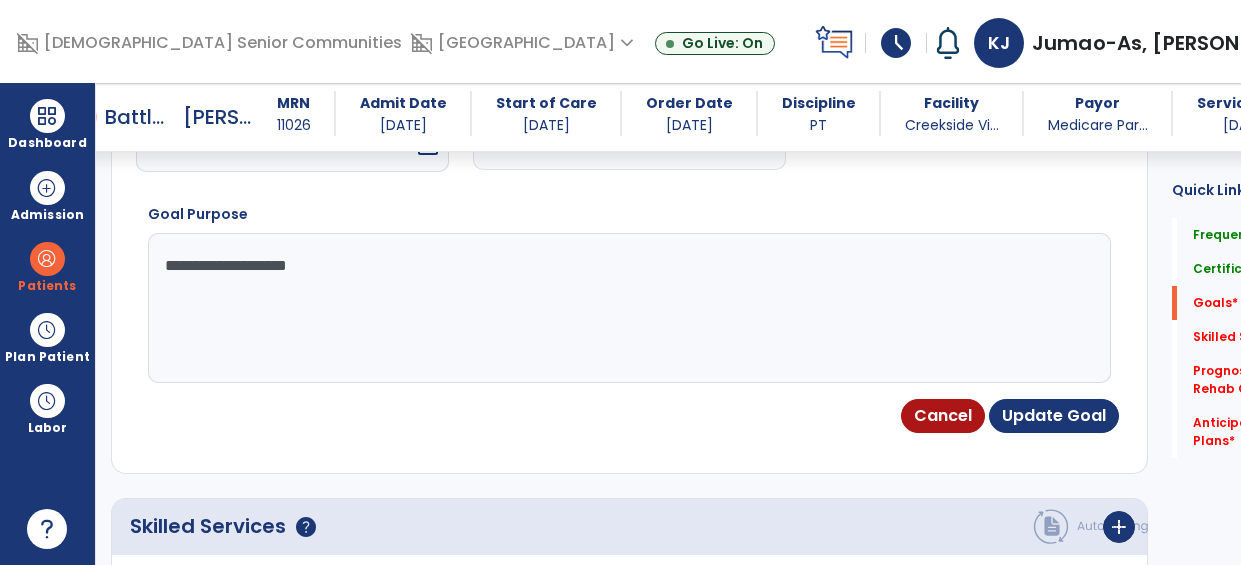 type on "**********" 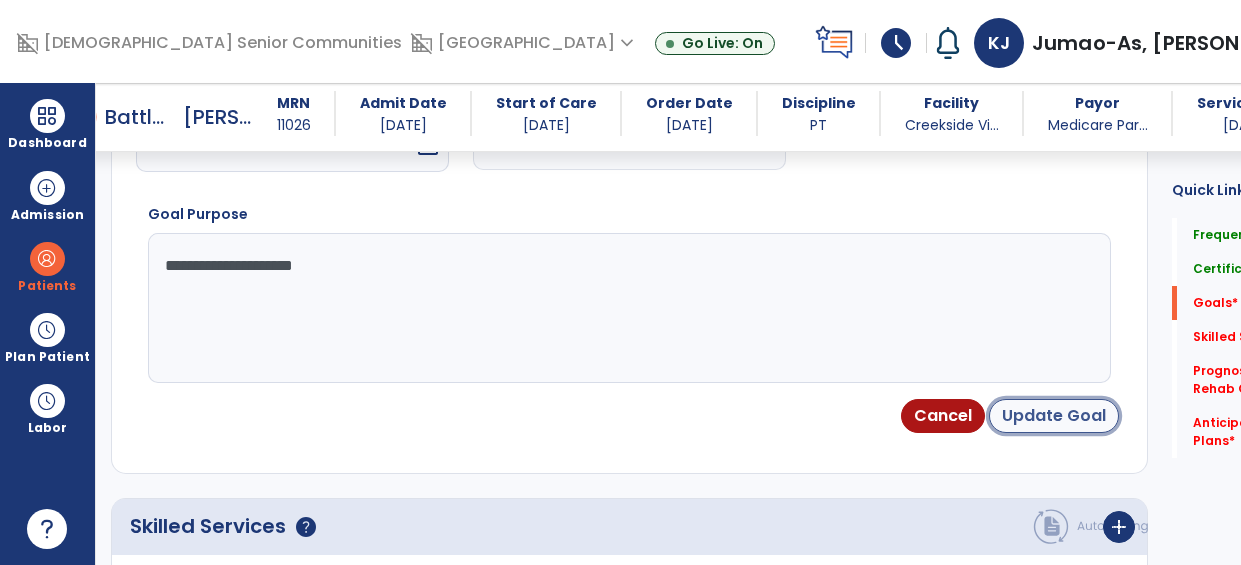click on "Update Goal" at bounding box center [1054, 416] 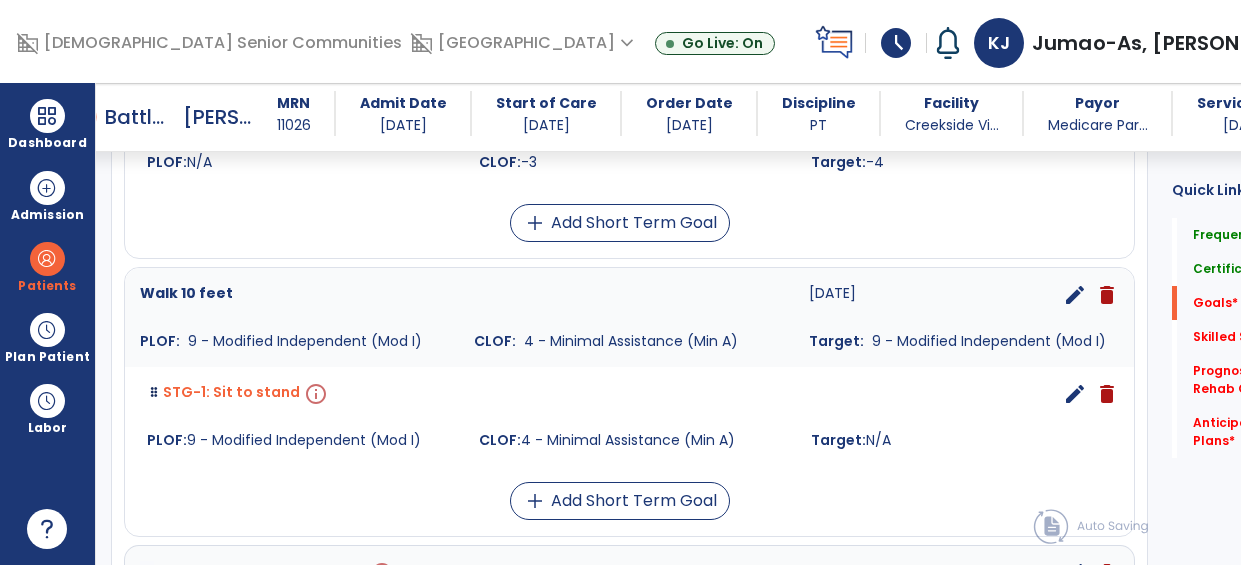 click on "info" at bounding box center [314, 394] 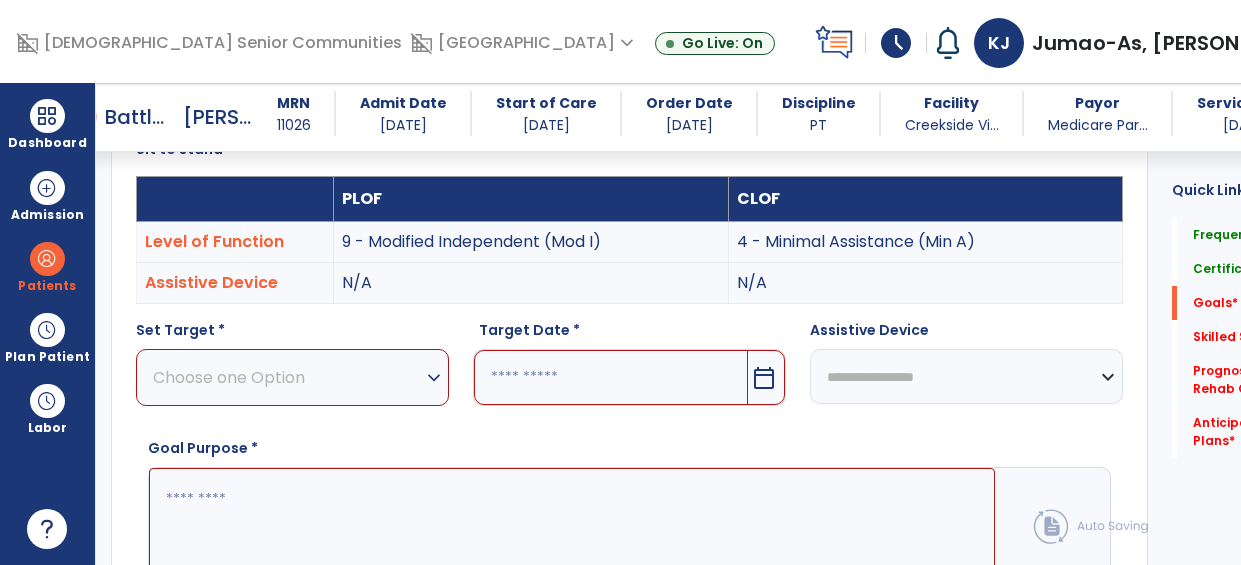 scroll, scrollTop: 548, scrollLeft: 0, axis: vertical 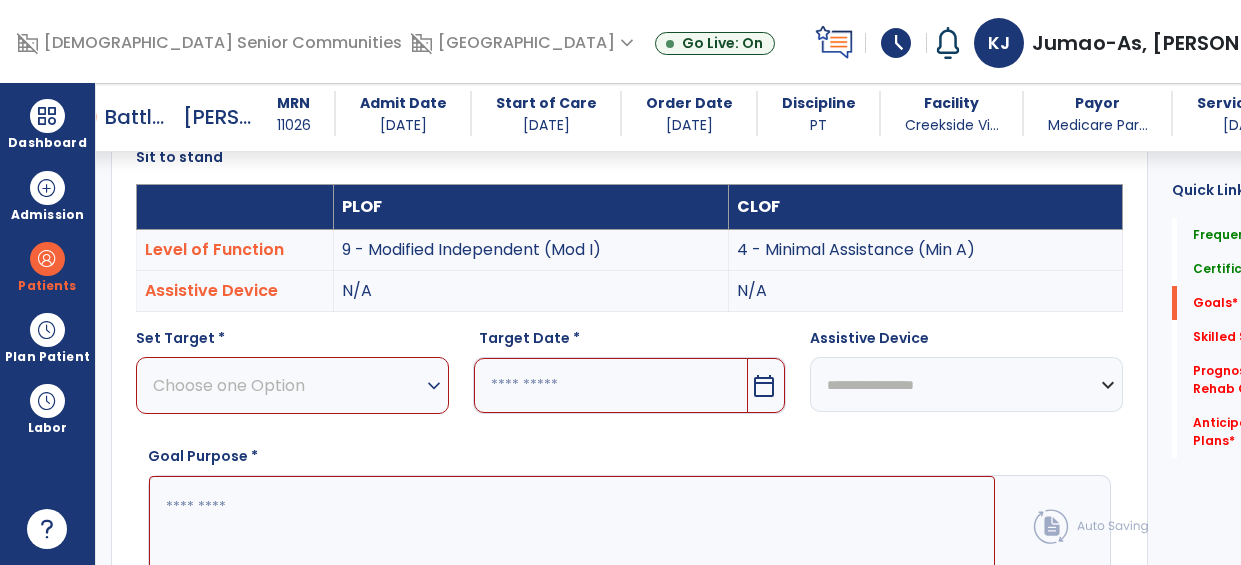 click on "Choose one Option" at bounding box center (287, 385) 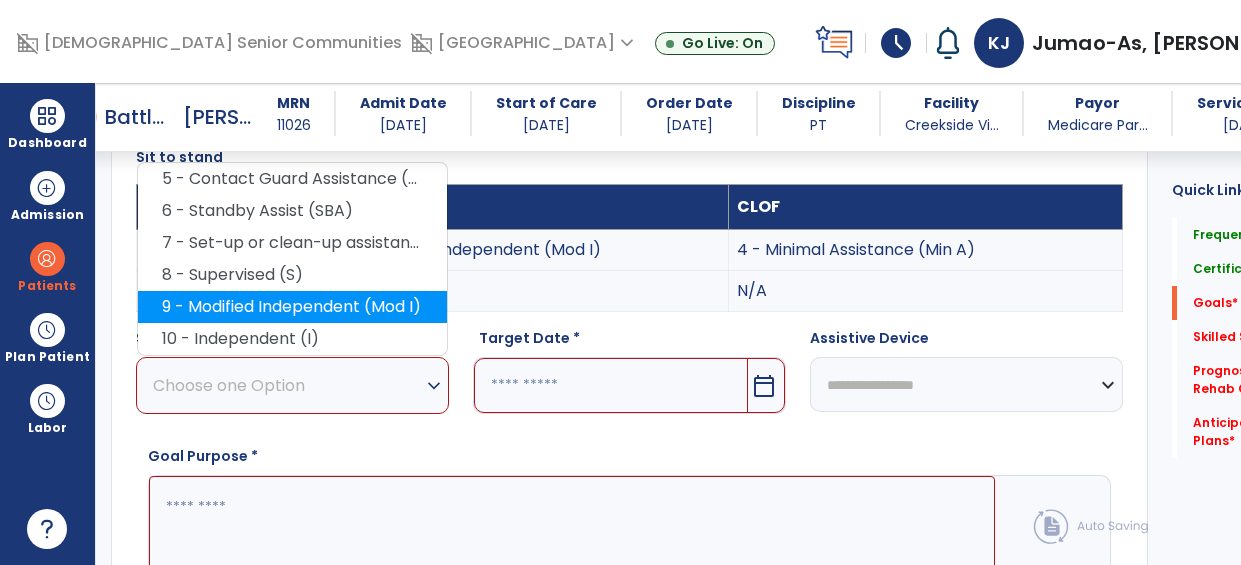 click on "9 - Modified Independent (Mod I)" at bounding box center (292, 307) 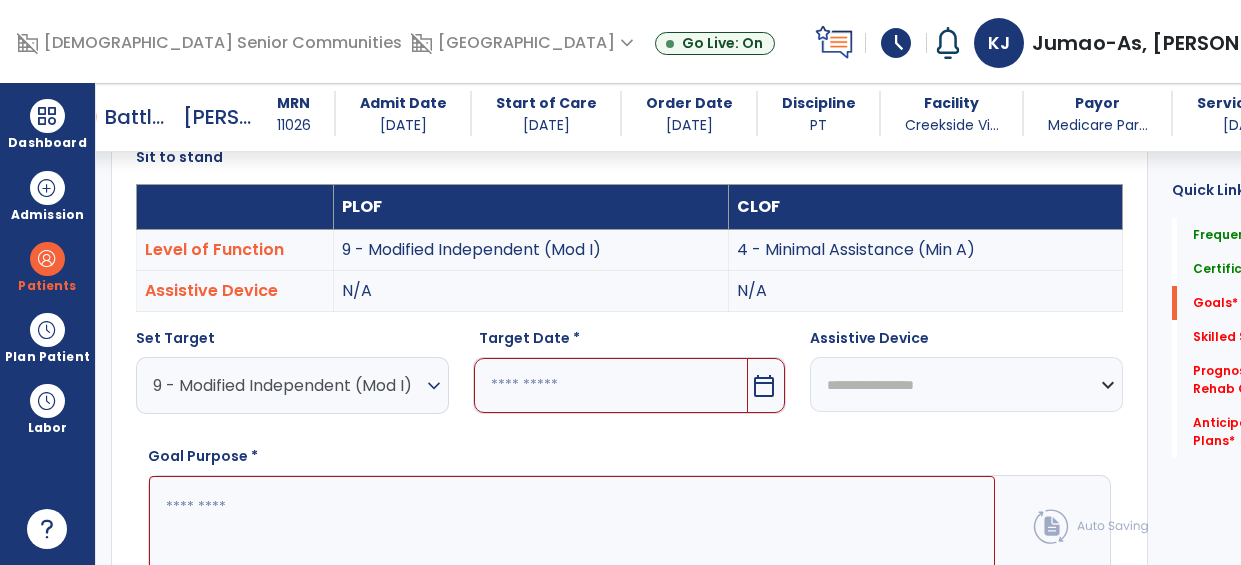 click at bounding box center (611, 385) 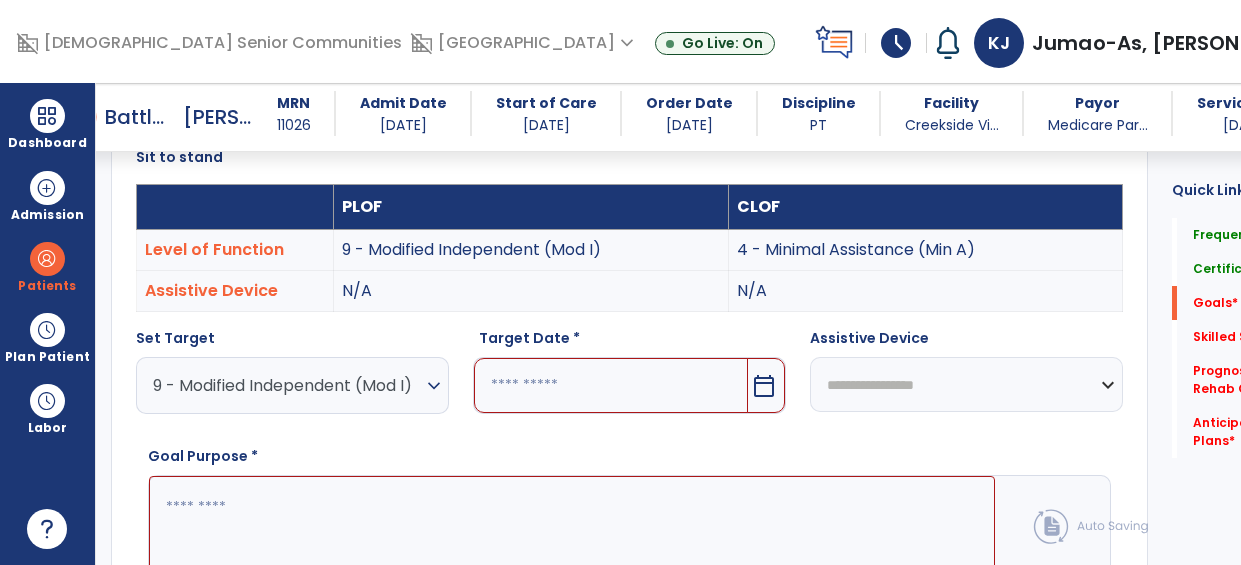 scroll, scrollTop: 565, scrollLeft: 0, axis: vertical 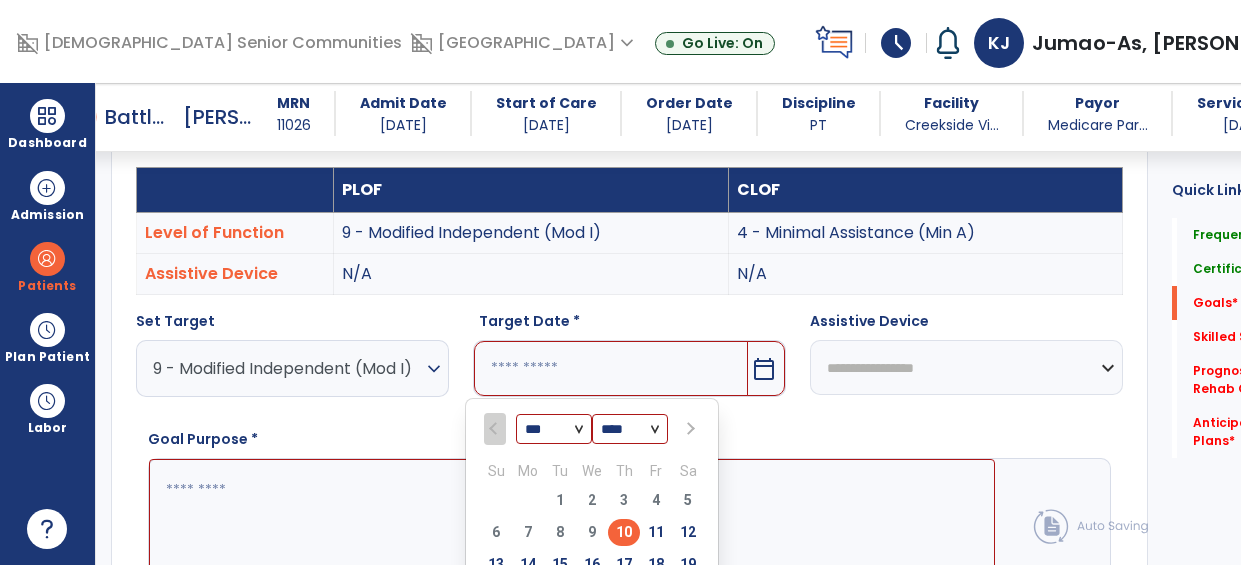 click at bounding box center (688, 429) 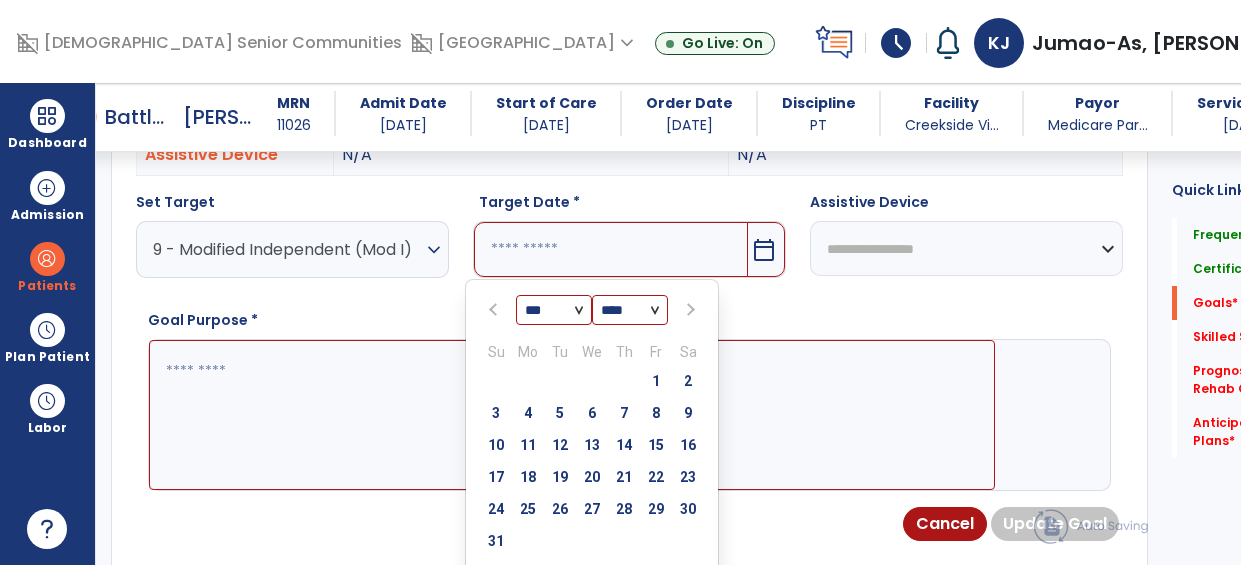 scroll, scrollTop: 748, scrollLeft: 0, axis: vertical 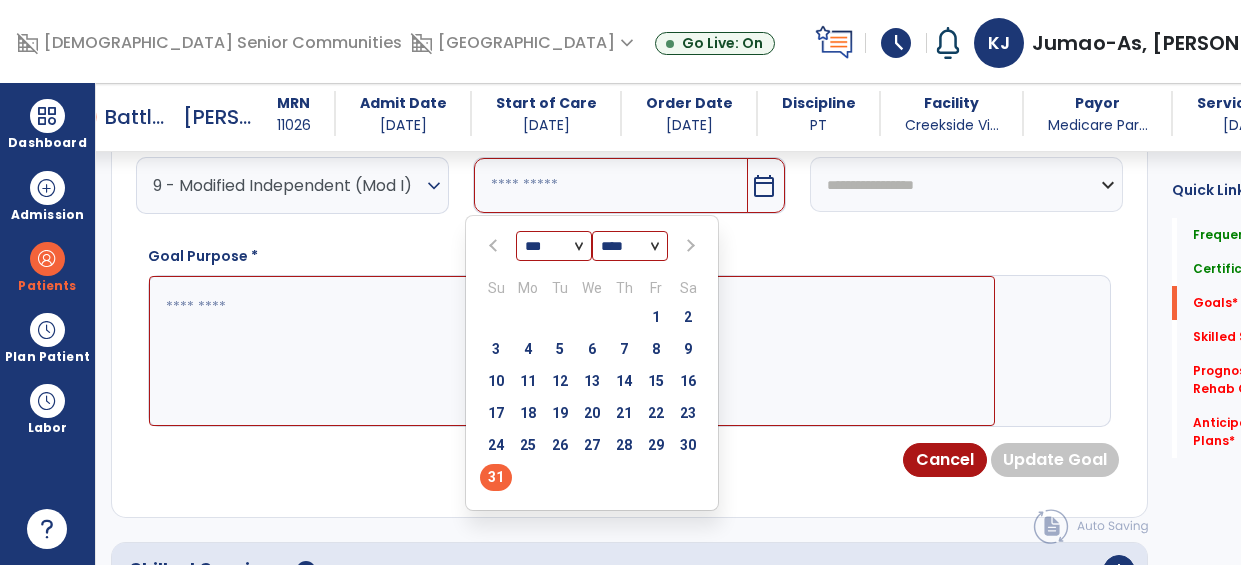 click on "31" at bounding box center [496, 477] 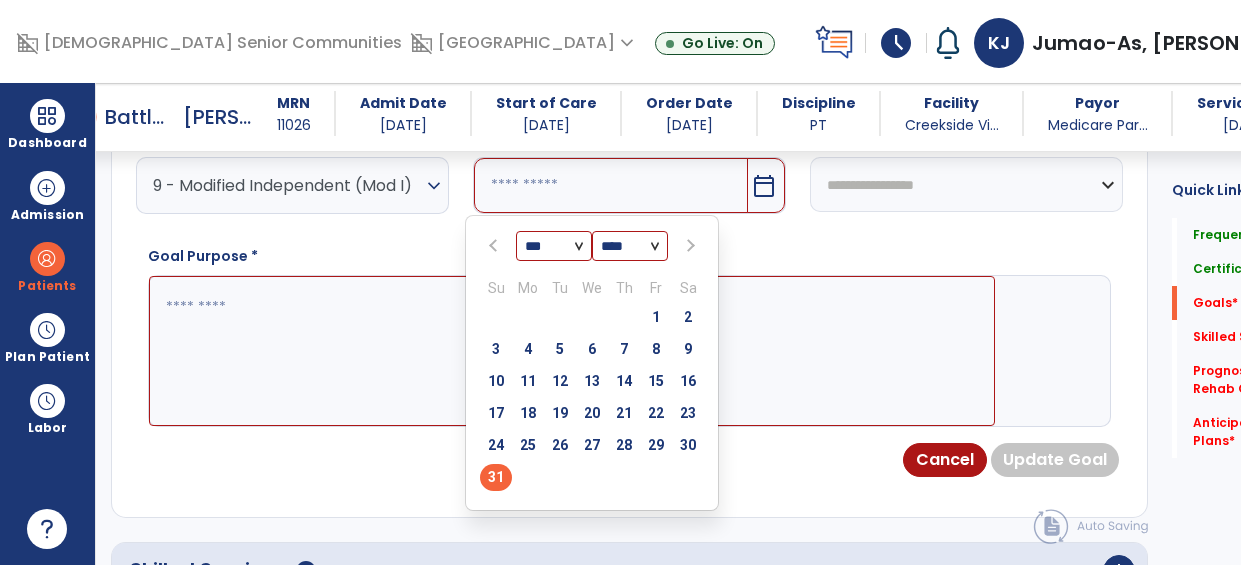 type on "*********" 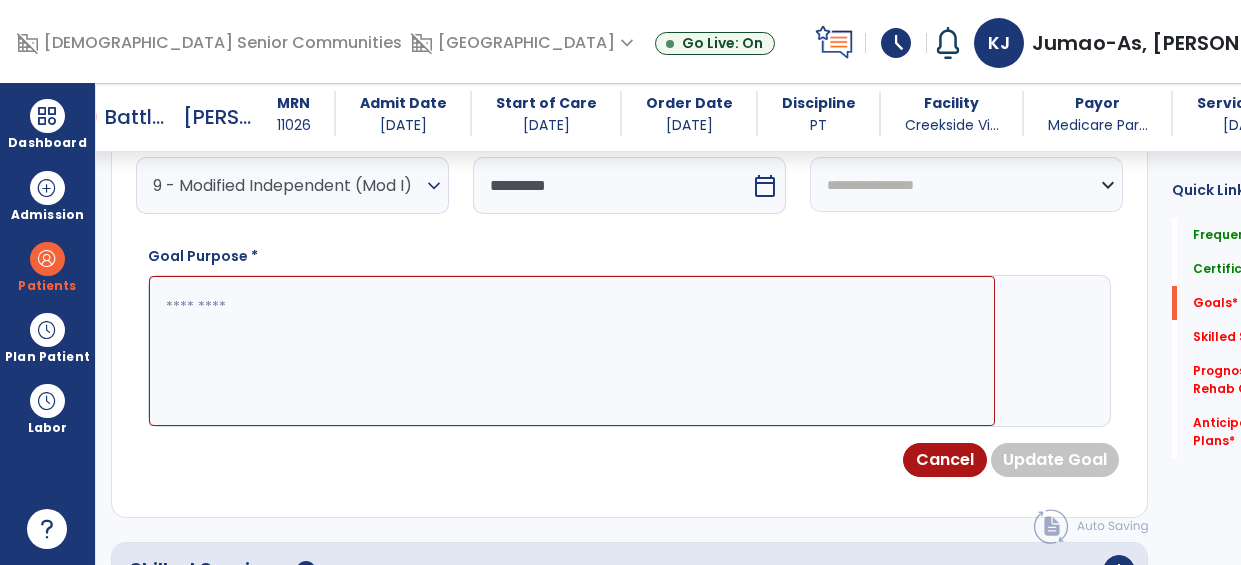 click at bounding box center [572, 351] 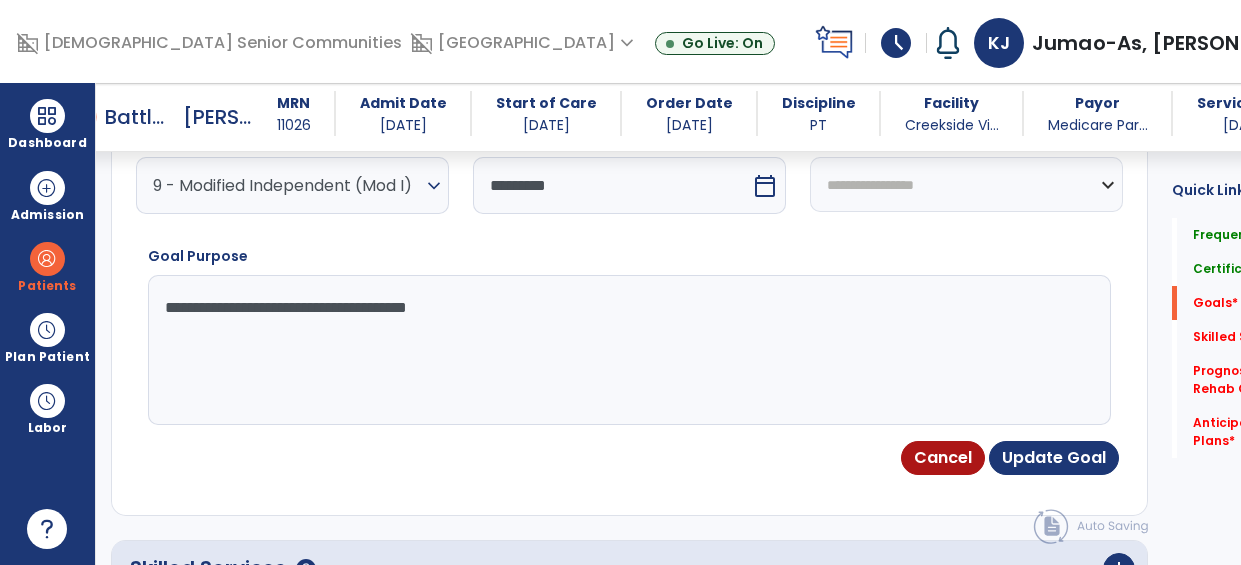 type on "**********" 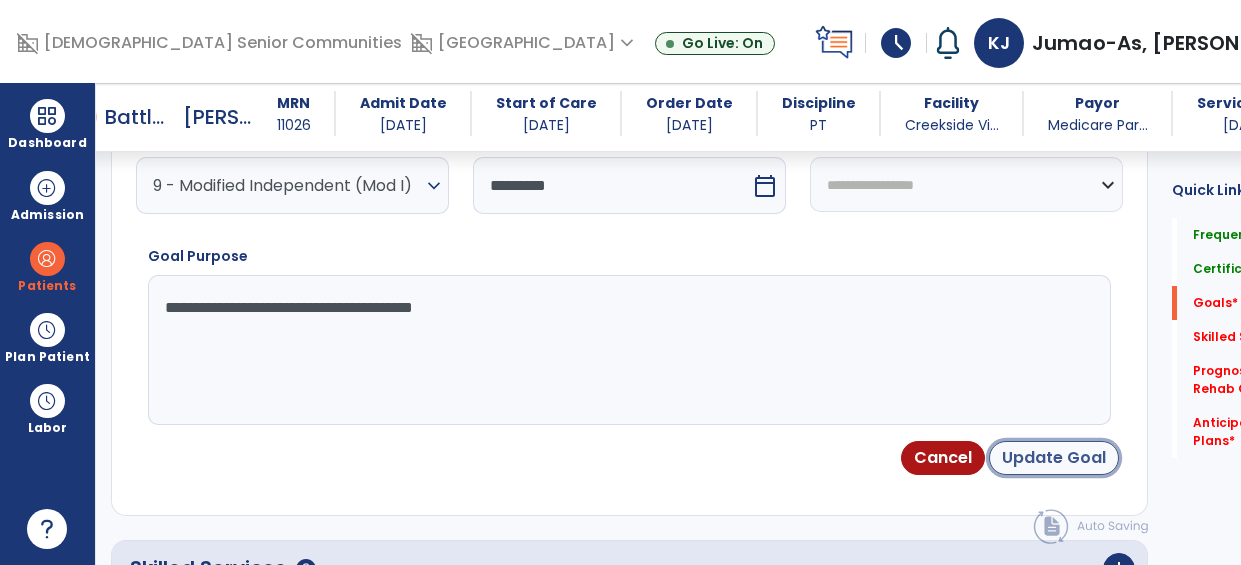 click on "Update Goal" at bounding box center (1054, 458) 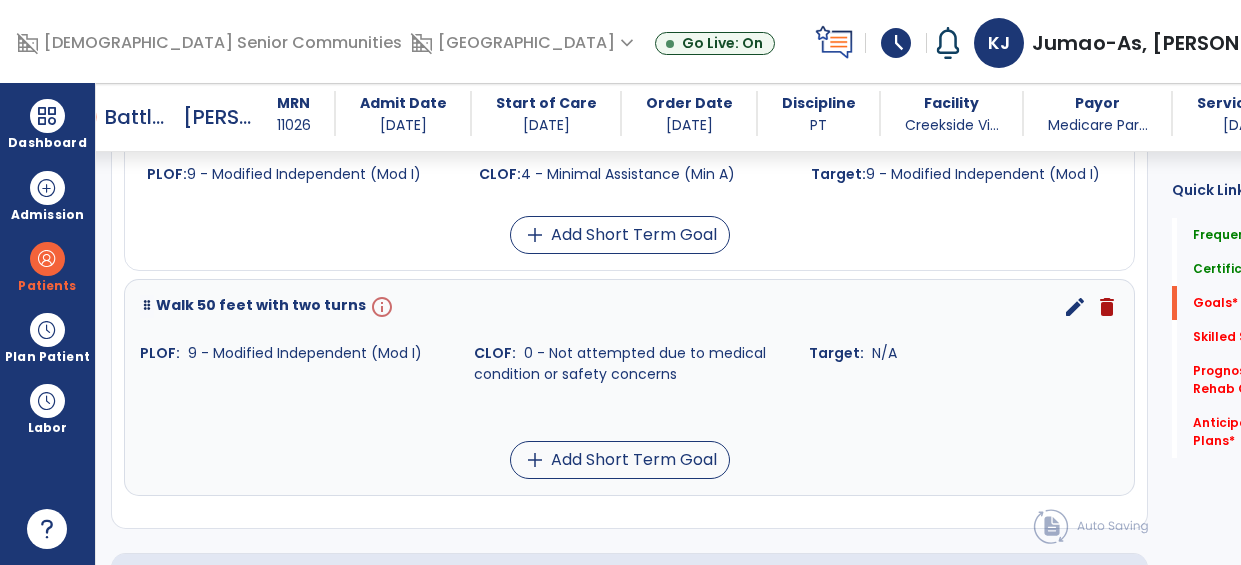 scroll, scrollTop: 1098, scrollLeft: 0, axis: vertical 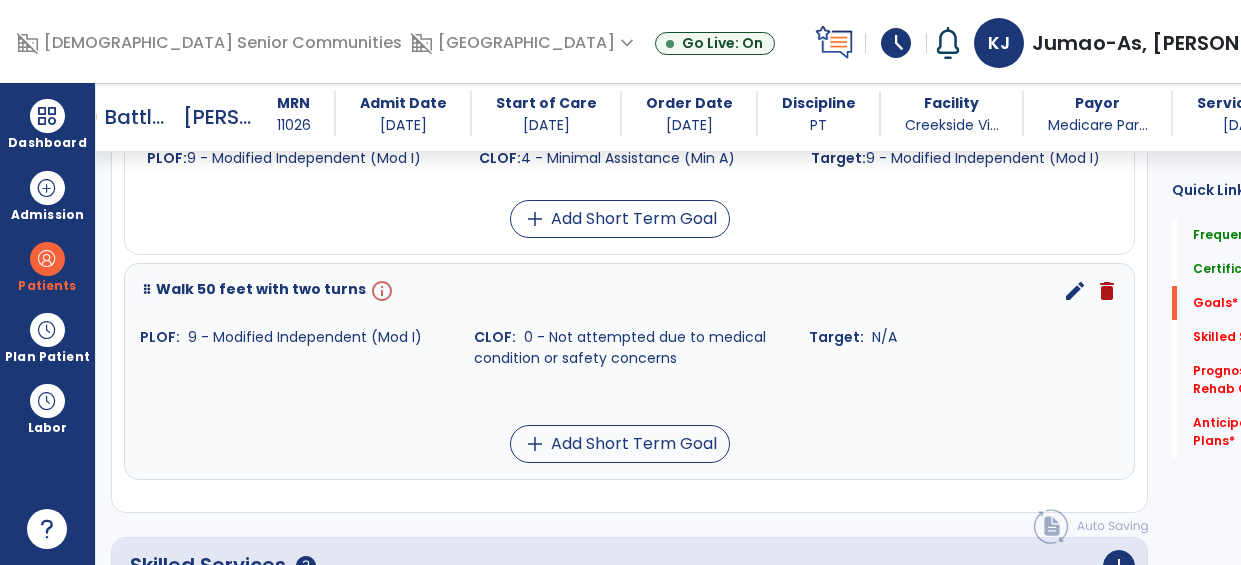 click on "info" at bounding box center (380, 291) 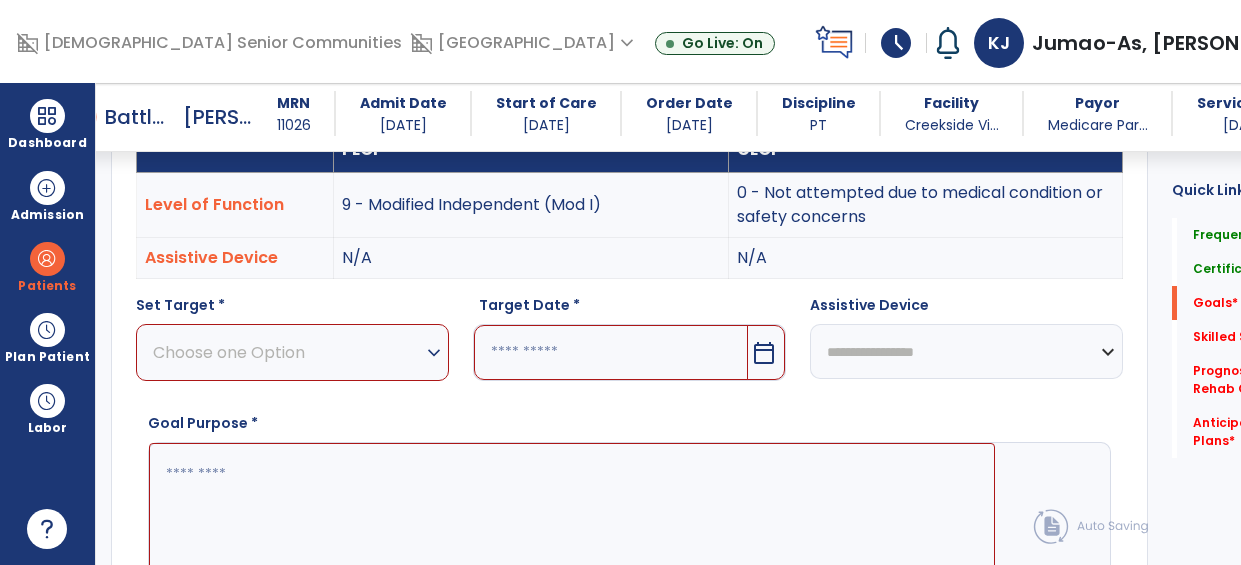 scroll, scrollTop: 548, scrollLeft: 0, axis: vertical 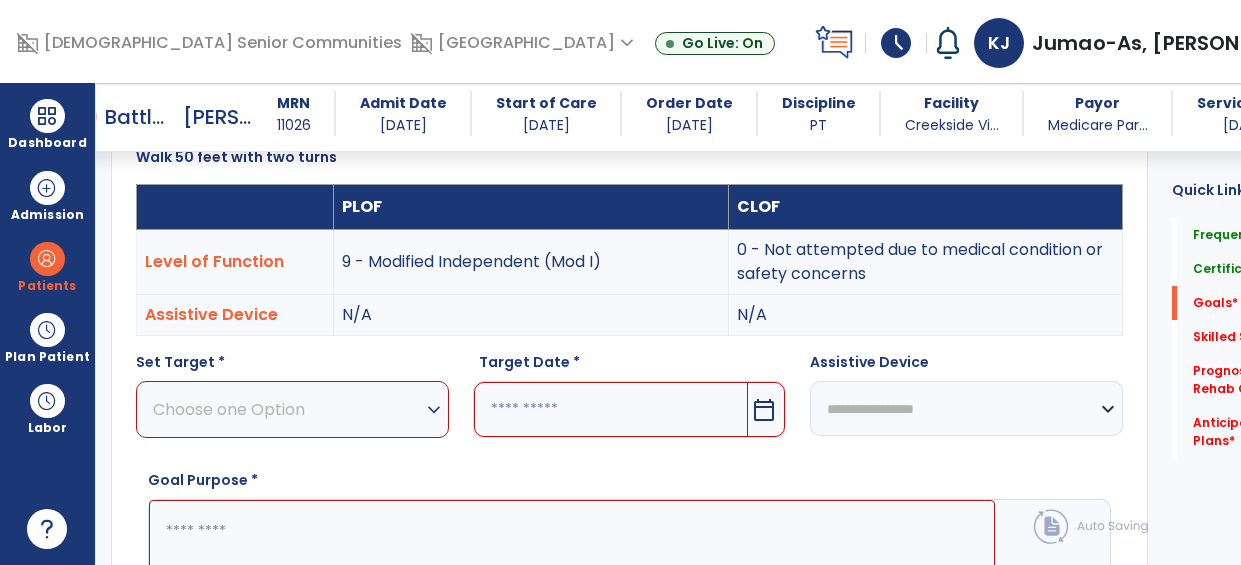 click on "Choose one Option" at bounding box center (287, 409) 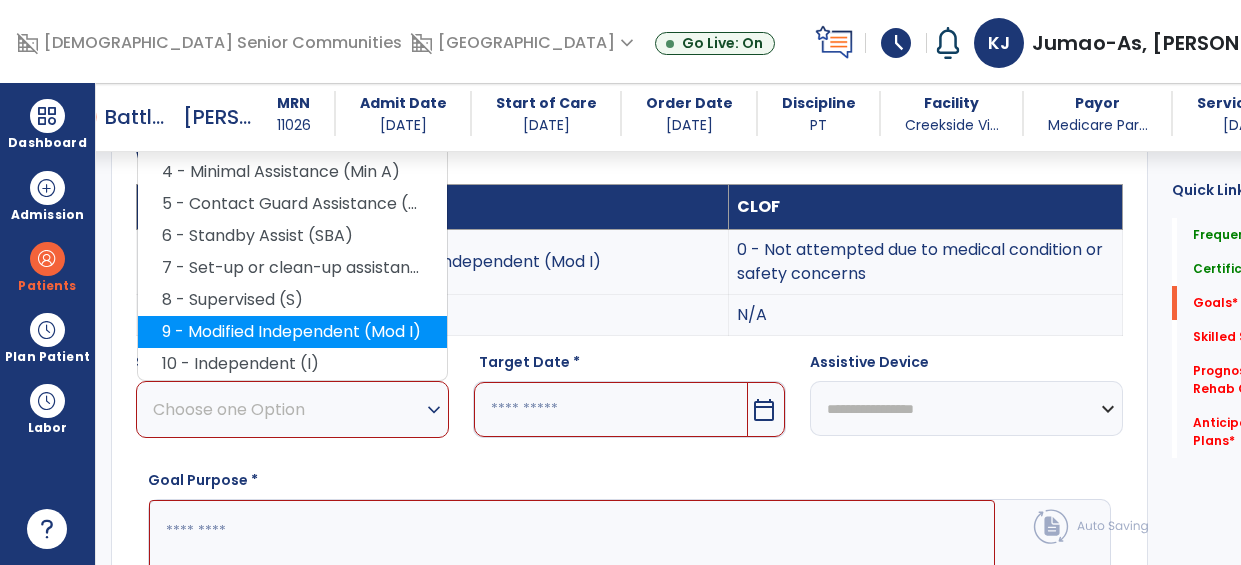 click on "9 - Modified Independent (Mod I)" at bounding box center [292, 332] 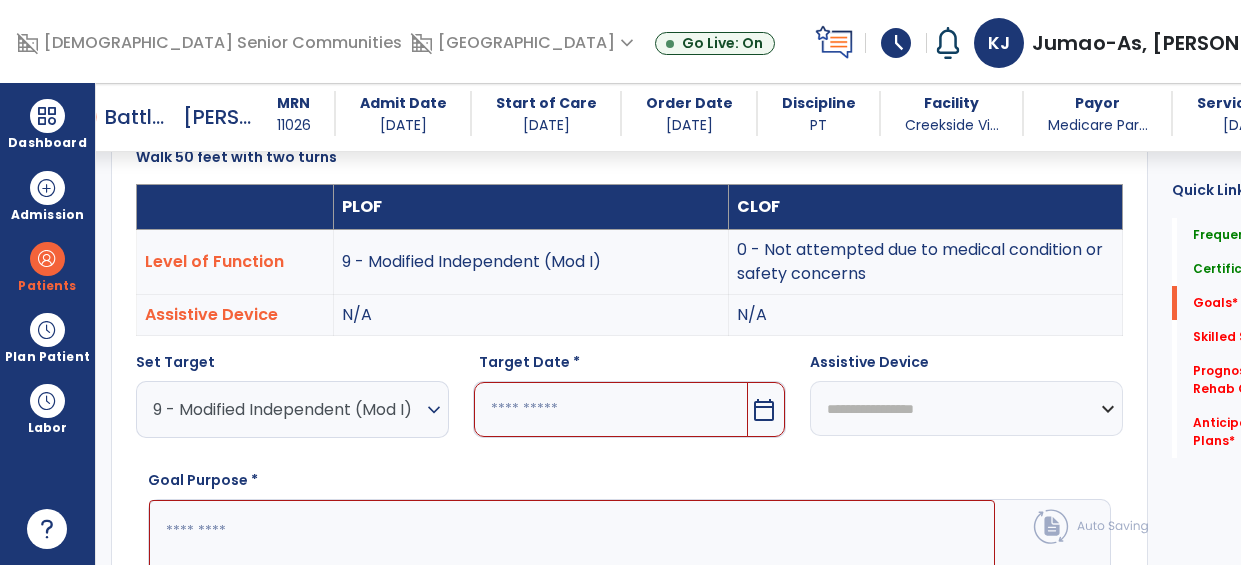 click at bounding box center (611, 409) 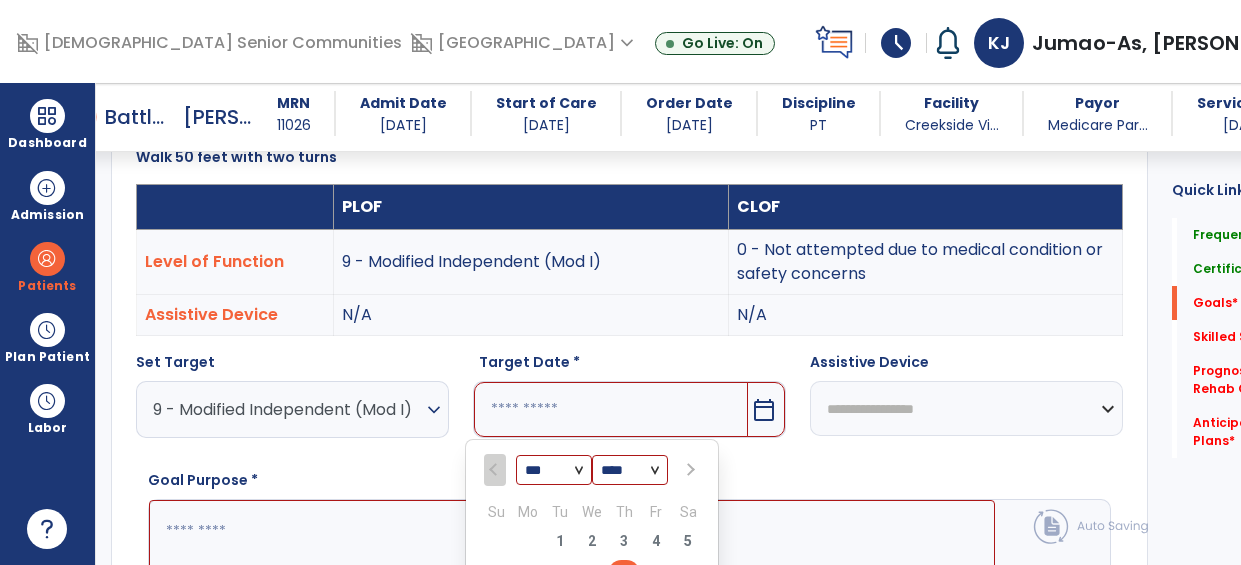 scroll, scrollTop: 814, scrollLeft: 0, axis: vertical 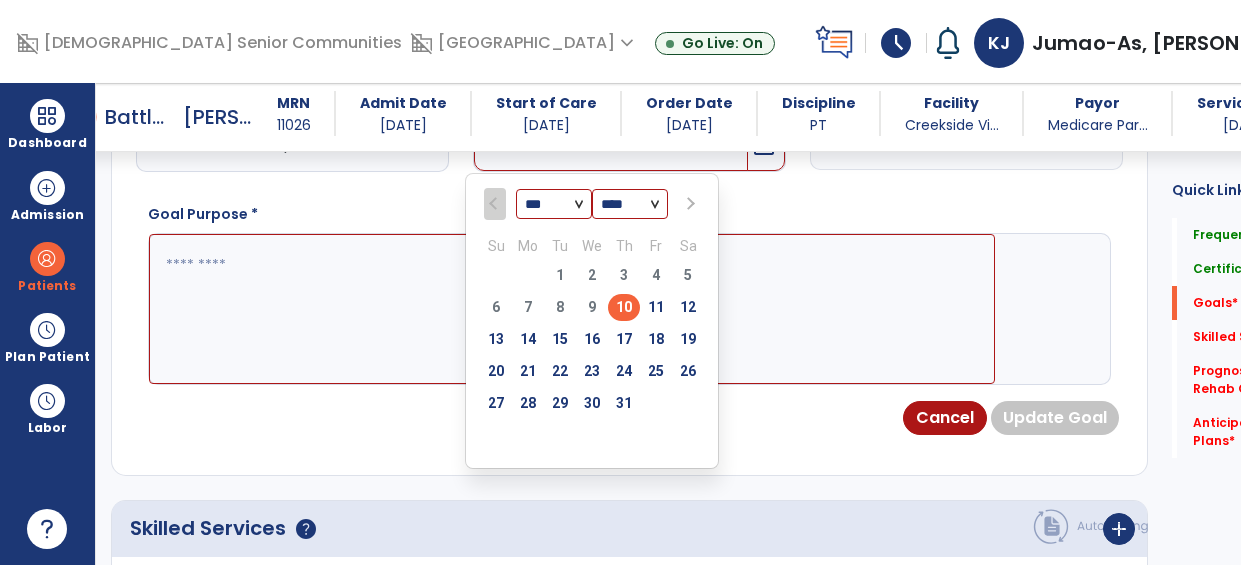 click at bounding box center (688, 204) 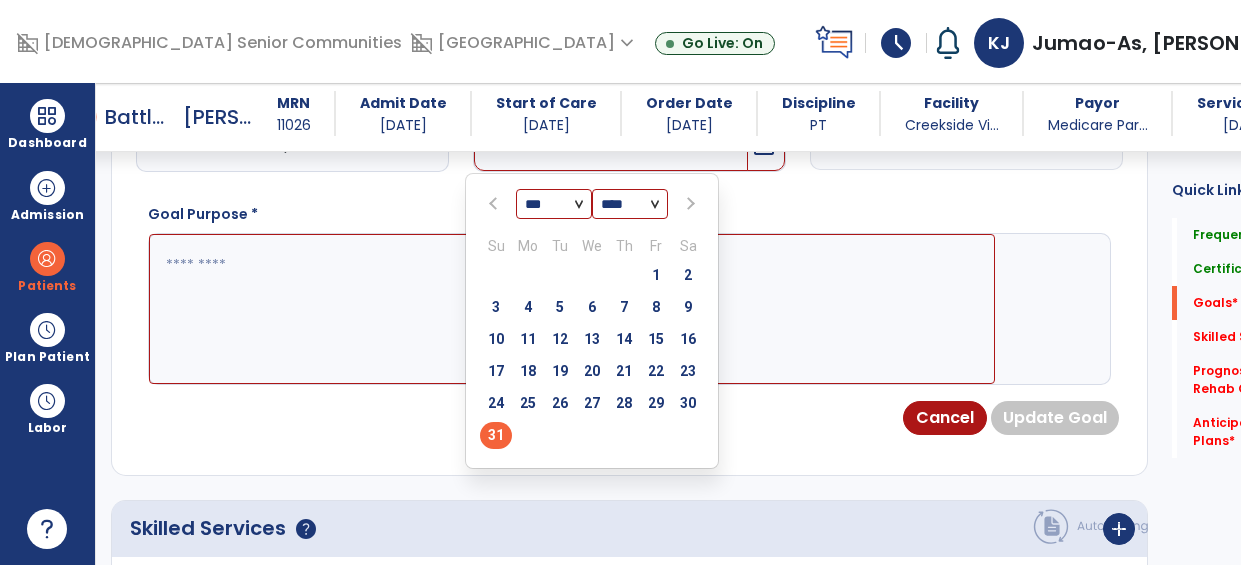 click on "31" at bounding box center (496, 435) 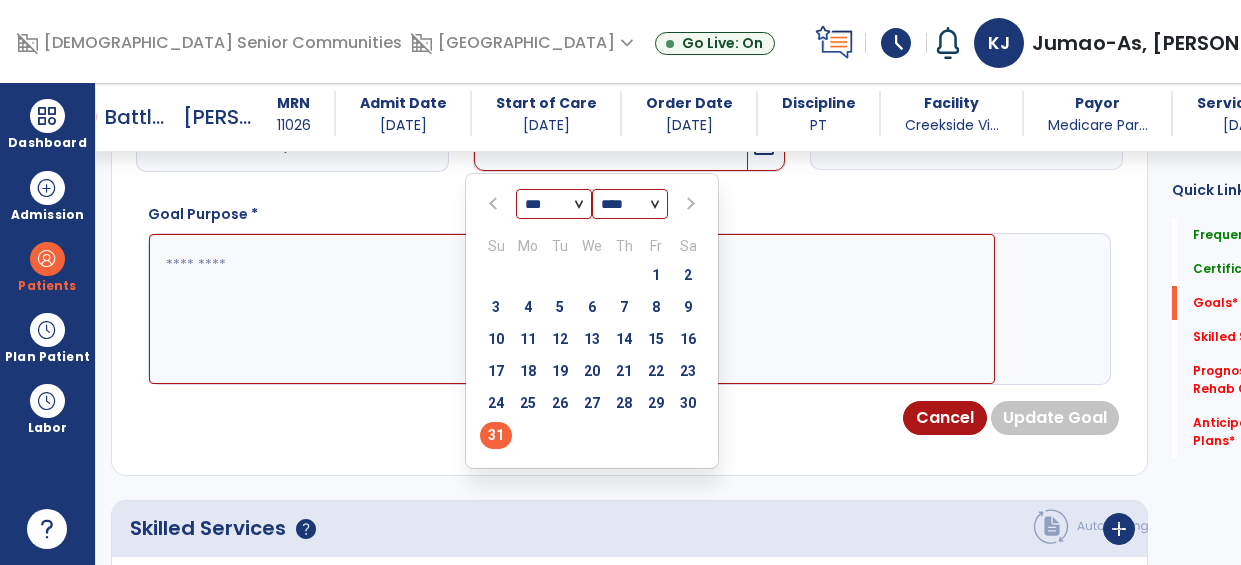 type on "*********" 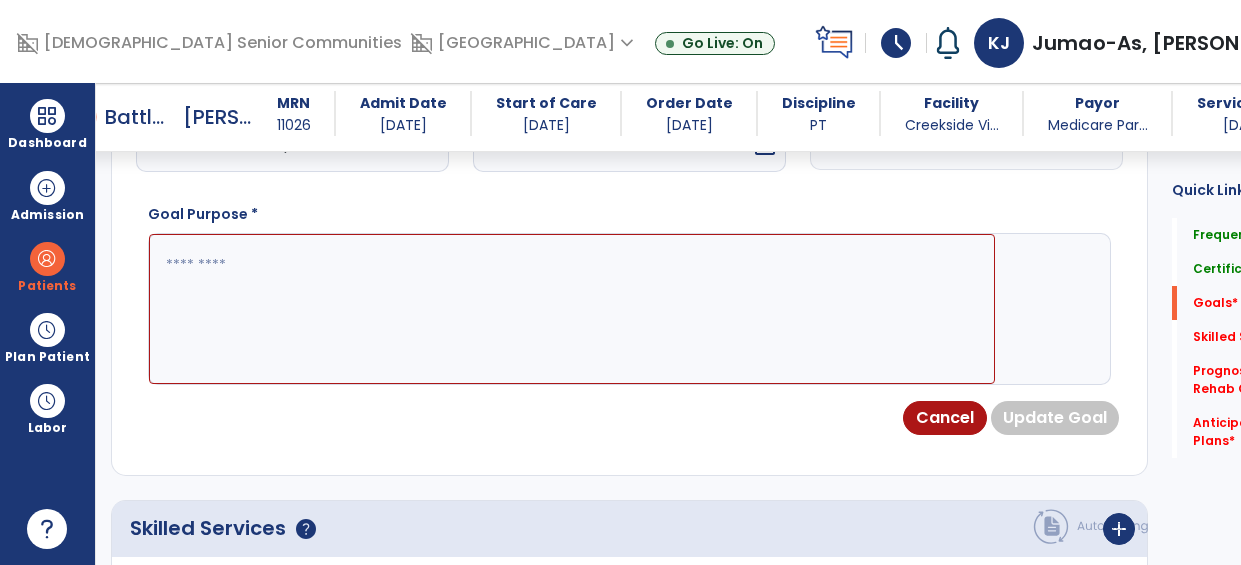 click at bounding box center [572, 309] 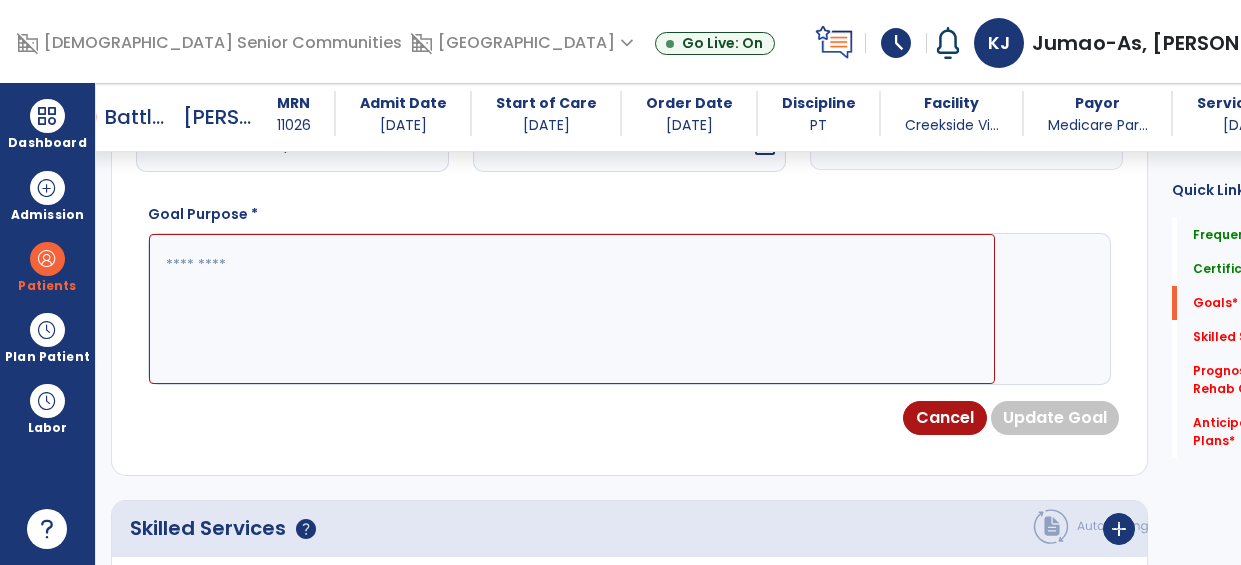 click on "**********" at bounding box center [966, 142] 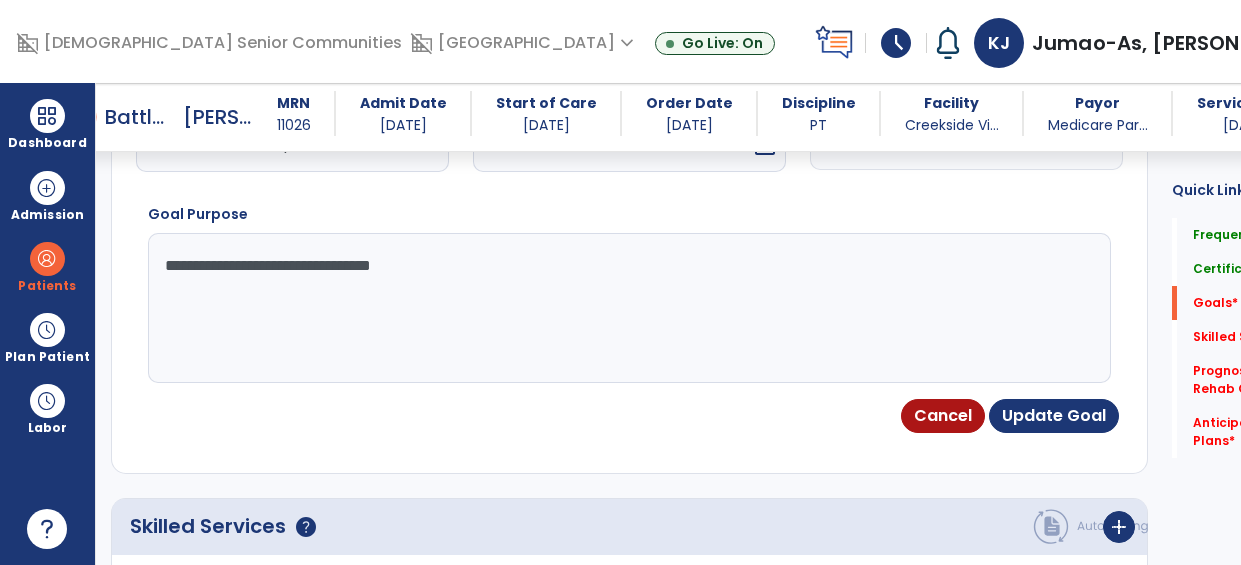 type on "**********" 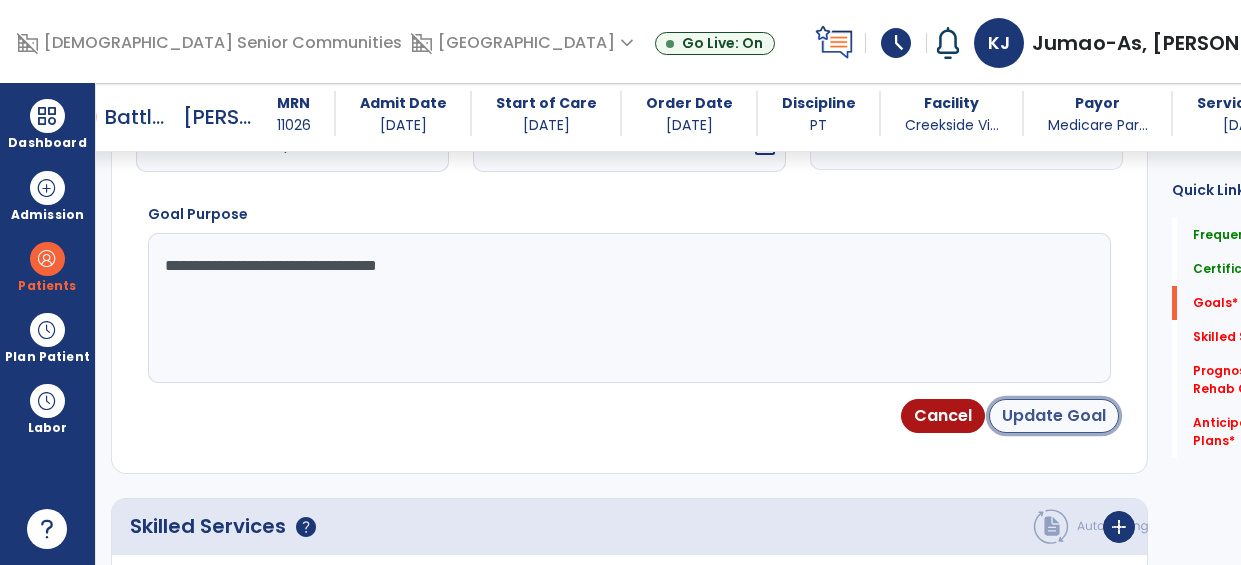 click on "Update Goal" at bounding box center (1054, 416) 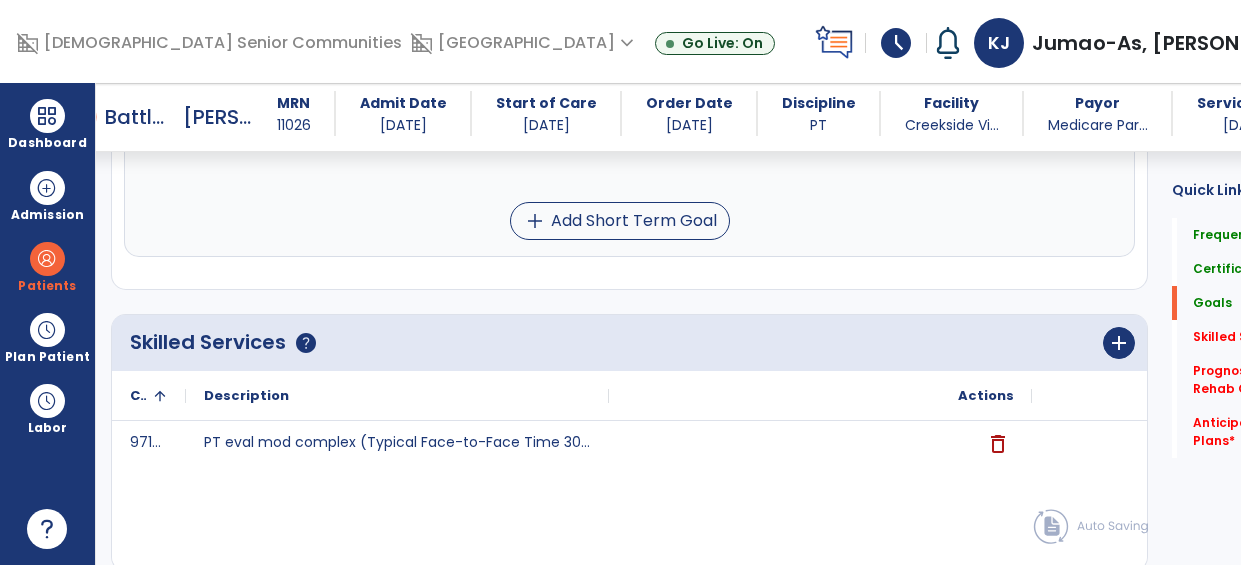 scroll, scrollTop: 1324, scrollLeft: 0, axis: vertical 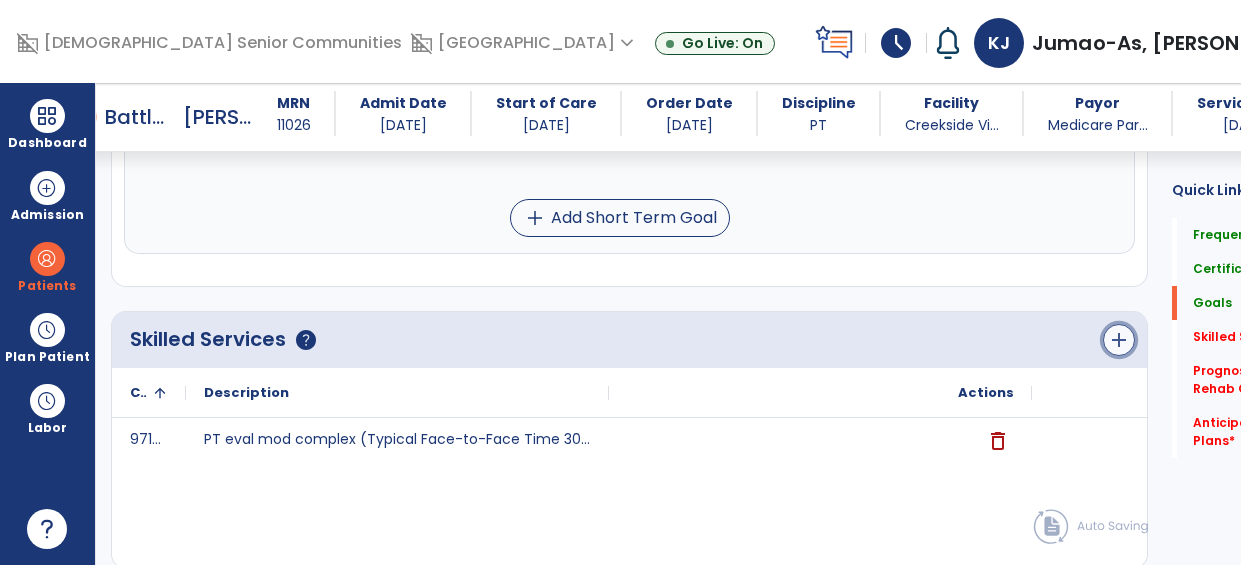 click on "add" 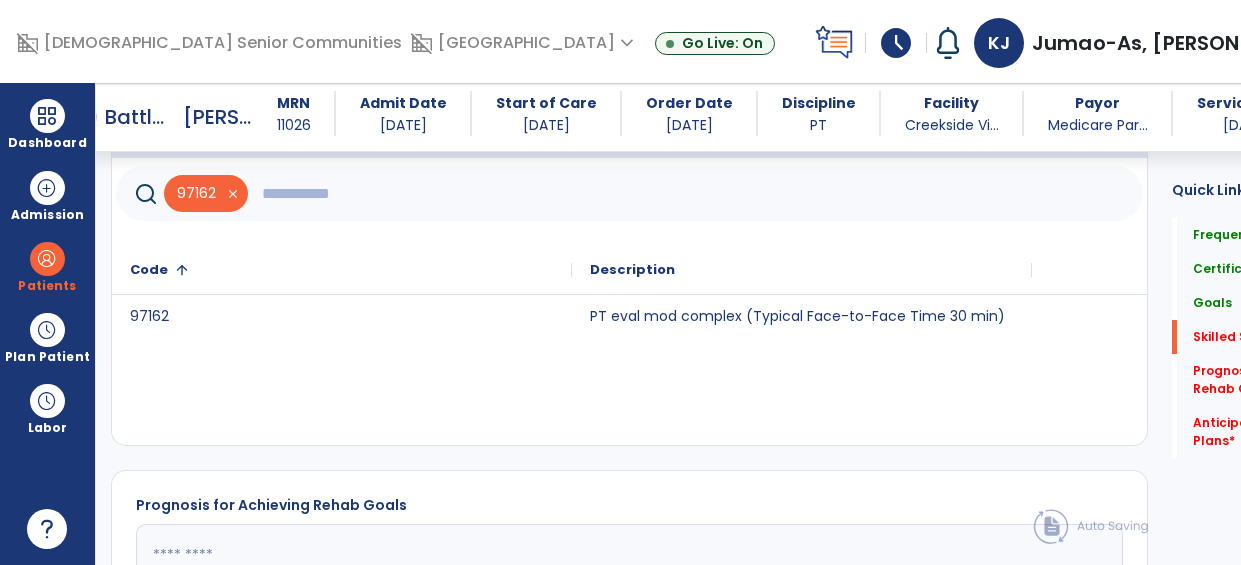 scroll, scrollTop: 1528, scrollLeft: 0, axis: vertical 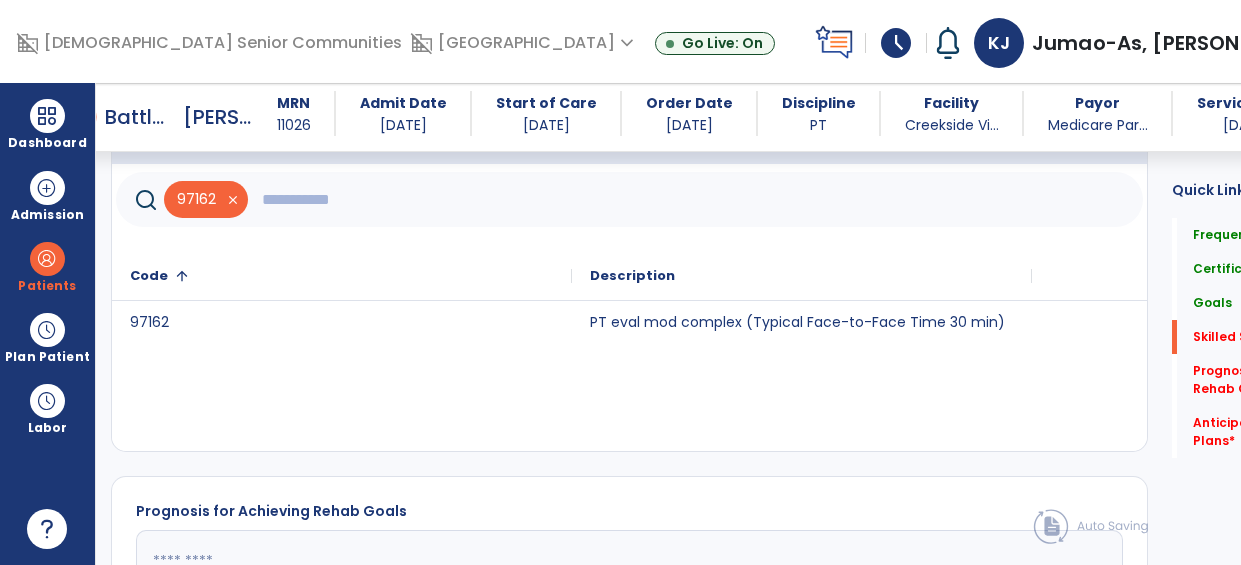 click 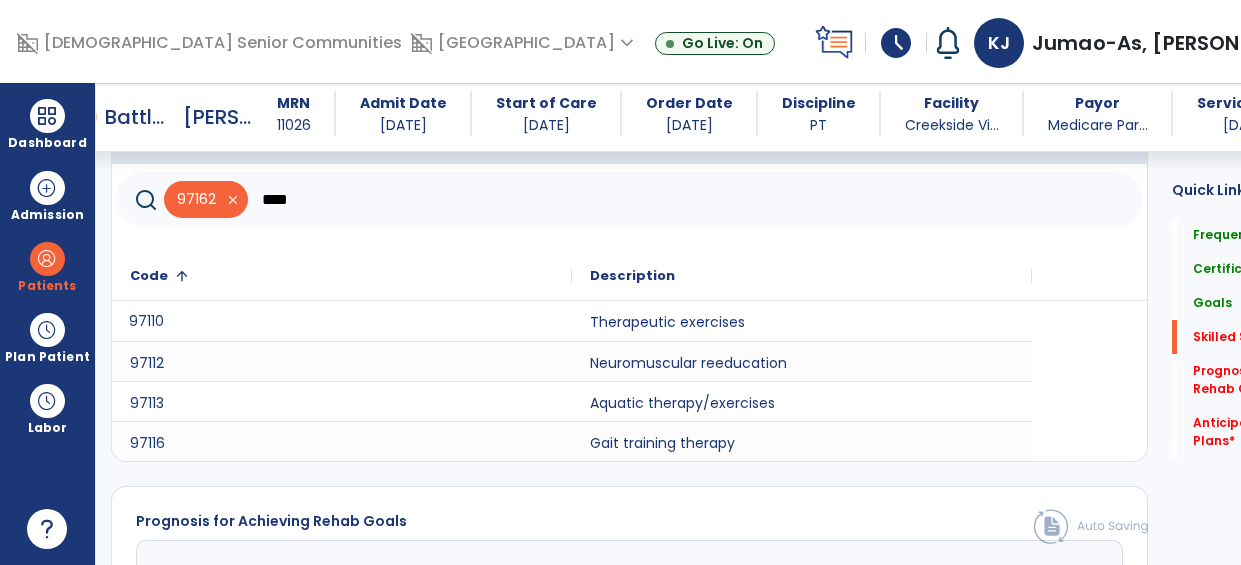 click on "97110" 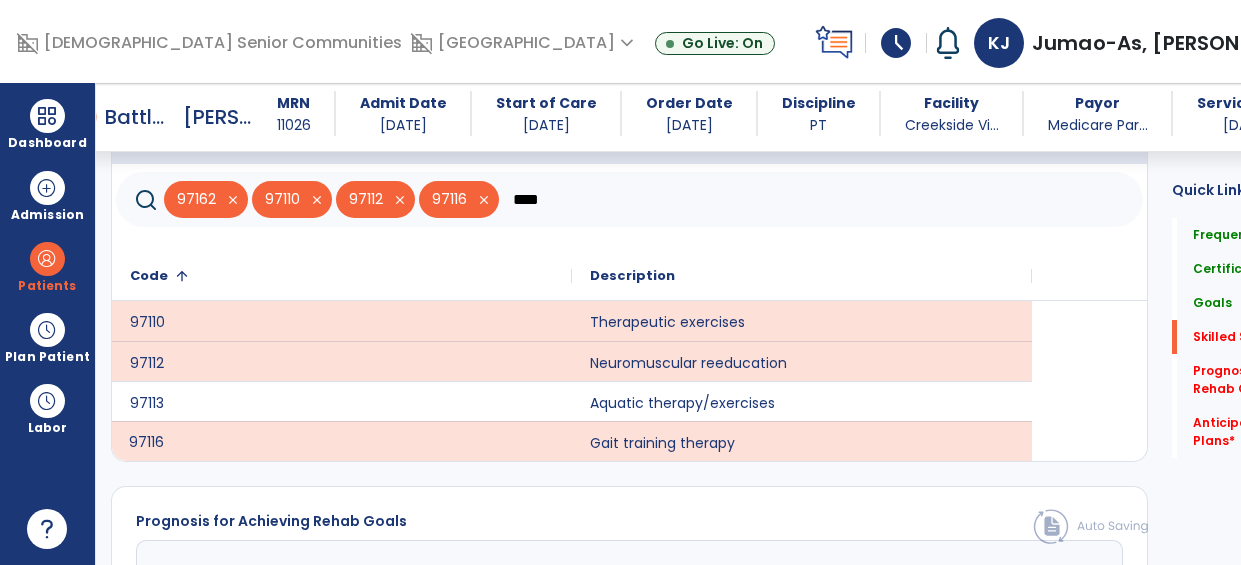 click on "****" 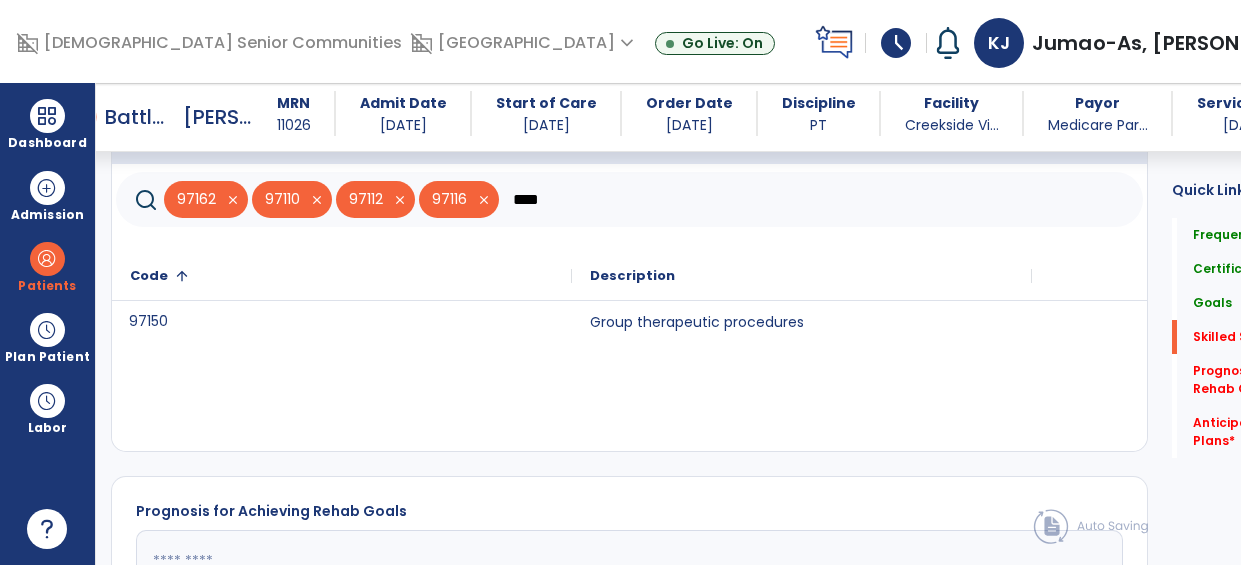 click on "97150" 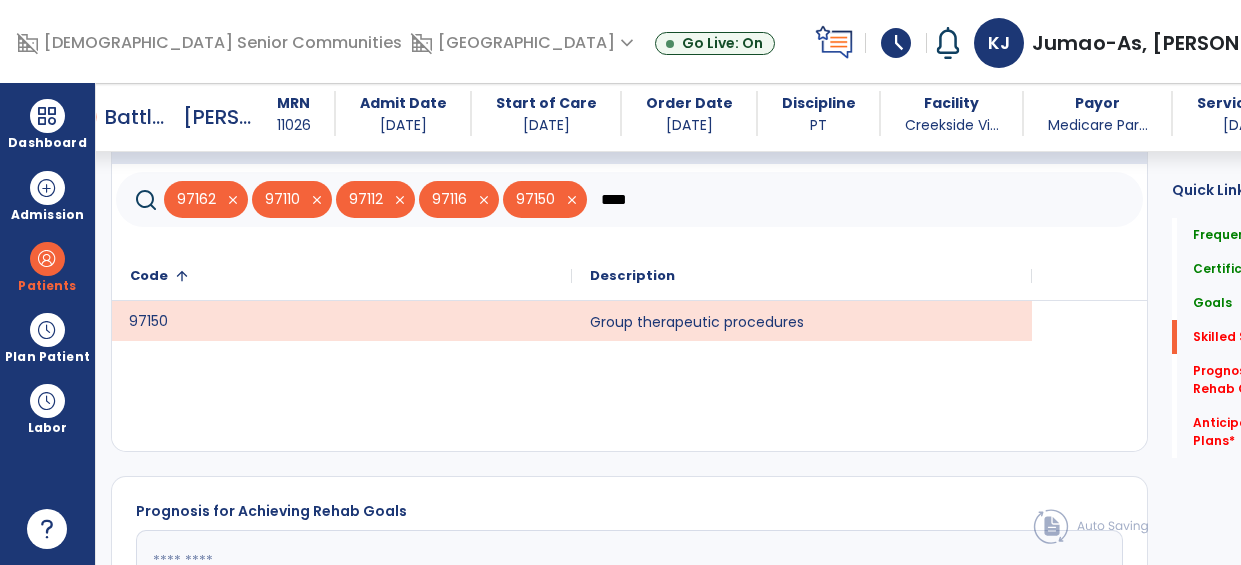 click on "****" 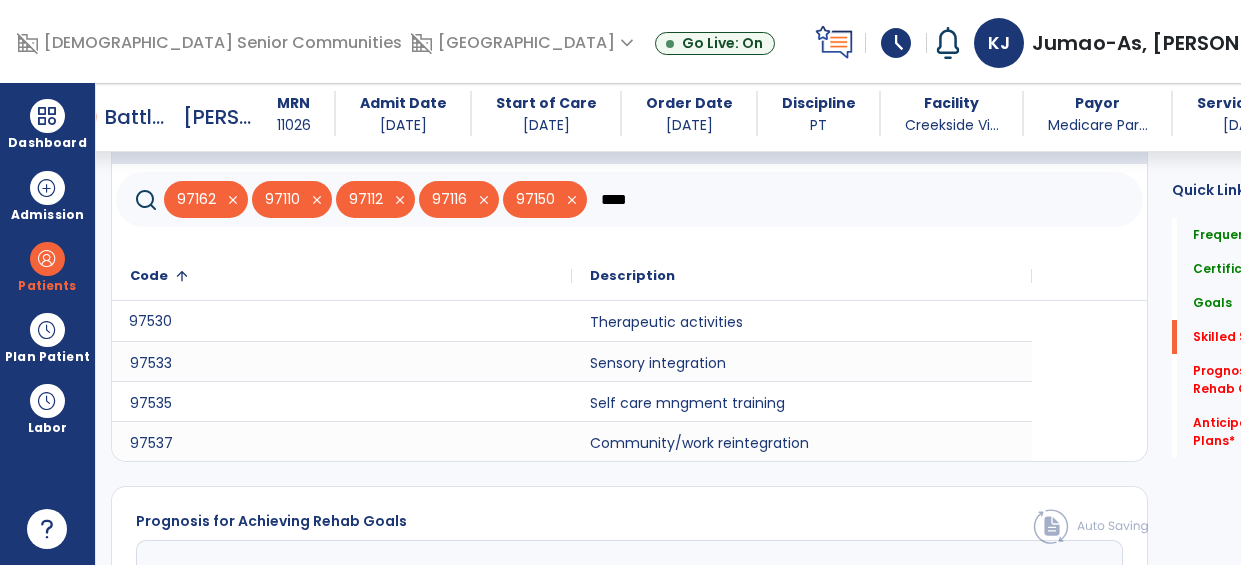 type on "****" 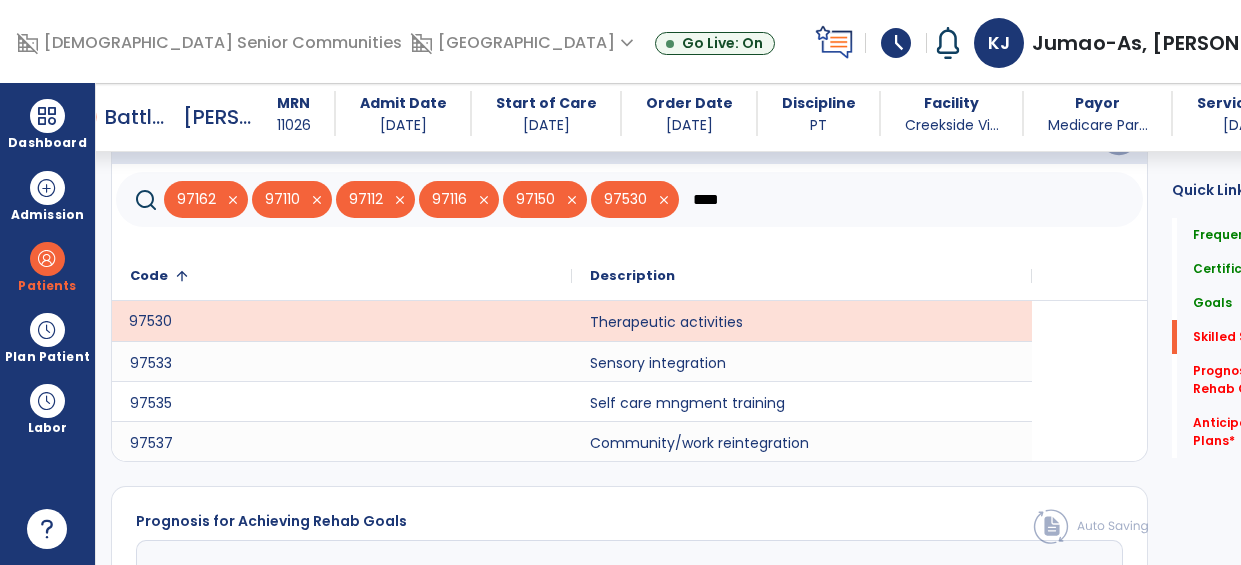 click on "save" 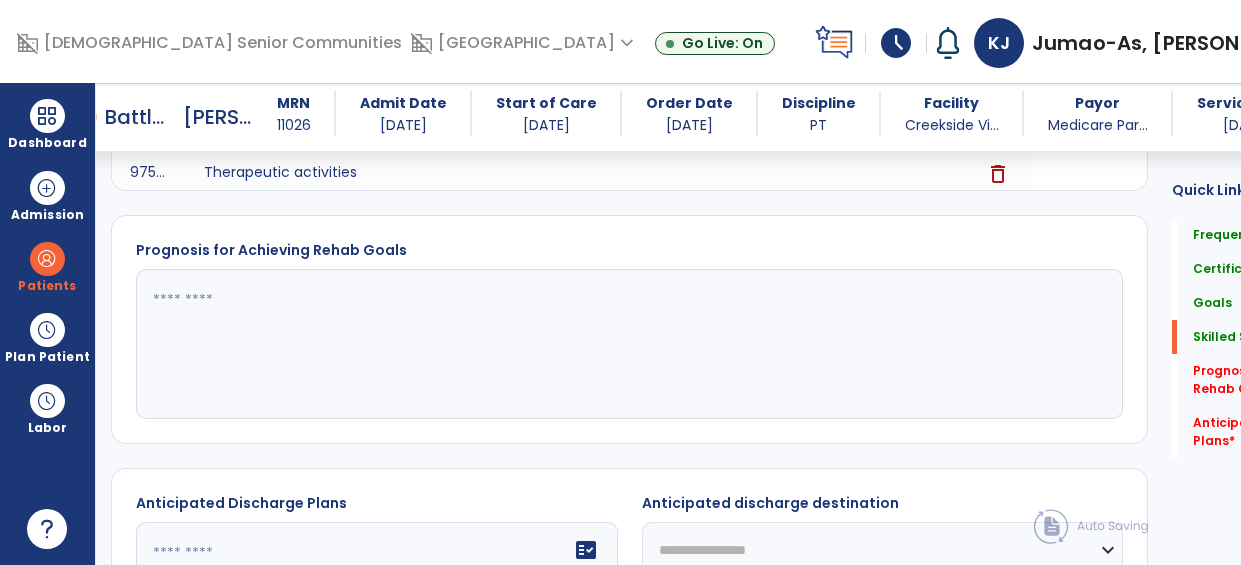 scroll, scrollTop: 1794, scrollLeft: 0, axis: vertical 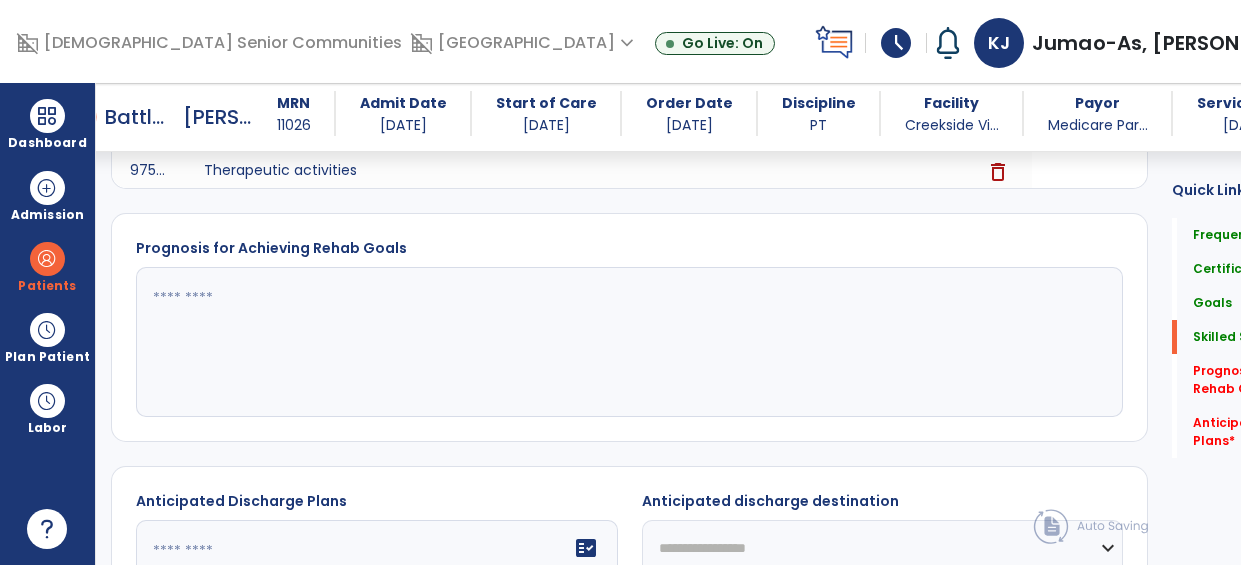 click 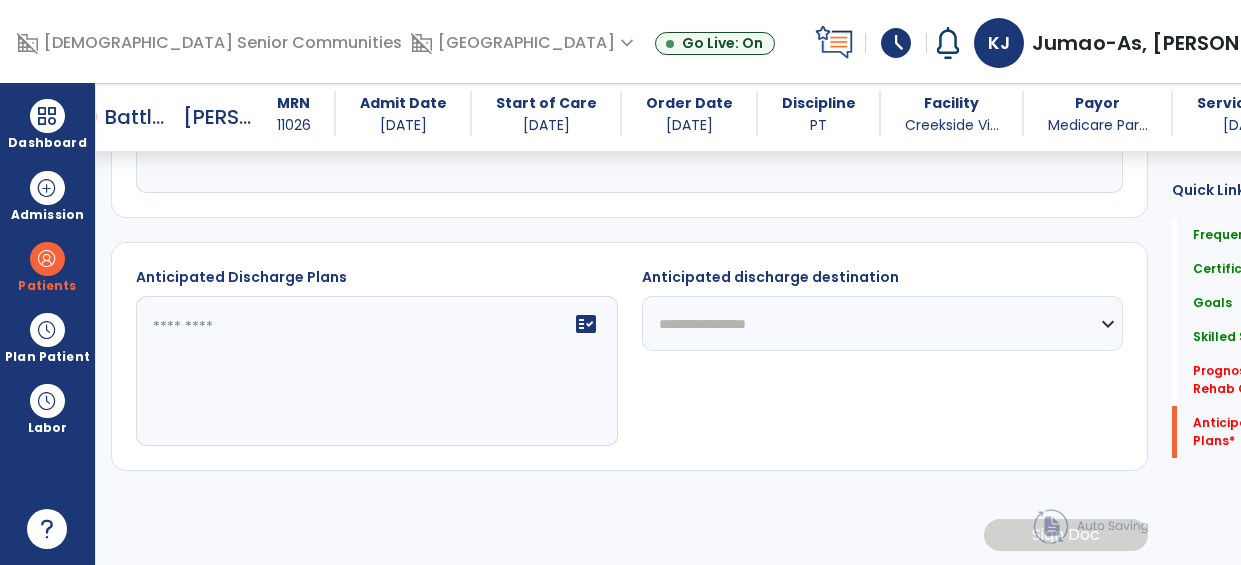 scroll, scrollTop: 2025, scrollLeft: 0, axis: vertical 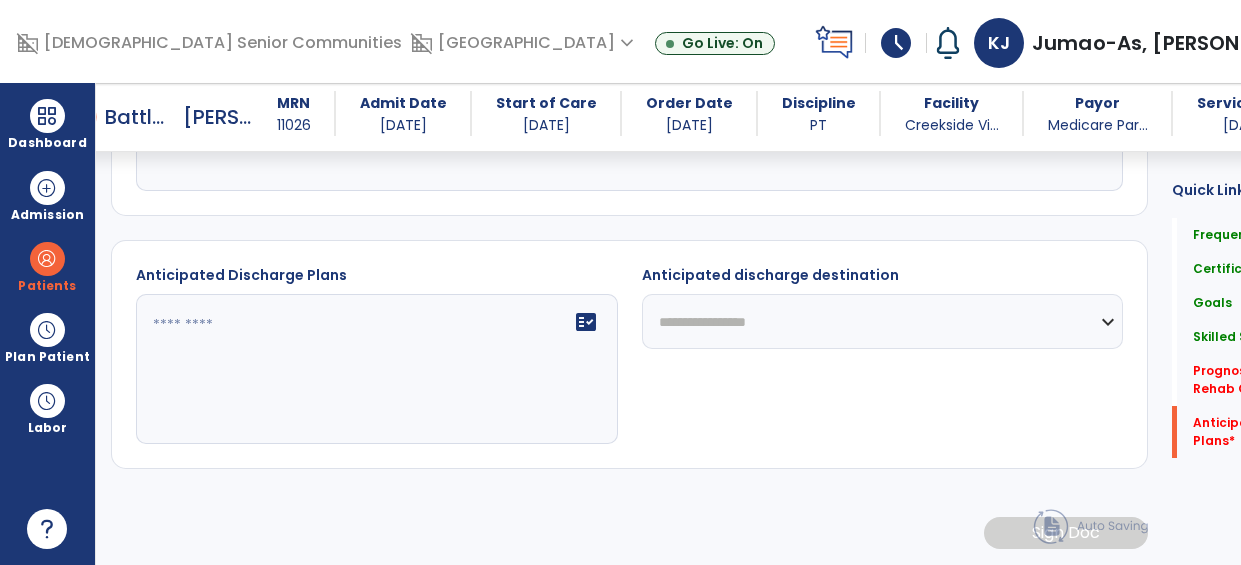 type on "**********" 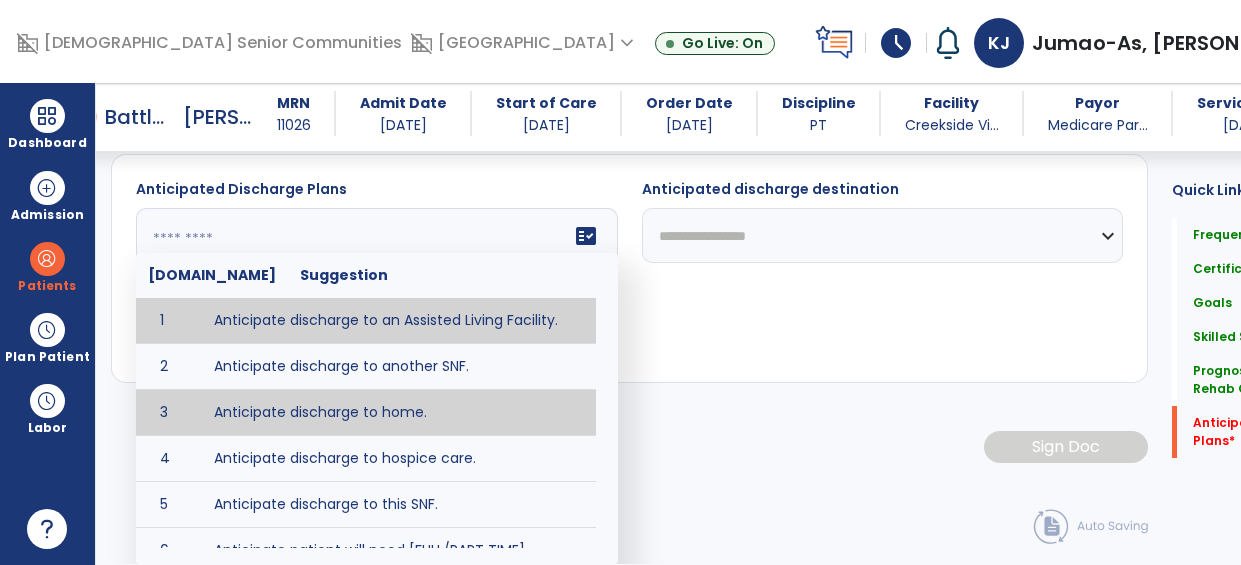 type on "**********" 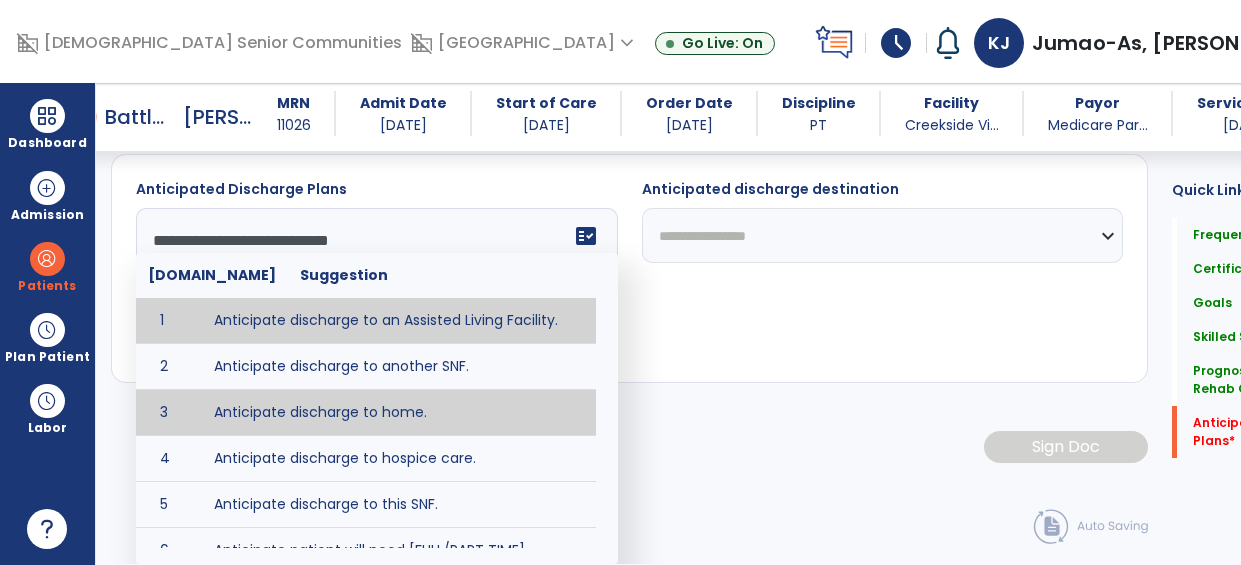 scroll, scrollTop: 2094, scrollLeft: 0, axis: vertical 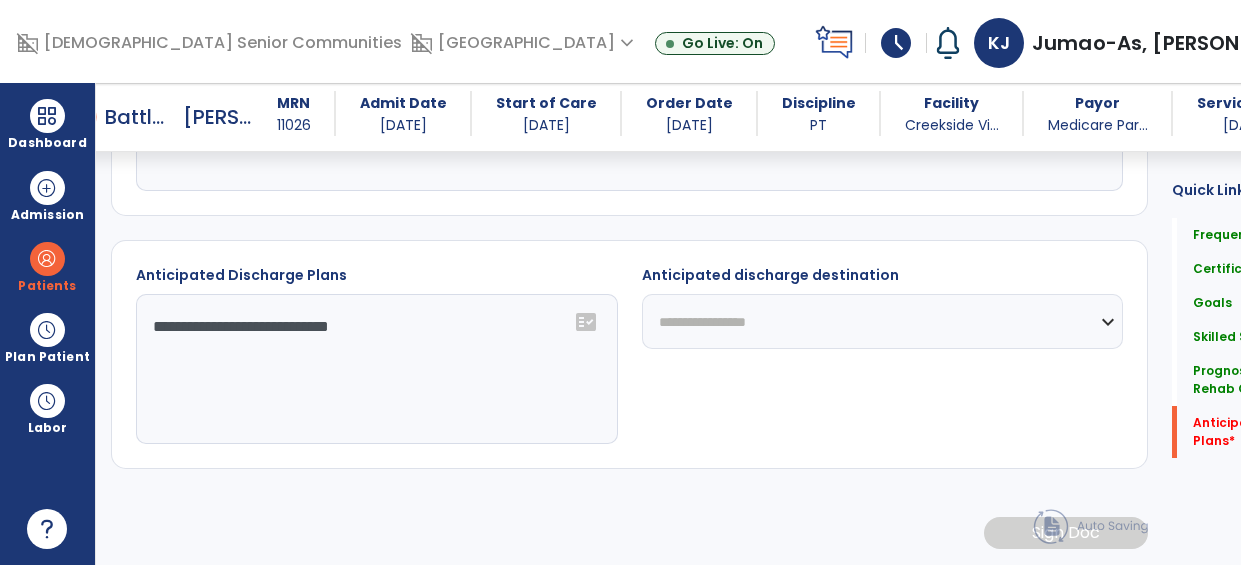 click on "**********" 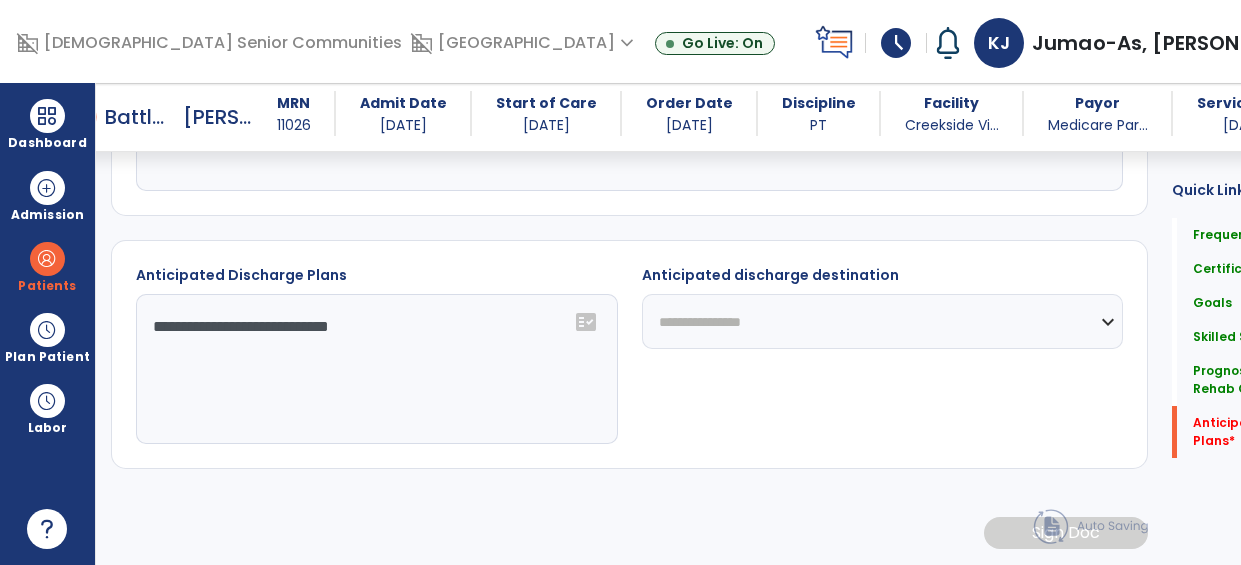 click on "**********" 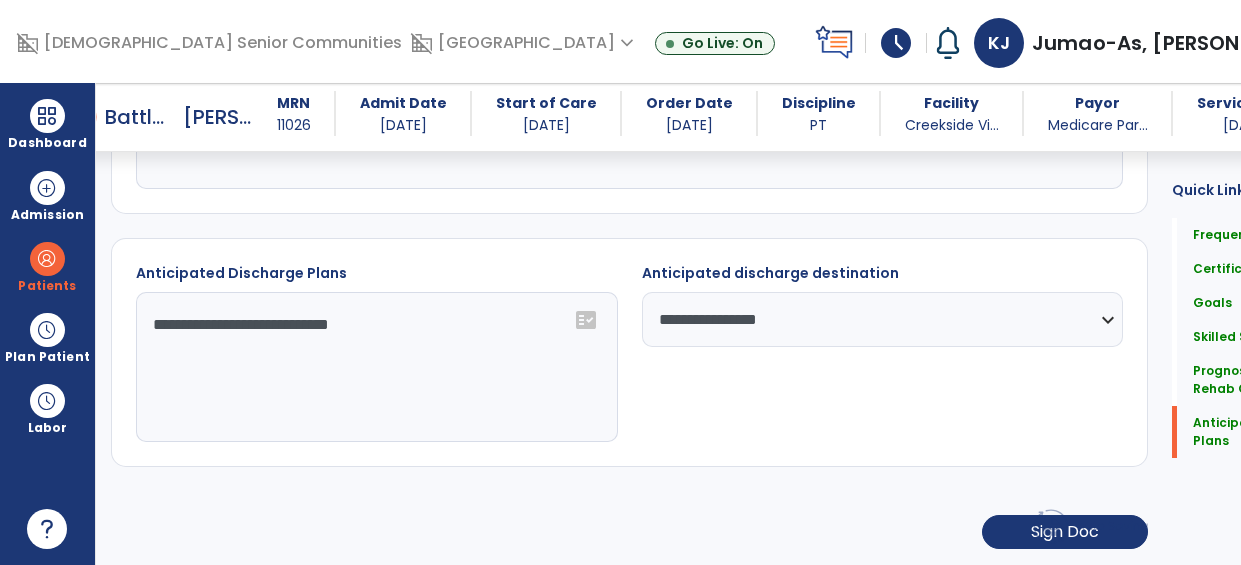 click on "**********" 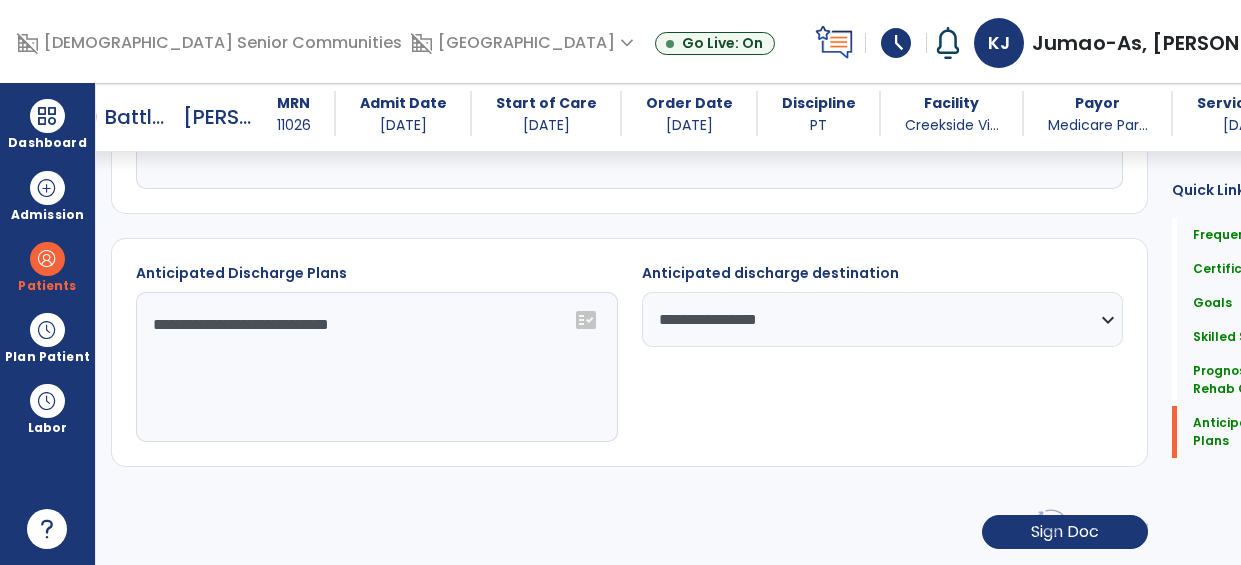 click on "**********" 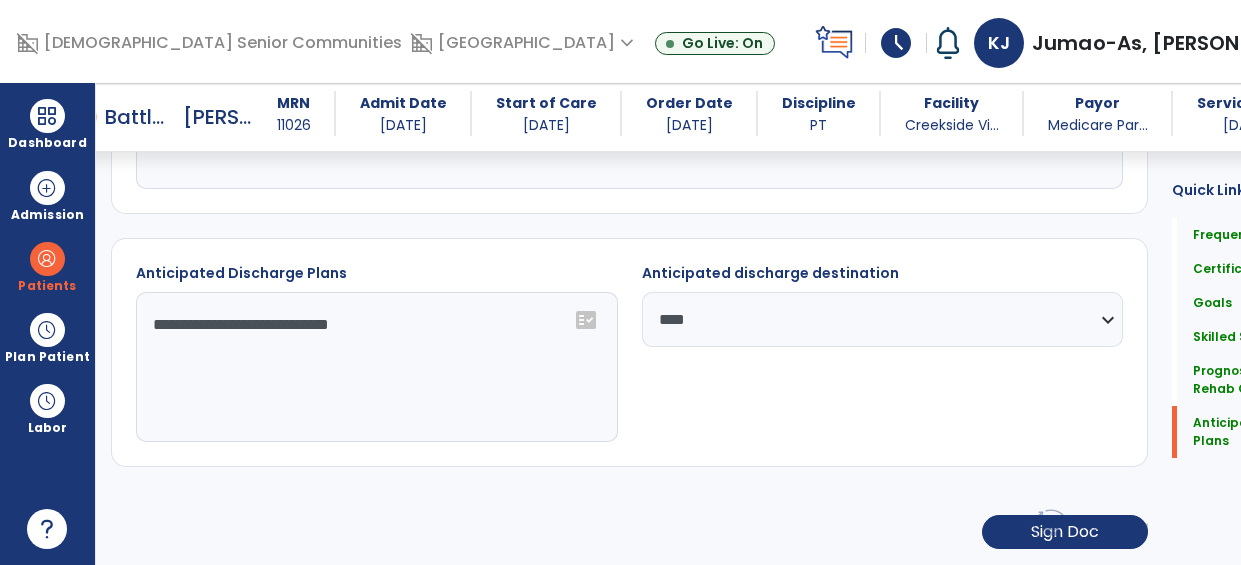 click on "**********" 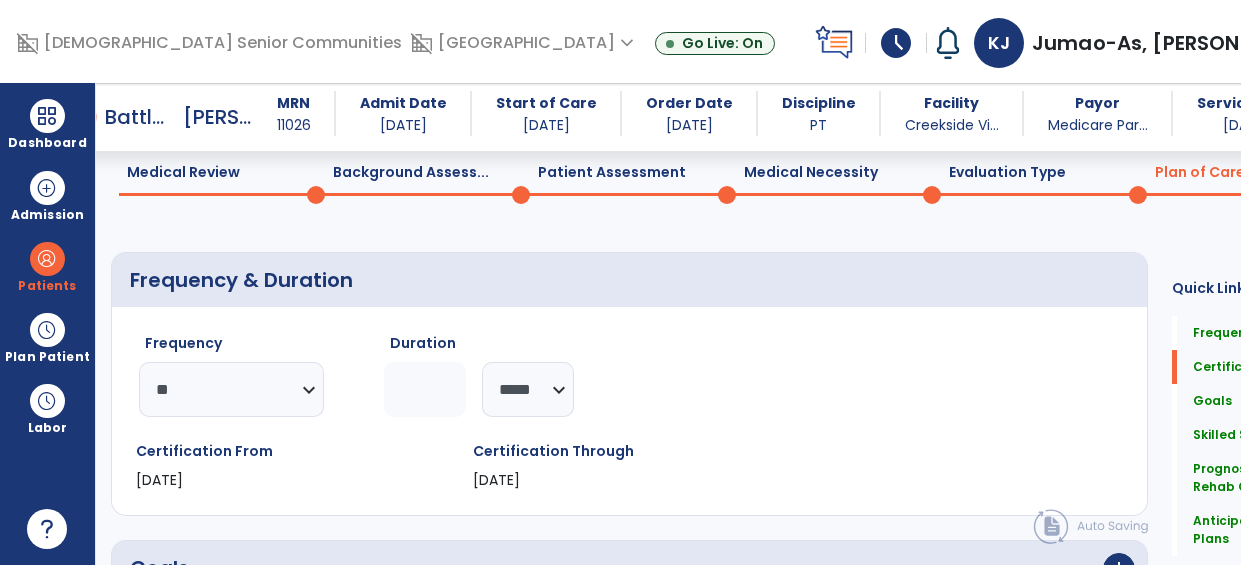 scroll, scrollTop: 0, scrollLeft: 0, axis: both 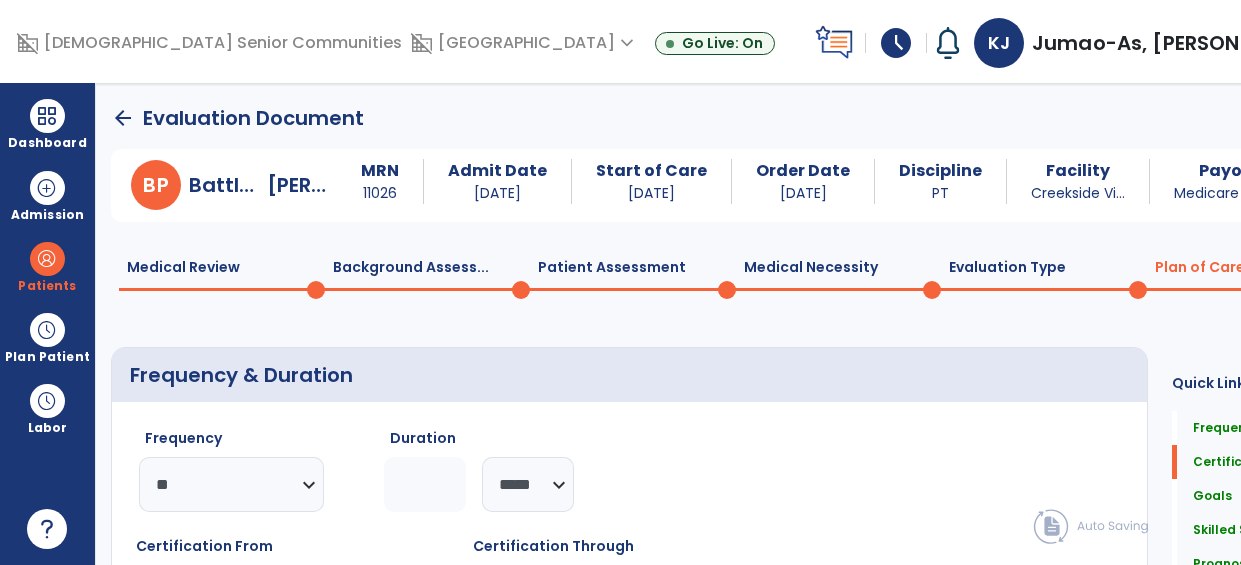 click on "arrow_back" 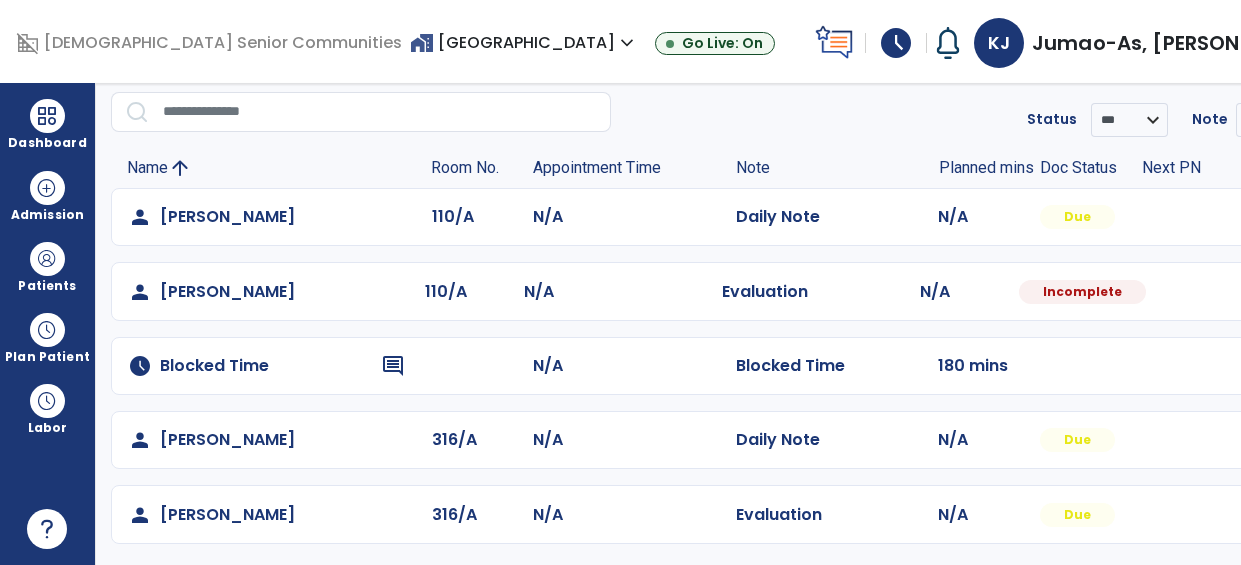 scroll, scrollTop: 94, scrollLeft: 0, axis: vertical 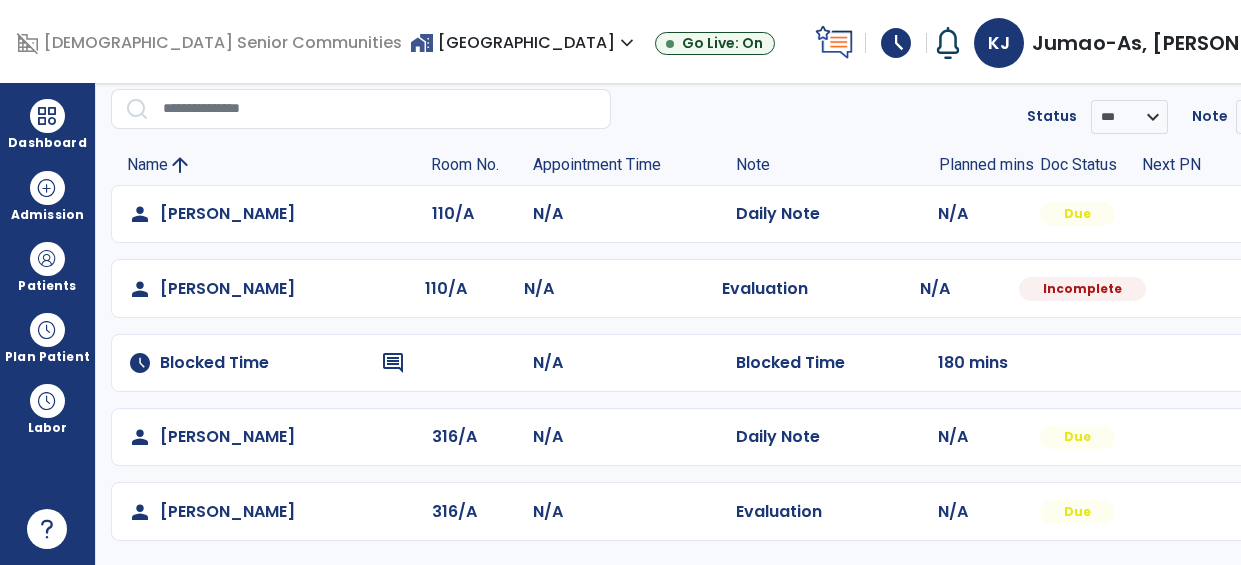 click at bounding box center [1301, 214] 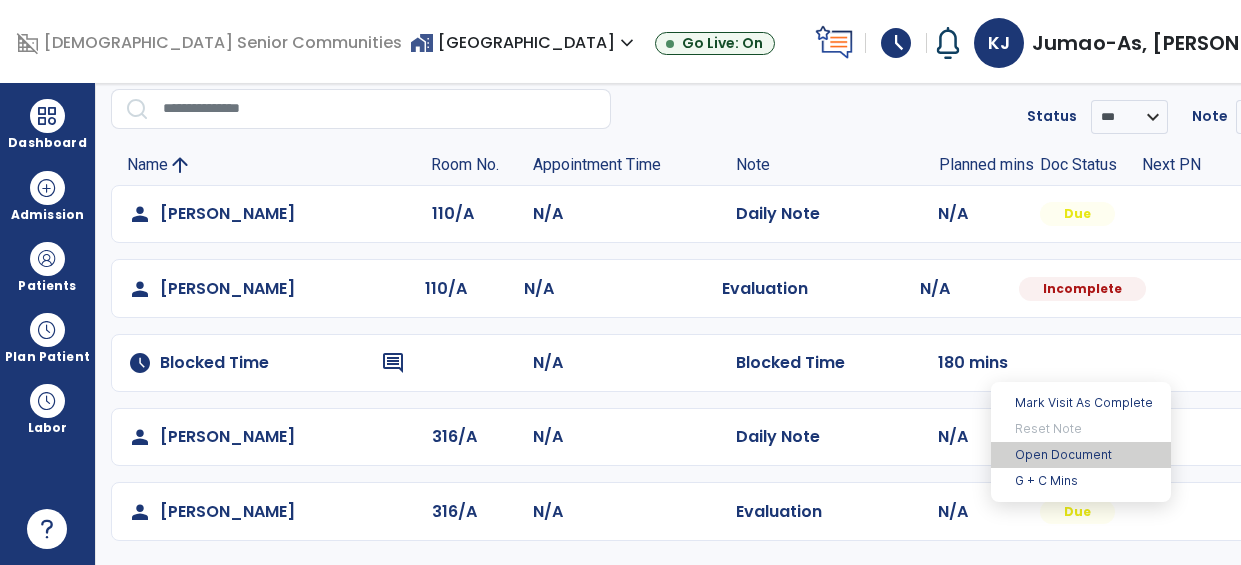 click on "Open Document" at bounding box center [1081, 455] 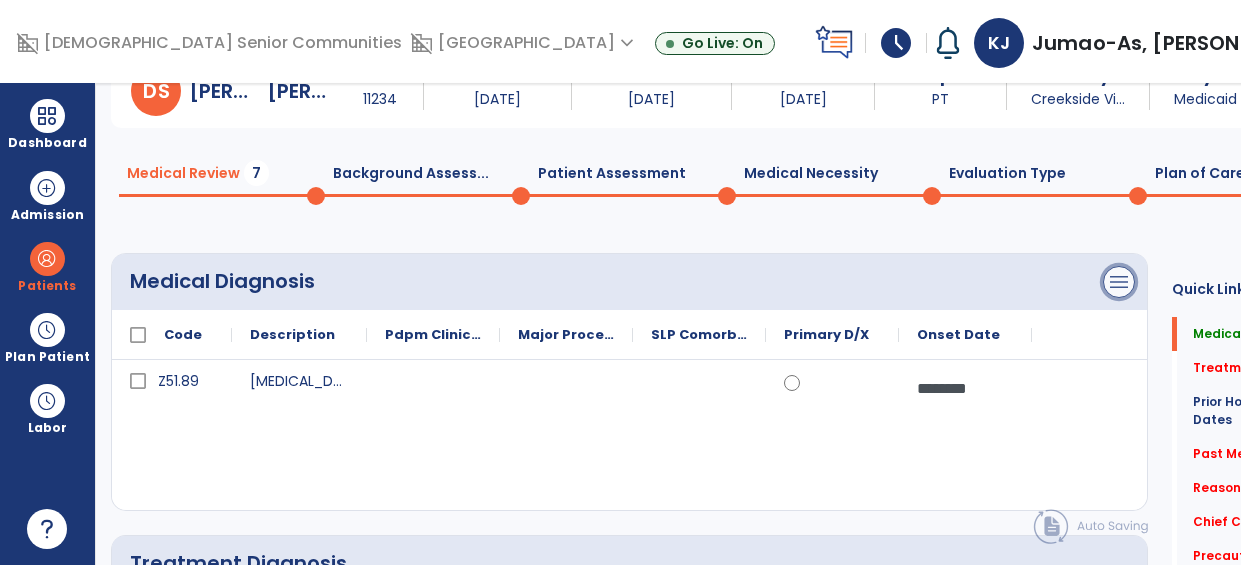 click on "menu" at bounding box center (1119, 282) 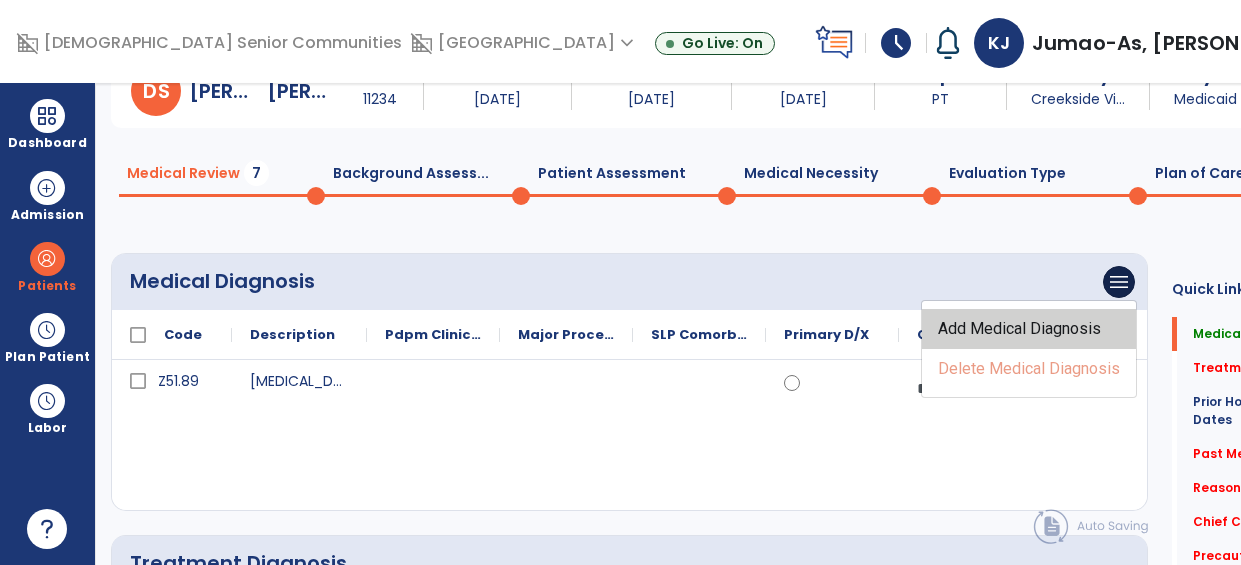 click on "Add Medical Diagnosis" 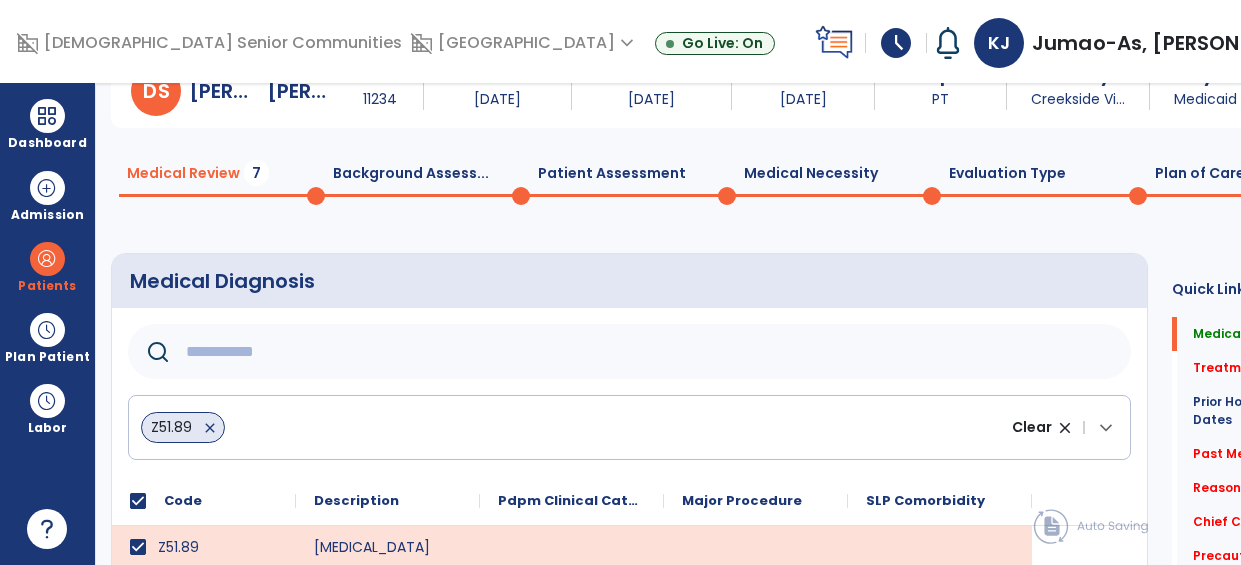 click 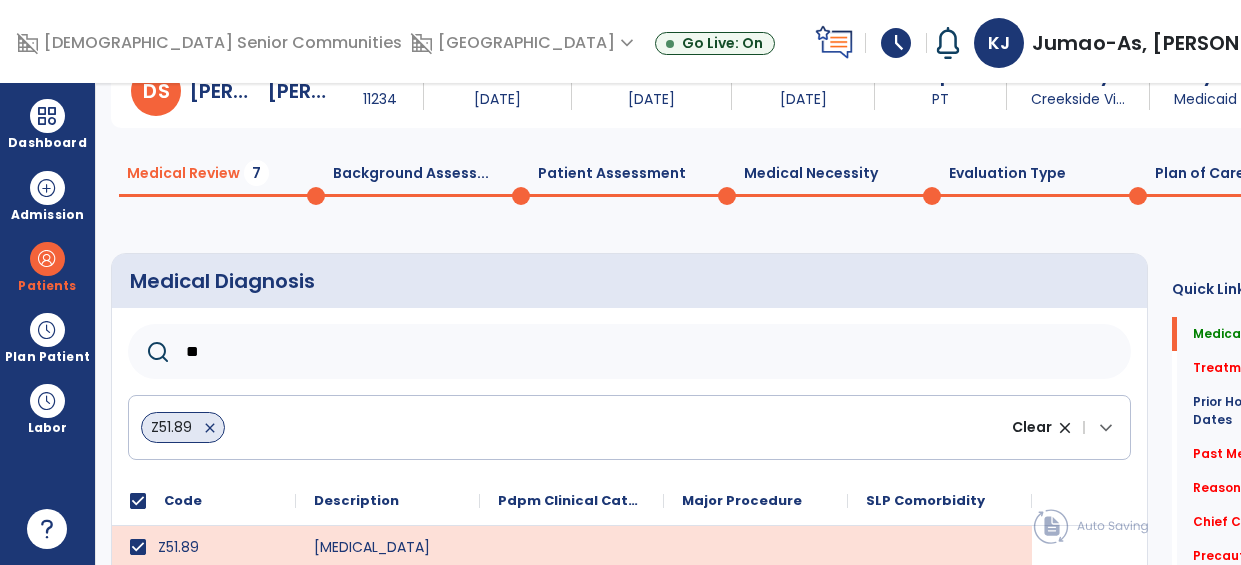 type on "***" 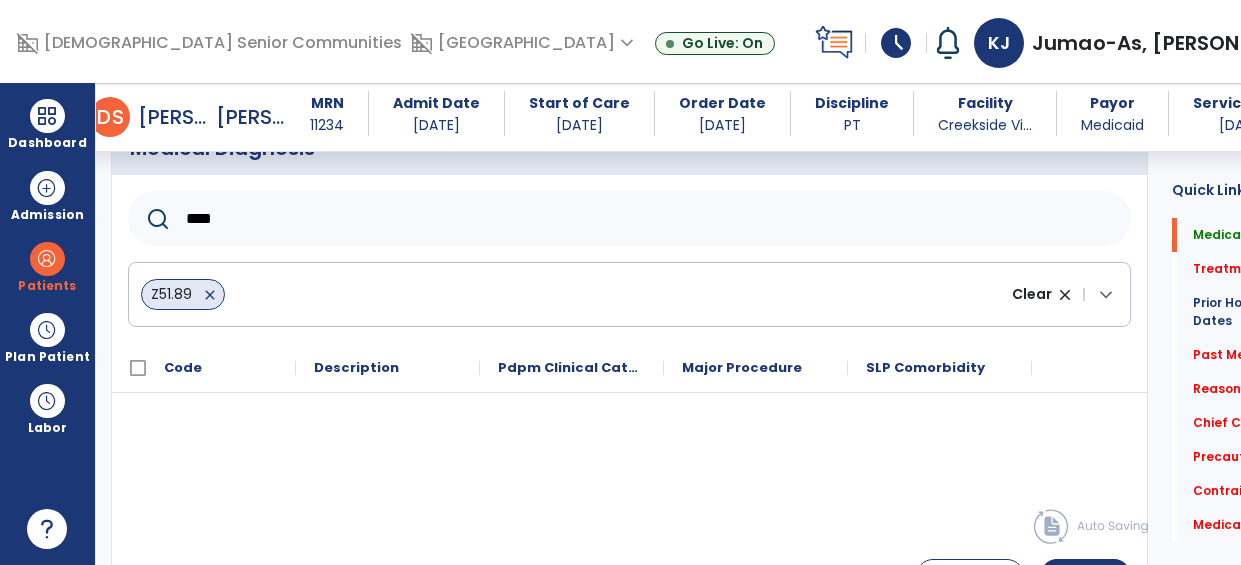 scroll, scrollTop: 141, scrollLeft: 0, axis: vertical 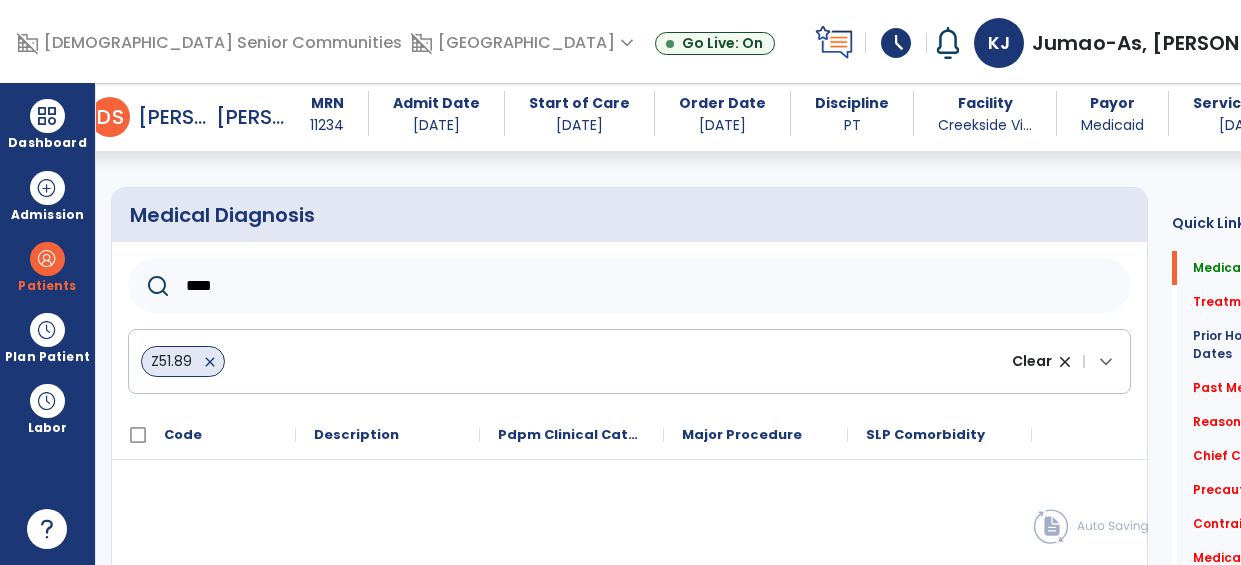 click on "****" 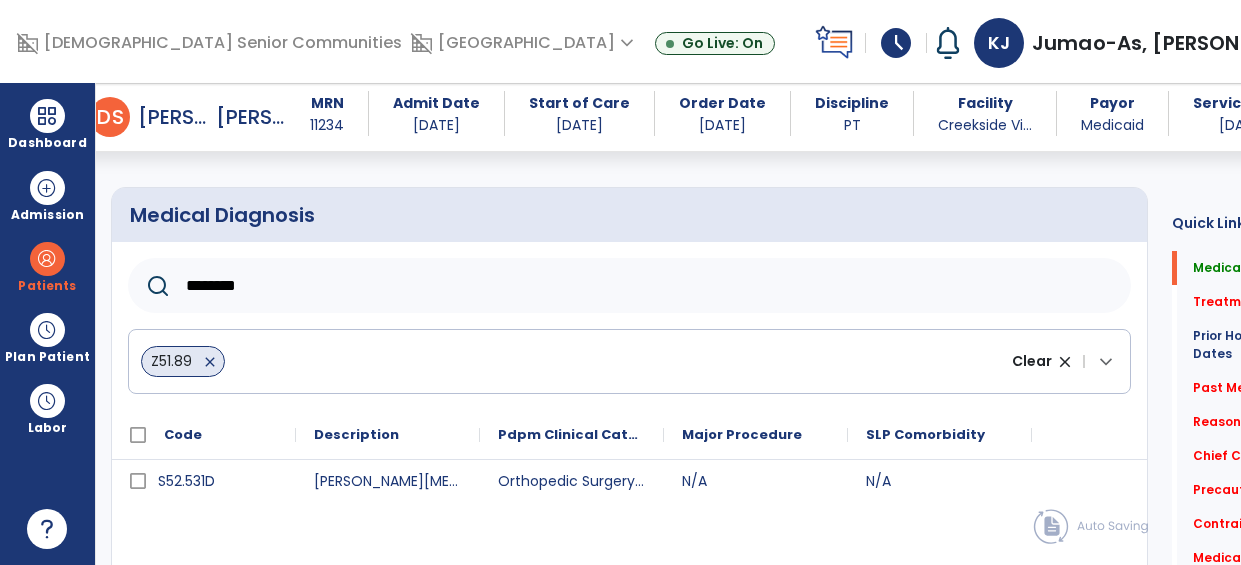 type on "********" 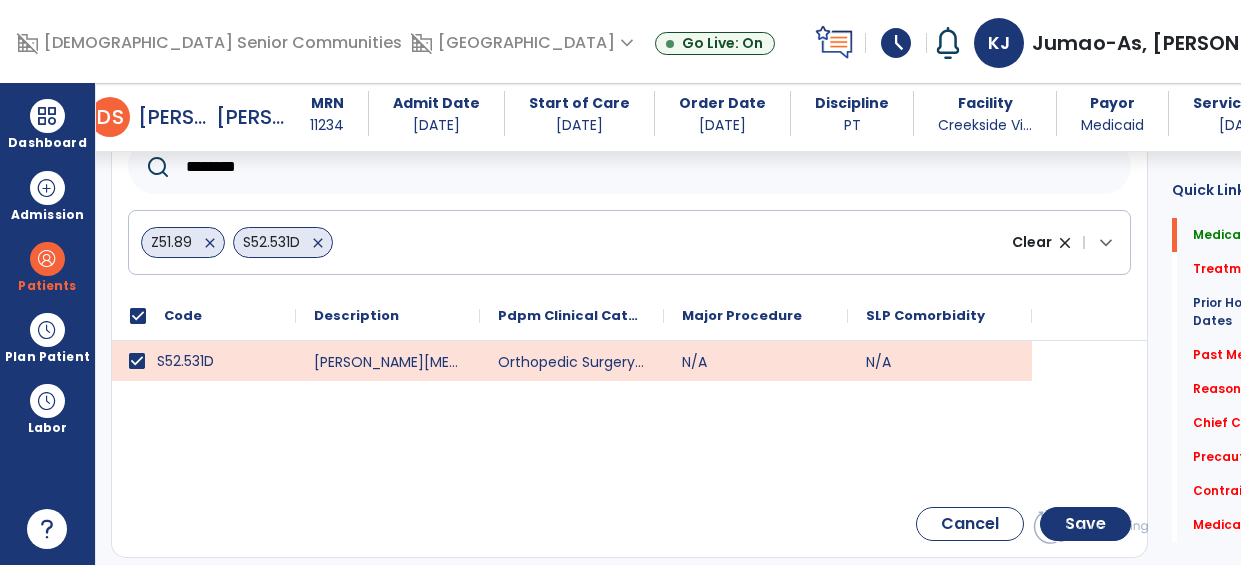 scroll, scrollTop: 260, scrollLeft: 0, axis: vertical 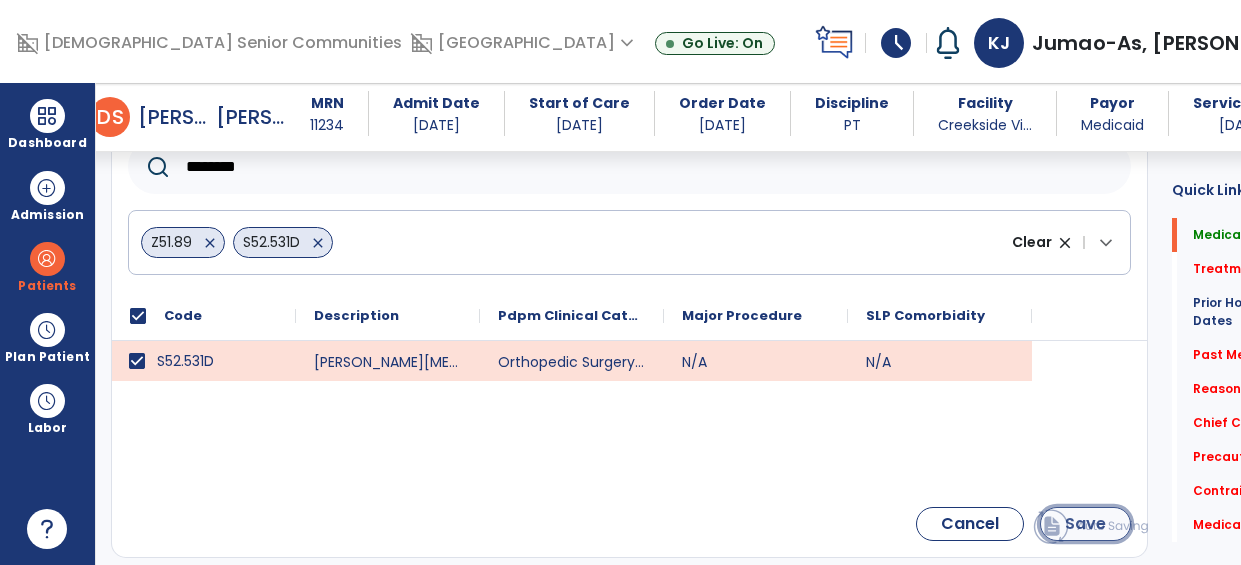 click on "Save" 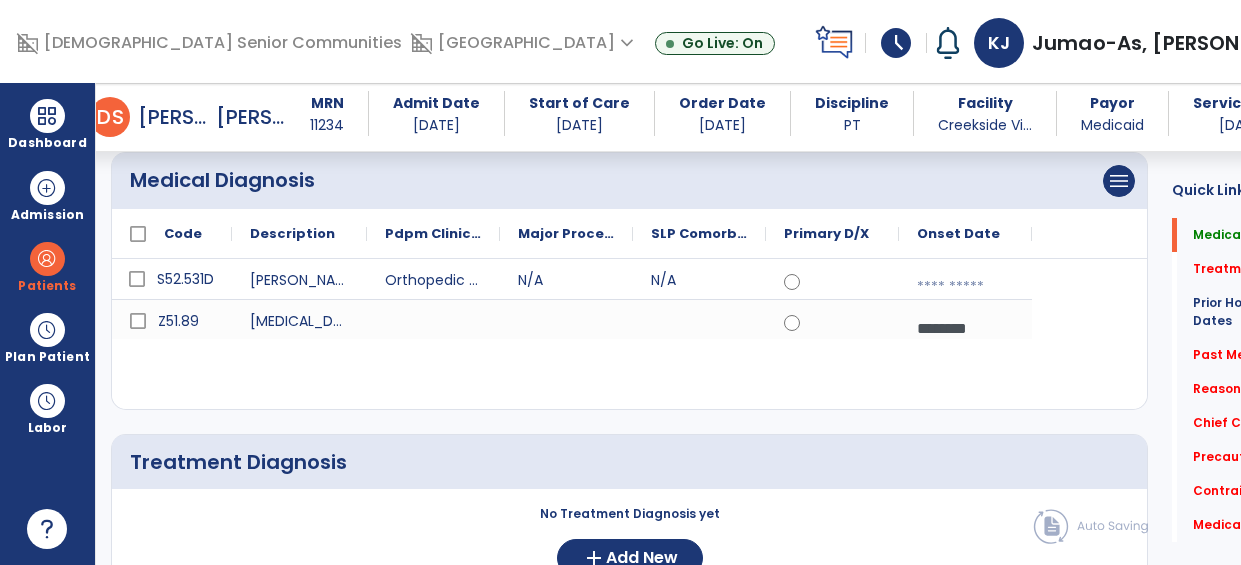 scroll, scrollTop: 151, scrollLeft: 0, axis: vertical 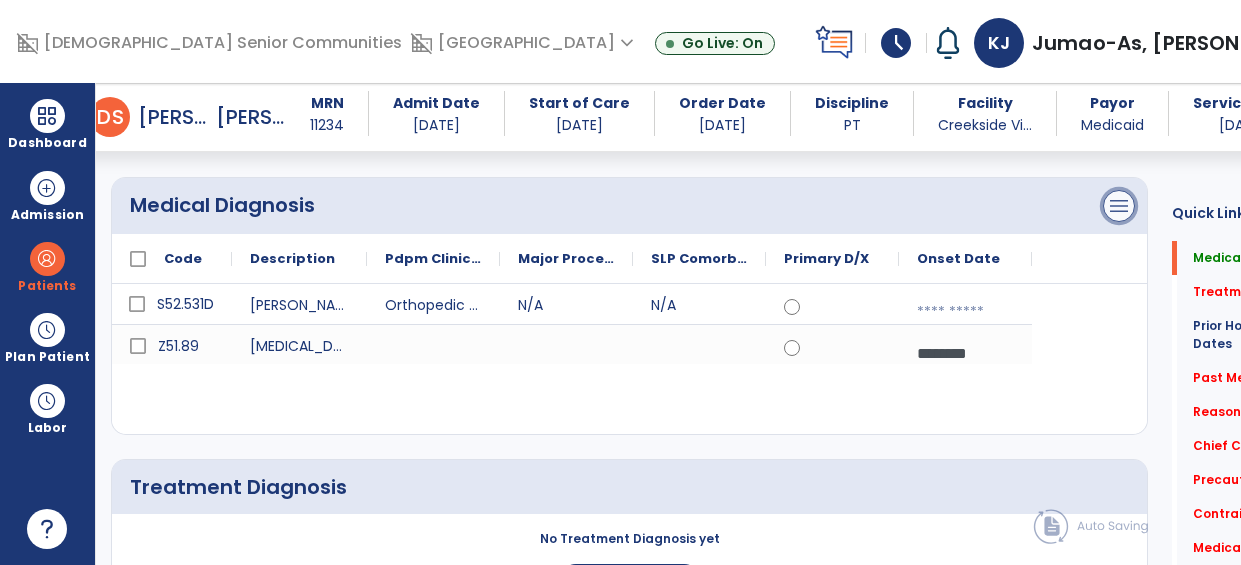 click on "menu" at bounding box center (1119, 206) 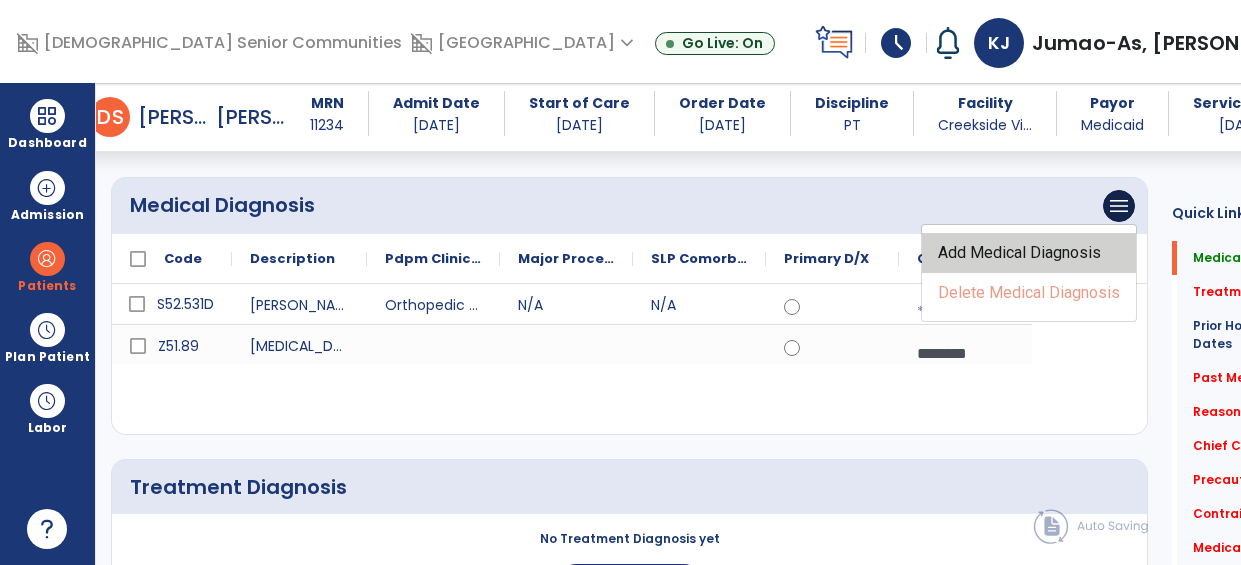 click on "Add Medical Diagnosis" 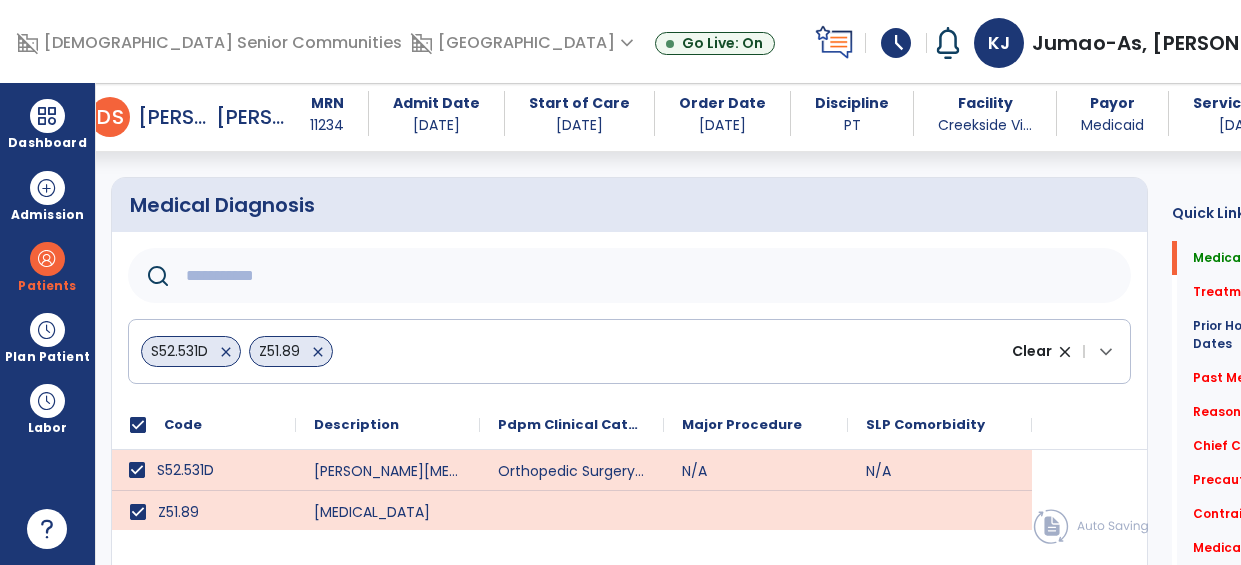 click 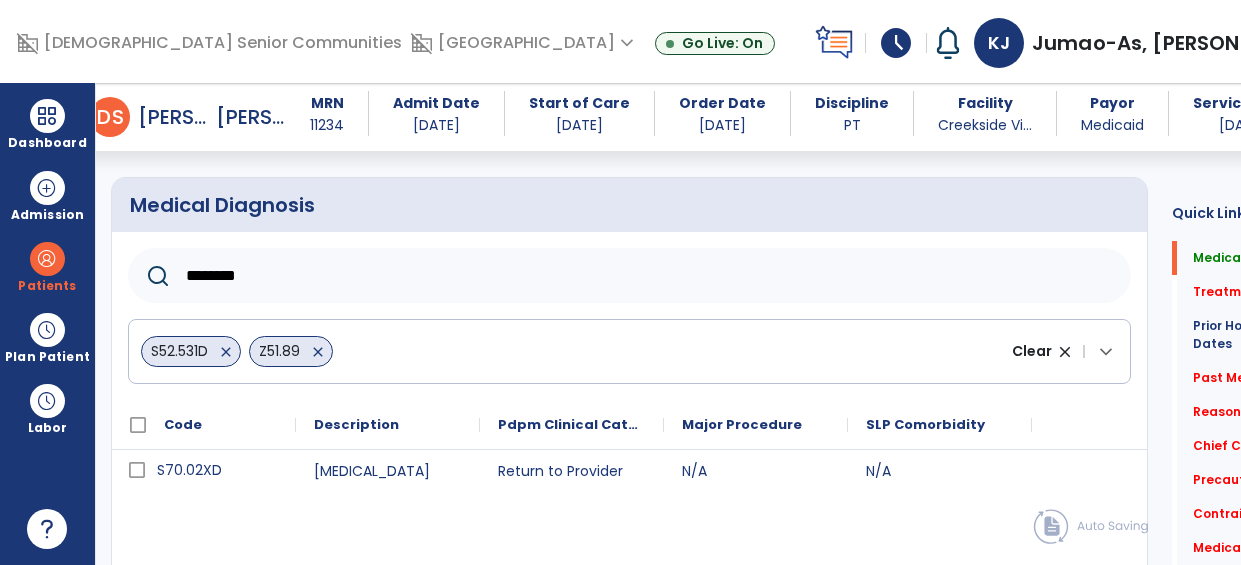 type on "********" 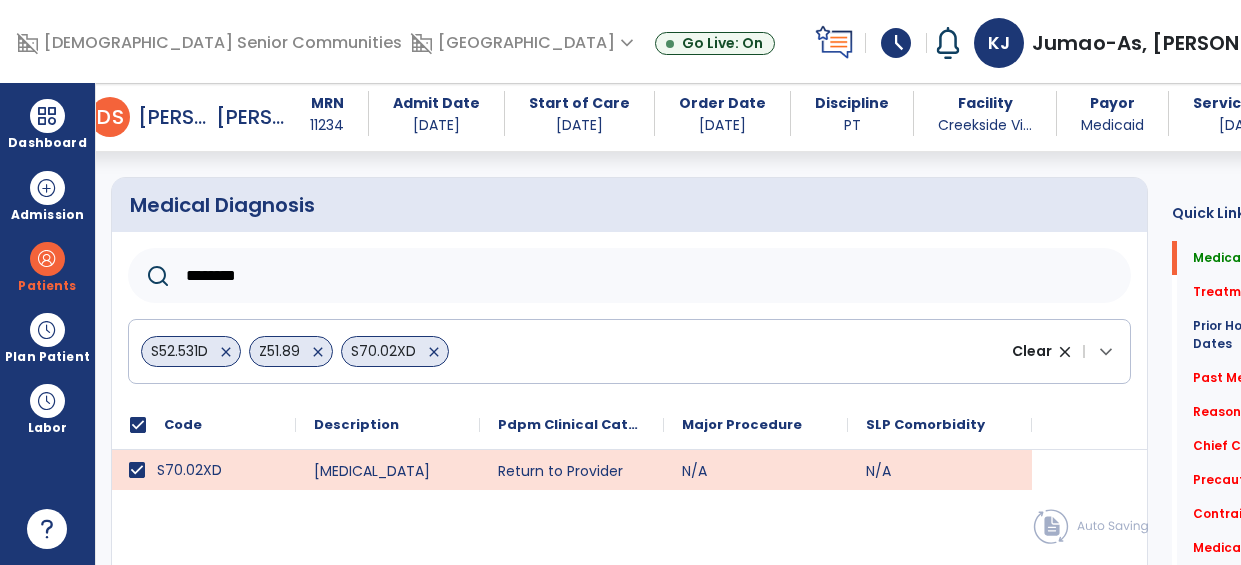 scroll, scrollTop: 287, scrollLeft: 0, axis: vertical 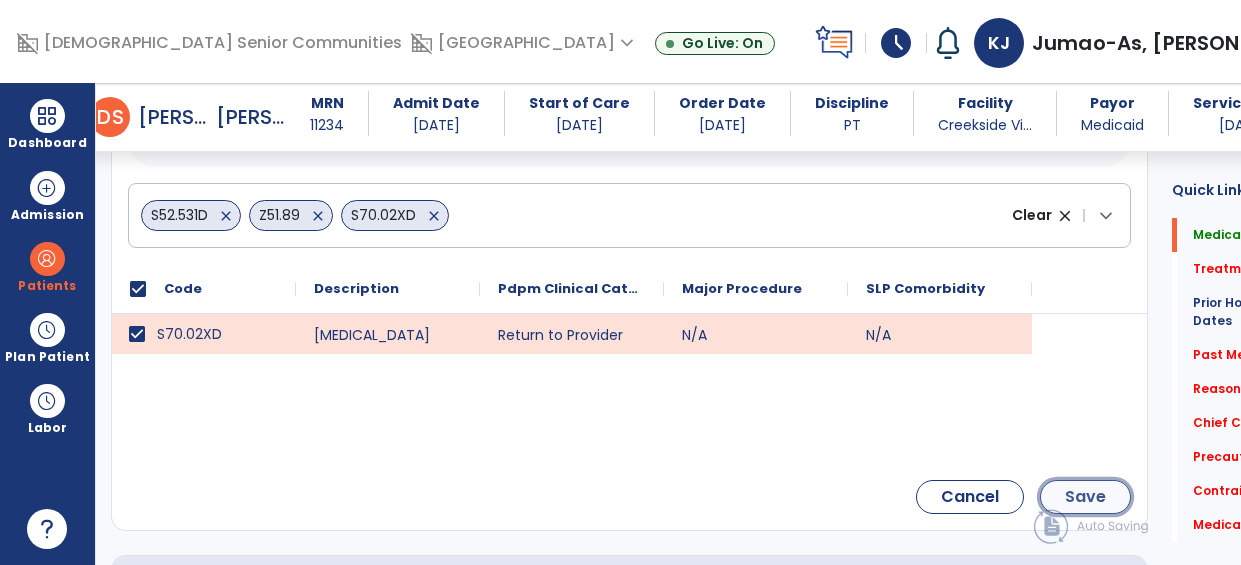 click on "Save" 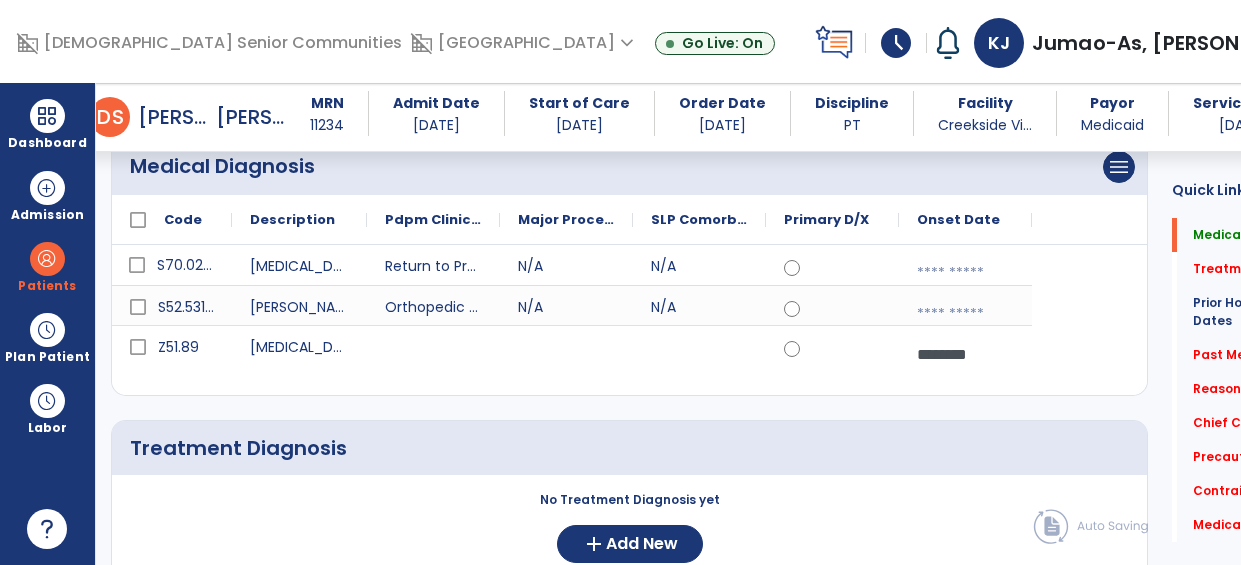 scroll, scrollTop: 189, scrollLeft: 0, axis: vertical 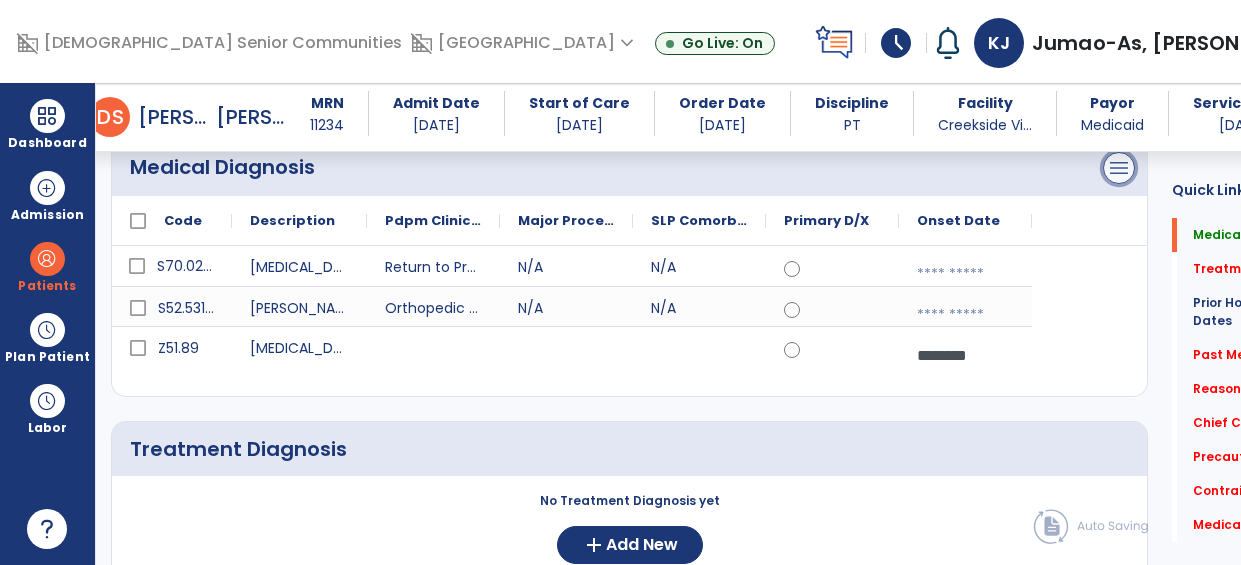 click on "menu" at bounding box center [1119, 168] 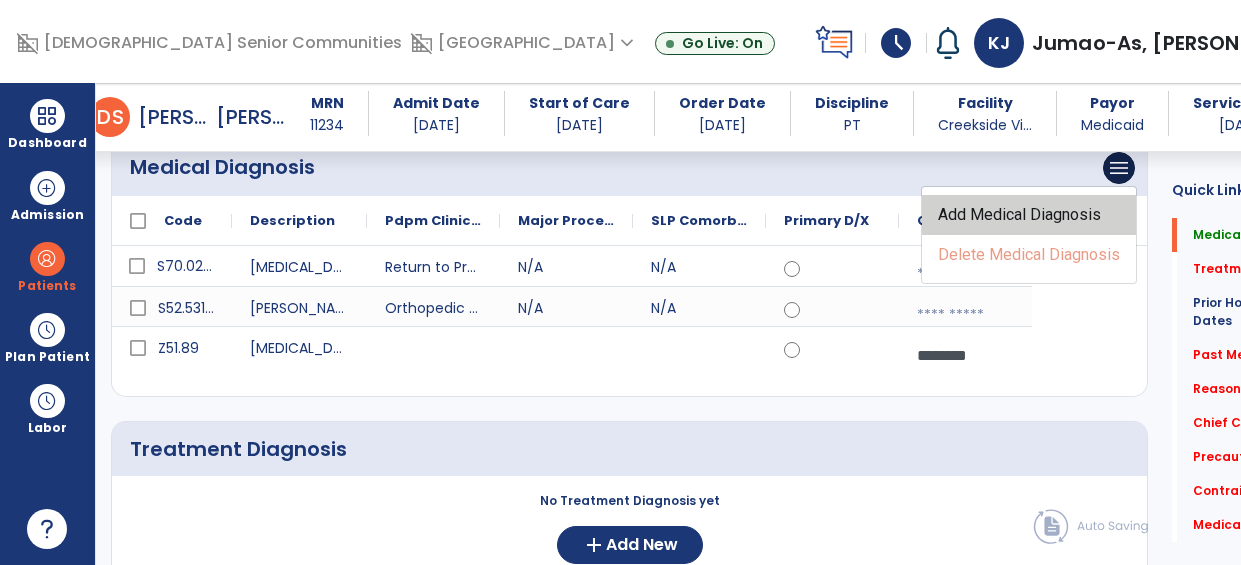 click on "Add Medical Diagnosis" 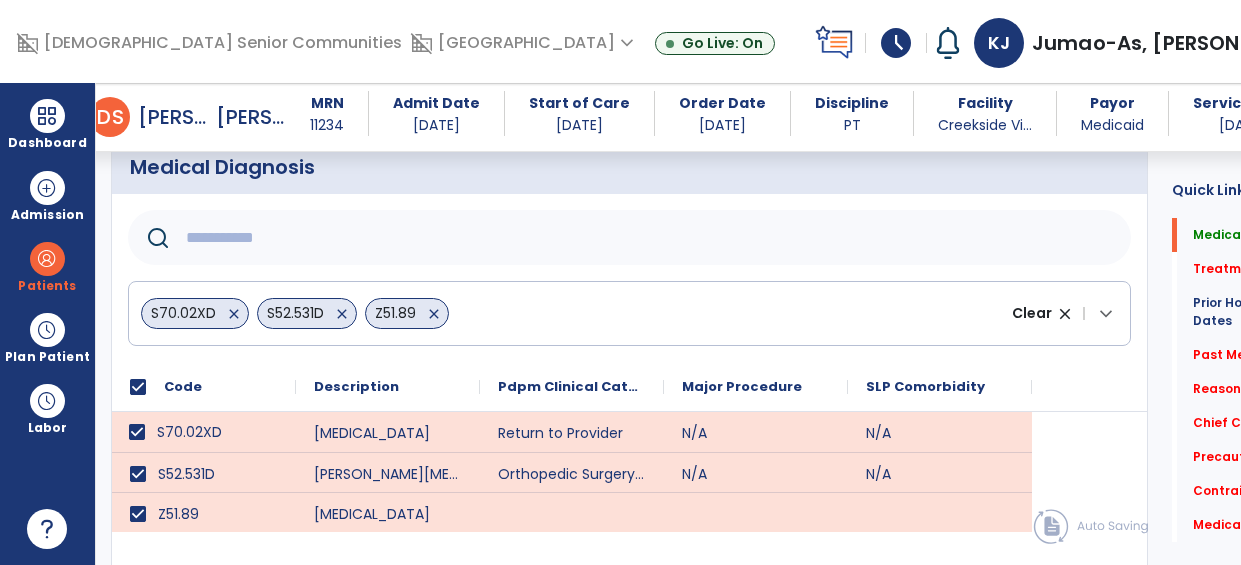 click 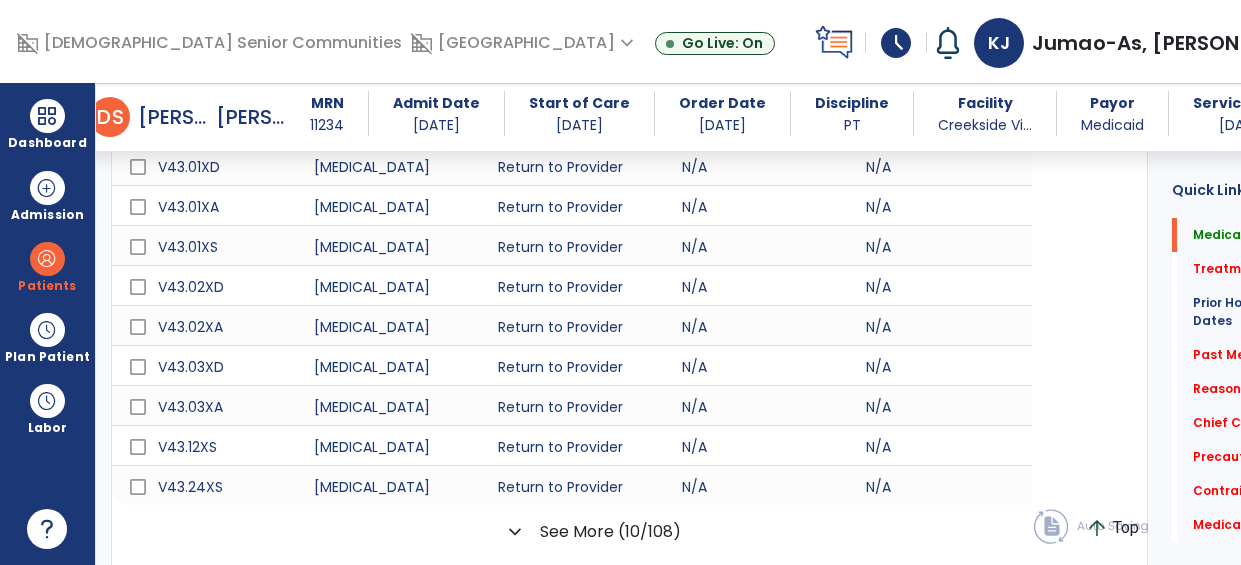 scroll, scrollTop: 261, scrollLeft: 0, axis: vertical 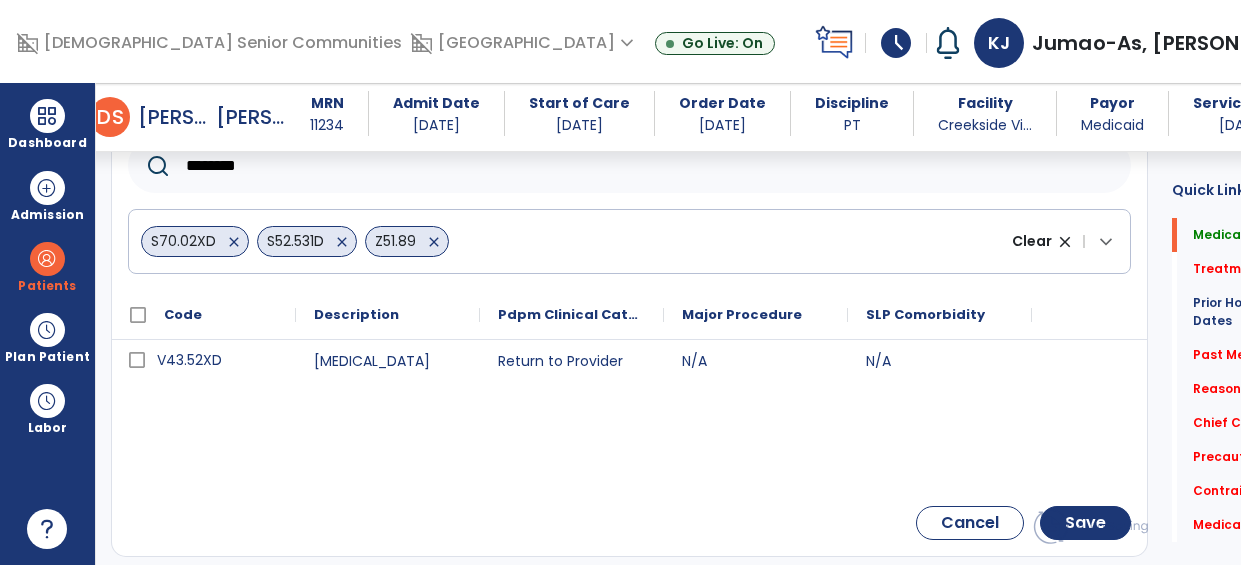 type on "********" 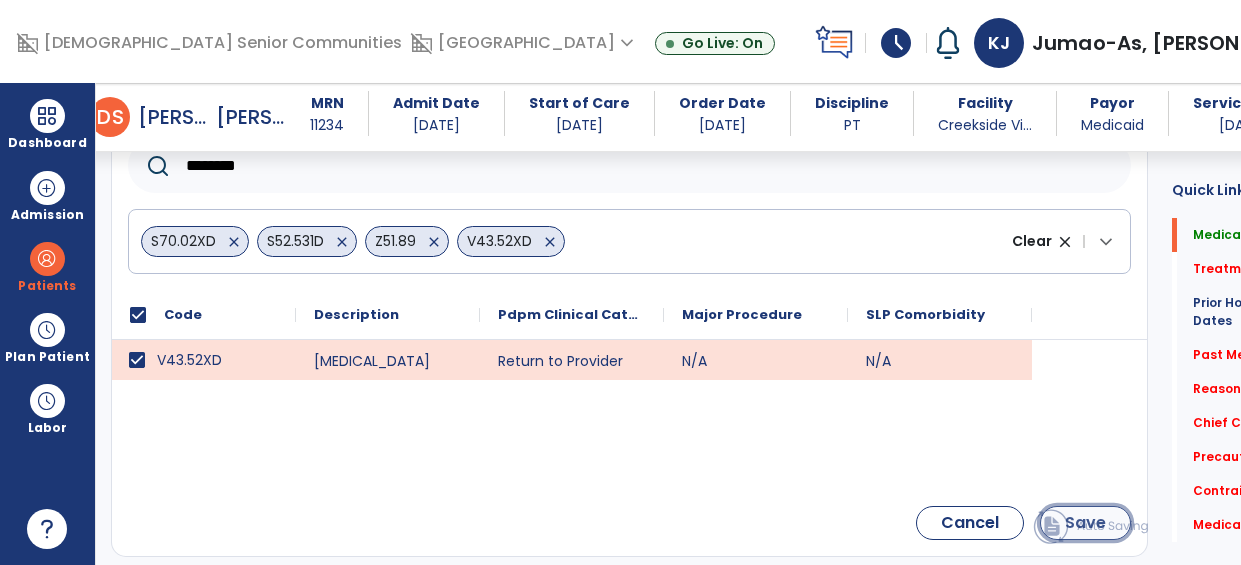 click on "Save" 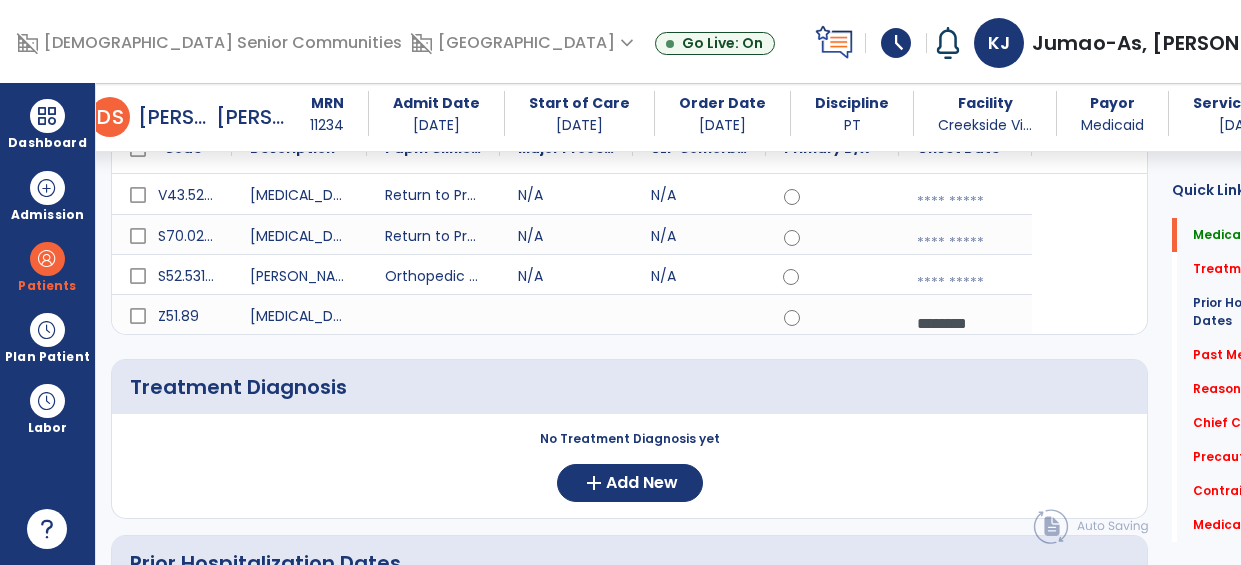click at bounding box center (965, 283) 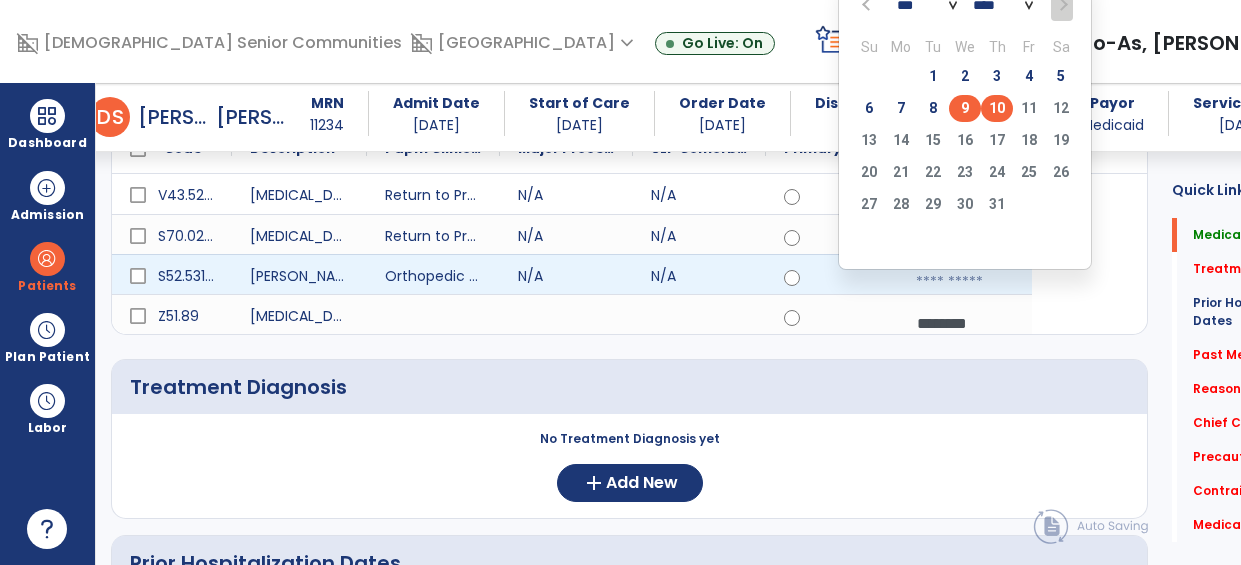 click on "9" 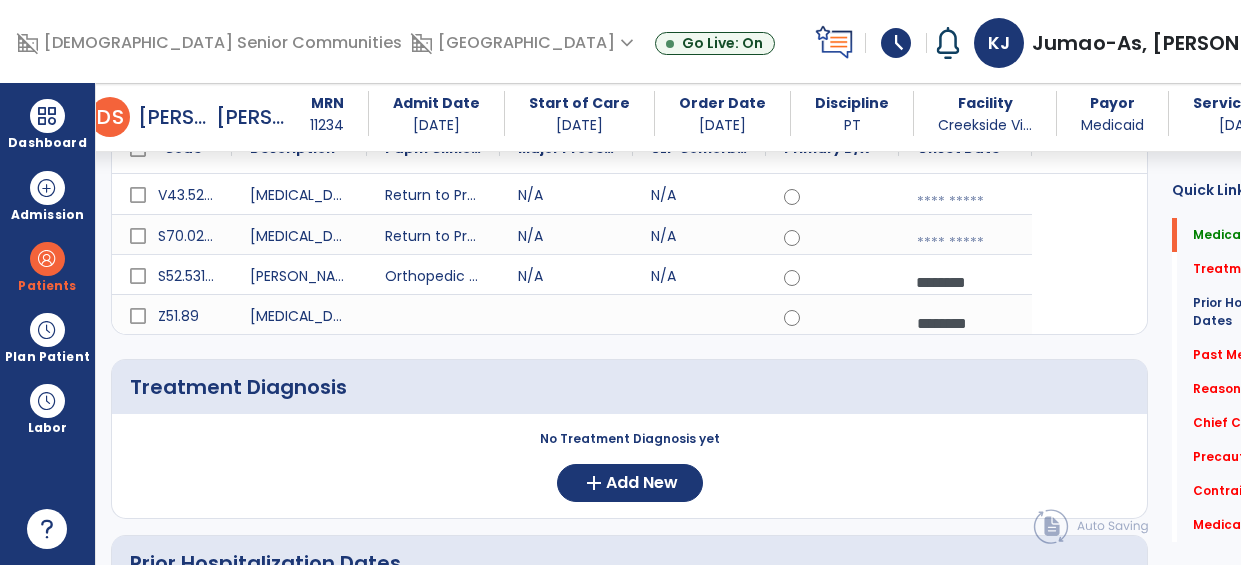 click at bounding box center (965, 243) 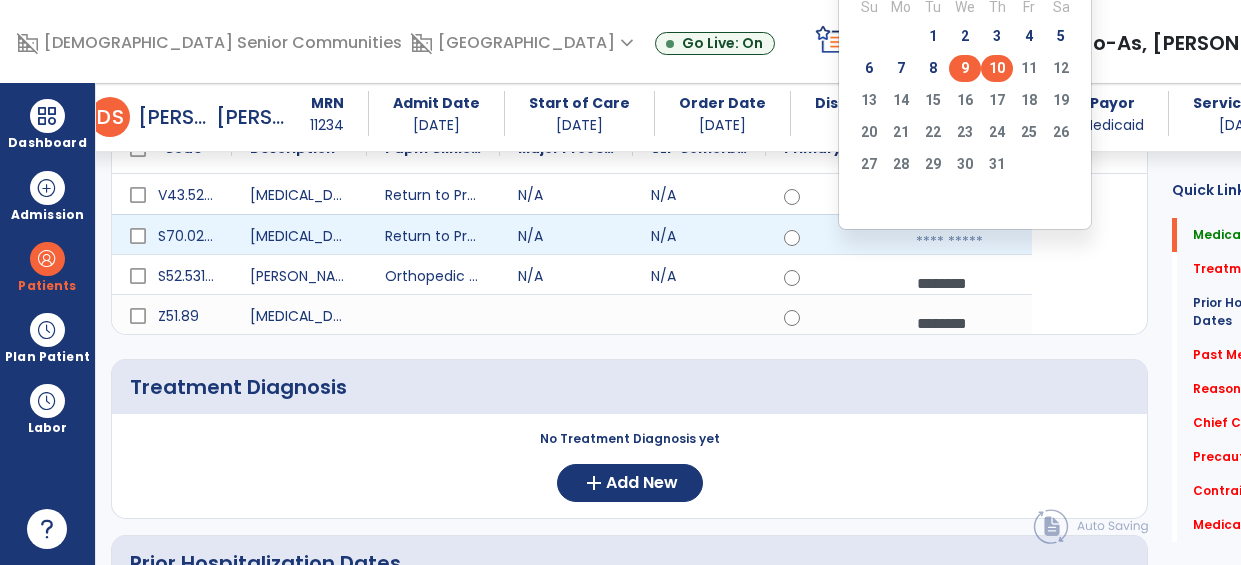 click on "9" 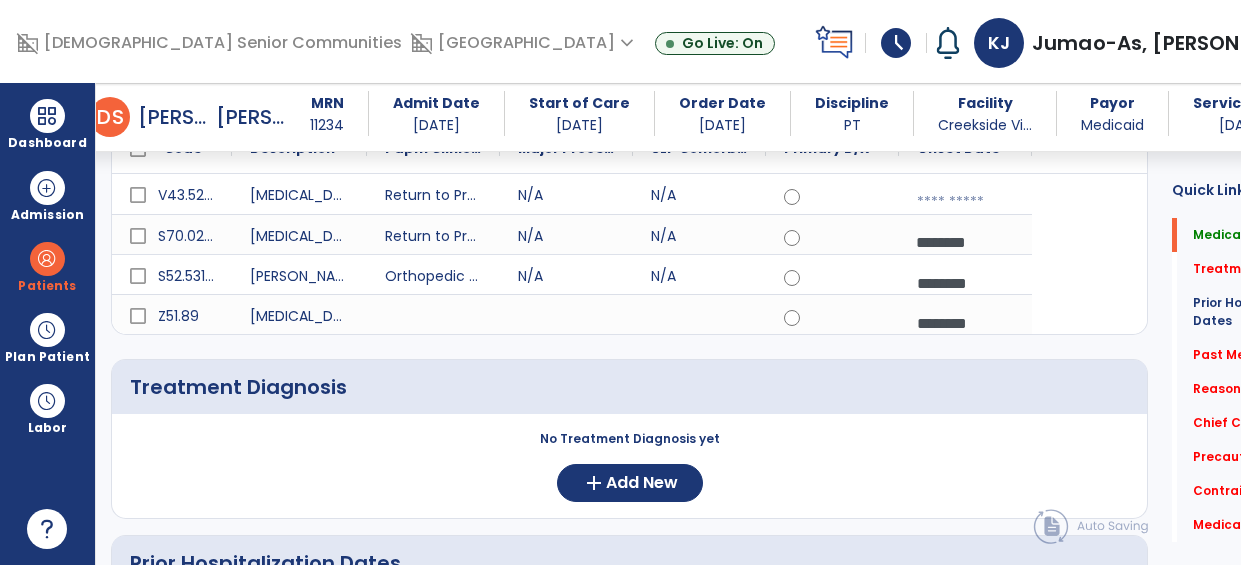click at bounding box center (965, 202) 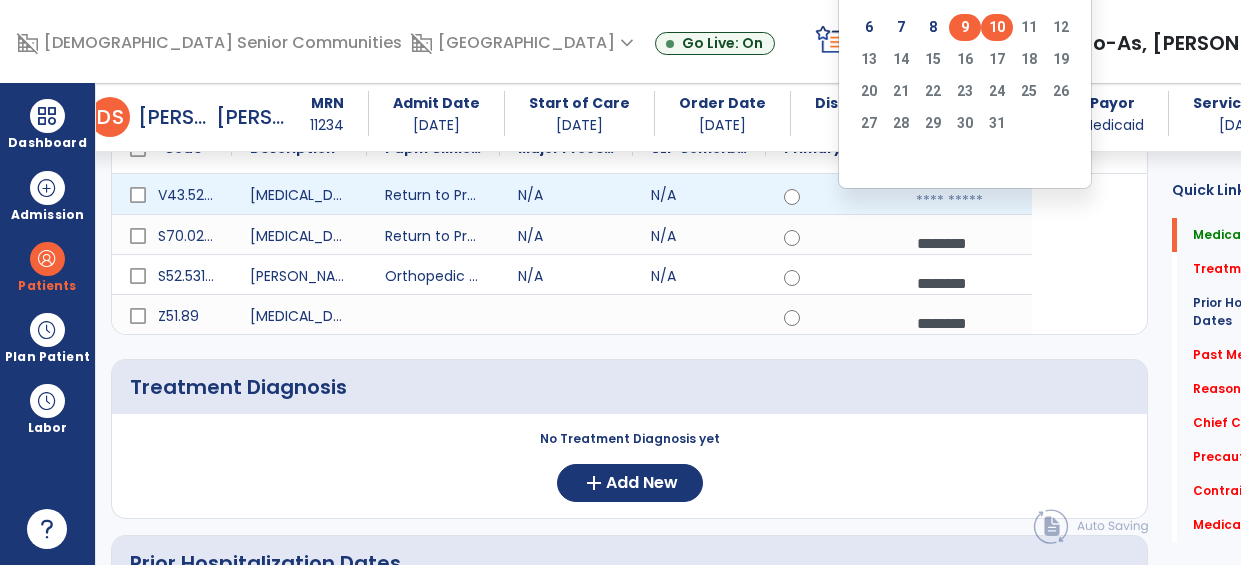 click on "9" 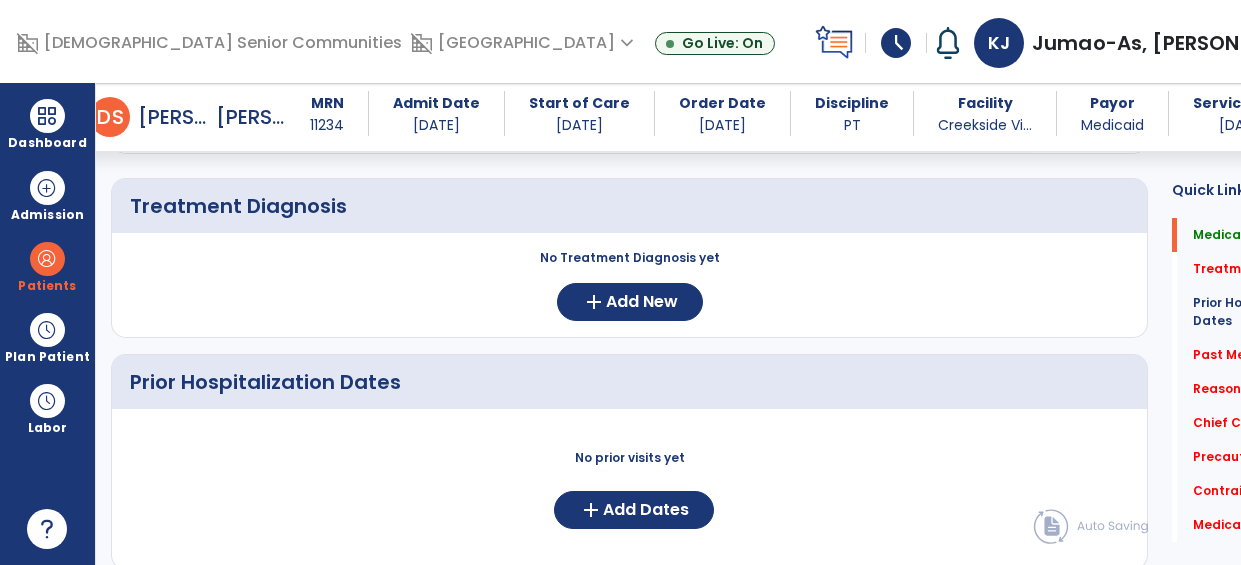 scroll, scrollTop: 441, scrollLeft: 0, axis: vertical 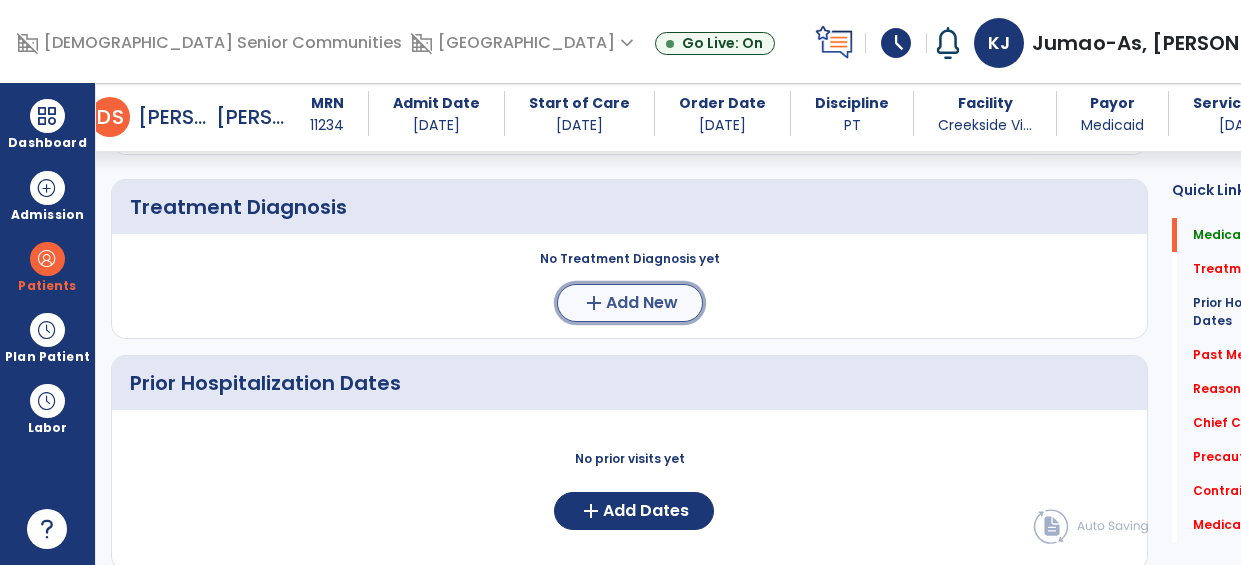 click on "add  Add New" 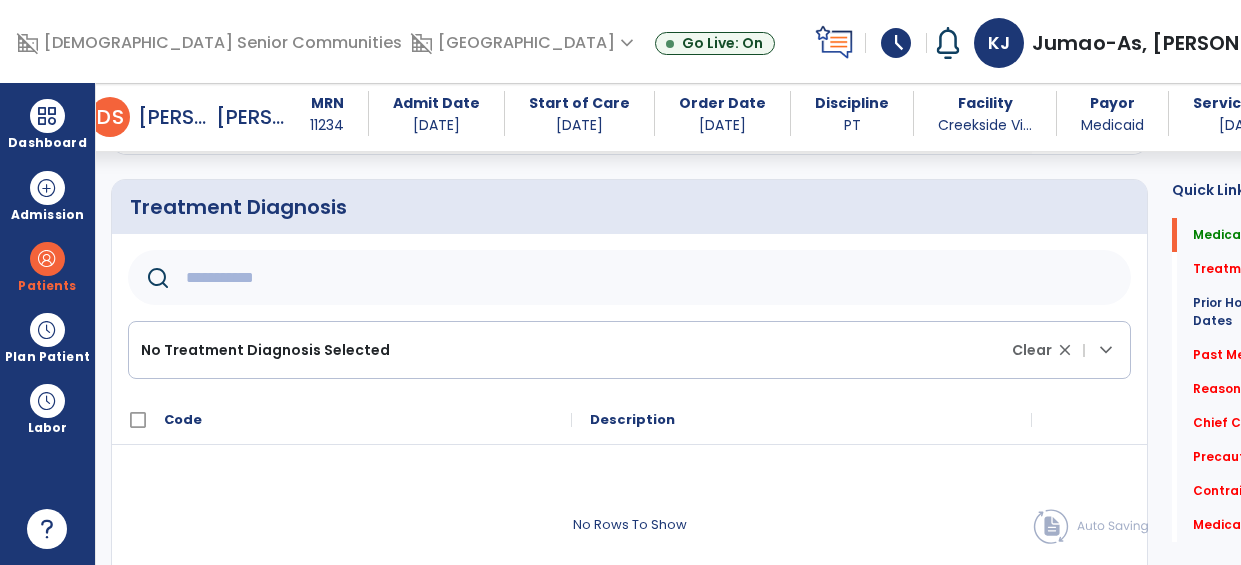 click 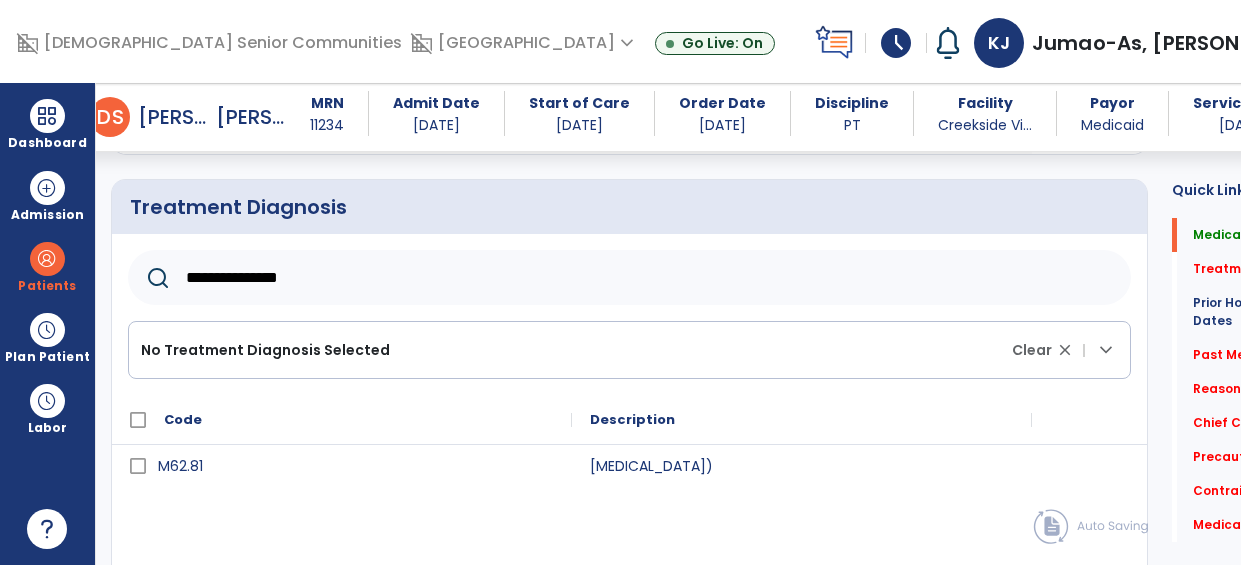 type on "**********" 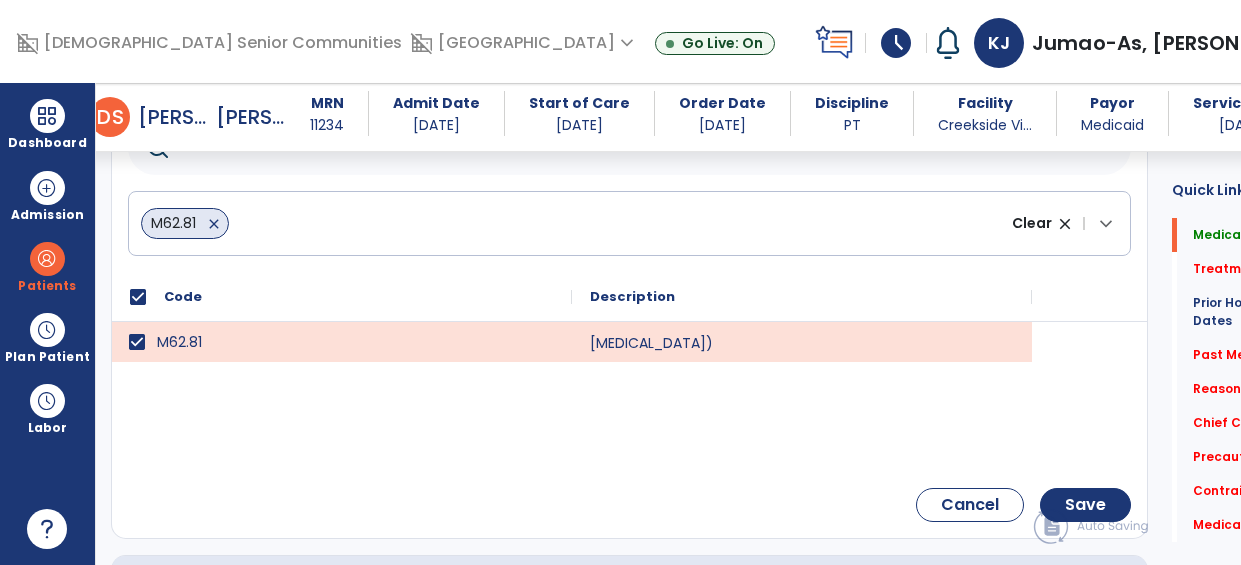 scroll, scrollTop: 590, scrollLeft: 0, axis: vertical 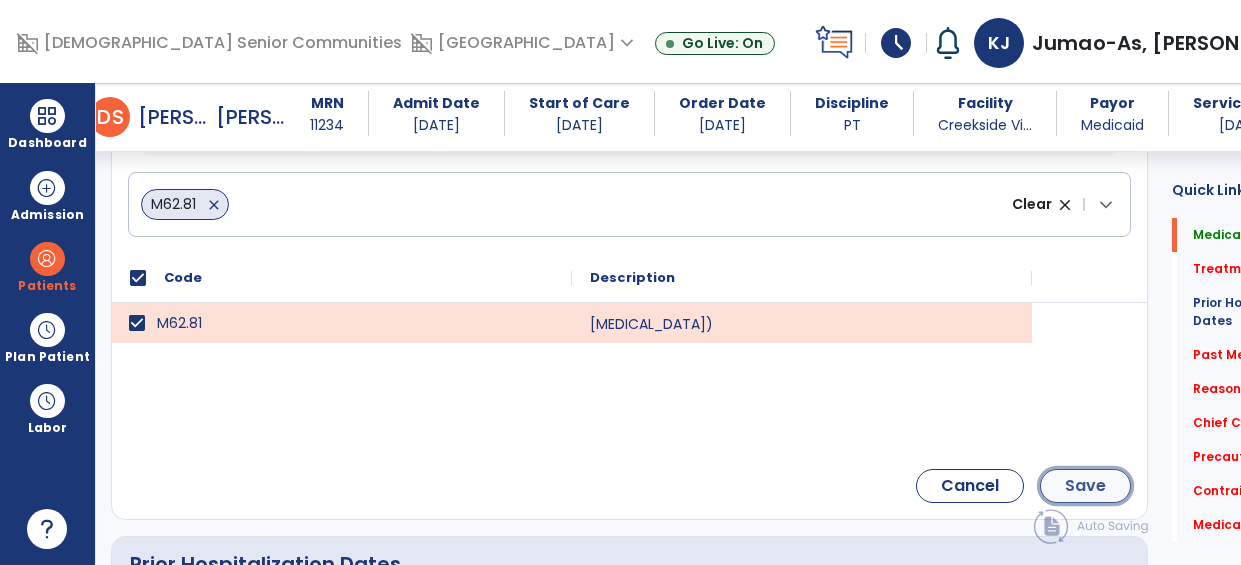 click on "Save" 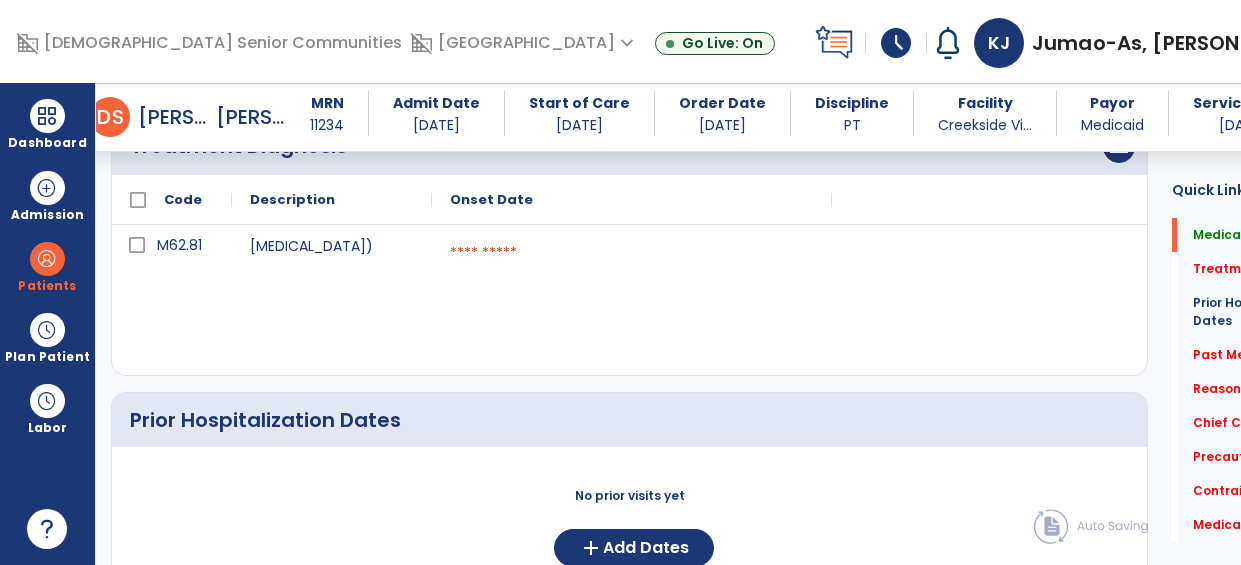 scroll, scrollTop: 478, scrollLeft: 0, axis: vertical 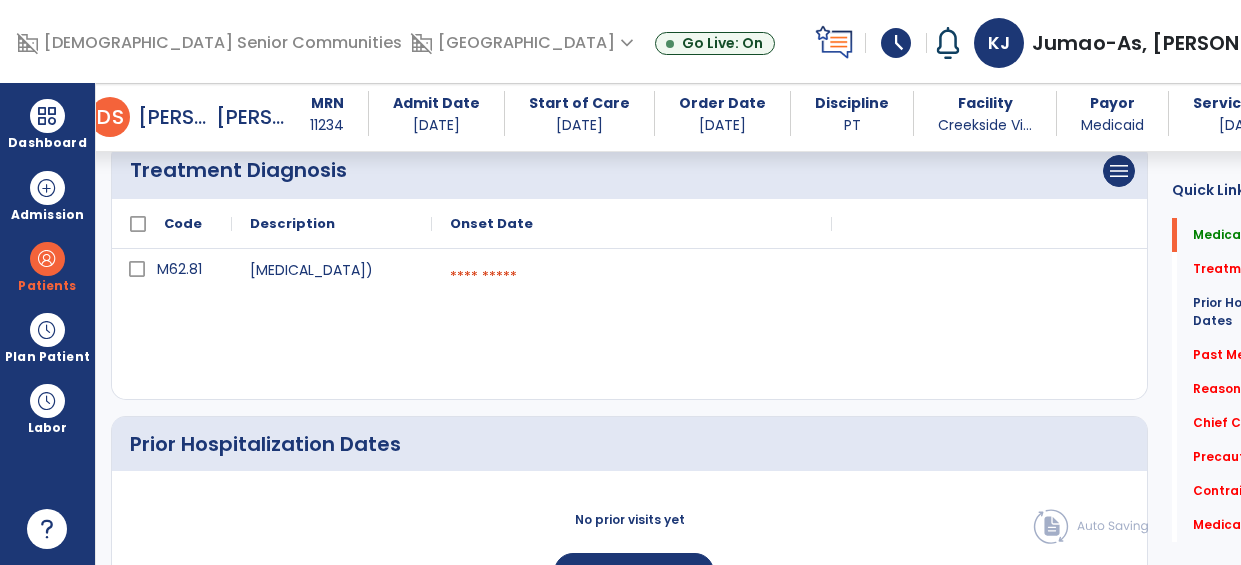 click at bounding box center (632, 277) 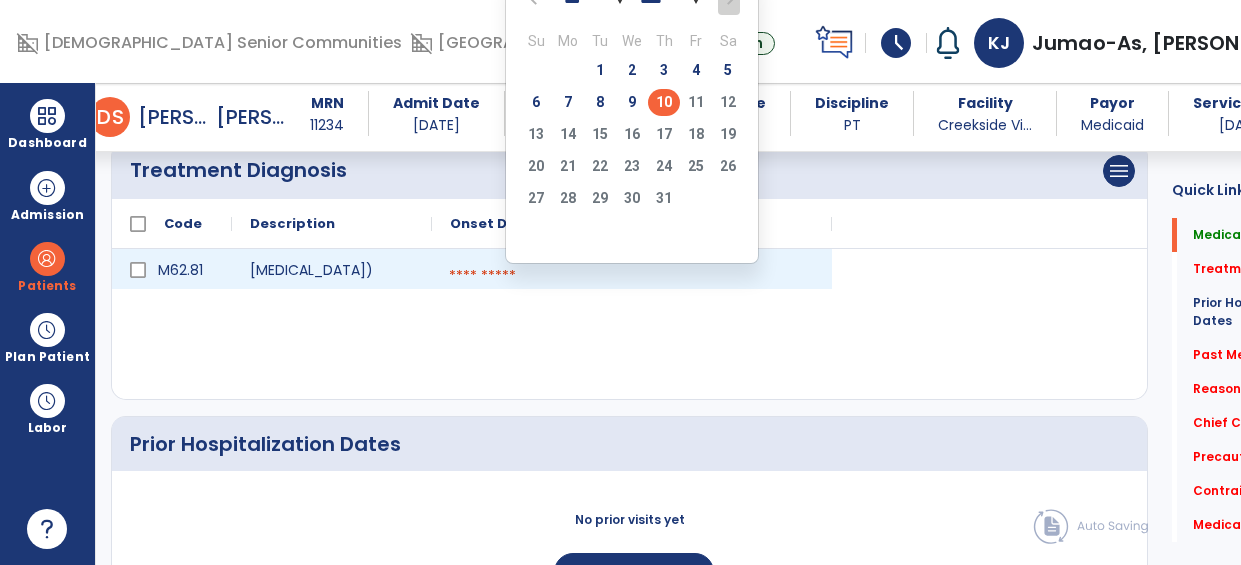 click on "10" 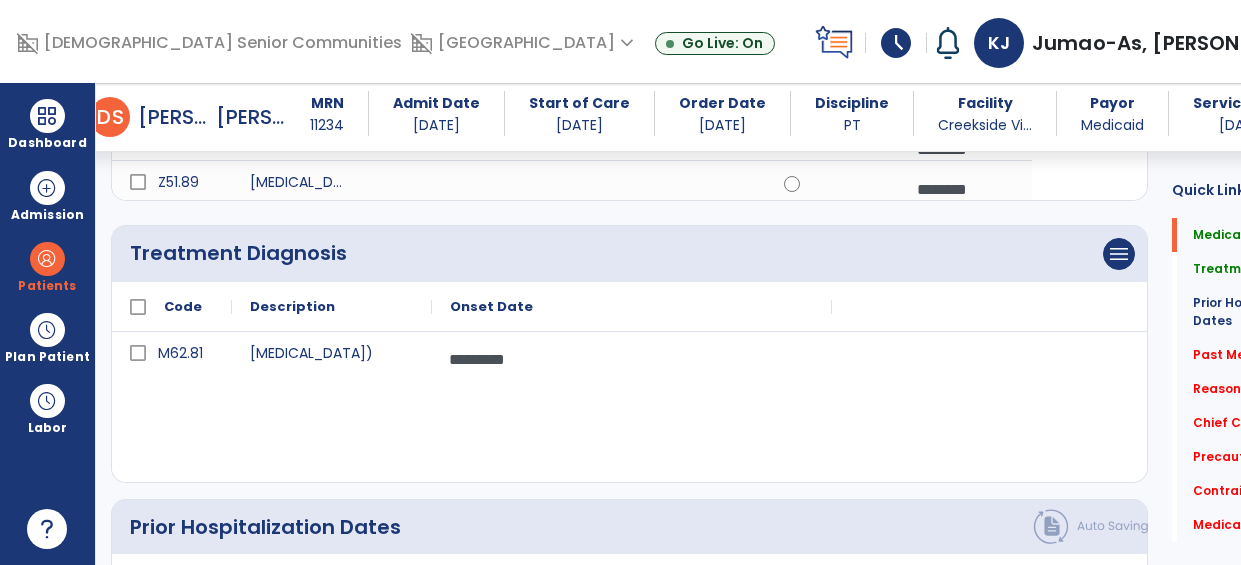 scroll, scrollTop: 393, scrollLeft: 0, axis: vertical 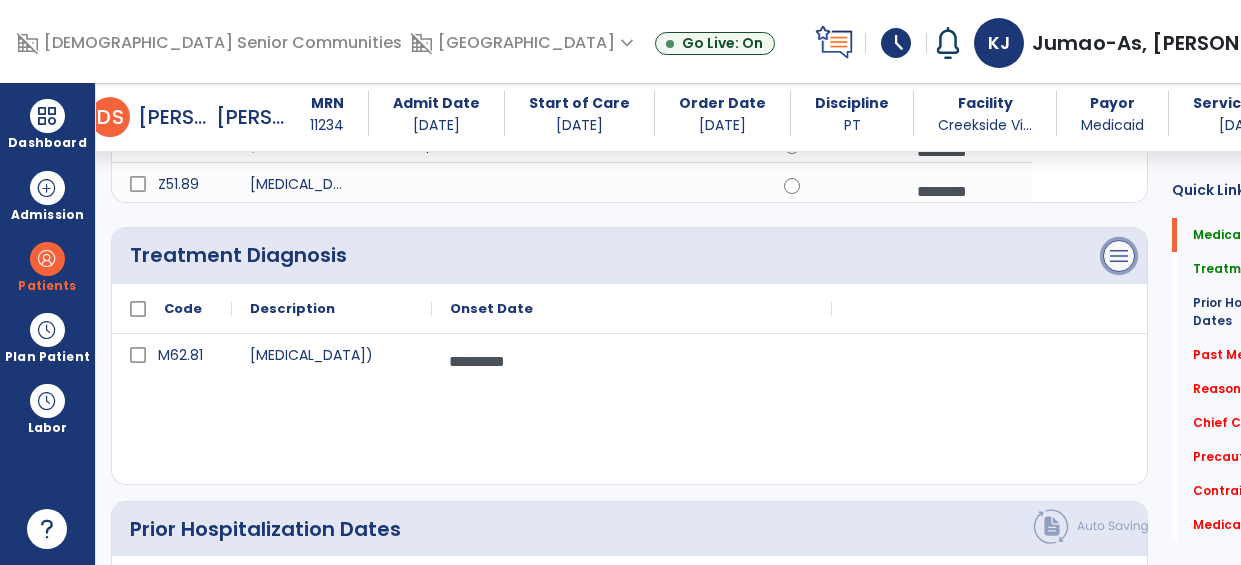 click on "menu" at bounding box center (1119, -36) 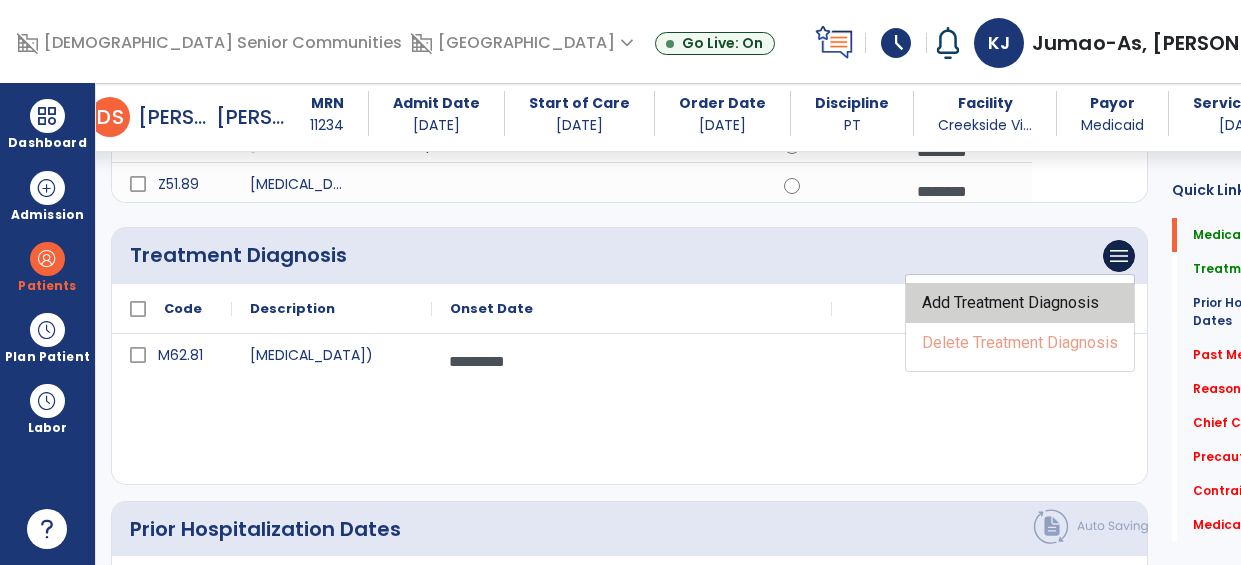 click on "Add Treatment Diagnosis" 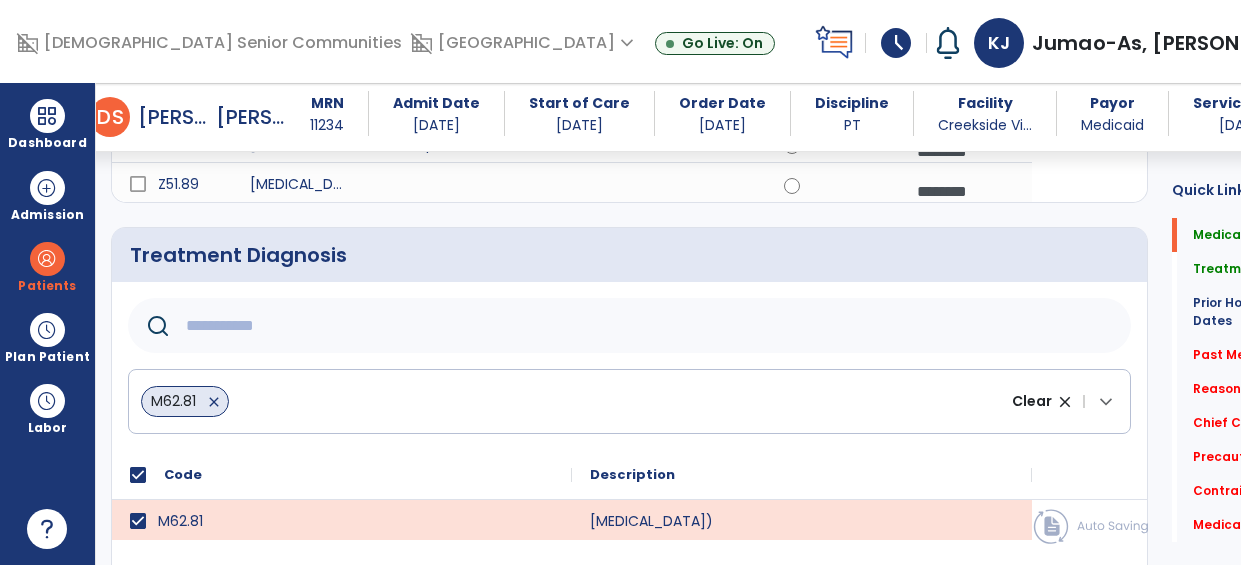 click 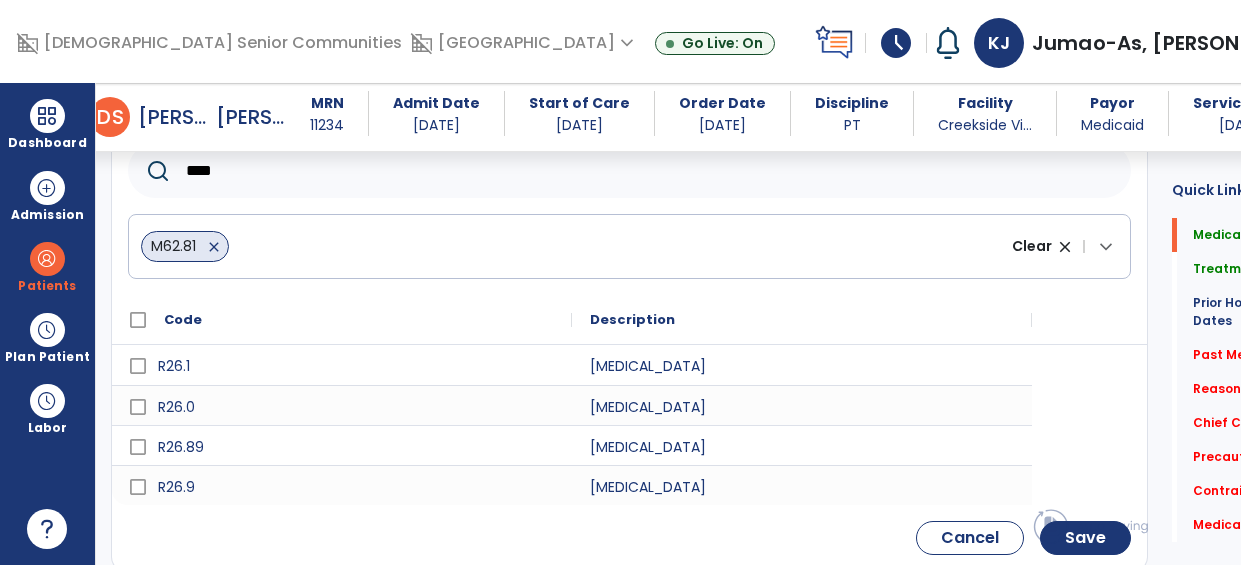 scroll, scrollTop: 549, scrollLeft: 0, axis: vertical 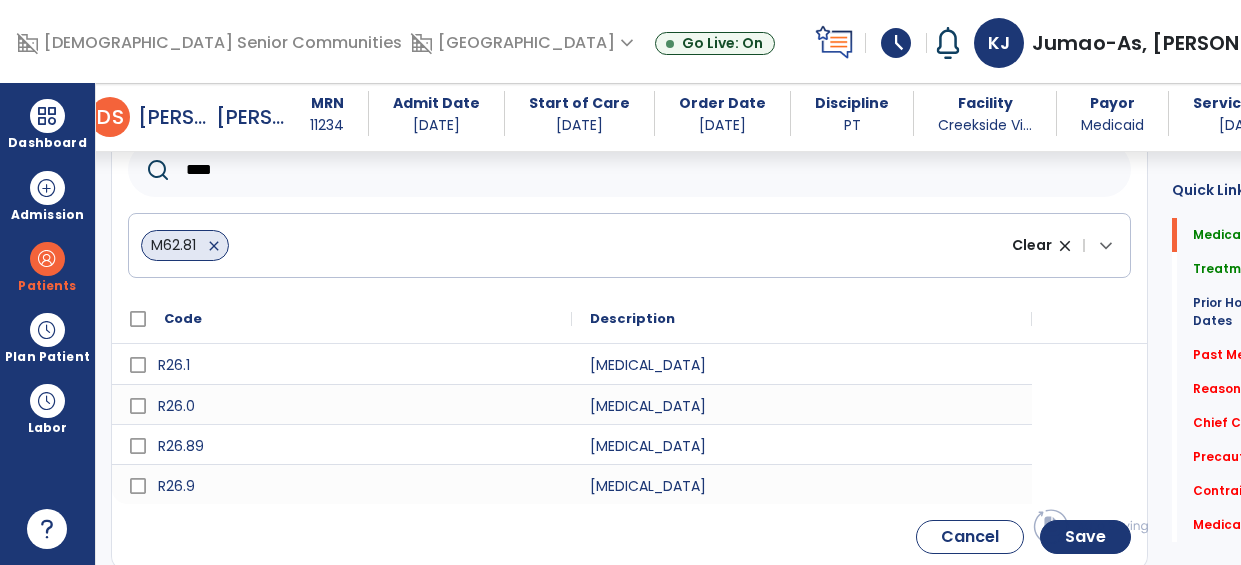 type on "****" 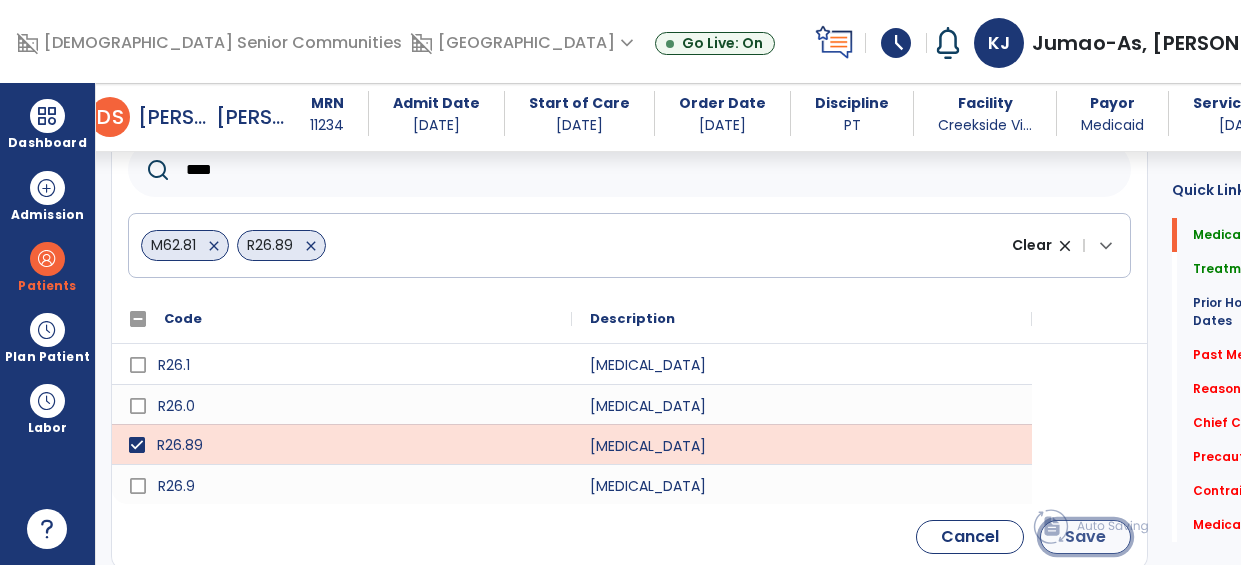 click on "Save" 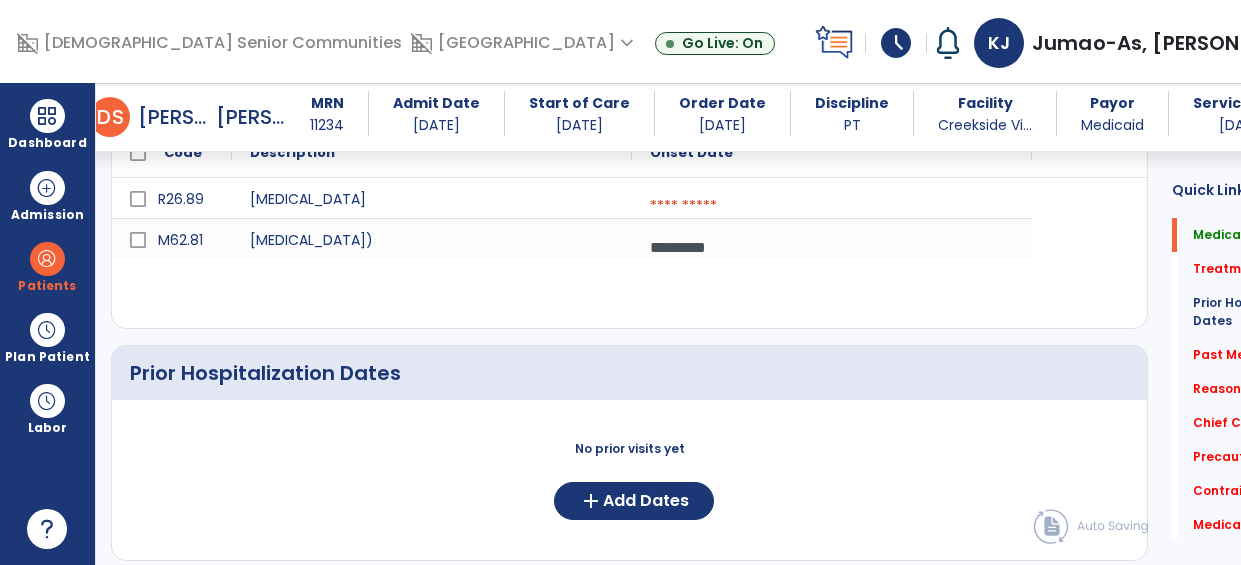 scroll, scrollTop: 453, scrollLeft: 0, axis: vertical 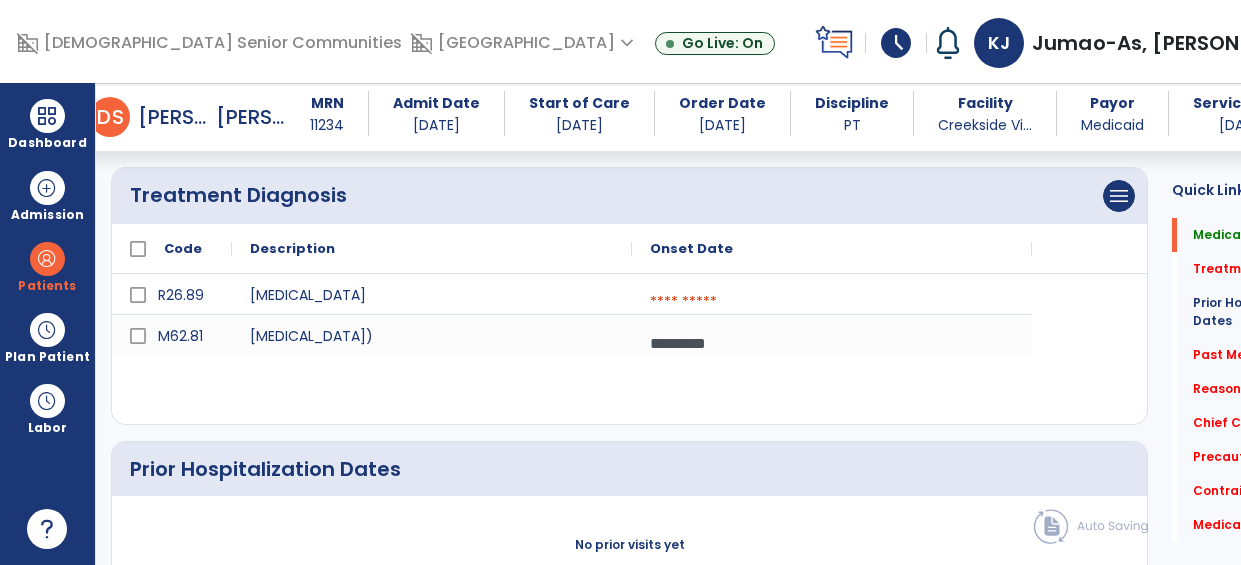 click at bounding box center [832, 302] 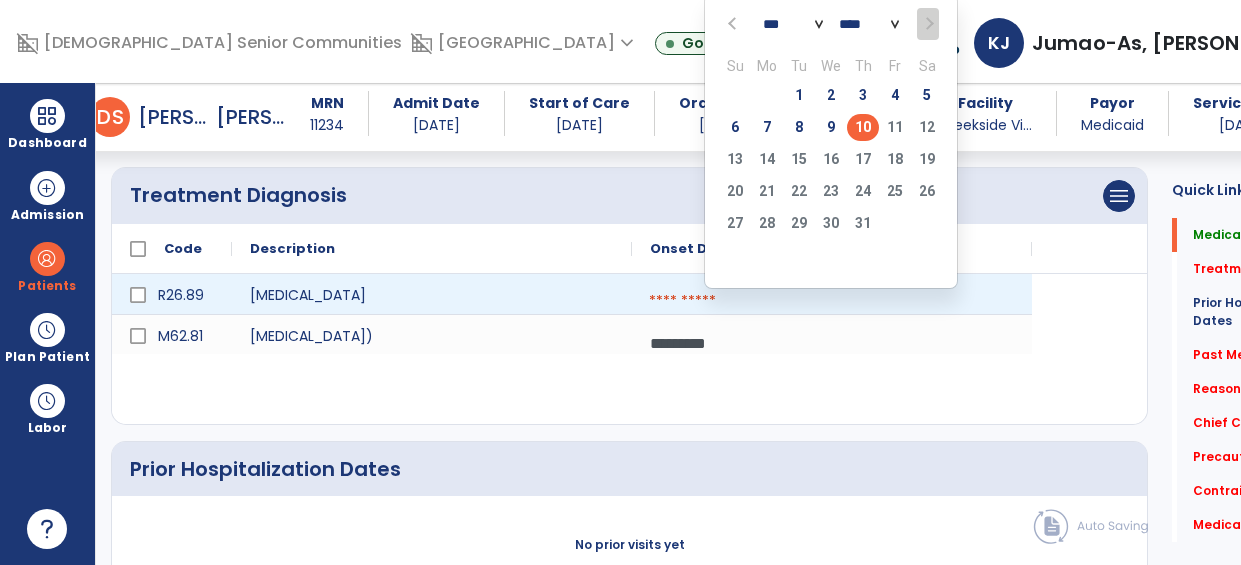 click on "10" 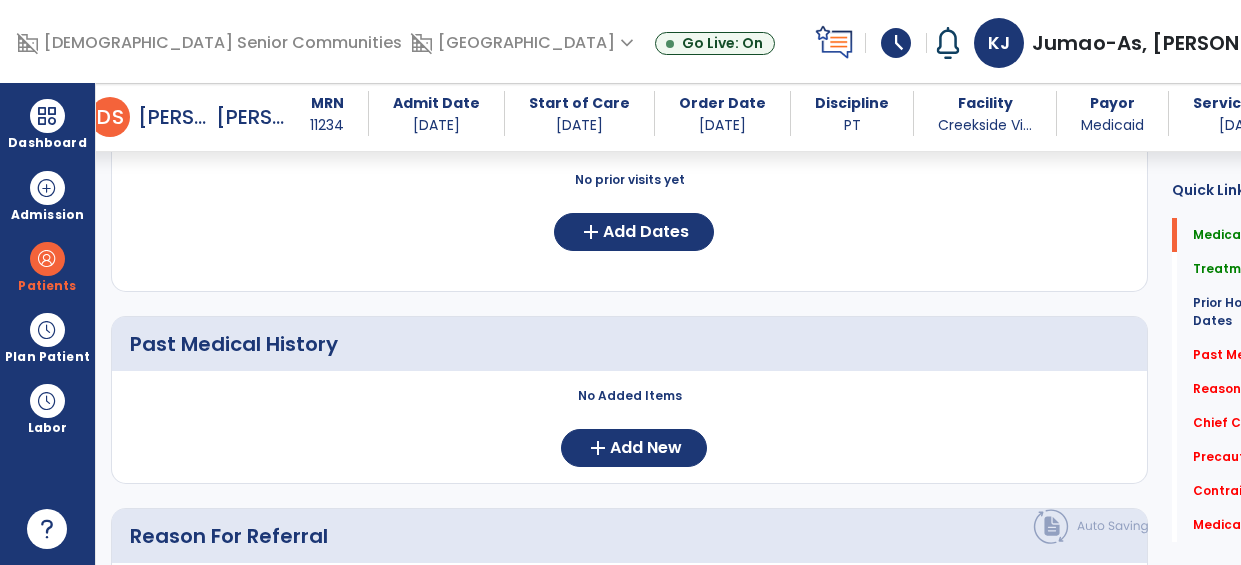 click on "No Added Items  add  Add New" 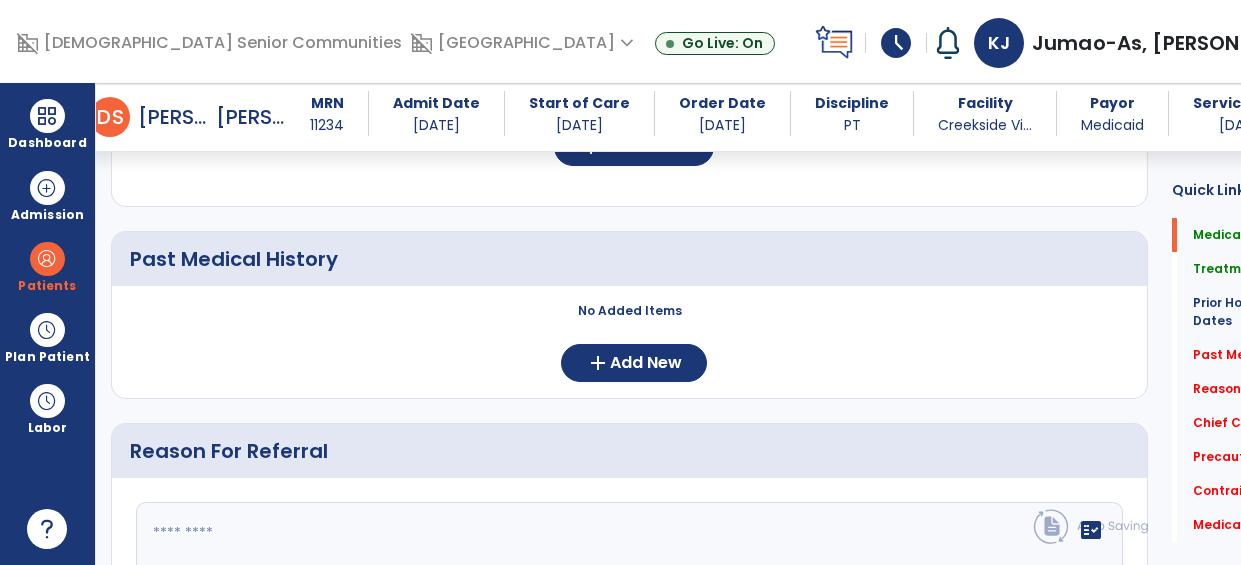 scroll, scrollTop: 921, scrollLeft: 0, axis: vertical 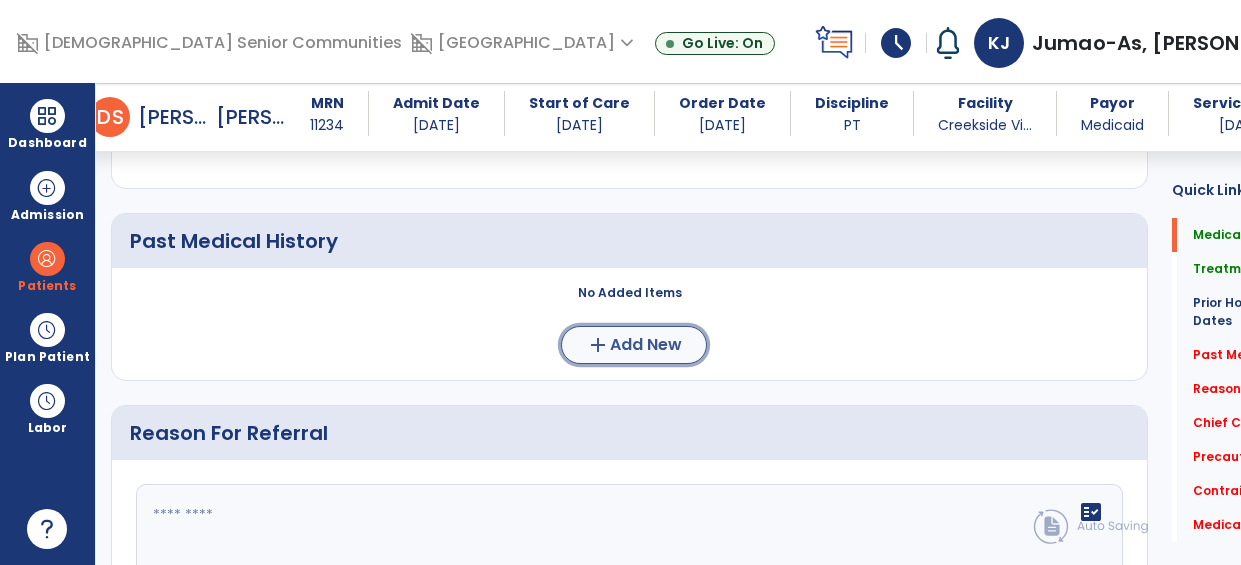 click on "add  Add New" 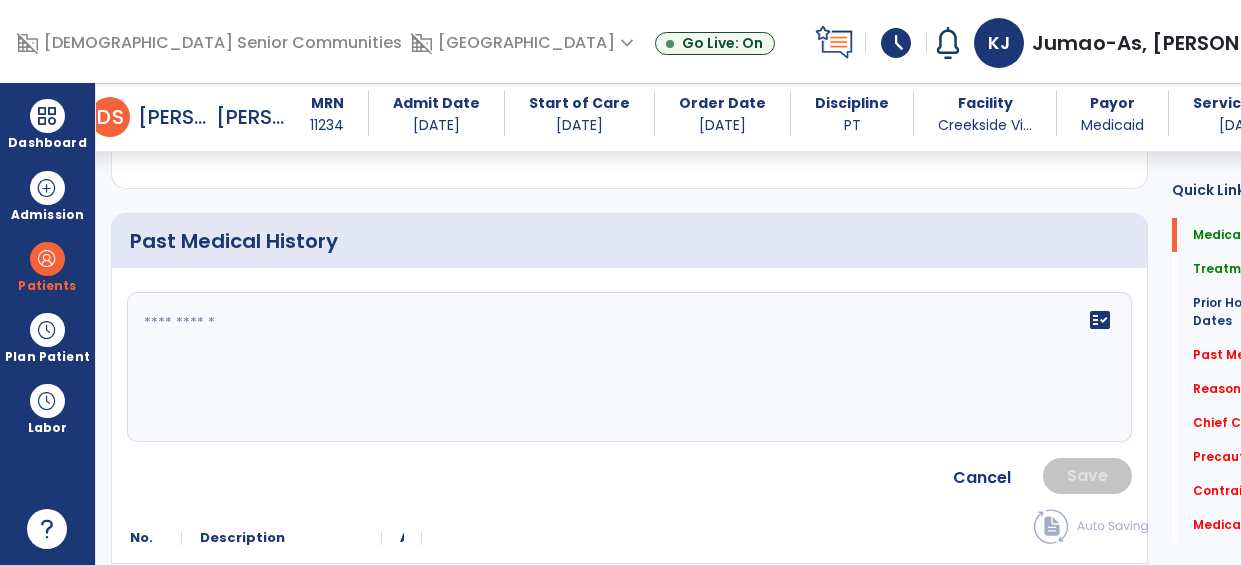 click 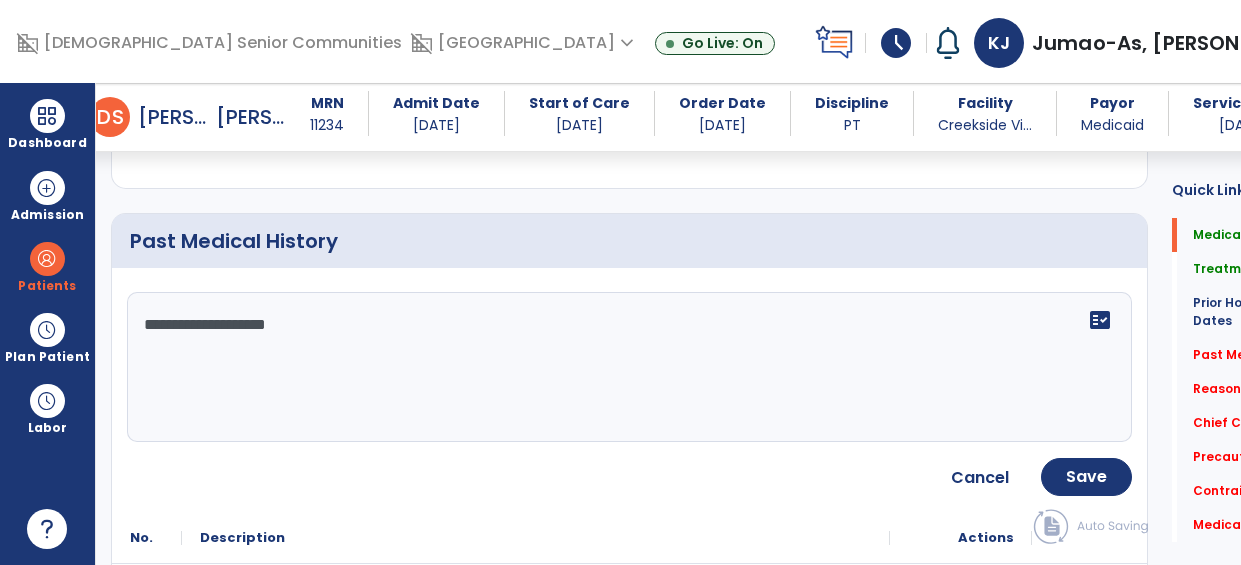type on "**********" 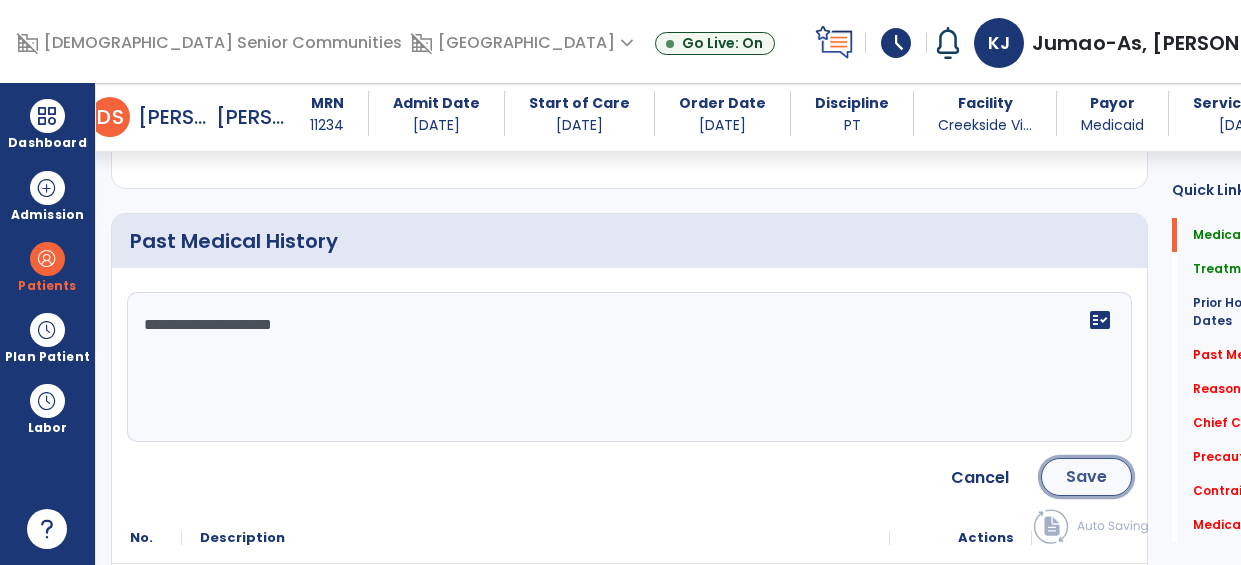 click on "Save" 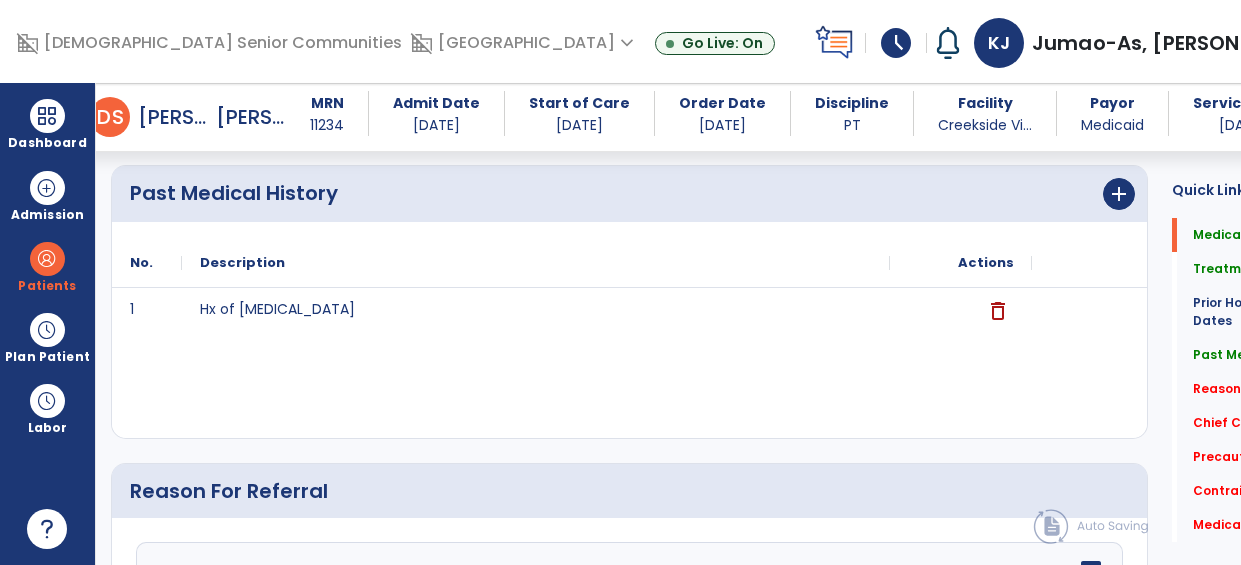 scroll, scrollTop: 964, scrollLeft: 0, axis: vertical 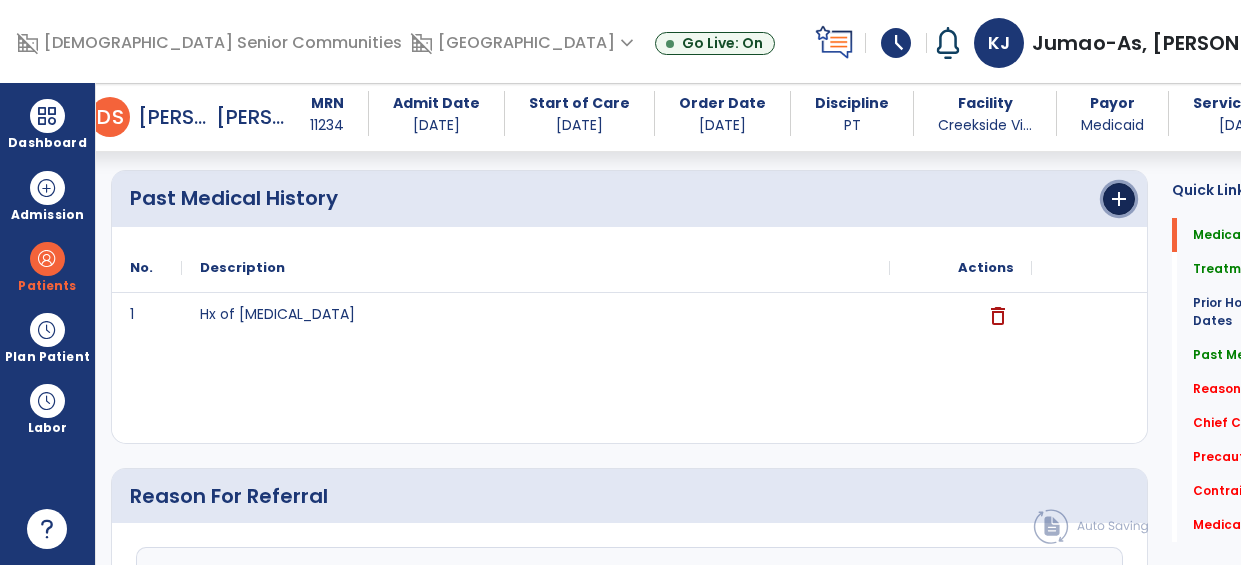 click on "add" 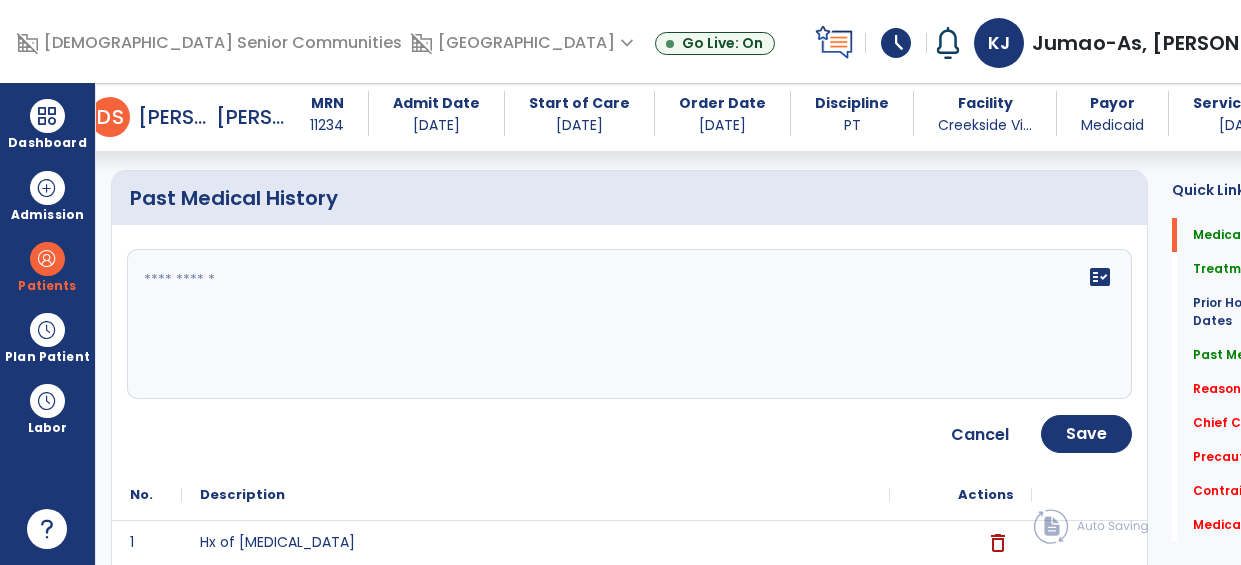 click on "fact_check" 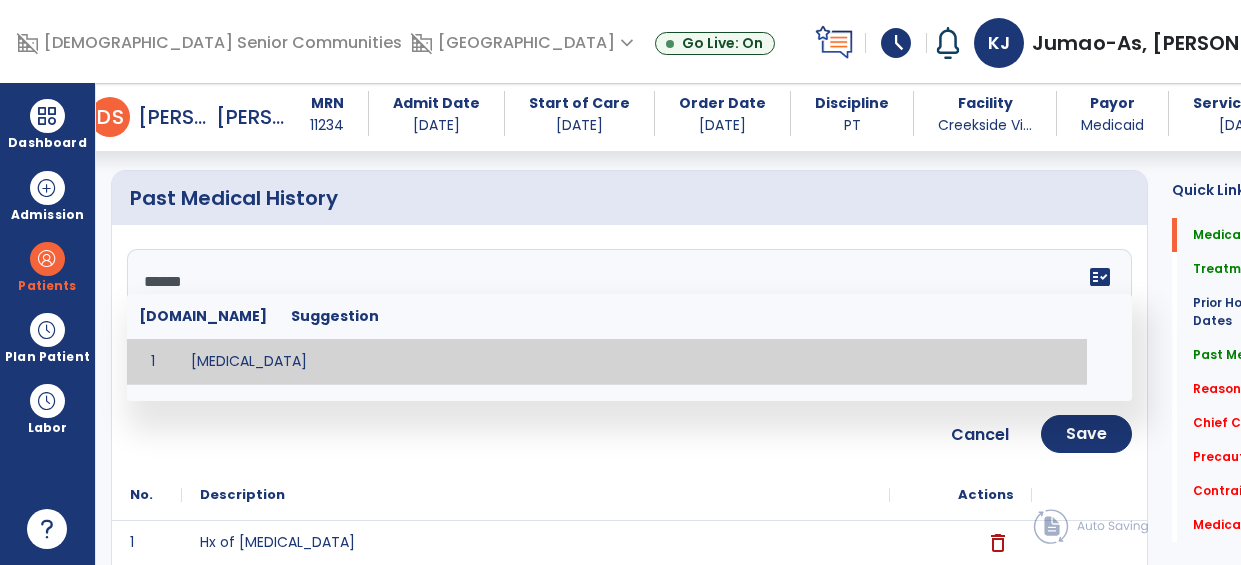 type on "**********" 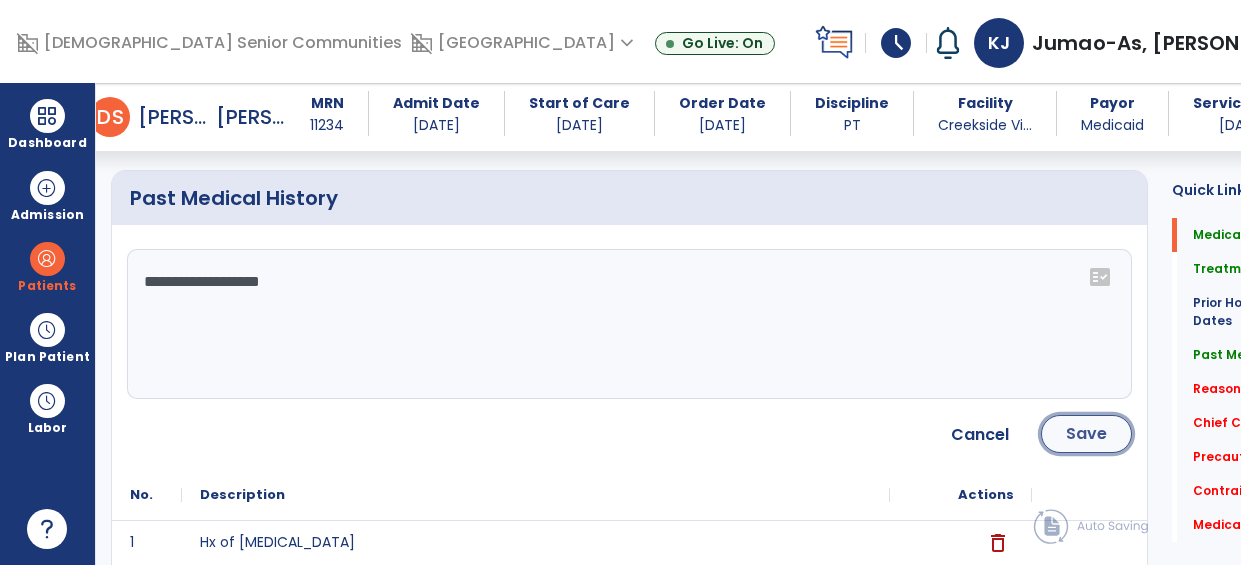 click on "Save" 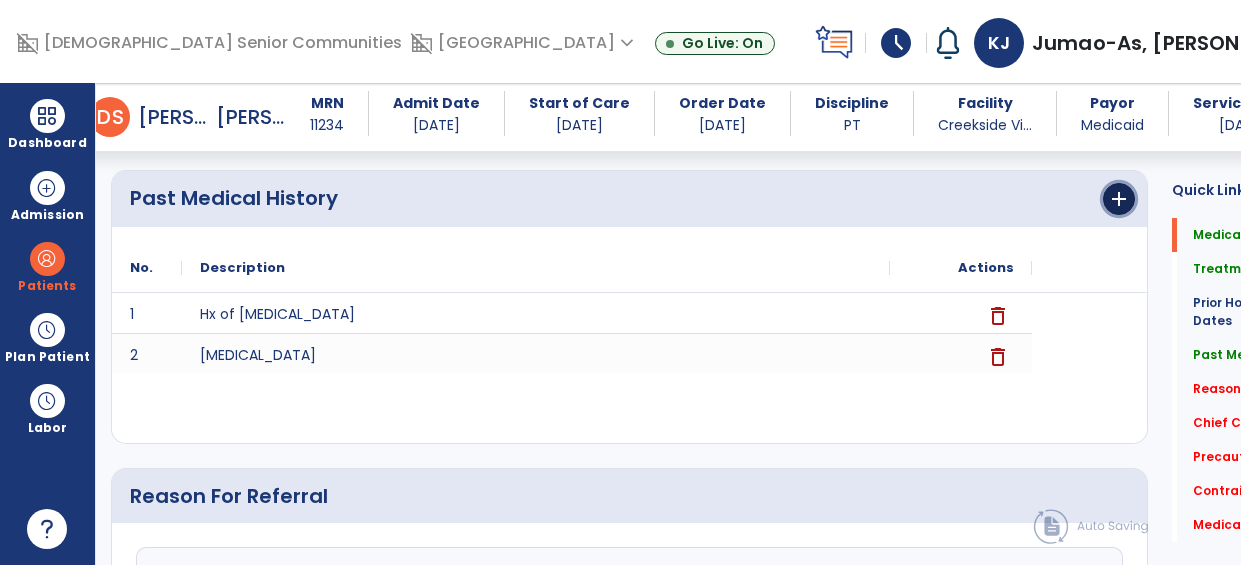 click on "add" 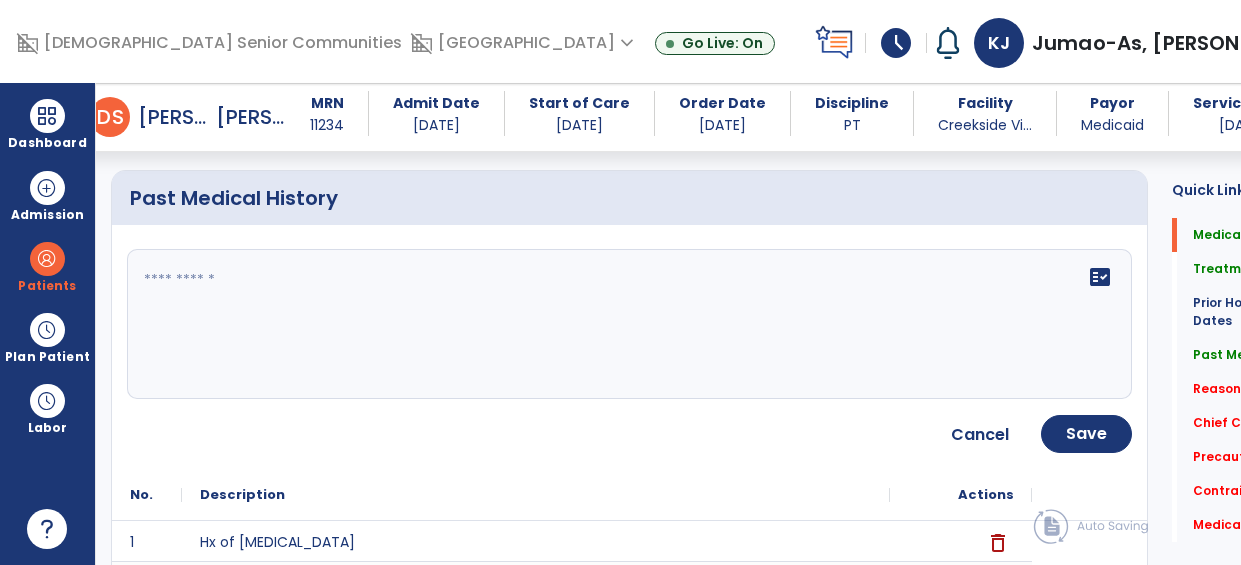 click on "fact_check" 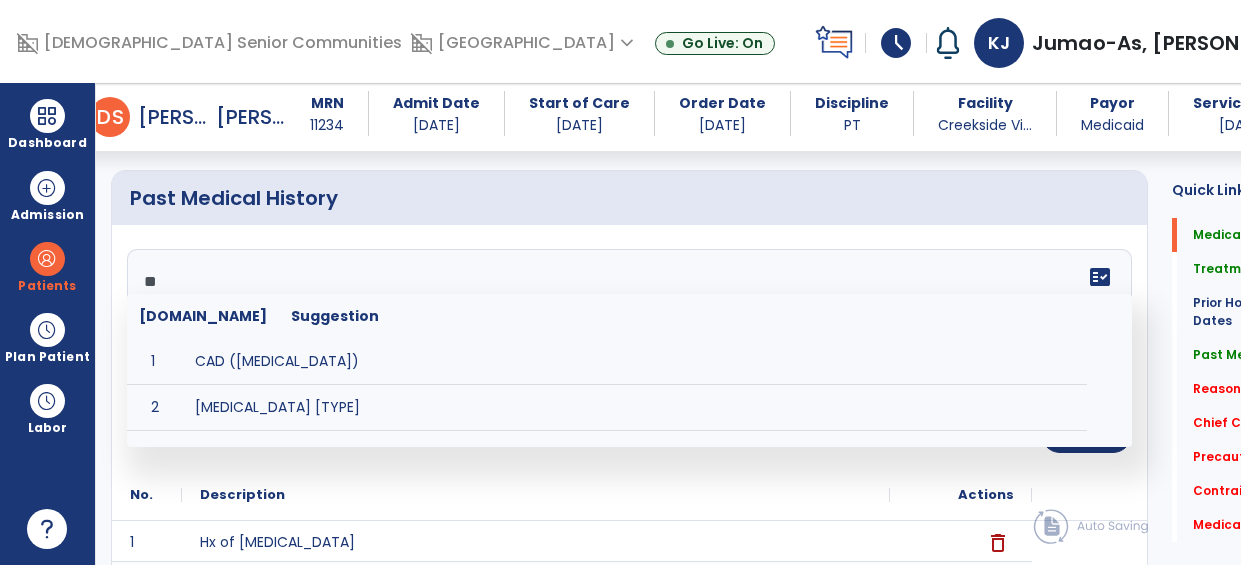 type on "***" 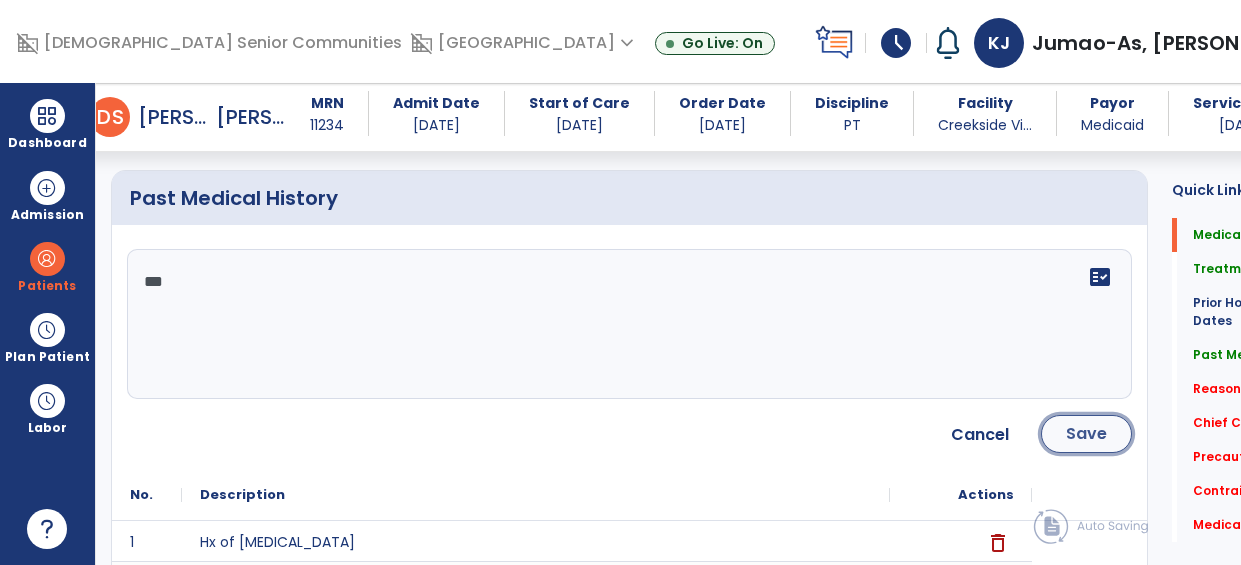 click on "Save" 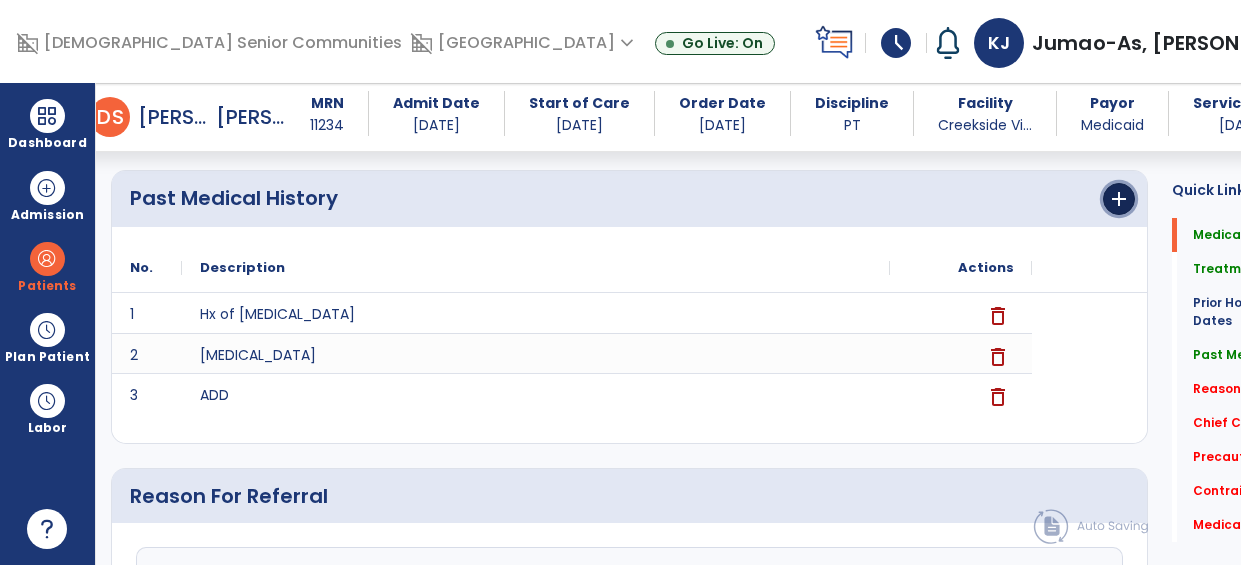 click on "add" 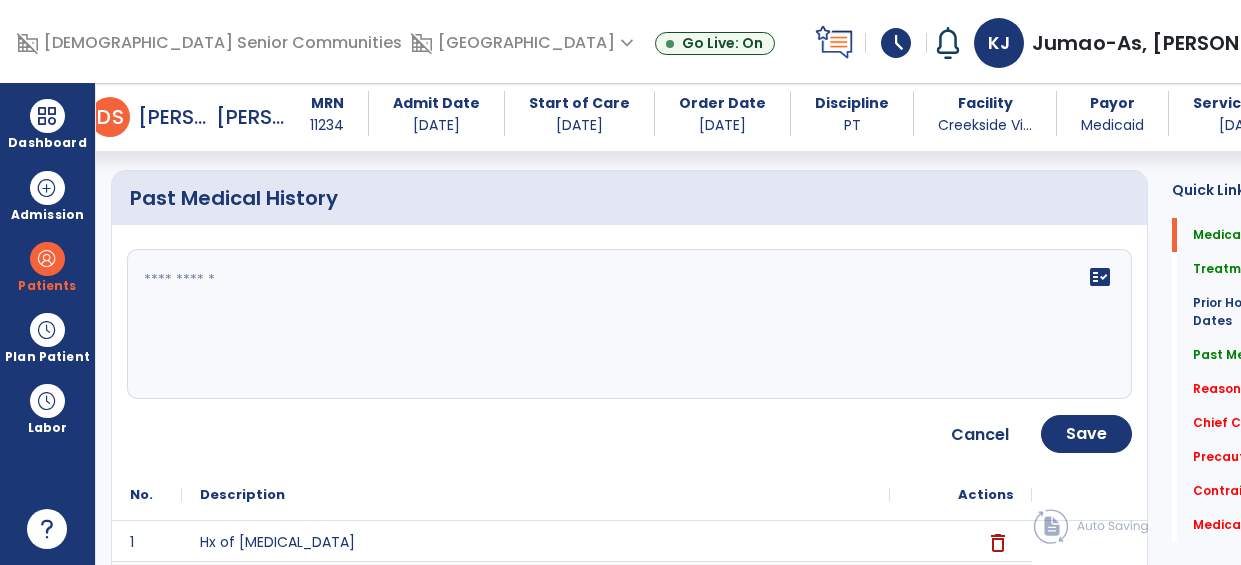 click on "fact_check" 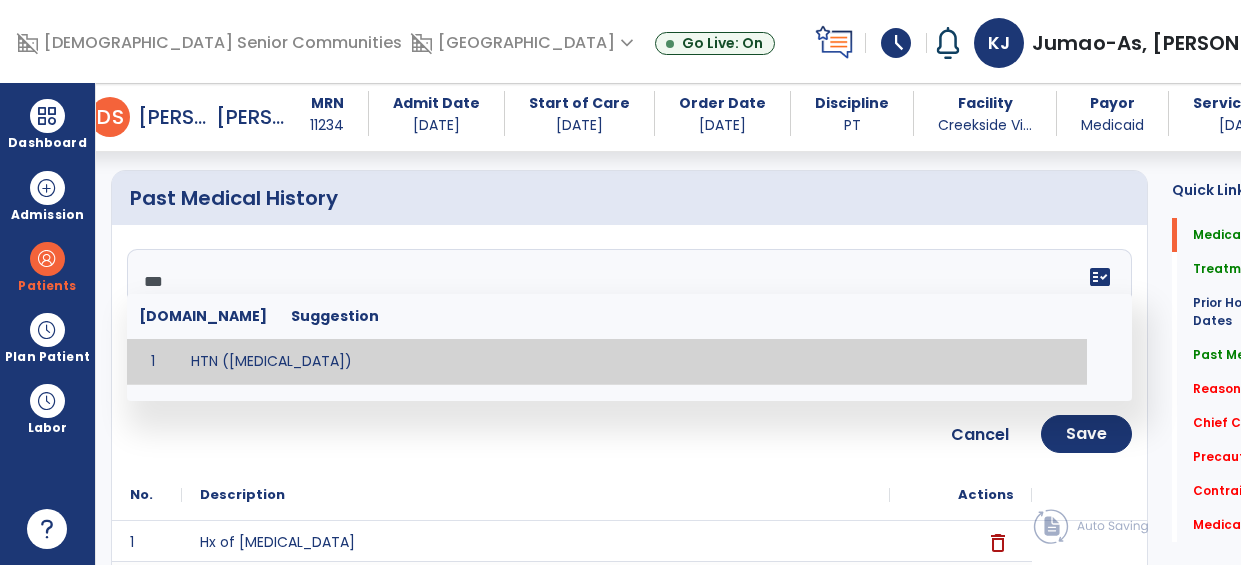 type on "**********" 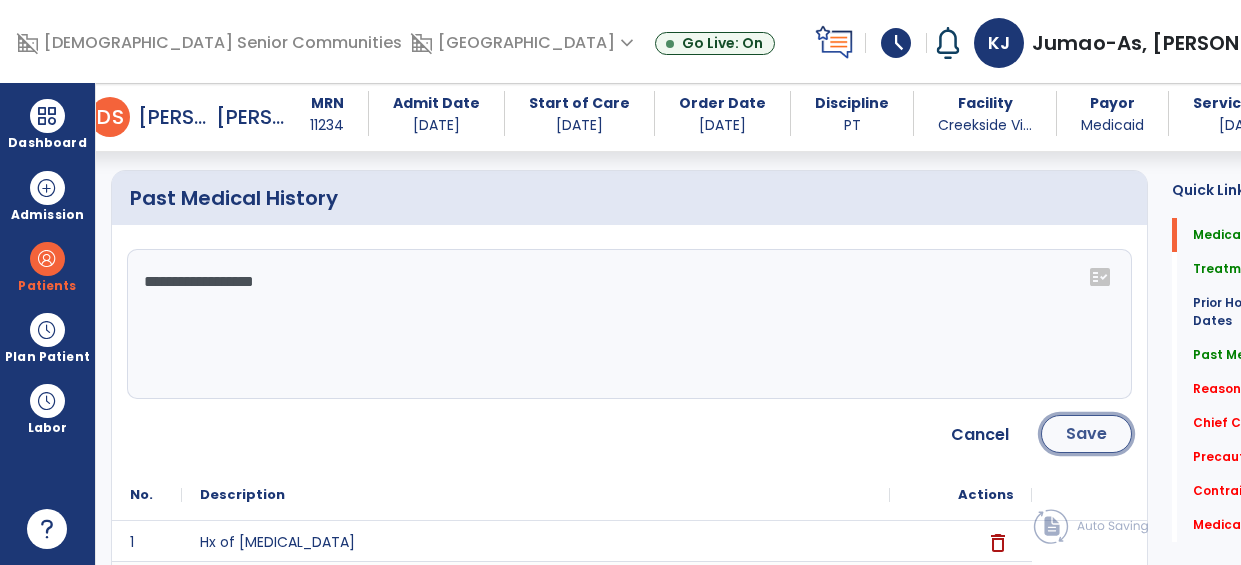 click on "Save" 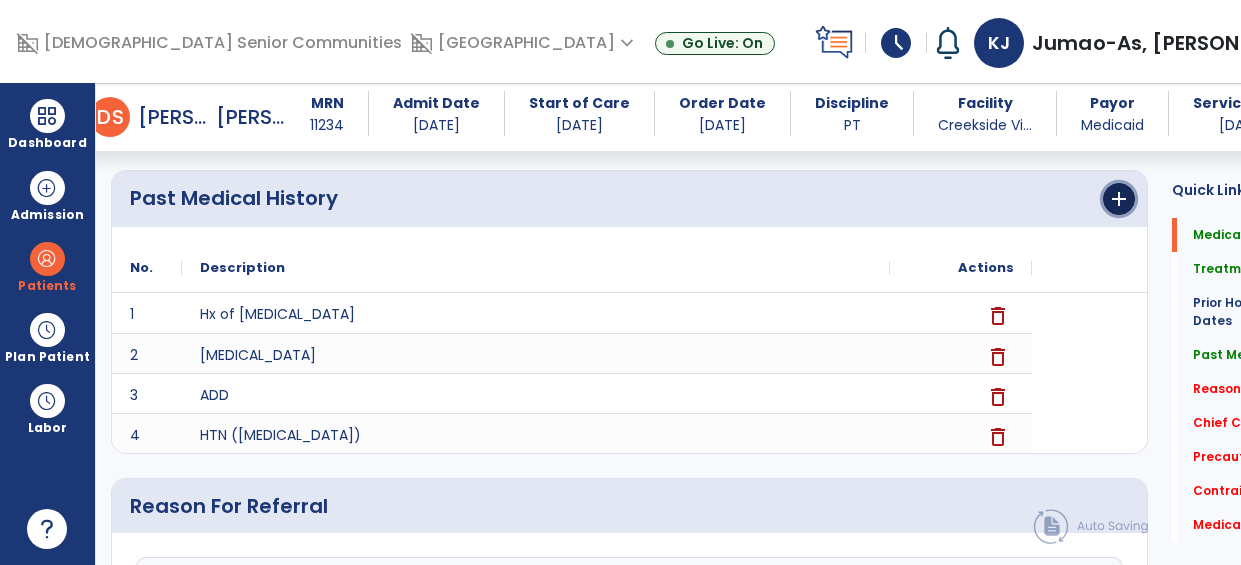 click on "add" 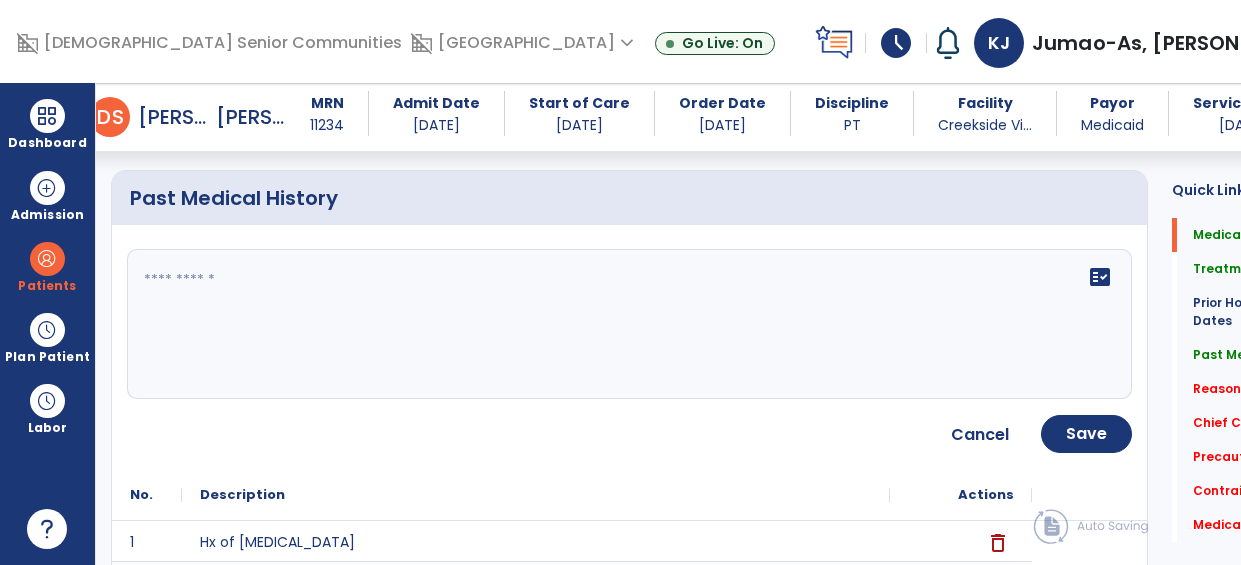 click on "fact_check" 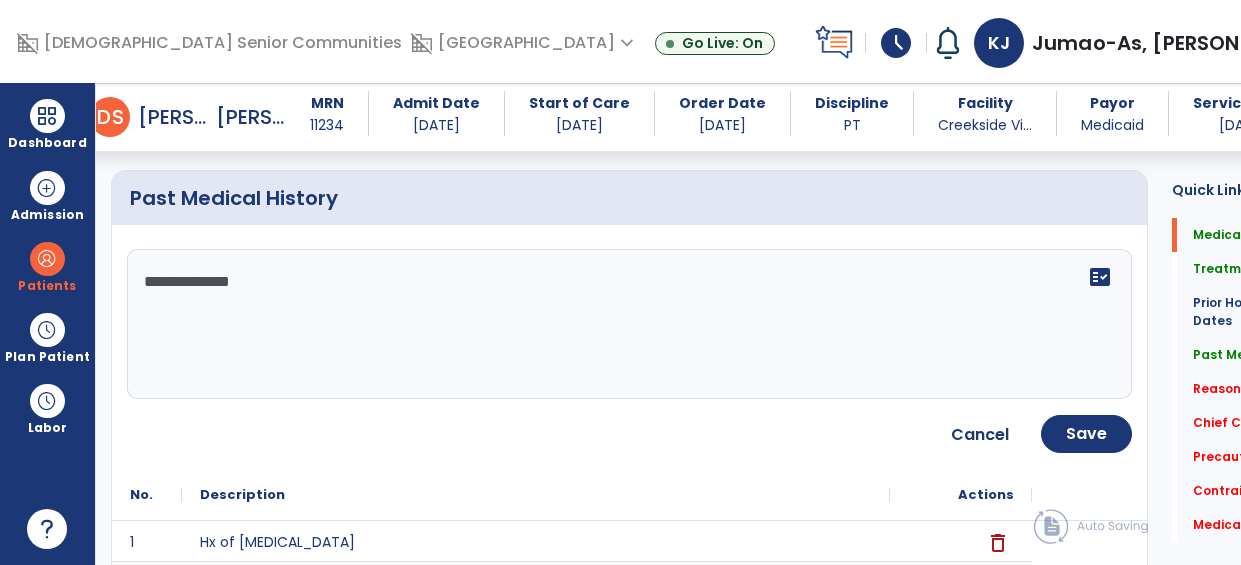 type on "**********" 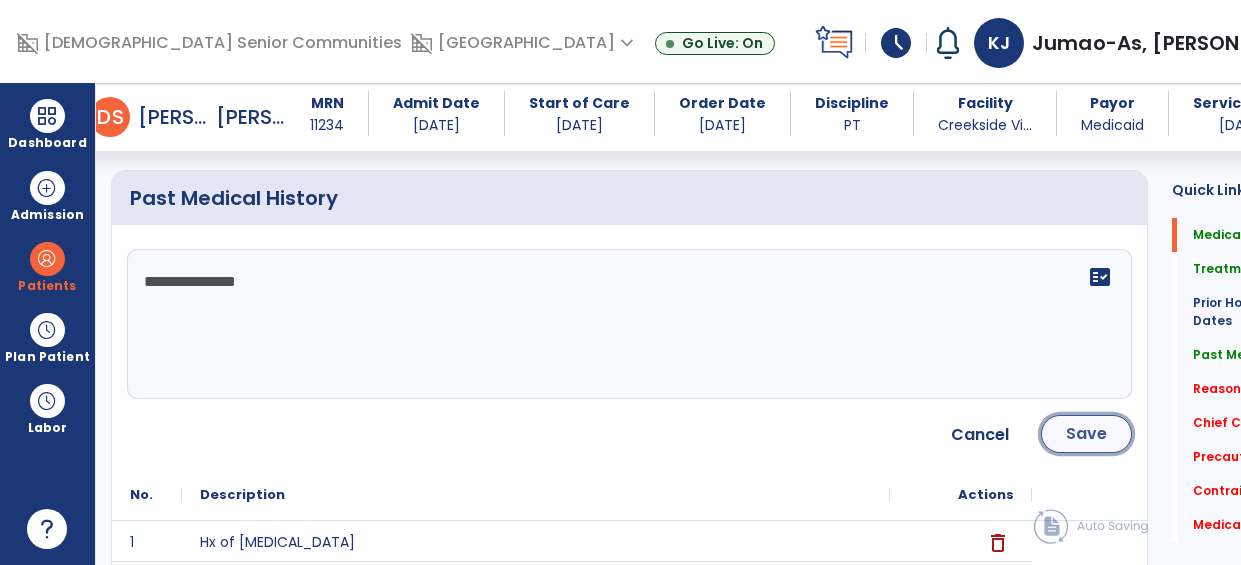 click on "Save" 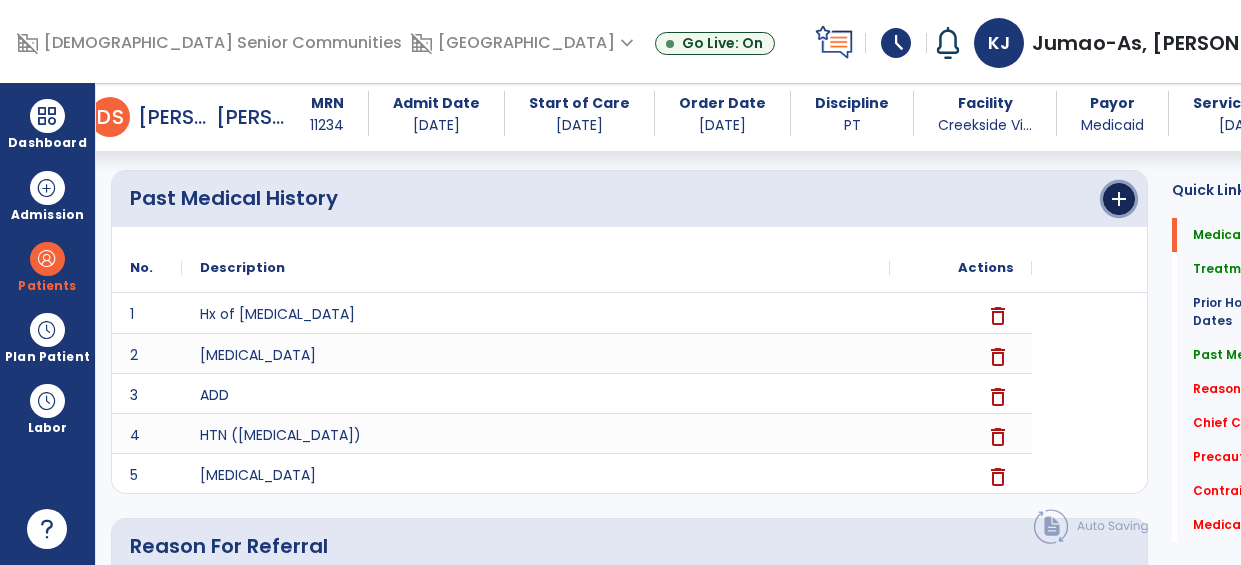 click on "add" 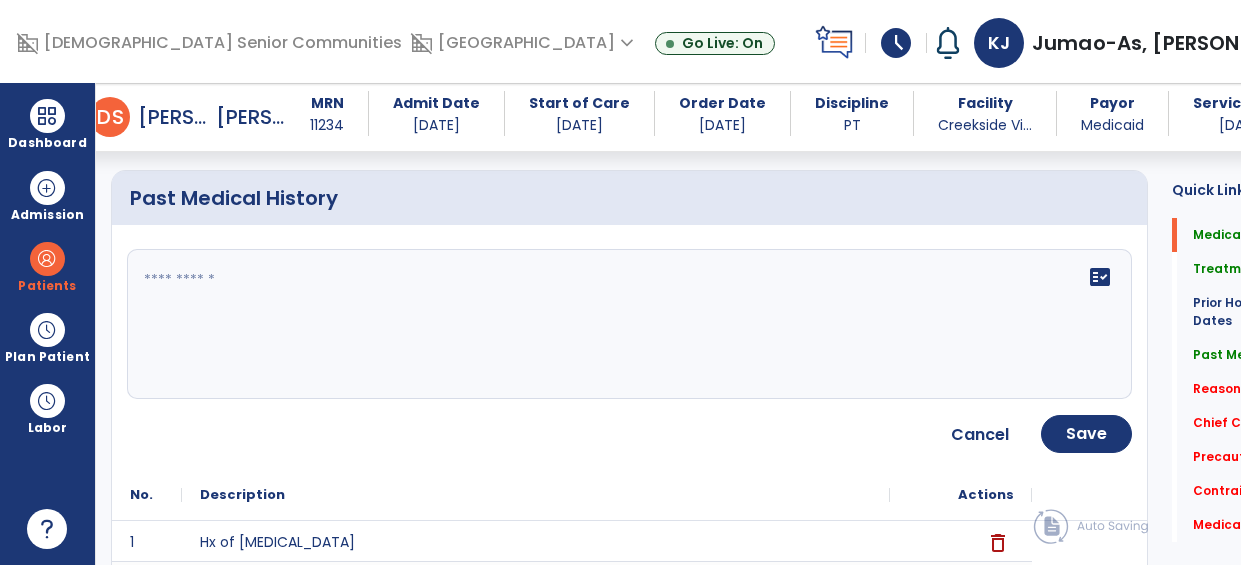 click on "fact_check" 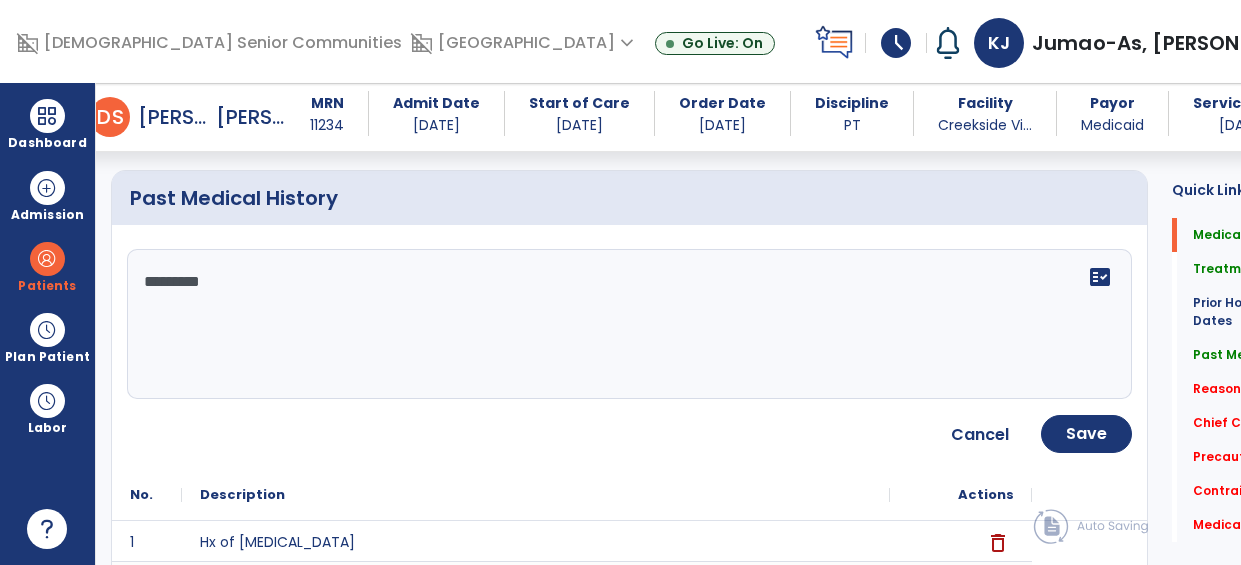 type on "**********" 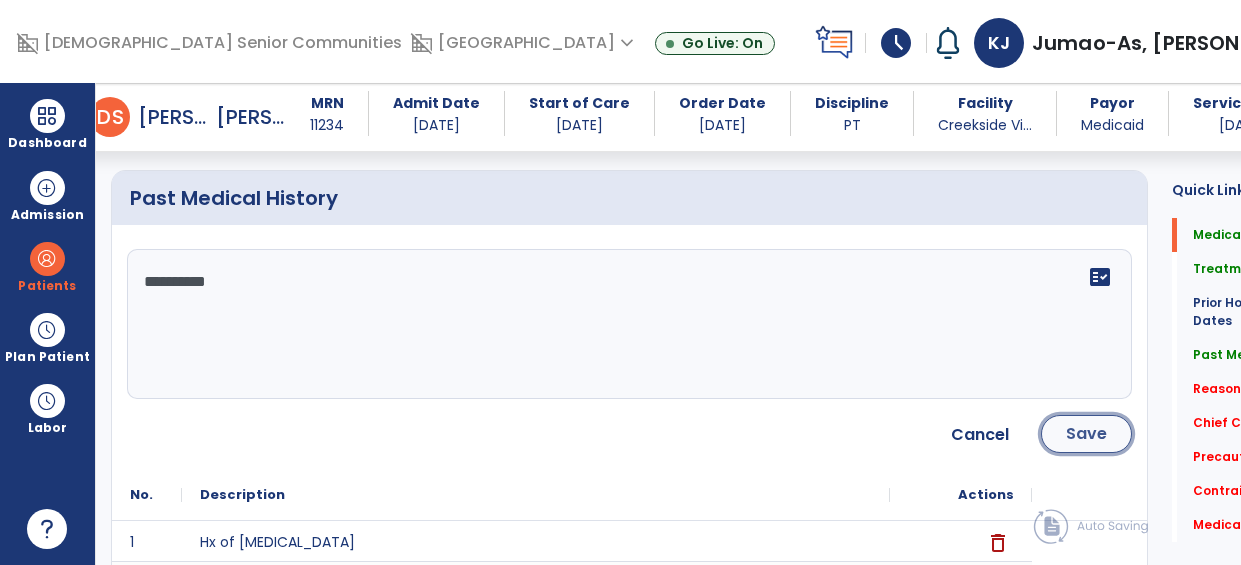 click on "Save" 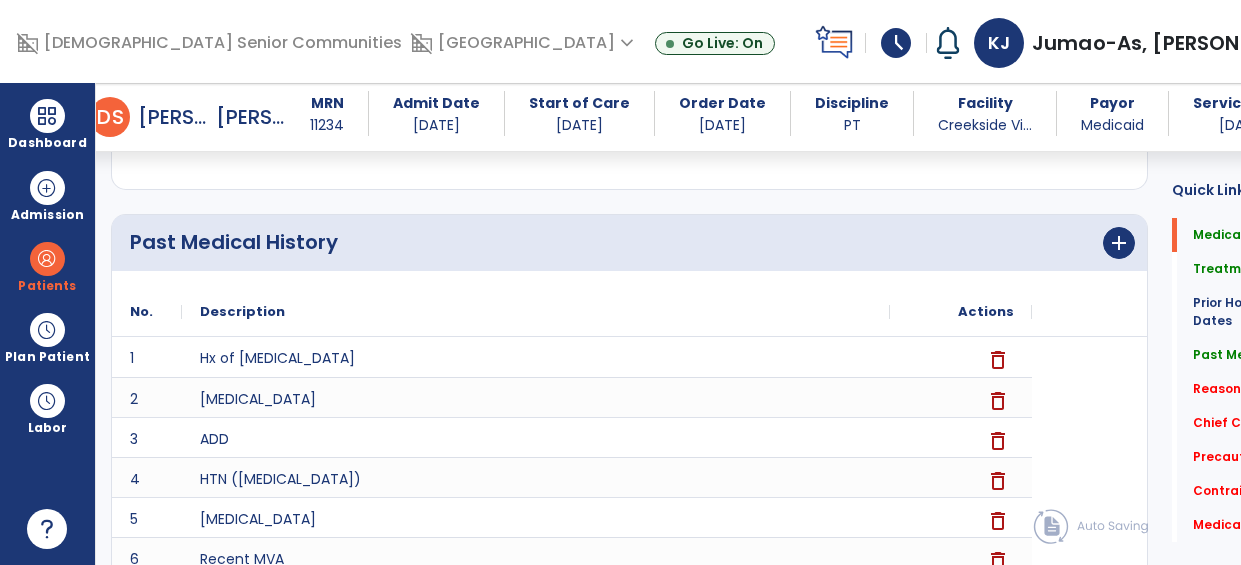 scroll, scrollTop: 909, scrollLeft: 0, axis: vertical 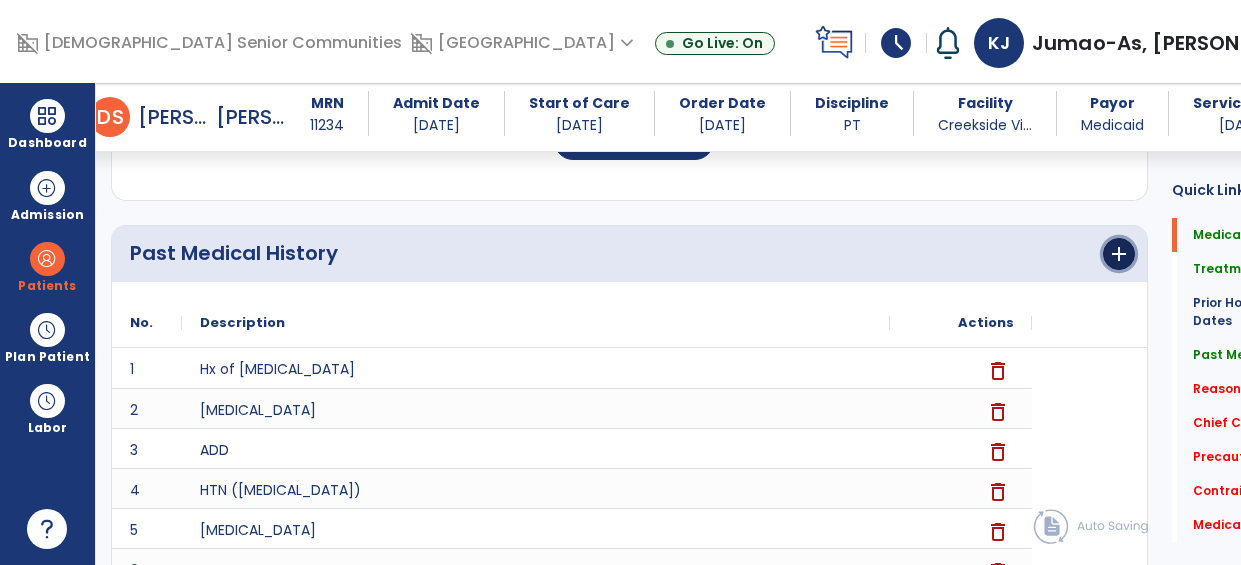 click on "add" 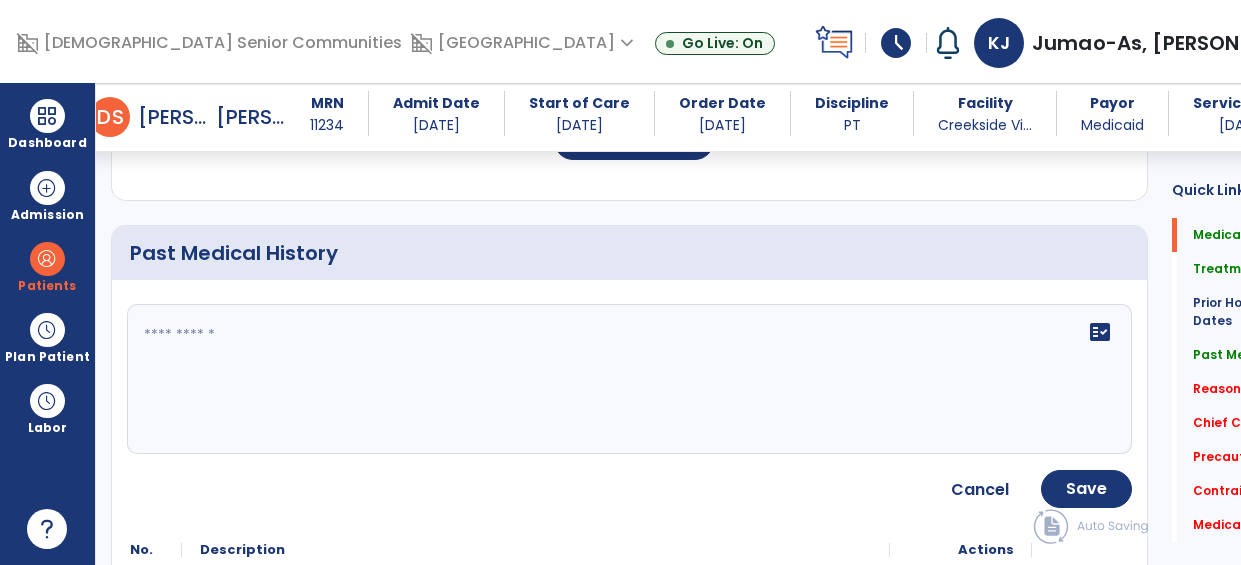click 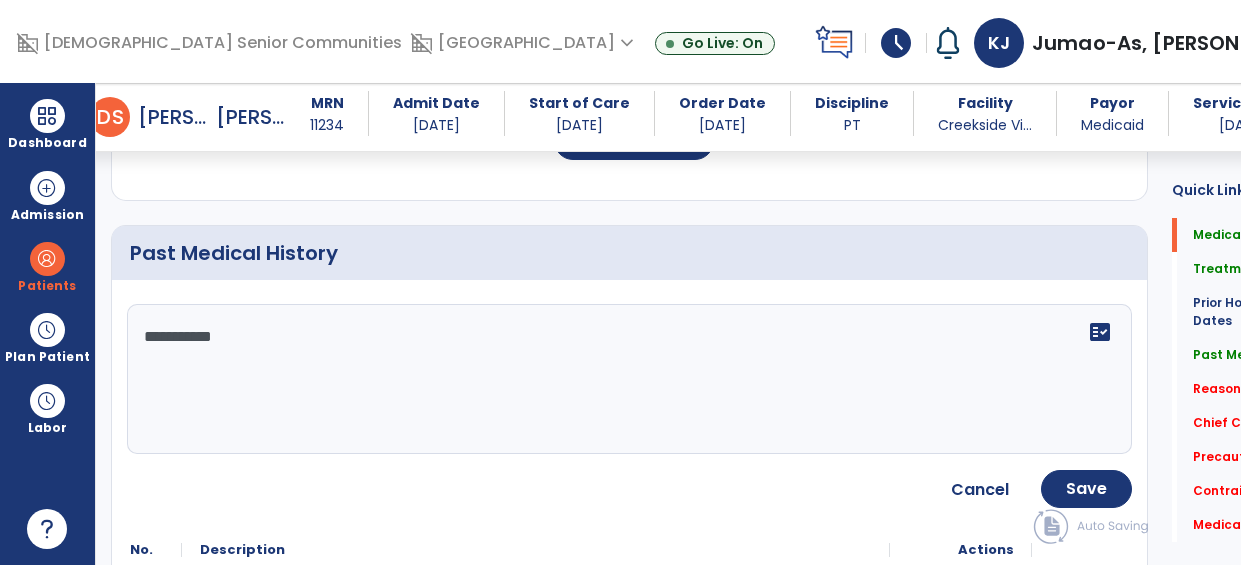 type on "**********" 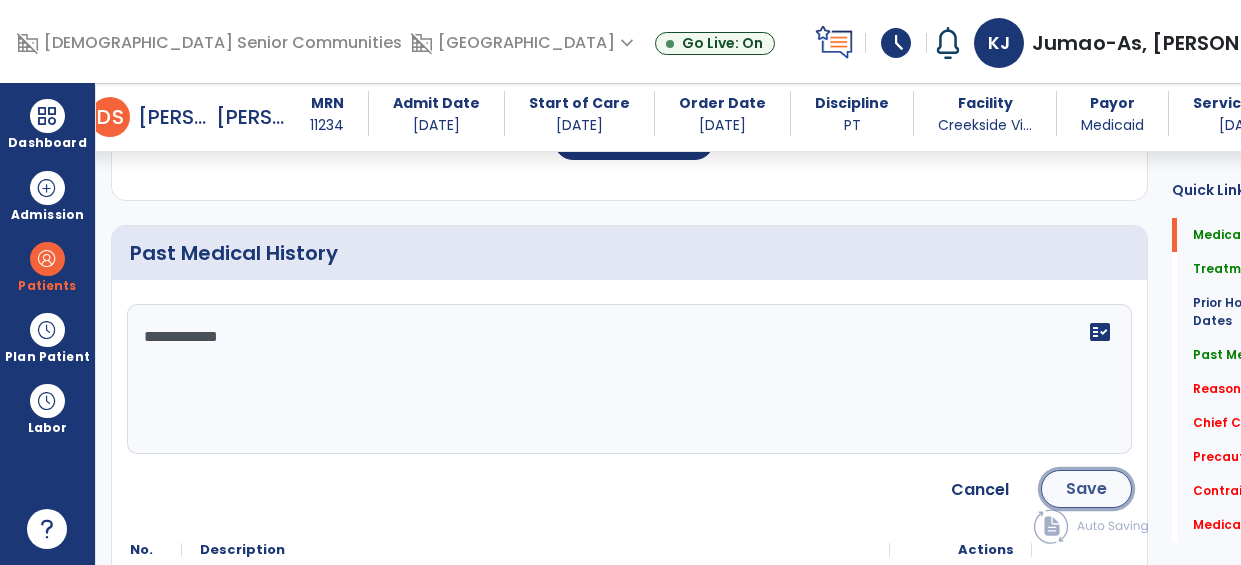 click on "Save" 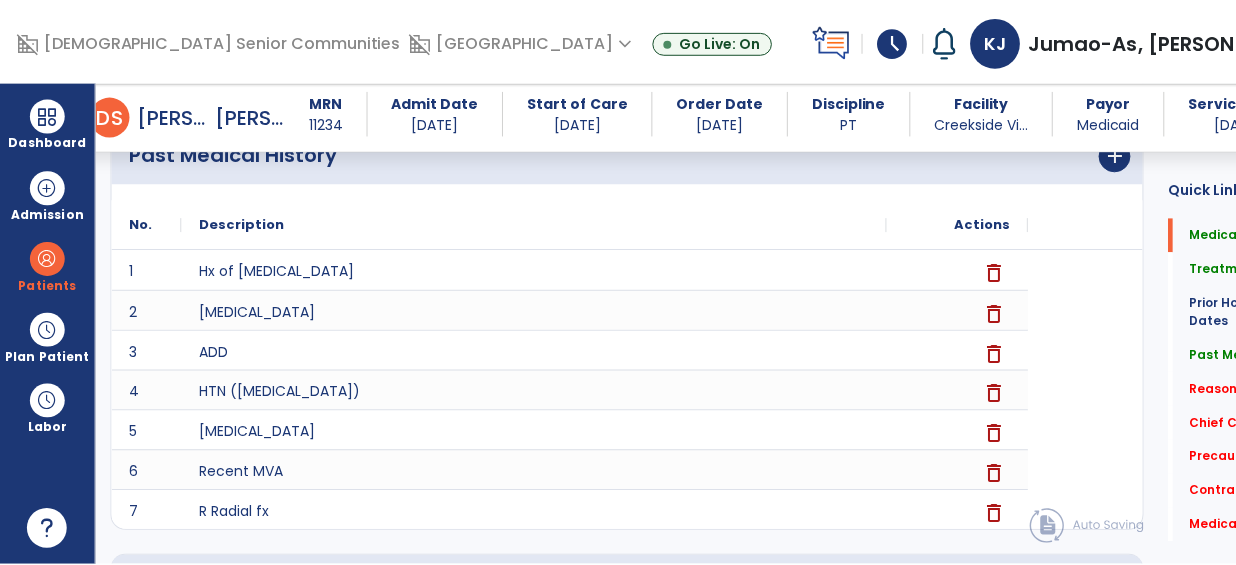 scroll, scrollTop: 1026, scrollLeft: 0, axis: vertical 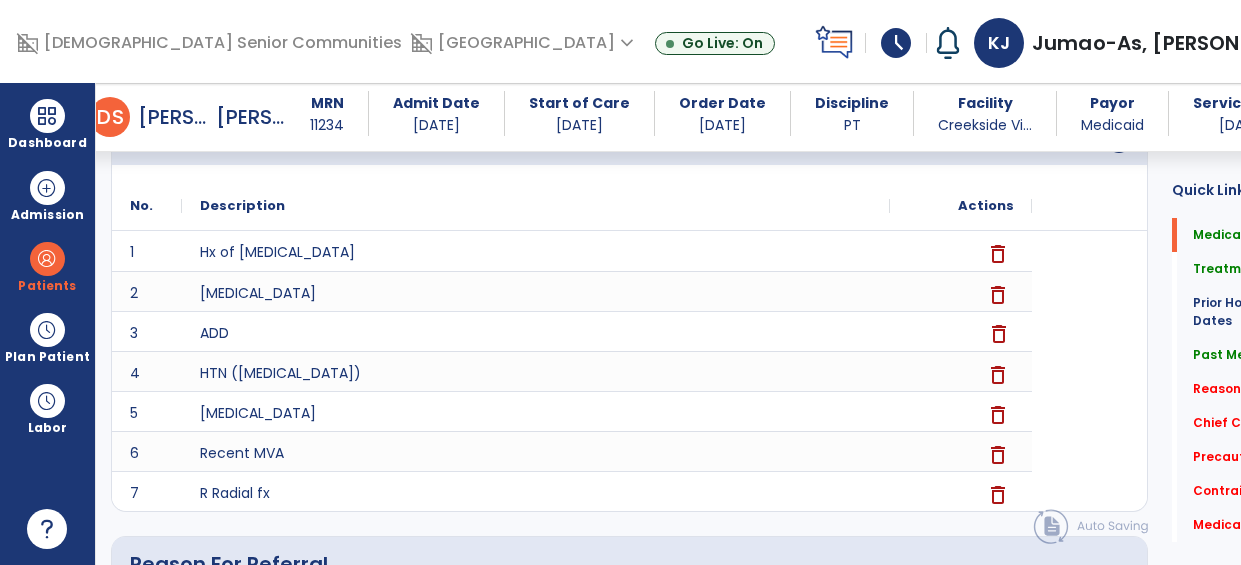 click on "delete" 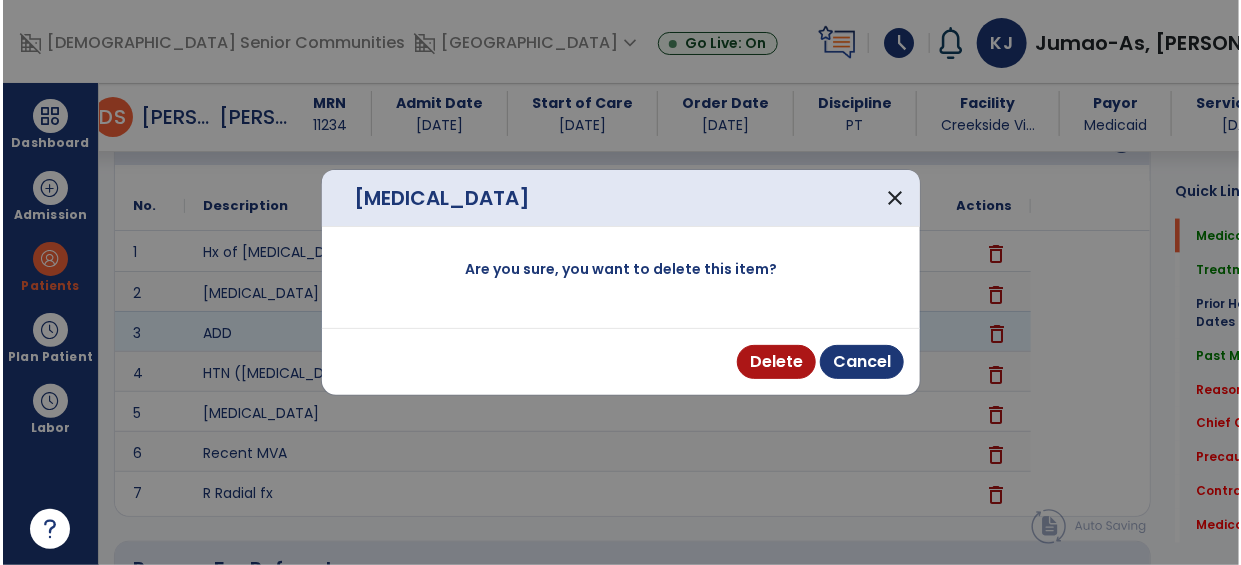 scroll, scrollTop: 1026, scrollLeft: 0, axis: vertical 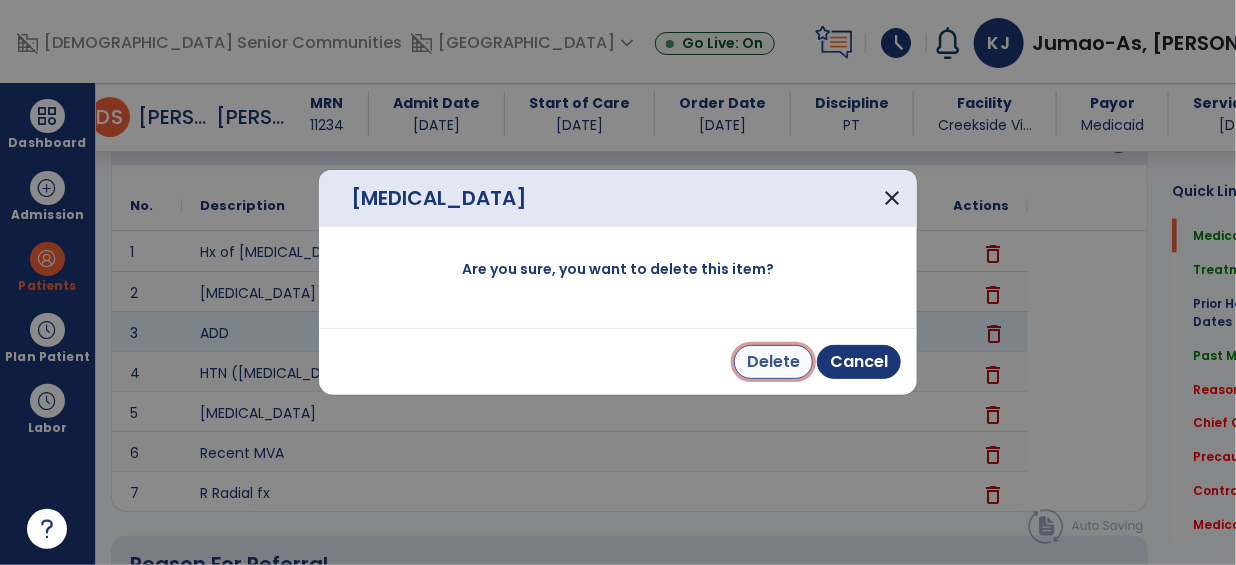 click on "Delete" at bounding box center [773, 362] 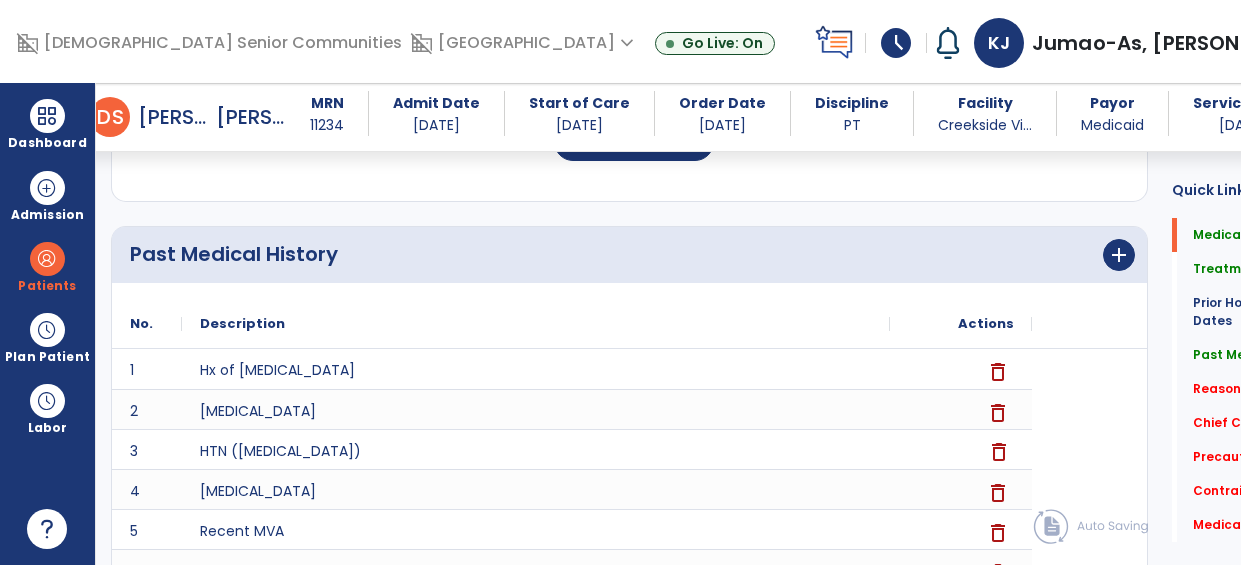 scroll, scrollTop: 891, scrollLeft: 0, axis: vertical 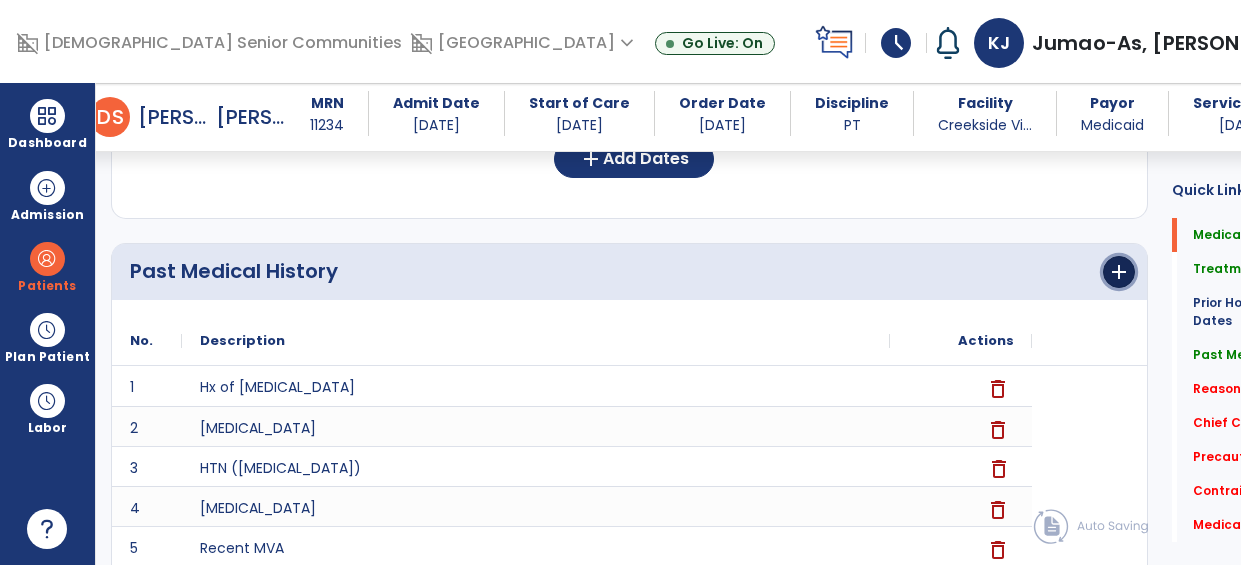 click on "add" 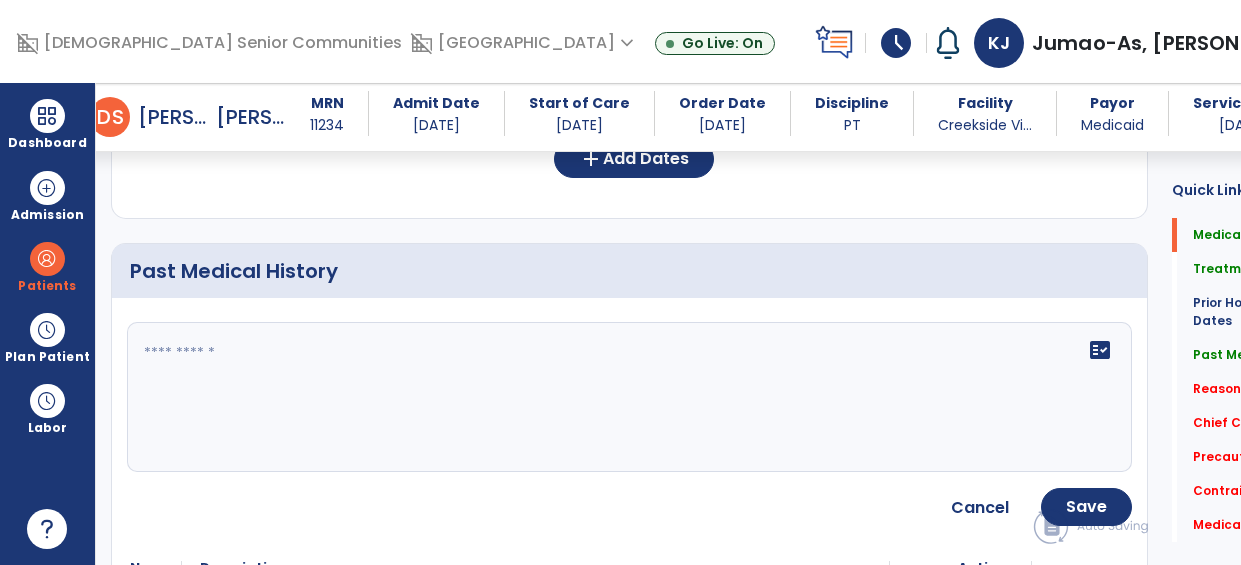 click 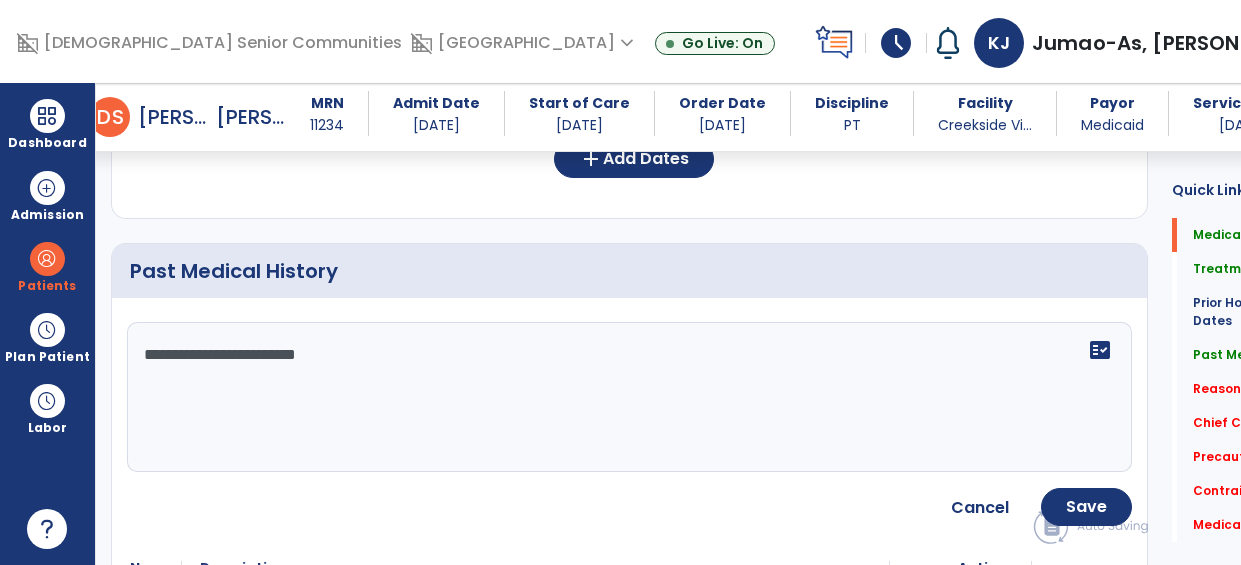 type on "**********" 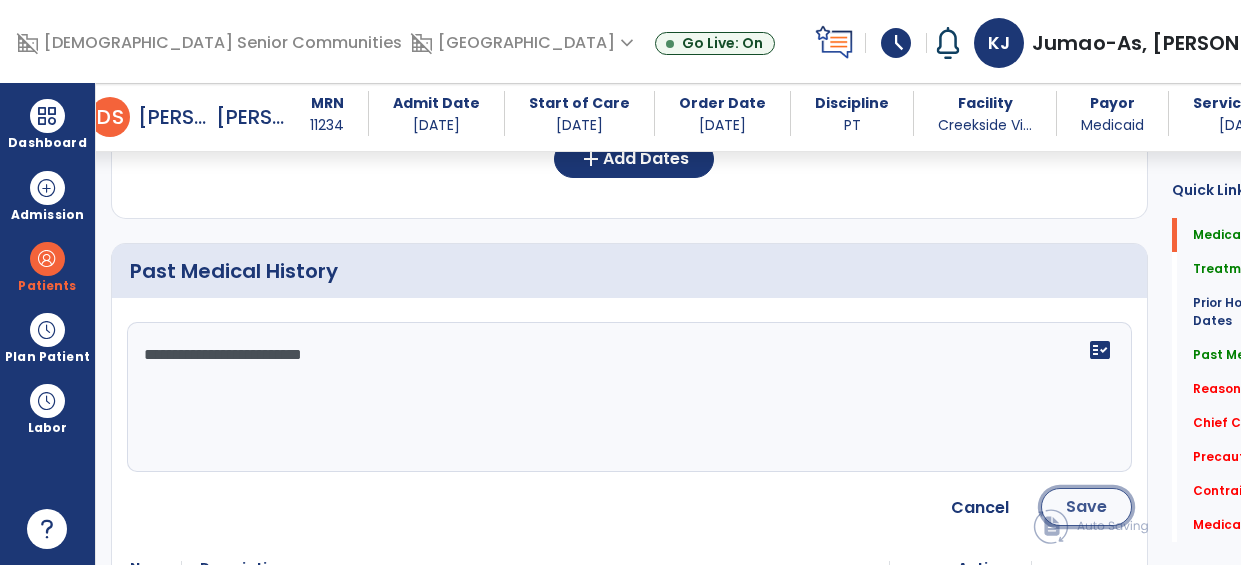 click on "Save" 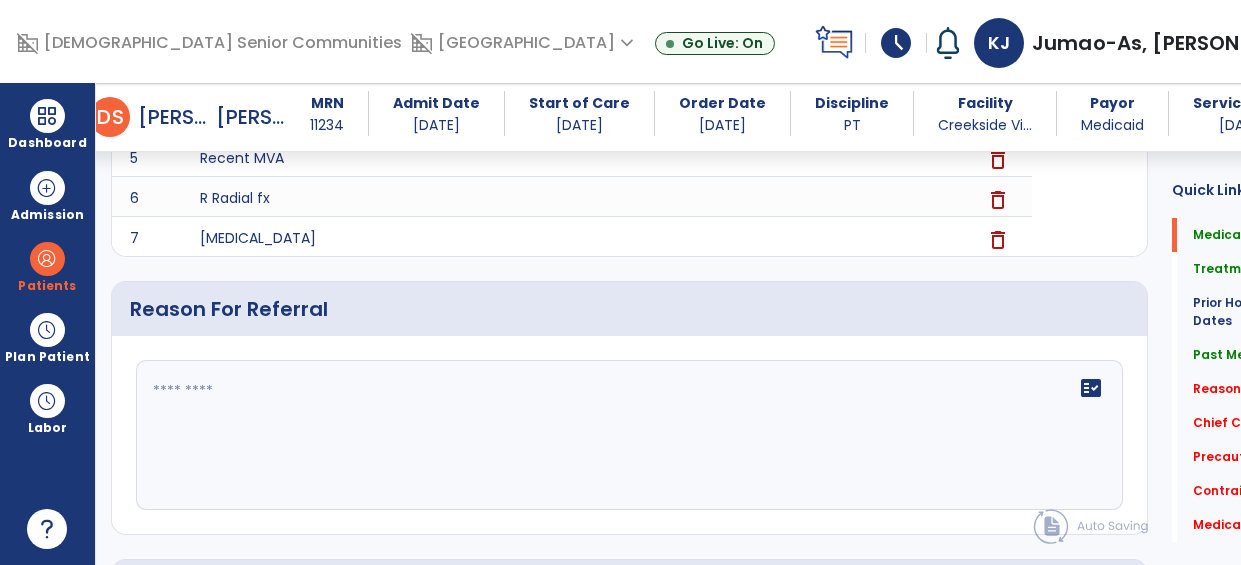 scroll, scrollTop: 1283, scrollLeft: 0, axis: vertical 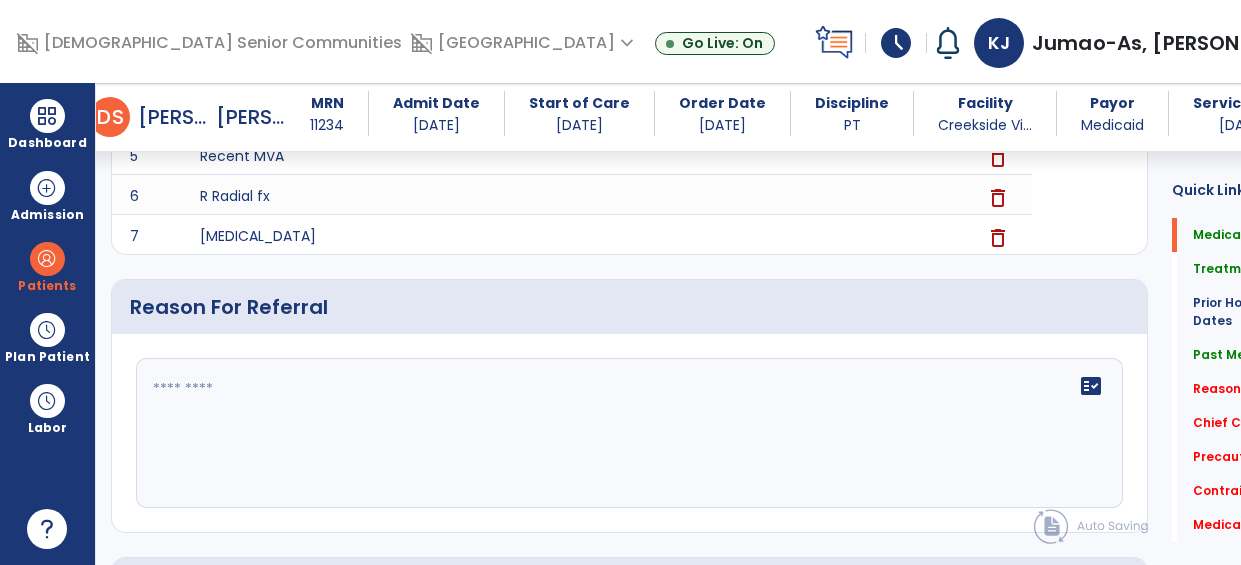 click on "fact_check" 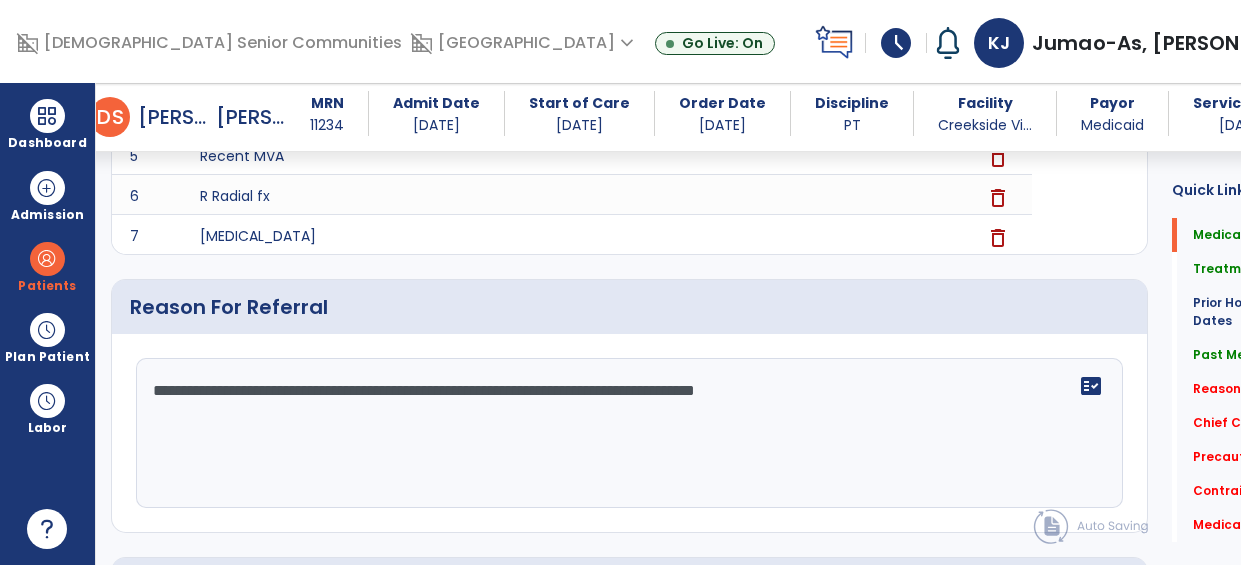type on "**********" 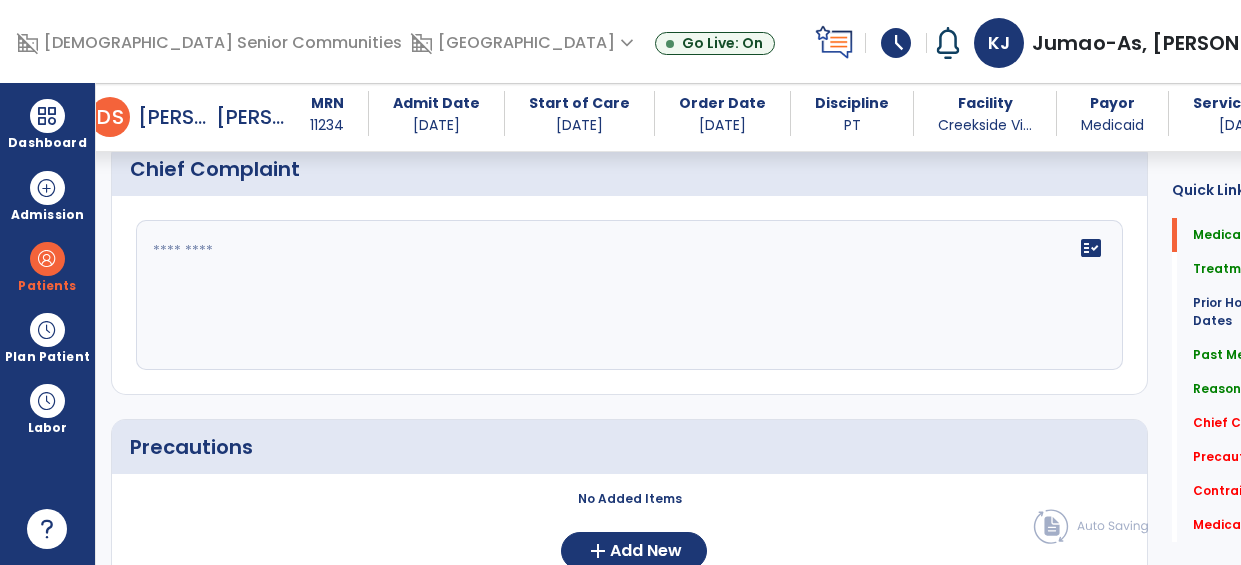 scroll, scrollTop: 1702, scrollLeft: 0, axis: vertical 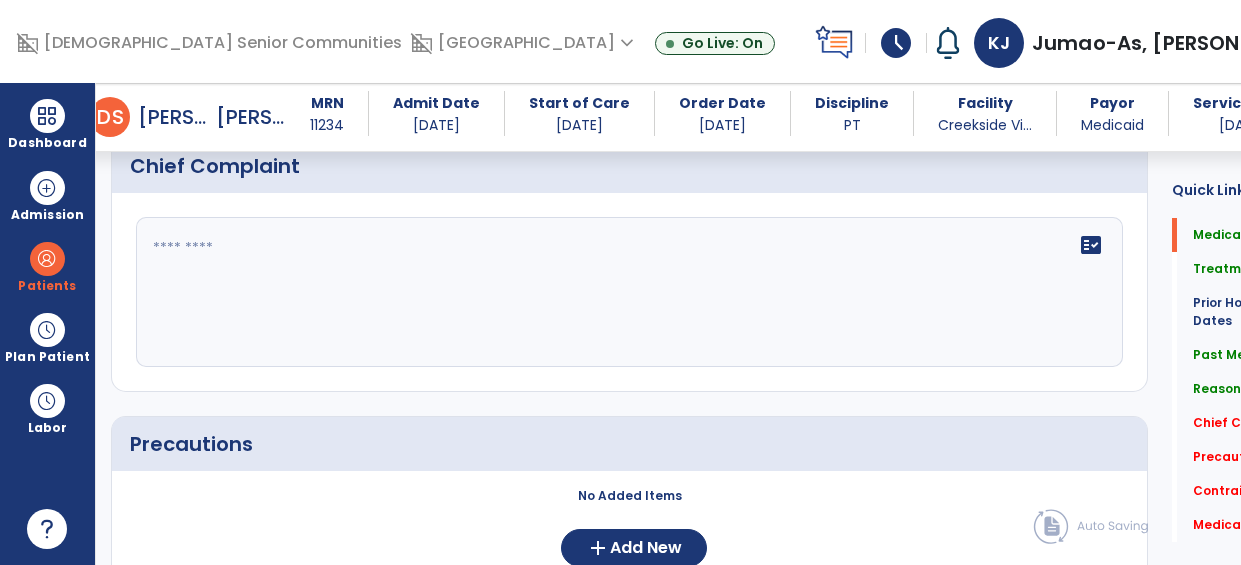click on "fact_check" 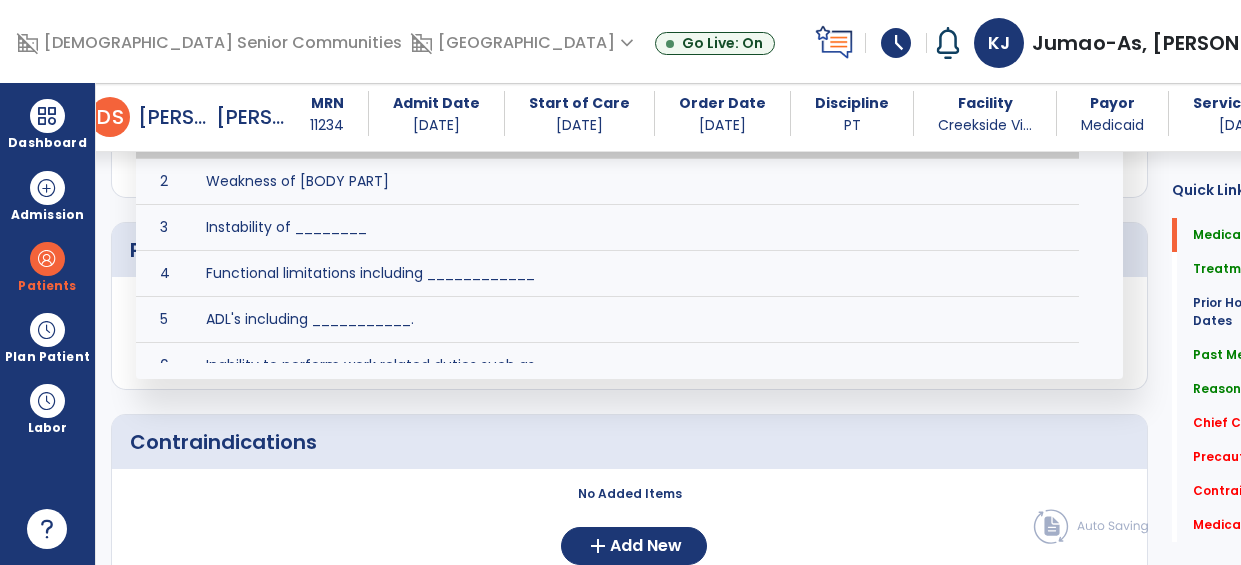 click on "Contraindications     No Added Items  add  Add New" 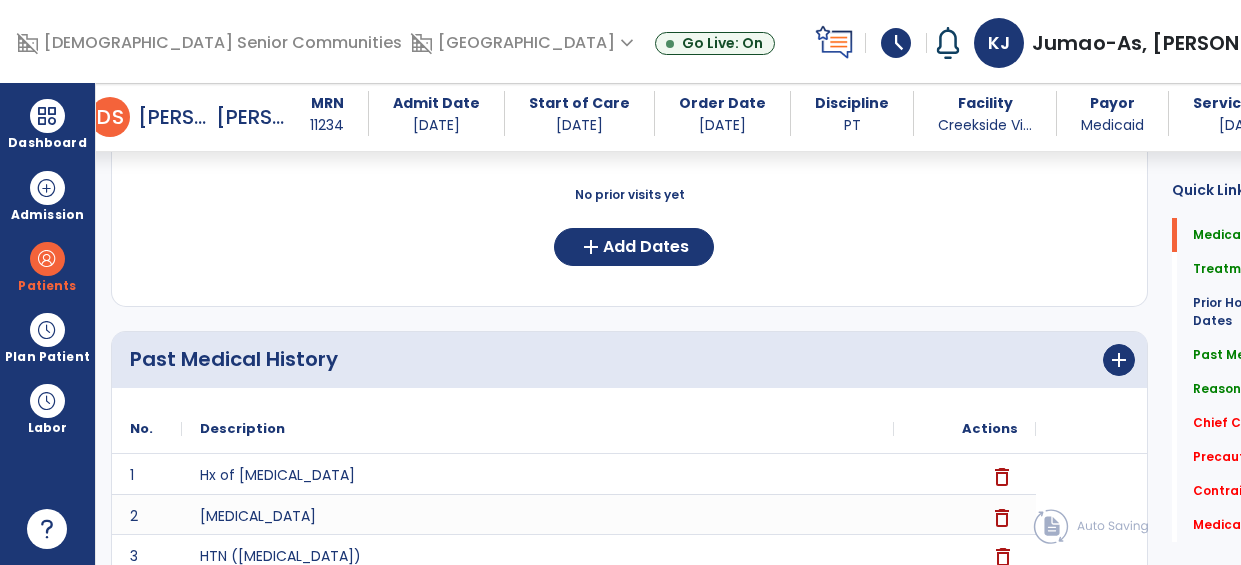 scroll, scrollTop: 802, scrollLeft: 0, axis: vertical 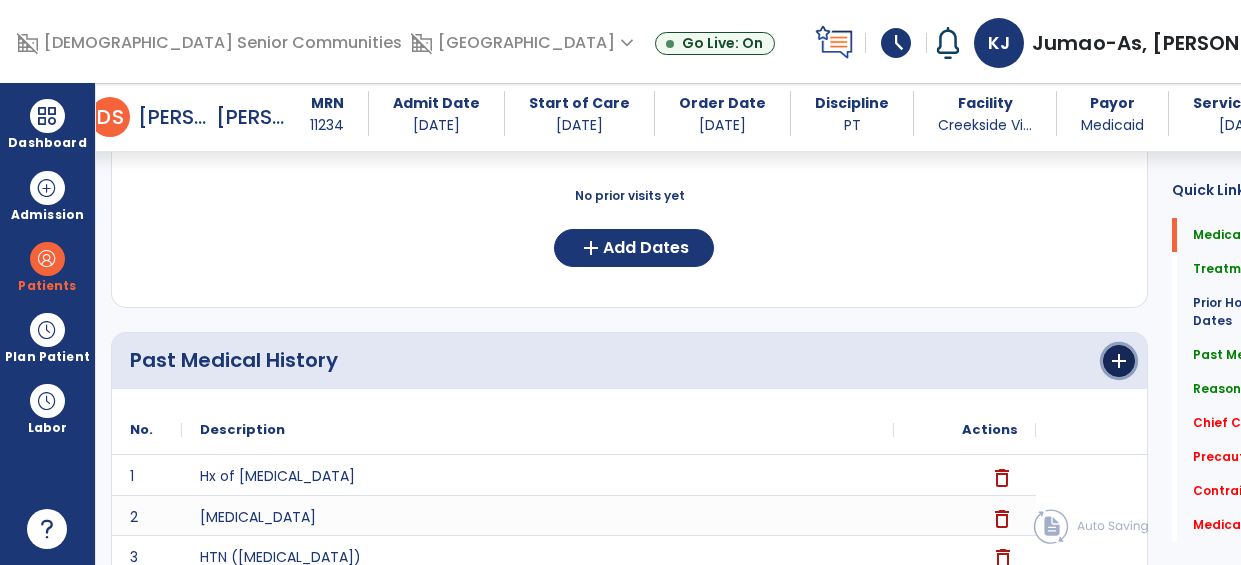 click on "add" 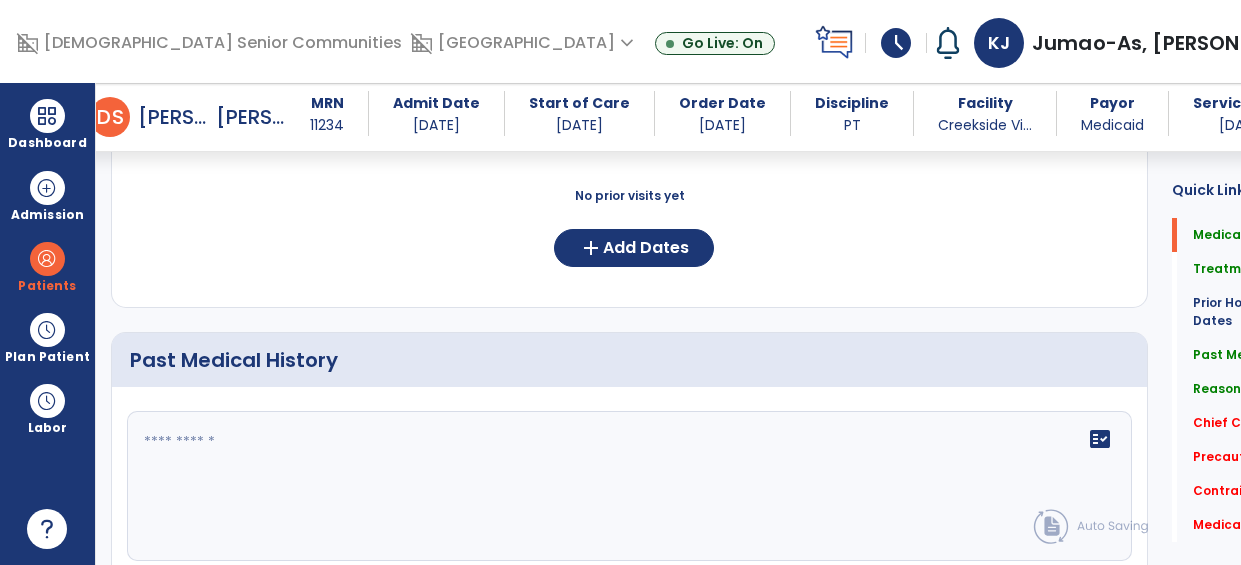 click 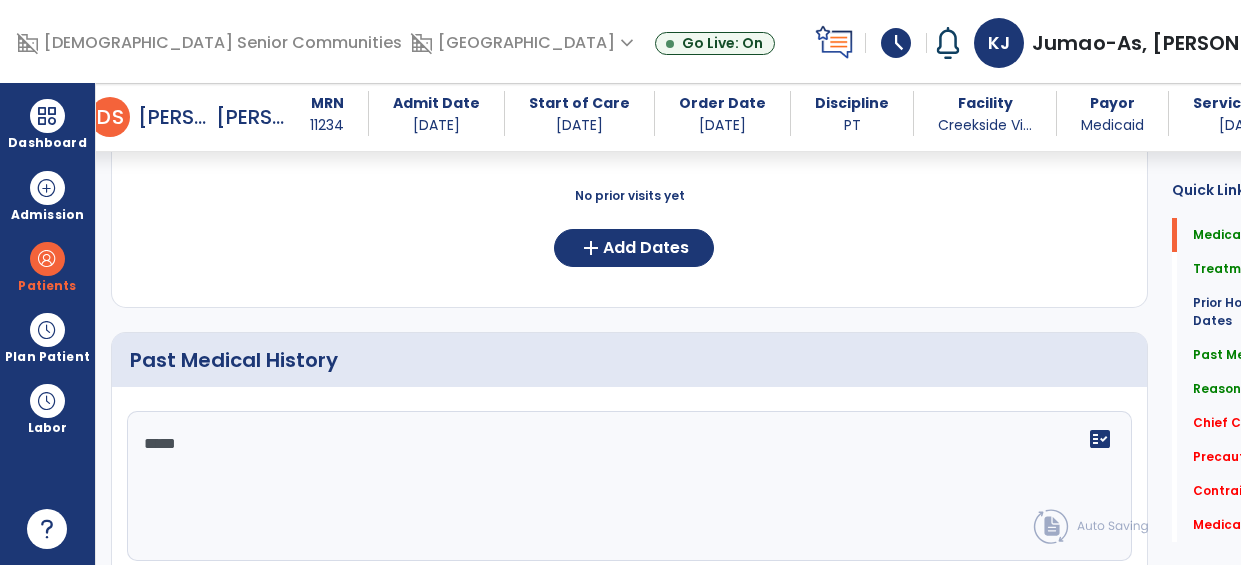 type on "******" 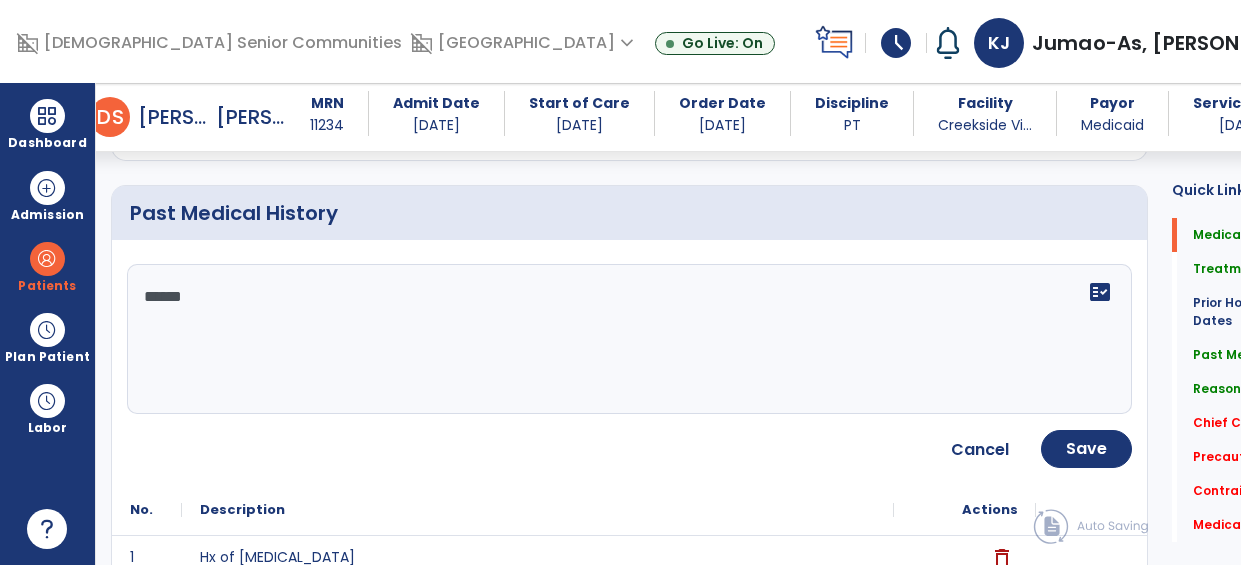 scroll, scrollTop: 955, scrollLeft: 0, axis: vertical 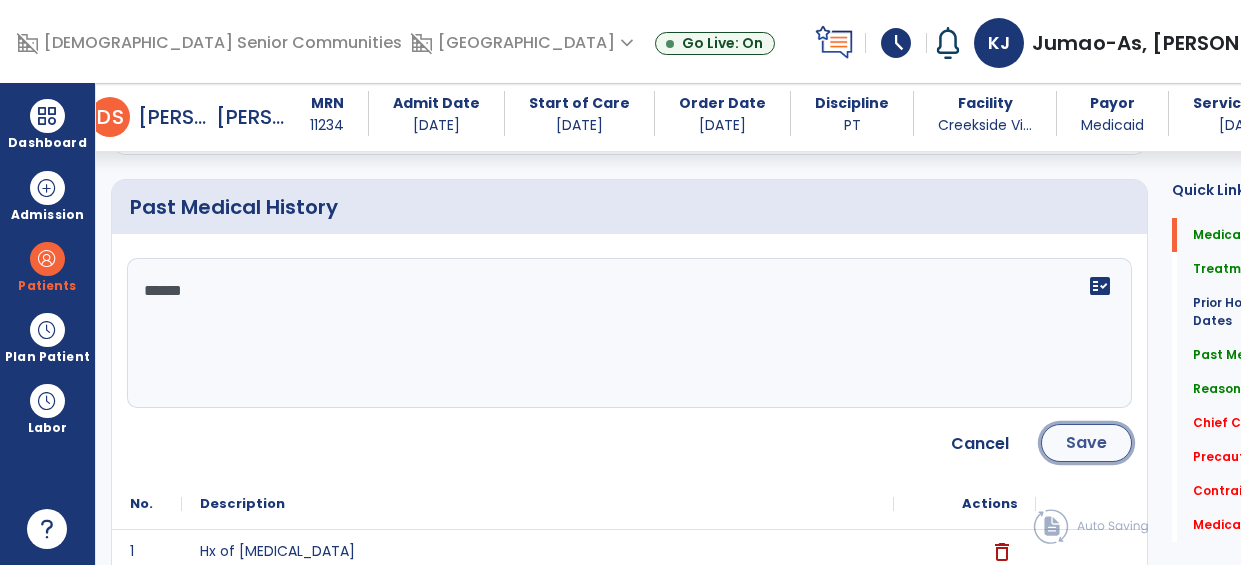 click on "Save" 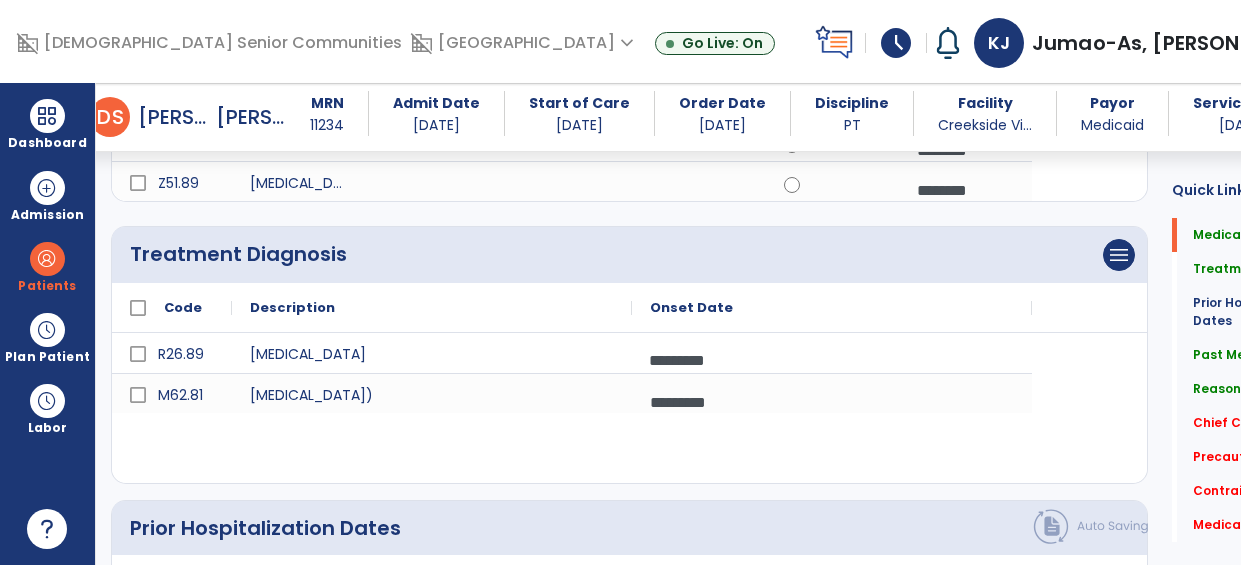 scroll, scrollTop: 0, scrollLeft: 0, axis: both 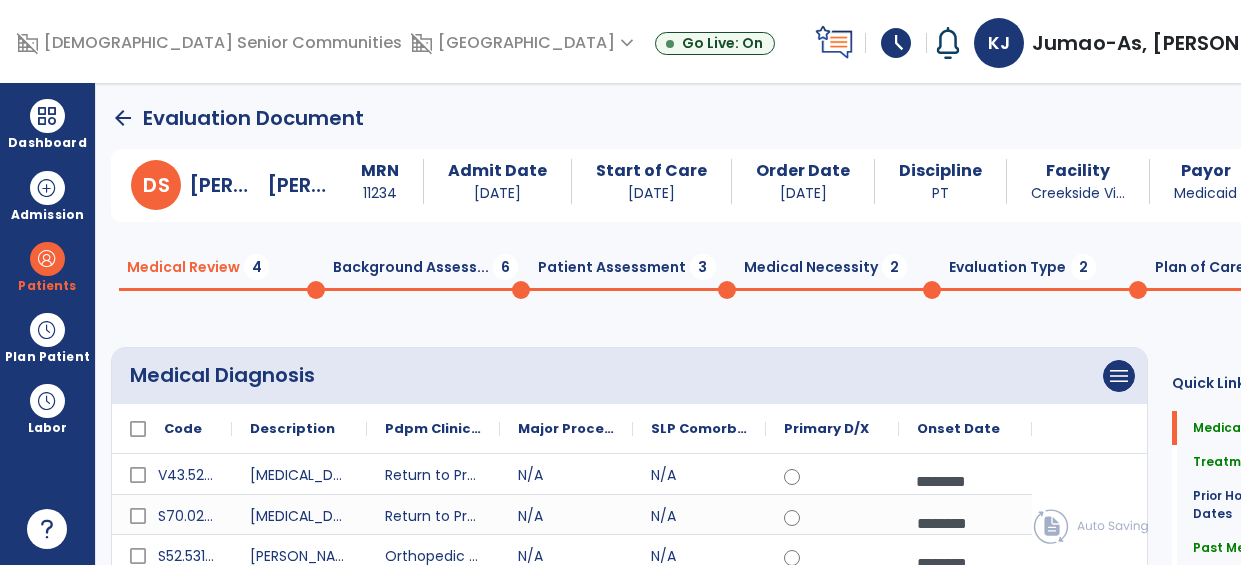 click on "Background Assess...  6" 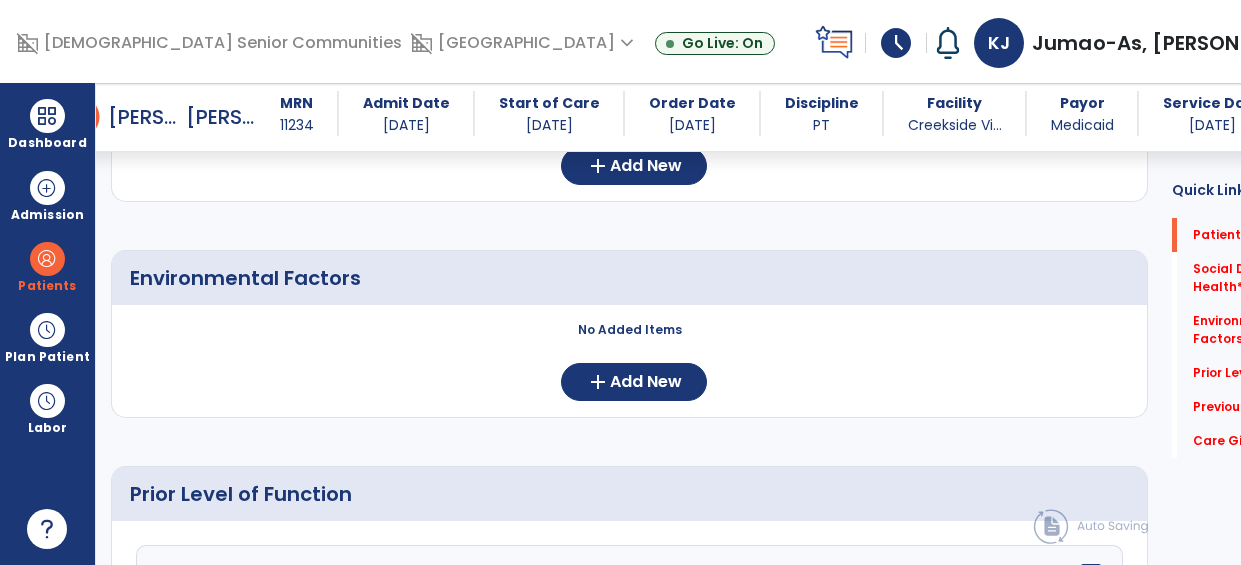 scroll, scrollTop: 518, scrollLeft: 0, axis: vertical 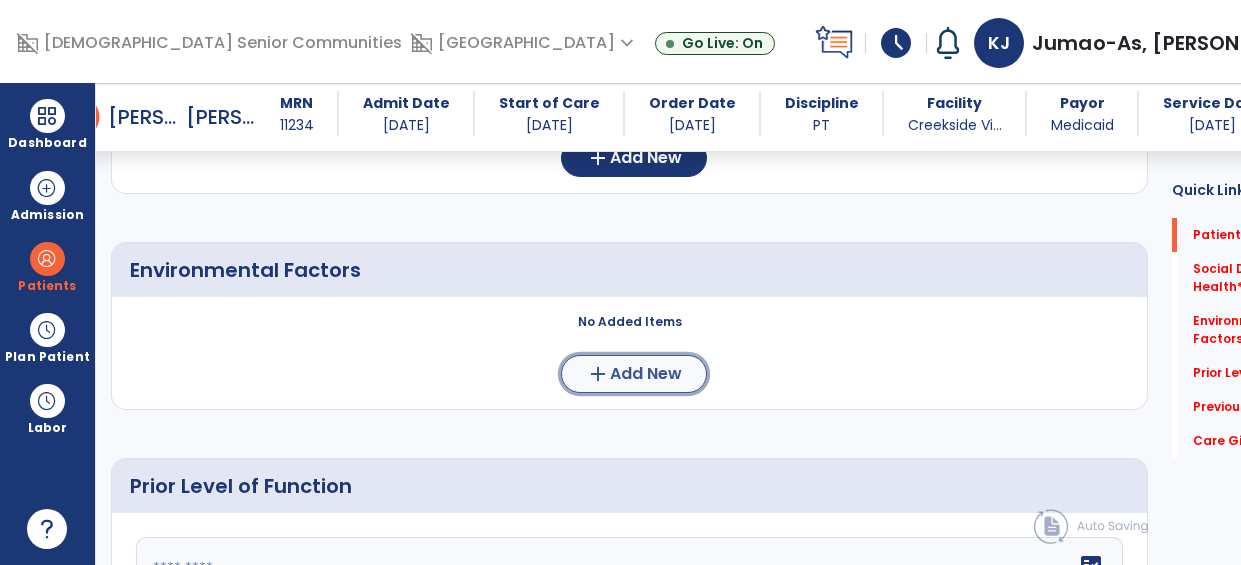 click on "add  Add New" 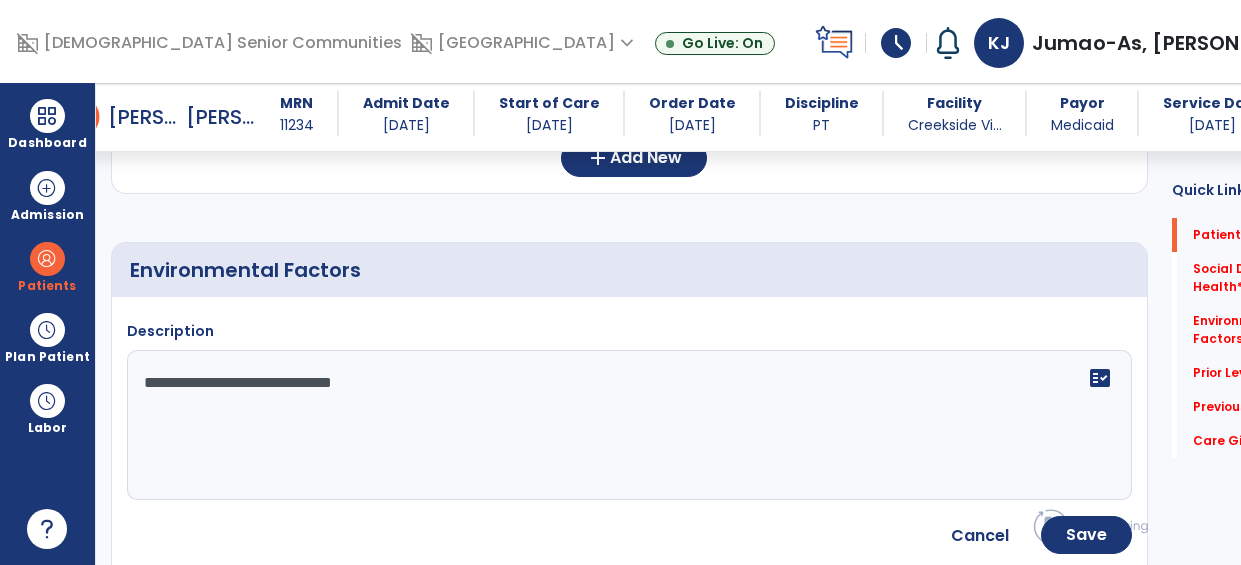 type on "**********" 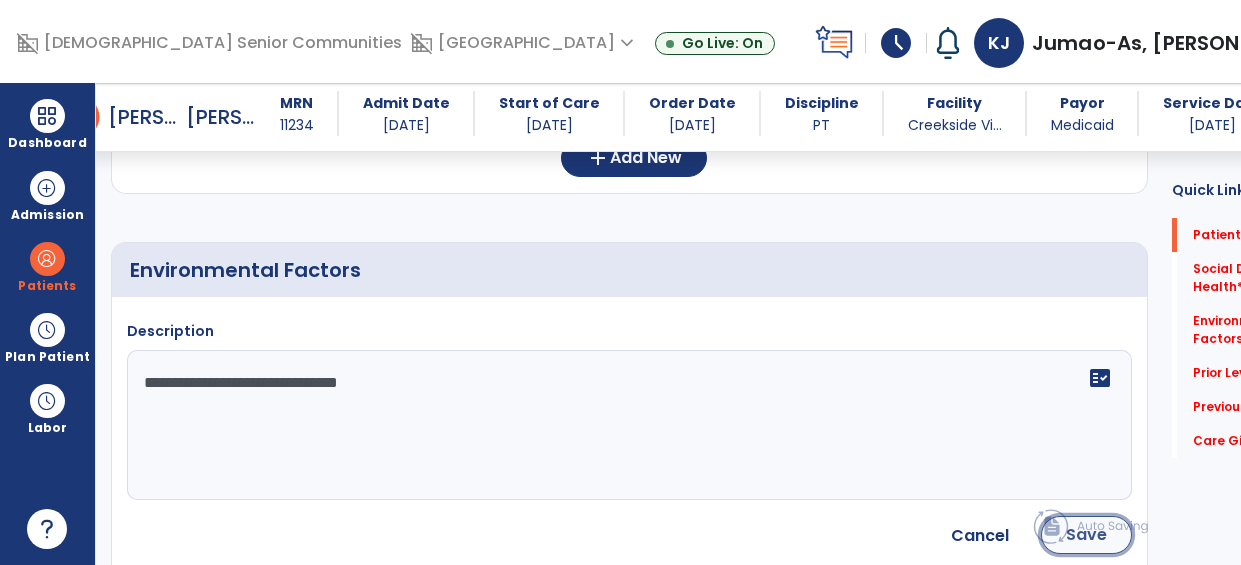 click on "Save" 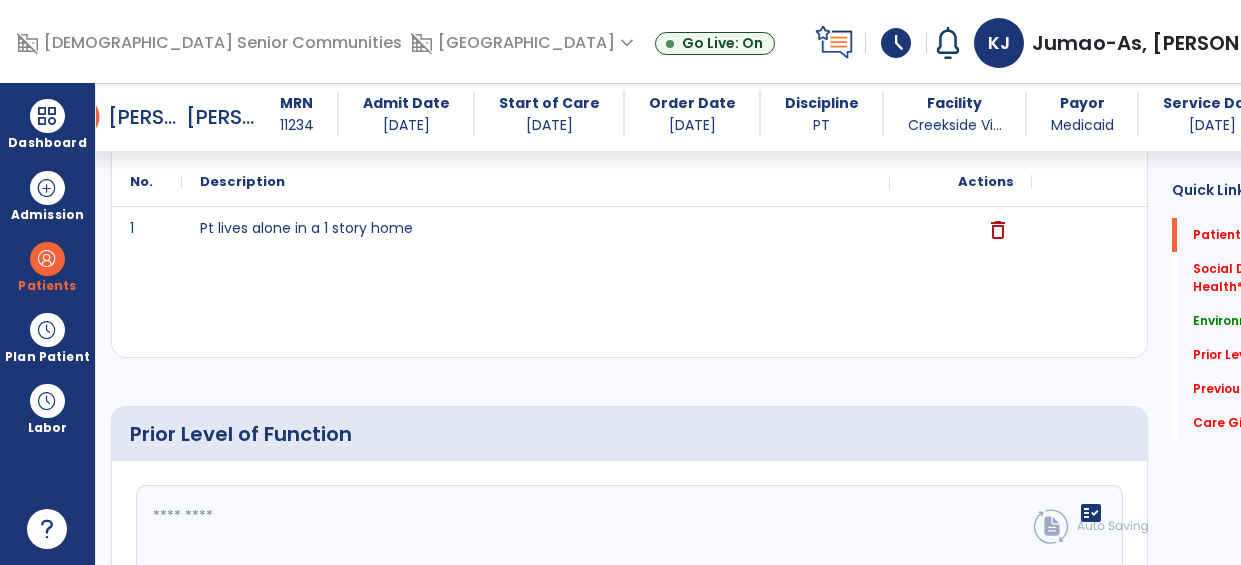 scroll, scrollTop: 683, scrollLeft: 0, axis: vertical 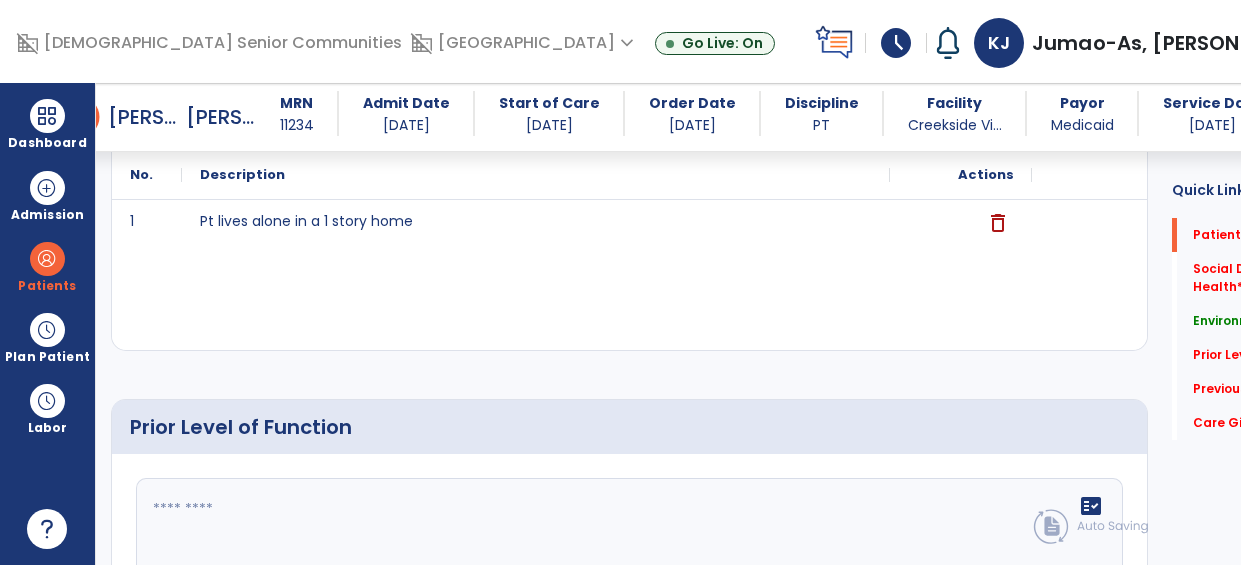 click 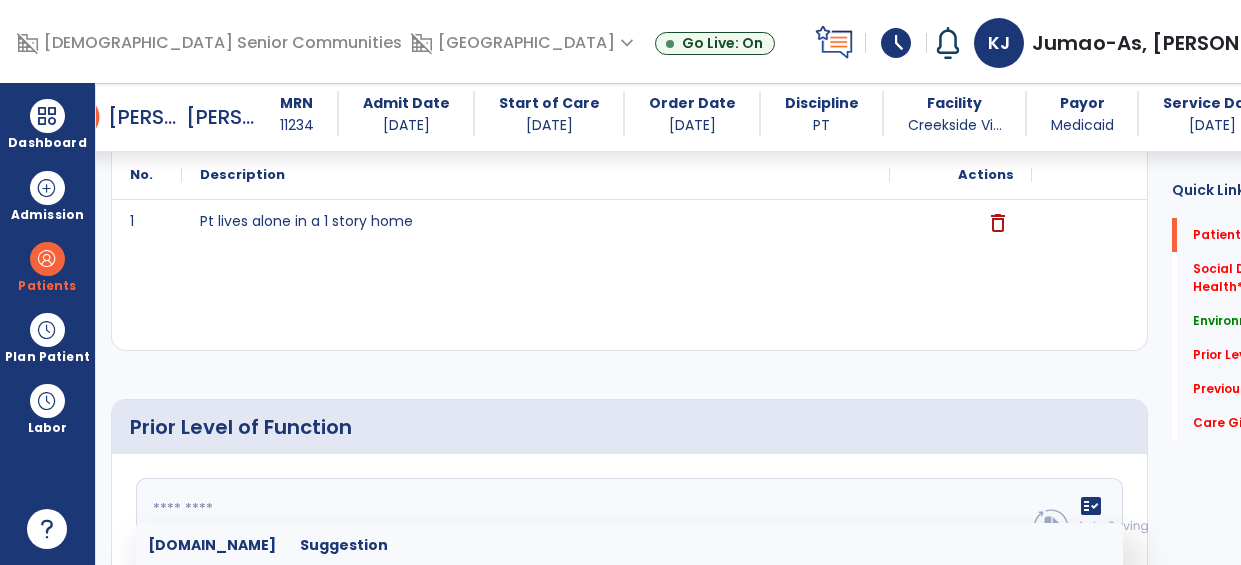 scroll, scrollTop: 745, scrollLeft: 0, axis: vertical 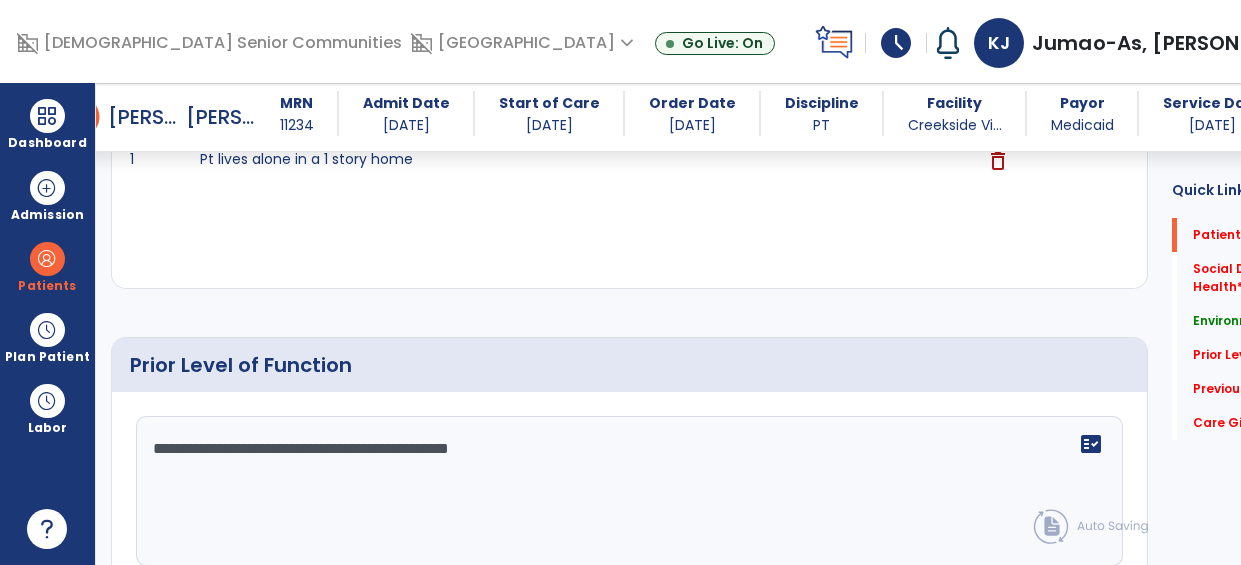 type on "**********" 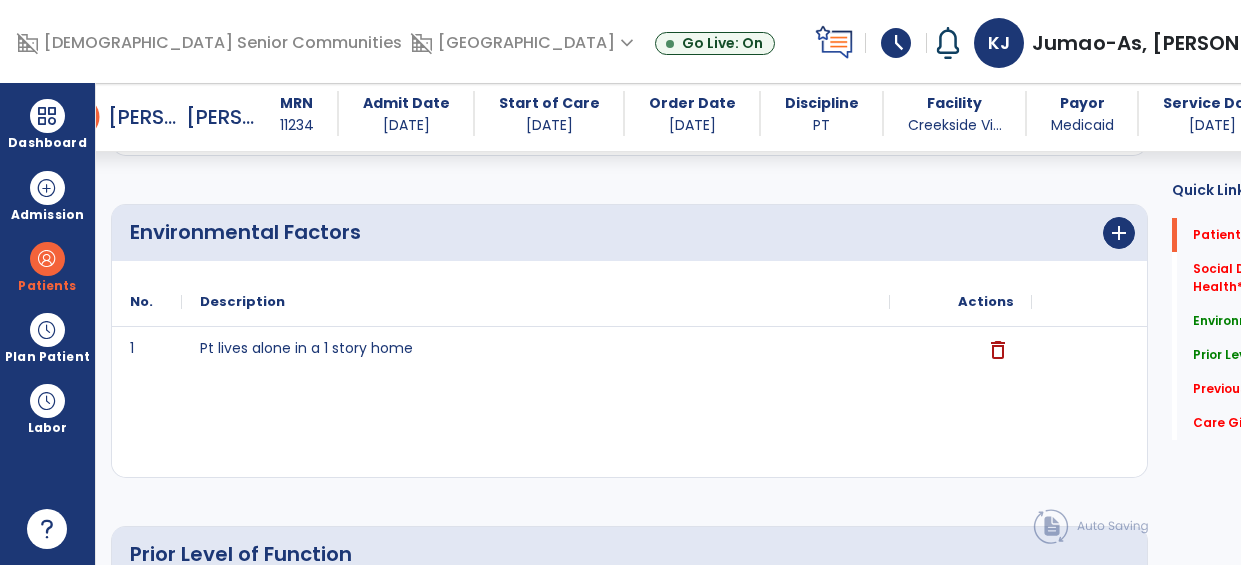 scroll, scrollTop: 555, scrollLeft: 0, axis: vertical 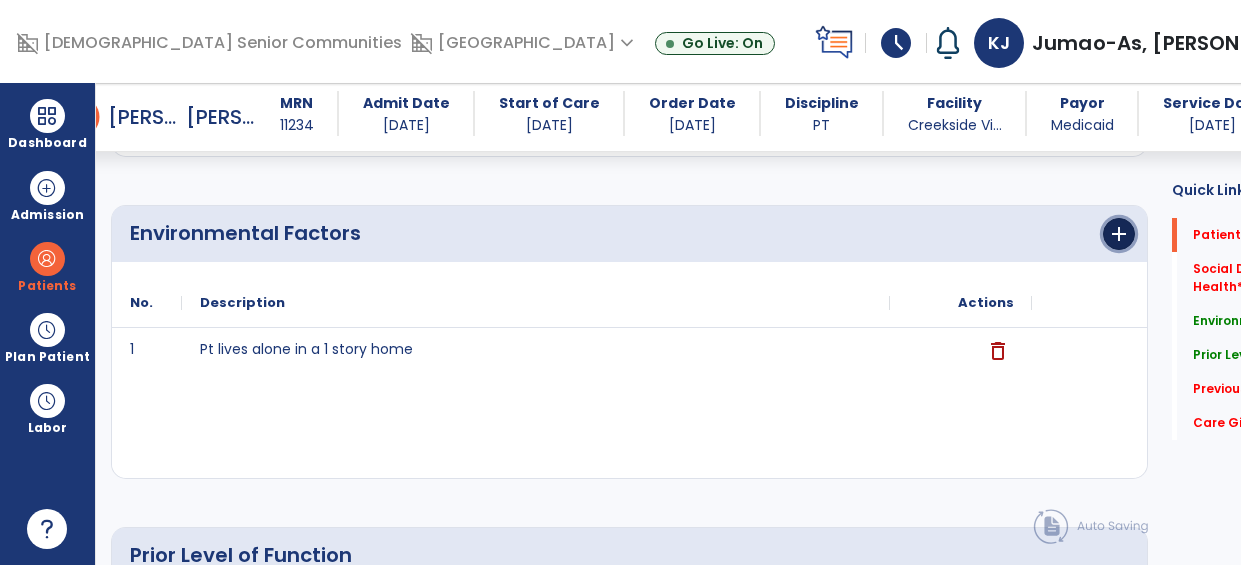 click on "add" 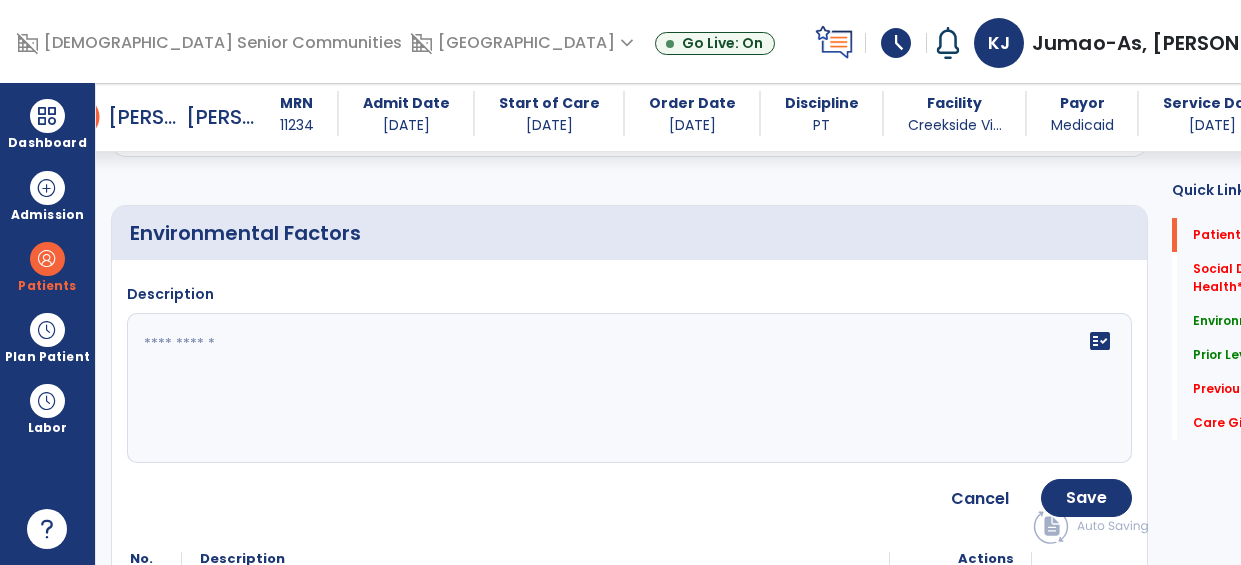 click on "fact_check" 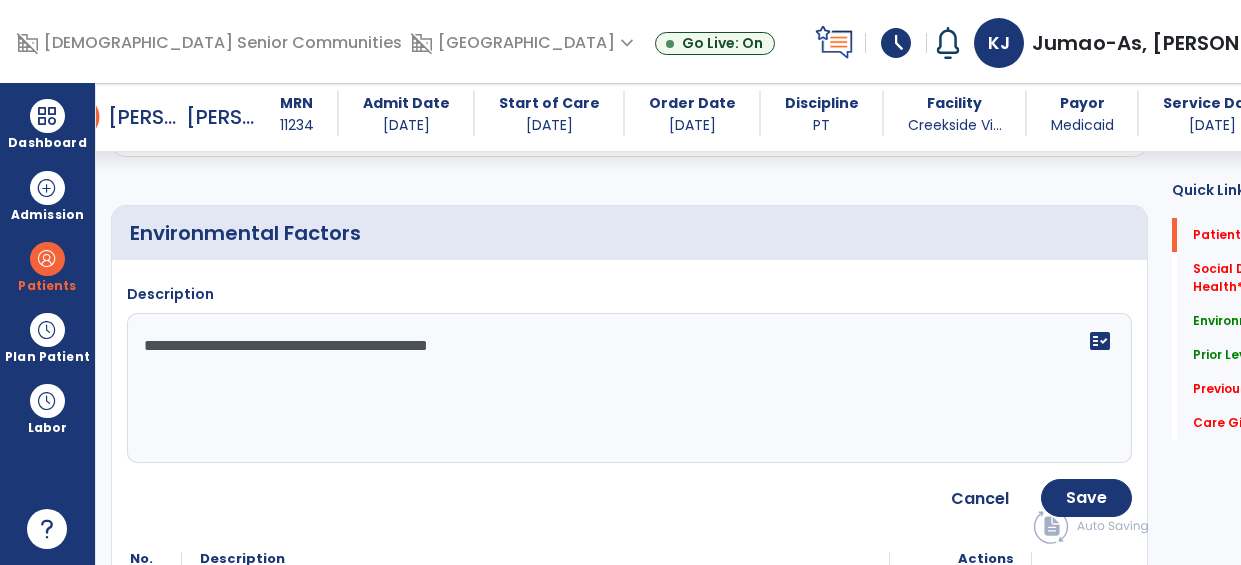 type on "**********" 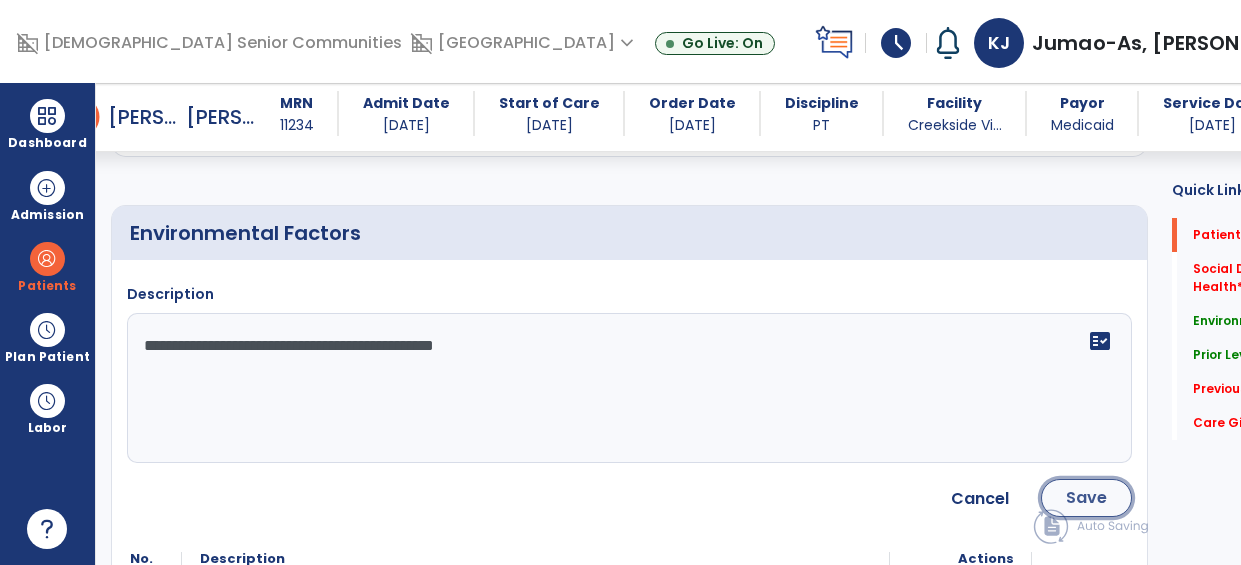 click on "Save" 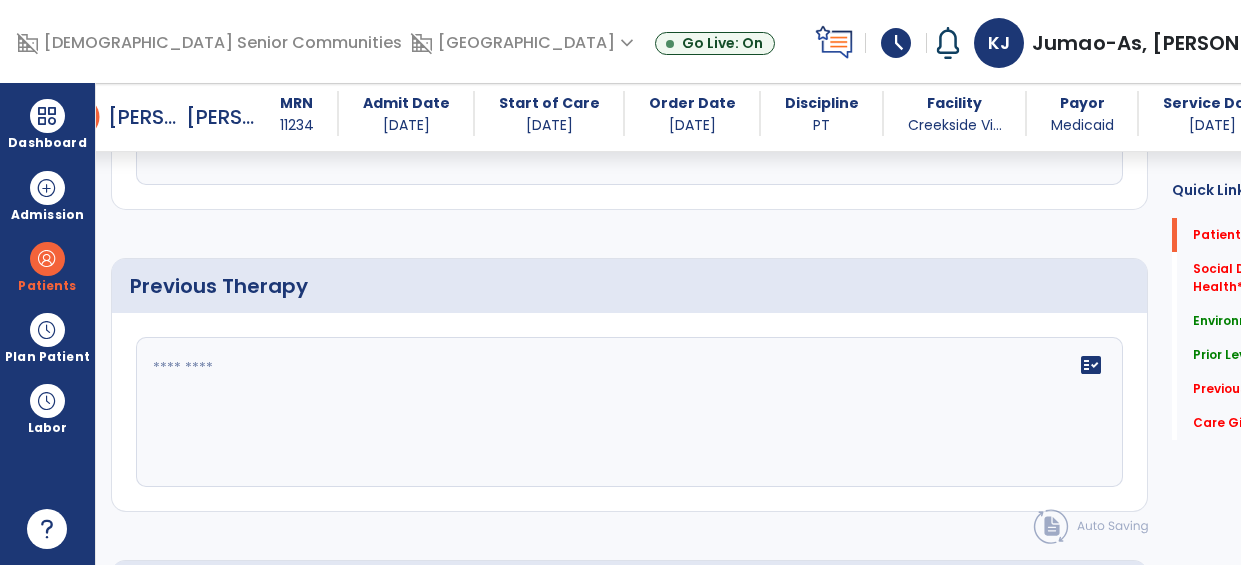 scroll, scrollTop: 1124, scrollLeft: 0, axis: vertical 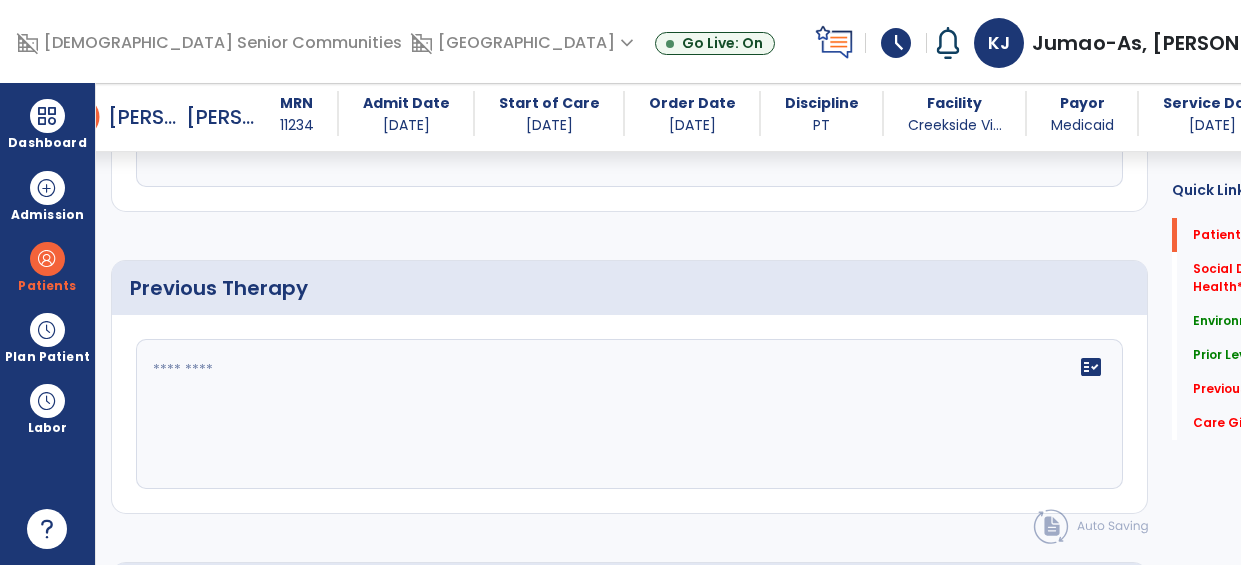 click on "fact_check" 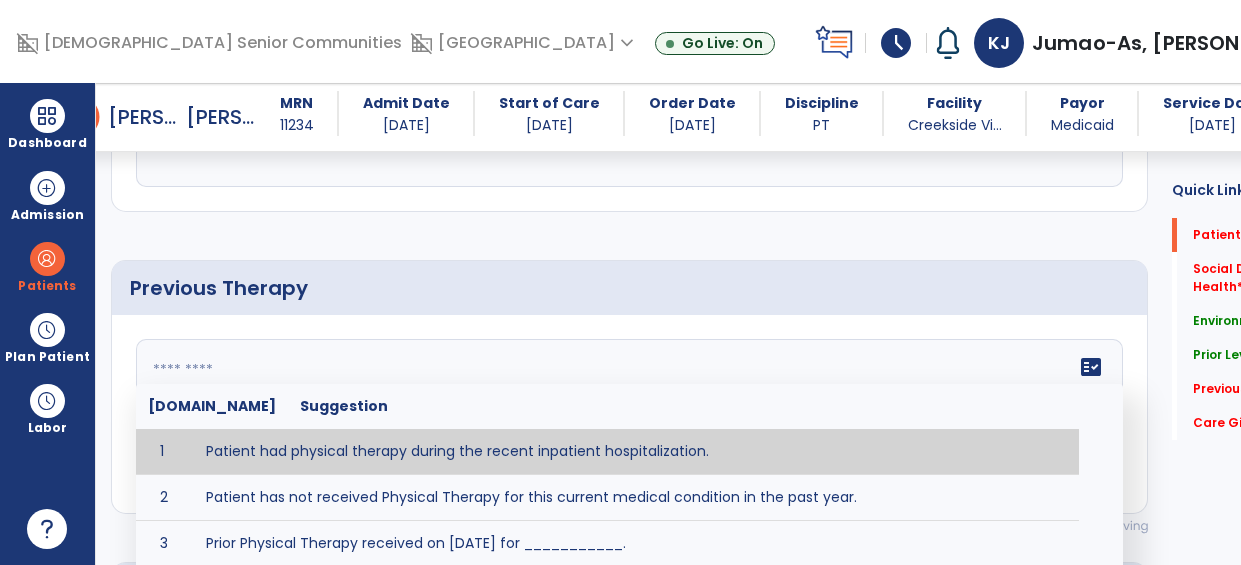 type on "**********" 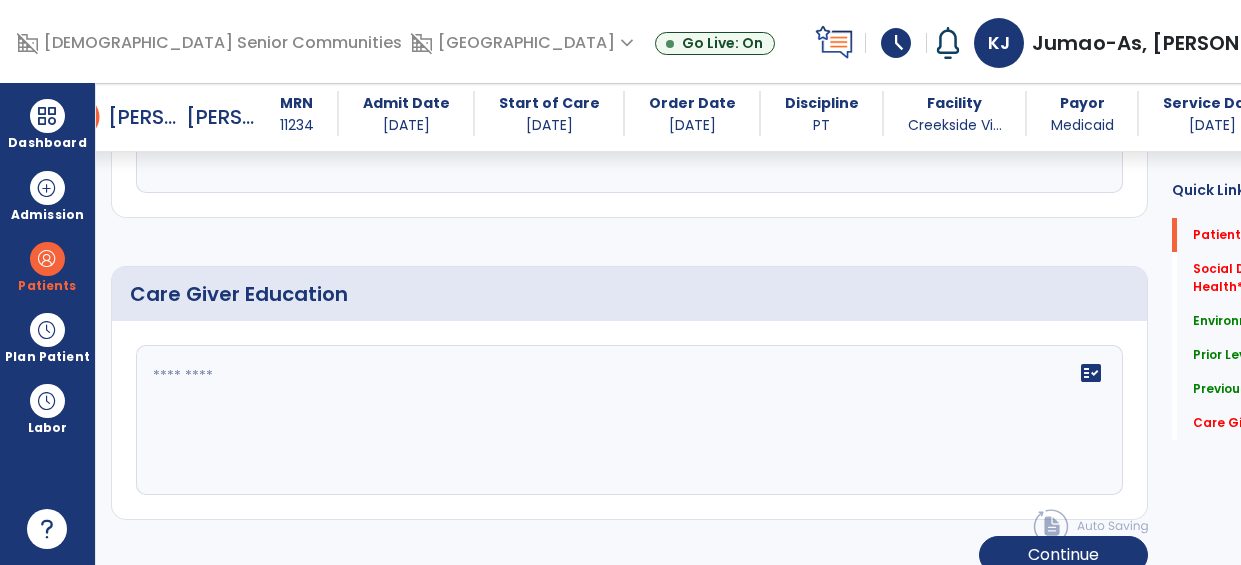 scroll, scrollTop: 1424, scrollLeft: 0, axis: vertical 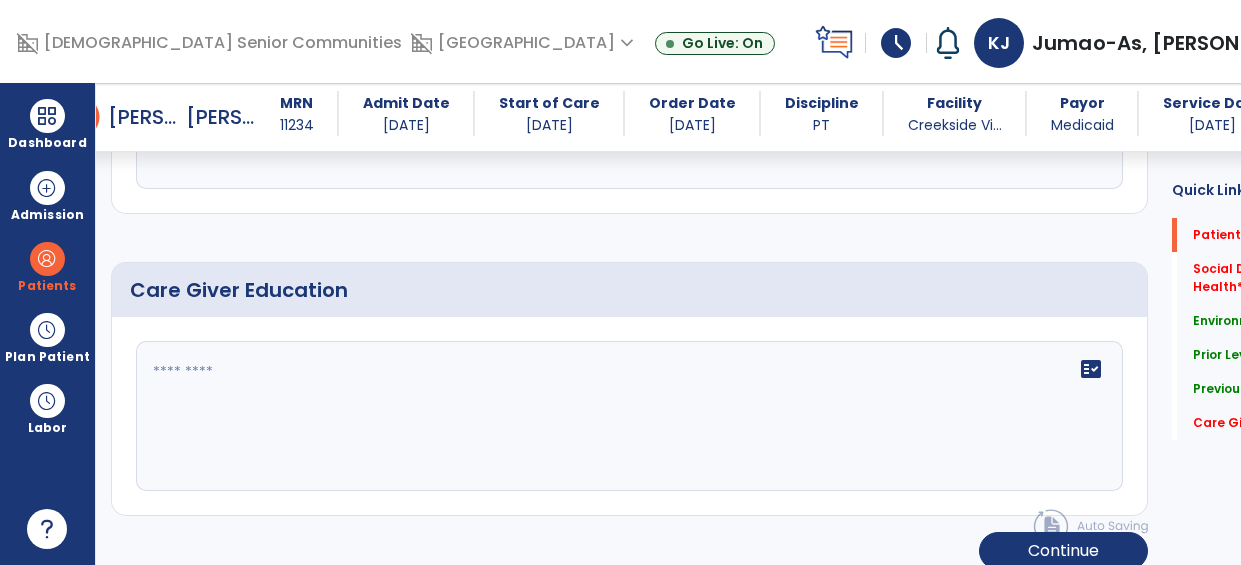 click on "fact_check" 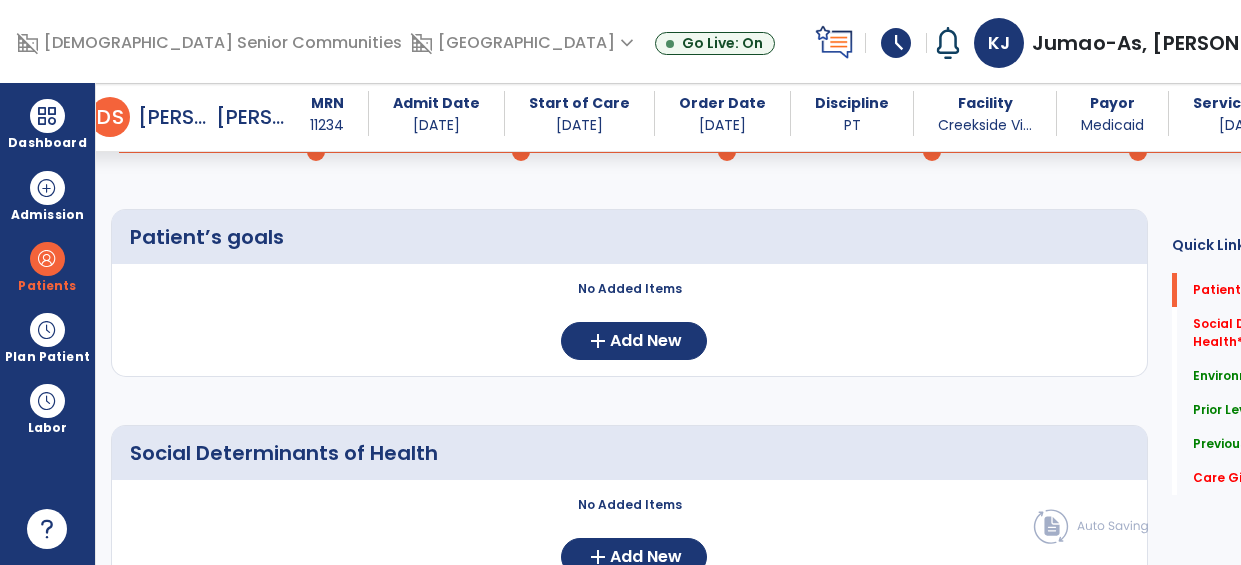 scroll, scrollTop: 1368, scrollLeft: 0, axis: vertical 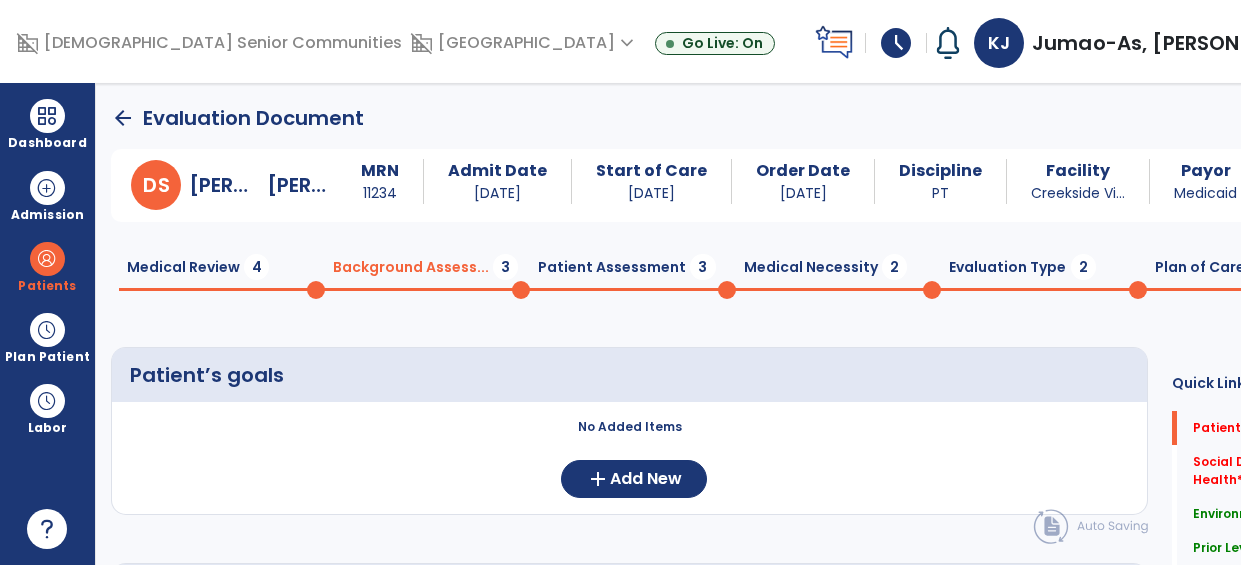 click on "Patient Assessment  3" 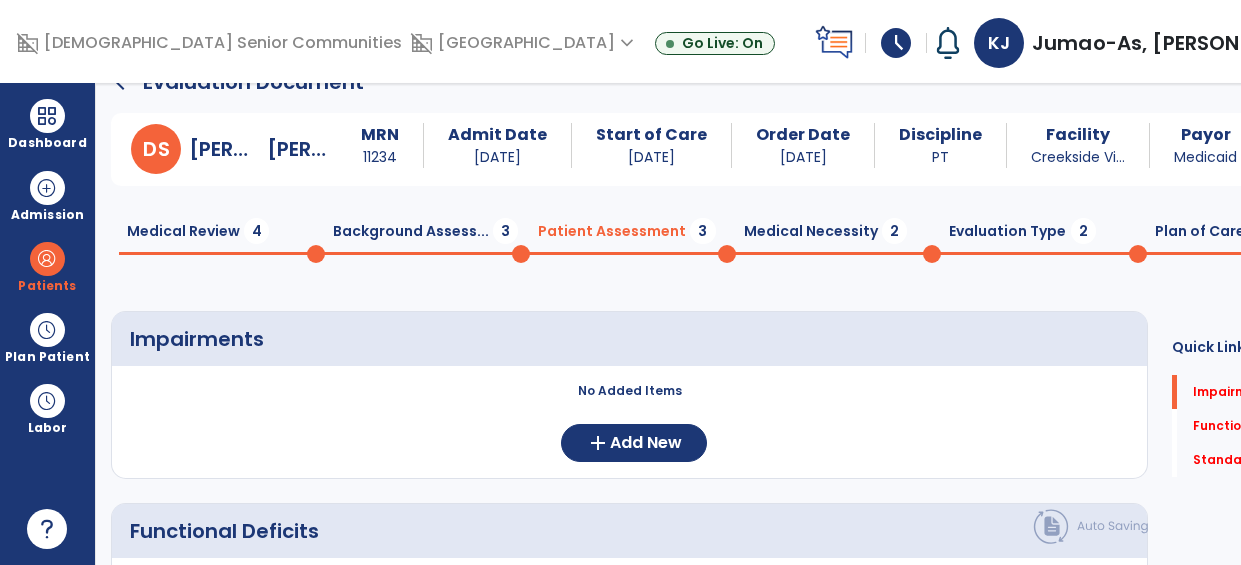 scroll, scrollTop: 0, scrollLeft: 0, axis: both 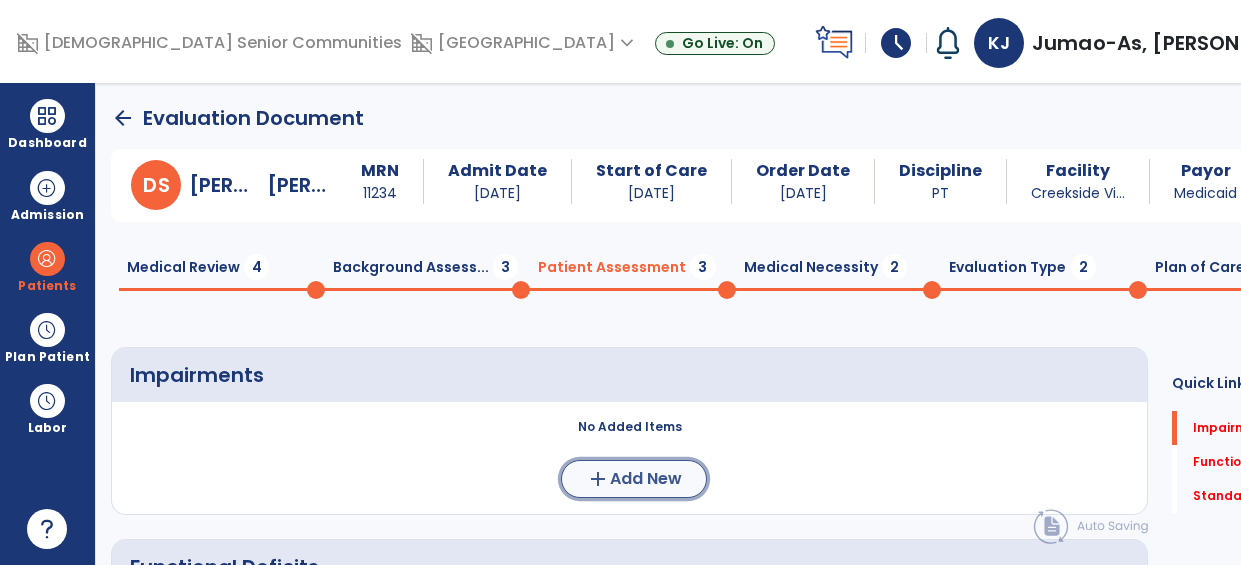 click on "add  Add New" 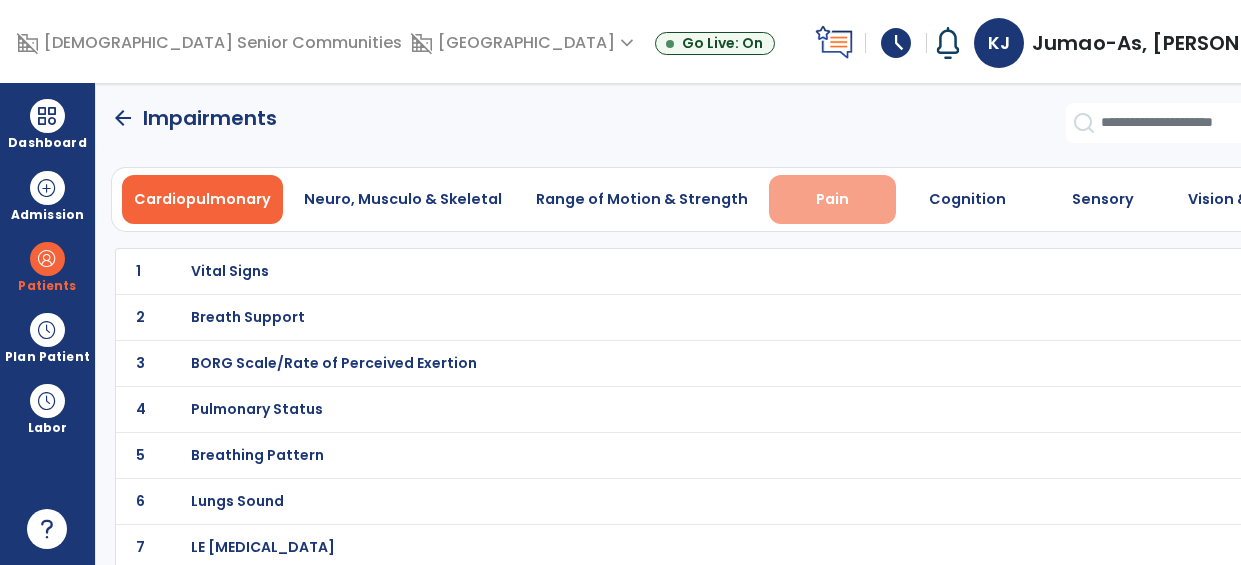 click on "Pain" at bounding box center [832, 199] 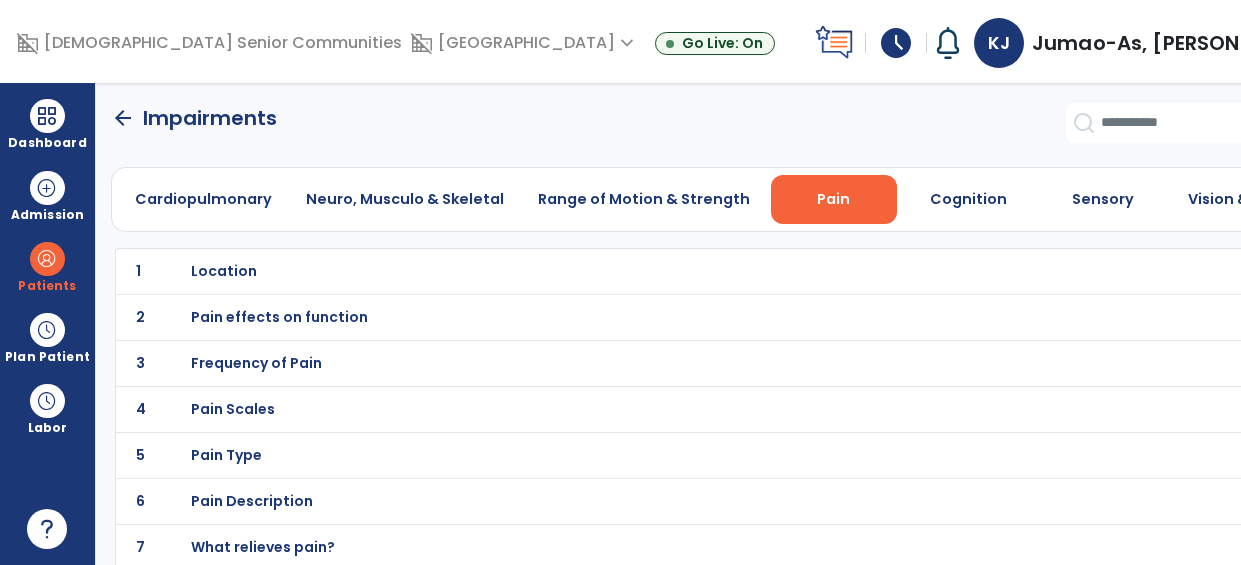 click on "Location" at bounding box center (692, 271) 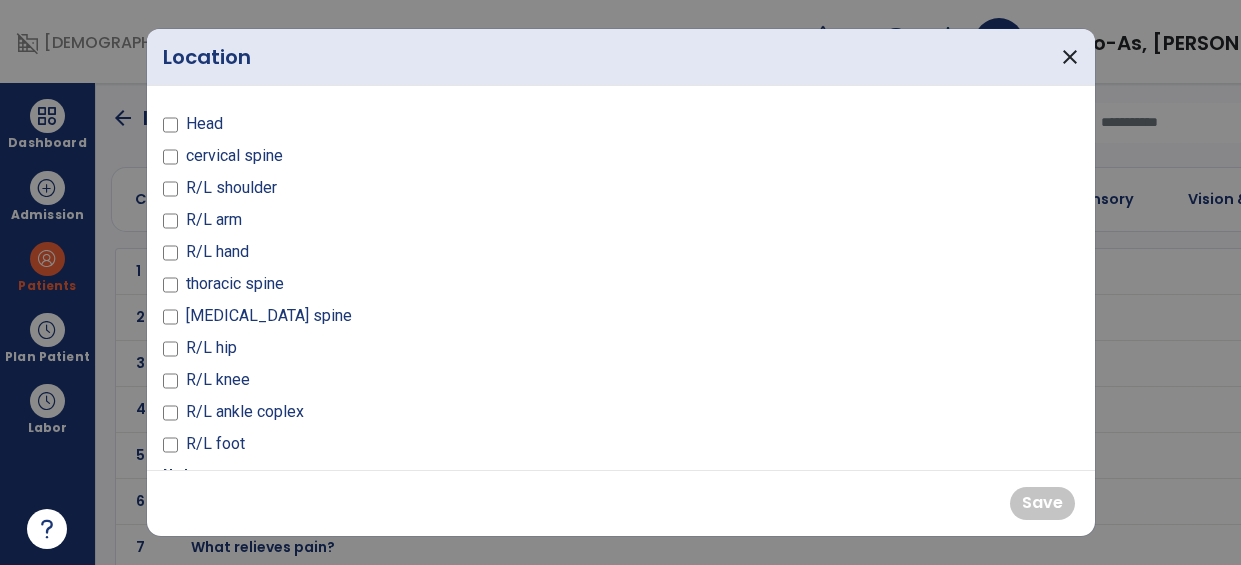 scroll, scrollTop: 0, scrollLeft: 0, axis: both 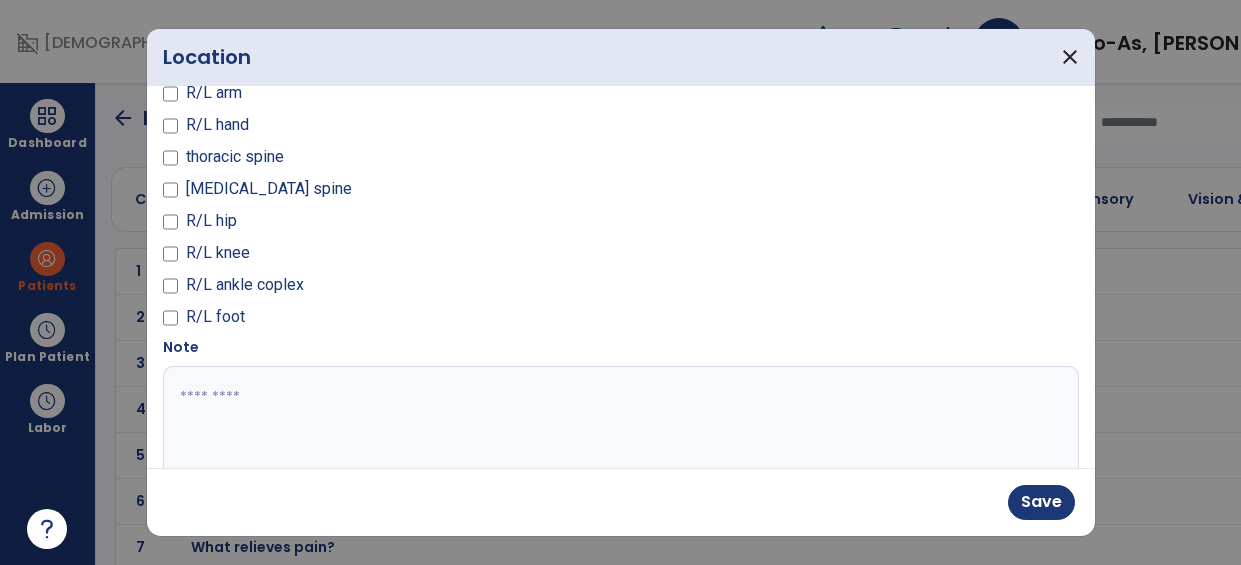 click at bounding box center (619, 441) 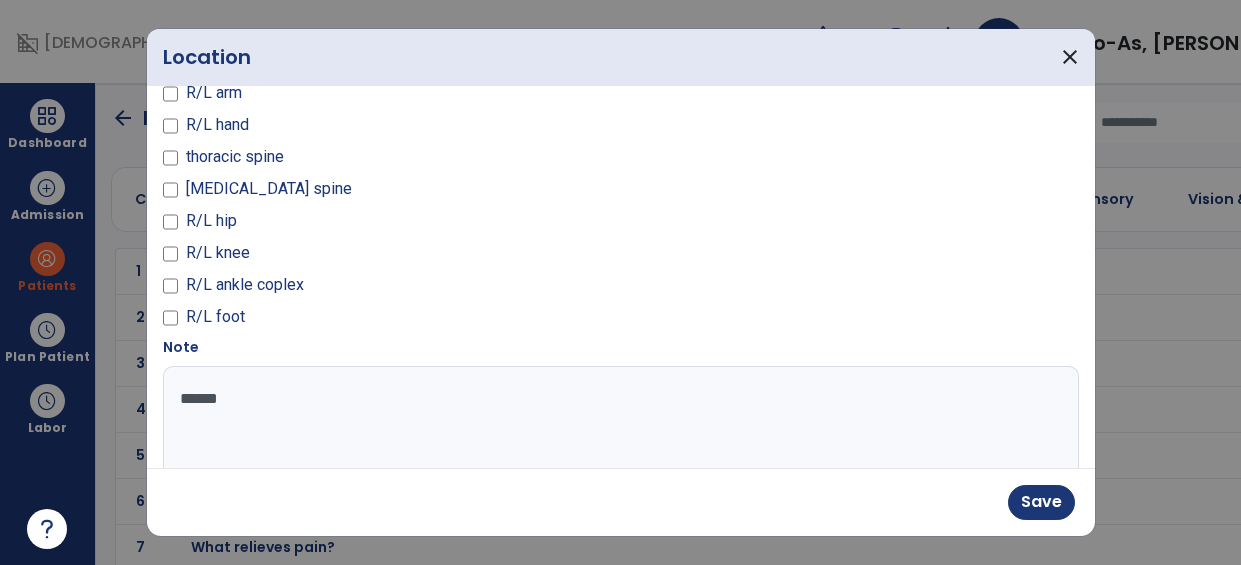 type on "*******" 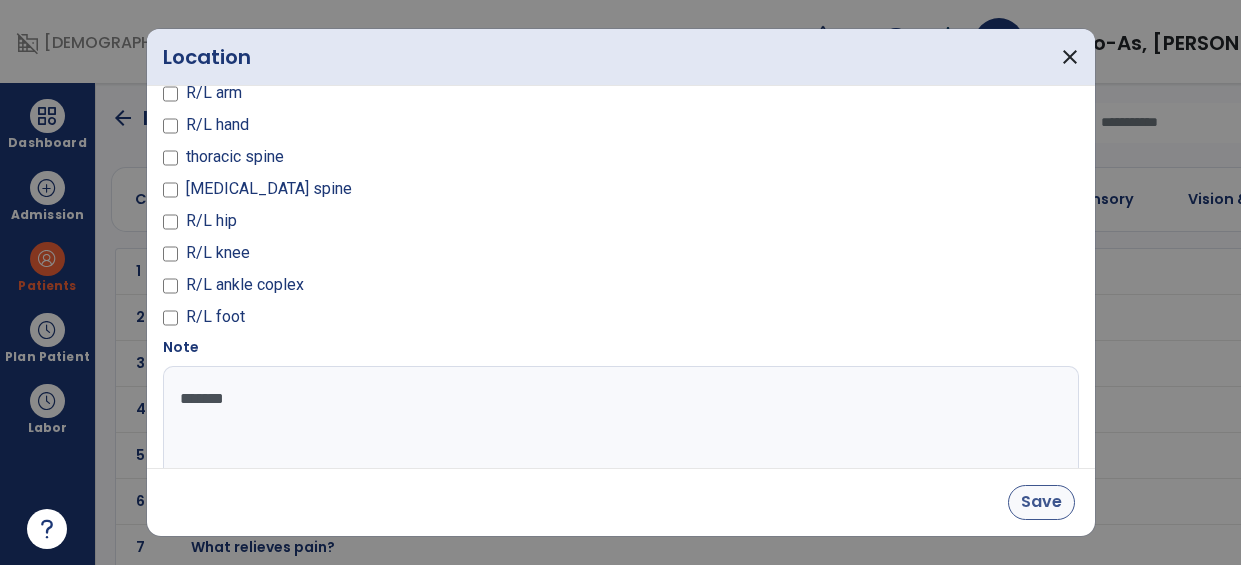click on "Save" at bounding box center (1041, 502) 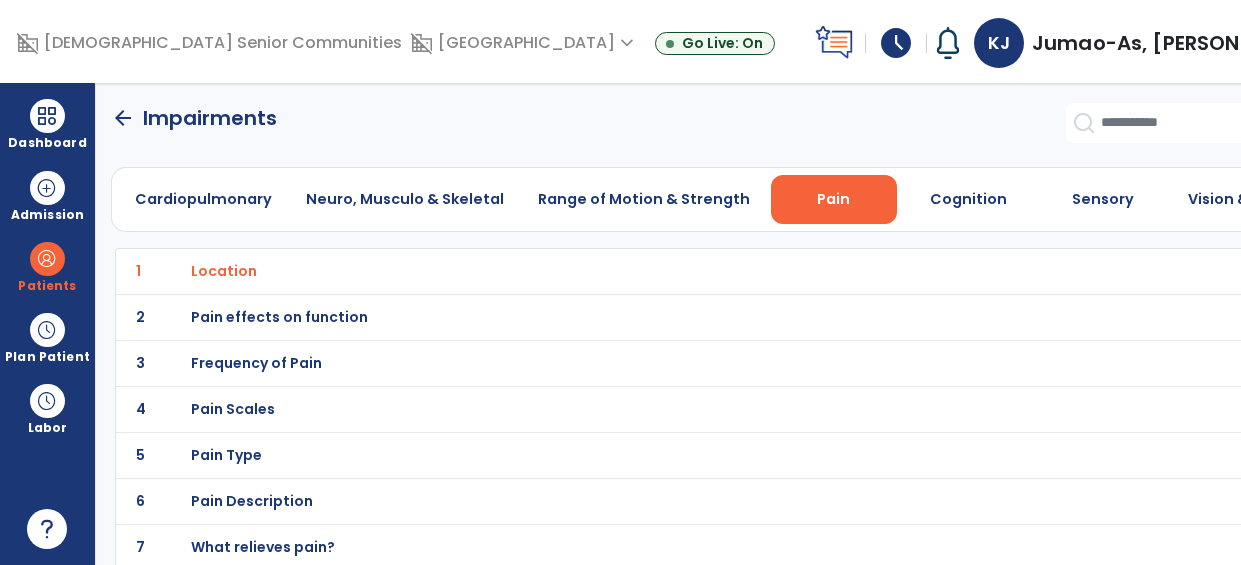 click on "Pain Scales" at bounding box center (692, 271) 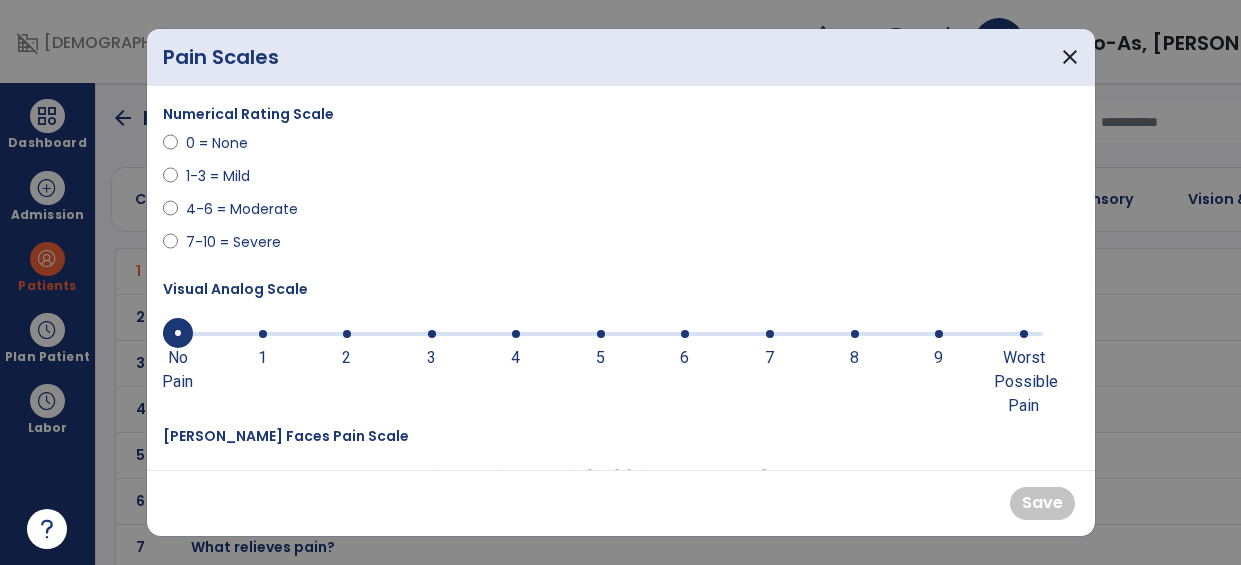 click at bounding box center [855, 334] 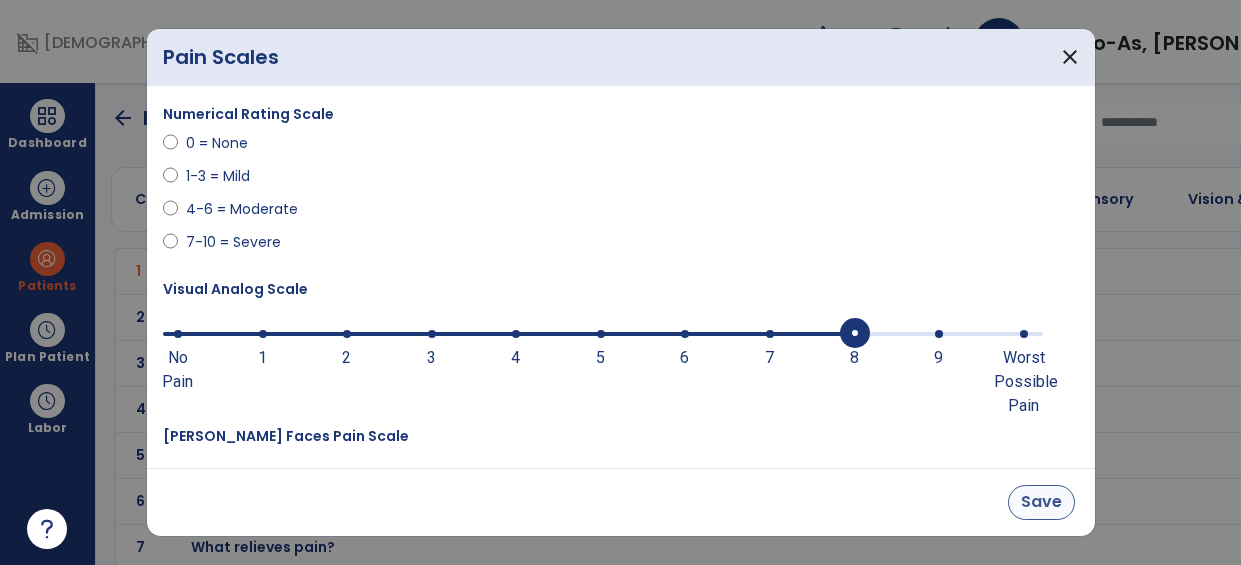 click on "Save" at bounding box center [1041, 502] 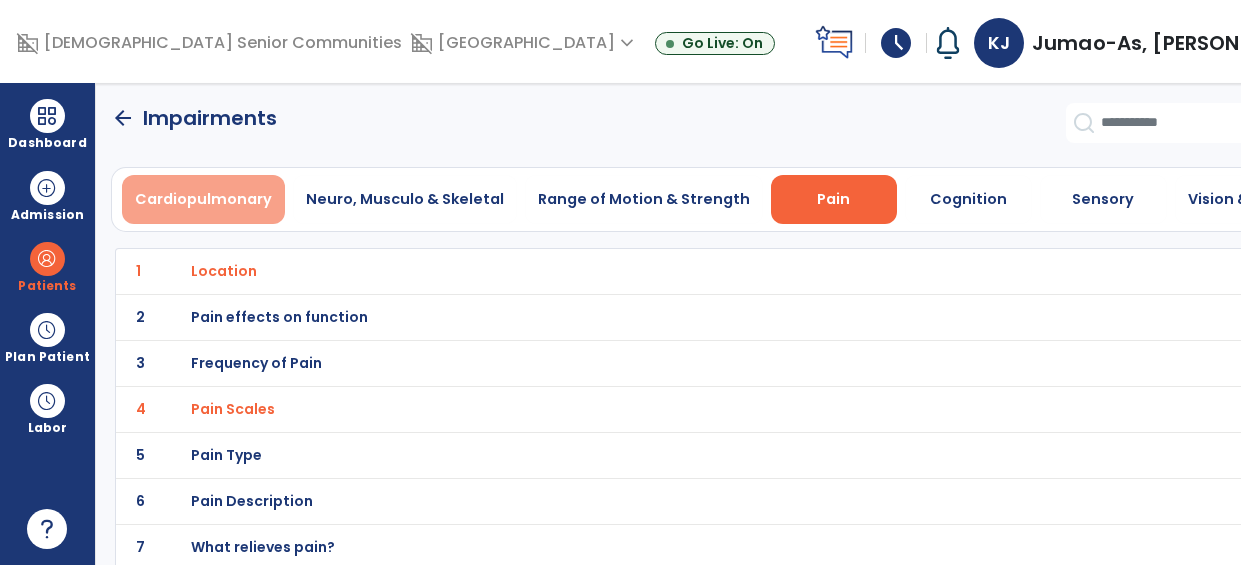 click on "Cardiopulmonary" at bounding box center (203, 199) 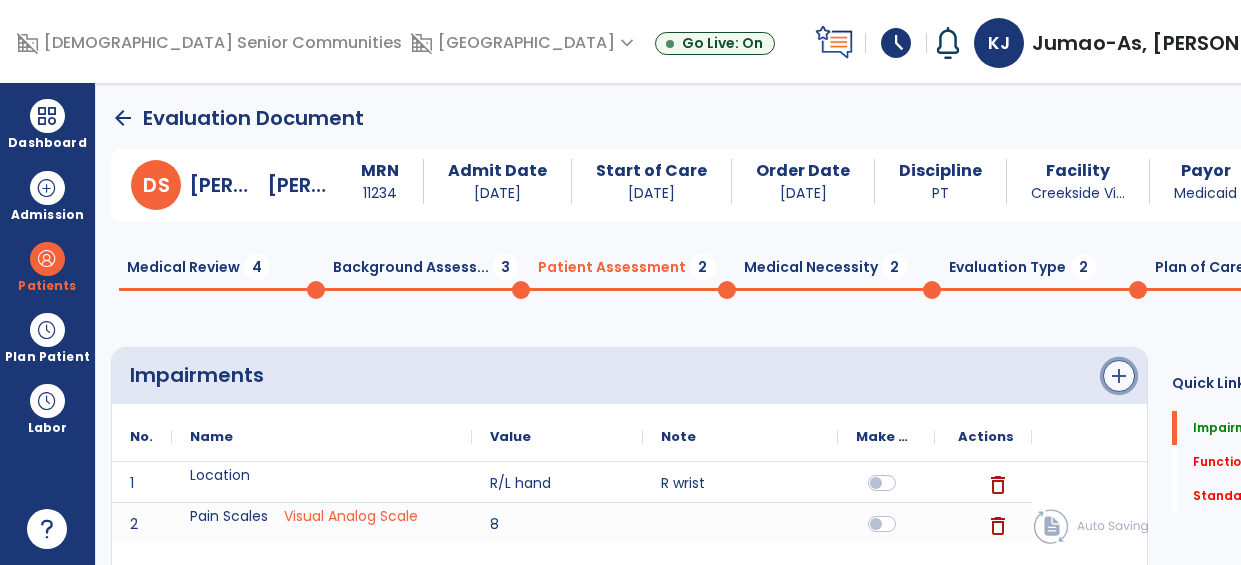 click on "add" 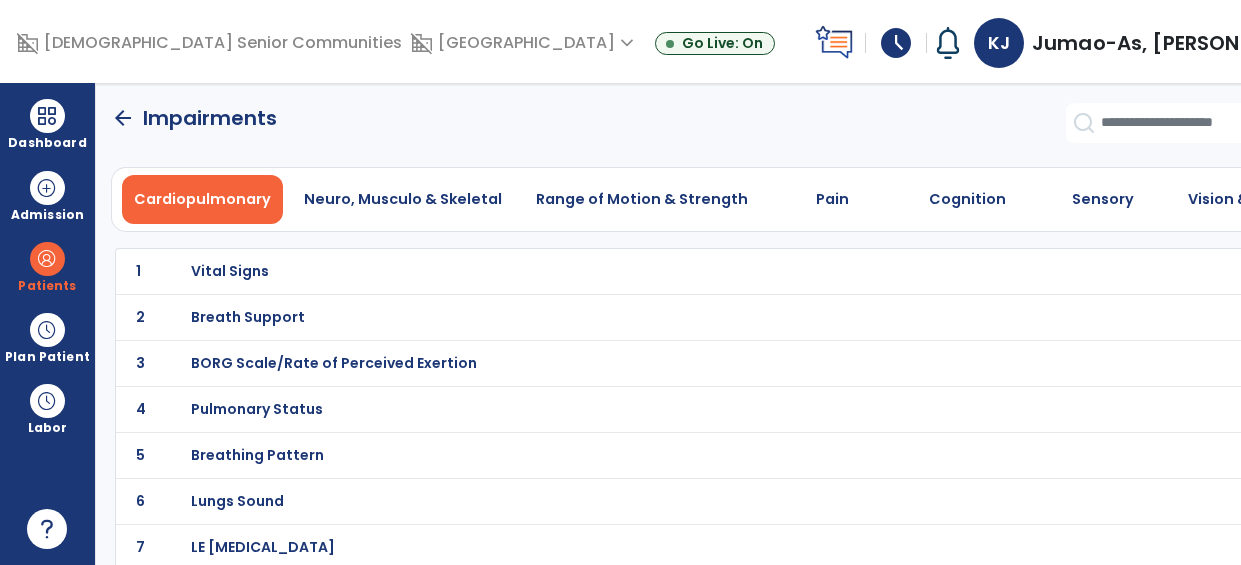 click on "Vital Signs" at bounding box center (692, 271) 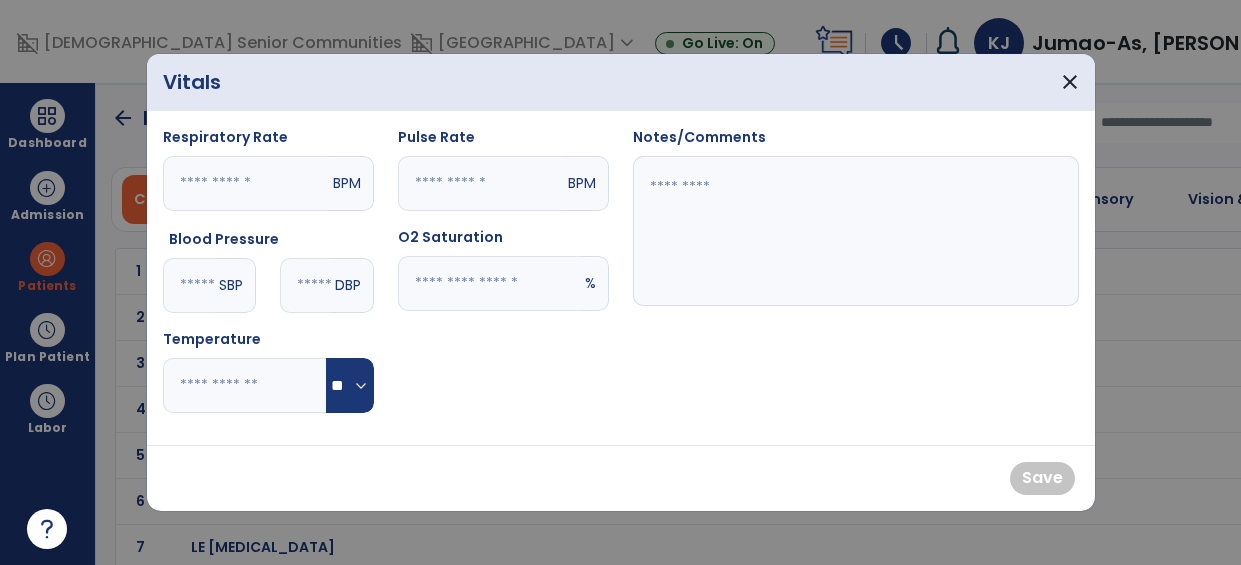 click at bounding box center (489, 283) 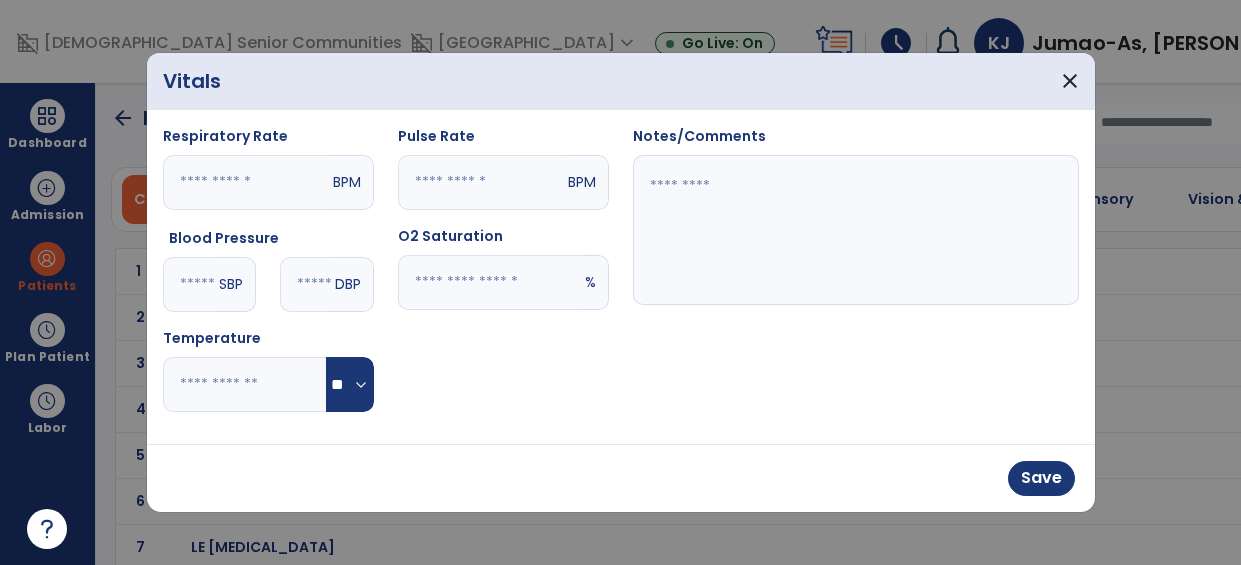 type on "**" 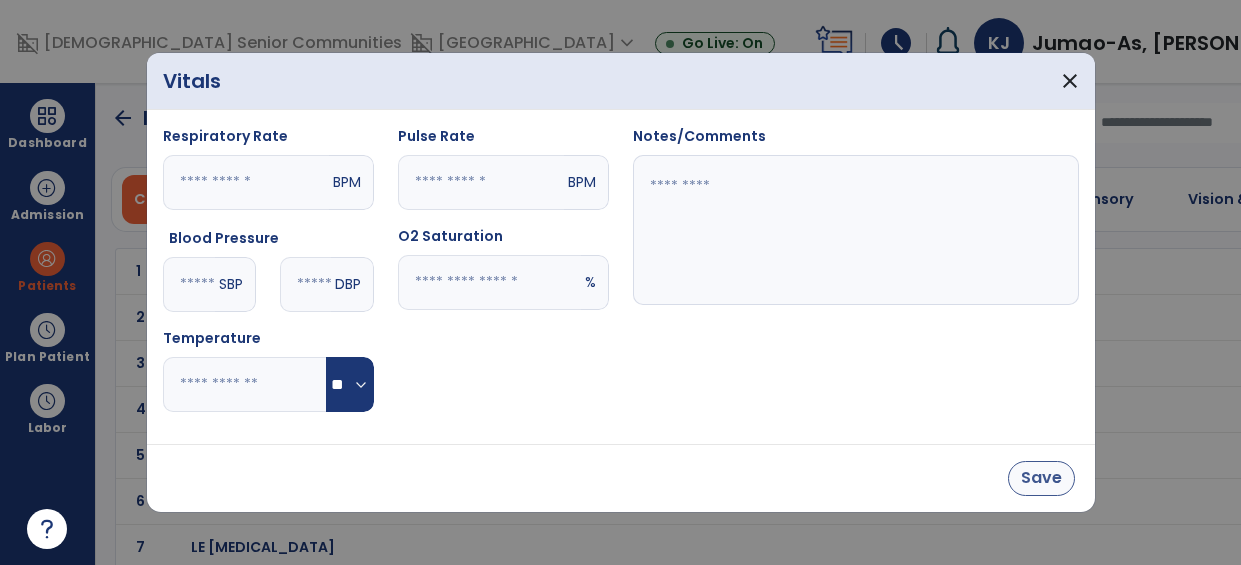 click on "Save" at bounding box center [1041, 478] 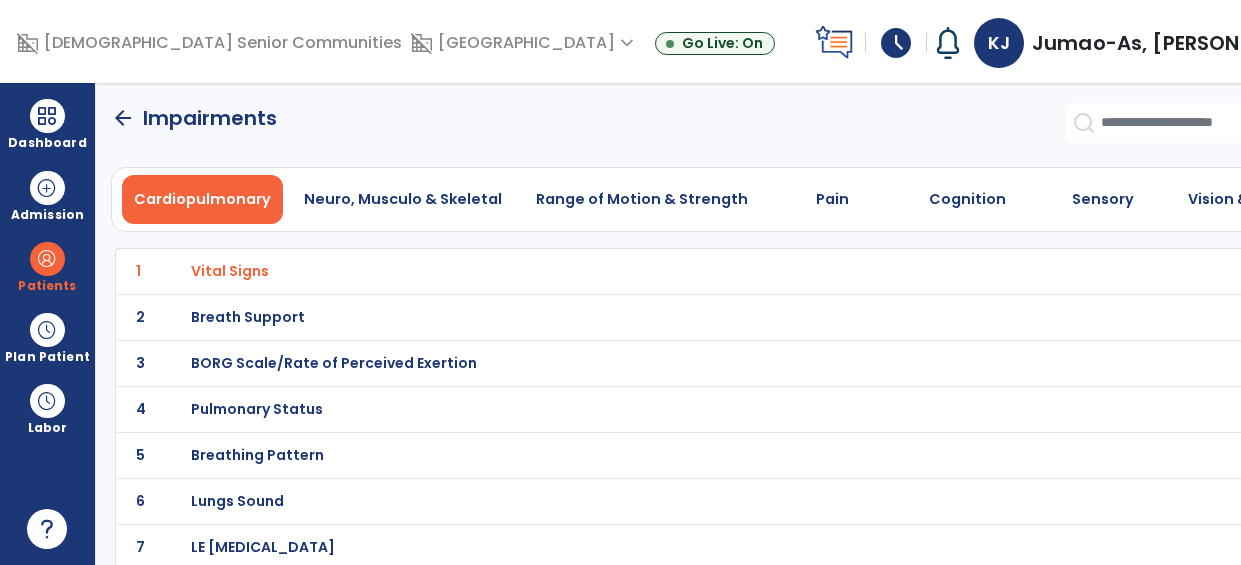 scroll, scrollTop: 4, scrollLeft: 0, axis: vertical 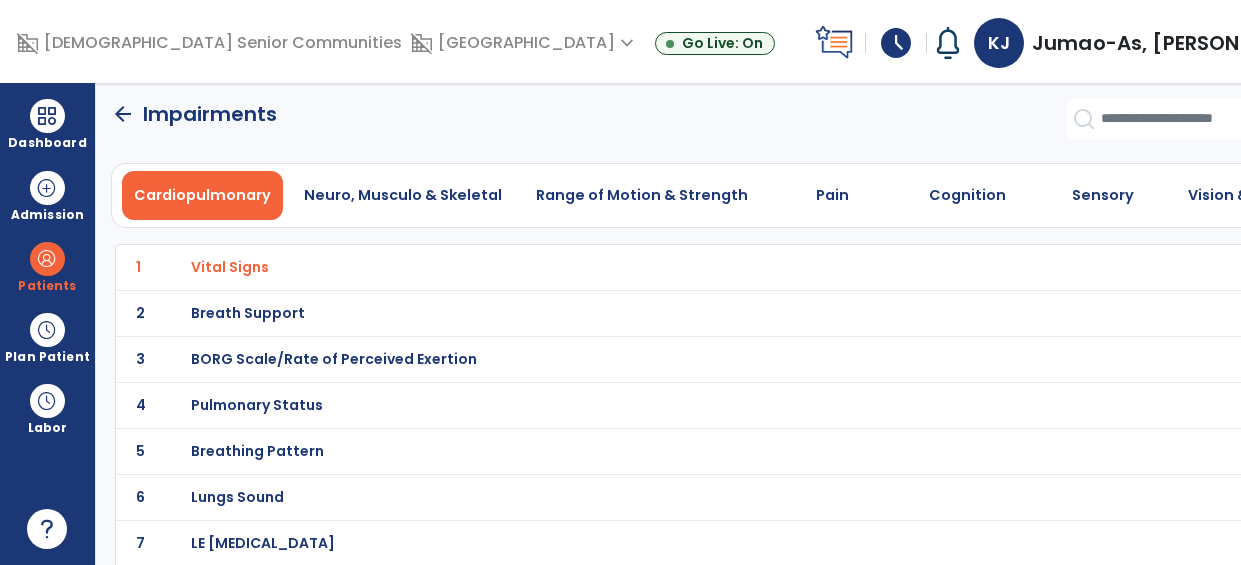 click on "arrow_back" 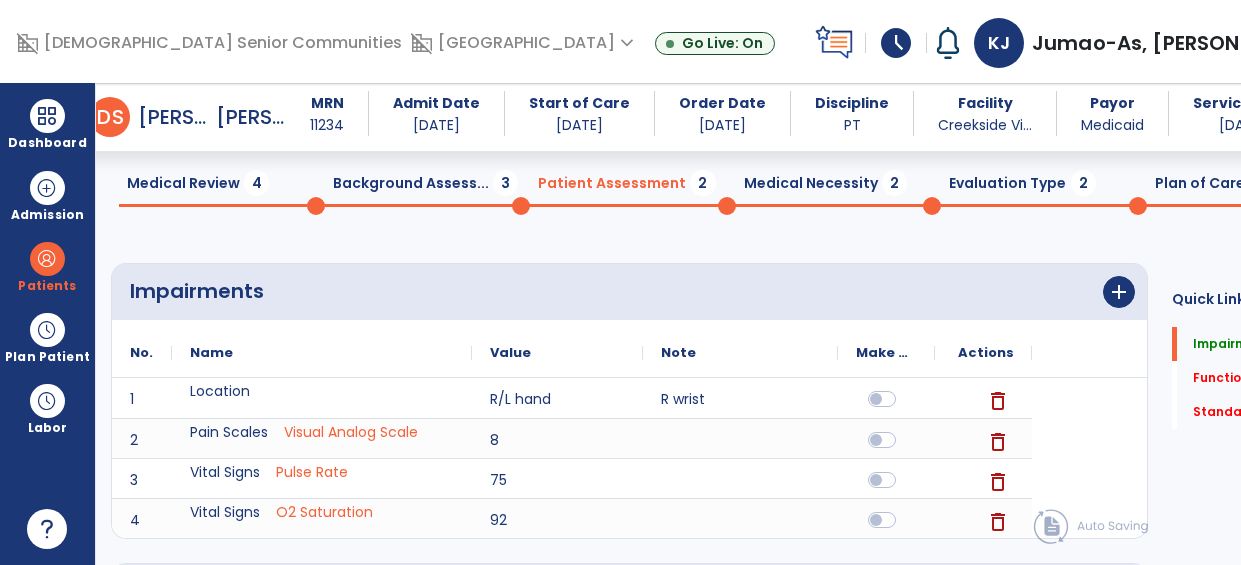 scroll, scrollTop: 0, scrollLeft: 0, axis: both 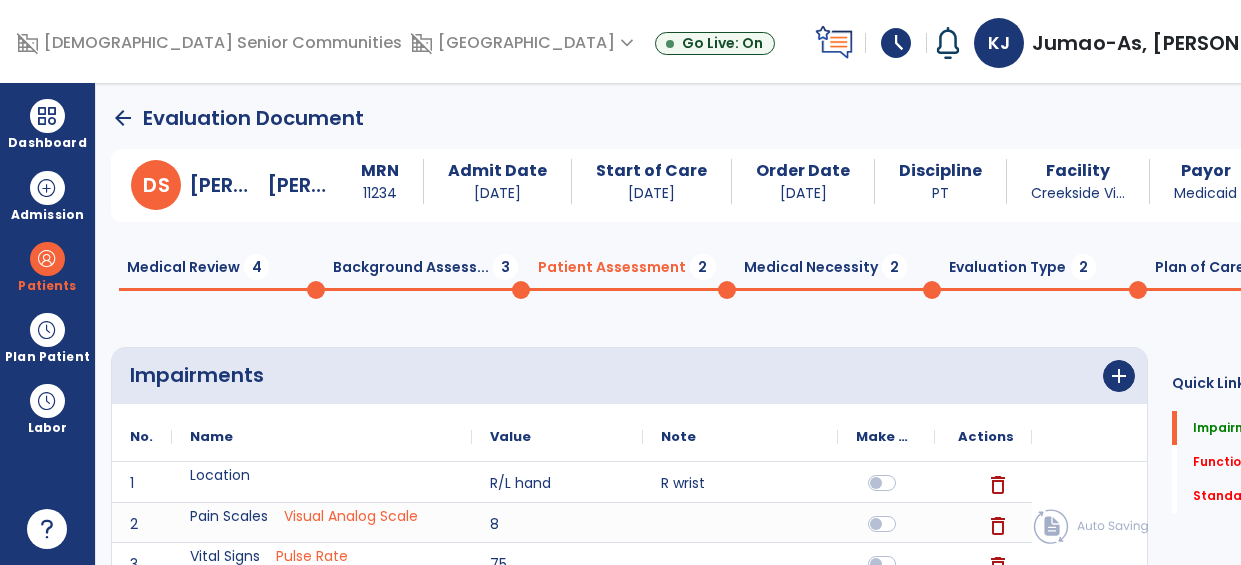 click on "Medical Review  4" 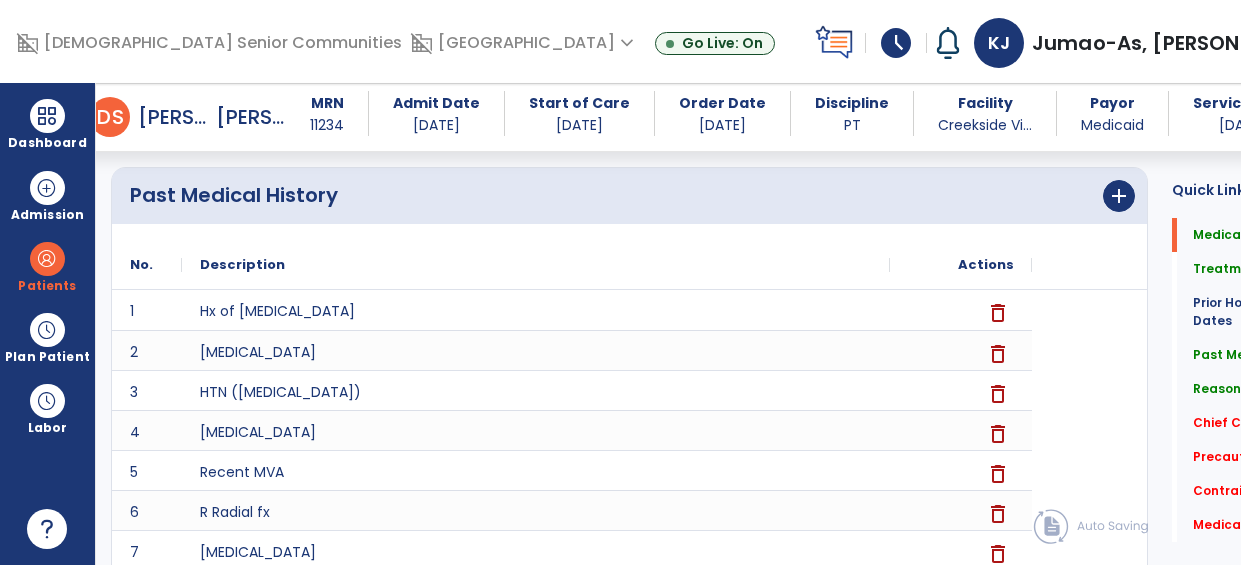scroll, scrollTop: 960, scrollLeft: 0, axis: vertical 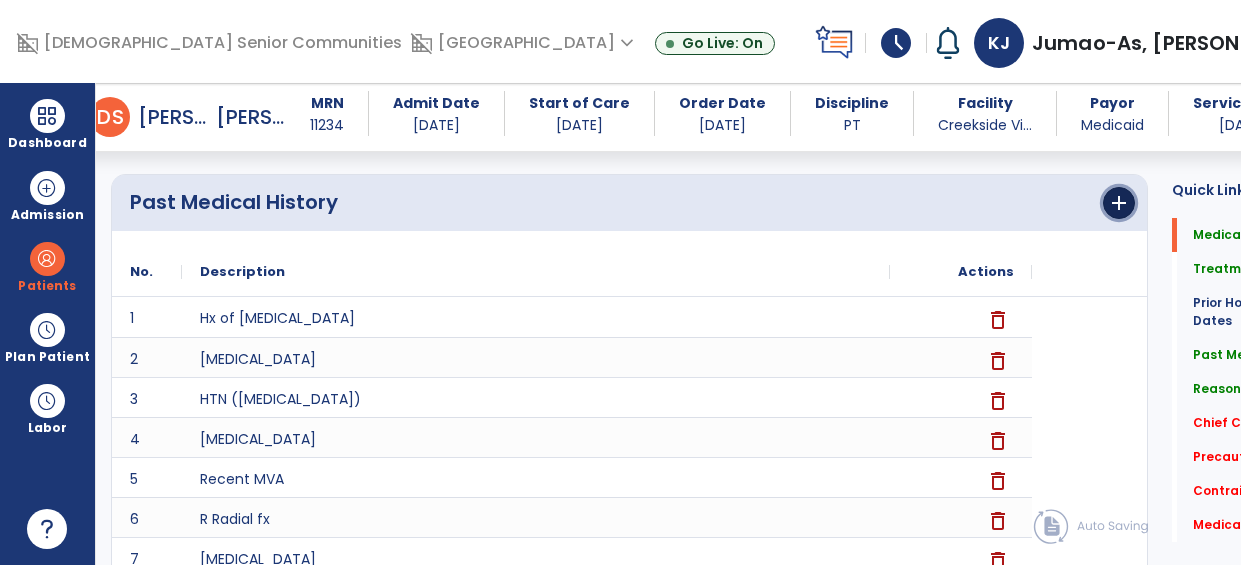 click on "add" 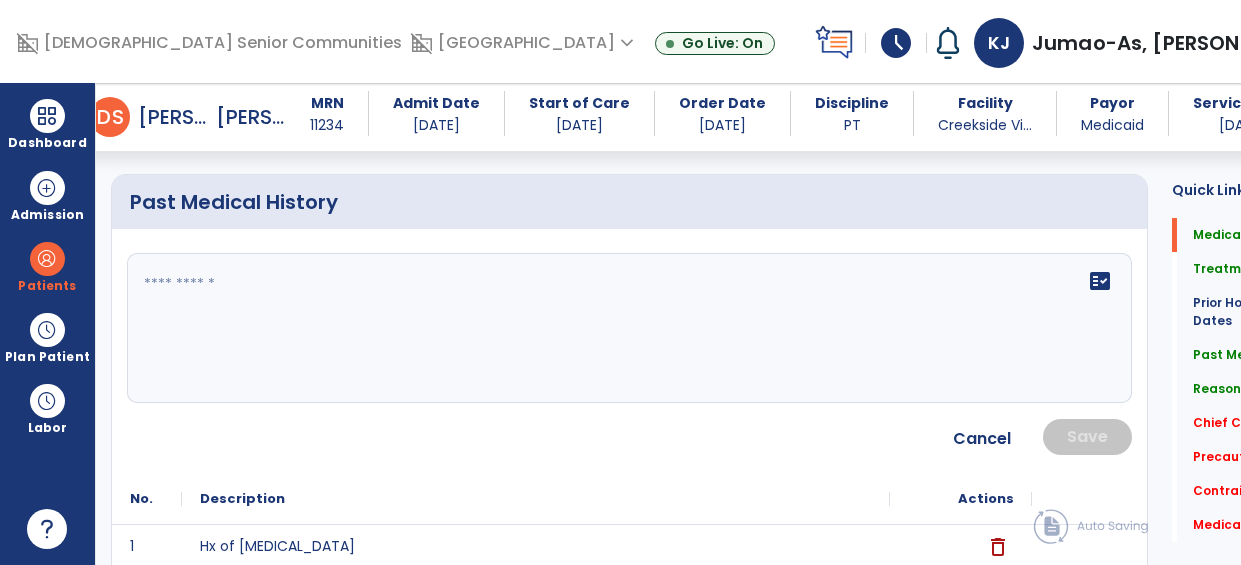 click on "fact_check" 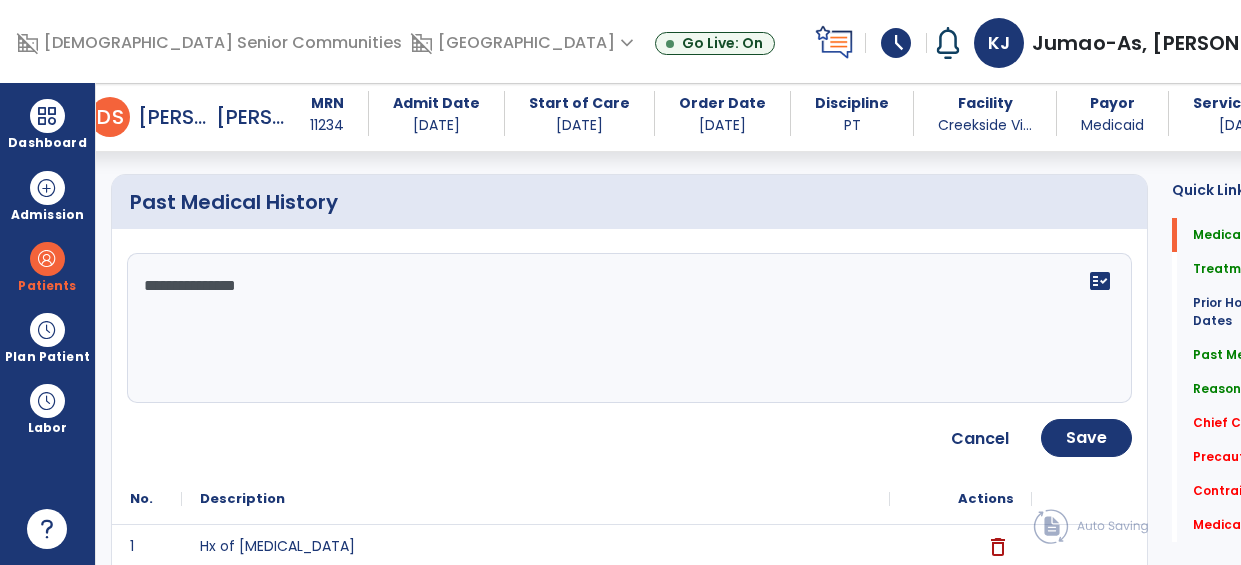 type on "**********" 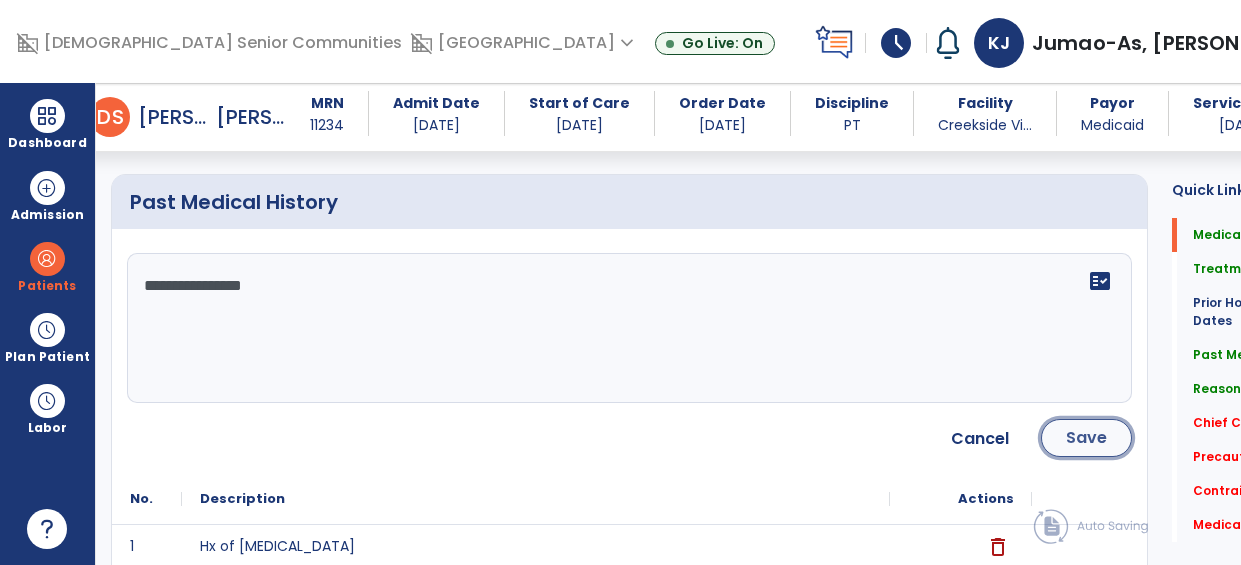 click on "Save" 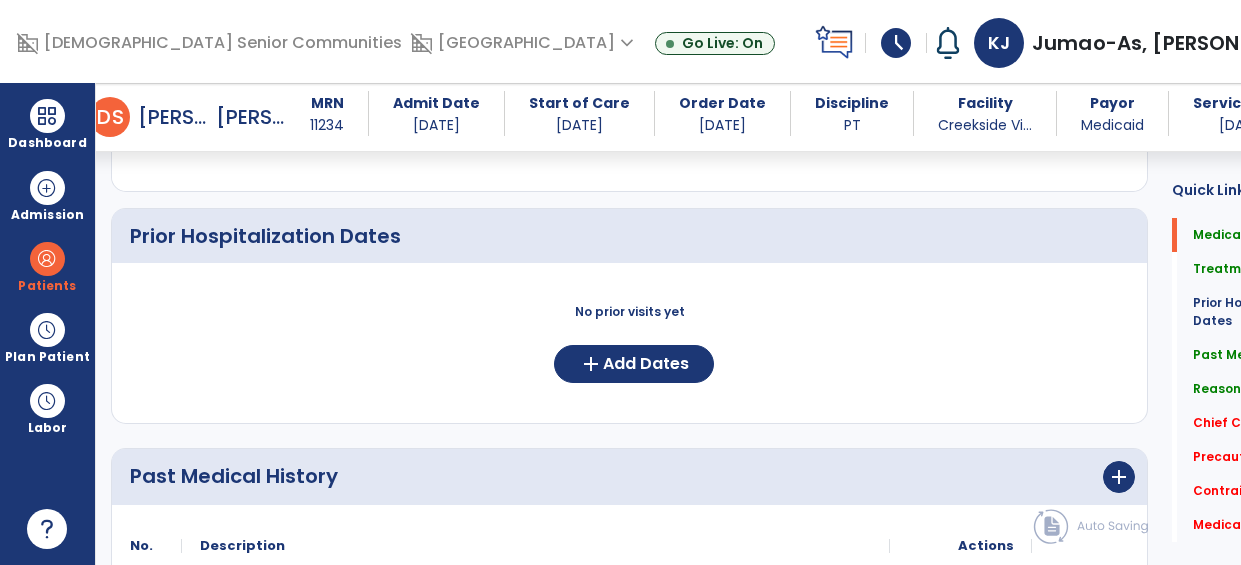 scroll, scrollTop: 685, scrollLeft: 0, axis: vertical 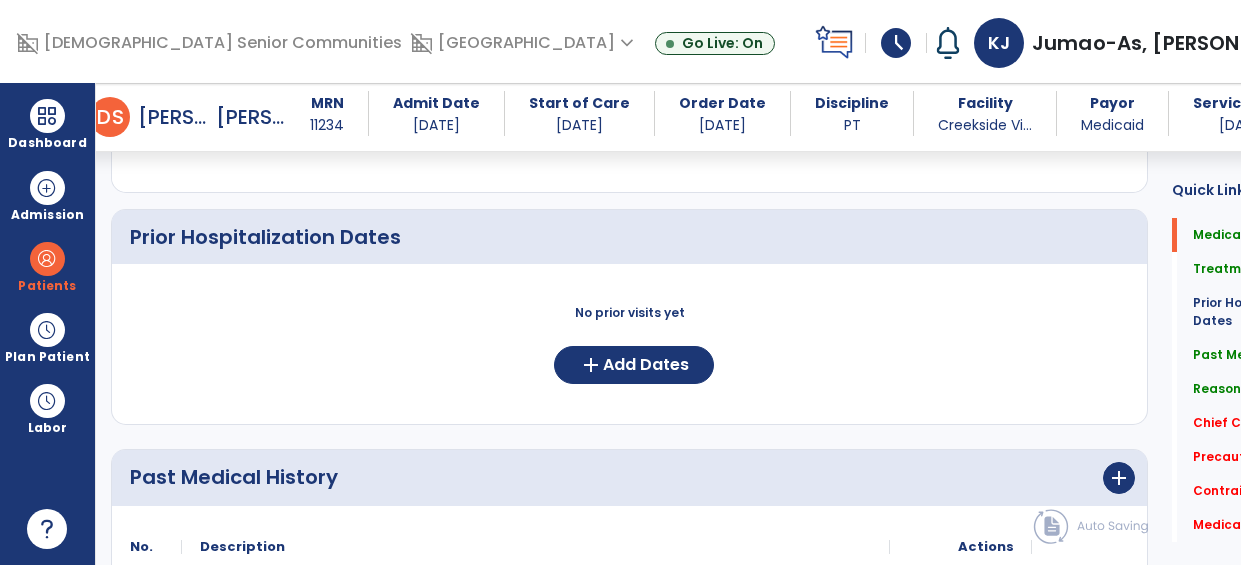 click on "No prior visits yet  add  Add Dates" 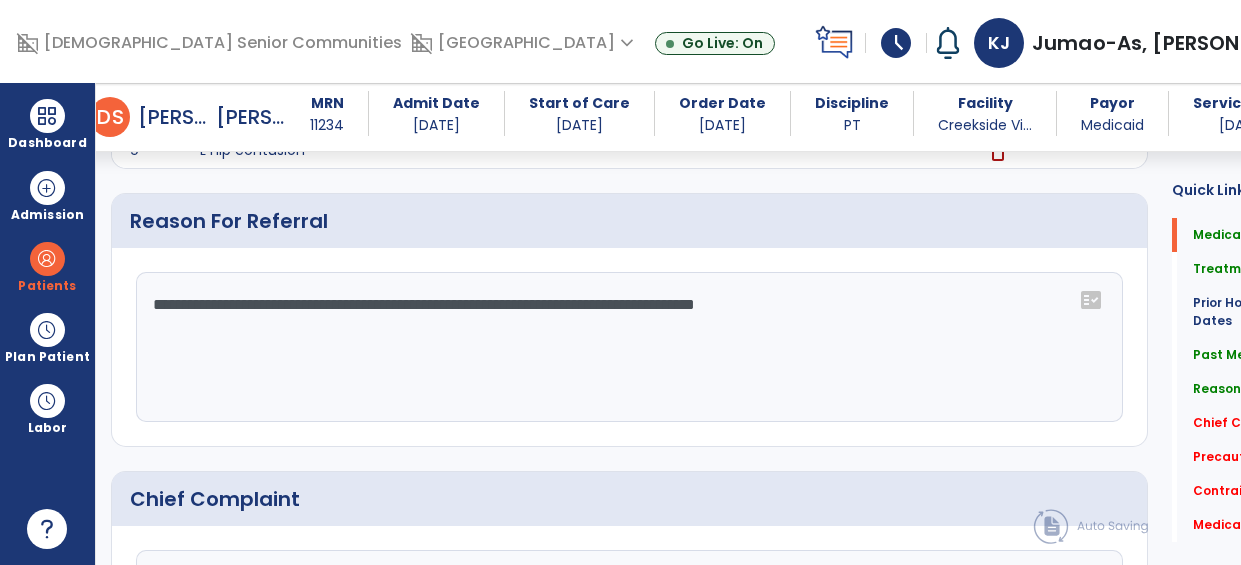 scroll, scrollTop: 1448, scrollLeft: 0, axis: vertical 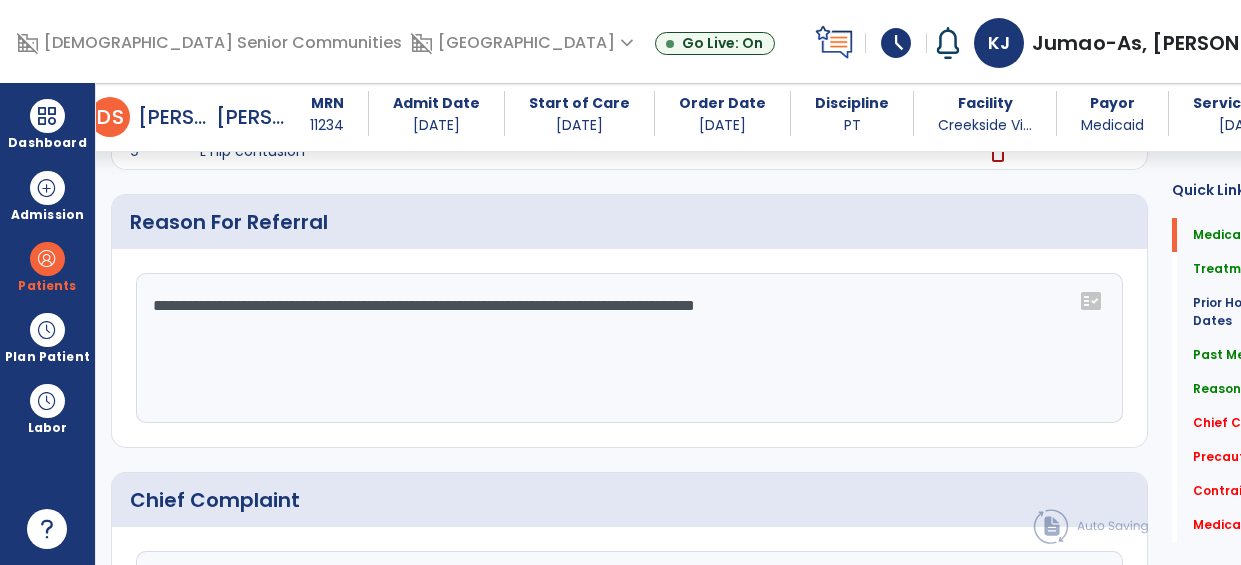 click on "**********" 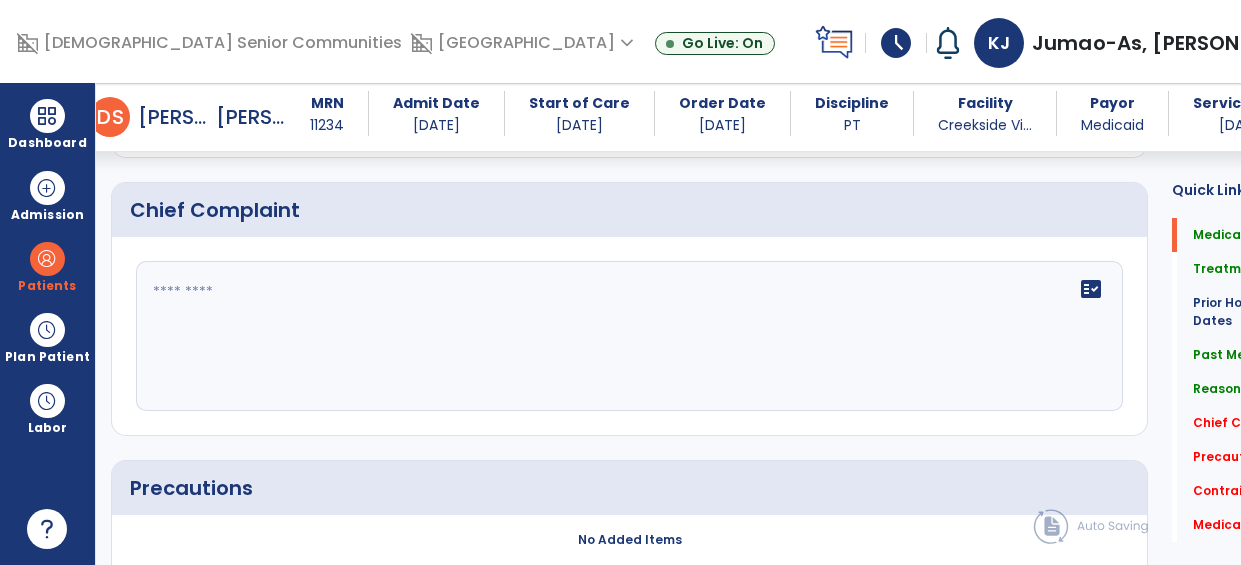 scroll, scrollTop: 1716, scrollLeft: 0, axis: vertical 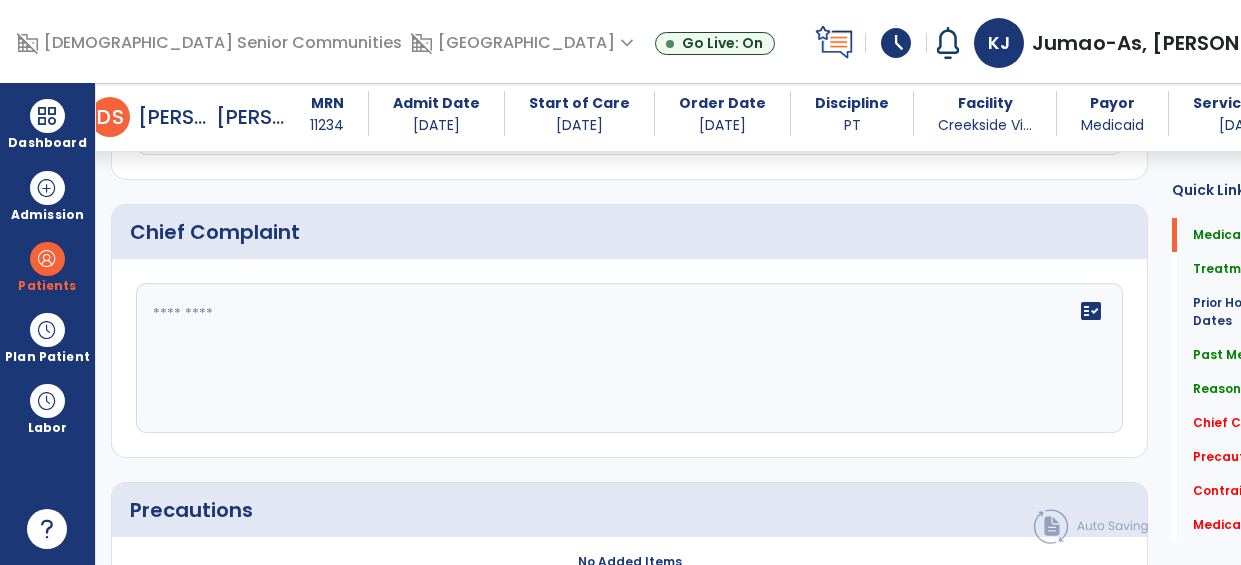 type on "**********" 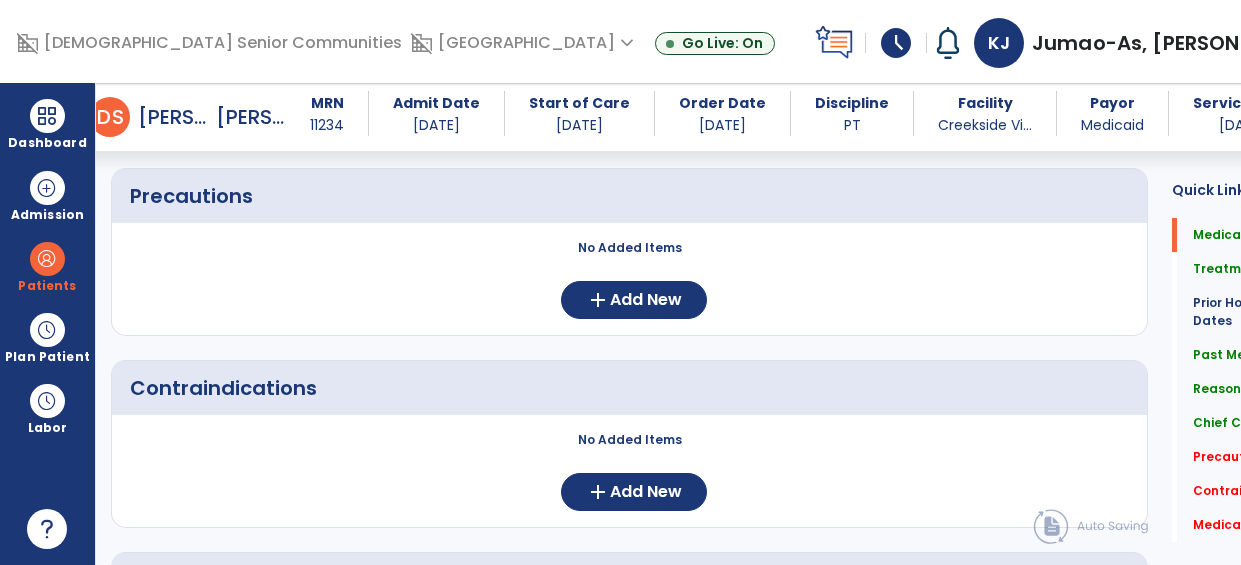 scroll, scrollTop: 2031, scrollLeft: 0, axis: vertical 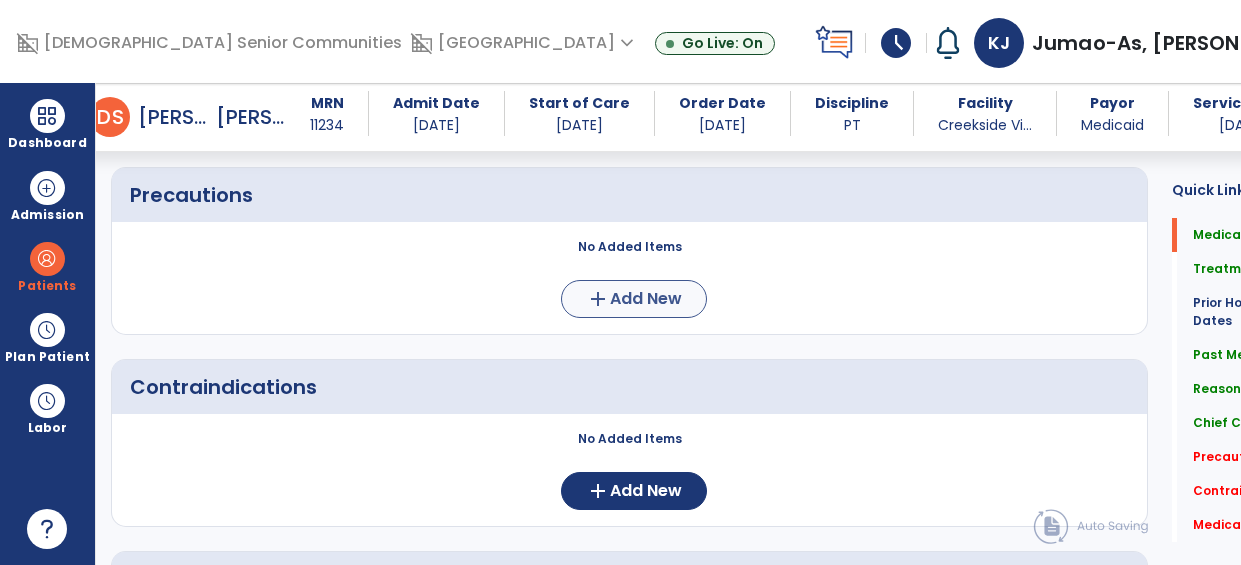 type on "**********" 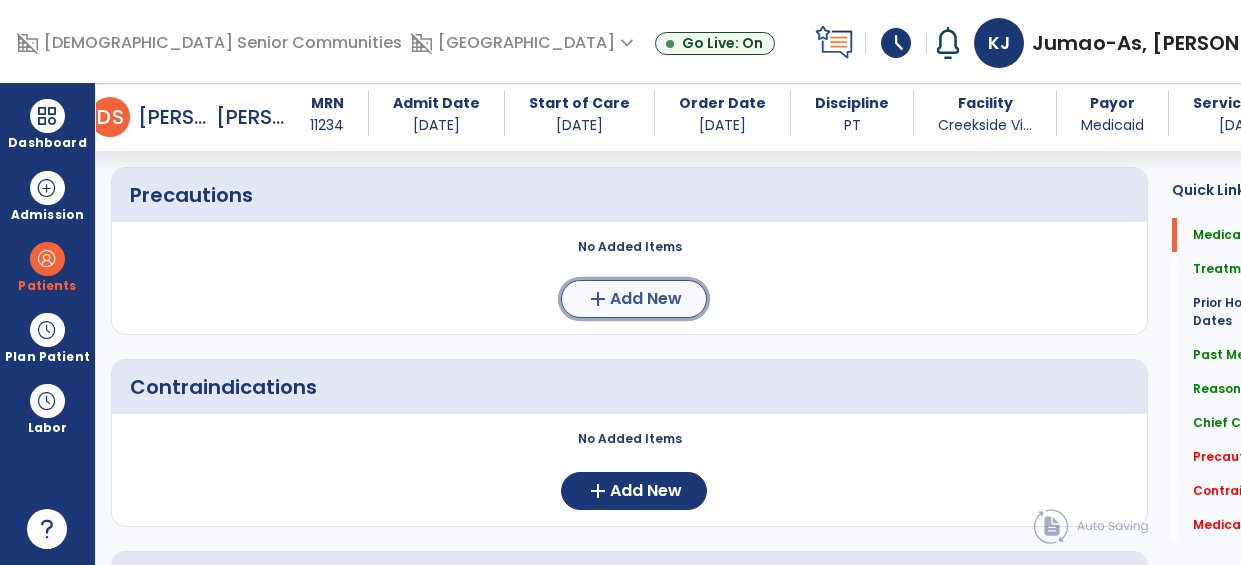click on "add  Add New" 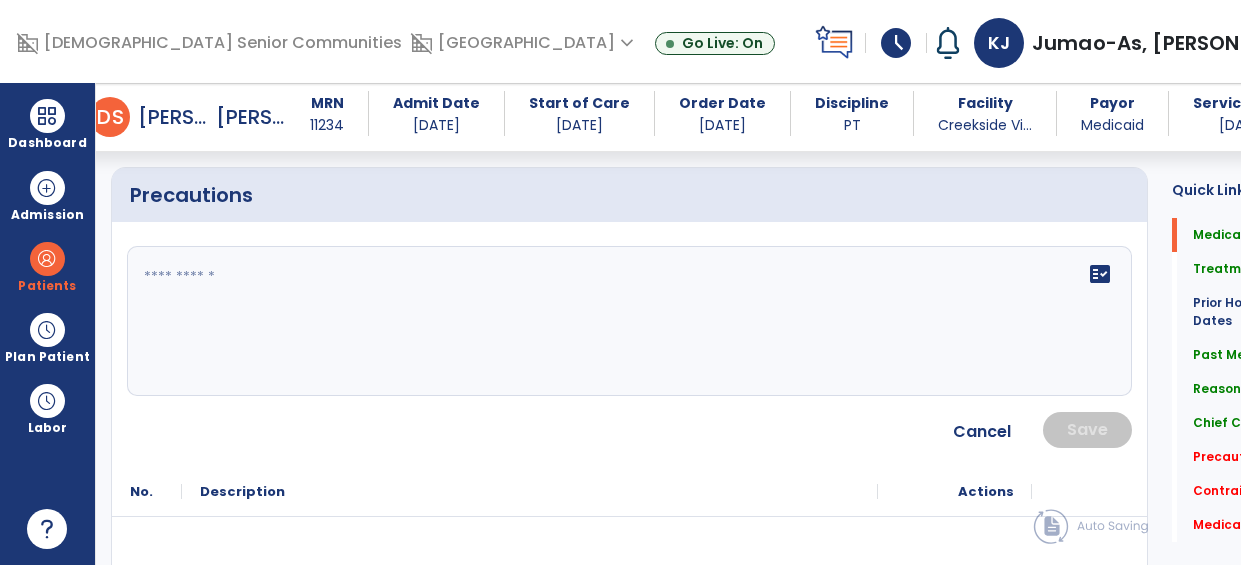 click on "fact_check" 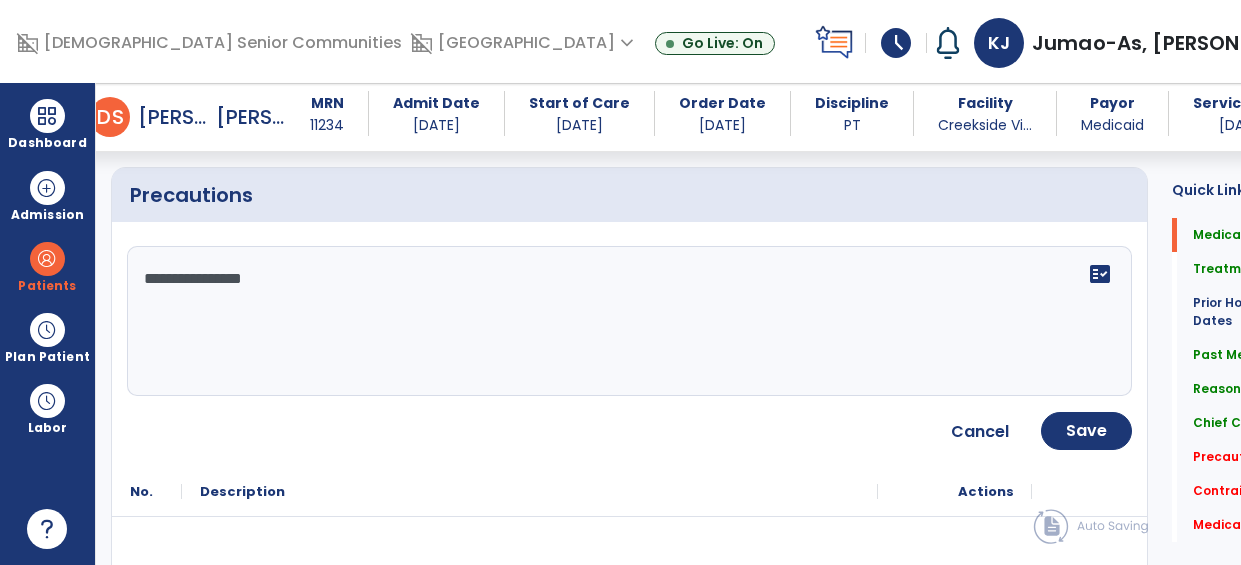 type on "**********" 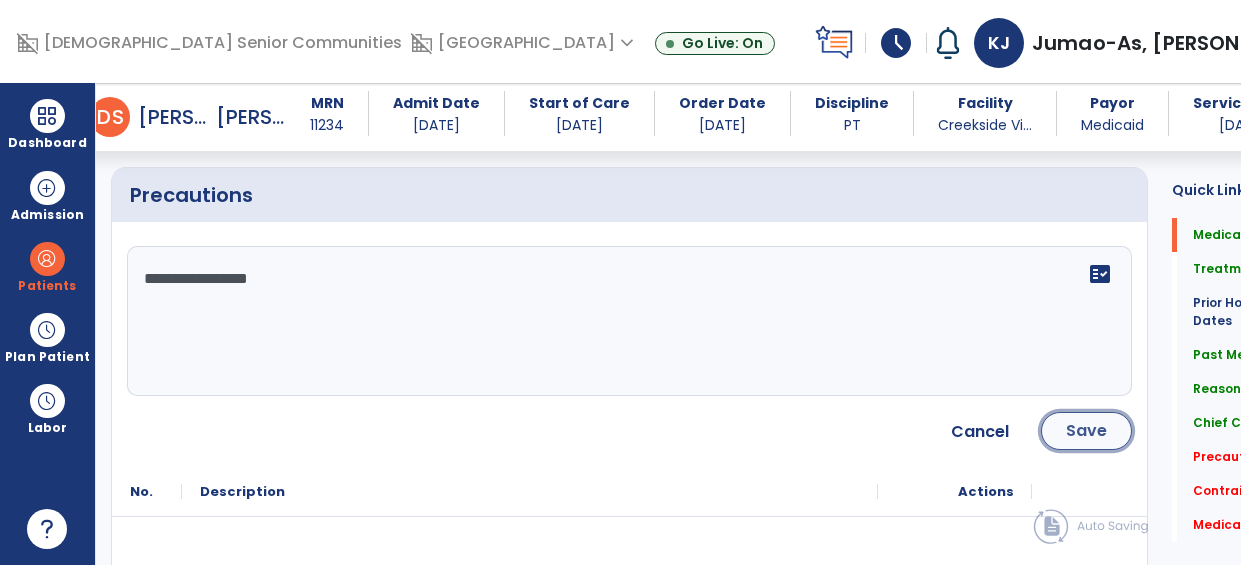 click on "Save" 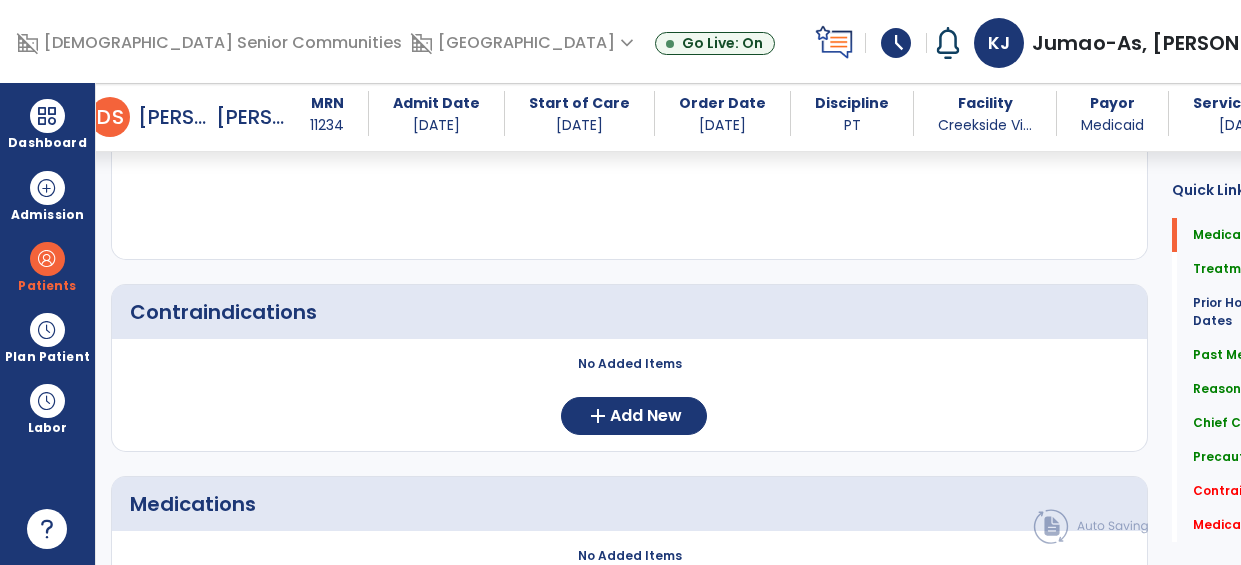 scroll, scrollTop: 2228, scrollLeft: 0, axis: vertical 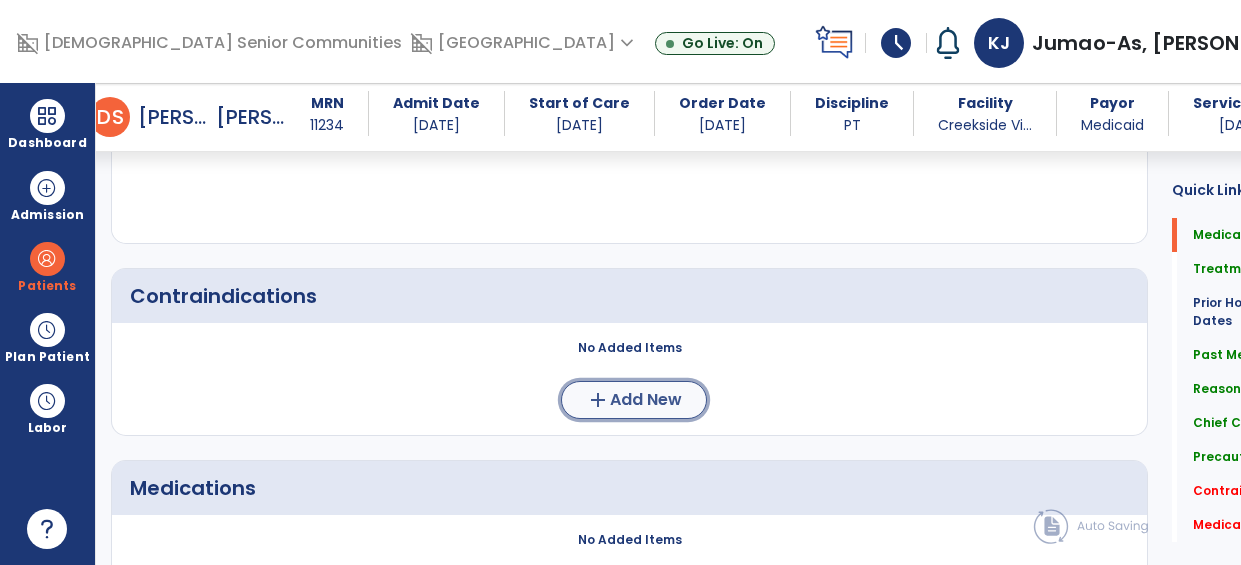 click on "Add New" 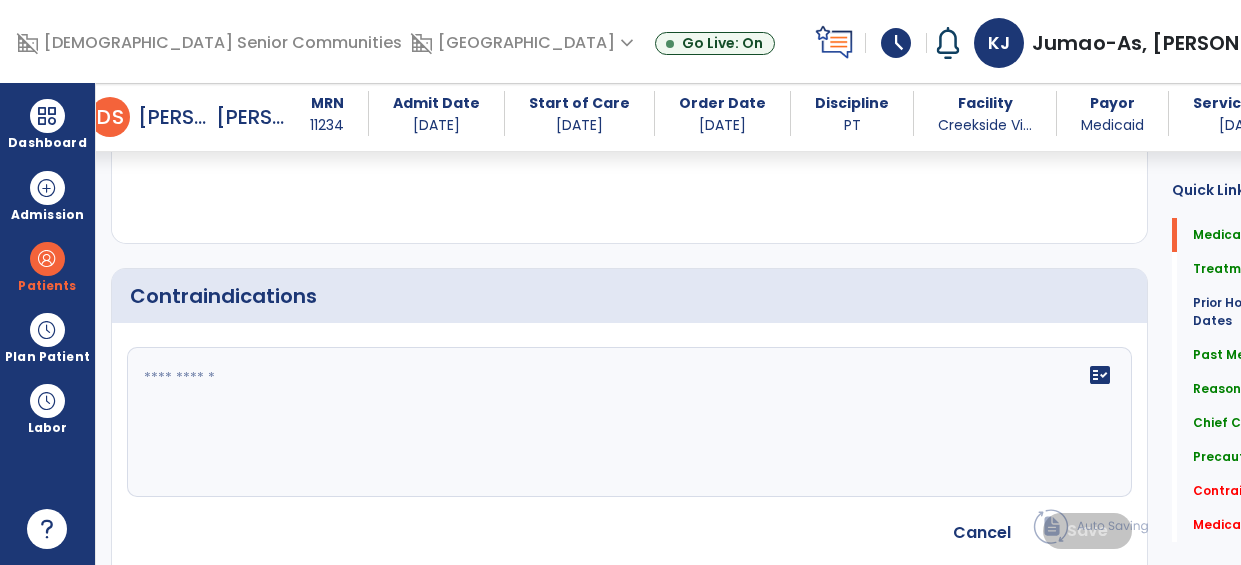 click on "fact_check" 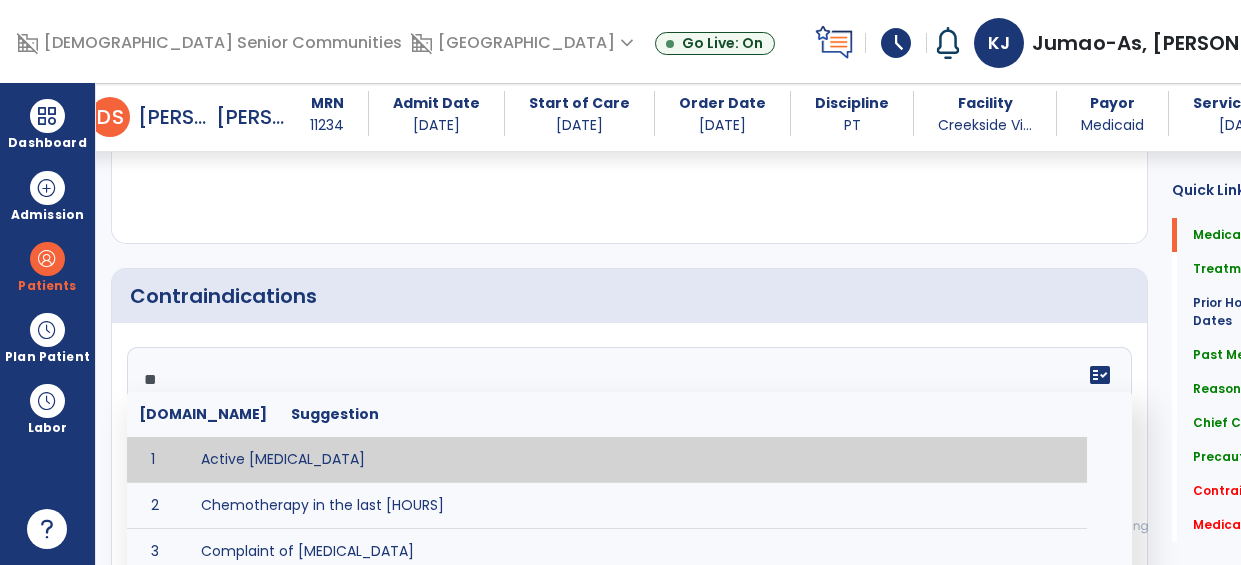 type on "***" 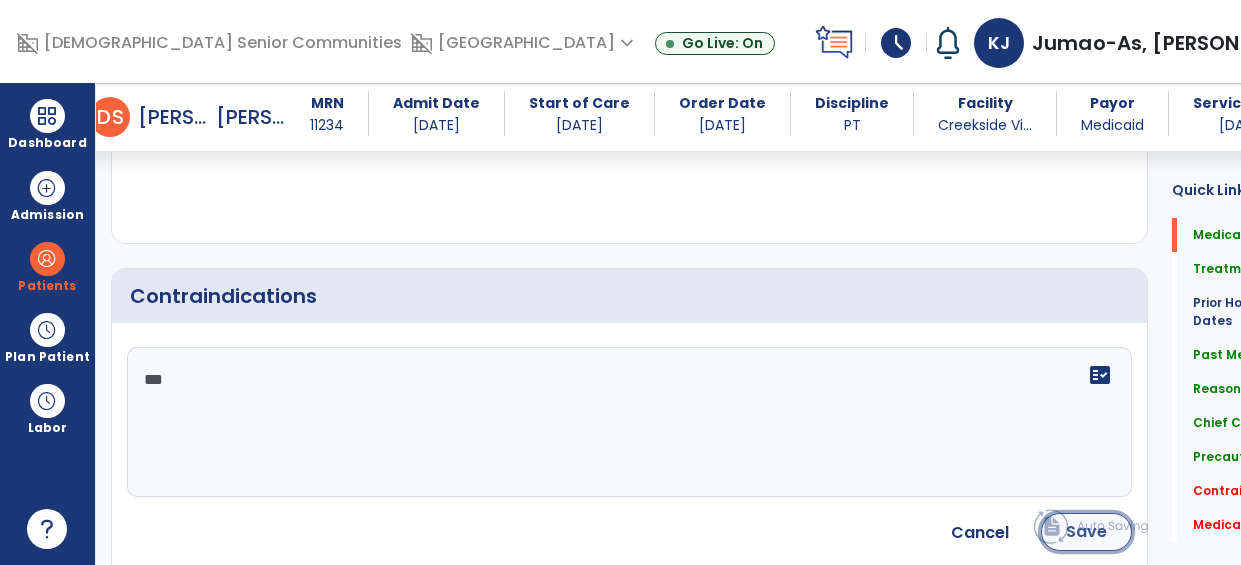 click on "Save" 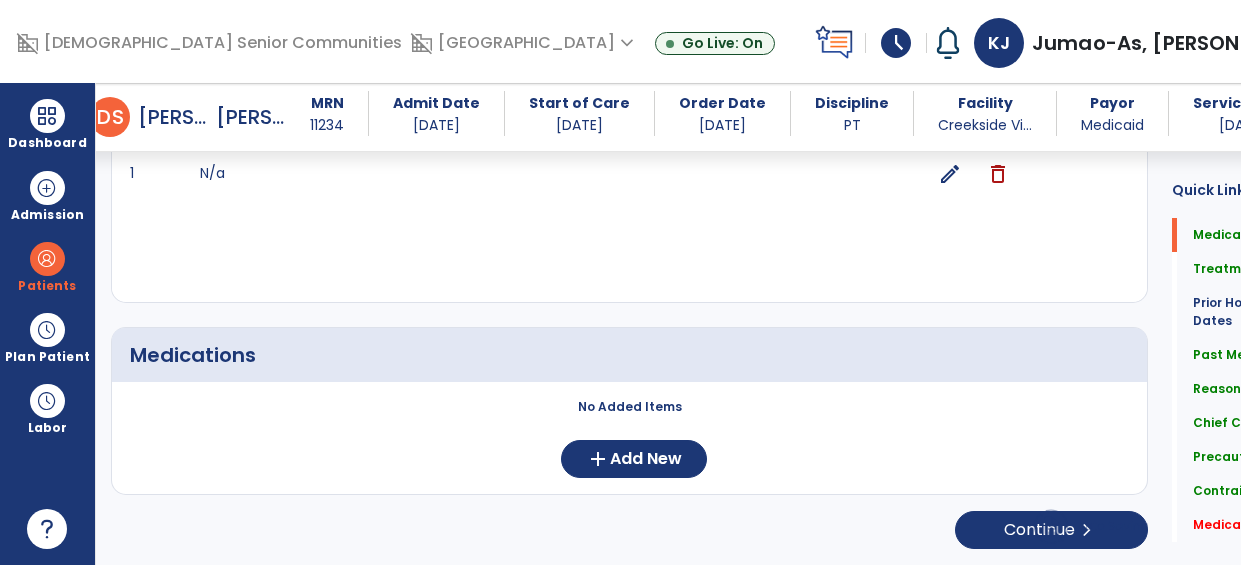 scroll, scrollTop: 2479, scrollLeft: 0, axis: vertical 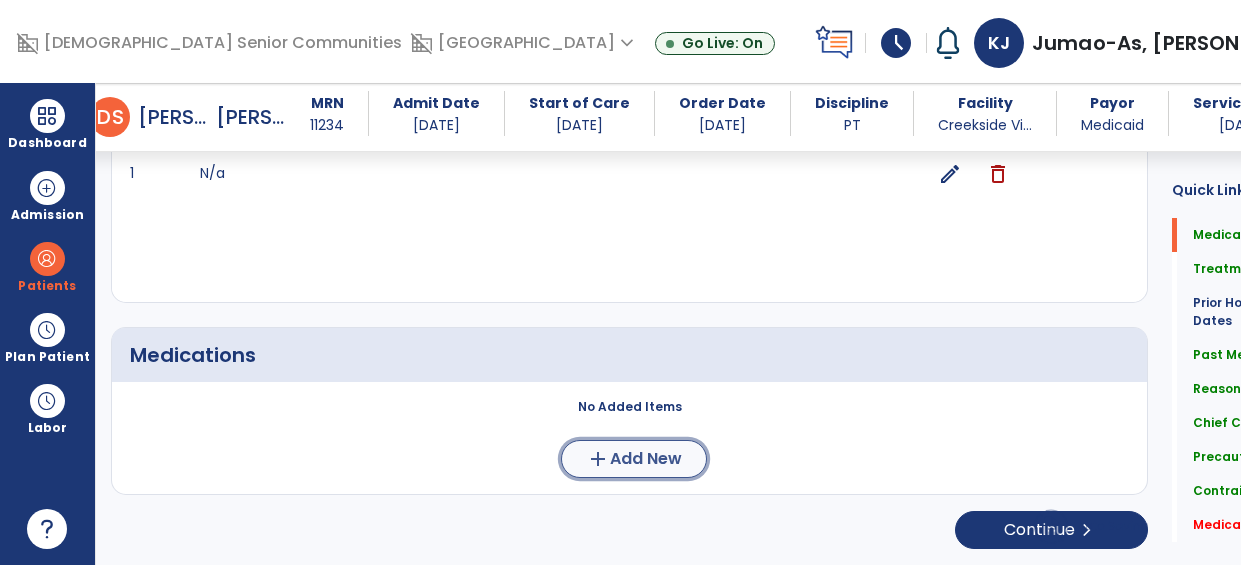 click on "add  Add New" 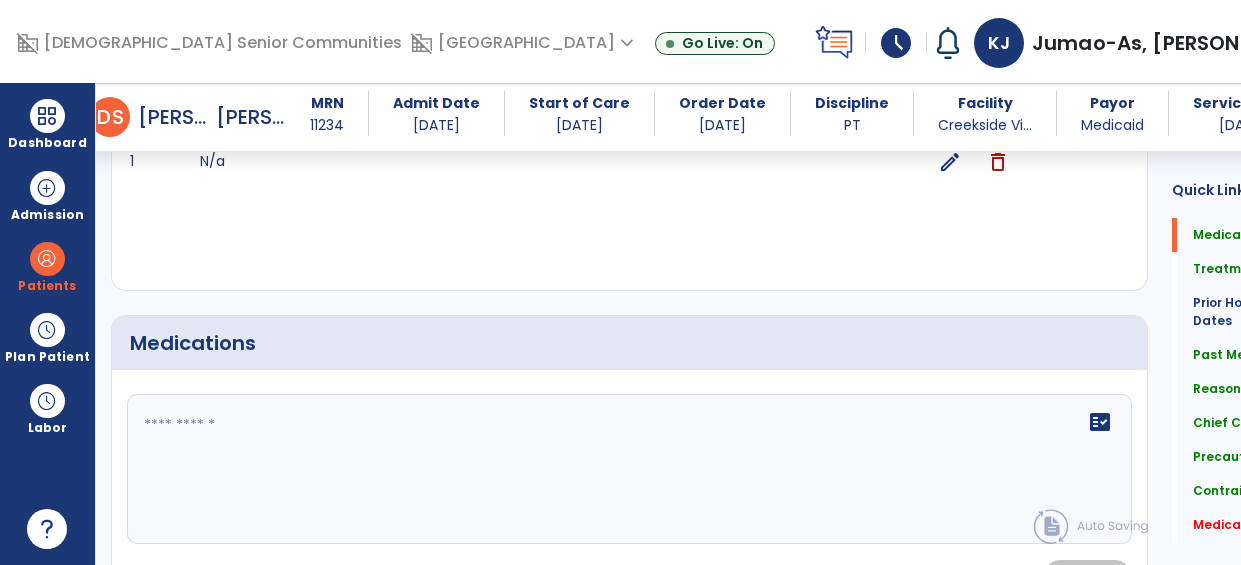 click 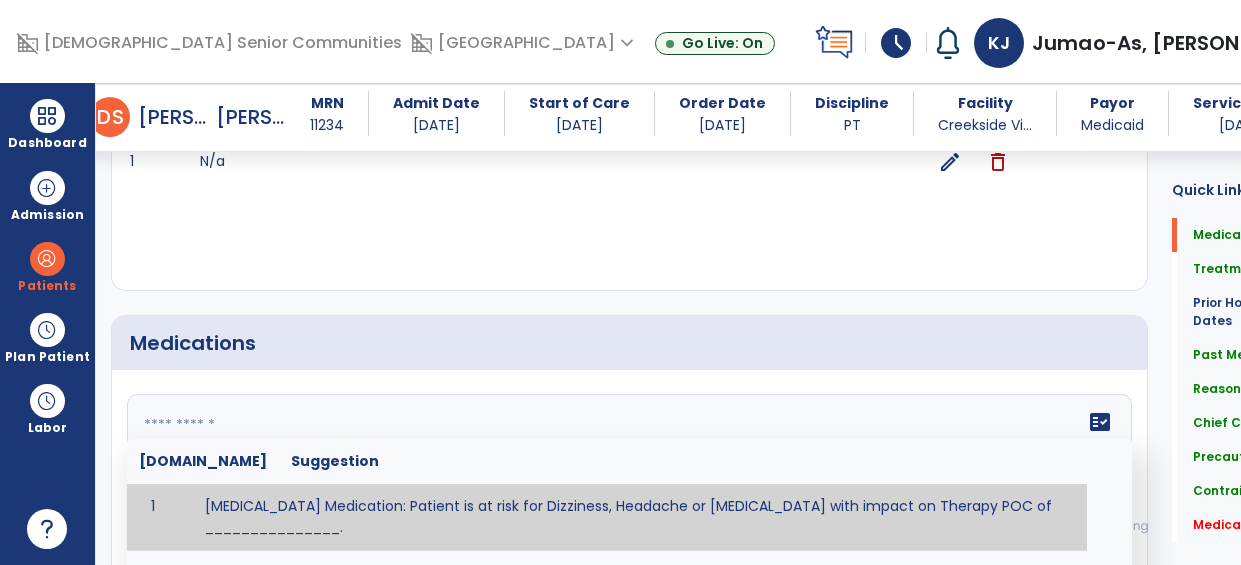 click 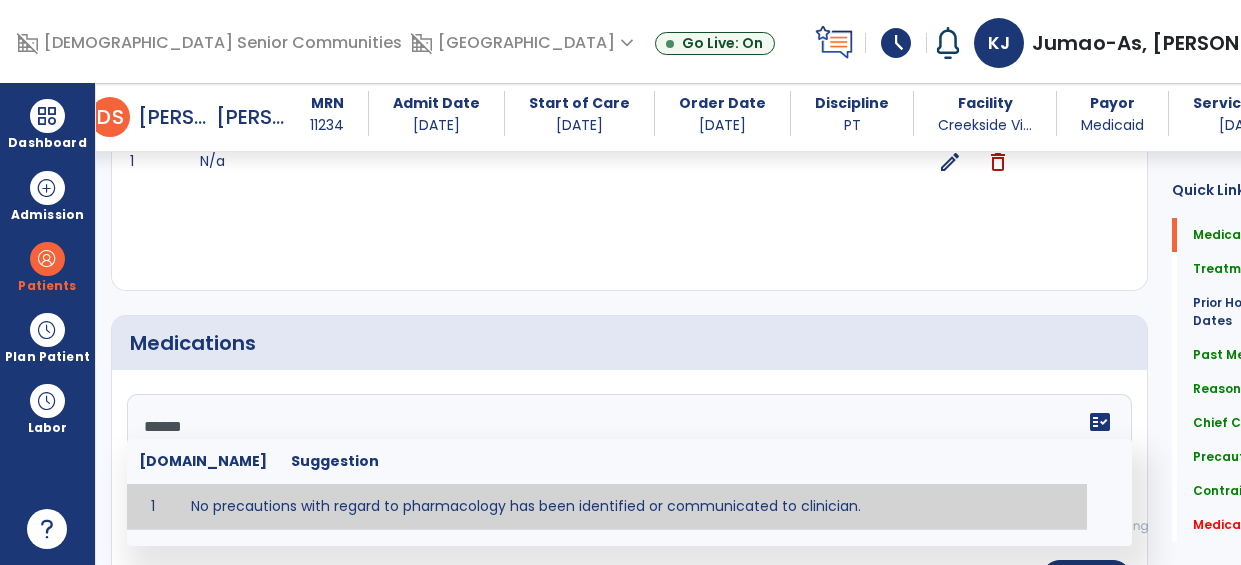 type on "**********" 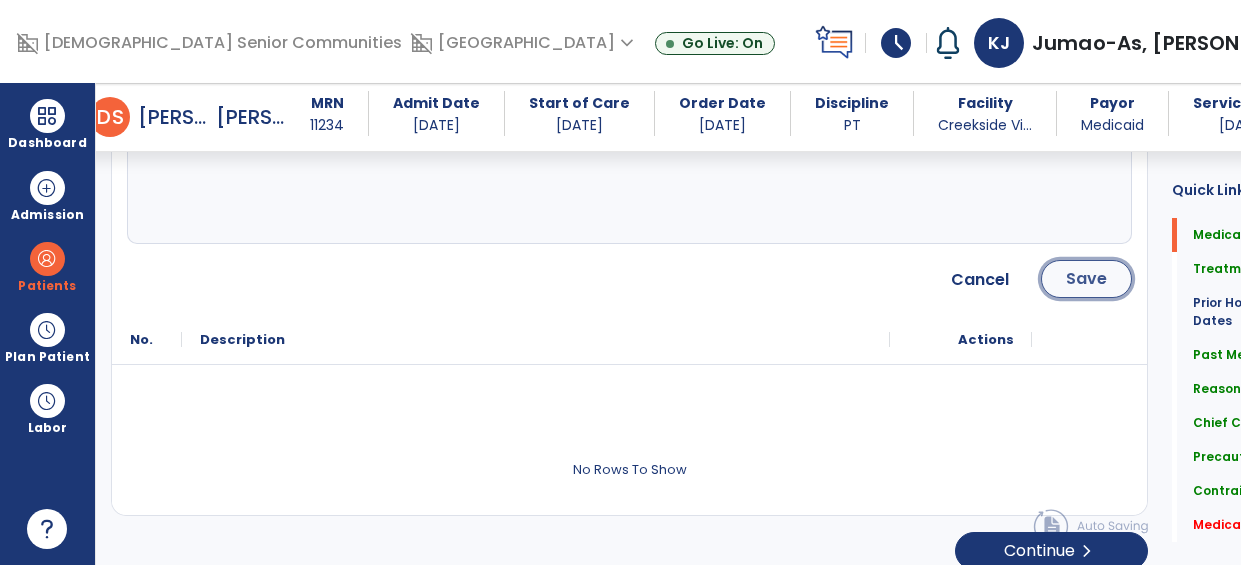 click on "Save" 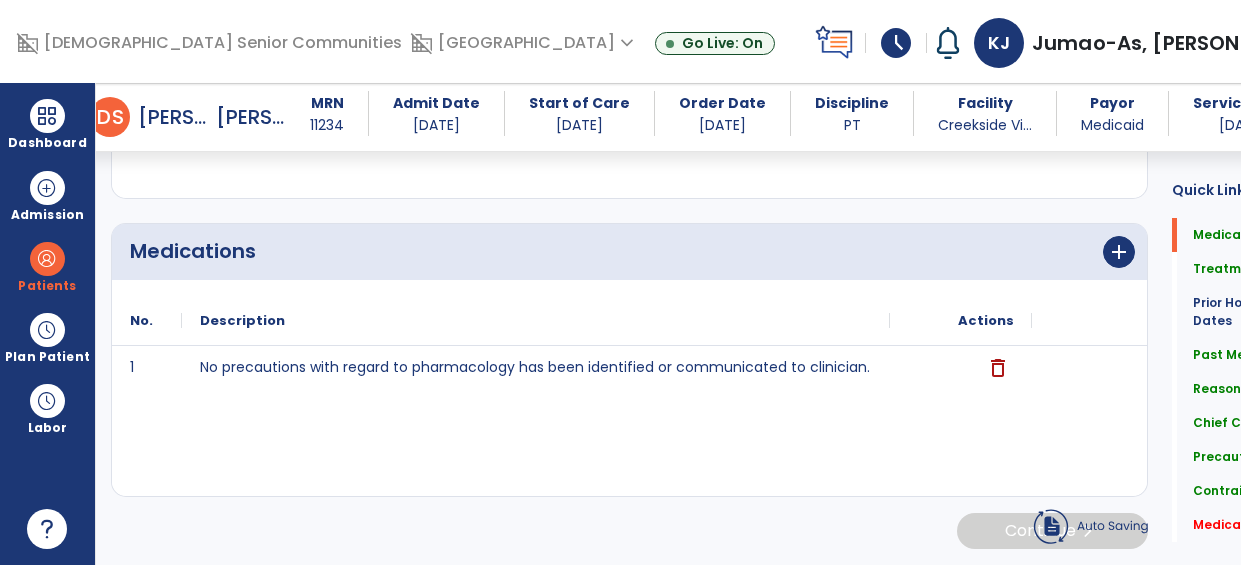 click on "1 No precautions with regard to pharmacology has been identified or communicated to clinician. delete" 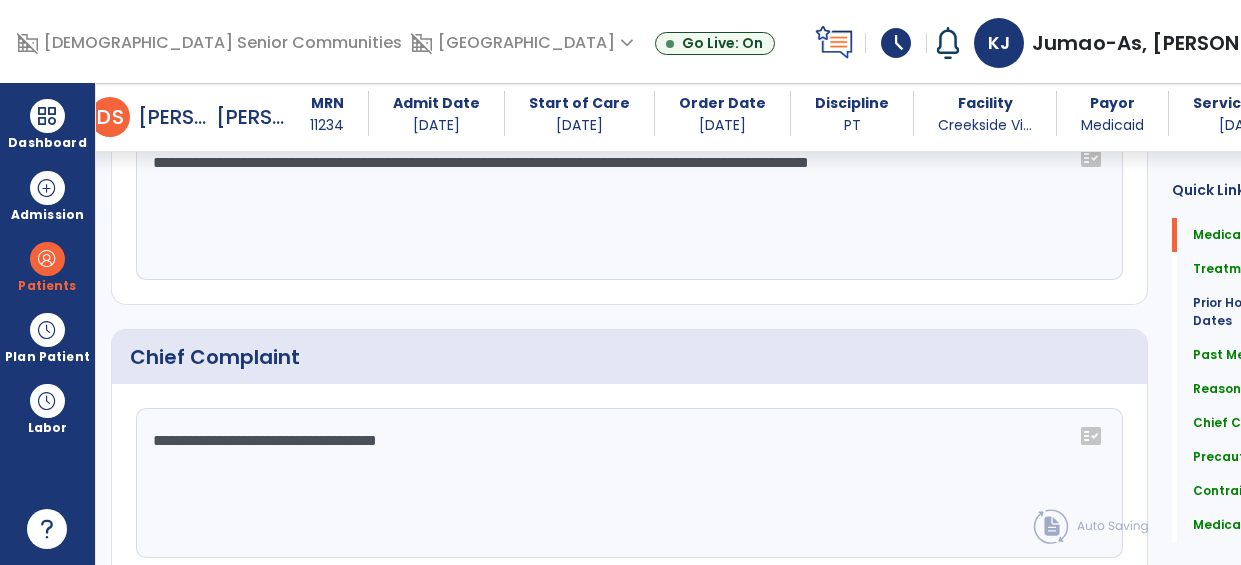 scroll, scrollTop: 2585, scrollLeft: 0, axis: vertical 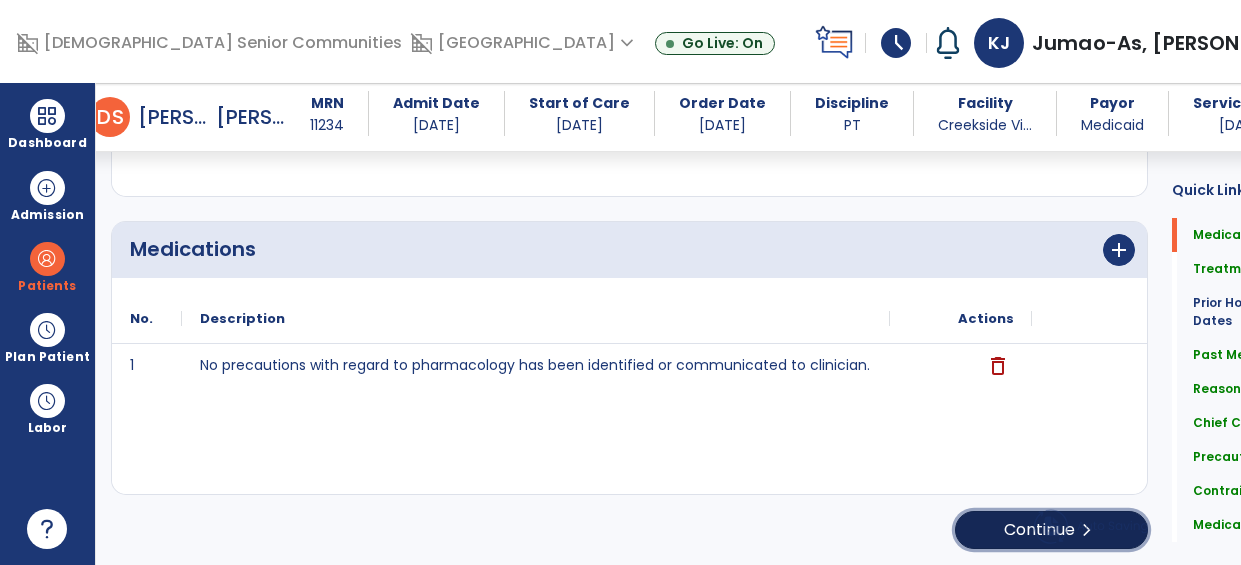 click on "Continue  chevron_right" 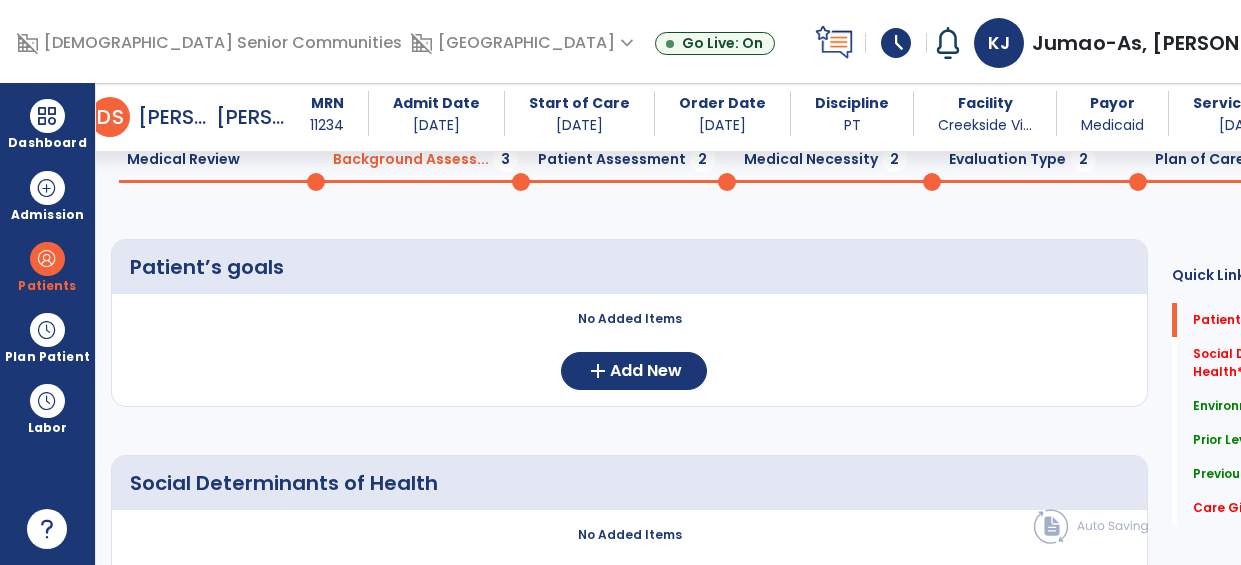scroll, scrollTop: 105, scrollLeft: 0, axis: vertical 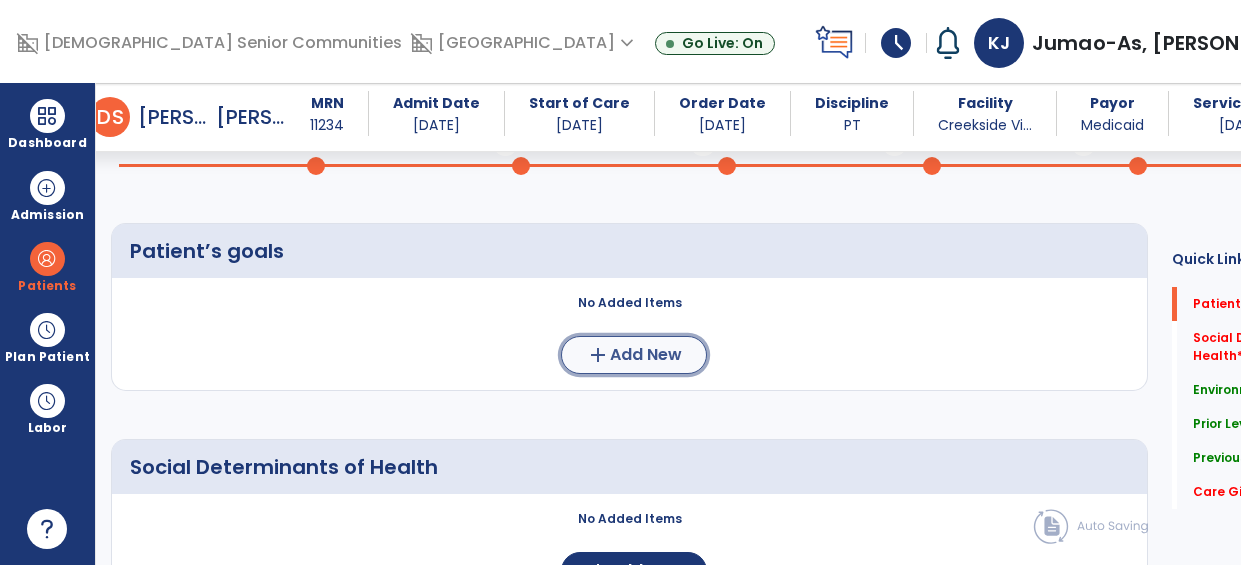 click on "Add New" 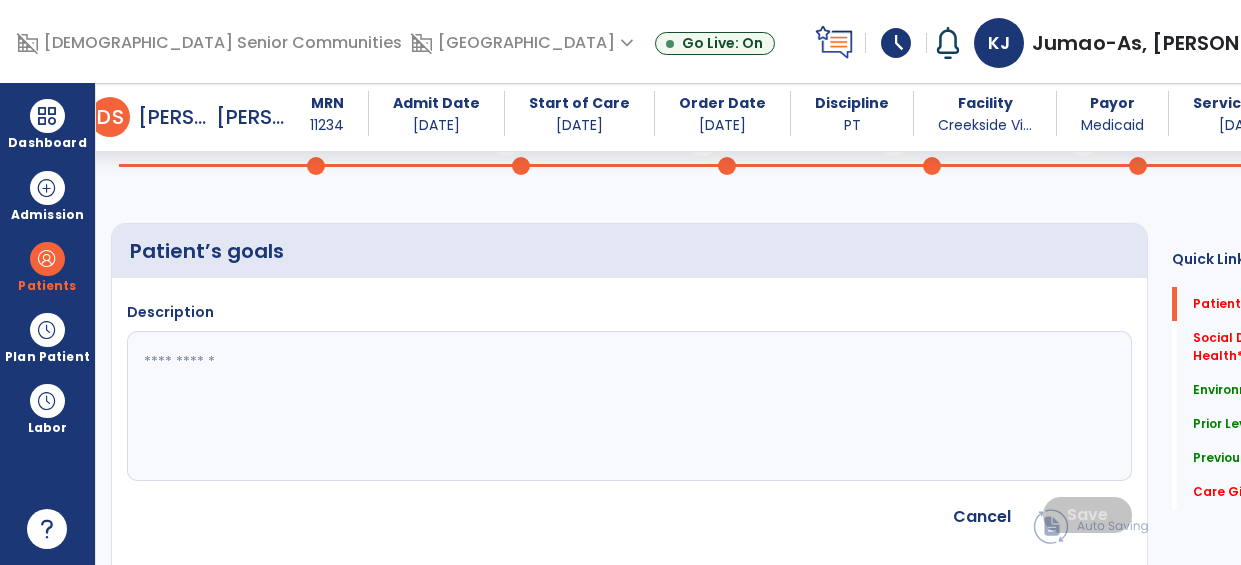 click 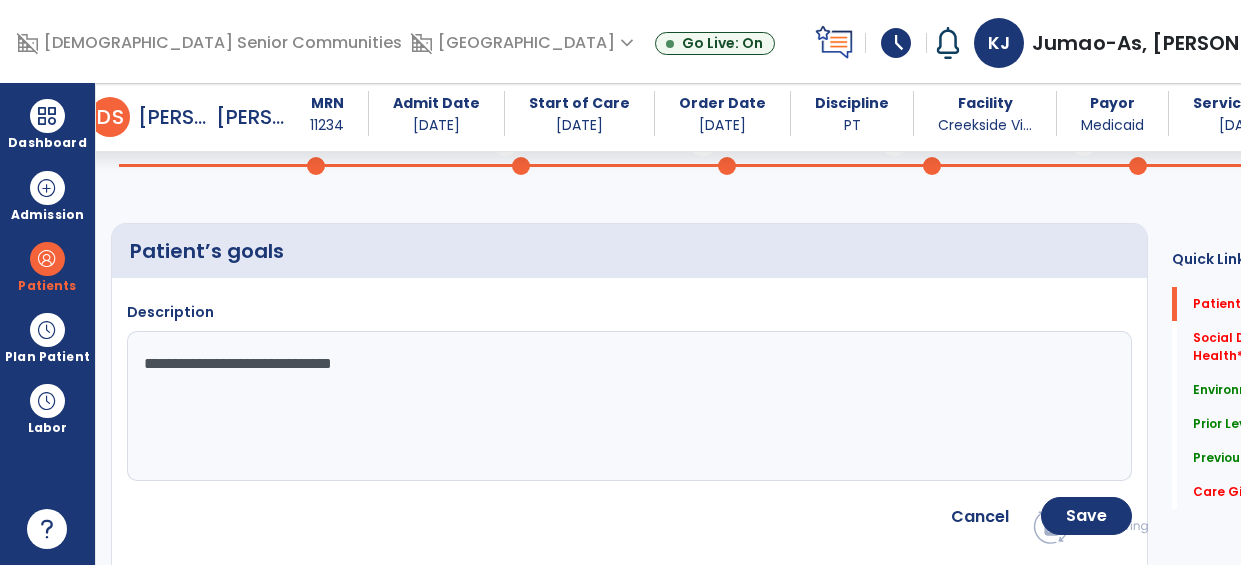 type on "**********" 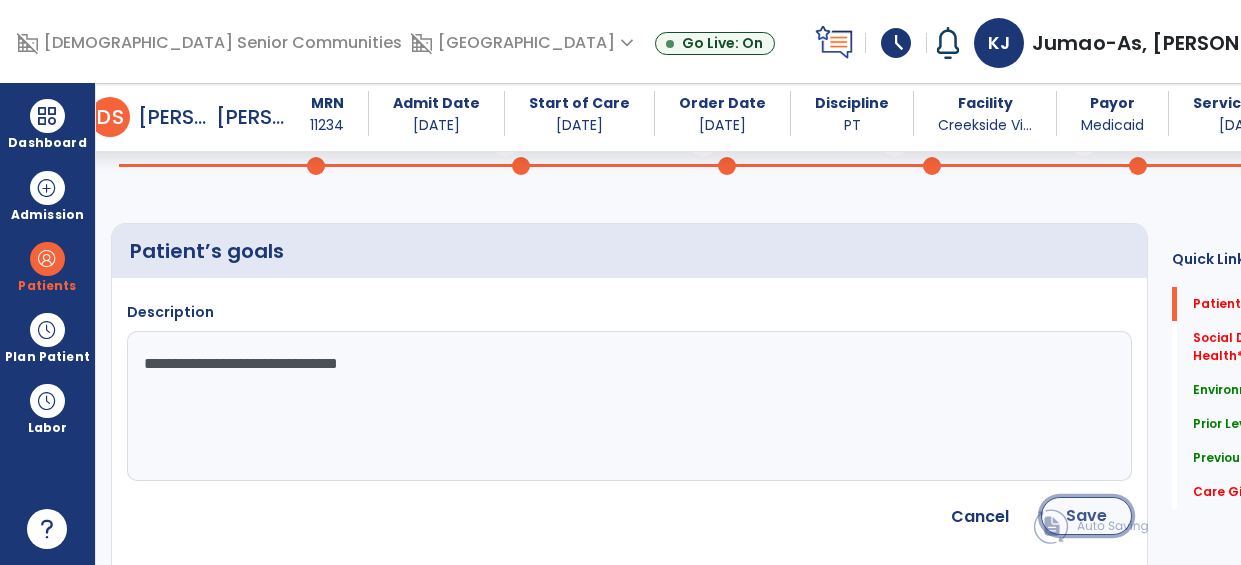 click on "Save" 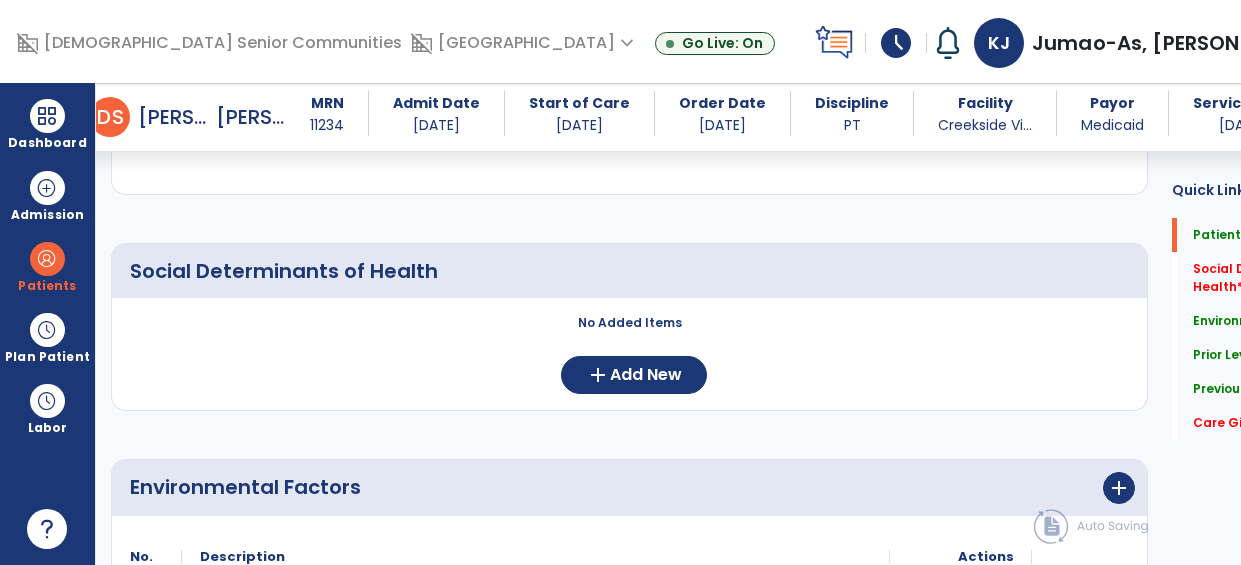 scroll, scrollTop: 402, scrollLeft: 0, axis: vertical 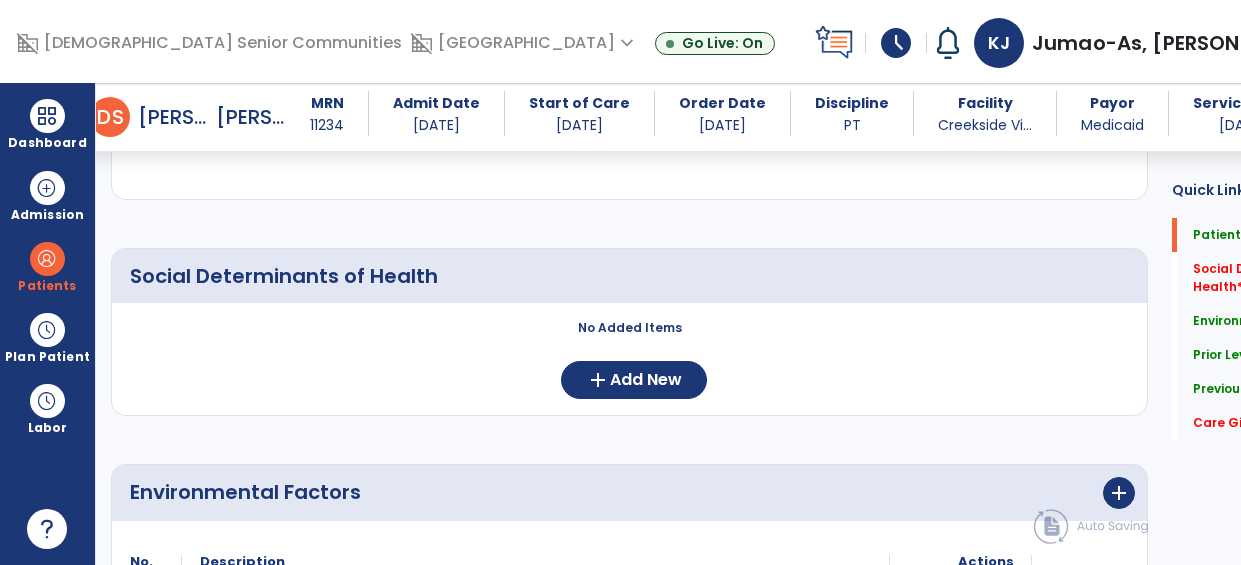 click on "No Added Items  add  Add New" 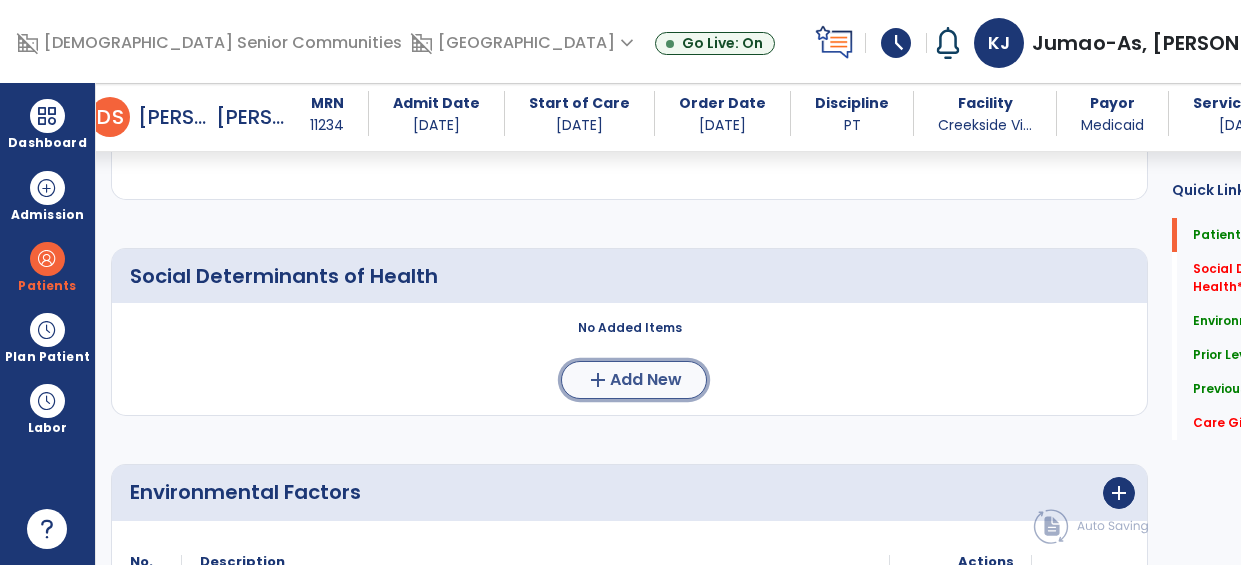 click on "Add New" 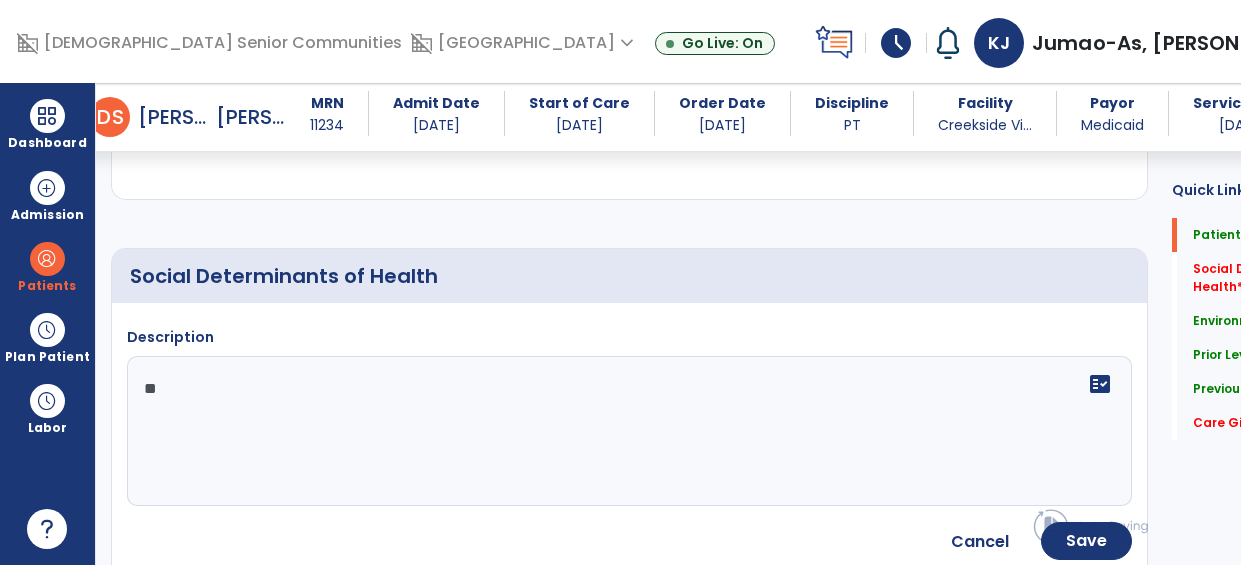 type on "***" 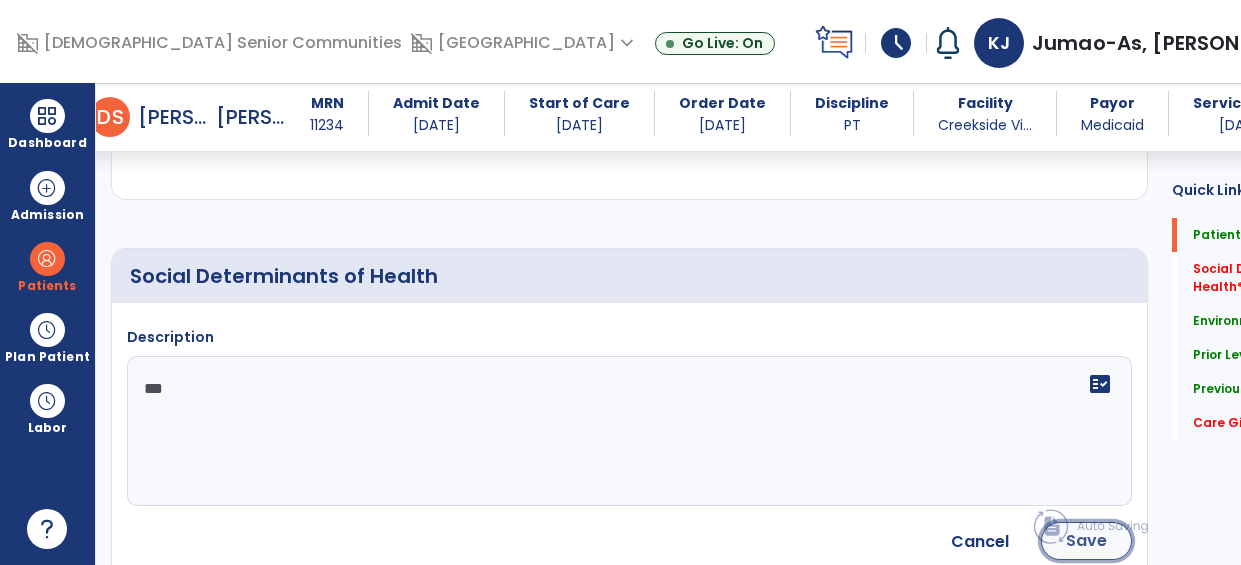 click on "Save" 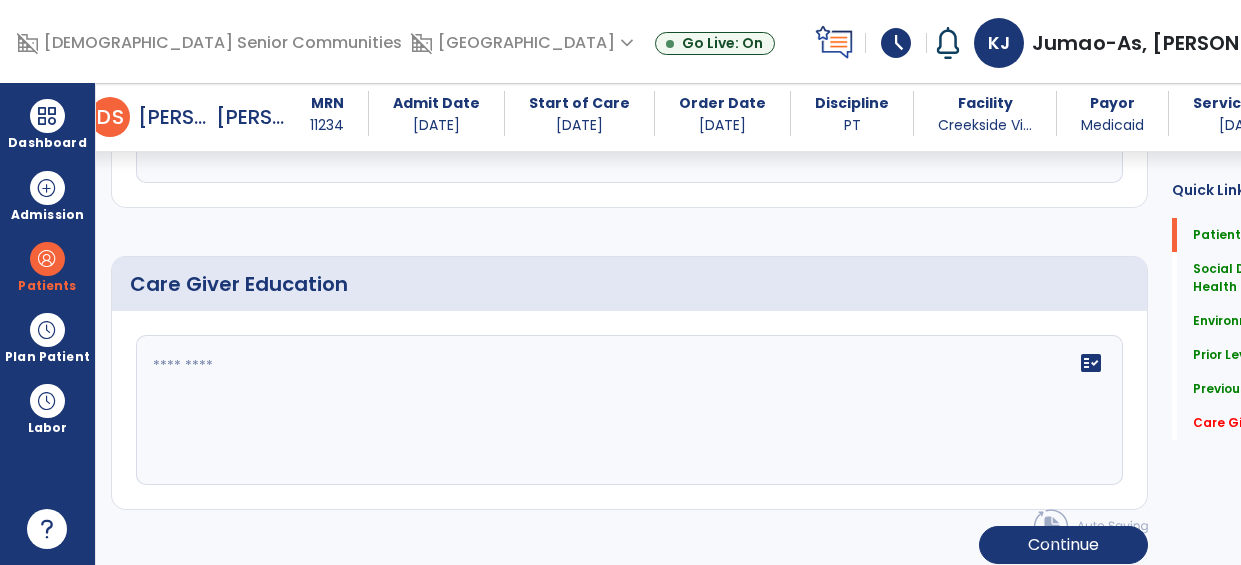 scroll, scrollTop: 1669, scrollLeft: 0, axis: vertical 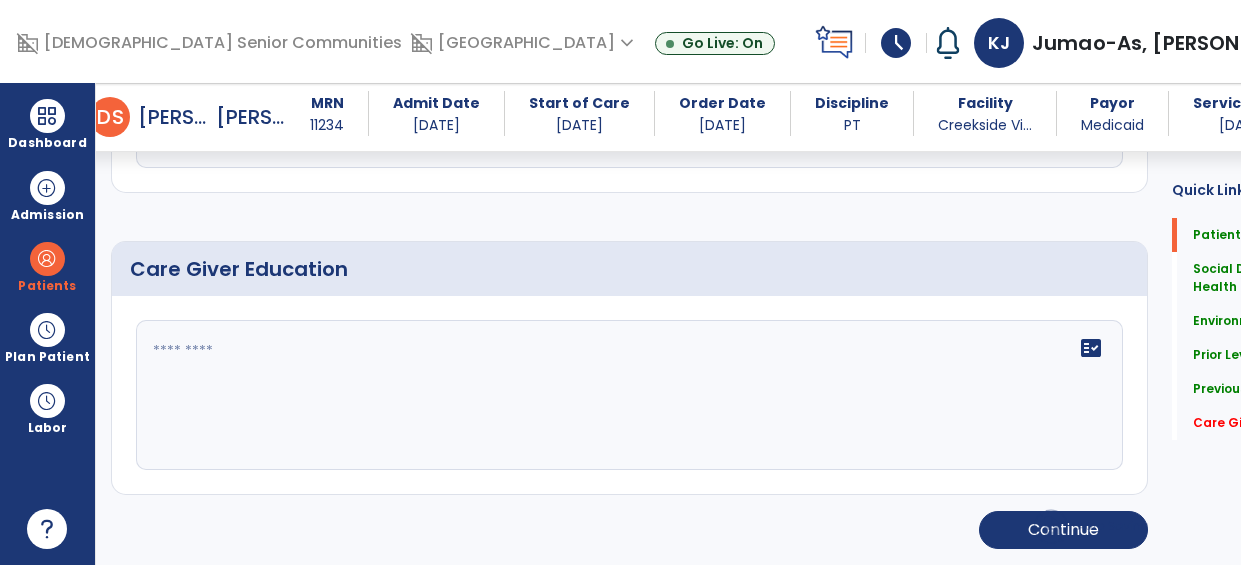 click on "fact_check" 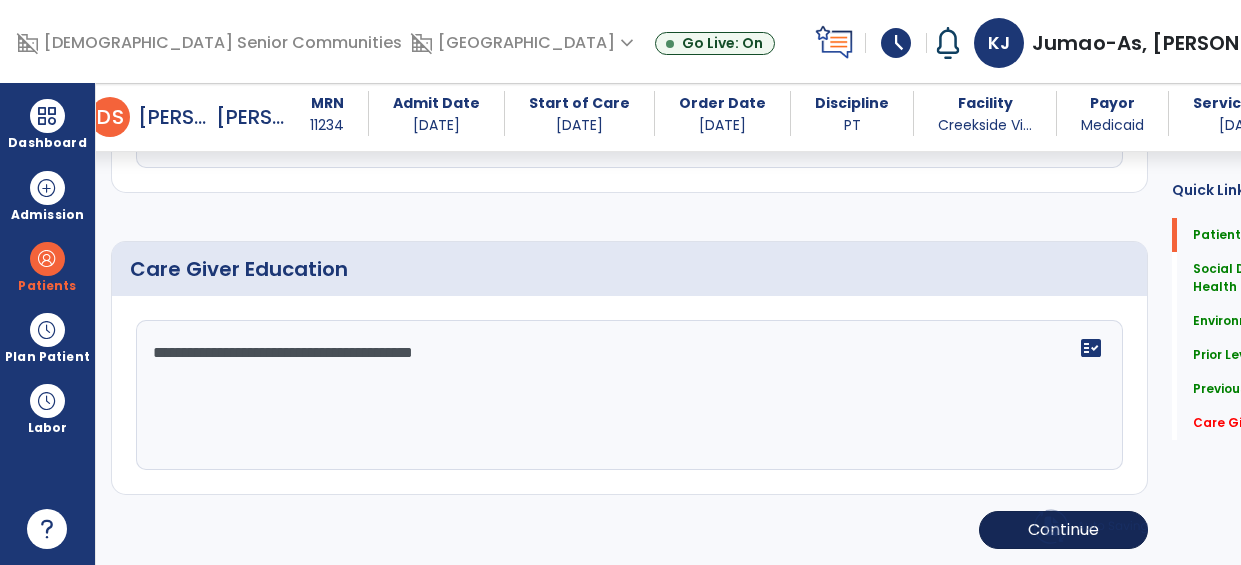 type on "**********" 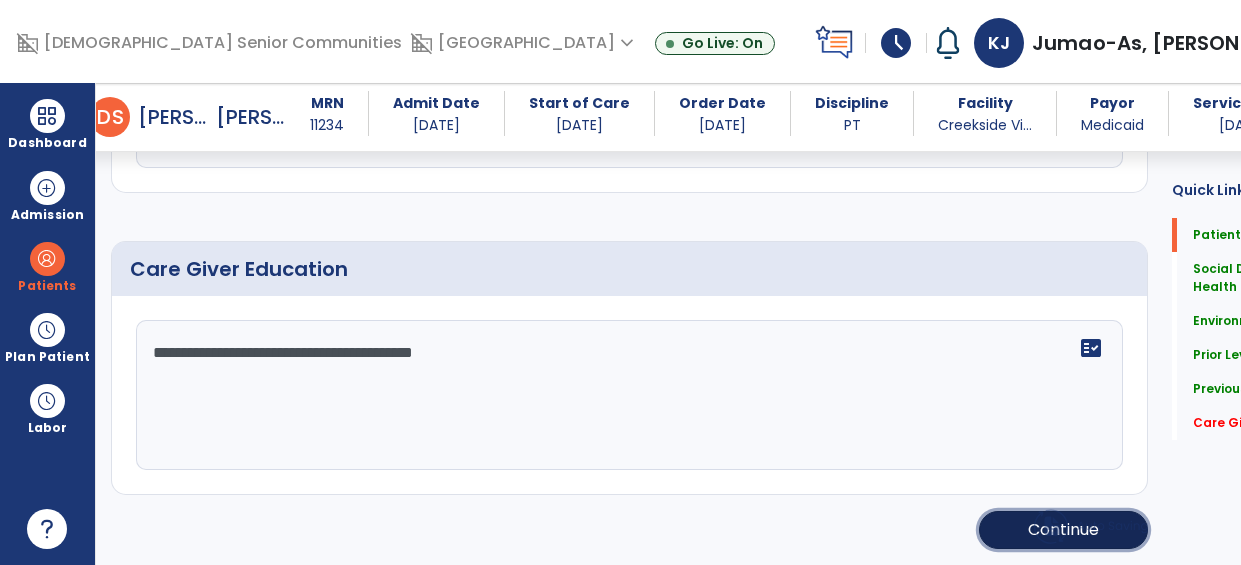 click on "Continue" 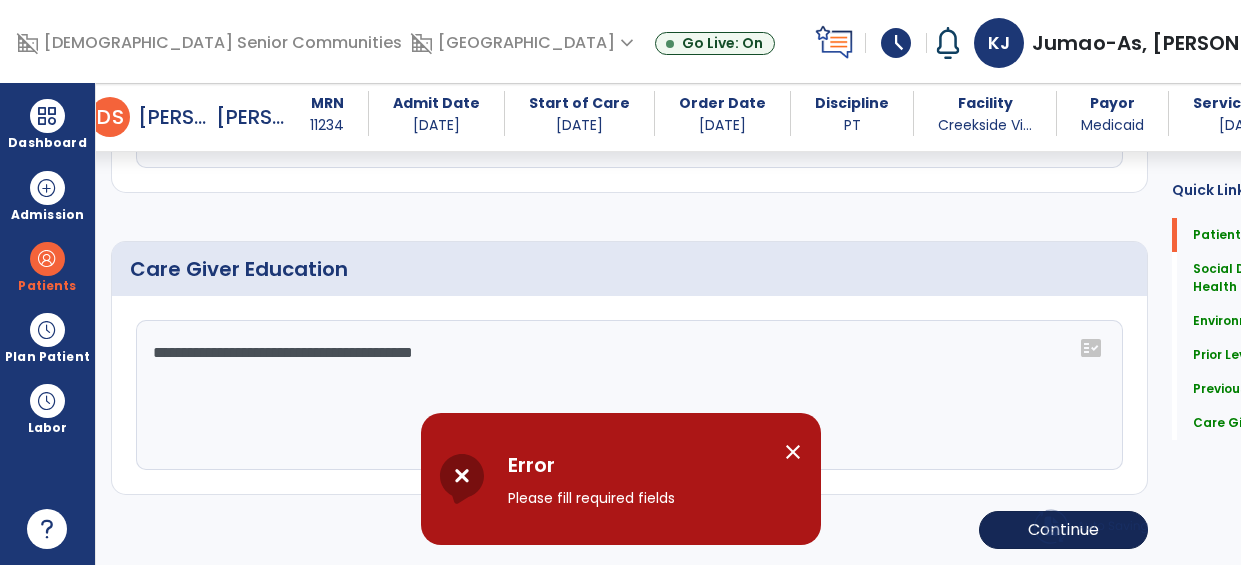 scroll, scrollTop: 1669, scrollLeft: 0, axis: vertical 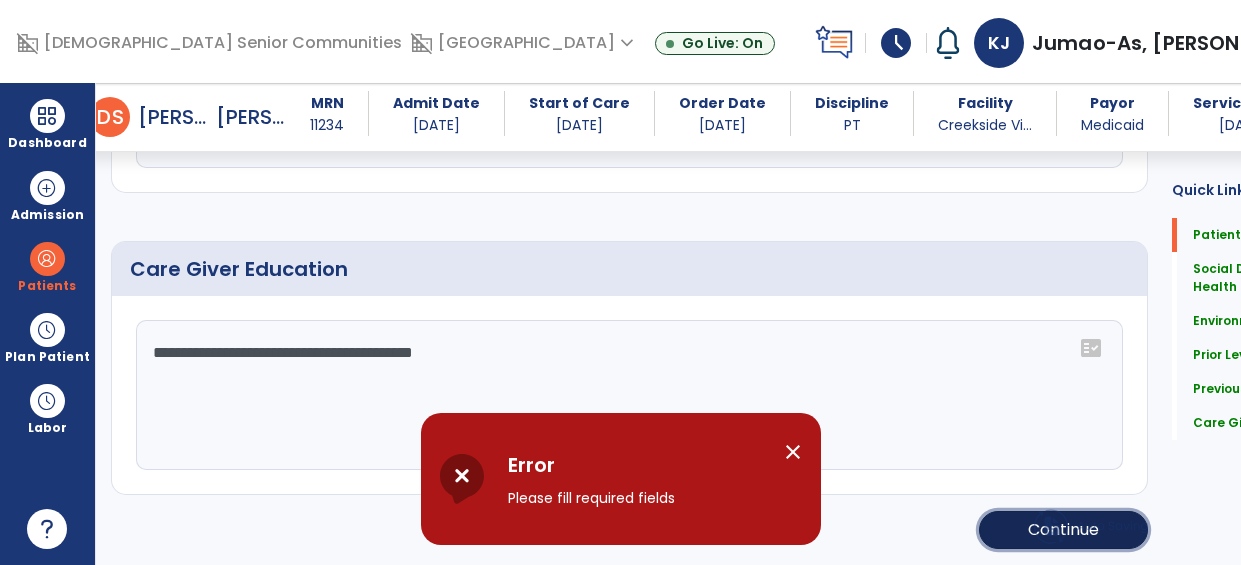 click on "Continue" 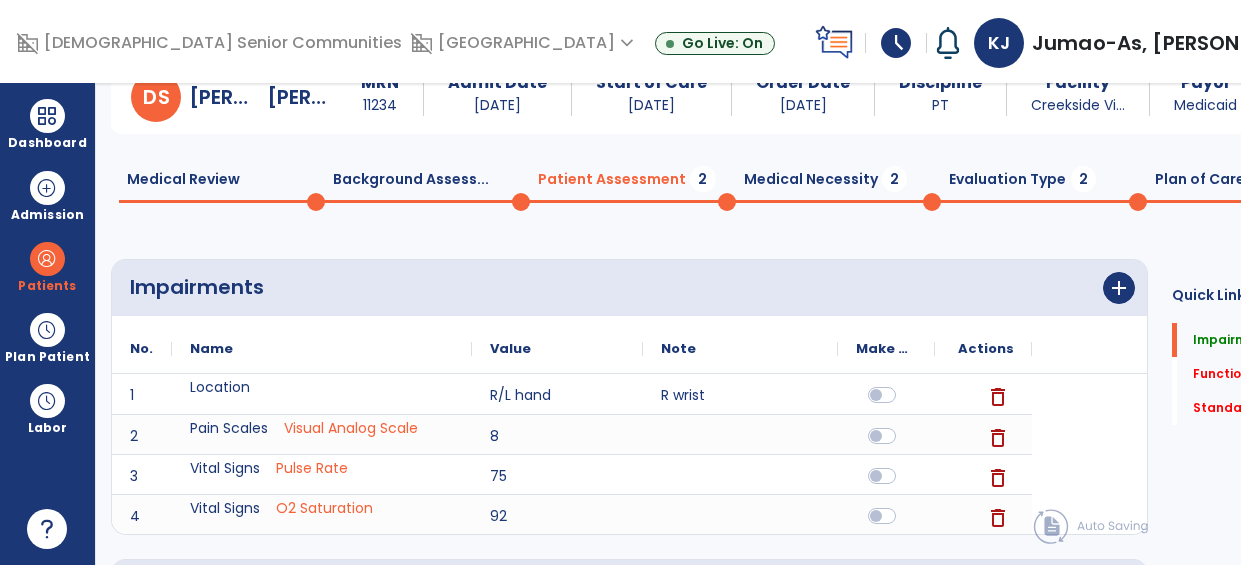scroll, scrollTop: 0, scrollLeft: 0, axis: both 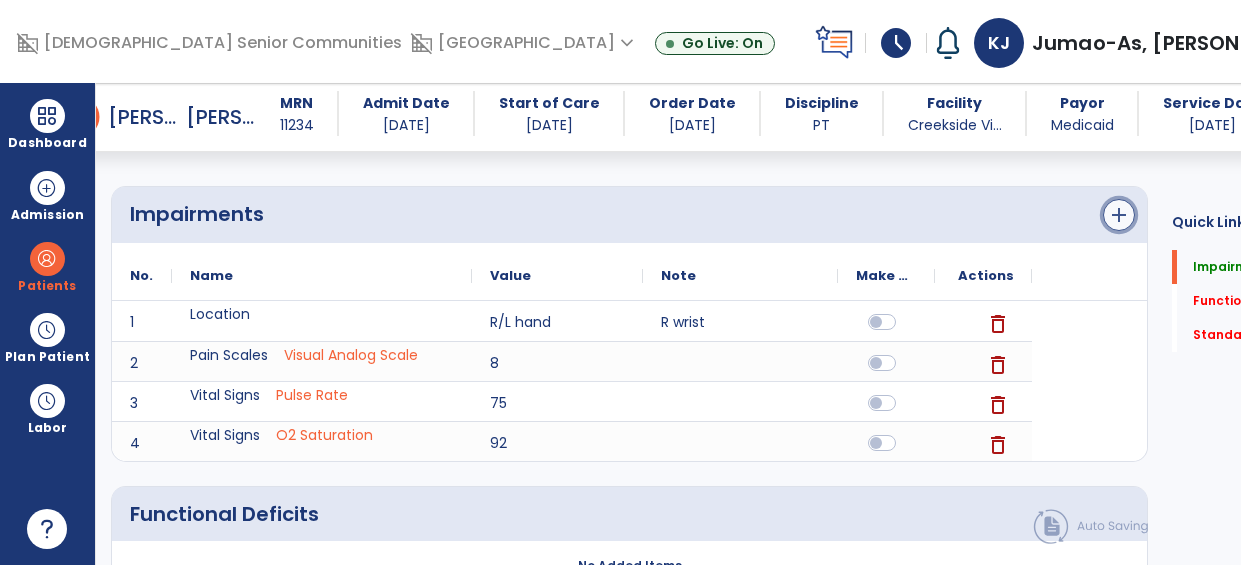 click on "add" 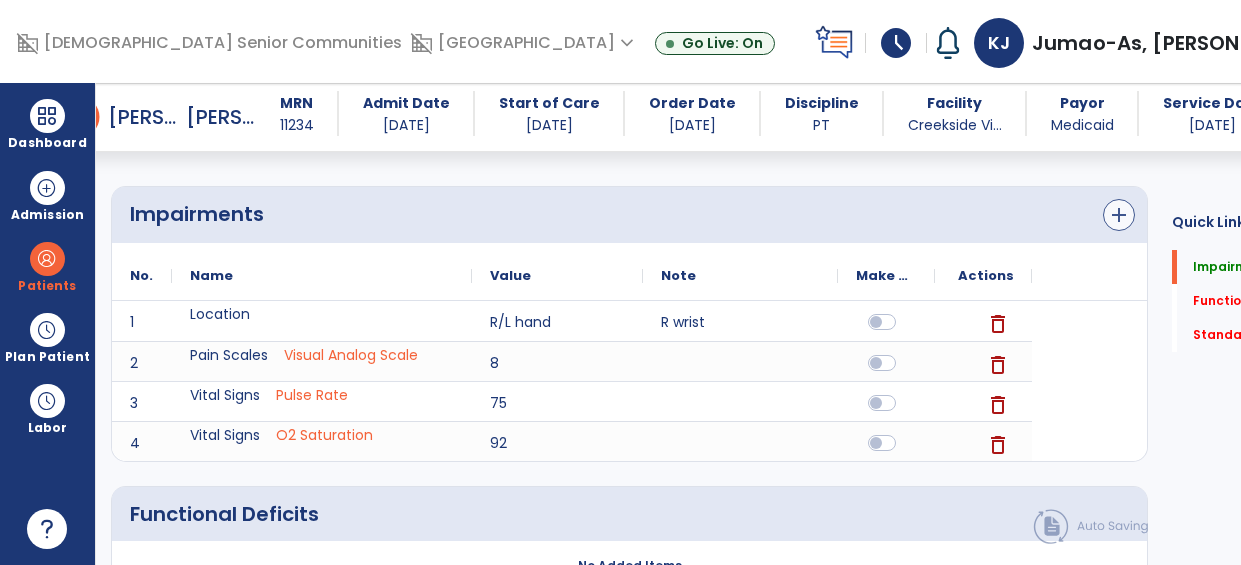 scroll, scrollTop: 4, scrollLeft: 0, axis: vertical 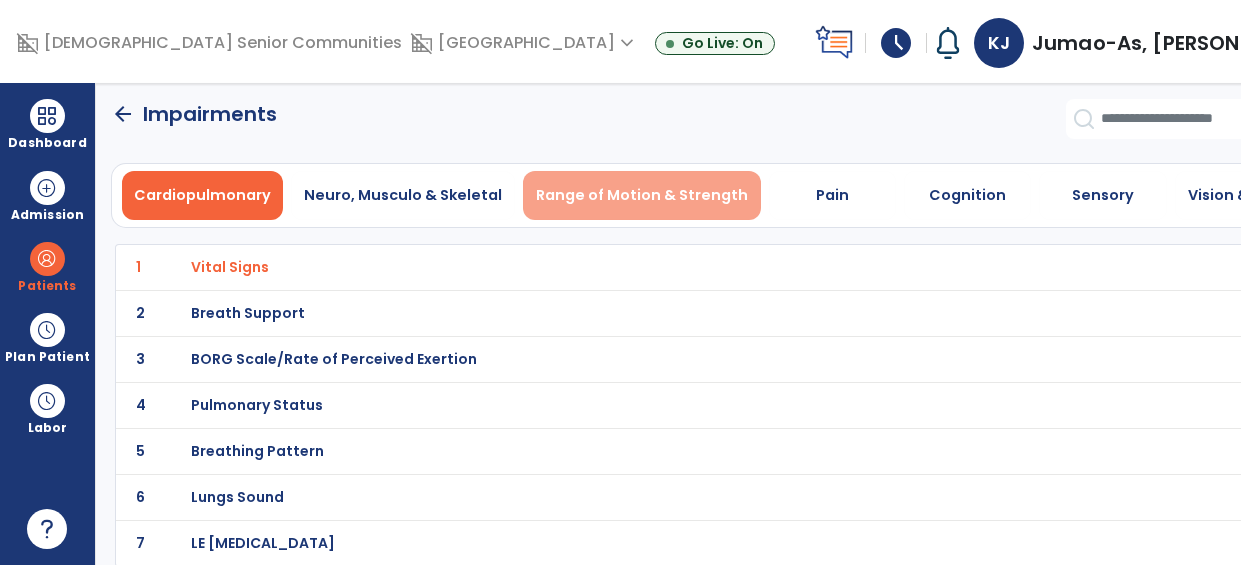 click on "Range of Motion & Strength" at bounding box center [642, 195] 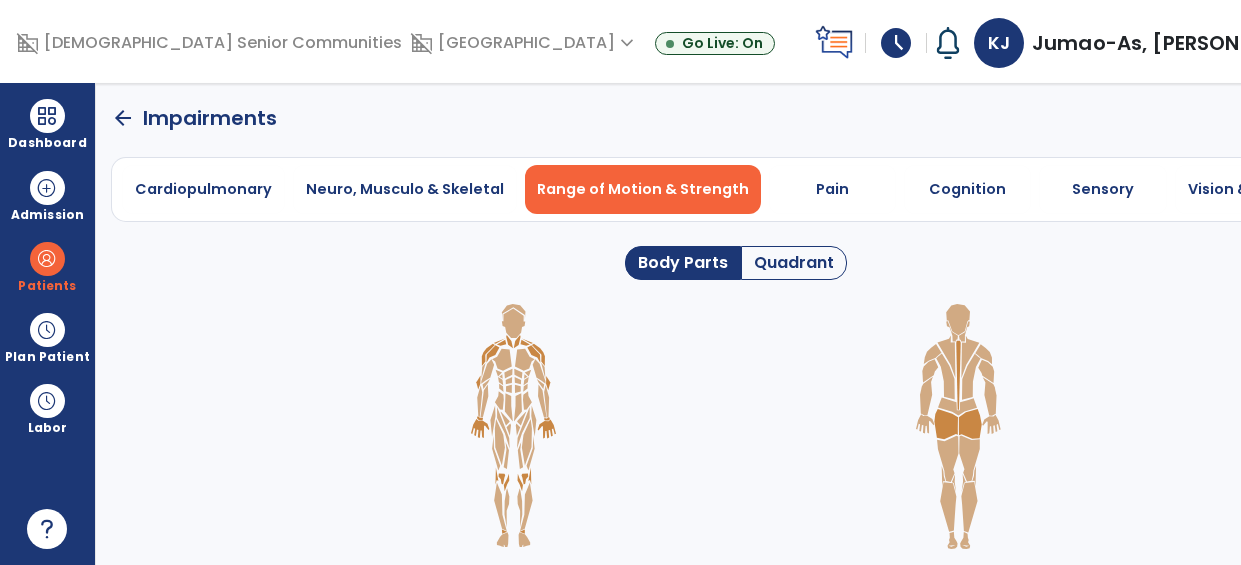 scroll, scrollTop: 0, scrollLeft: 0, axis: both 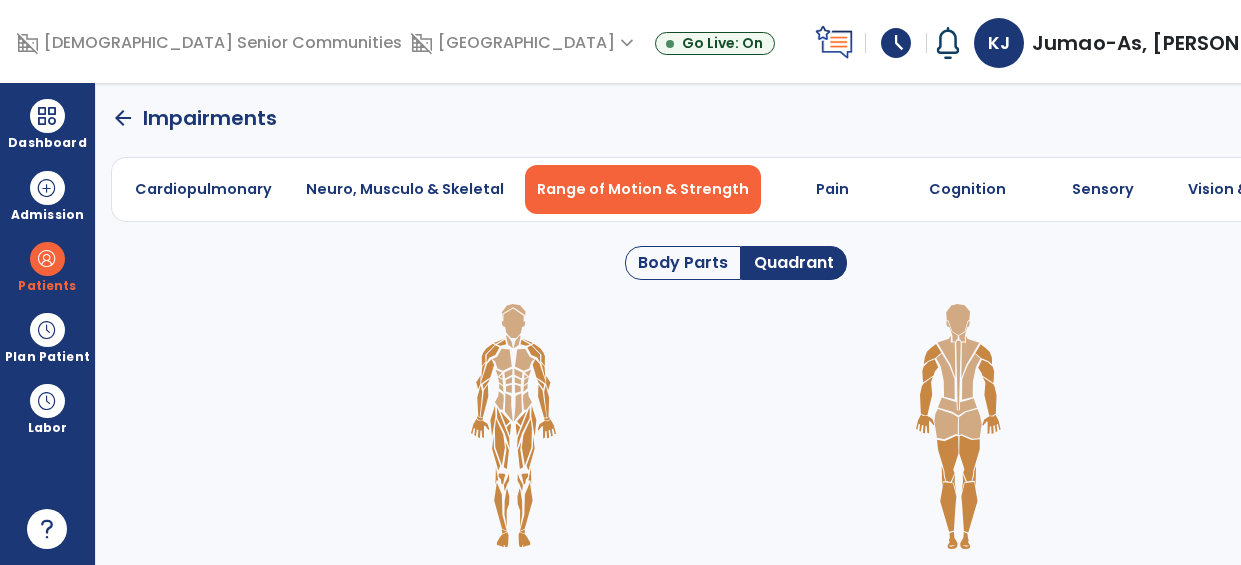 click 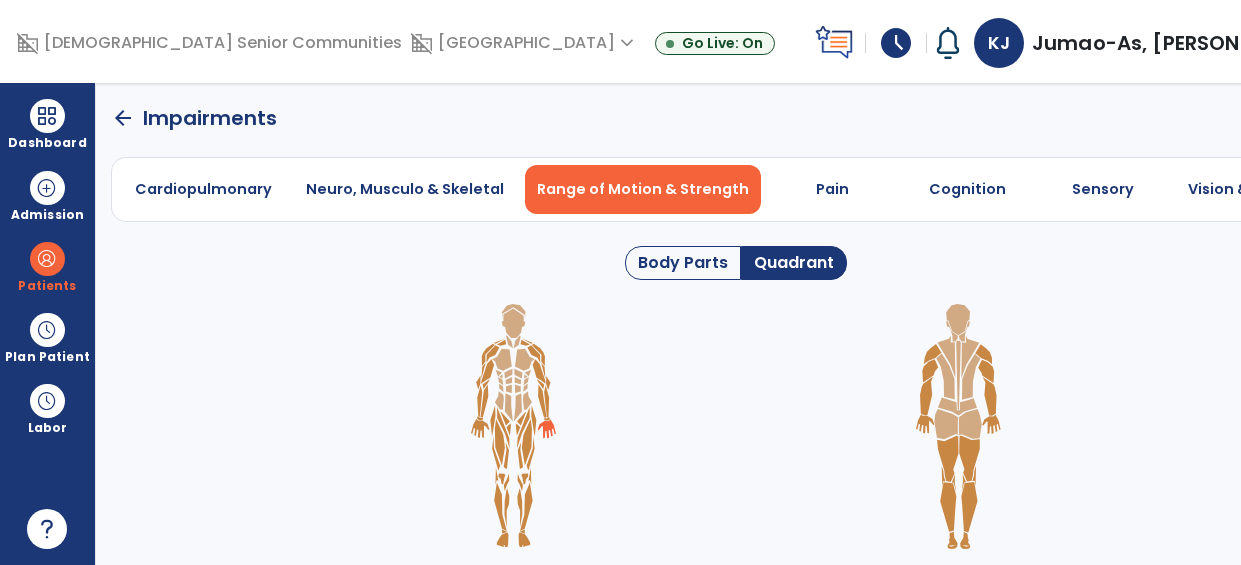 click 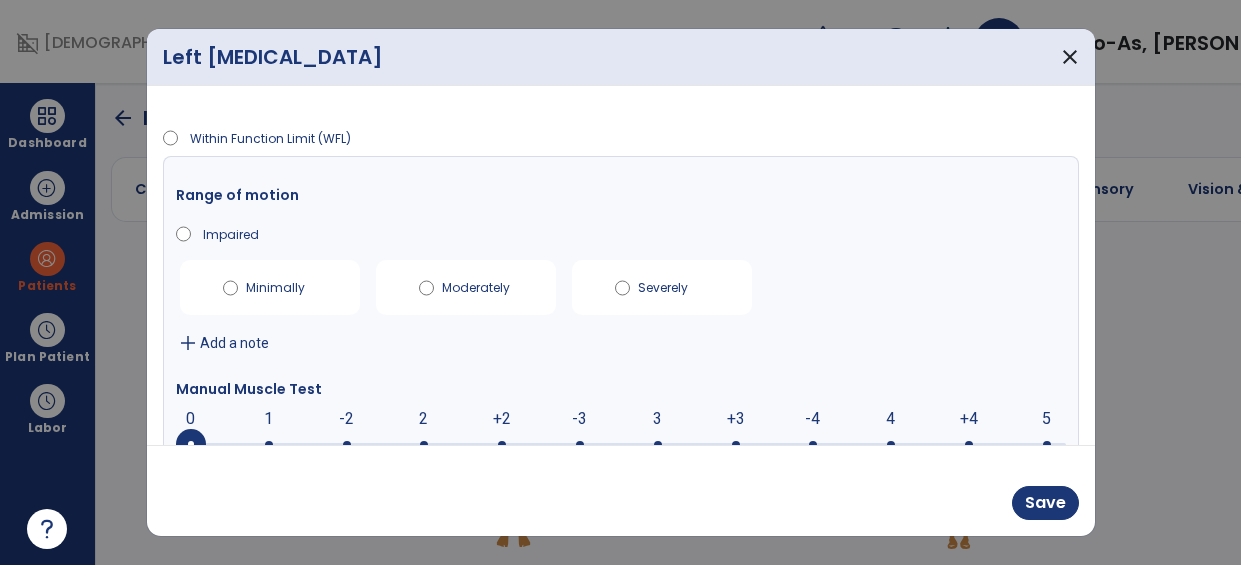 click at bounding box center [621, 443] 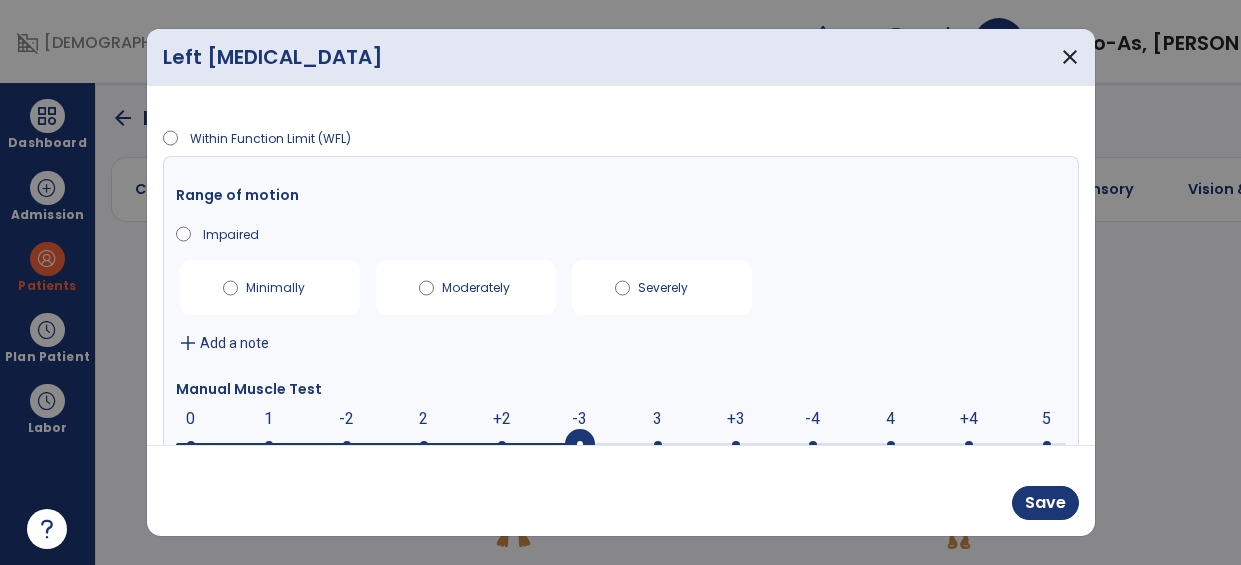 scroll, scrollTop: 13, scrollLeft: 0, axis: vertical 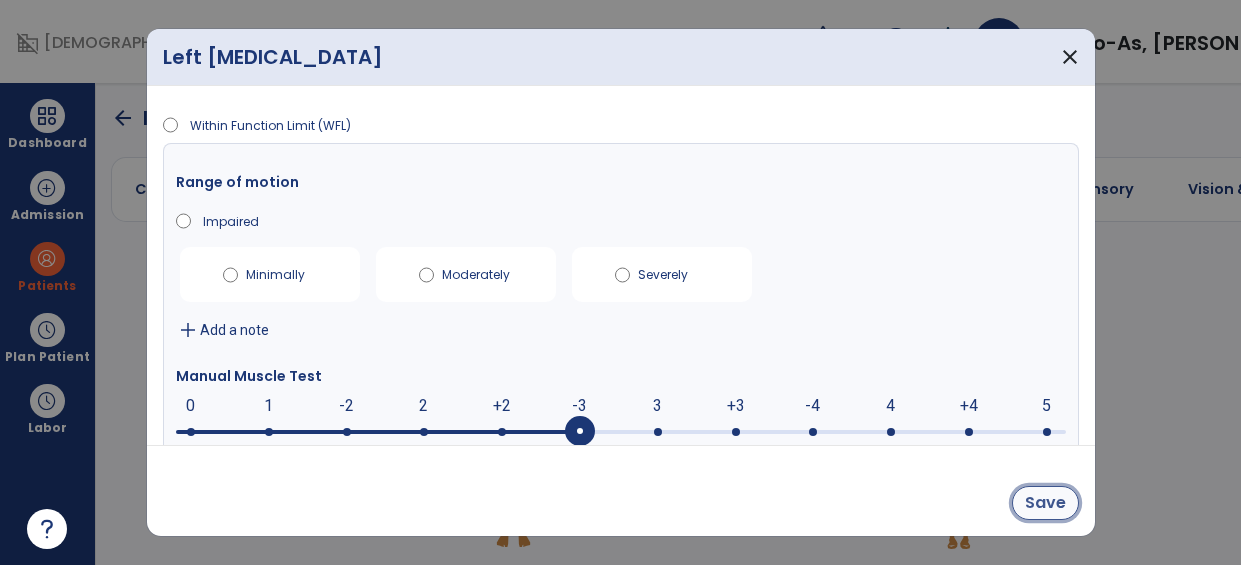 click on "Save" at bounding box center [1045, 503] 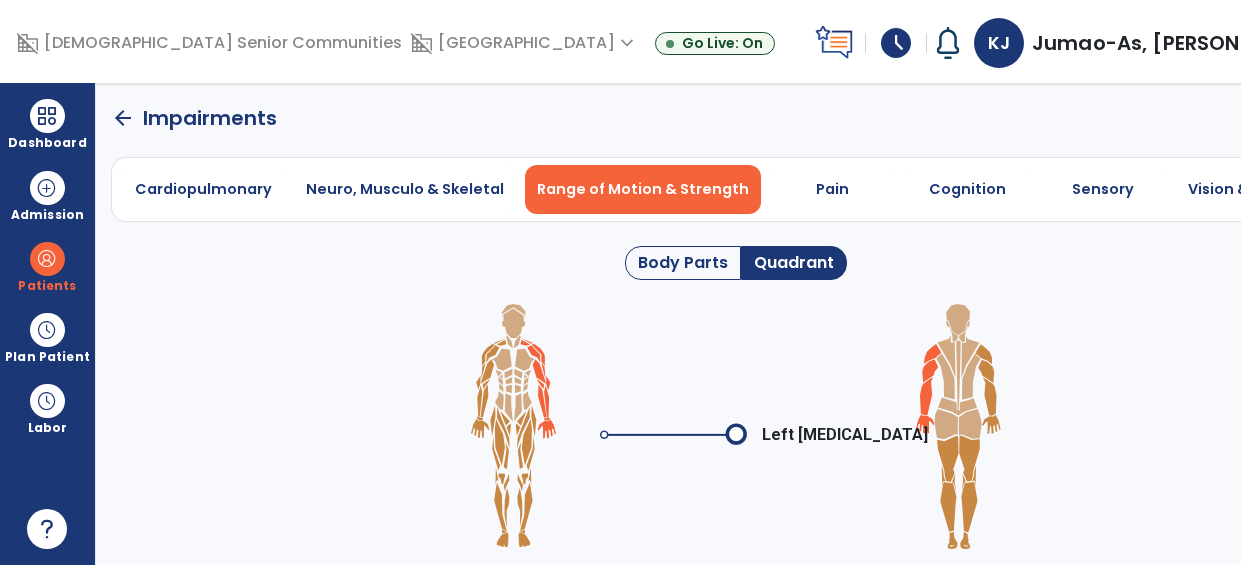 click 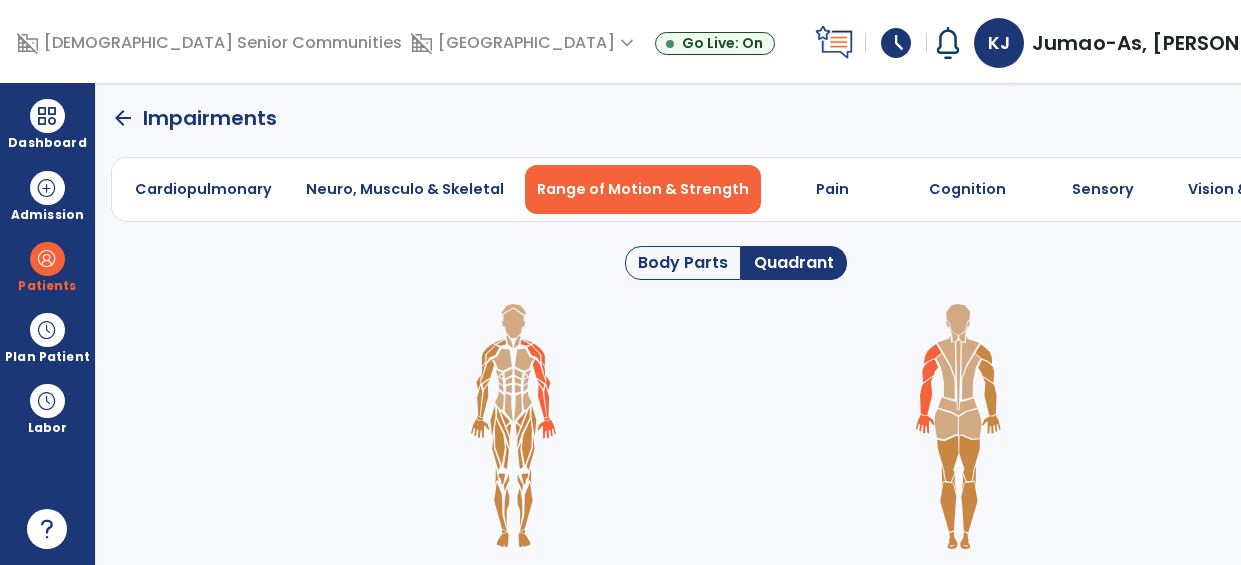 click 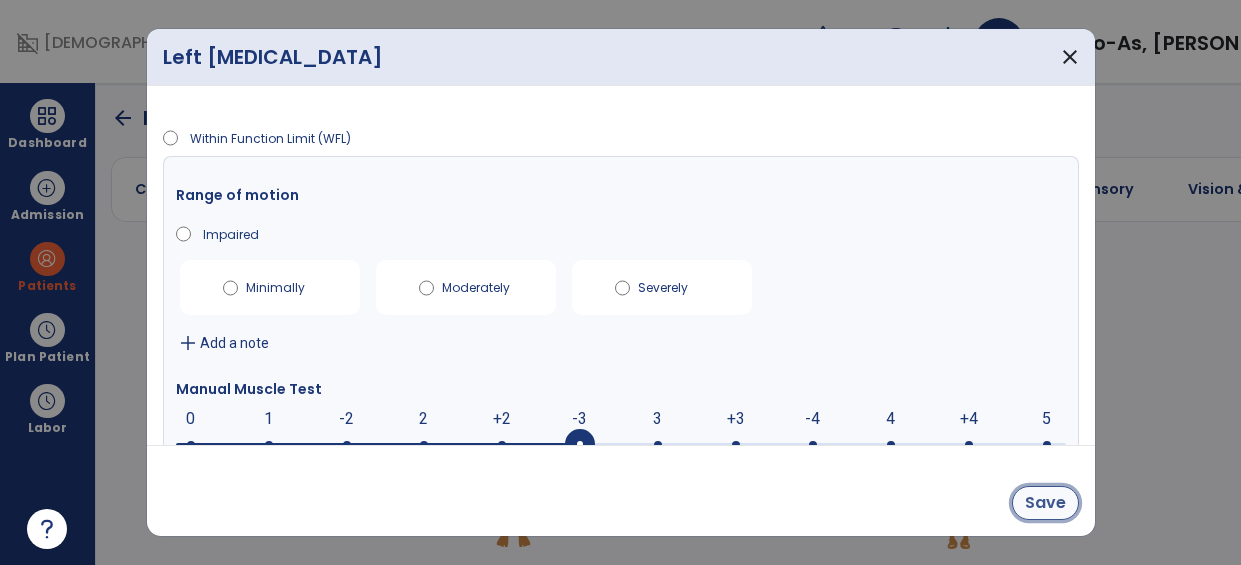 click on "Save" at bounding box center (1045, 503) 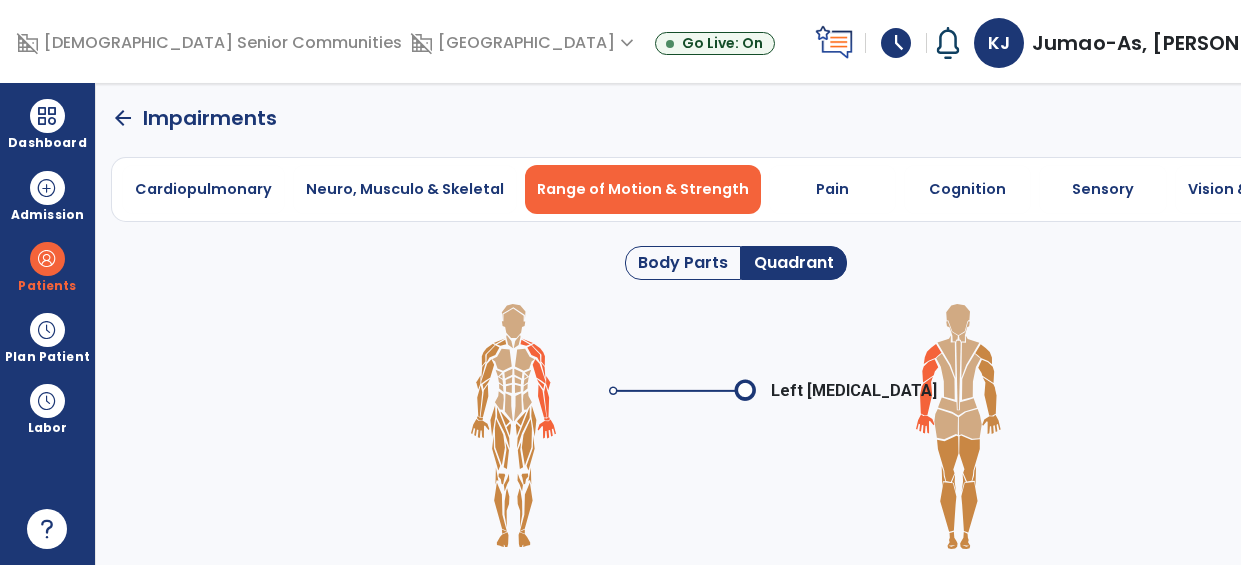 click 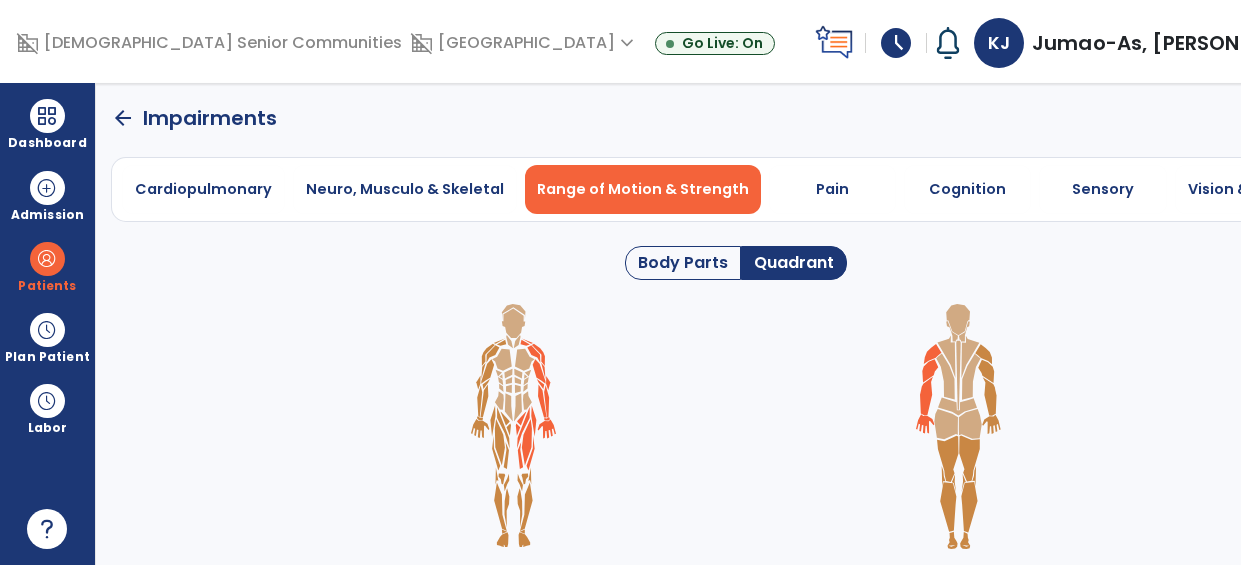 click 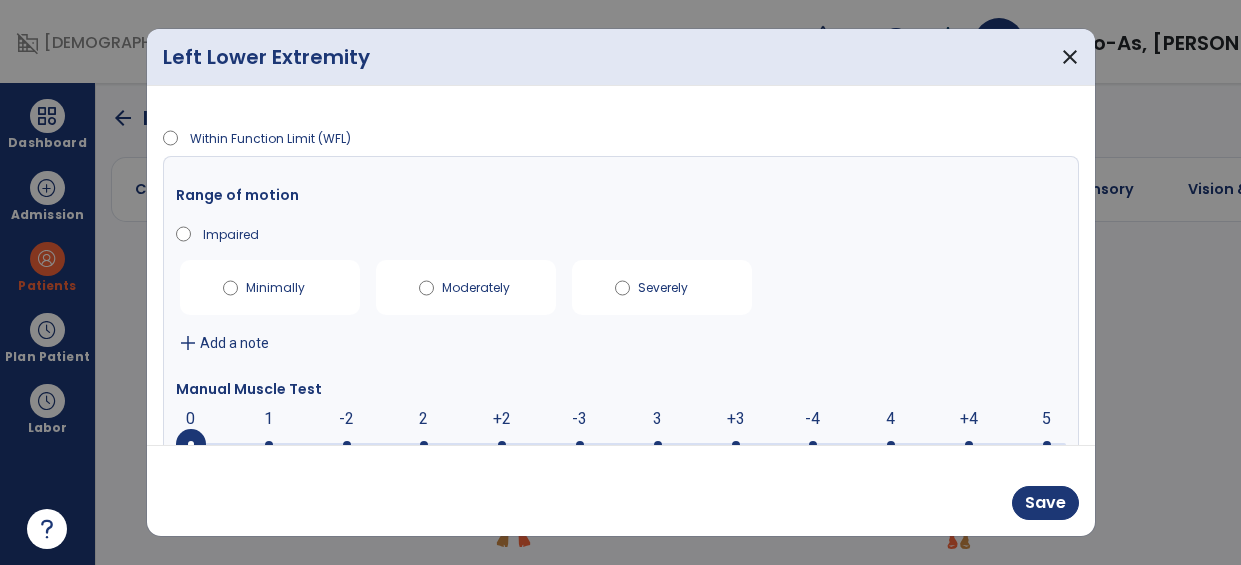click at bounding box center (621, 443) 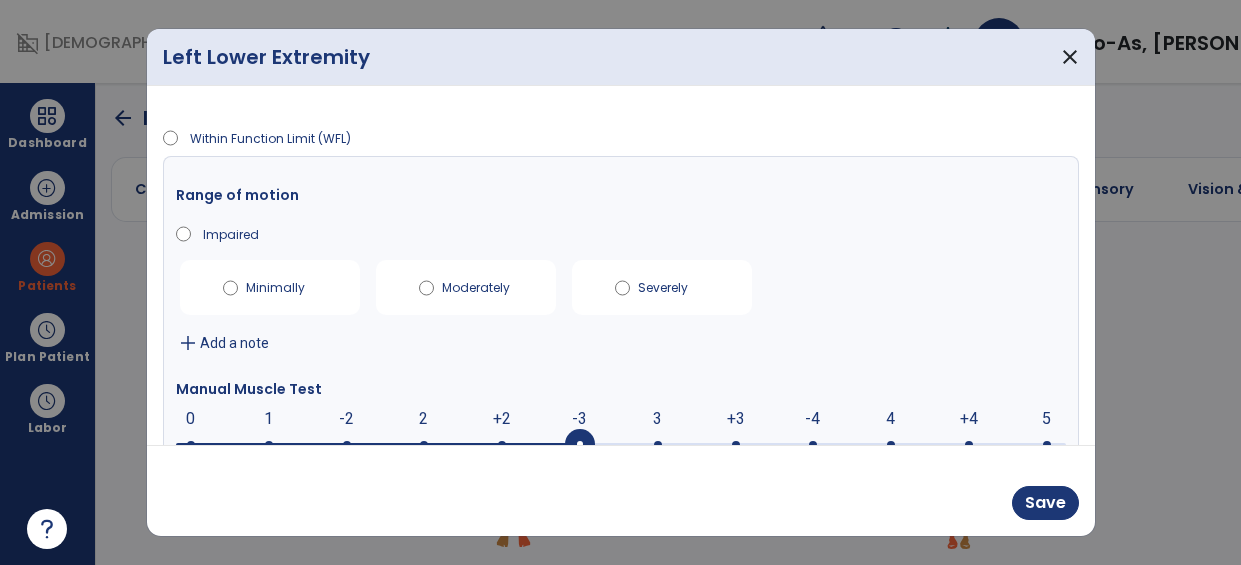 scroll, scrollTop: 13, scrollLeft: 0, axis: vertical 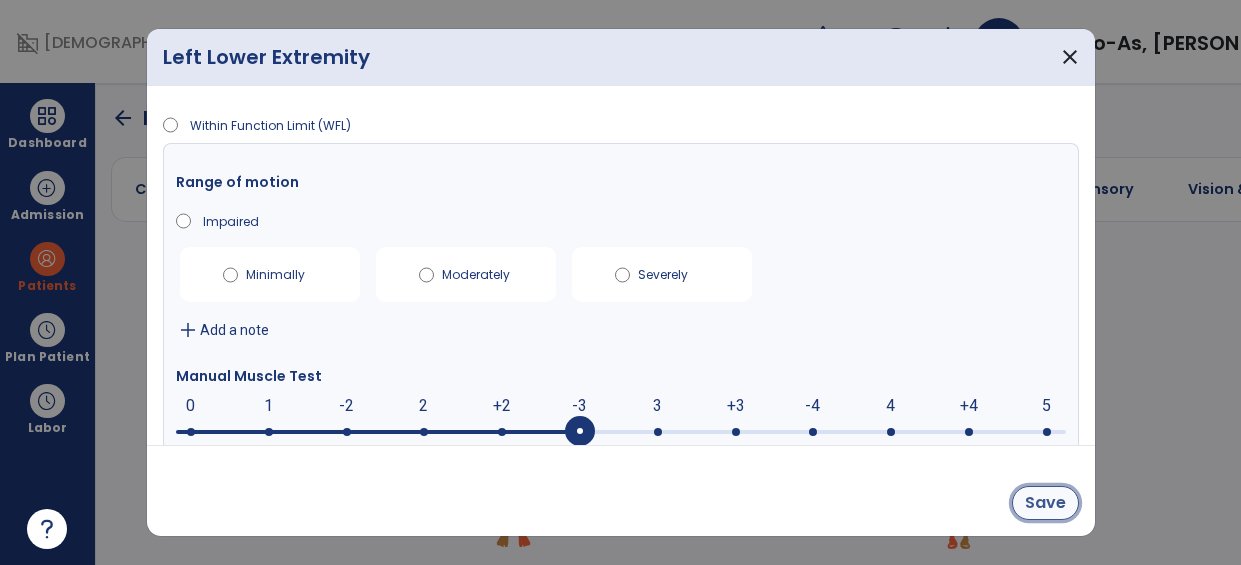 click on "Save" at bounding box center [1045, 503] 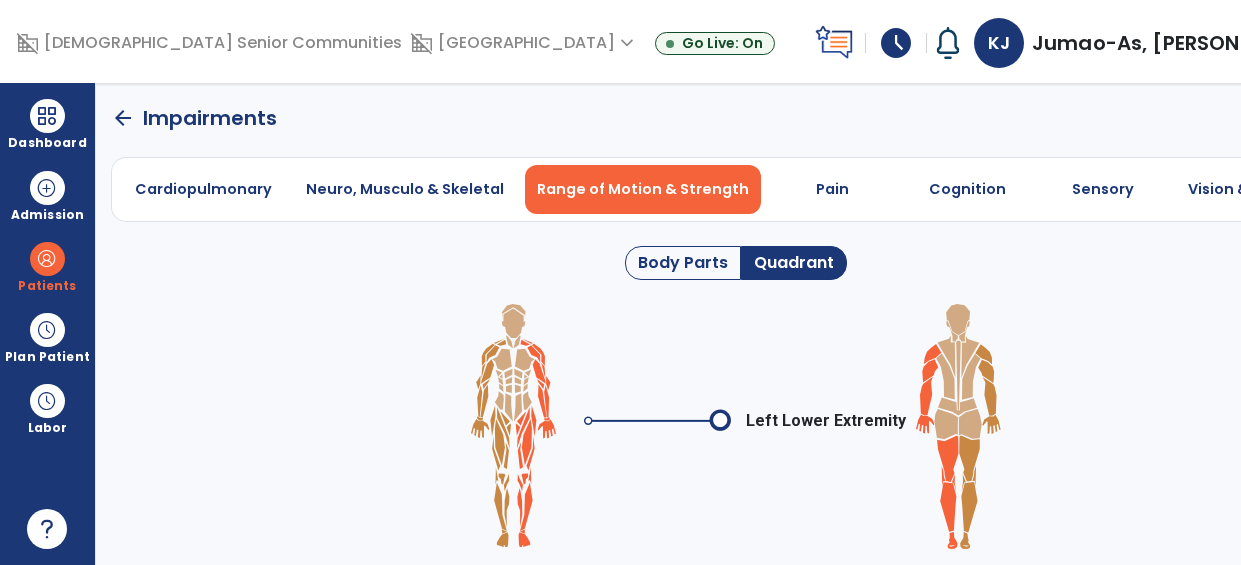 click 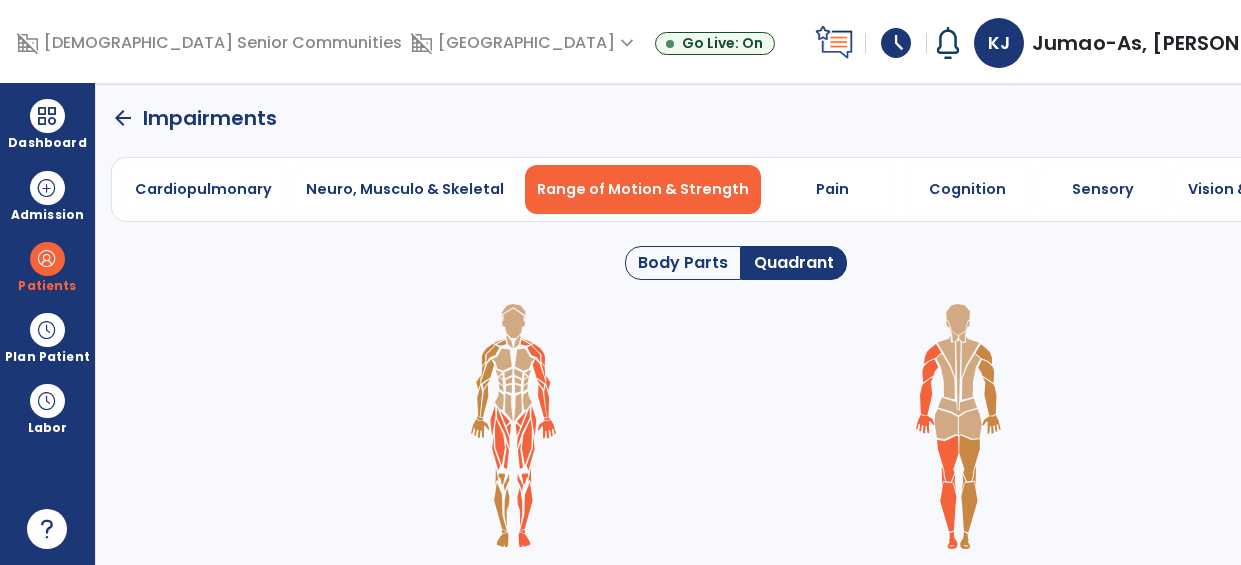 click 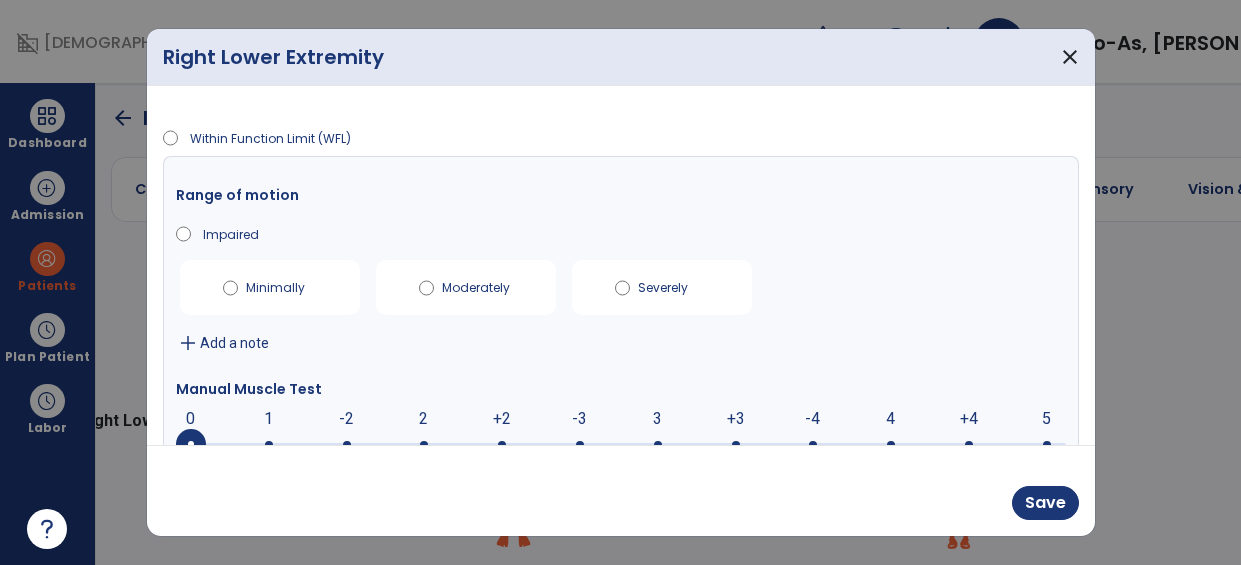 click at bounding box center (621, 443) 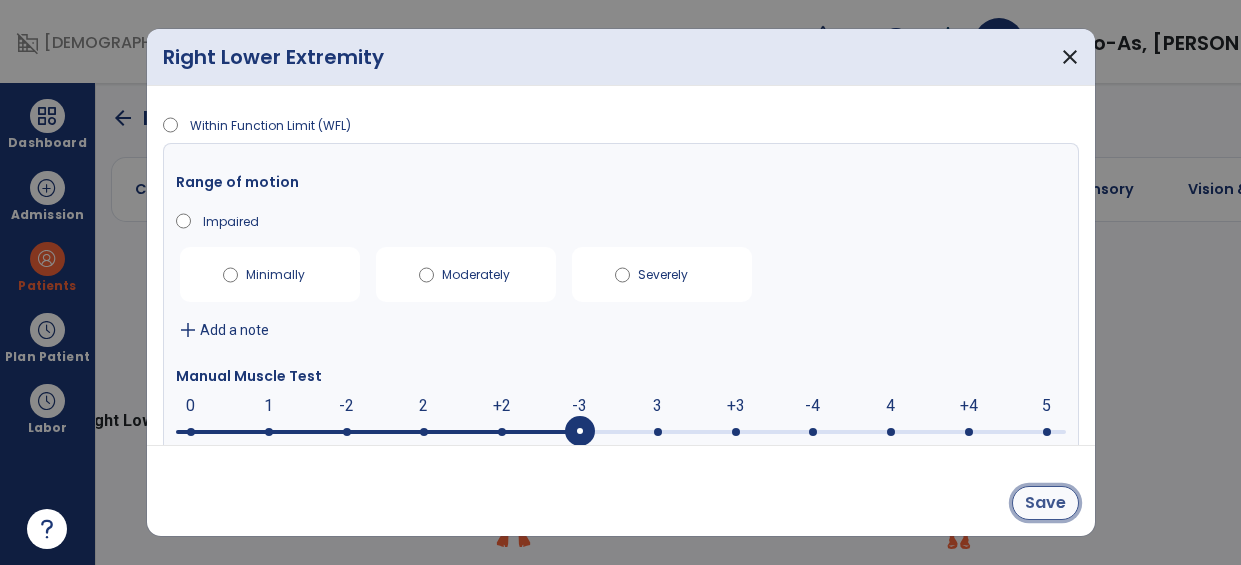 click on "Save" at bounding box center (1045, 503) 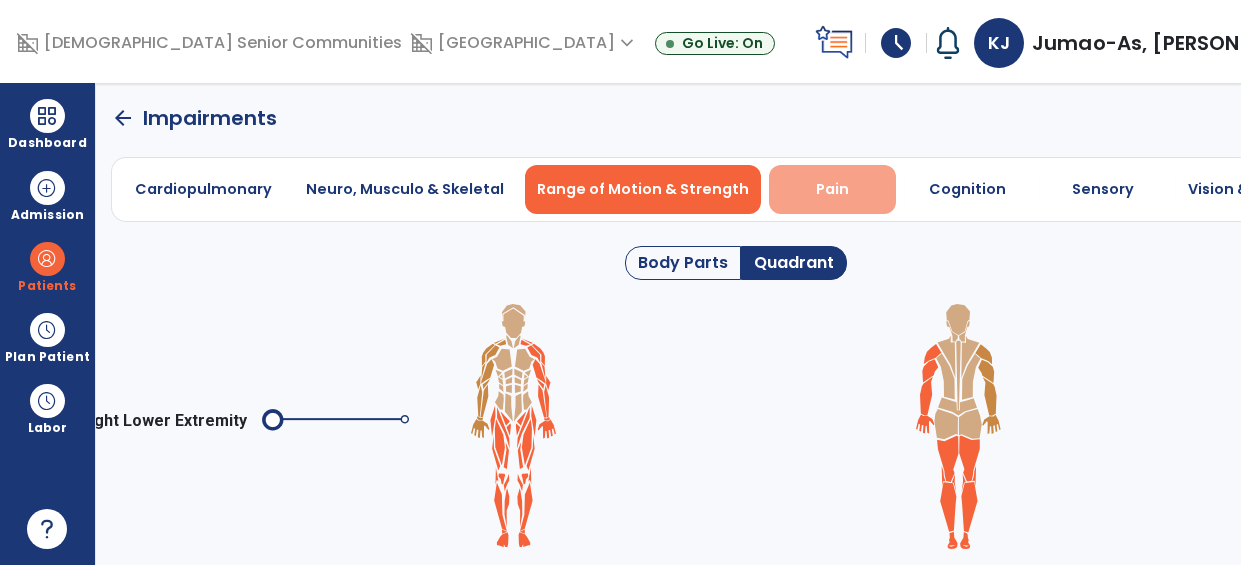 click on "Pain" at bounding box center (832, 189) 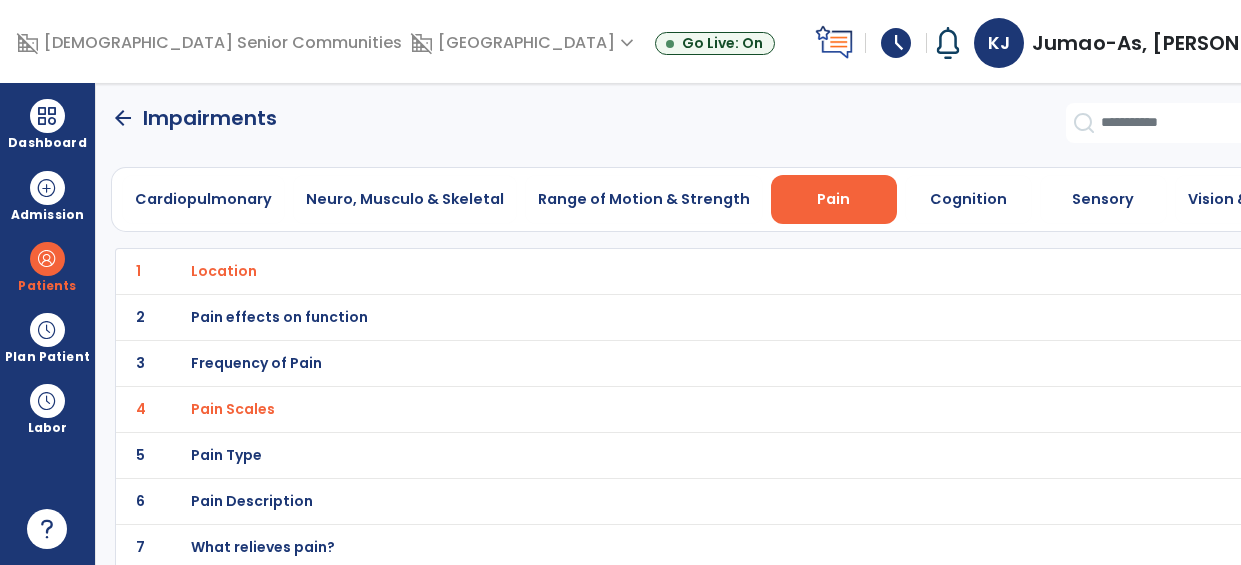 click on "arrow_back" 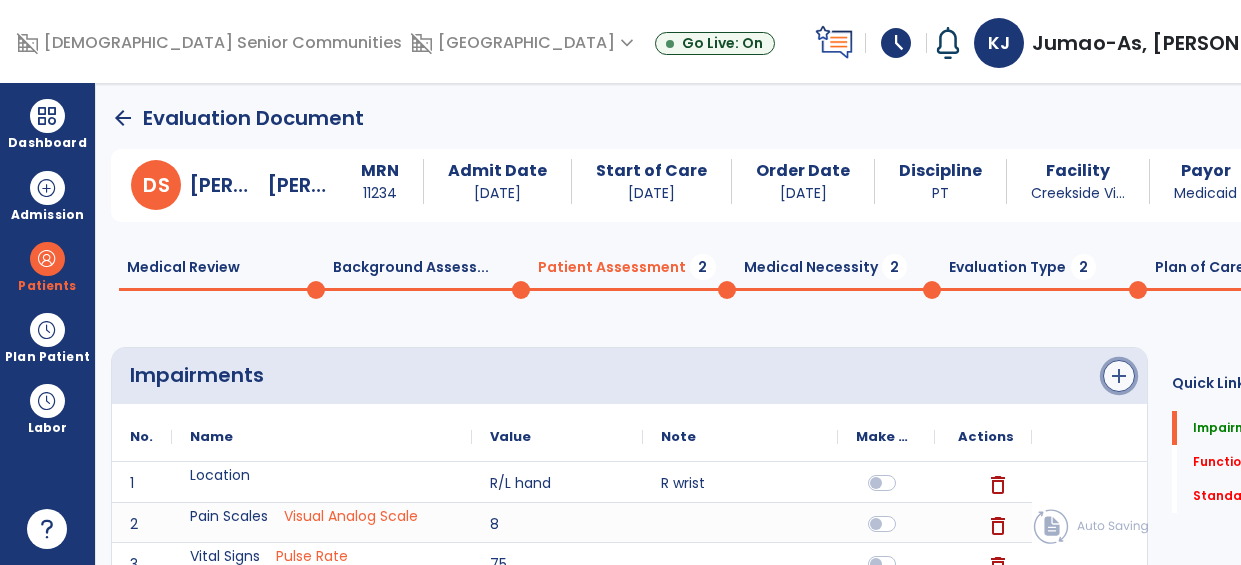 click on "add" 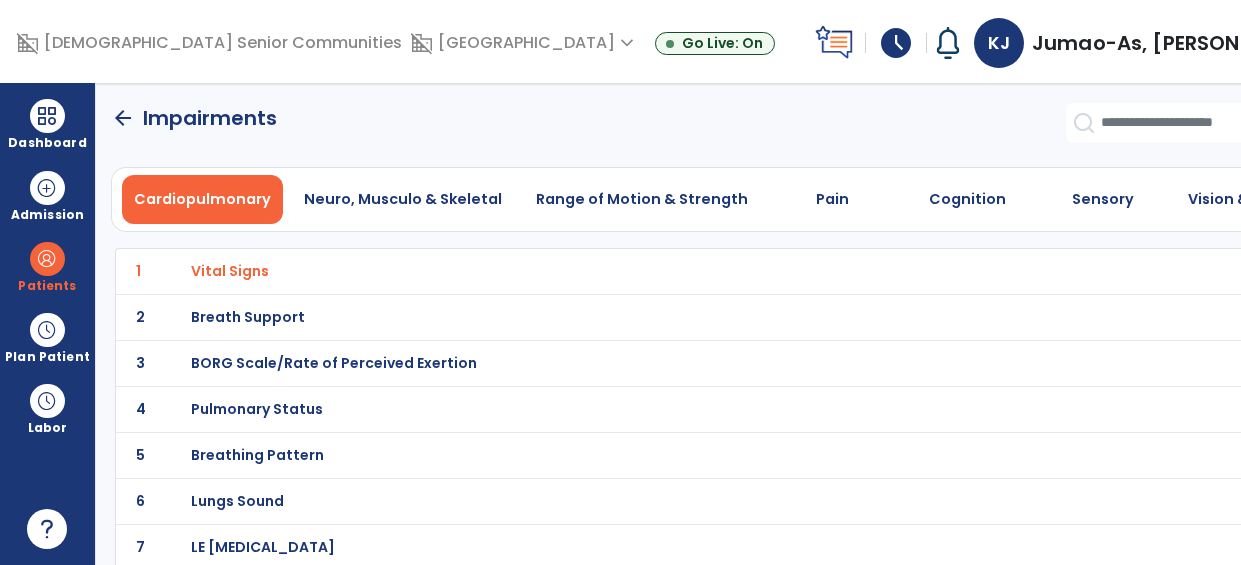 scroll, scrollTop: 4, scrollLeft: 0, axis: vertical 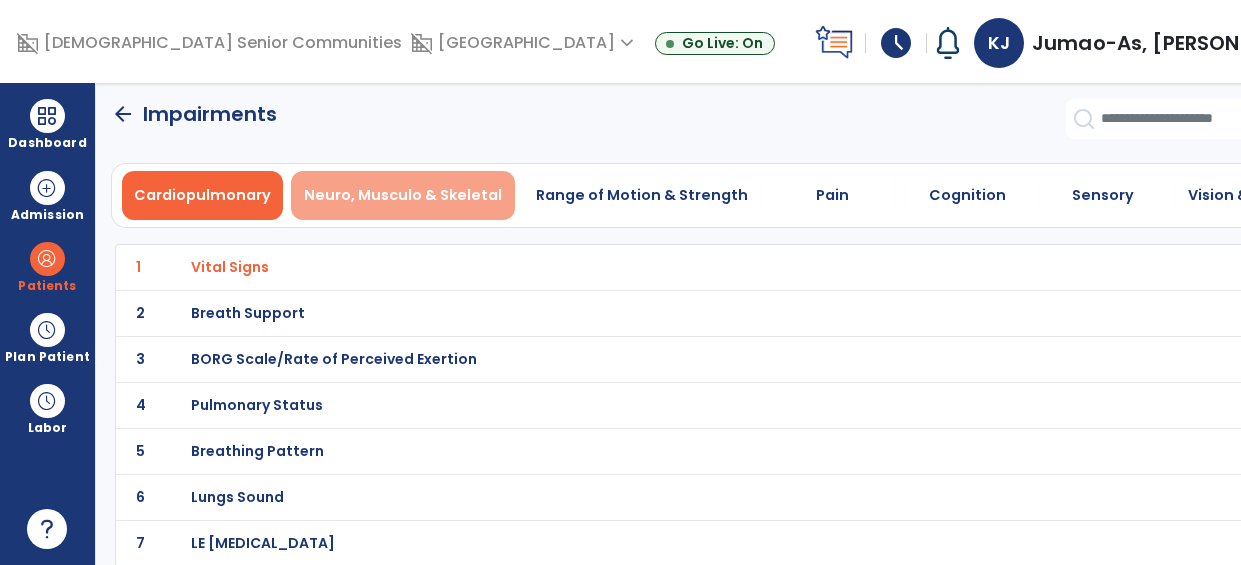 click on "Neuro, Musculo & Skeletal" at bounding box center [403, 195] 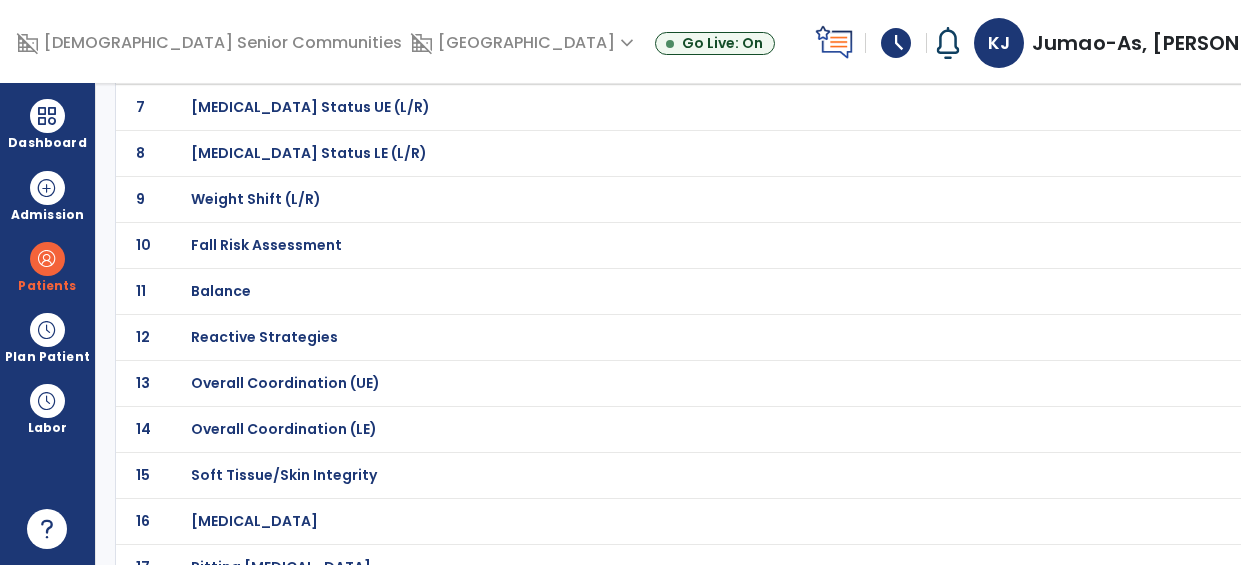 scroll, scrollTop: 442, scrollLeft: 0, axis: vertical 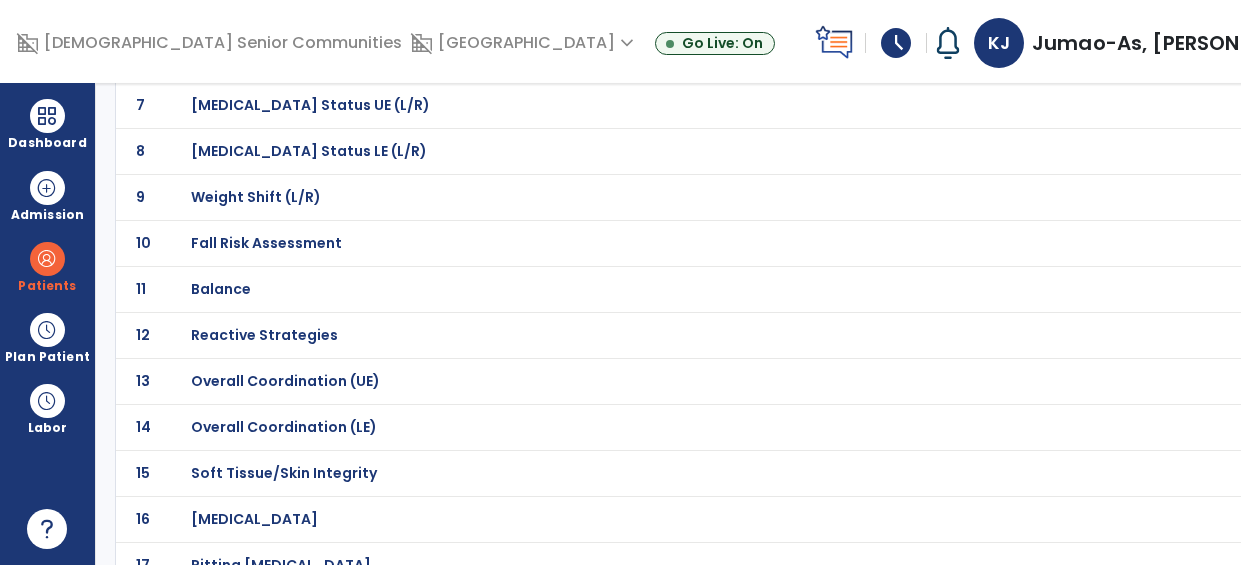 click on "Soft Tissue/Skin Integrity" at bounding box center [262, -171] 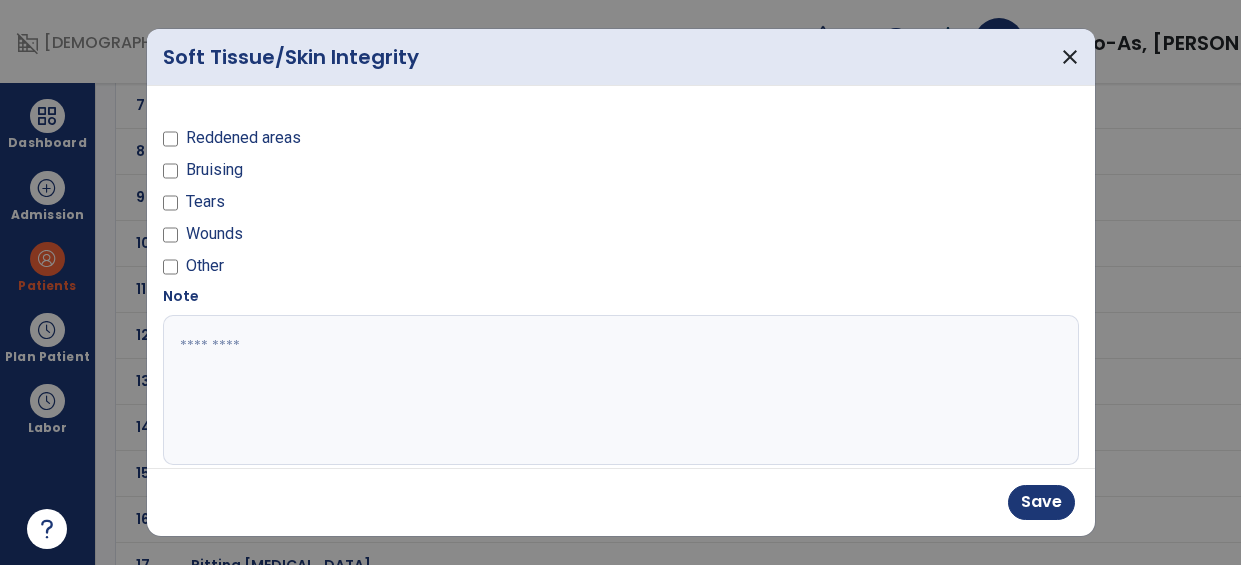 click at bounding box center [619, 390] 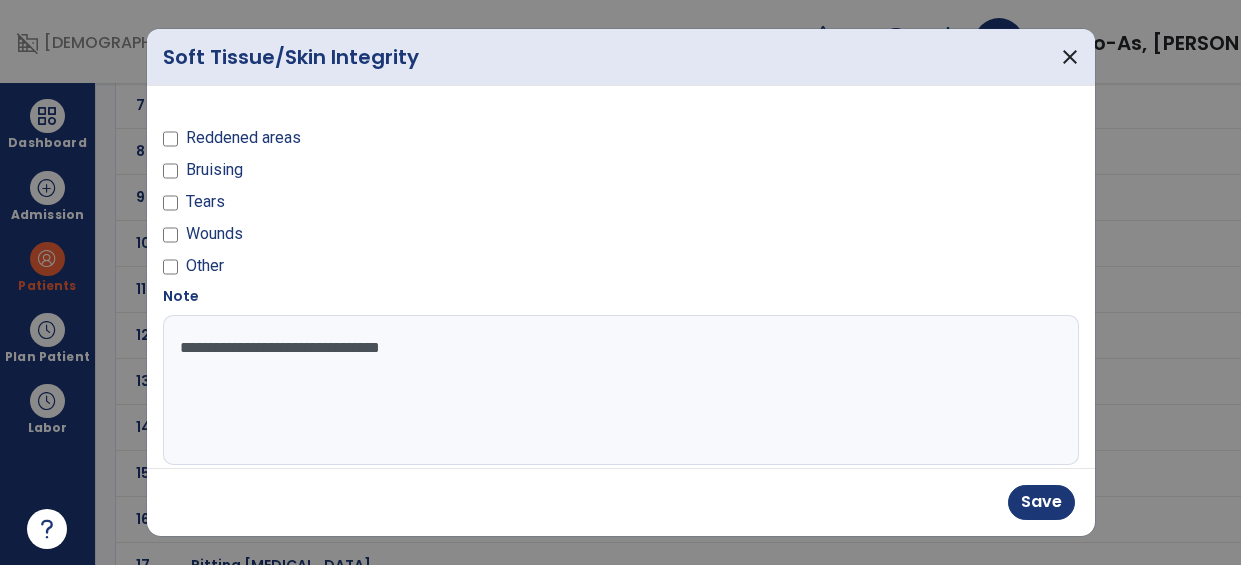 type on "**********" 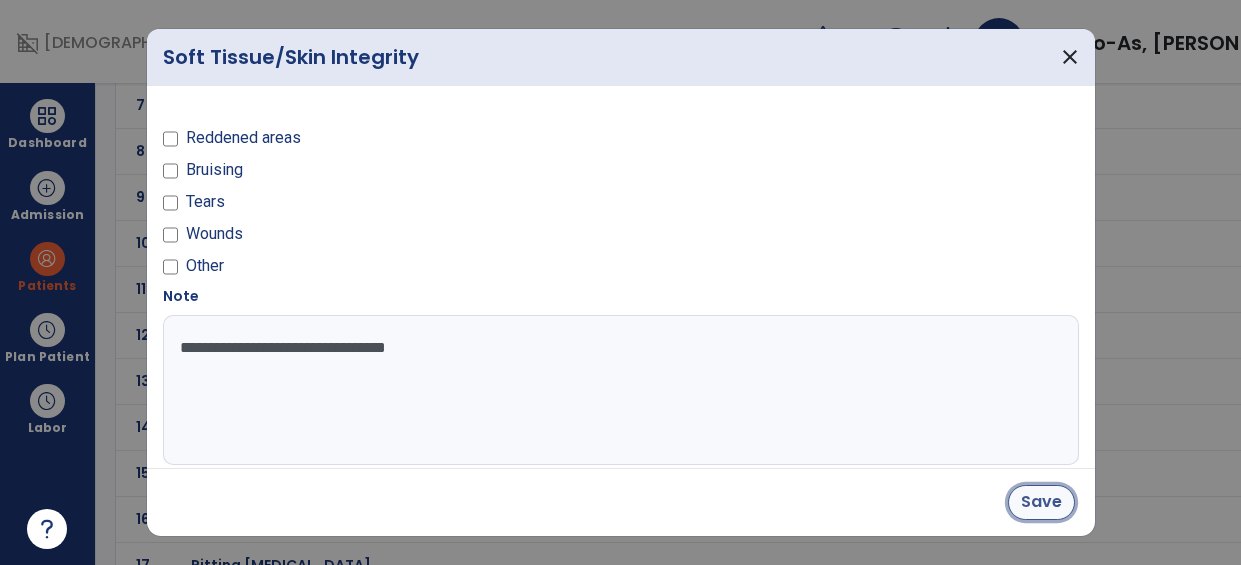 click on "Save" at bounding box center (1041, 502) 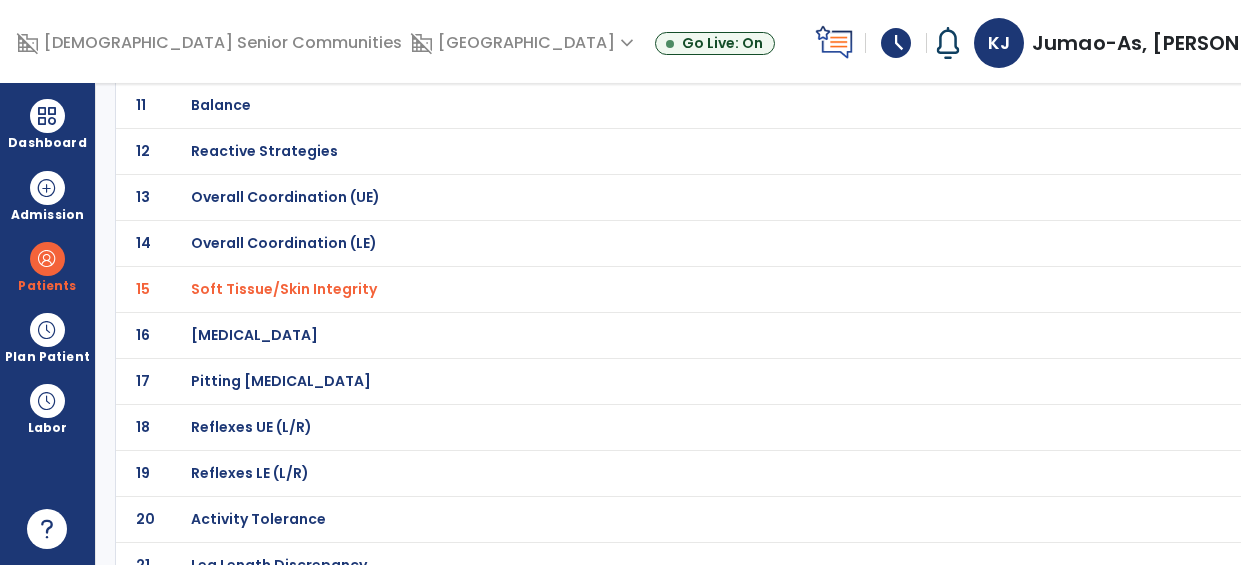 scroll, scrollTop: 0, scrollLeft: 0, axis: both 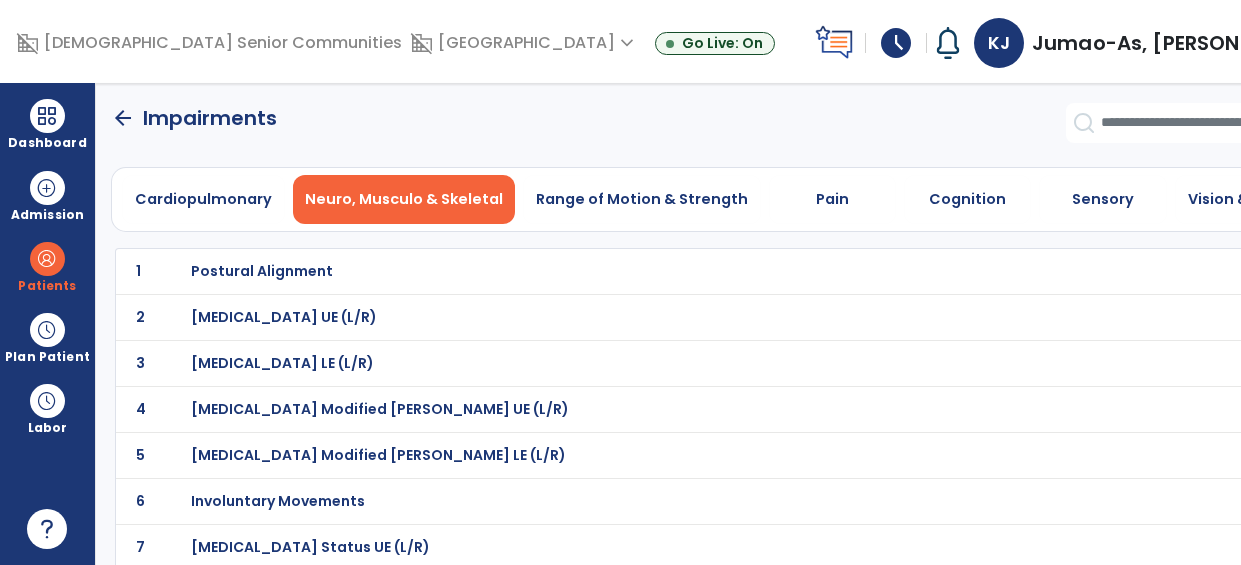 click on "arrow_back" 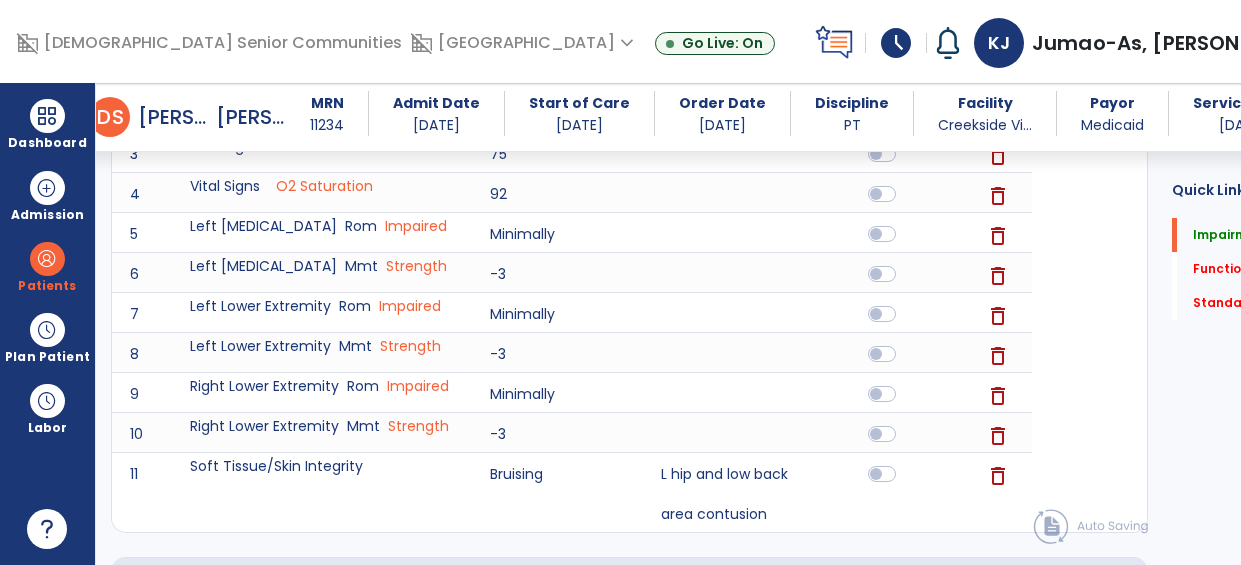 scroll, scrollTop: 387, scrollLeft: 0, axis: vertical 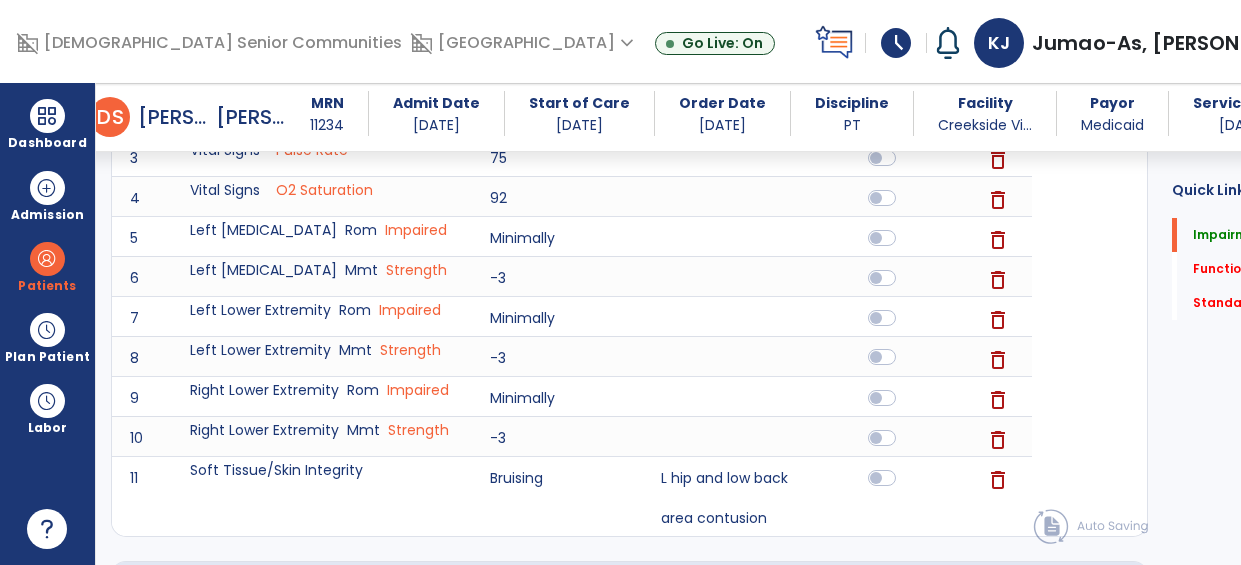 click 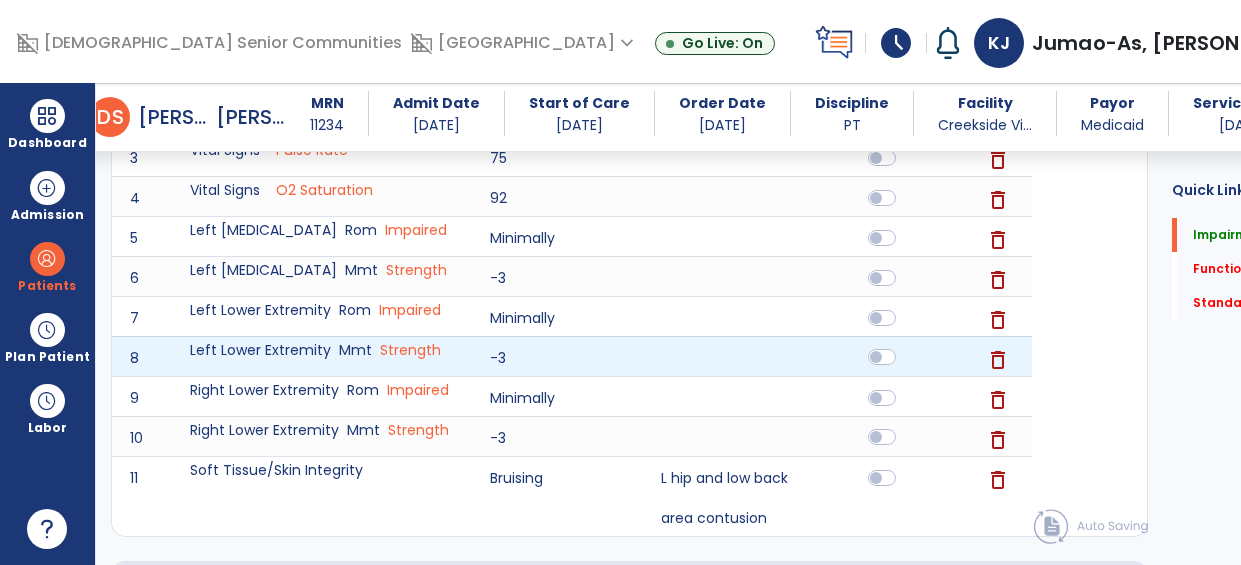 click 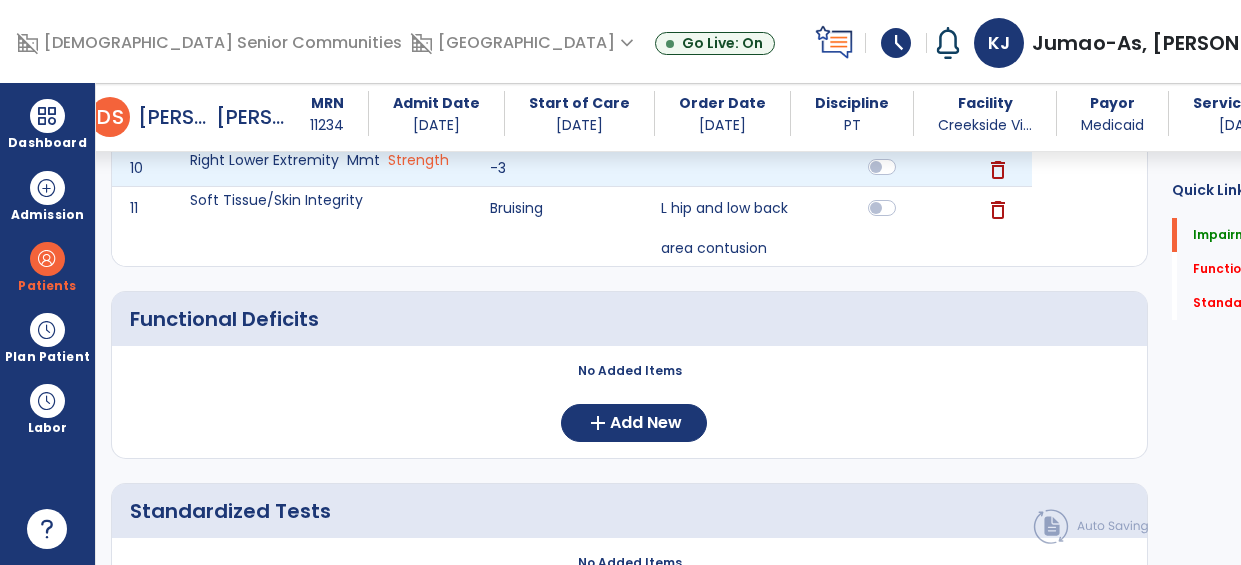 scroll, scrollTop: 662, scrollLeft: 0, axis: vertical 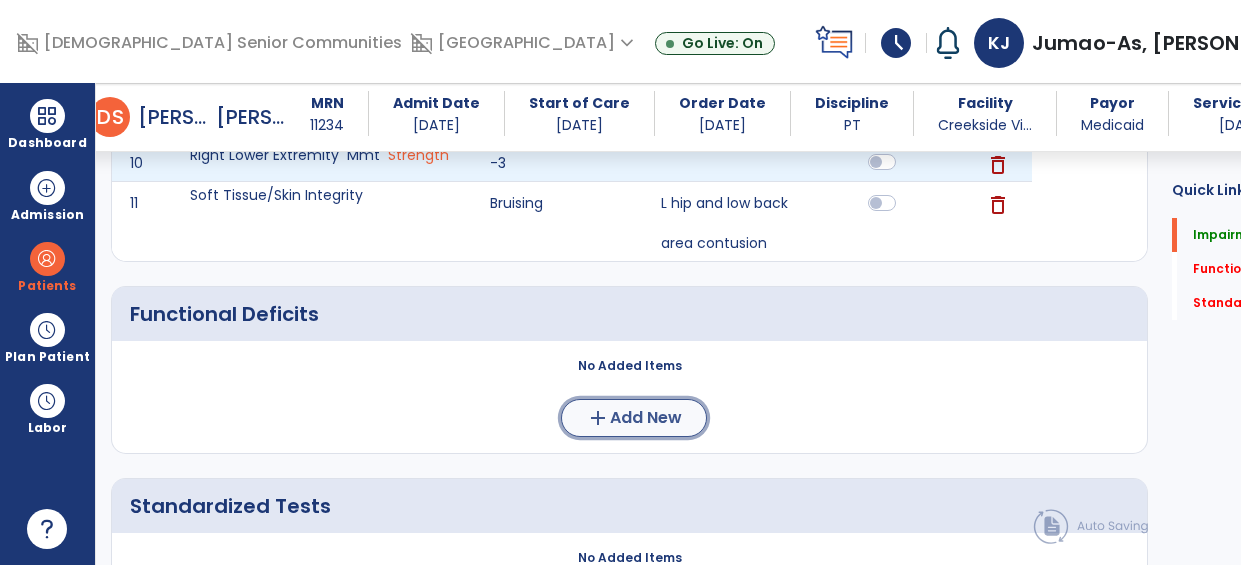 click on "Add New" 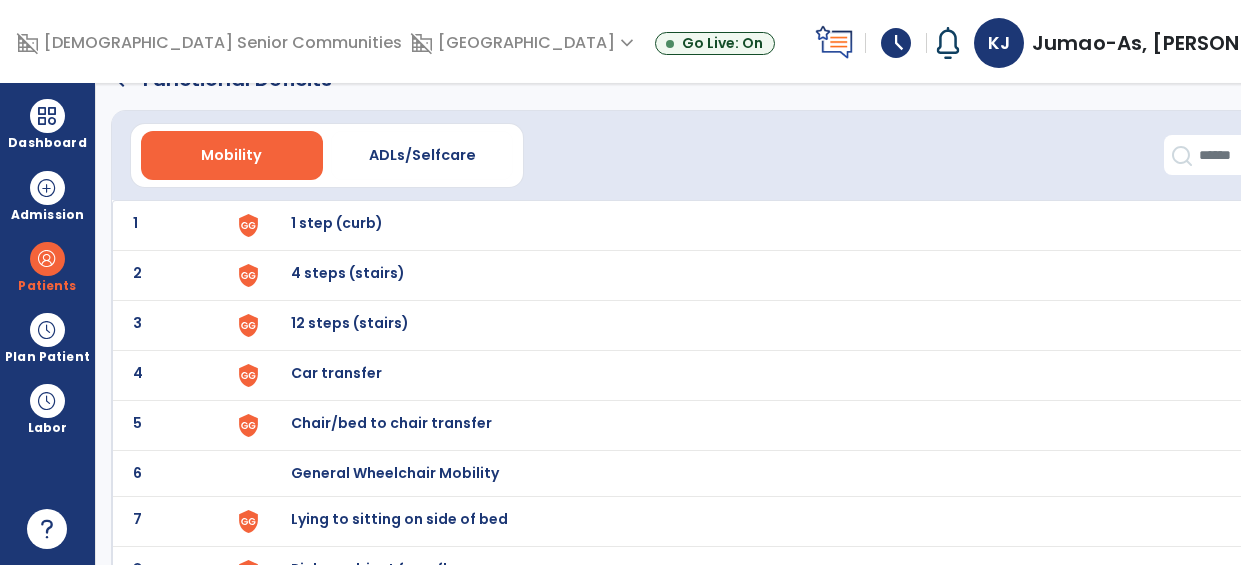 scroll, scrollTop: 43, scrollLeft: 0, axis: vertical 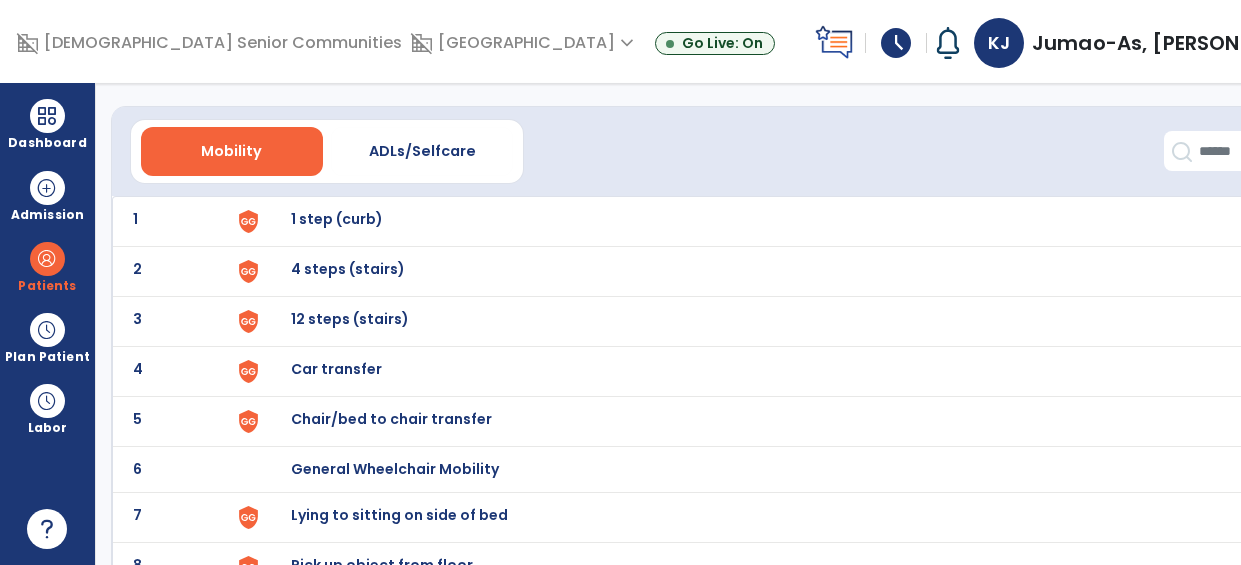 click on "1" 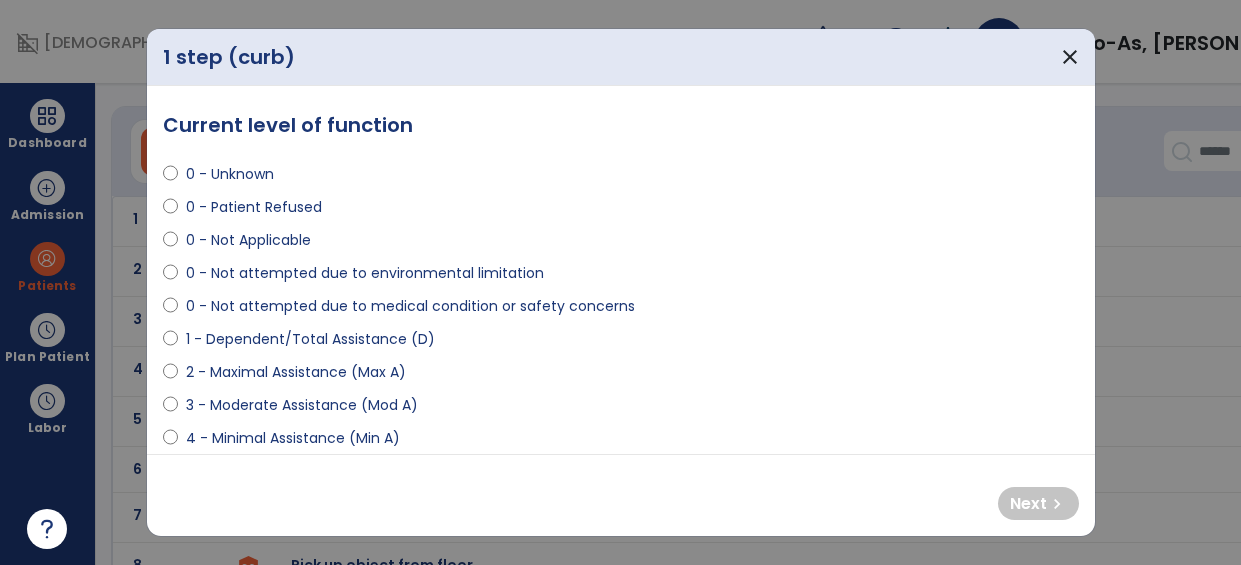 select on "**********" 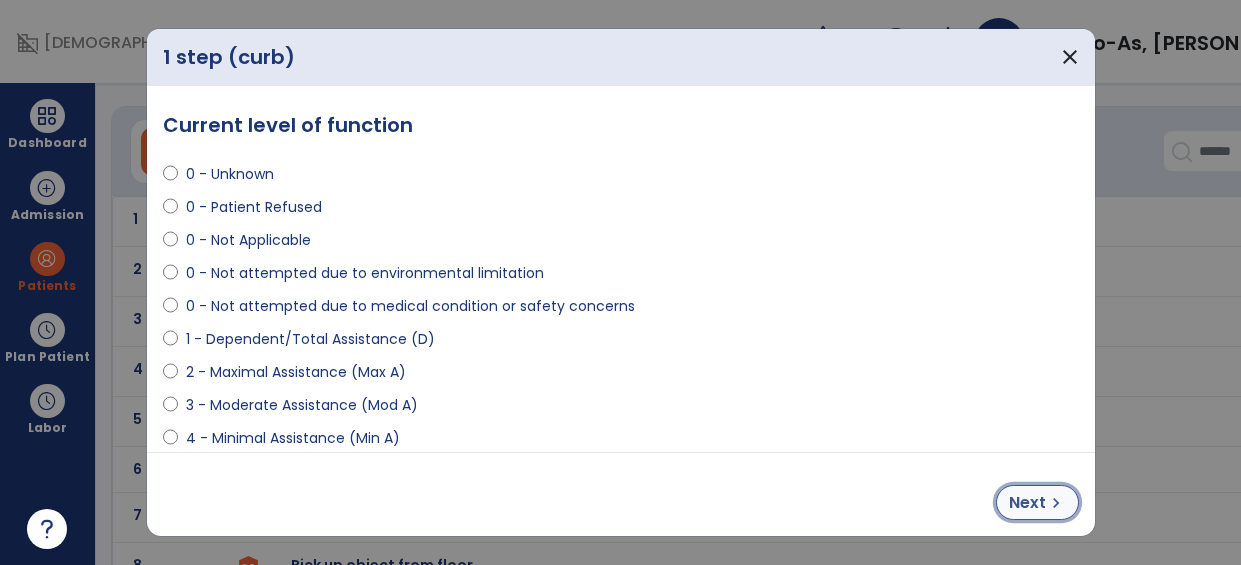 click on "Next  chevron_right" at bounding box center [1037, 502] 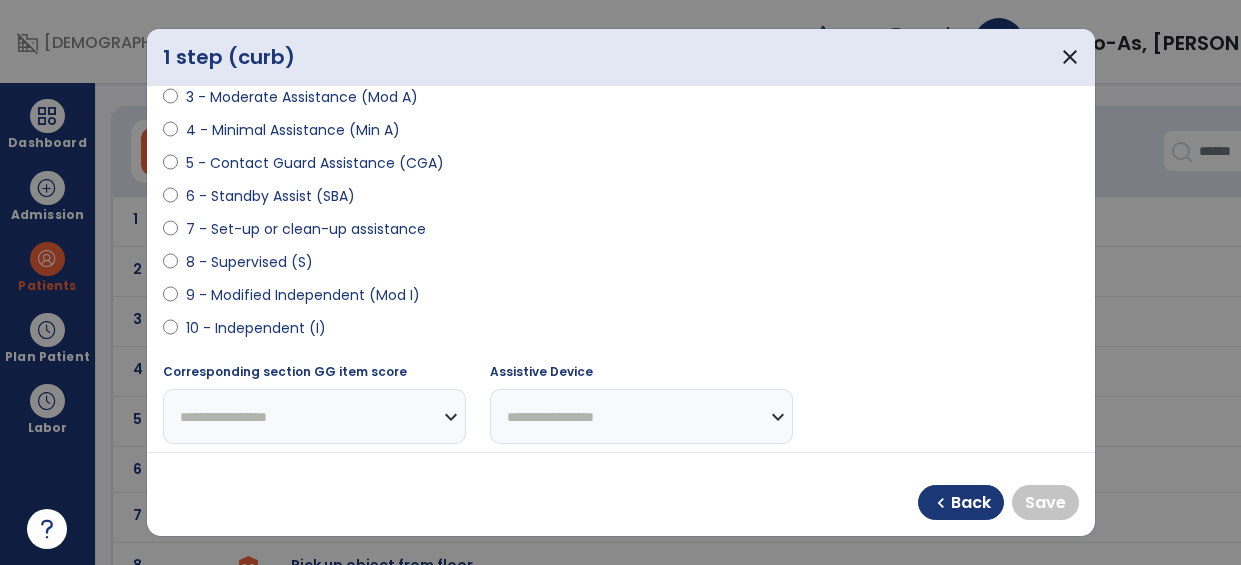 scroll, scrollTop: 309, scrollLeft: 0, axis: vertical 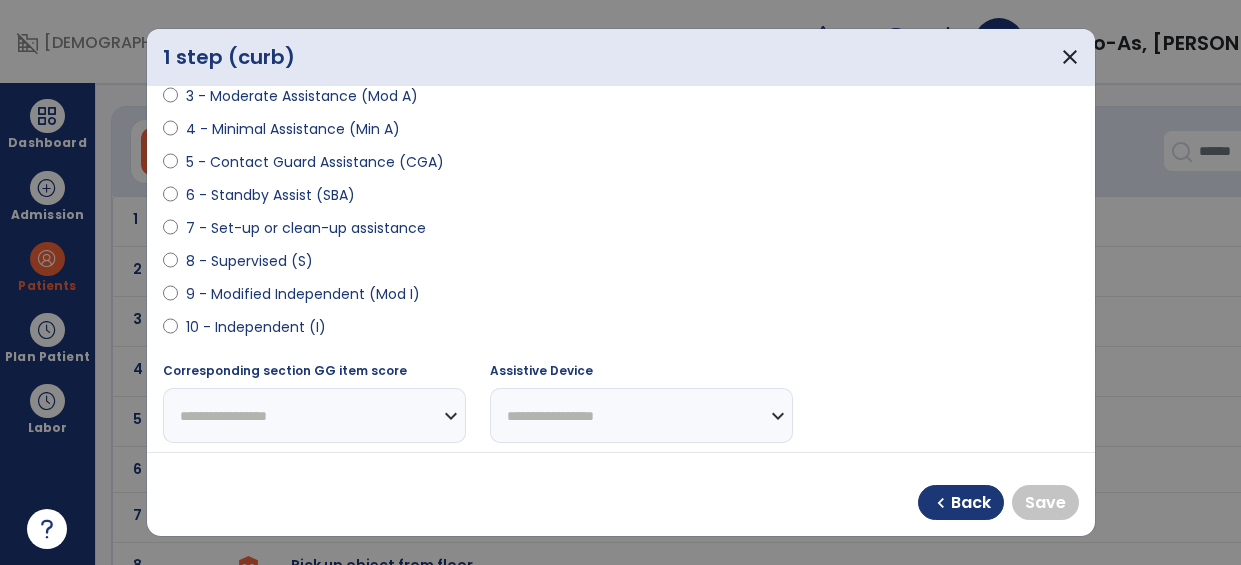 select on "**********" 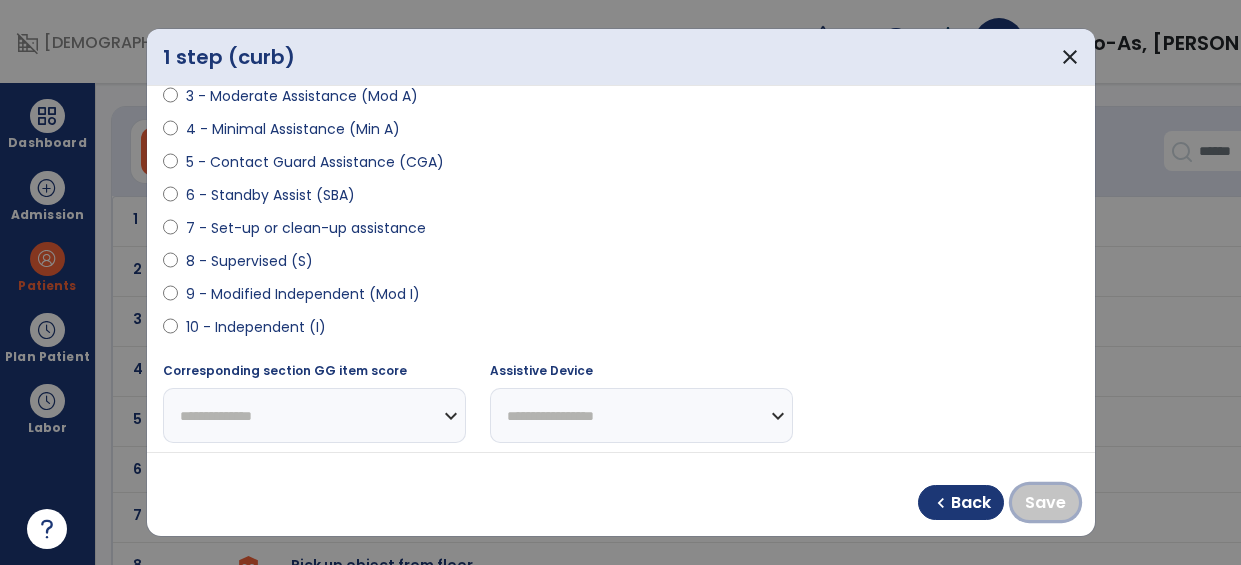click on "Save" at bounding box center [1045, 503] 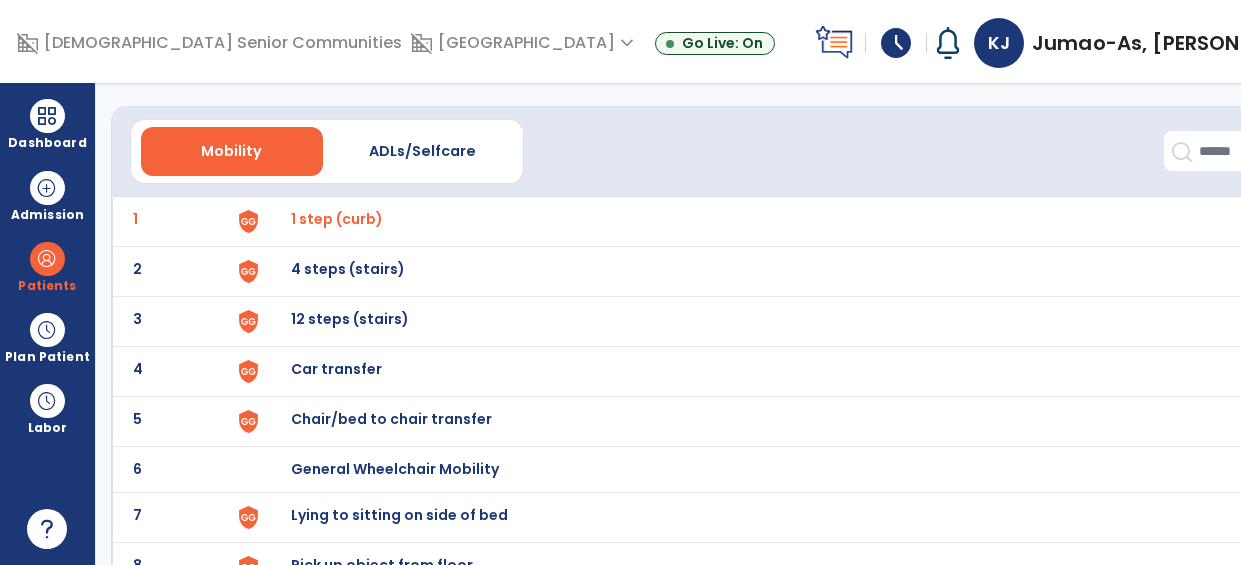 click on "2" 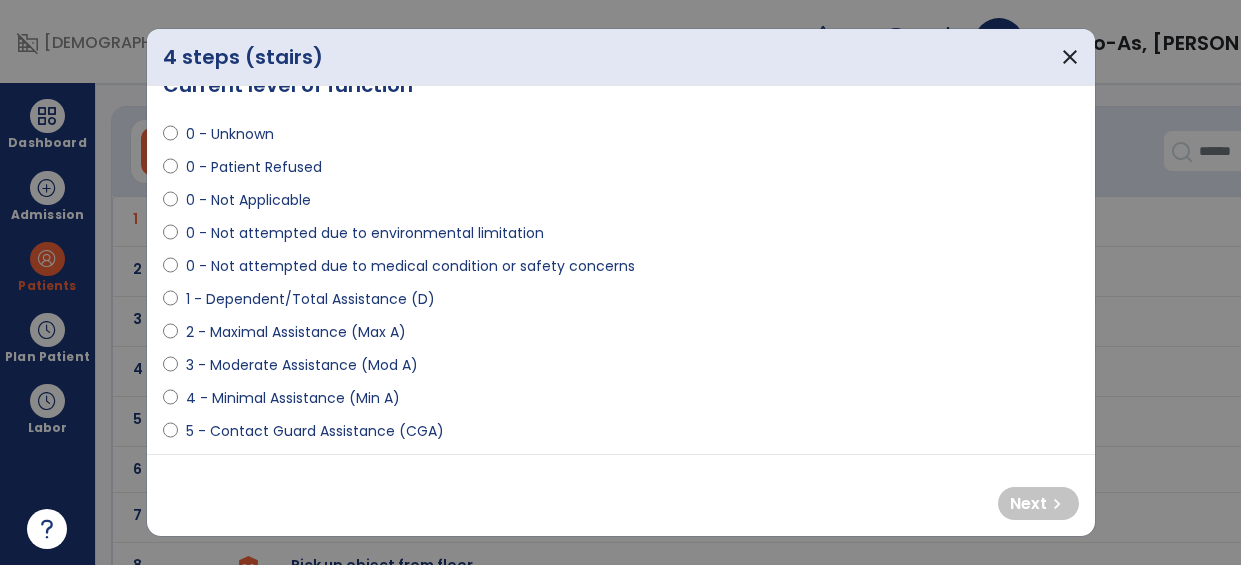 select on "**********" 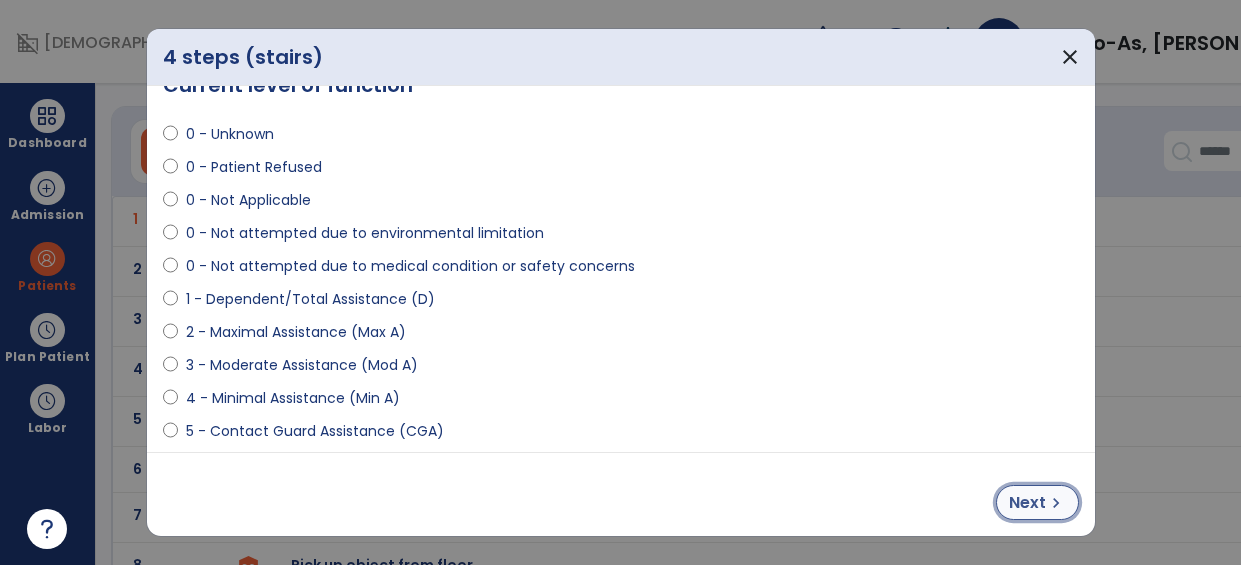 click on "Next  chevron_right" at bounding box center (1037, 502) 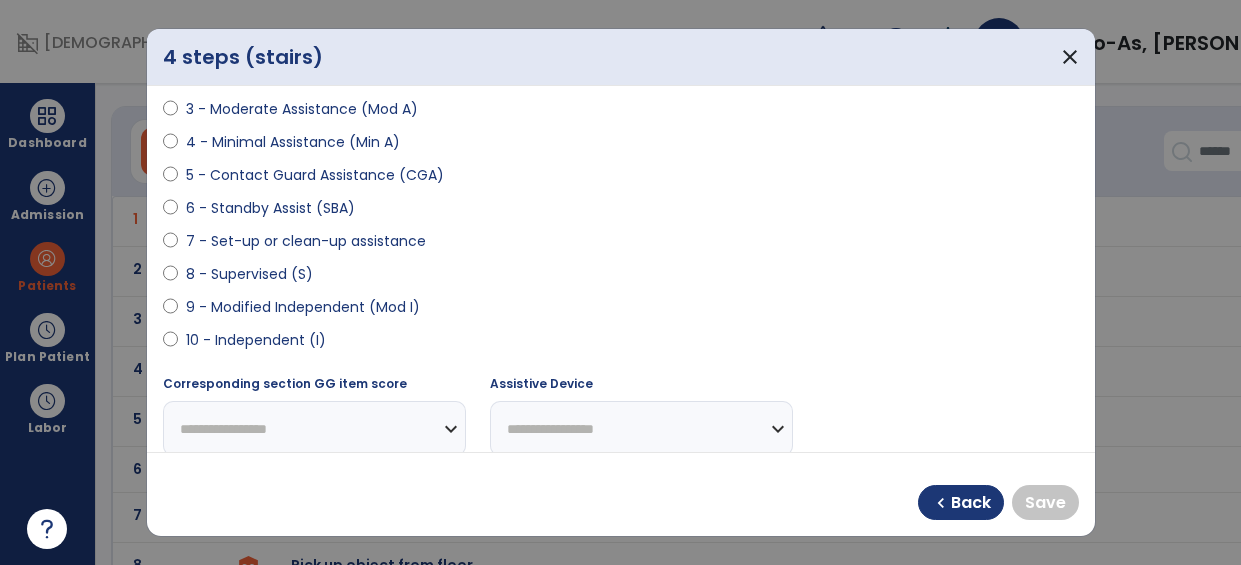 scroll, scrollTop: 305, scrollLeft: 0, axis: vertical 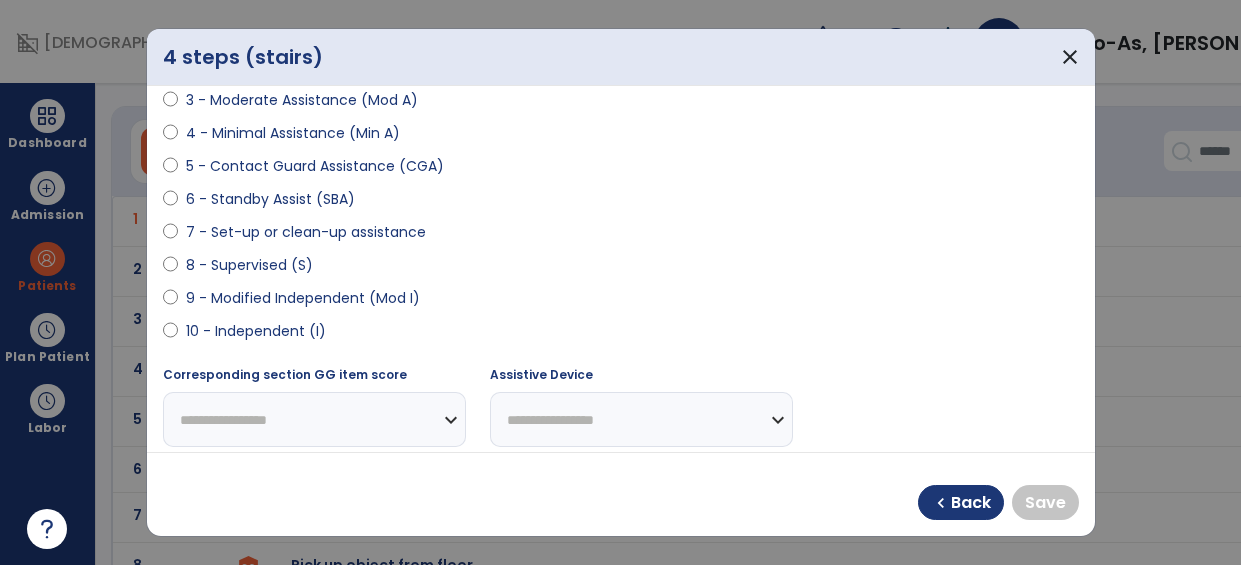 select on "**********" 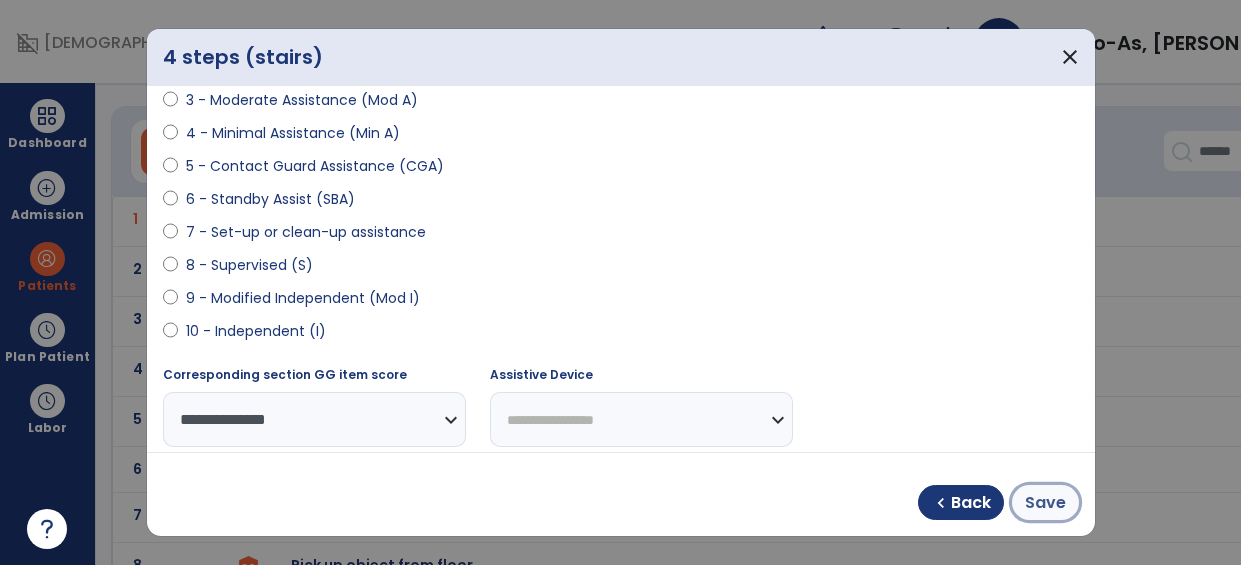 click on "Save" at bounding box center [1045, 503] 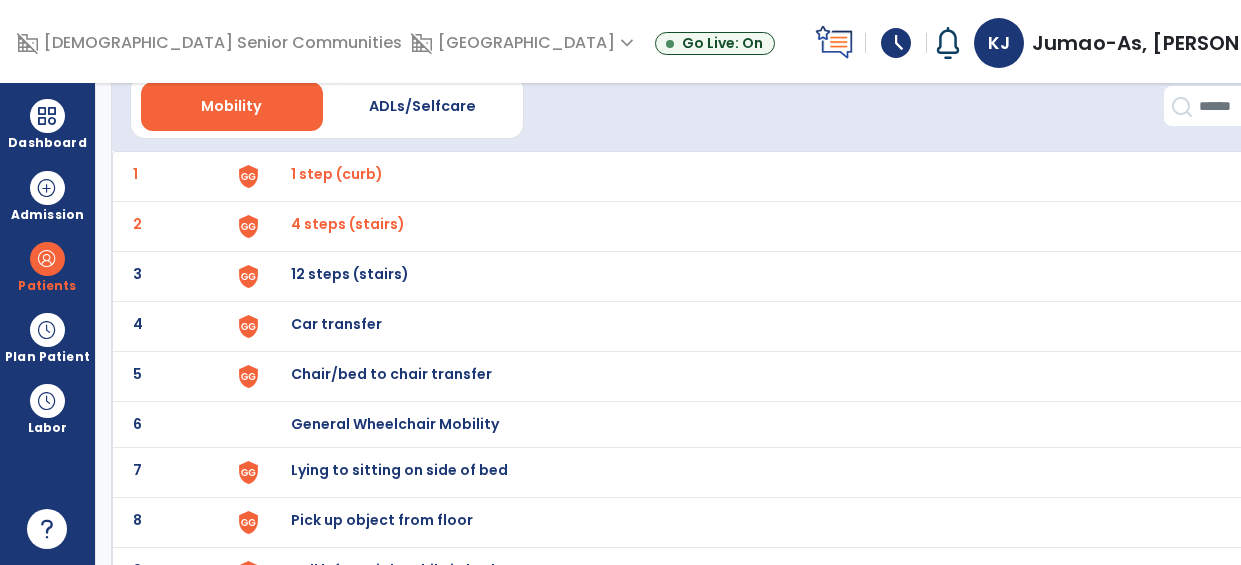 scroll, scrollTop: 83, scrollLeft: 0, axis: vertical 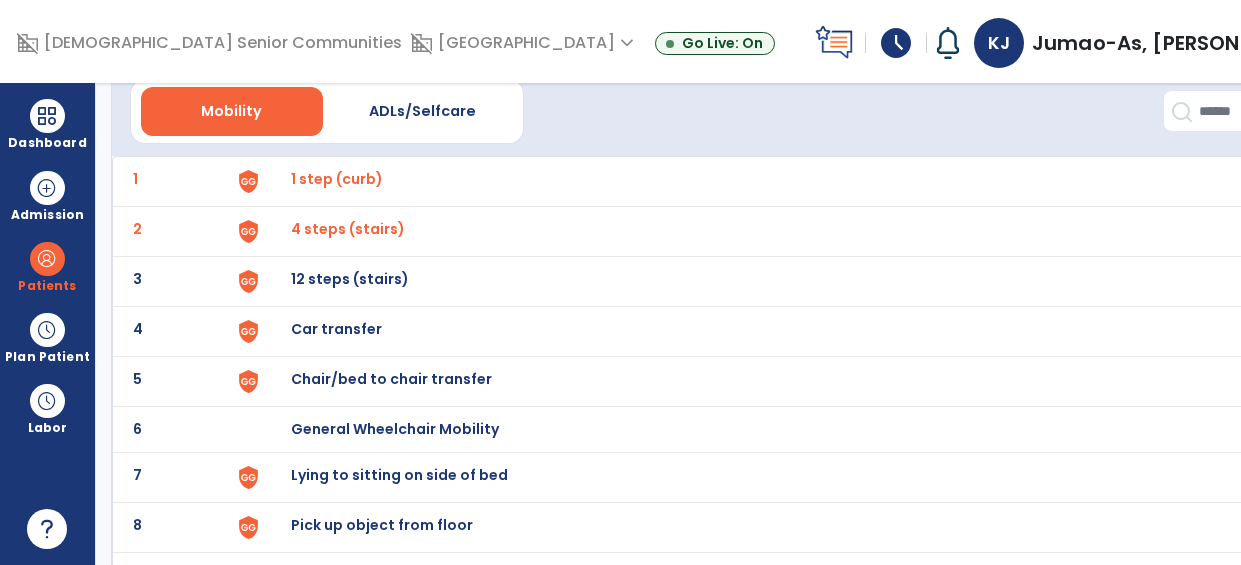 click on "3" 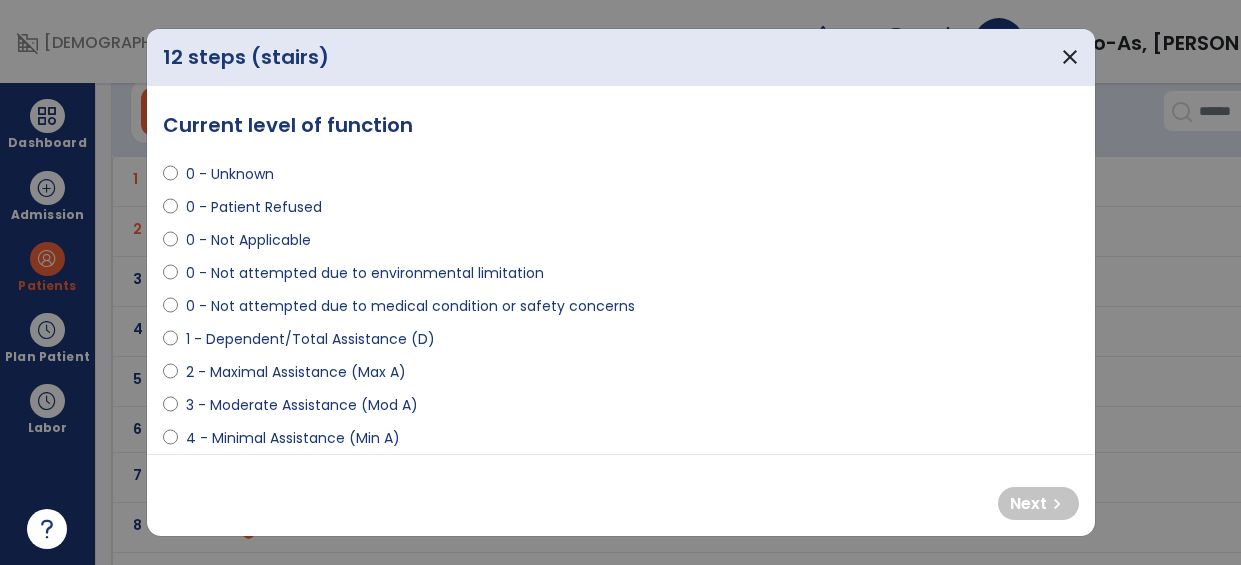 select on "**********" 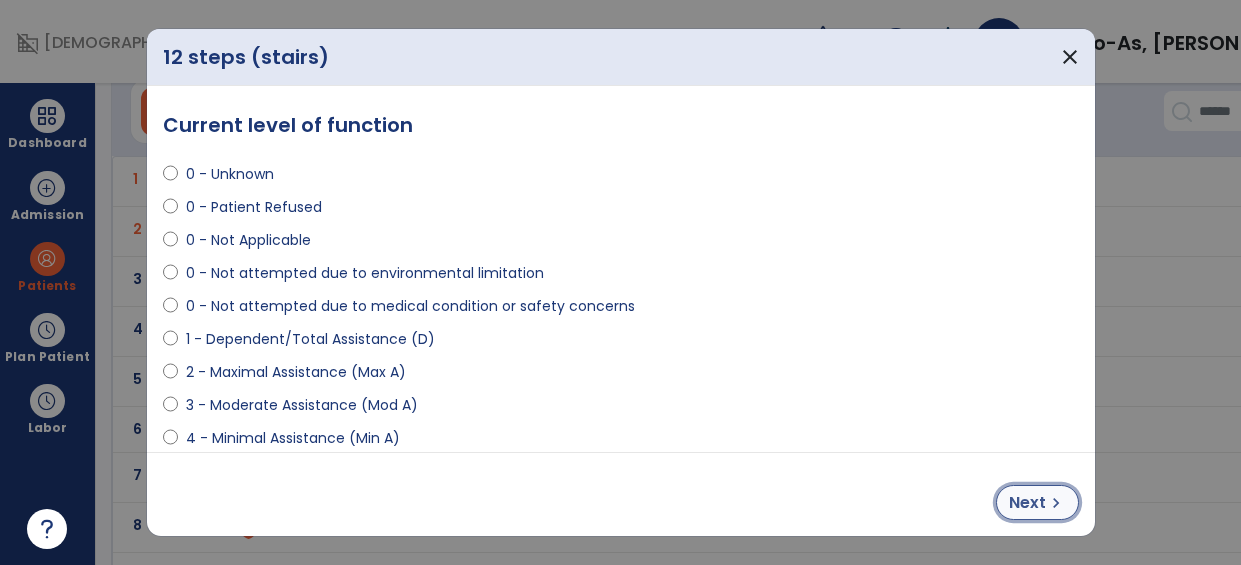 click on "chevron_right" at bounding box center (1056, 503) 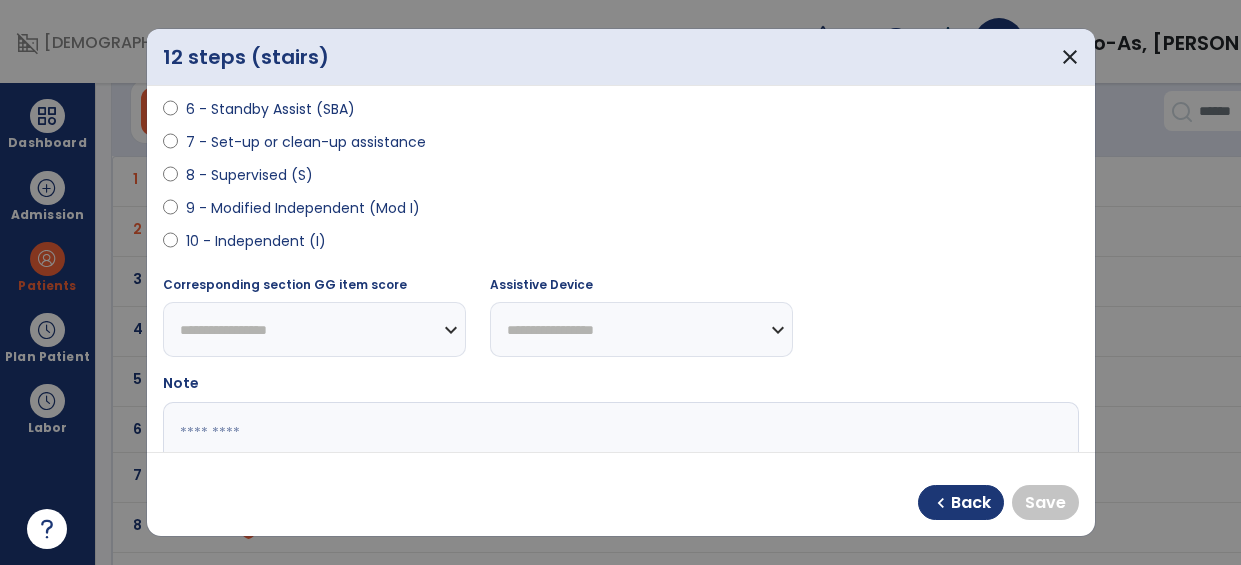 scroll, scrollTop: 382, scrollLeft: 0, axis: vertical 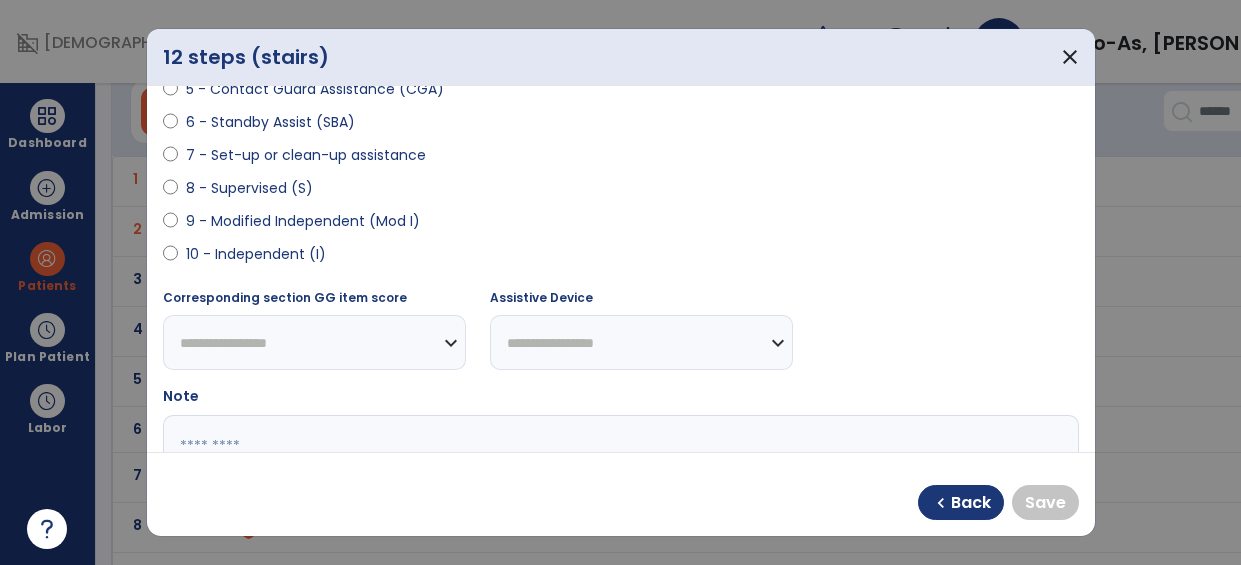 select on "**********" 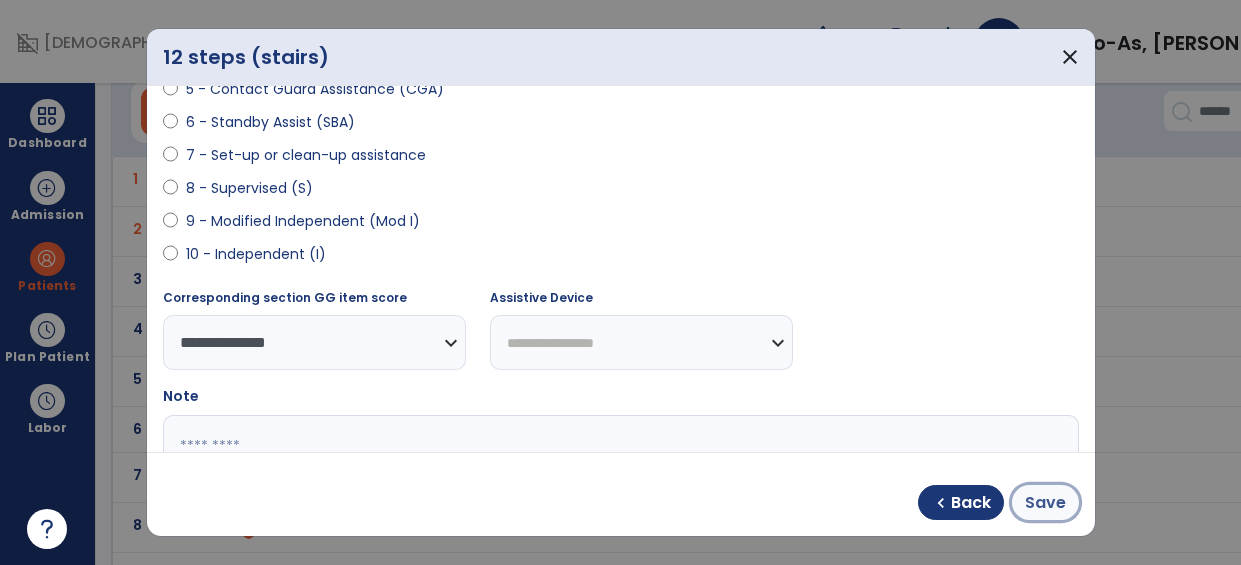 click on "Save" at bounding box center [1045, 503] 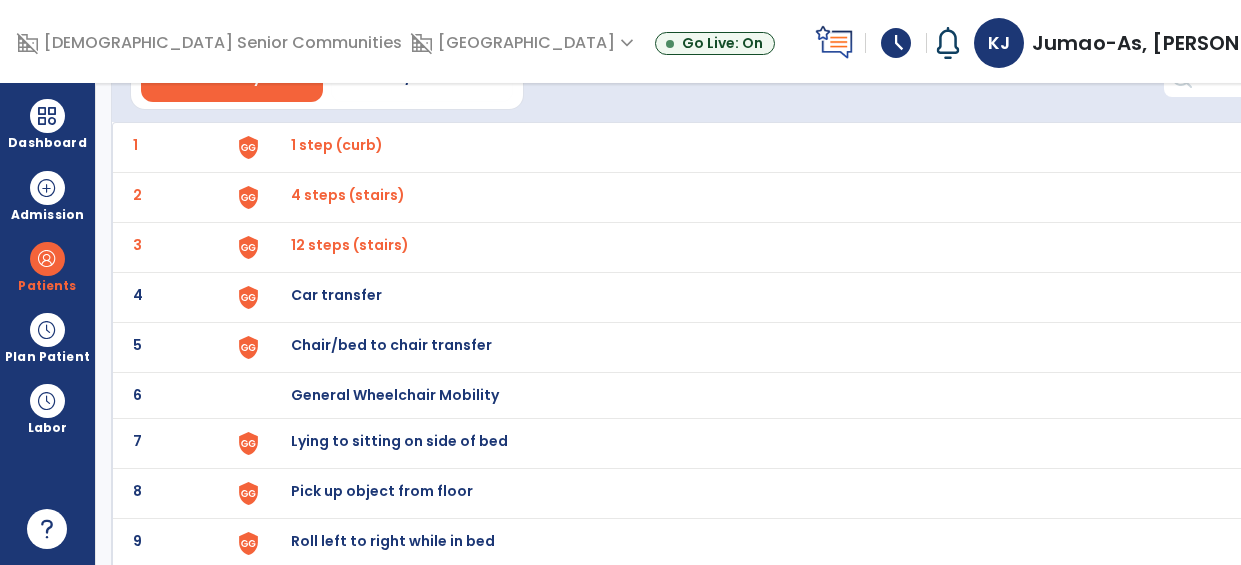 scroll, scrollTop: 120, scrollLeft: 0, axis: vertical 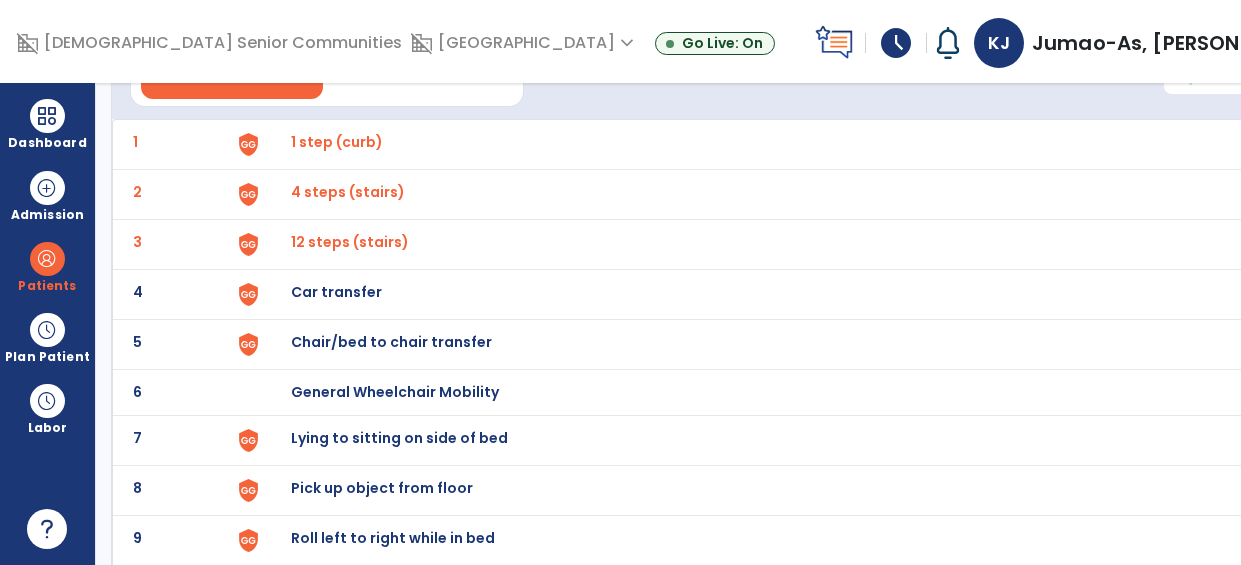 click on "4" 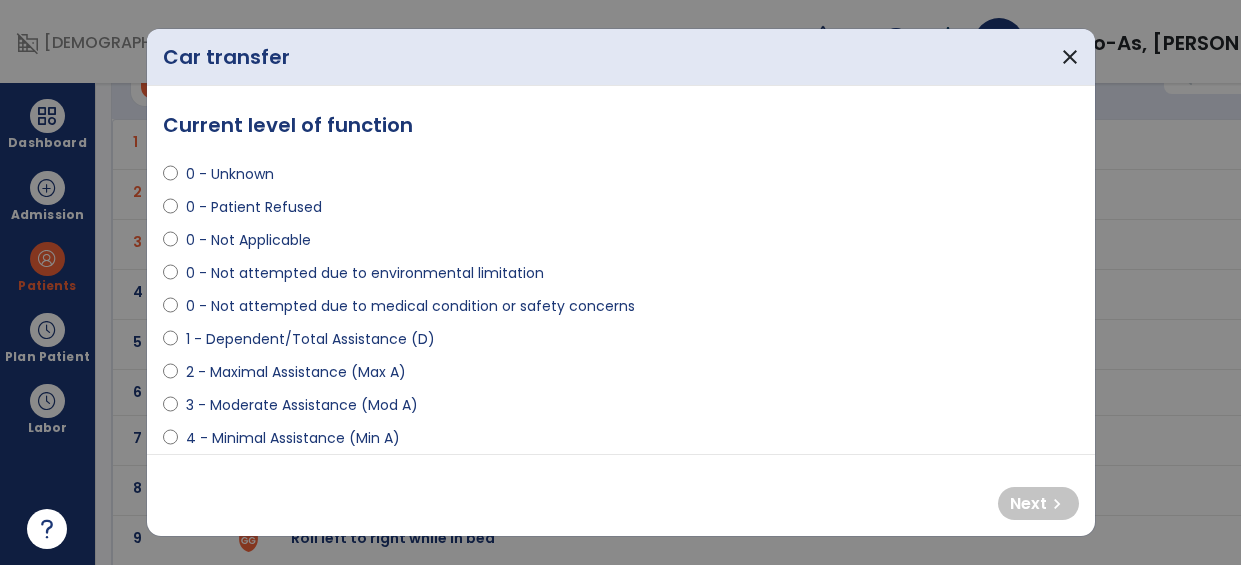 select on "**********" 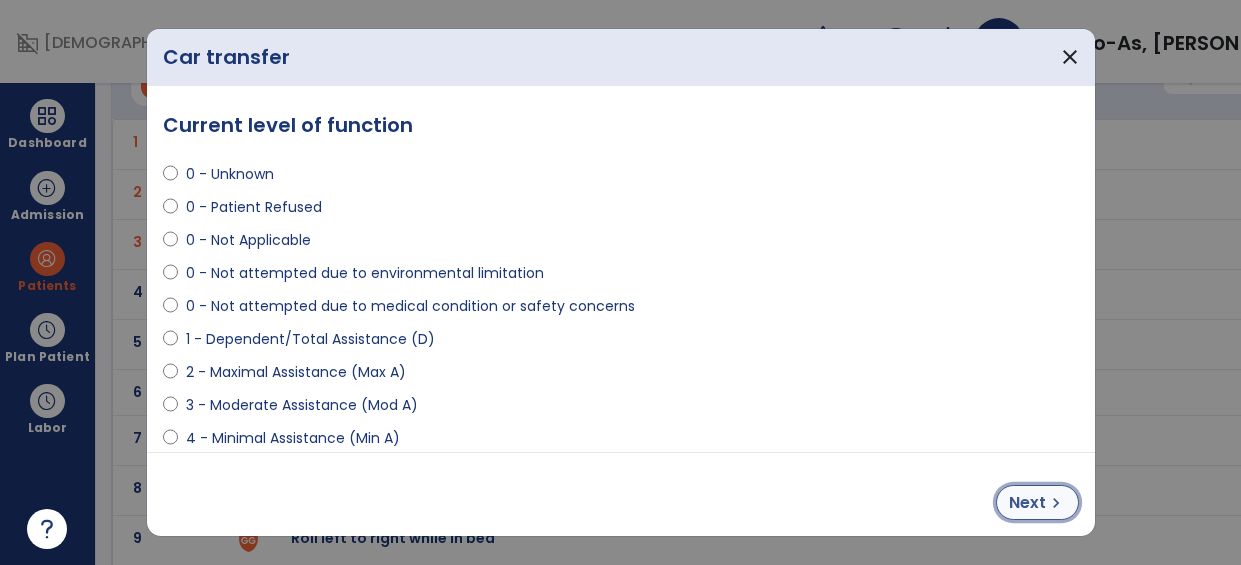 click on "chevron_right" at bounding box center (1056, 503) 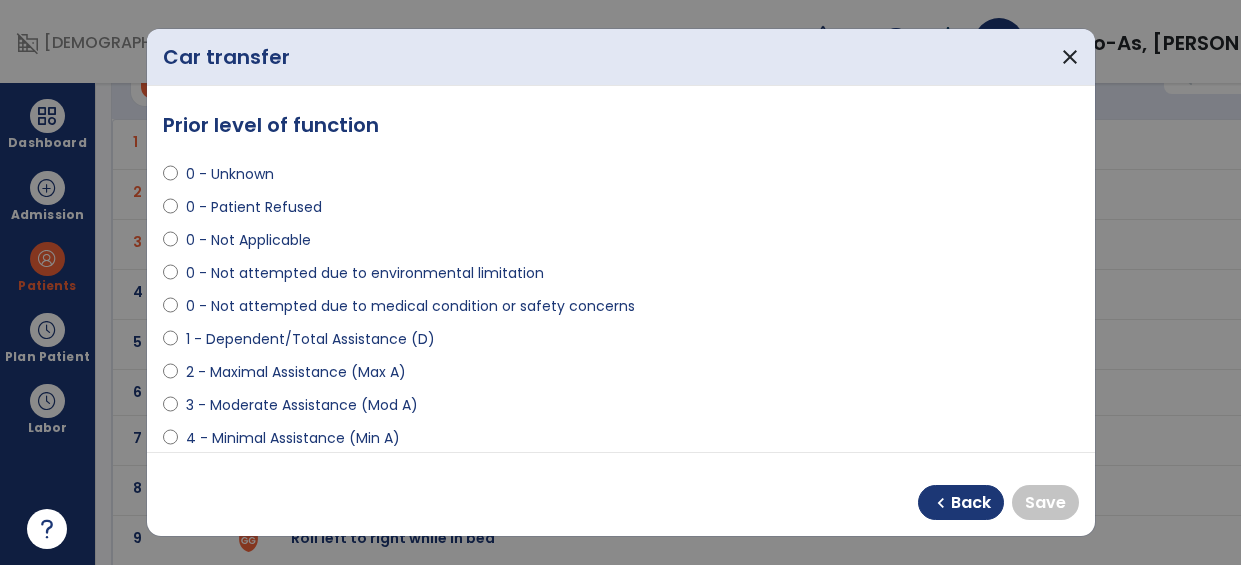 scroll, scrollTop: 251, scrollLeft: 0, axis: vertical 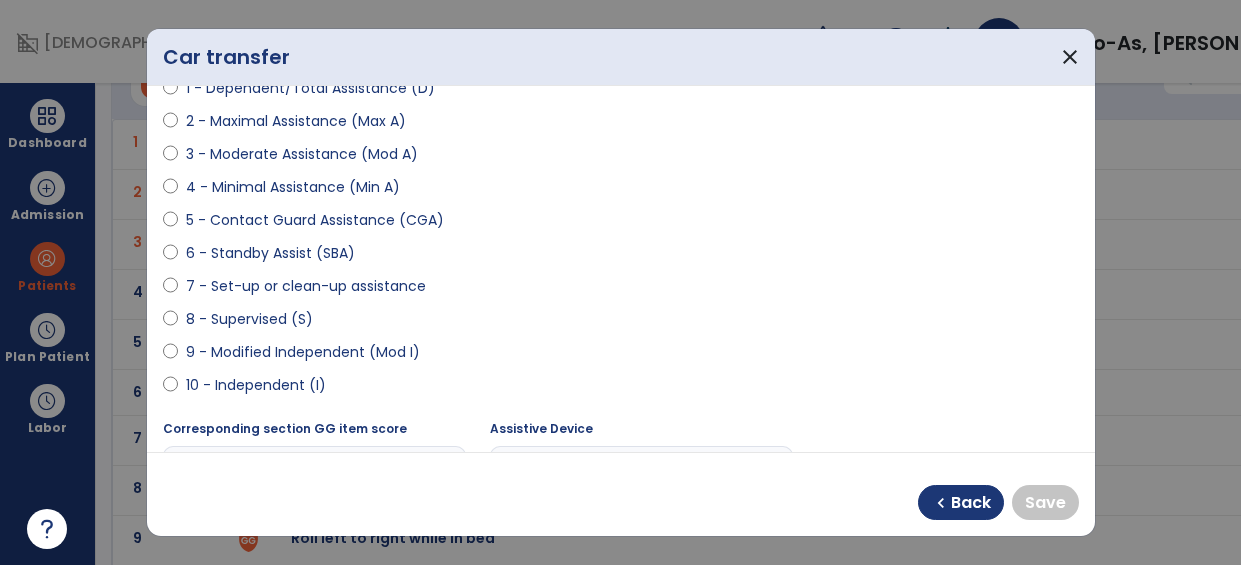 click on "**********" at bounding box center [621, 269] 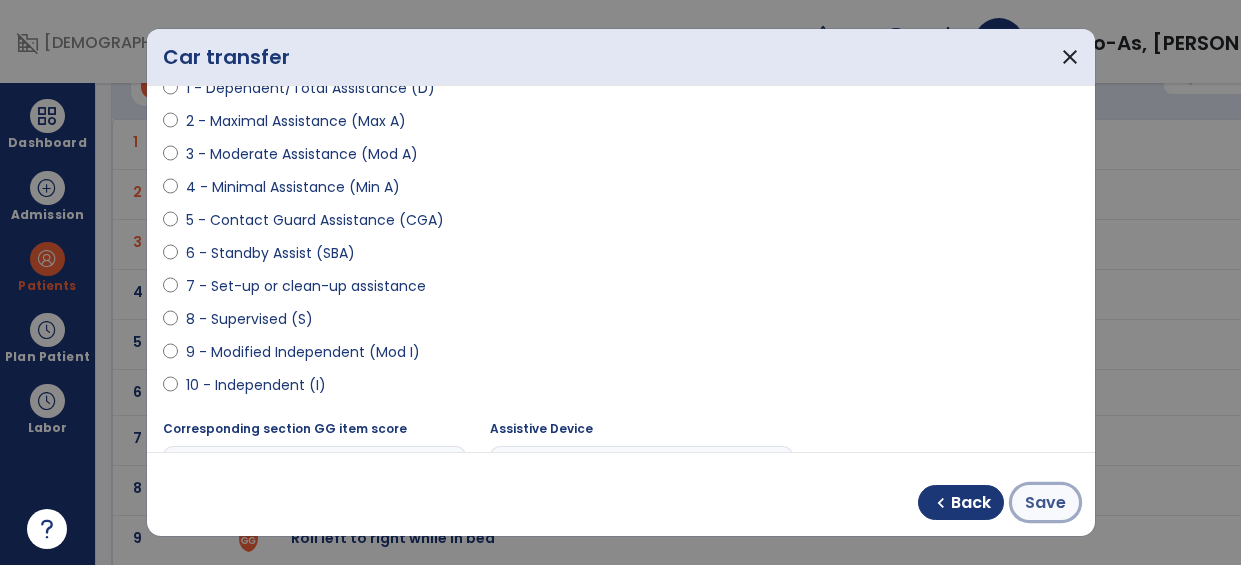 click on "Save" at bounding box center (1045, 503) 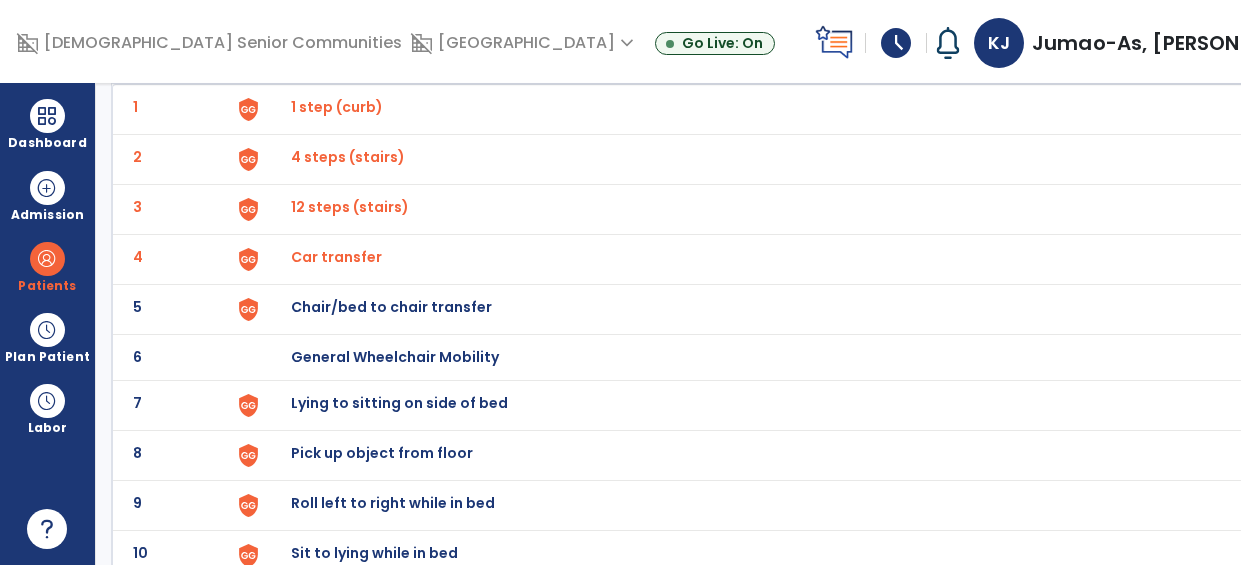 scroll, scrollTop: 172, scrollLeft: 0, axis: vertical 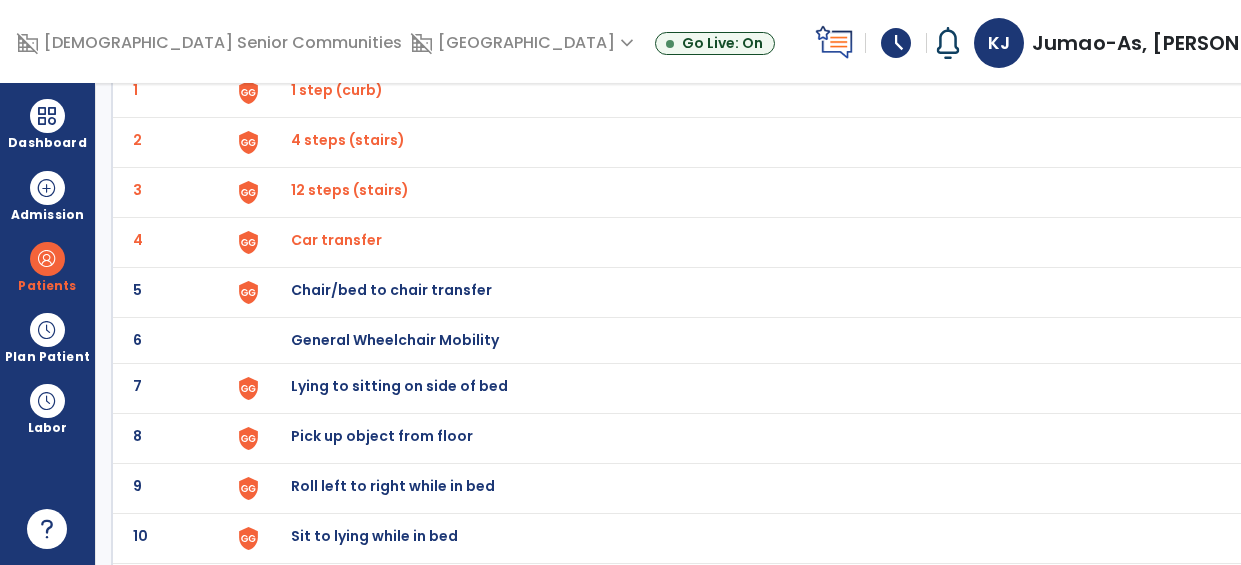 click at bounding box center [275, 92] 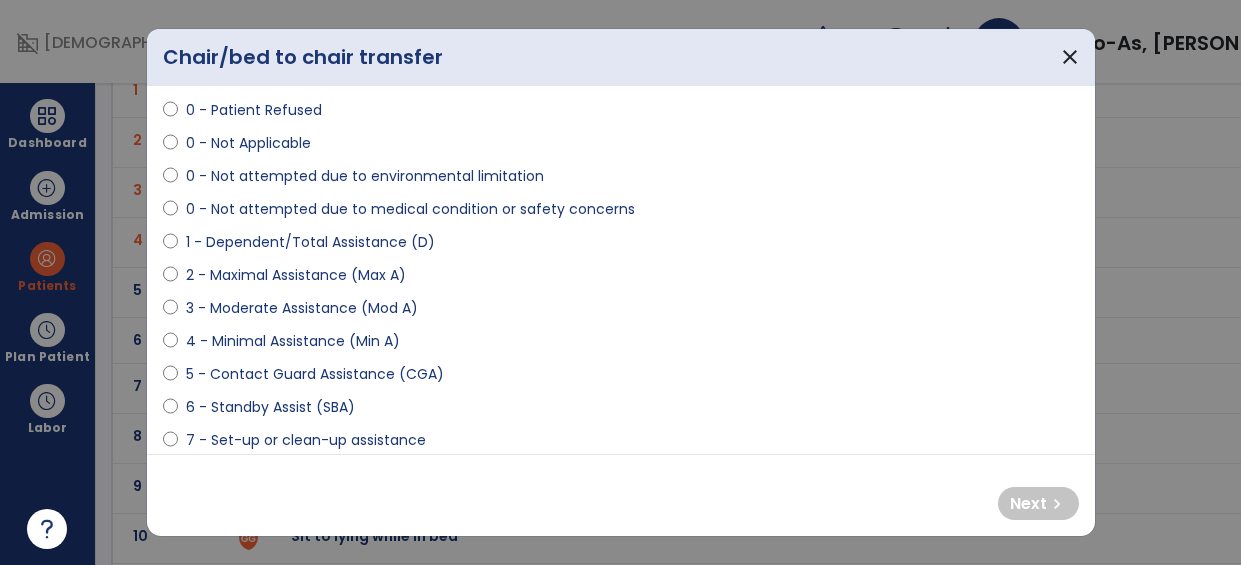 scroll, scrollTop: 108, scrollLeft: 0, axis: vertical 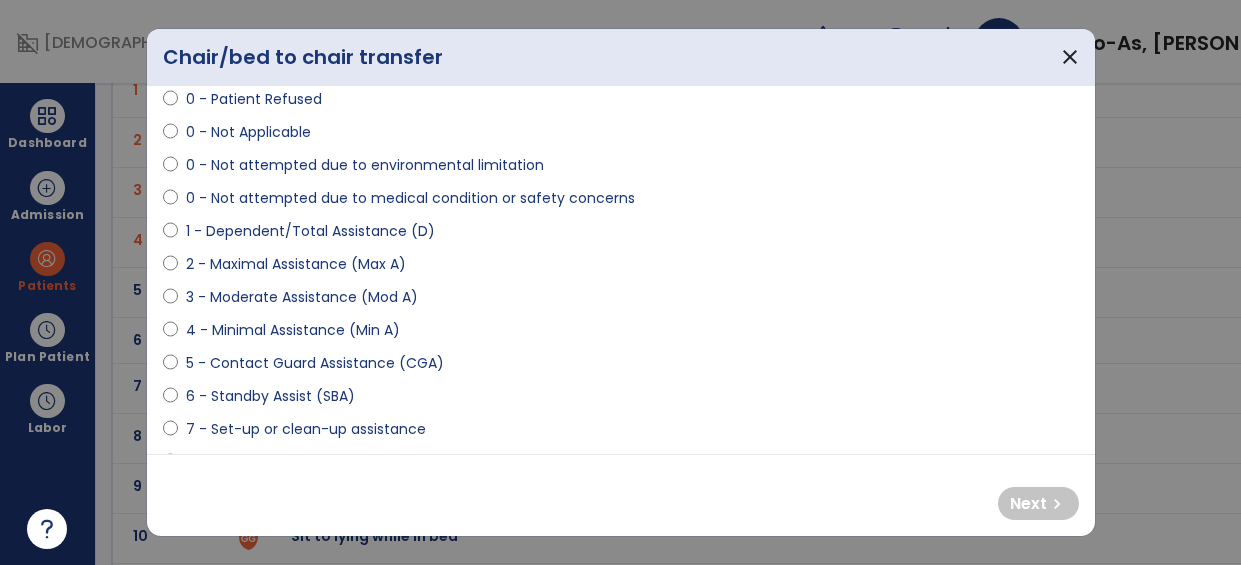 select on "**********" 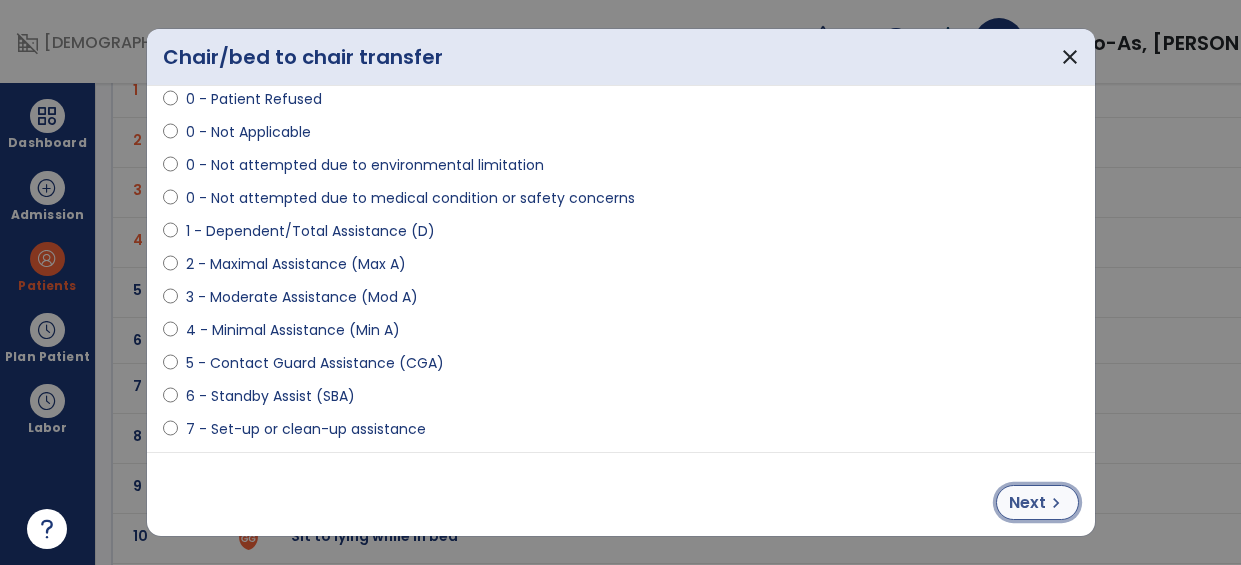 click on "chevron_right" at bounding box center [1056, 503] 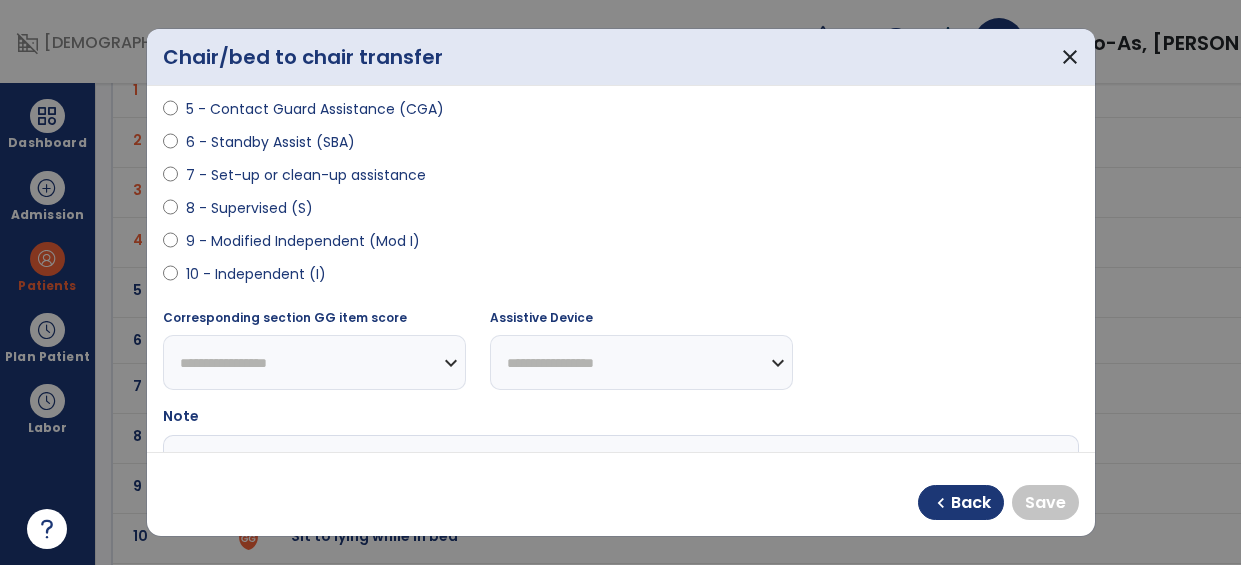 scroll, scrollTop: 361, scrollLeft: 0, axis: vertical 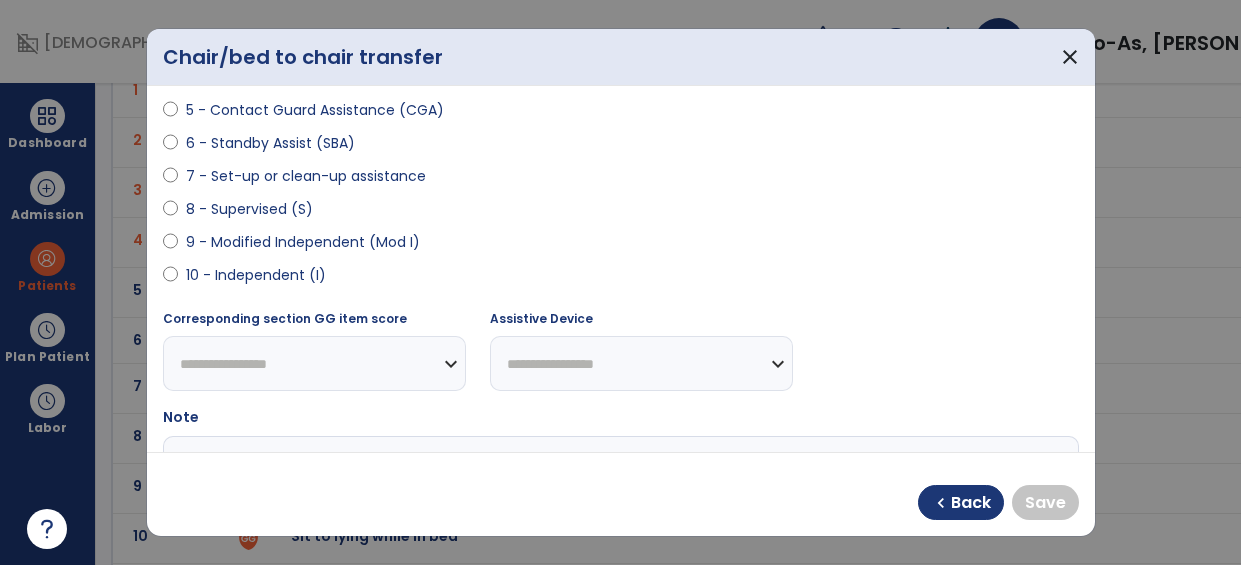select on "**********" 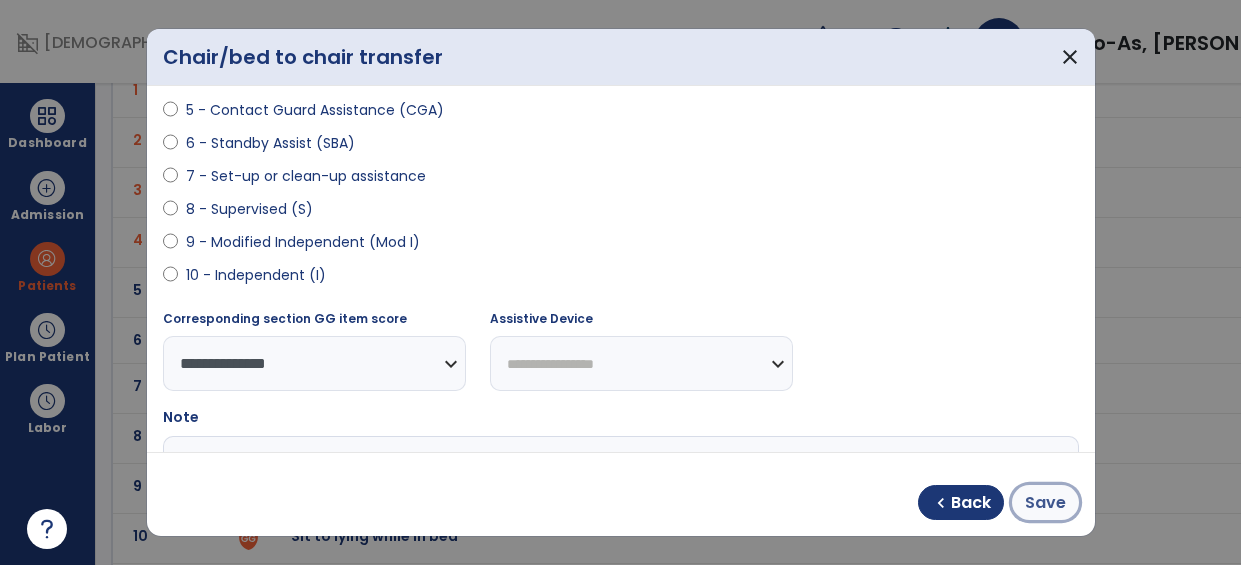 click on "Save" at bounding box center (1045, 503) 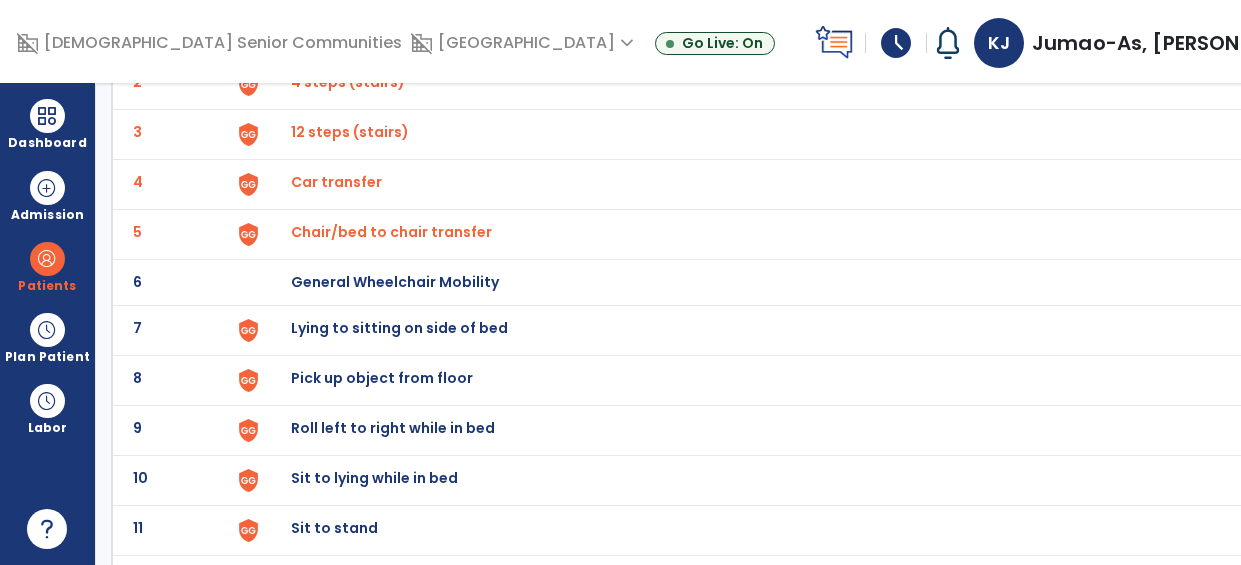 scroll, scrollTop: 225, scrollLeft: 0, axis: vertical 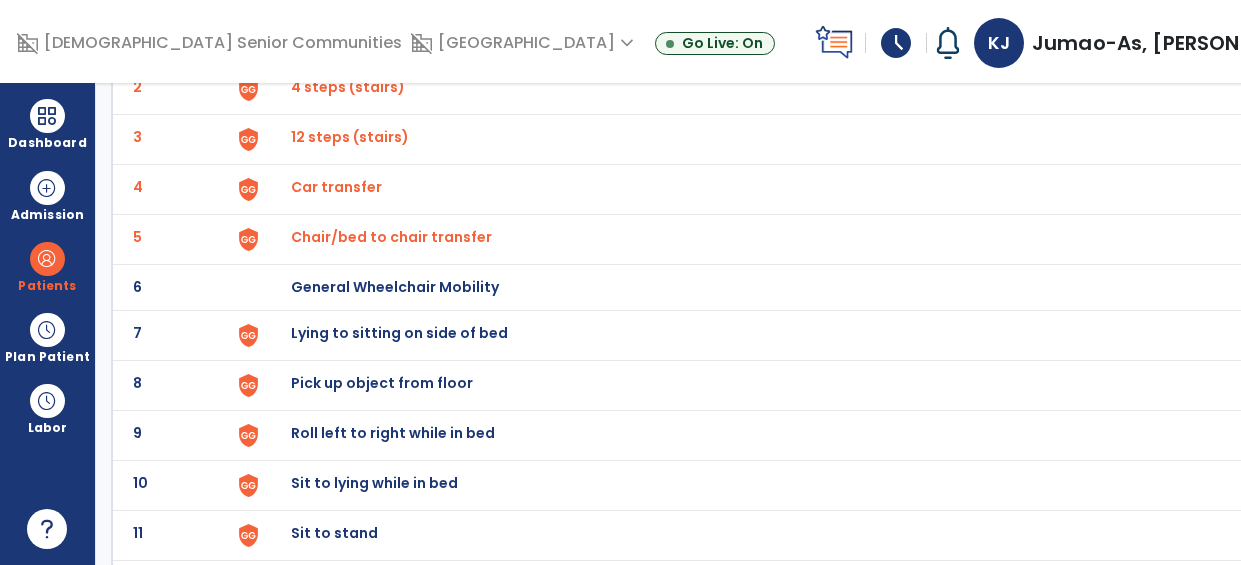 click at bounding box center [275, 39] 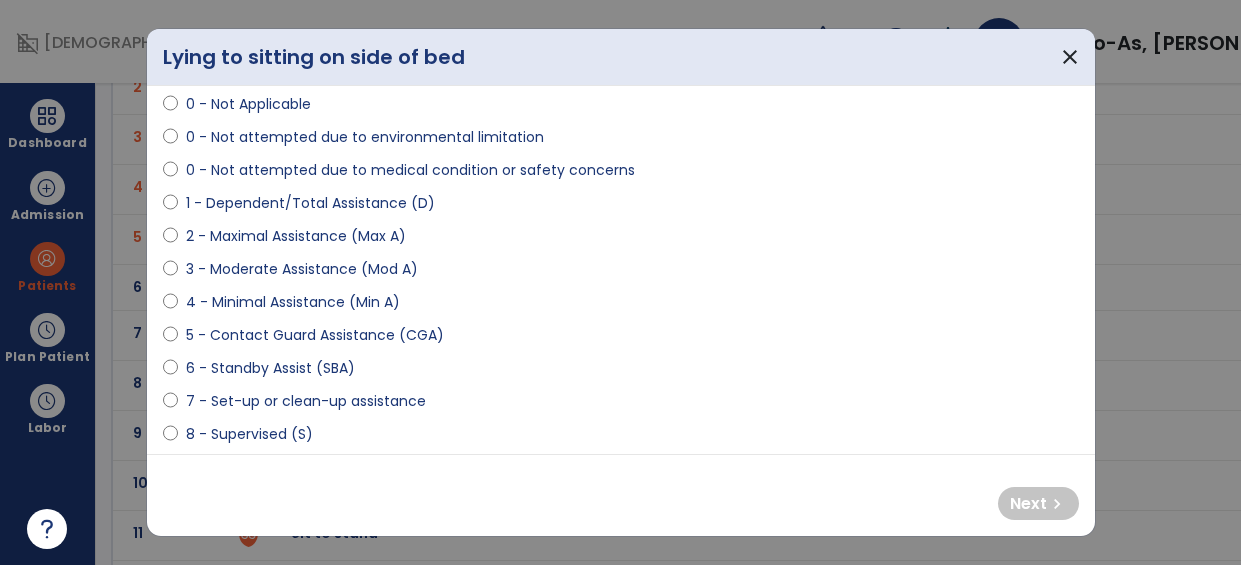 scroll, scrollTop: 129, scrollLeft: 0, axis: vertical 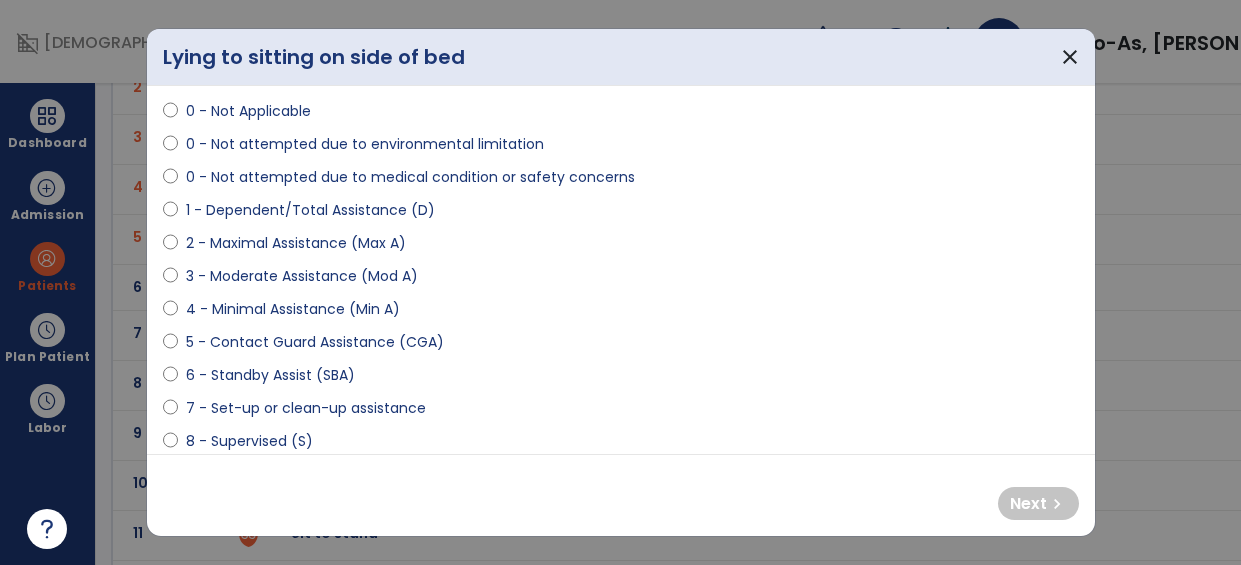 select on "**********" 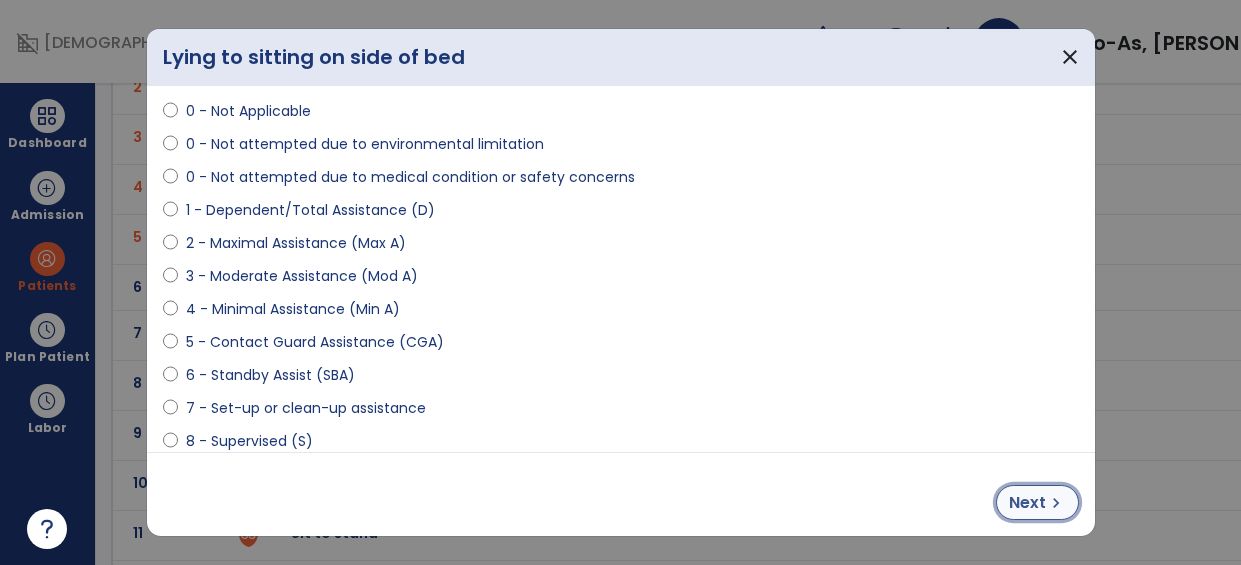 click on "chevron_right" at bounding box center [1056, 503] 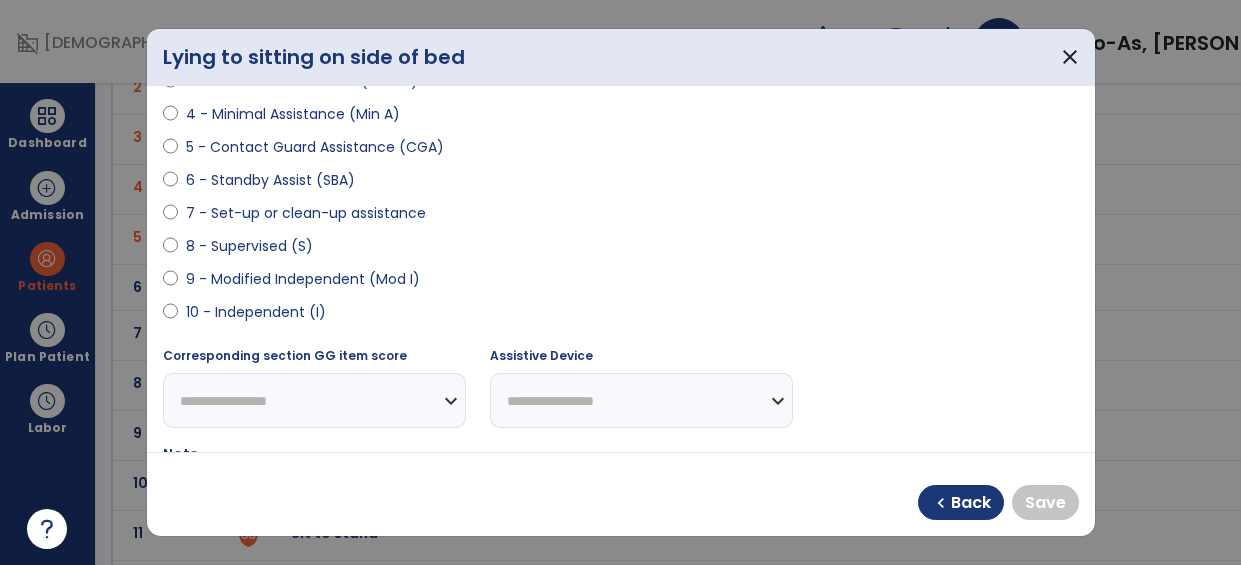 scroll, scrollTop: 309, scrollLeft: 0, axis: vertical 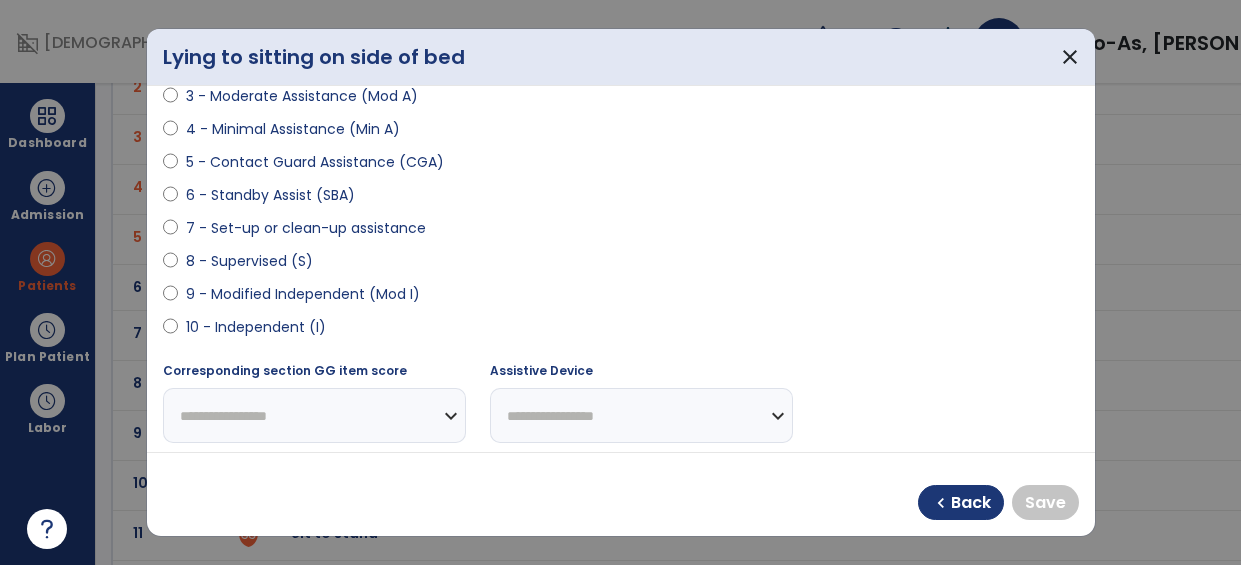 select on "**********" 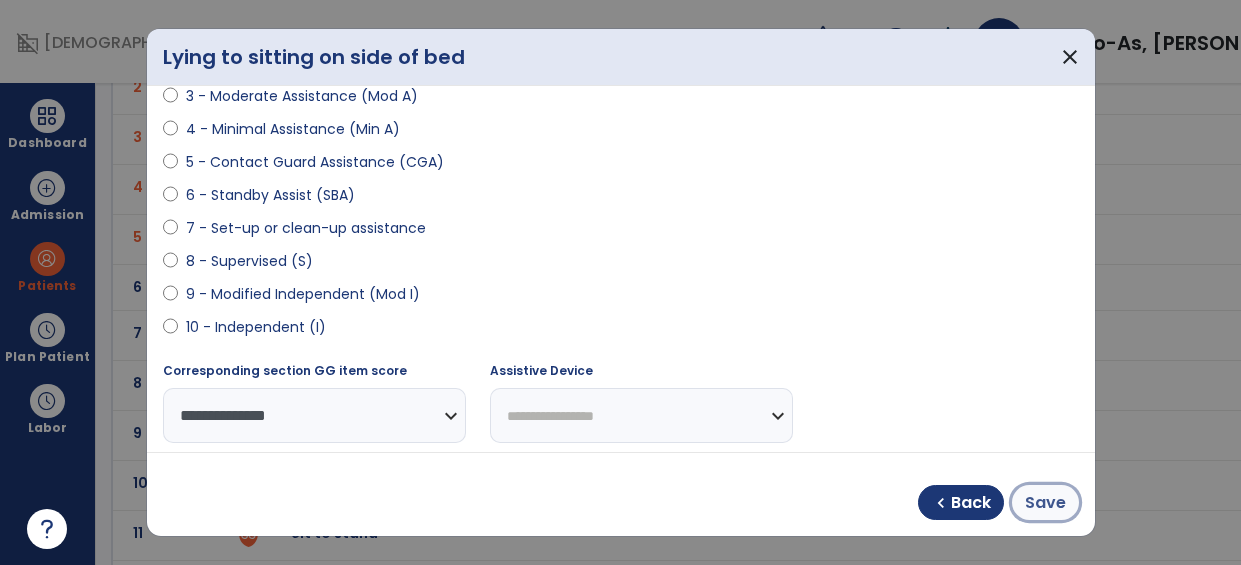 click on "Save" at bounding box center (1045, 503) 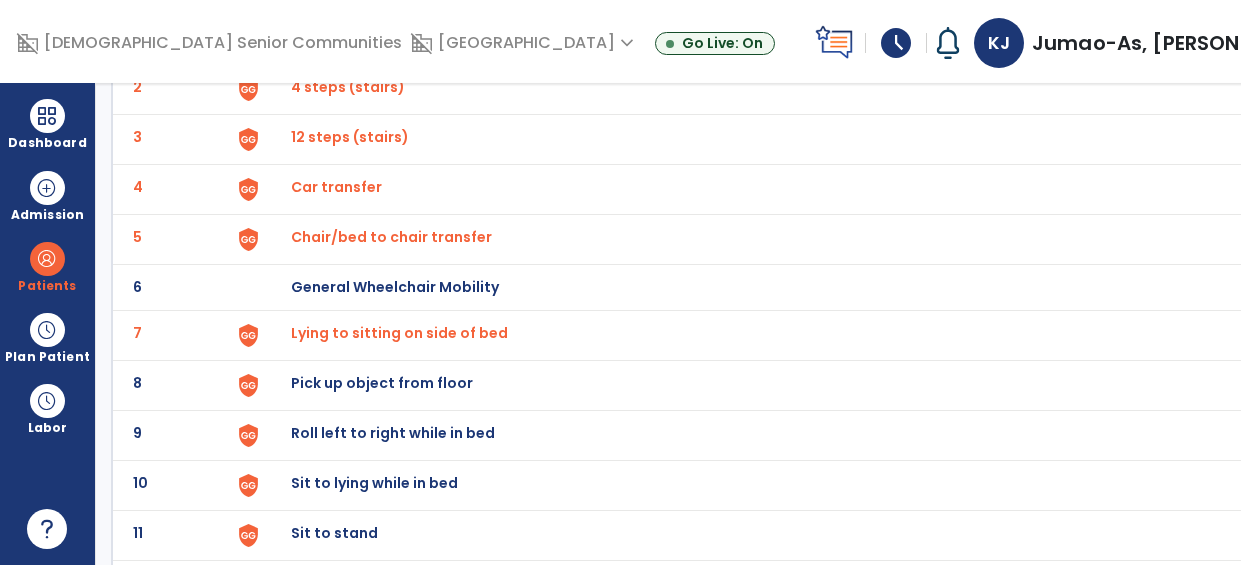 click at bounding box center (248, 39) 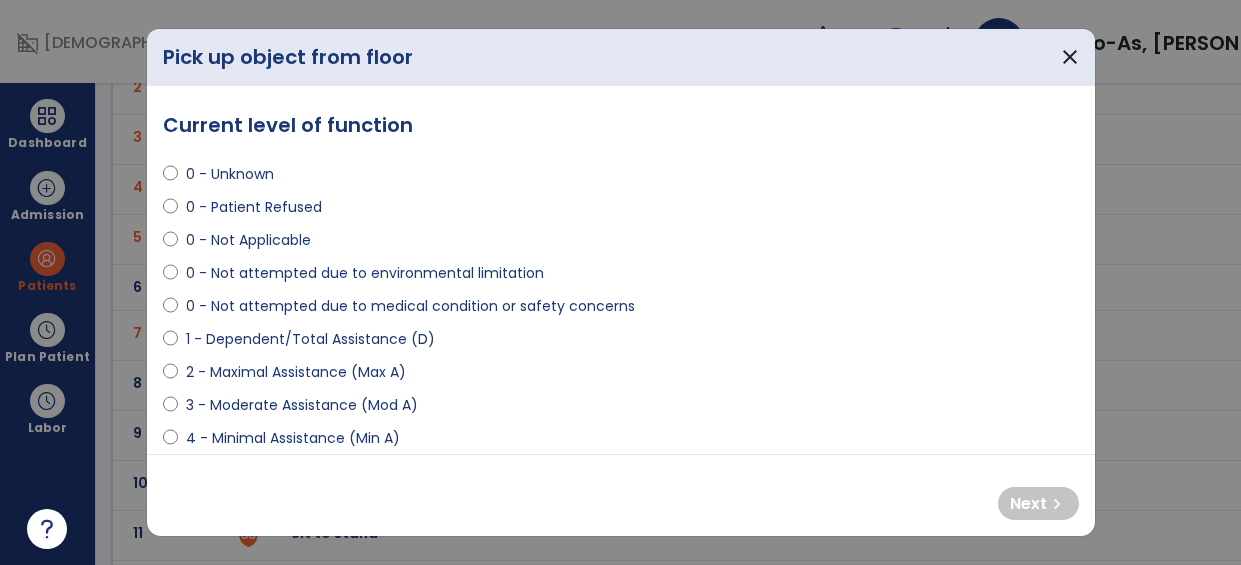 select on "**********" 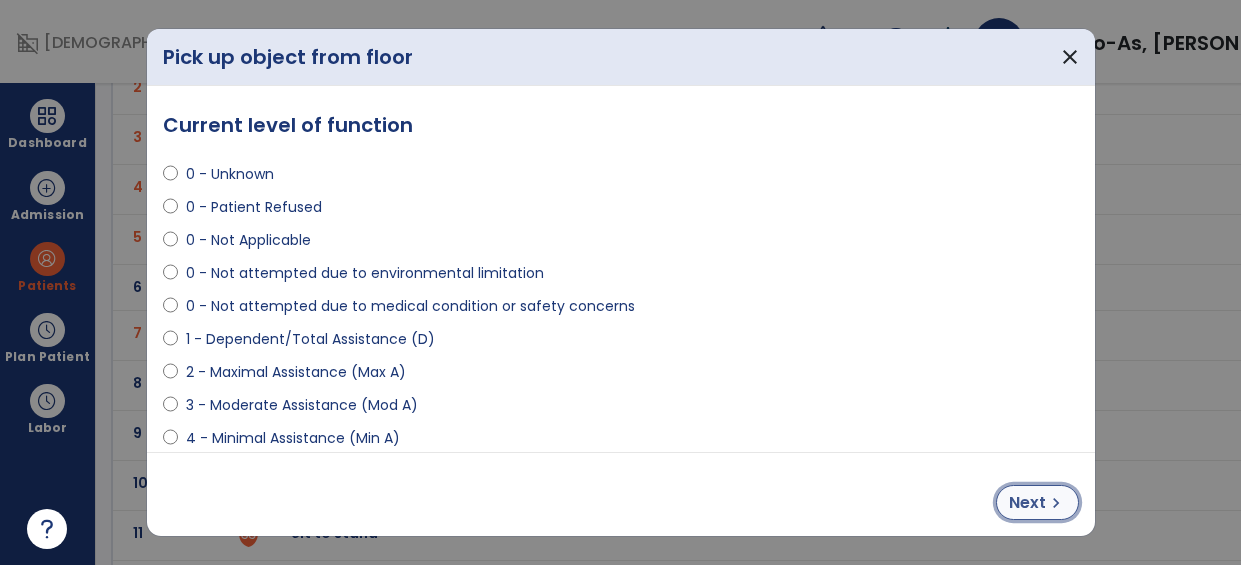 click on "chevron_right" at bounding box center (1056, 503) 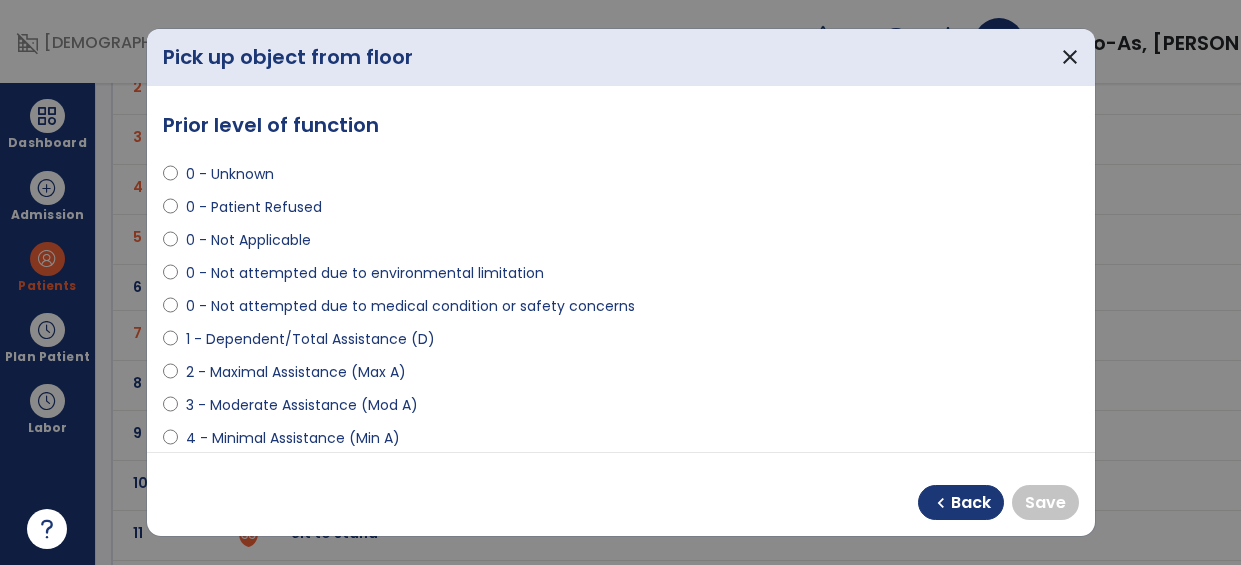 scroll, scrollTop: 201, scrollLeft: 0, axis: vertical 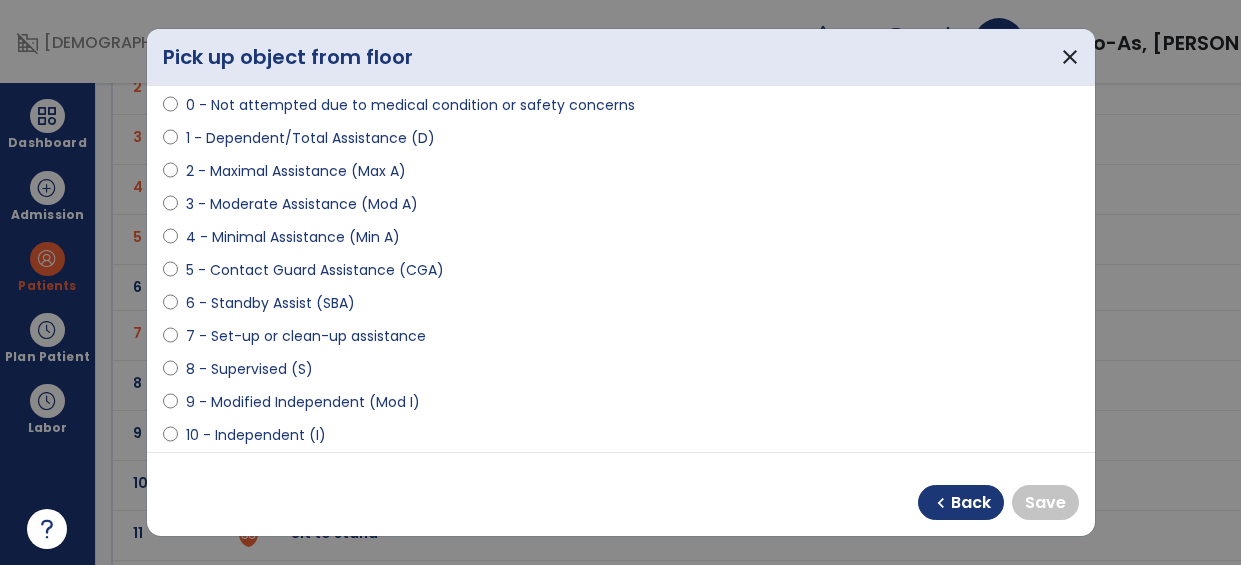 select on "**********" 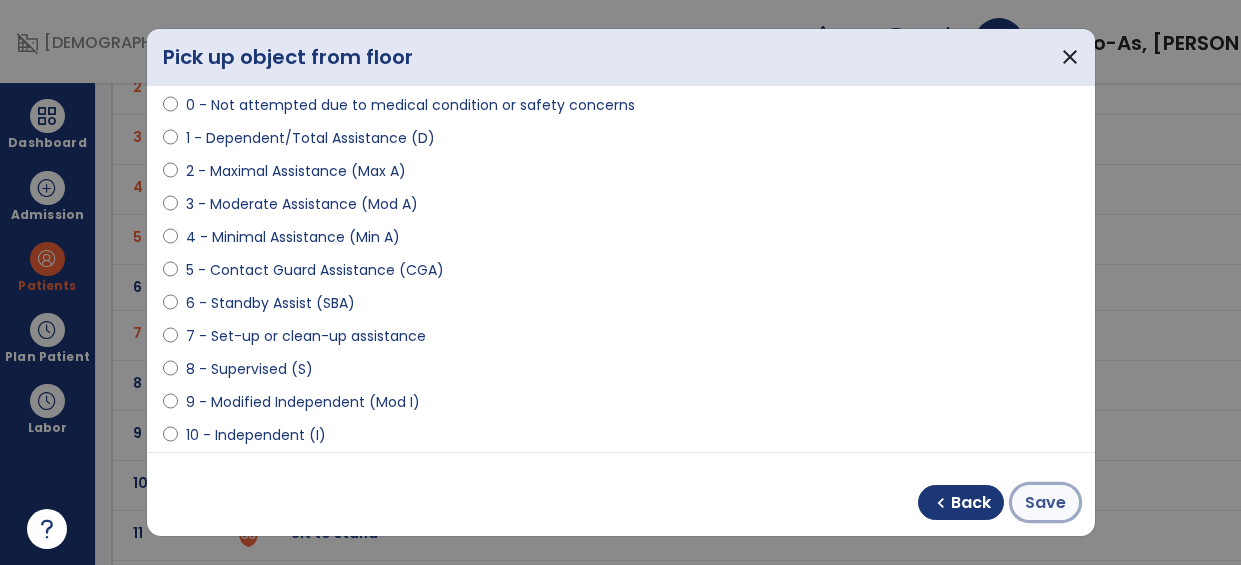 click on "Save" at bounding box center [1045, 503] 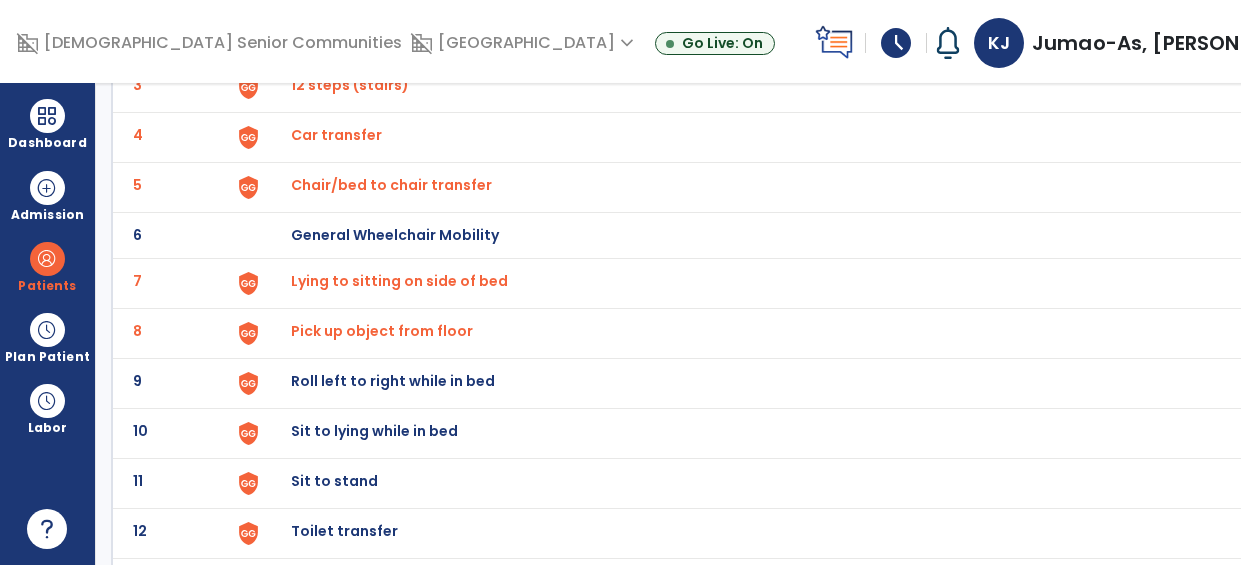scroll, scrollTop: 277, scrollLeft: 0, axis: vertical 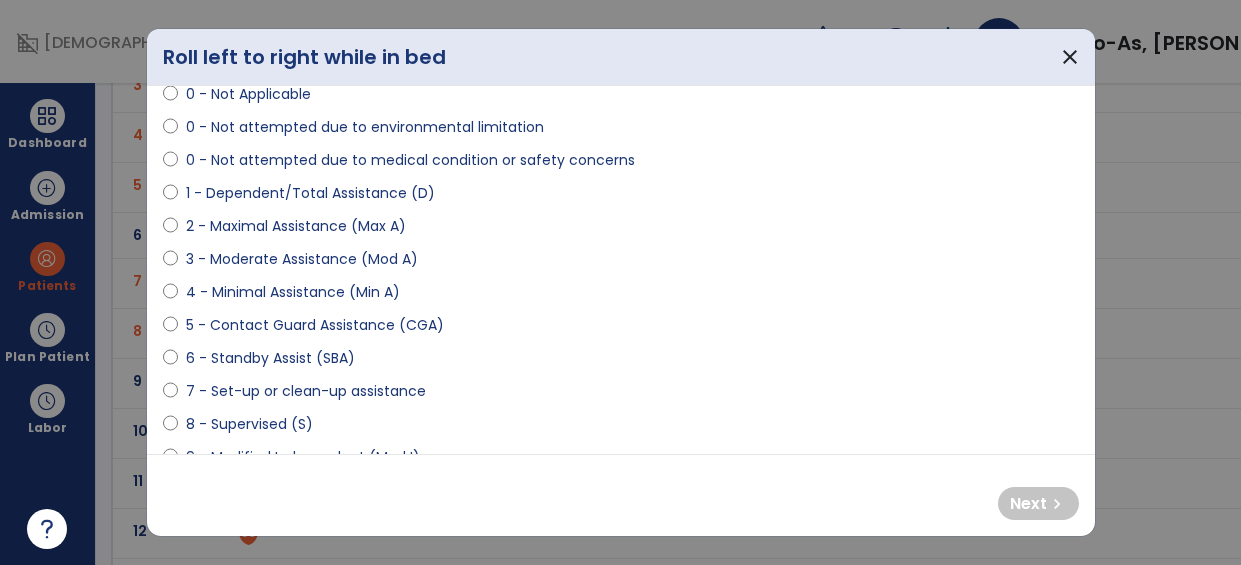 select on "**********" 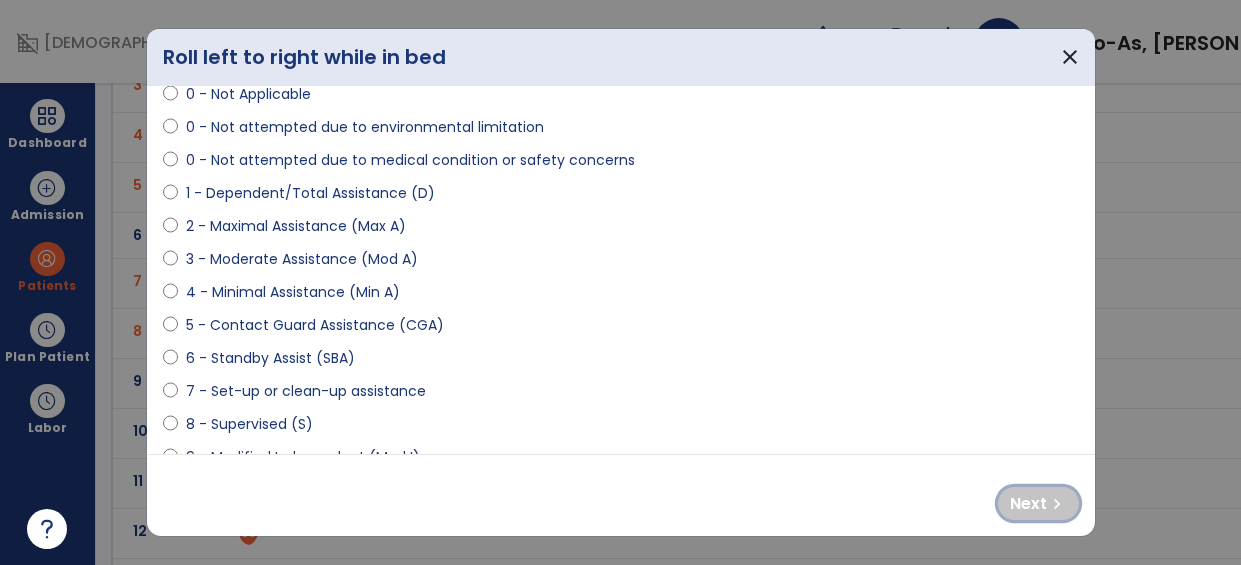 click on "chevron_right" at bounding box center [1057, 504] 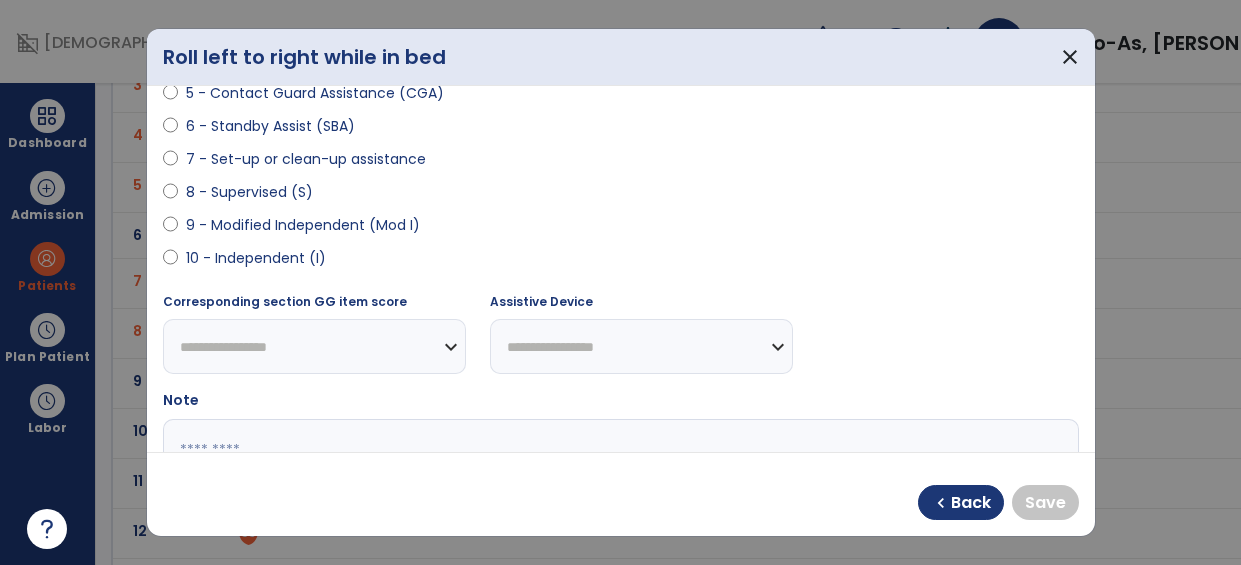 scroll, scrollTop: 377, scrollLeft: 0, axis: vertical 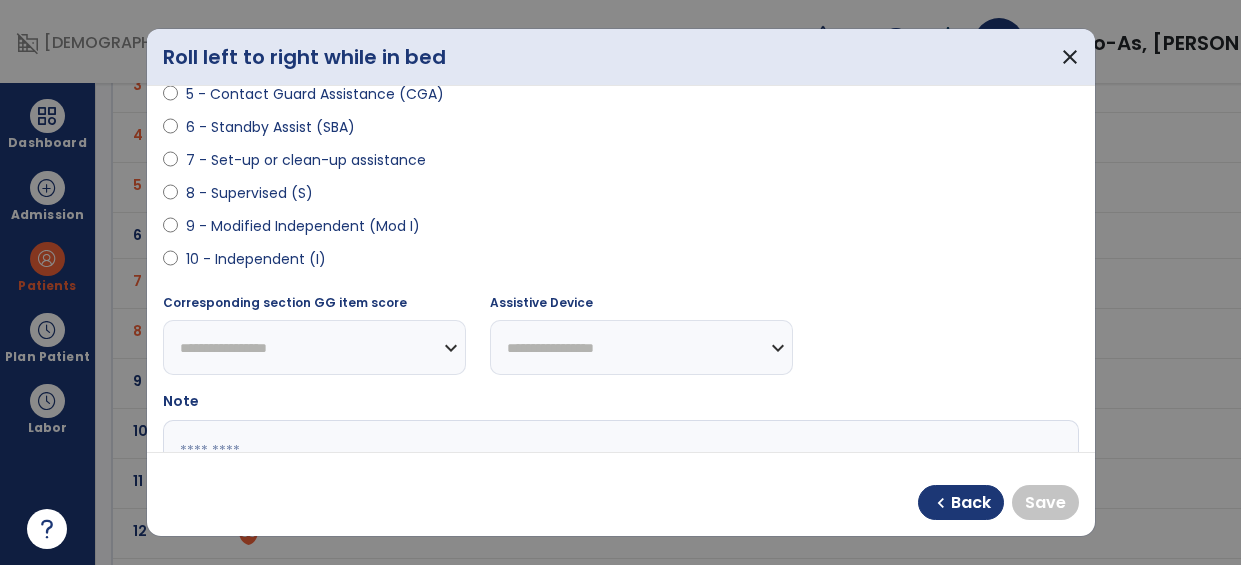 select on "**********" 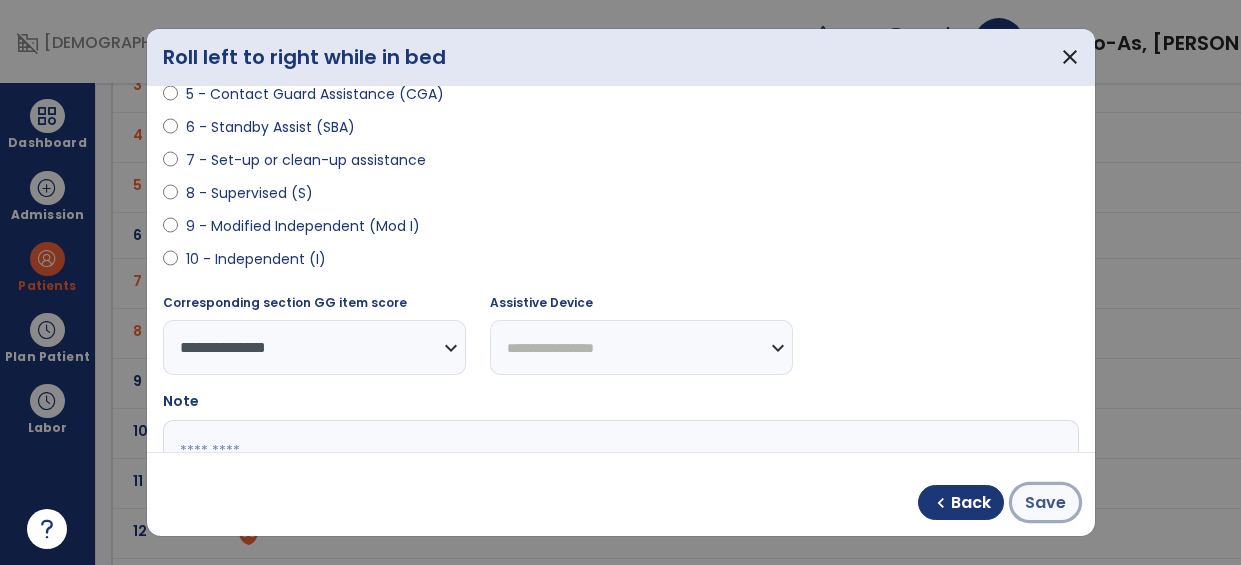 click on "Save" at bounding box center [1045, 502] 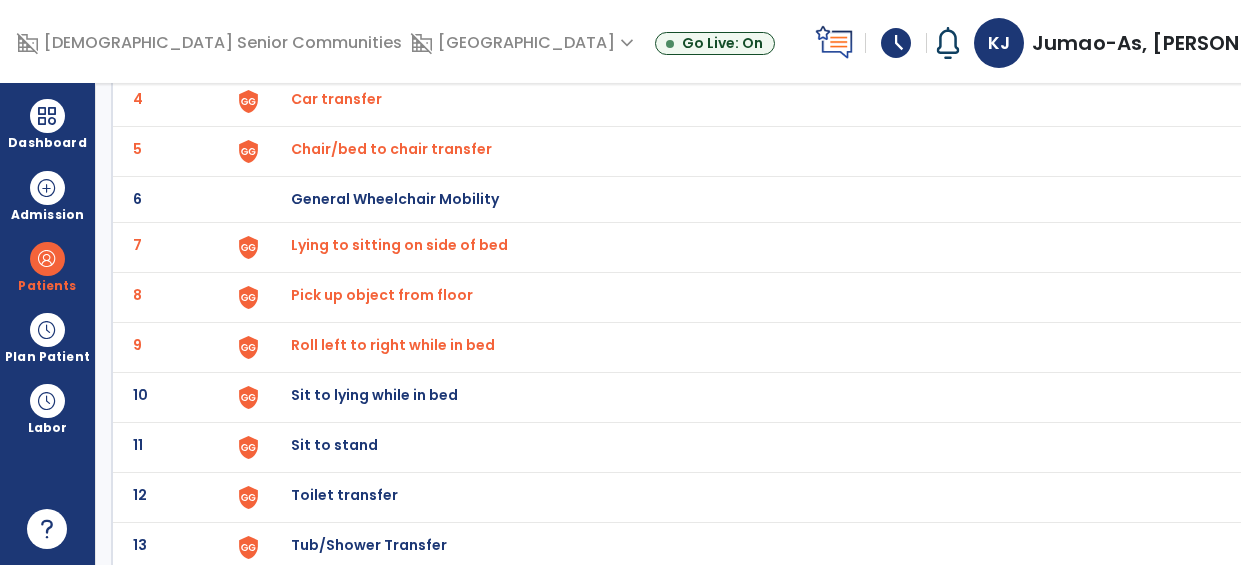scroll, scrollTop: 318, scrollLeft: 0, axis: vertical 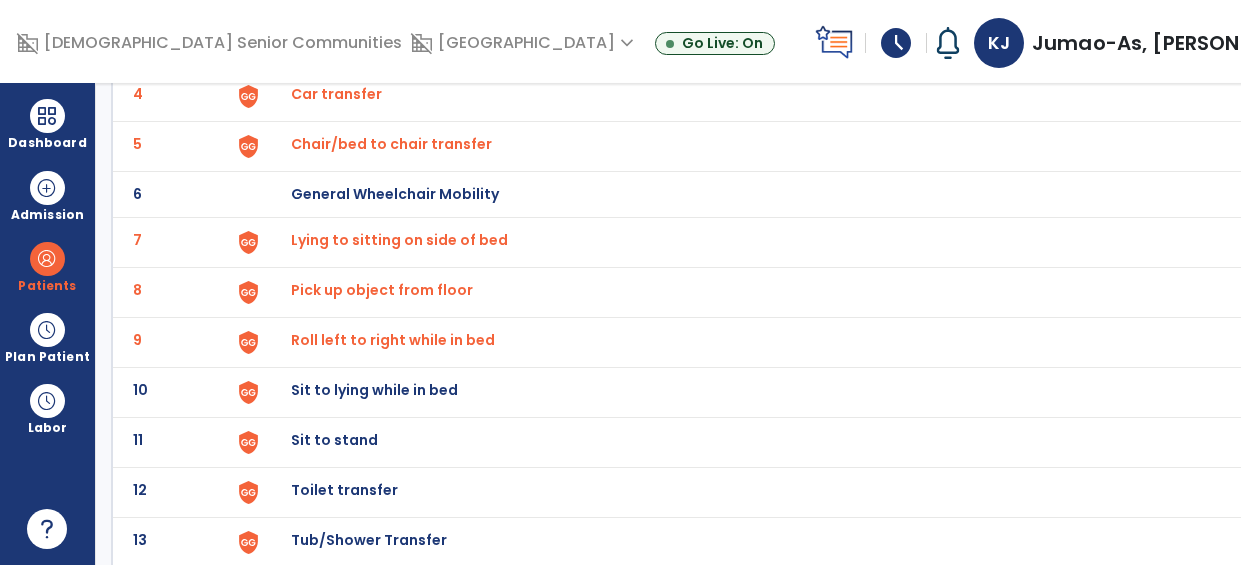click on "Sit to lying while in bed" at bounding box center [337, -56] 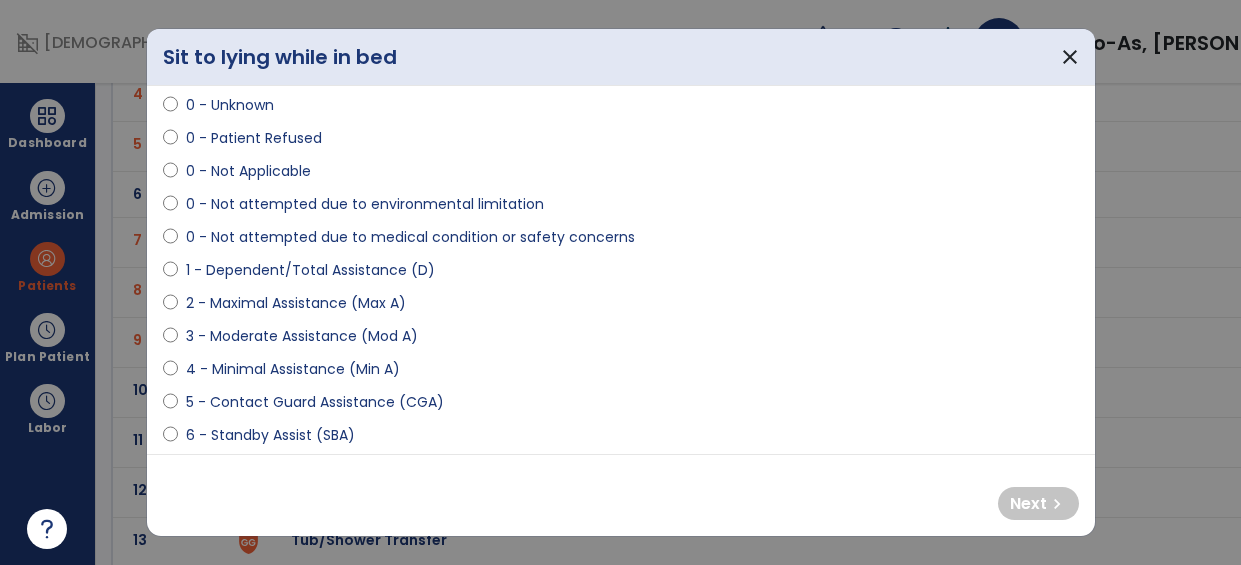 scroll, scrollTop: 62, scrollLeft: 0, axis: vertical 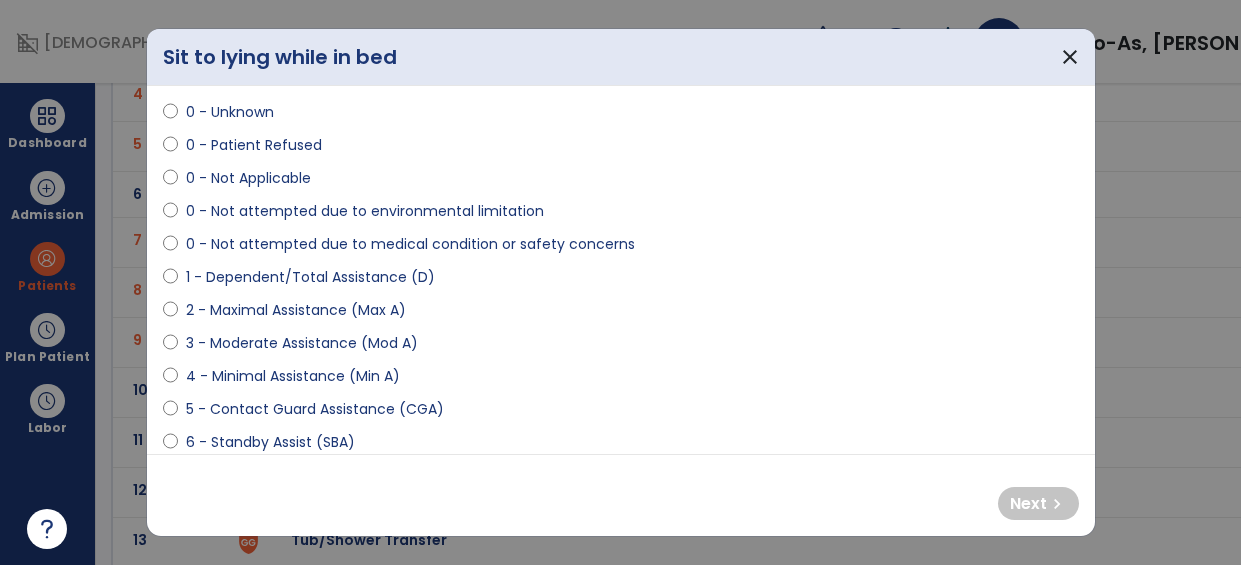 select on "**********" 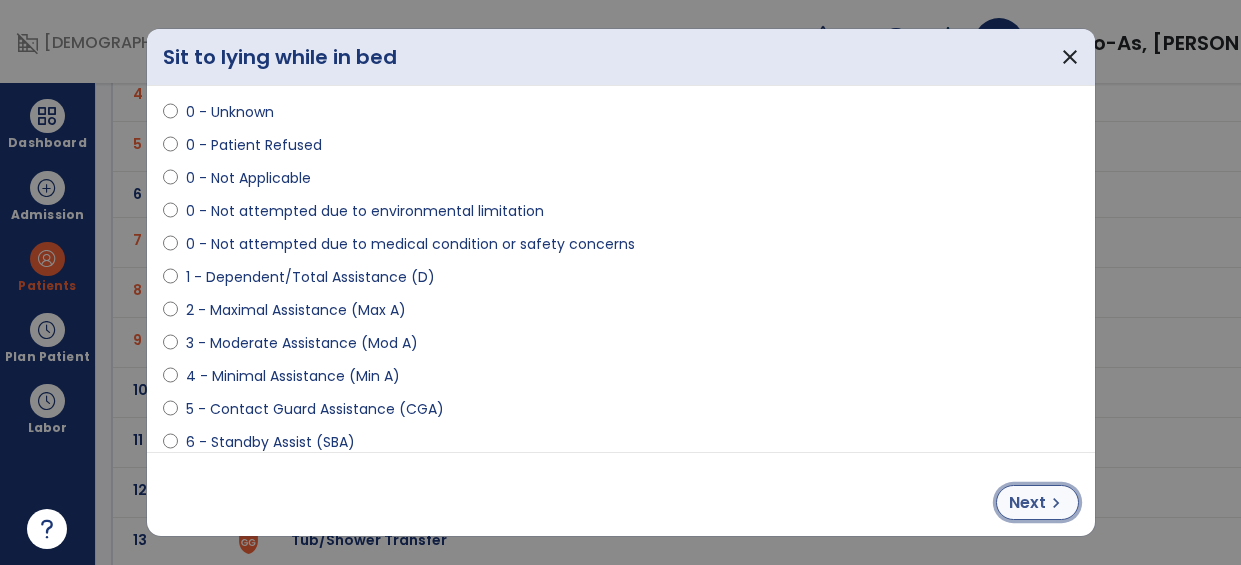 click on "chevron_right" at bounding box center (1056, 503) 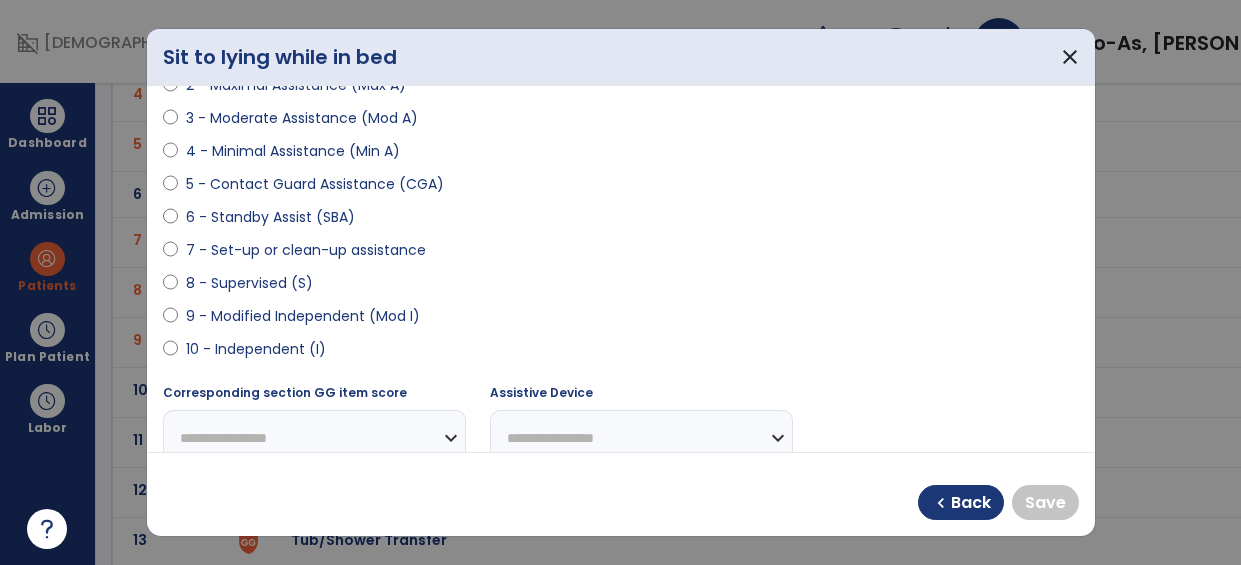 scroll, scrollTop: 258, scrollLeft: 0, axis: vertical 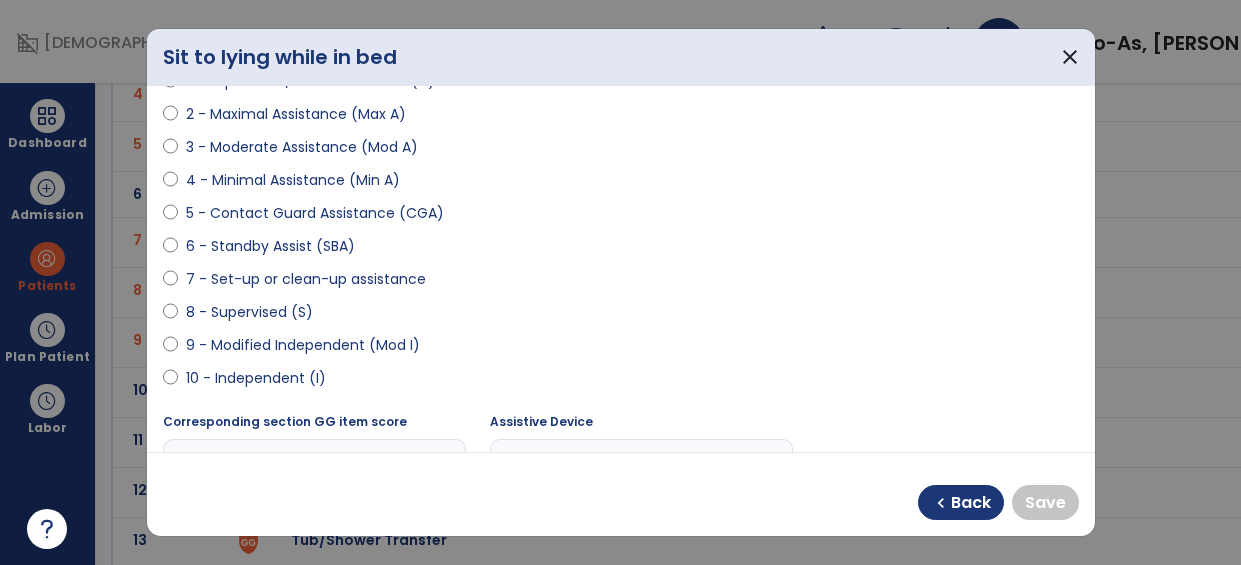 select on "**********" 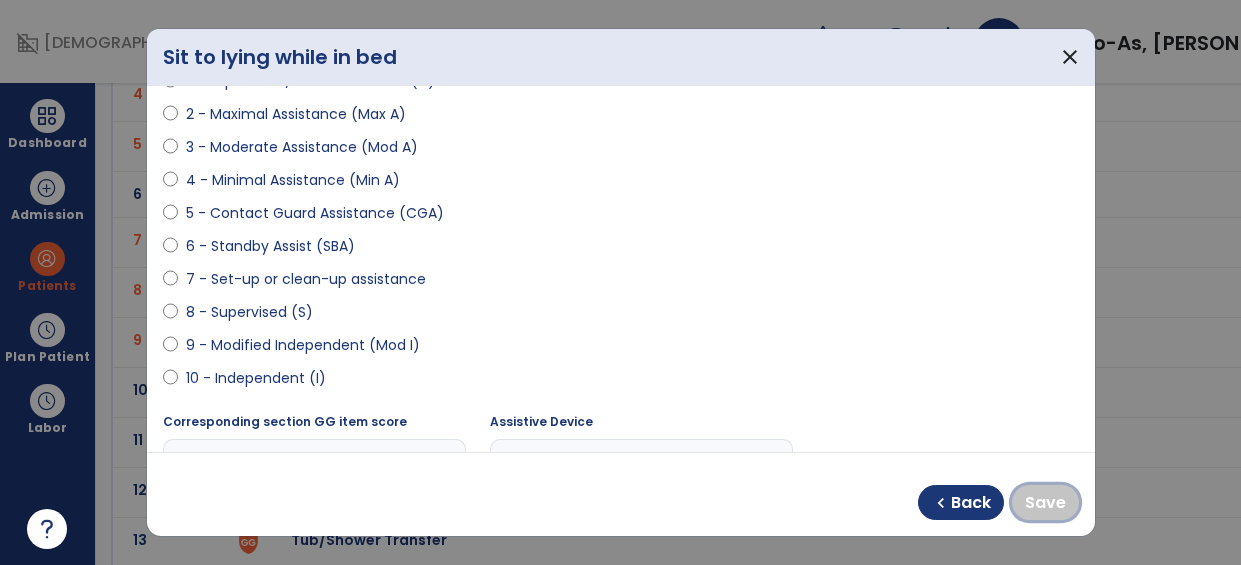click on "Save" at bounding box center [1045, 503] 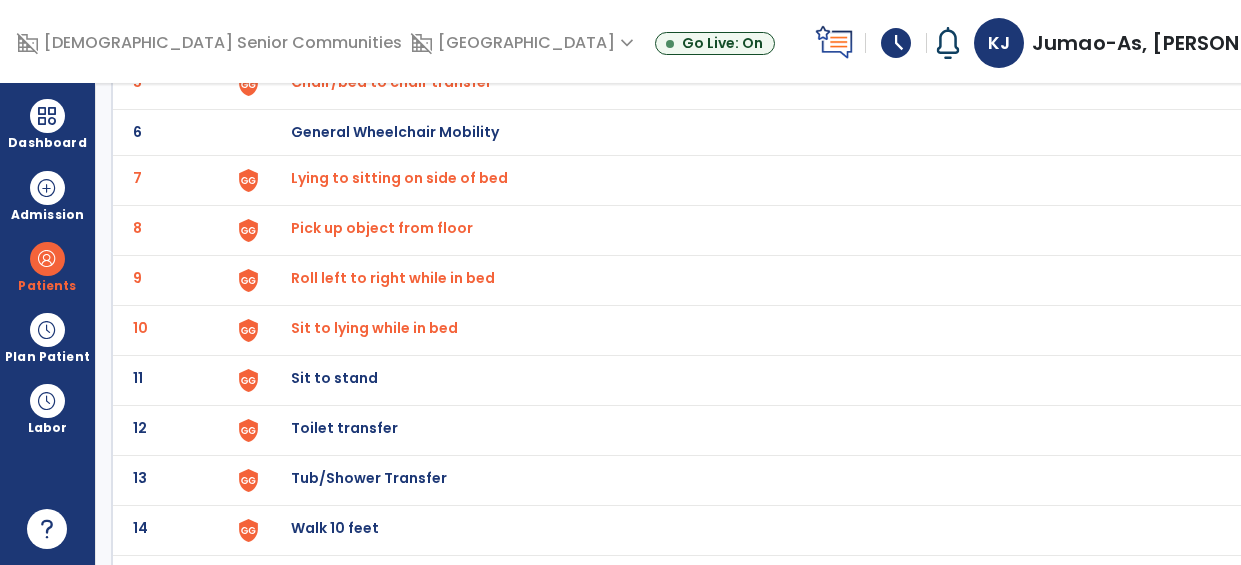 scroll, scrollTop: 379, scrollLeft: 0, axis: vertical 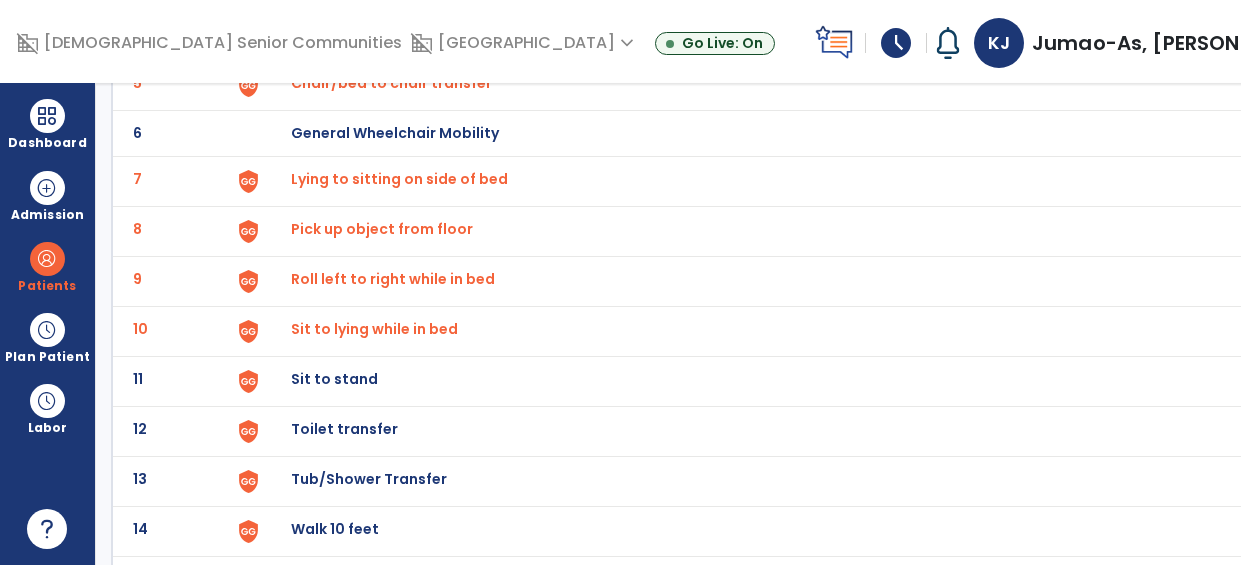 click at bounding box center (275, -115) 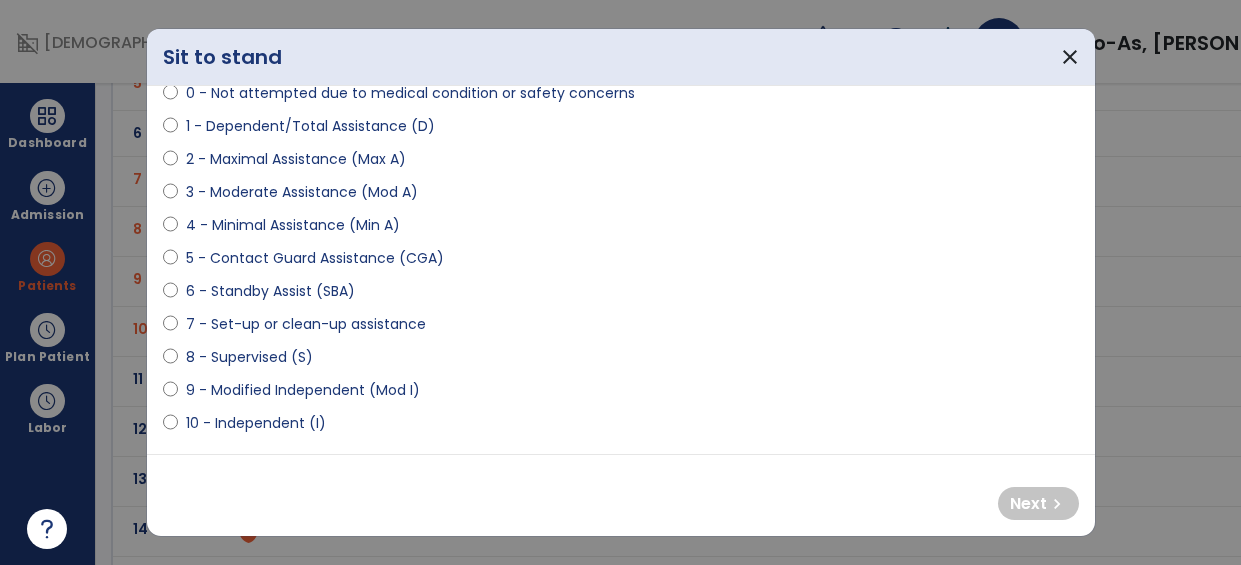 scroll, scrollTop: 170, scrollLeft: 0, axis: vertical 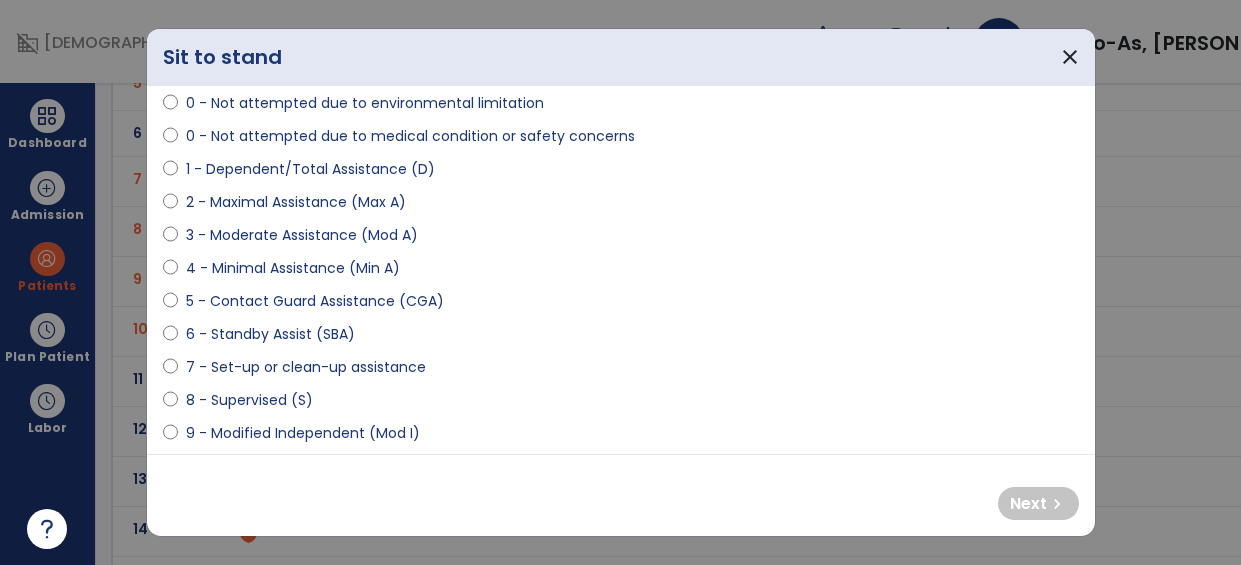 select on "**********" 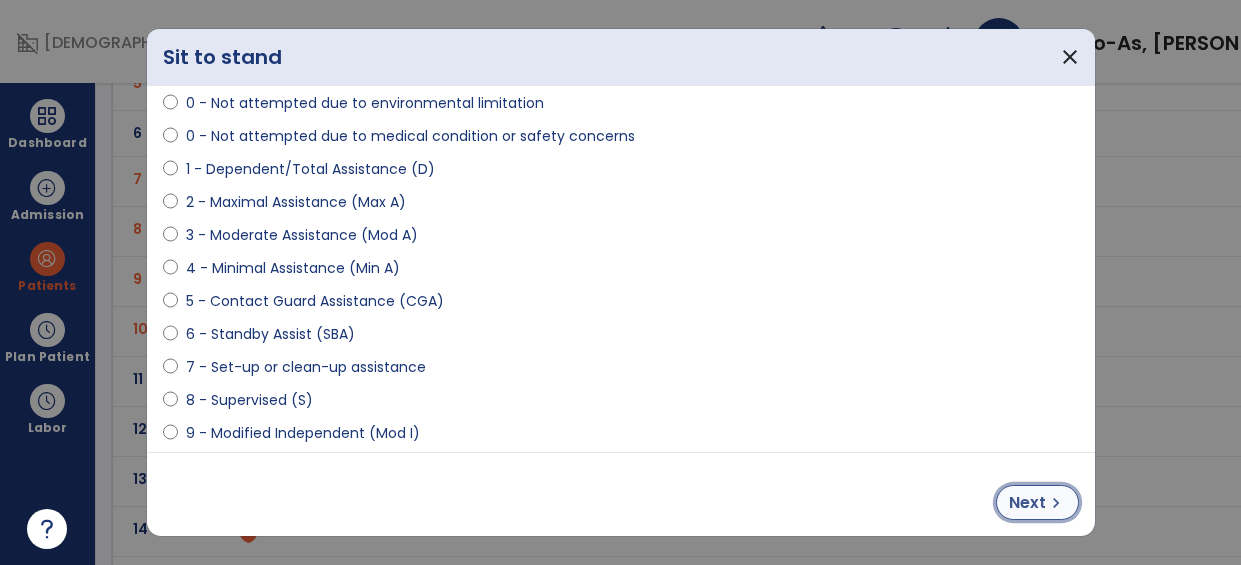 click on "chevron_right" at bounding box center (1056, 503) 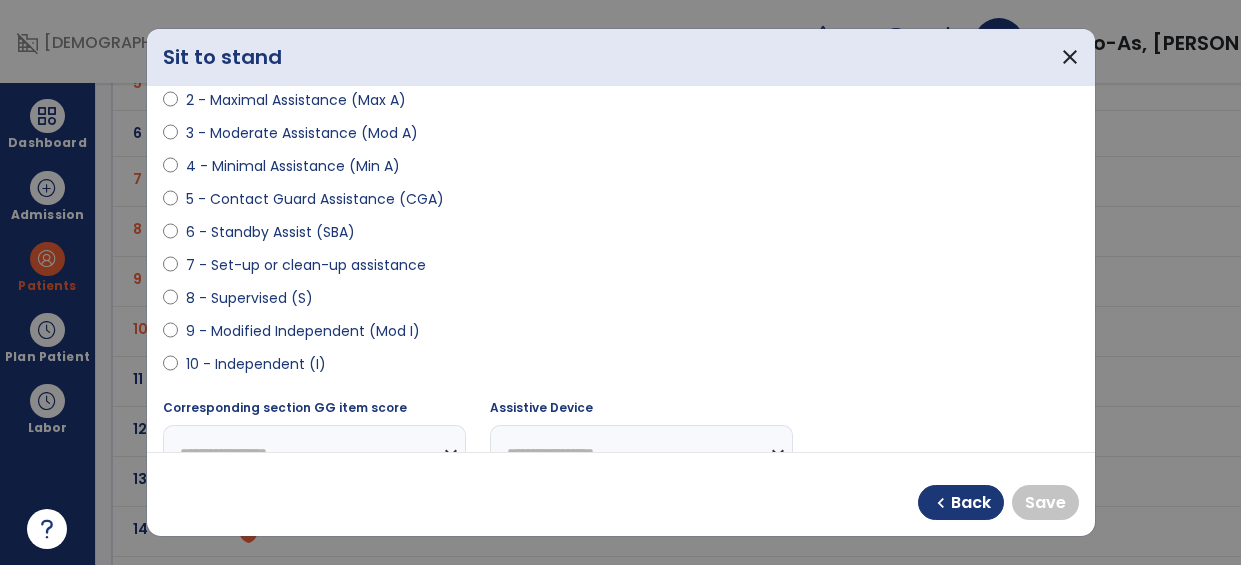 scroll, scrollTop: 264, scrollLeft: 0, axis: vertical 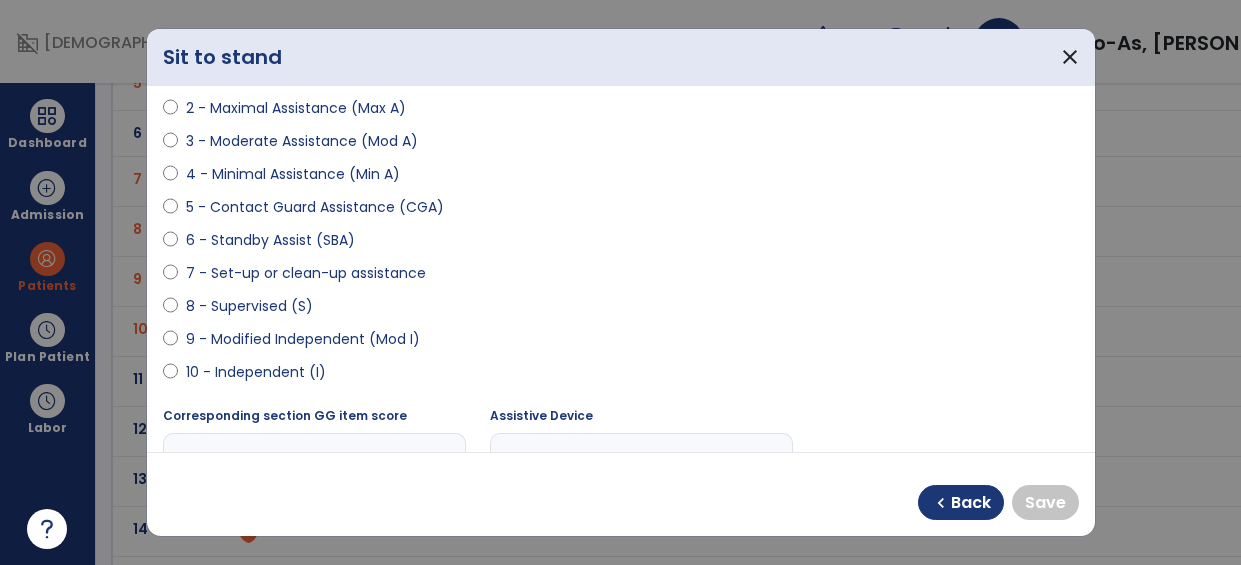 select on "**********" 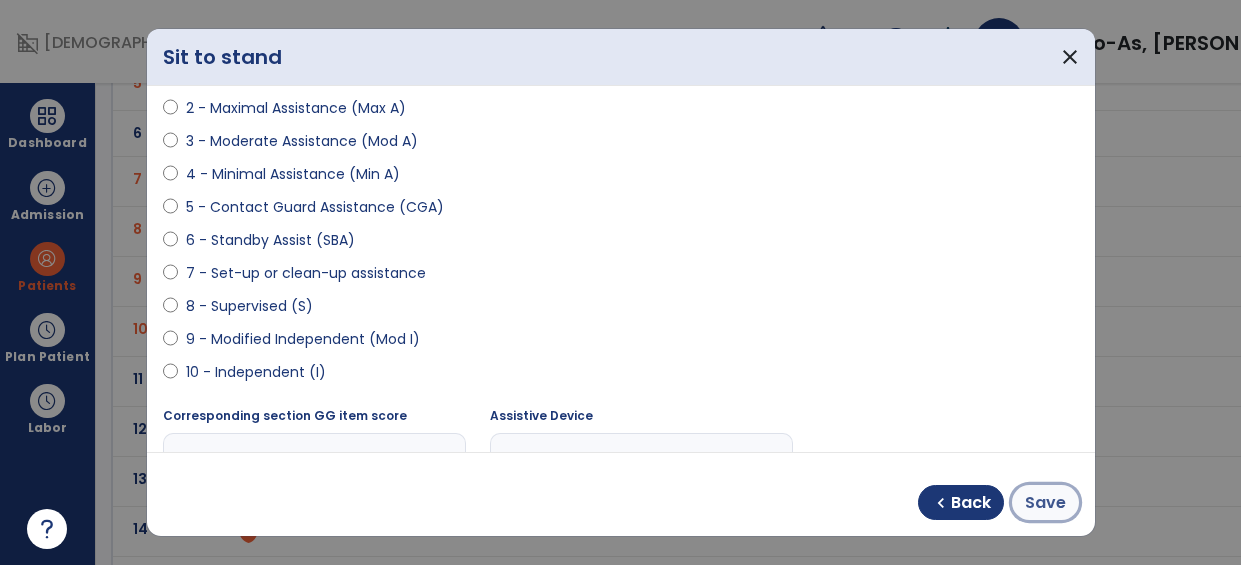 click on "Save" at bounding box center (1045, 503) 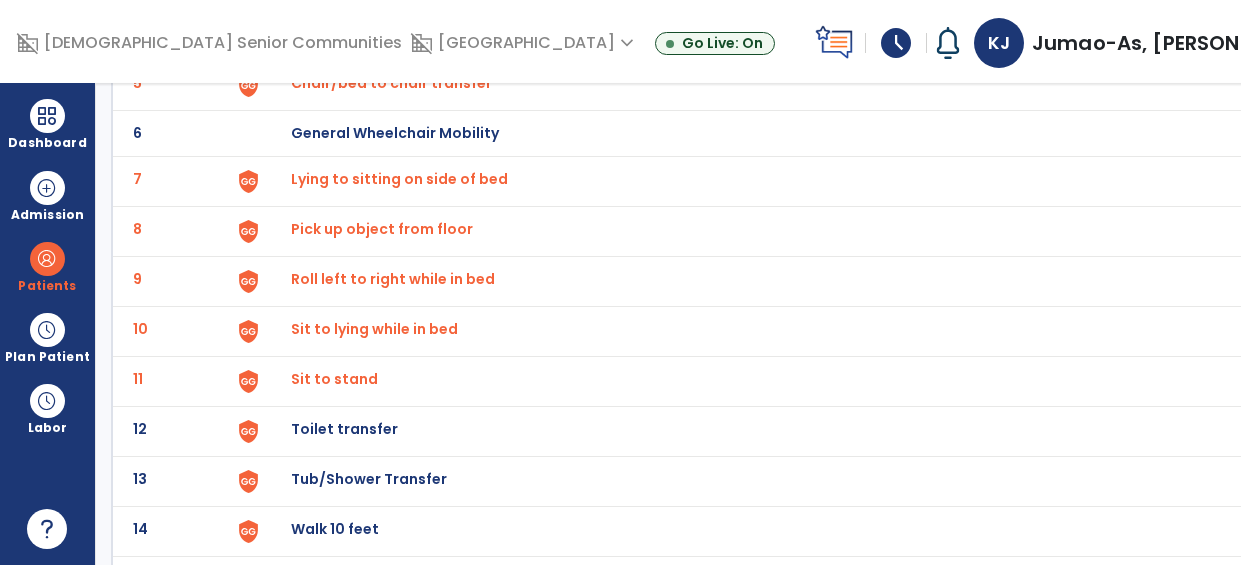 scroll, scrollTop: 418, scrollLeft: 0, axis: vertical 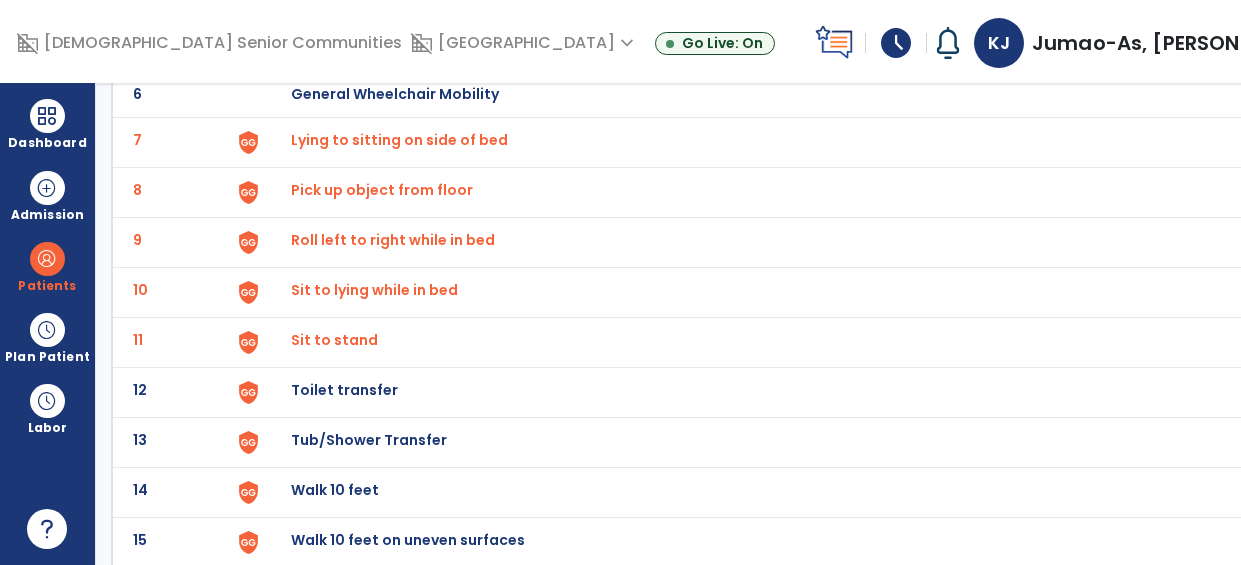 click on "11" 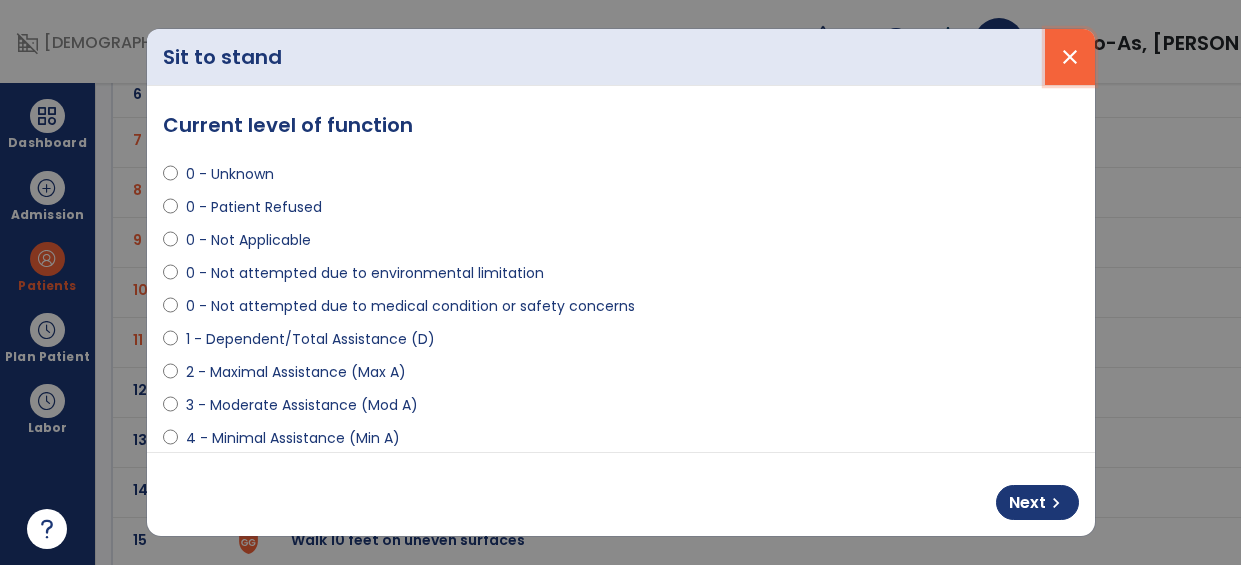click on "close" at bounding box center (1070, 57) 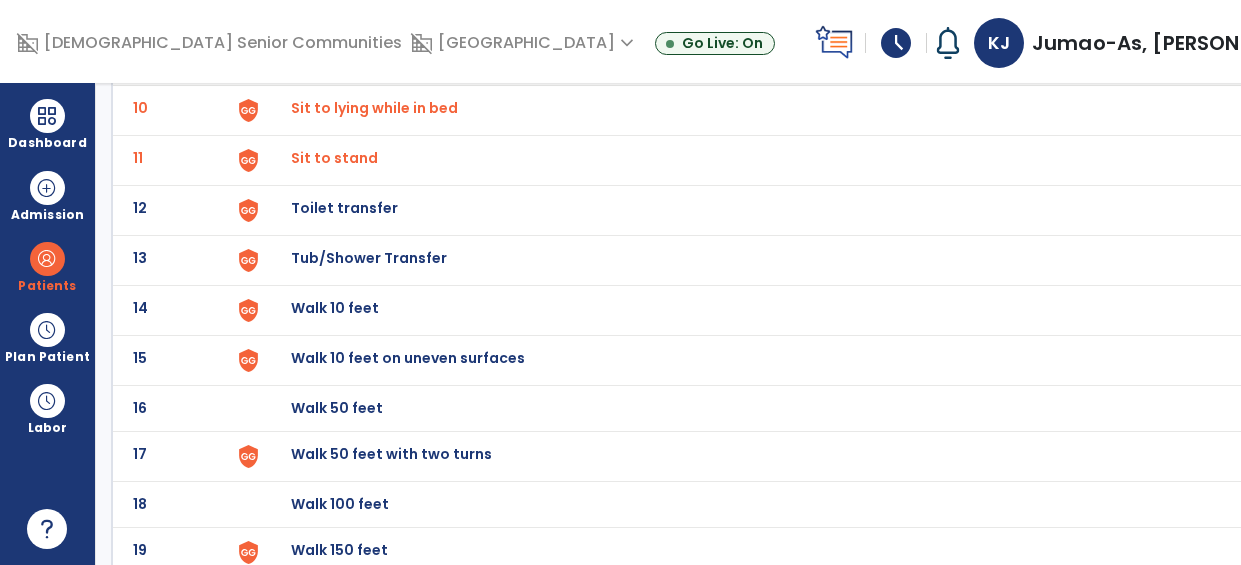 scroll, scrollTop: 602, scrollLeft: 0, axis: vertical 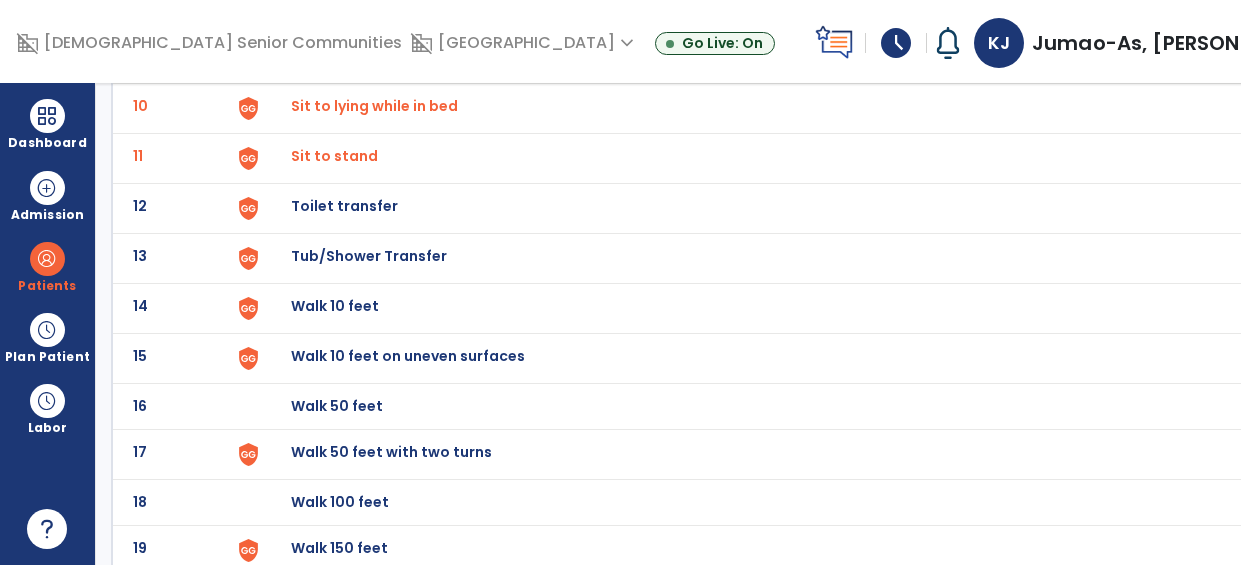 click on "Toilet transfer" at bounding box center [337, -340] 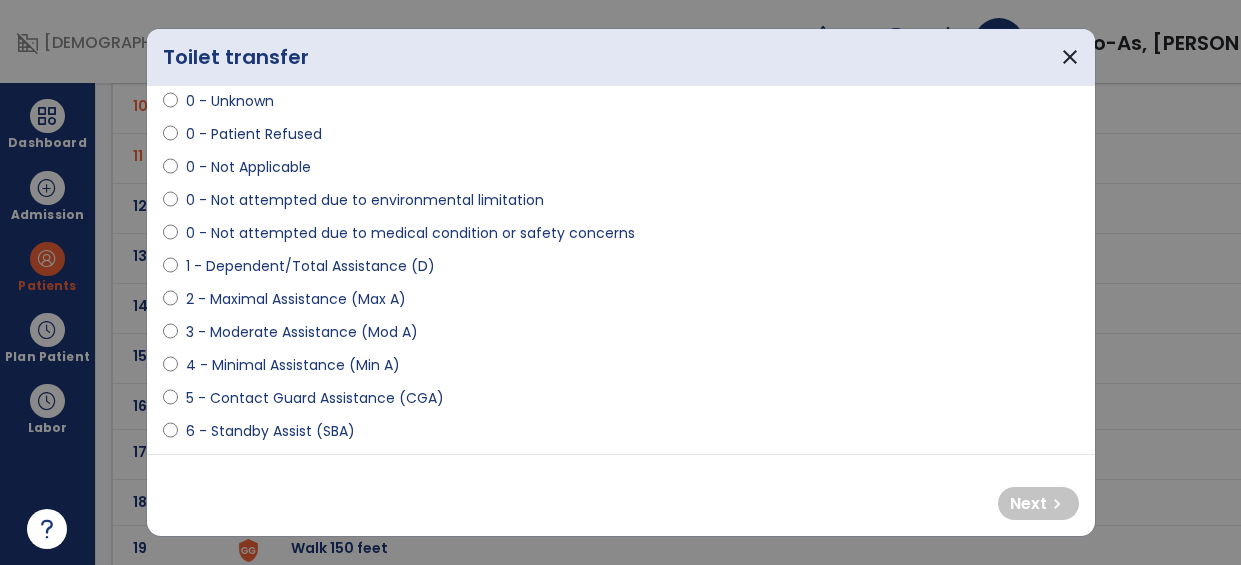 scroll, scrollTop: 69, scrollLeft: 0, axis: vertical 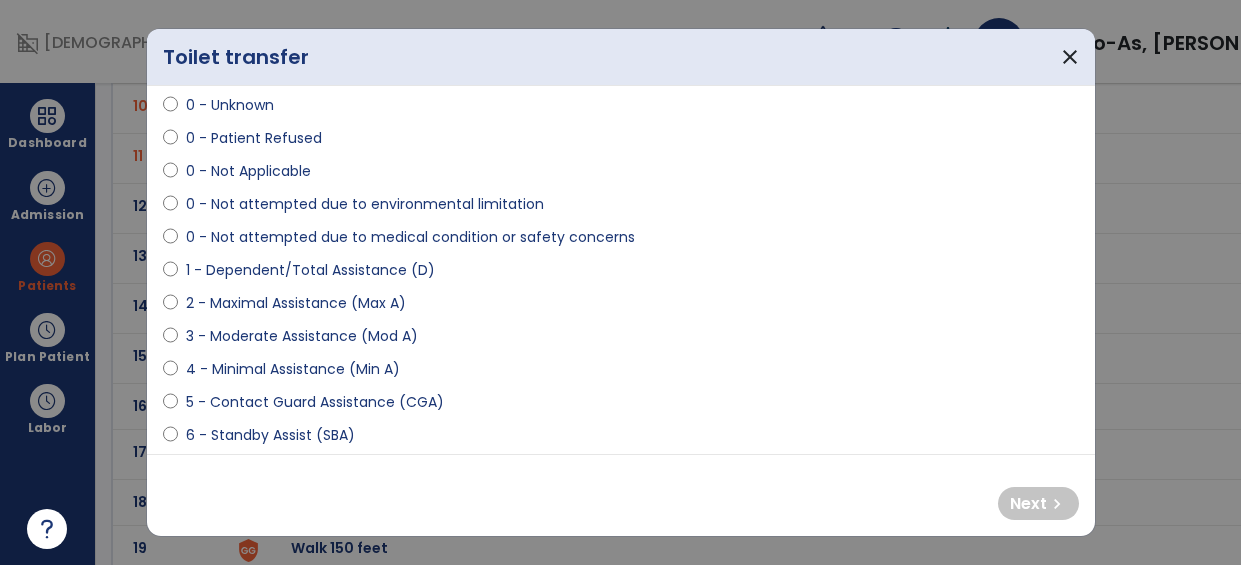 select on "**********" 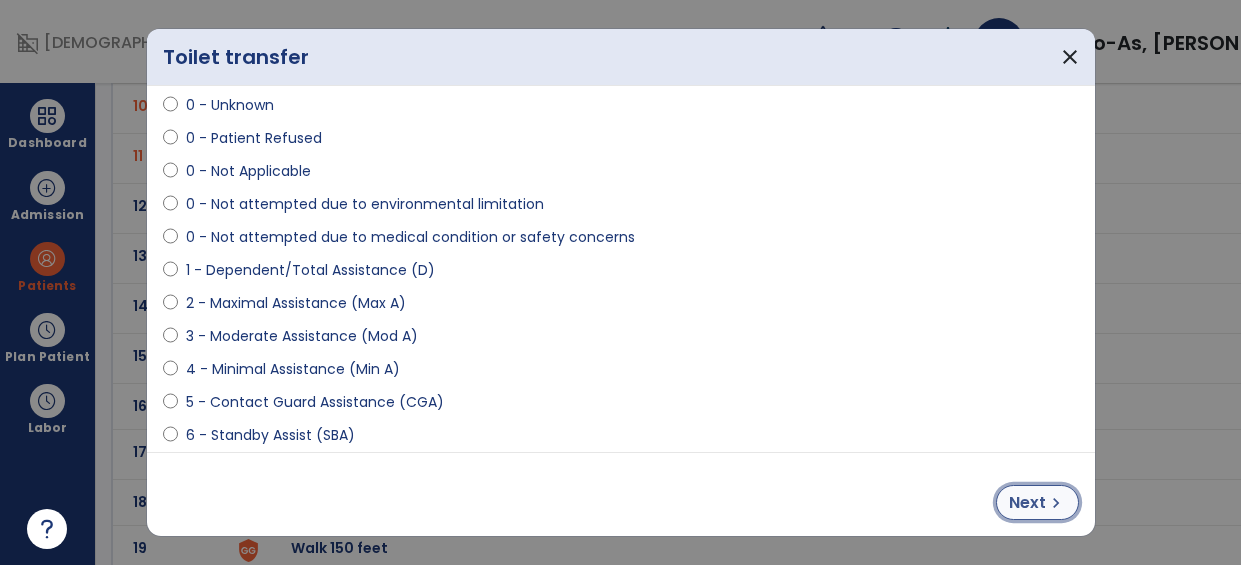 click on "chevron_right" at bounding box center [1056, 503] 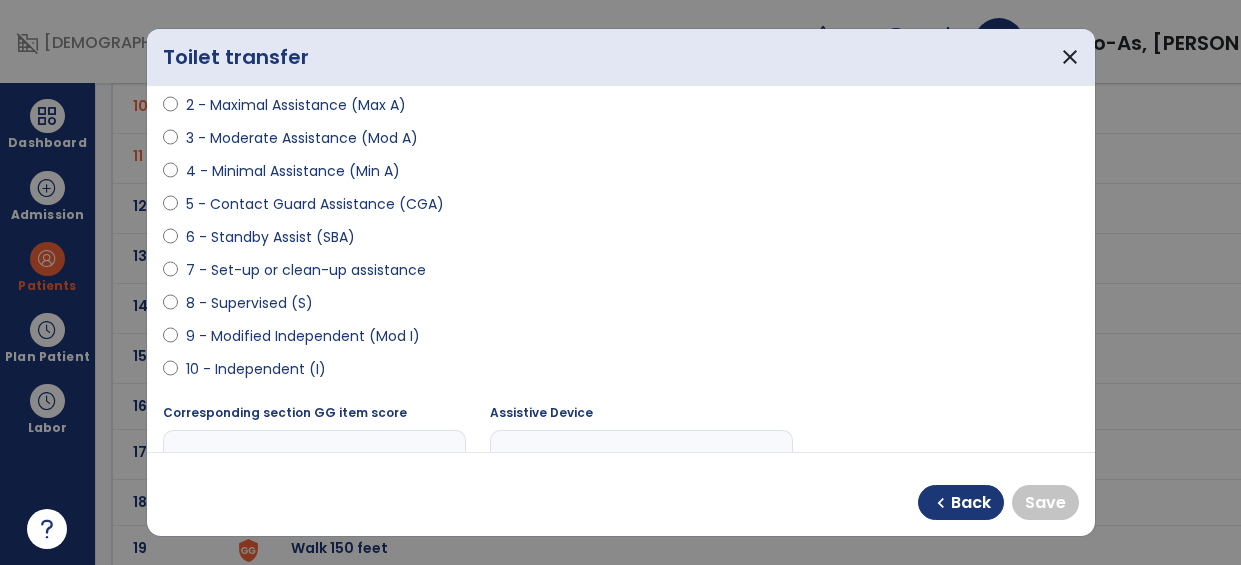scroll, scrollTop: 259, scrollLeft: 0, axis: vertical 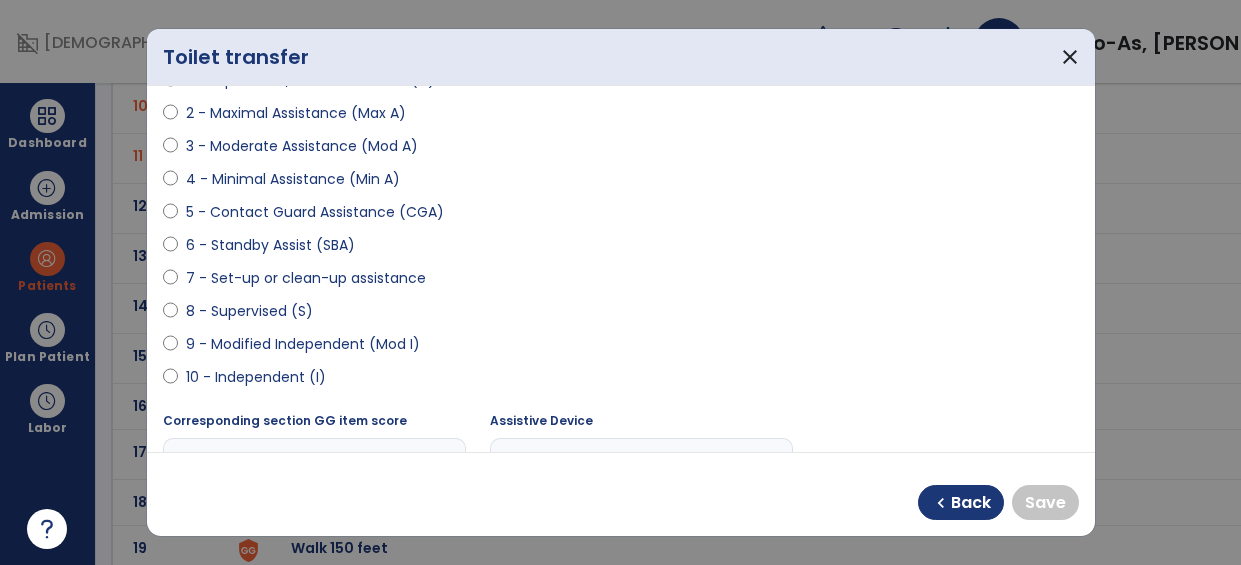 select on "**********" 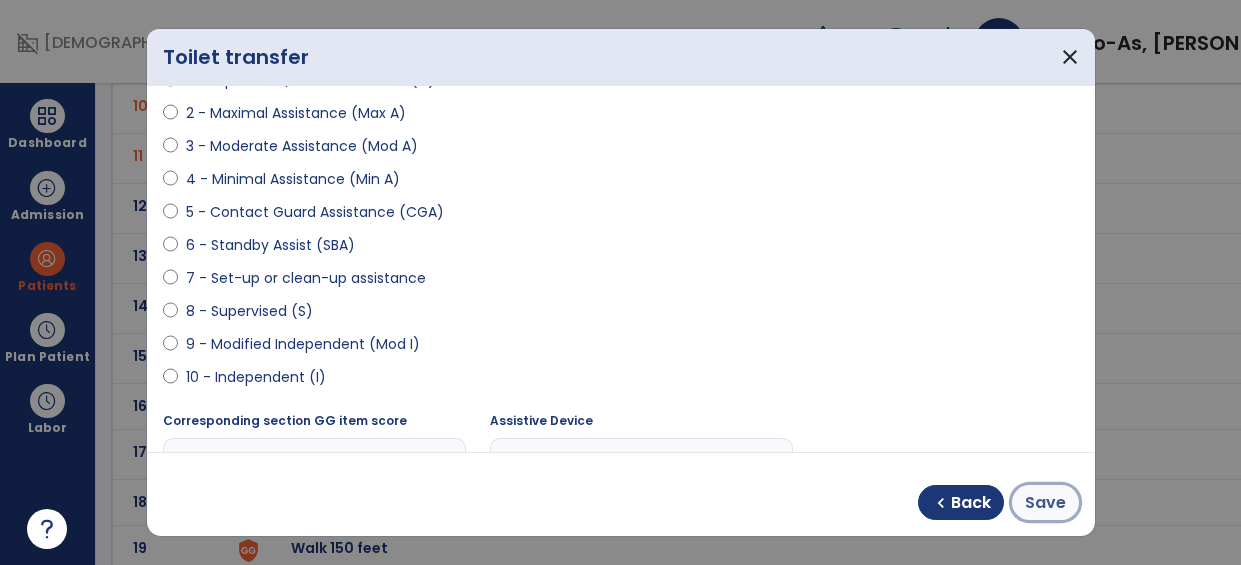 click on "Save" at bounding box center [1045, 503] 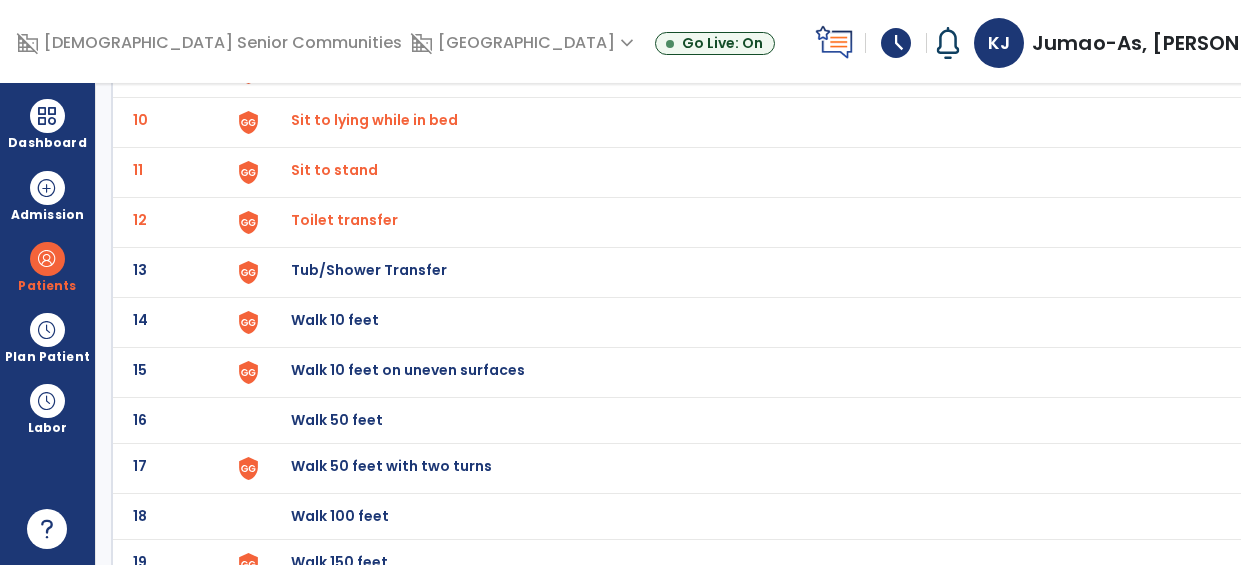 scroll, scrollTop: 579, scrollLeft: 0, axis: vertical 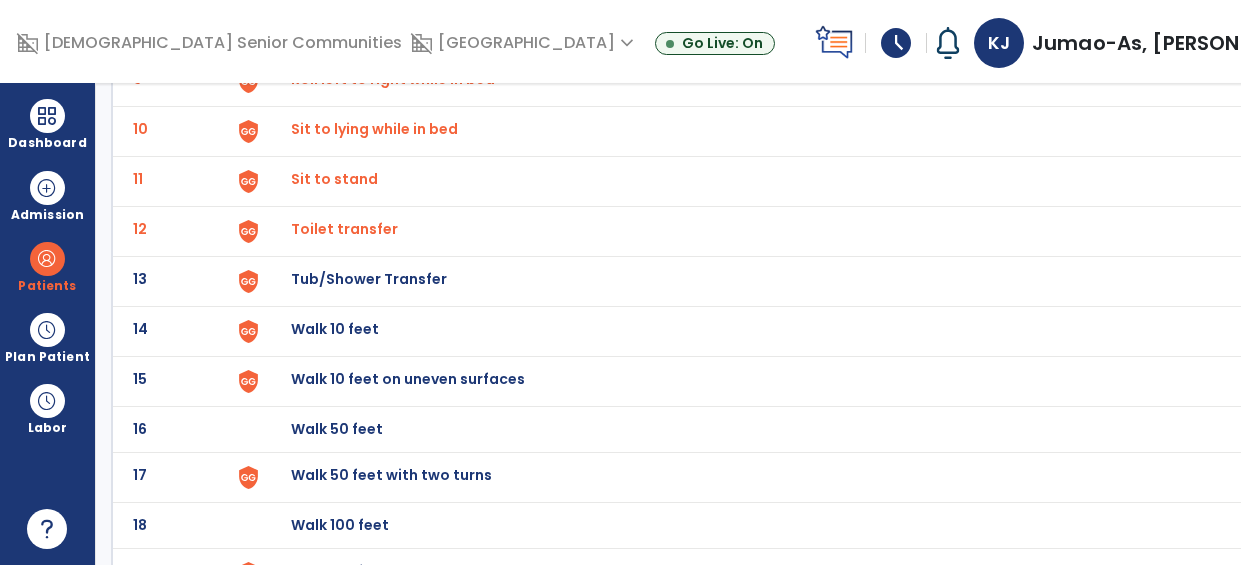 click at bounding box center [248, -315] 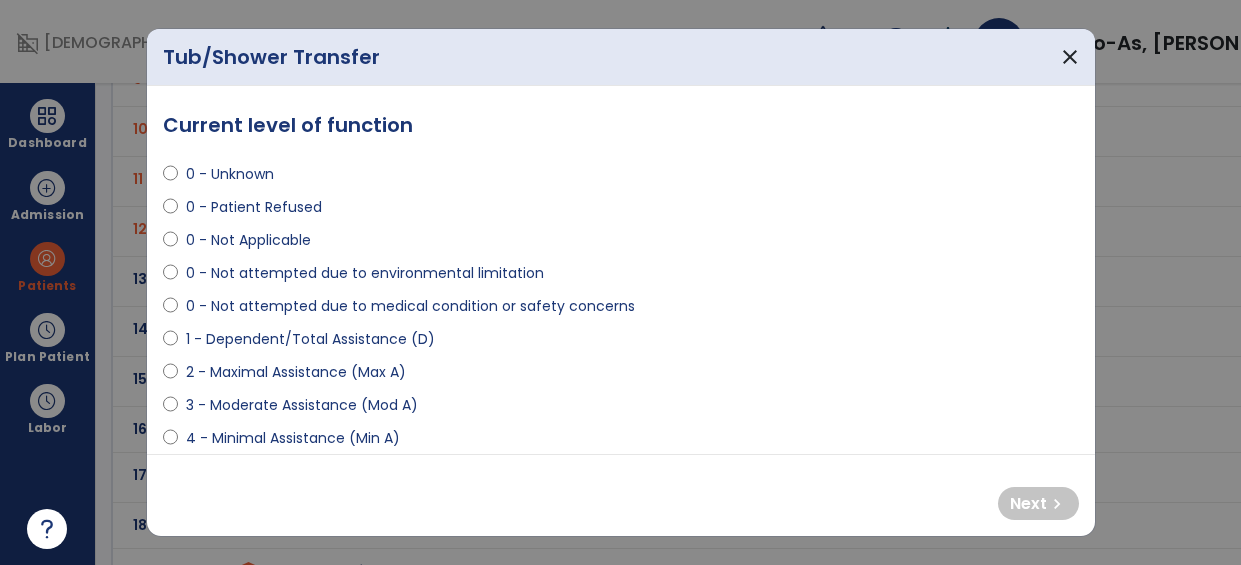 scroll, scrollTop: 0, scrollLeft: 0, axis: both 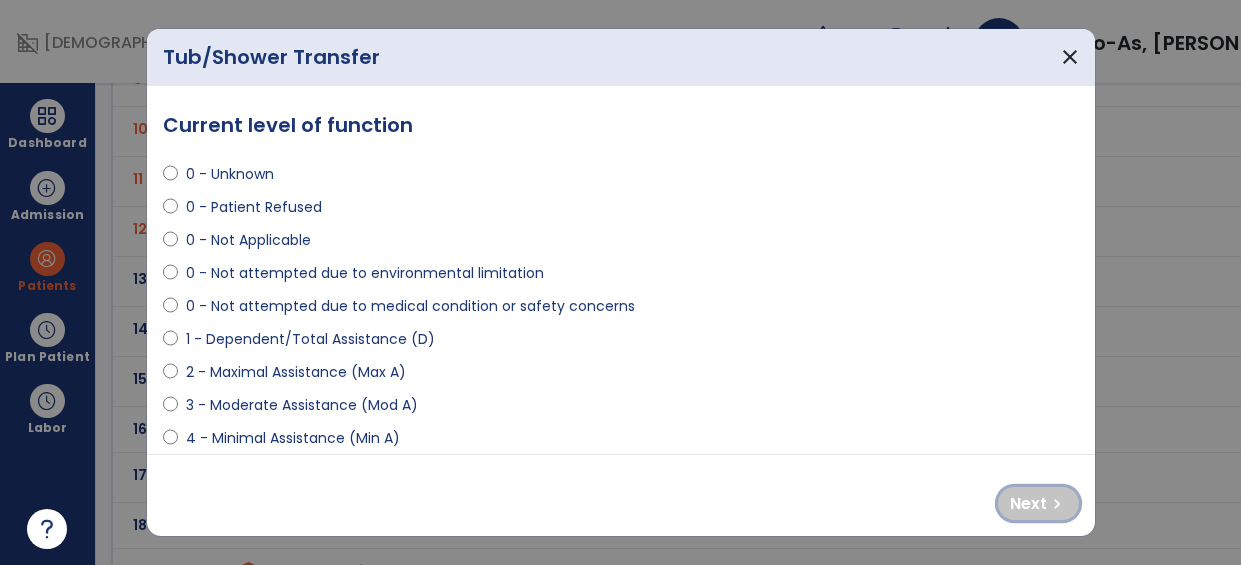click on "chevron_right" at bounding box center [1057, 504] 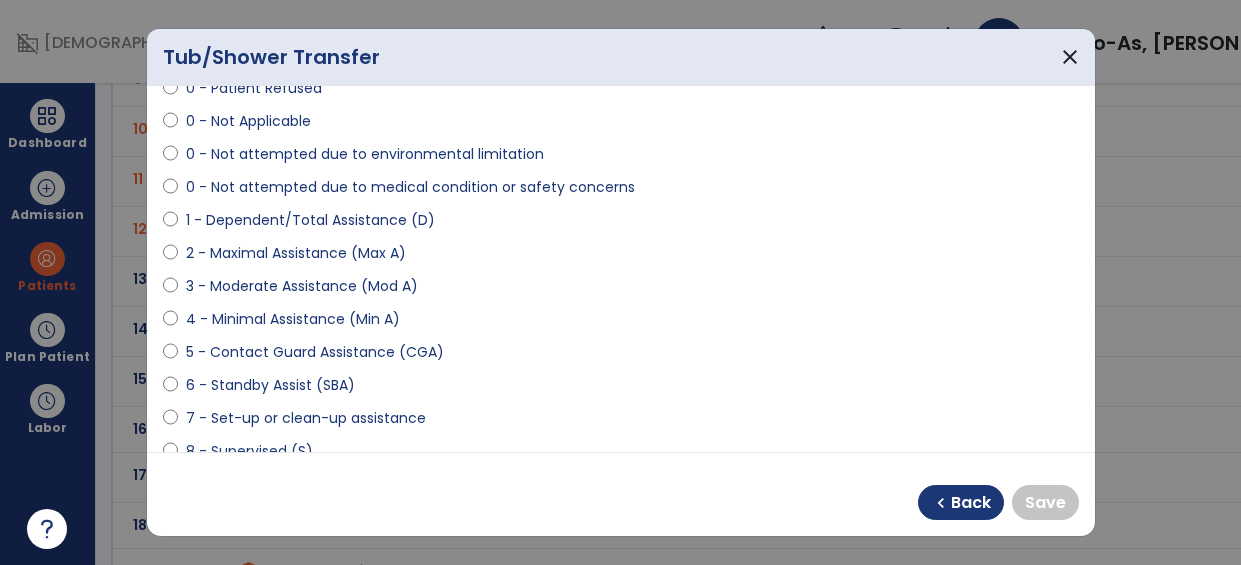 scroll, scrollTop: 232, scrollLeft: 0, axis: vertical 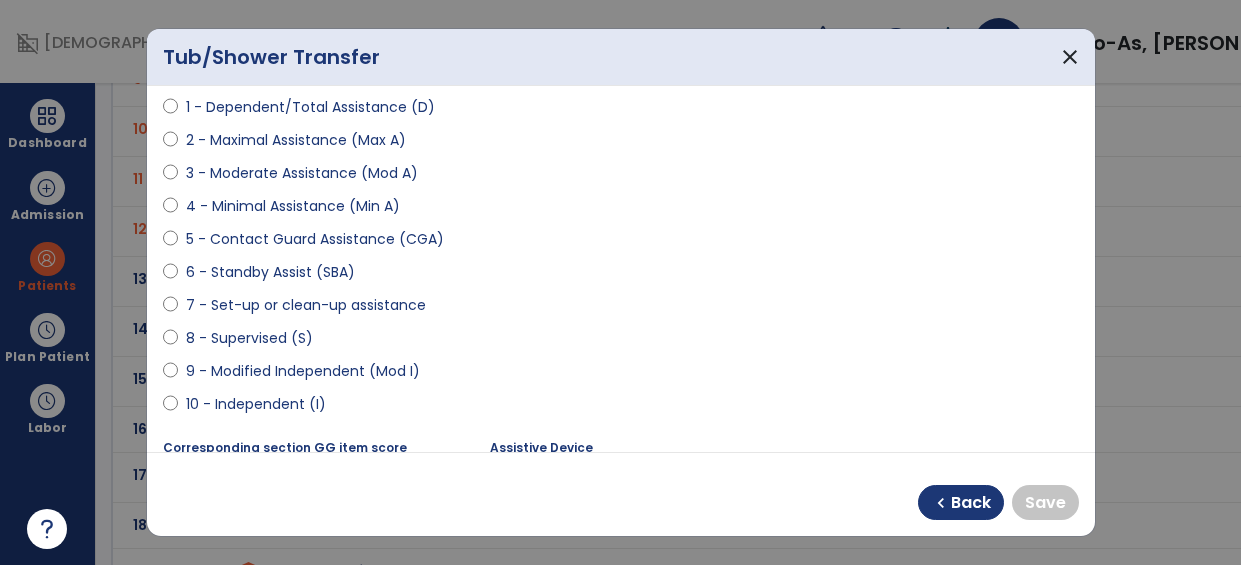 select on "**********" 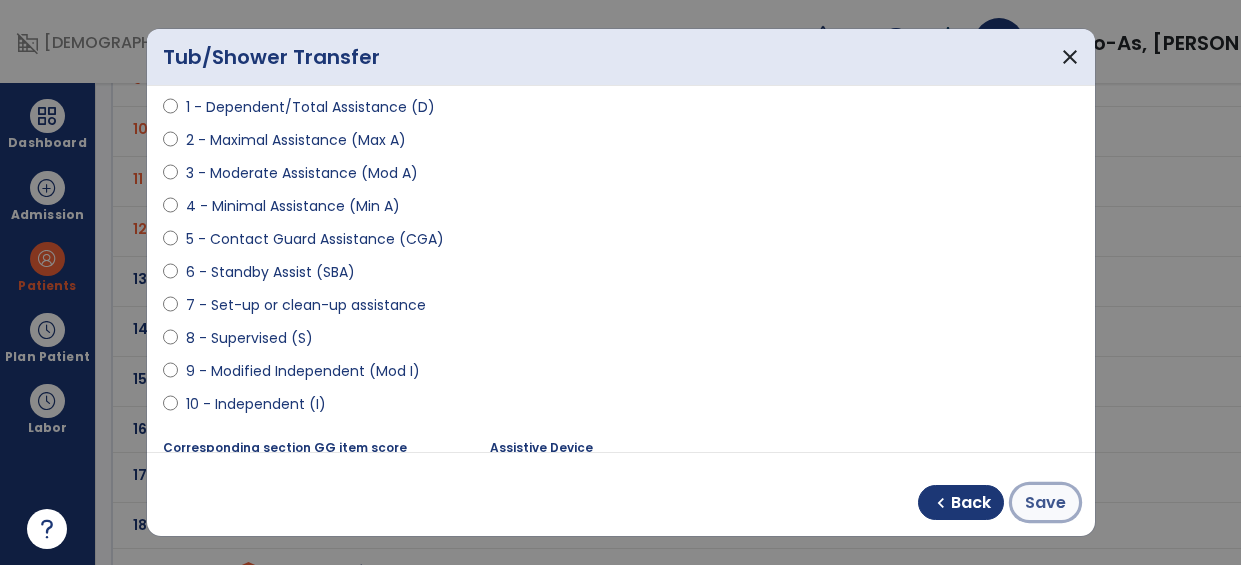 click on "Save" at bounding box center (1045, 503) 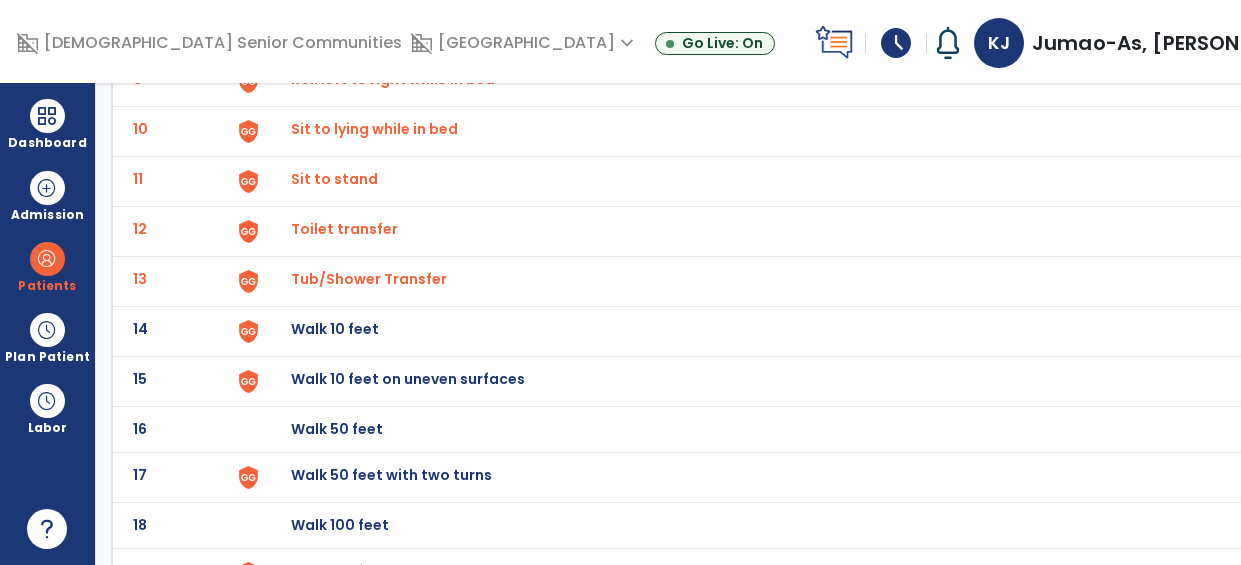 click on "Walk 10 feet" at bounding box center [794, -315] 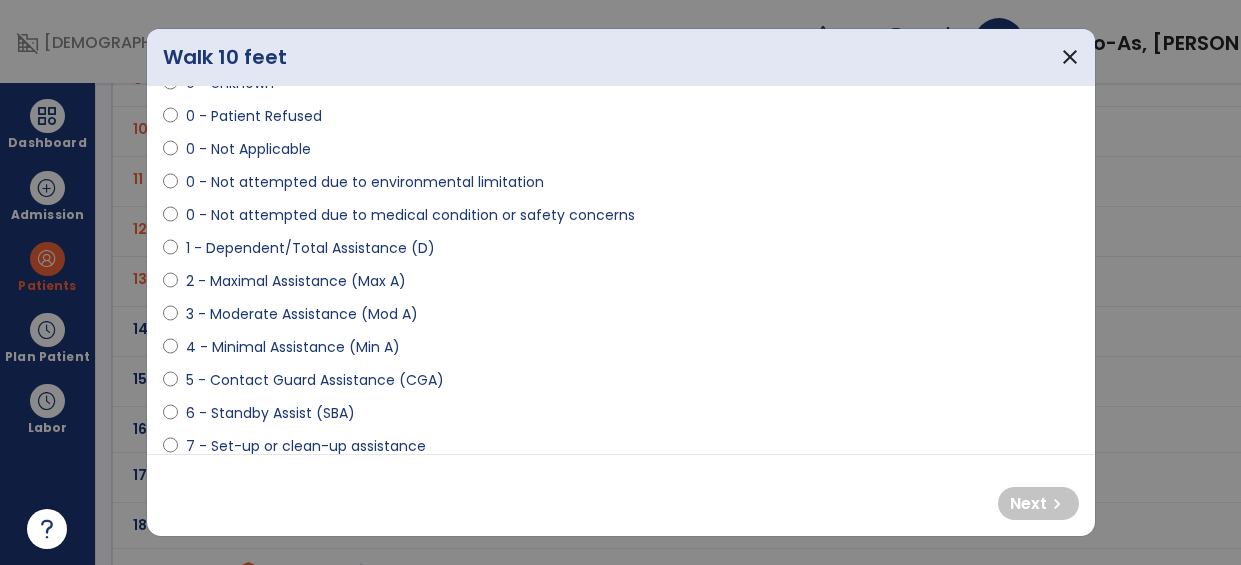 scroll, scrollTop: 108, scrollLeft: 0, axis: vertical 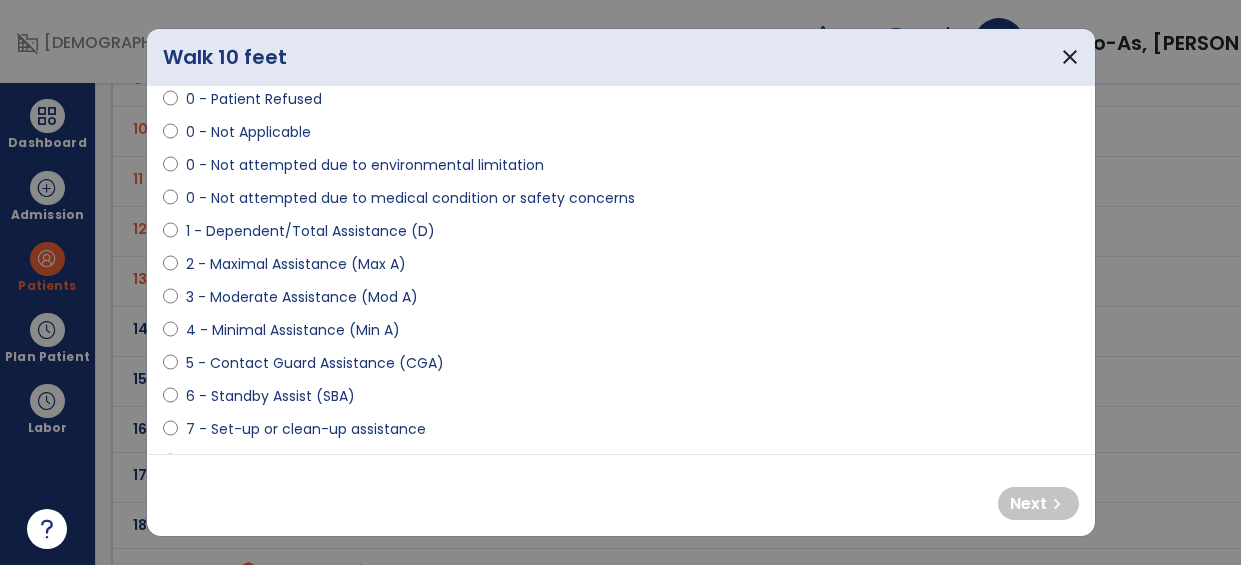 select on "**********" 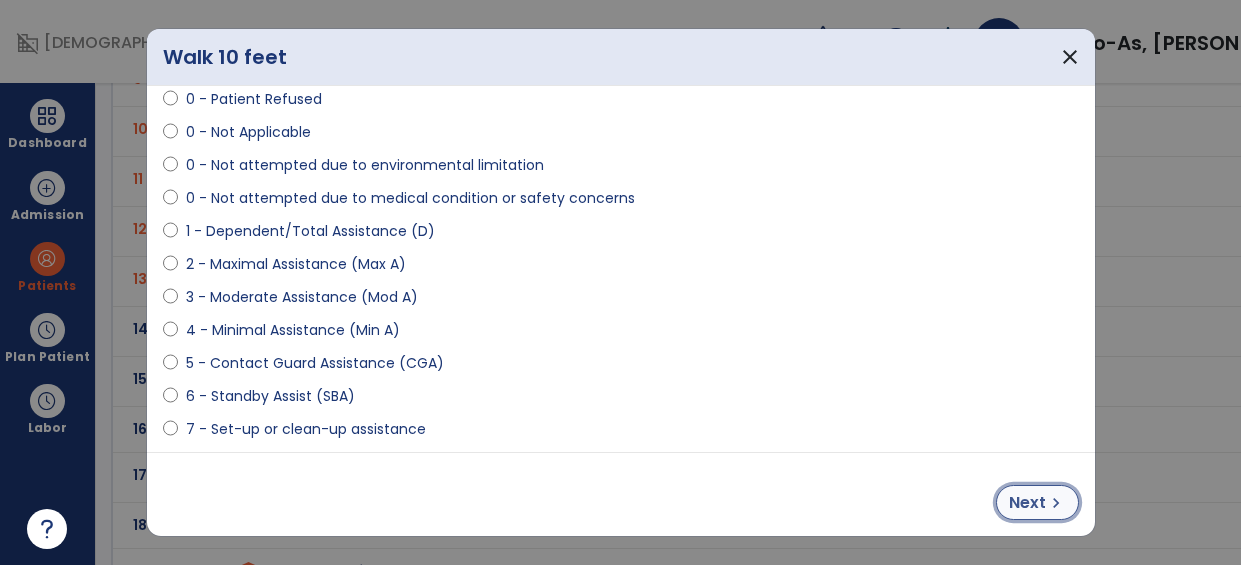 click on "Next" at bounding box center (1027, 503) 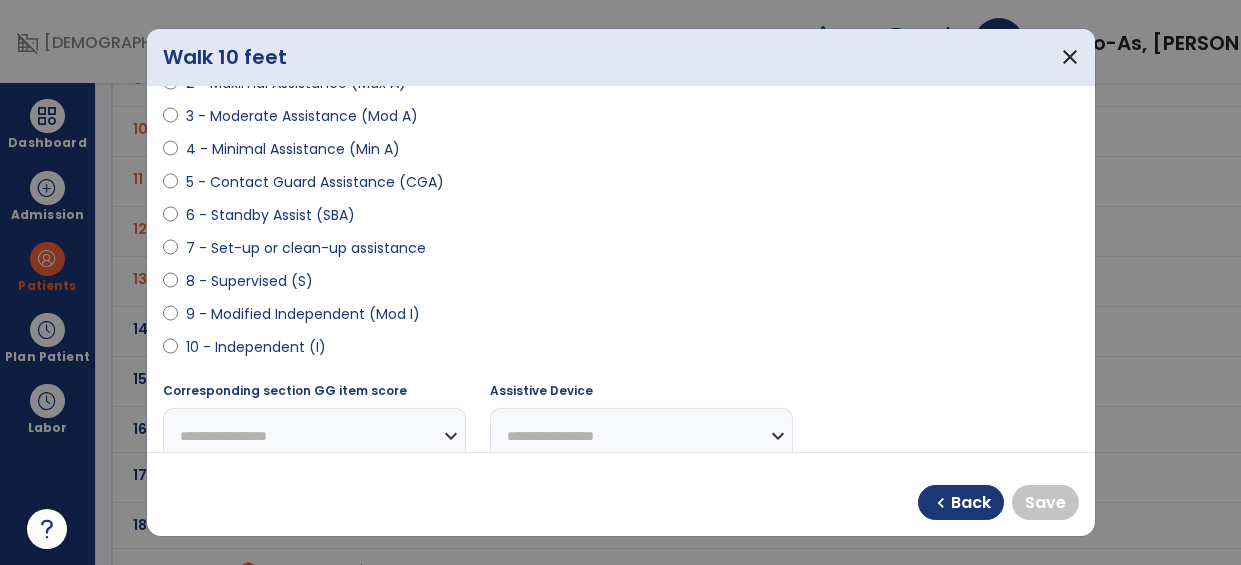 scroll, scrollTop: 304, scrollLeft: 0, axis: vertical 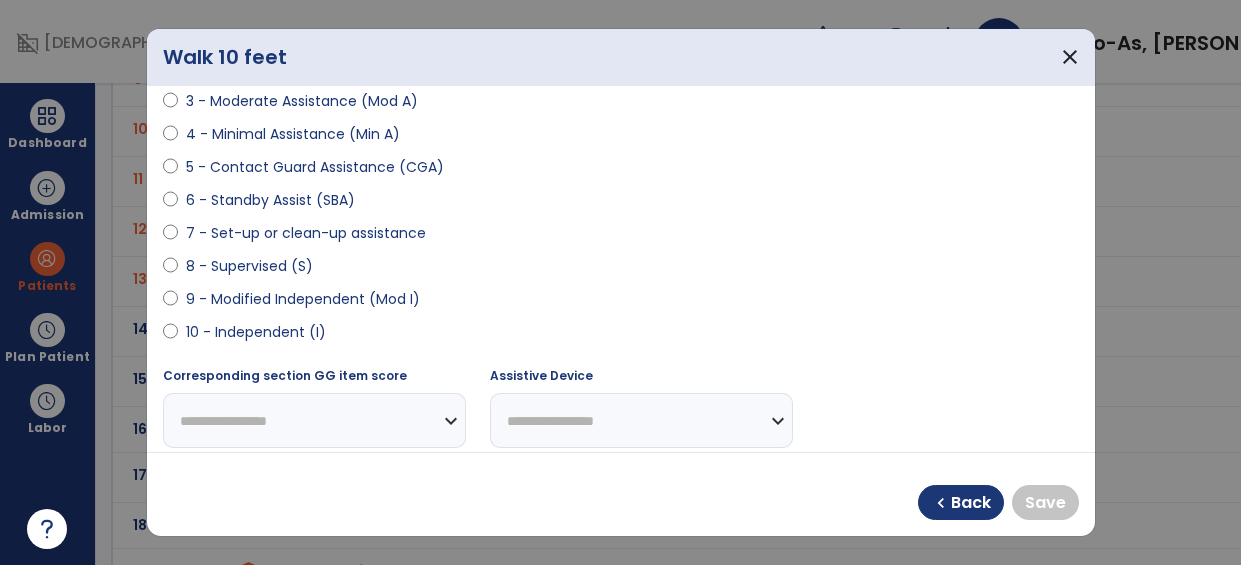 select on "**********" 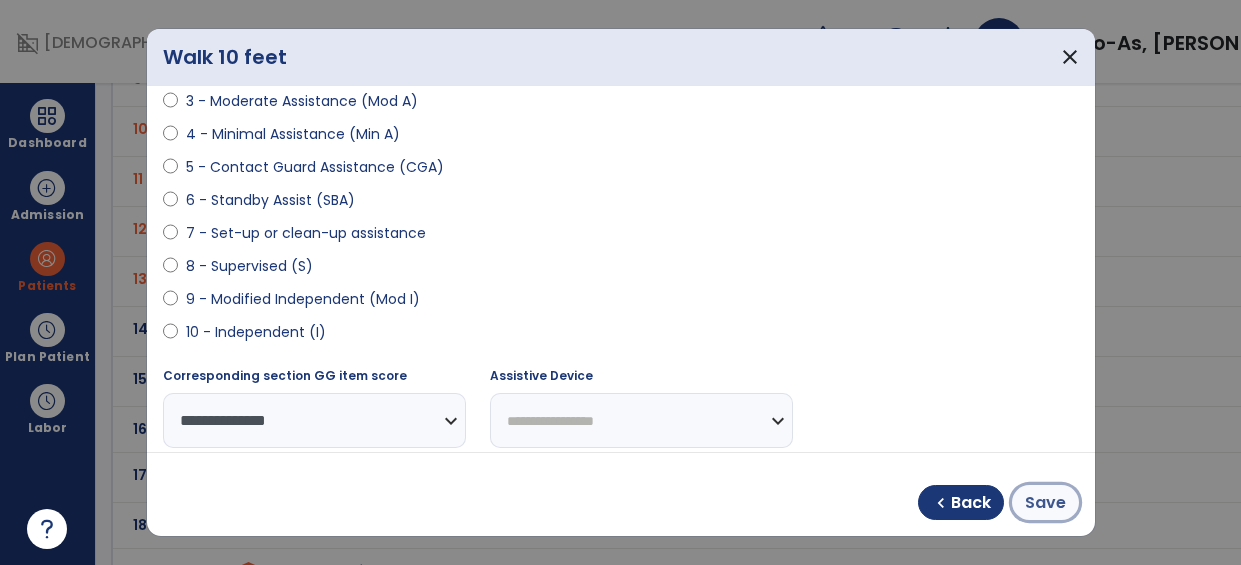 click on "Save" at bounding box center [1045, 503] 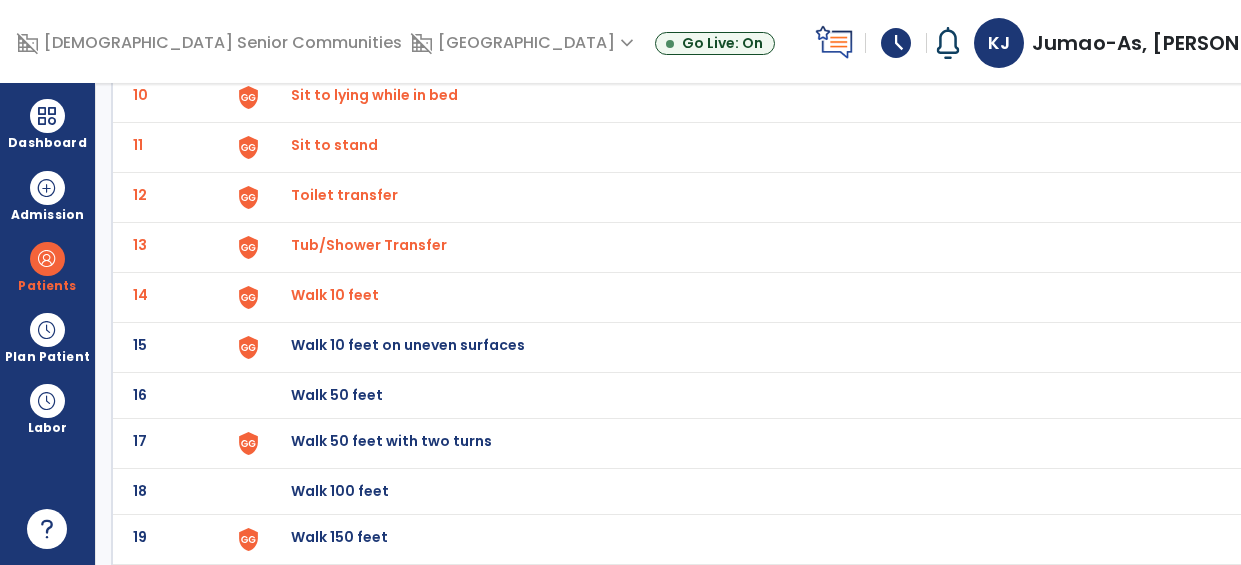 scroll, scrollTop: 620, scrollLeft: 0, axis: vertical 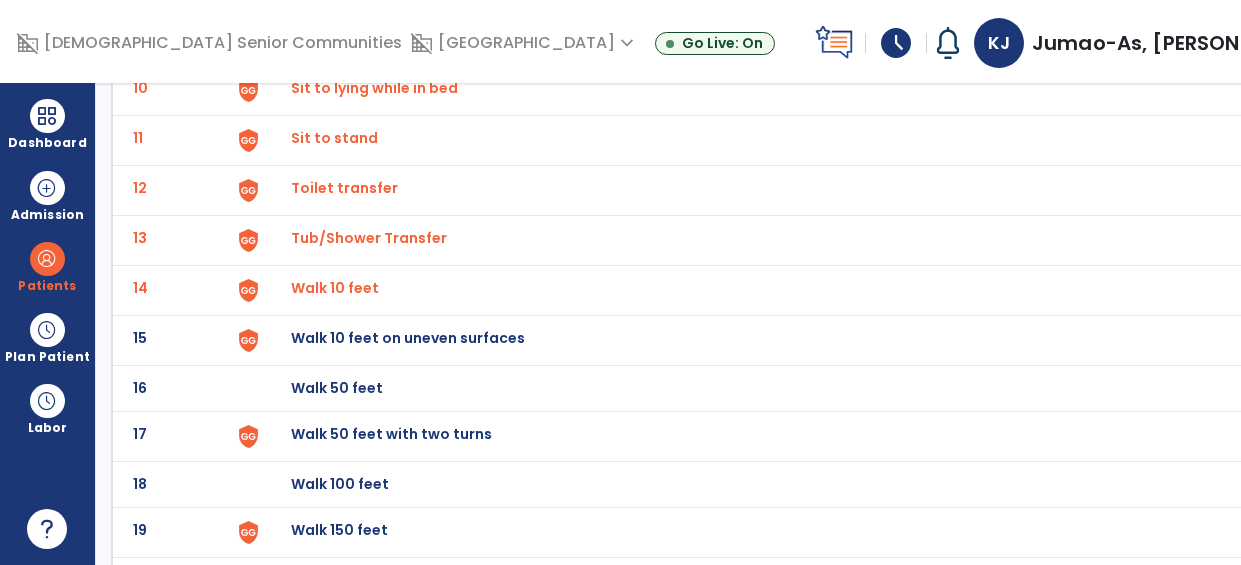 click on "15 Walk 10 feet on uneven surfaces" 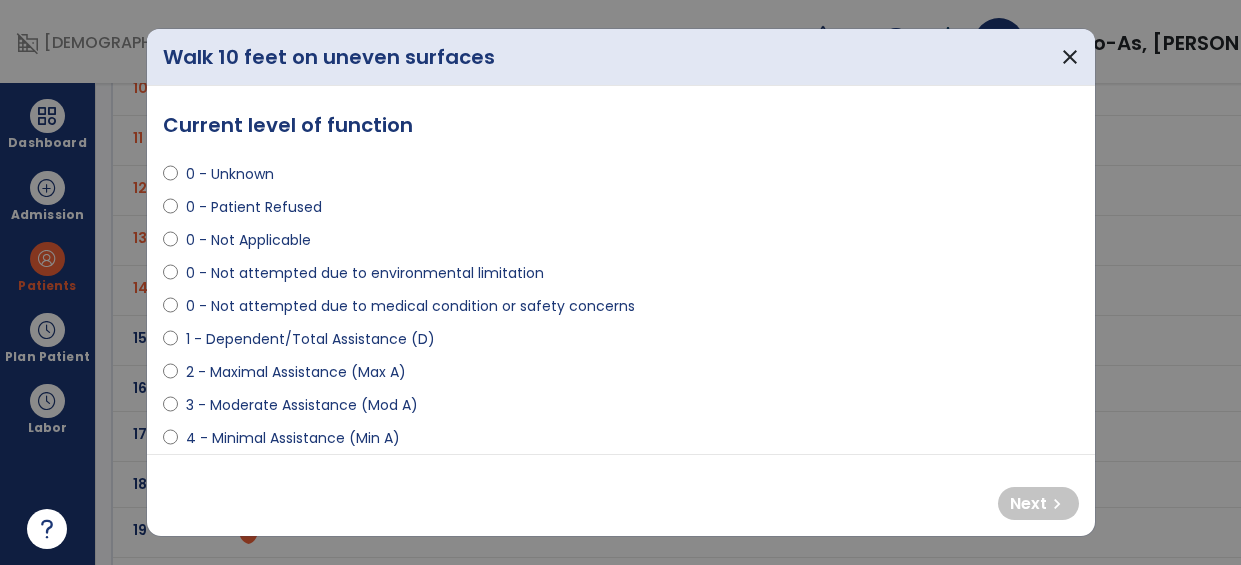 select on "**********" 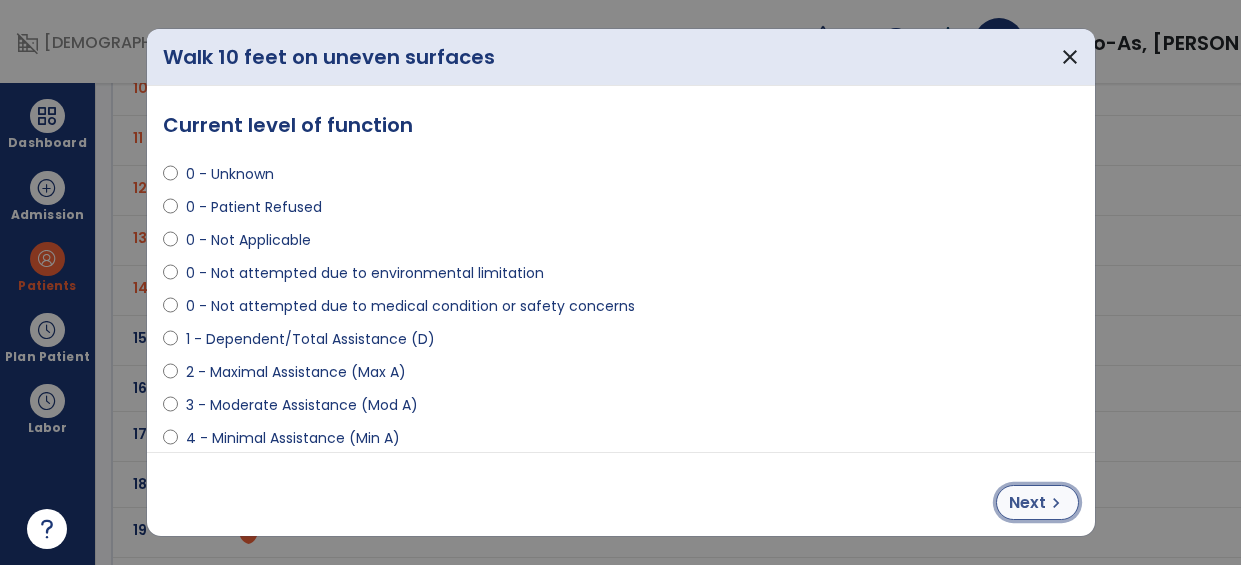click on "chevron_right" at bounding box center (1056, 503) 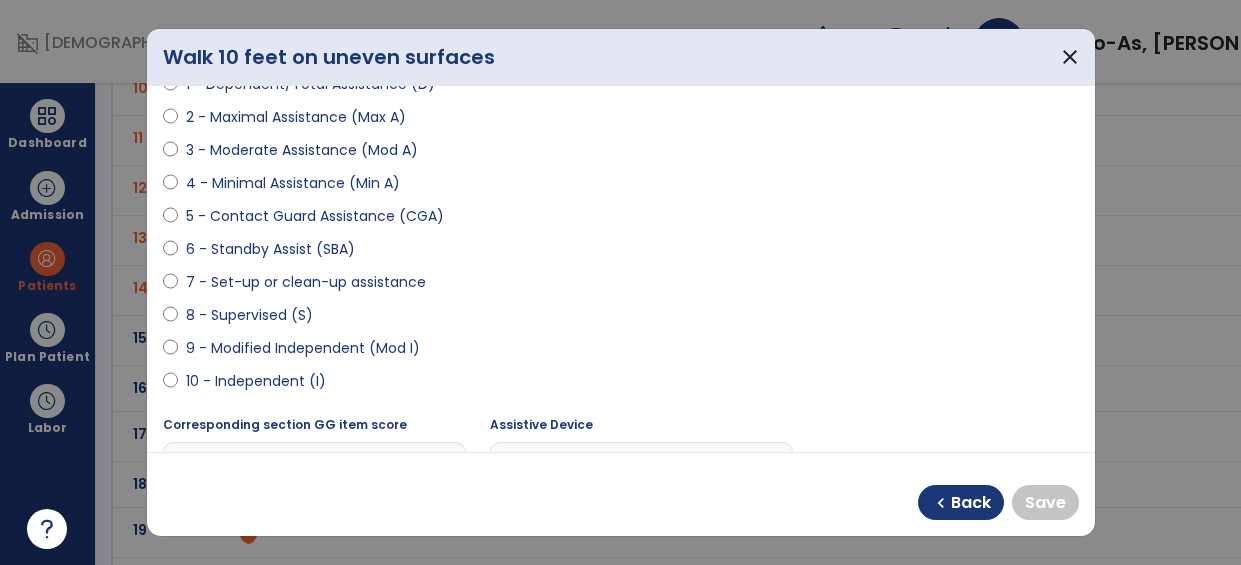 scroll, scrollTop: 257, scrollLeft: 0, axis: vertical 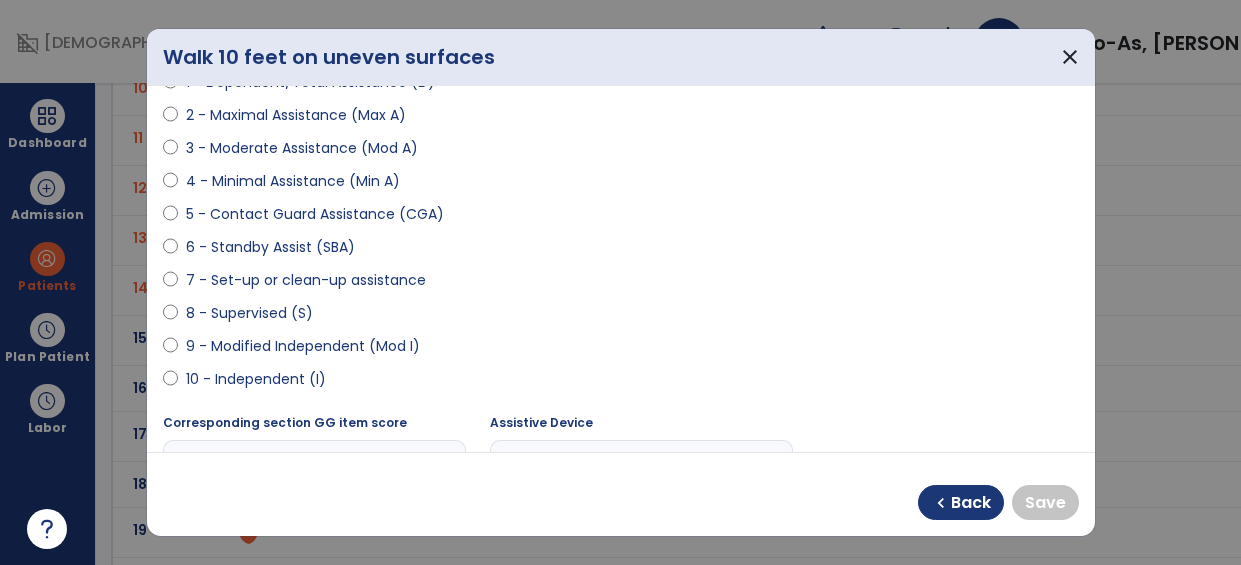 select on "**********" 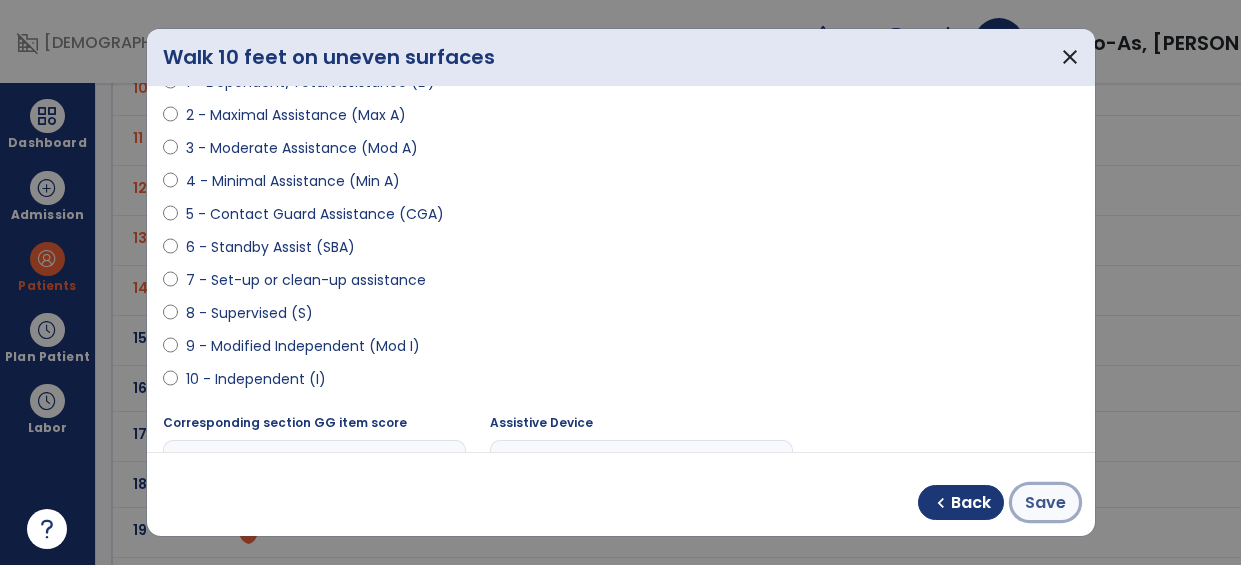 click on "Save" at bounding box center [1045, 503] 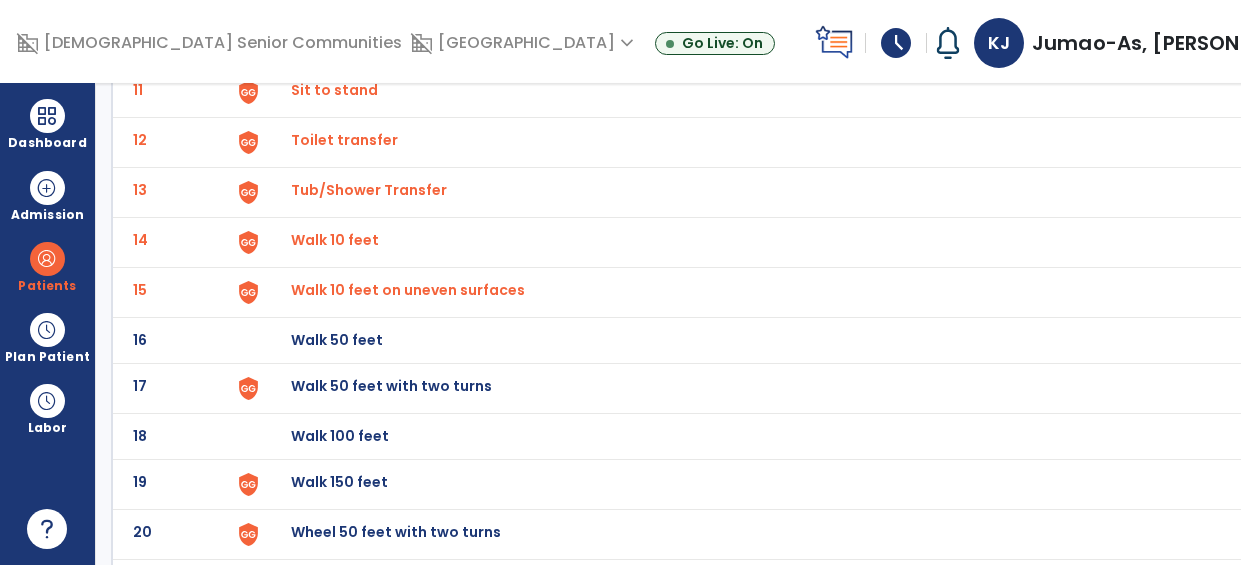 scroll, scrollTop: 672, scrollLeft: 0, axis: vertical 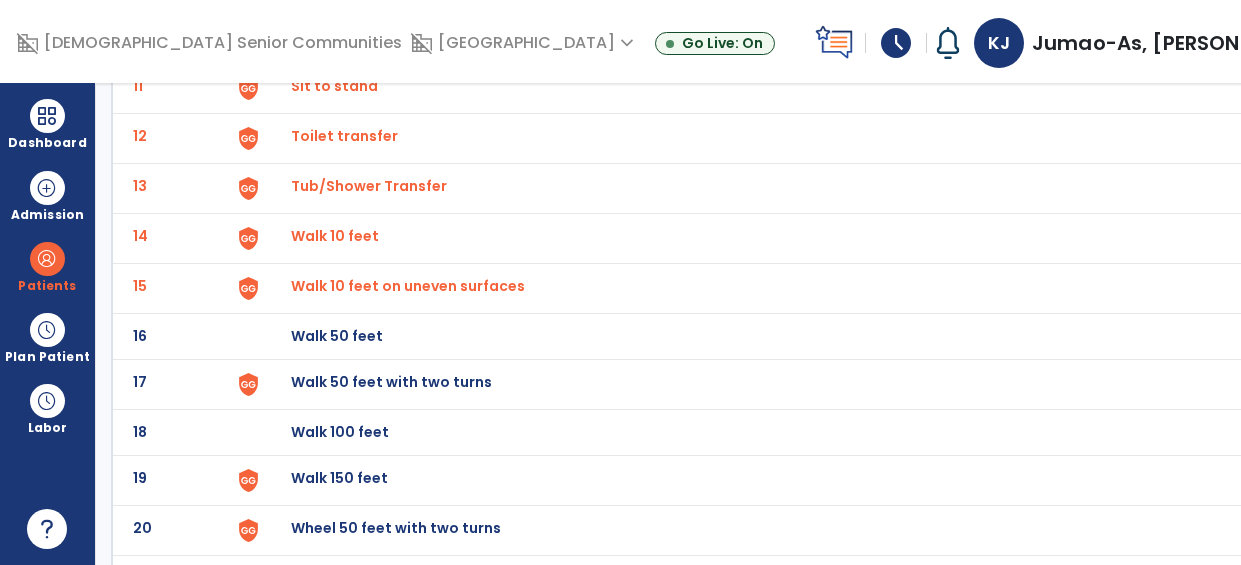 click on "Walk 50 feet with two turns" at bounding box center [794, -408] 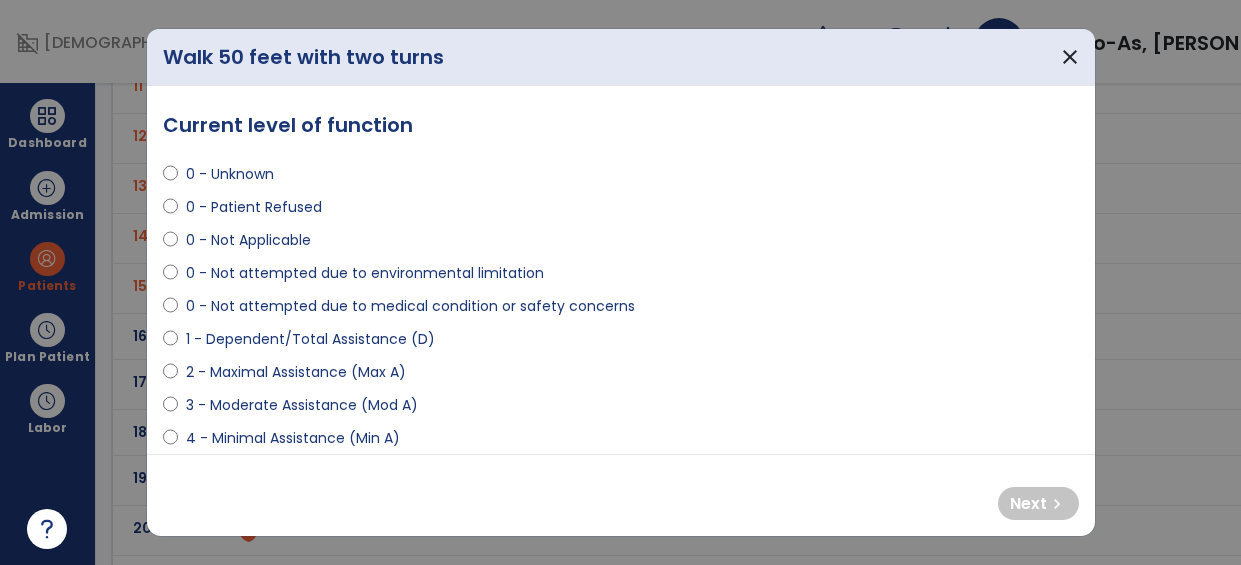 select on "**********" 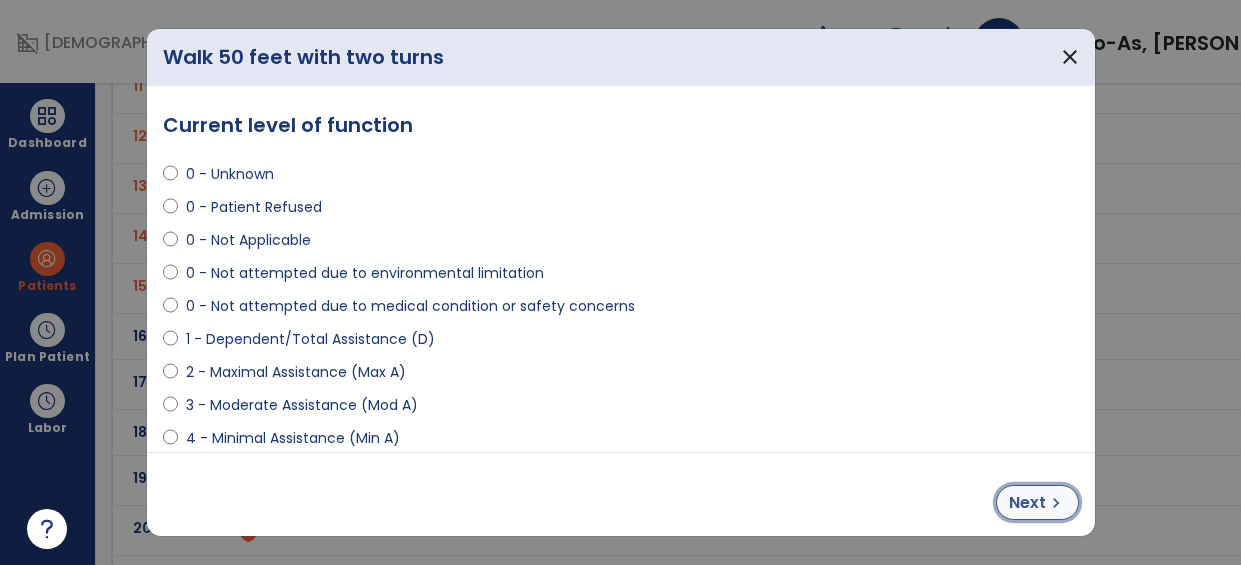 click on "chevron_right" at bounding box center [1056, 503] 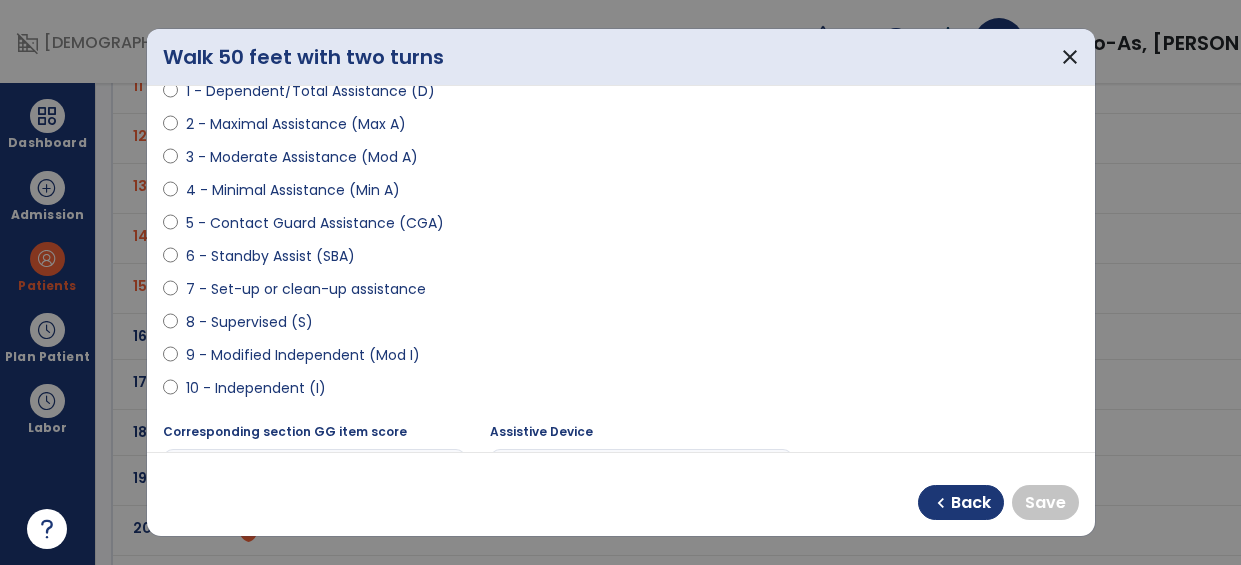 scroll, scrollTop: 234, scrollLeft: 0, axis: vertical 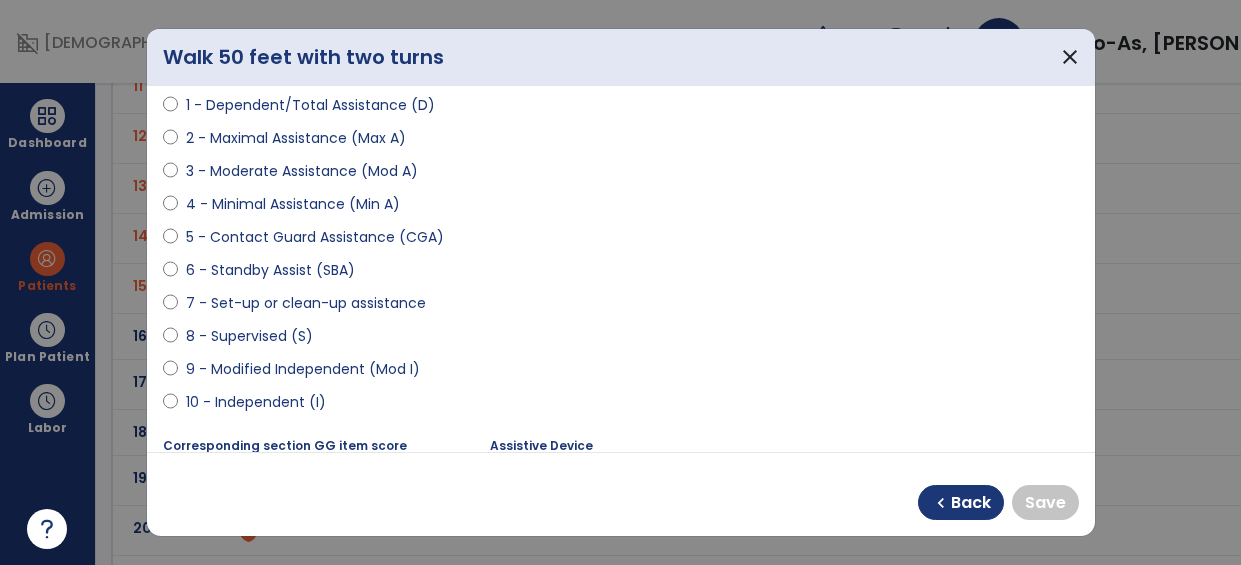 select on "**********" 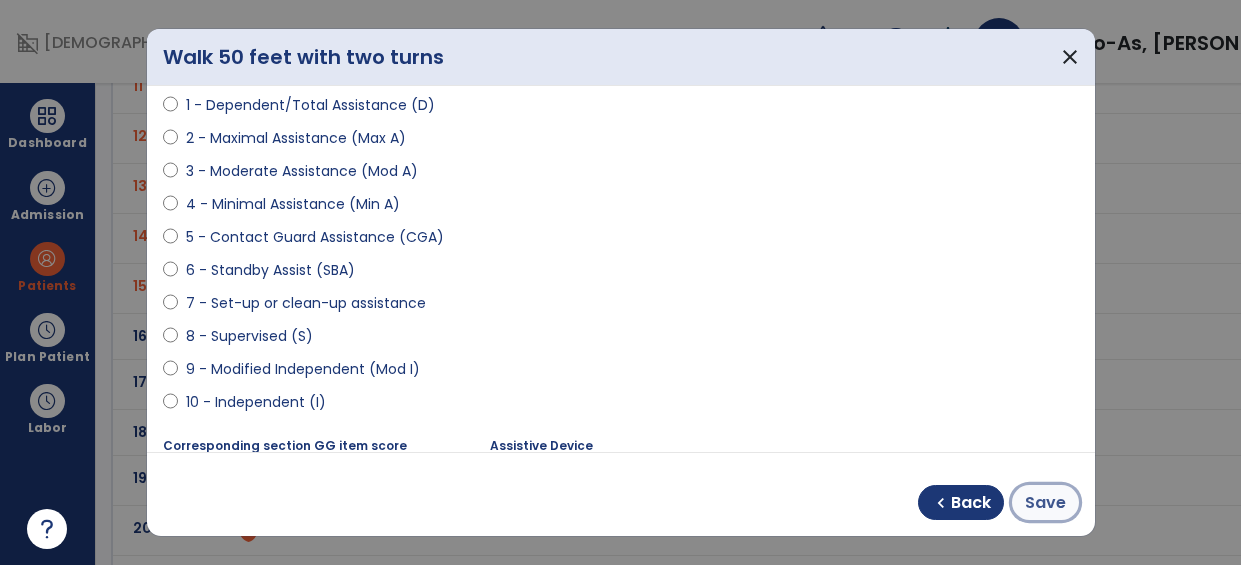 click on "Save" at bounding box center (1045, 503) 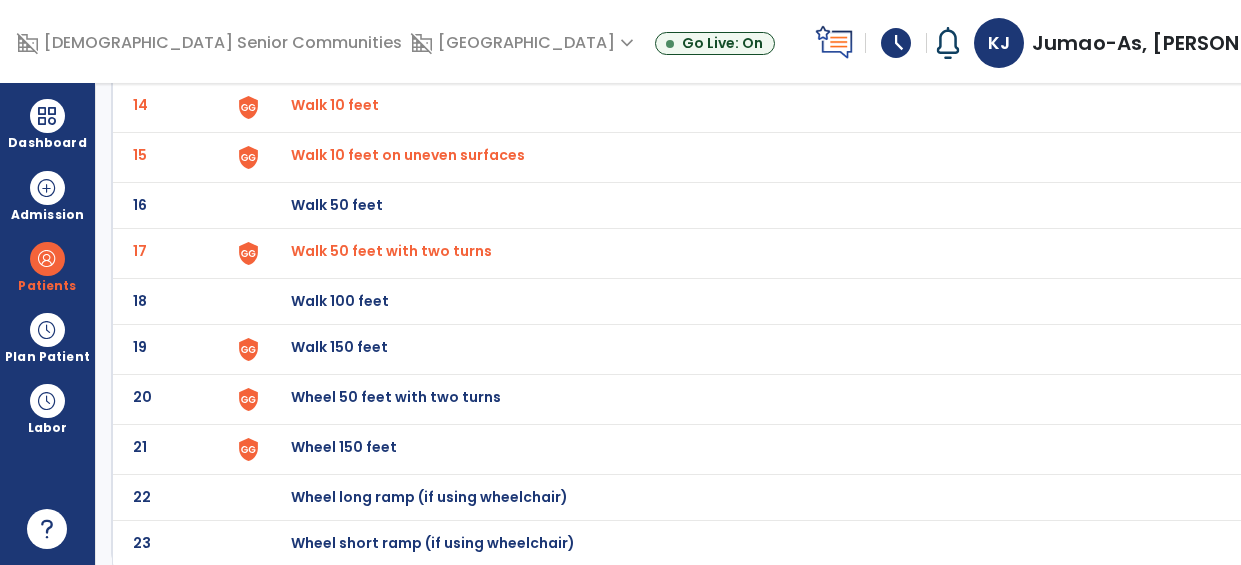 scroll, scrollTop: 780, scrollLeft: 0, axis: vertical 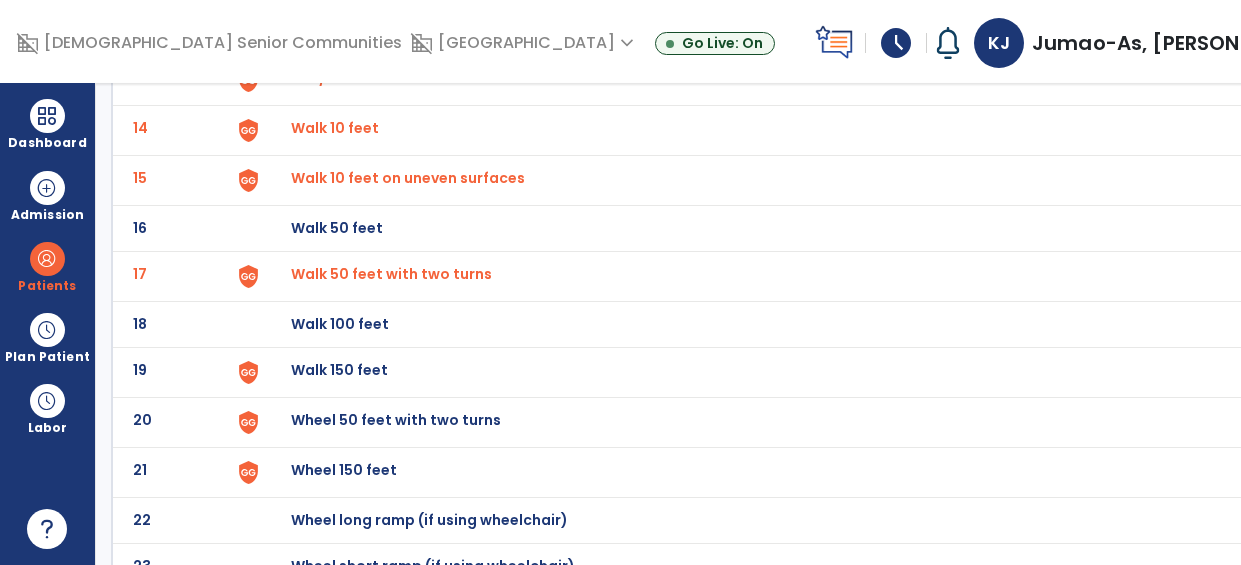 click at bounding box center (248, -516) 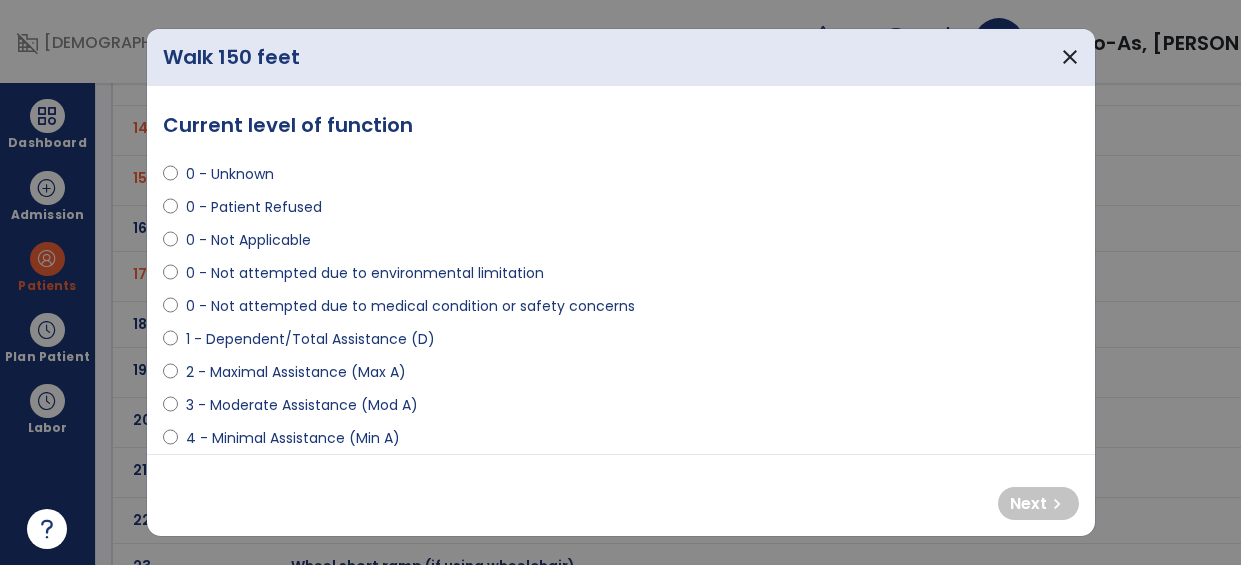 select on "**********" 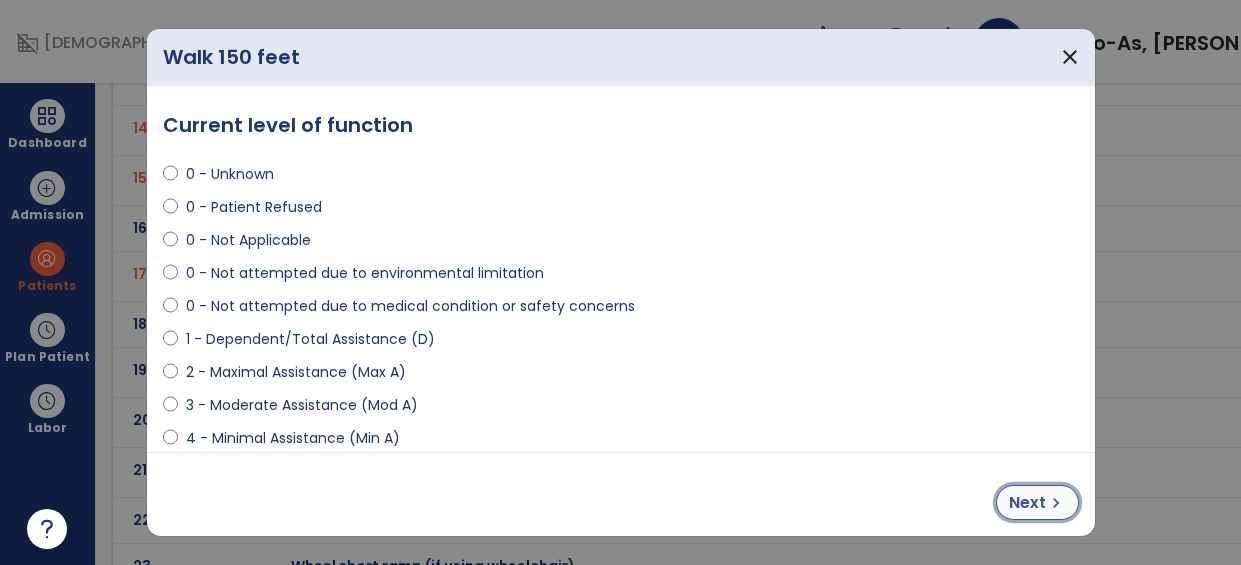 click on "chevron_right" at bounding box center [1056, 503] 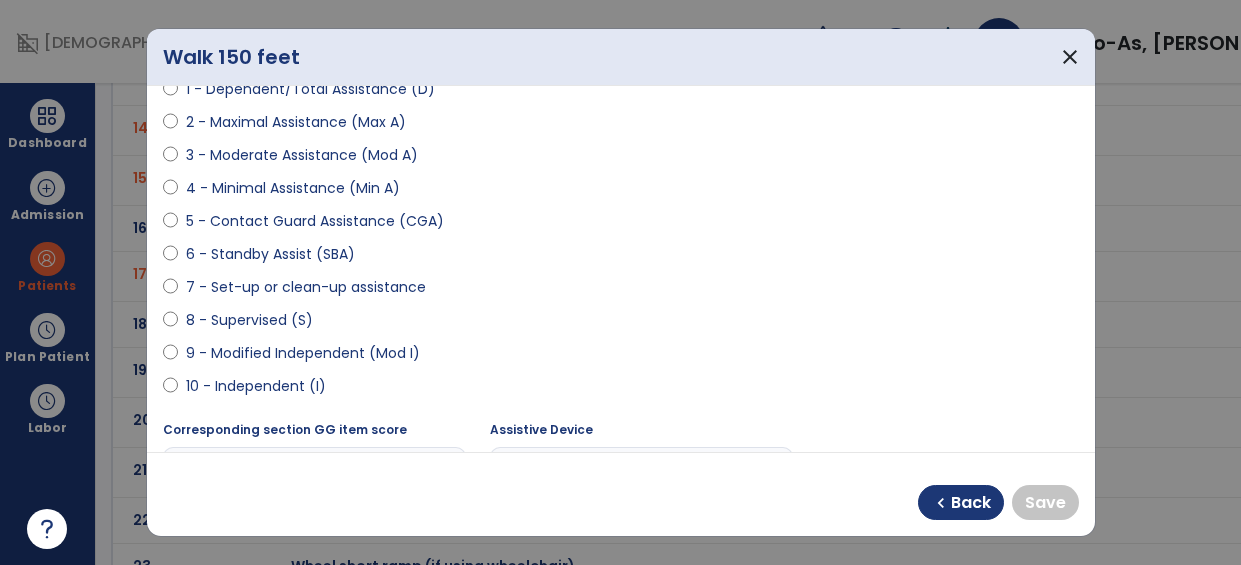 scroll, scrollTop: 255, scrollLeft: 0, axis: vertical 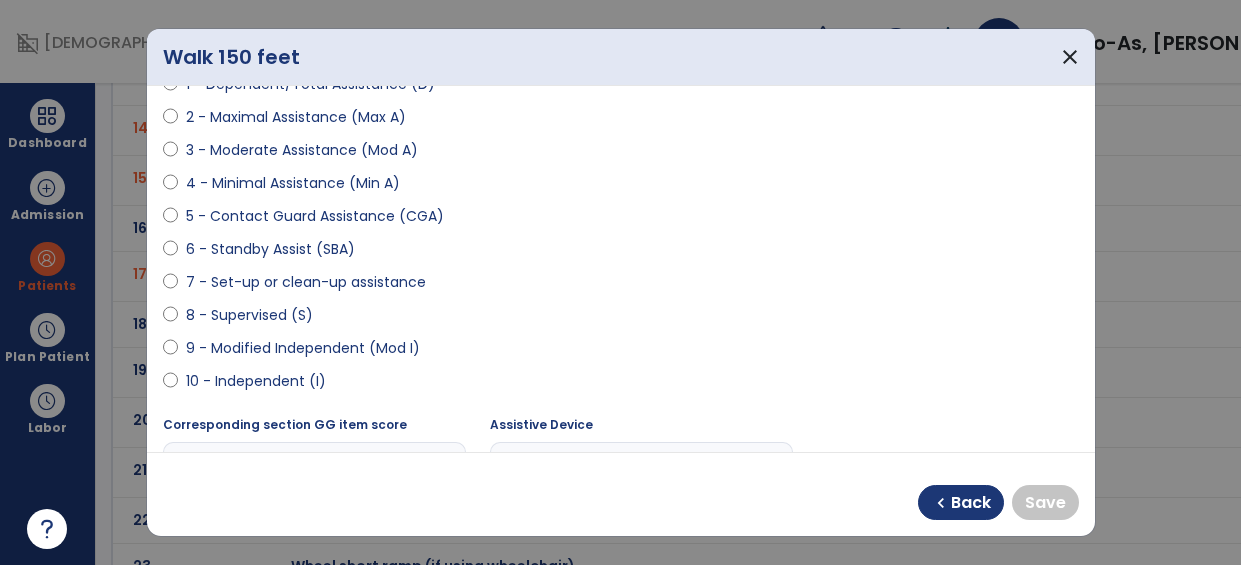 select on "**********" 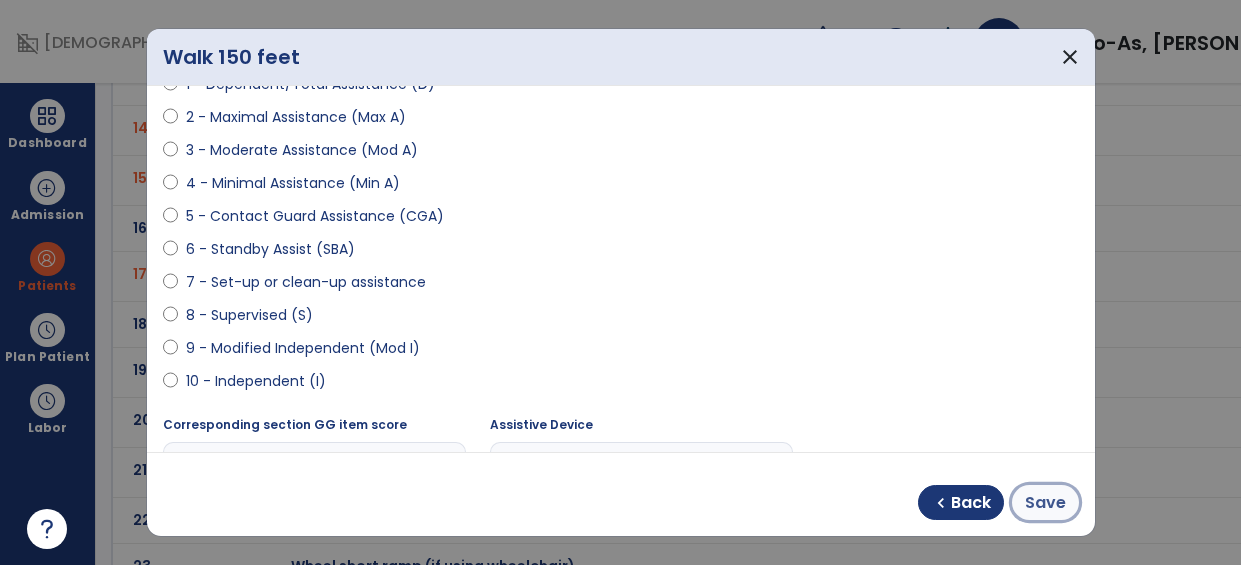 click on "Save" at bounding box center (1045, 503) 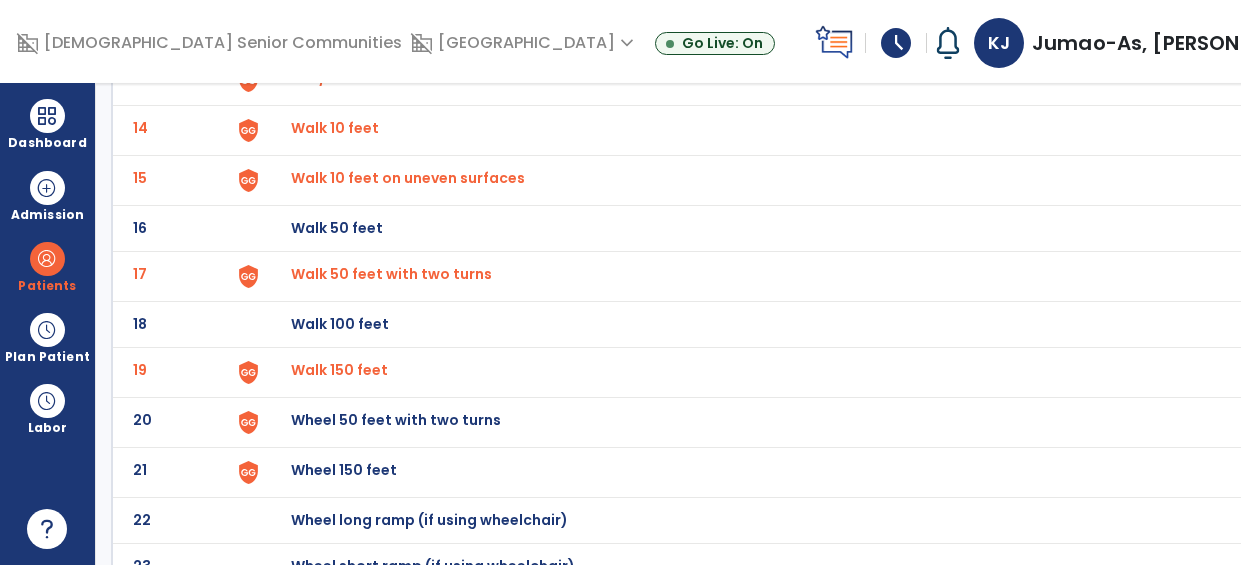 scroll, scrollTop: 803, scrollLeft: 0, axis: vertical 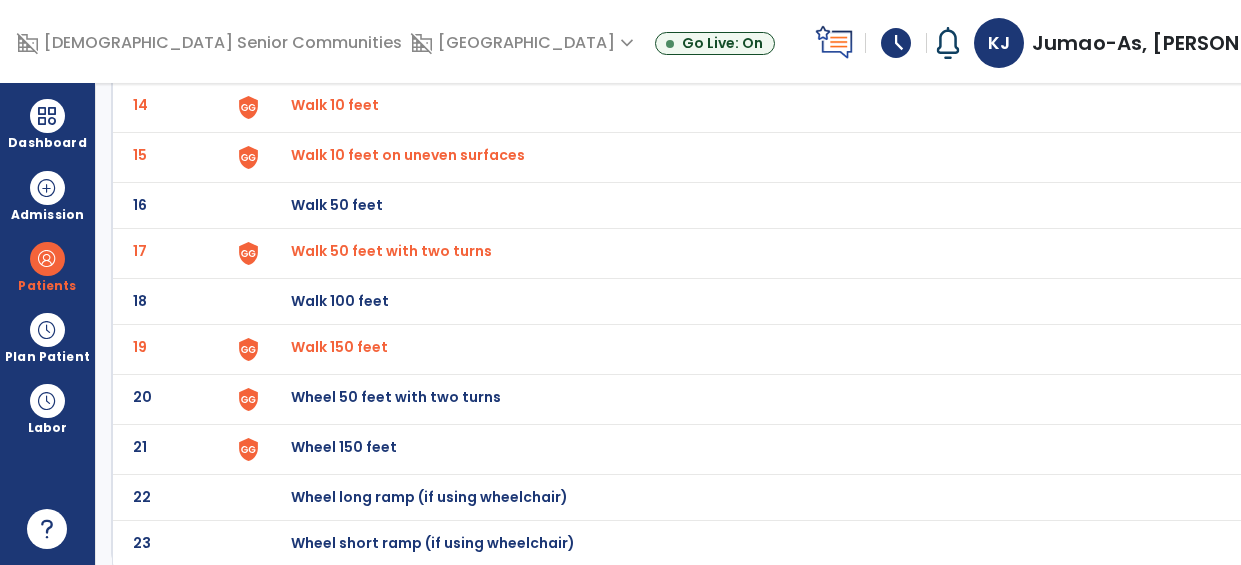 click at bounding box center (275, -539) 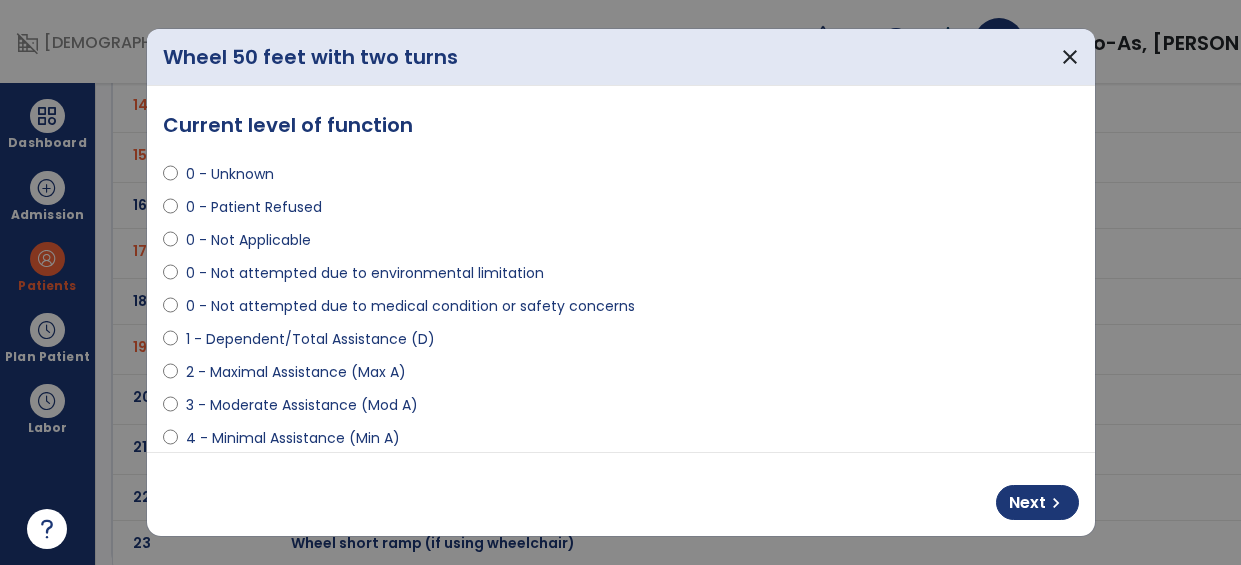 select on "**********" 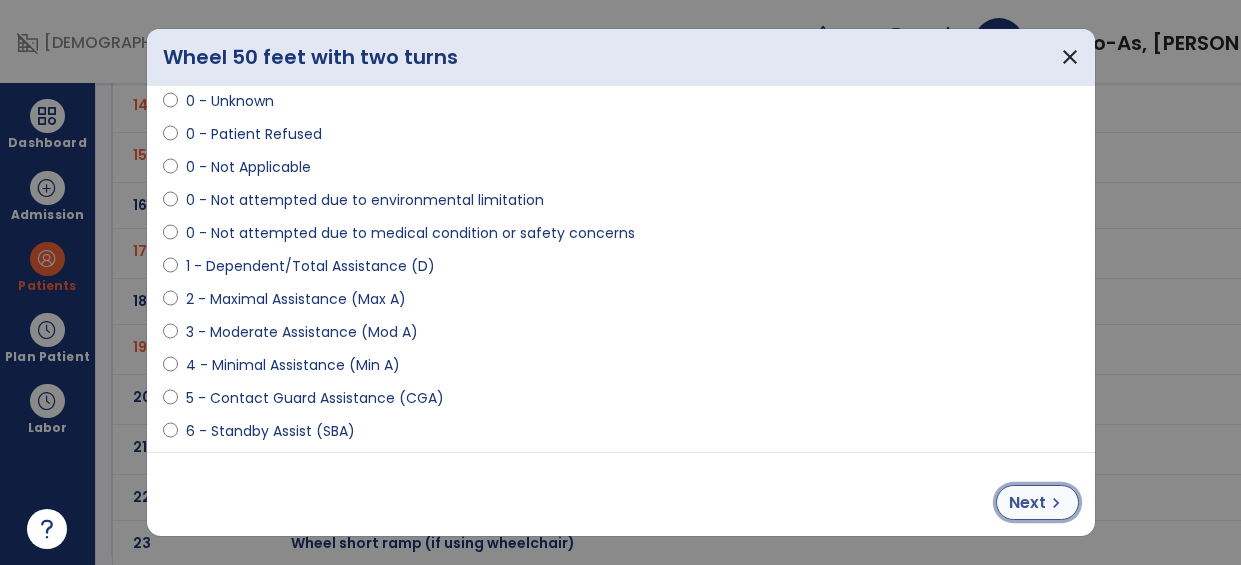 click on "chevron_right" at bounding box center [1056, 503] 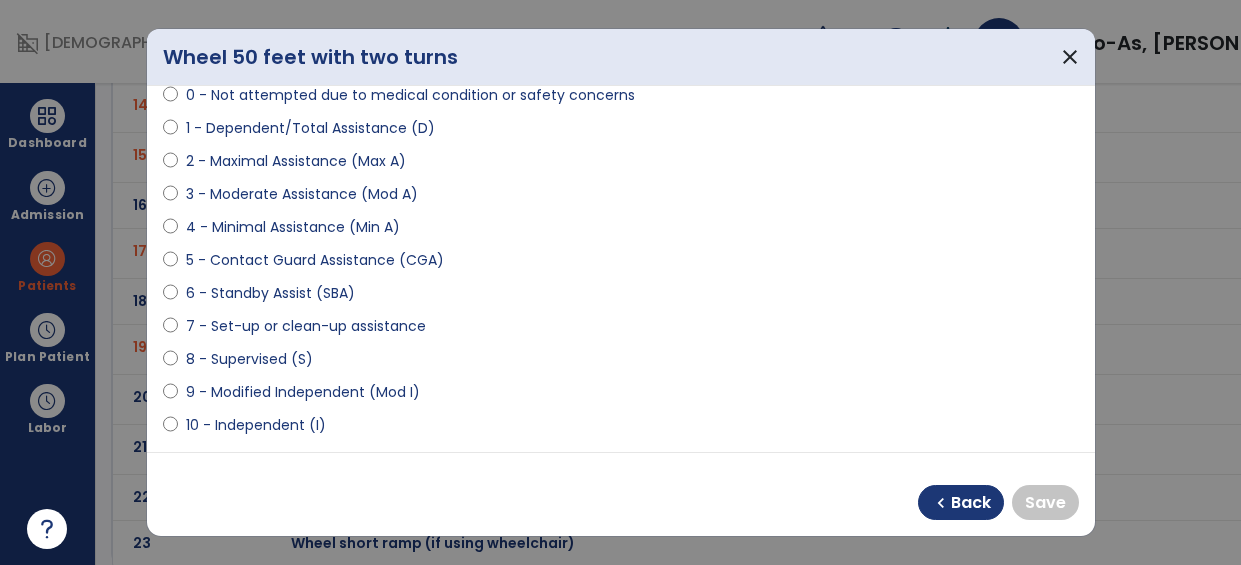 scroll, scrollTop: 0, scrollLeft: 0, axis: both 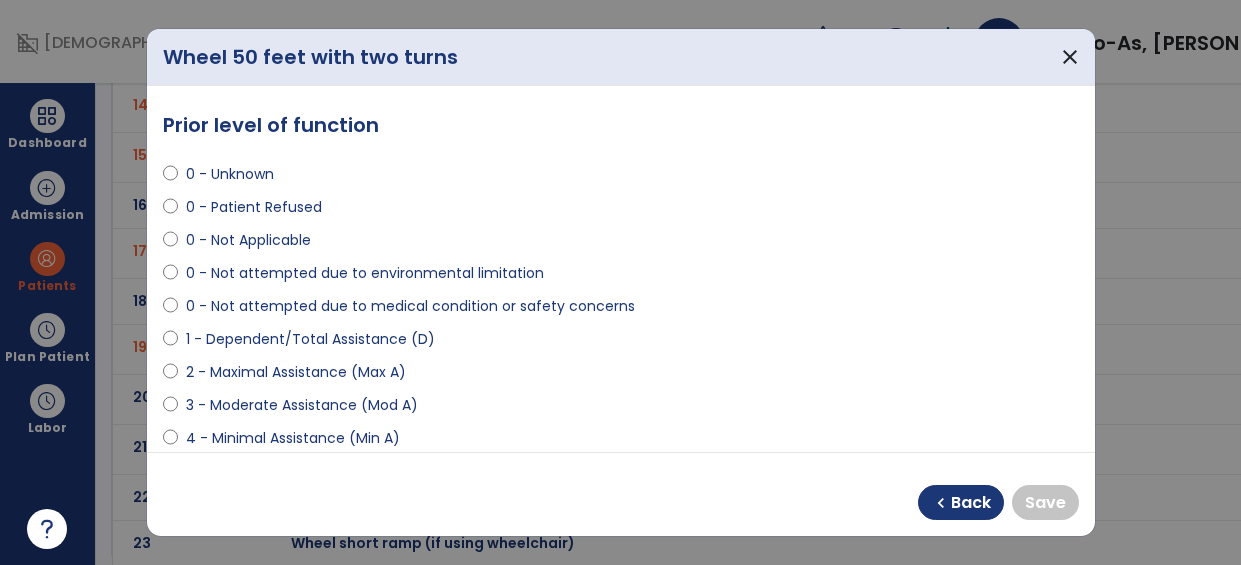 click on "**********" at bounding box center (621, 269) 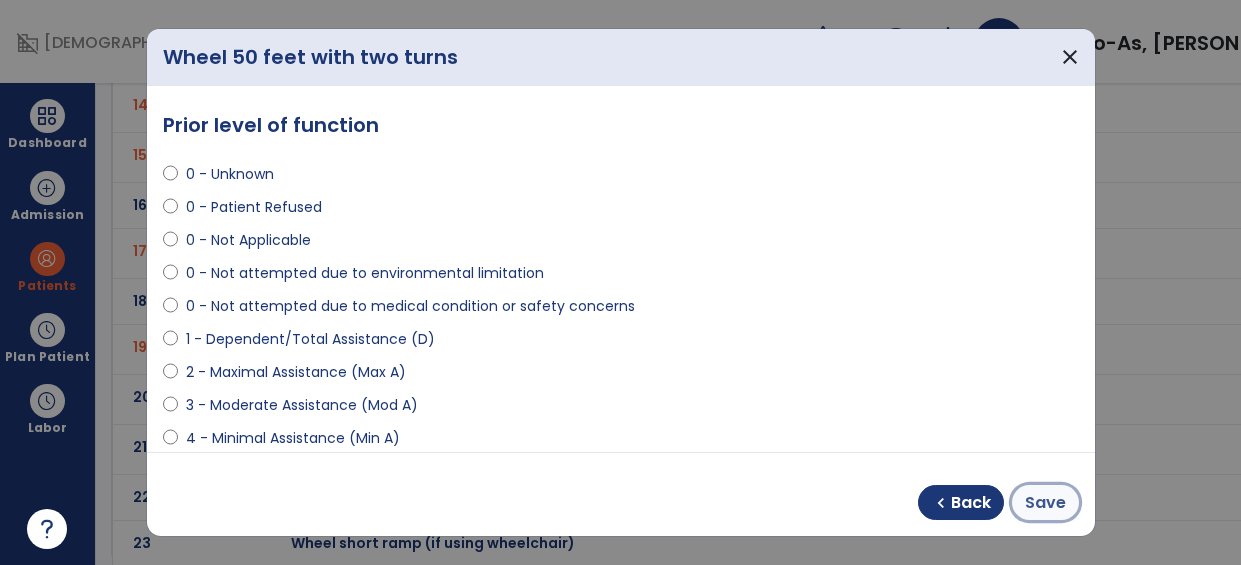 click on "Save" at bounding box center (1045, 503) 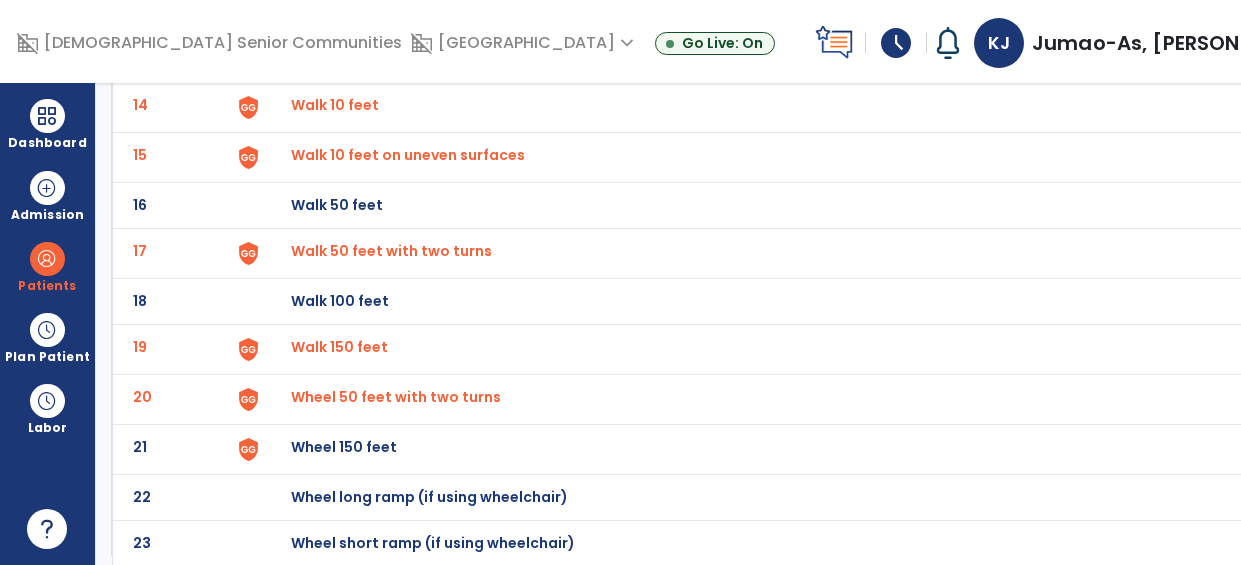 click on "Wheel 150 feet" at bounding box center (794, -539) 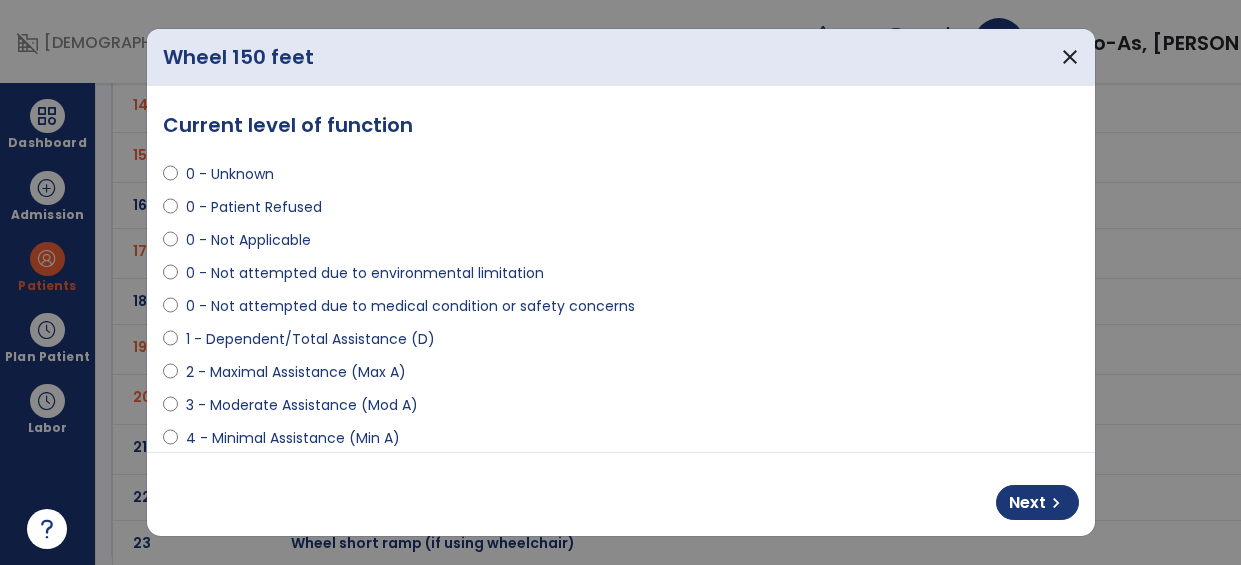 select on "**********" 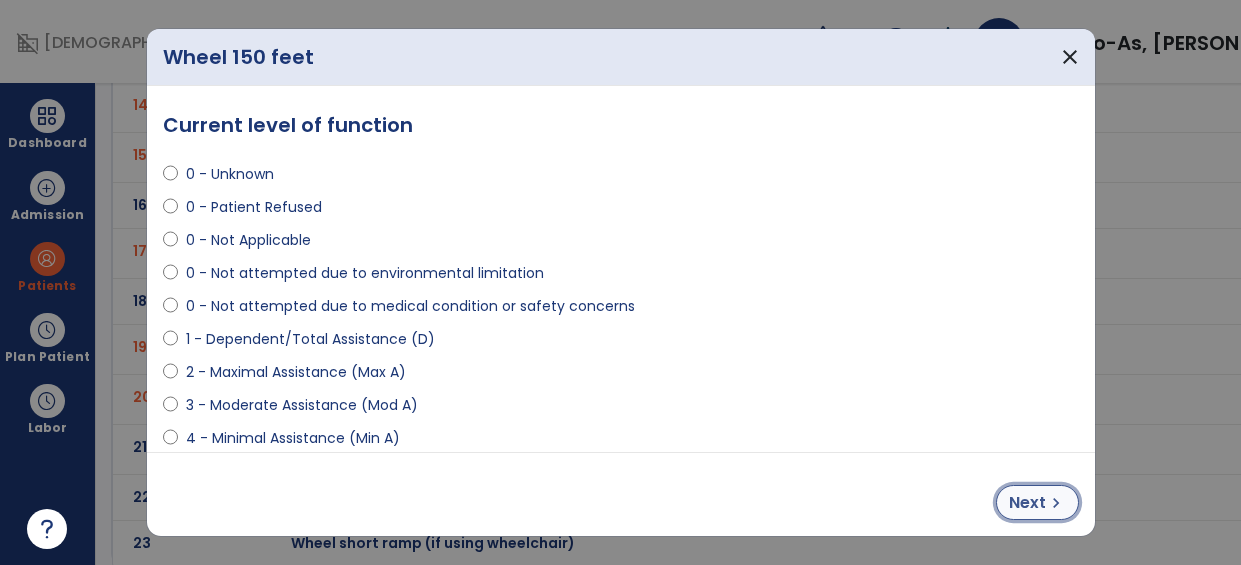 click on "chevron_right" at bounding box center (1056, 503) 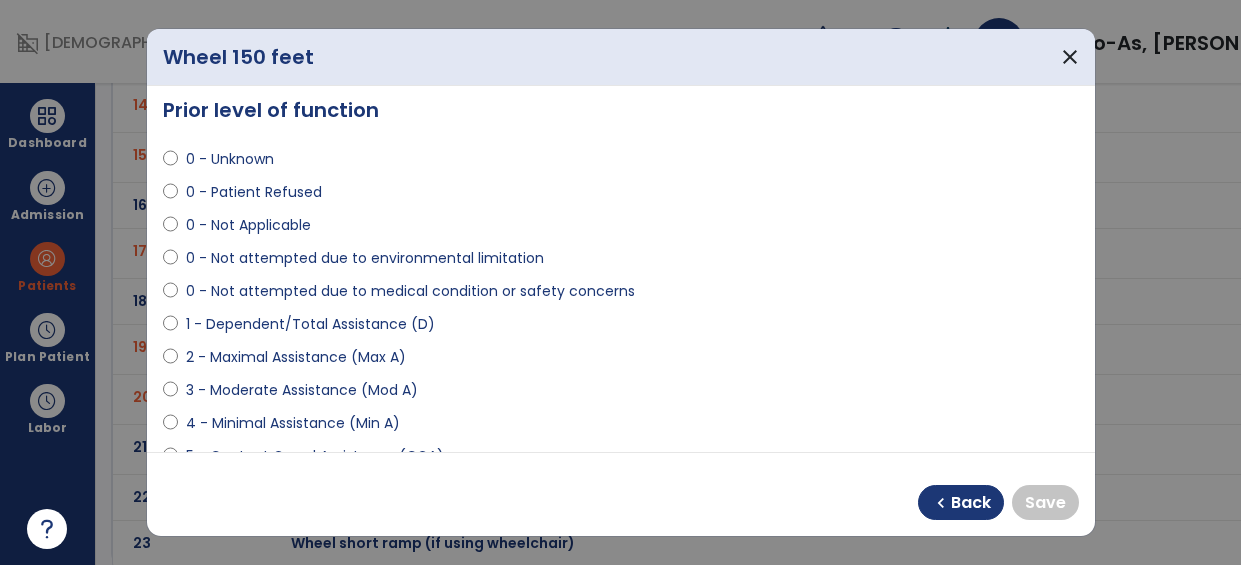 scroll, scrollTop: 16, scrollLeft: 0, axis: vertical 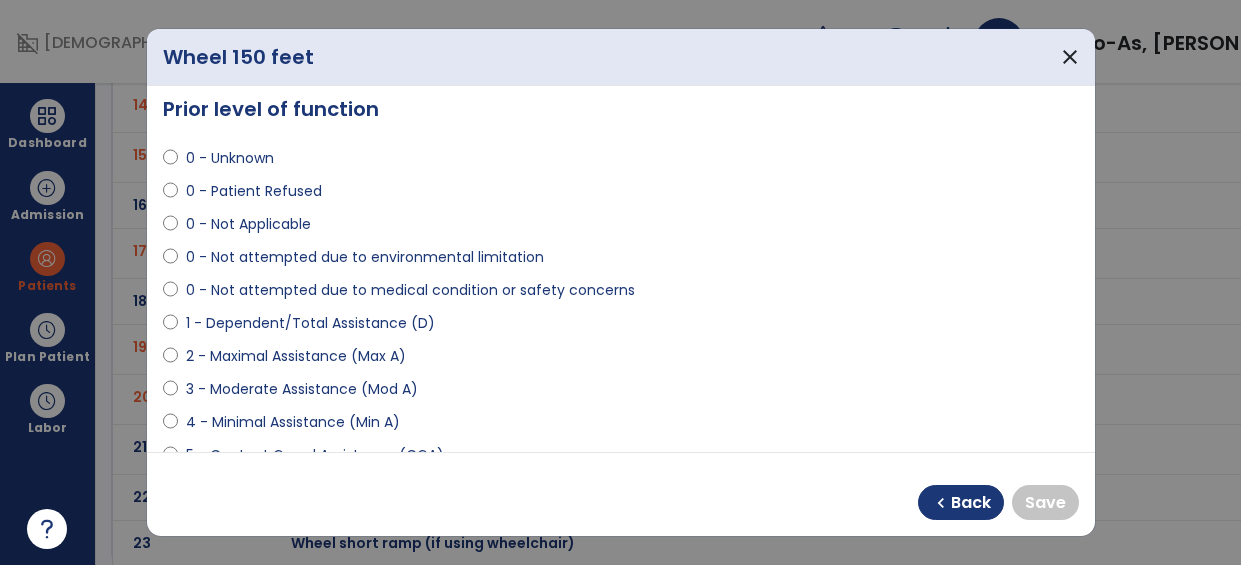 click on "**********" at bounding box center (621, 269) 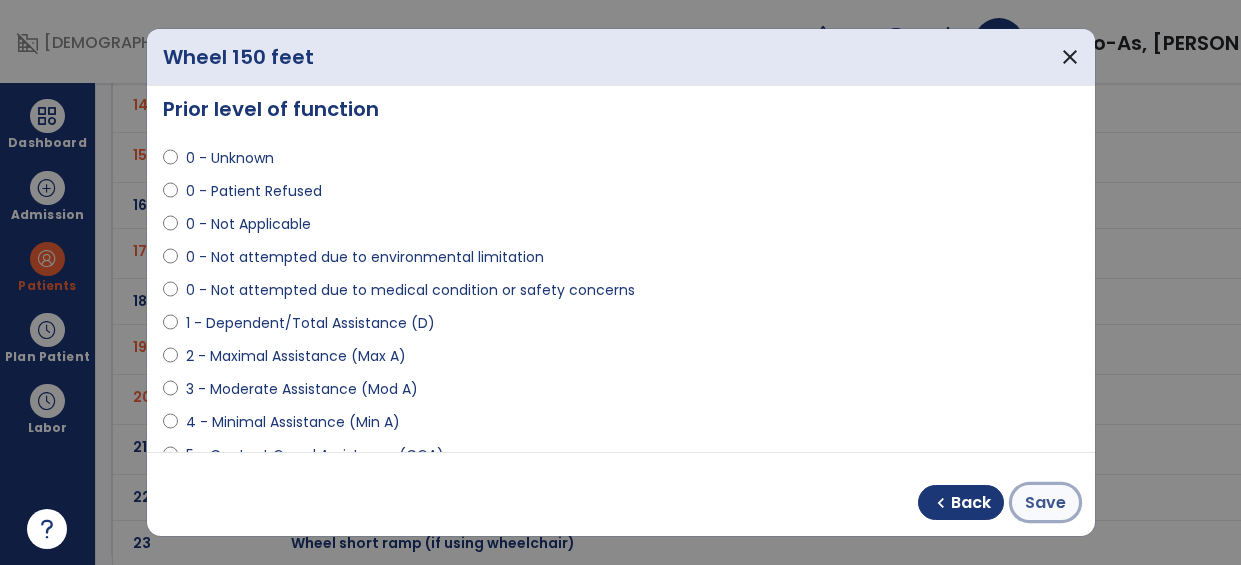 click on "Save" at bounding box center (1045, 503) 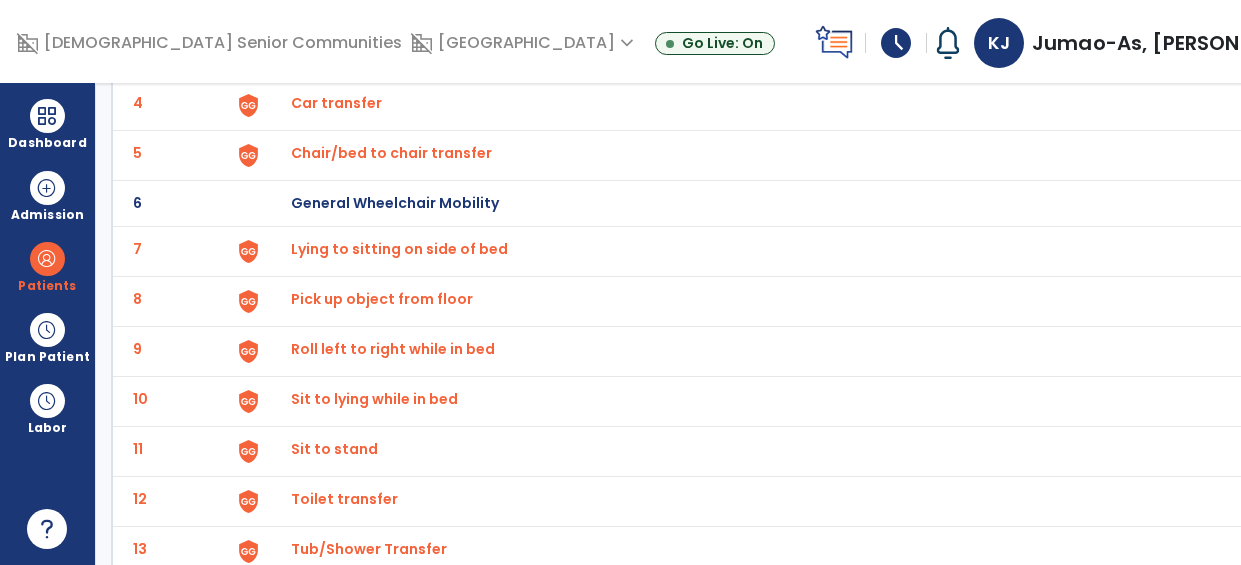 scroll, scrollTop: 0, scrollLeft: 0, axis: both 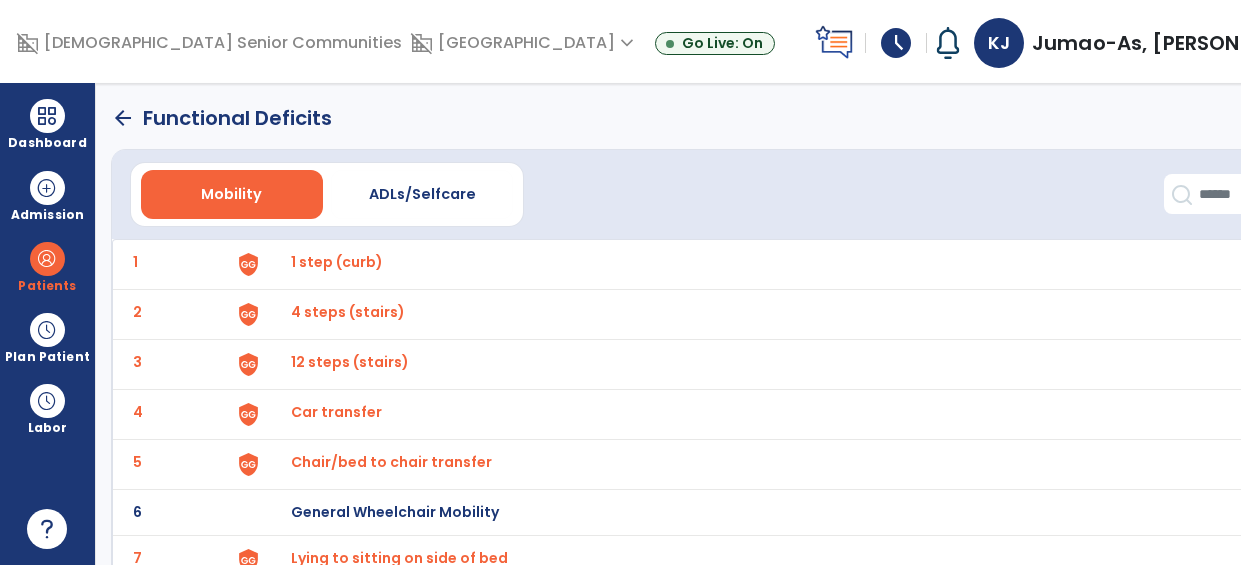 click on "arrow_back" 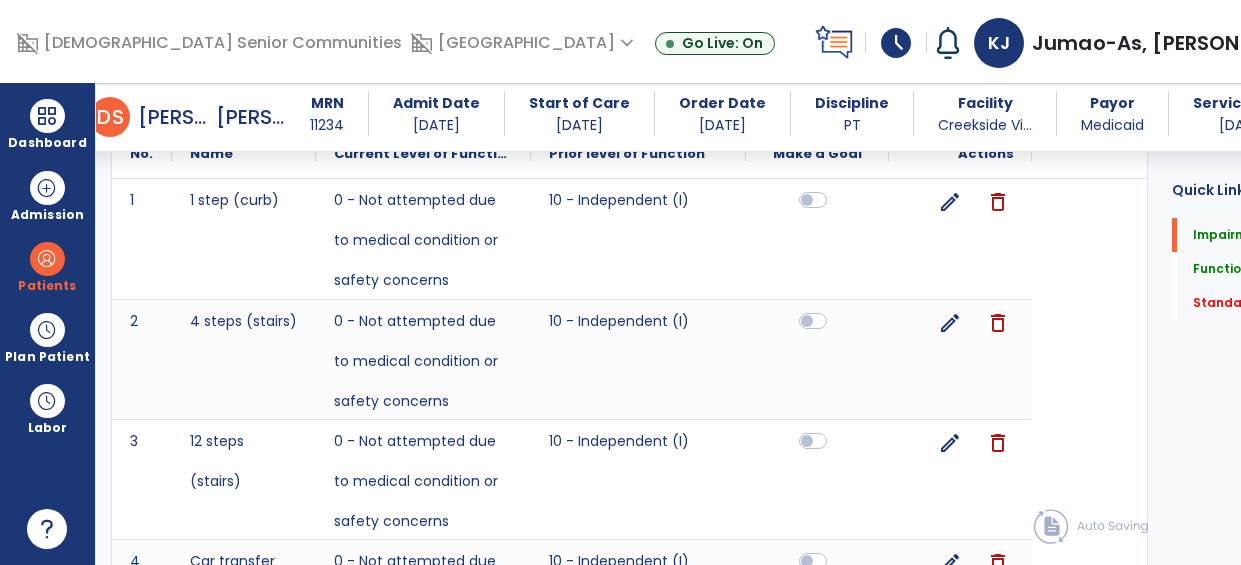 scroll, scrollTop: 882, scrollLeft: 0, axis: vertical 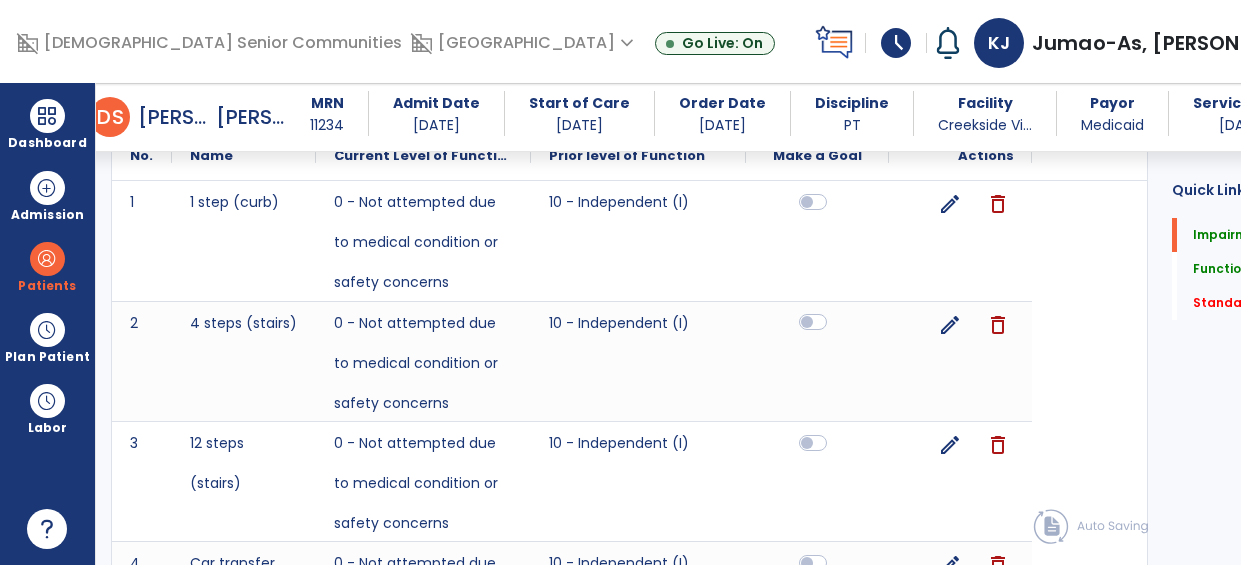 click 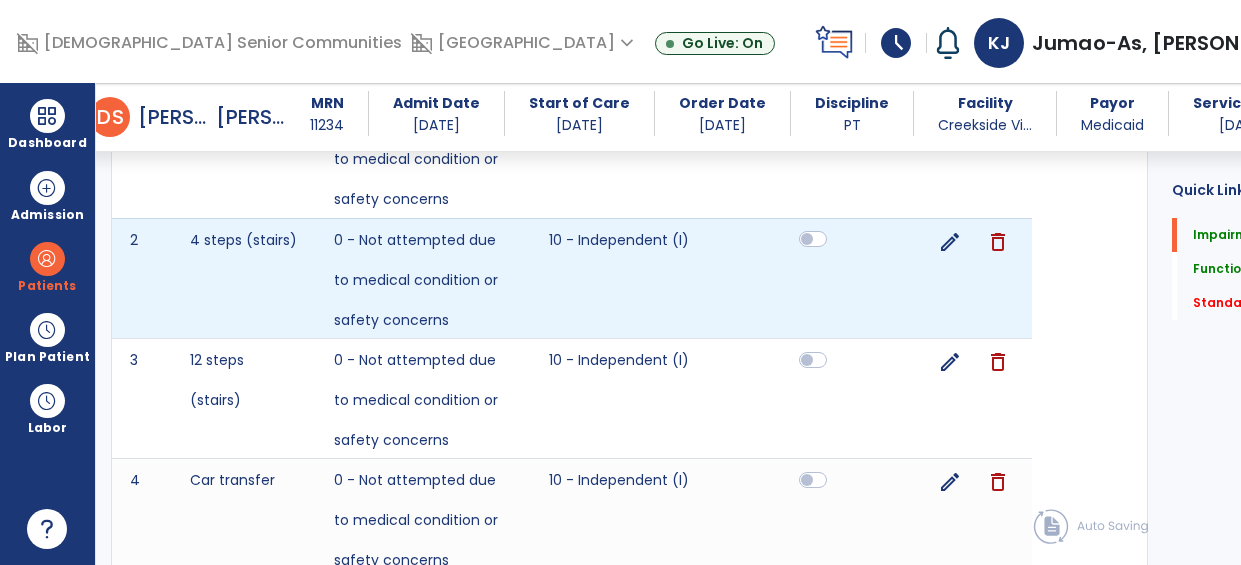 scroll, scrollTop: 973, scrollLeft: 0, axis: vertical 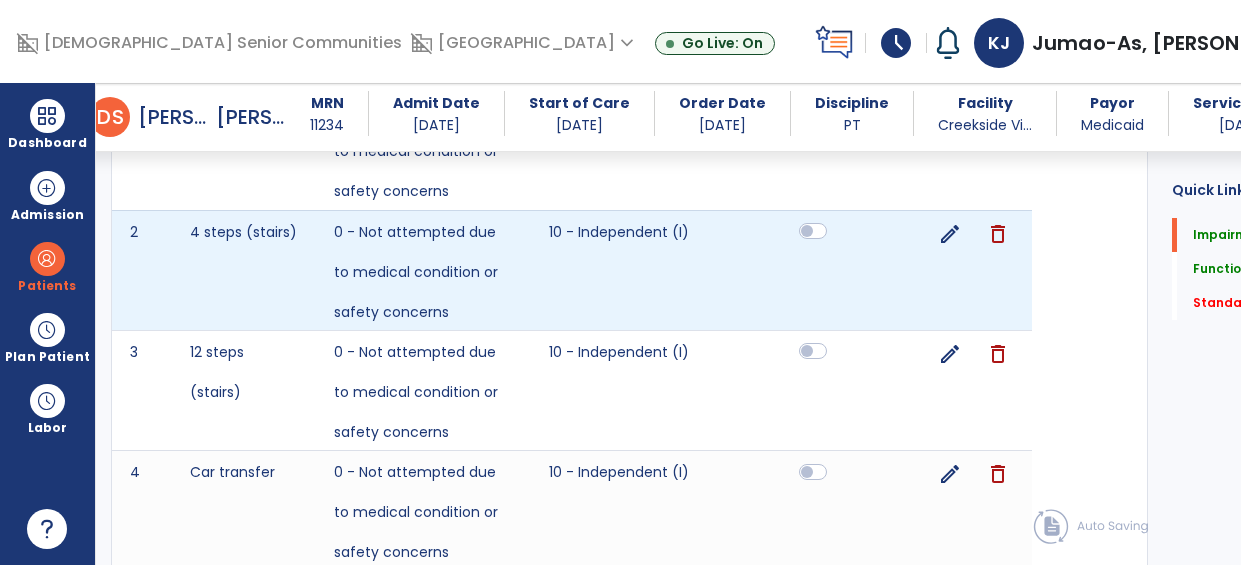 click 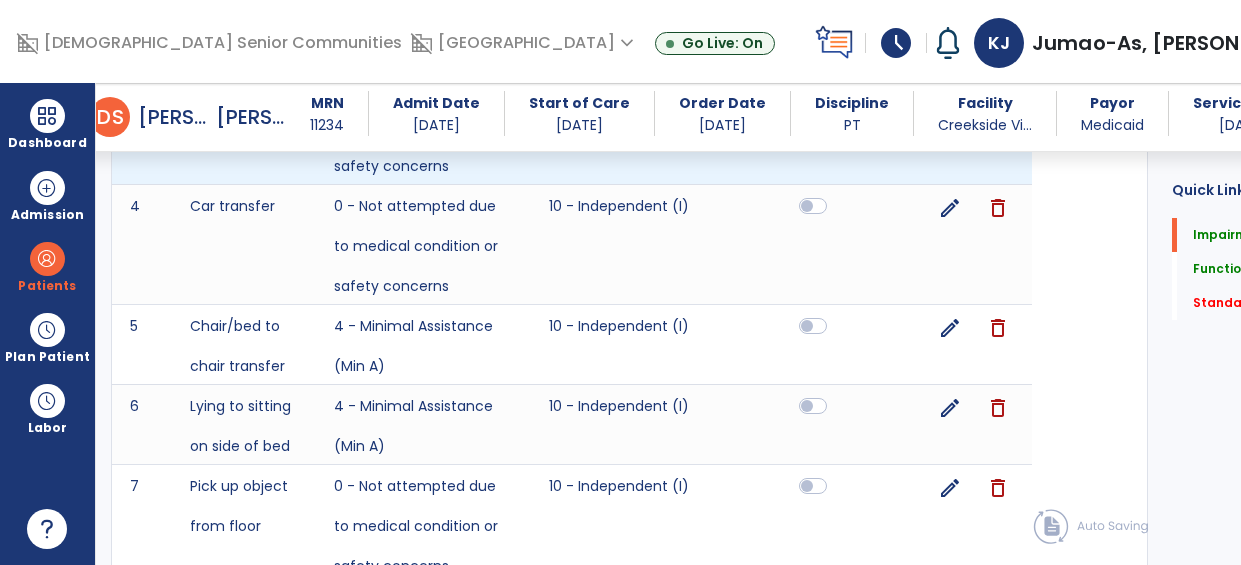 scroll, scrollTop: 1246, scrollLeft: 0, axis: vertical 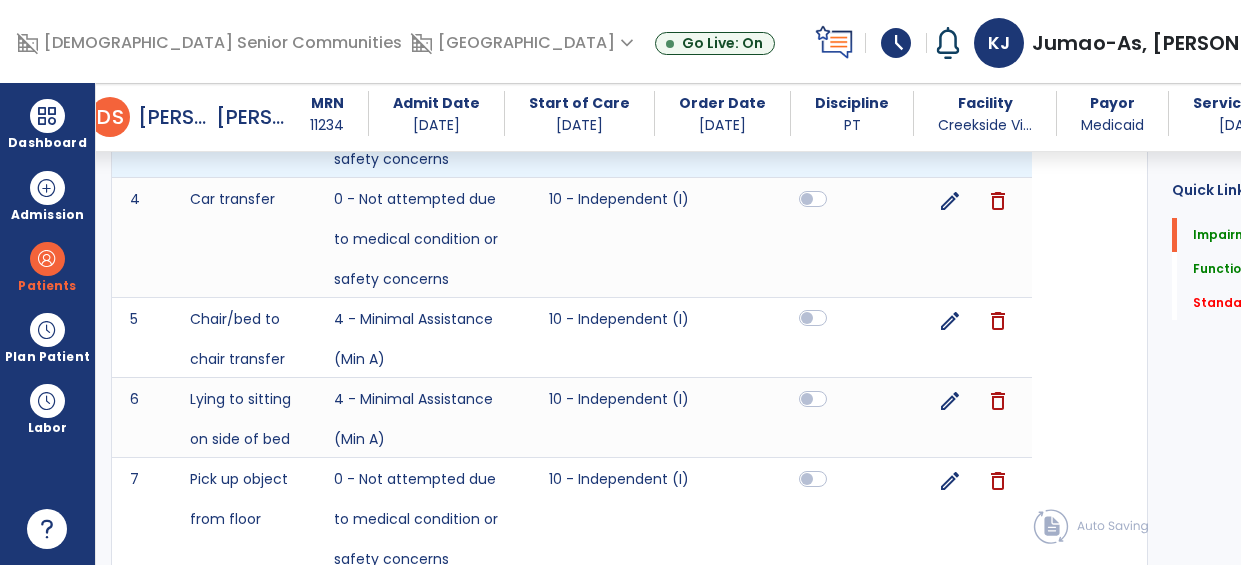 click 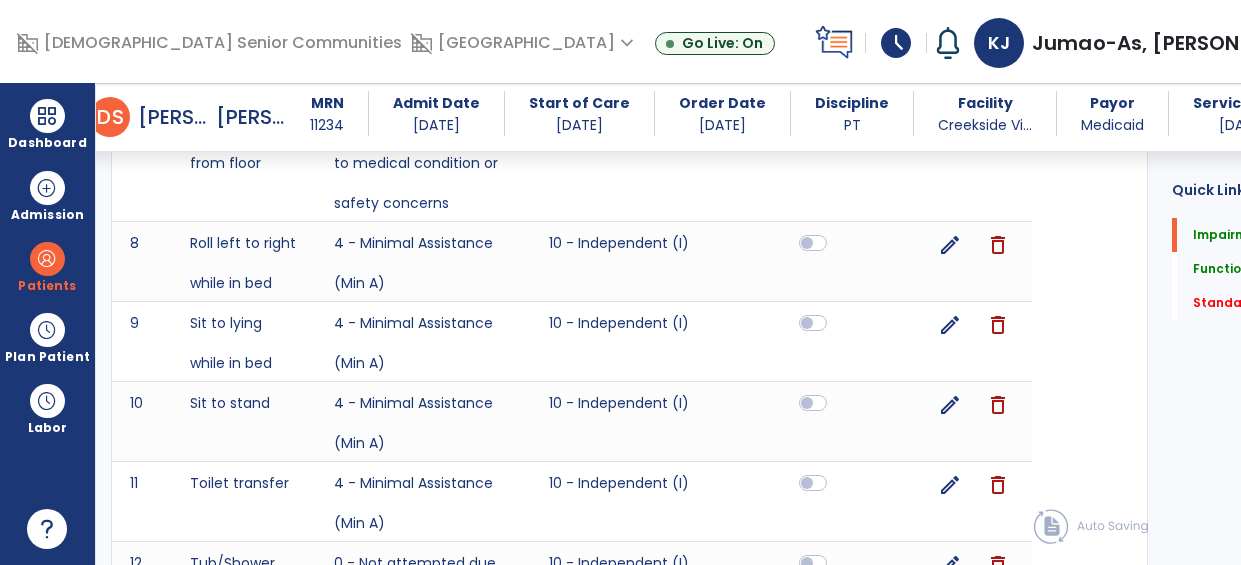 scroll, scrollTop: 1601, scrollLeft: 0, axis: vertical 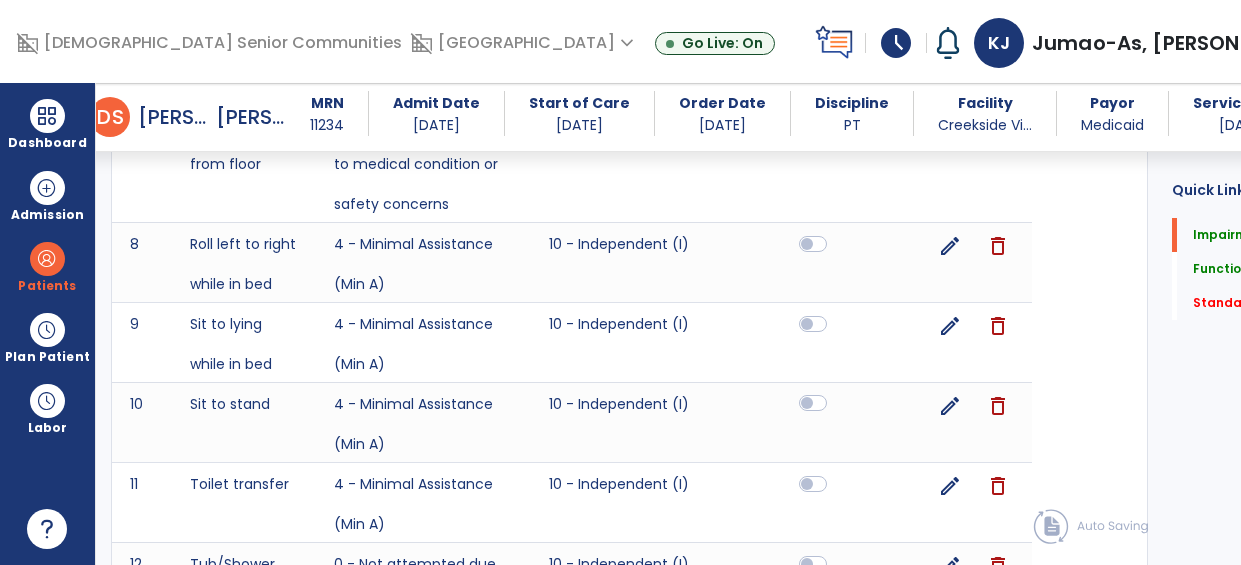 click 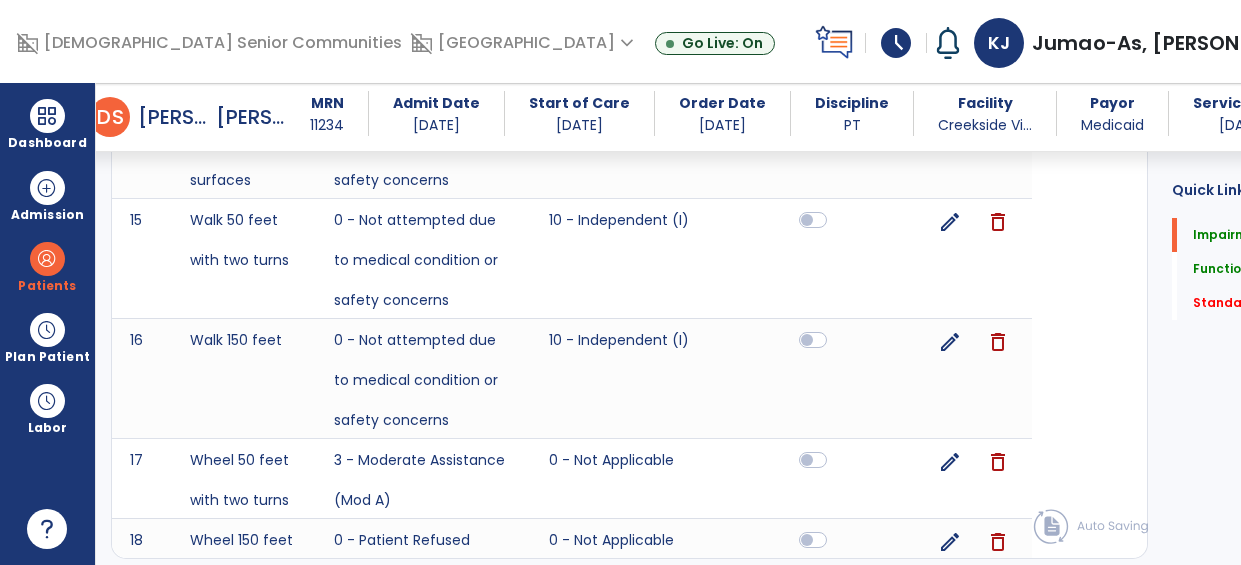 scroll, scrollTop: 2266, scrollLeft: 0, axis: vertical 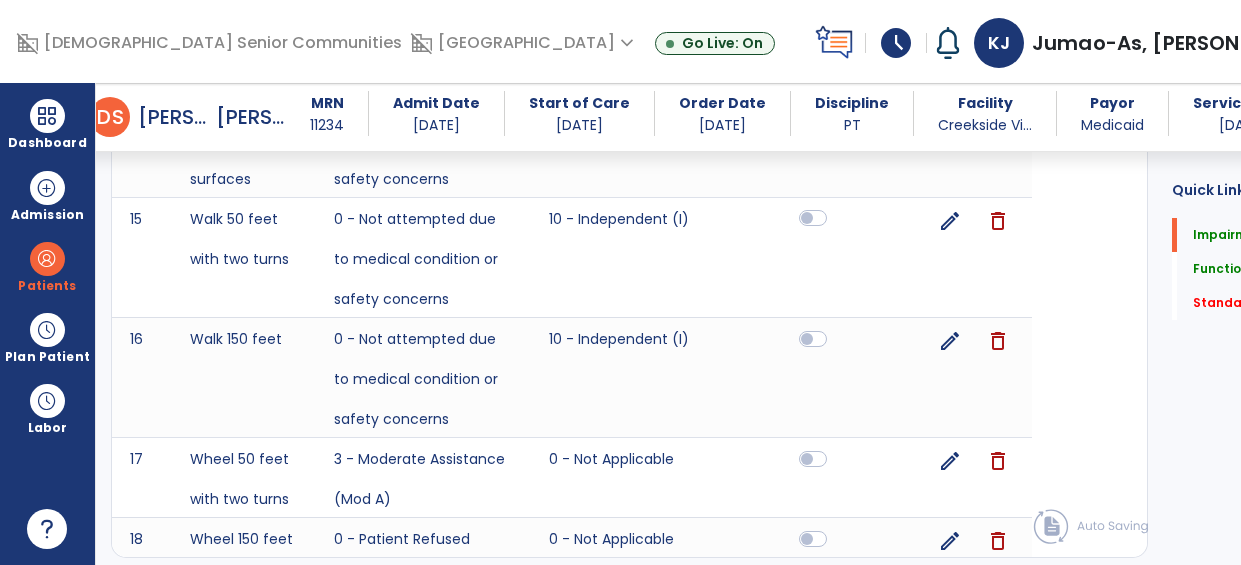 click 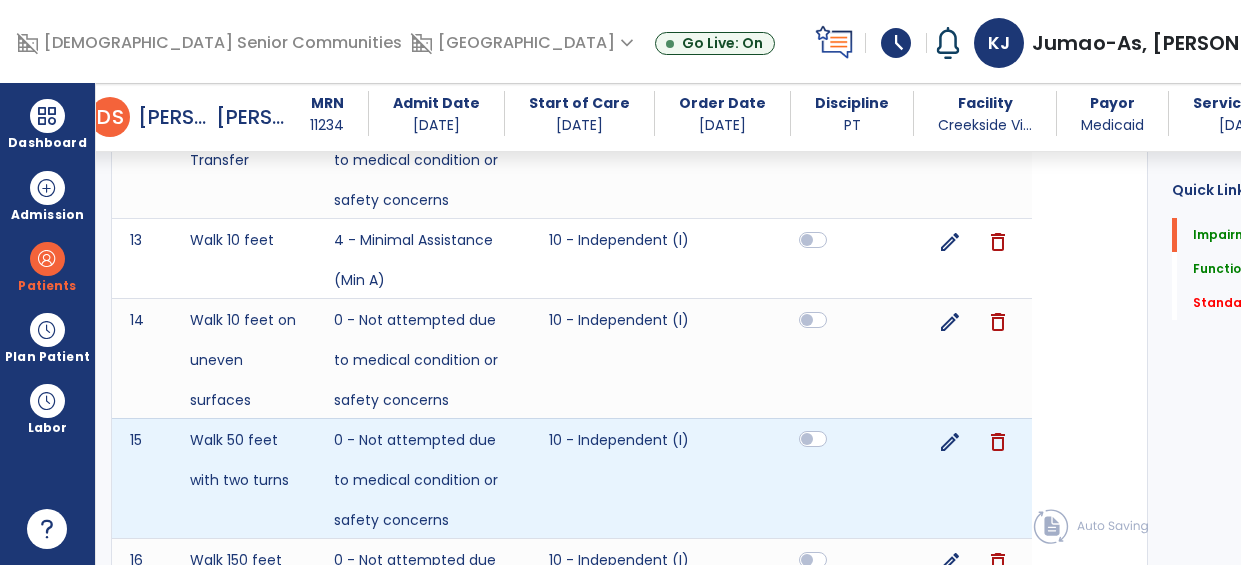 scroll, scrollTop: 2026, scrollLeft: 0, axis: vertical 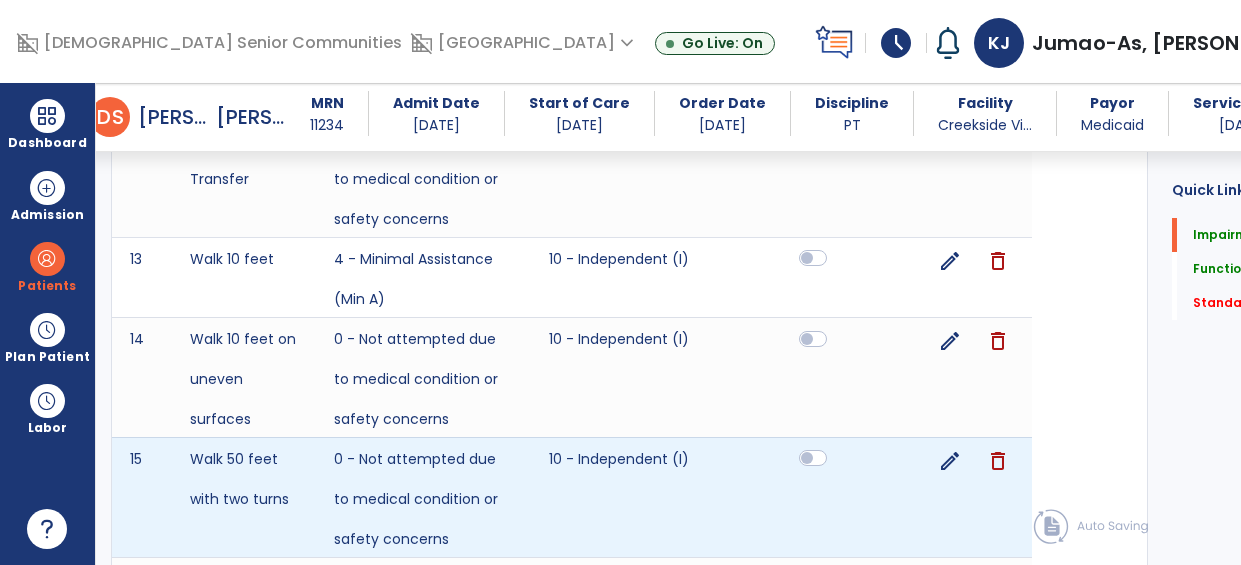 click 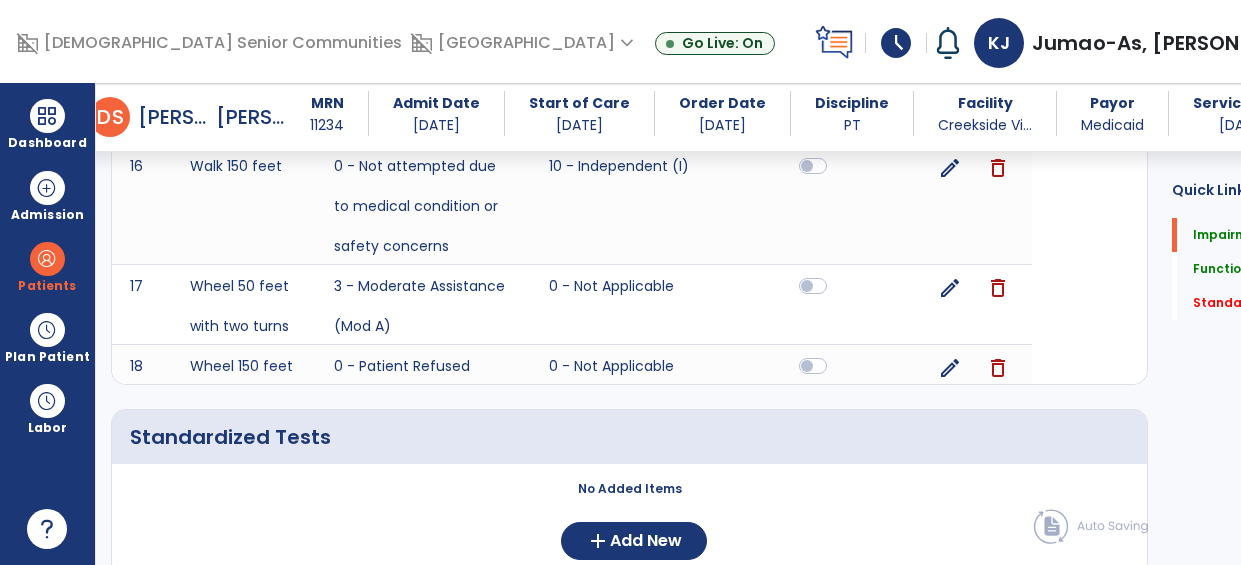 scroll, scrollTop: 2535, scrollLeft: 0, axis: vertical 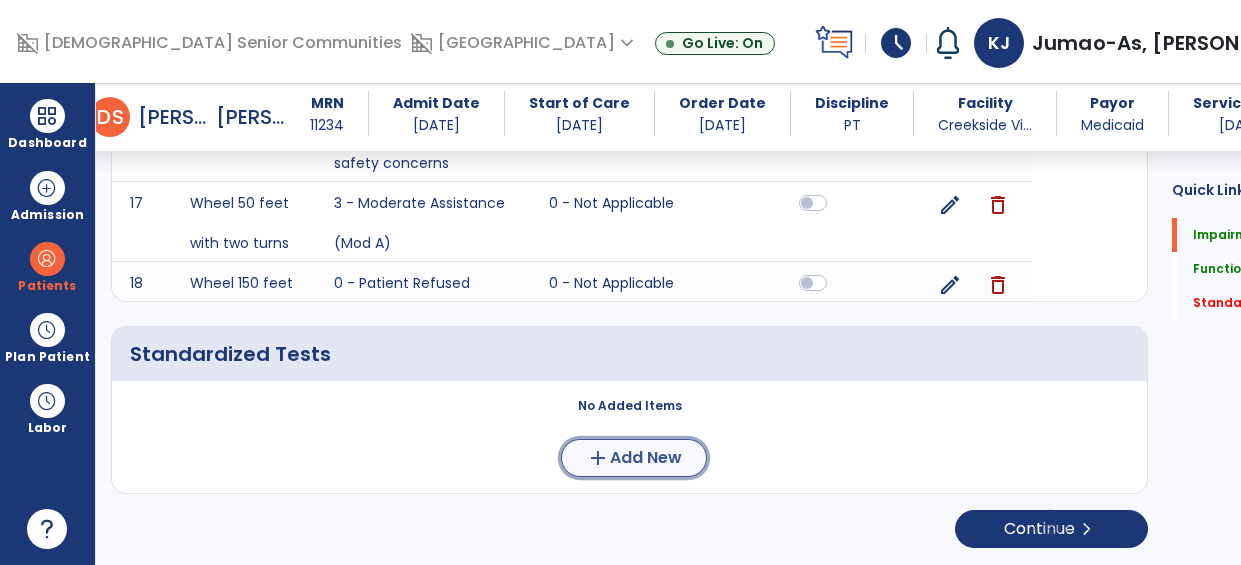 click on "Add New" 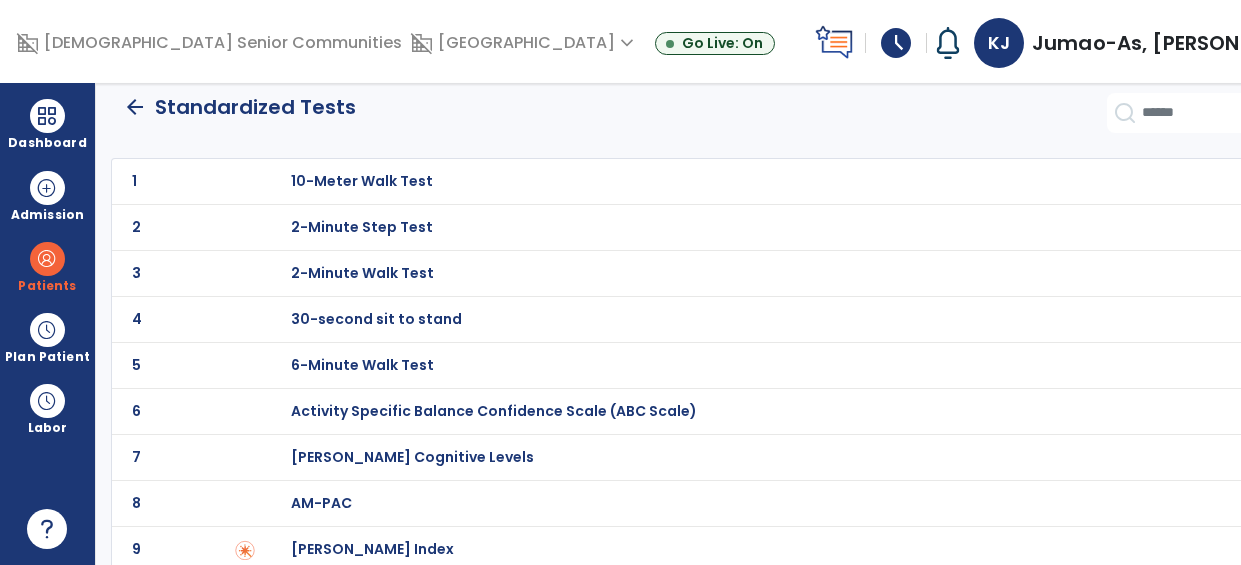 scroll, scrollTop: 20, scrollLeft: 0, axis: vertical 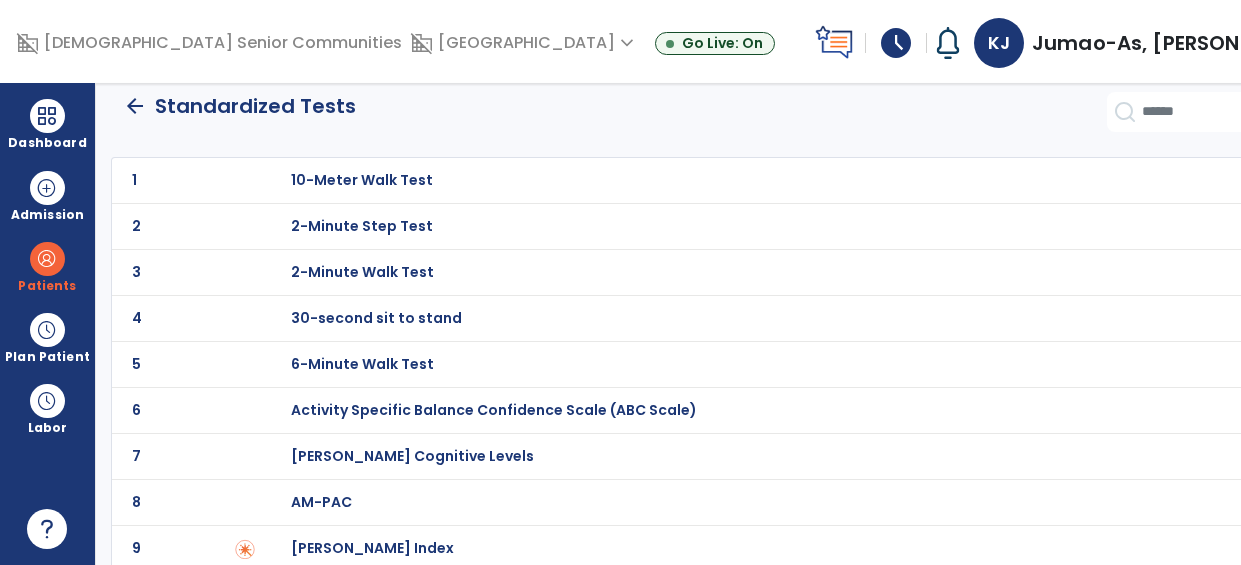 click at bounding box center (274, 180) 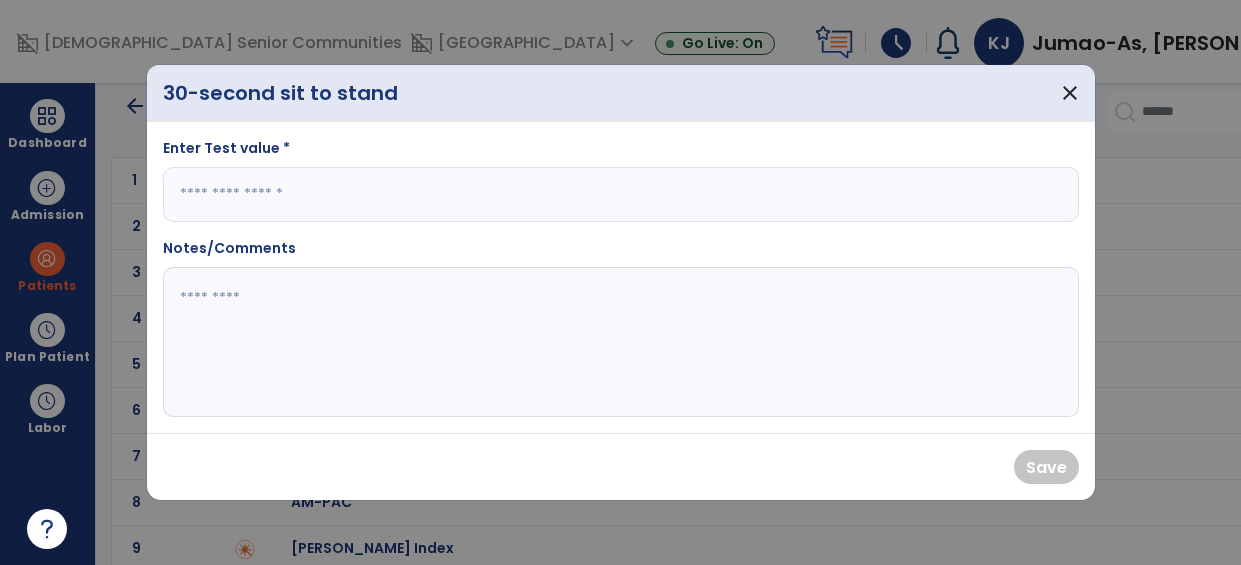 click at bounding box center (621, 194) 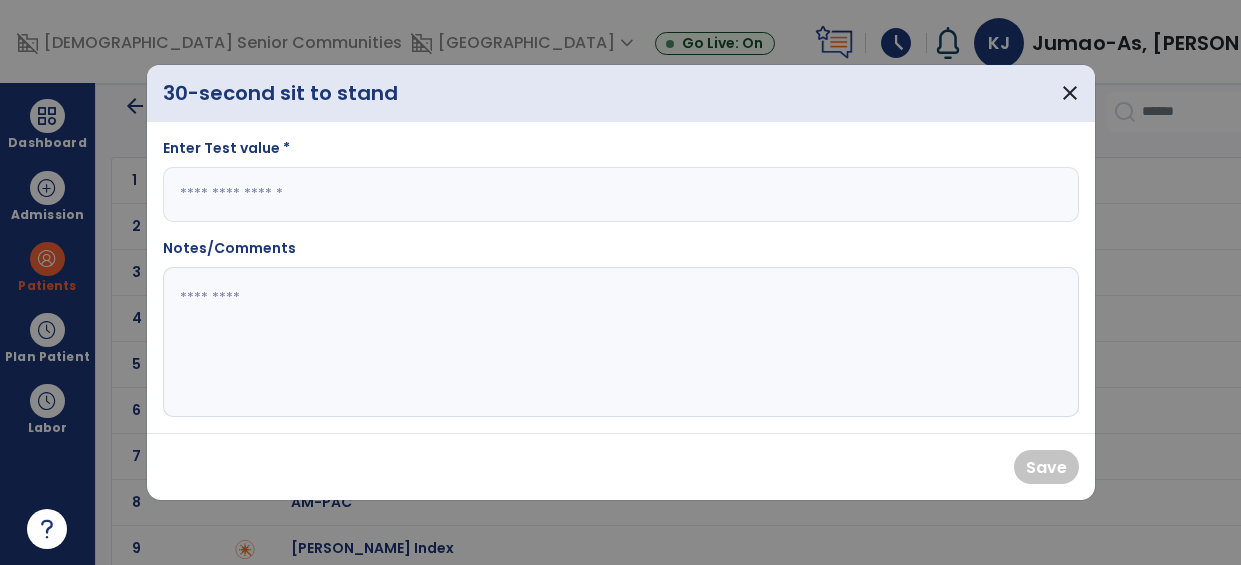 type on "*" 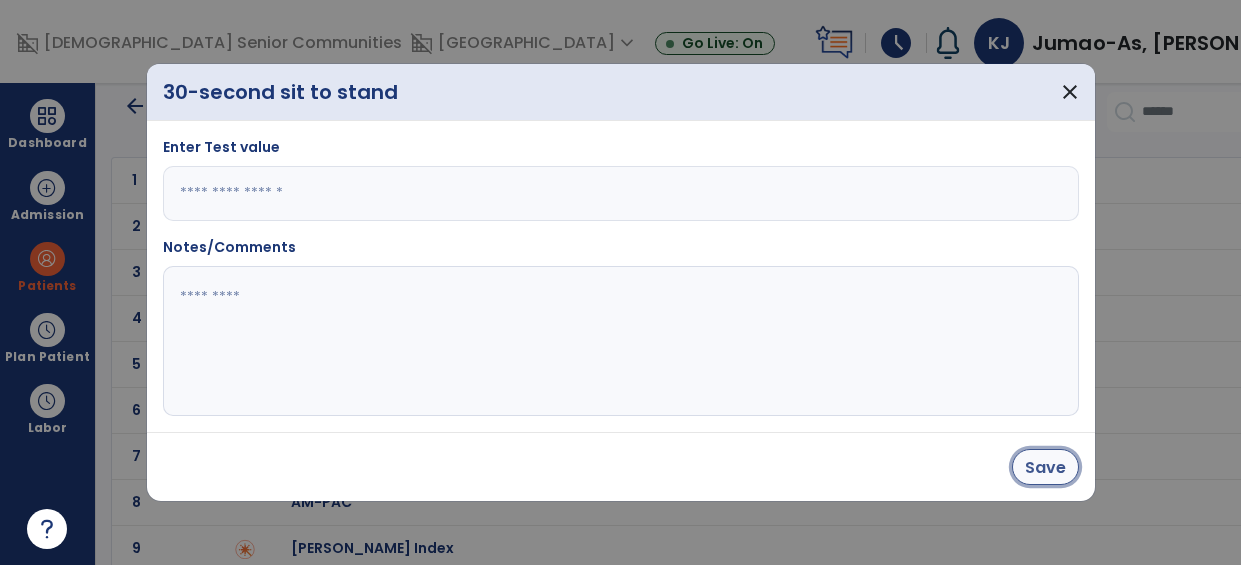 click on "Save" at bounding box center [1045, 467] 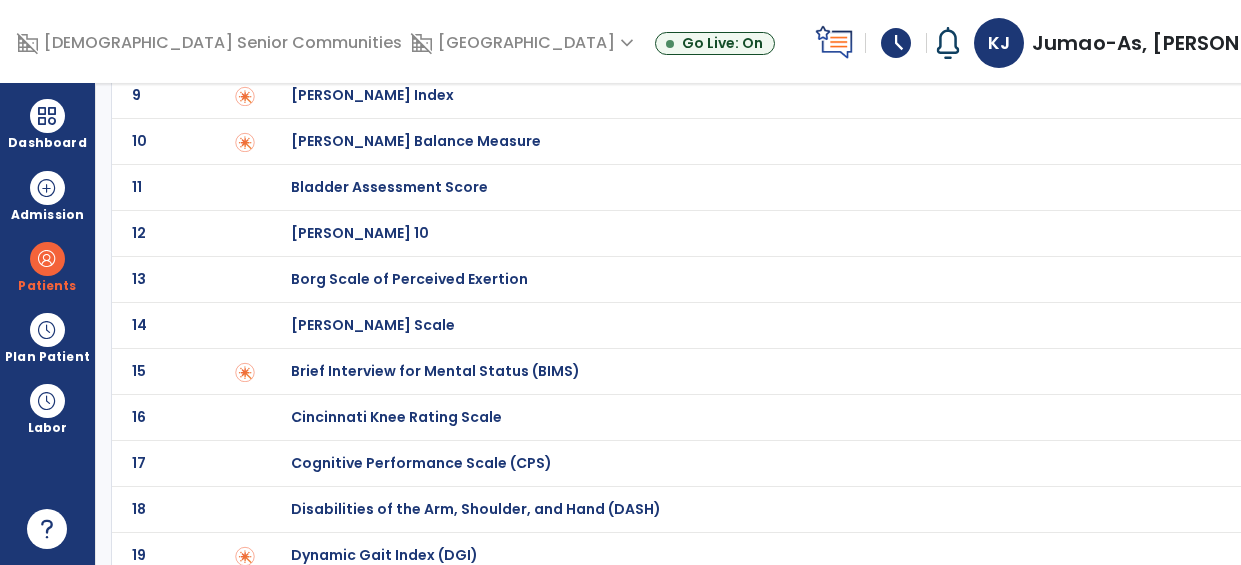 scroll, scrollTop: 0, scrollLeft: 0, axis: both 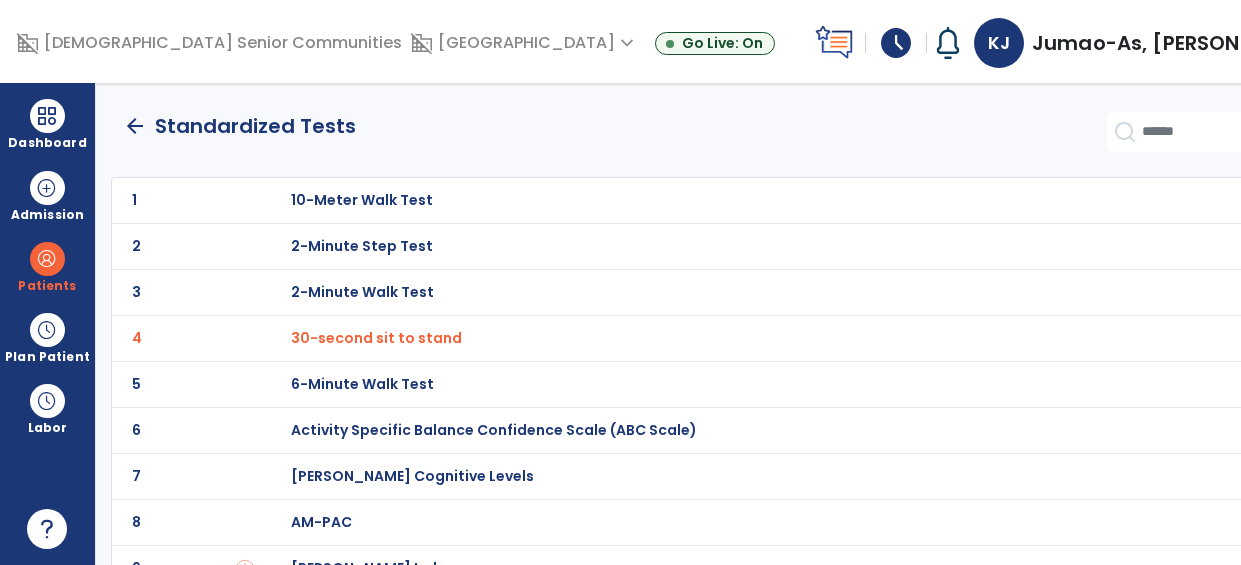 click on "arrow_back" 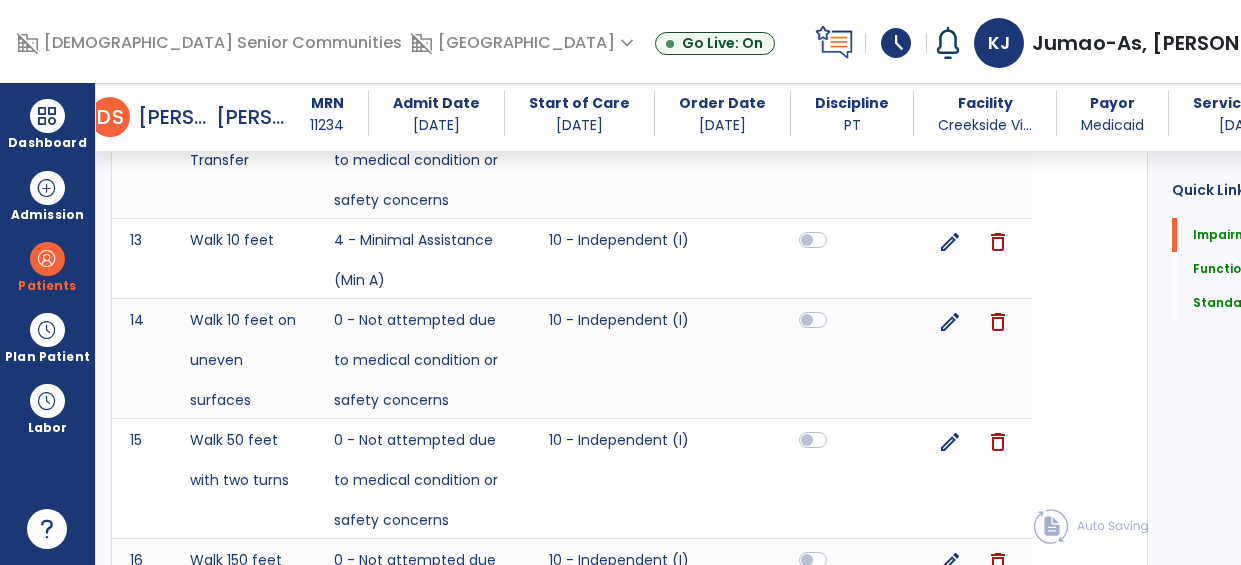 scroll, scrollTop: 2633, scrollLeft: 0, axis: vertical 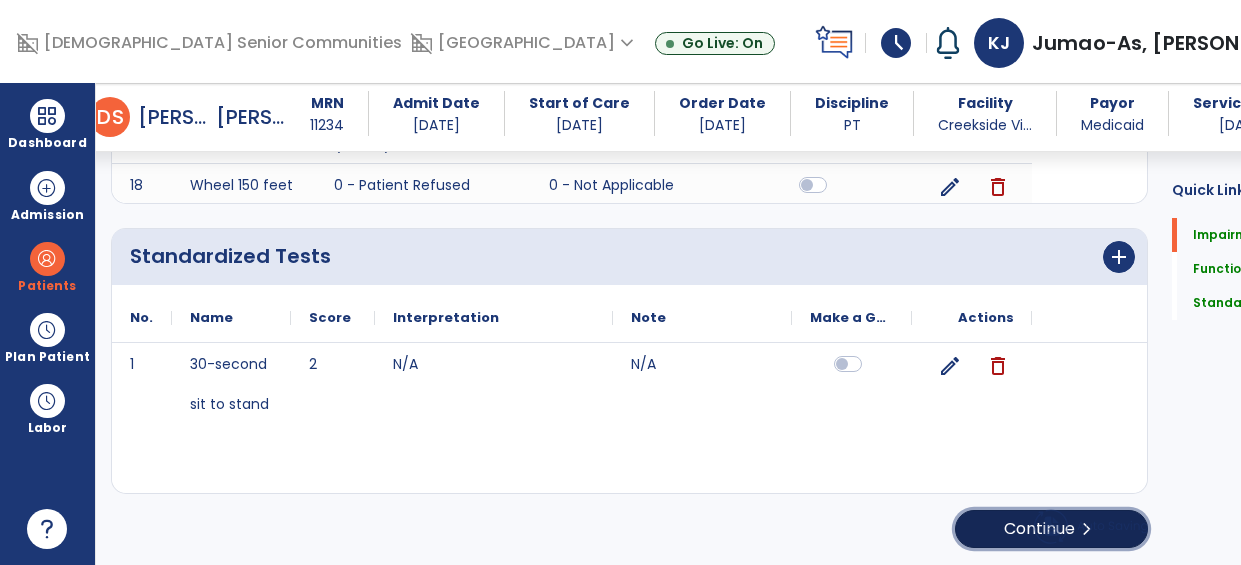 click on "chevron_right" 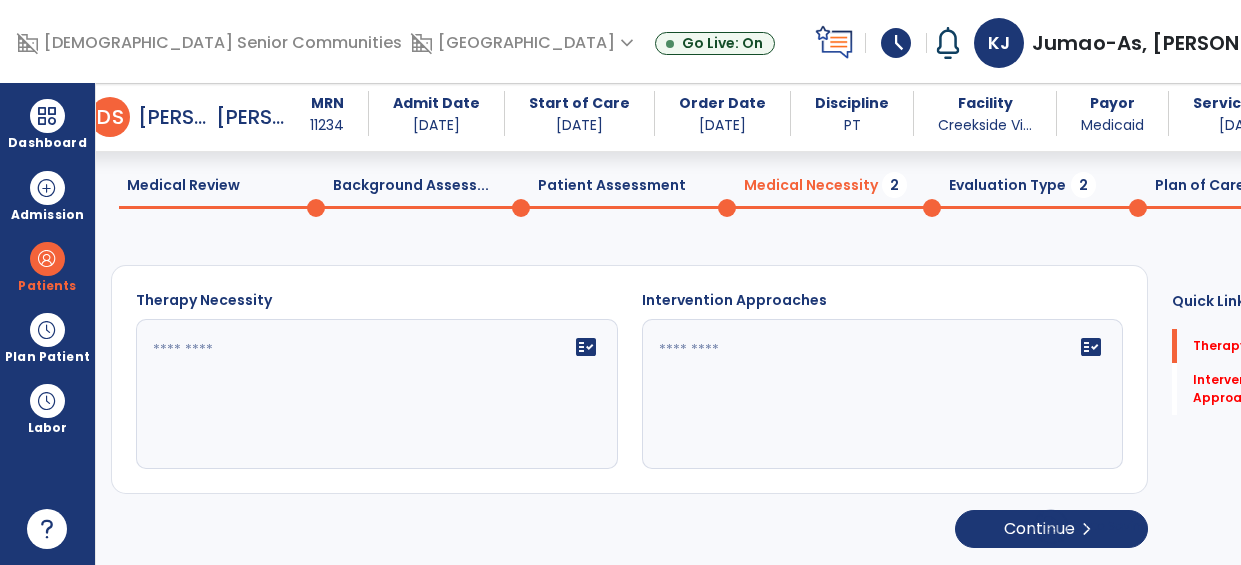 scroll, scrollTop: 76, scrollLeft: 0, axis: vertical 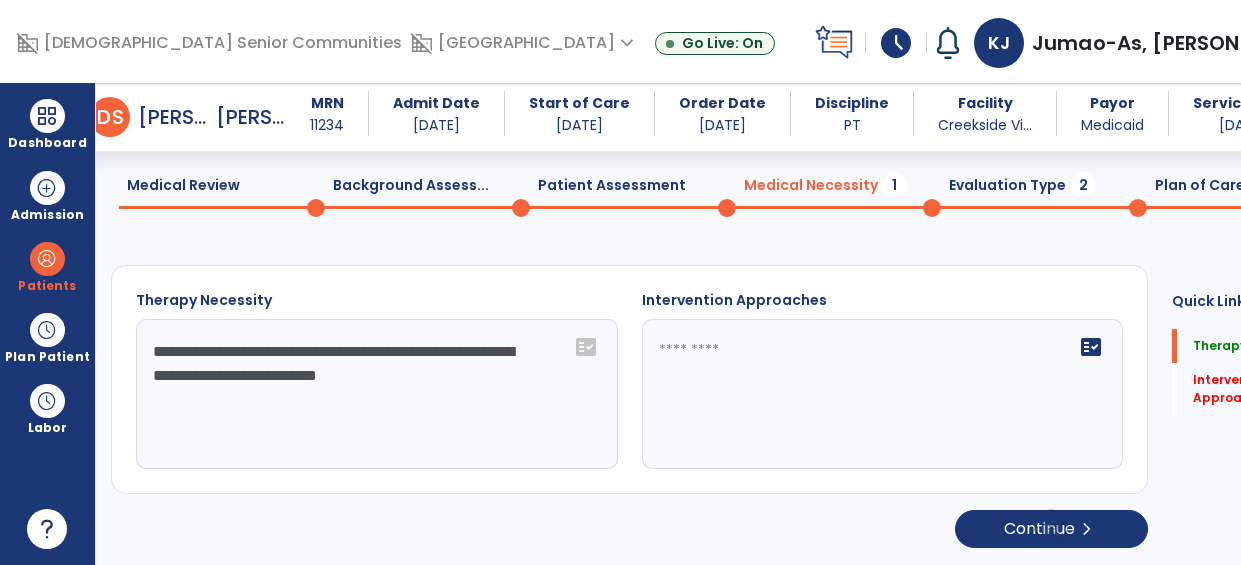 type on "**********" 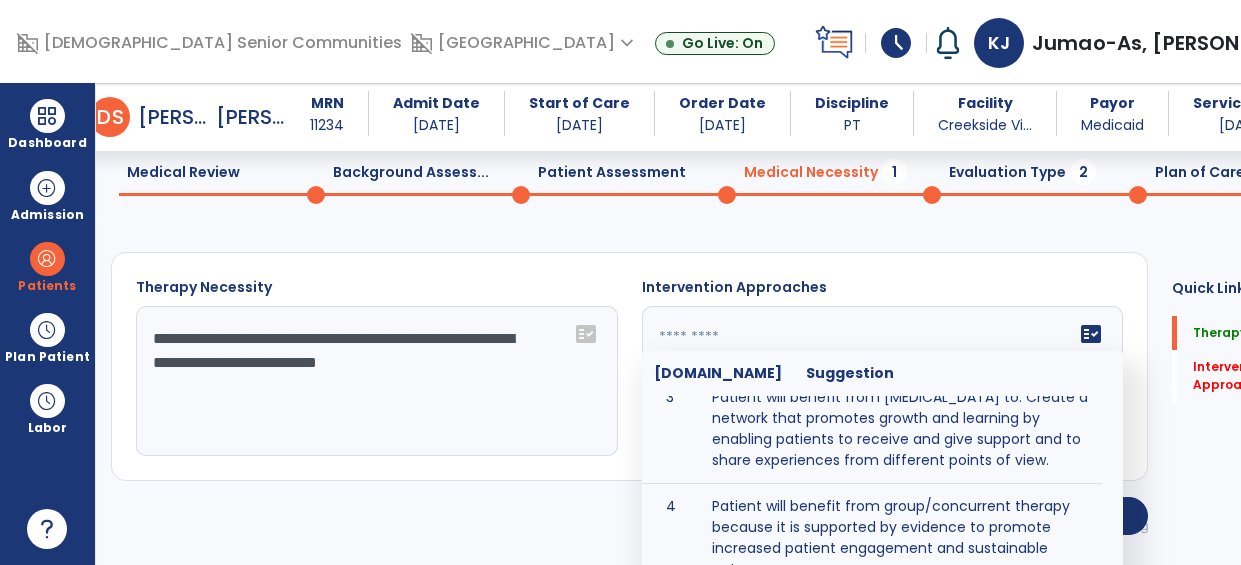 scroll, scrollTop: 357, scrollLeft: 0, axis: vertical 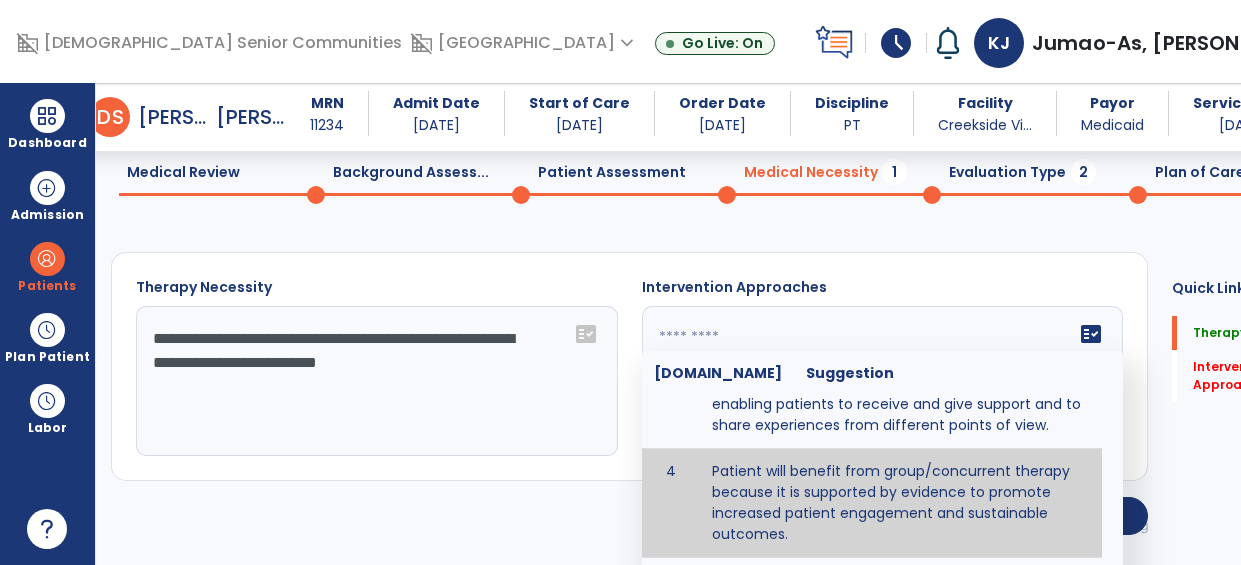 type on "**********" 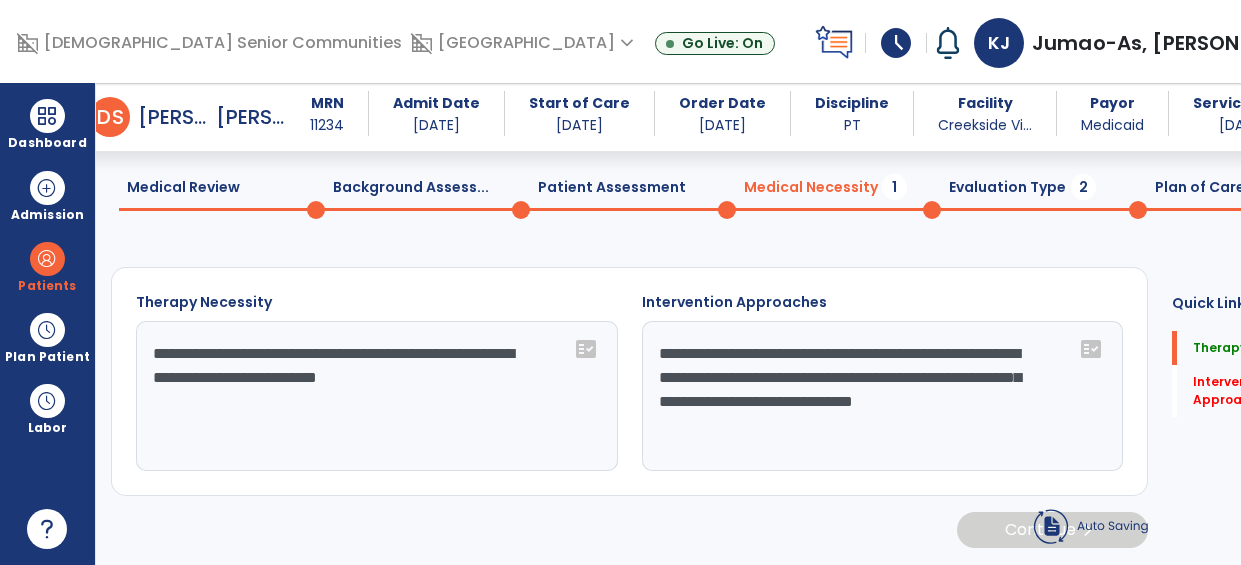 scroll, scrollTop: 75, scrollLeft: 0, axis: vertical 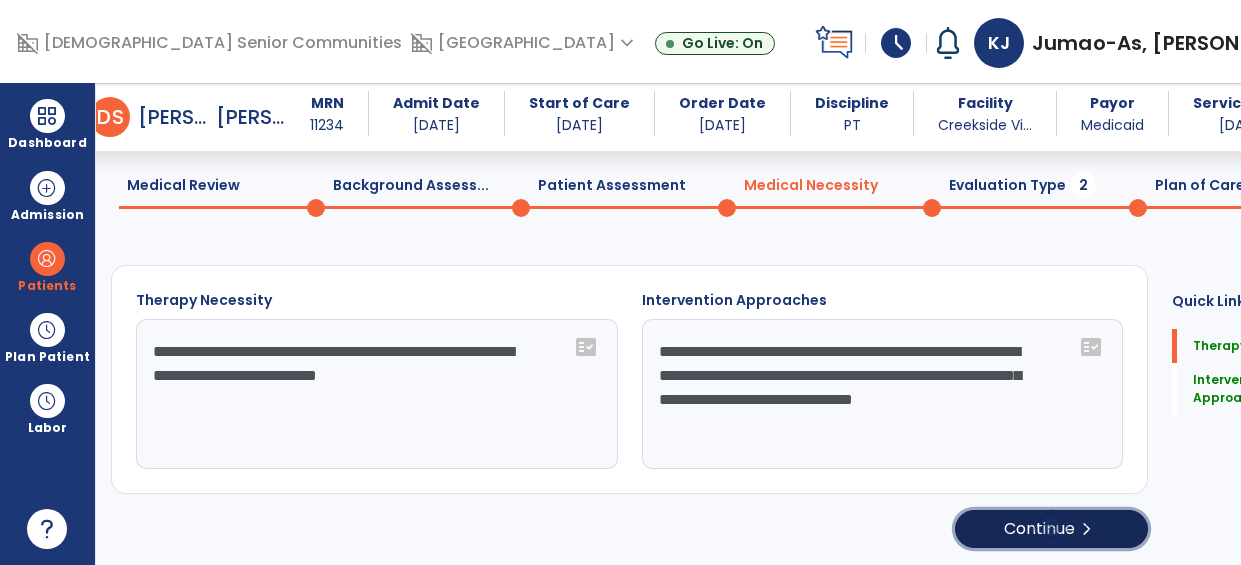 click on "chevron_right" 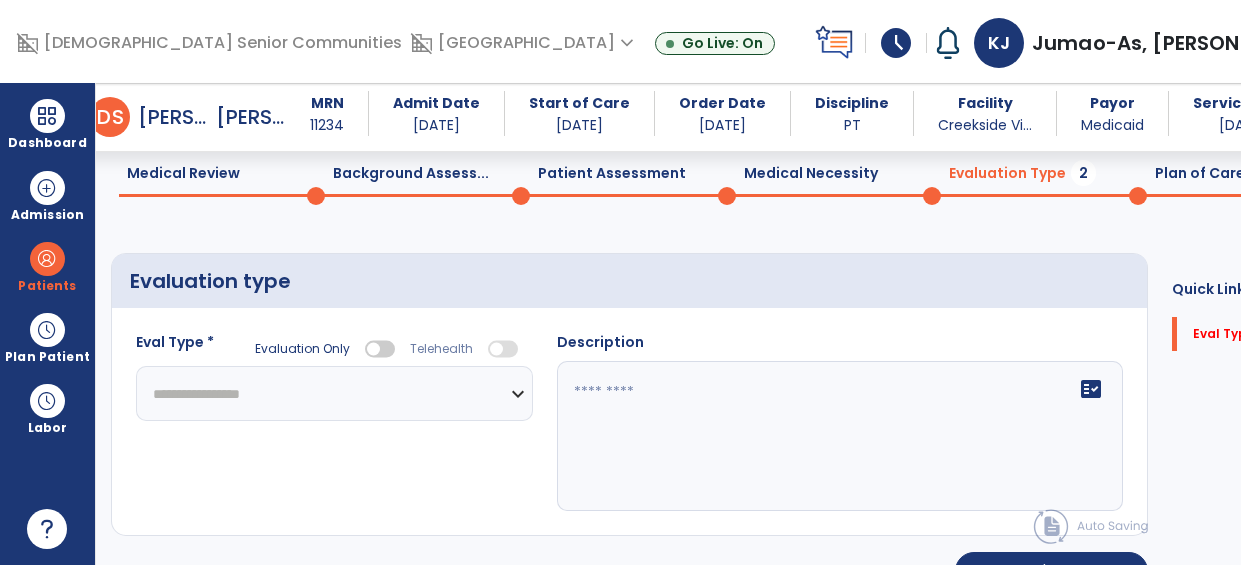 click on "**********" 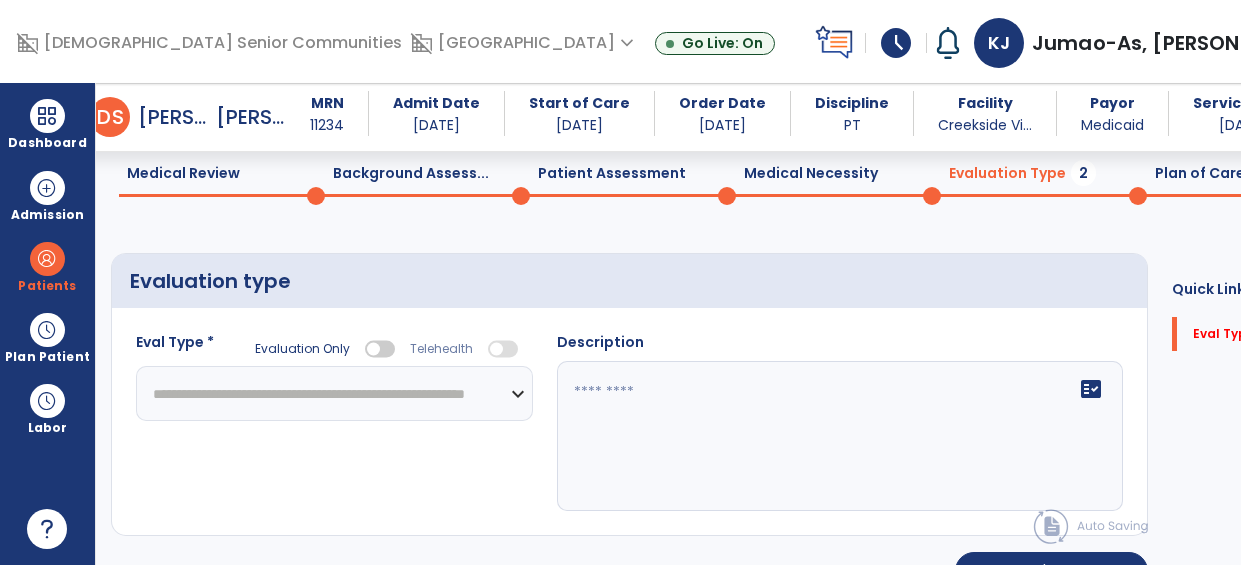 click on "**********" 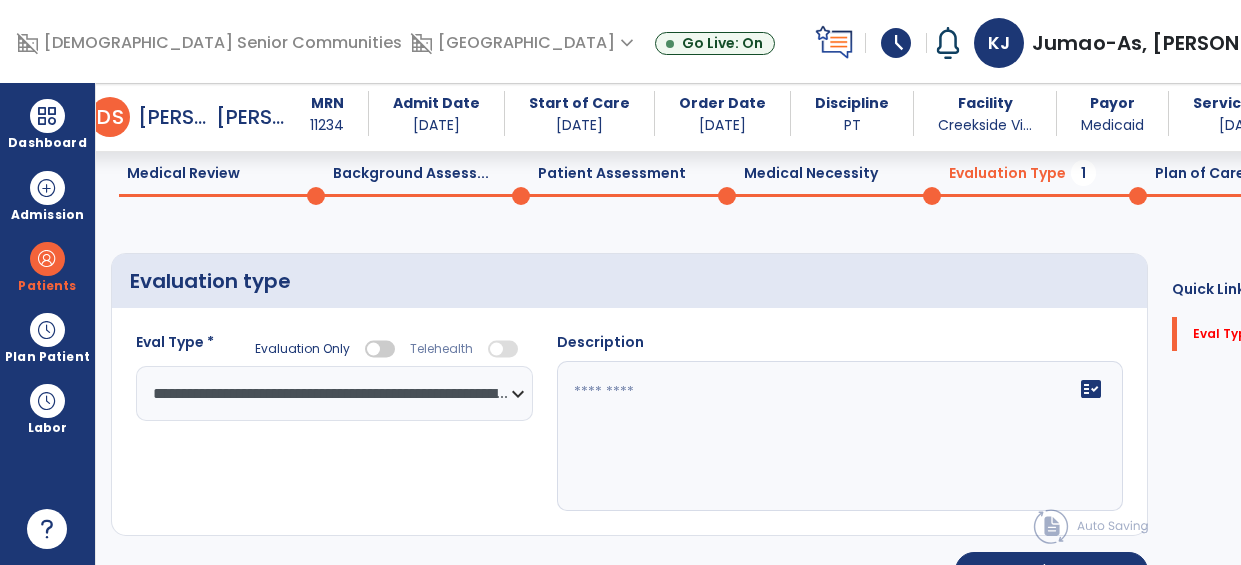 click 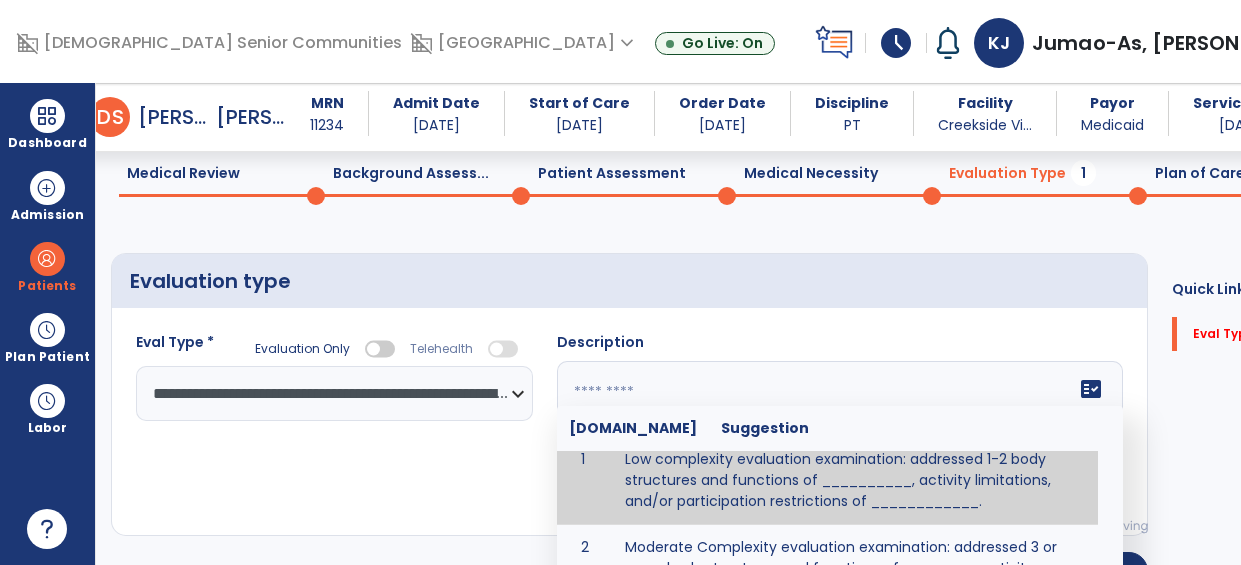 scroll, scrollTop: 75, scrollLeft: 0, axis: vertical 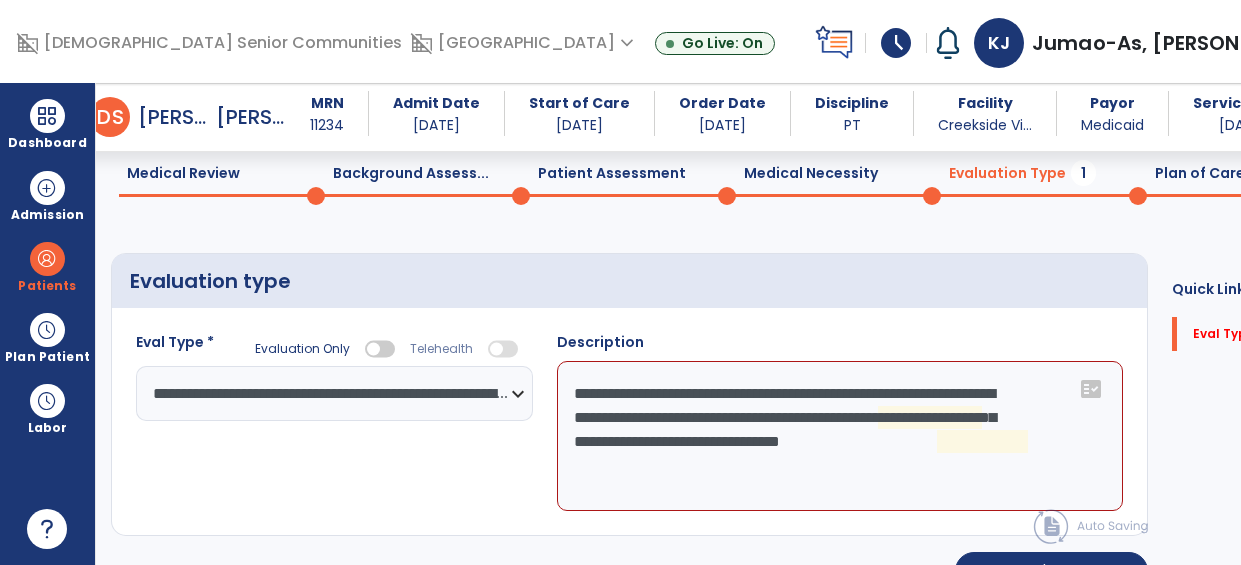 click on "**********" 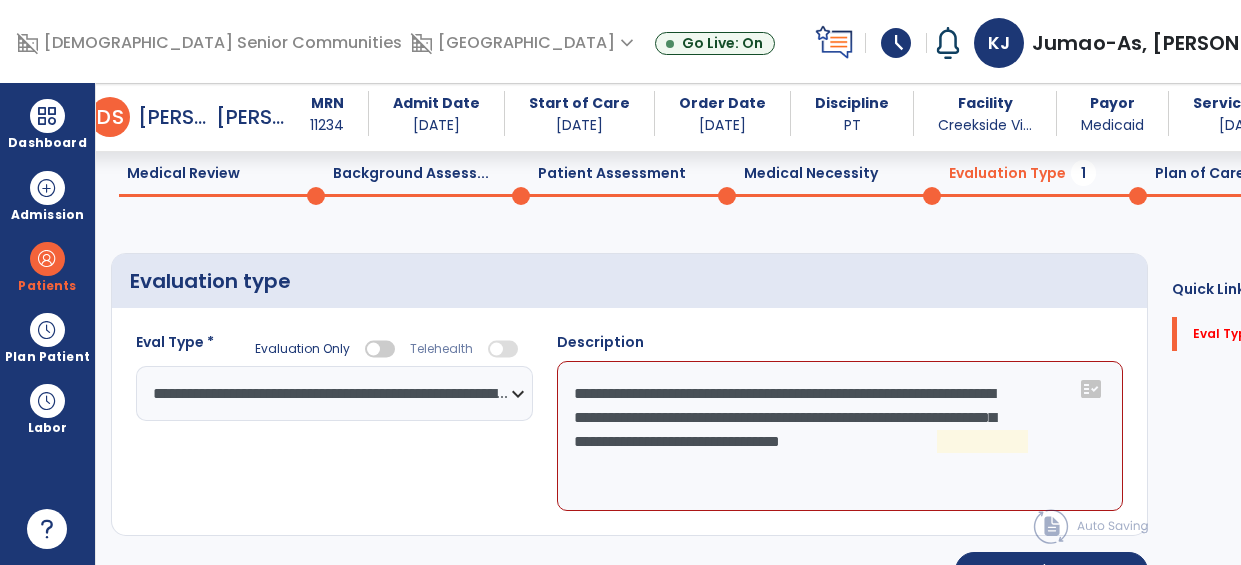 click on "**********" 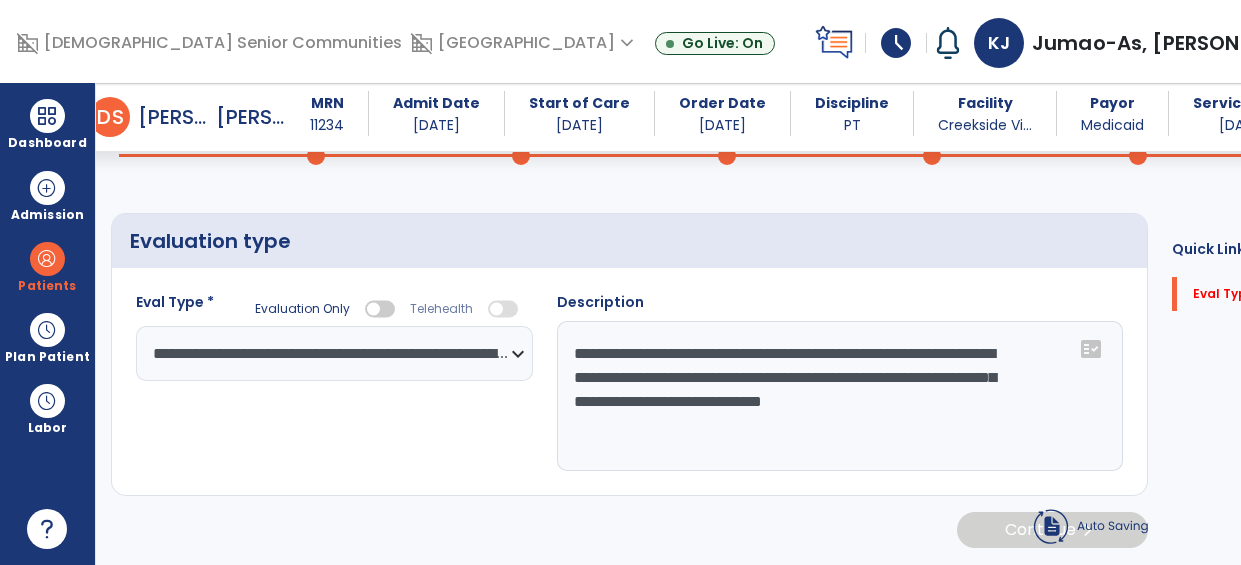 scroll, scrollTop: 129, scrollLeft: 0, axis: vertical 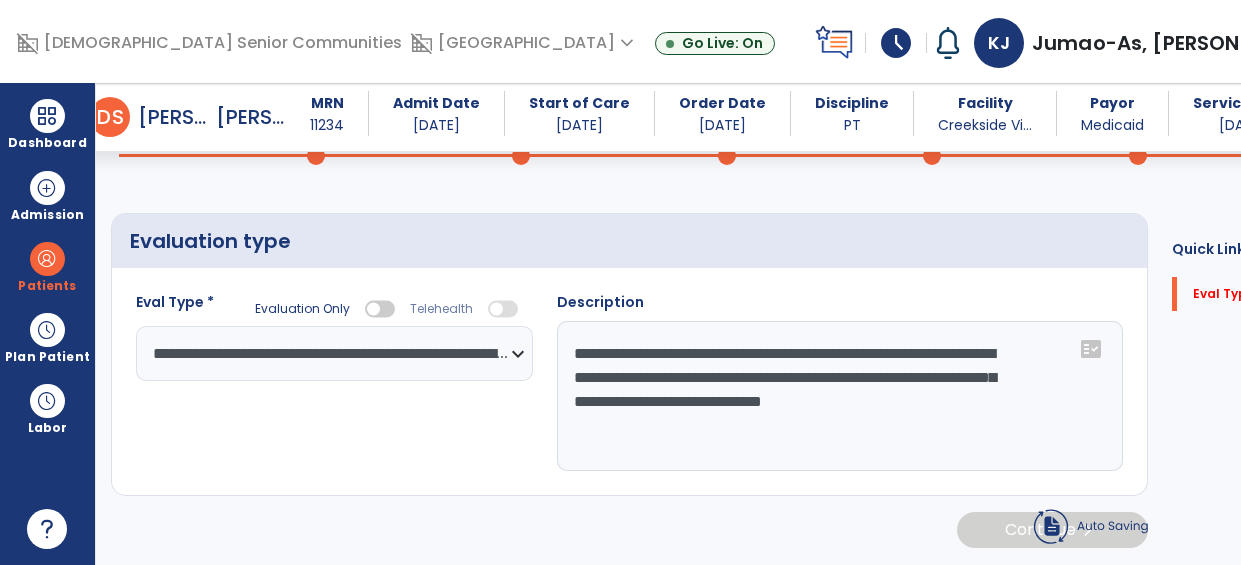 type on "**********" 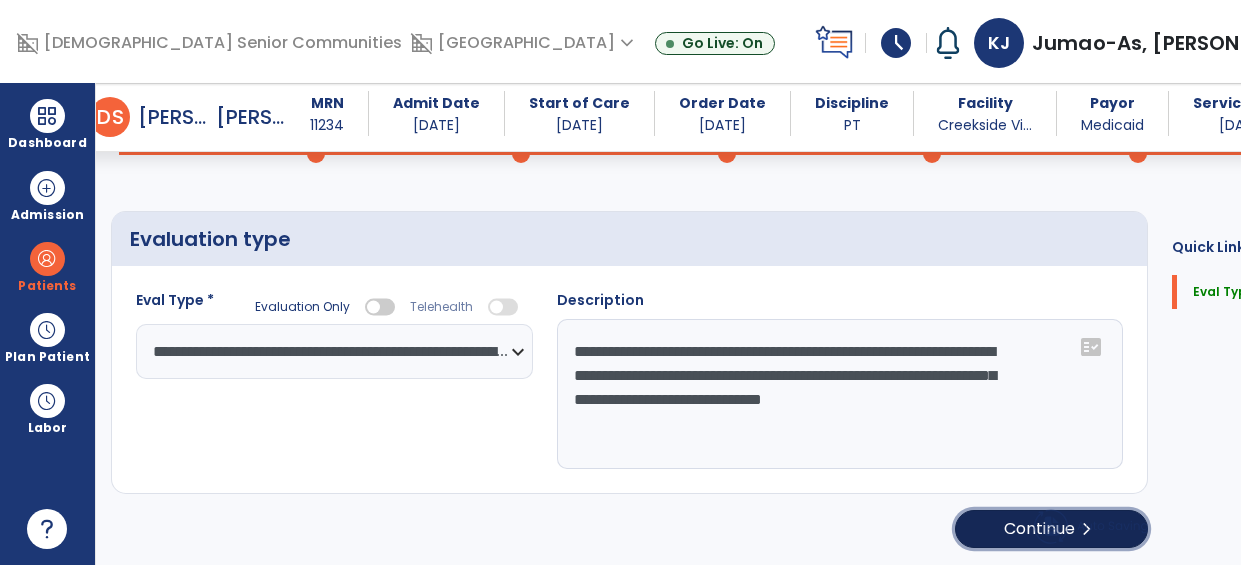 click on "Continue  chevron_right" 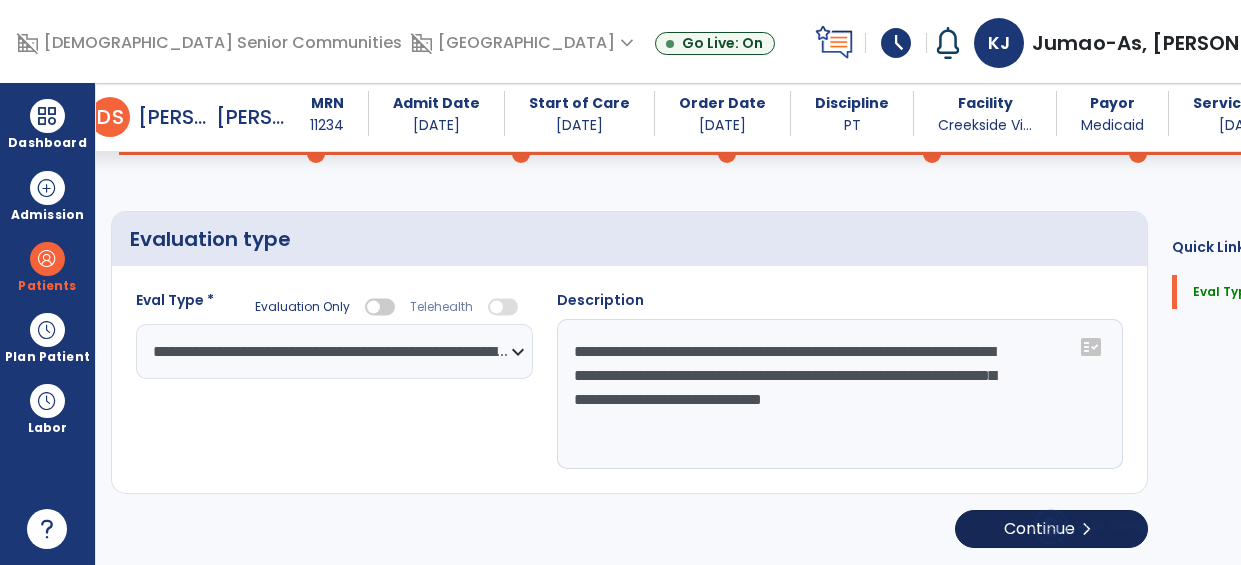 select on "*****" 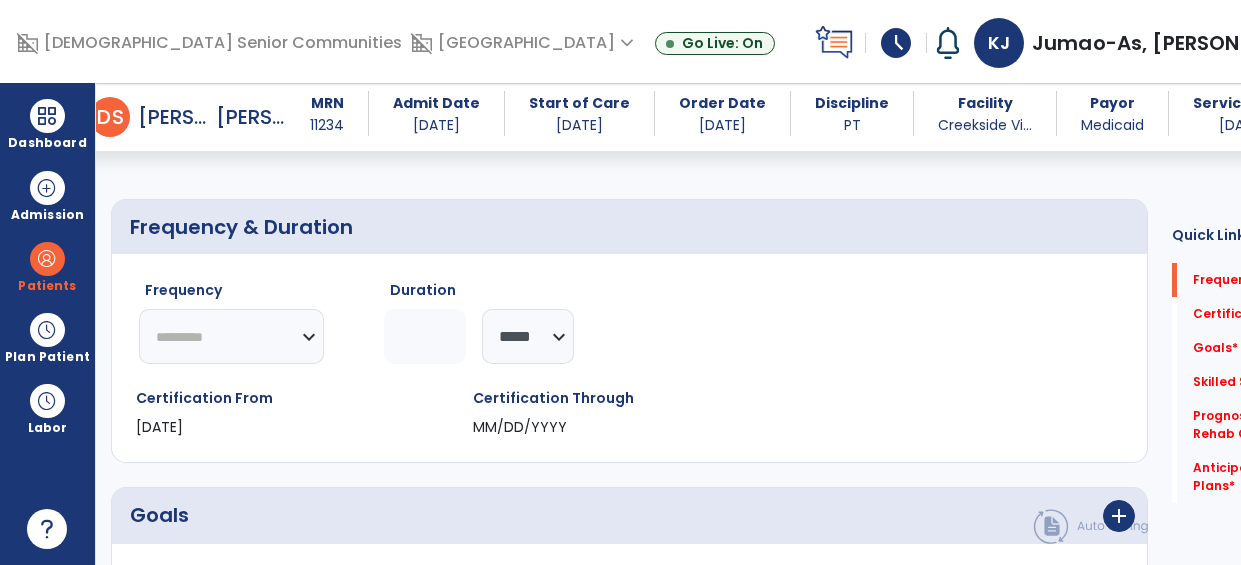 click on "********* ** ** ** ** ** ** **" 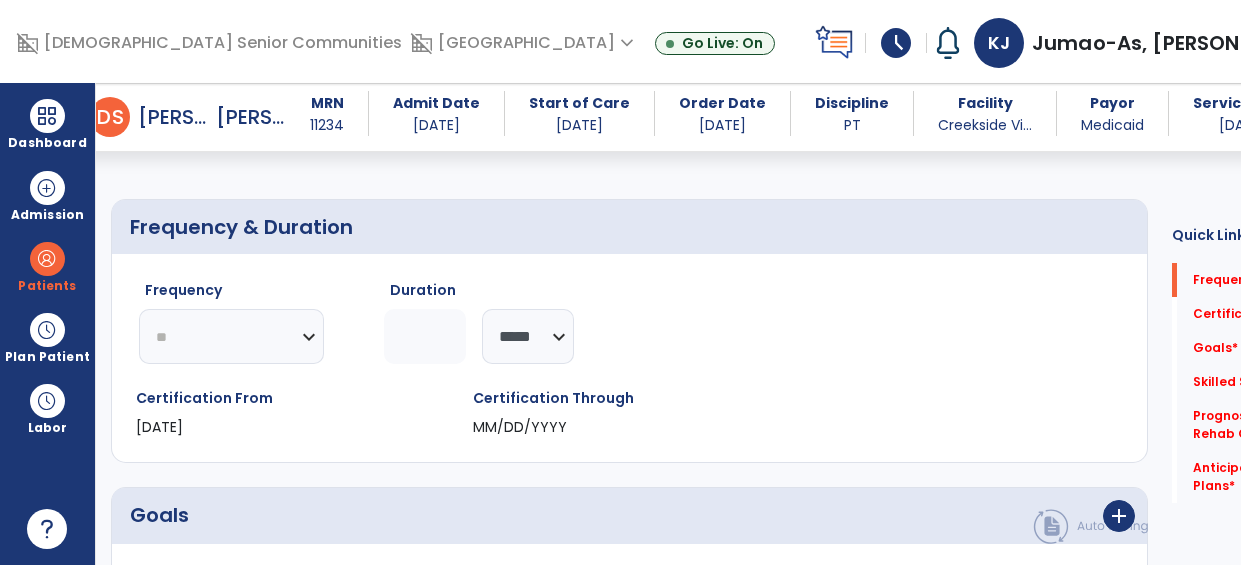 click on "********* ** ** ** ** ** ** **" 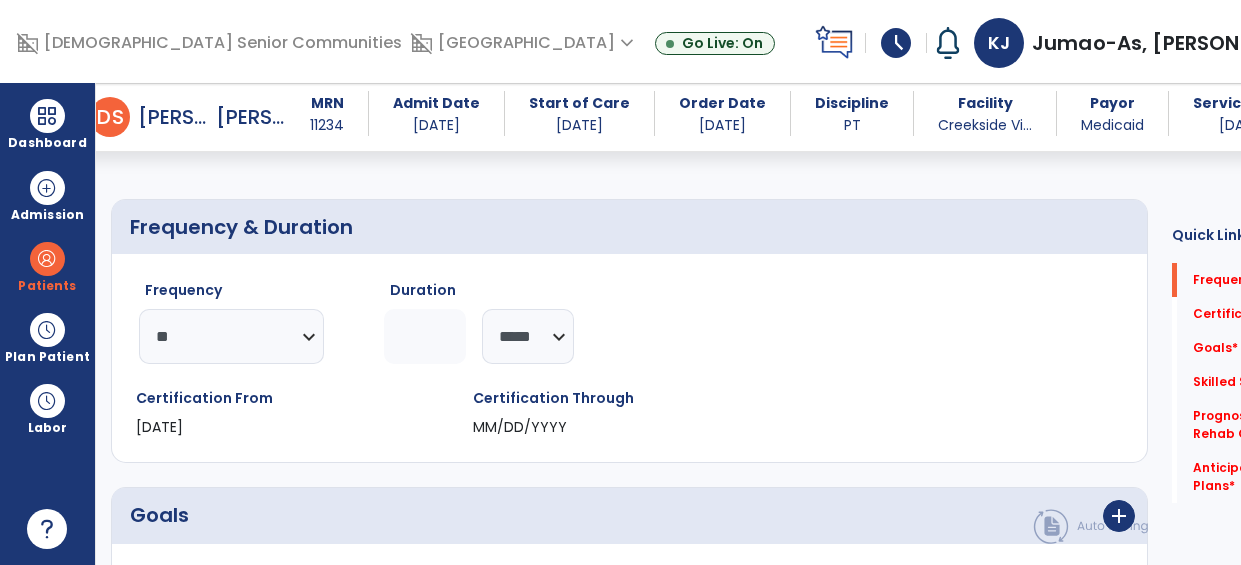 click 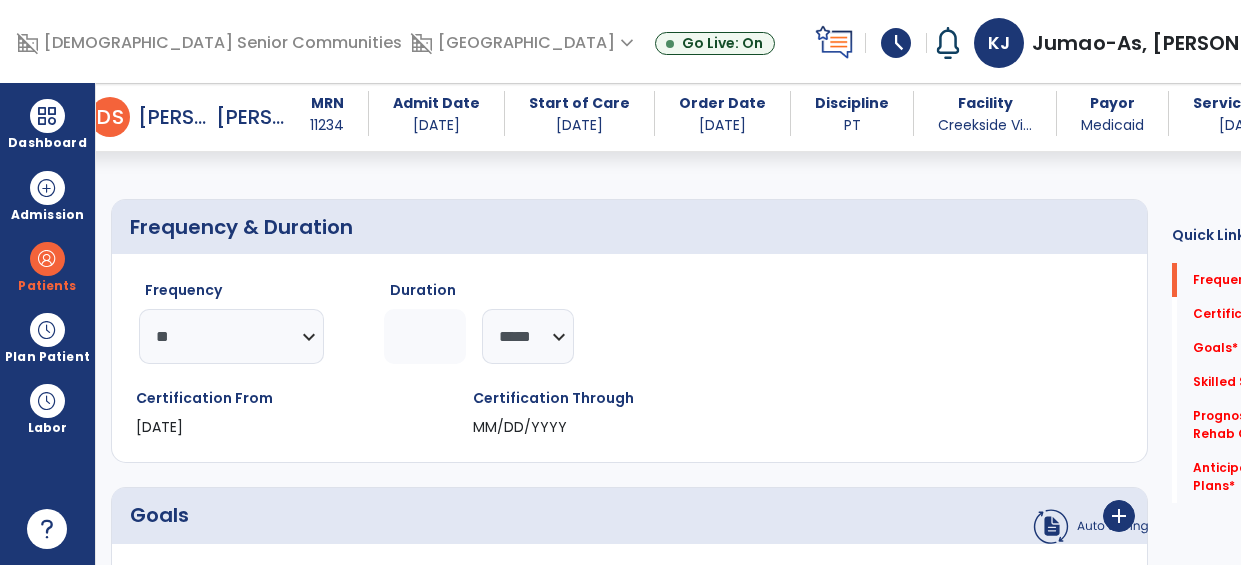click 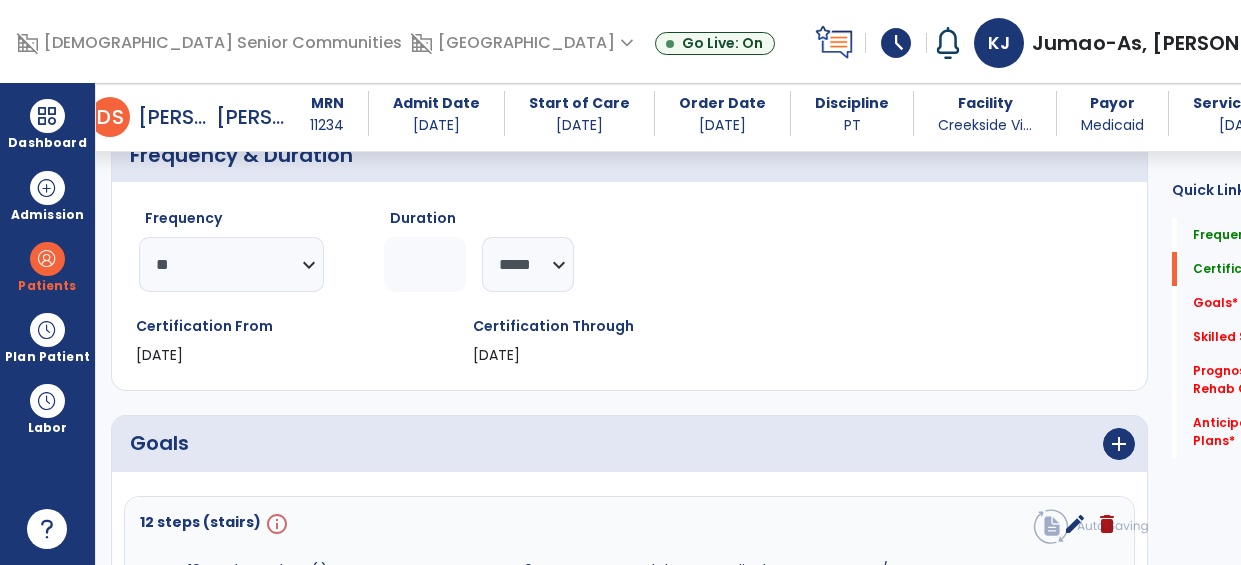 scroll, scrollTop: 203, scrollLeft: 0, axis: vertical 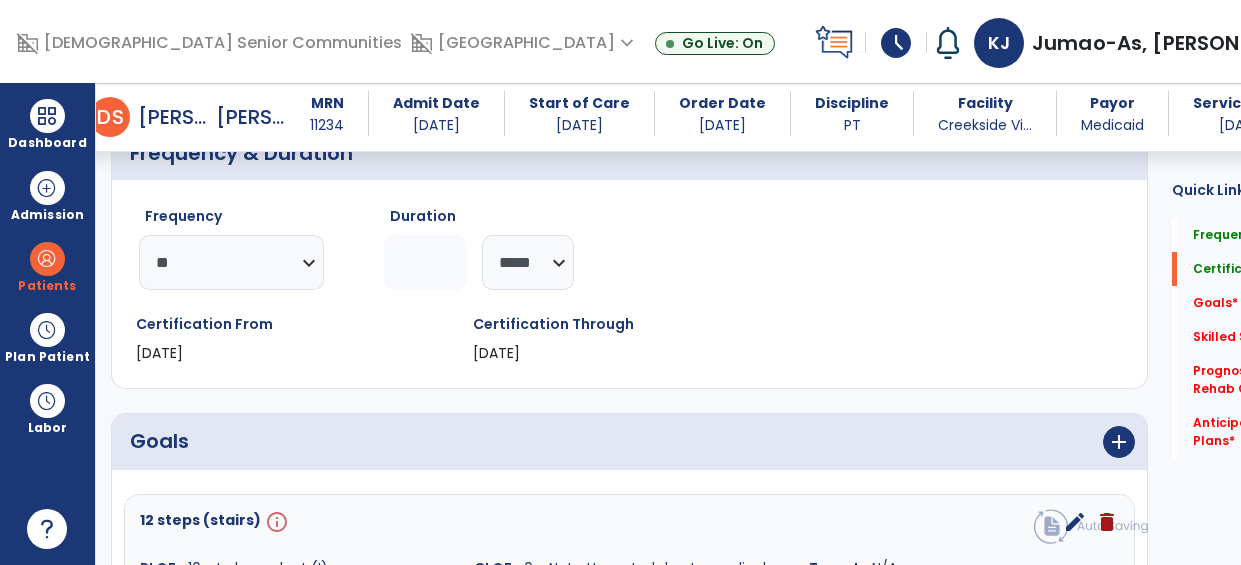 type on "*" 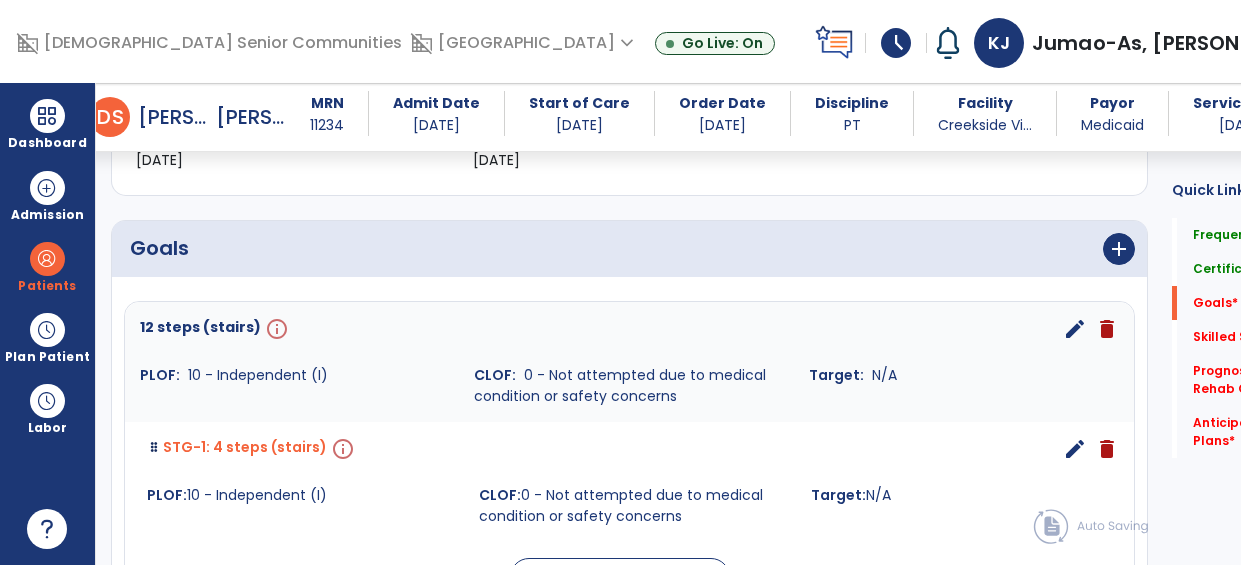 scroll, scrollTop: 402, scrollLeft: 0, axis: vertical 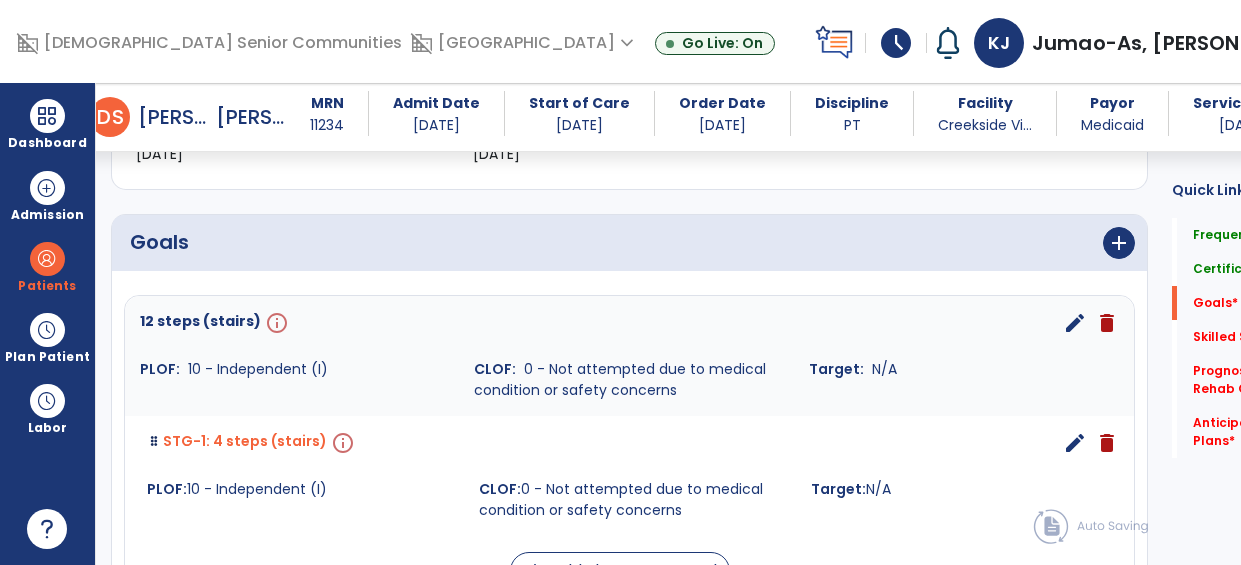 type on "*" 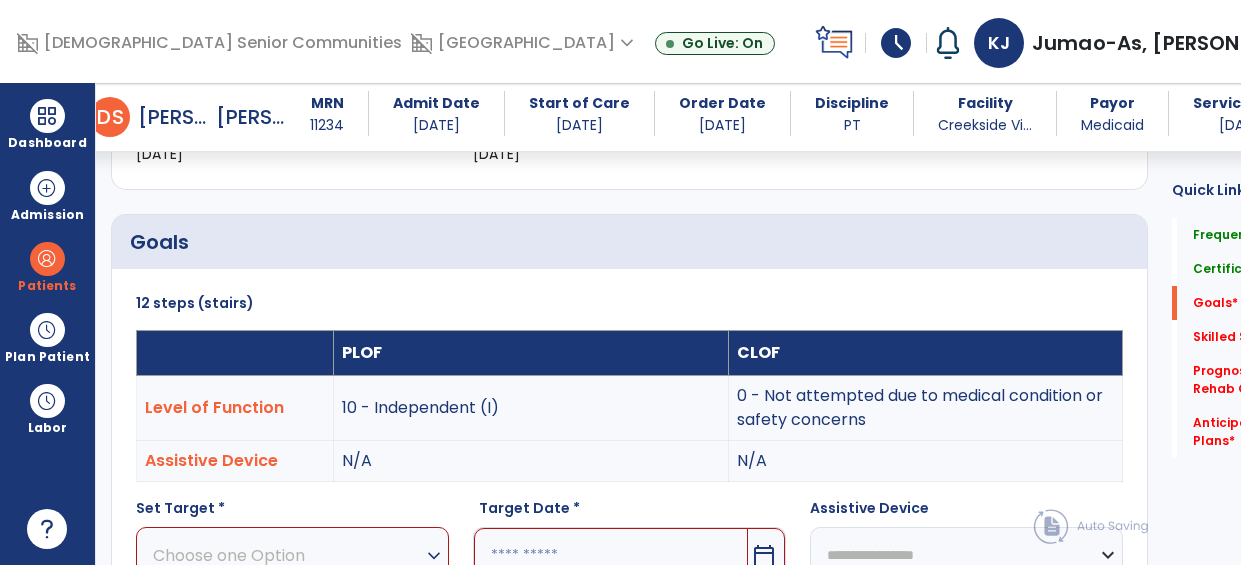 scroll, scrollTop: 548, scrollLeft: 0, axis: vertical 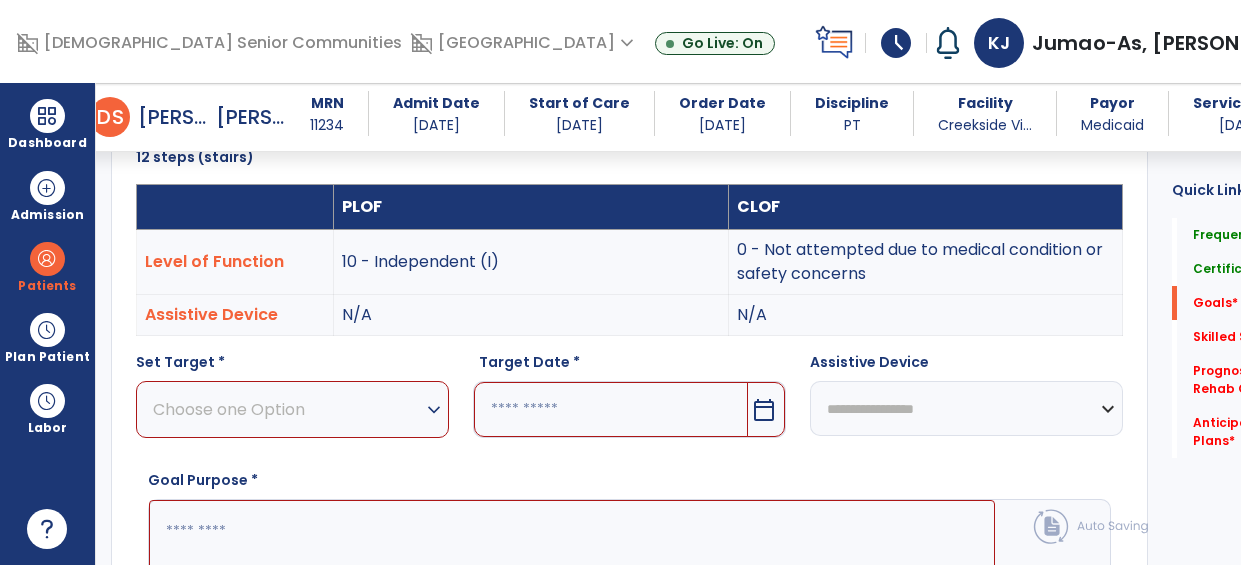 click on "Choose one Option" at bounding box center [287, 409] 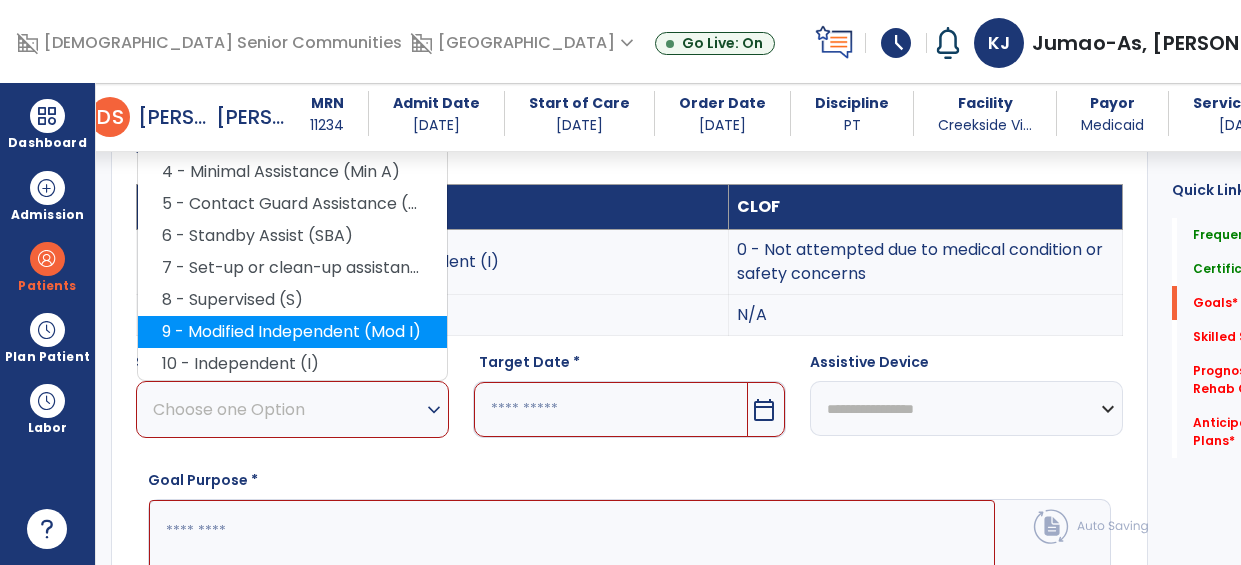 click on "9 - Modified Independent (Mod I)" at bounding box center (292, 332) 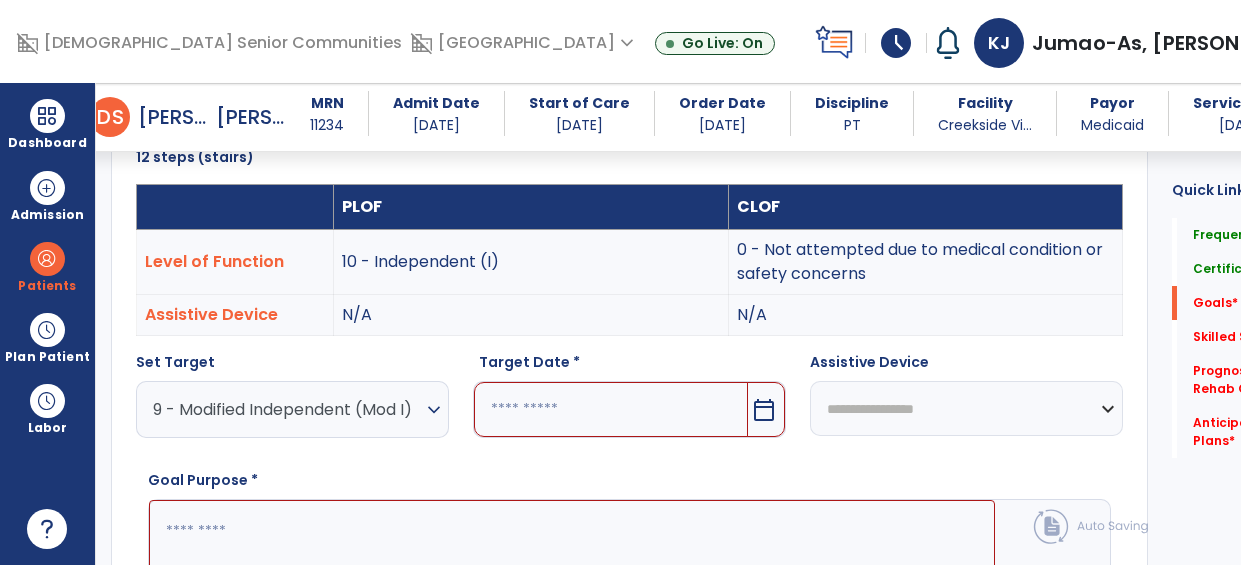 click at bounding box center [611, 409] 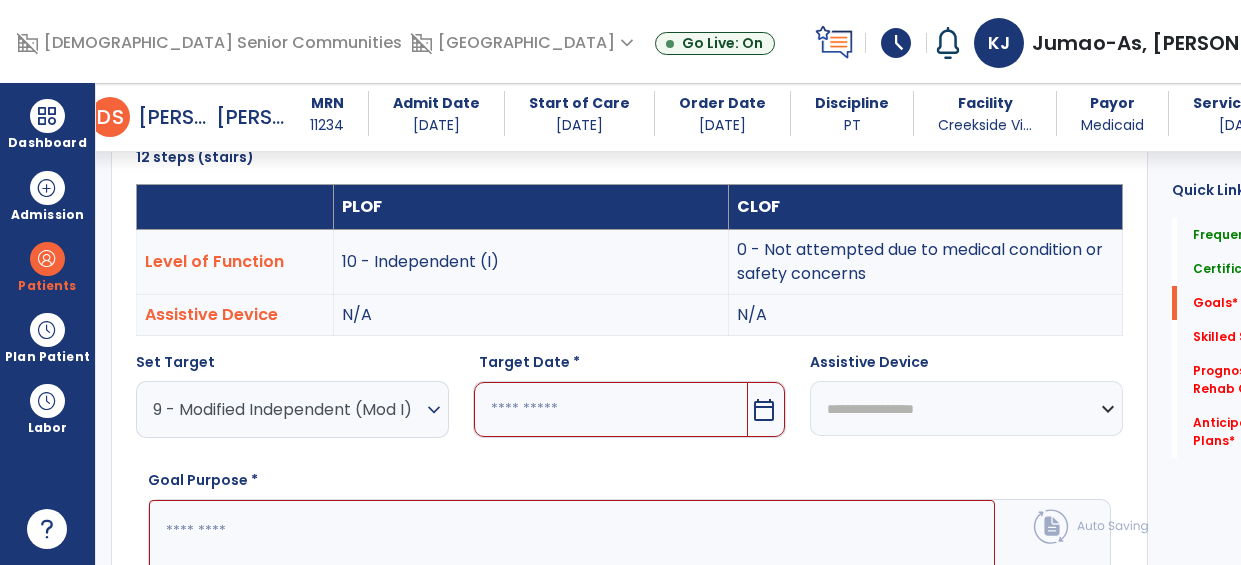 scroll, scrollTop: 814, scrollLeft: 0, axis: vertical 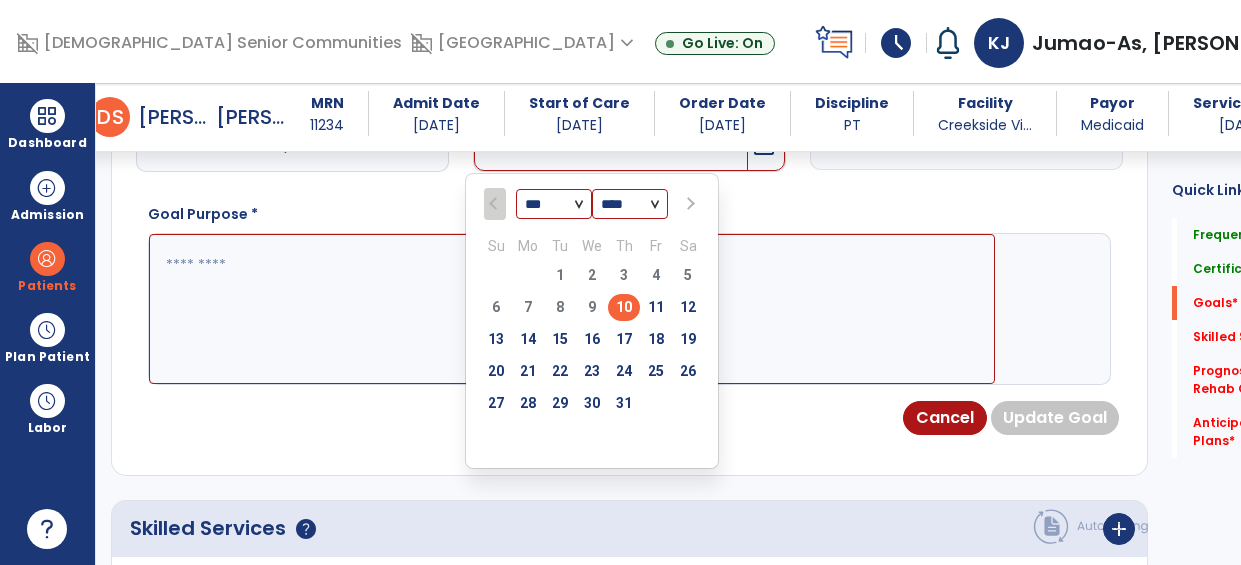 click at bounding box center (688, 204) 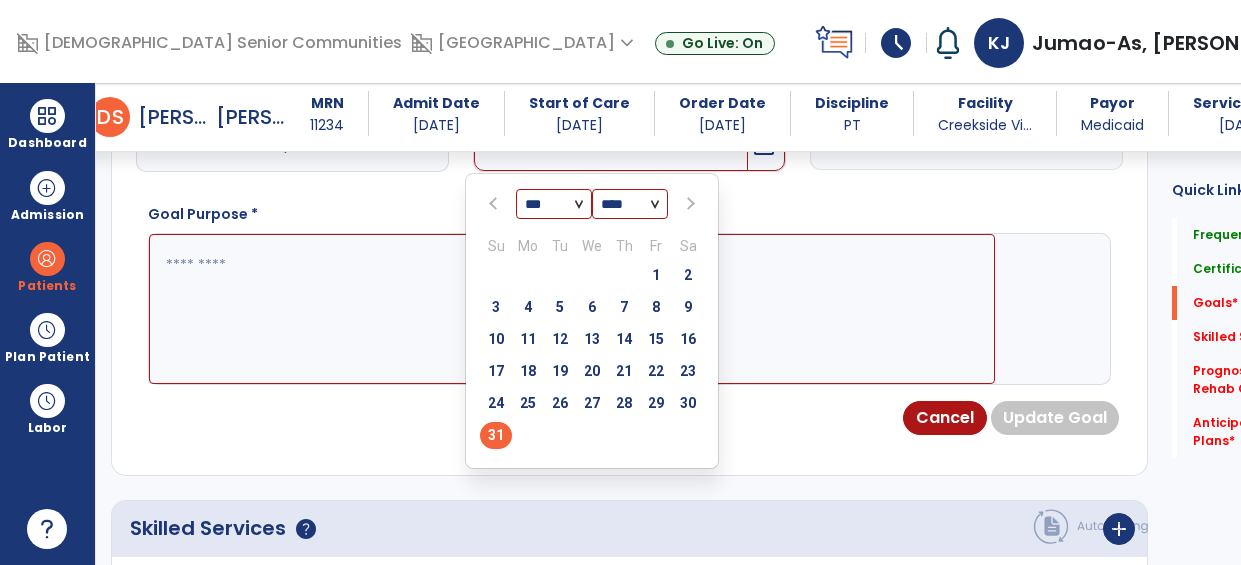 click on "31" at bounding box center [496, 435] 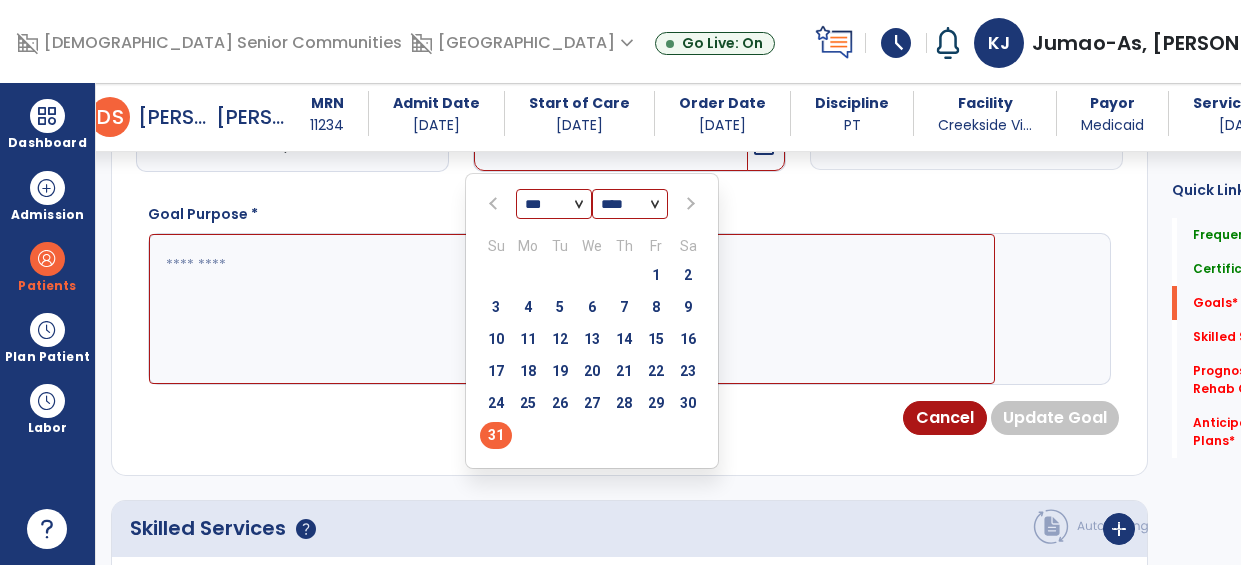 type on "*********" 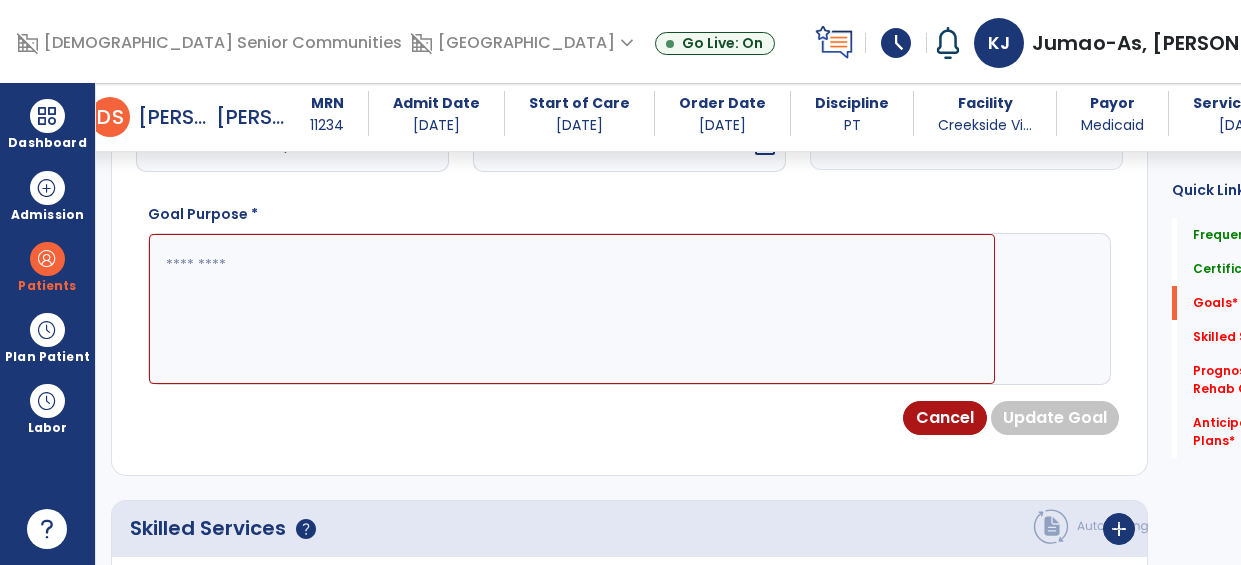 click at bounding box center [572, 309] 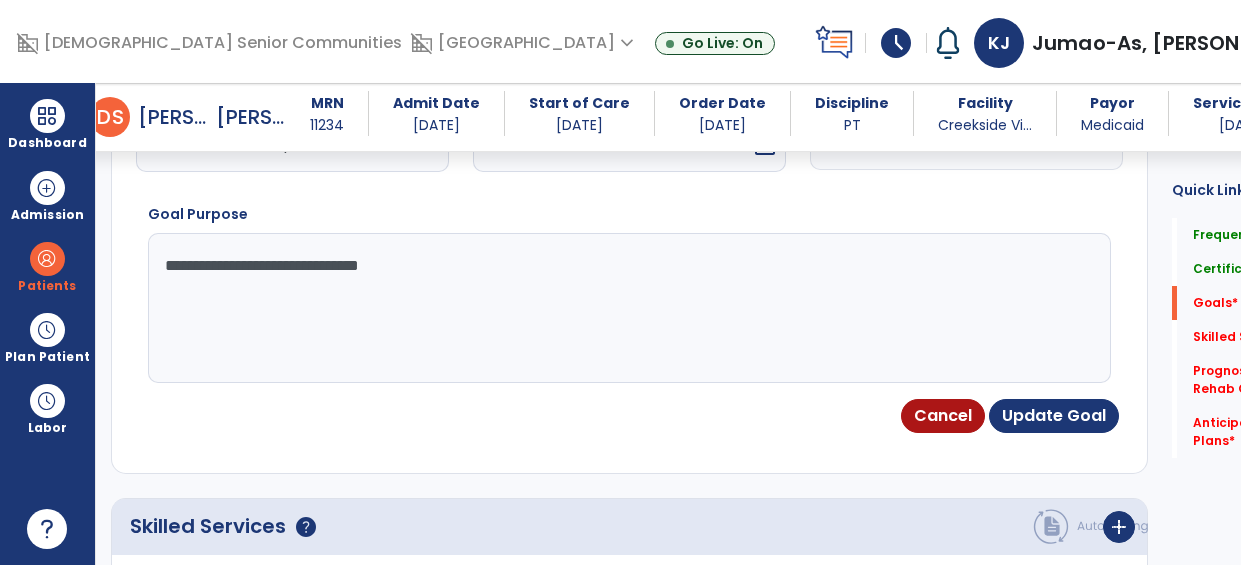 type on "**********" 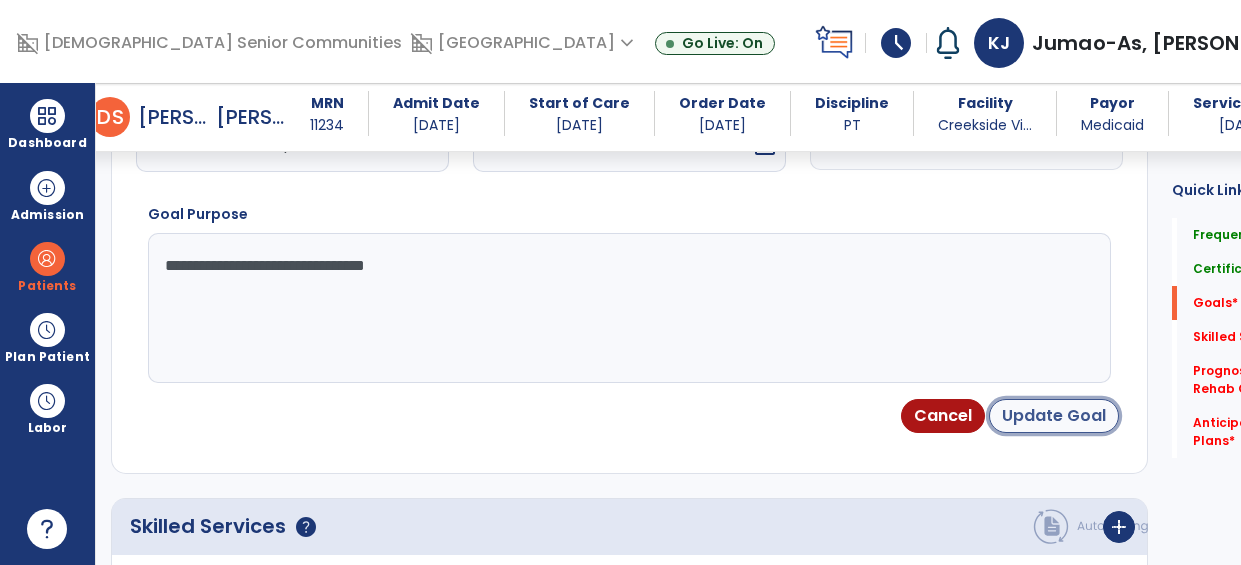 click on "Update Goal" at bounding box center [1054, 416] 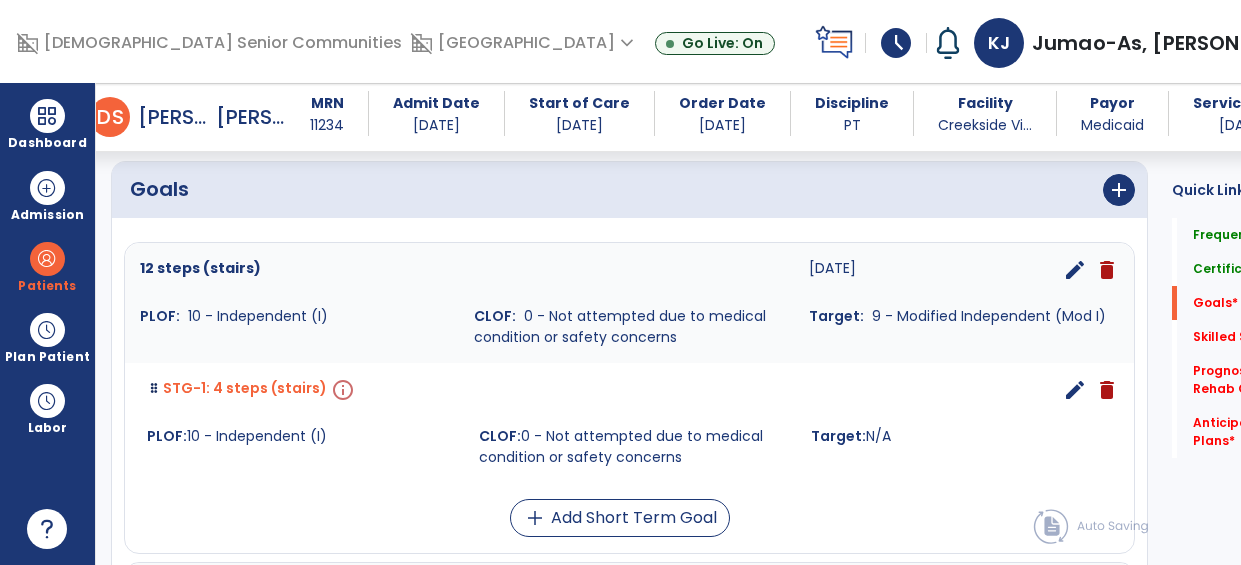 scroll, scrollTop: 471, scrollLeft: 0, axis: vertical 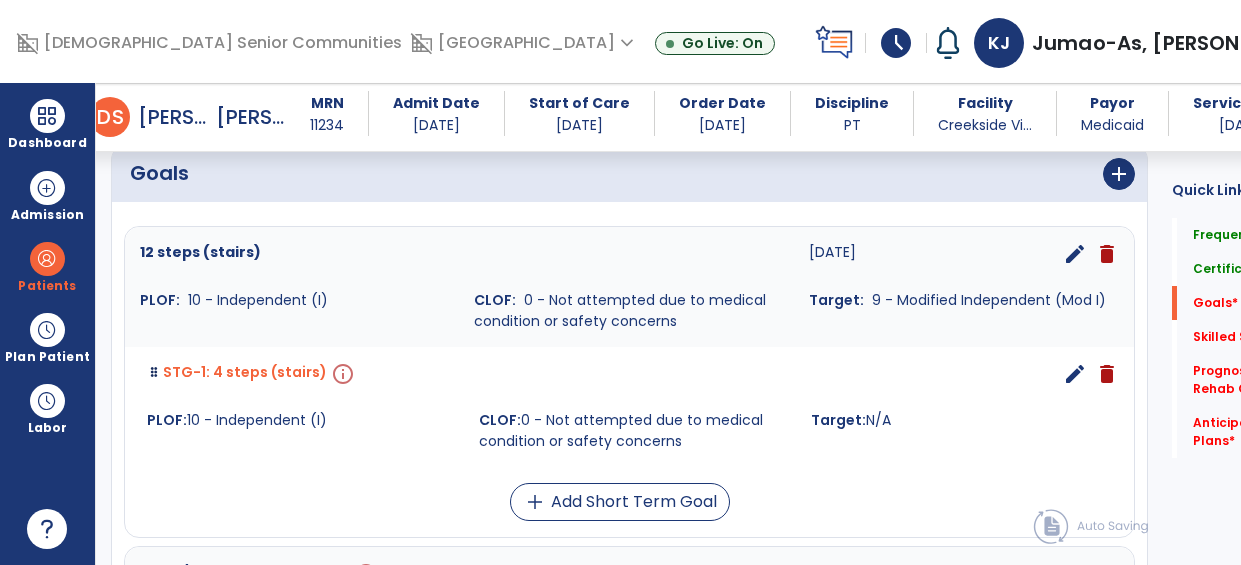 click on "info" at bounding box center [341, 374] 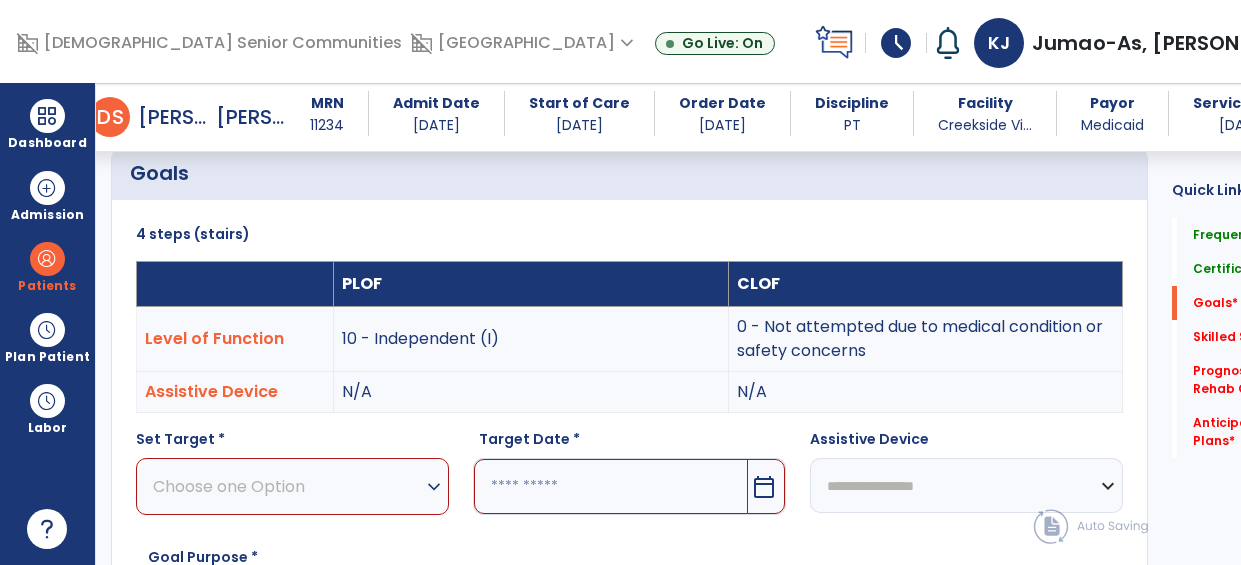 scroll, scrollTop: 548, scrollLeft: 0, axis: vertical 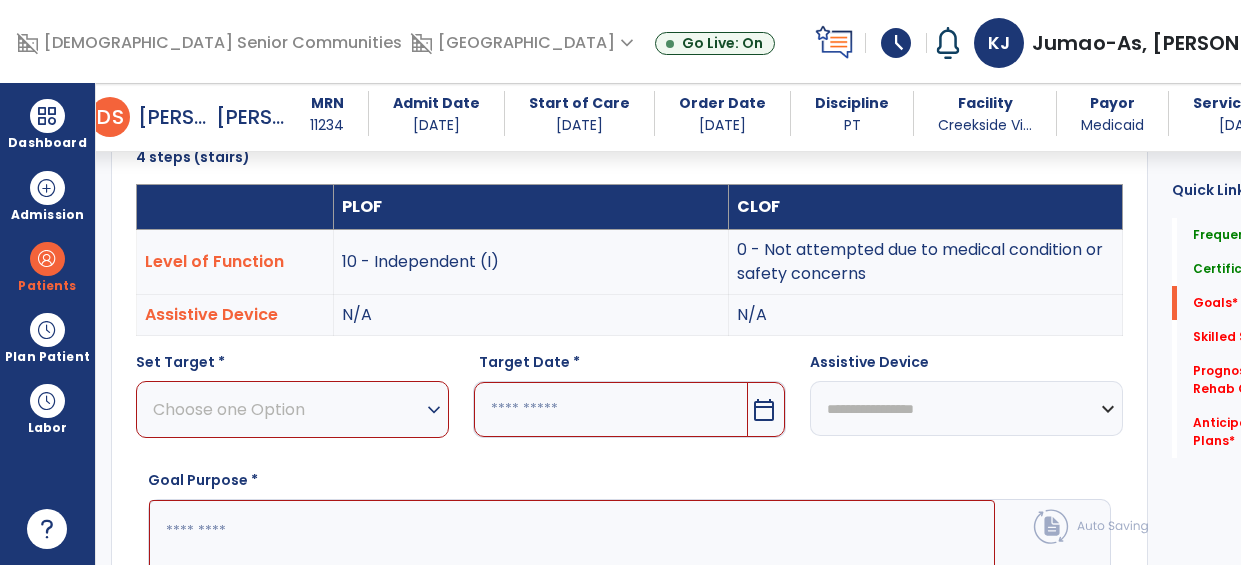 click on "Choose one Option" at bounding box center [287, 409] 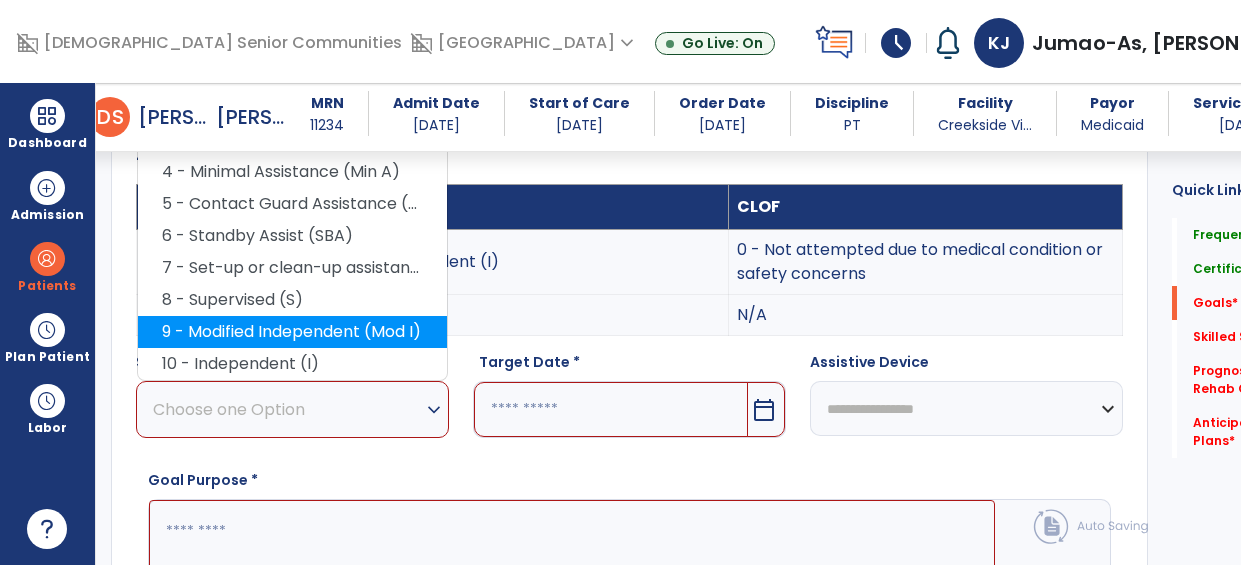 click on "9 - Modified Independent (Mod I)" at bounding box center [292, 332] 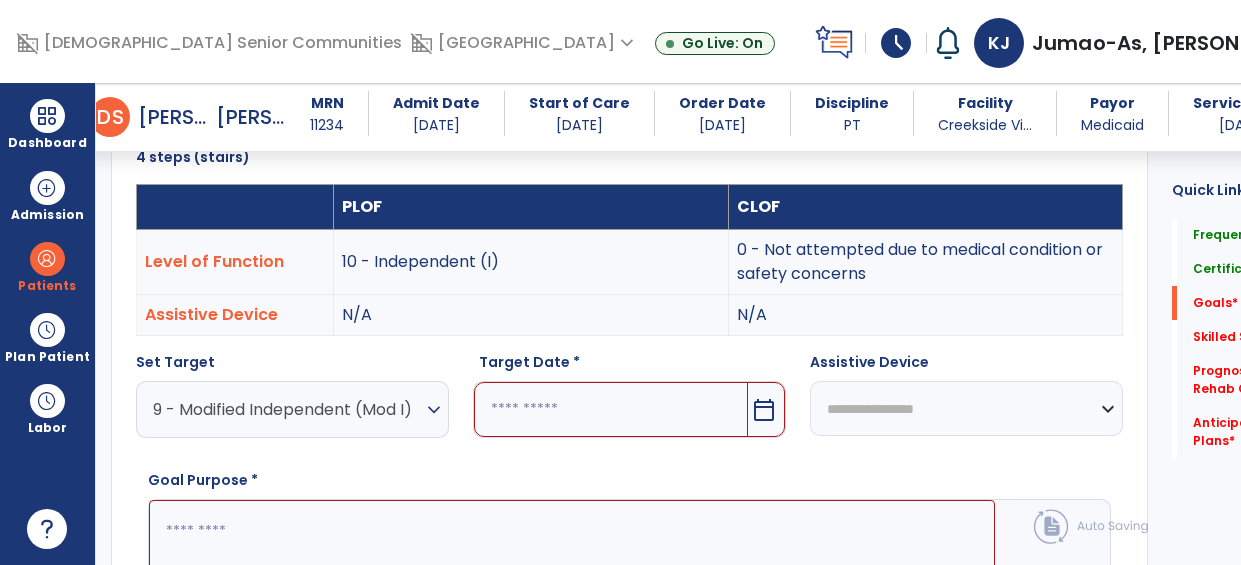 click at bounding box center (611, 409) 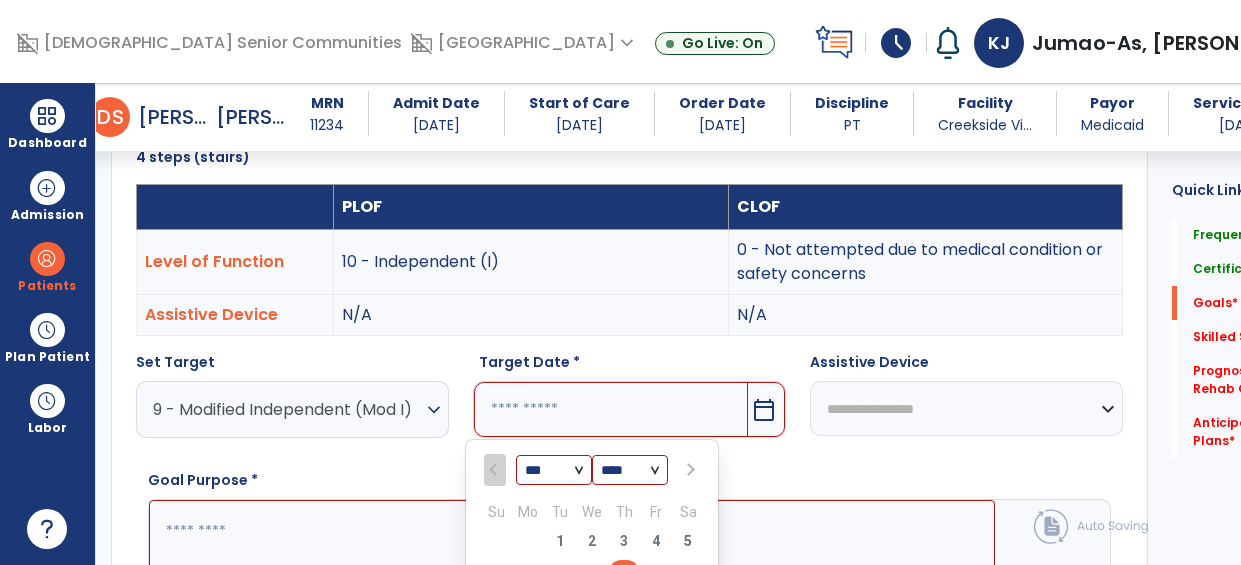scroll, scrollTop: 814, scrollLeft: 0, axis: vertical 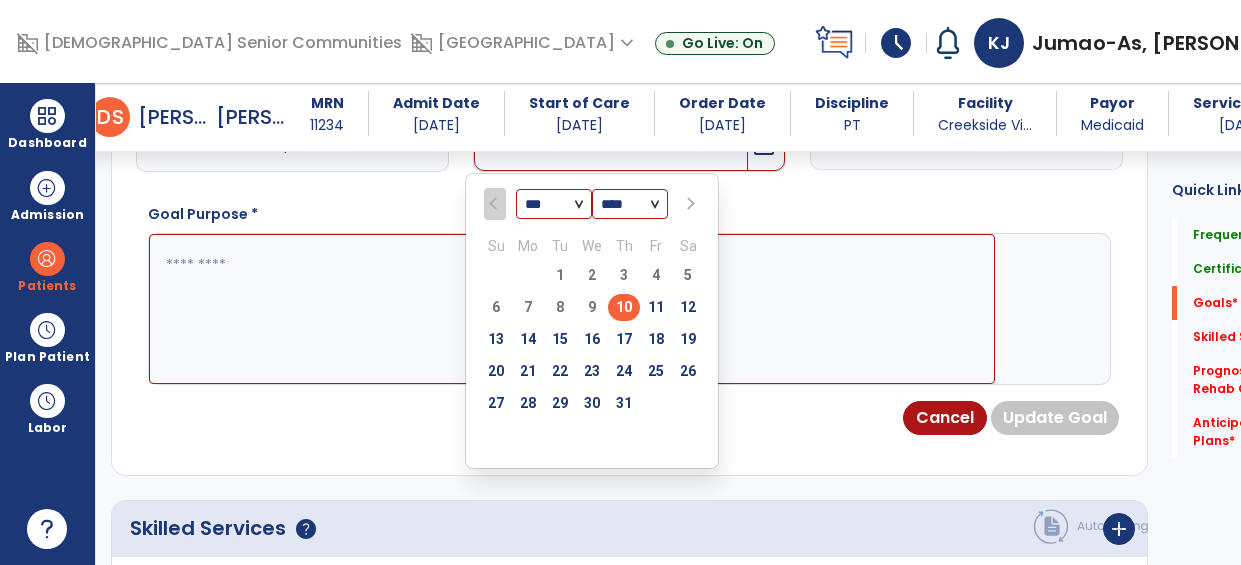 click at bounding box center [688, 204] 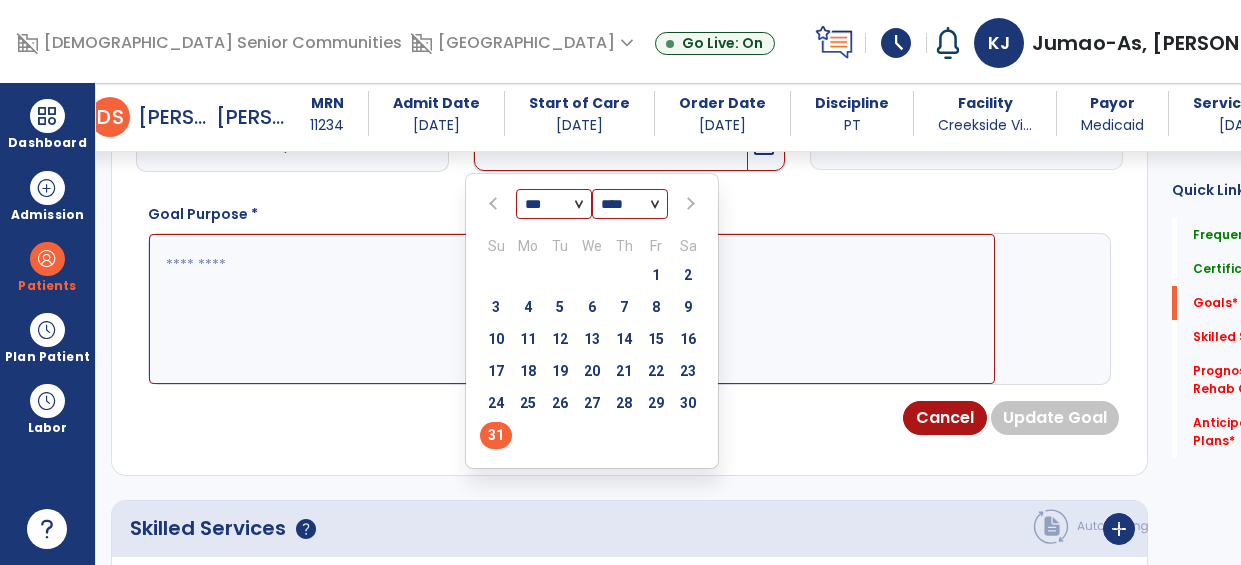 click on "31" at bounding box center (496, 435) 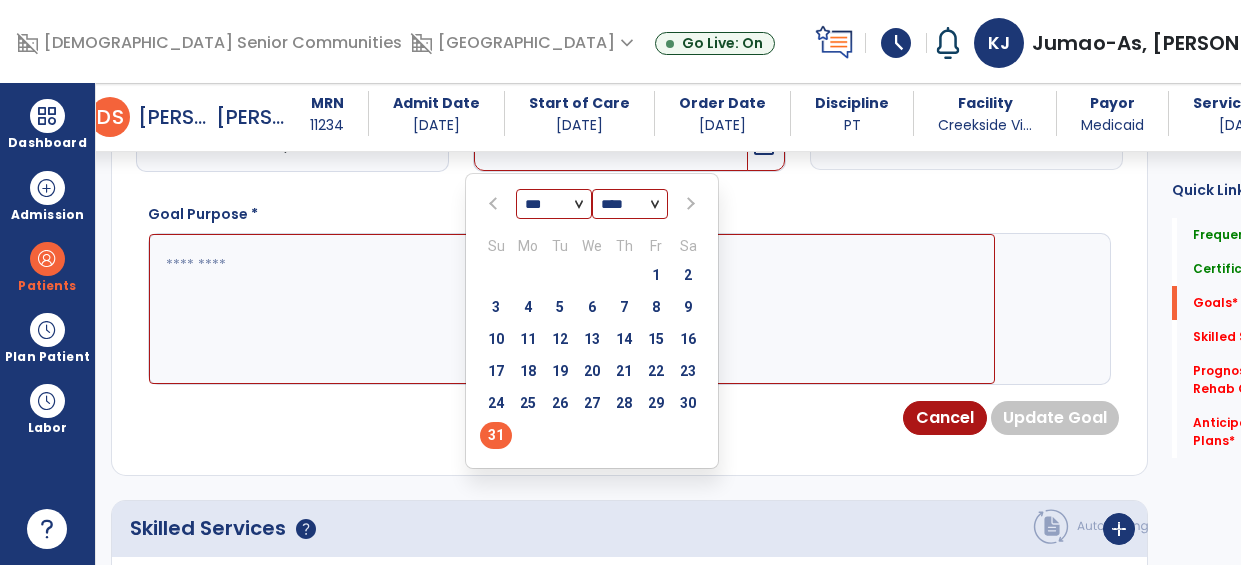 type on "*********" 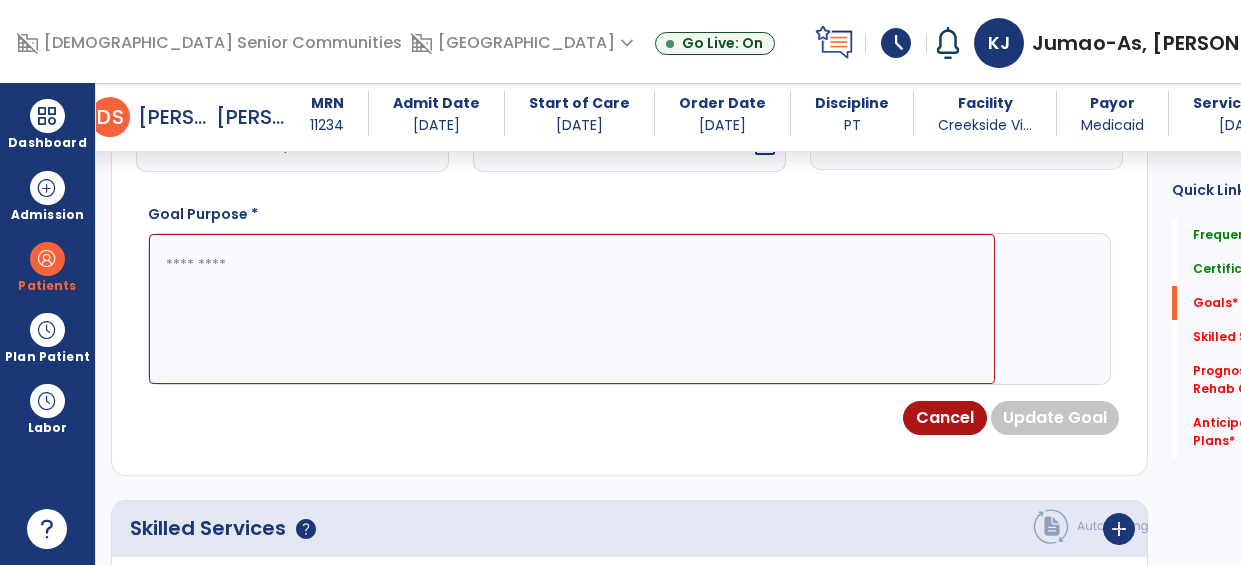click at bounding box center [572, 309] 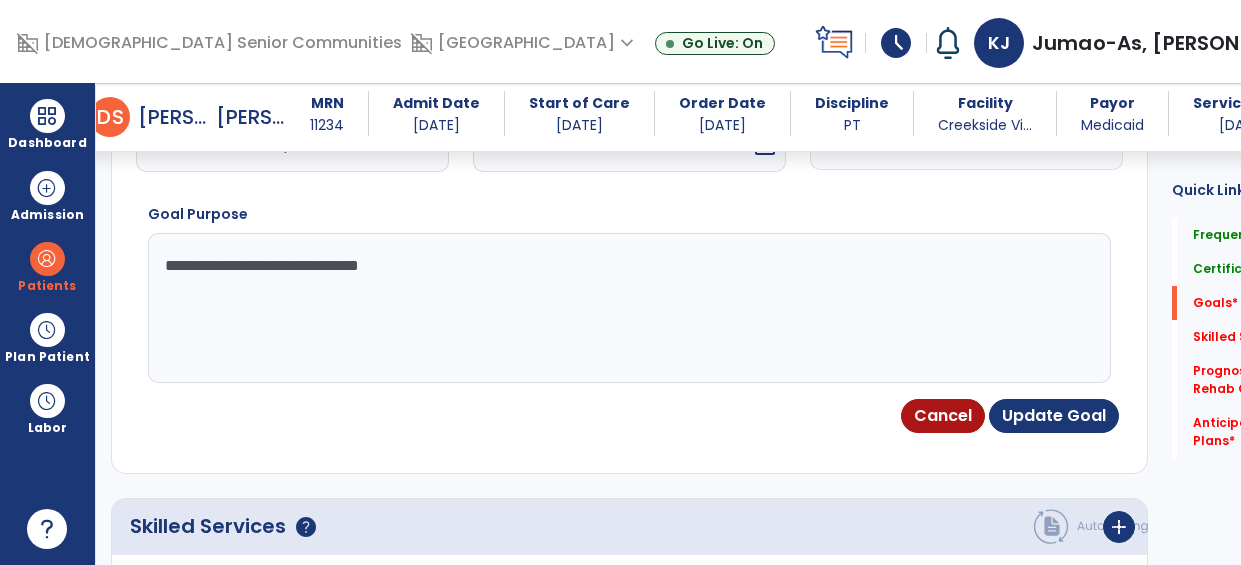 type on "**********" 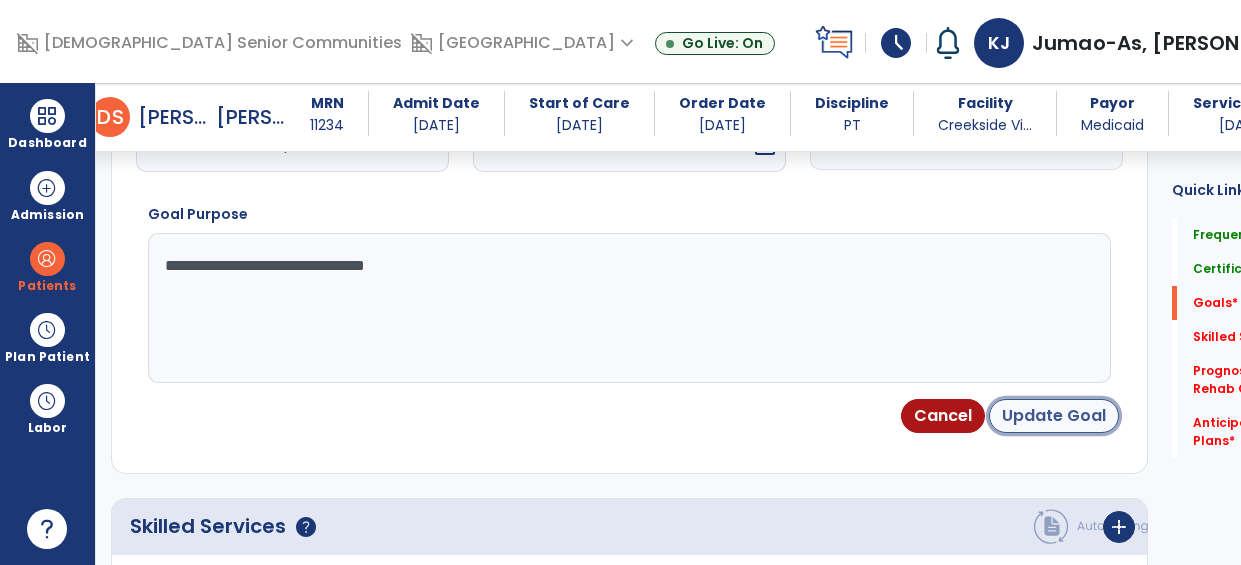 click on "Update Goal" at bounding box center (1054, 416) 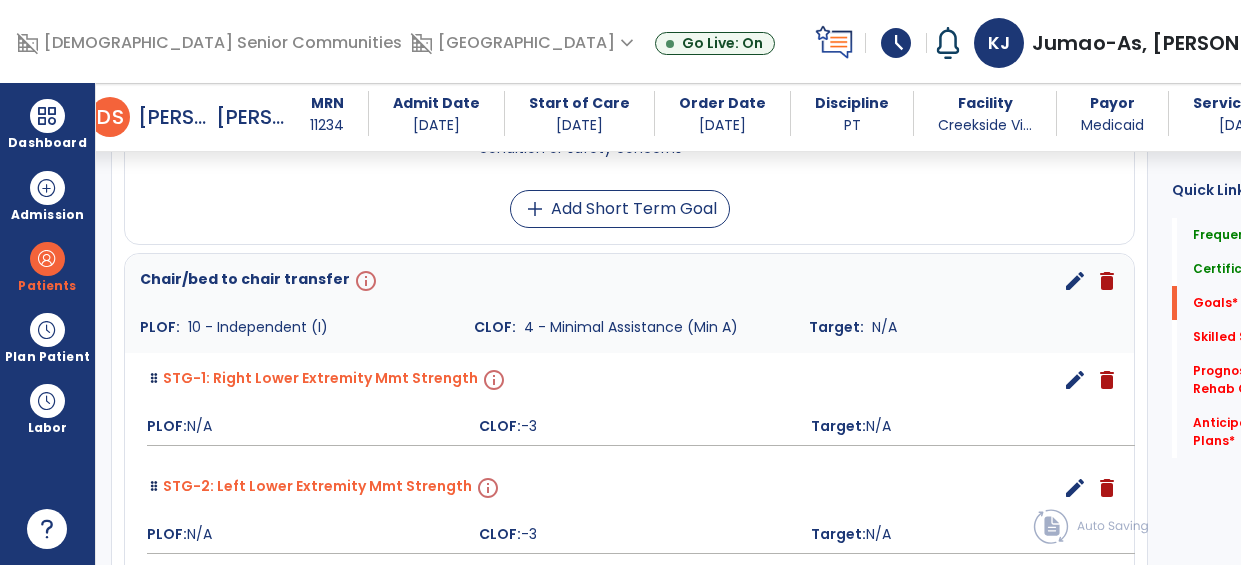 scroll, scrollTop: 766, scrollLeft: 0, axis: vertical 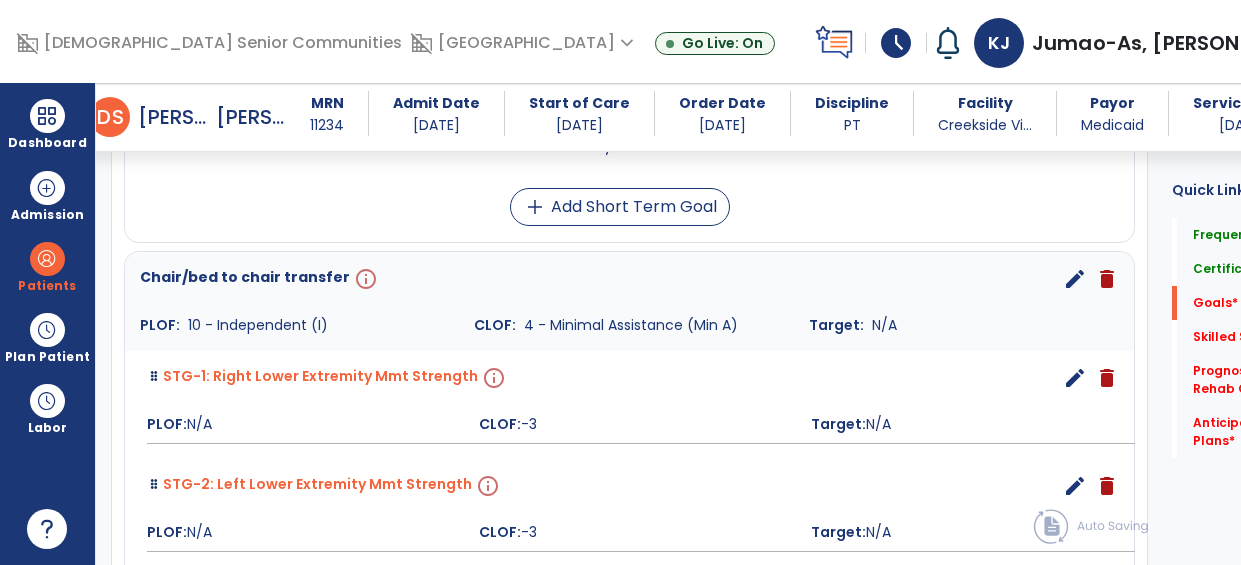 click on "info" at bounding box center [364, 279] 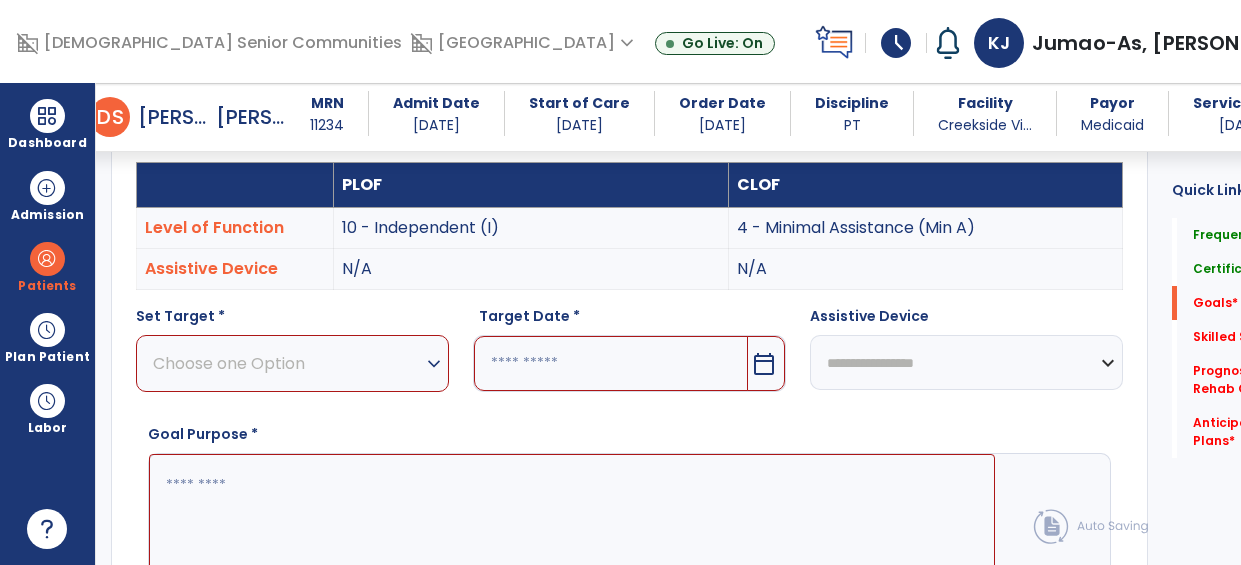 scroll, scrollTop: 548, scrollLeft: 0, axis: vertical 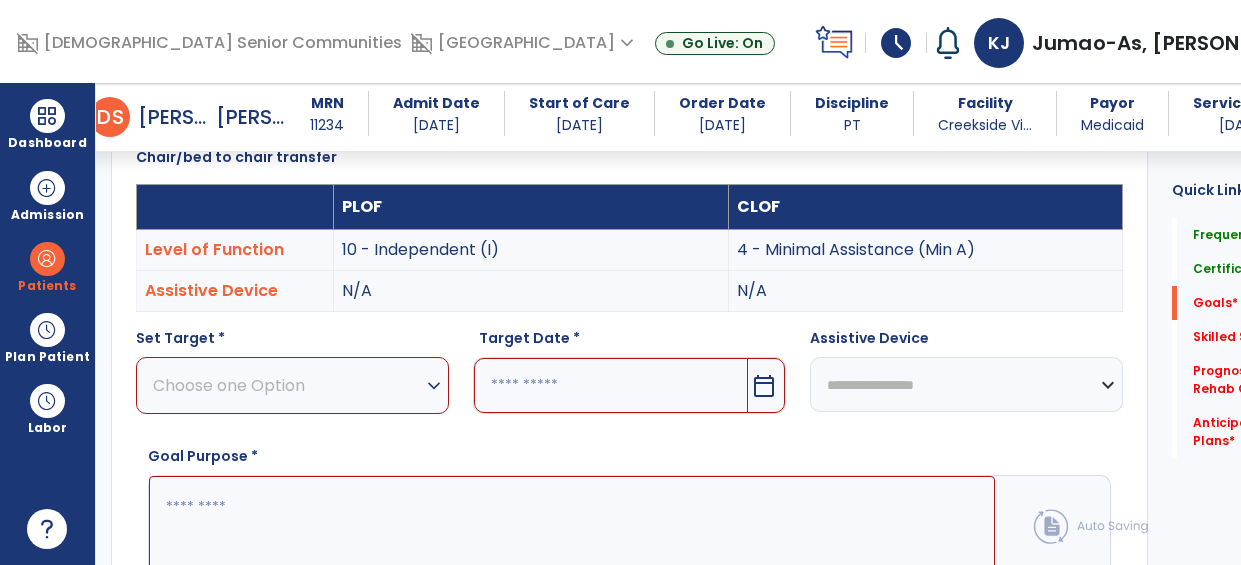 click on "Choose one Option" at bounding box center [287, 385] 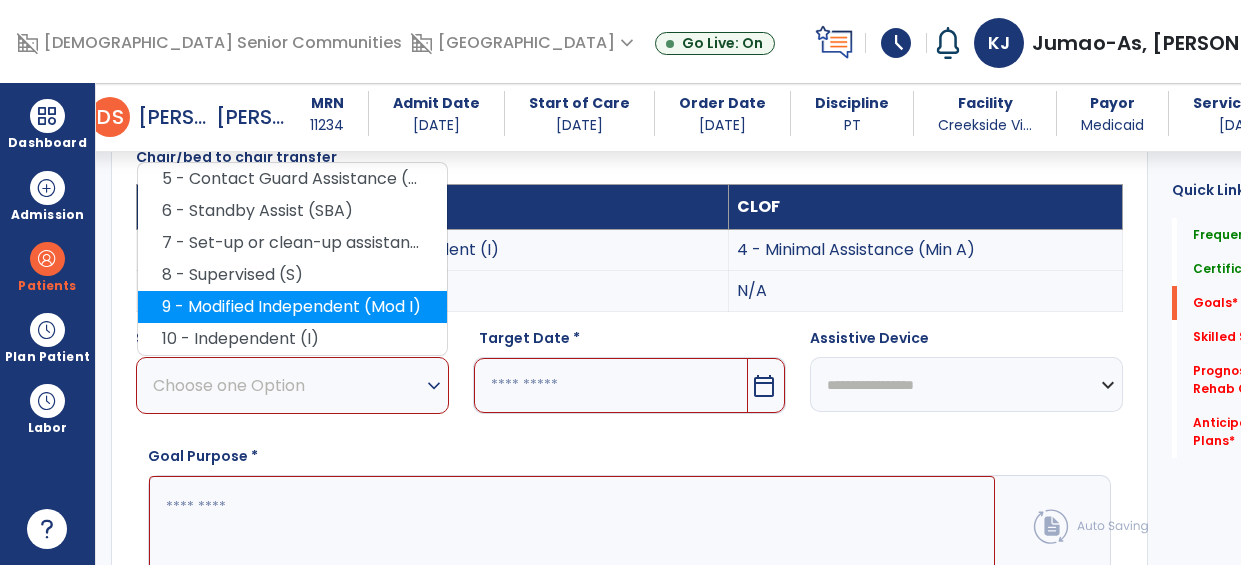 click on "9 - Modified Independent (Mod I)" at bounding box center (292, 307) 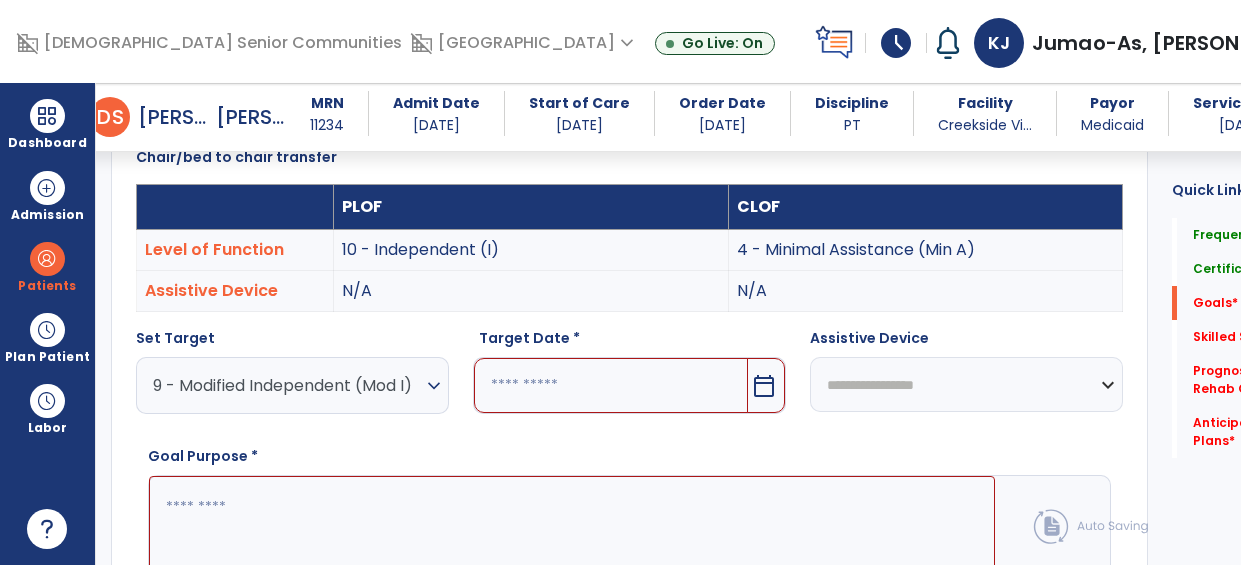 click at bounding box center [611, 385] 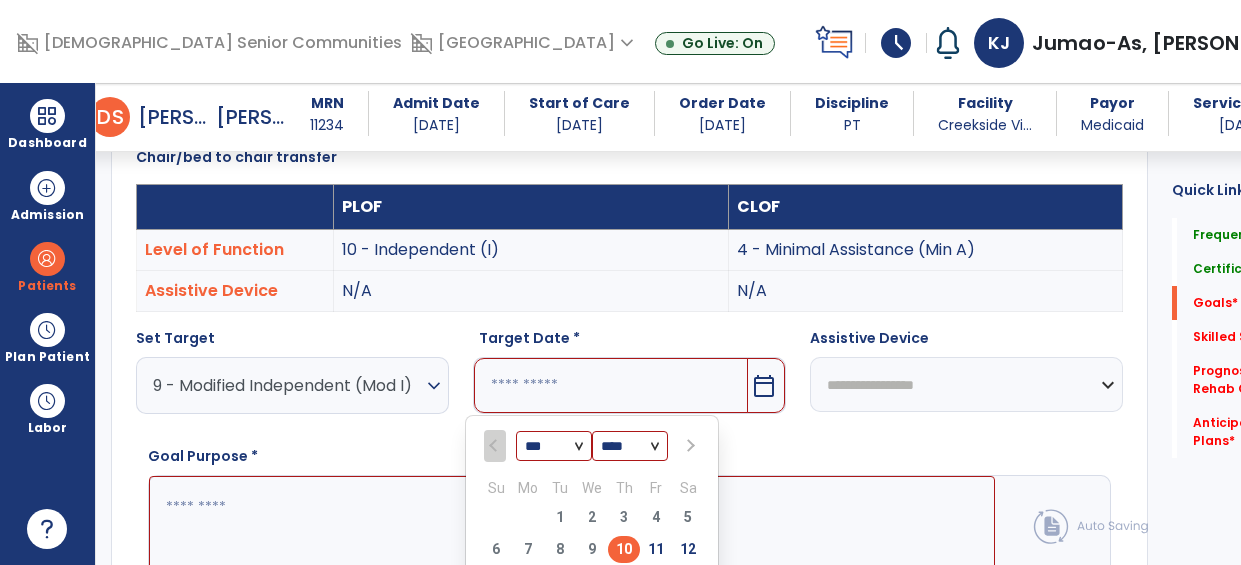 scroll, scrollTop: 565, scrollLeft: 0, axis: vertical 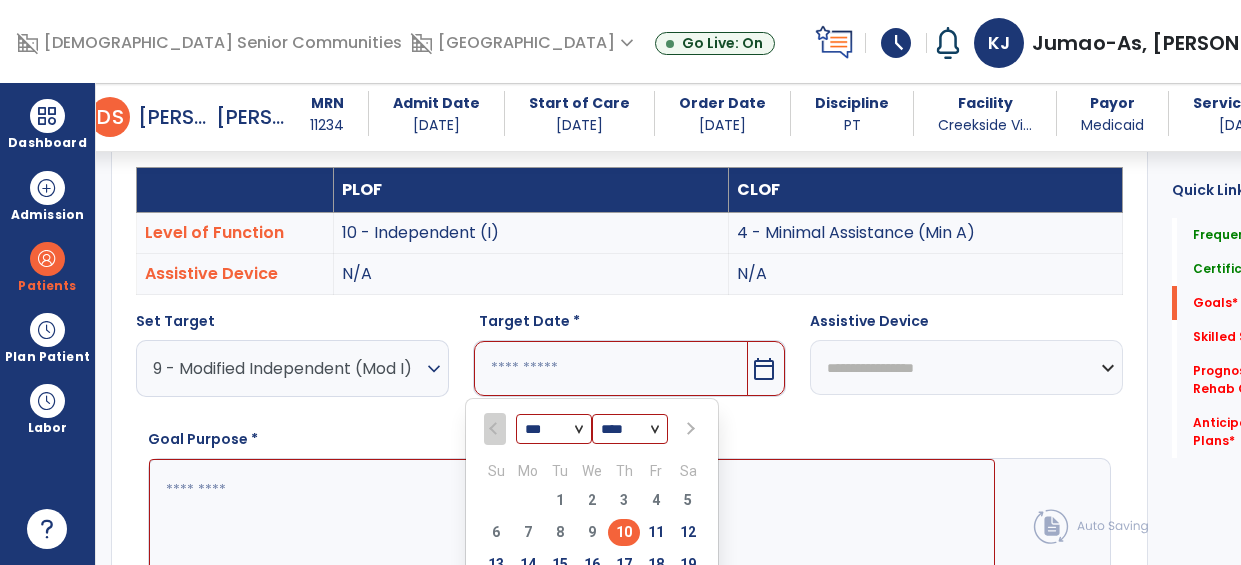 click at bounding box center [688, 429] 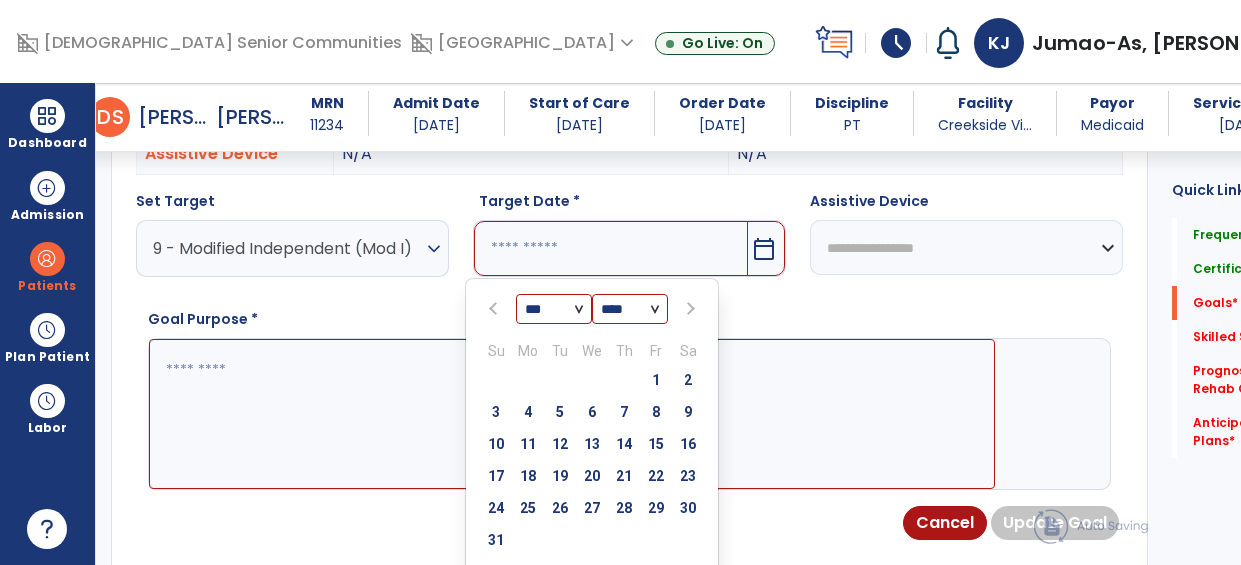 scroll, scrollTop: 720, scrollLeft: 0, axis: vertical 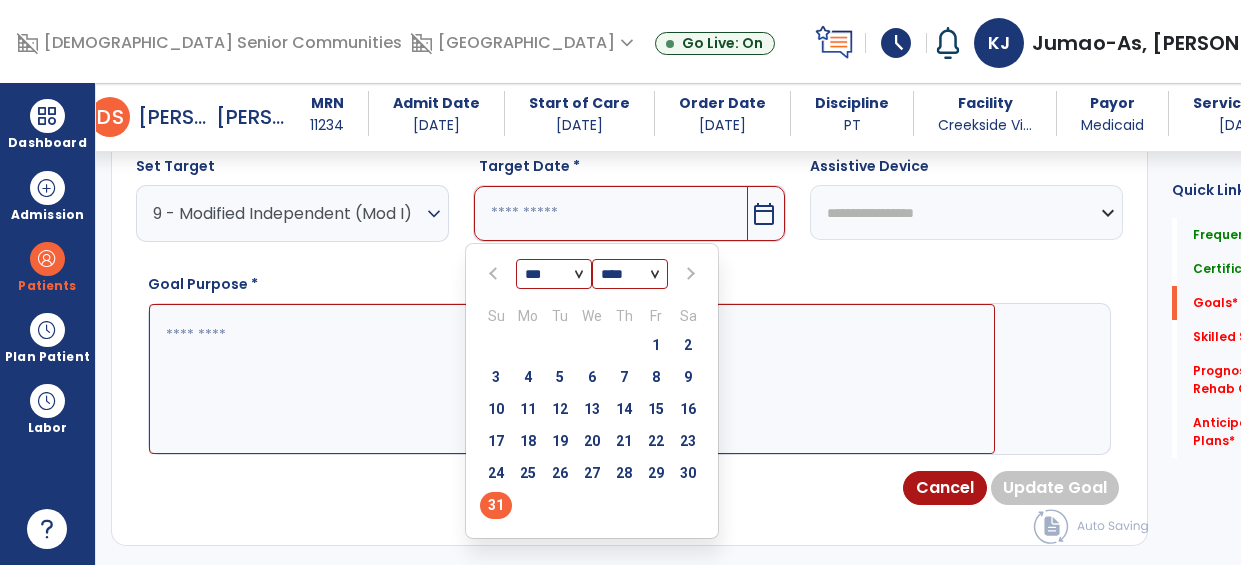 click on "31" at bounding box center (496, 505) 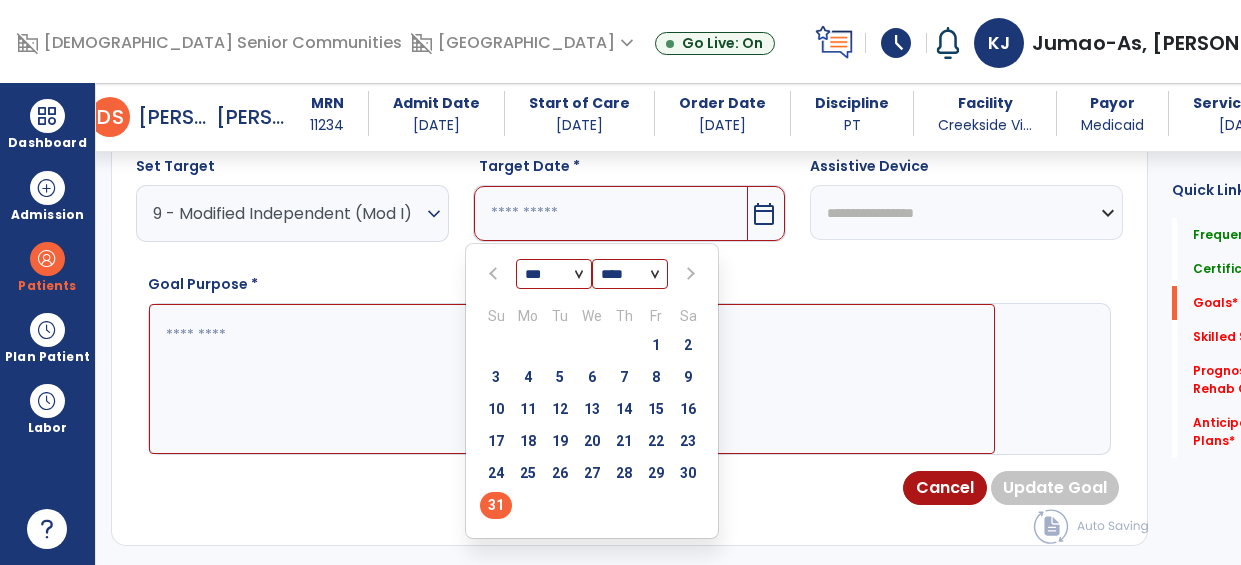 type on "*********" 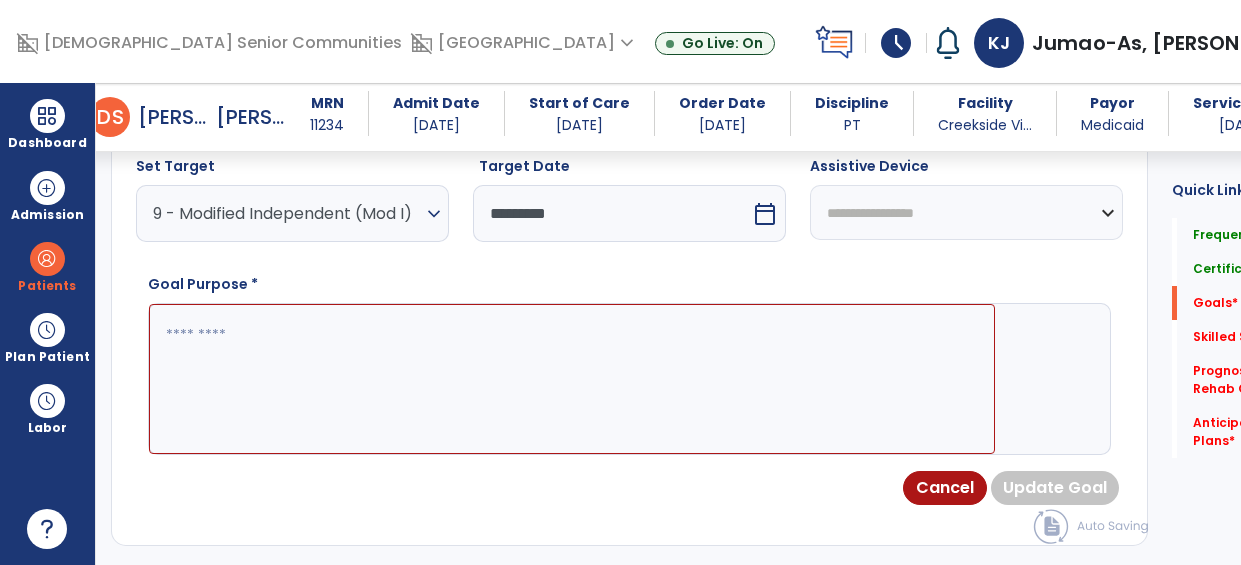 click at bounding box center (572, 379) 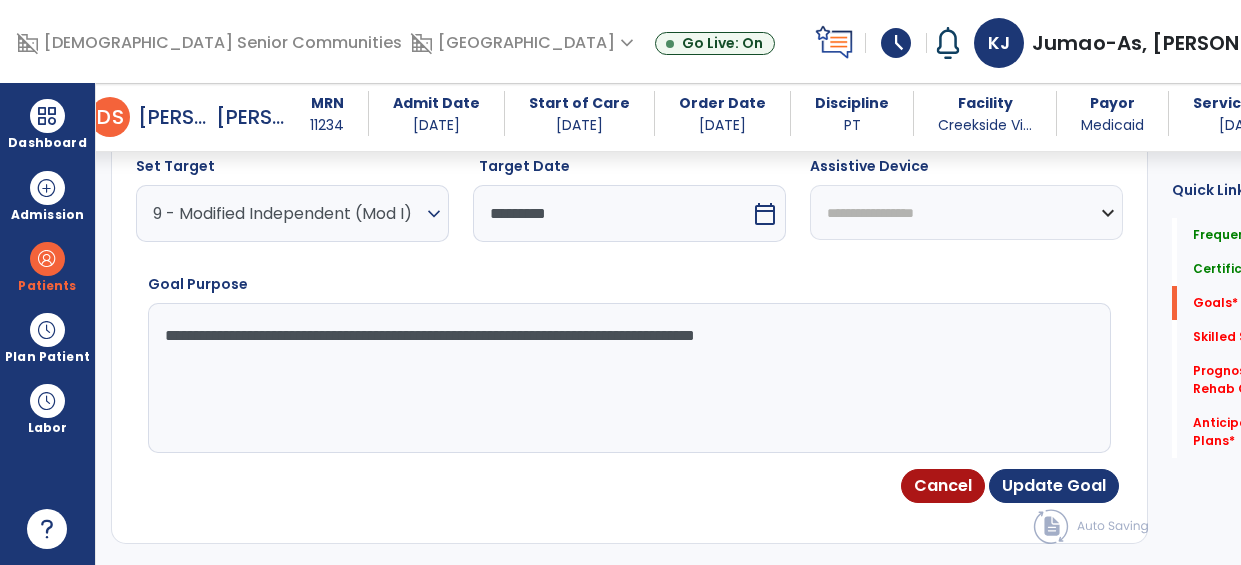 type on "**********" 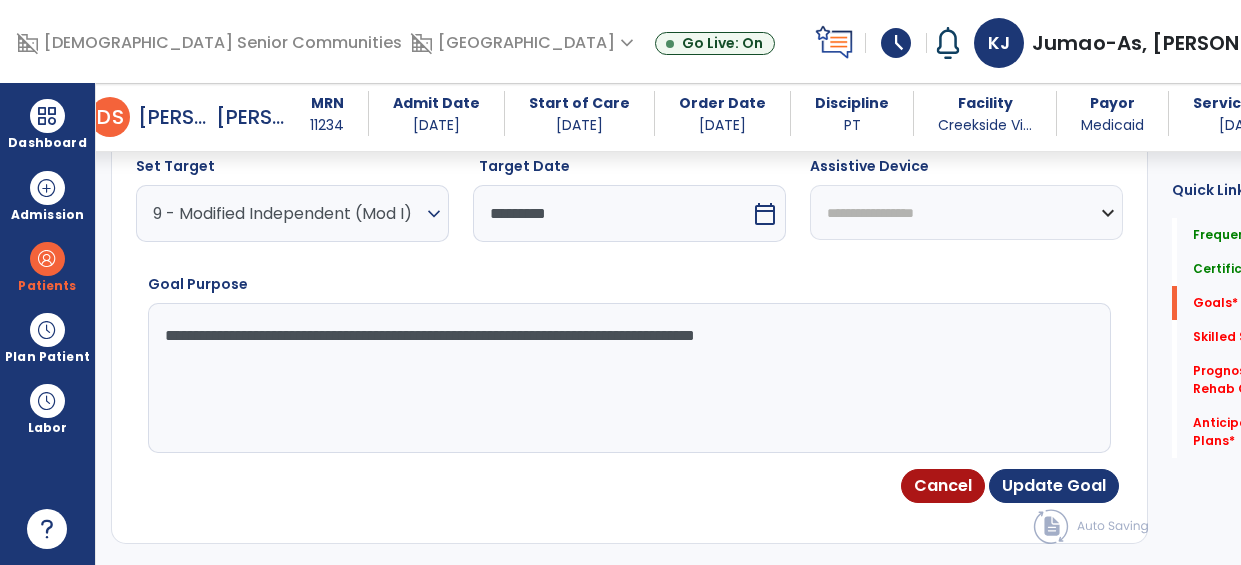 select on "****" 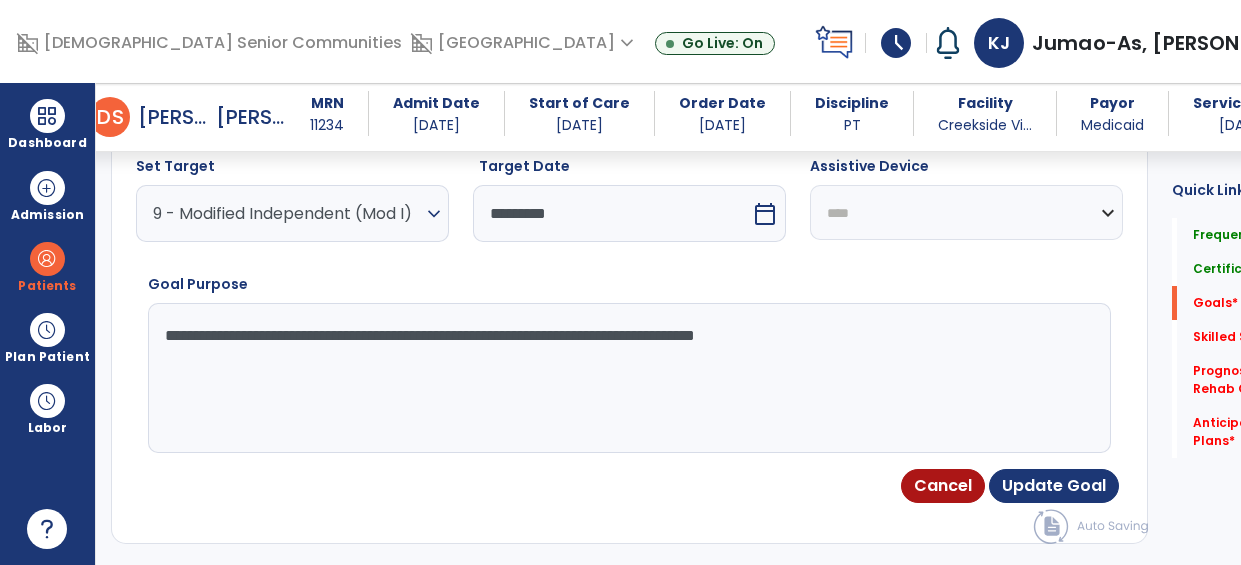 click on "**********" at bounding box center (966, 212) 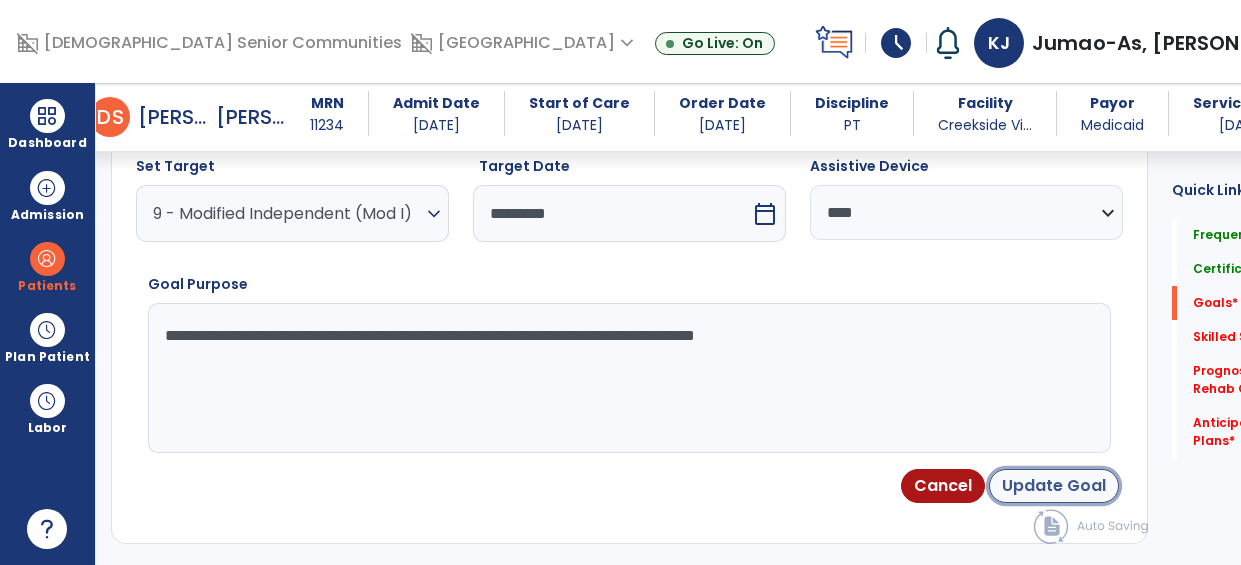 click on "Update Goal" at bounding box center [1054, 486] 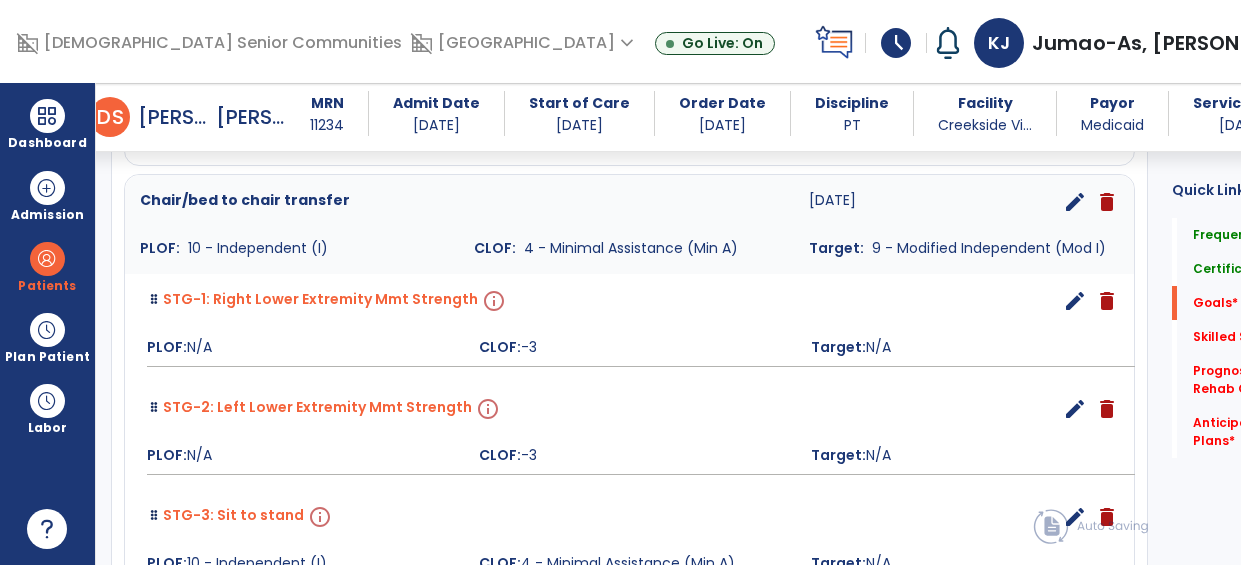 scroll, scrollTop: 843, scrollLeft: 0, axis: vertical 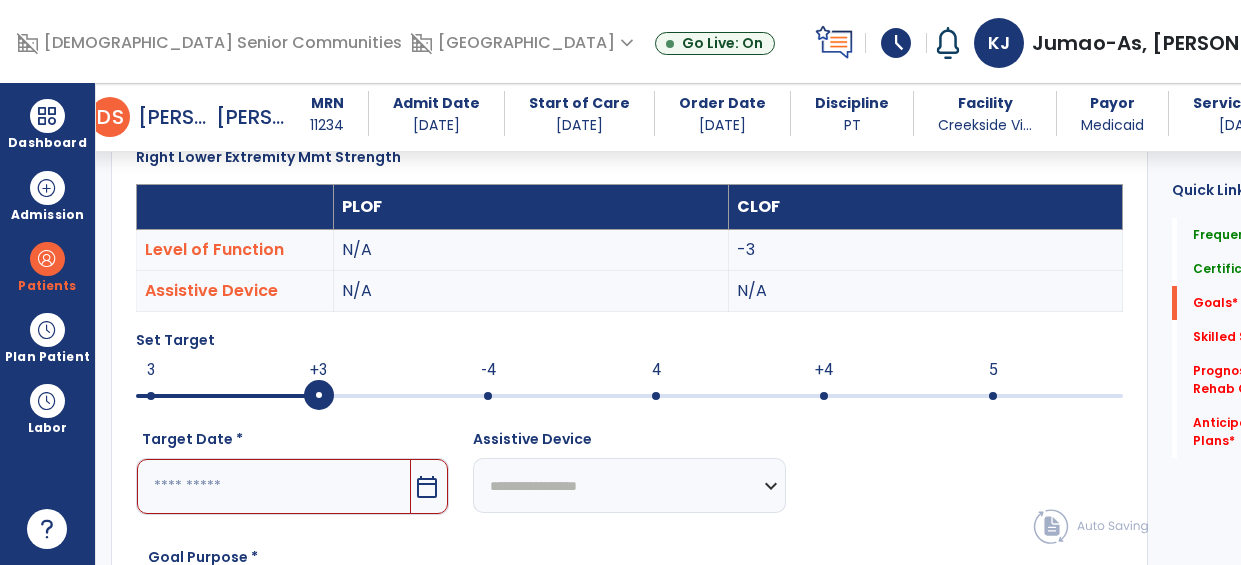 click at bounding box center [488, 396] 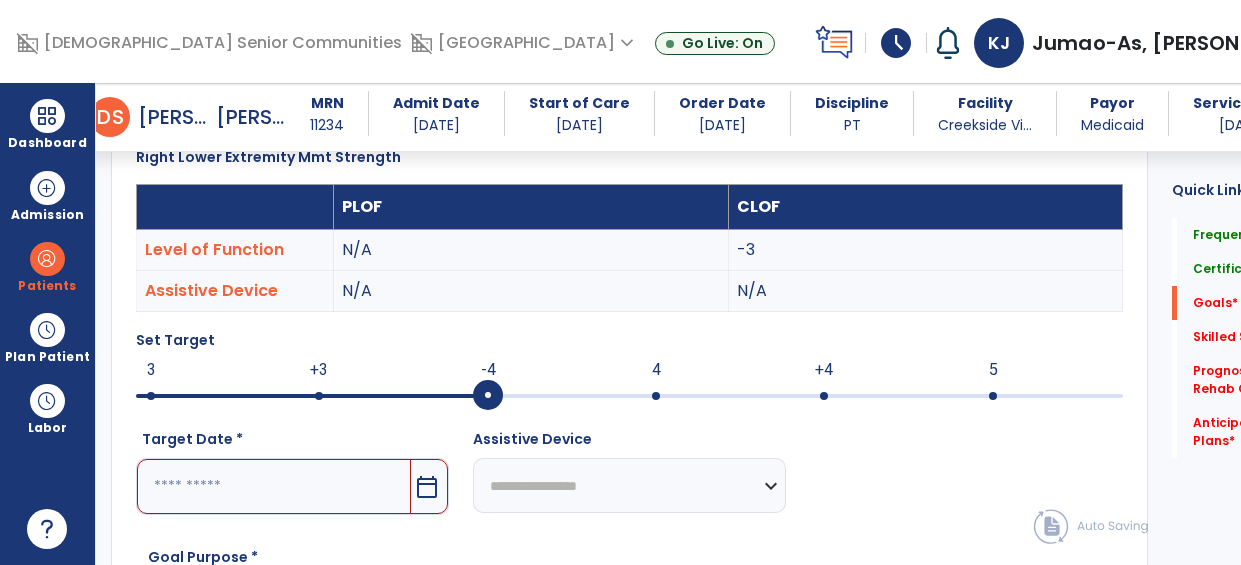 click on "calendar_today" at bounding box center (427, 487) 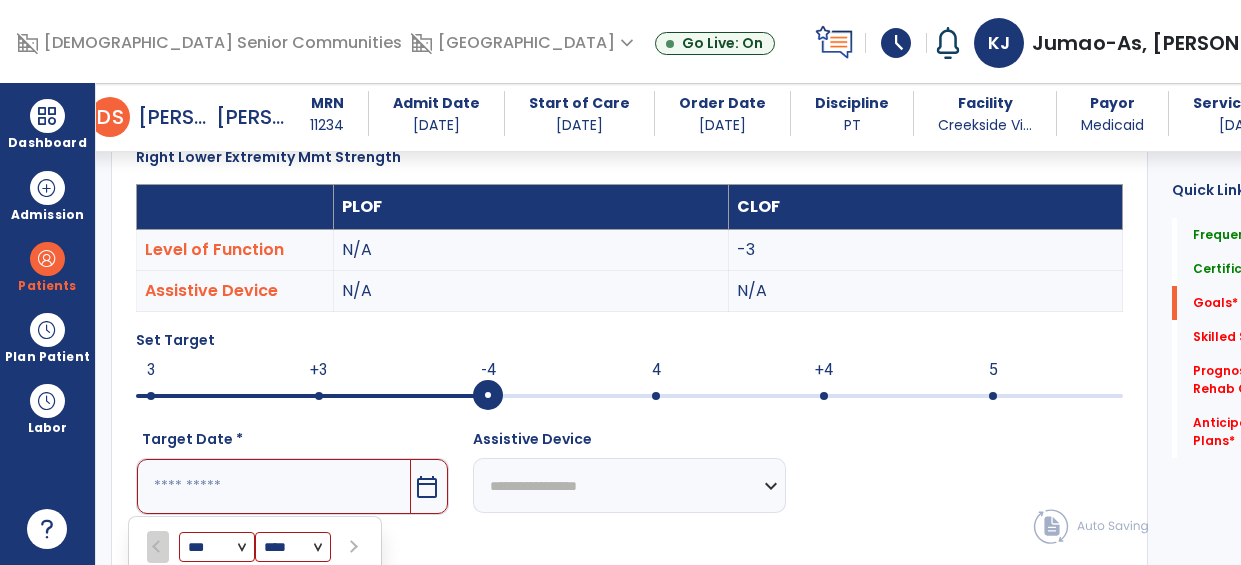 scroll, scrollTop: 891, scrollLeft: 0, axis: vertical 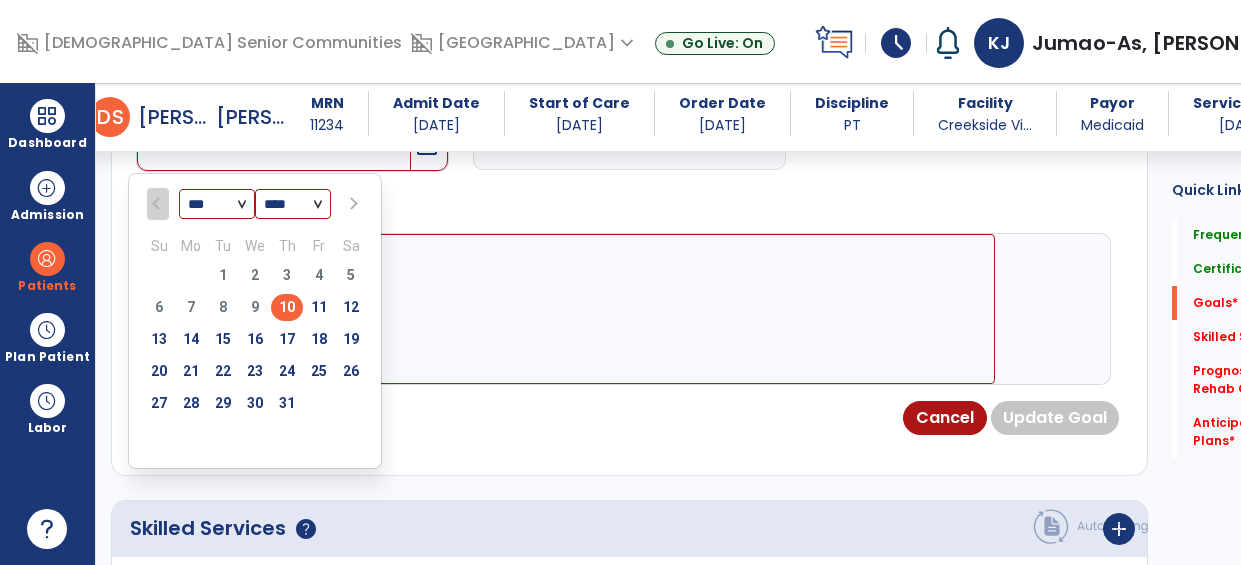 click at bounding box center [351, 204] 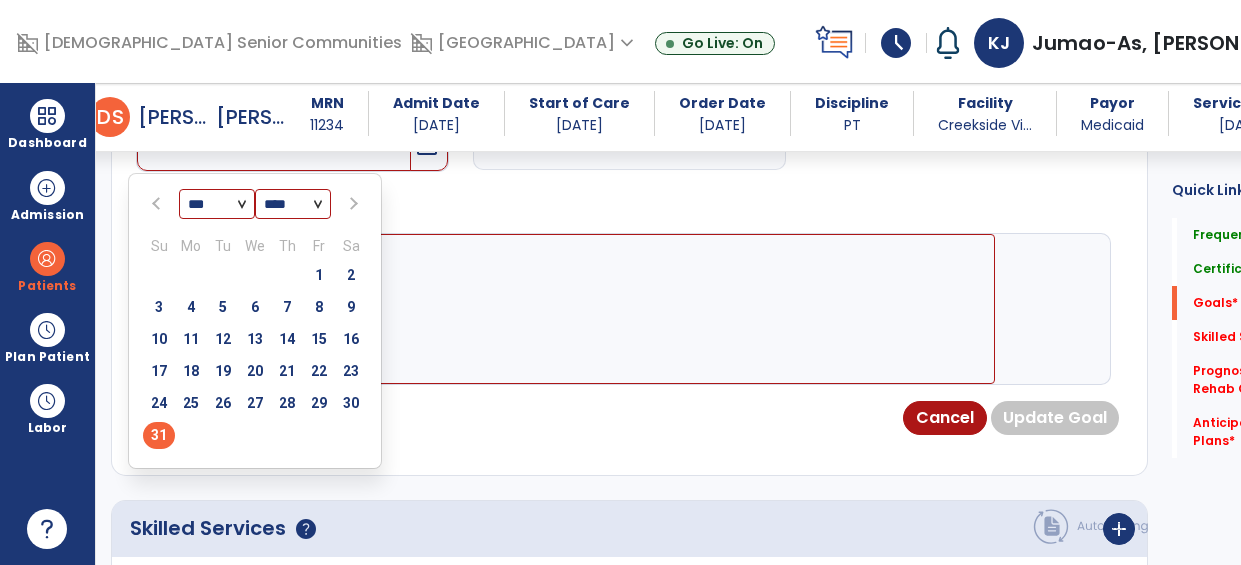 click on "31" at bounding box center [159, 435] 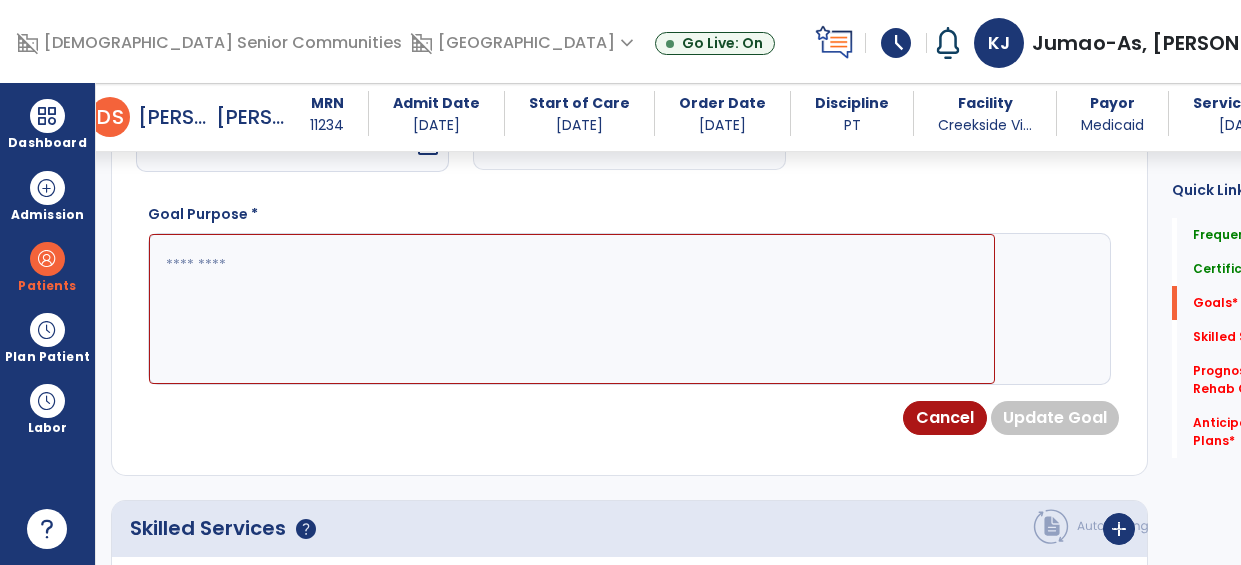 click at bounding box center (572, 309) 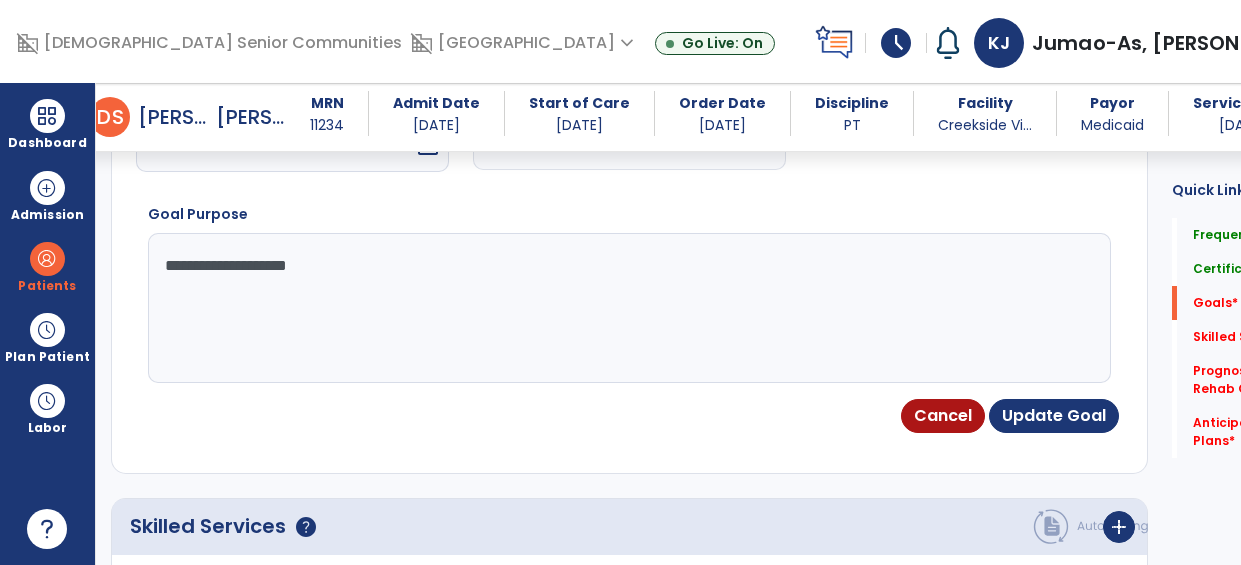type on "**********" 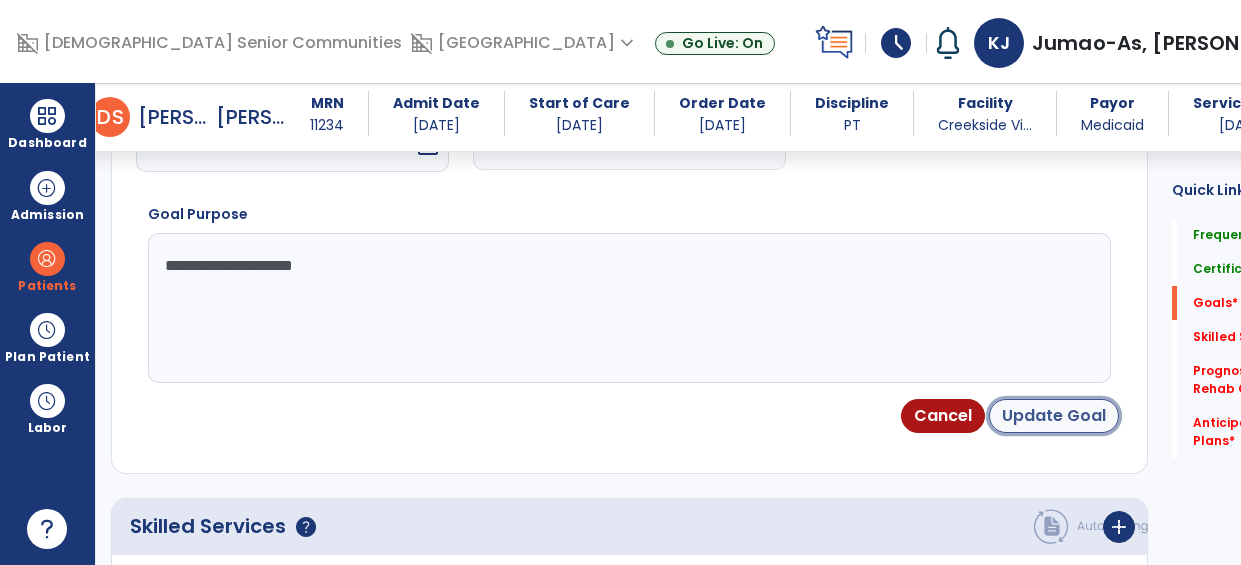 click on "Update Goal" at bounding box center [1054, 416] 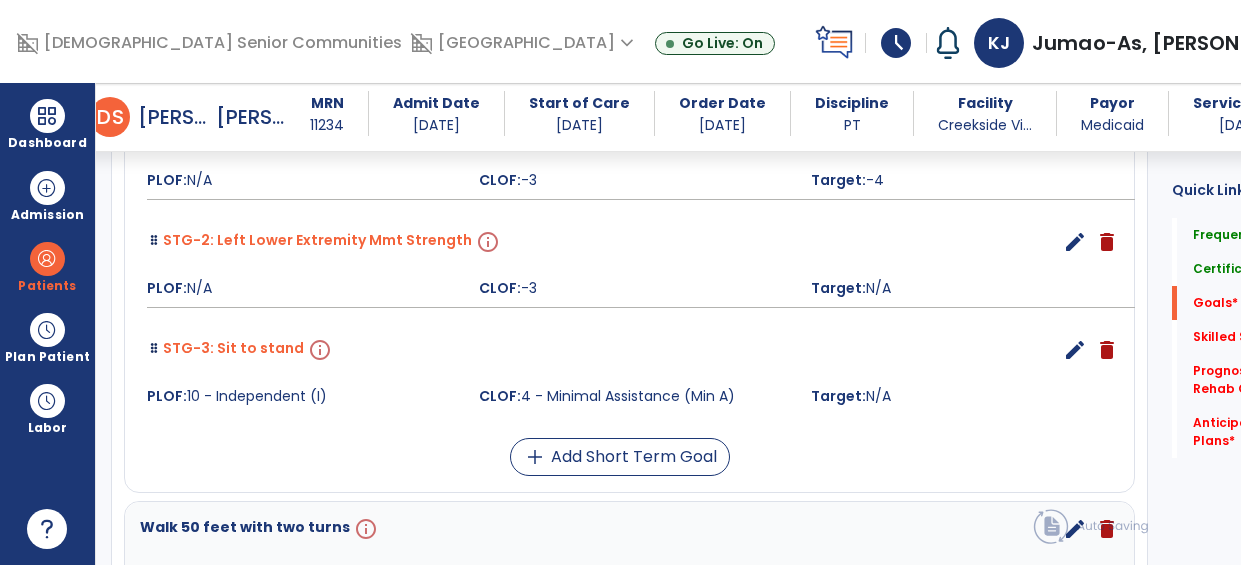 scroll, scrollTop: 979, scrollLeft: 0, axis: vertical 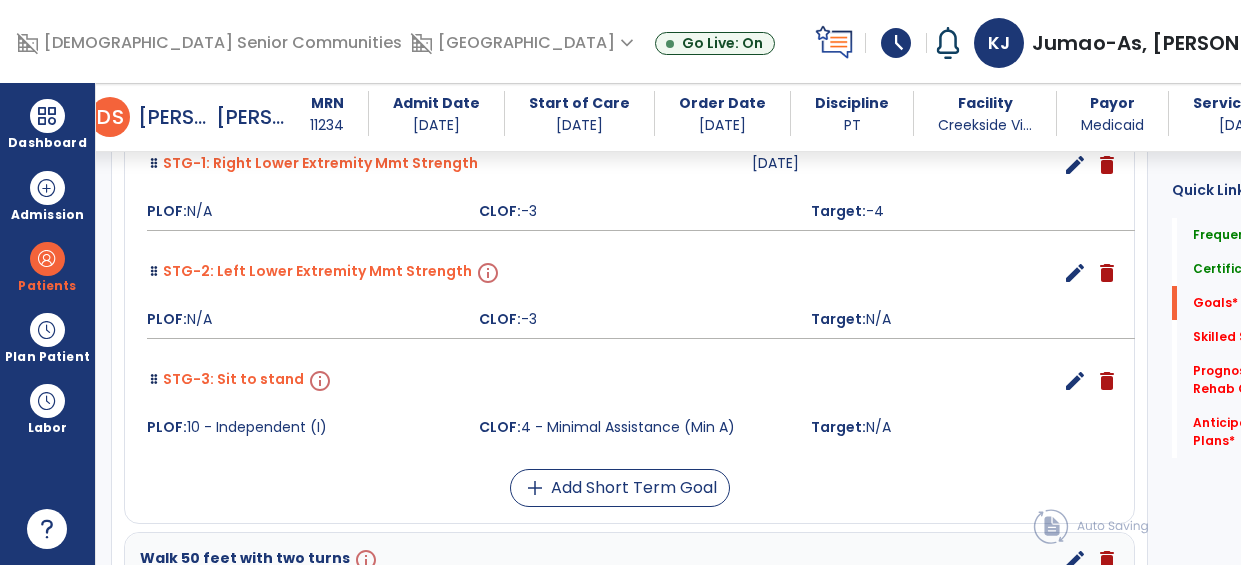 click on "info" at bounding box center [486, 273] 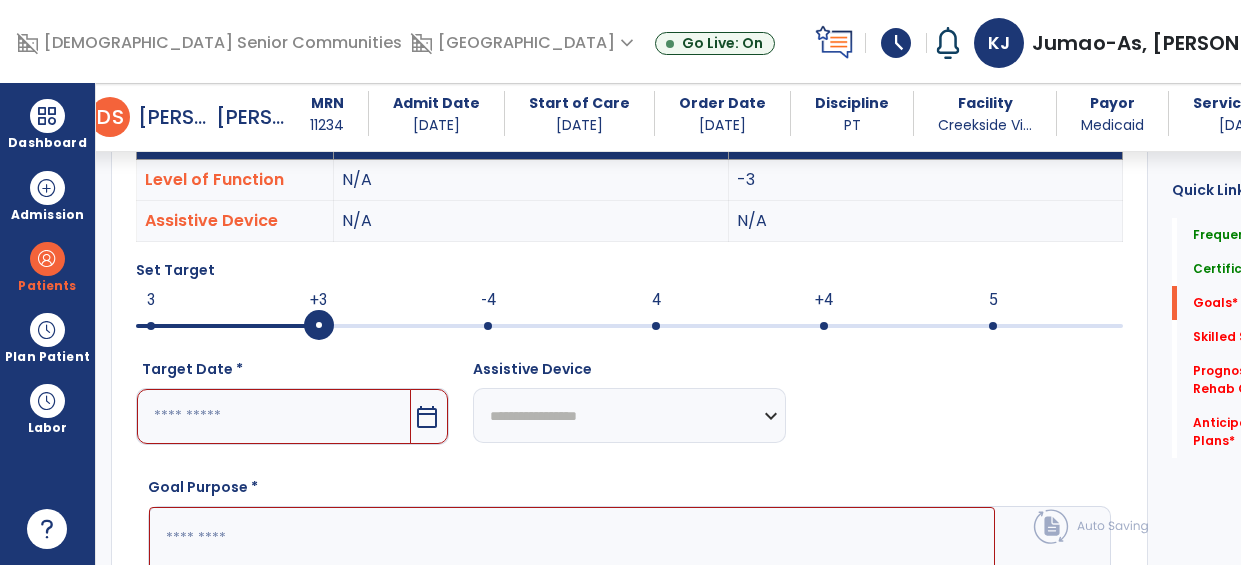 scroll, scrollTop: 548, scrollLeft: 0, axis: vertical 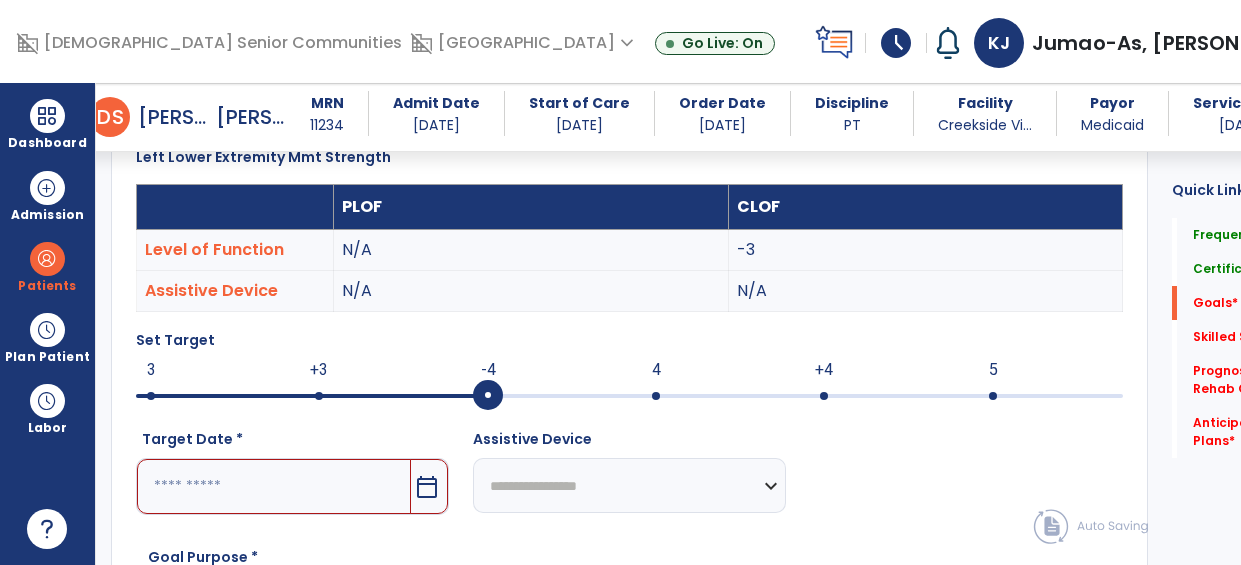click at bounding box center (629, 396) 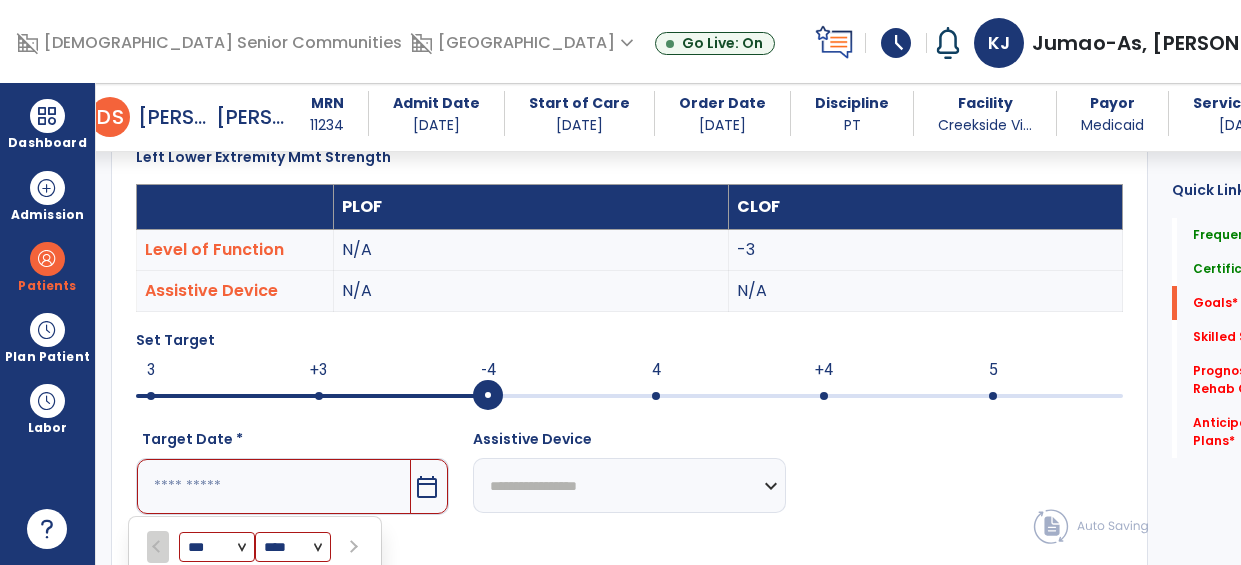 scroll, scrollTop: 891, scrollLeft: 0, axis: vertical 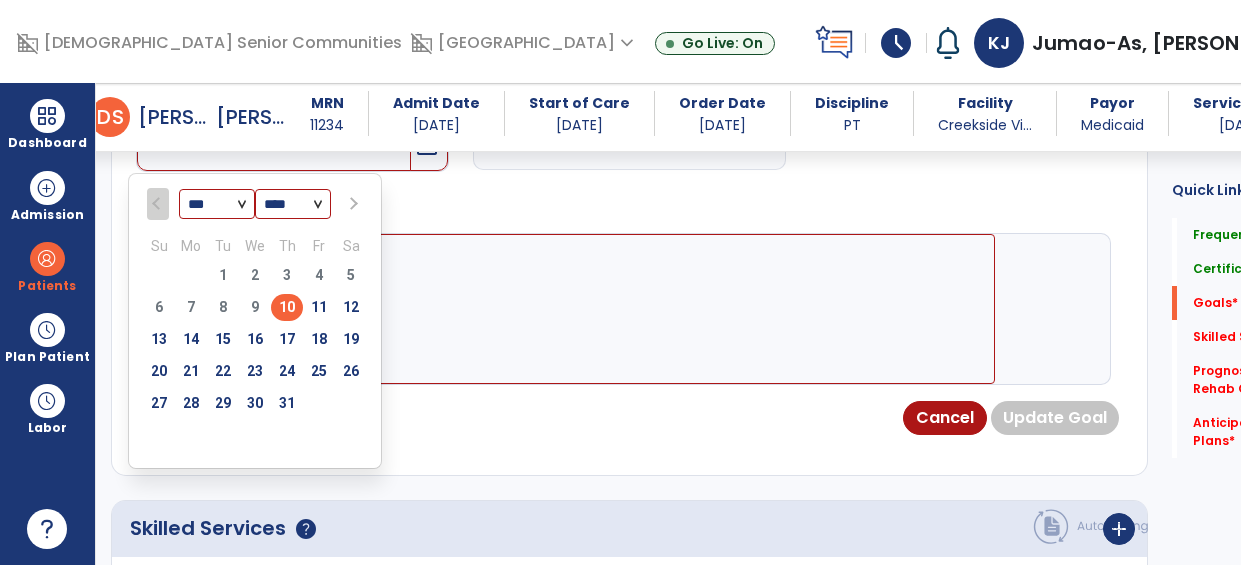 click at bounding box center (351, 204) 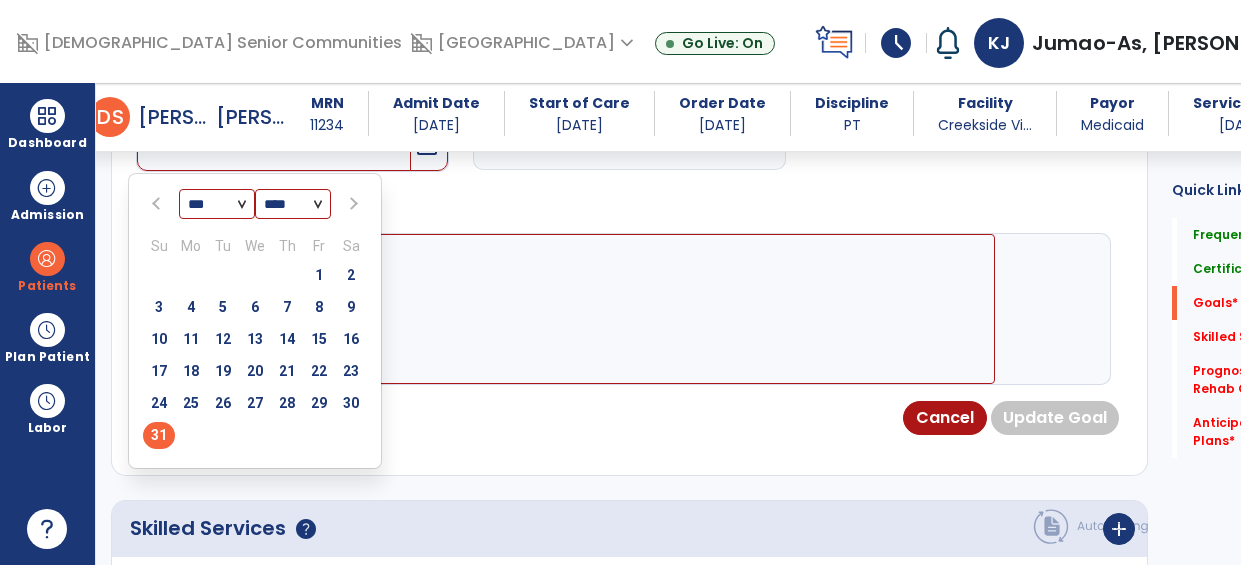click on "31" at bounding box center (159, 435) 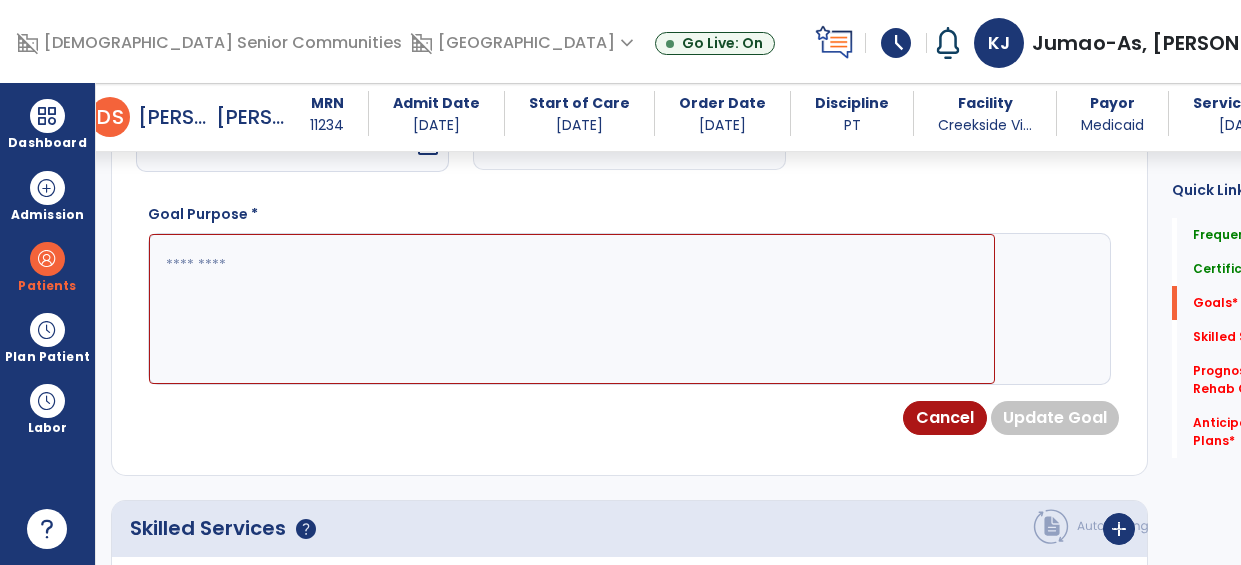 click at bounding box center (572, 309) 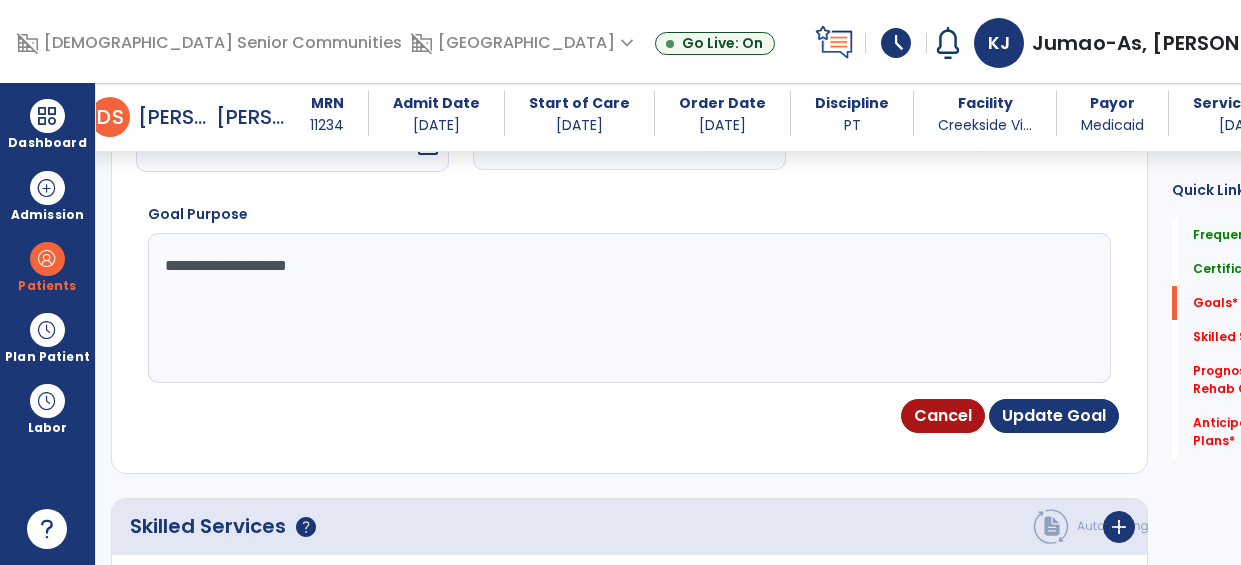 type on "**********" 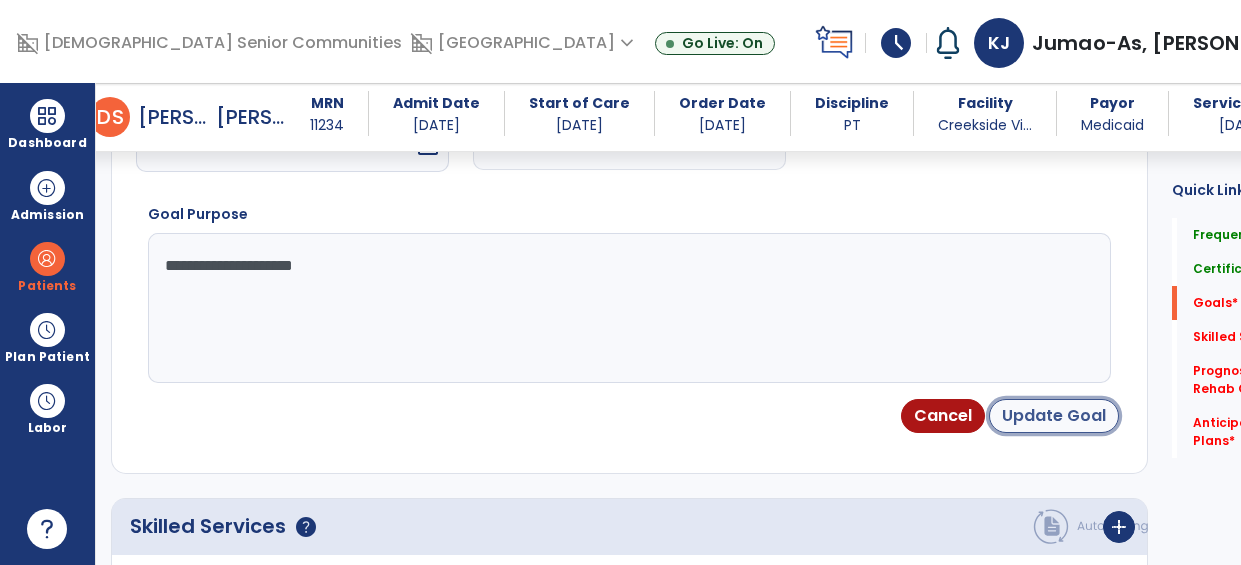 click on "Update Goal" at bounding box center (1054, 416) 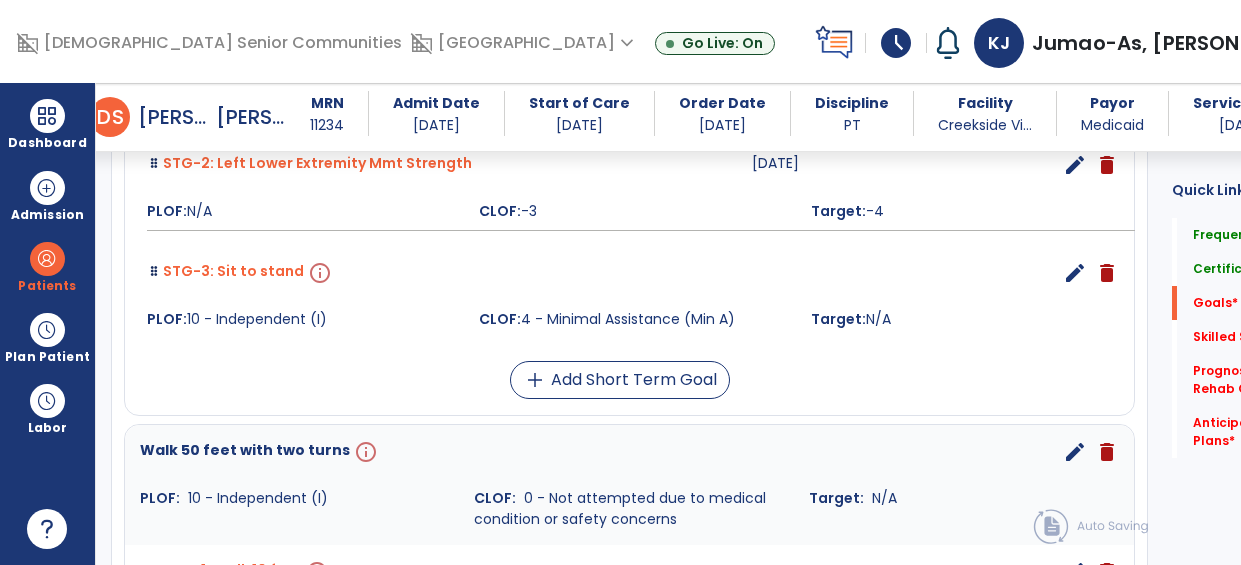 scroll, scrollTop: 1095, scrollLeft: 0, axis: vertical 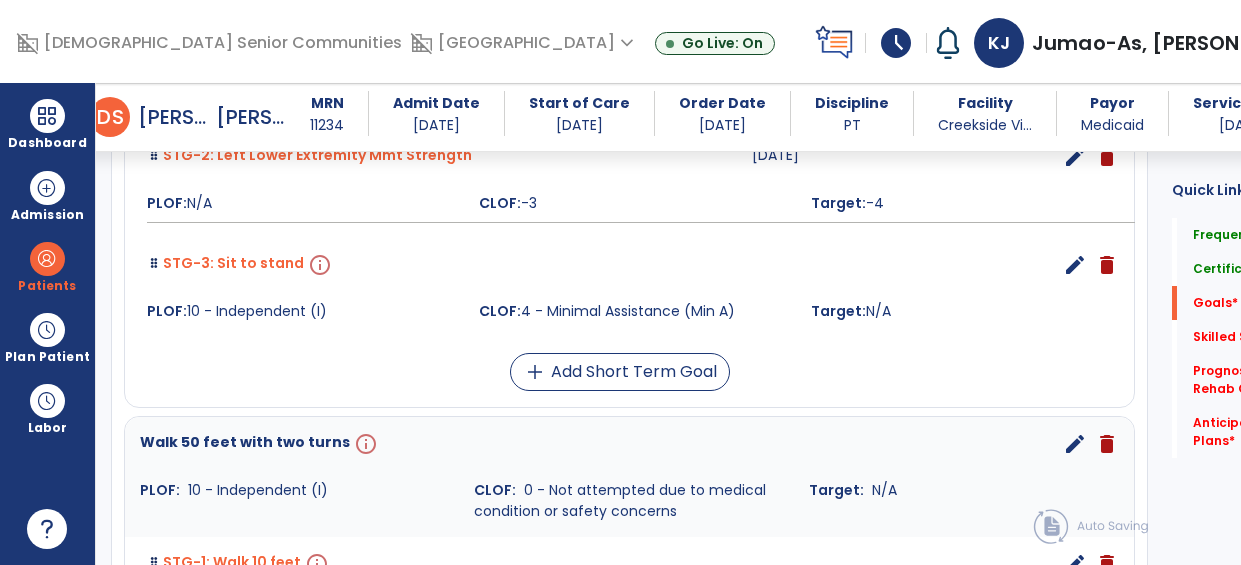 click on "info" at bounding box center [318, 265] 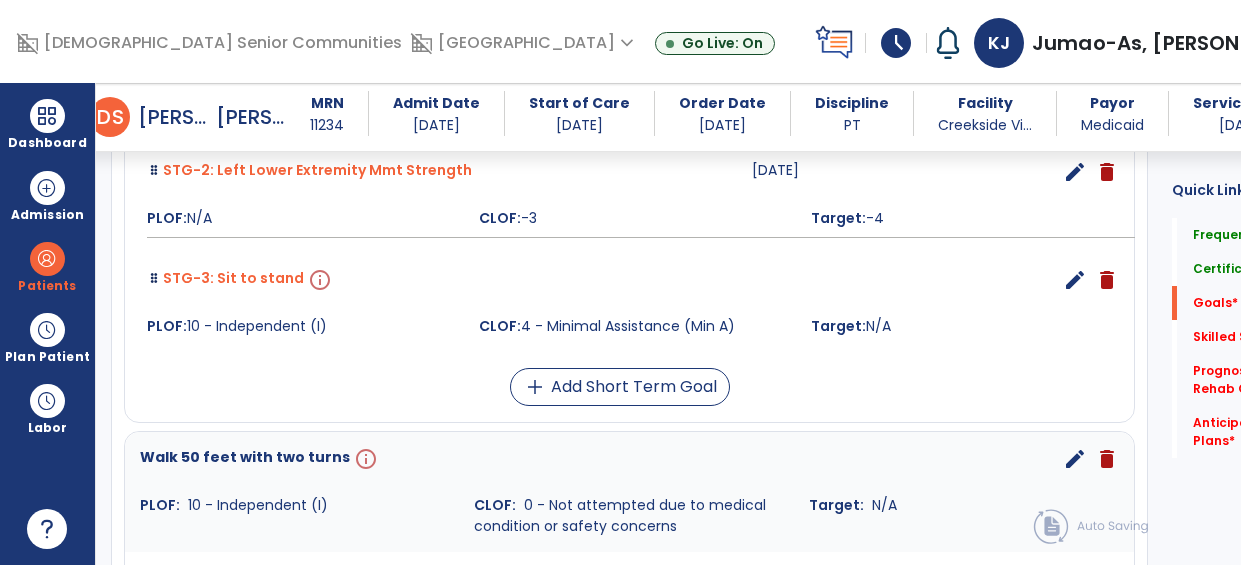 scroll, scrollTop: 1053, scrollLeft: 0, axis: vertical 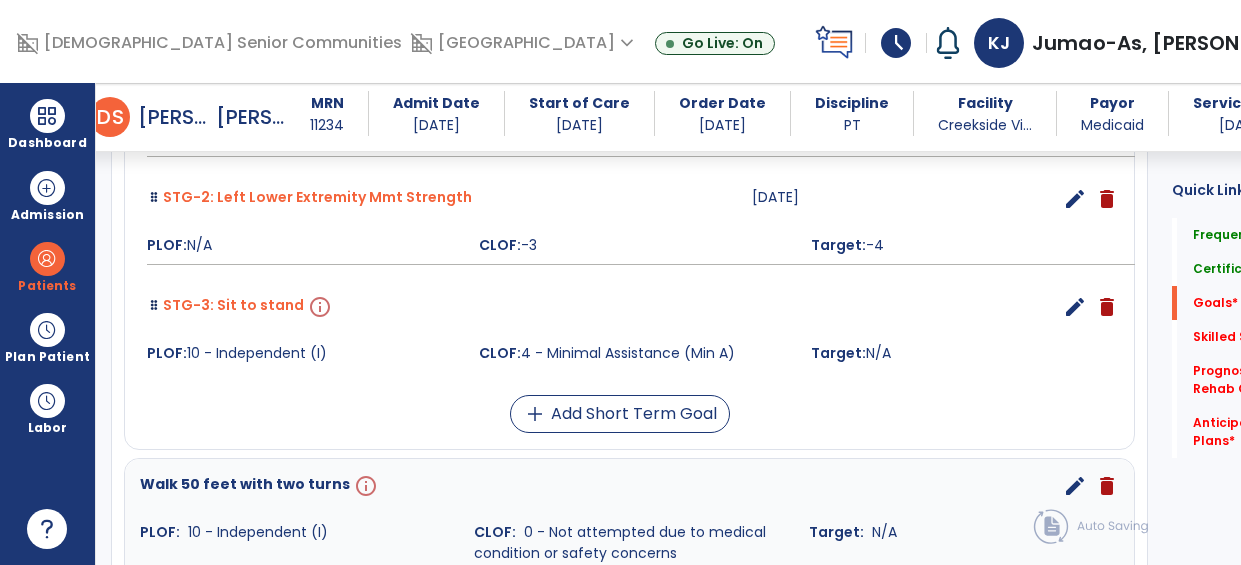 click on "info" at bounding box center [318, 307] 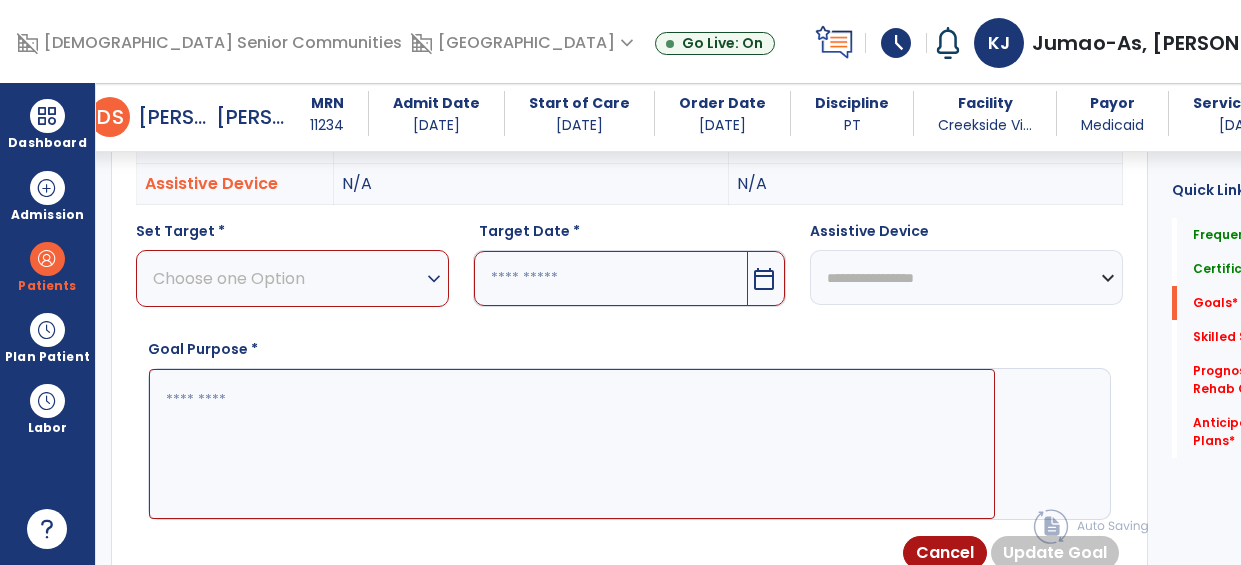 scroll, scrollTop: 548, scrollLeft: 0, axis: vertical 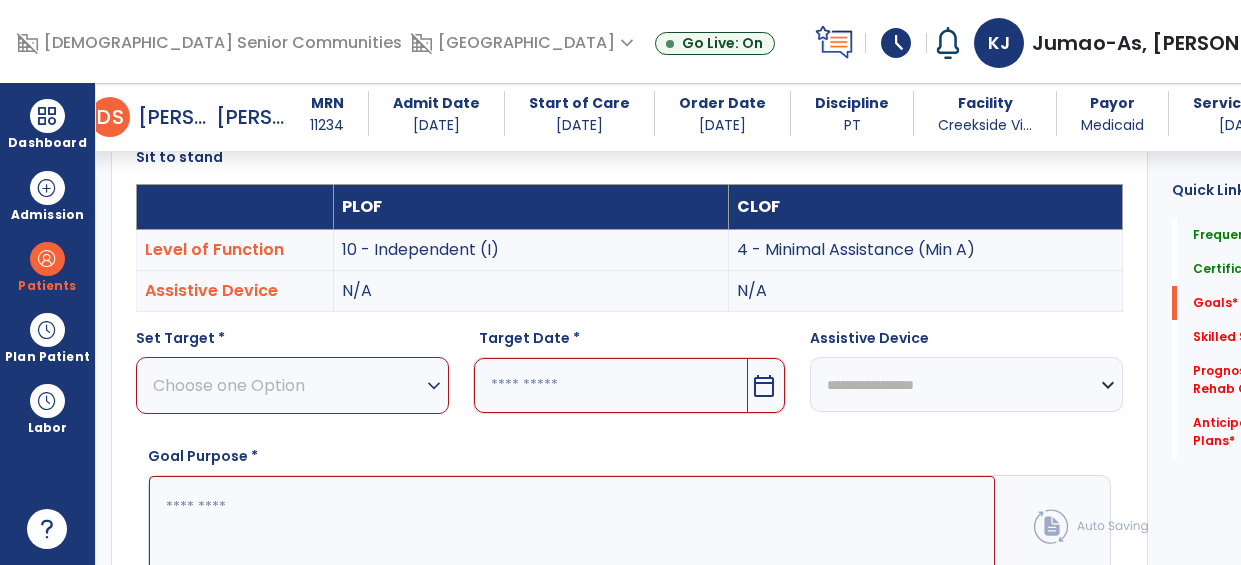 click on "Choose one Option" at bounding box center [287, 385] 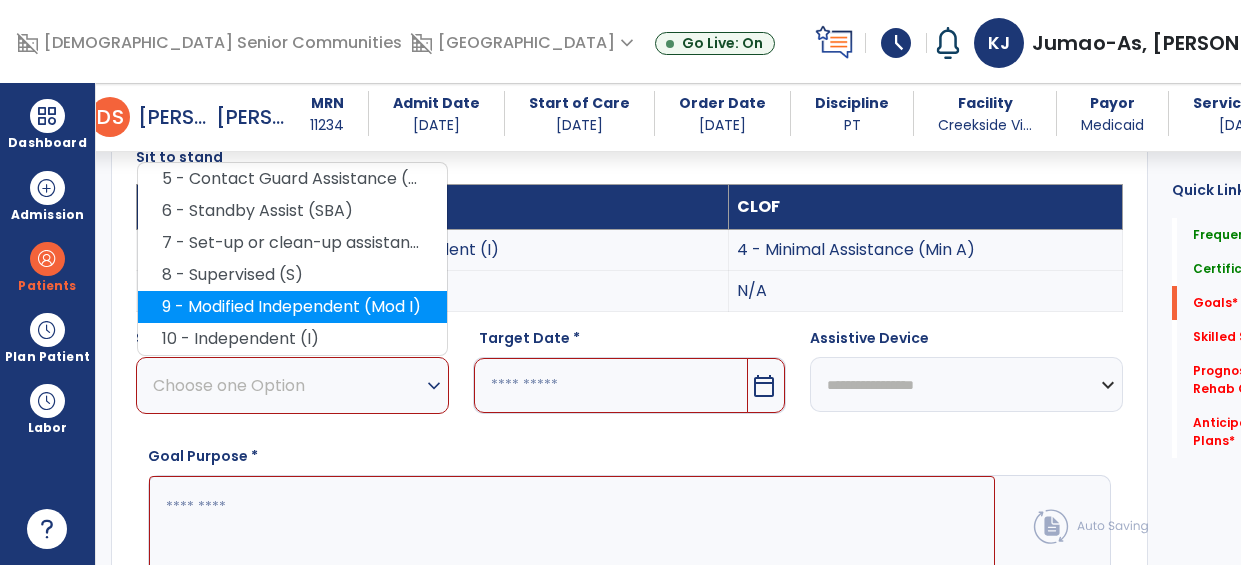 click on "9 - Modified Independent (Mod I)" at bounding box center (292, 307) 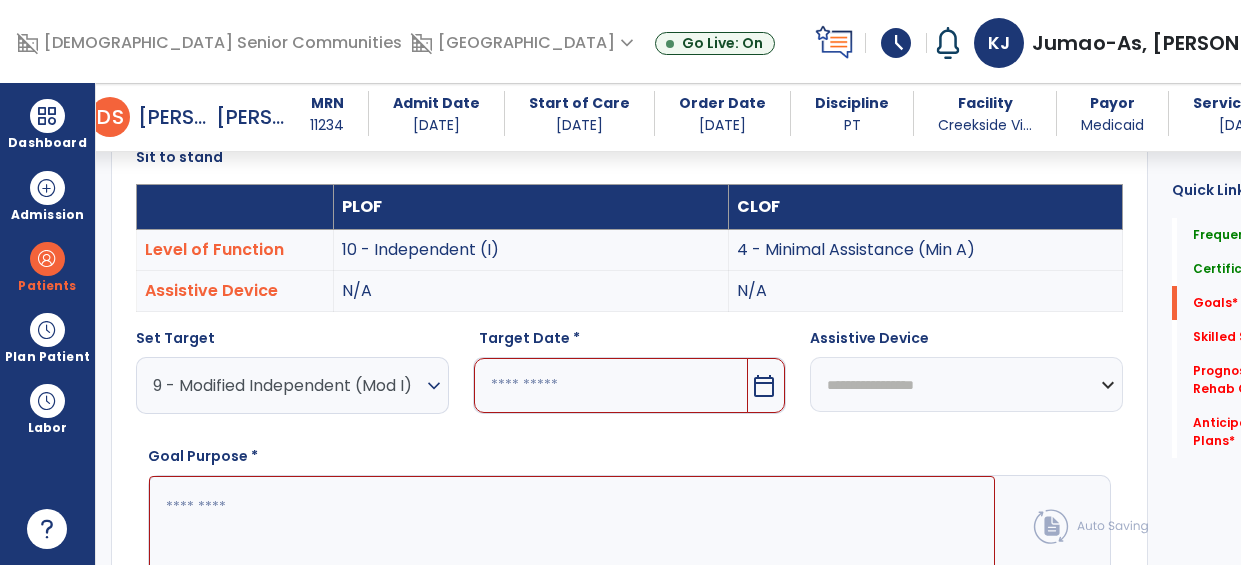 click at bounding box center (611, 385) 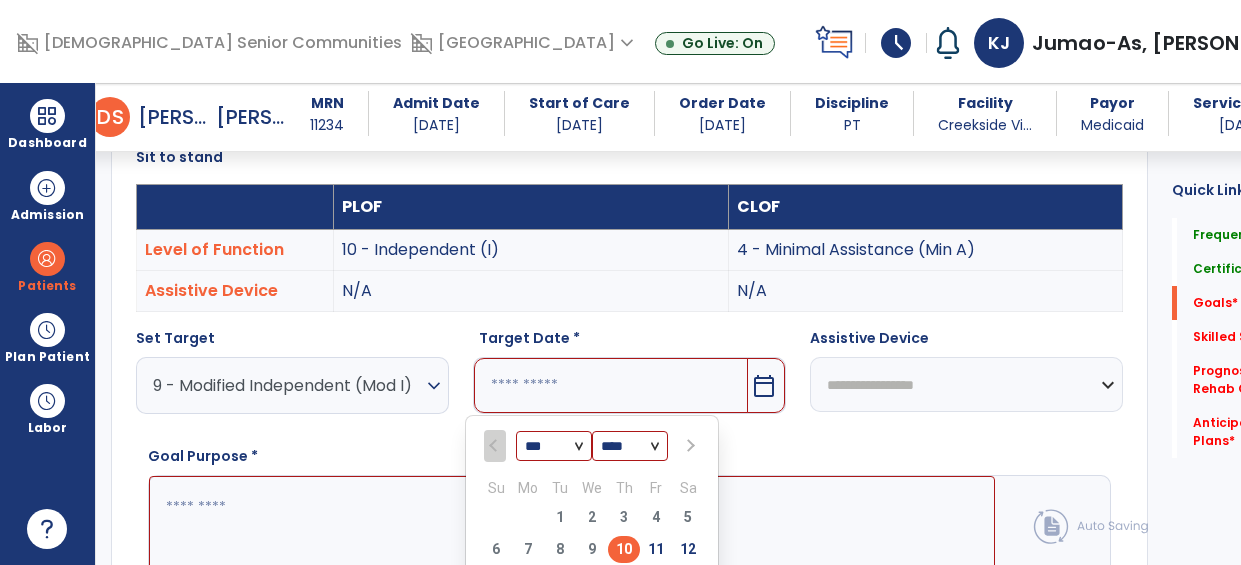 scroll, scrollTop: 565, scrollLeft: 0, axis: vertical 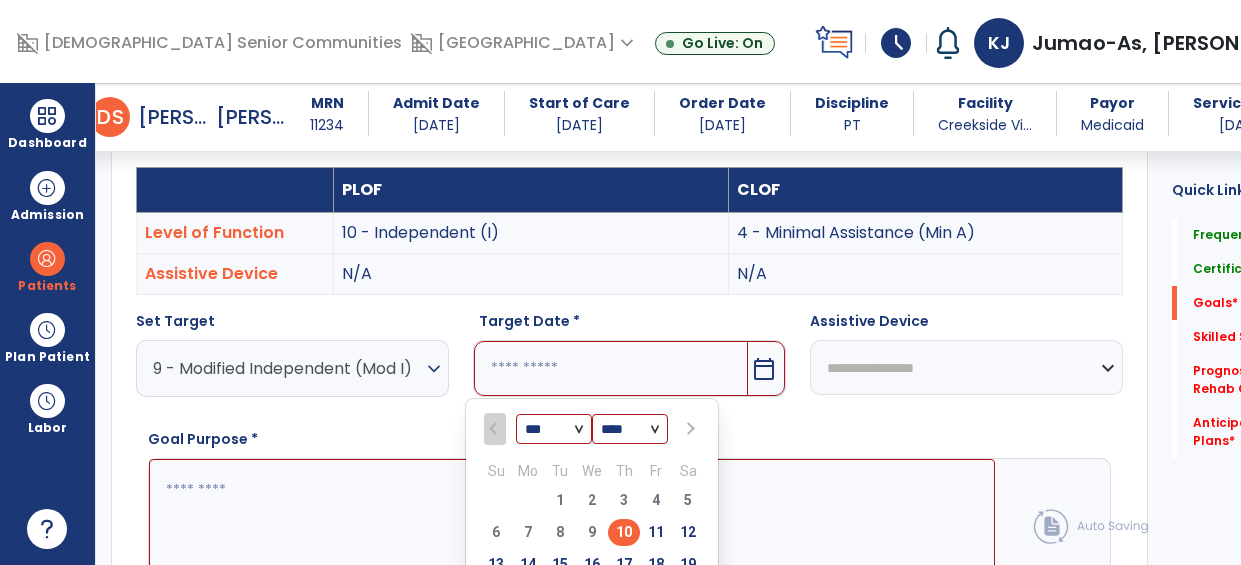 click at bounding box center [688, 429] 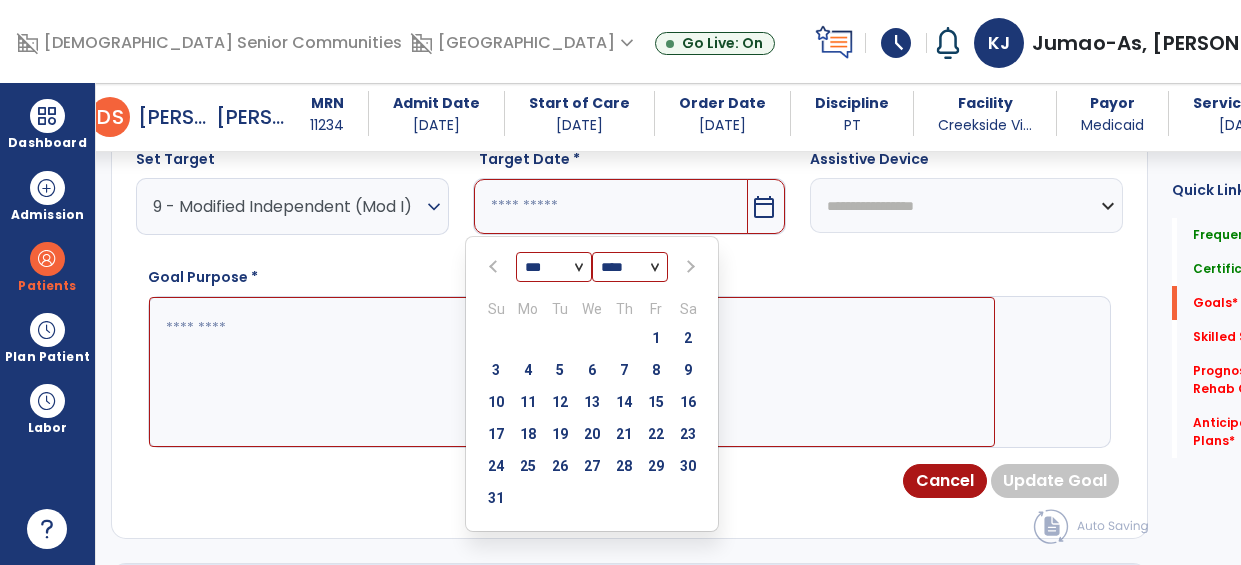 scroll, scrollTop: 733, scrollLeft: 0, axis: vertical 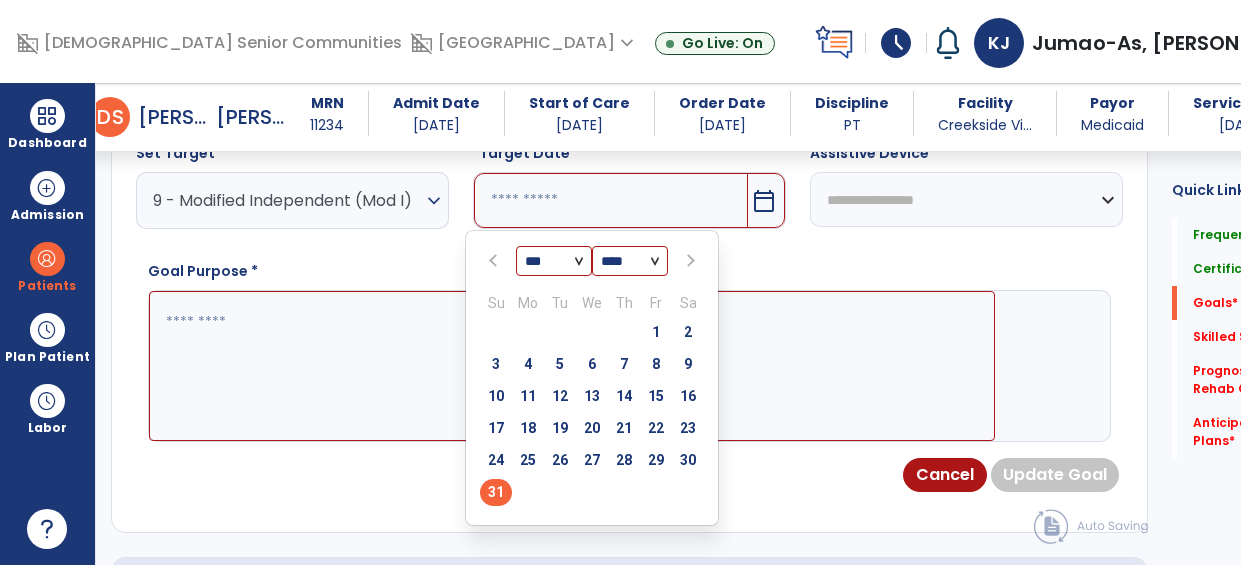 click on "31" at bounding box center (496, 492) 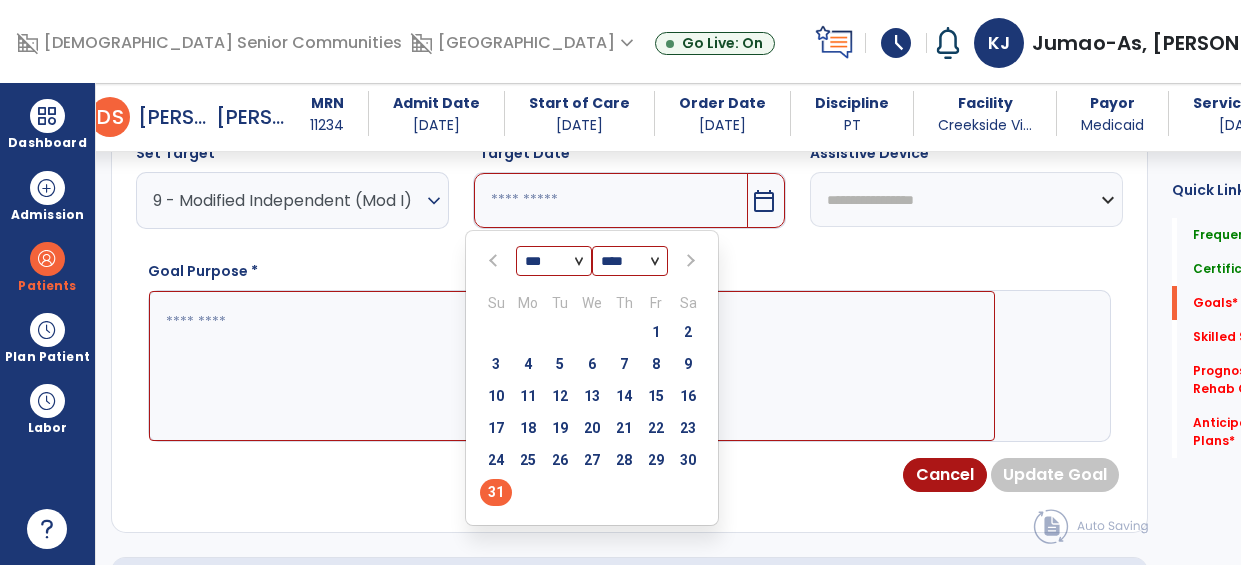 type on "*********" 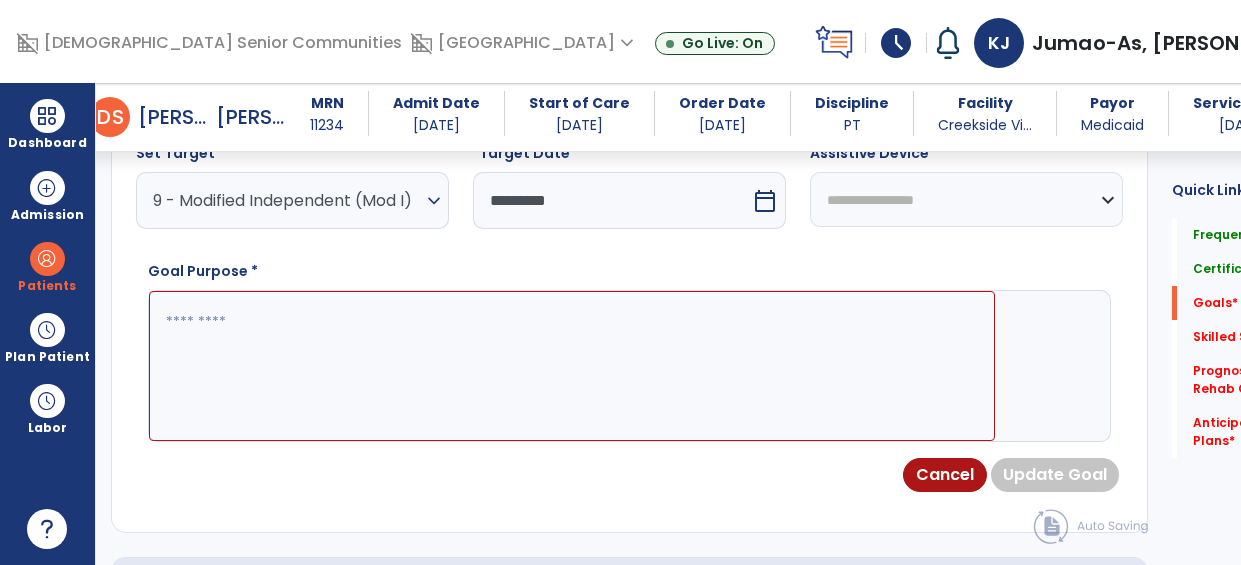 click at bounding box center (572, 366) 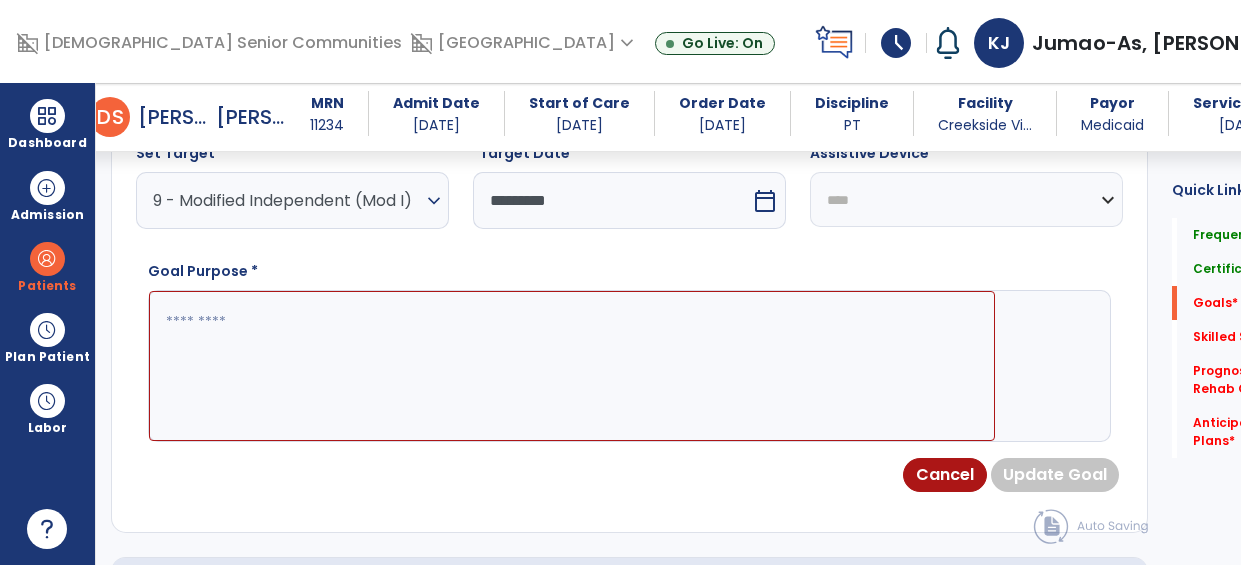 click on "**********" at bounding box center [966, 199] 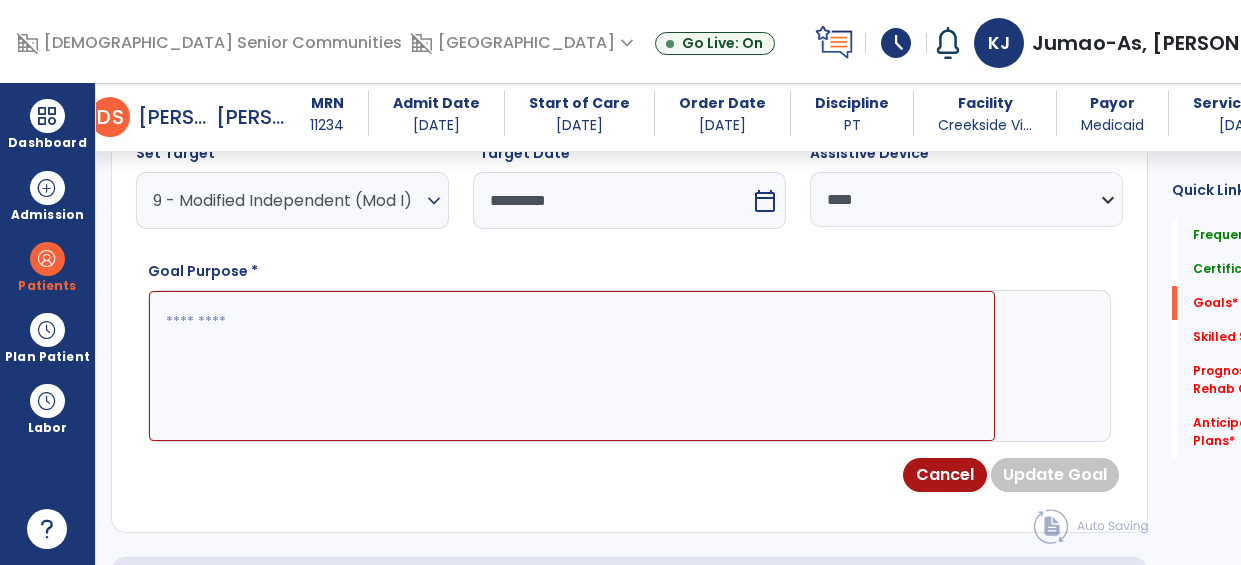 click at bounding box center [572, 366] 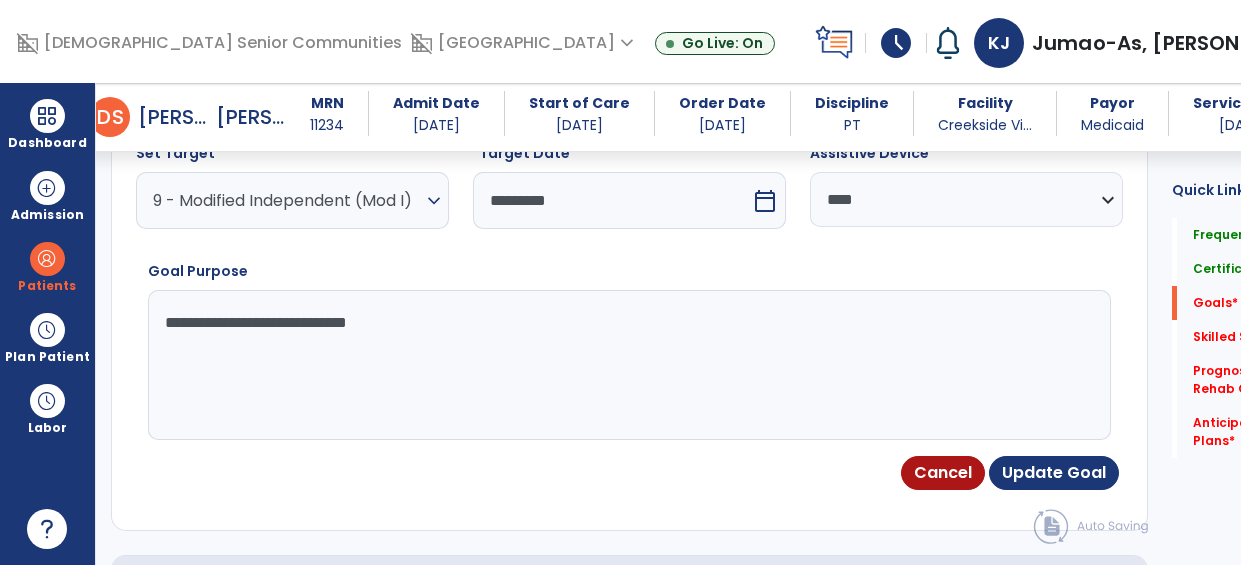 type on "**********" 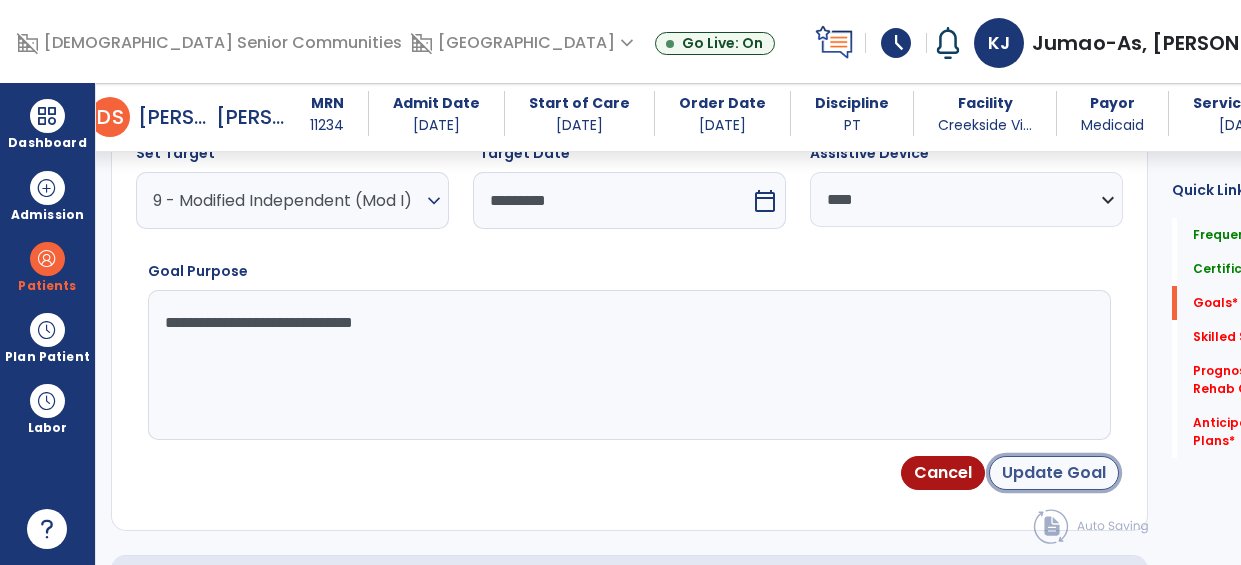 click on "Update Goal" at bounding box center [1054, 473] 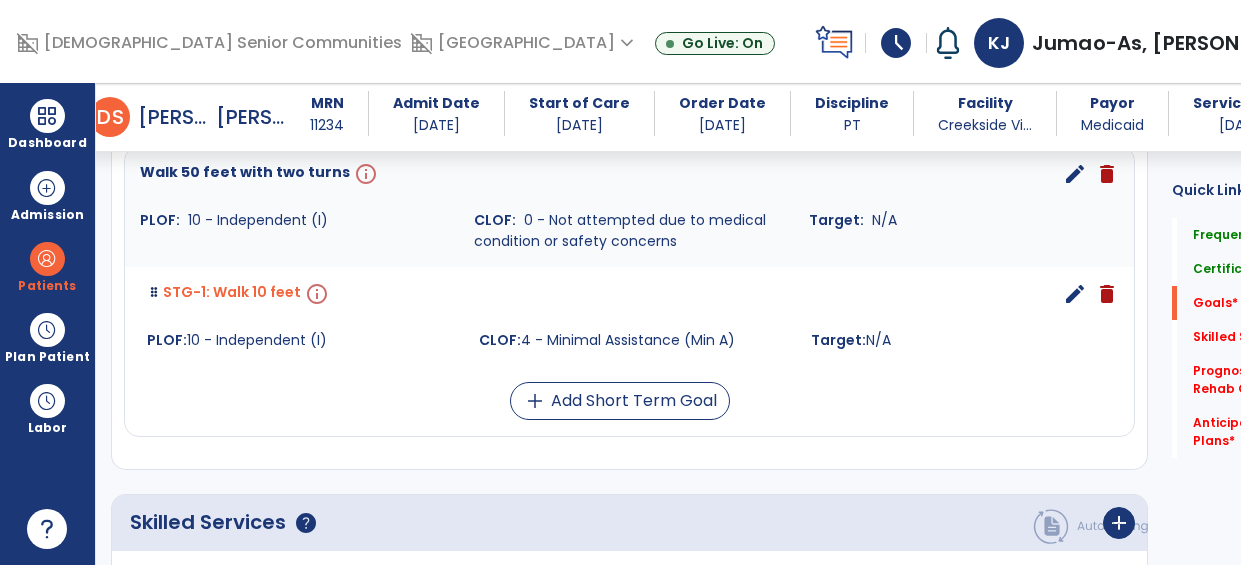 click on "info" at bounding box center [364, 174] 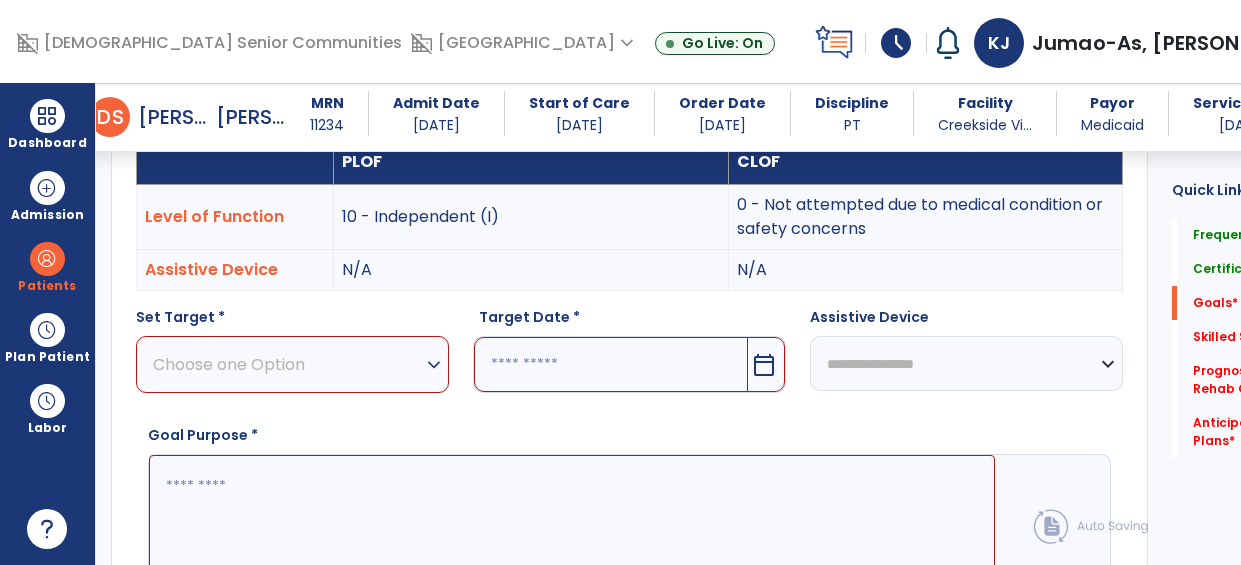 scroll, scrollTop: 548, scrollLeft: 0, axis: vertical 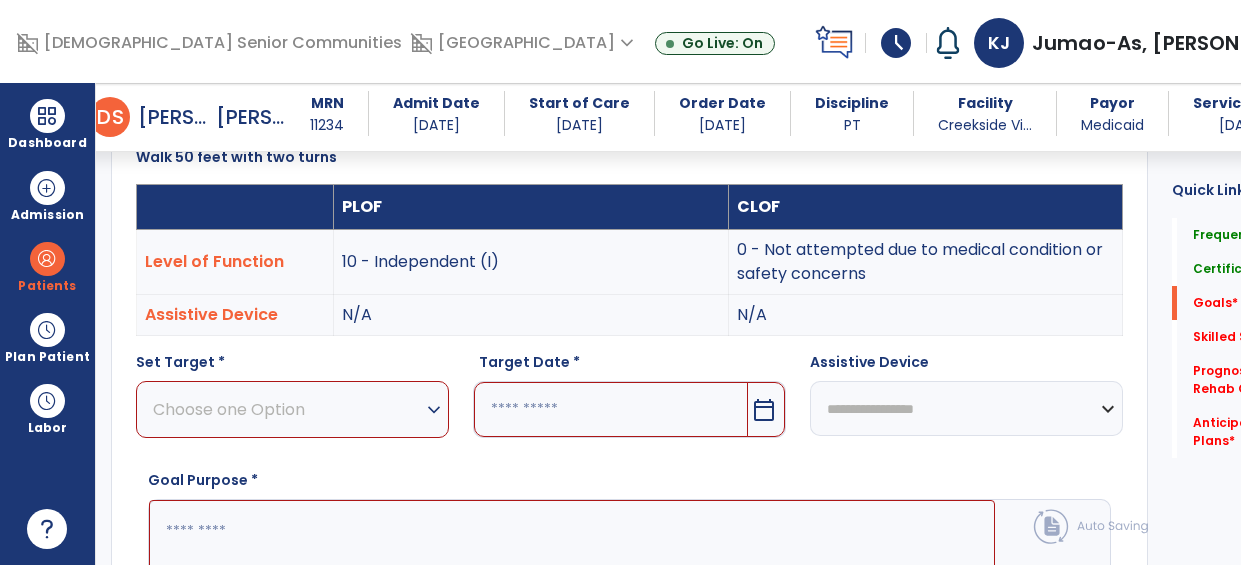 click on "Choose one Option" at bounding box center (287, 409) 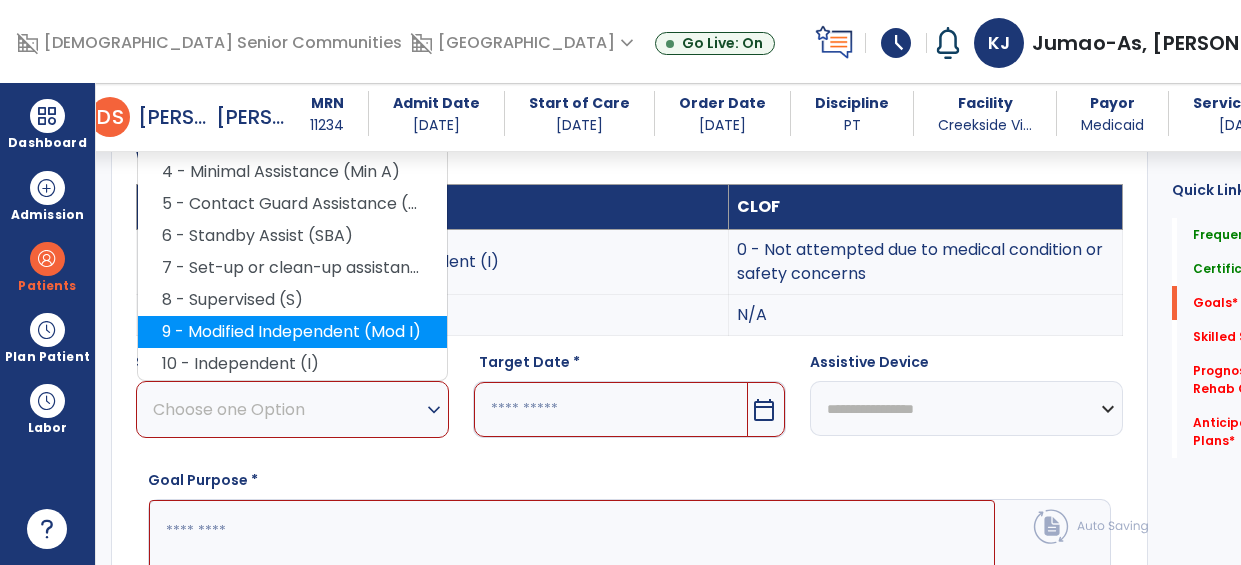 click on "9 - Modified Independent (Mod I)" at bounding box center (292, 332) 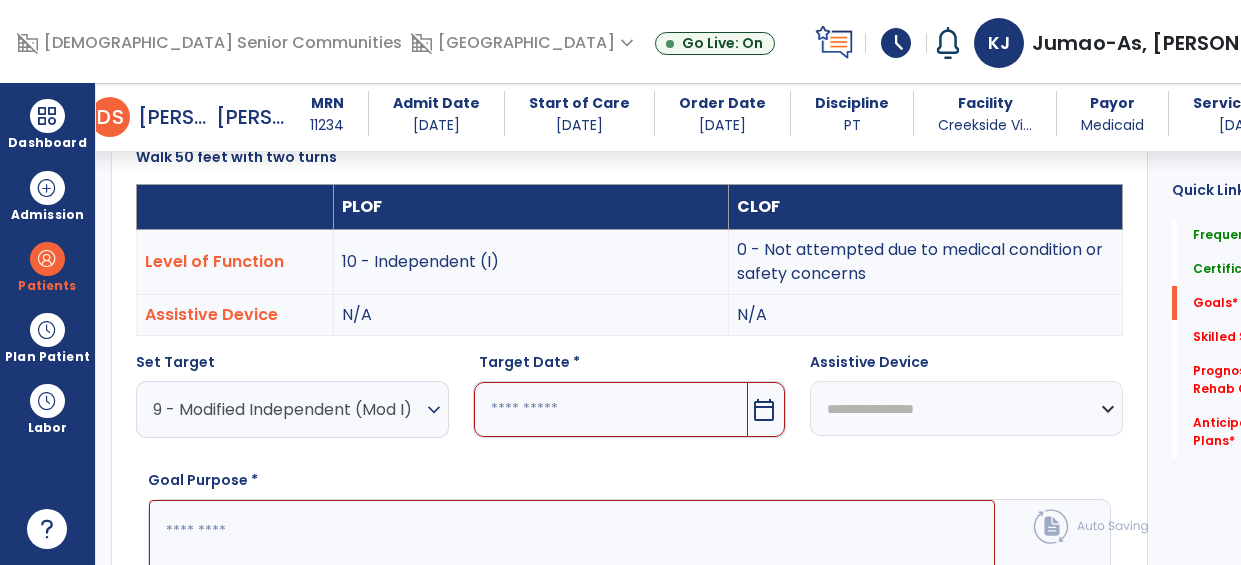 click at bounding box center [611, 409] 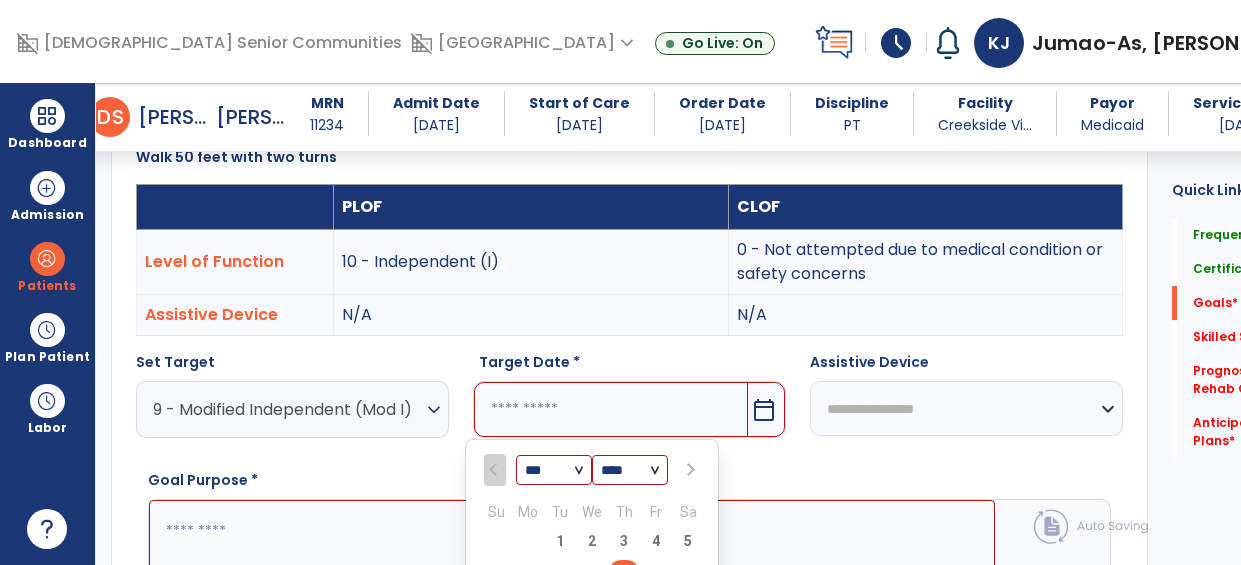 scroll, scrollTop: 814, scrollLeft: 0, axis: vertical 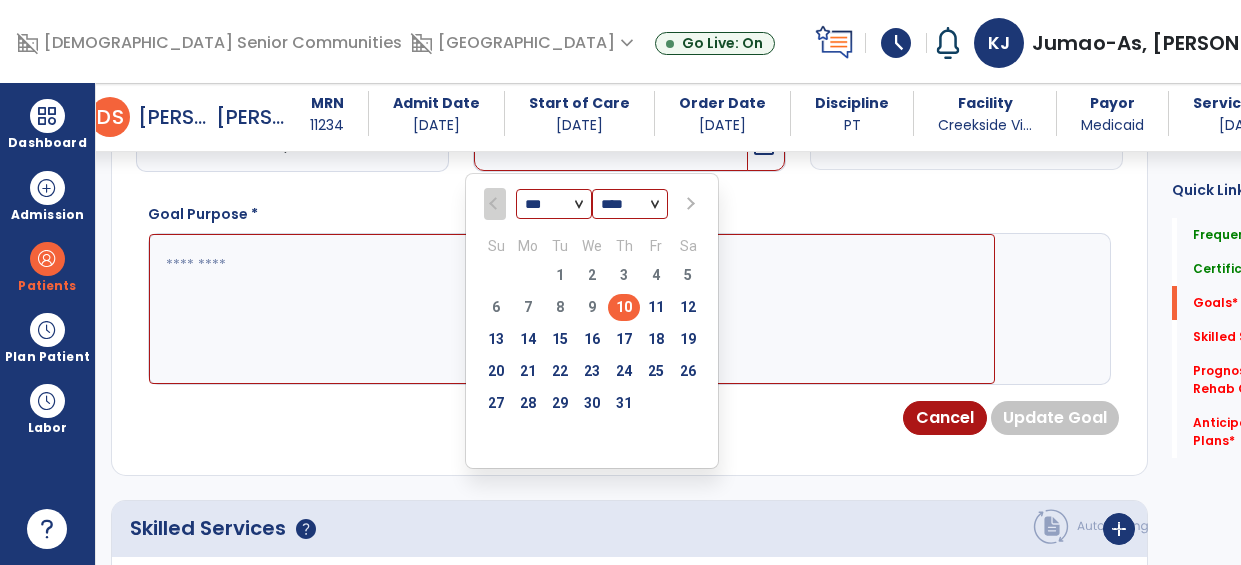 click at bounding box center [688, 204] 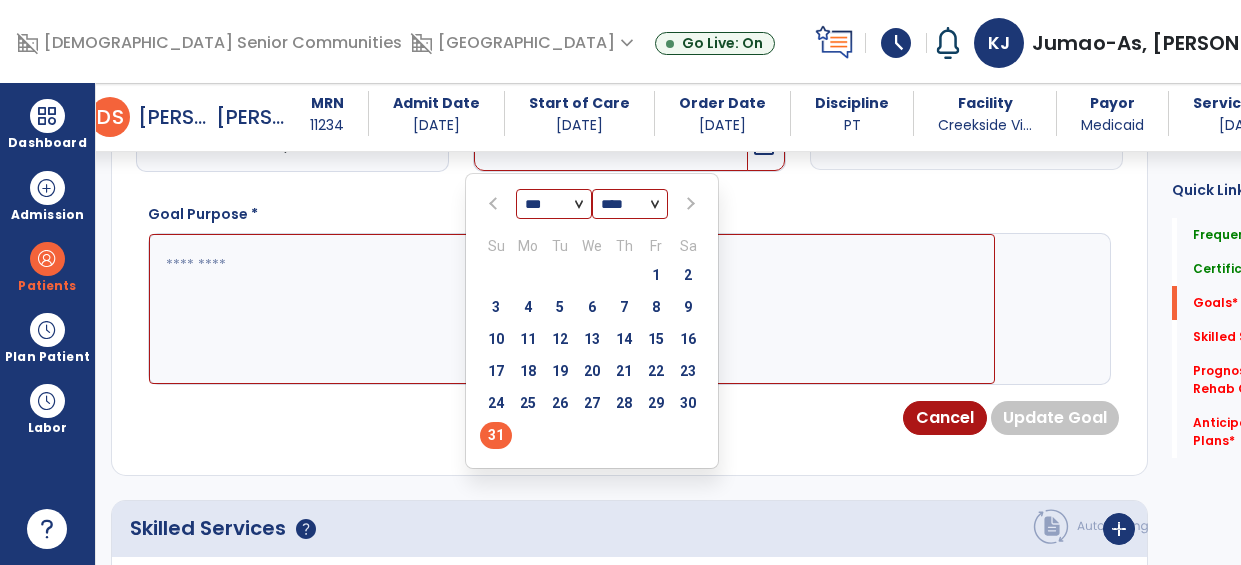 click on "31" at bounding box center (496, 435) 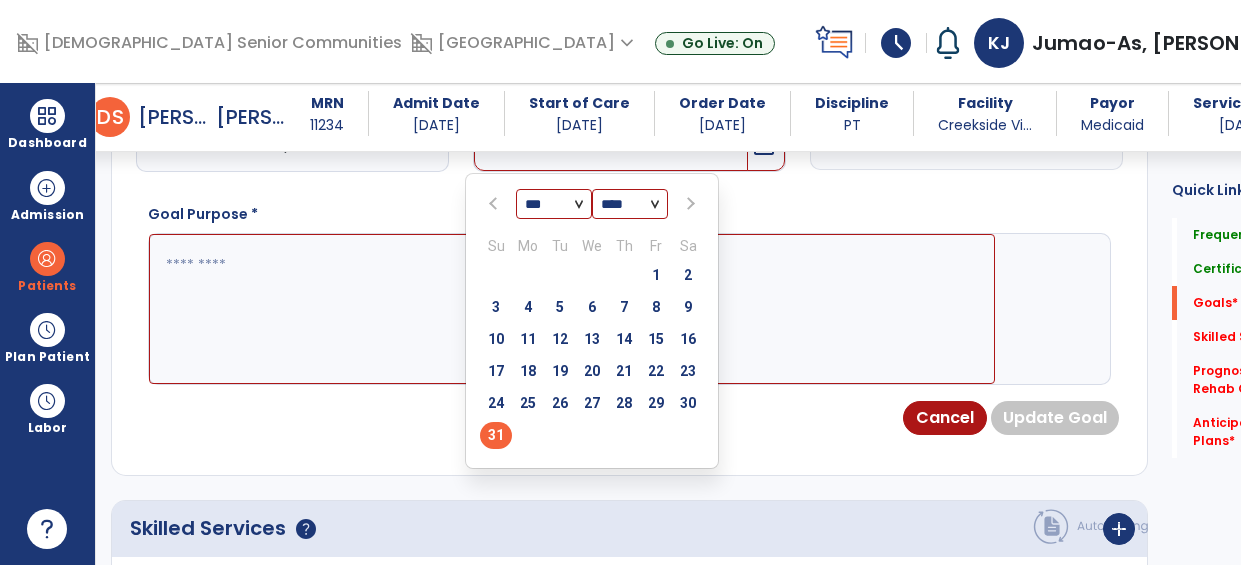 type on "*********" 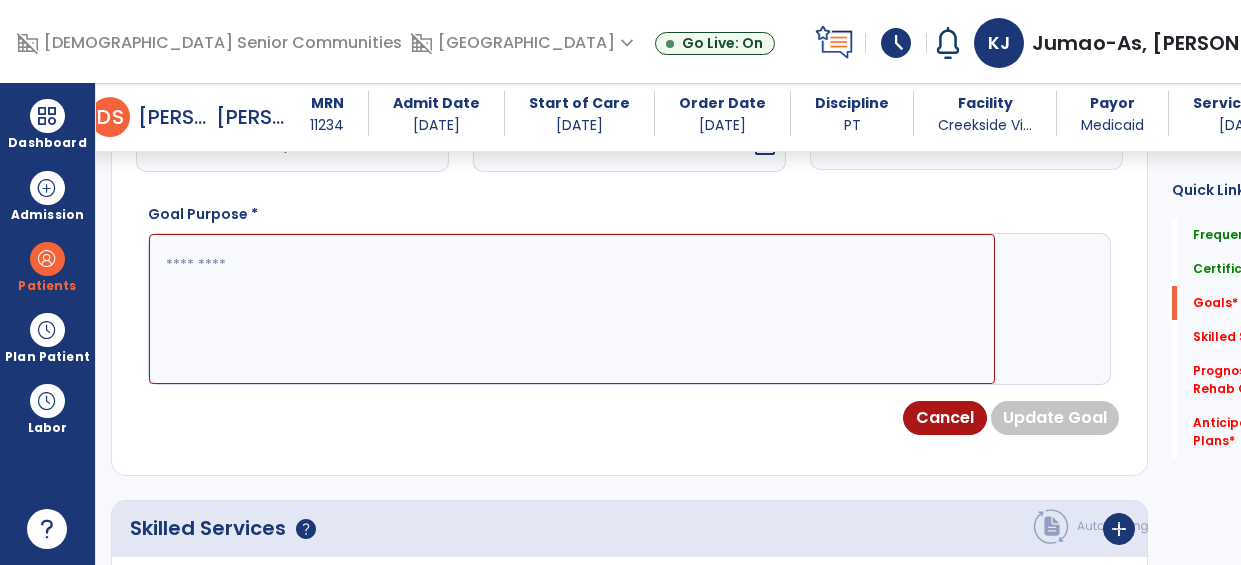 click at bounding box center (572, 309) 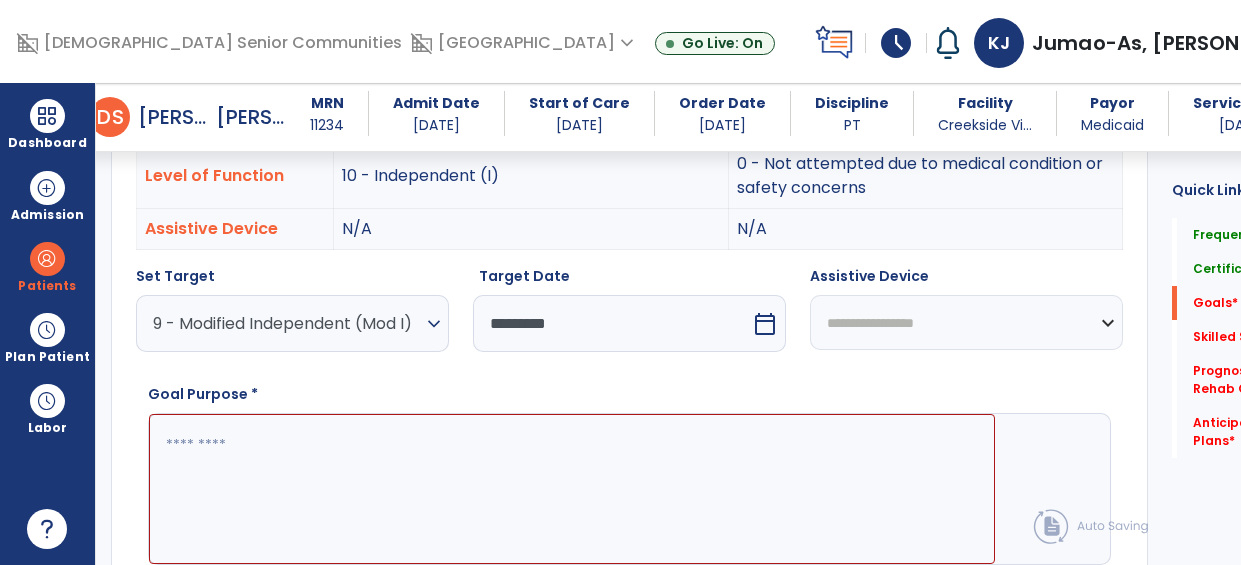 scroll, scrollTop: 657, scrollLeft: 0, axis: vertical 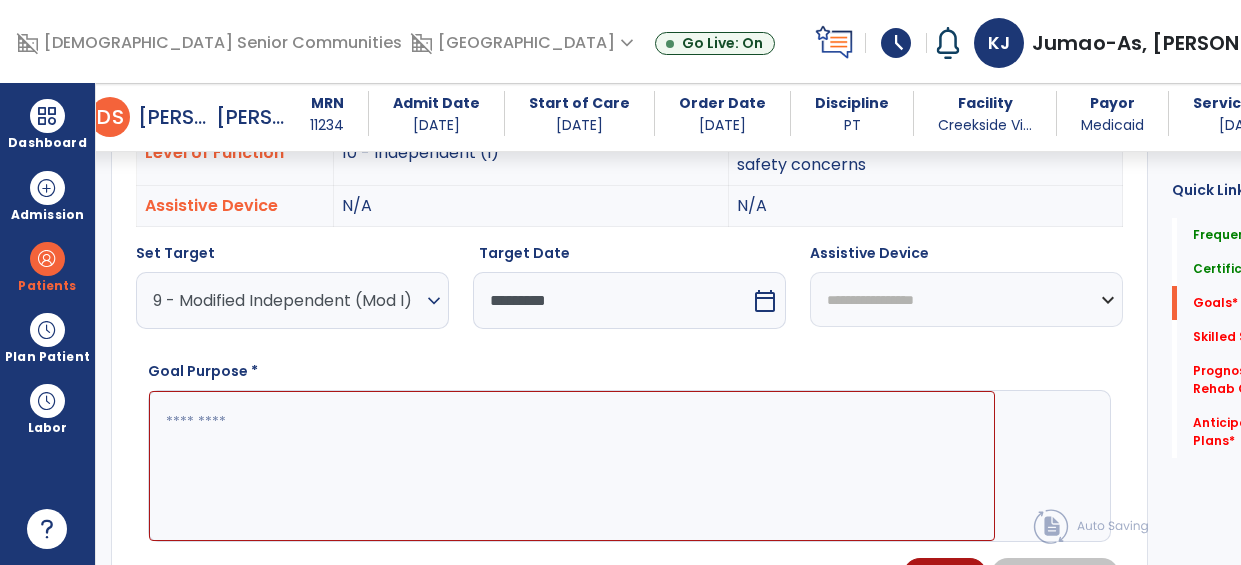click at bounding box center [572, 466] 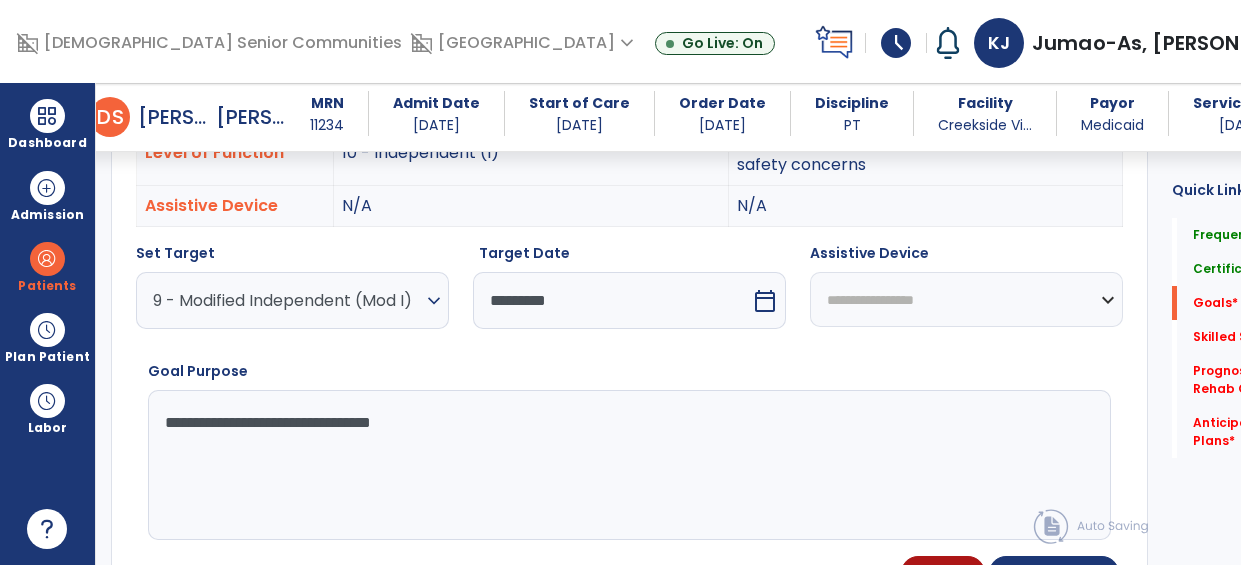 type on "**********" 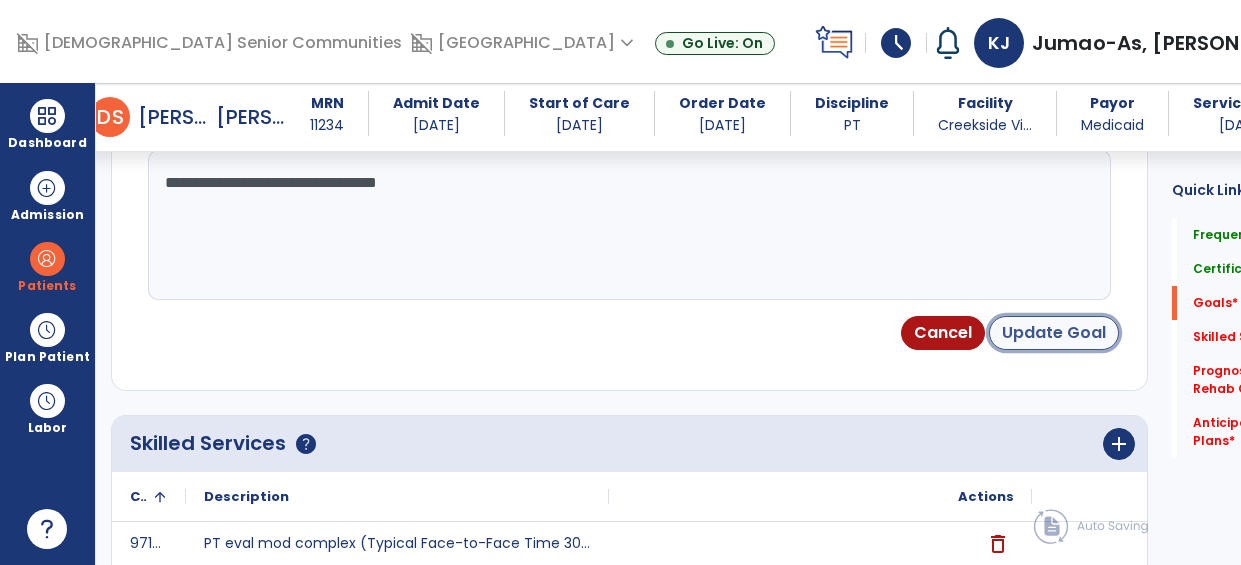click on "Update Goal" at bounding box center [1054, 333] 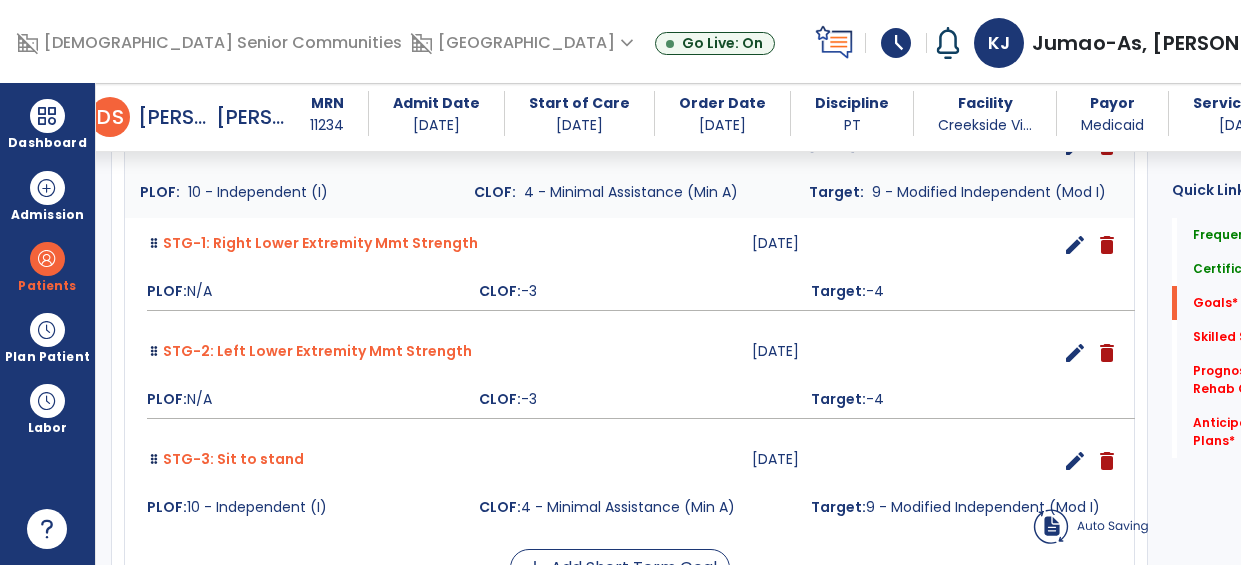 scroll, scrollTop: 283, scrollLeft: 0, axis: vertical 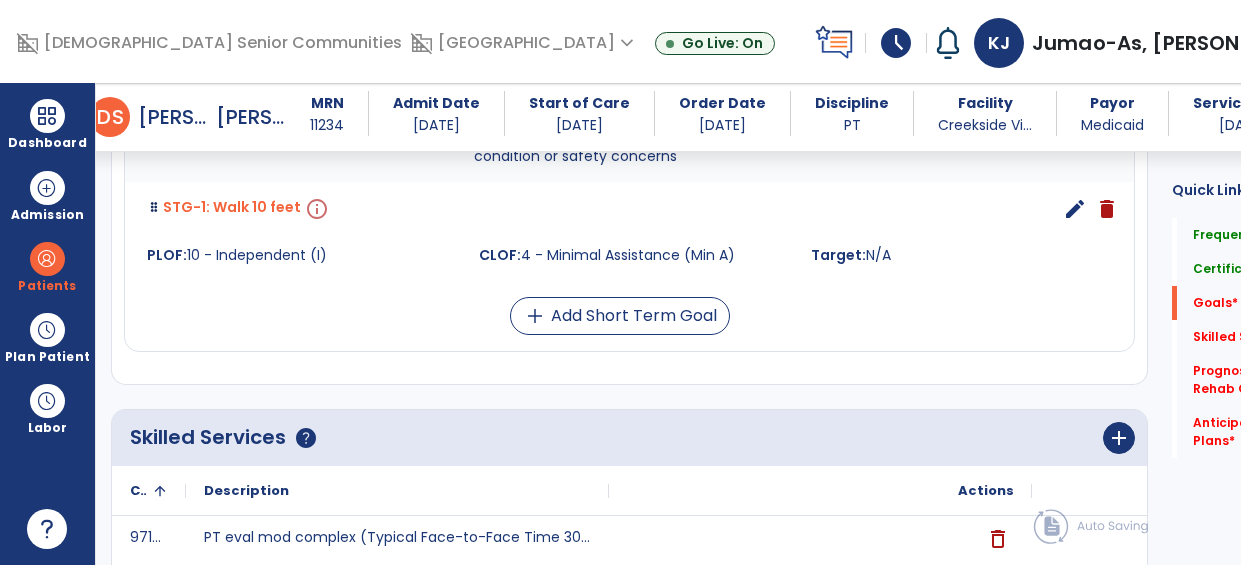 click on "info" at bounding box center [315, 209] 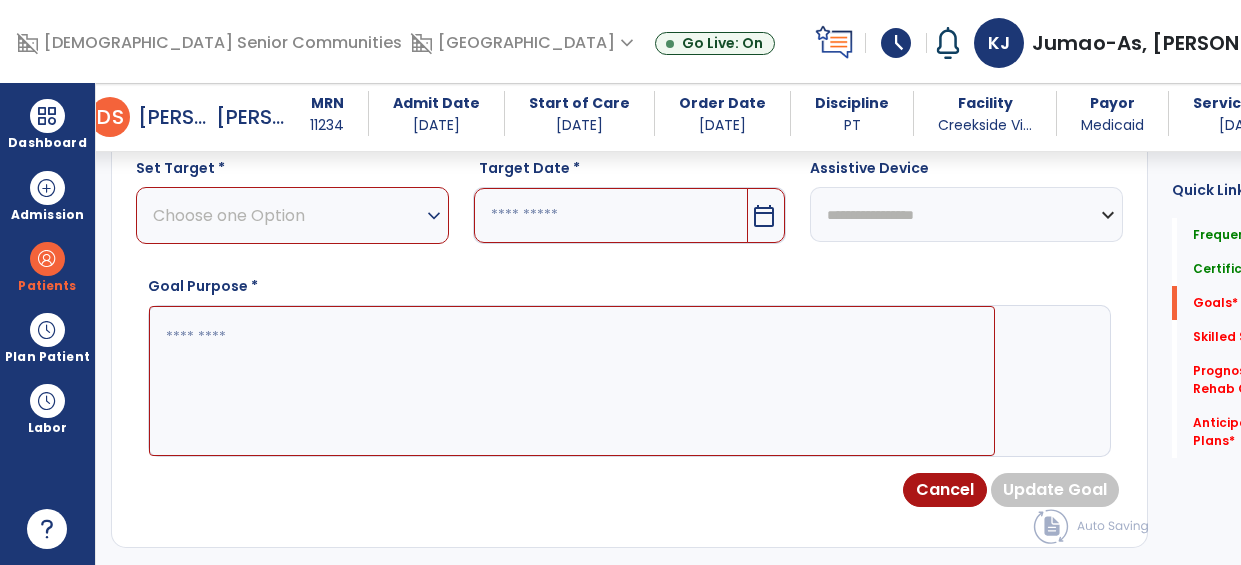 scroll, scrollTop: 548, scrollLeft: 0, axis: vertical 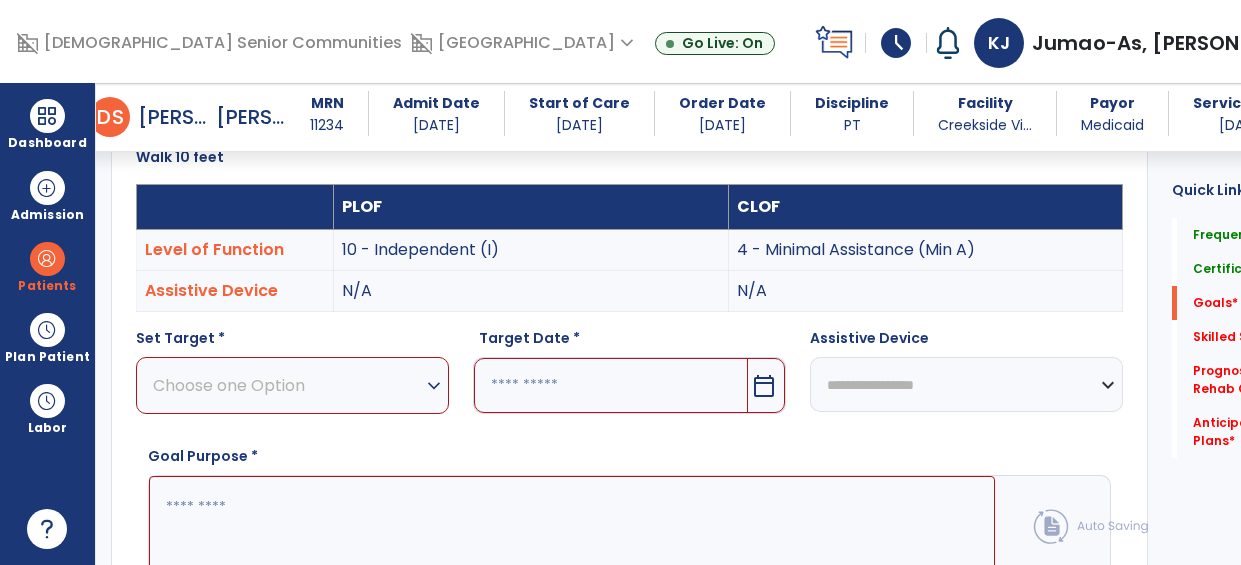 click on "Choose one Option" at bounding box center [287, 385] 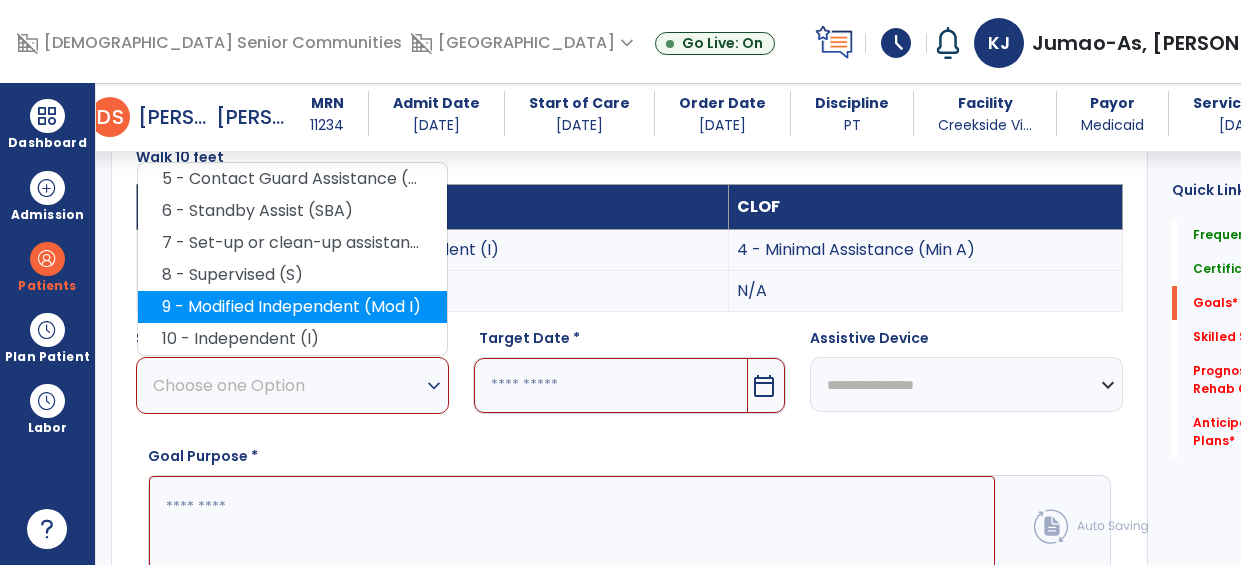 click on "9 - Modified Independent (Mod I)" at bounding box center (292, 307) 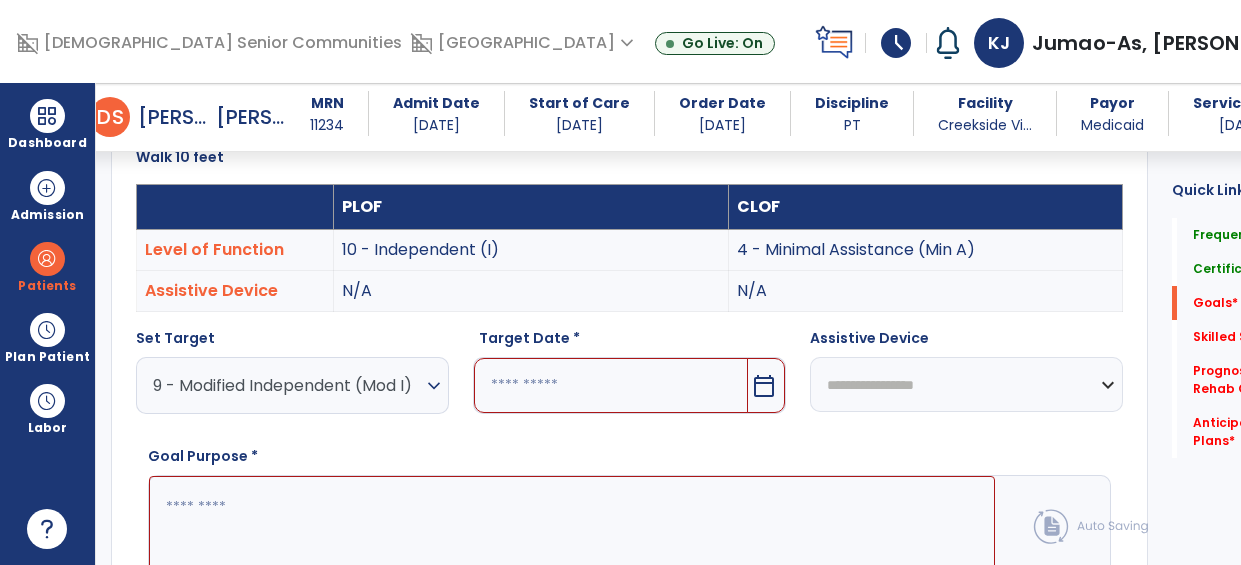 click at bounding box center [611, 385] 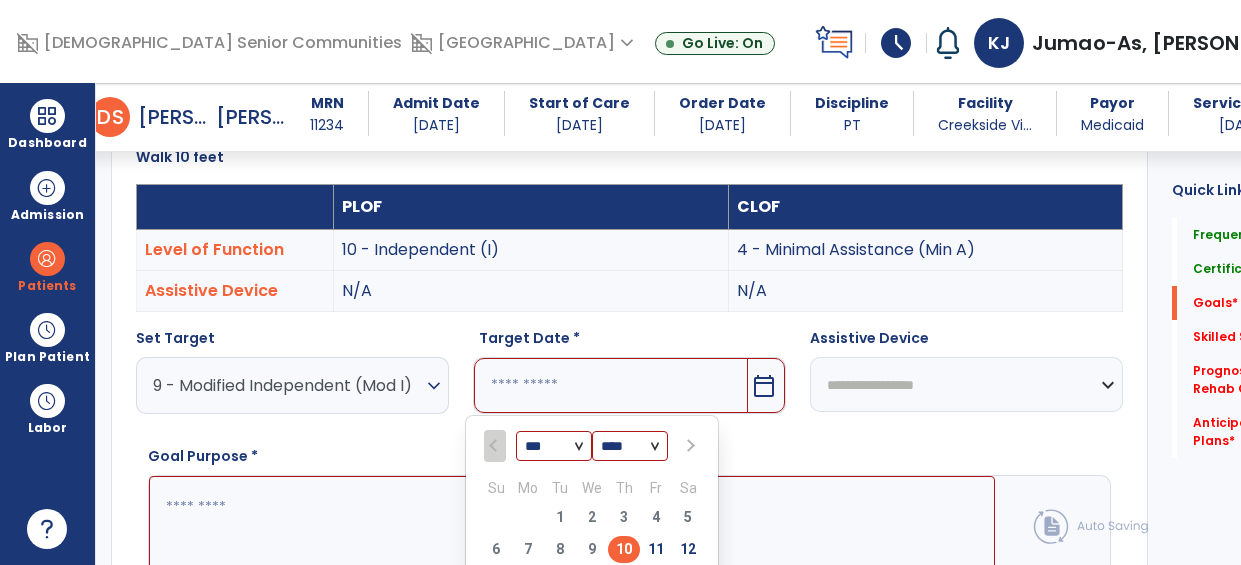 scroll, scrollTop: 565, scrollLeft: 0, axis: vertical 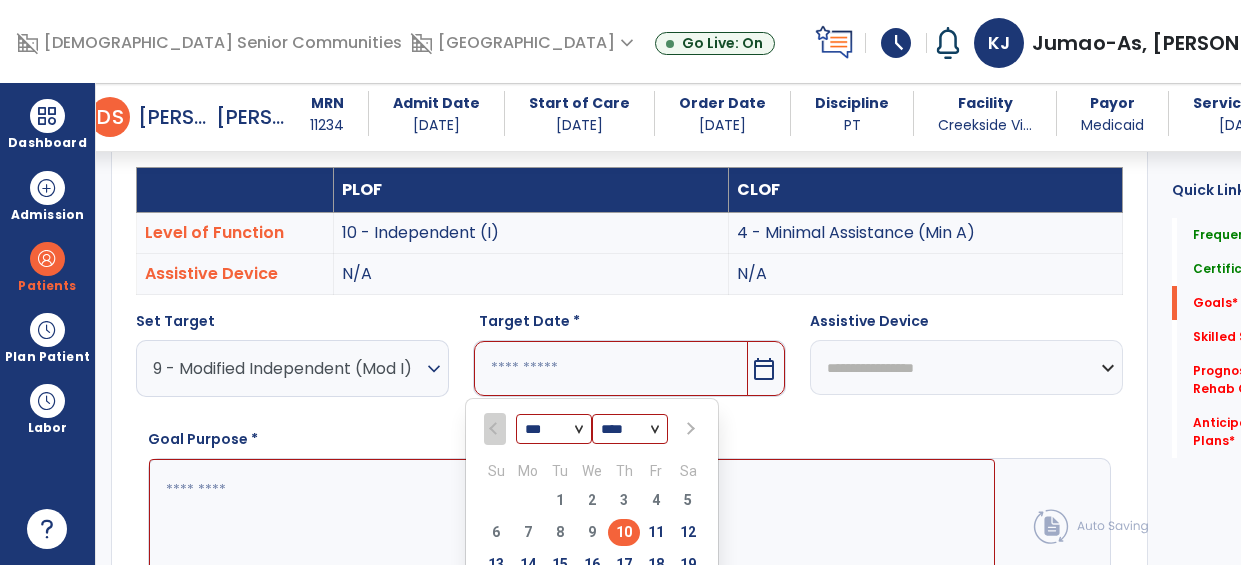 click at bounding box center [688, 429] 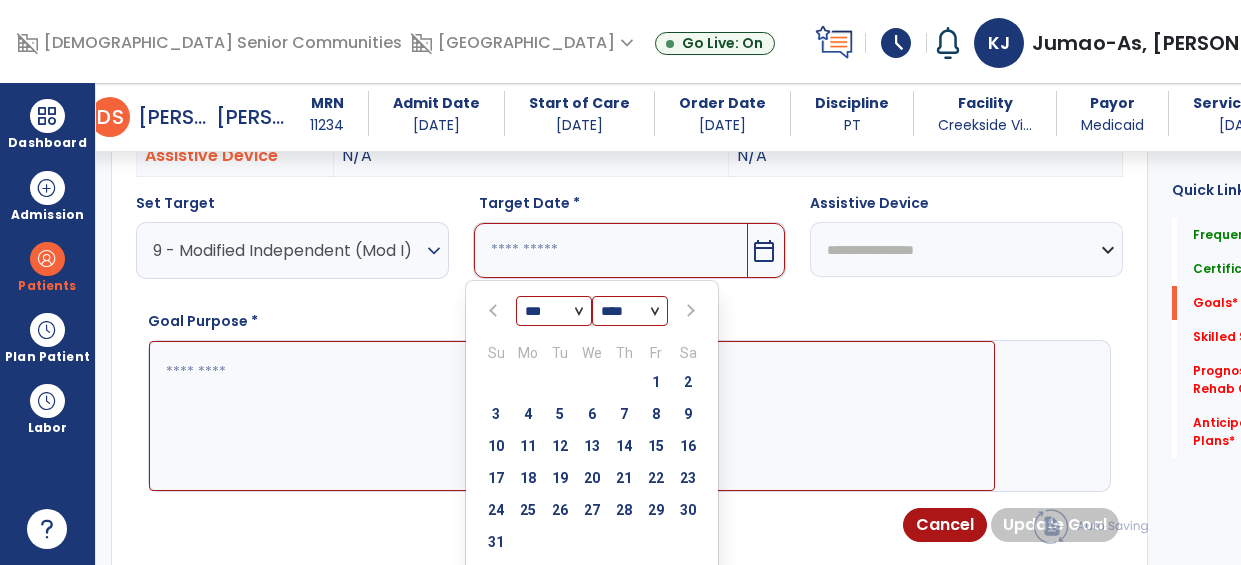 scroll, scrollTop: 684, scrollLeft: 0, axis: vertical 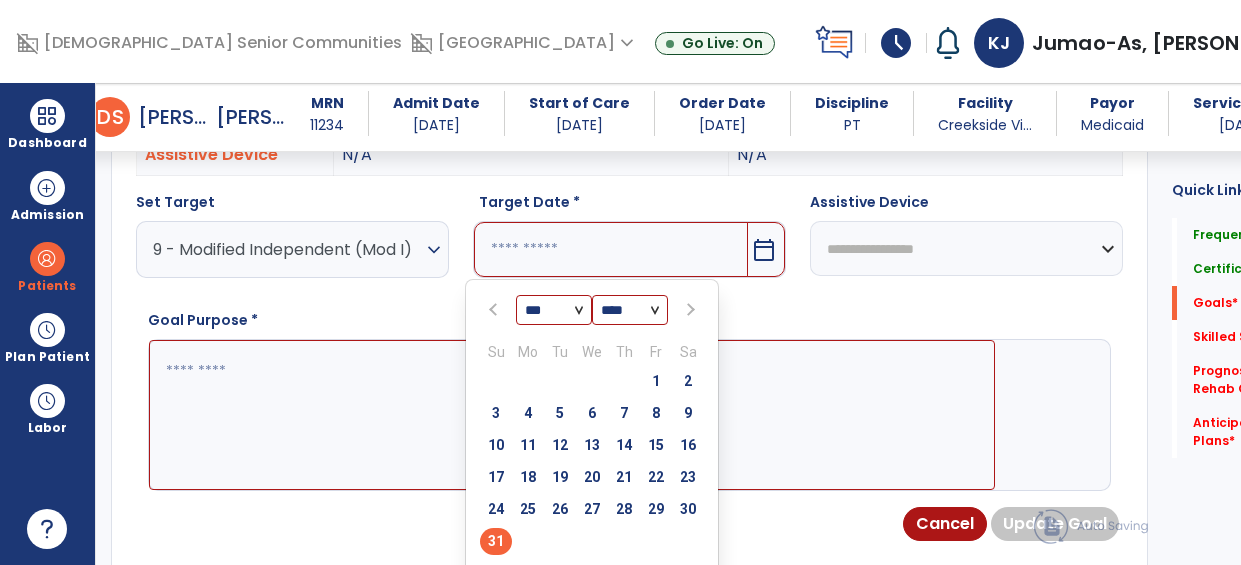 click on "31" at bounding box center [496, 541] 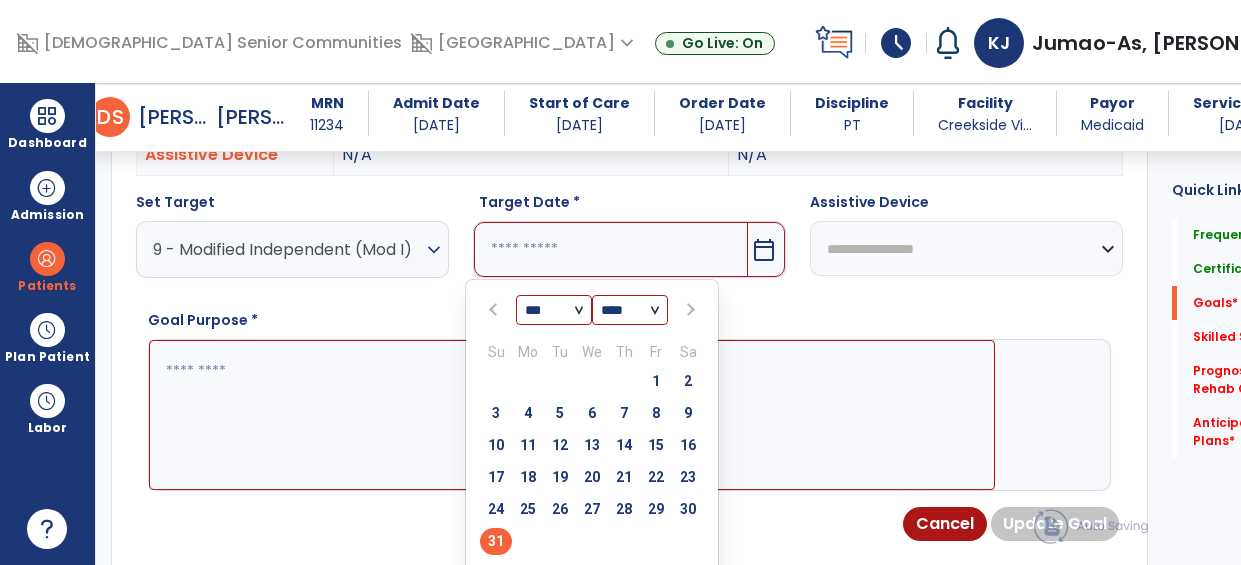 type on "*********" 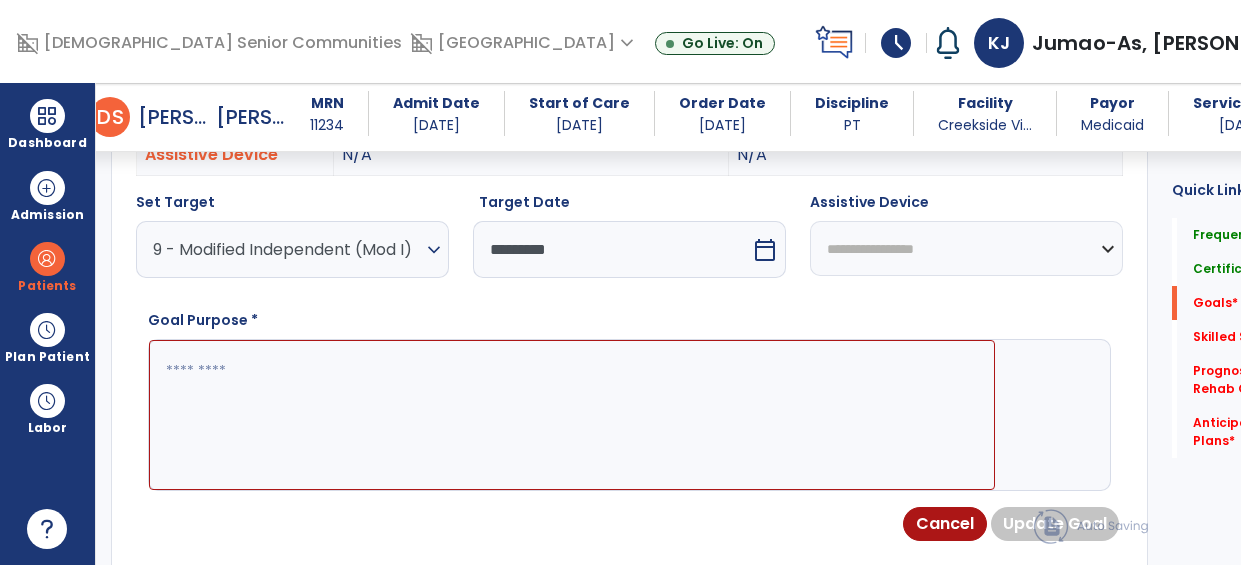 click at bounding box center [572, 415] 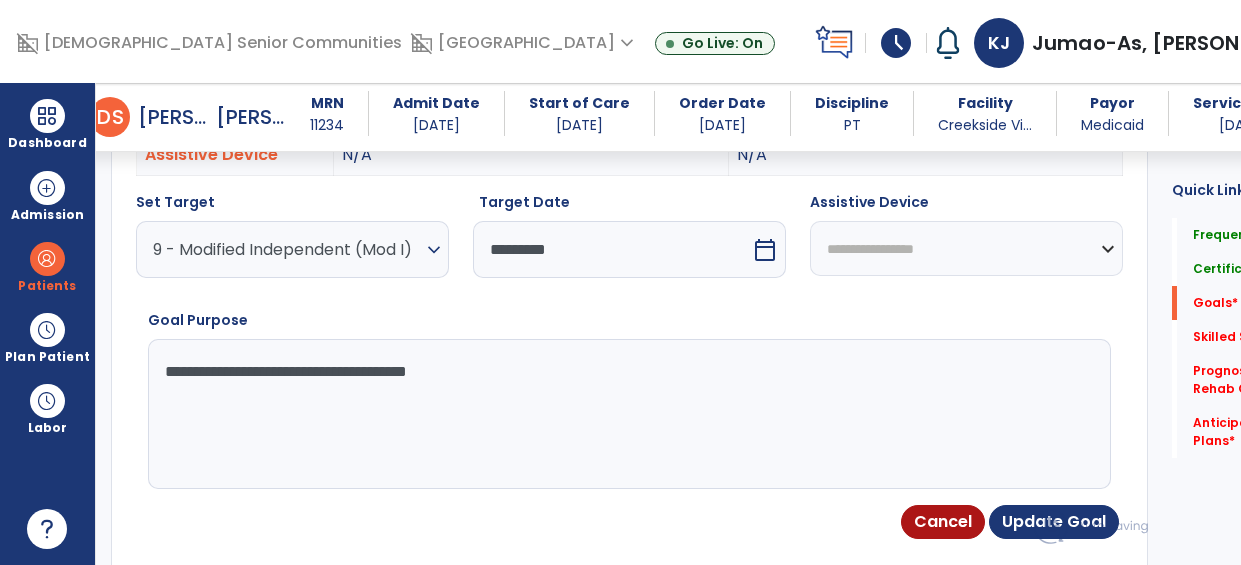type on "**********" 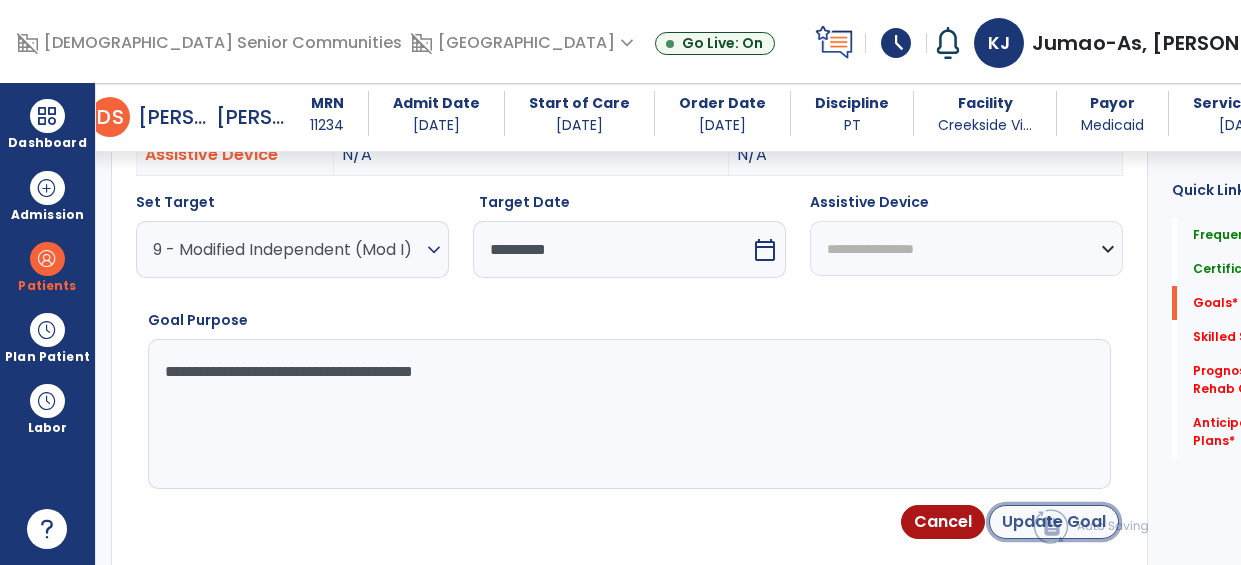 click on "Update Goal" at bounding box center [1054, 522] 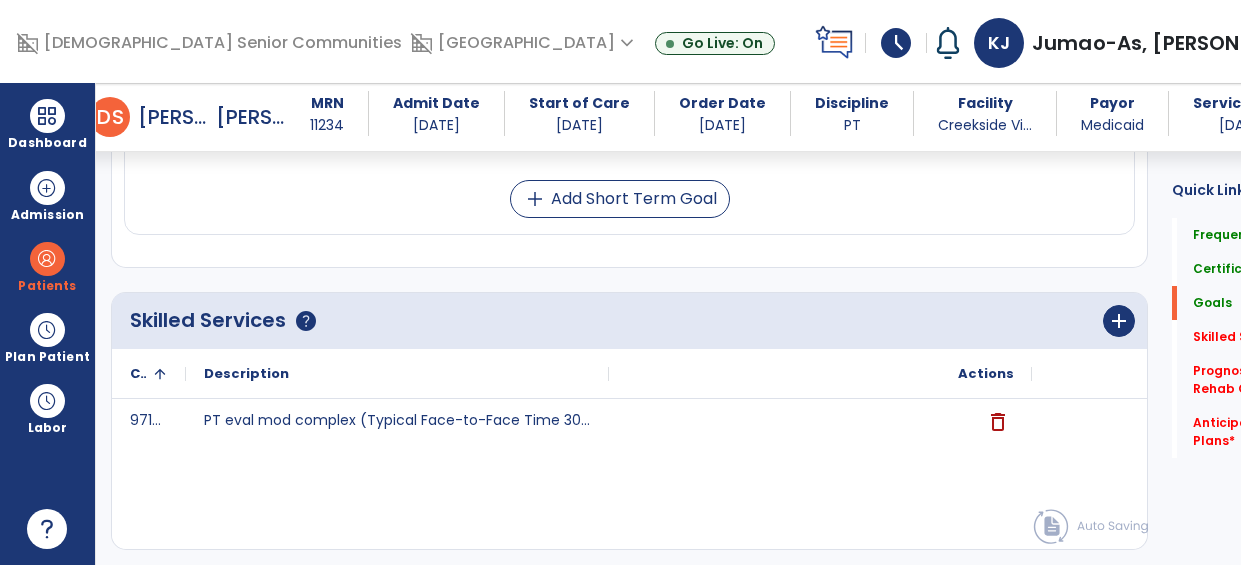 scroll, scrollTop: 1565, scrollLeft: 0, axis: vertical 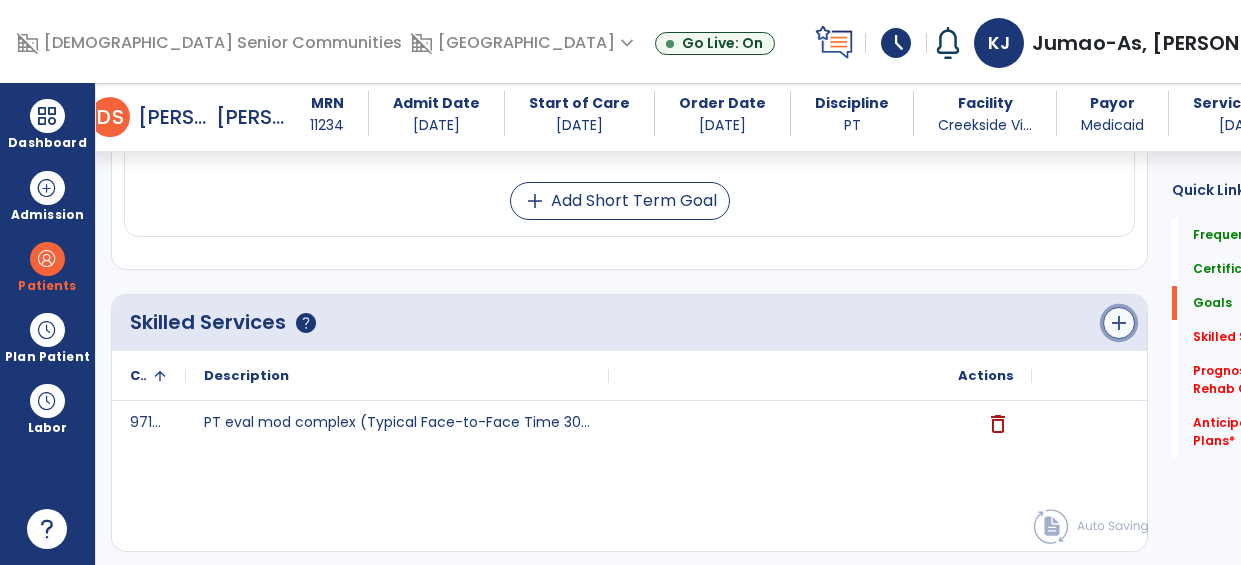 click on "add" 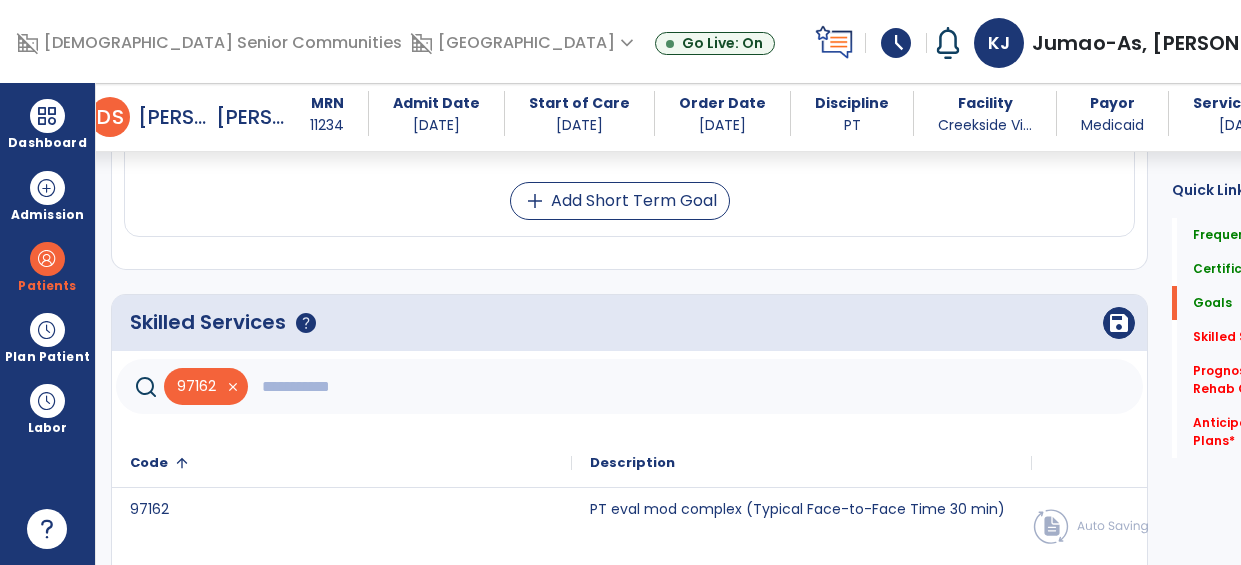 click 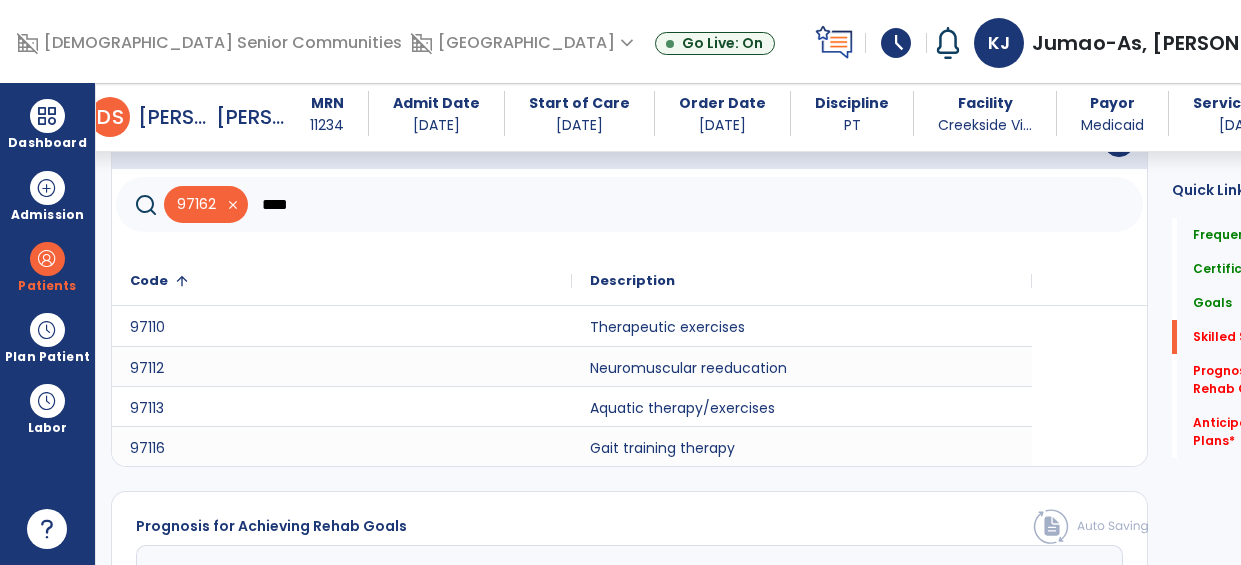scroll, scrollTop: 1749, scrollLeft: 0, axis: vertical 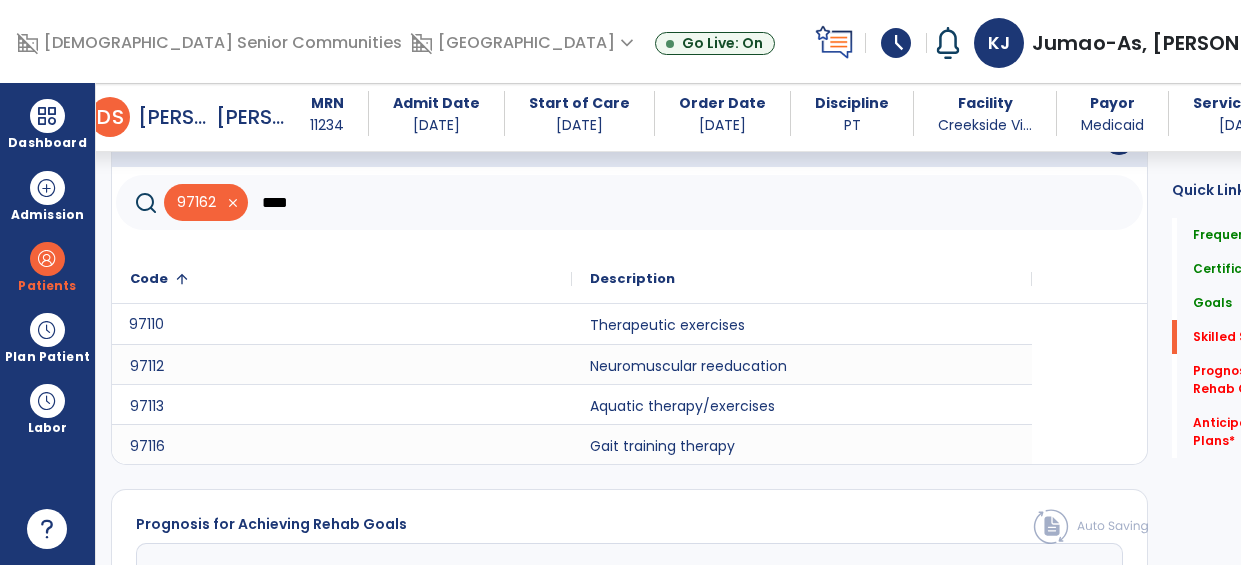 click on "97110" 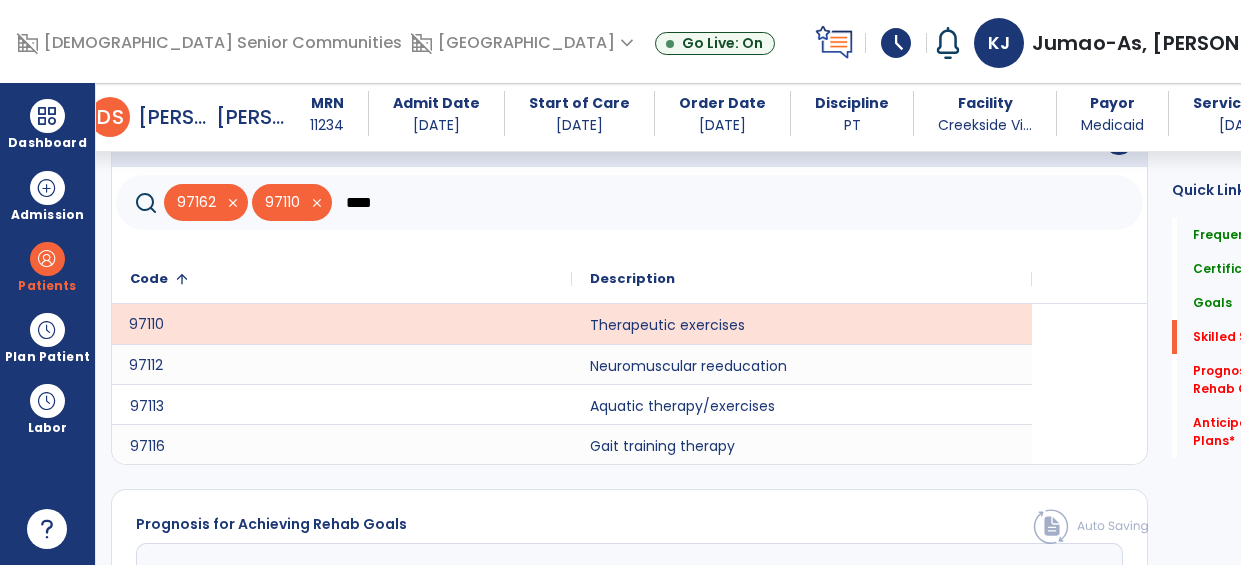 click on "97112" 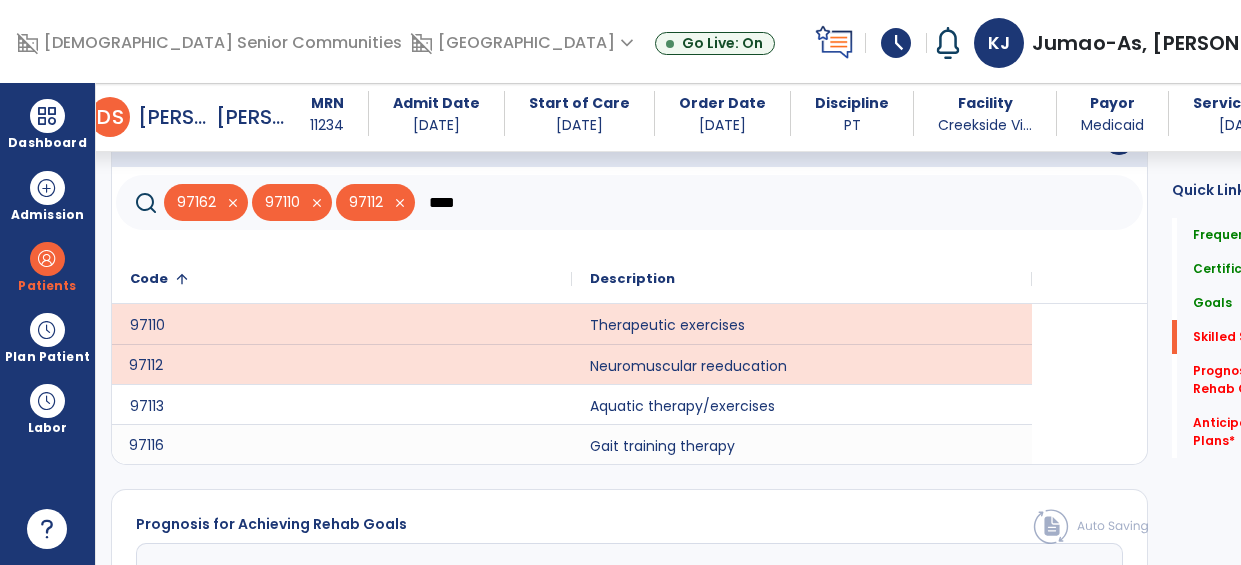 click on "97116" 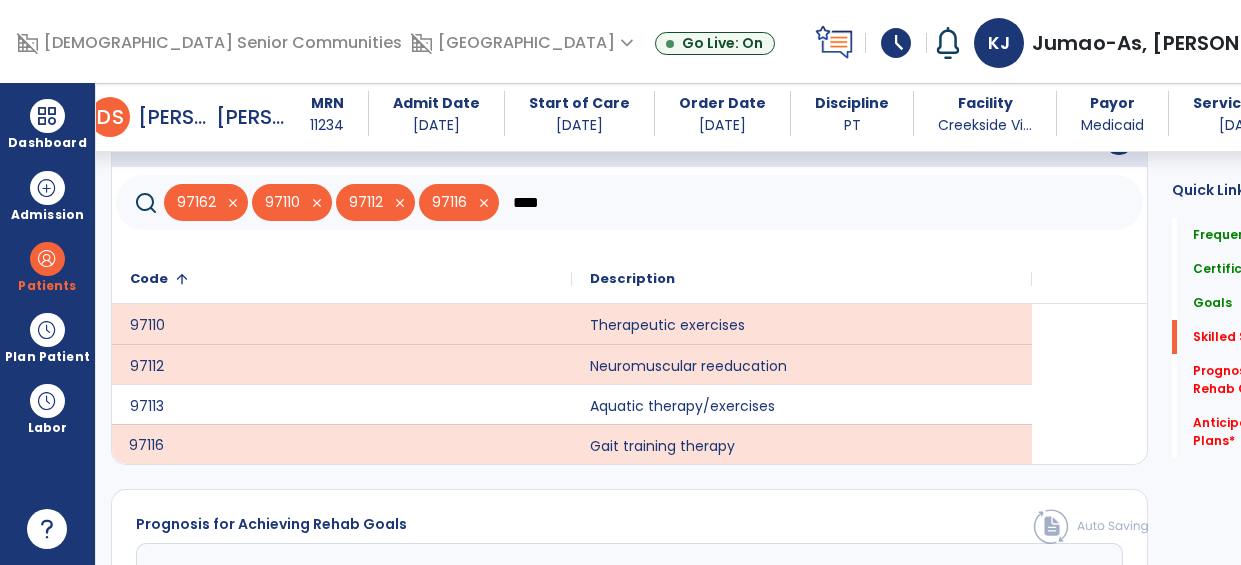 click on "****" 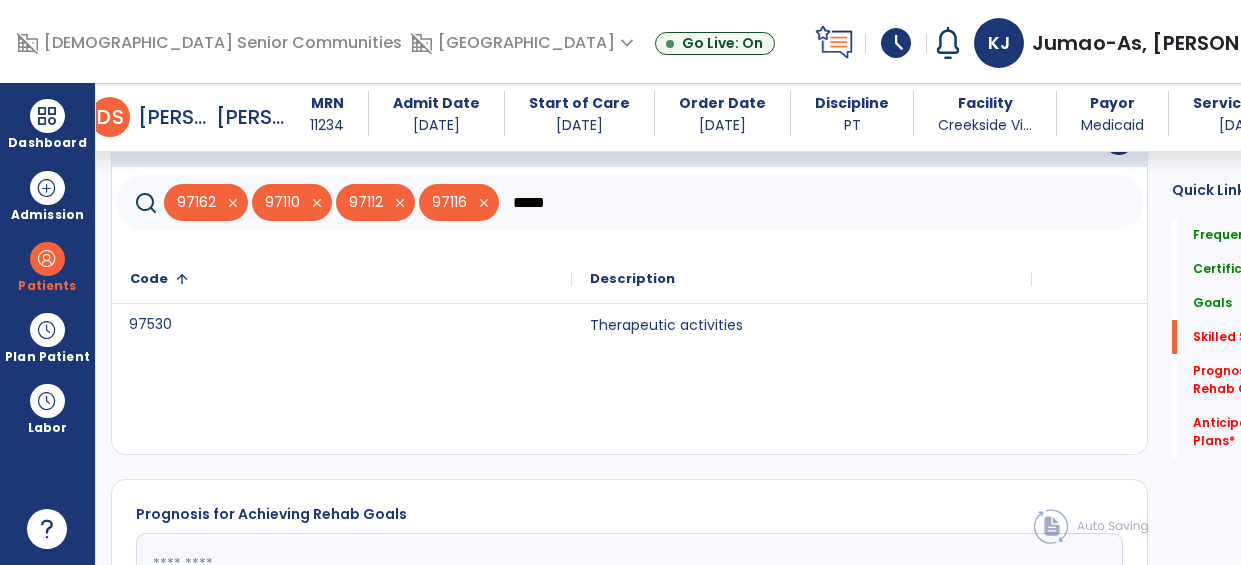 click on "97530" 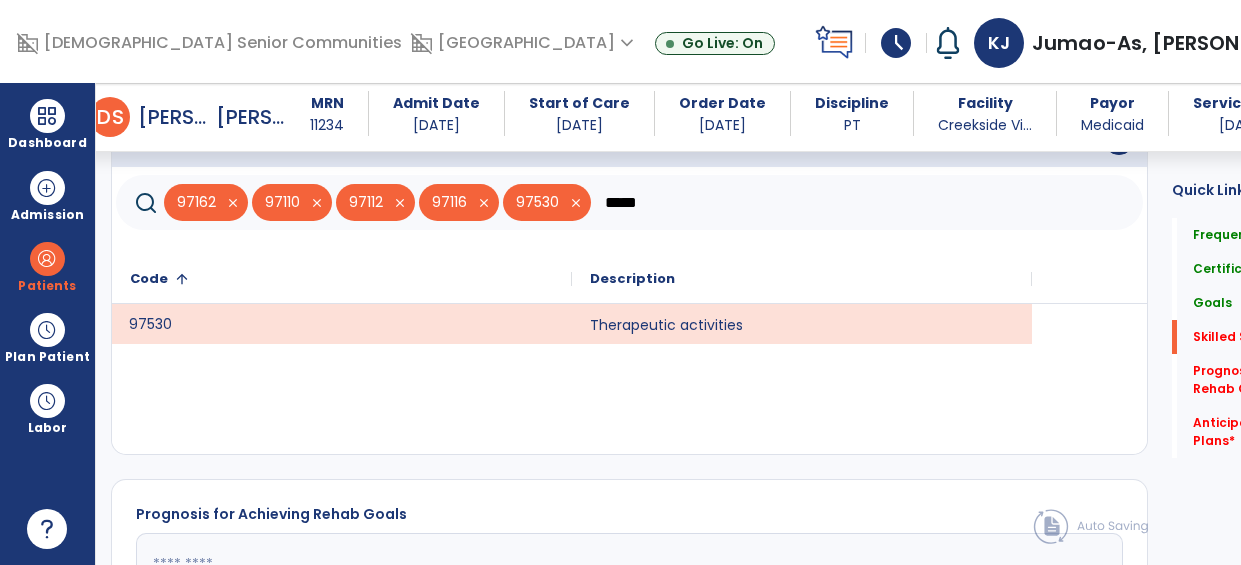 click on "*****" 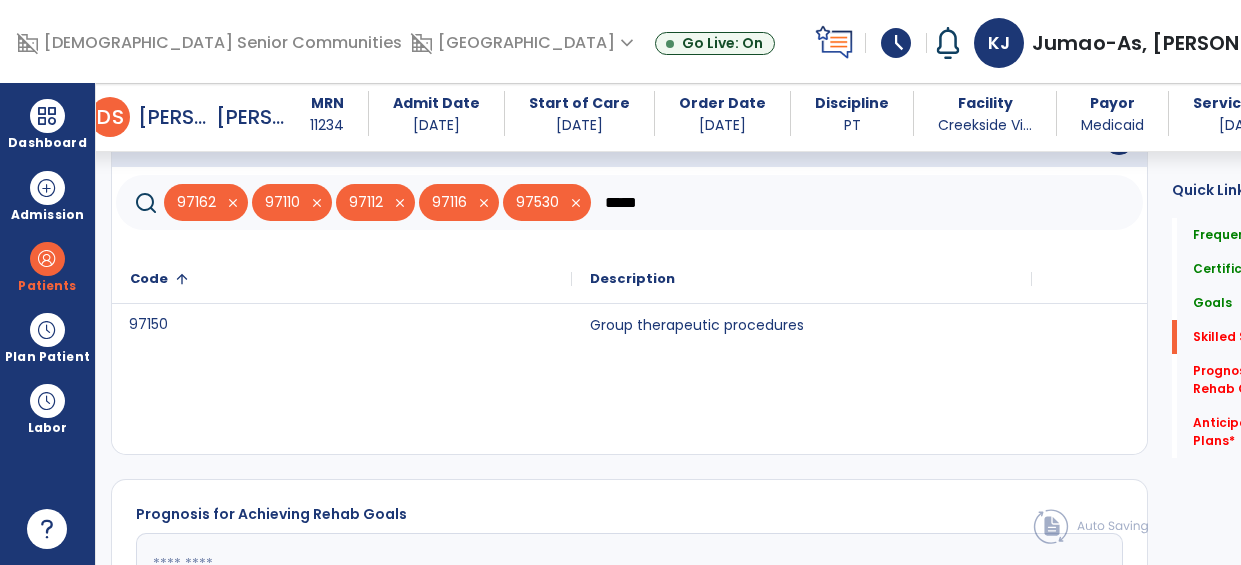 type on "*****" 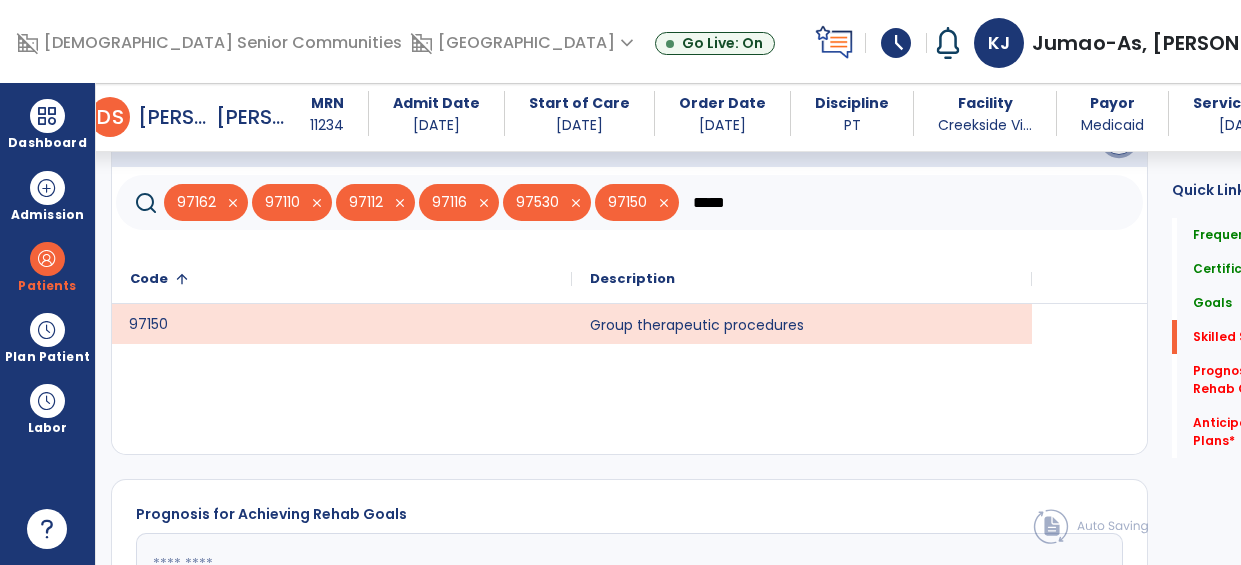 click on "save" 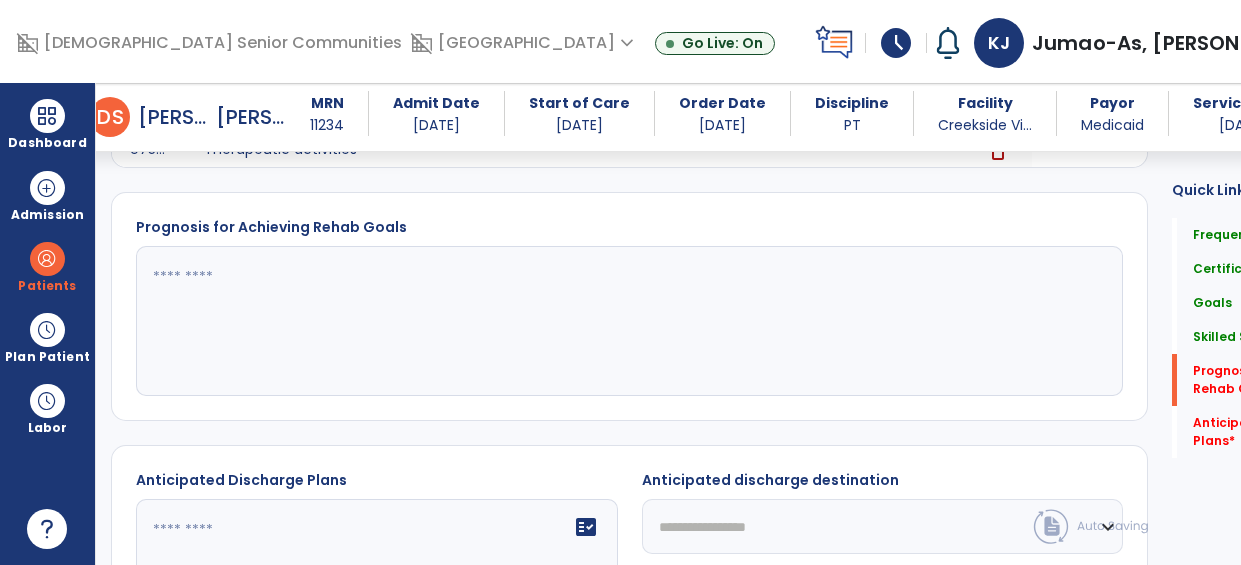 scroll, scrollTop: 2025, scrollLeft: 0, axis: vertical 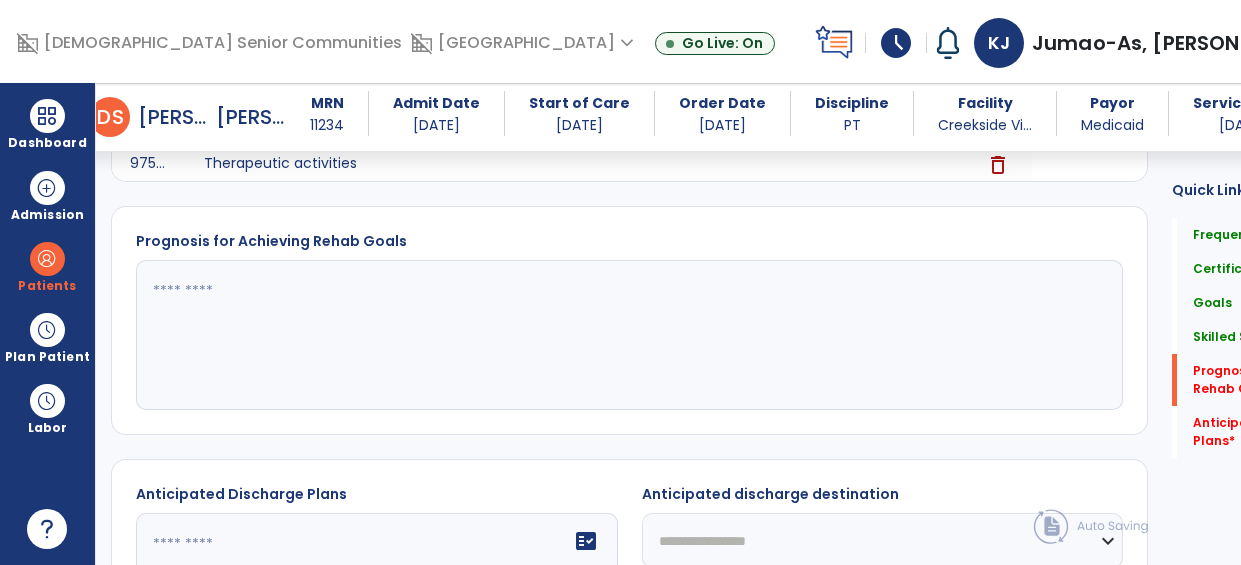 click 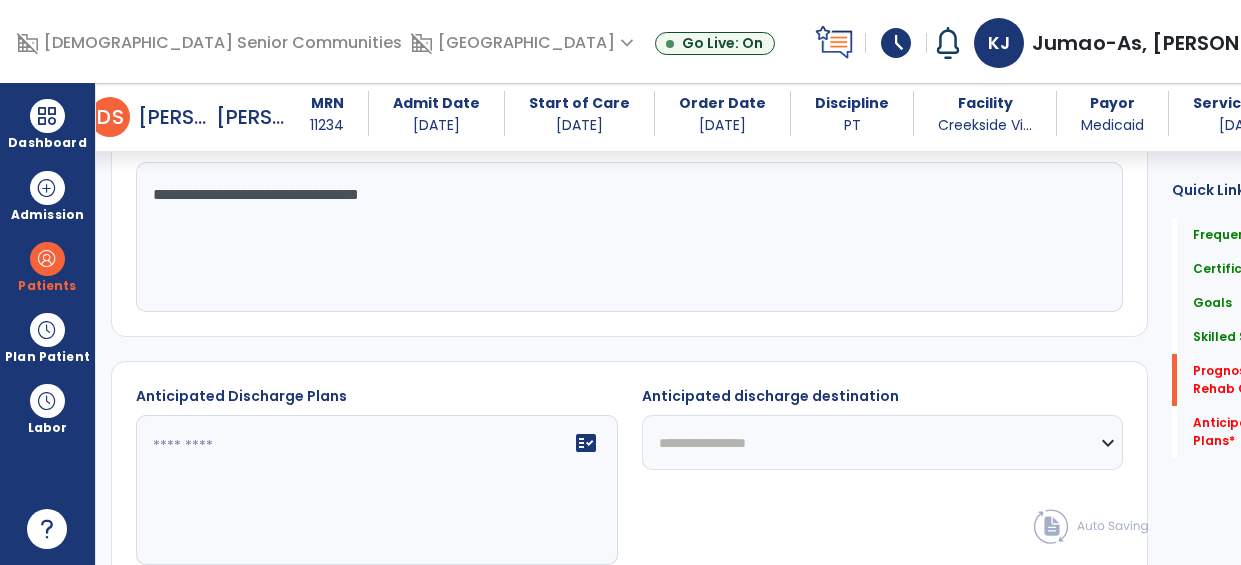 scroll, scrollTop: 2216, scrollLeft: 0, axis: vertical 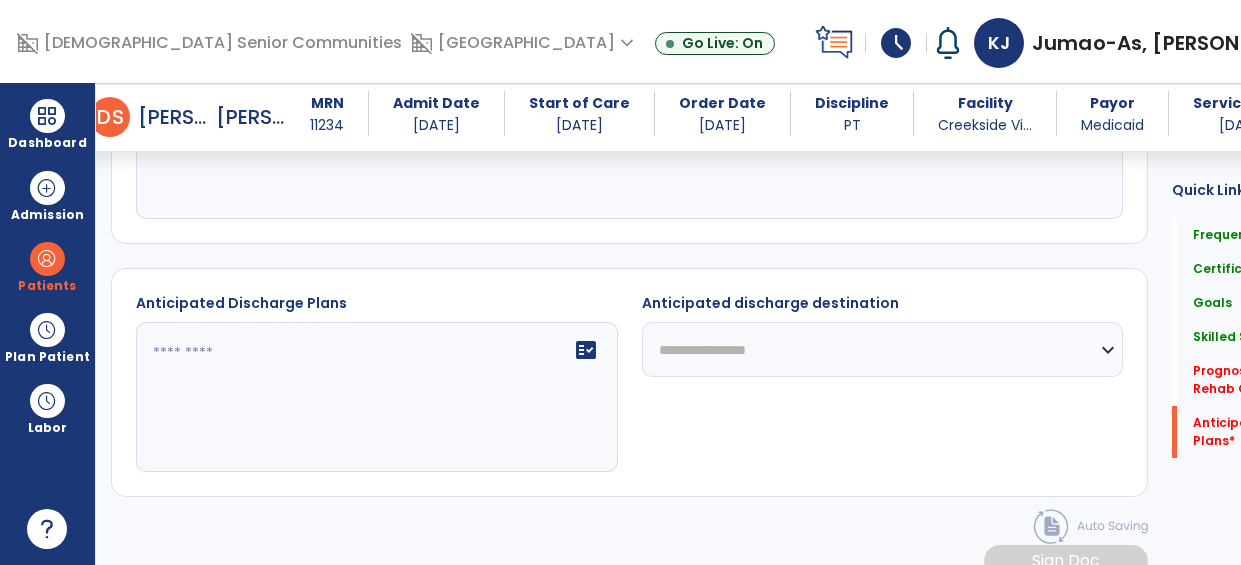 type on "**********" 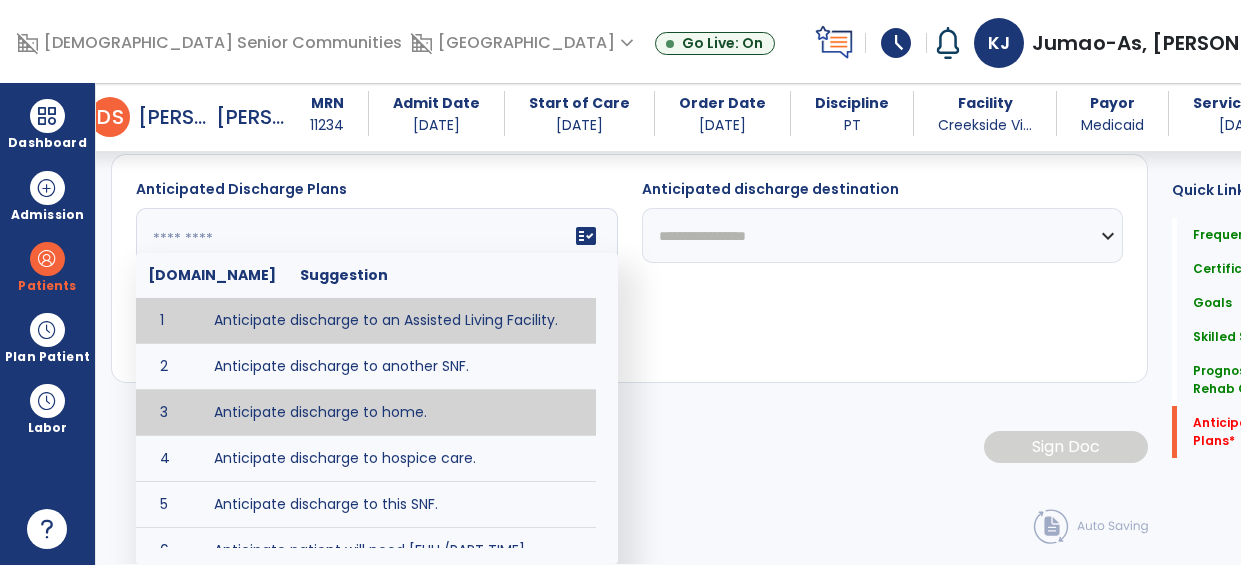 type on "**********" 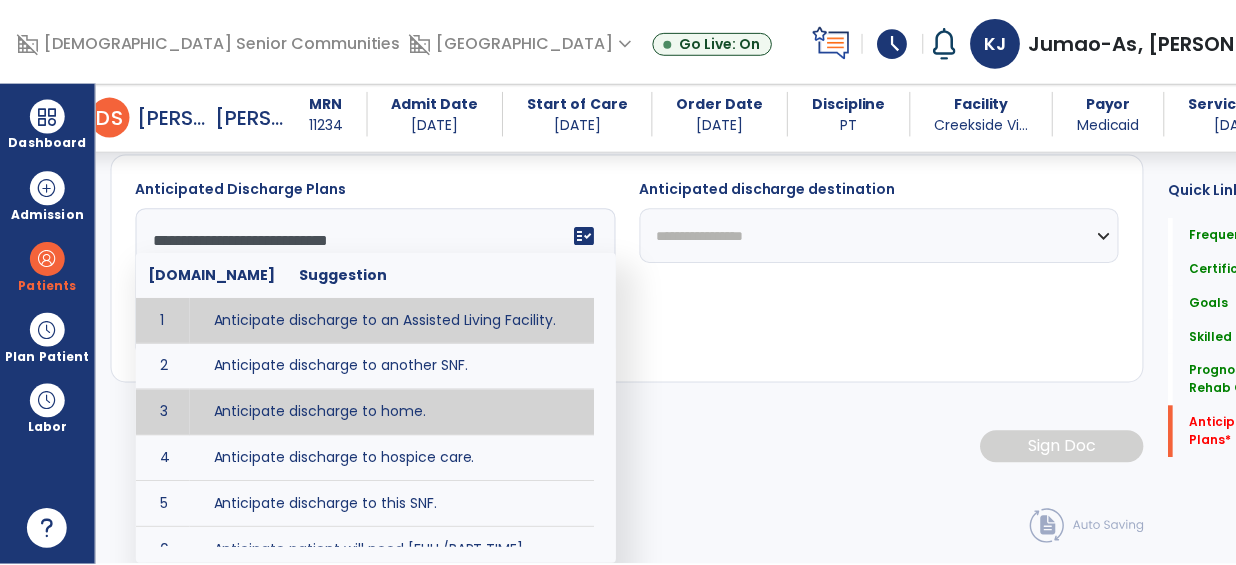 scroll, scrollTop: 2319, scrollLeft: 0, axis: vertical 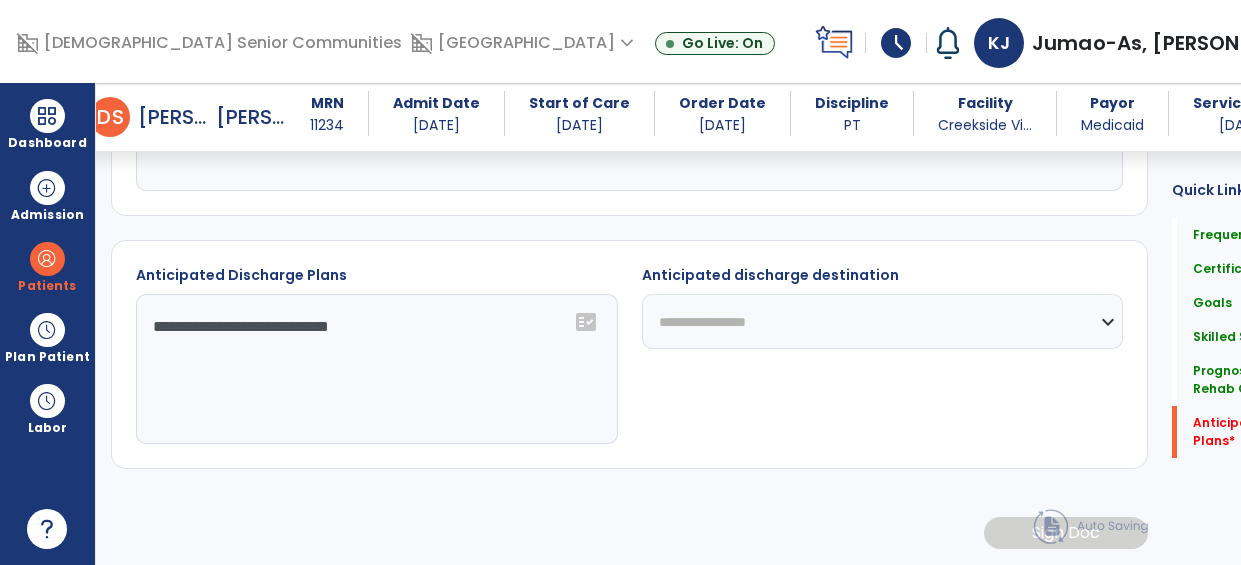 click on "**********" 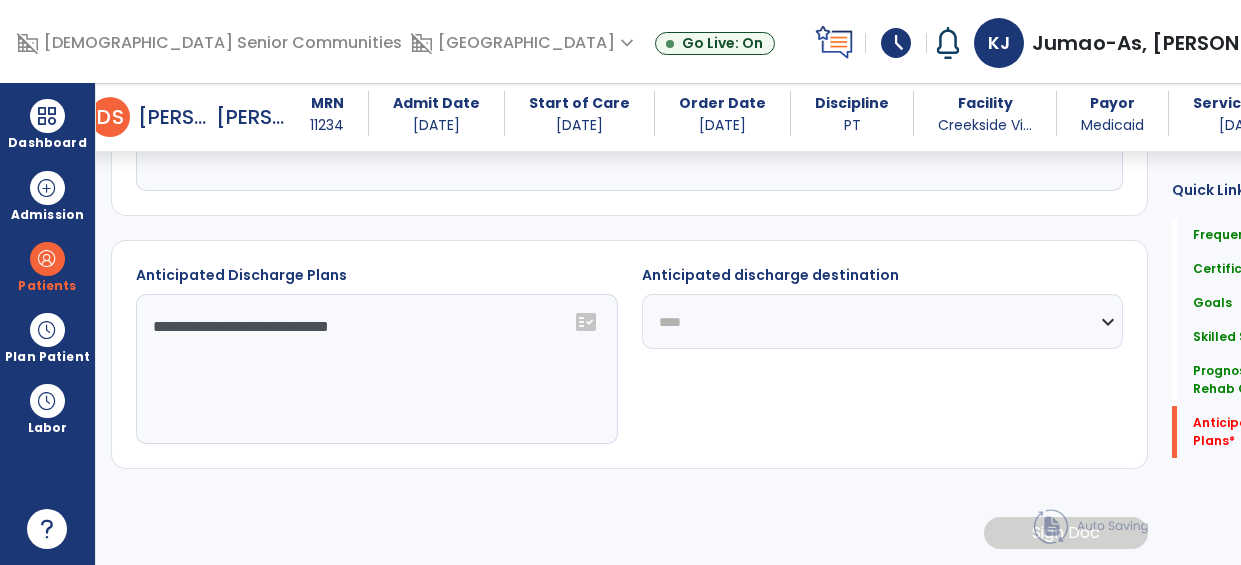 click on "**********" 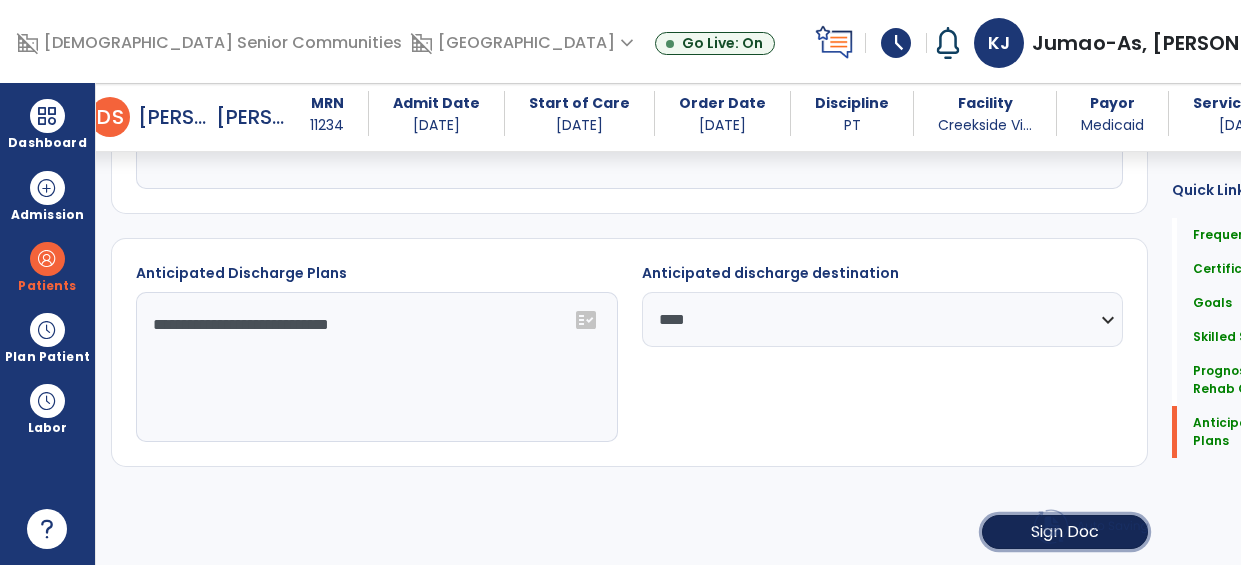 click on "Sign Doc" 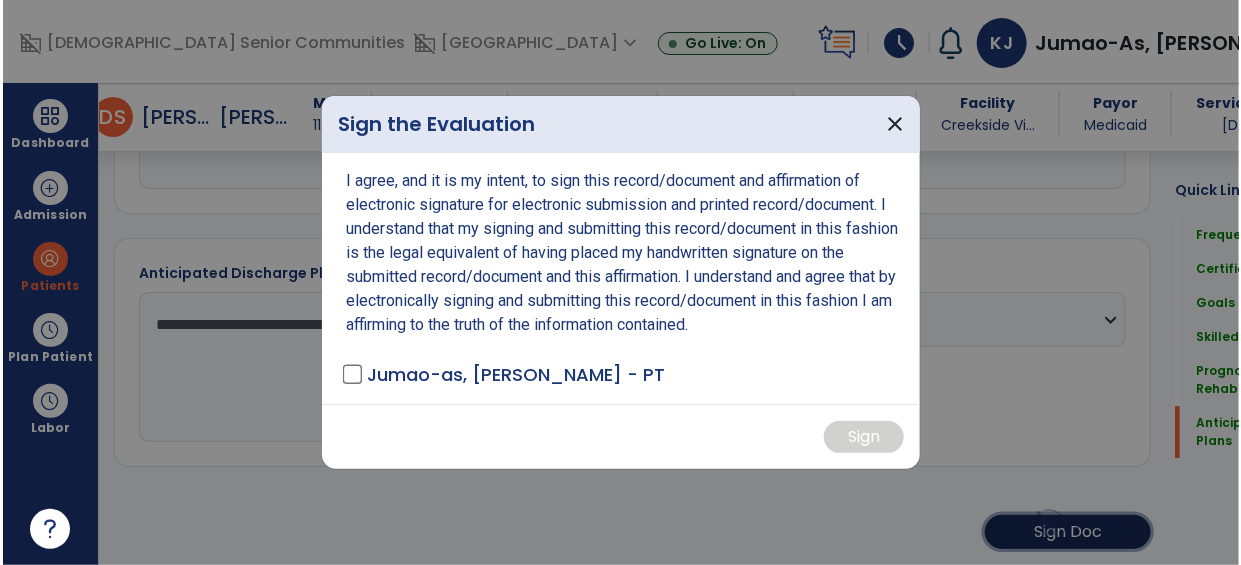 scroll, scrollTop: 2319, scrollLeft: 0, axis: vertical 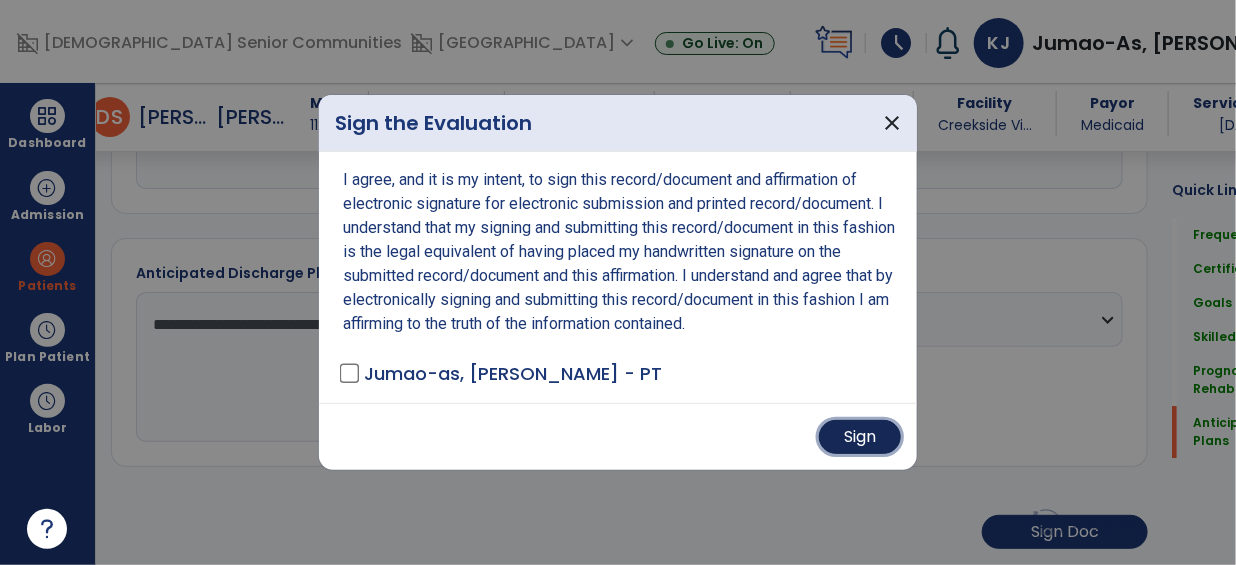 click on "Sign" at bounding box center [860, 437] 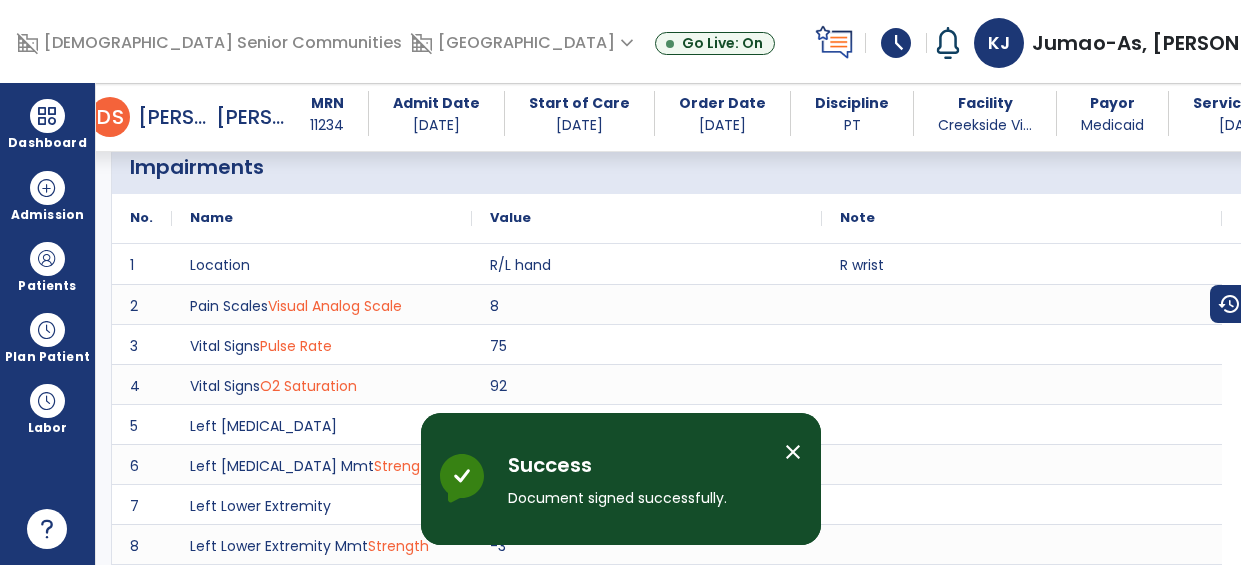 scroll, scrollTop: 1908, scrollLeft: 0, axis: vertical 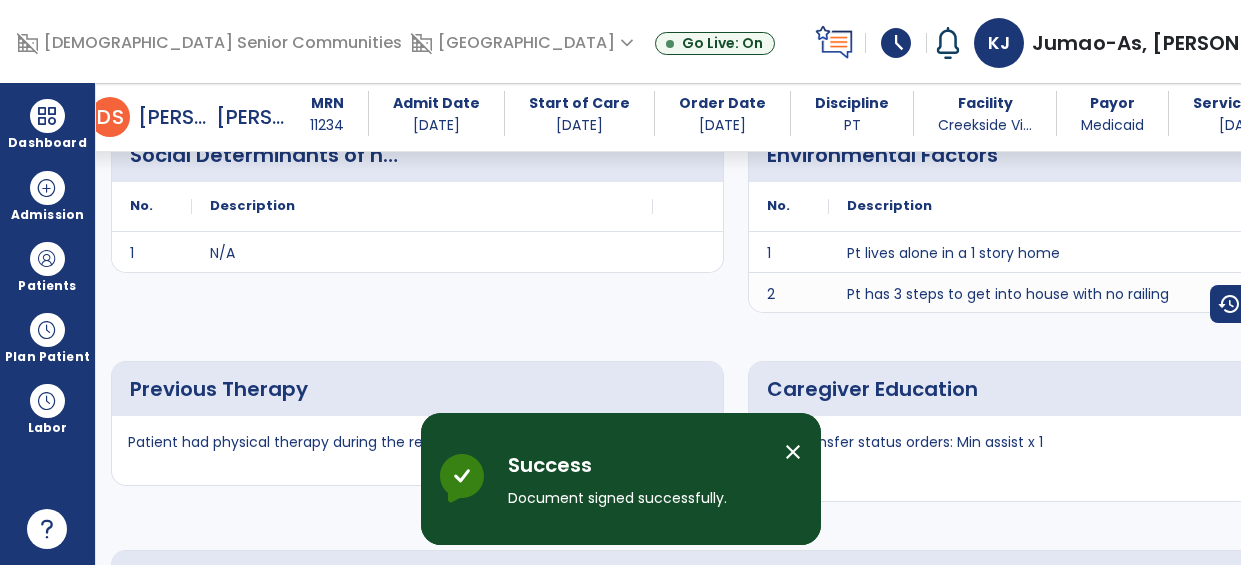 click on "close" at bounding box center (793, 452) 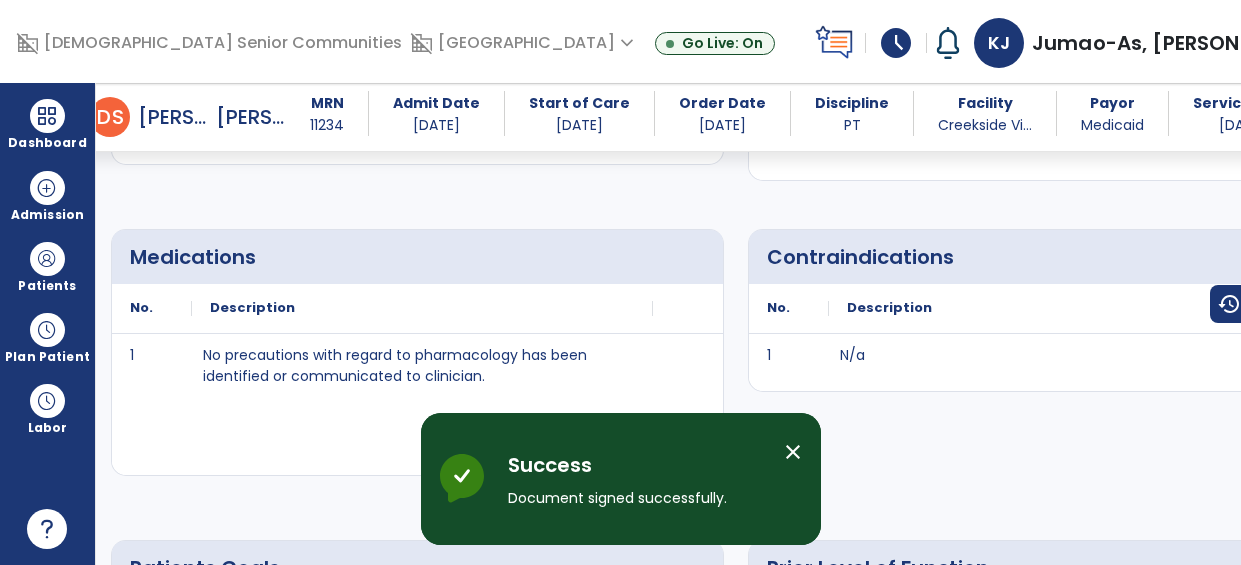 click on "close" at bounding box center (793, 452) 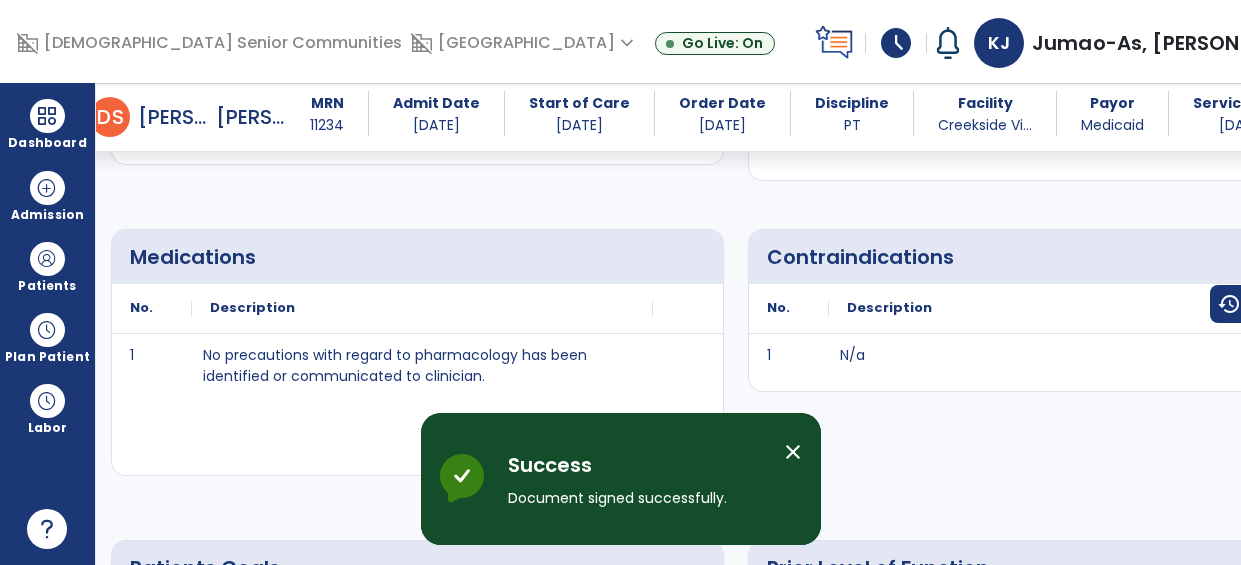click on "close" at bounding box center (801, 455) 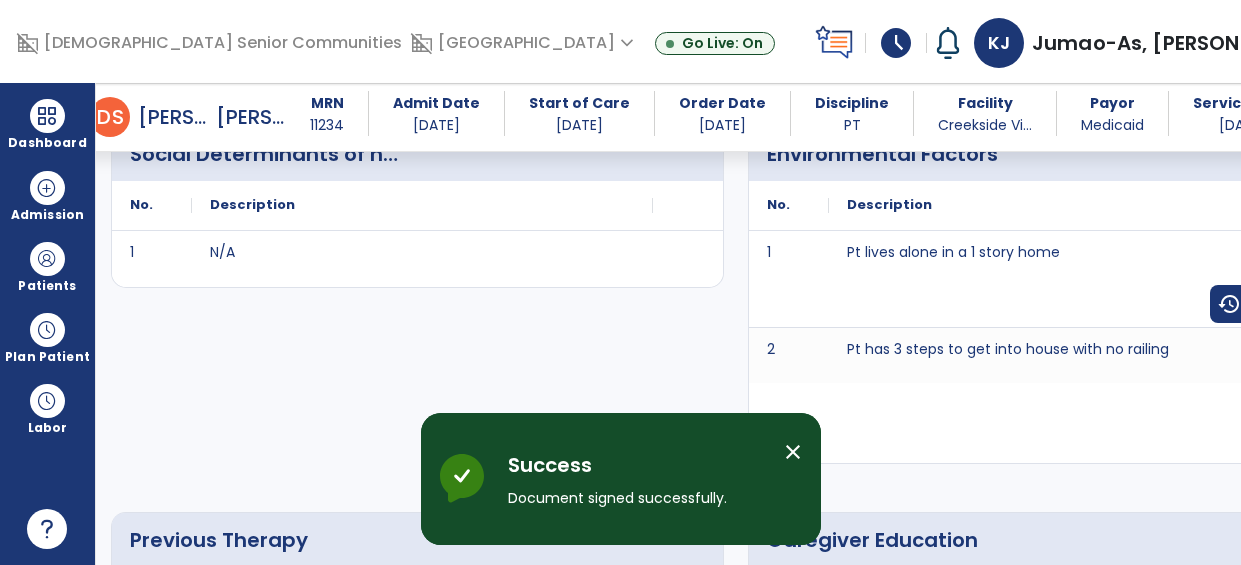 click on "close" at bounding box center [793, 452] 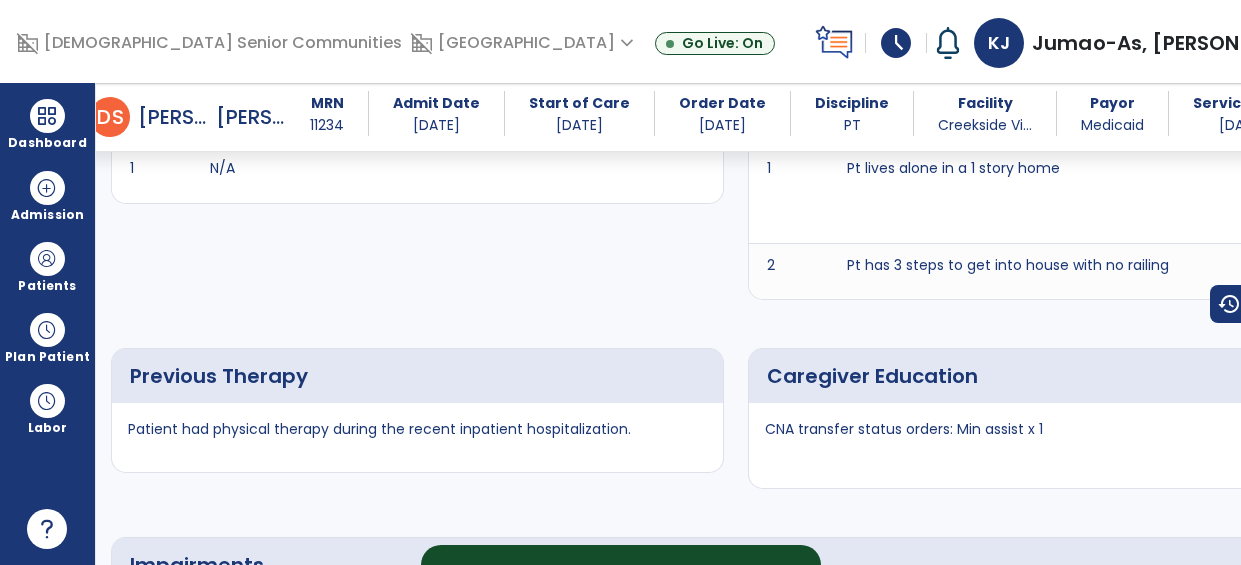 click on "Success Document signed successfully.  close   Innova Health  Success" at bounding box center (621, 479) 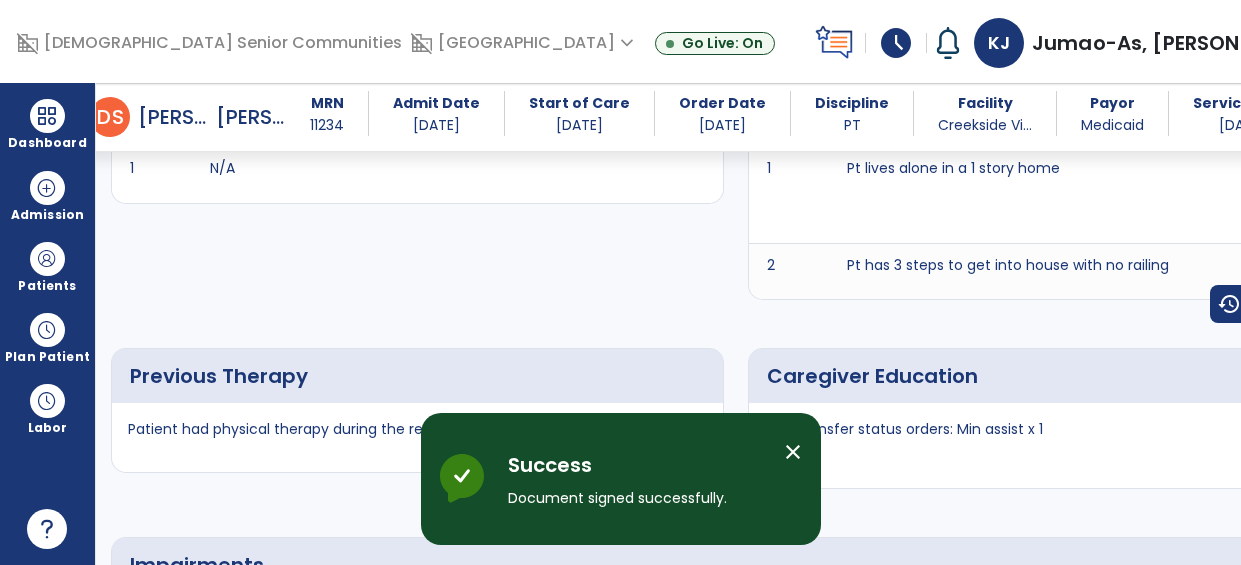 click on "Caregiver Education" at bounding box center (1054, 376) 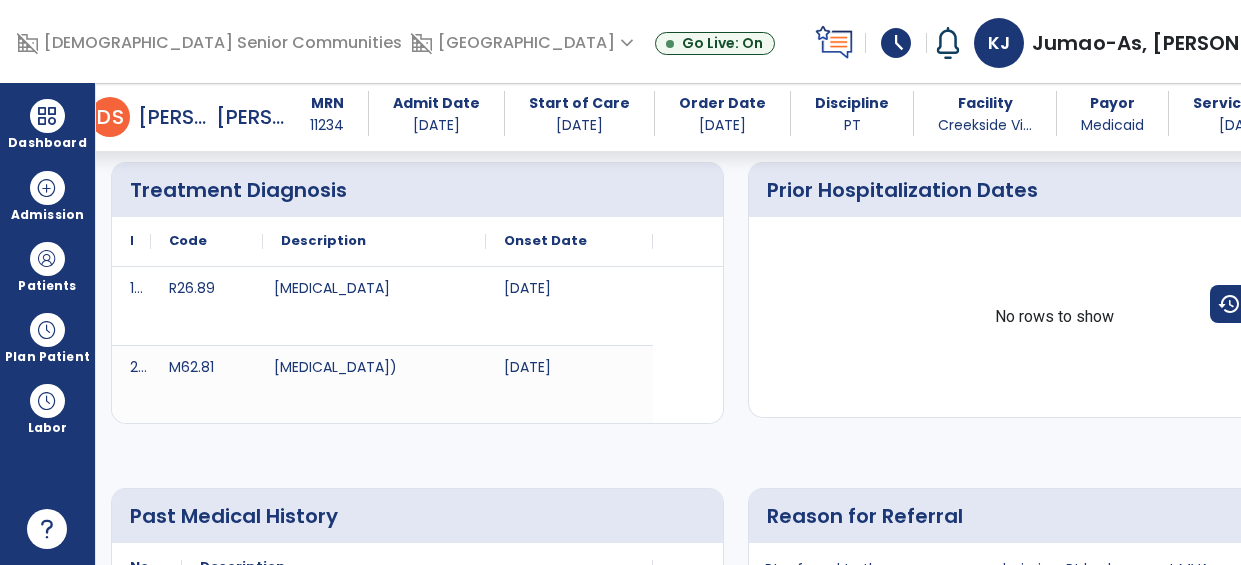 scroll, scrollTop: 0, scrollLeft: 0, axis: both 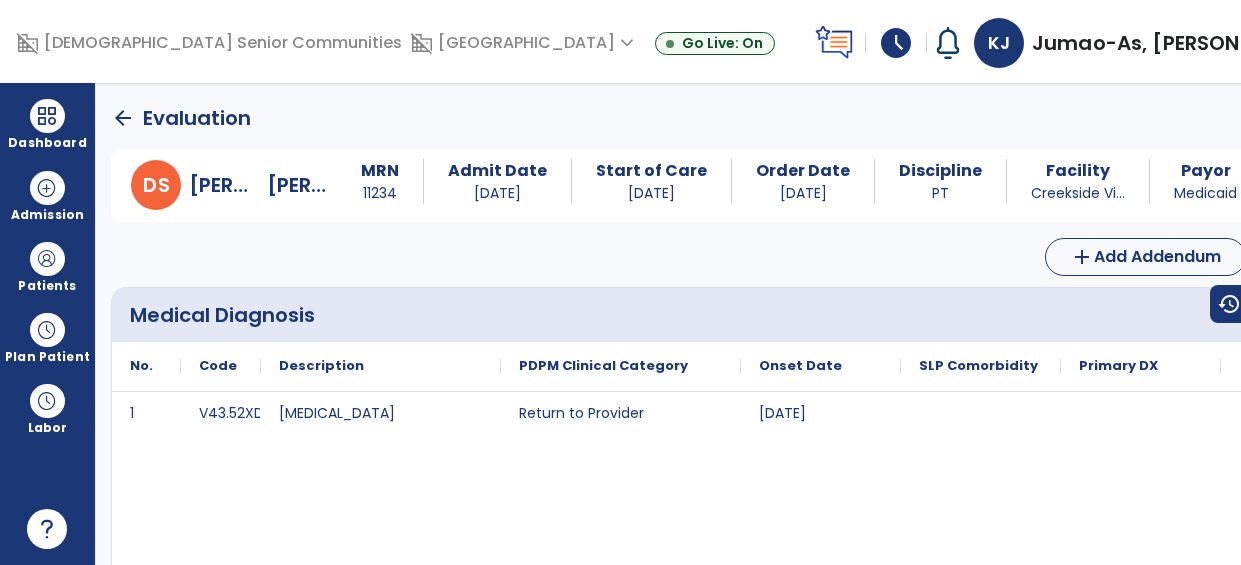 click on "arrow_back" 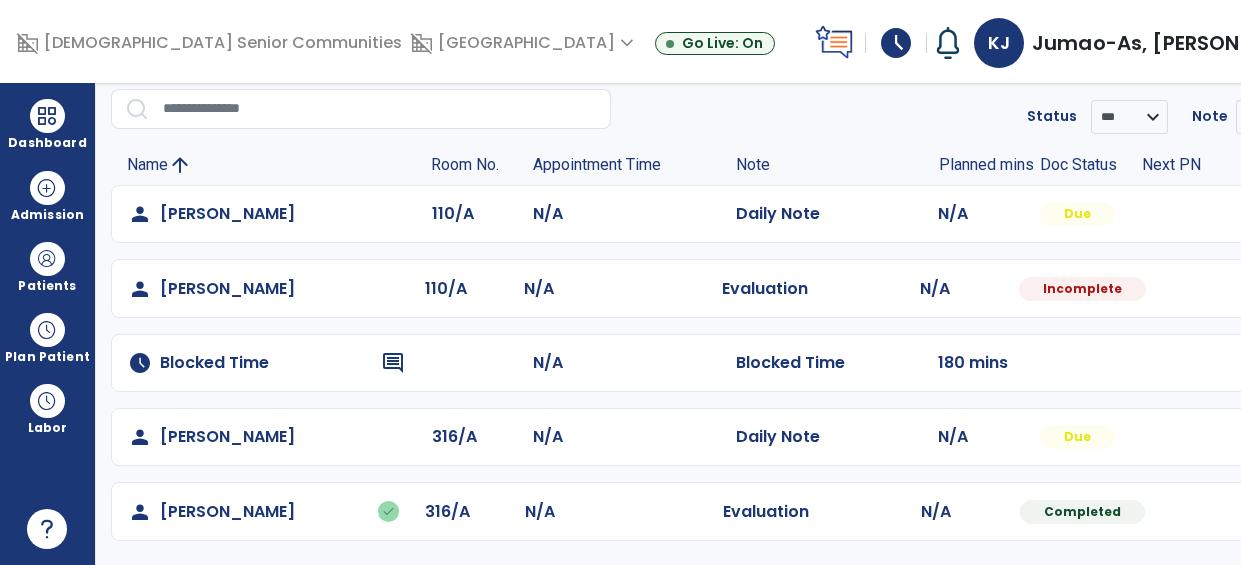 scroll, scrollTop: 94, scrollLeft: 0, axis: vertical 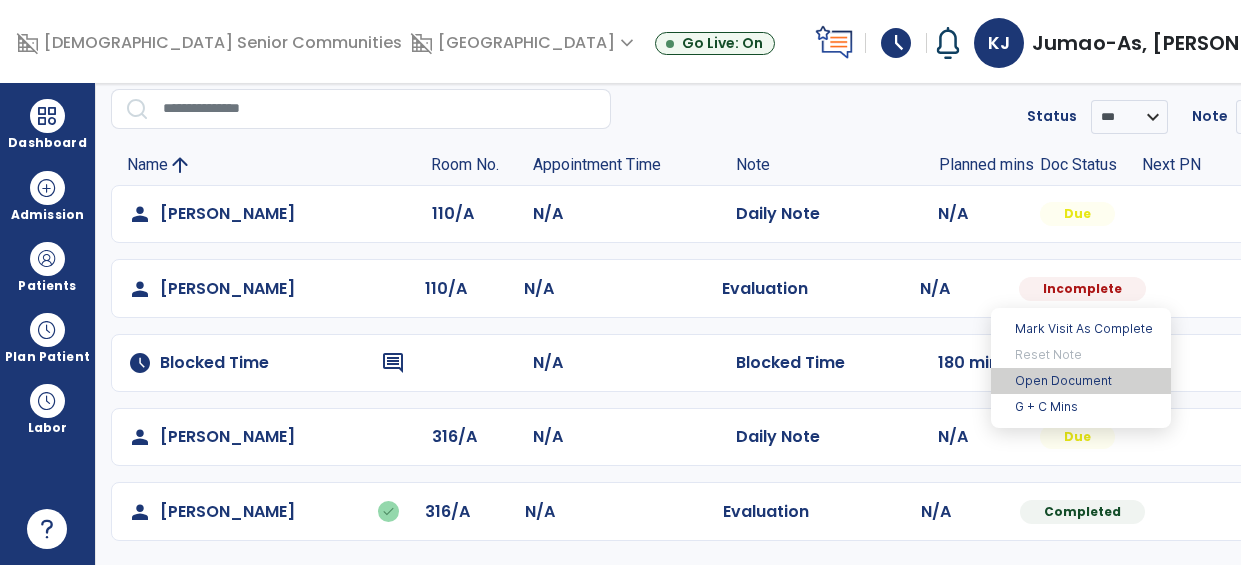 click on "Open Document" at bounding box center [1081, 381] 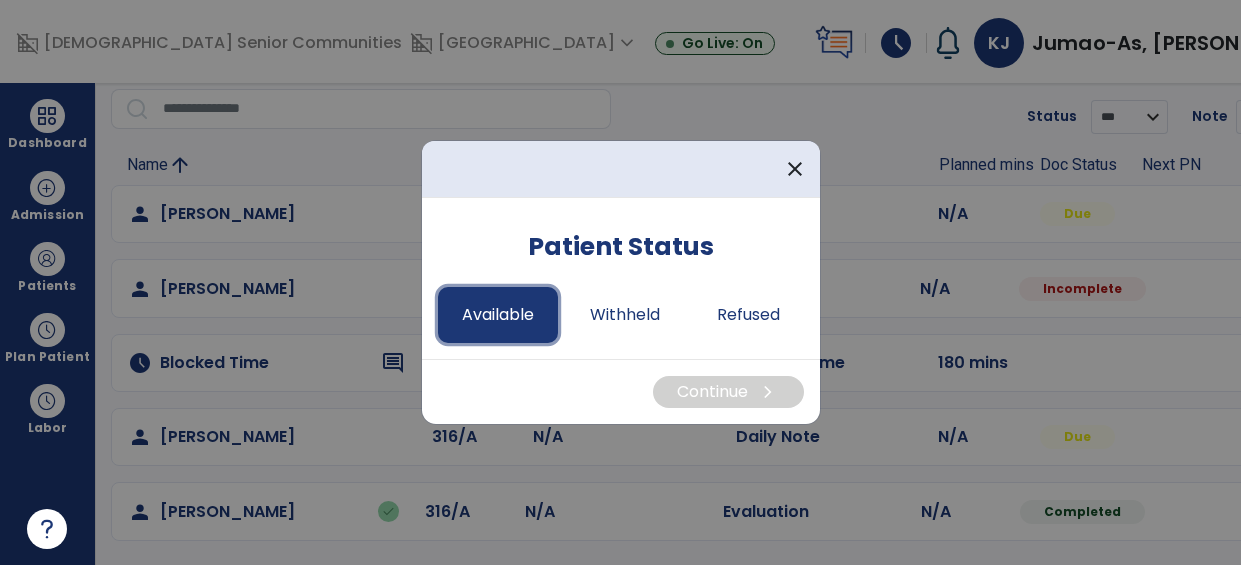 click on "Available" at bounding box center [498, 315] 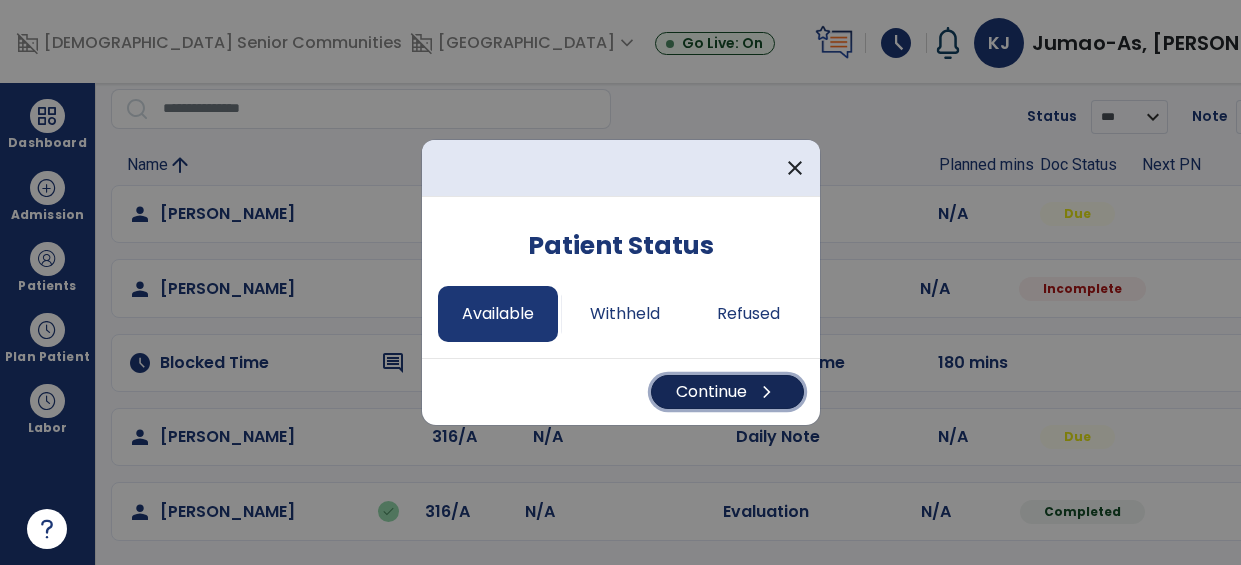 click on "chevron_right" at bounding box center (767, 392) 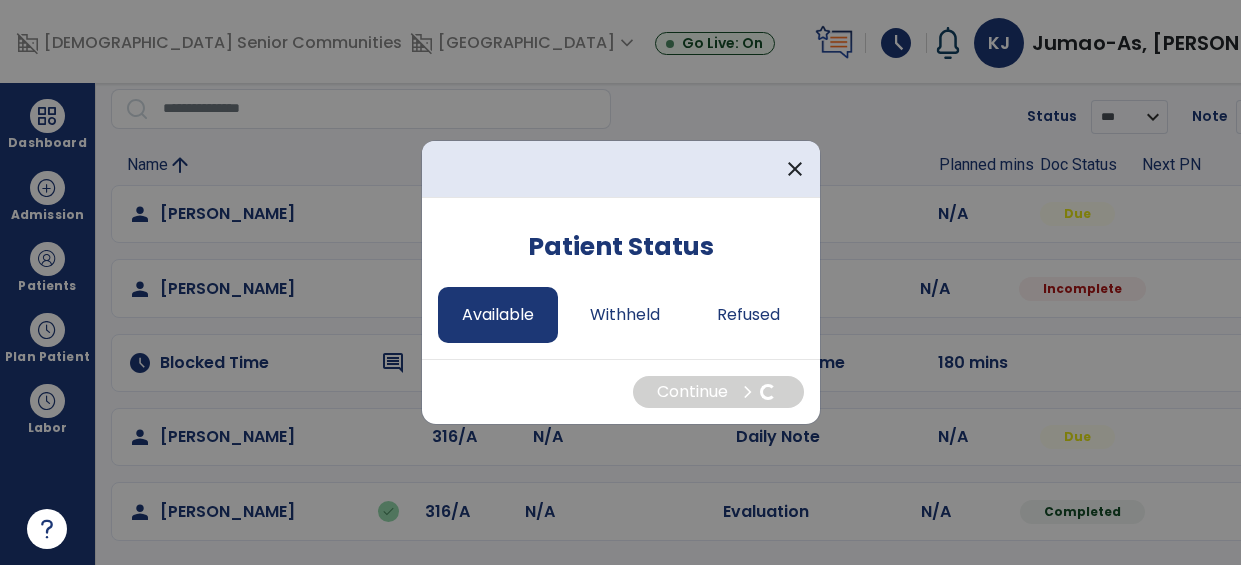 select on "*" 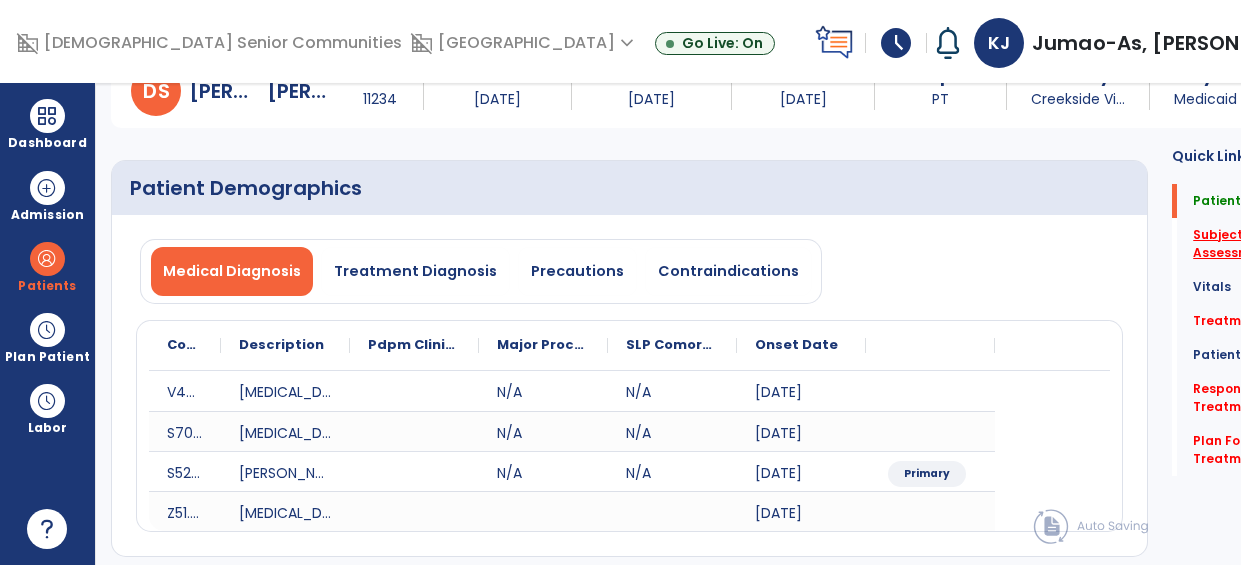 click on "Subjective Assessment   *" 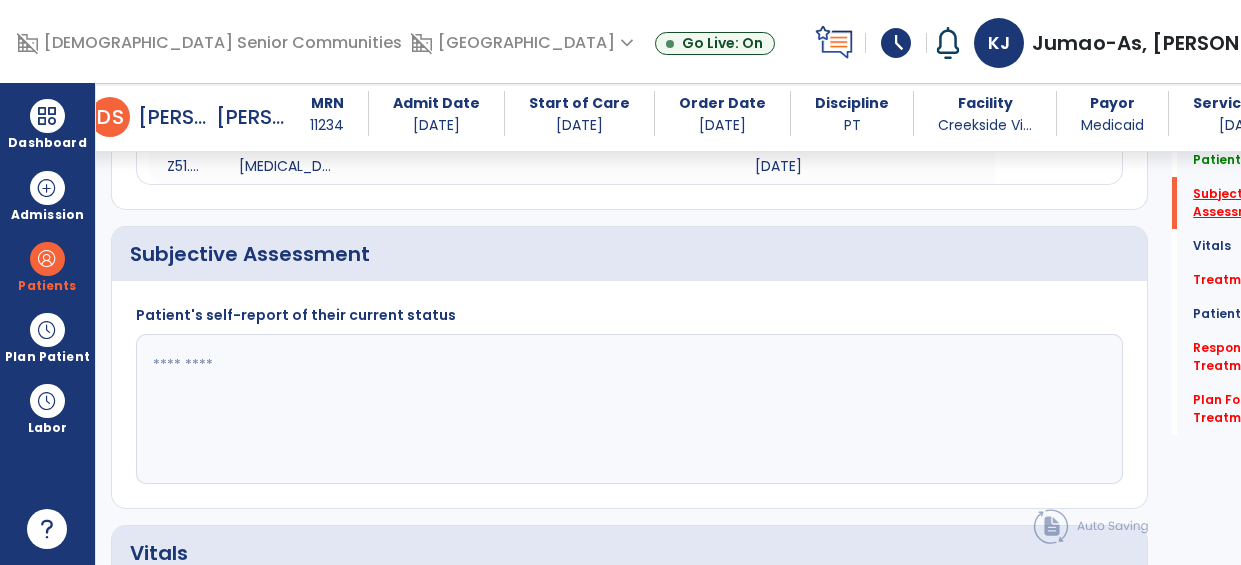 scroll, scrollTop: 483, scrollLeft: 0, axis: vertical 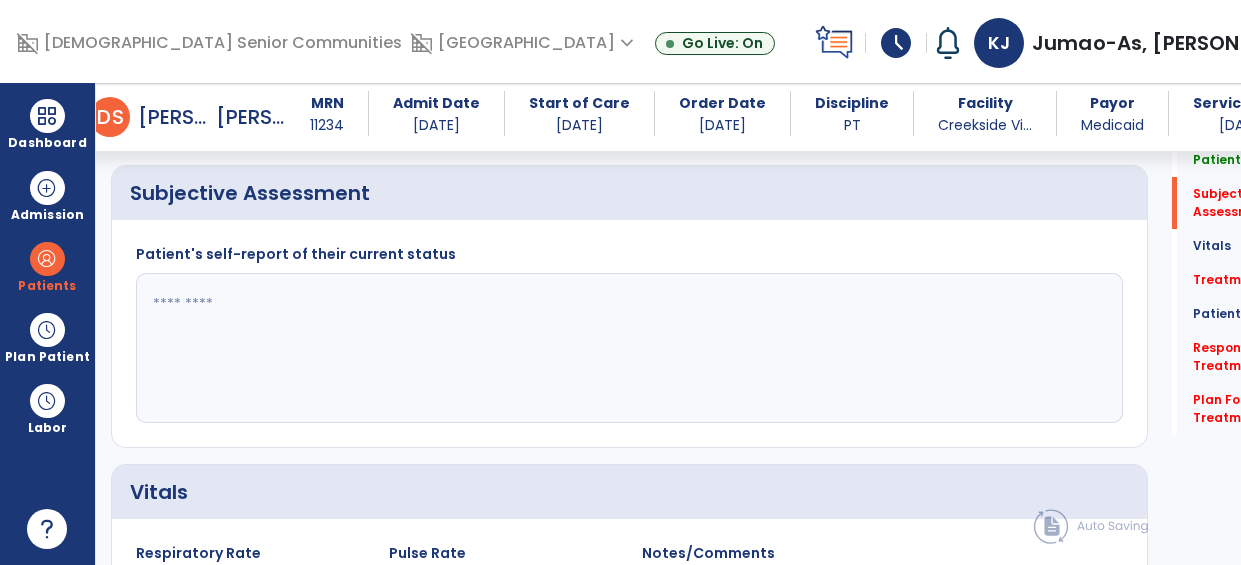 click 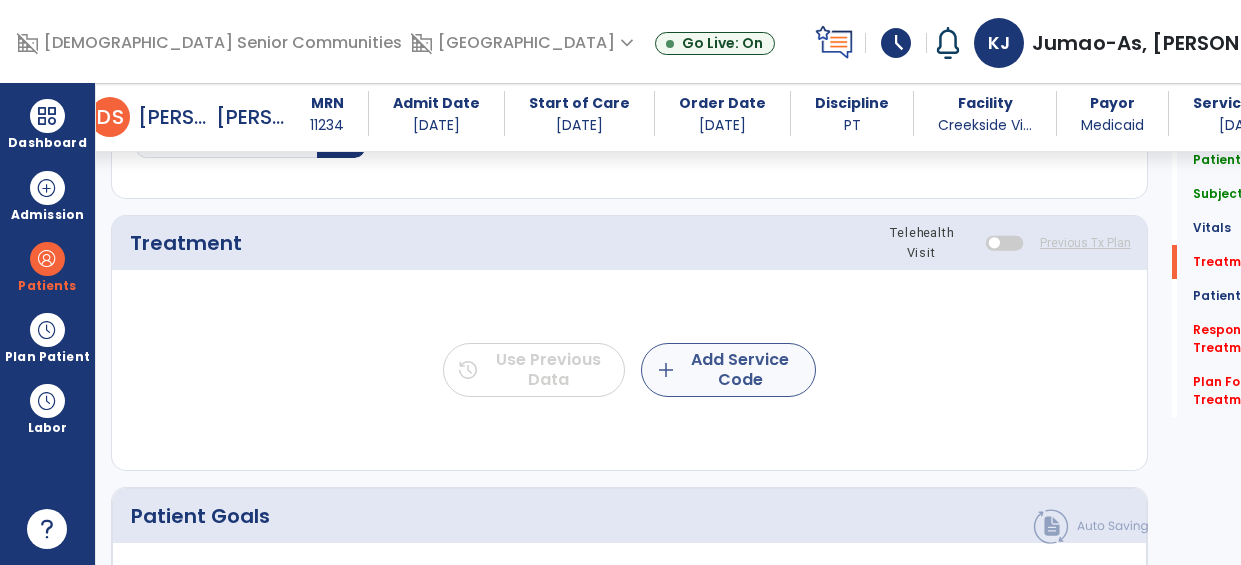 type on "**********" 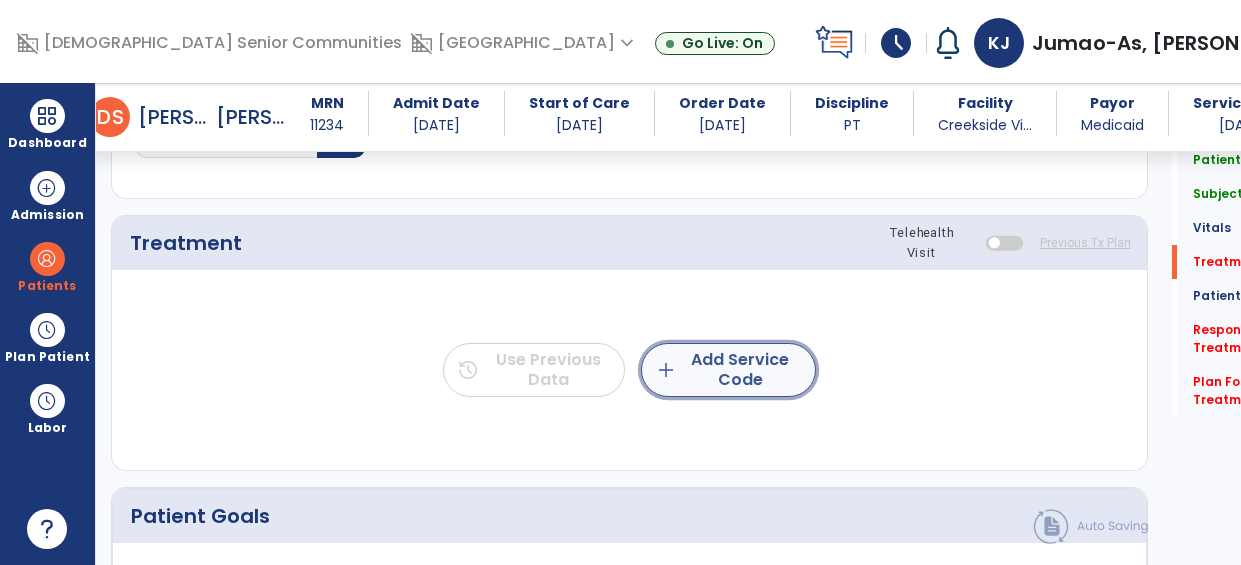 click on "add  Add Service Code" 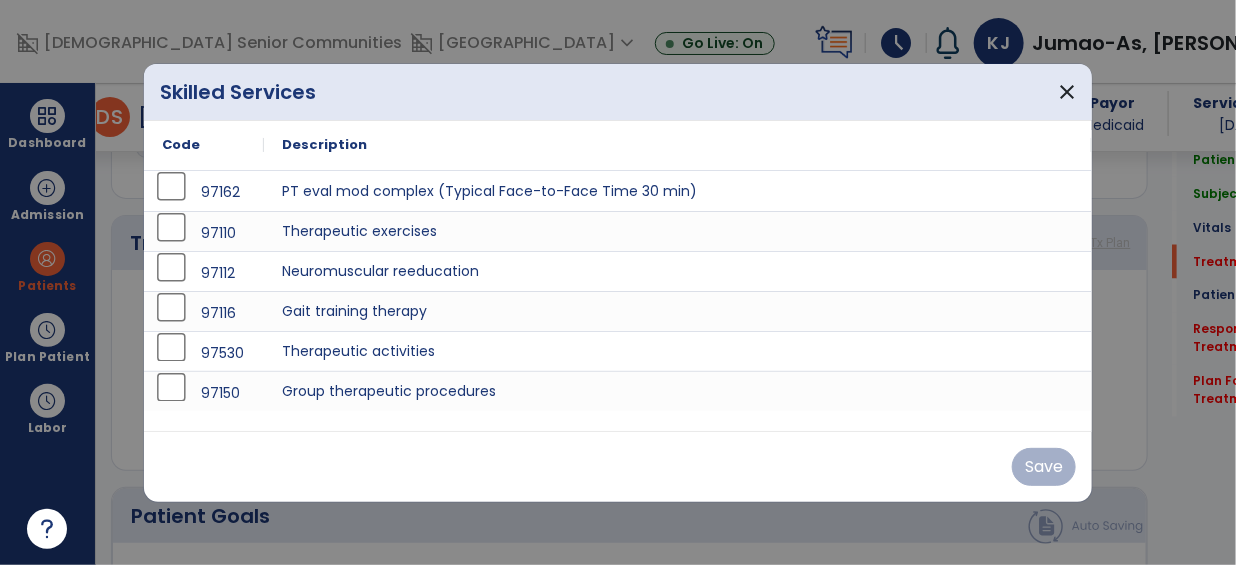 scroll, scrollTop: 1154, scrollLeft: 0, axis: vertical 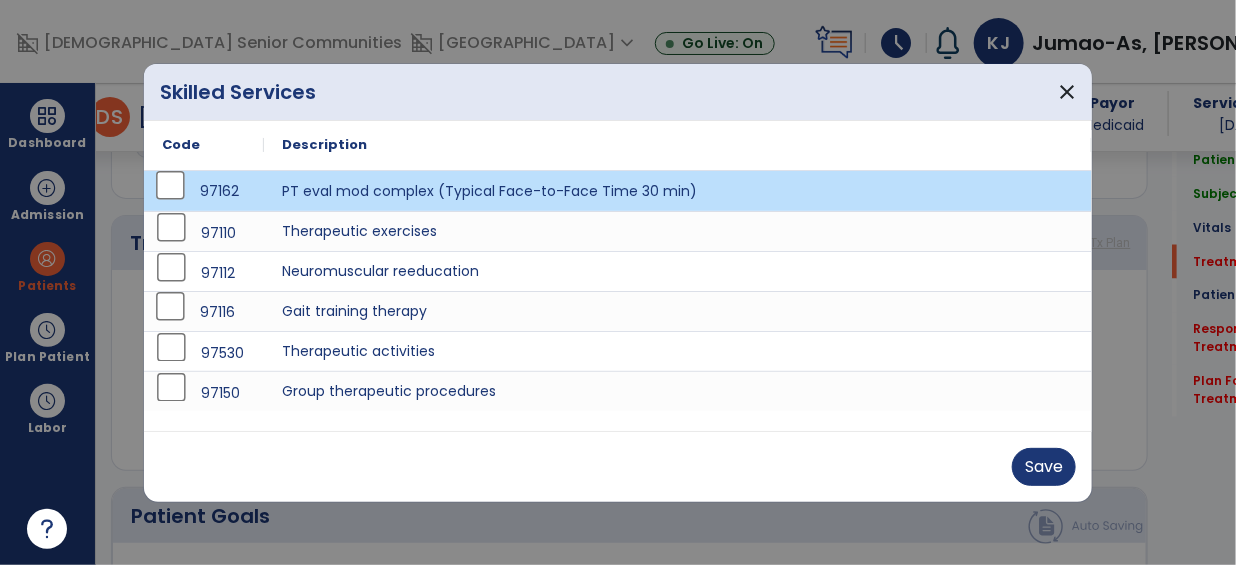 click on "97116" at bounding box center (204, 311) 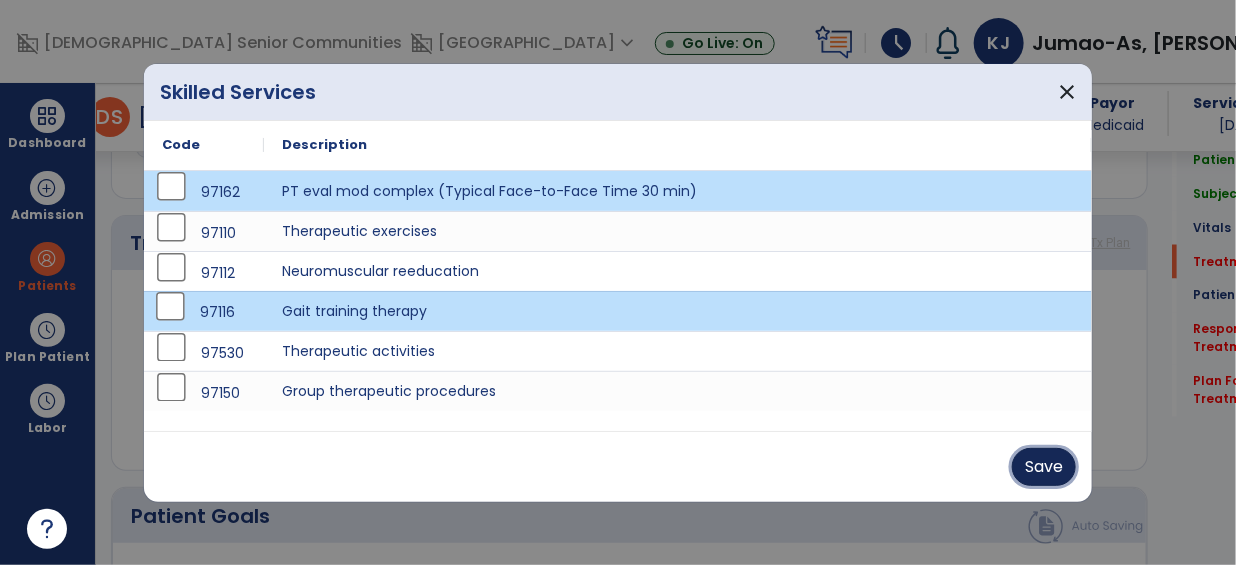 click on "Save" at bounding box center (1044, 467) 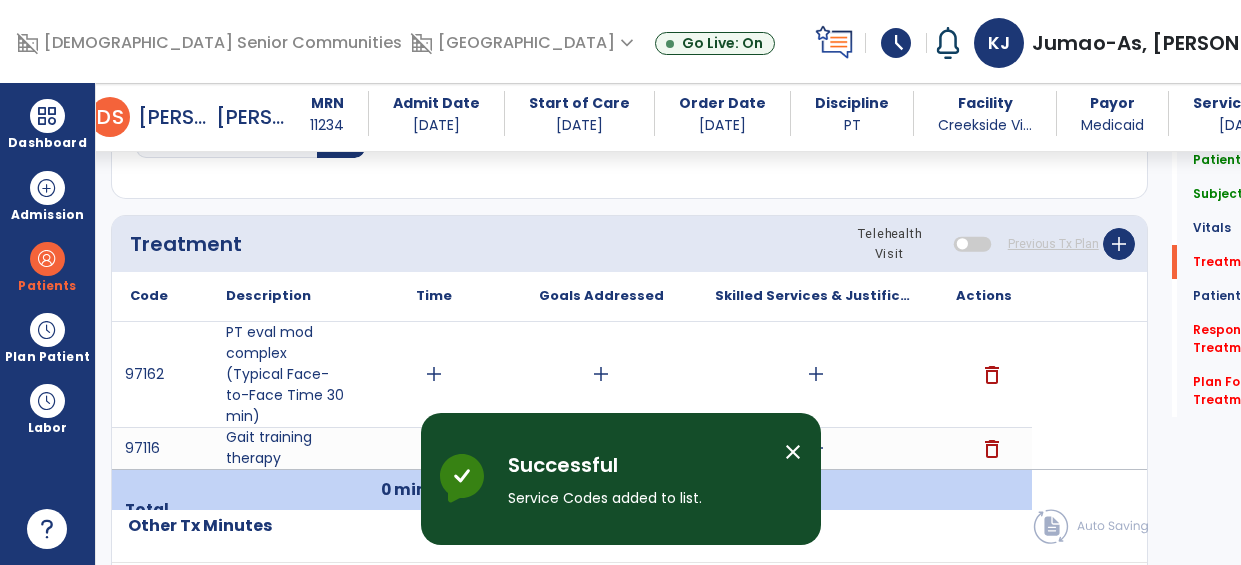 click on "add" at bounding box center [434, 374] 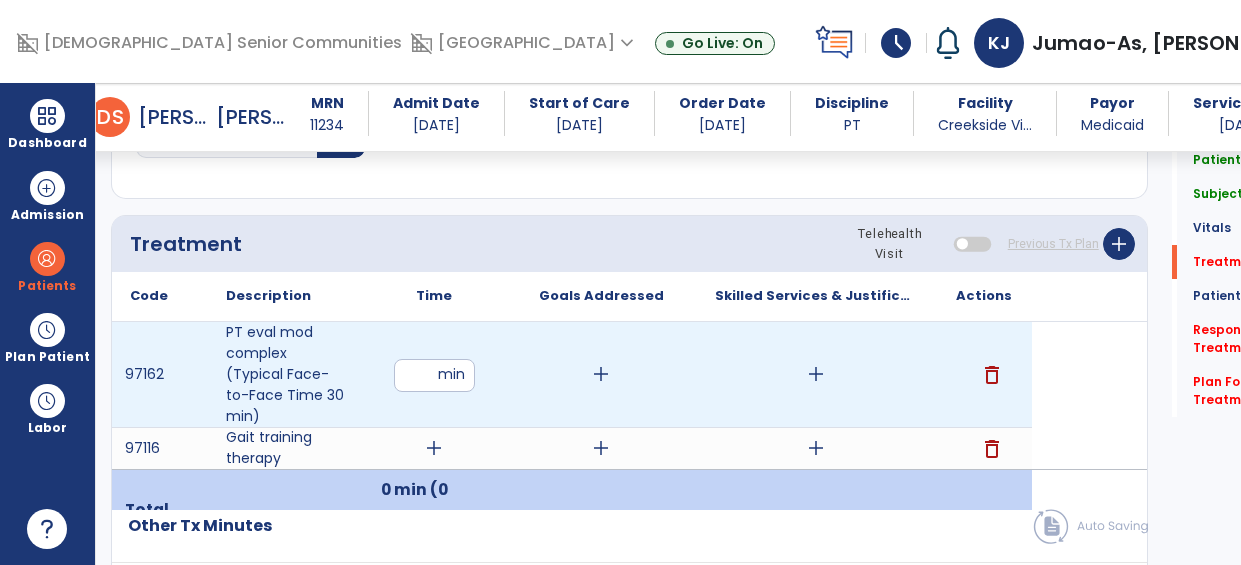type on "**" 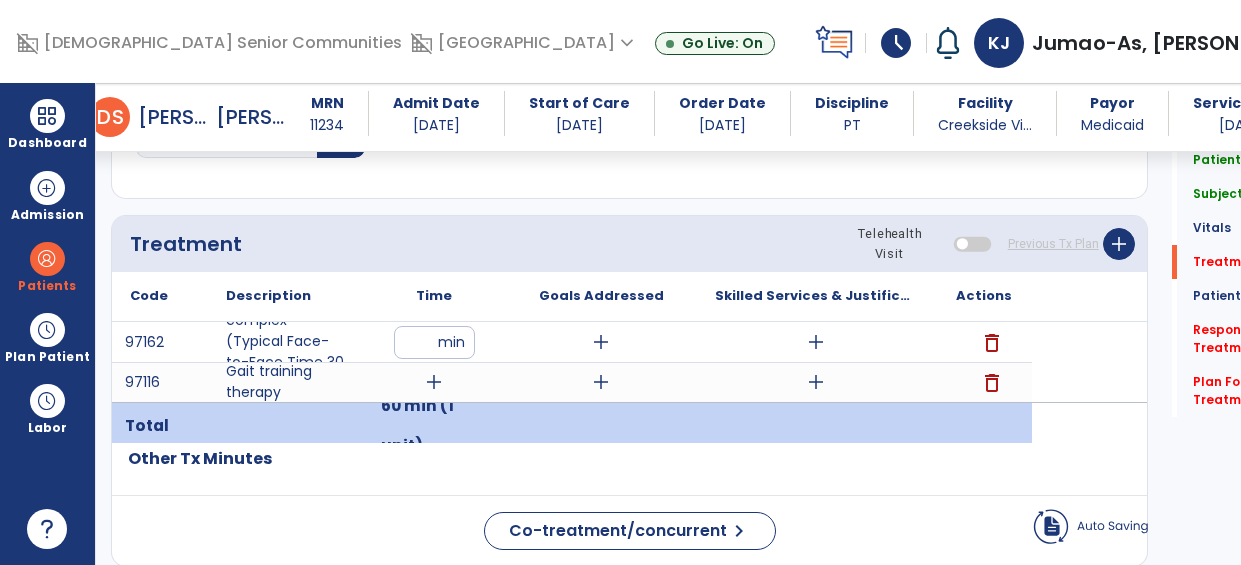click on "Other Tx Minutes" 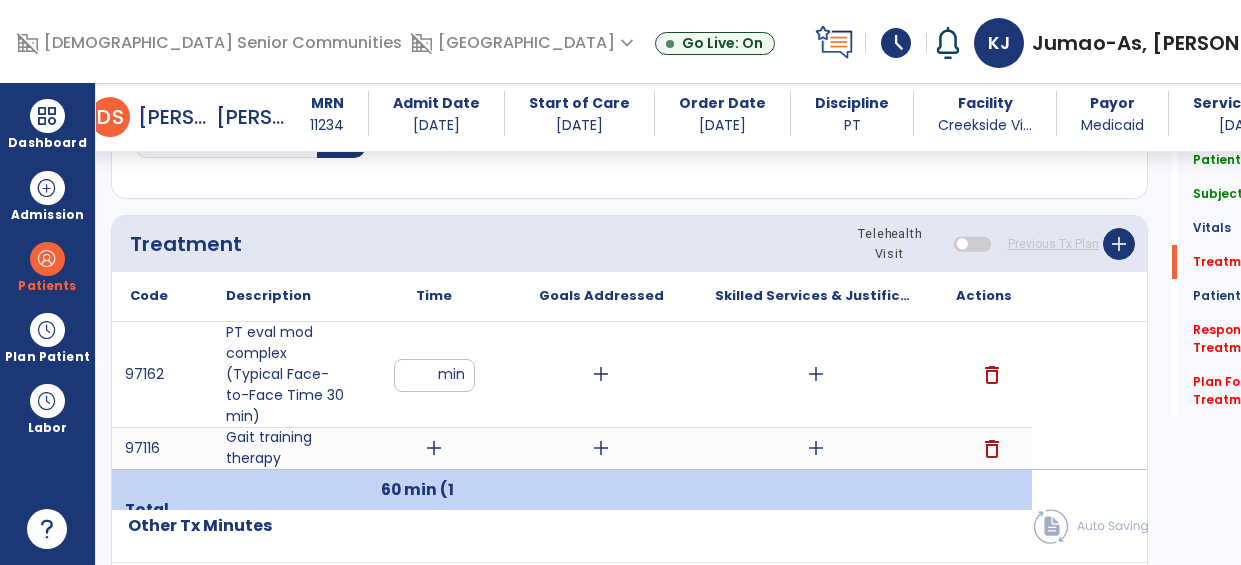 click on "add" at bounding box center (434, 448) 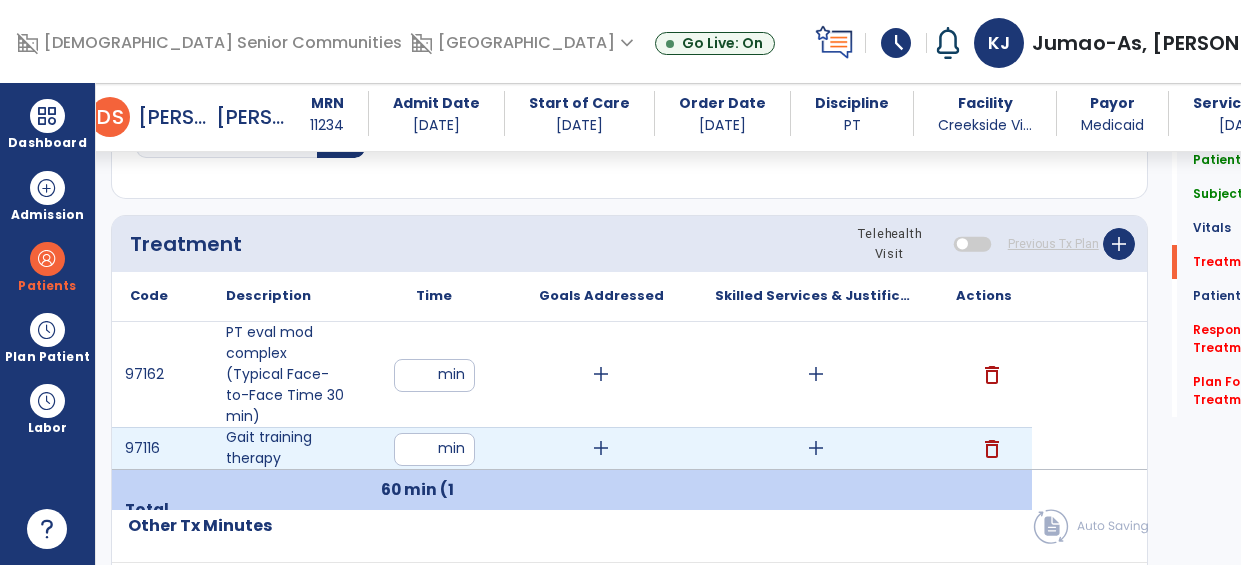 type on "**" 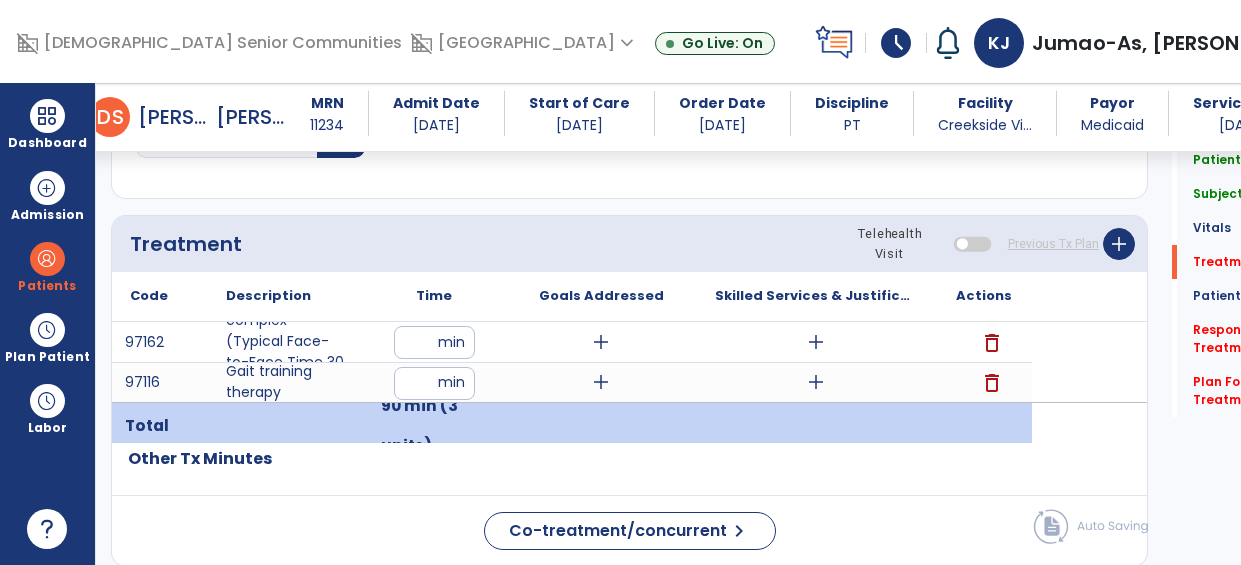 click on "add" at bounding box center (816, 342) 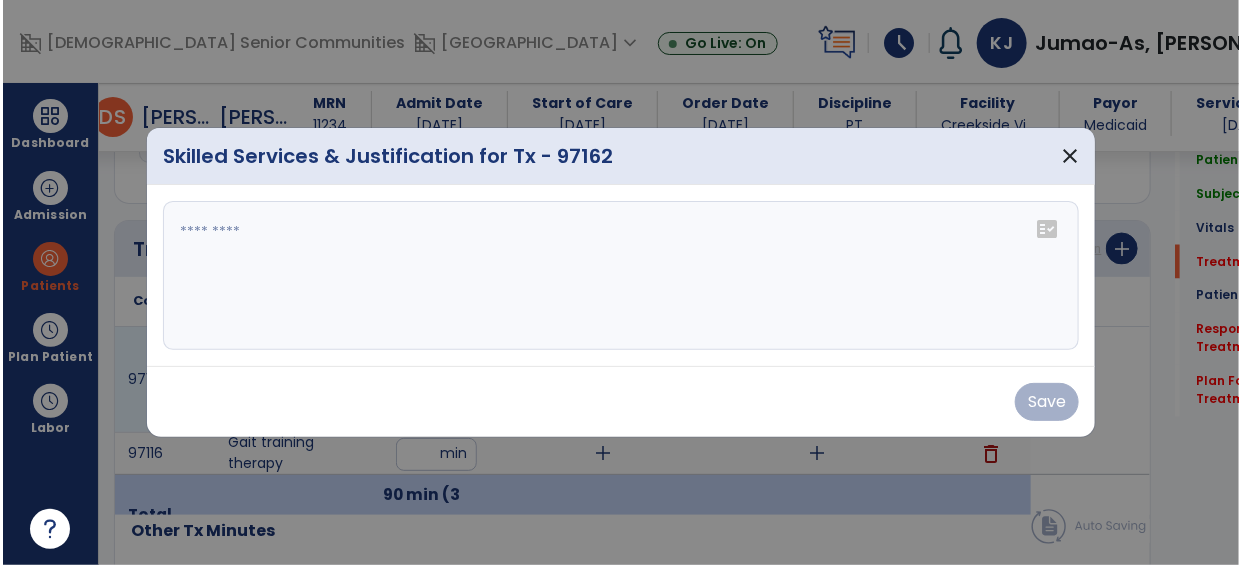 scroll, scrollTop: 1154, scrollLeft: 0, axis: vertical 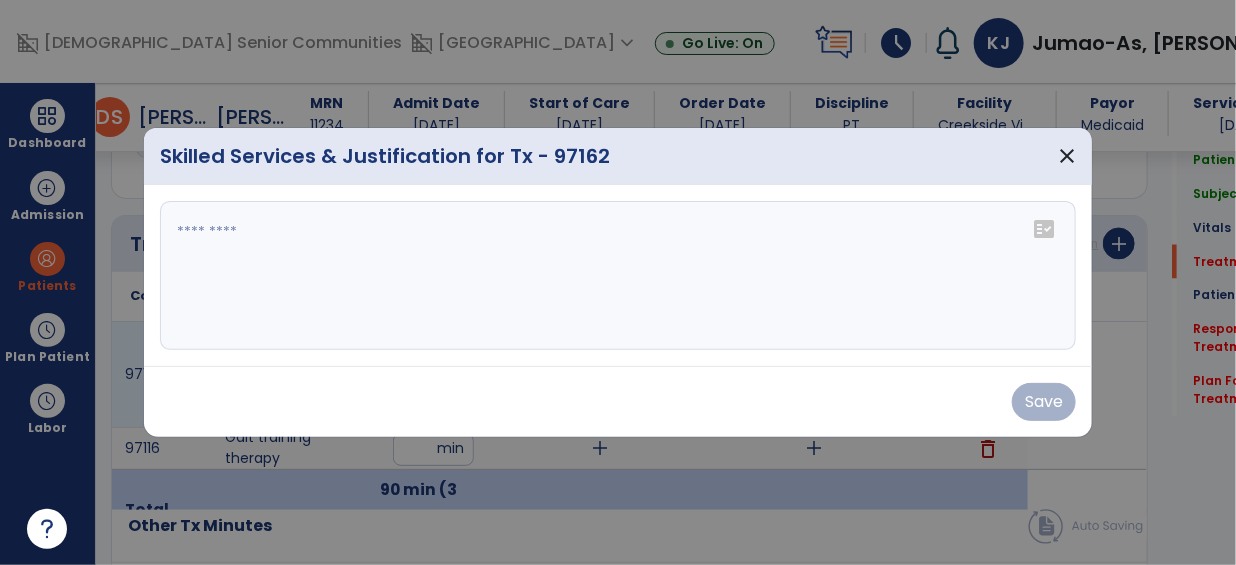 click at bounding box center [618, 276] 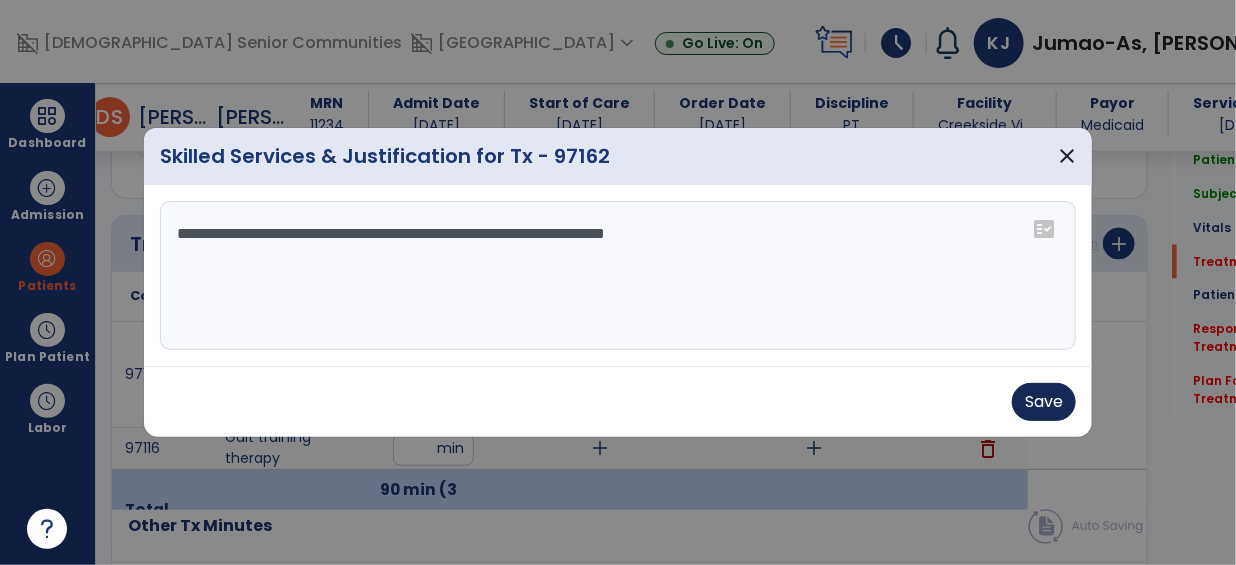 type on "**********" 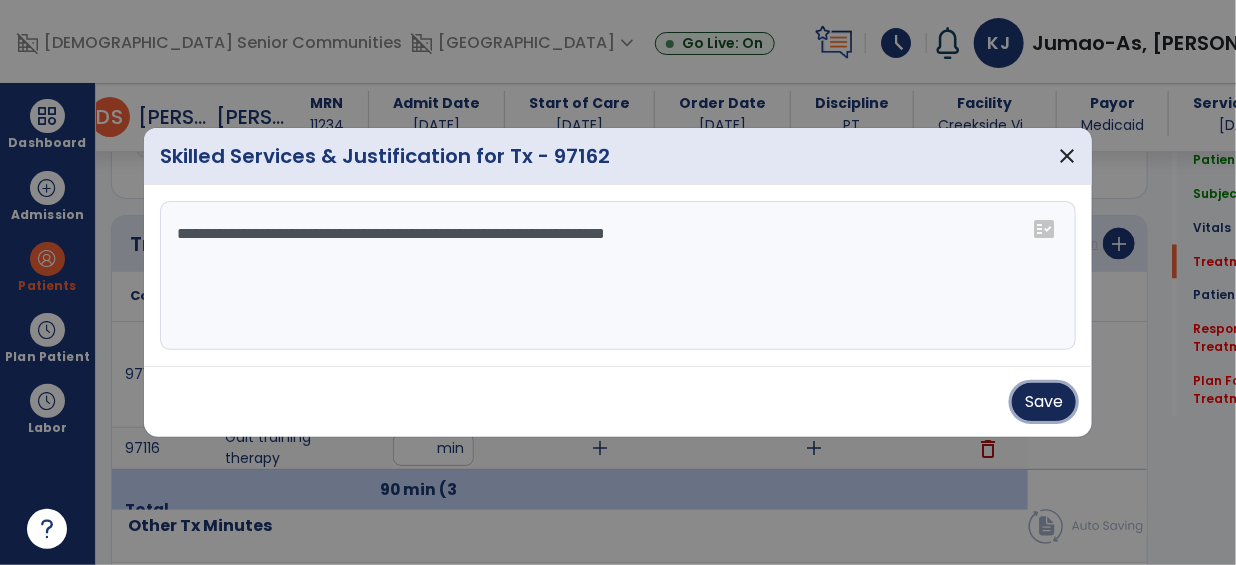 click on "Save" at bounding box center [1044, 402] 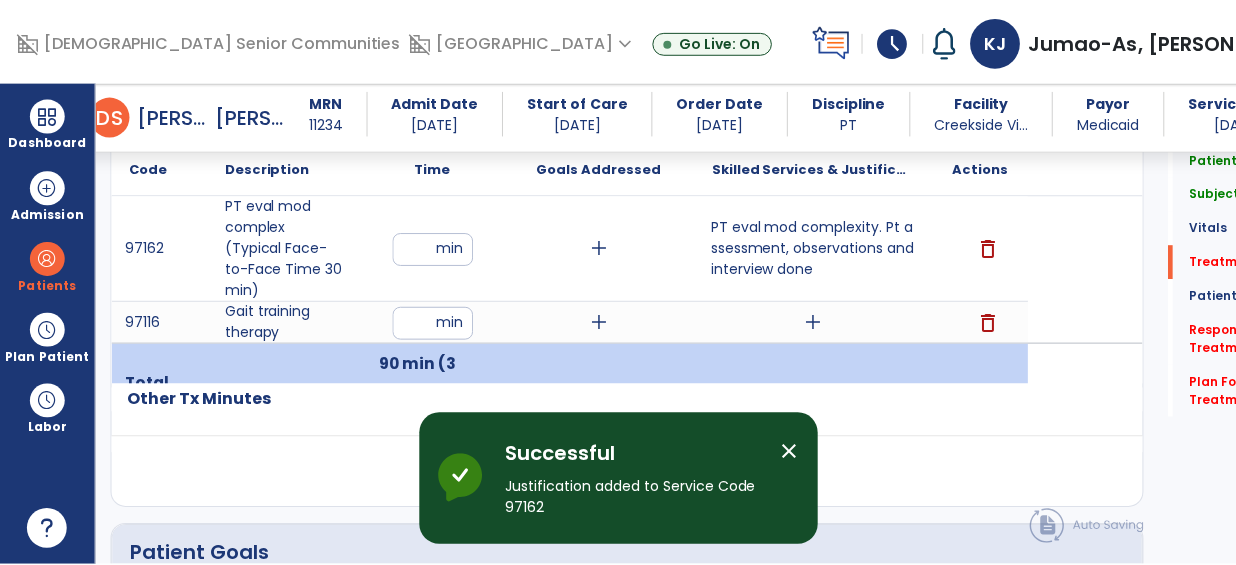 scroll, scrollTop: 1282, scrollLeft: 0, axis: vertical 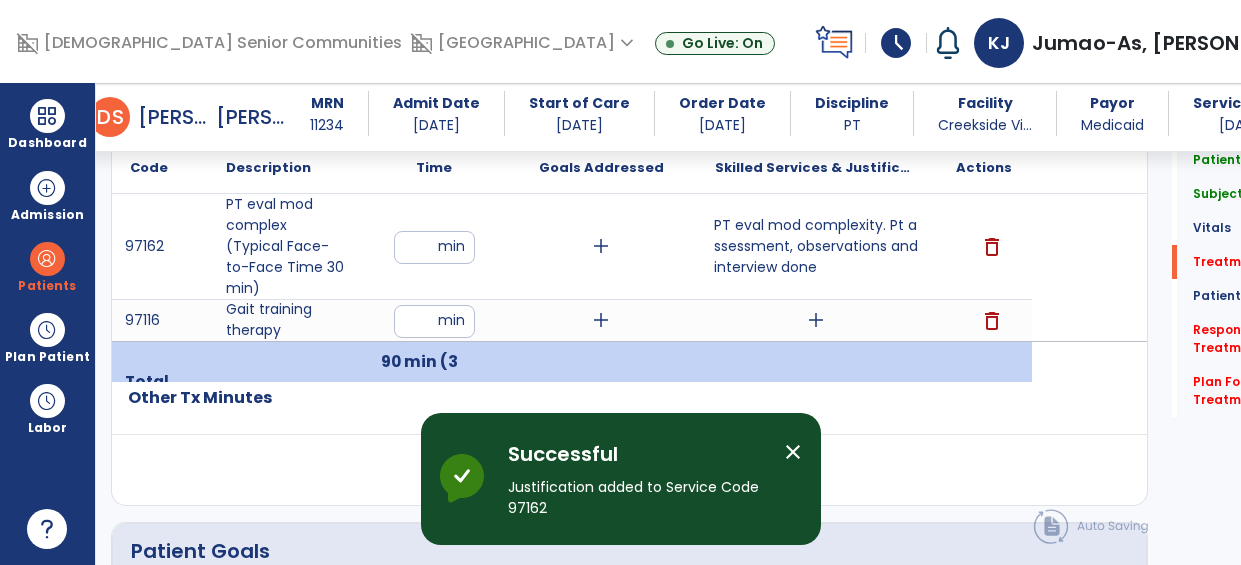 click on "add" at bounding box center (816, 320) 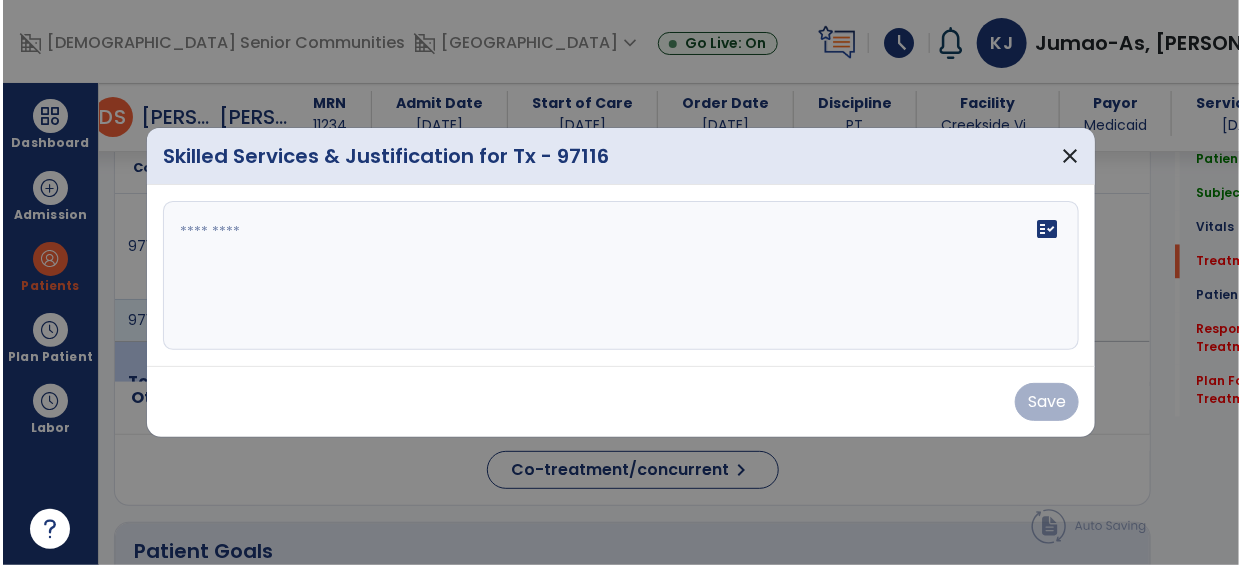 scroll, scrollTop: 1282, scrollLeft: 0, axis: vertical 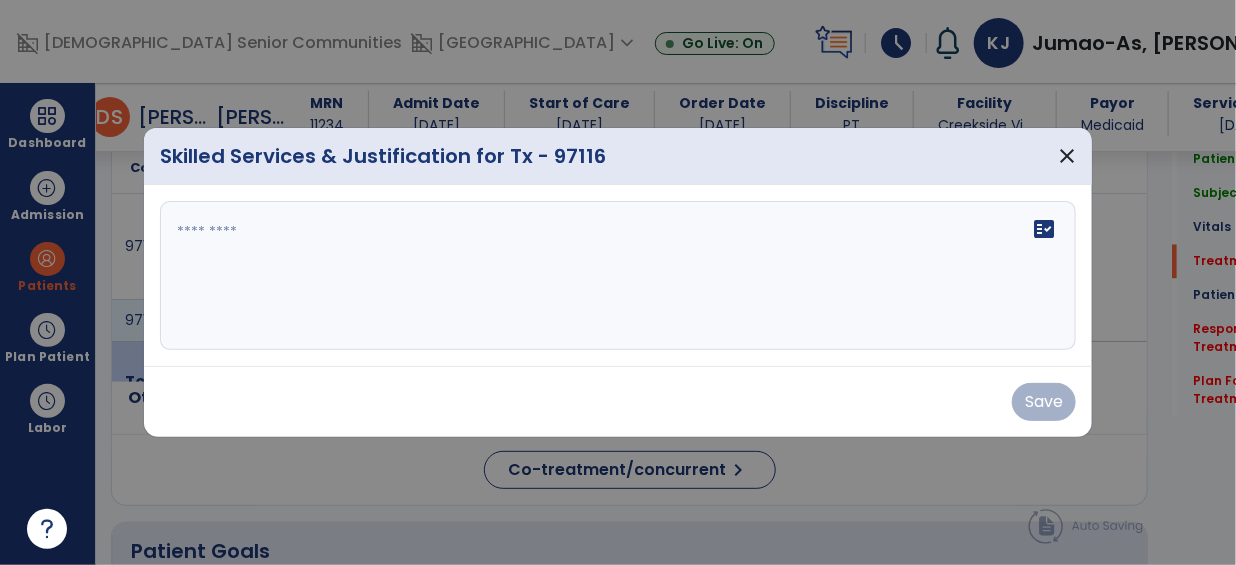 click on "fact_check" at bounding box center (618, 276) 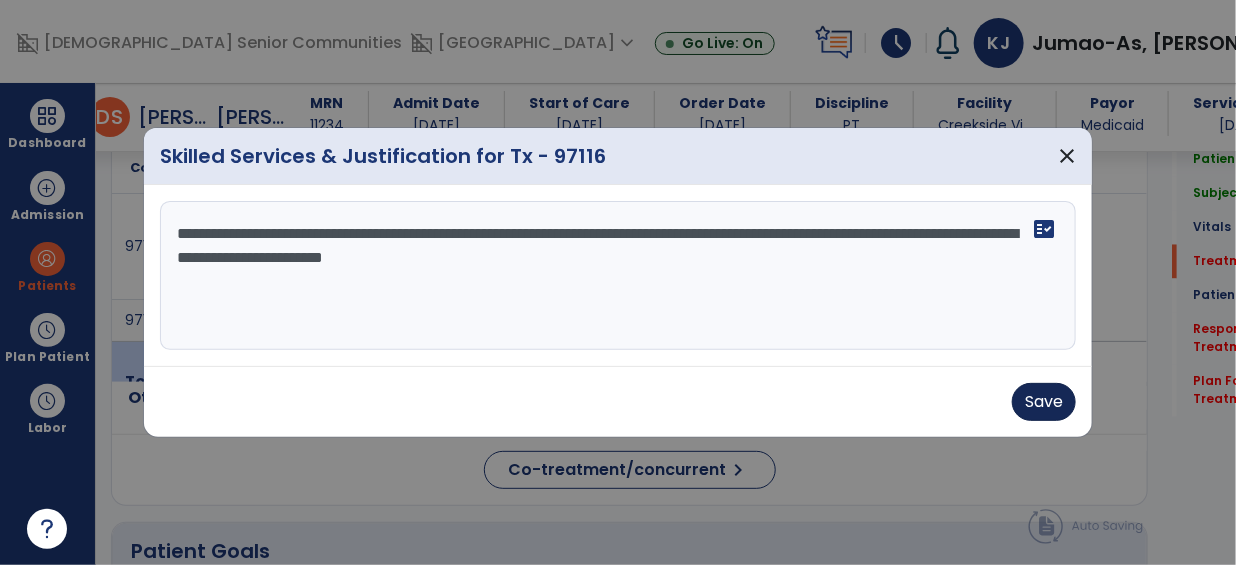 type on "**********" 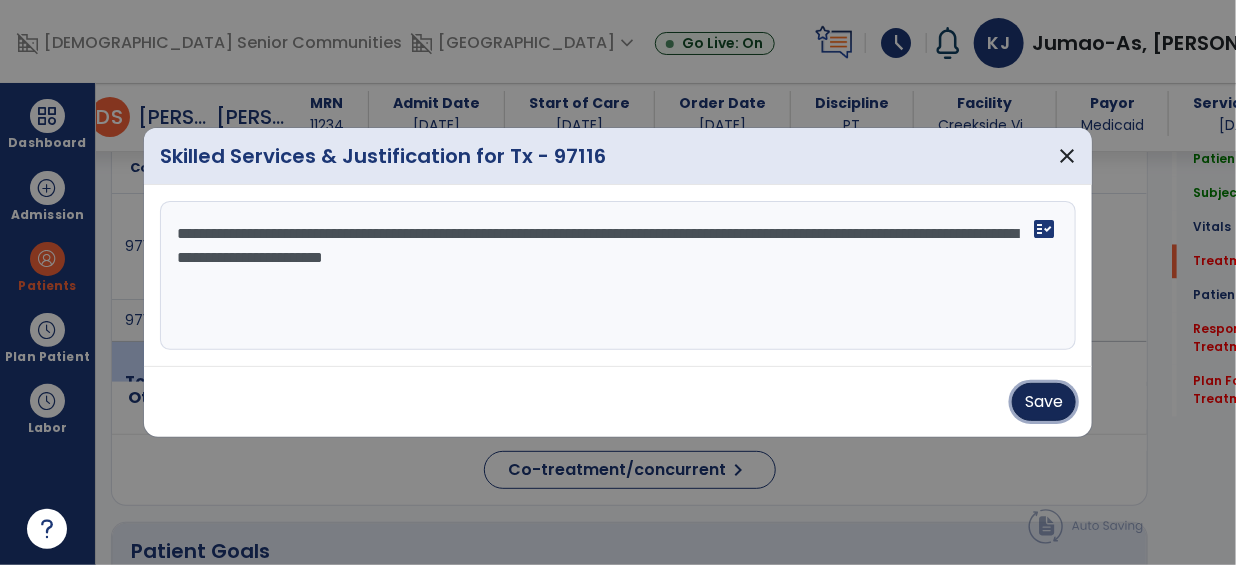 click on "Save" at bounding box center (1044, 402) 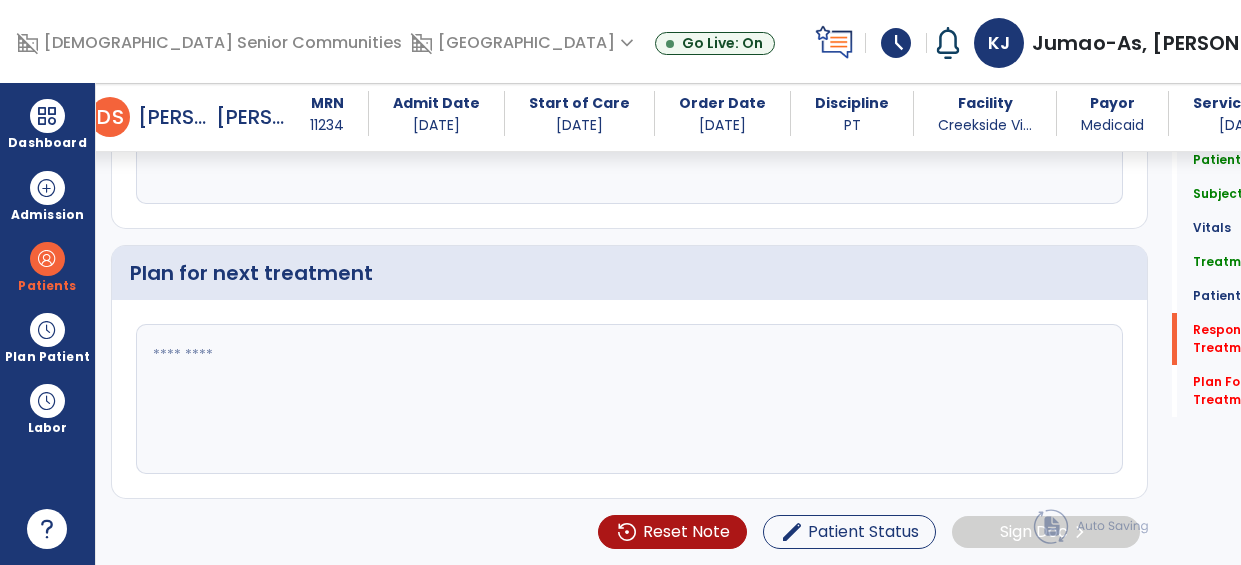 scroll, scrollTop: 3112, scrollLeft: 0, axis: vertical 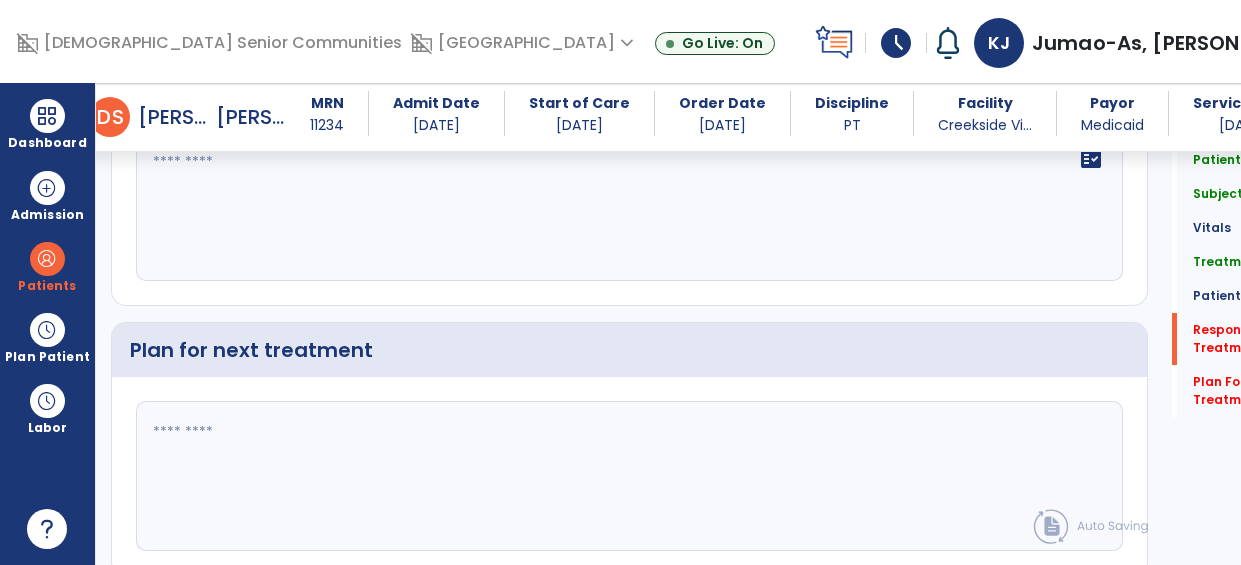 click on "fact_check" 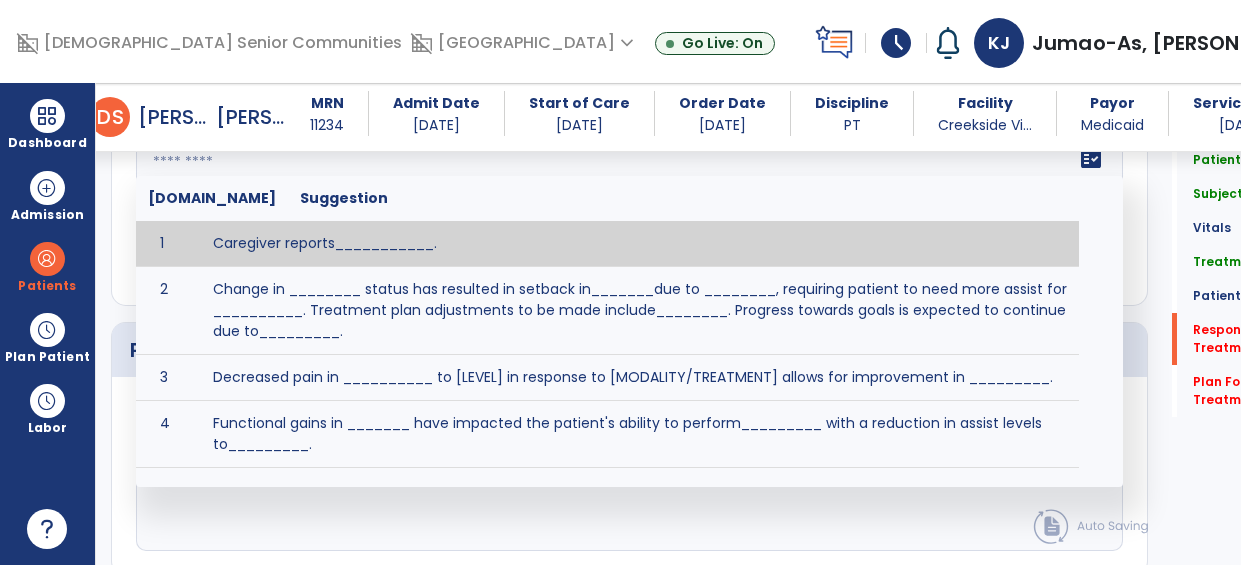 scroll, scrollTop: 3084, scrollLeft: 0, axis: vertical 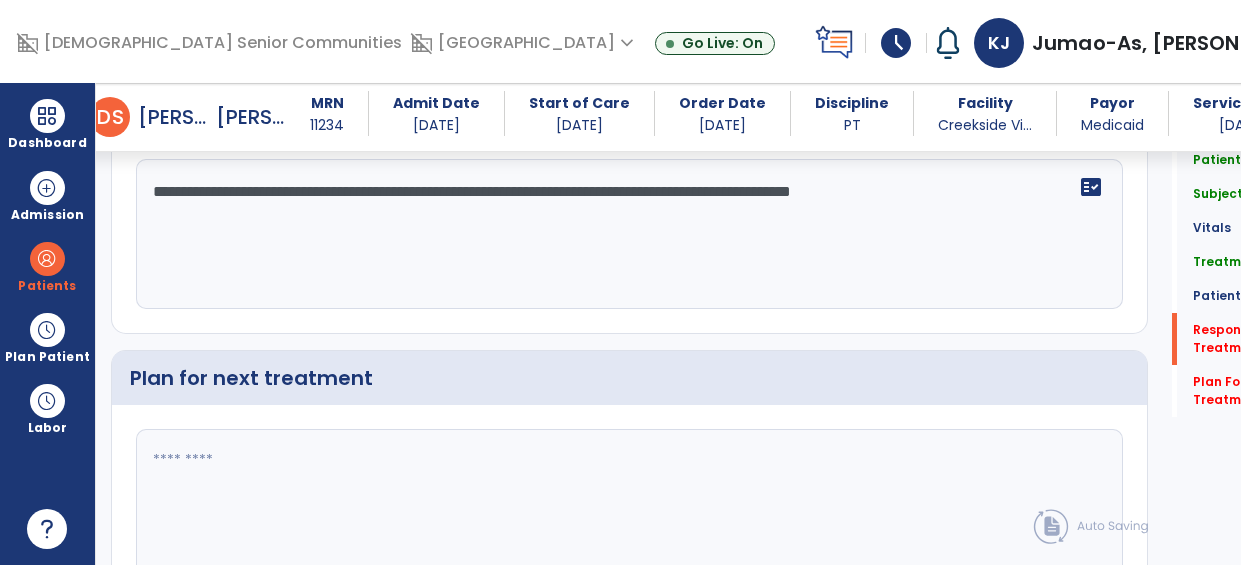 type on "**********" 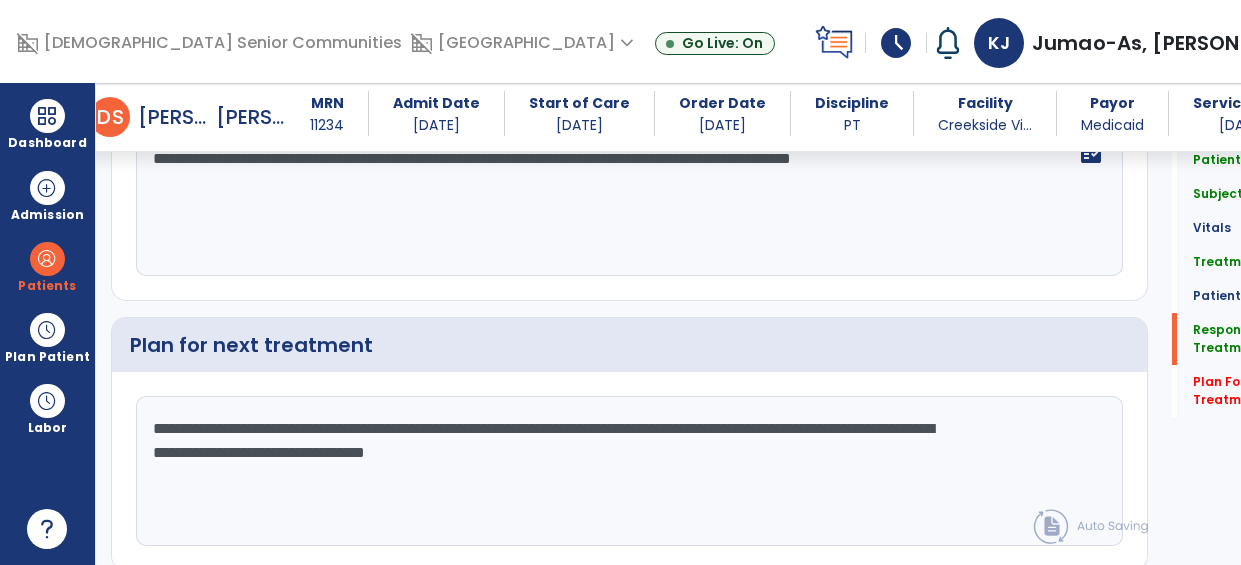 scroll, scrollTop: 3288, scrollLeft: 0, axis: vertical 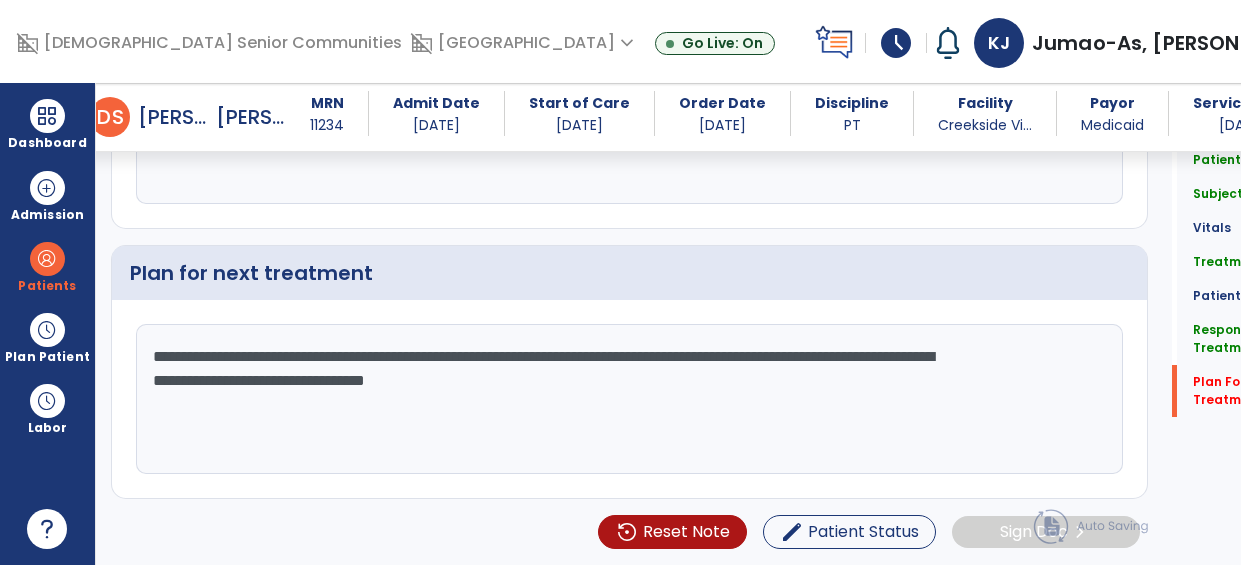 type on "**********" 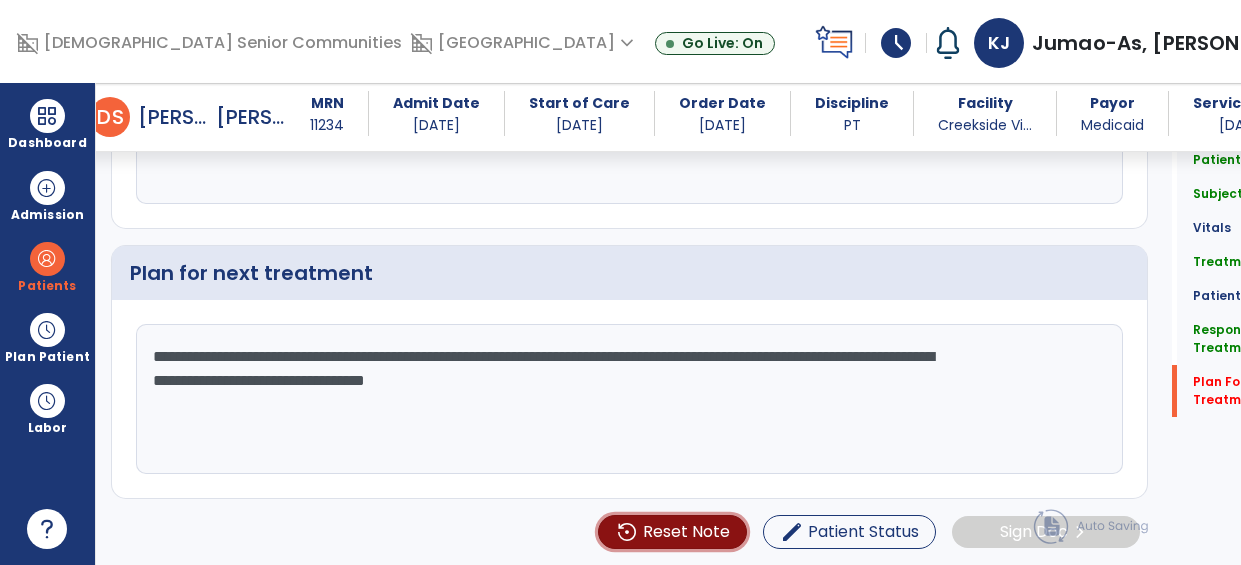 type 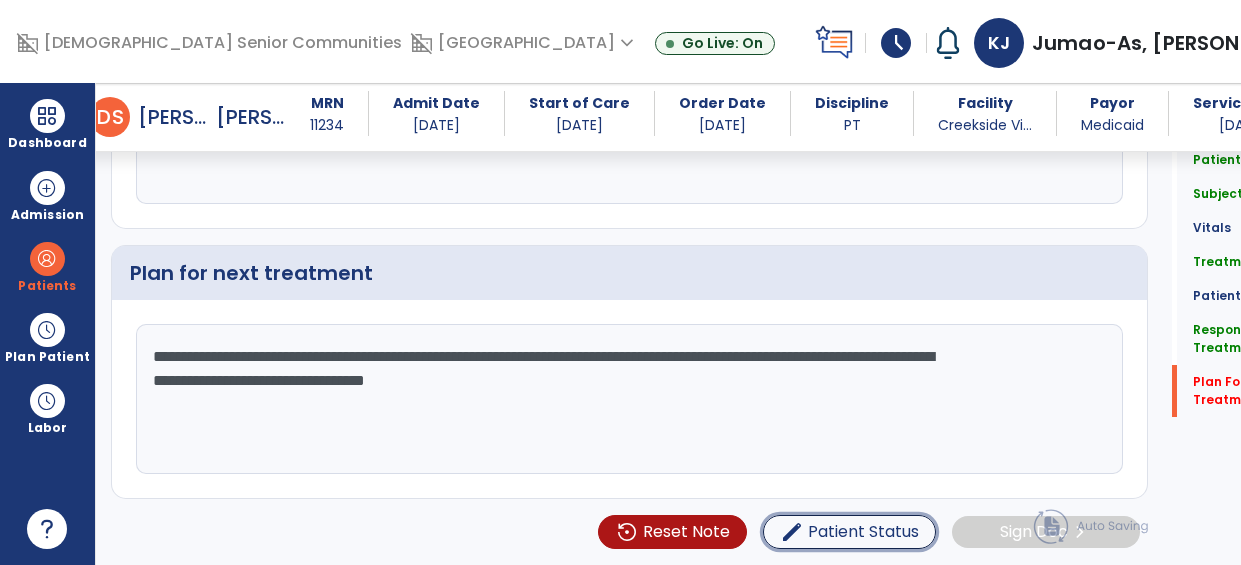 type 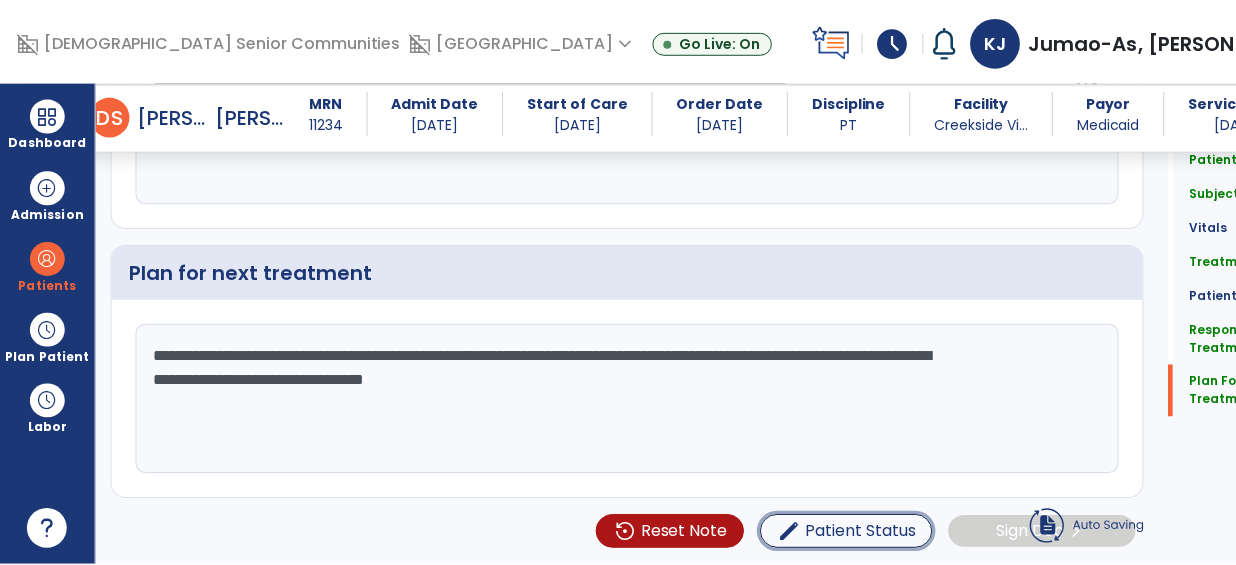 scroll, scrollTop: 3179, scrollLeft: 0, axis: vertical 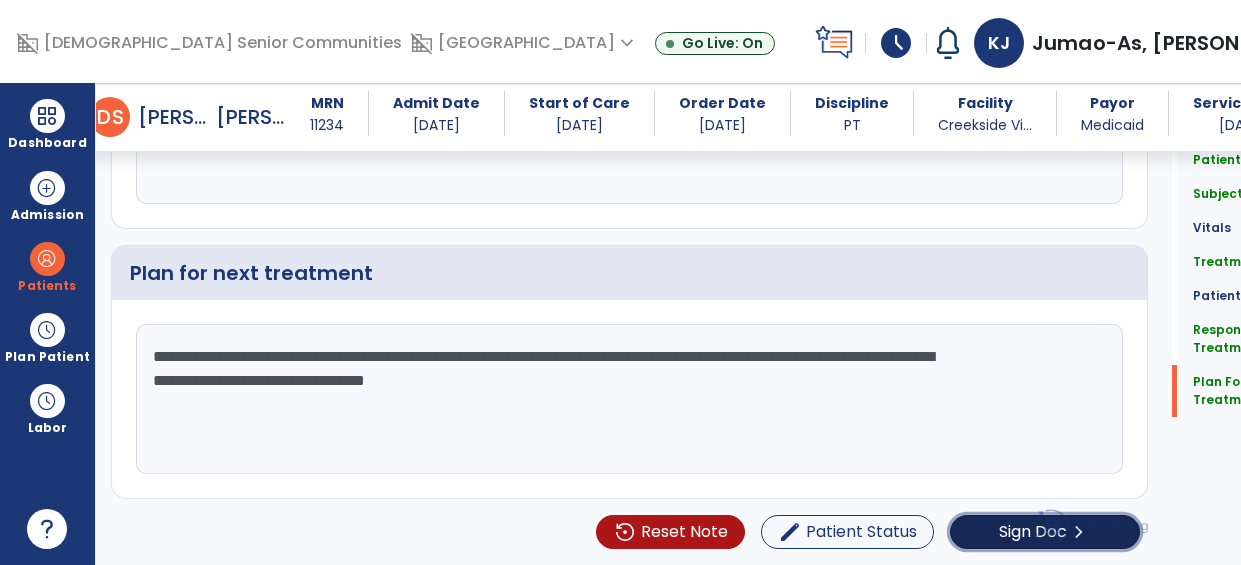click on "chevron_right" 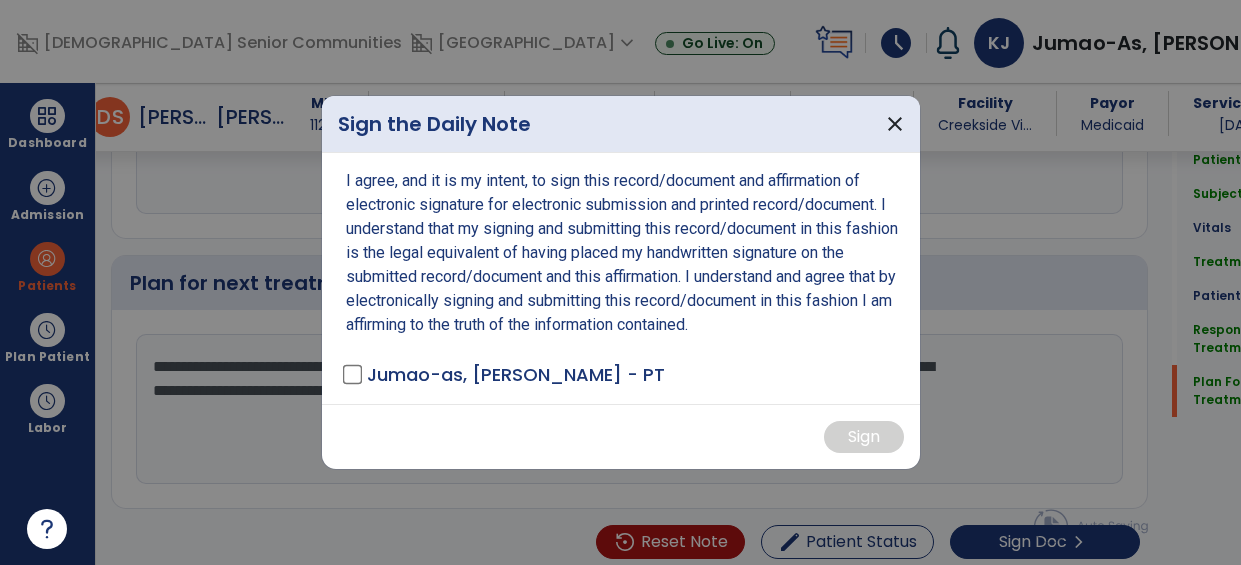 click at bounding box center (620, 282) 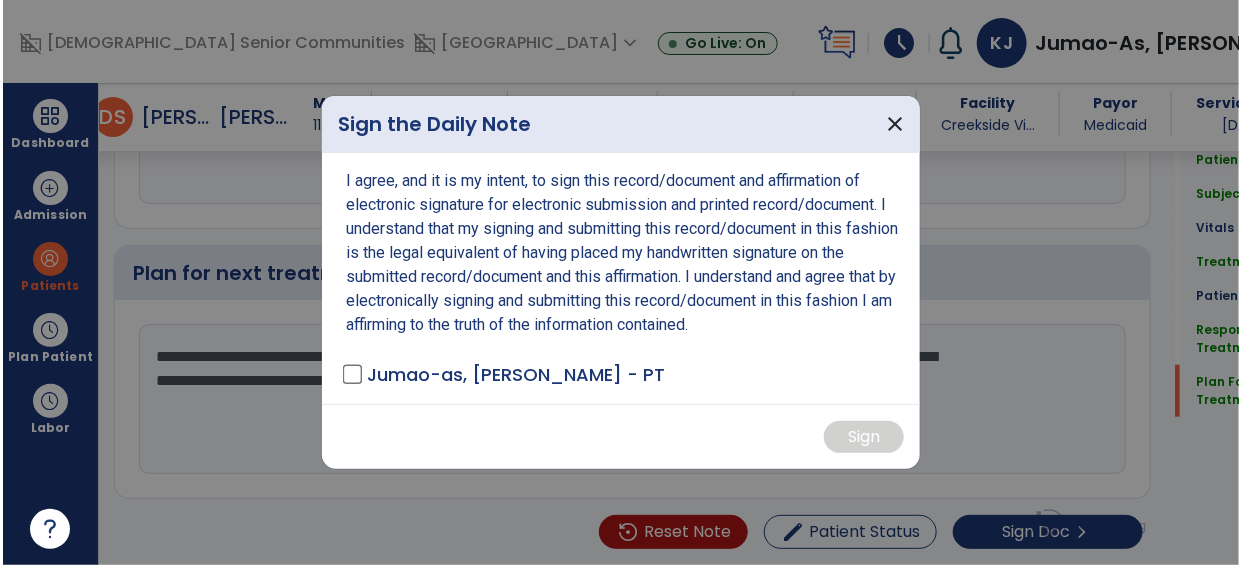 scroll, scrollTop: 3288, scrollLeft: 0, axis: vertical 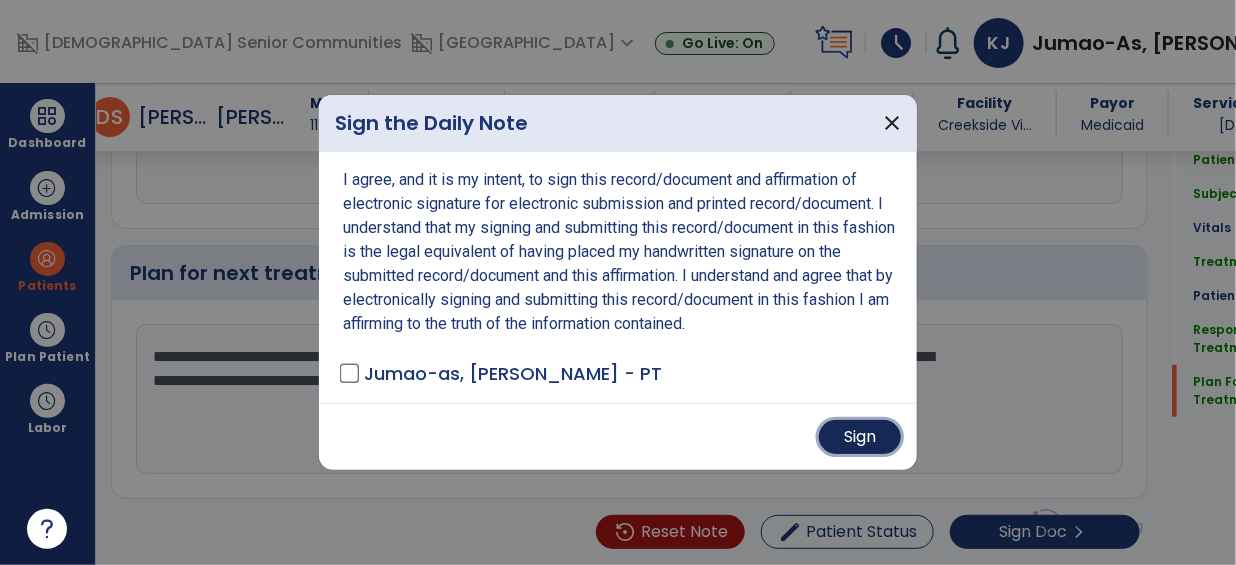 click on "Sign" at bounding box center (860, 437) 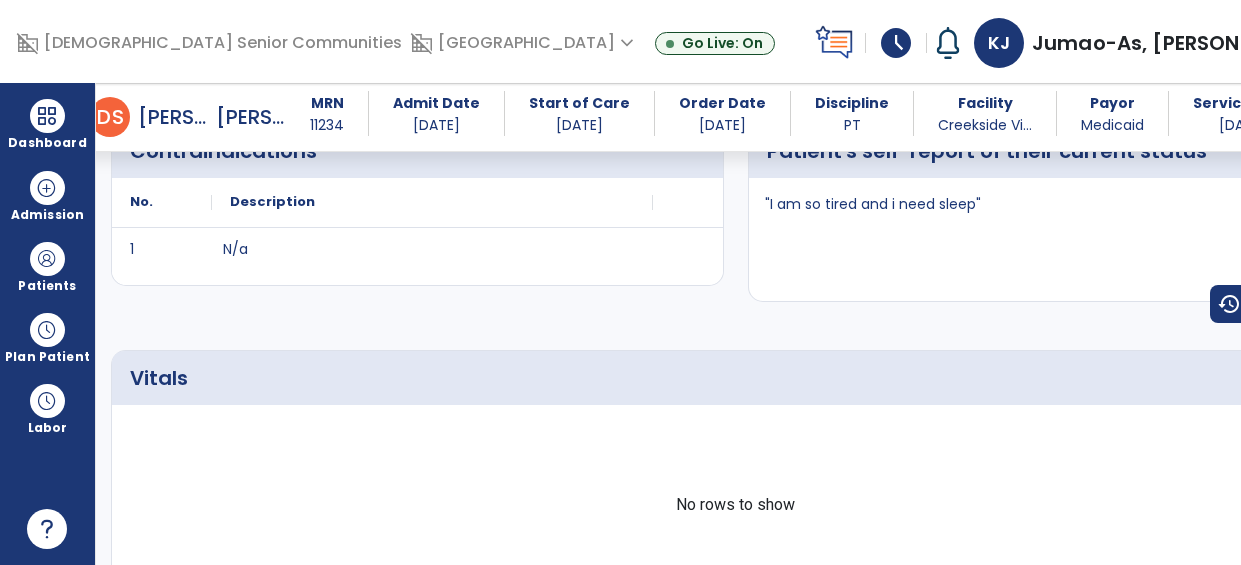 scroll, scrollTop: 0, scrollLeft: 0, axis: both 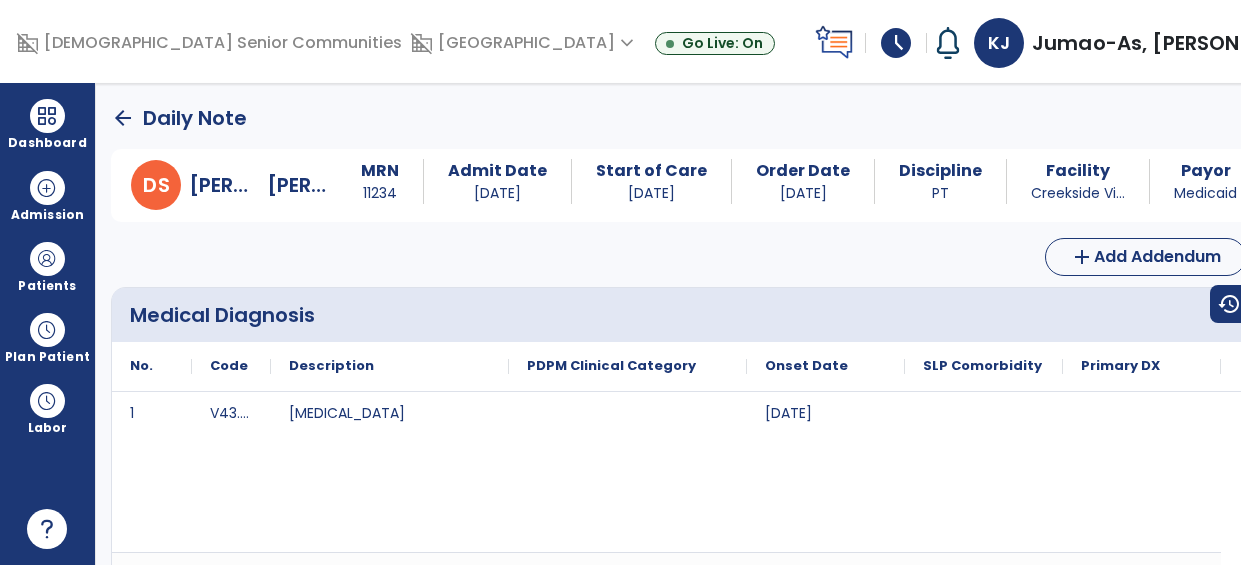 click on "arrow_back" 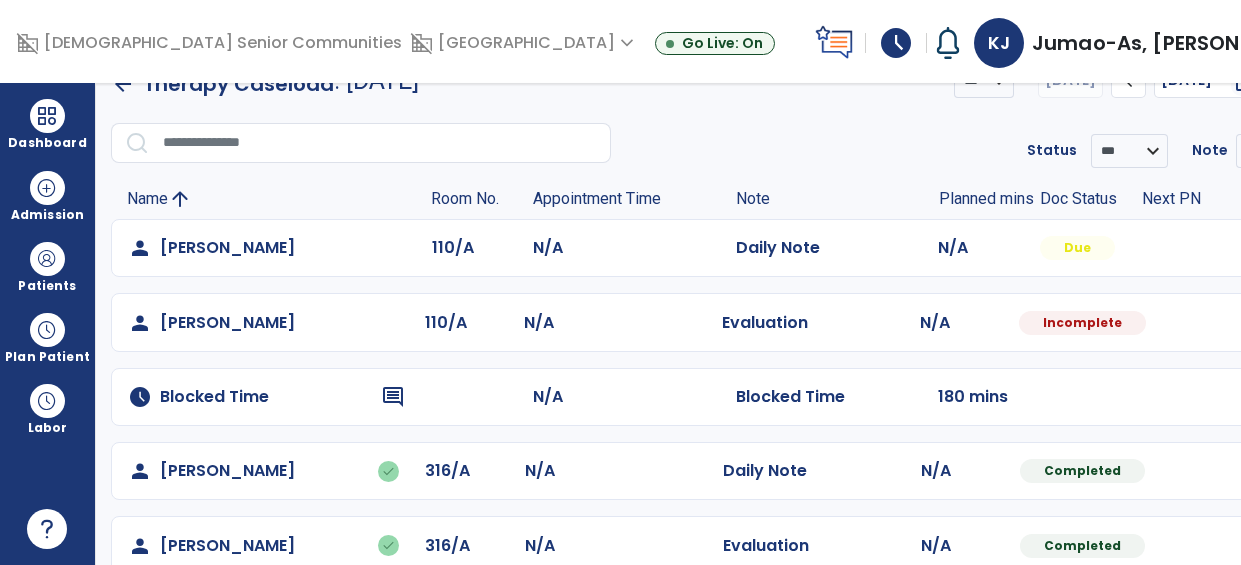scroll, scrollTop: 39, scrollLeft: 0, axis: vertical 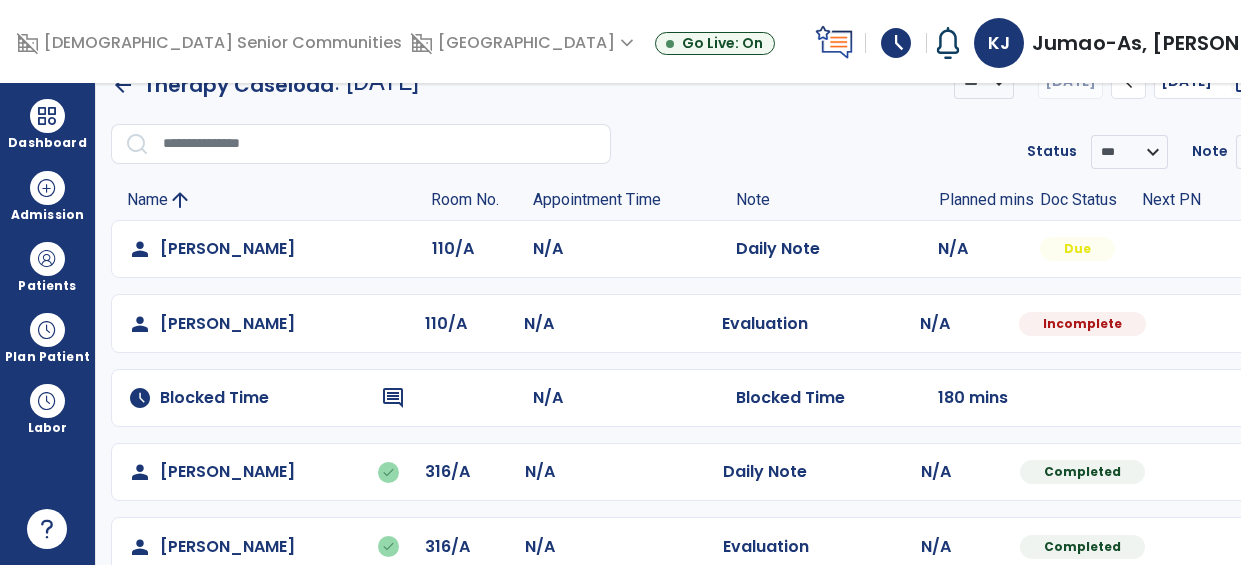 click at bounding box center (1301, 249) 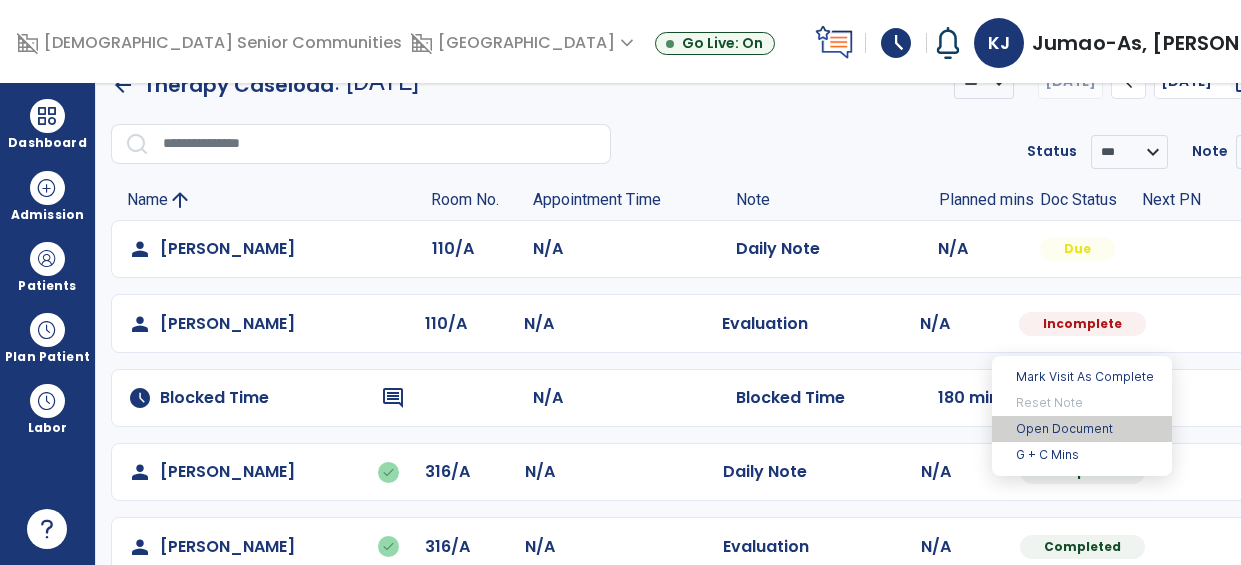 click on "Open Document" at bounding box center [1082, 429] 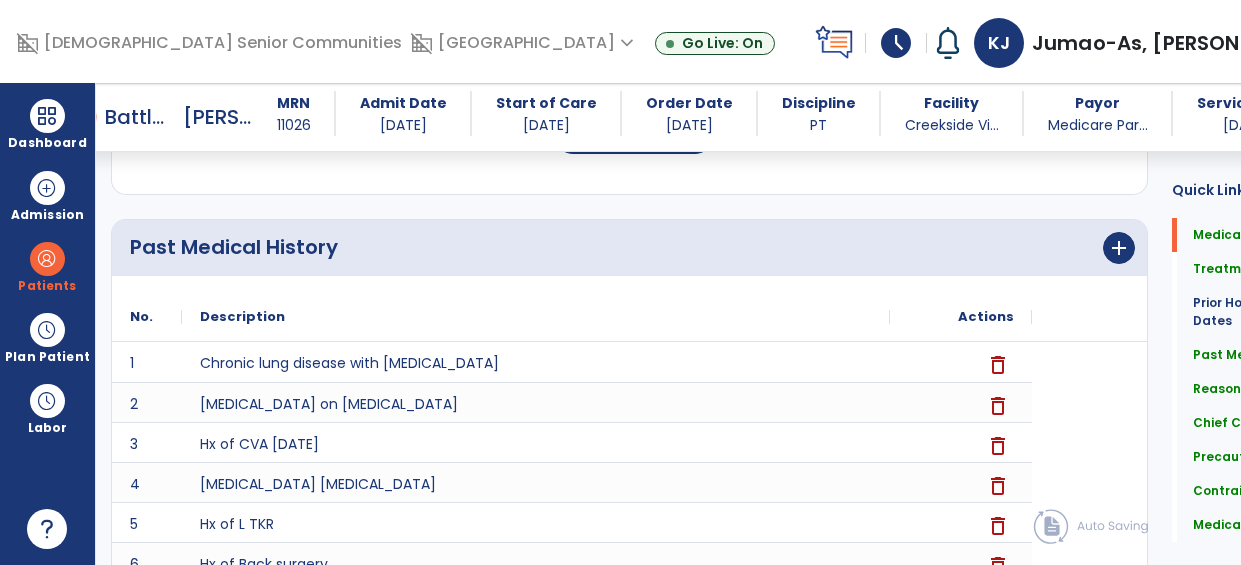 scroll, scrollTop: 0, scrollLeft: 0, axis: both 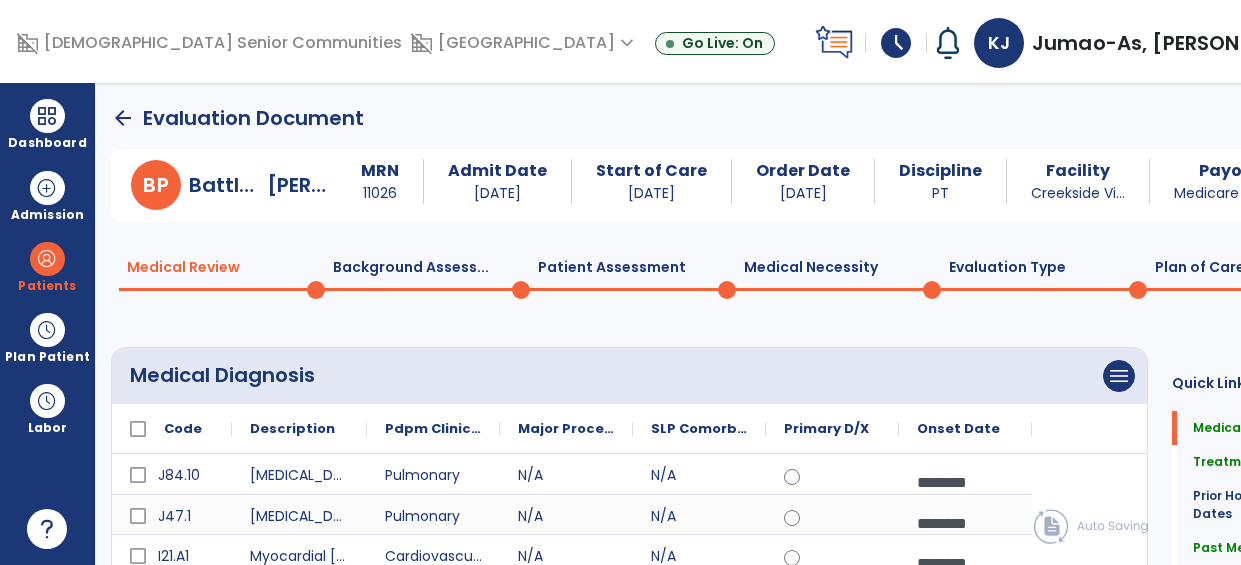 click on "Plan of Care  0" 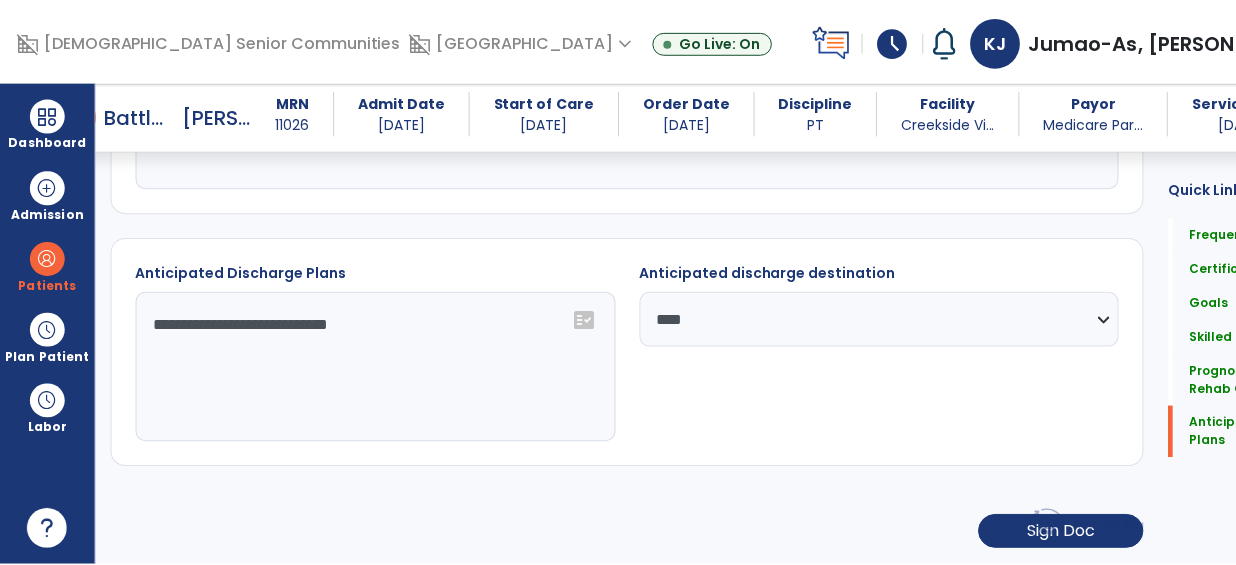 scroll, scrollTop: 2096, scrollLeft: 0, axis: vertical 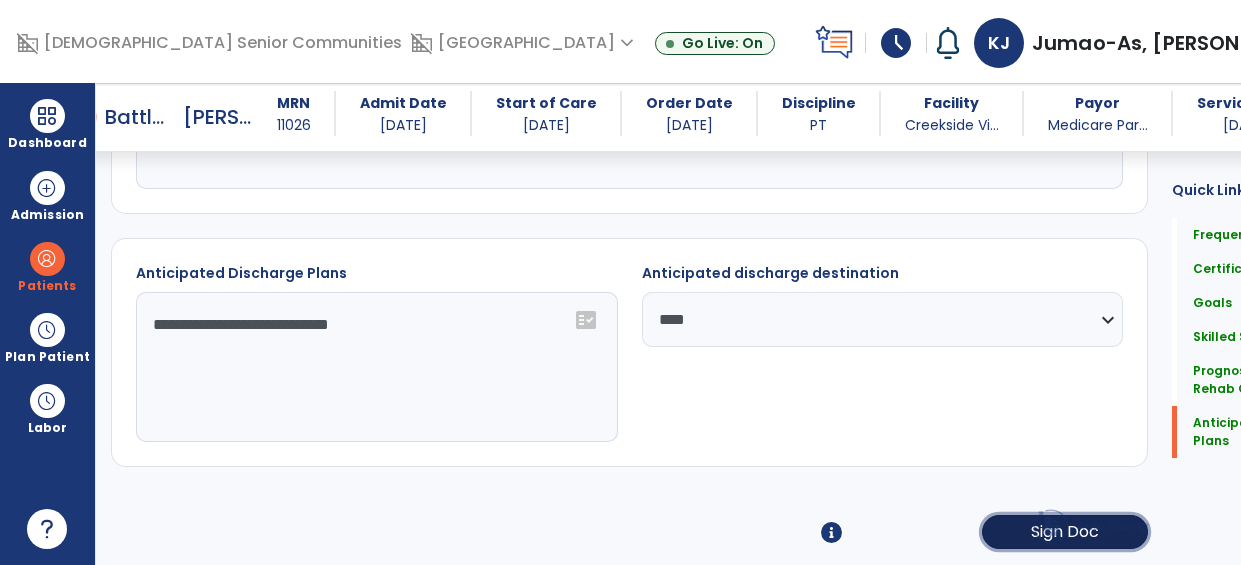 click on "Sign Doc" 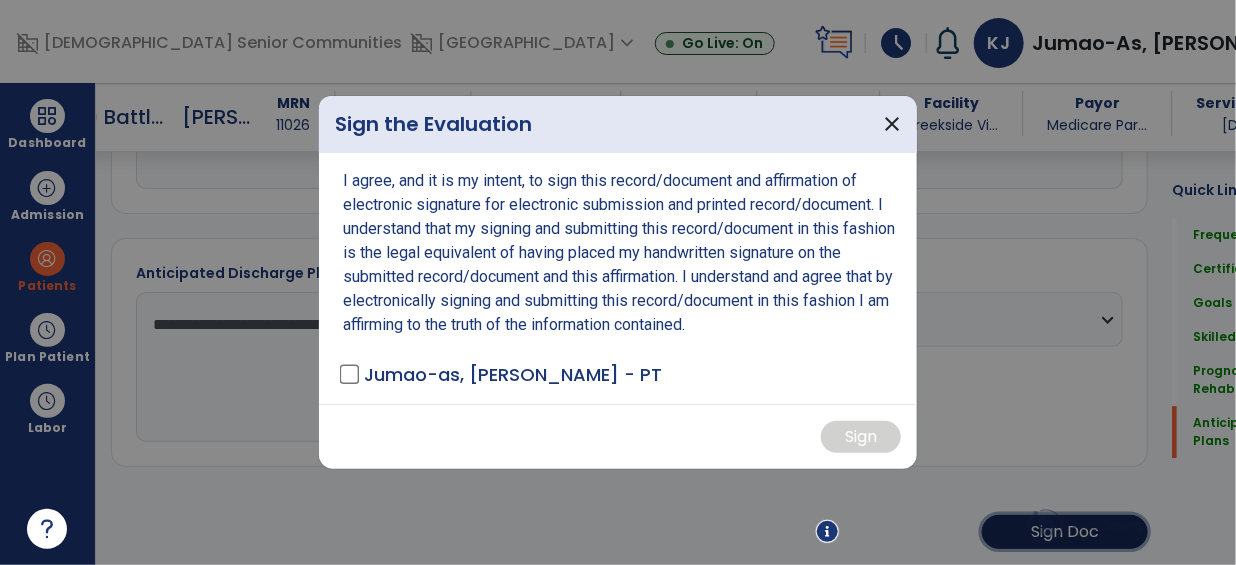 scroll, scrollTop: 2096, scrollLeft: 0, axis: vertical 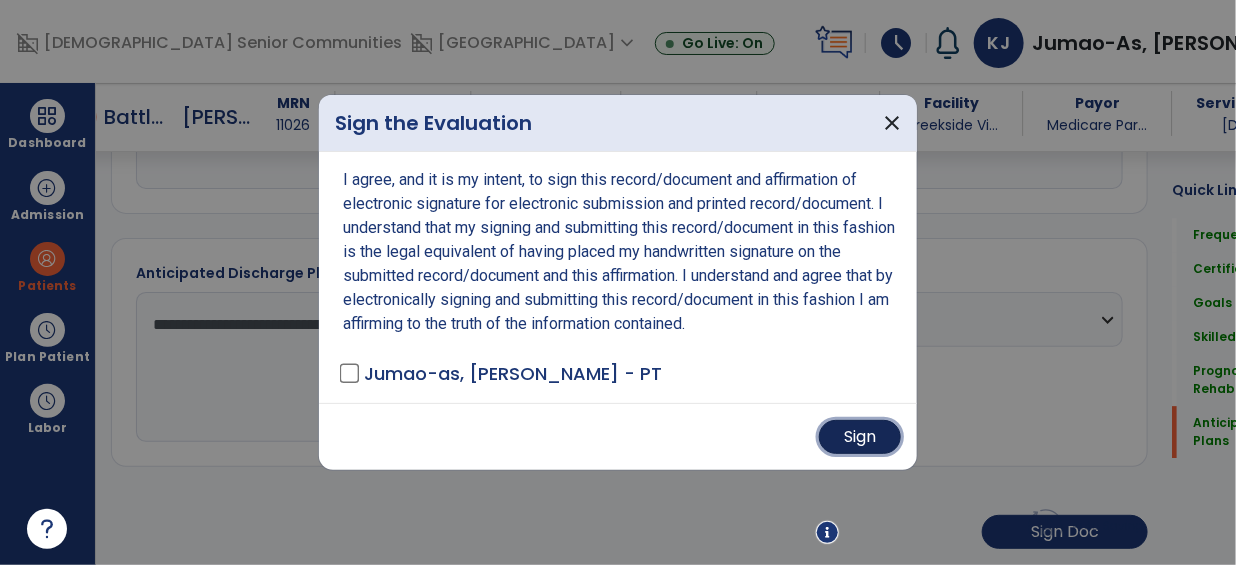click on "Sign" at bounding box center [860, 437] 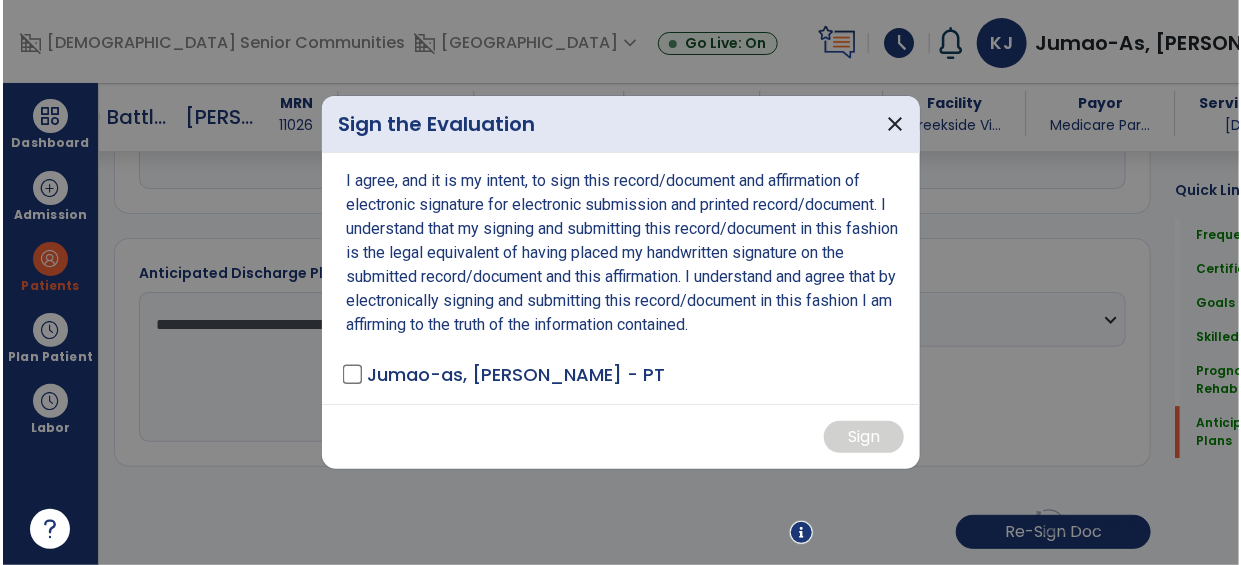 scroll, scrollTop: 2096, scrollLeft: 0, axis: vertical 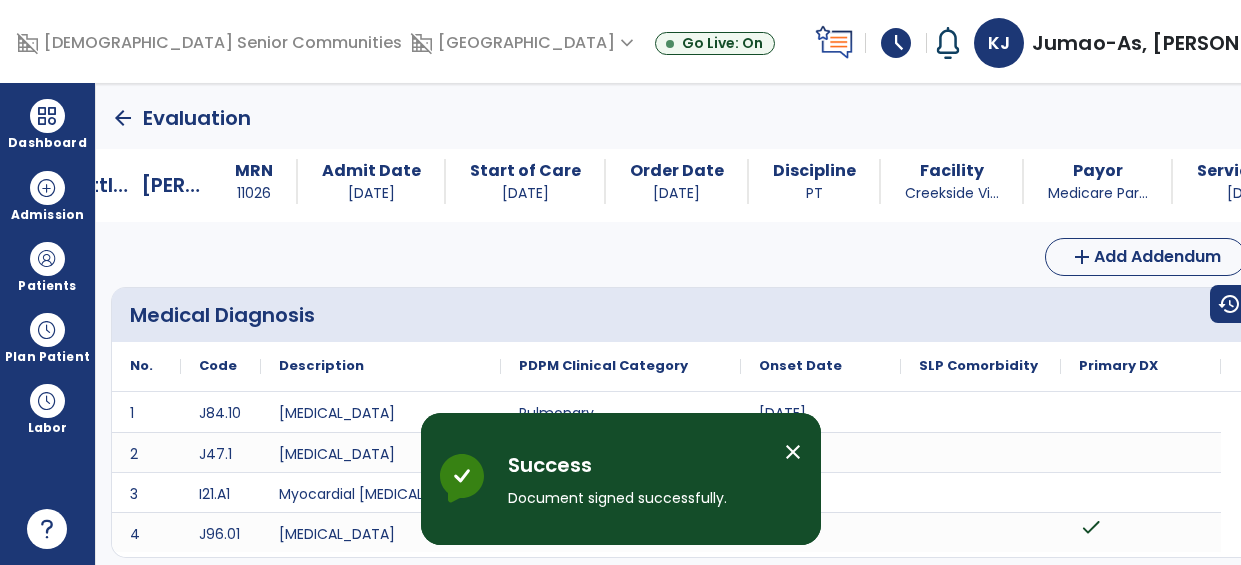 click on "arrow_back" 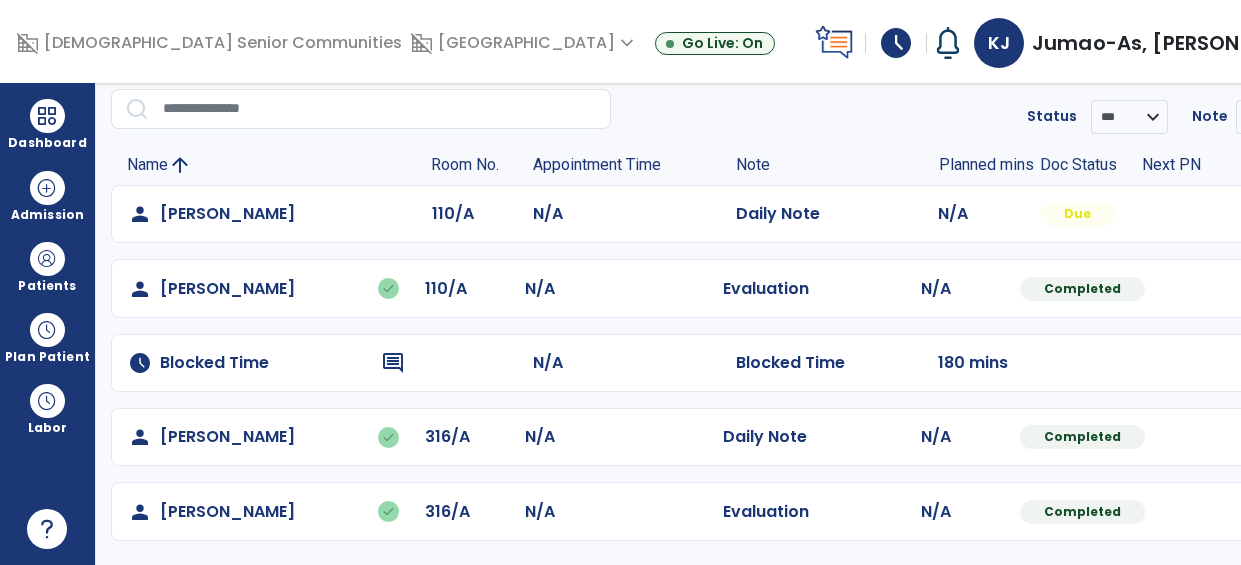 scroll, scrollTop: 0, scrollLeft: 0, axis: both 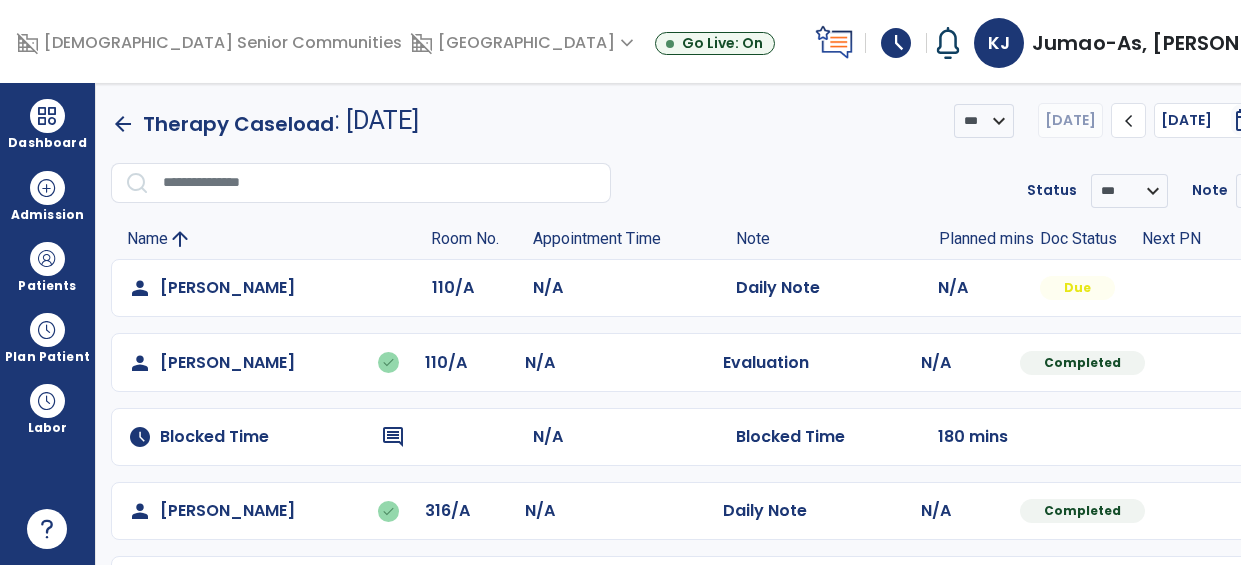 click at bounding box center (1301, 288) 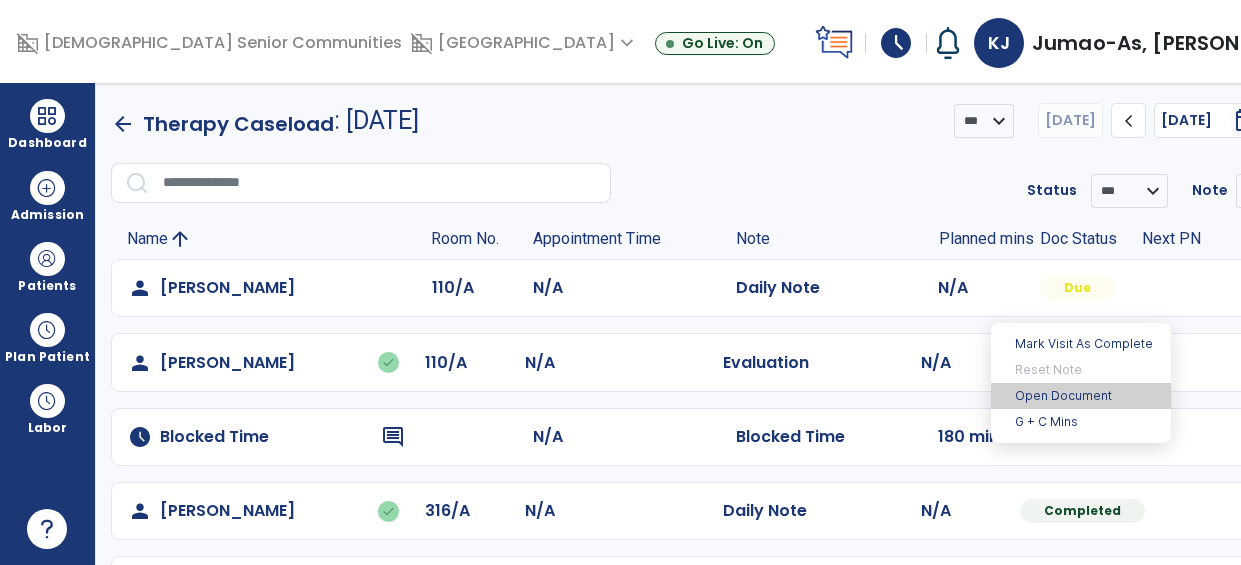 click on "Open Document" at bounding box center (1081, 396) 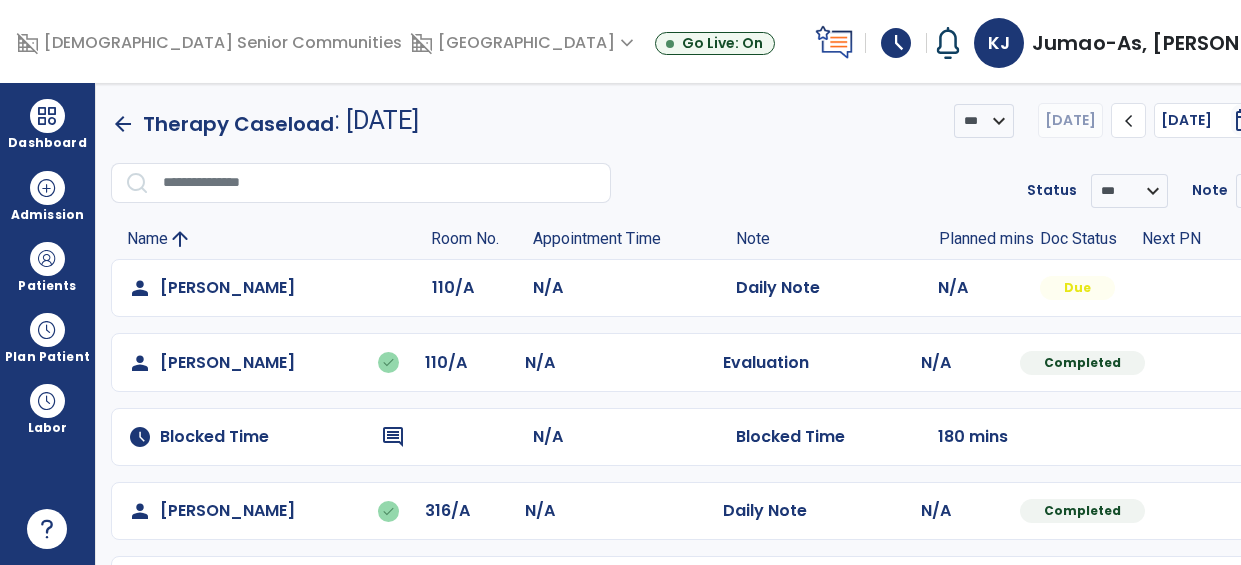 click at bounding box center (1301, 288) 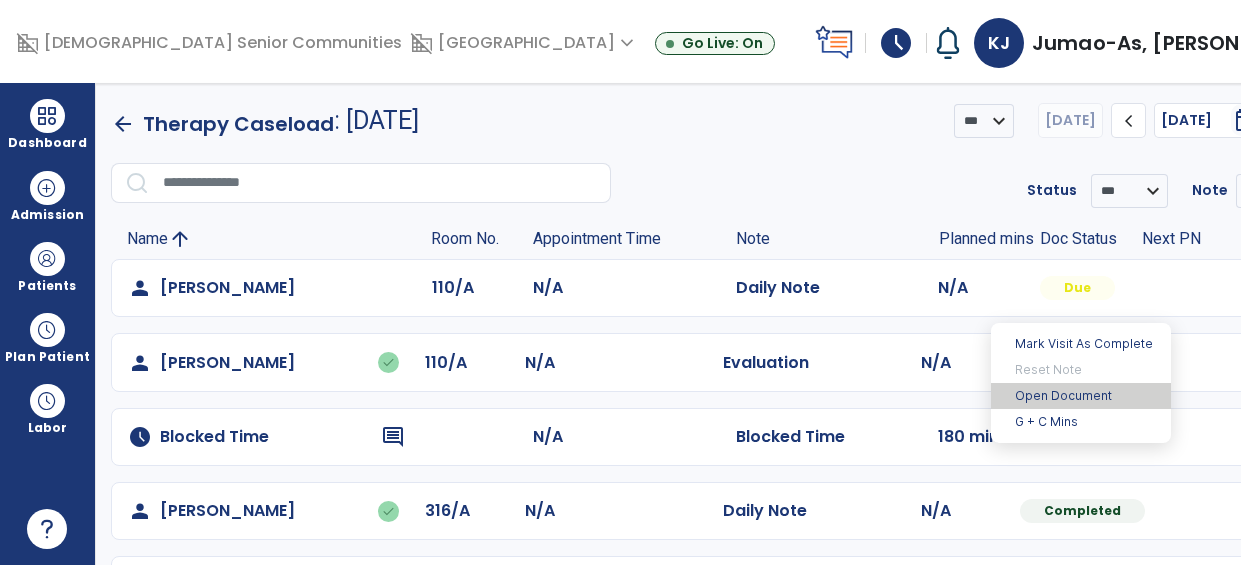 click on "Open Document" at bounding box center (1081, 396) 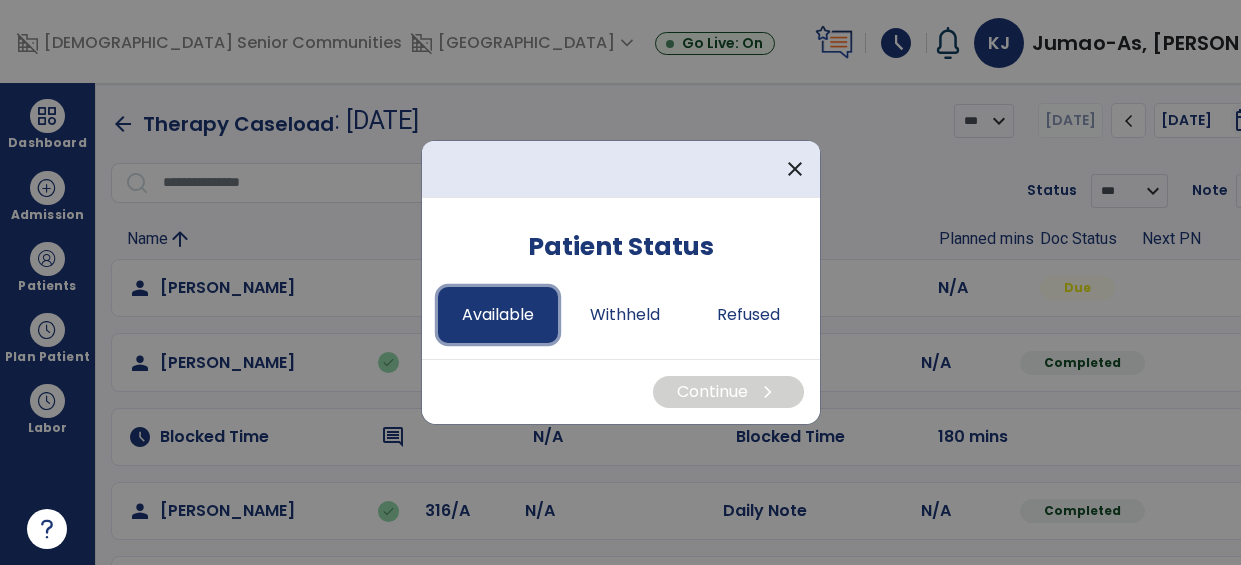 click on "Available" at bounding box center [498, 315] 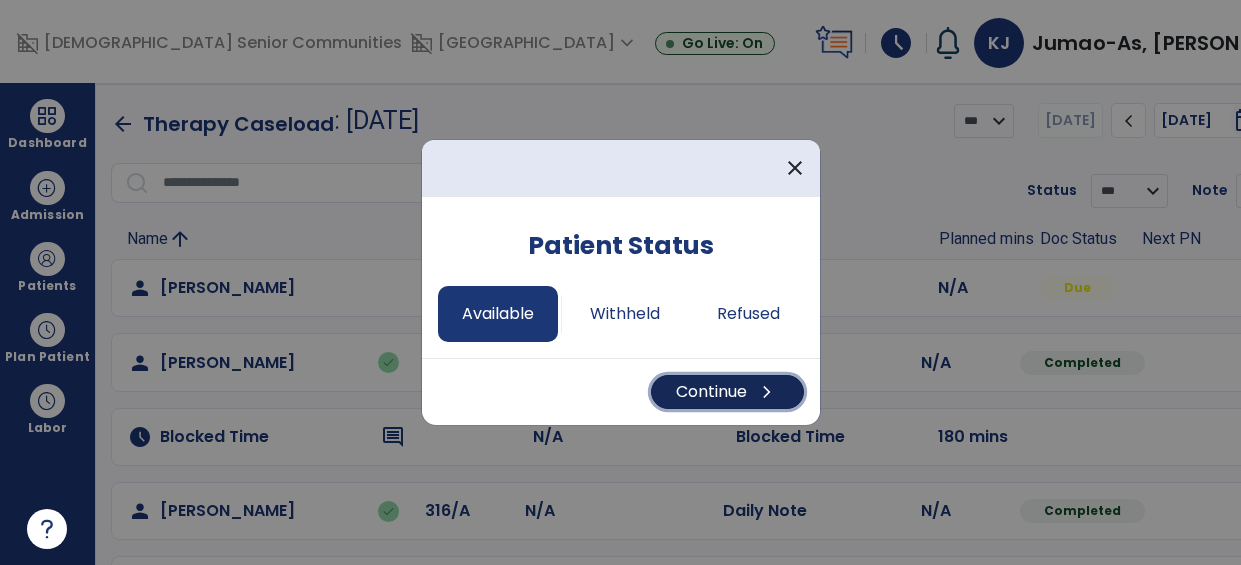 click on "Continue   chevron_right" at bounding box center [727, 392] 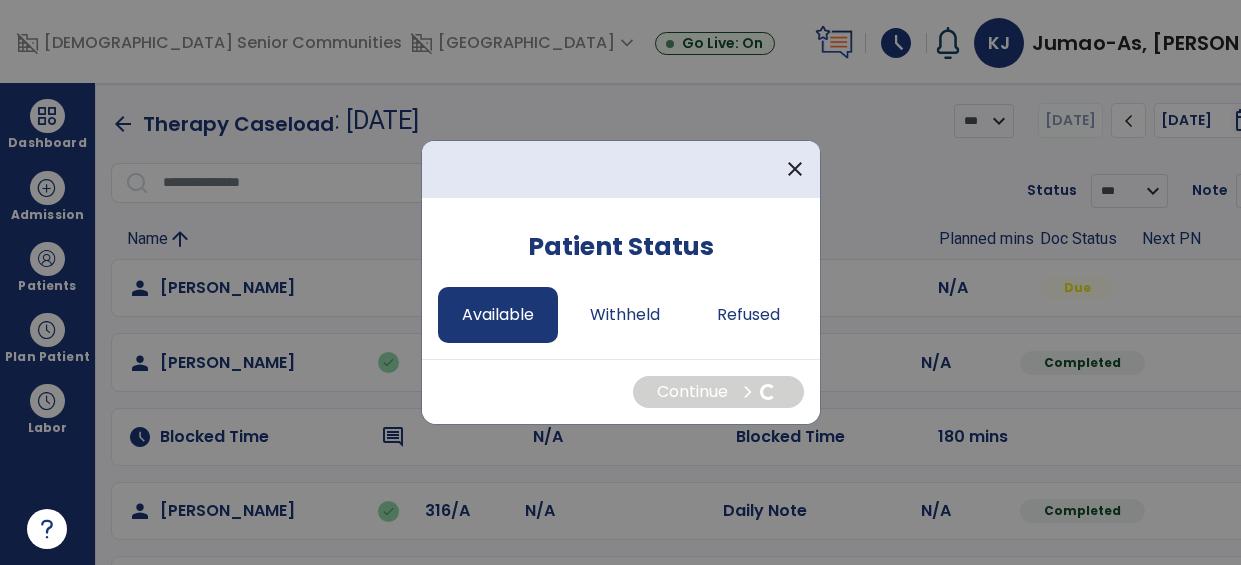 select on "*" 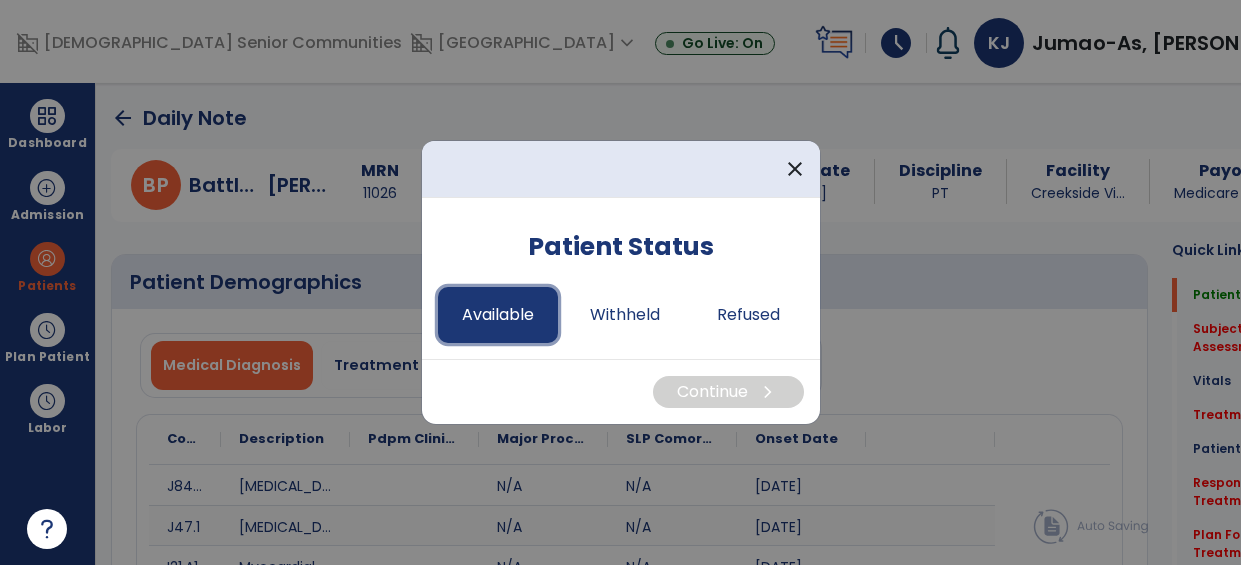 click on "Available" at bounding box center (498, 315) 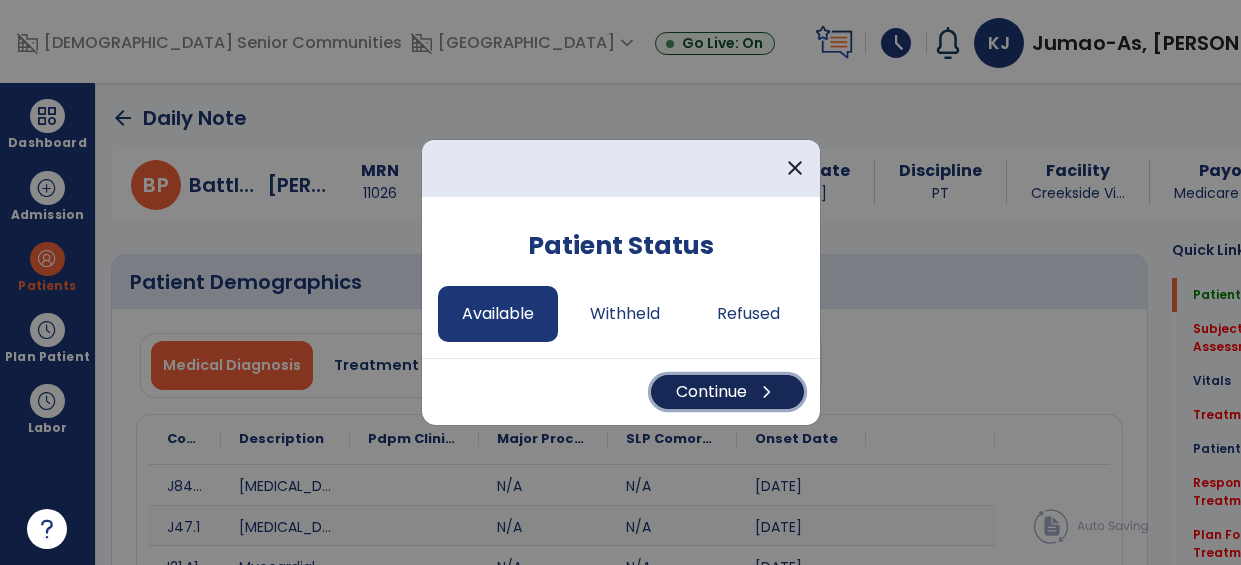 click on "chevron_right" at bounding box center [767, 392] 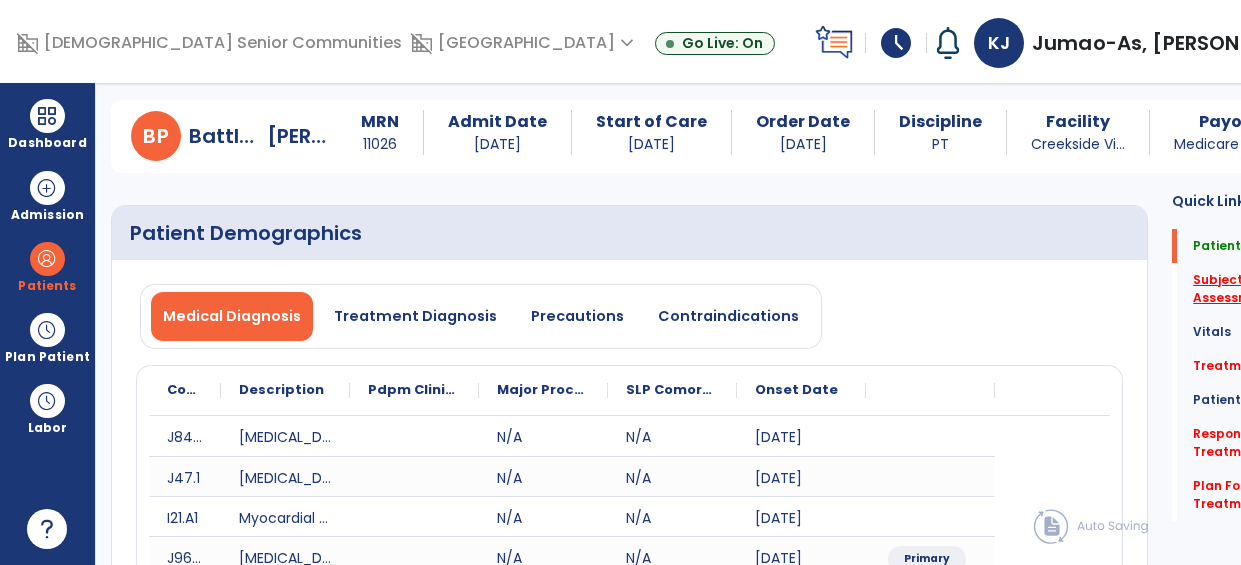 click on "Subjective Assessment   *" 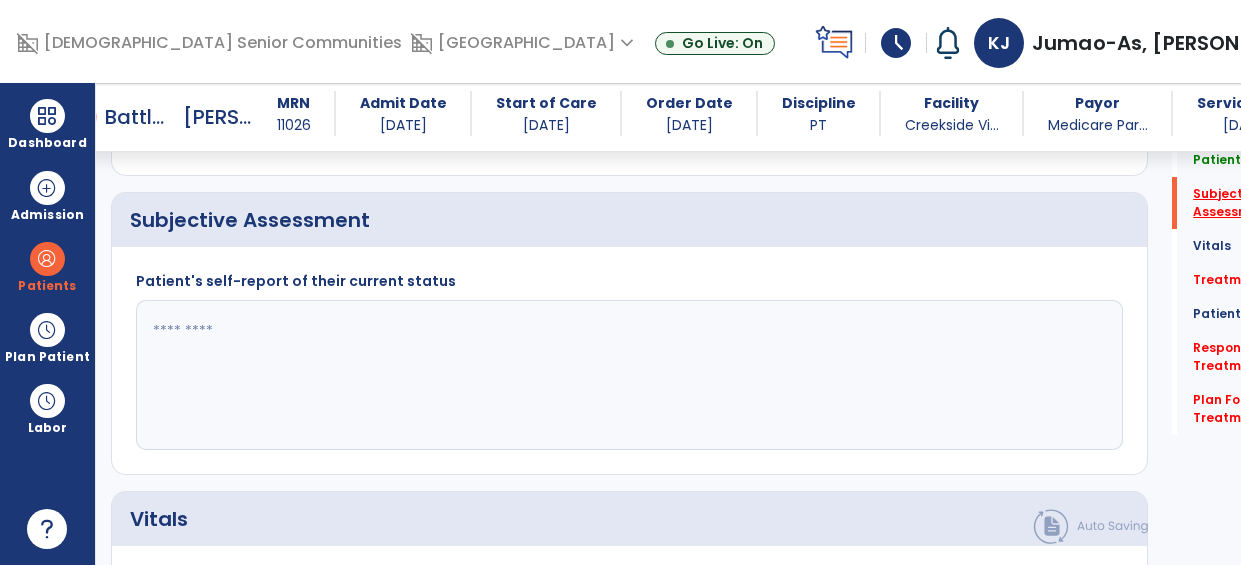 scroll, scrollTop: 483, scrollLeft: 0, axis: vertical 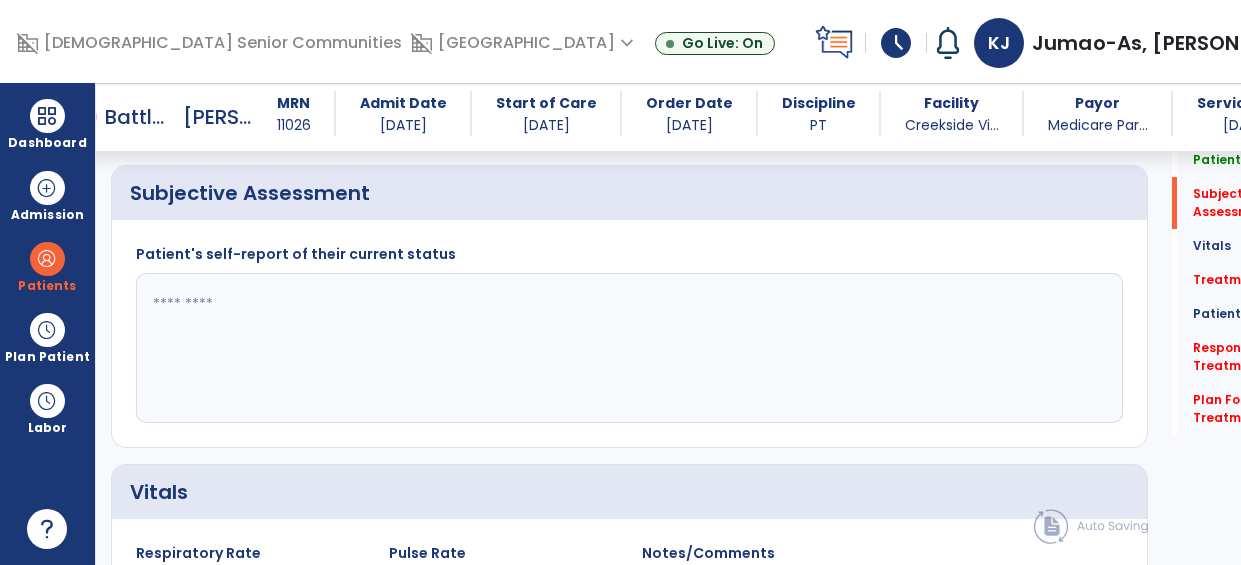 click 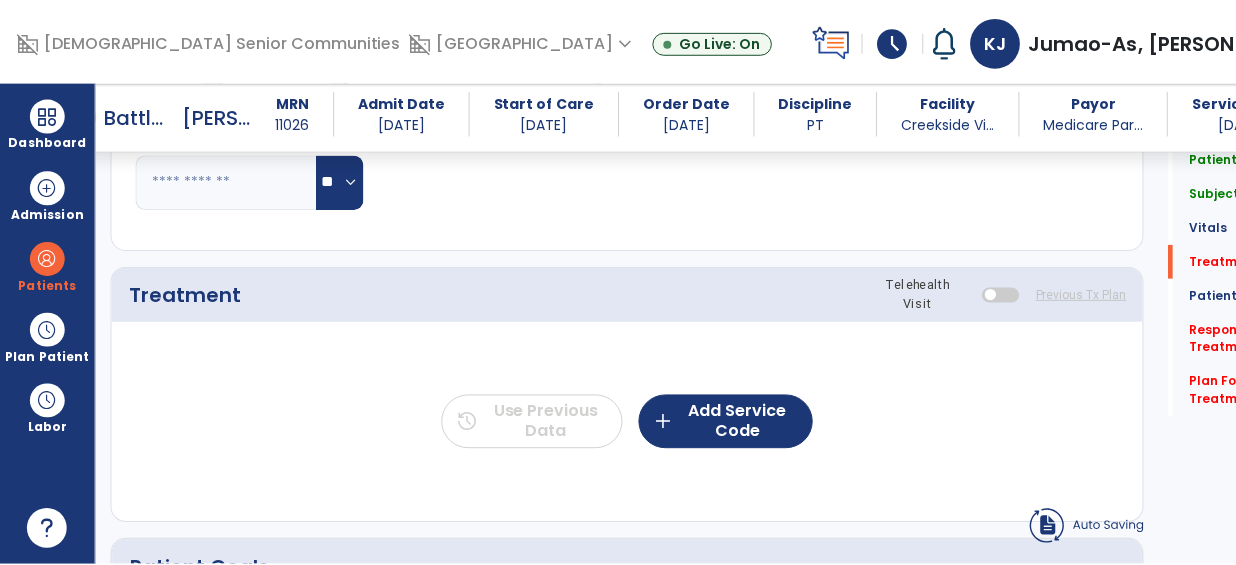 scroll, scrollTop: 1155, scrollLeft: 0, axis: vertical 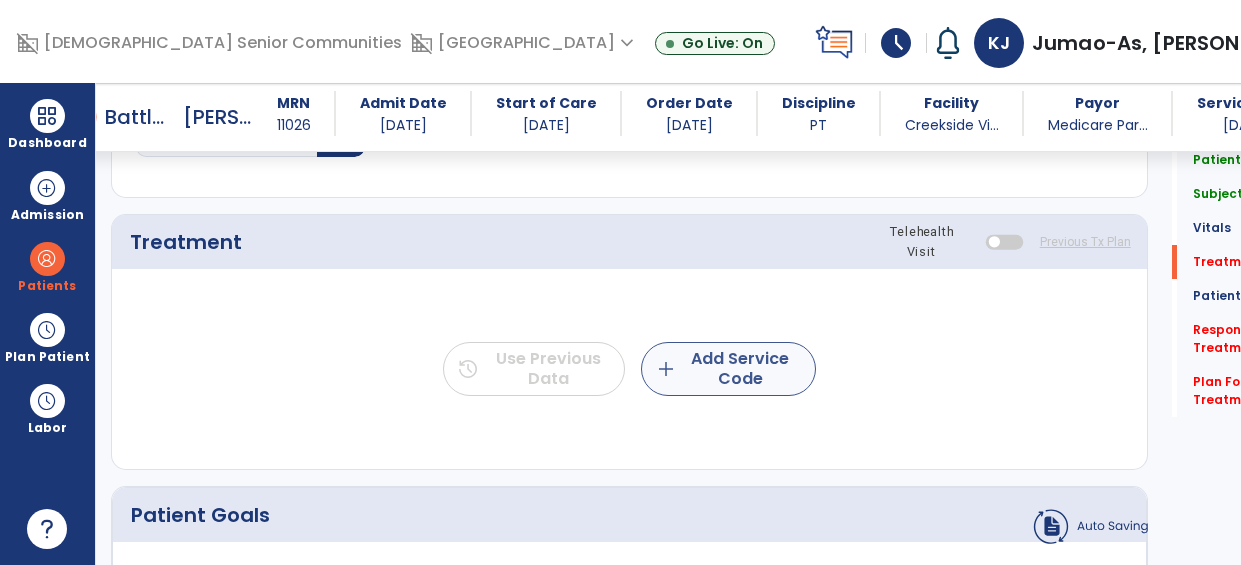 type on "**********" 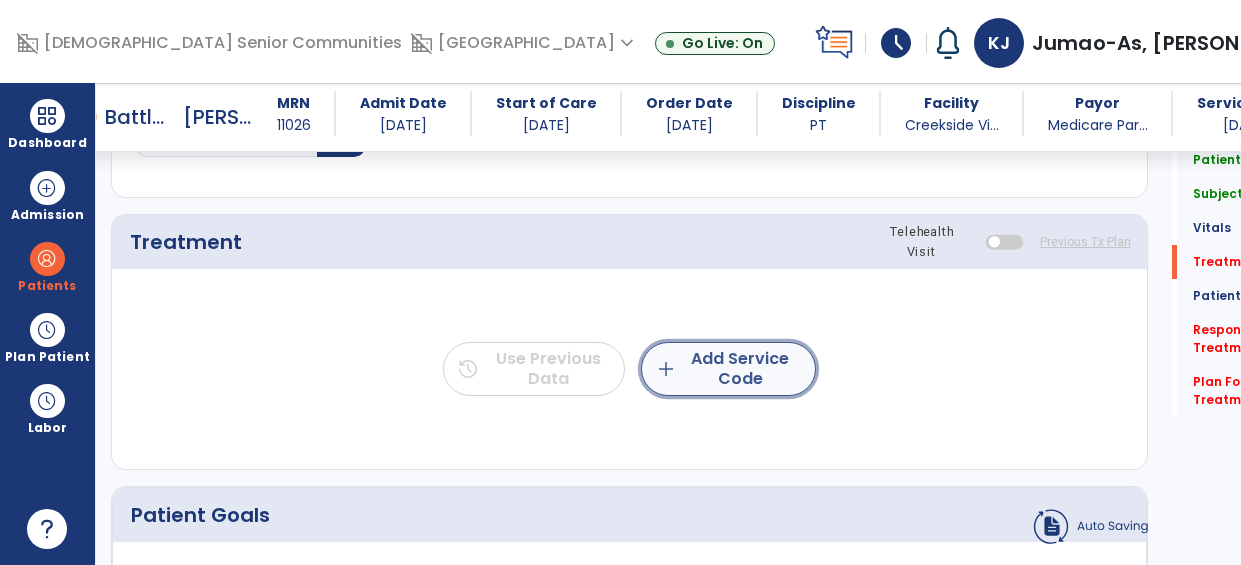 click on "add  Add Service Code" 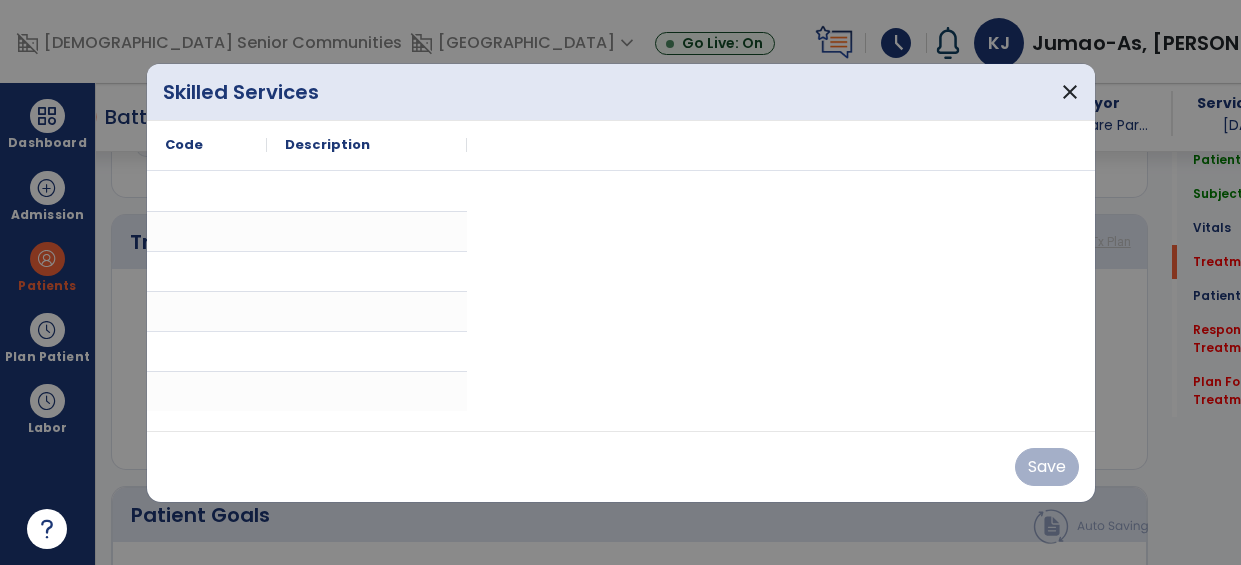 click at bounding box center [621, 291] 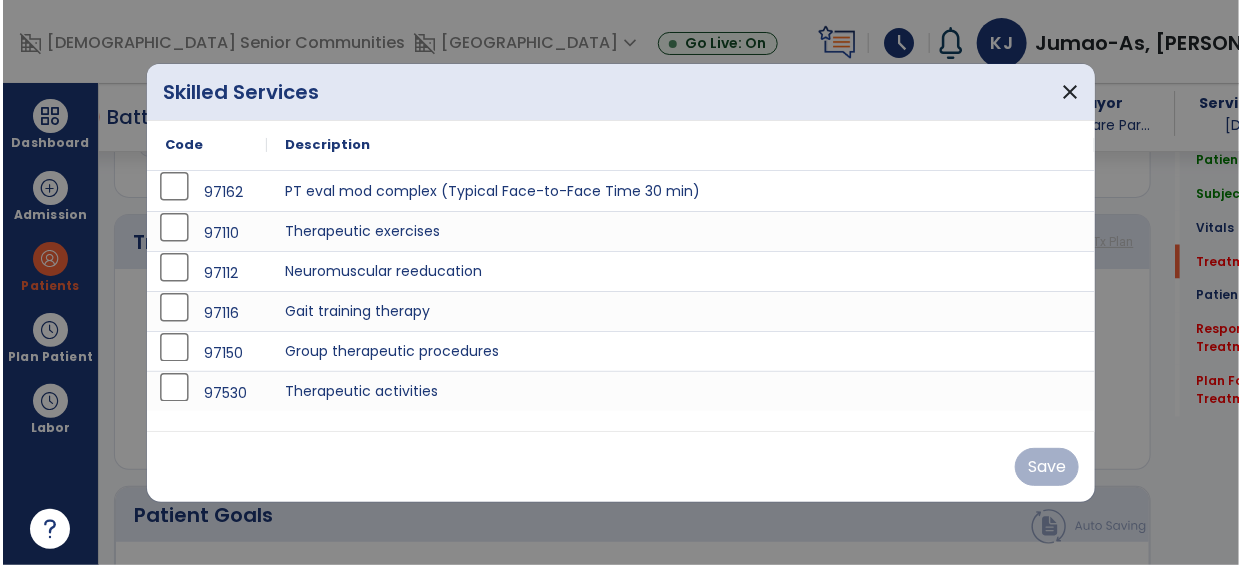 scroll, scrollTop: 1155, scrollLeft: 0, axis: vertical 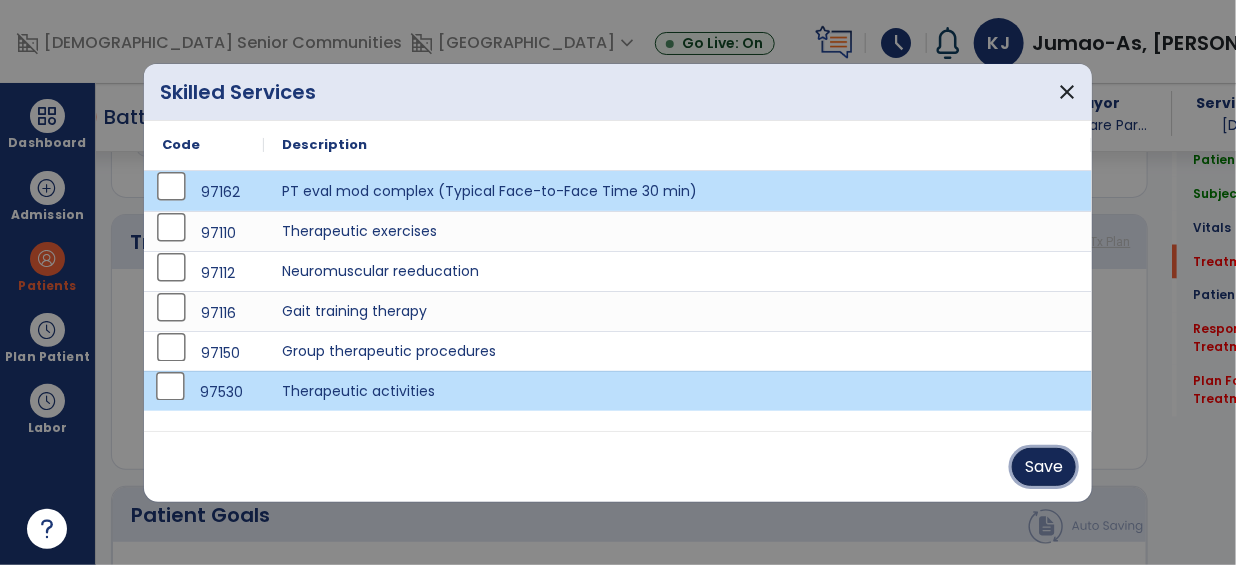 click on "Save" at bounding box center (1044, 467) 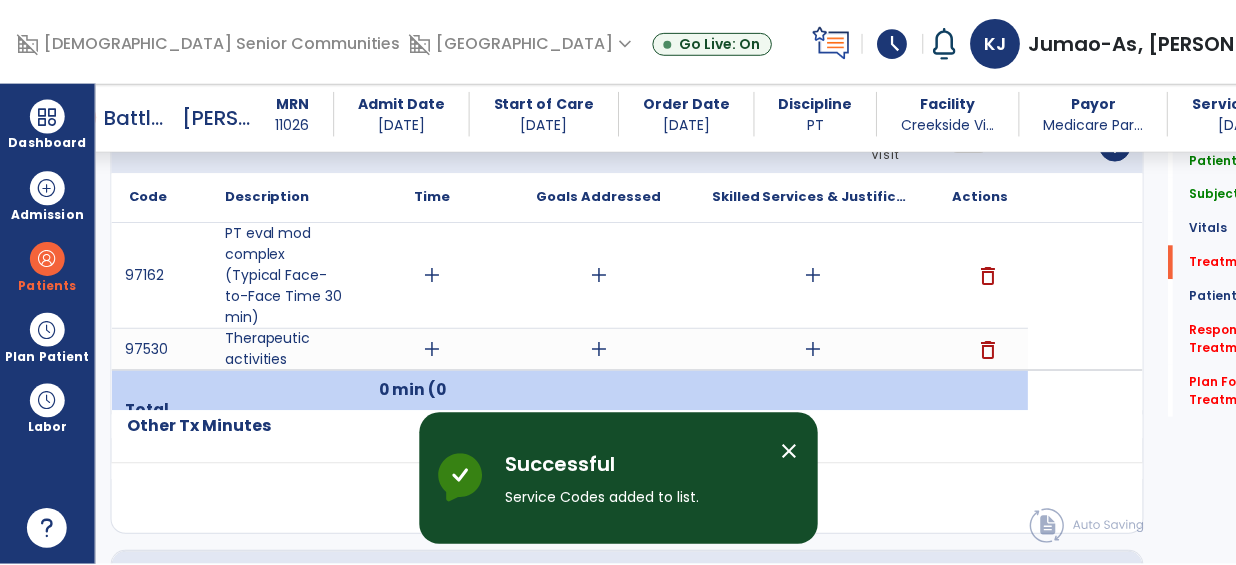 scroll, scrollTop: 1254, scrollLeft: 0, axis: vertical 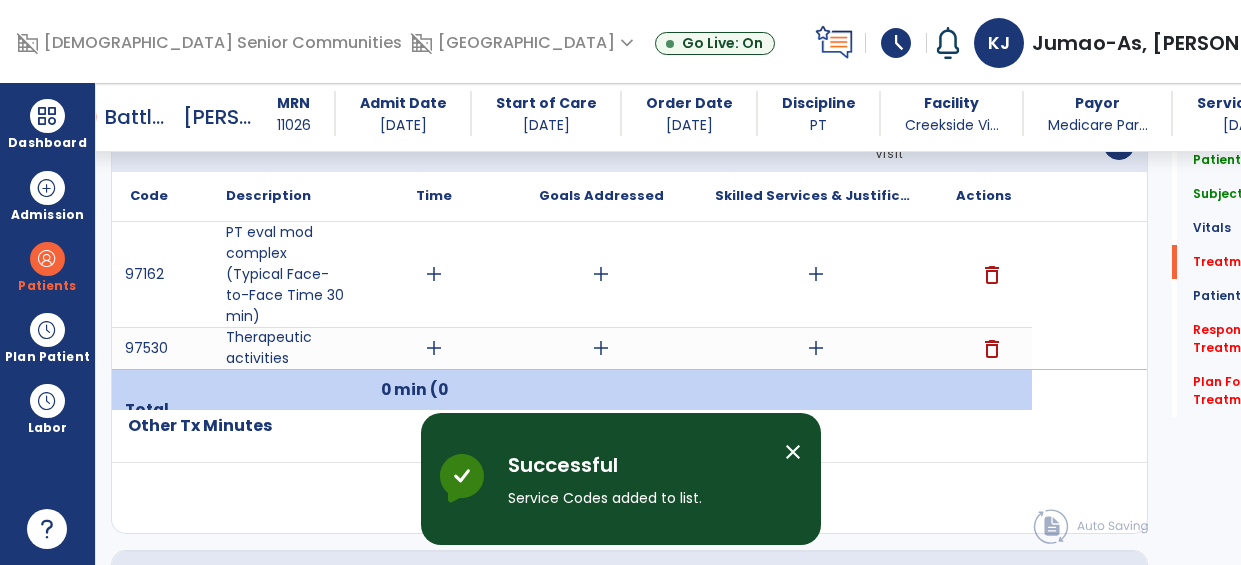 click on "add" at bounding box center [434, 274] 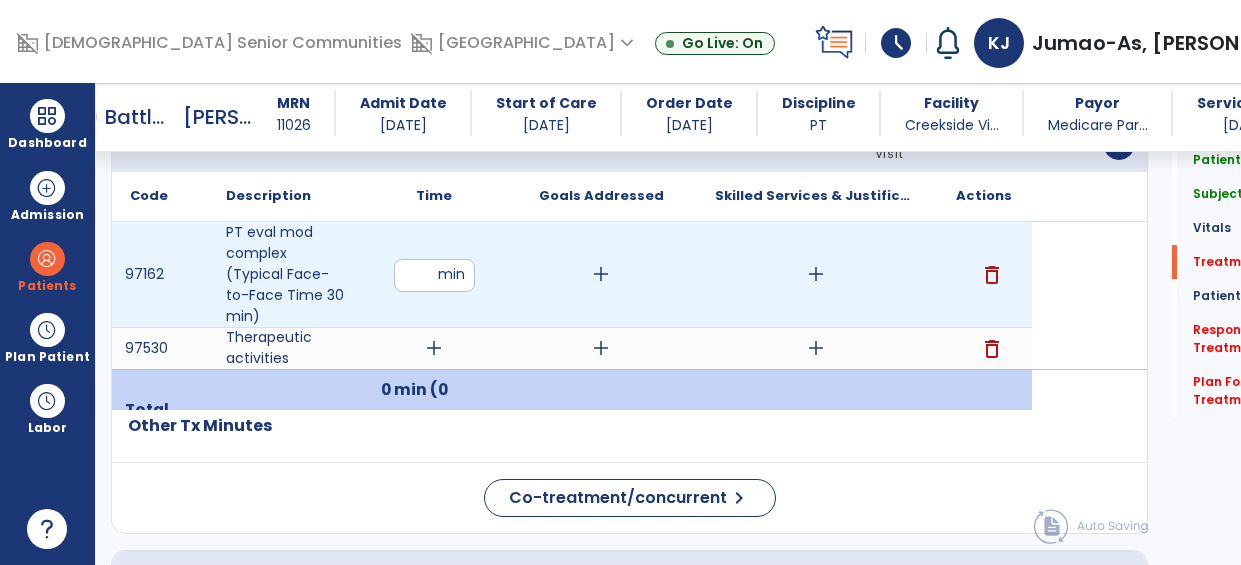 type on "*" 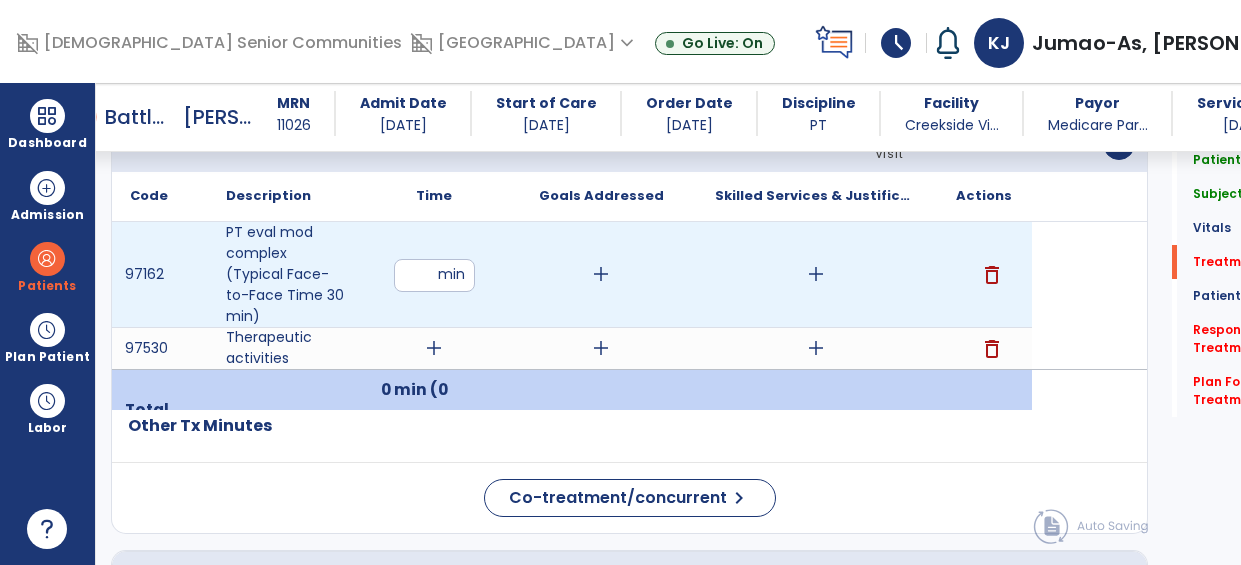 type on "**" 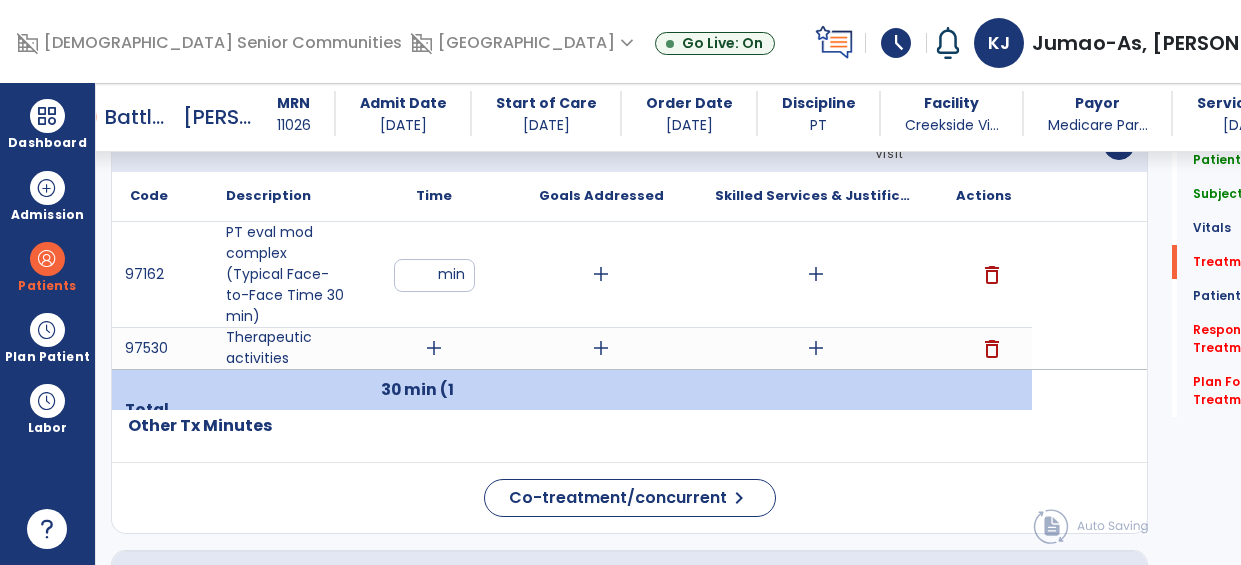 click on "add" at bounding box center (434, 348) 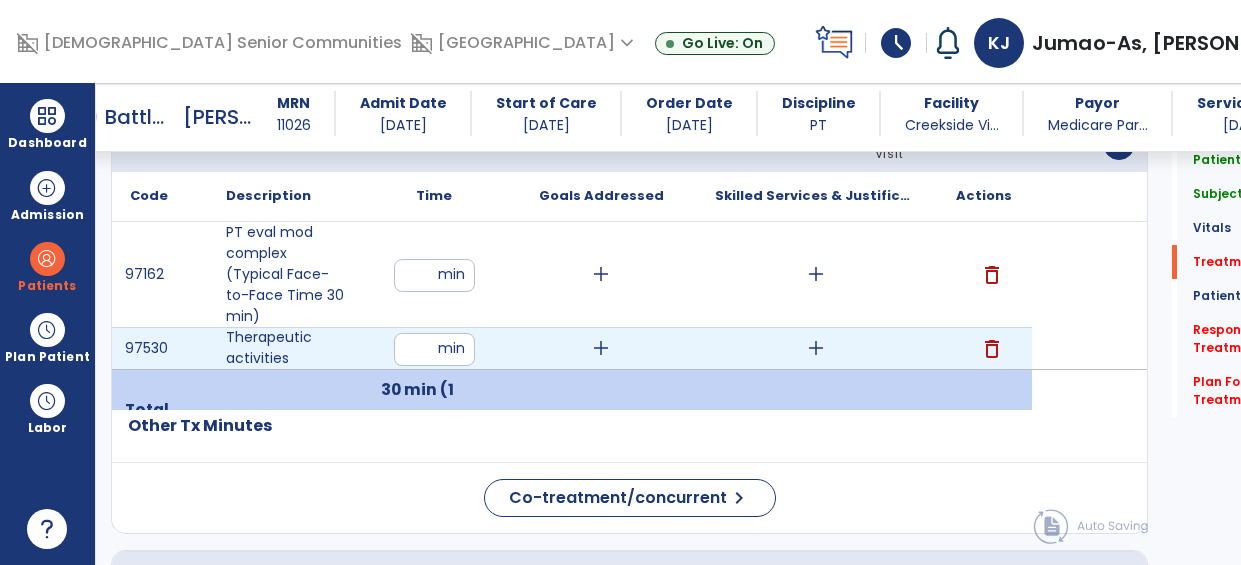 type on "**" 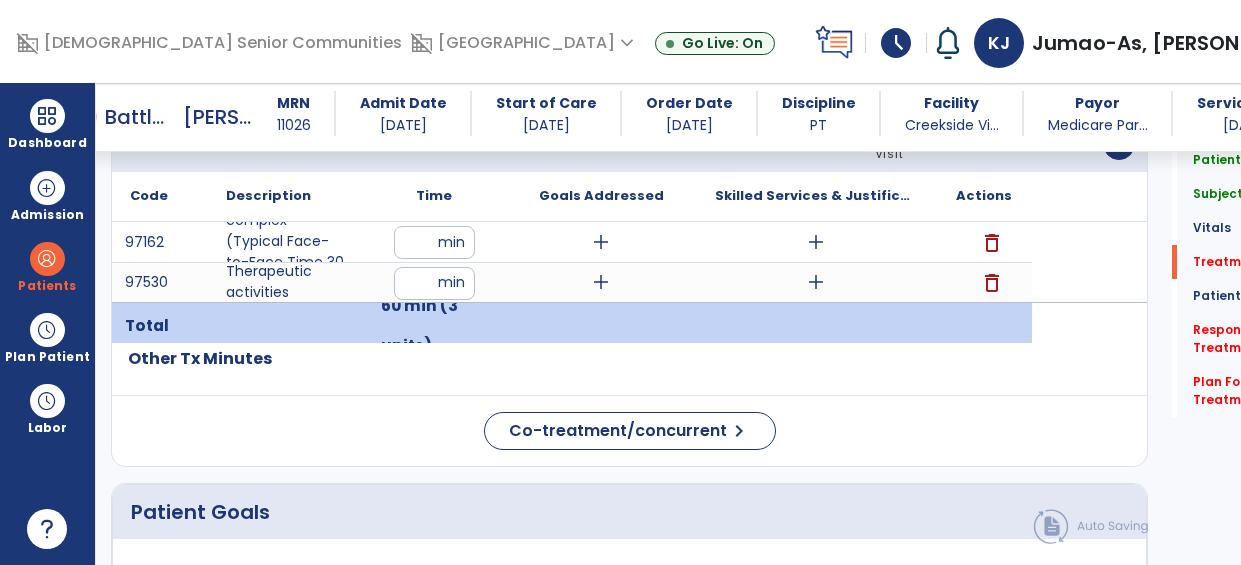 click on "add" at bounding box center (816, 242) 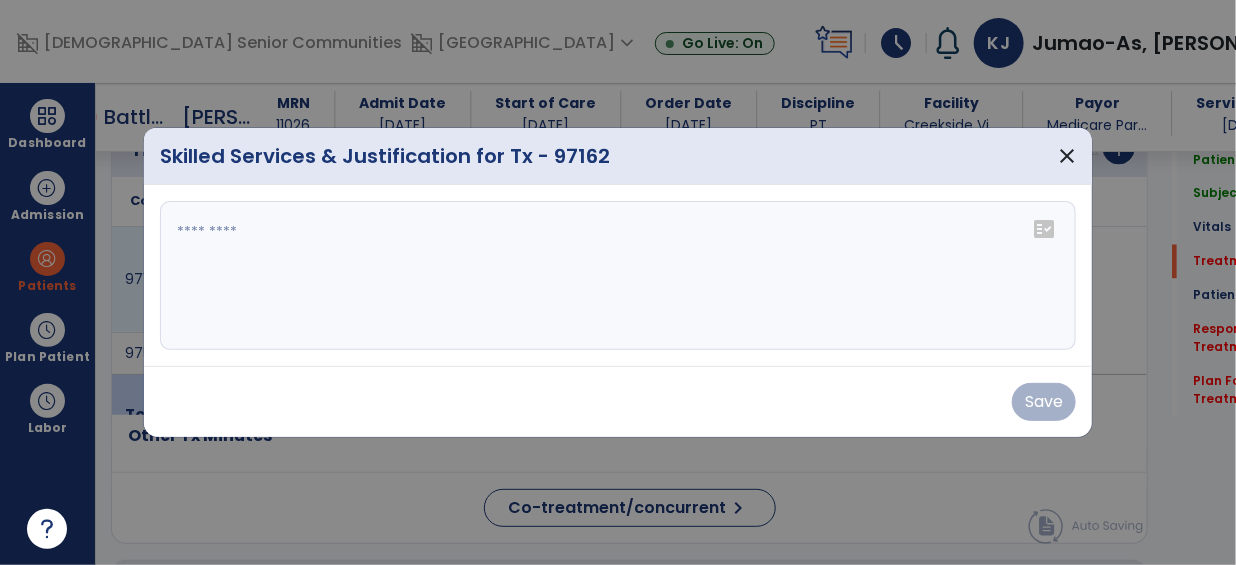click at bounding box center [618, 276] 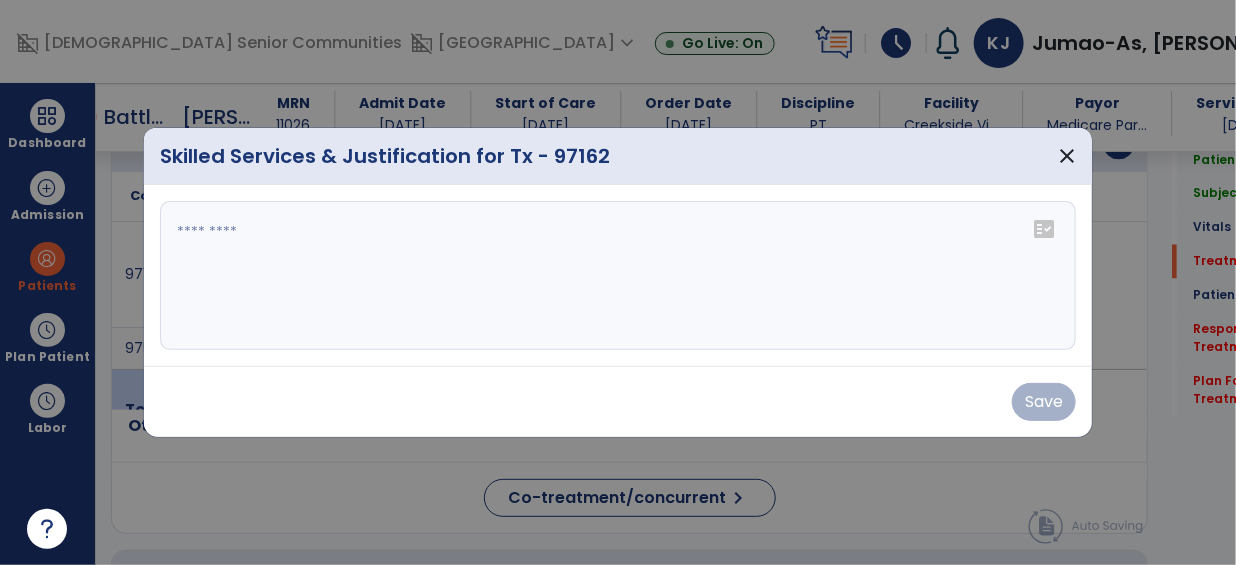 scroll, scrollTop: 1254, scrollLeft: 0, axis: vertical 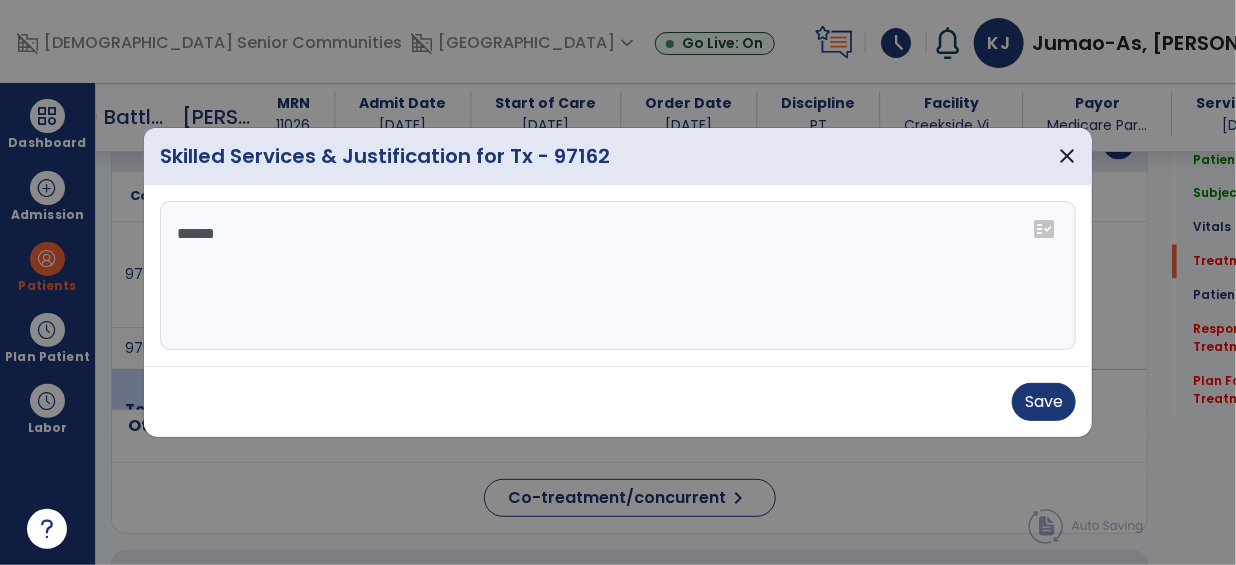 type on "*******" 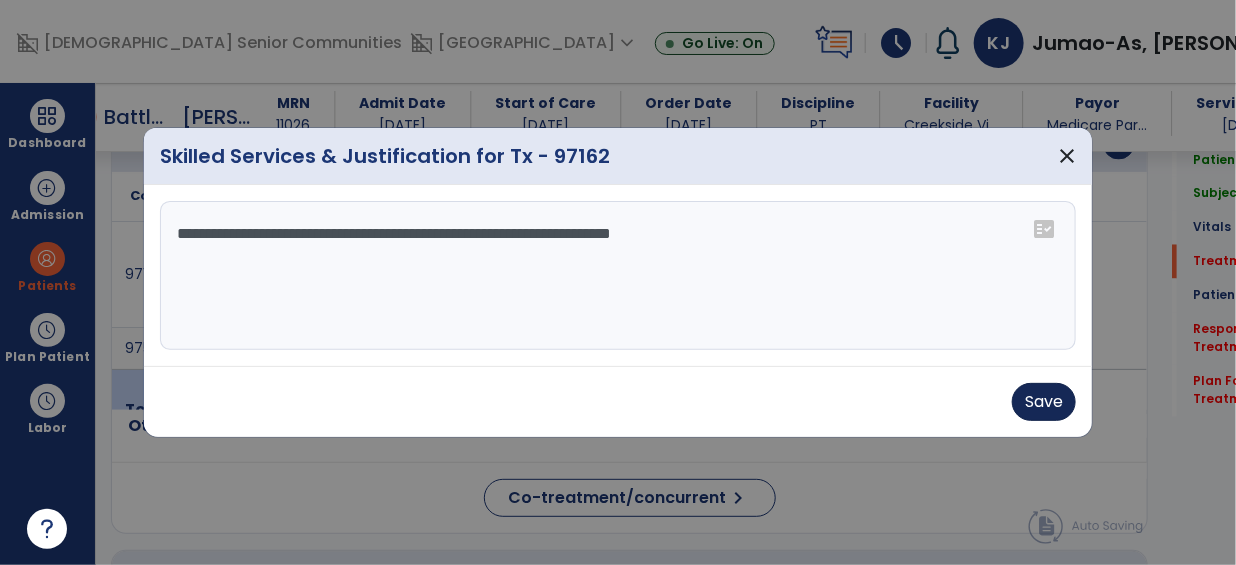type on "**********" 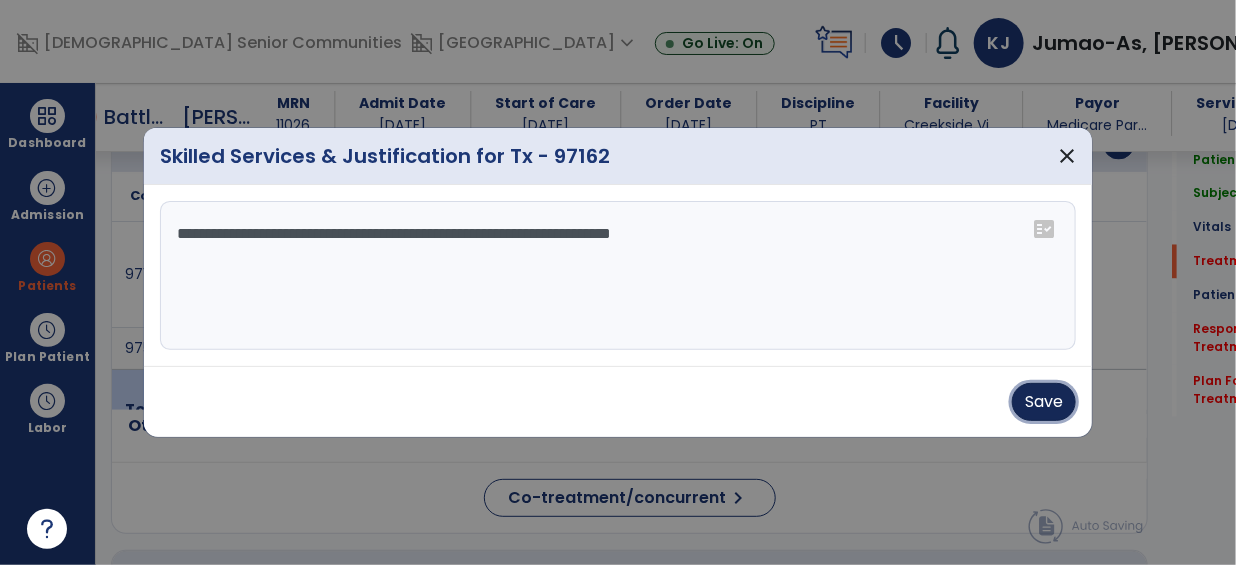 click on "Save" at bounding box center (1044, 402) 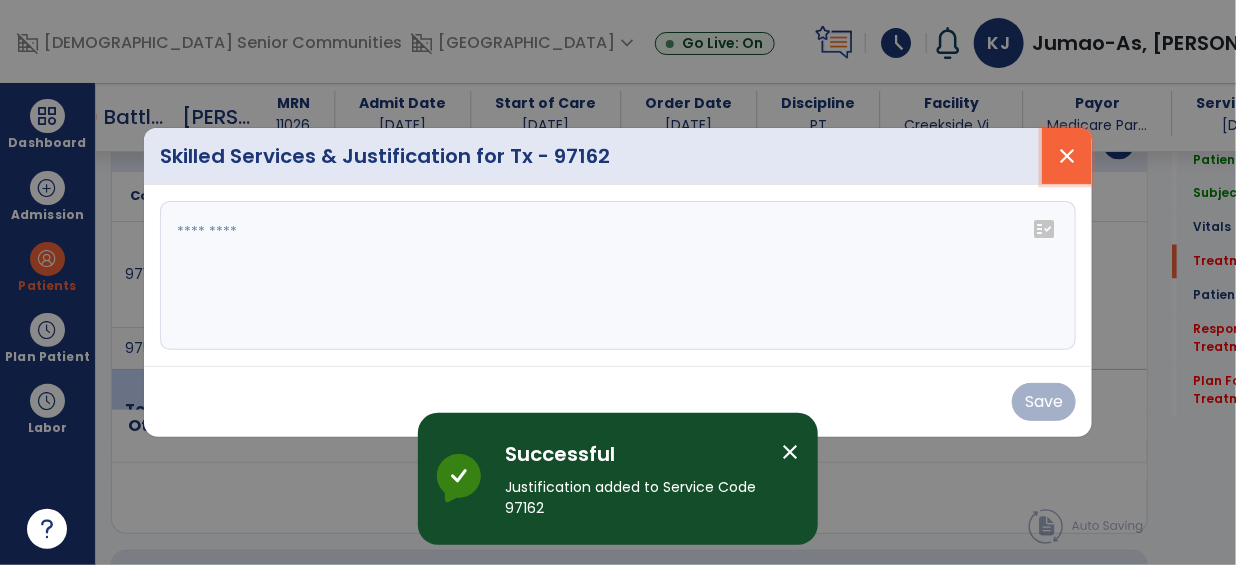 click on "close" at bounding box center [1067, 156] 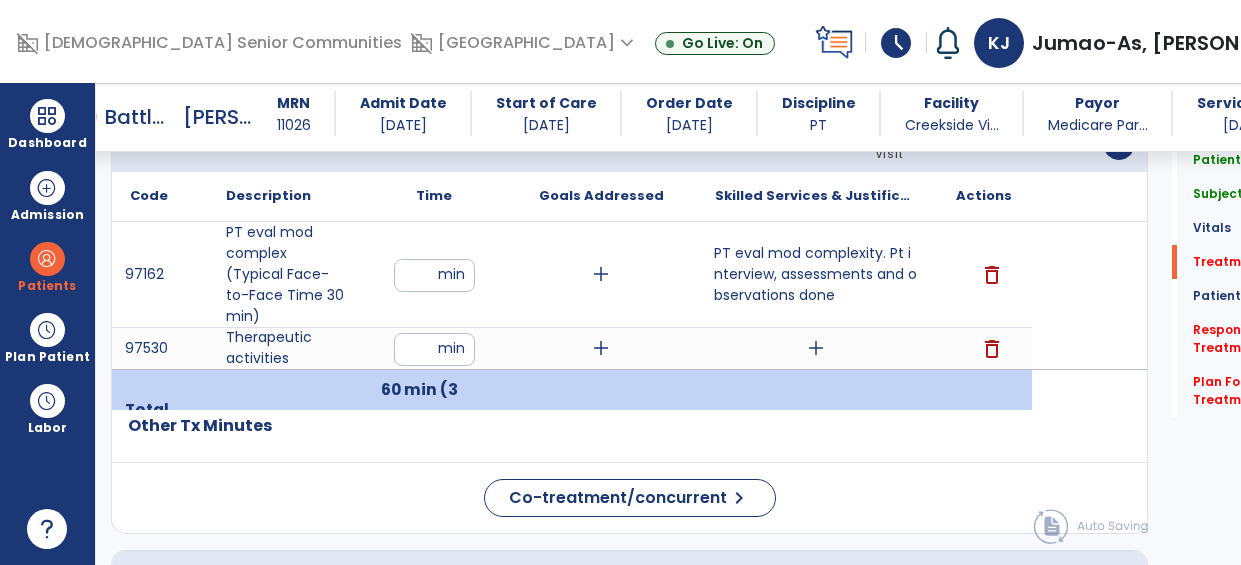 click on "add" at bounding box center (816, 348) 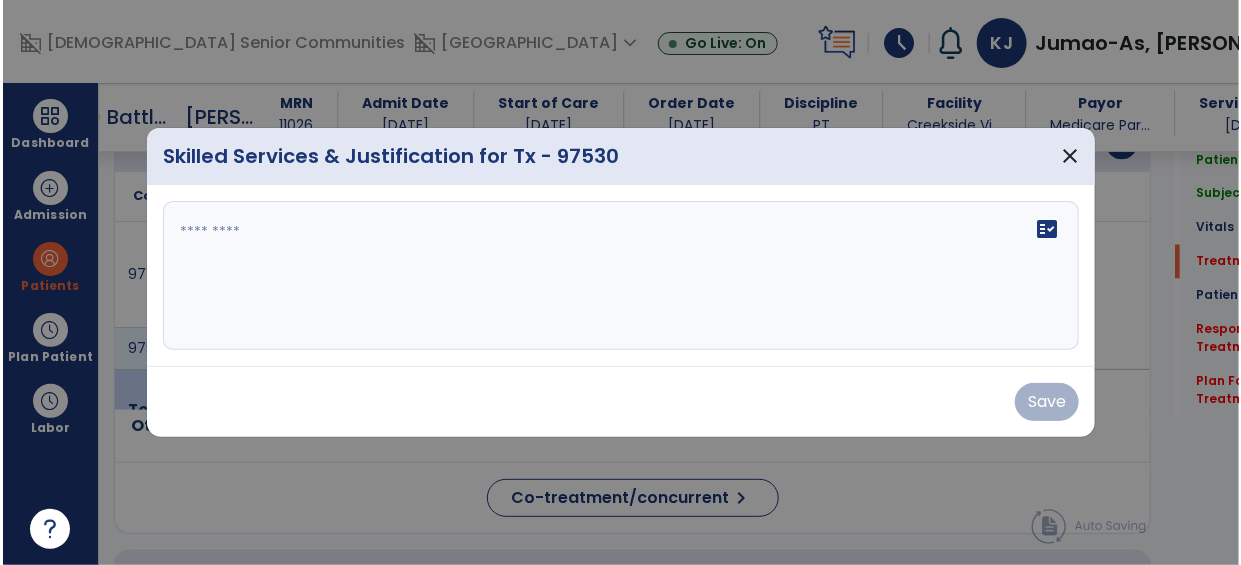 scroll, scrollTop: 1254, scrollLeft: 0, axis: vertical 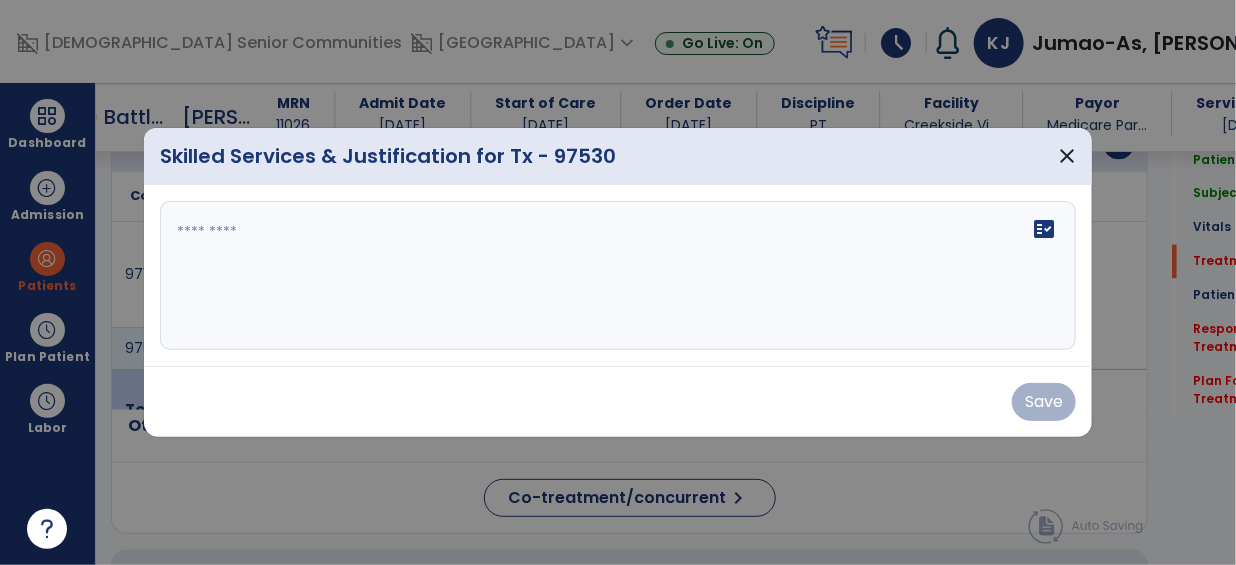 click on "fact_check" at bounding box center (618, 276) 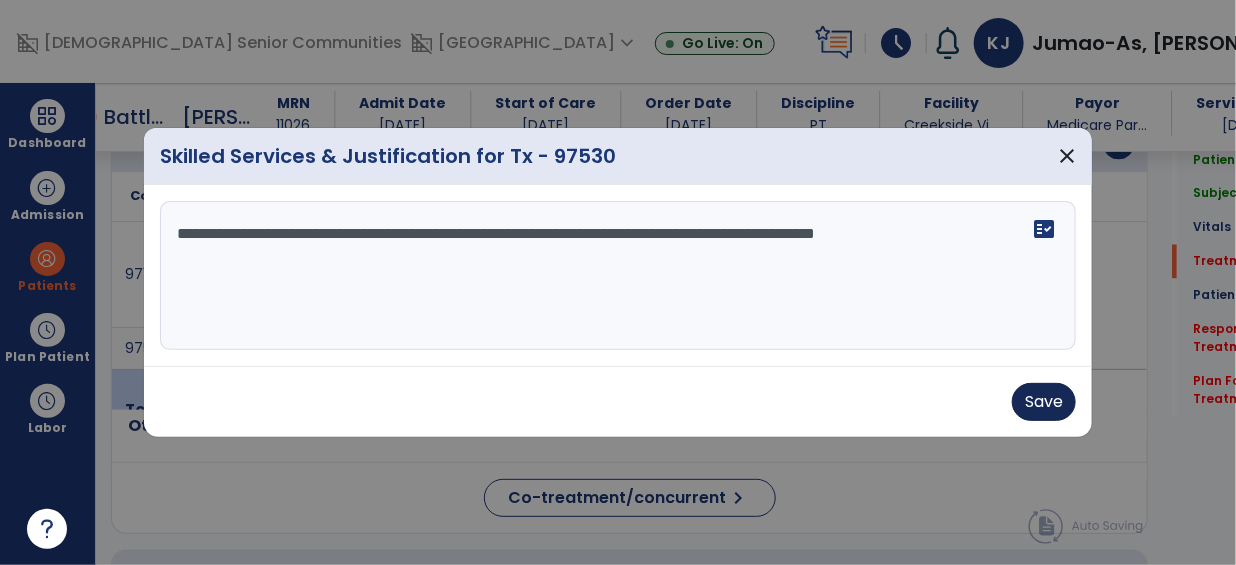 type on "**********" 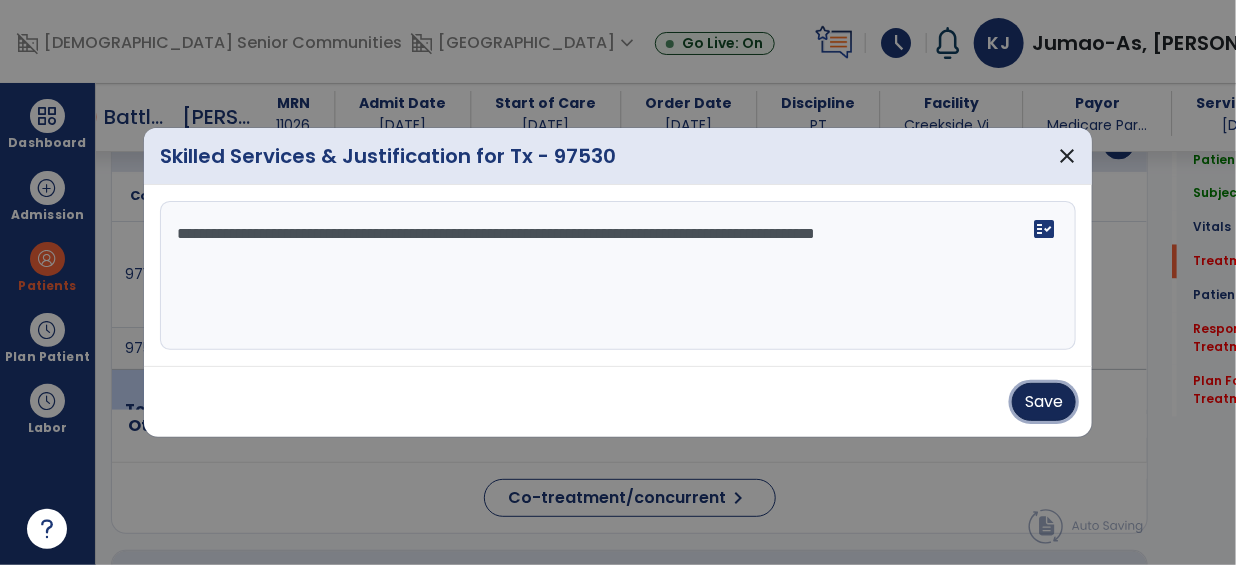 click on "Save" at bounding box center [1044, 402] 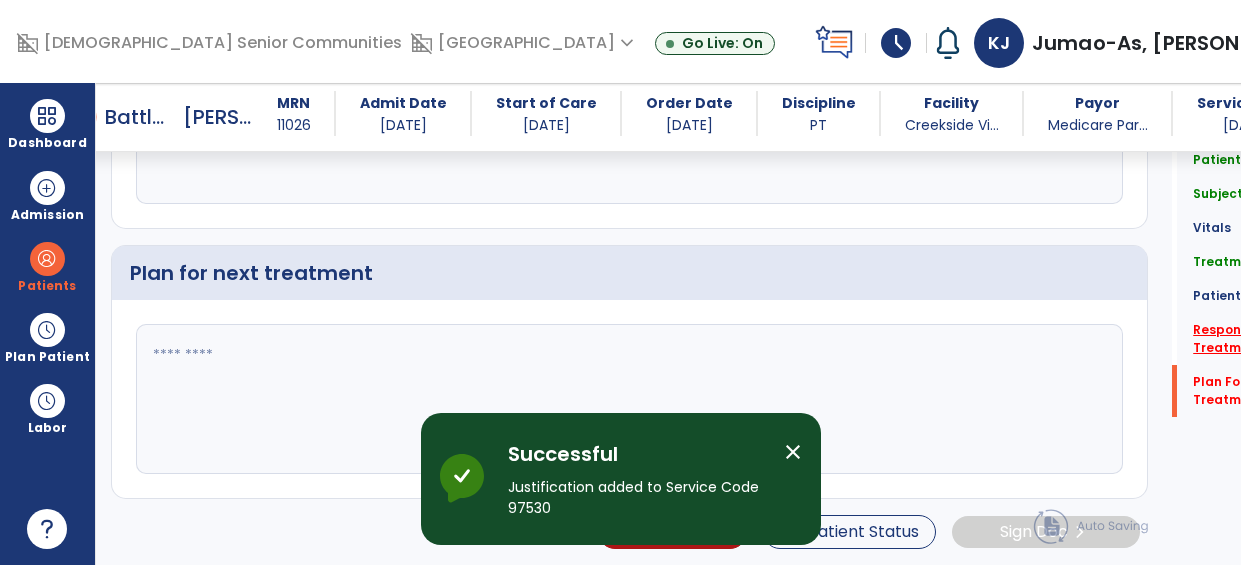 click on "Response To Treatment   *" 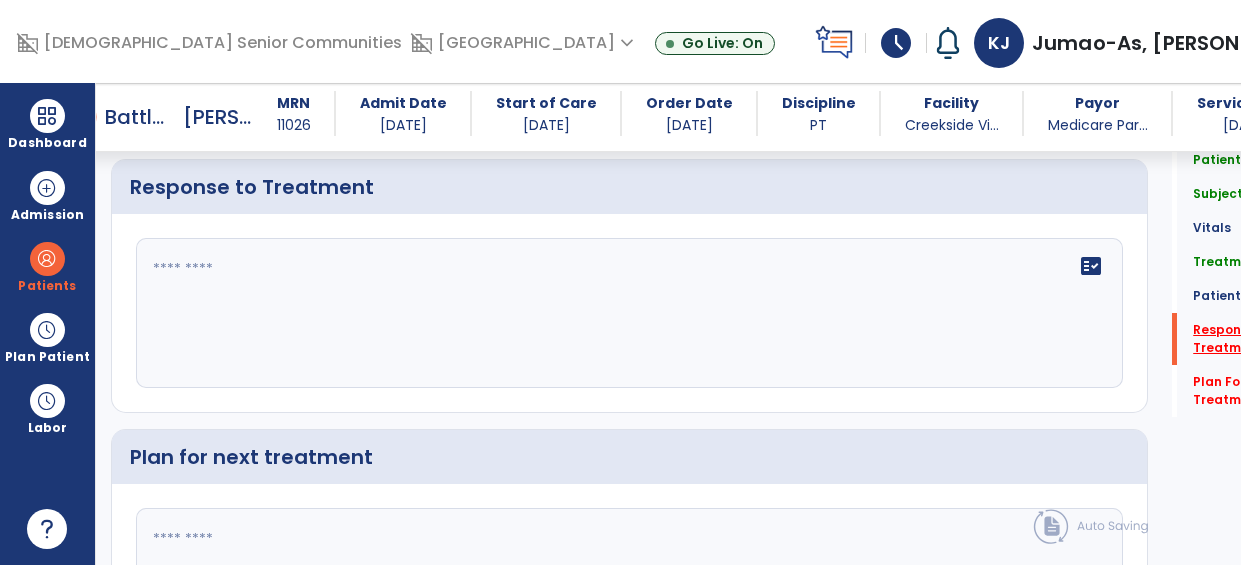 scroll, scrollTop: 2769, scrollLeft: 0, axis: vertical 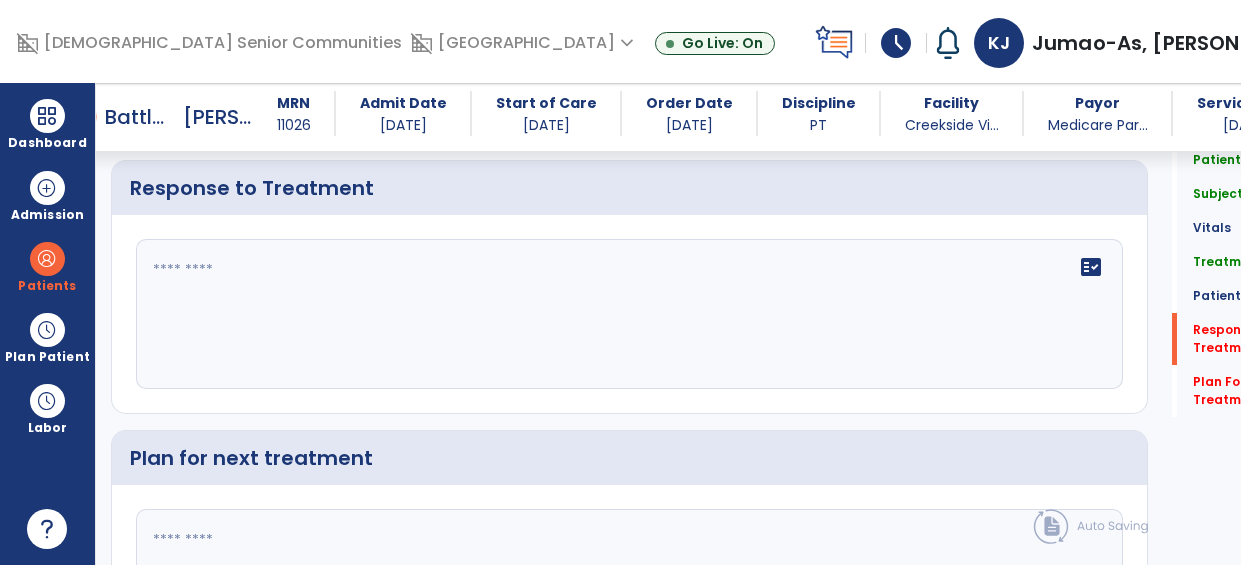 click on "fact_check" 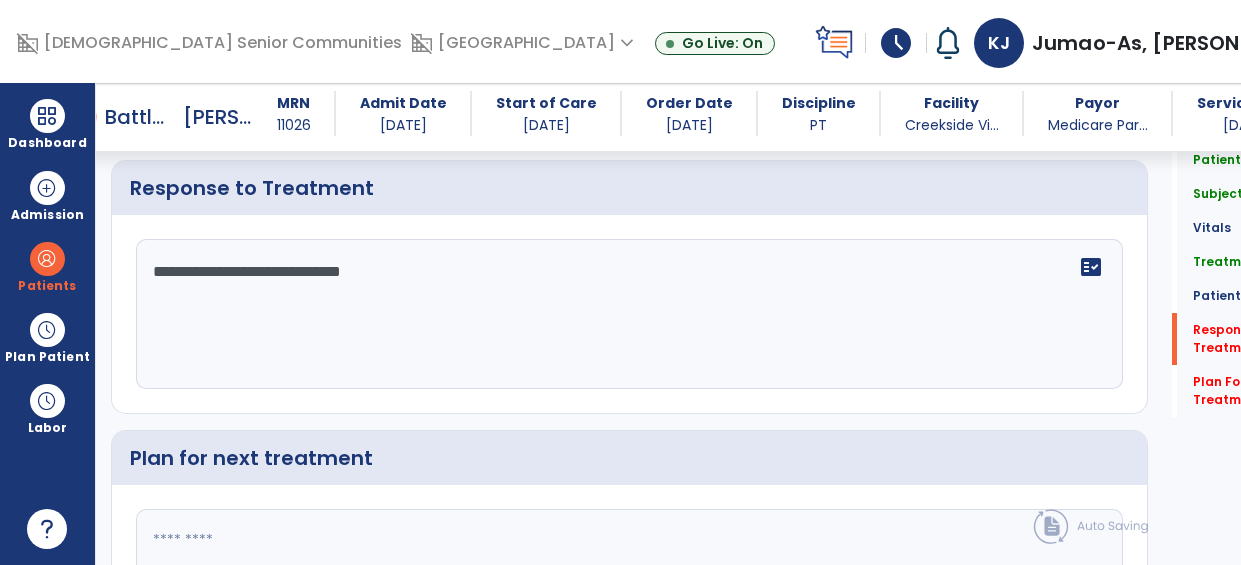 type on "**********" 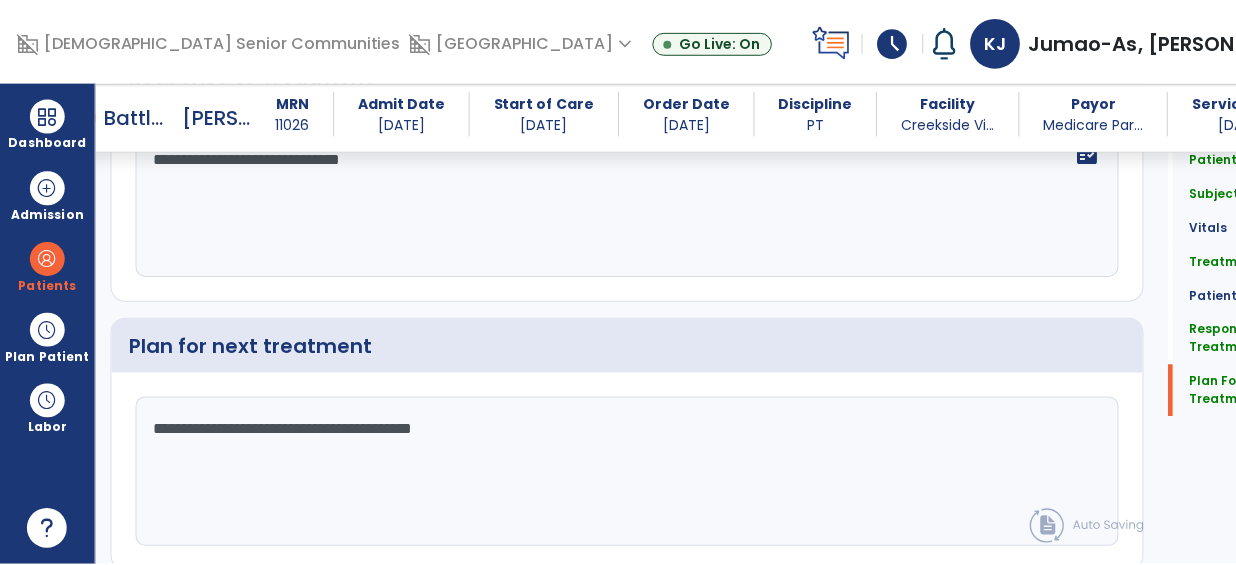 scroll, scrollTop: 2990, scrollLeft: 0, axis: vertical 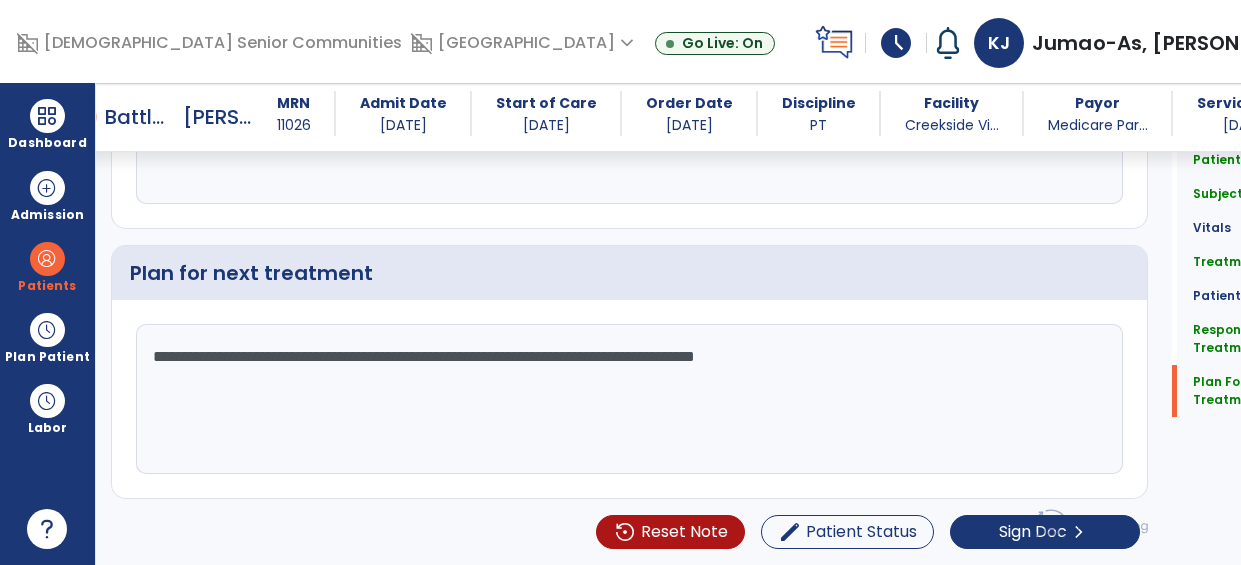 type on "**********" 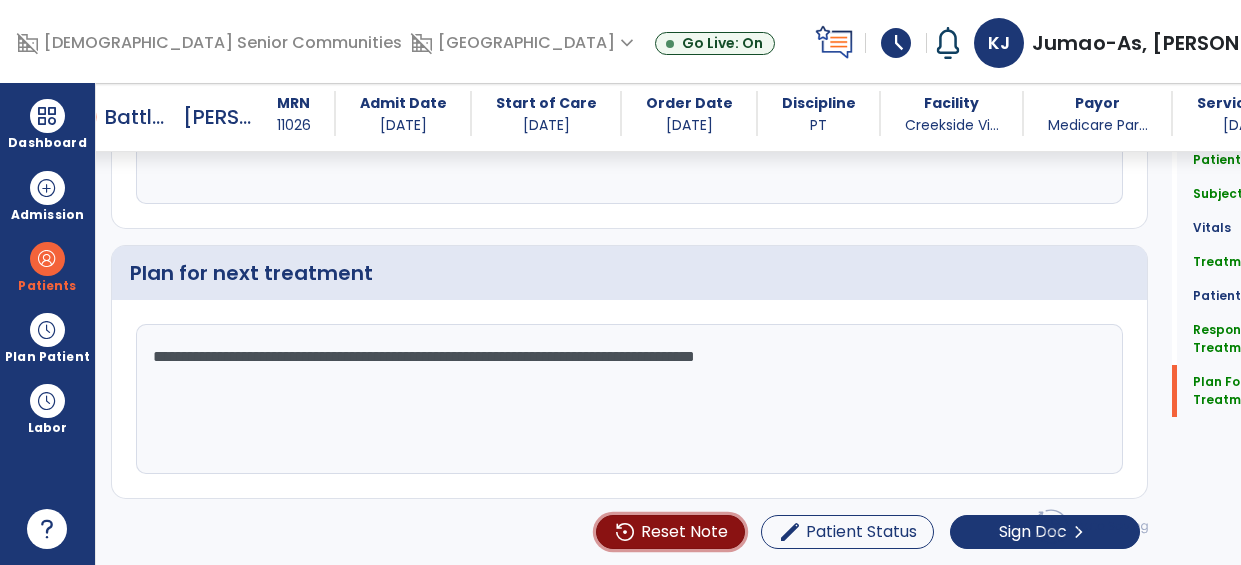 type 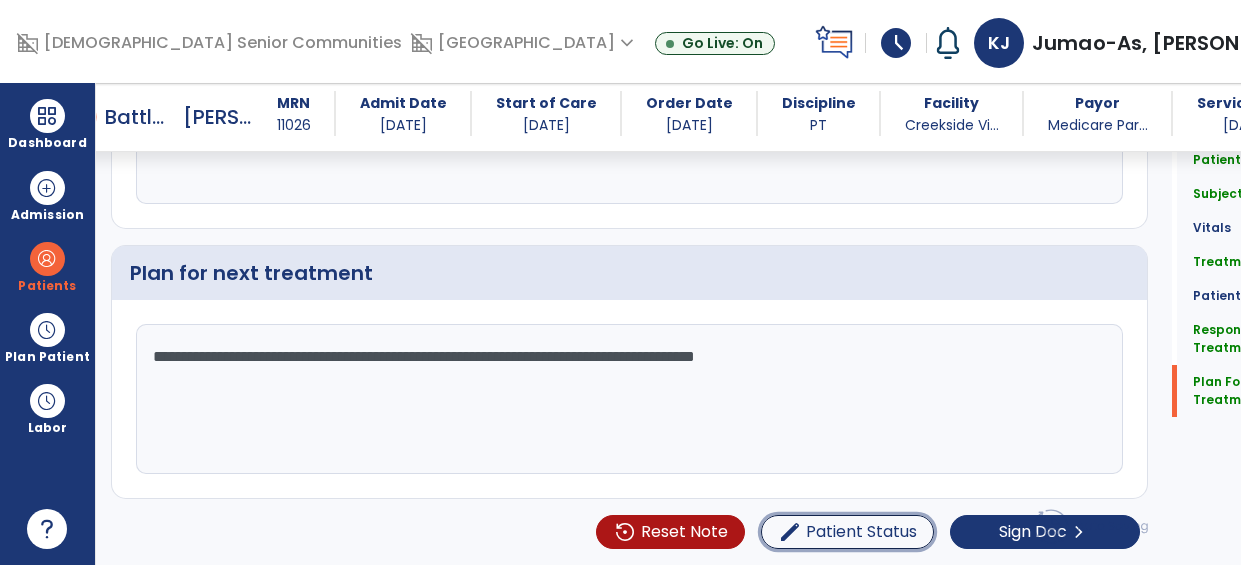 type 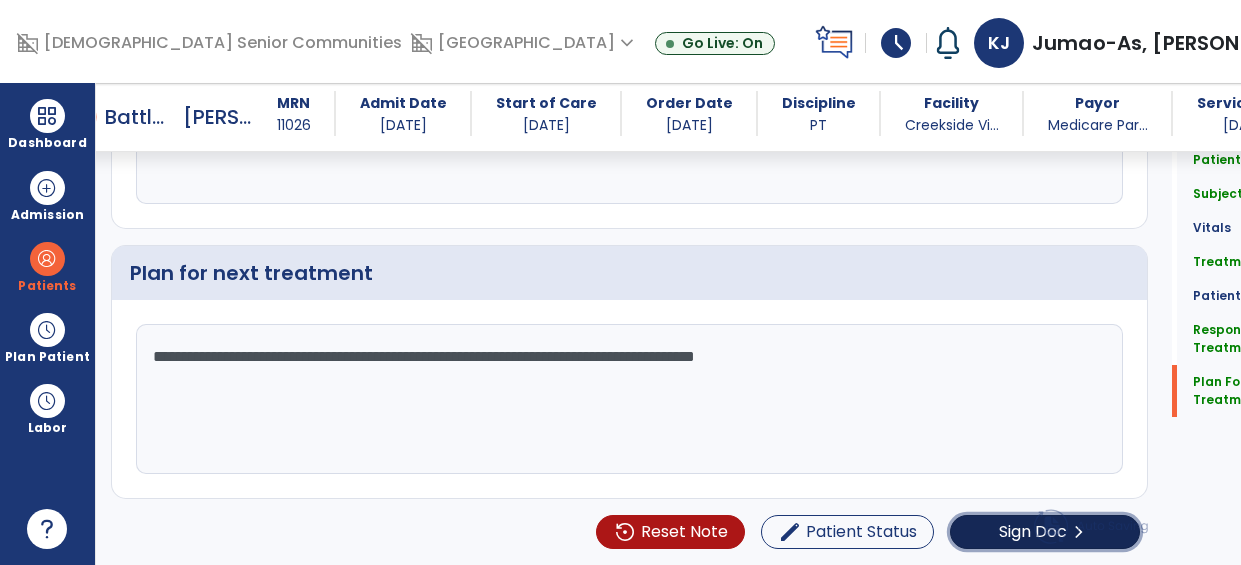 type 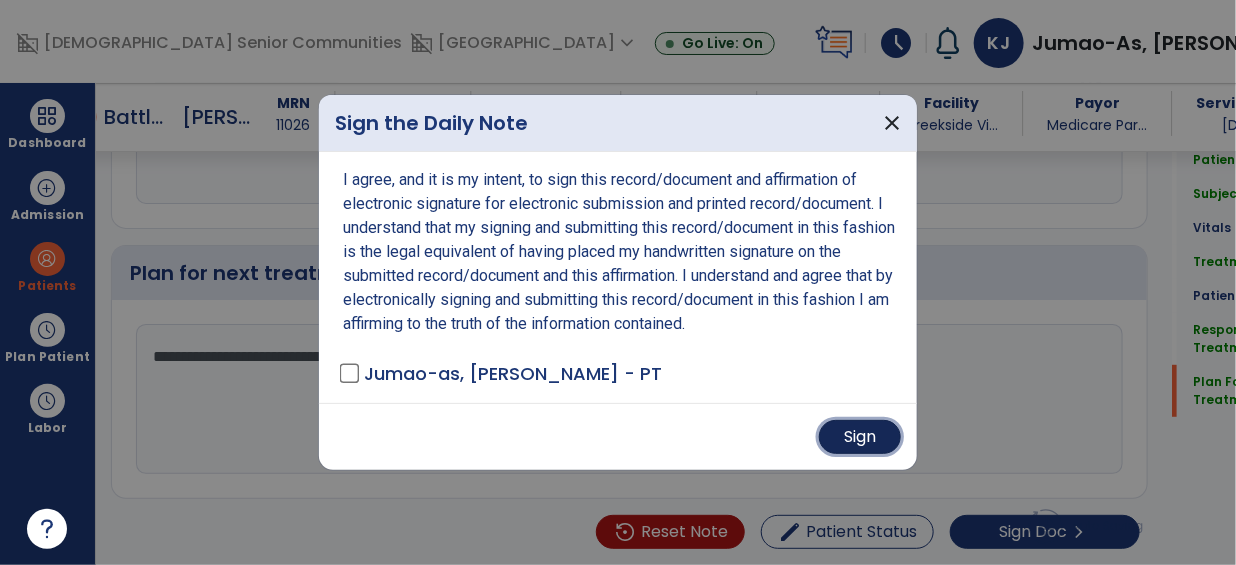 click on "Sign" at bounding box center [860, 437] 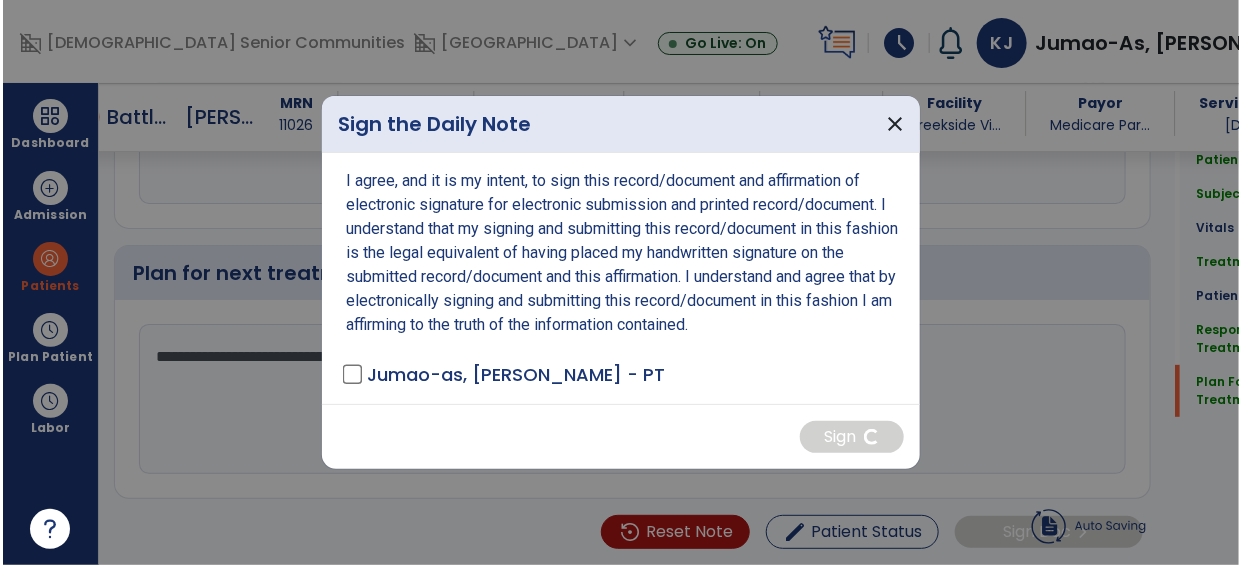 scroll, scrollTop: 2881, scrollLeft: 0, axis: vertical 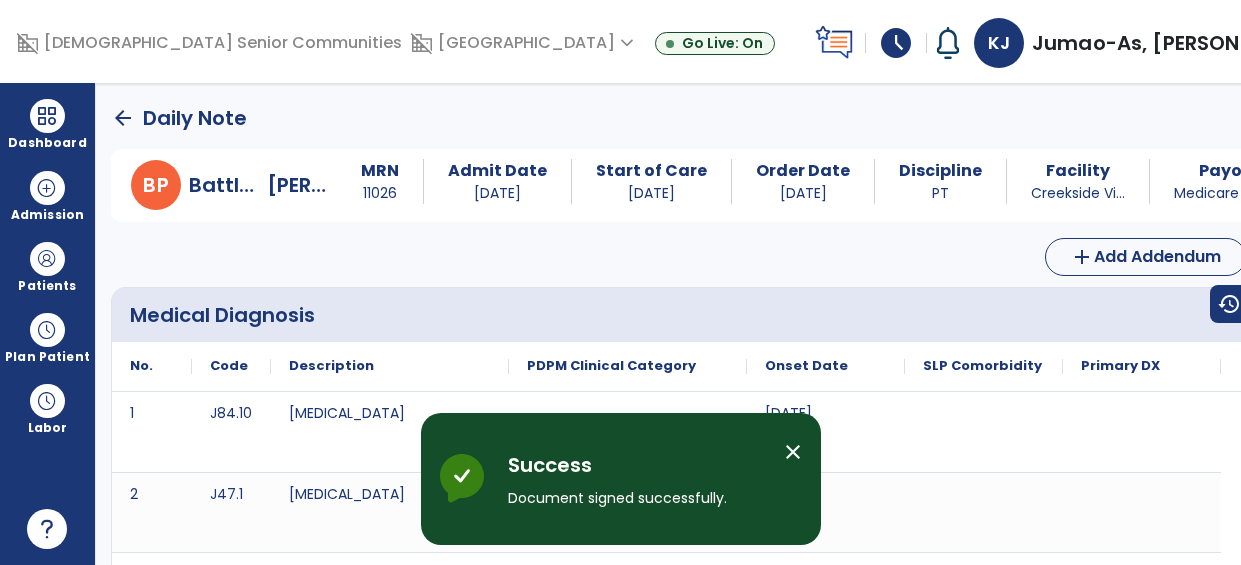 click on "arrow_back" 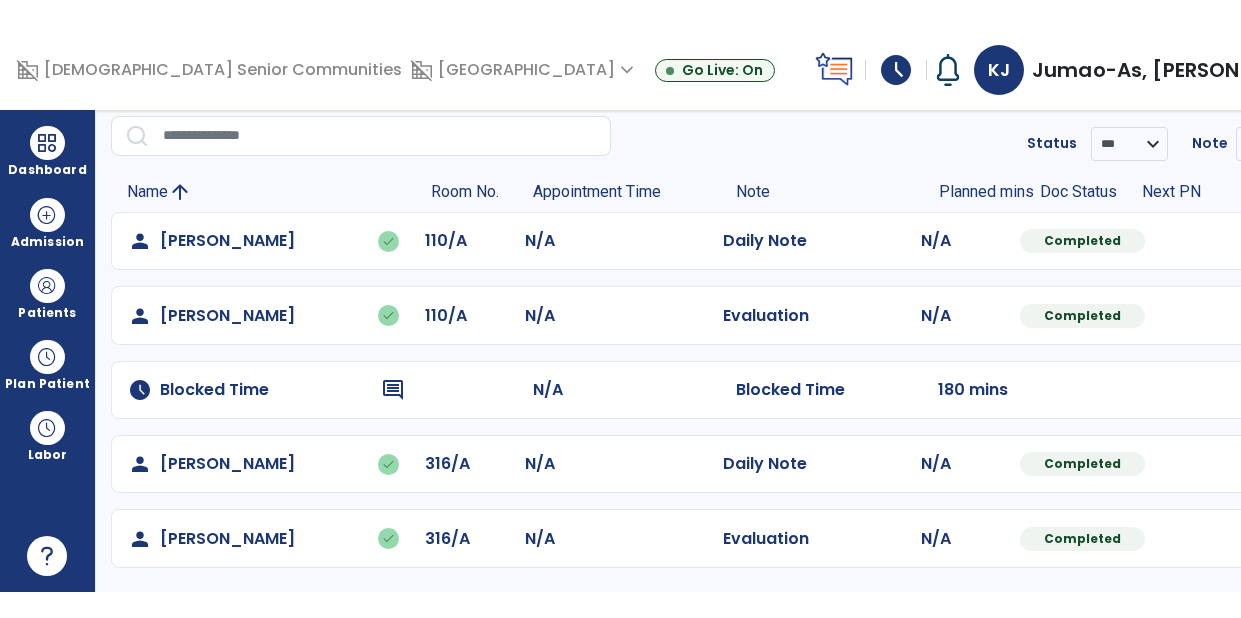 scroll, scrollTop: 0, scrollLeft: 0, axis: both 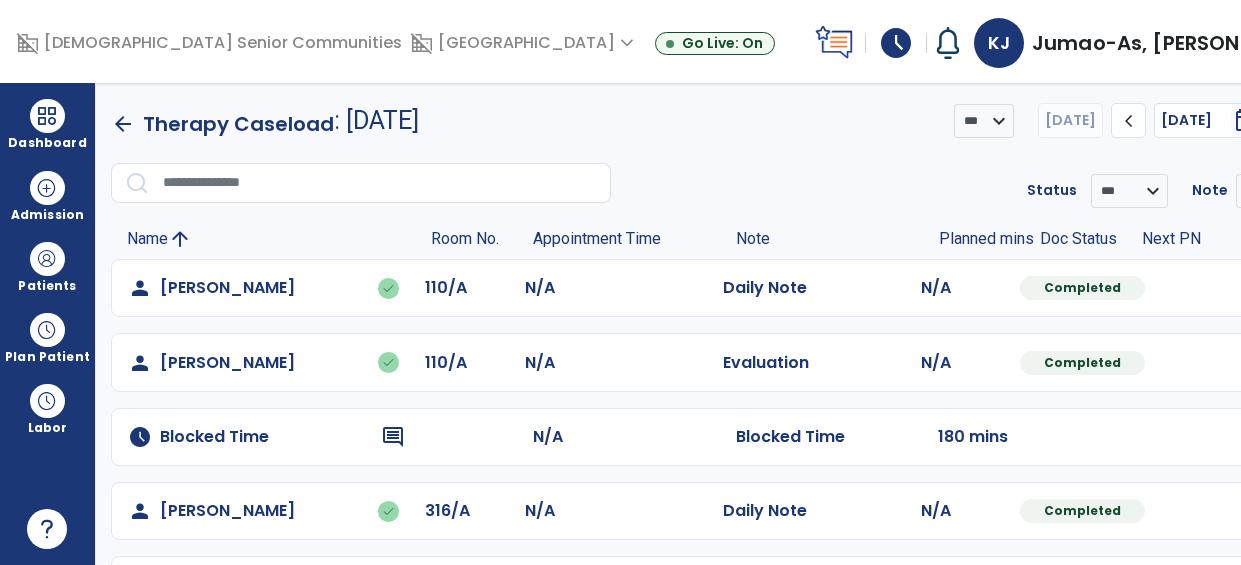click on "expand_more" at bounding box center [1334, 43] 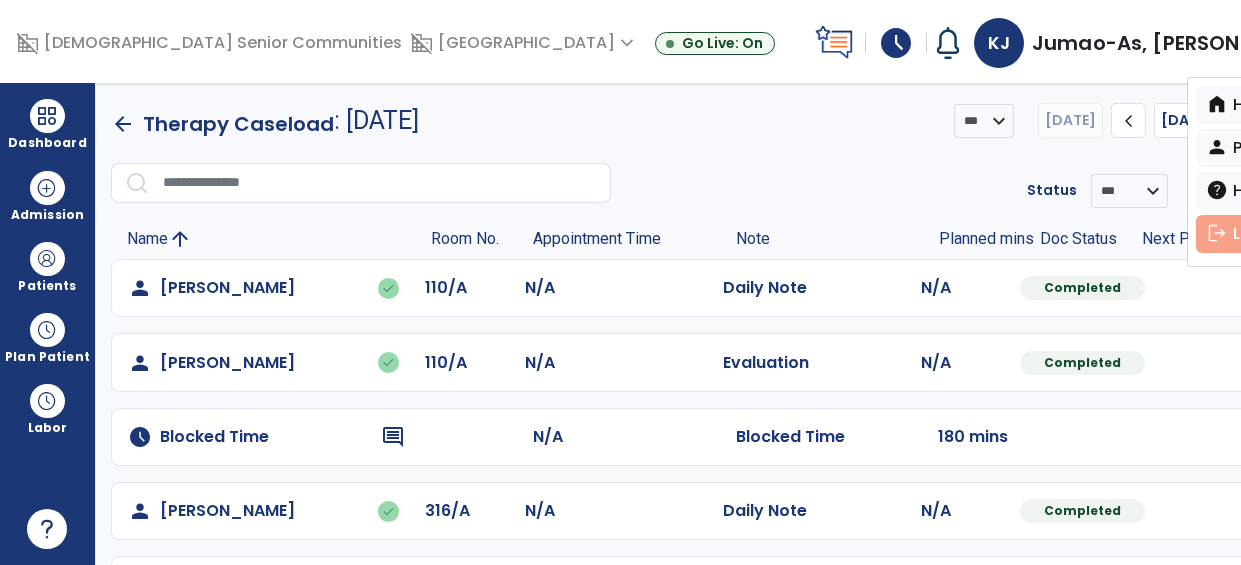 click on "logout   Log out" at bounding box center [1267, 234] 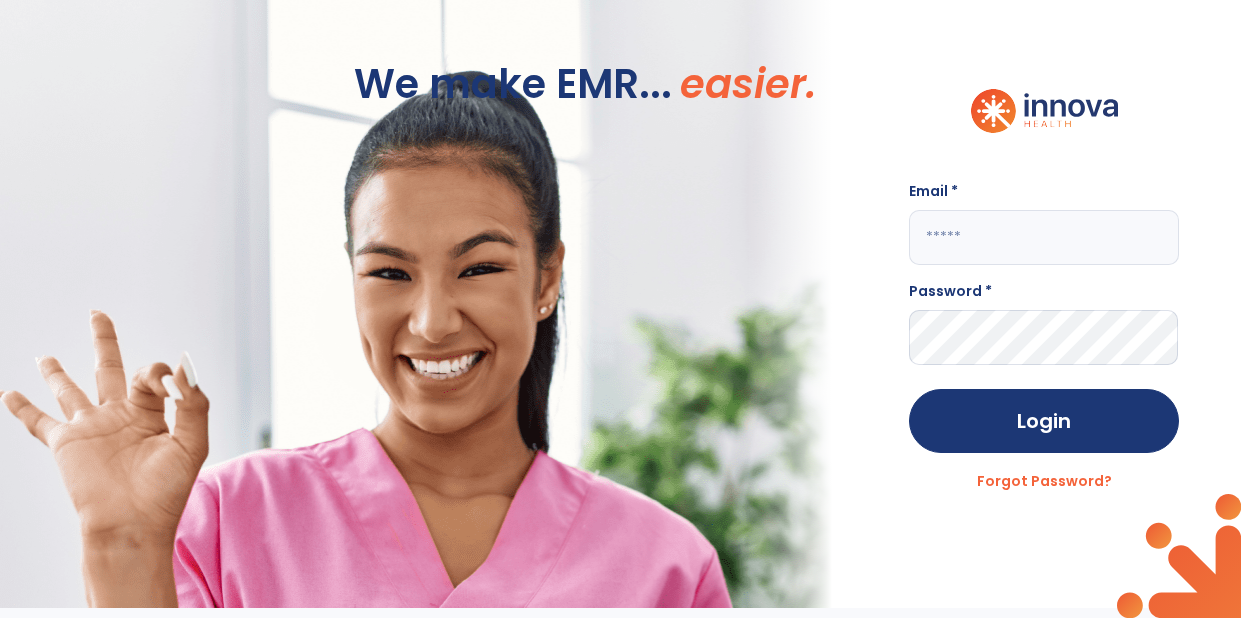 click on "We make EMR... easier. Email * Password * Login Forgot Password?" 